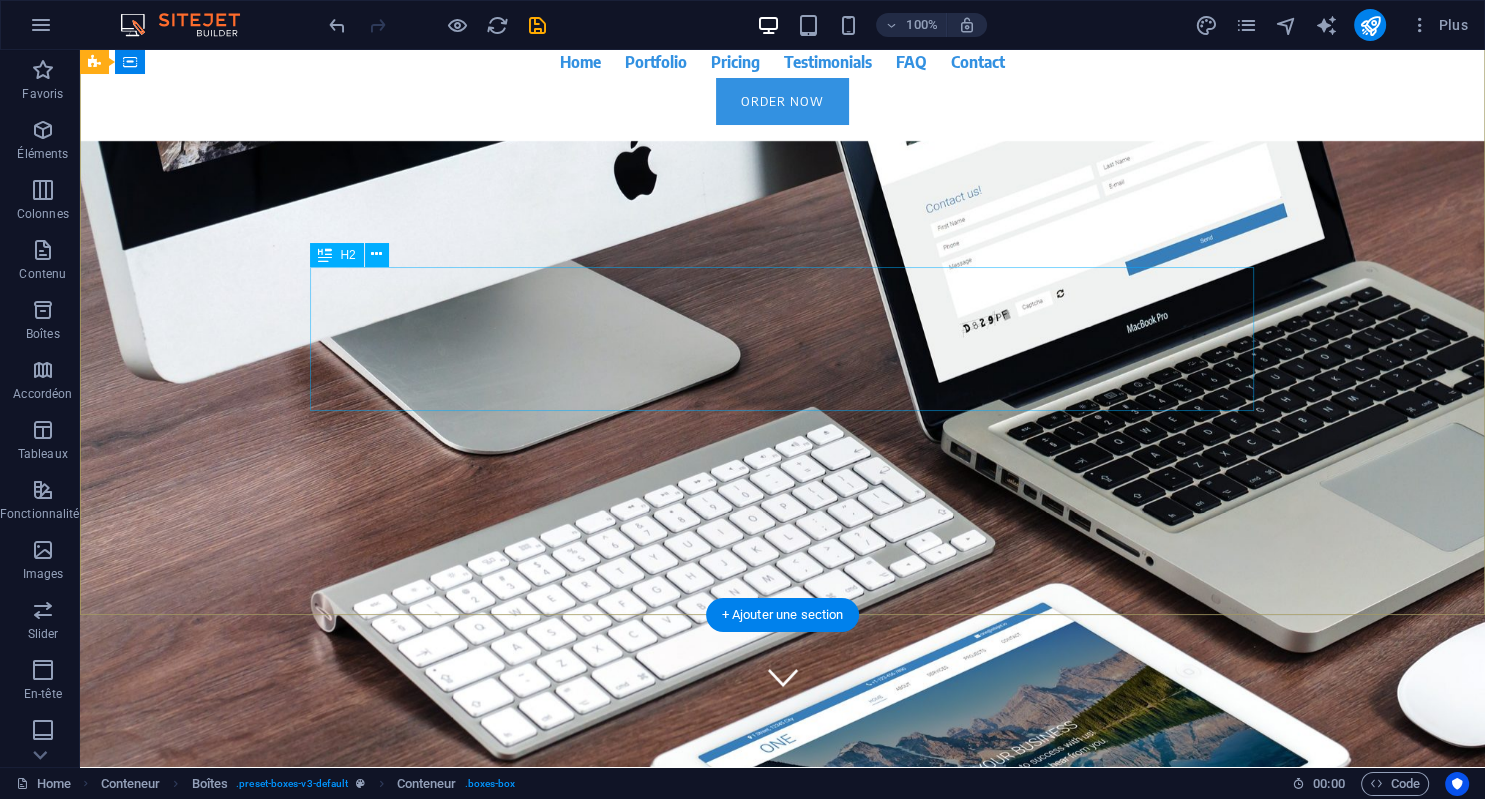 scroll, scrollTop: 0, scrollLeft: 0, axis: both 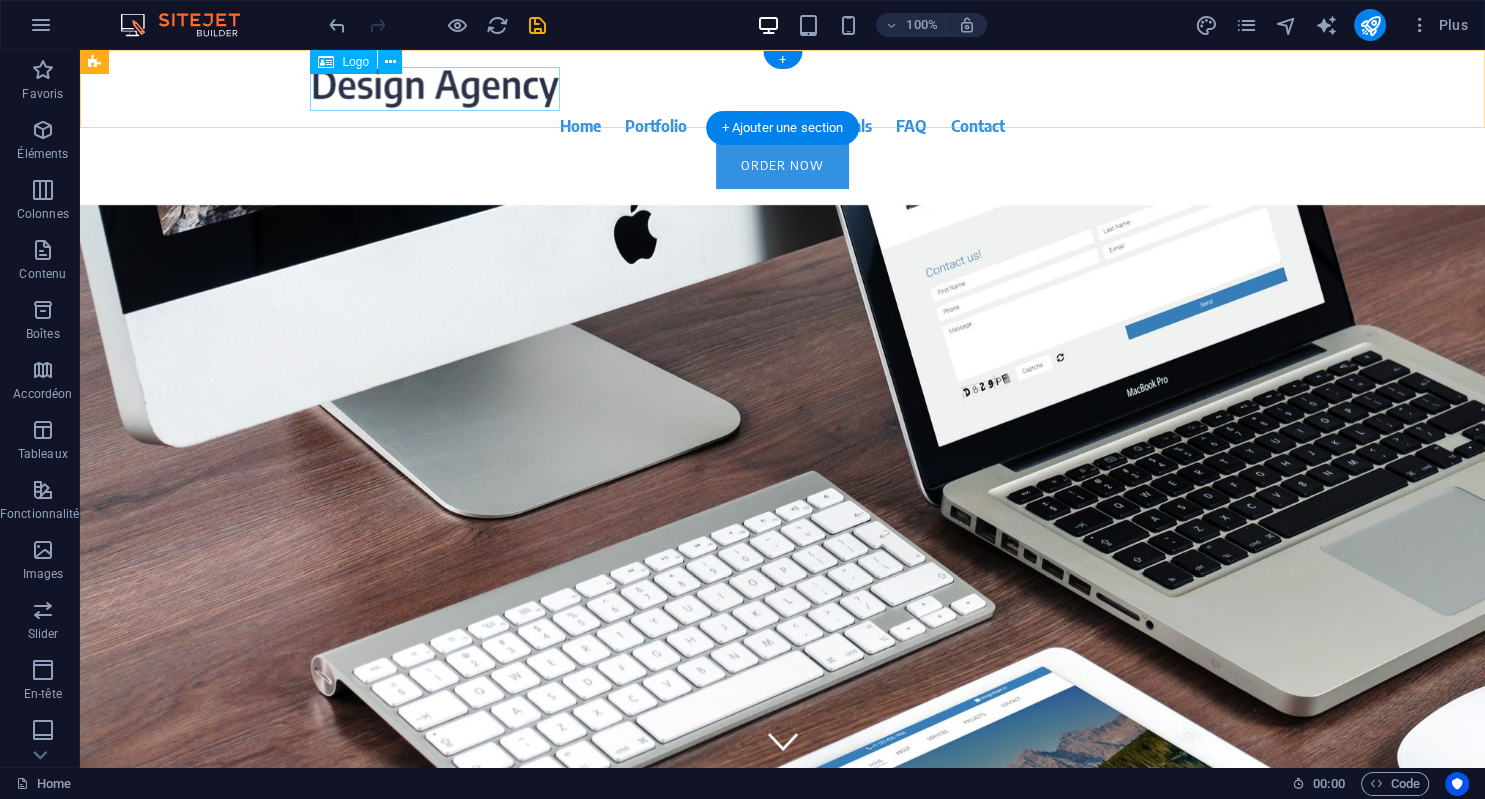 click at bounding box center [783, 88] 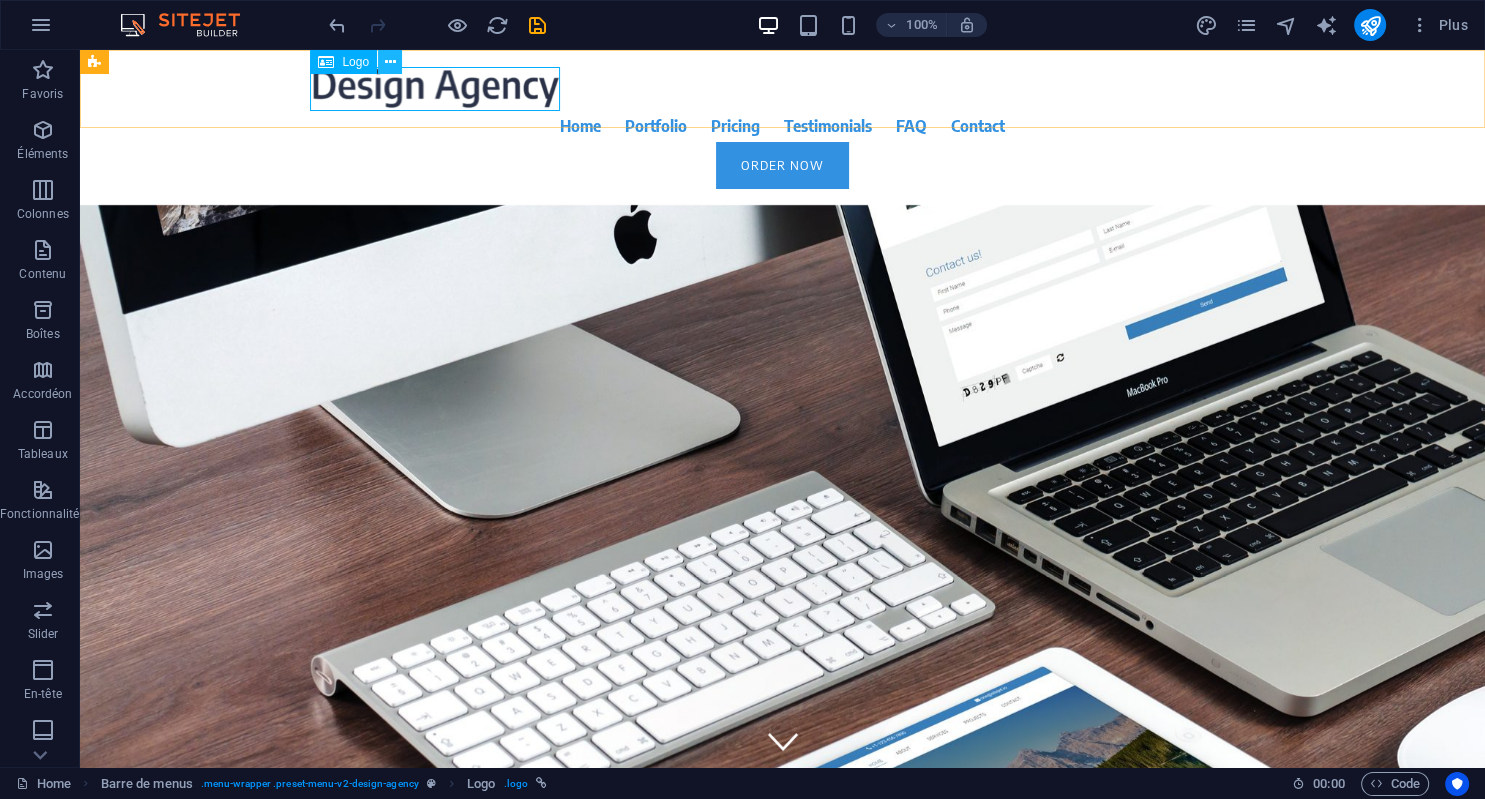 click at bounding box center (390, 62) 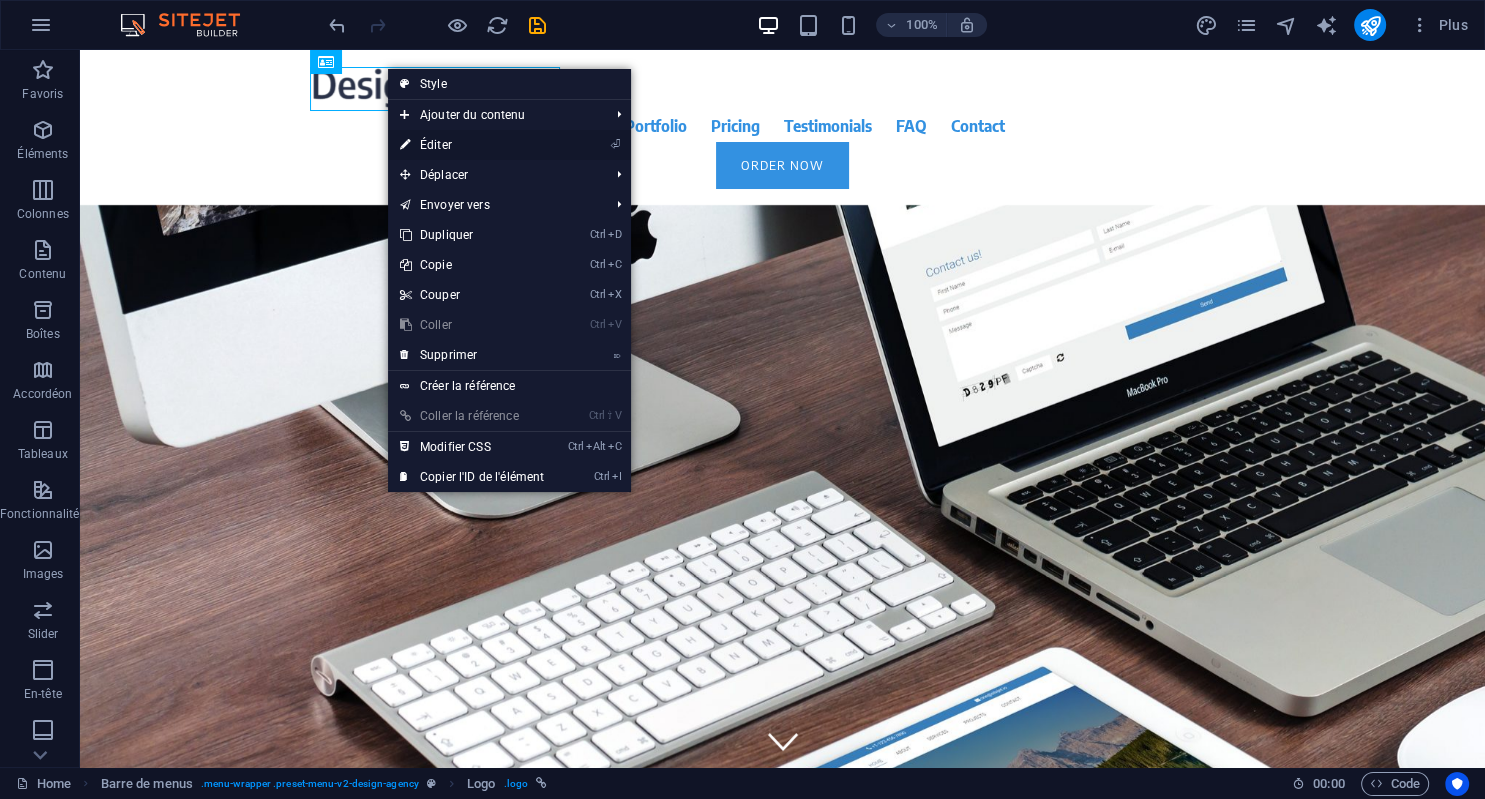 click on "⏎  Éditer" at bounding box center (472, 145) 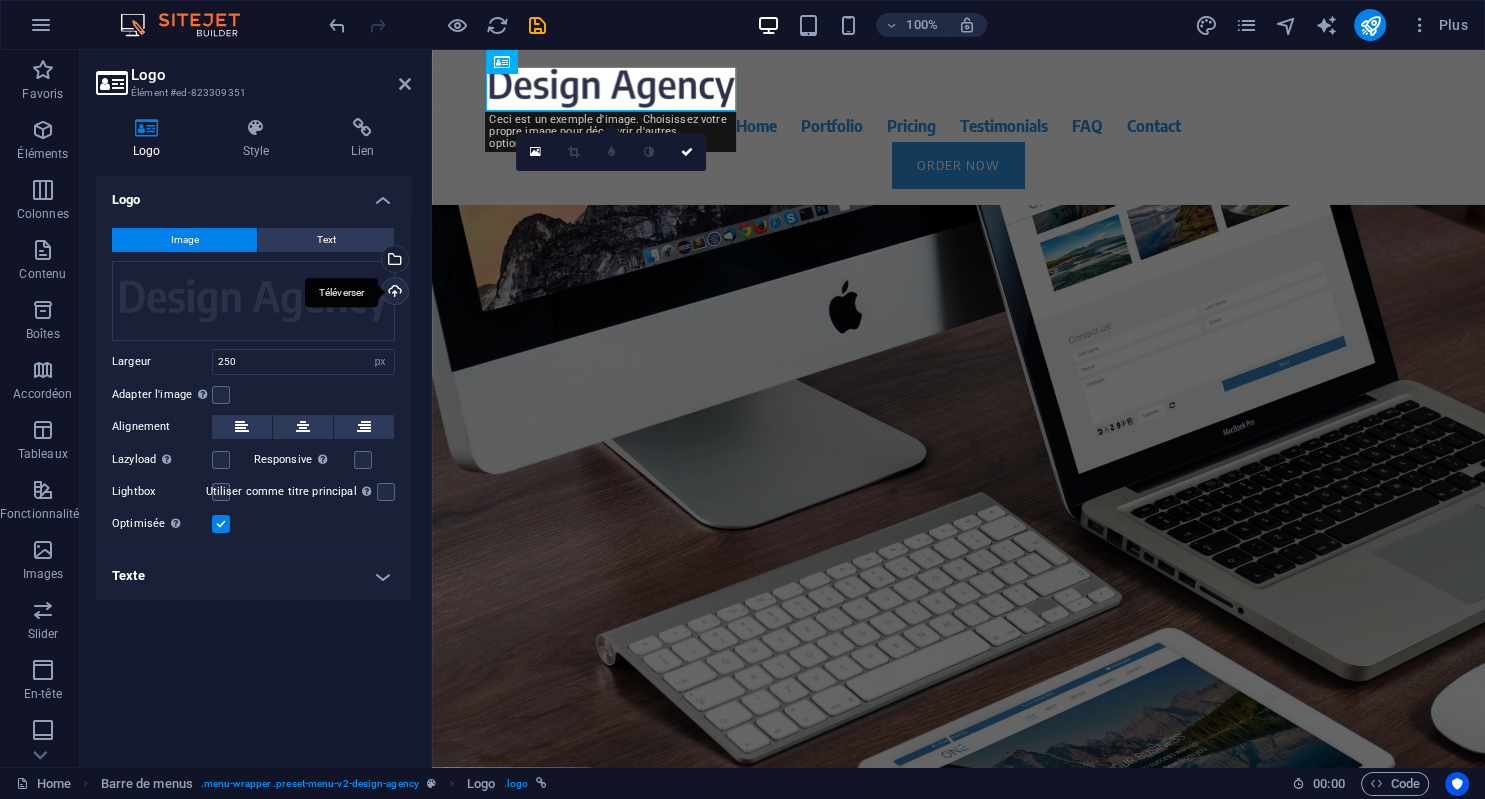 click on "Téléverser" at bounding box center (393, 293) 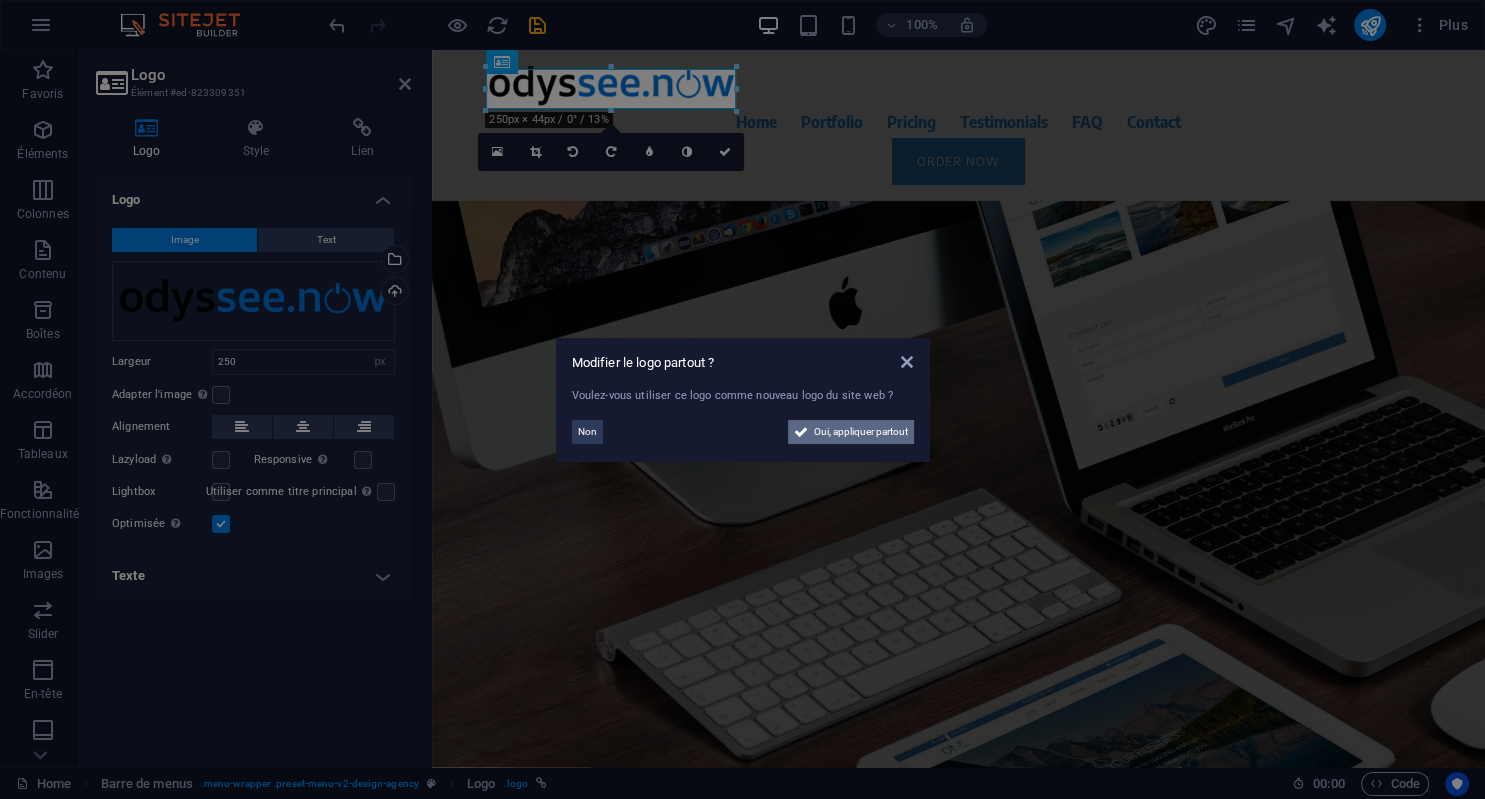click on "Oui, appliquer partout" at bounding box center (861, 432) 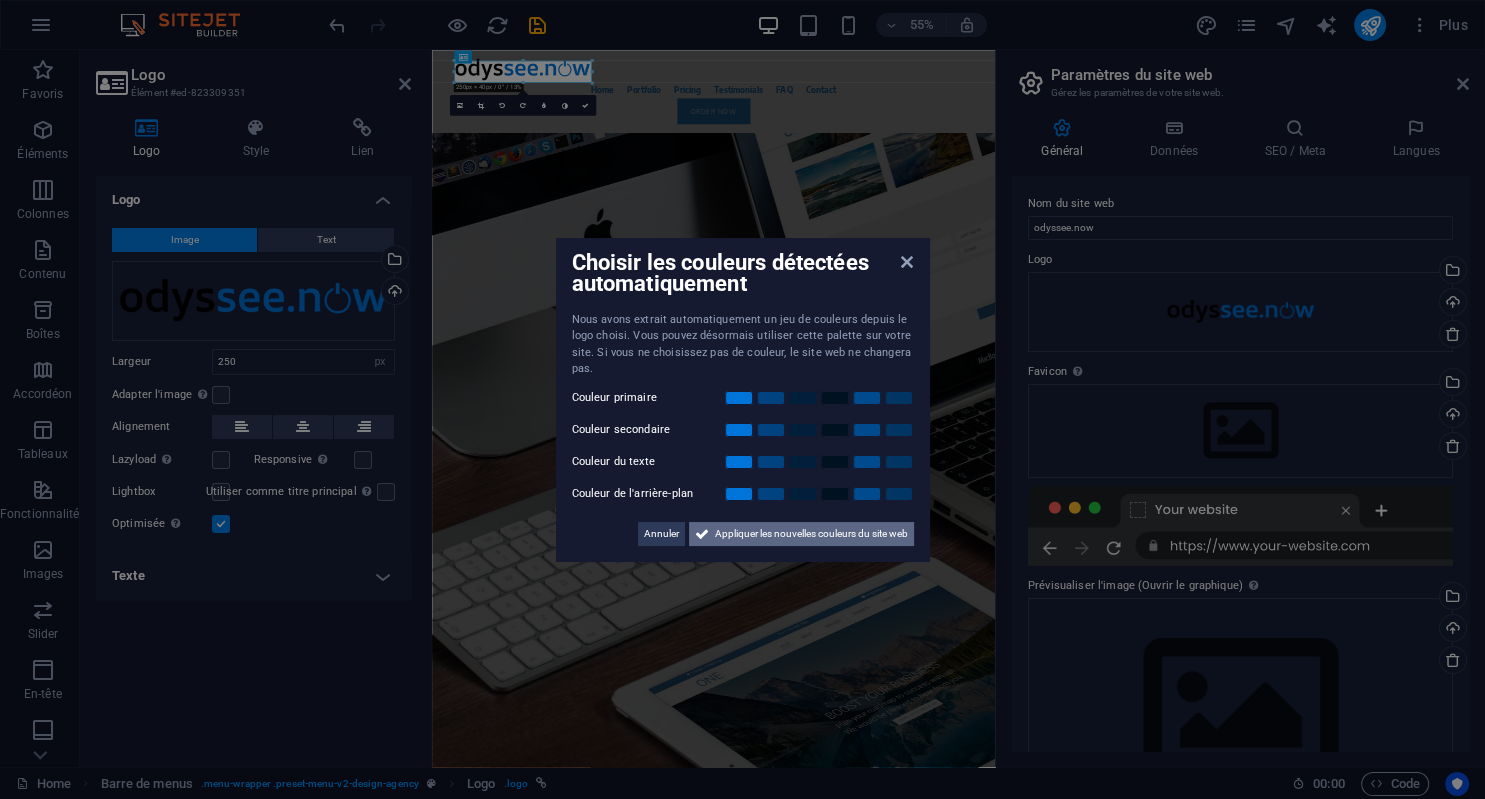 click on "Appliquer les nouvelles couleurs du site web" at bounding box center (811, 534) 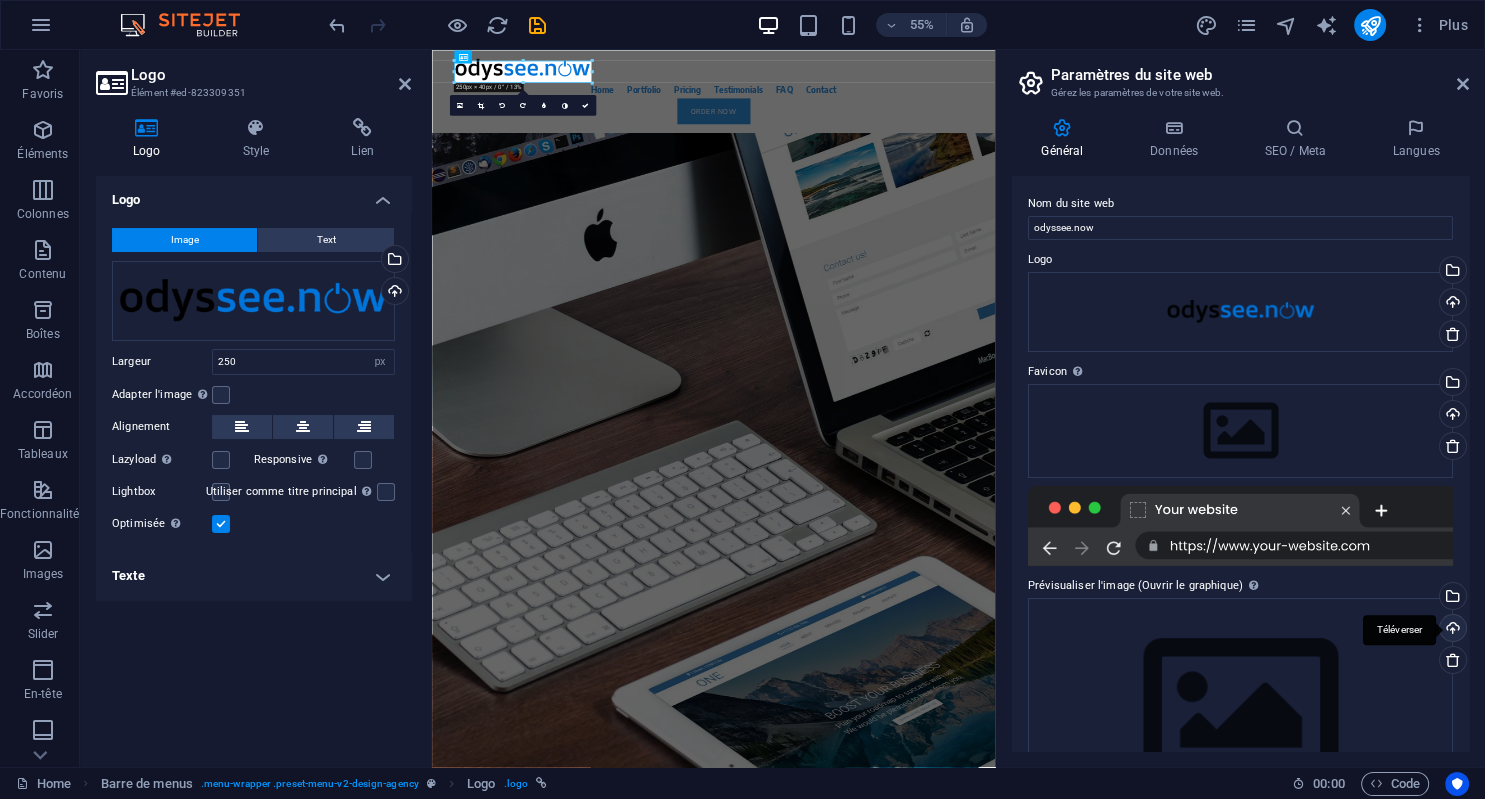 click on "Téléverser" at bounding box center (1451, 630) 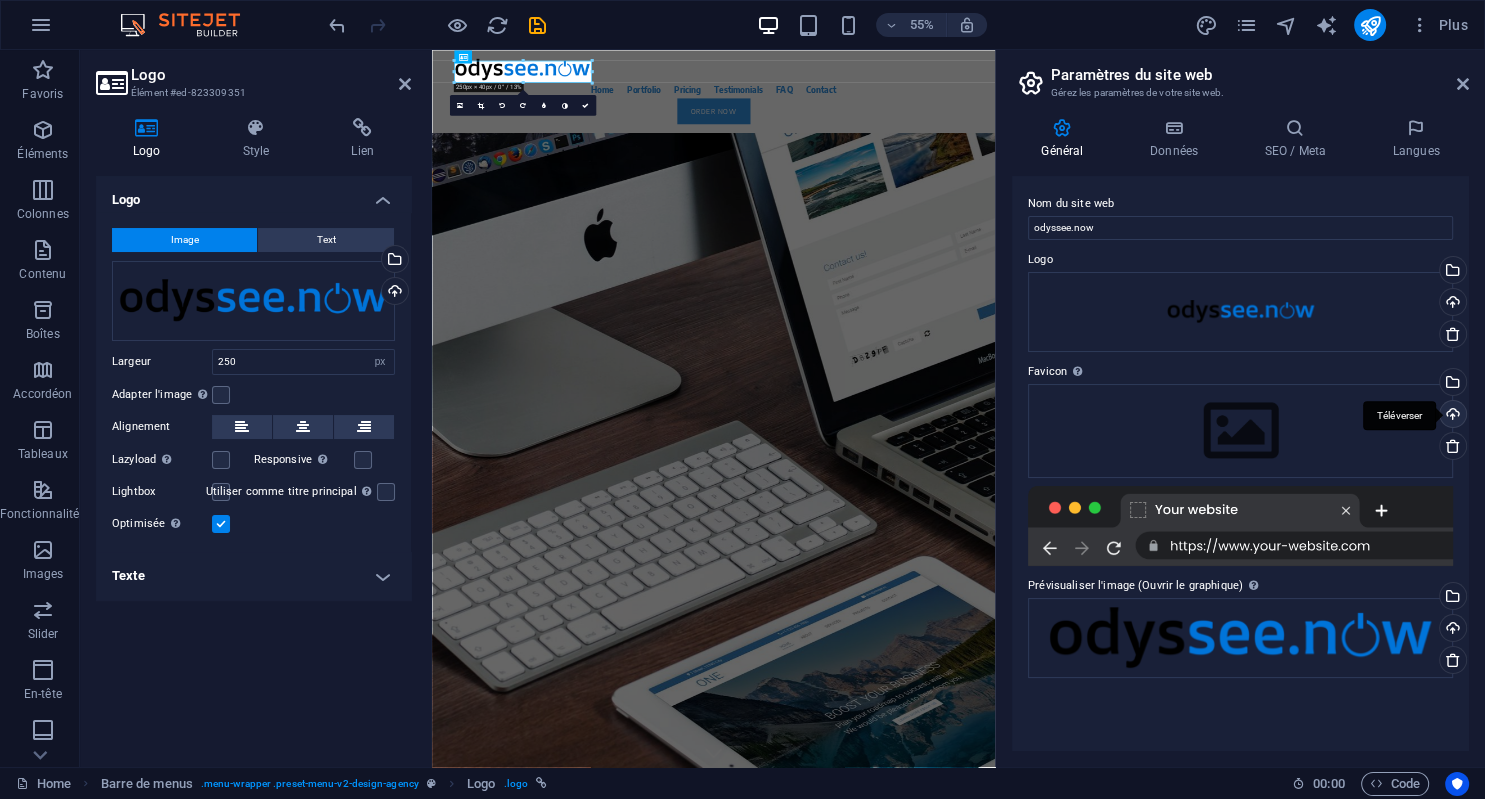 click on "Téléverser" at bounding box center [1451, 416] 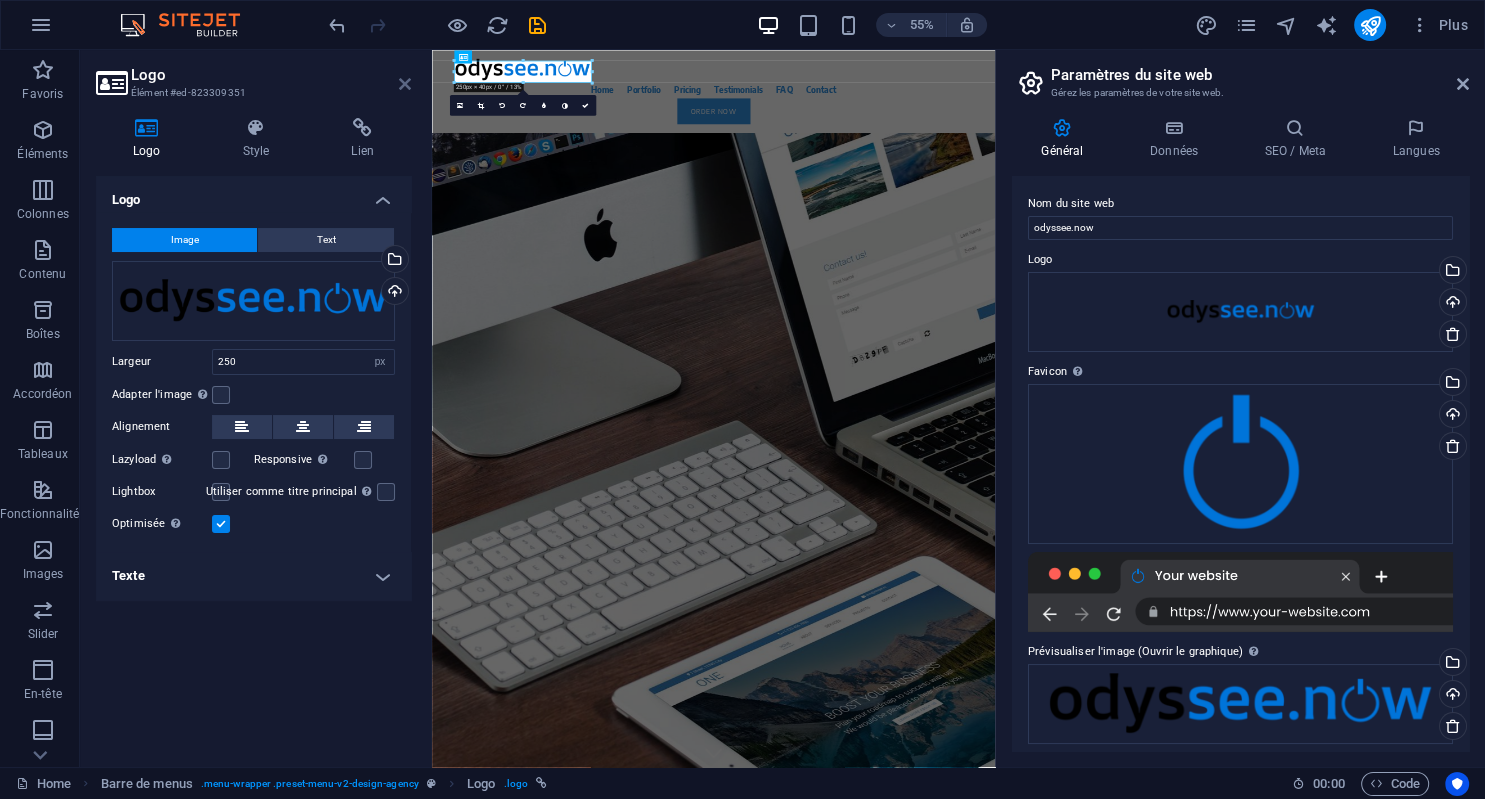 click at bounding box center (405, 84) 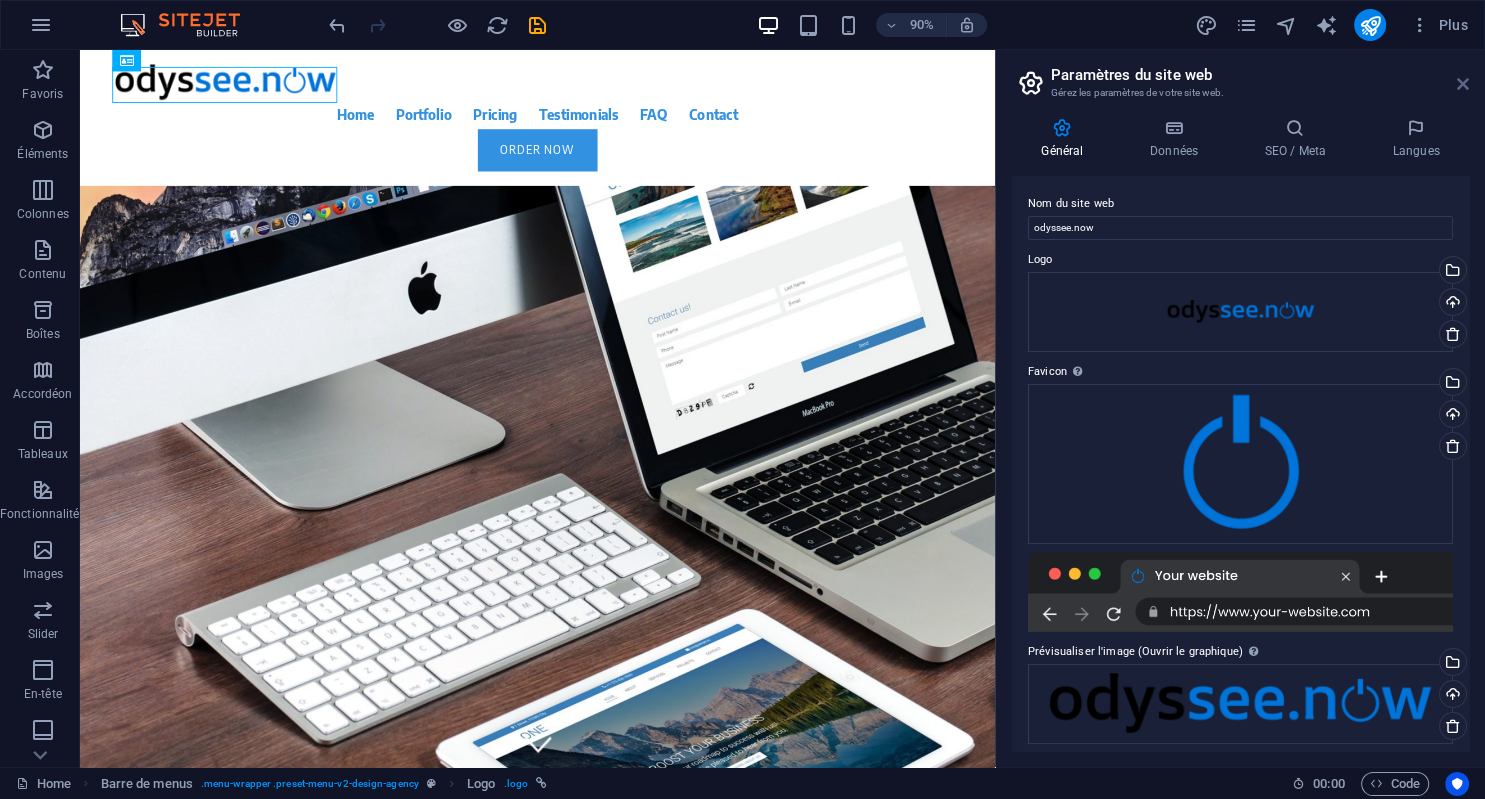 click at bounding box center (1463, 84) 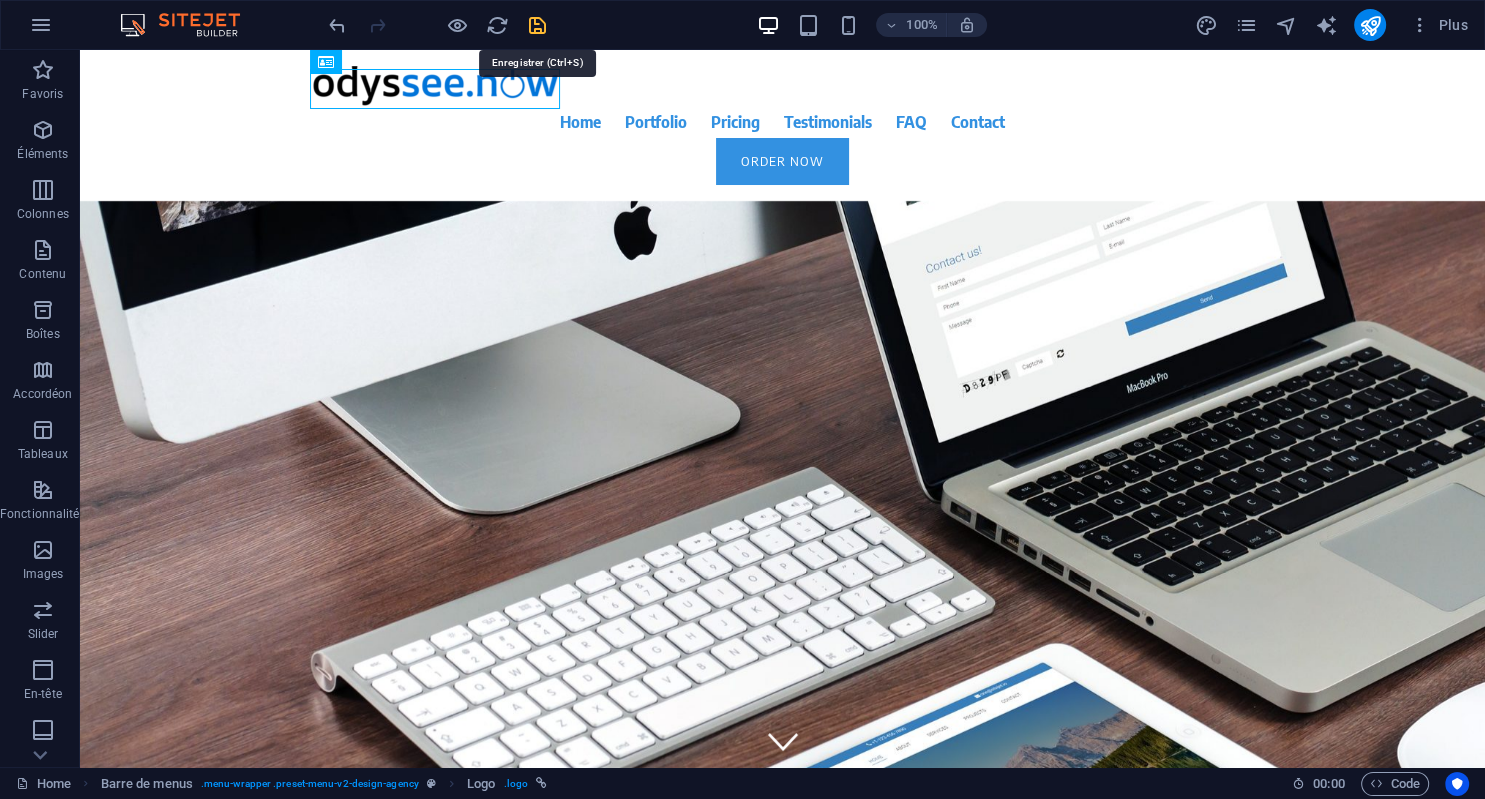 click at bounding box center (537, 25) 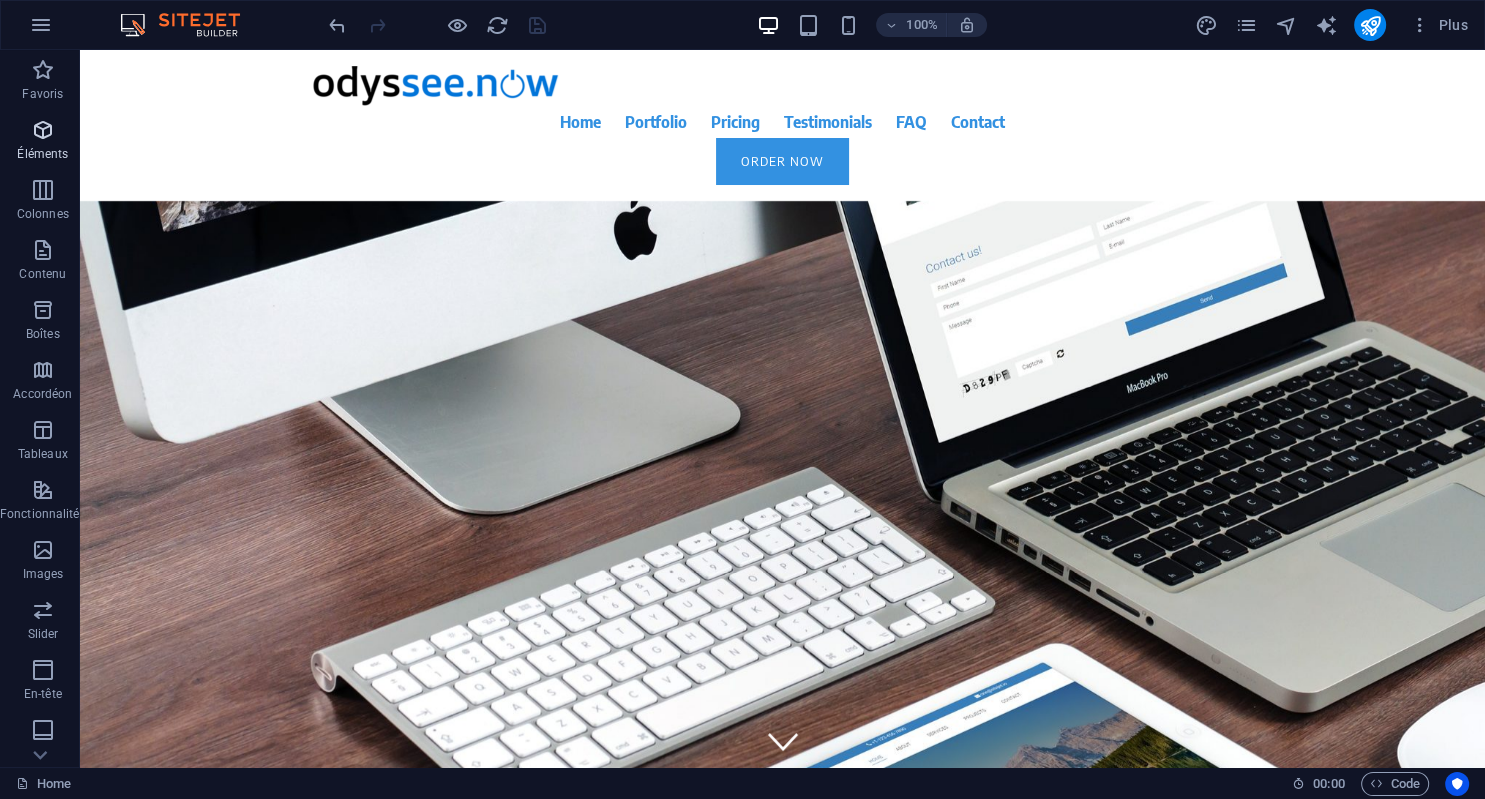 click on "Éléments" at bounding box center (42, 154) 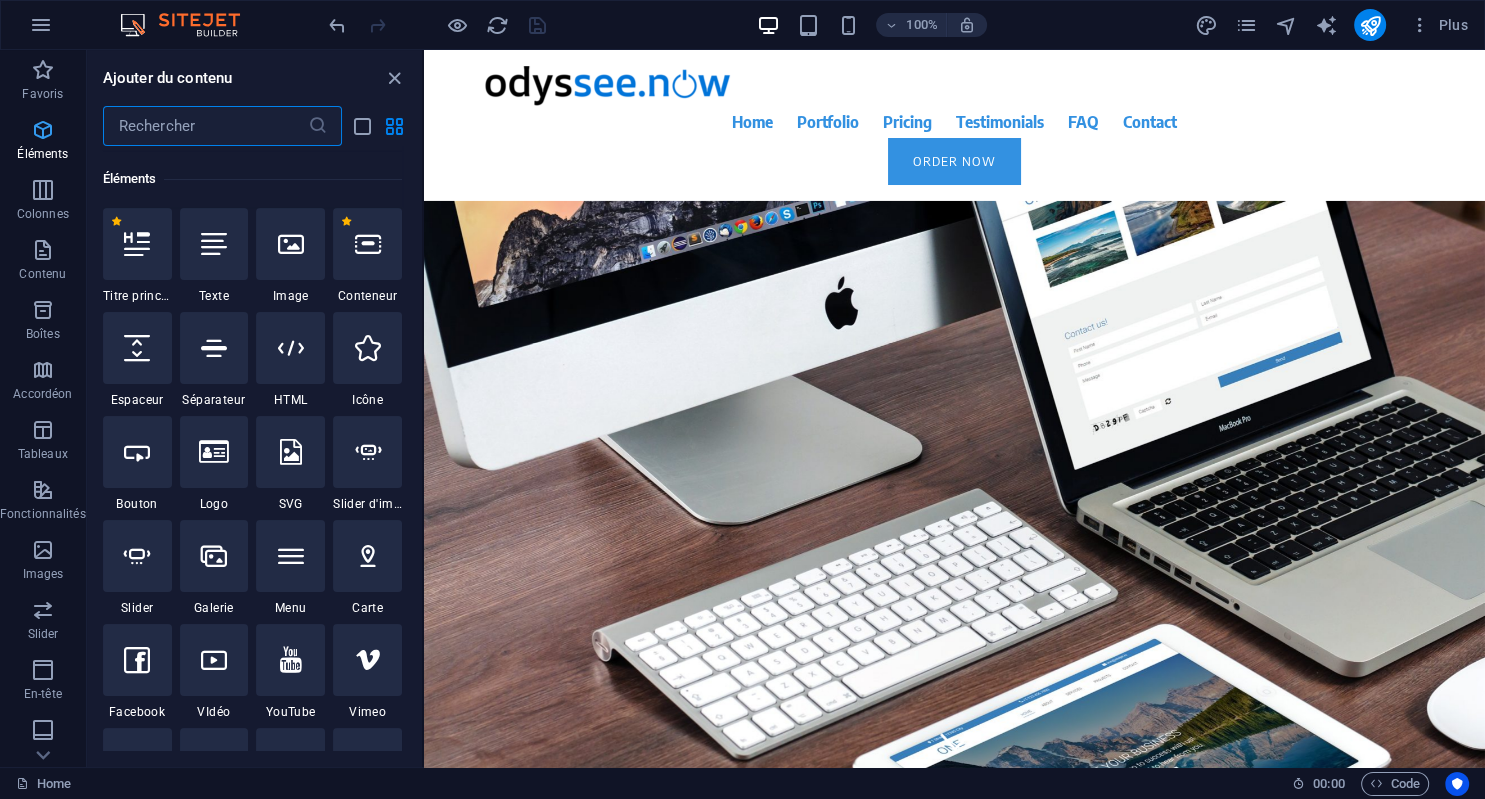 scroll, scrollTop: 212, scrollLeft: 0, axis: vertical 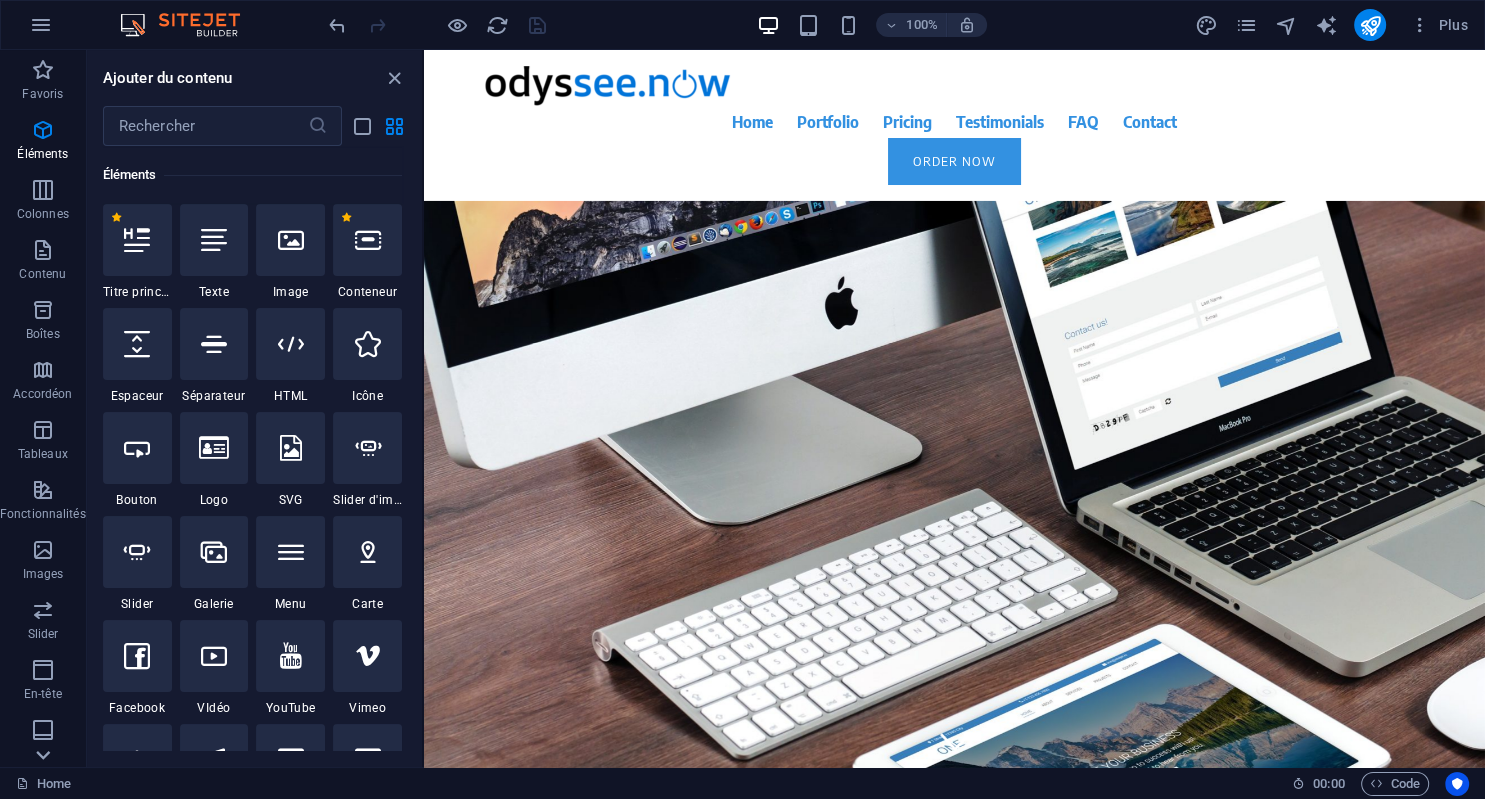click 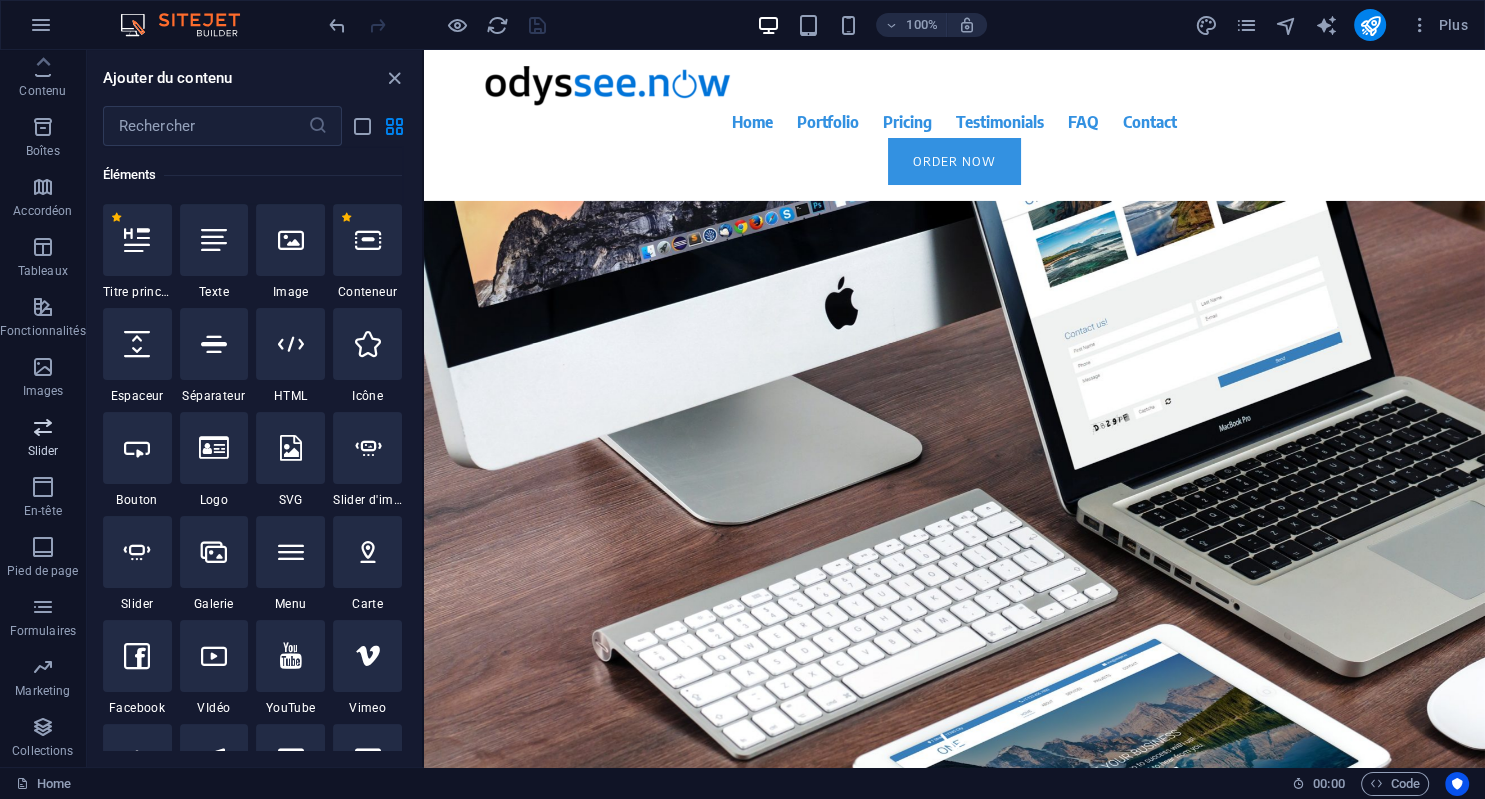 scroll, scrollTop: 0, scrollLeft: 0, axis: both 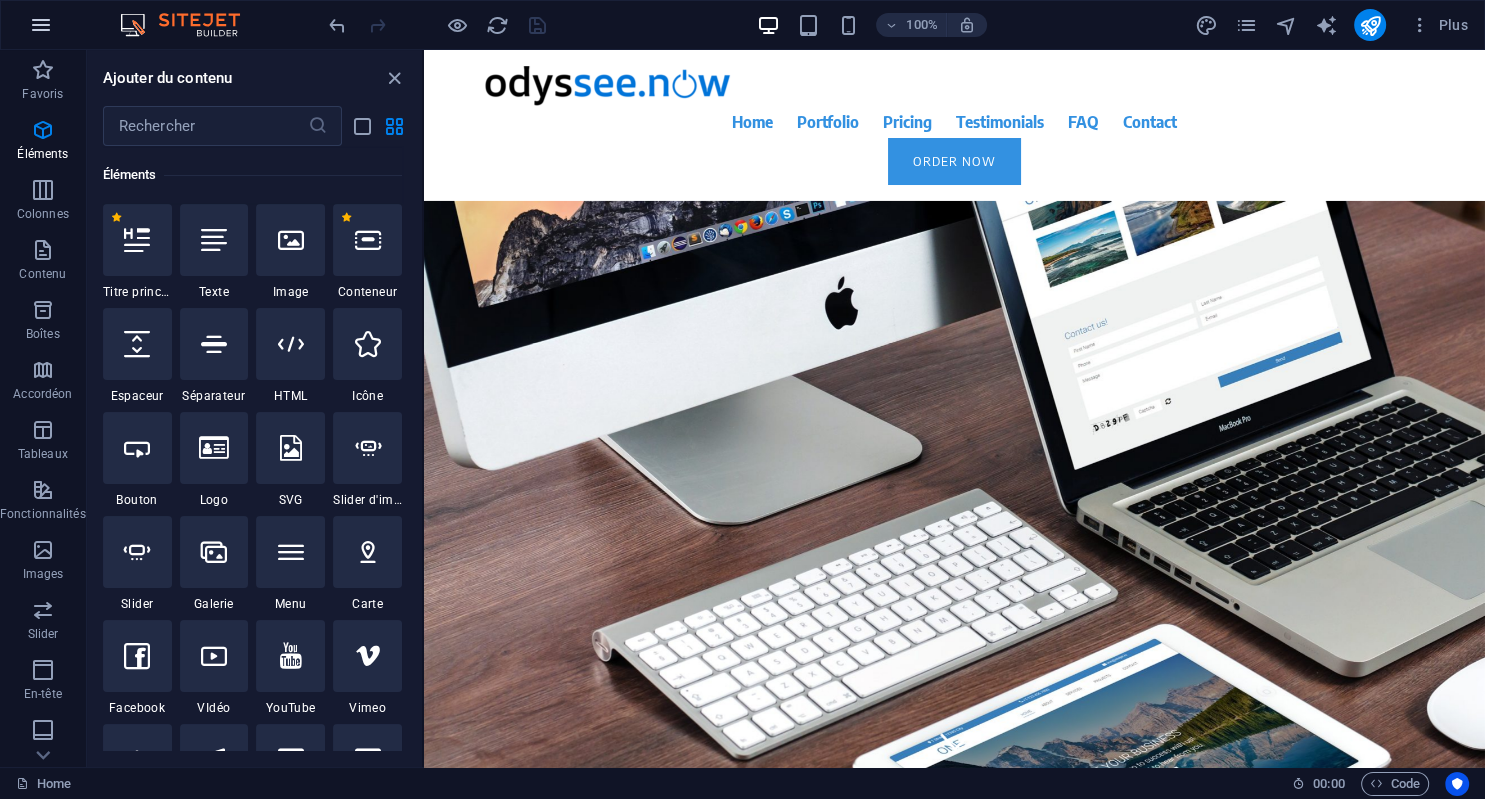 click at bounding box center (41, 25) 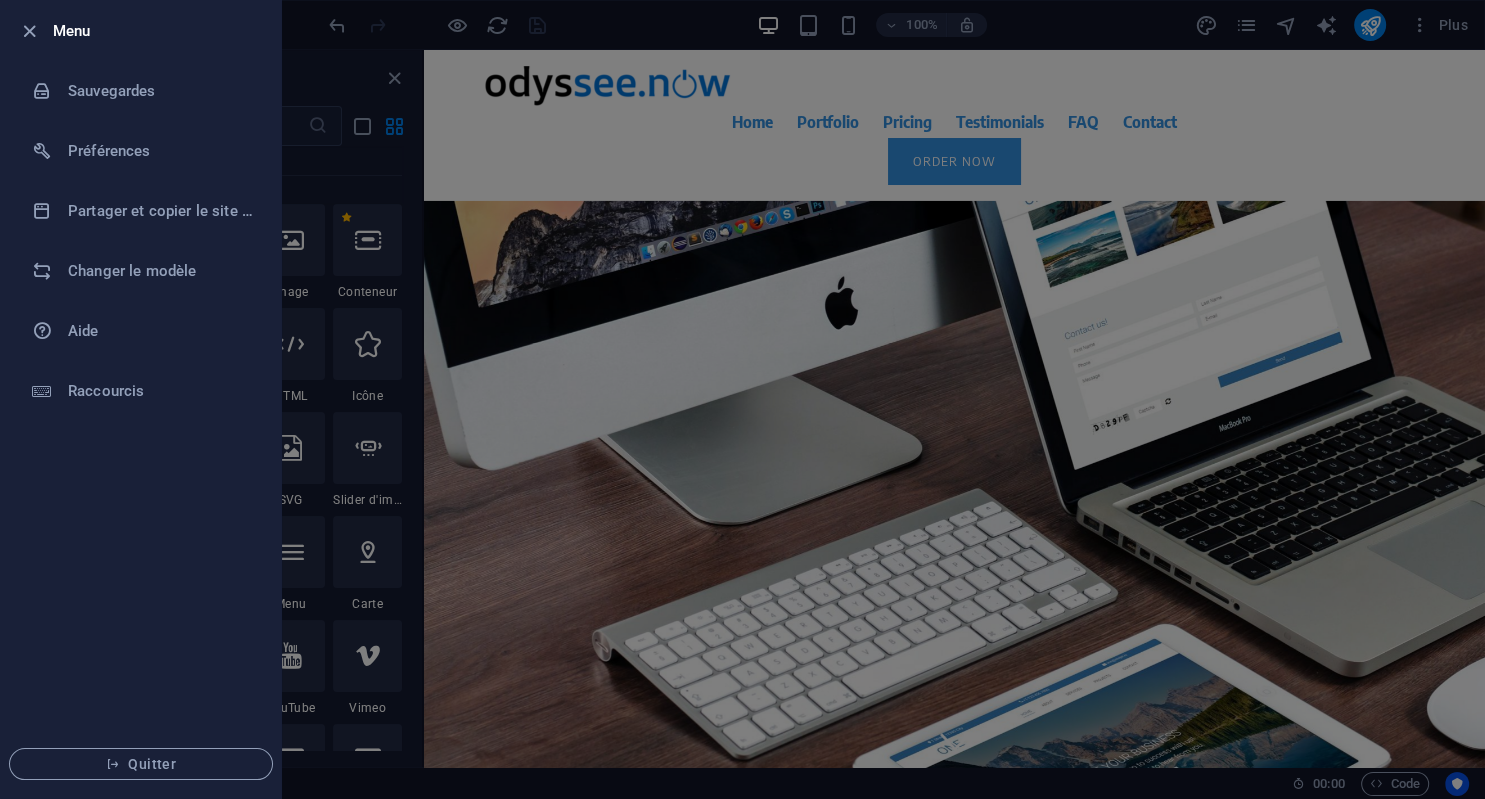 click at bounding box center (35, 31) 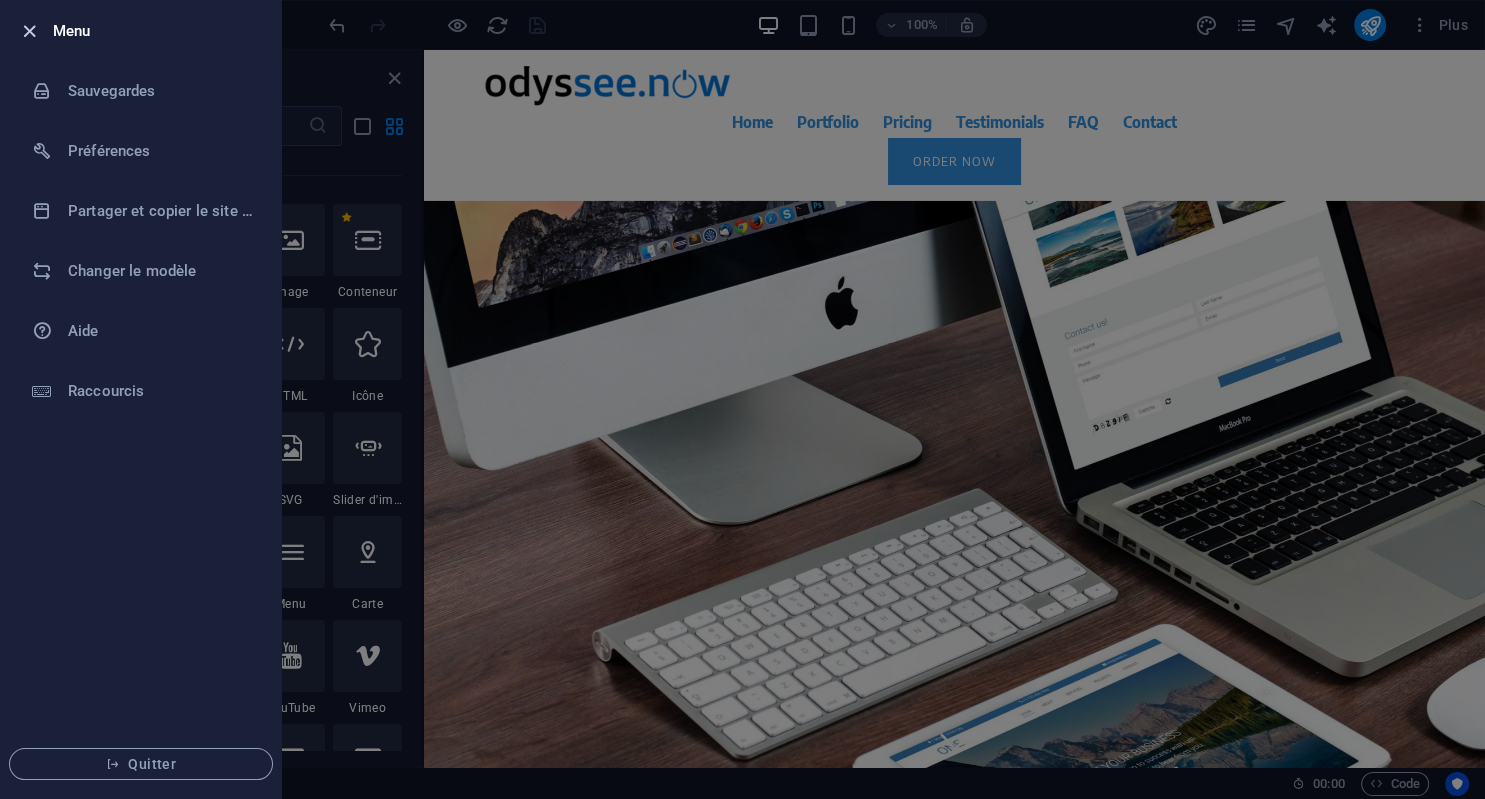 click at bounding box center (29, 31) 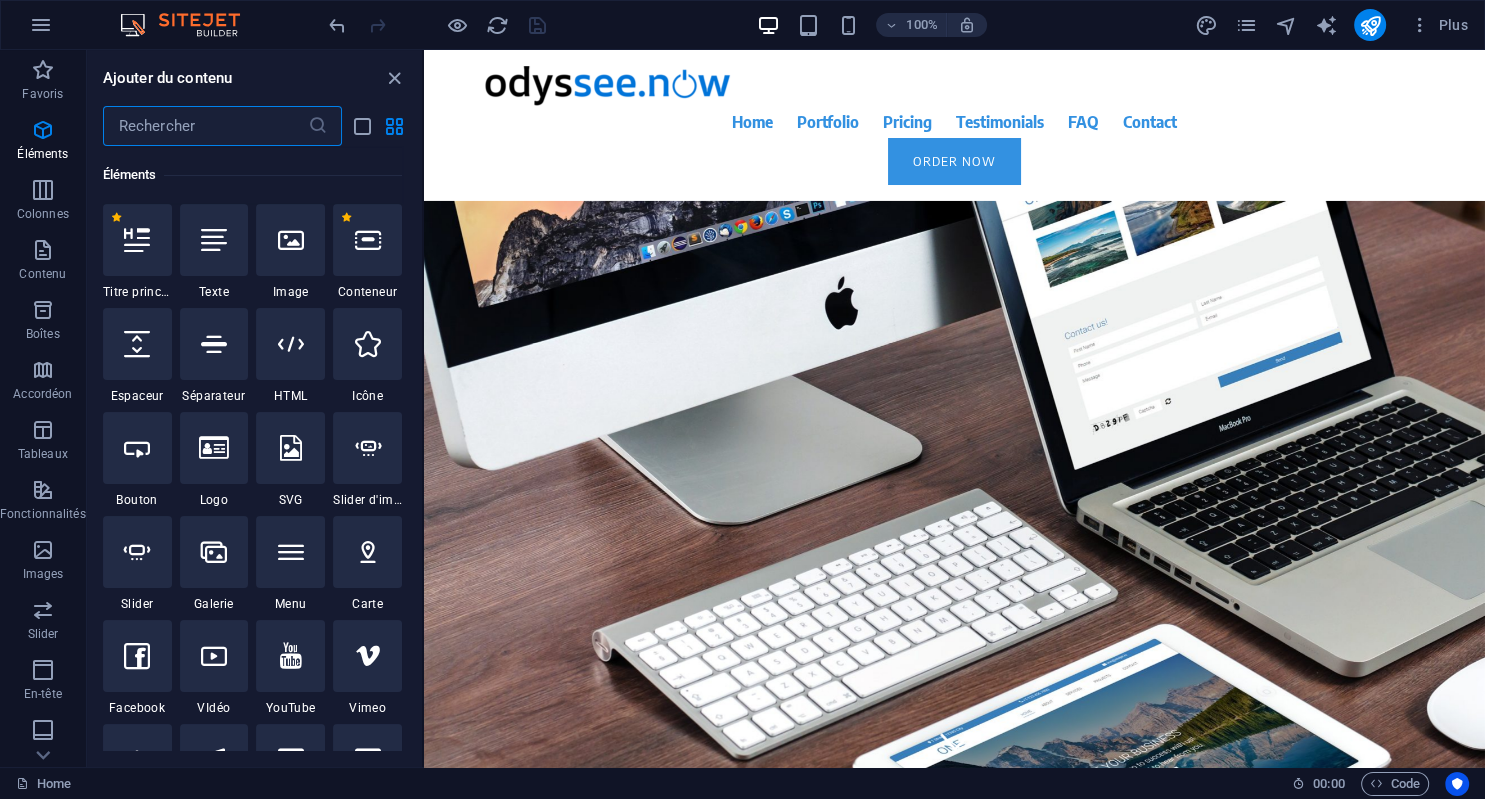 click at bounding box center (205, 126) 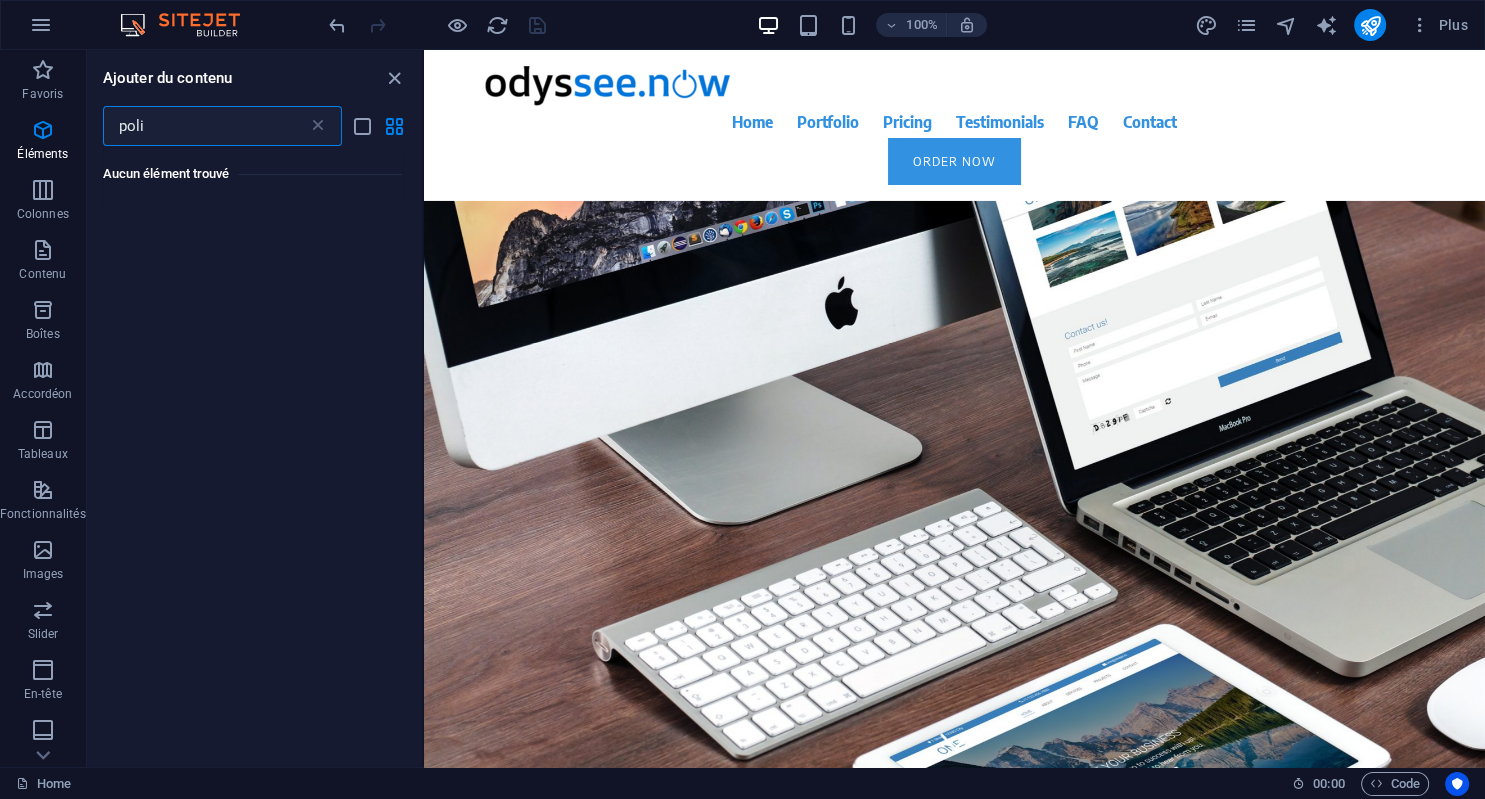 scroll, scrollTop: 0, scrollLeft: 0, axis: both 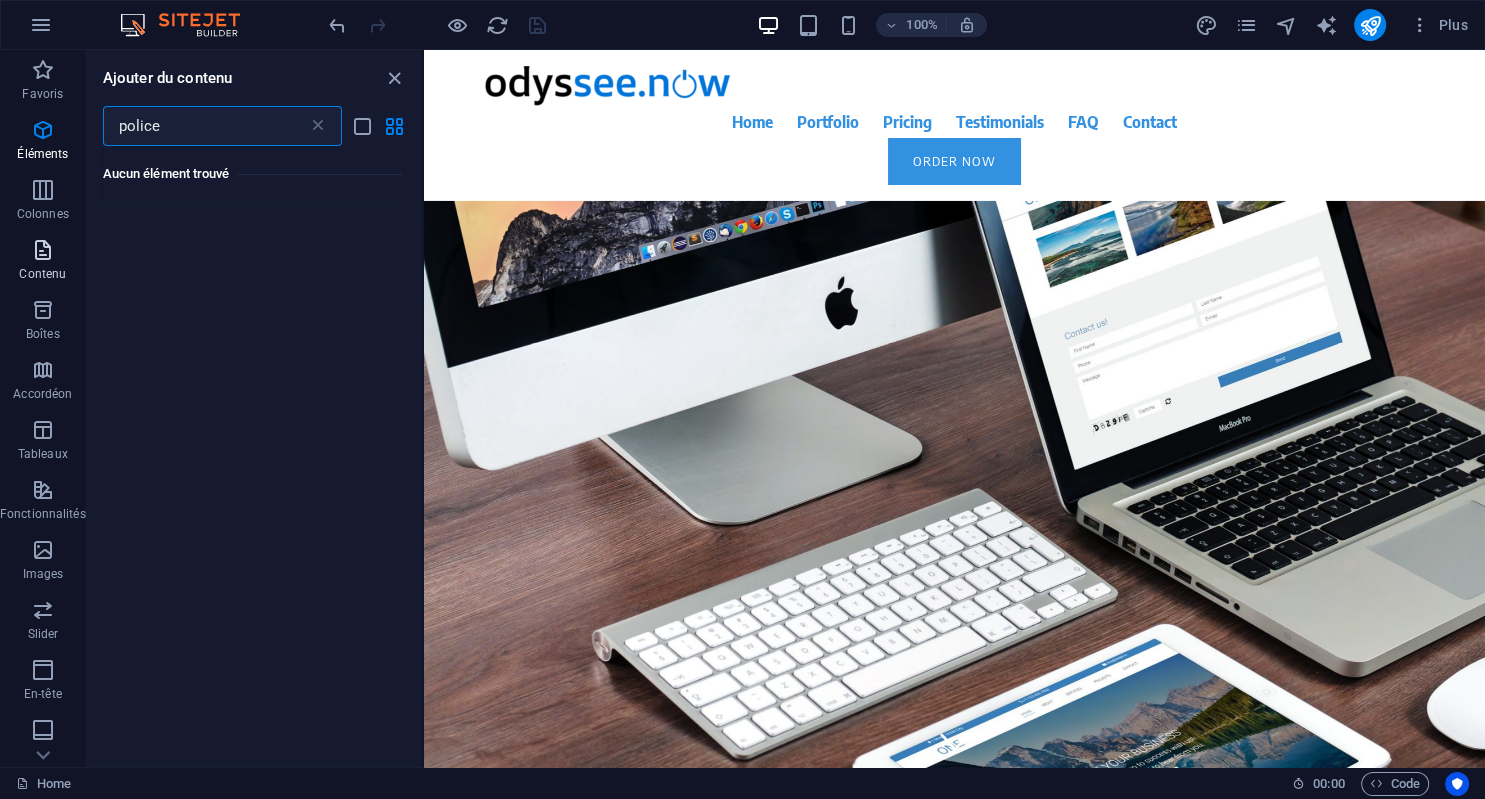 type on "police" 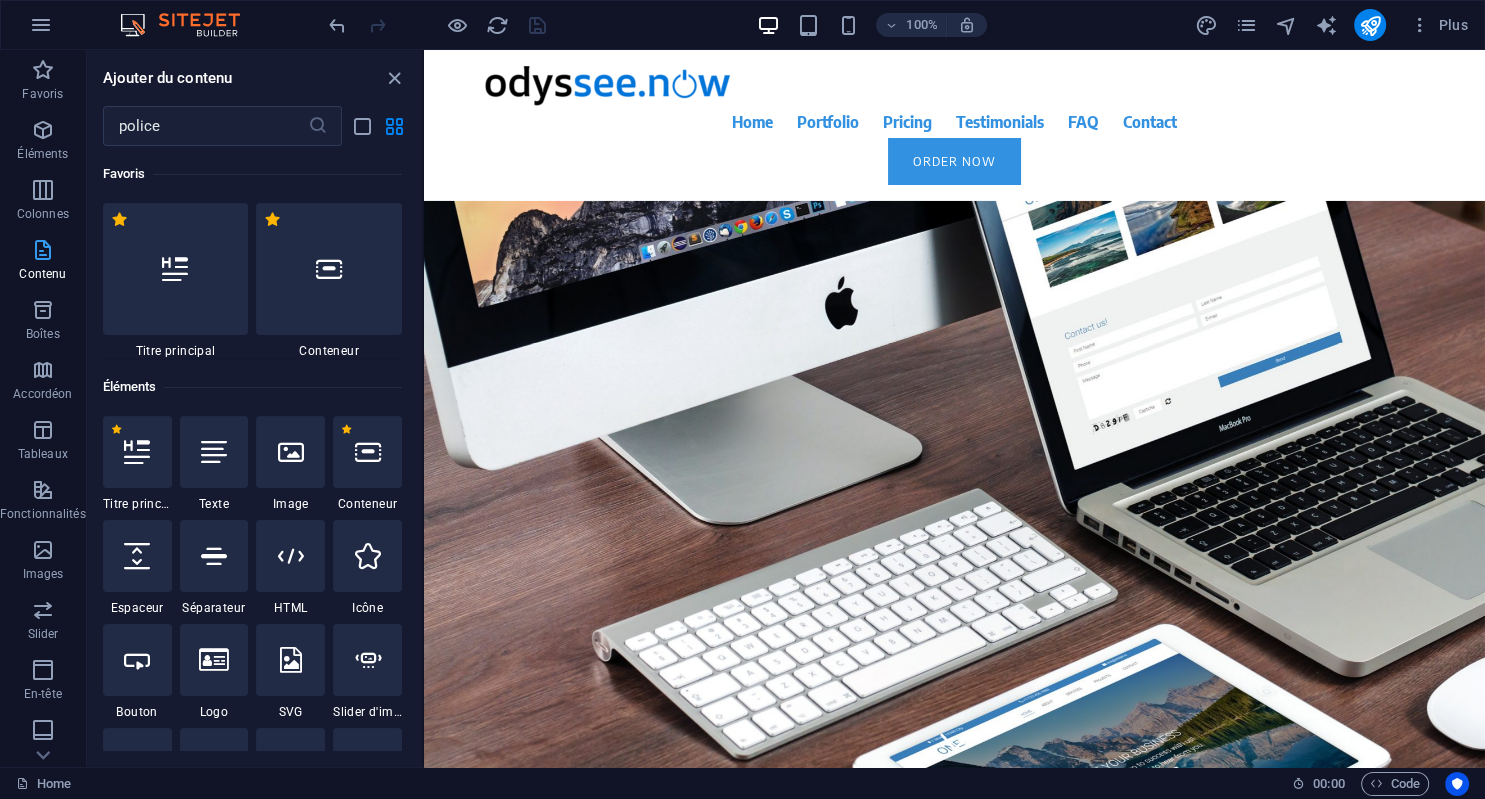 type 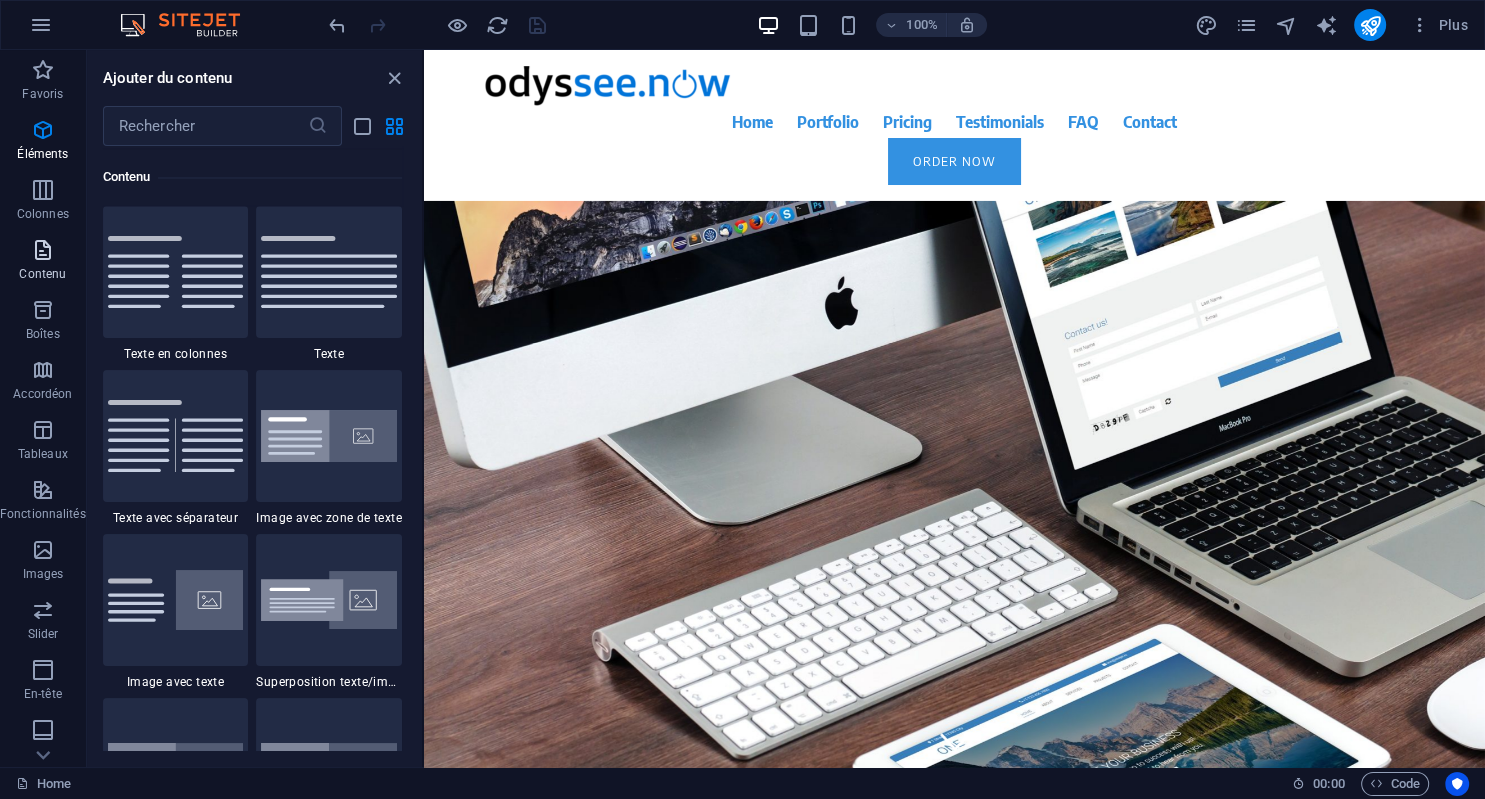 scroll, scrollTop: 3499, scrollLeft: 0, axis: vertical 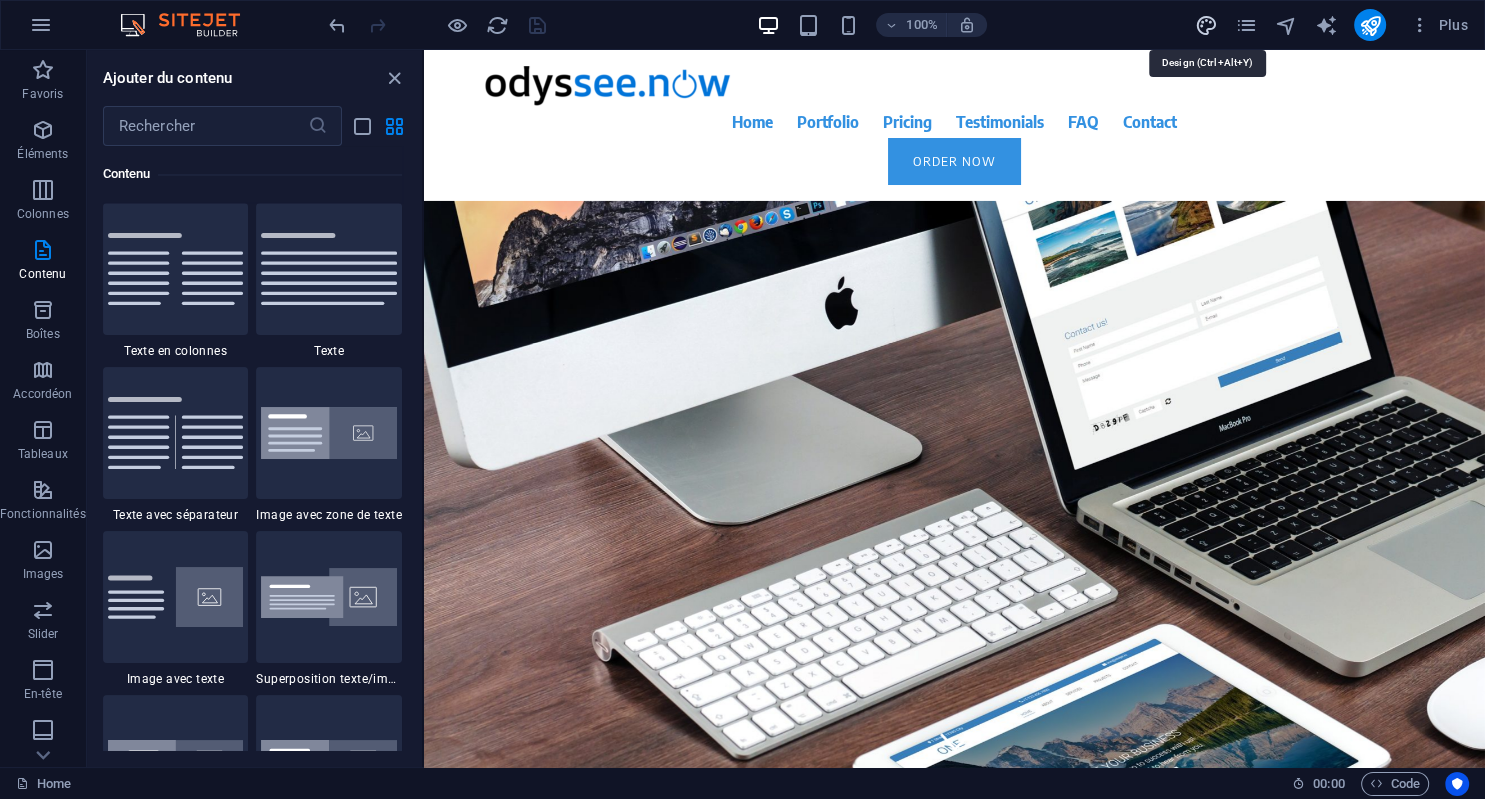 click at bounding box center (1205, 25) 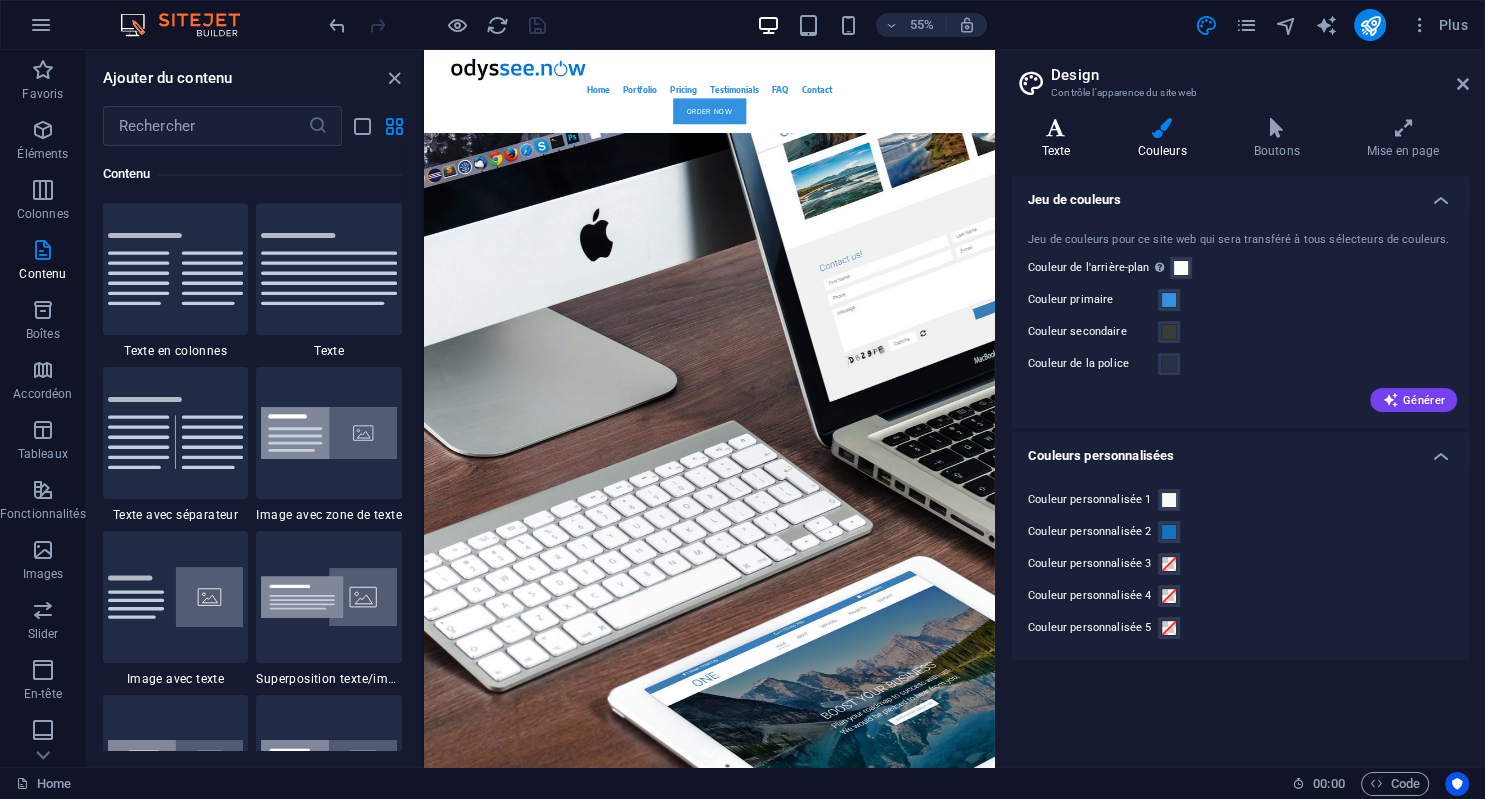 click at bounding box center [1056, 128] 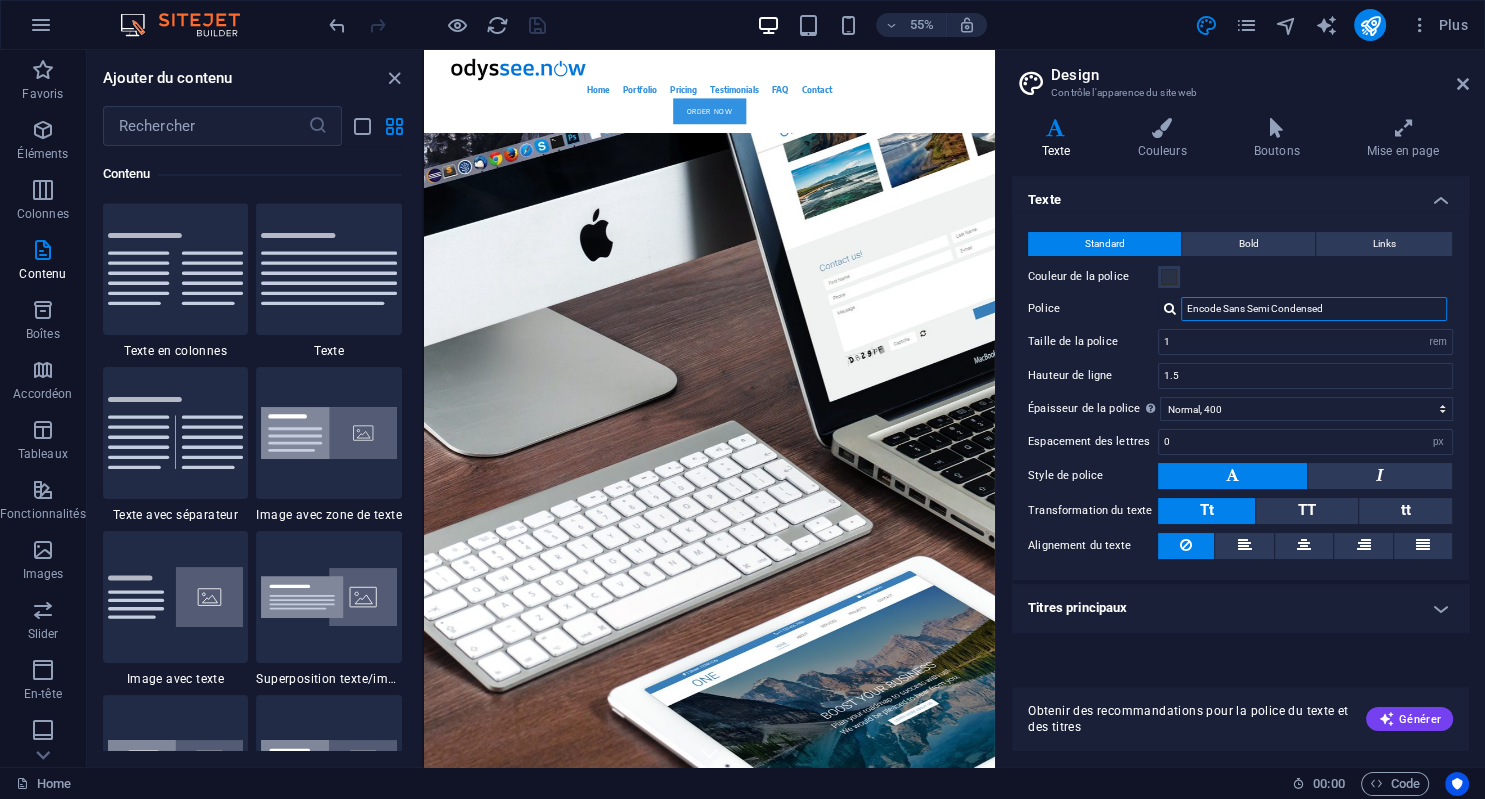 click on "Encode Sans Semi Condensed" at bounding box center [1314, 309] 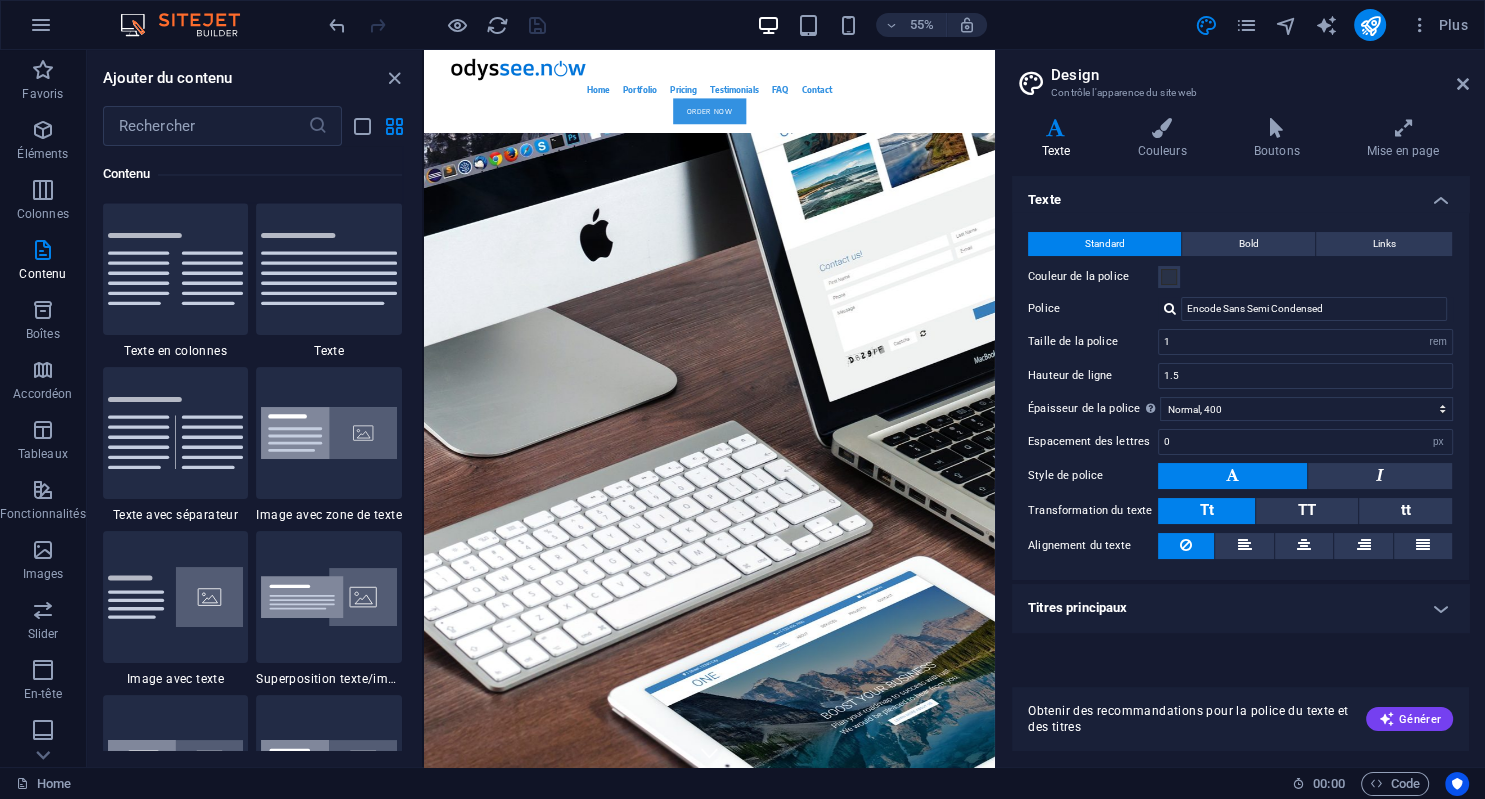 click at bounding box center [1170, 308] 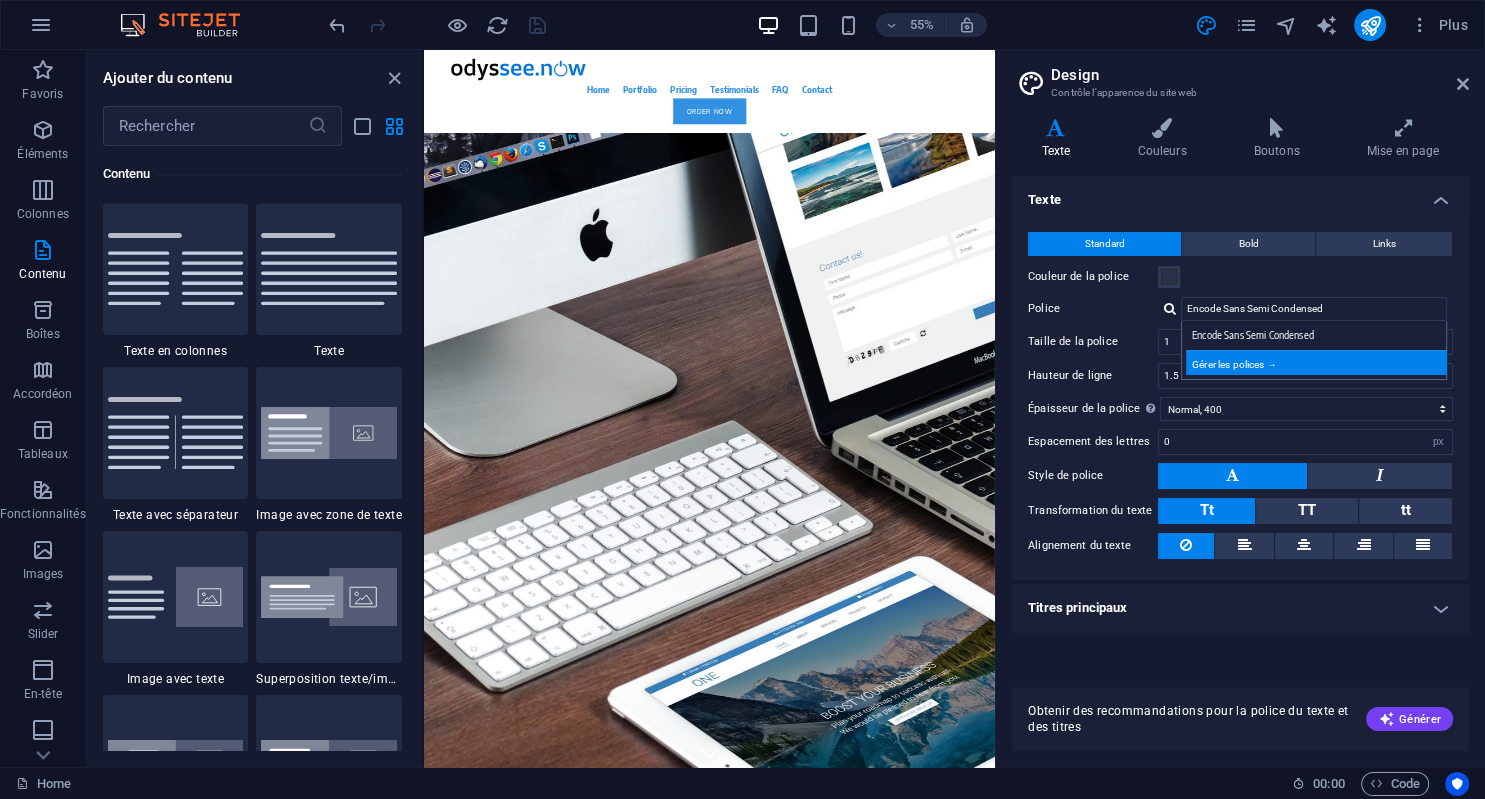 click on "Gérer les polices →" at bounding box center [1318, 362] 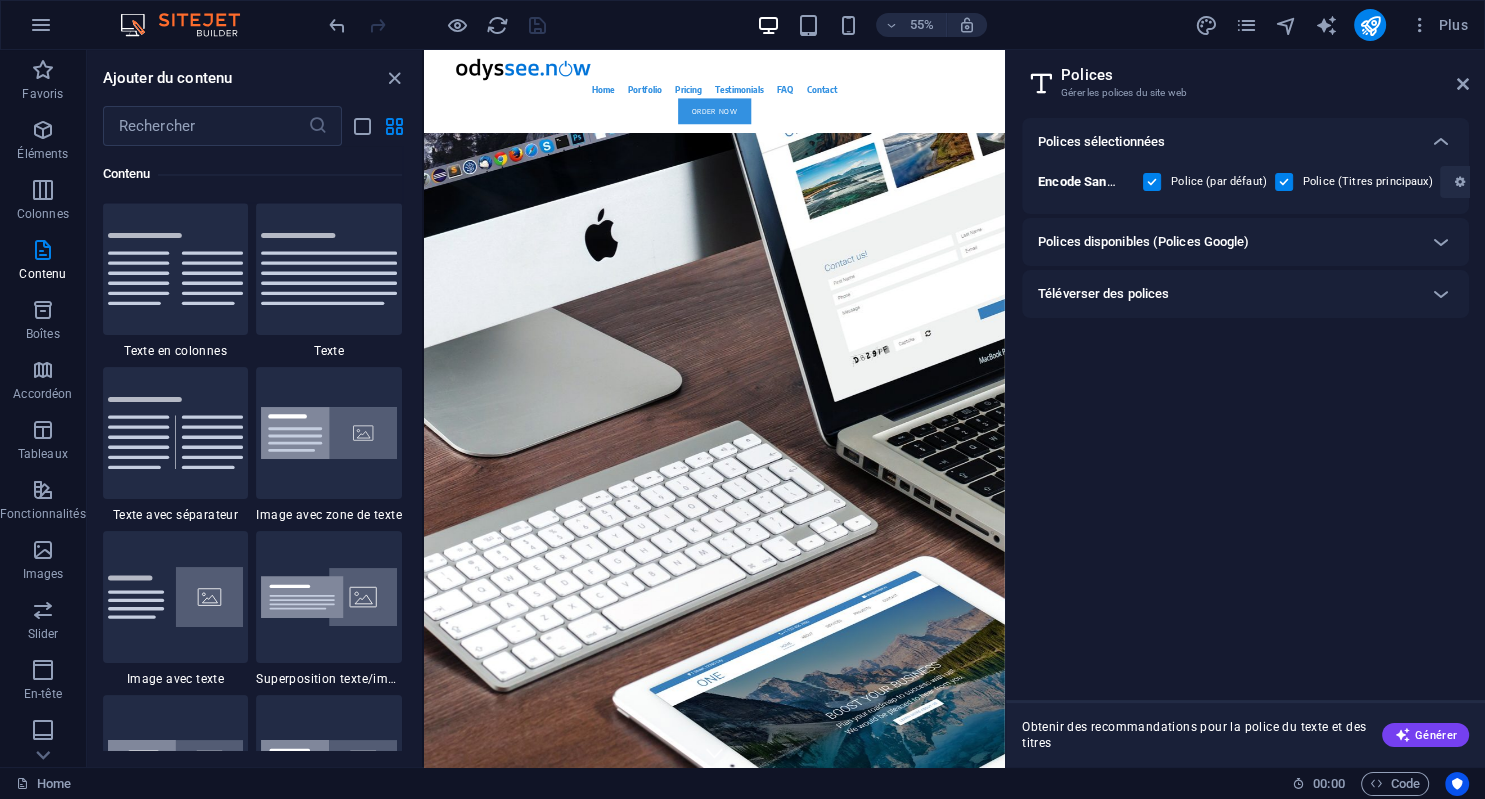 click on "Téléverser des polices" at bounding box center (1227, 294) 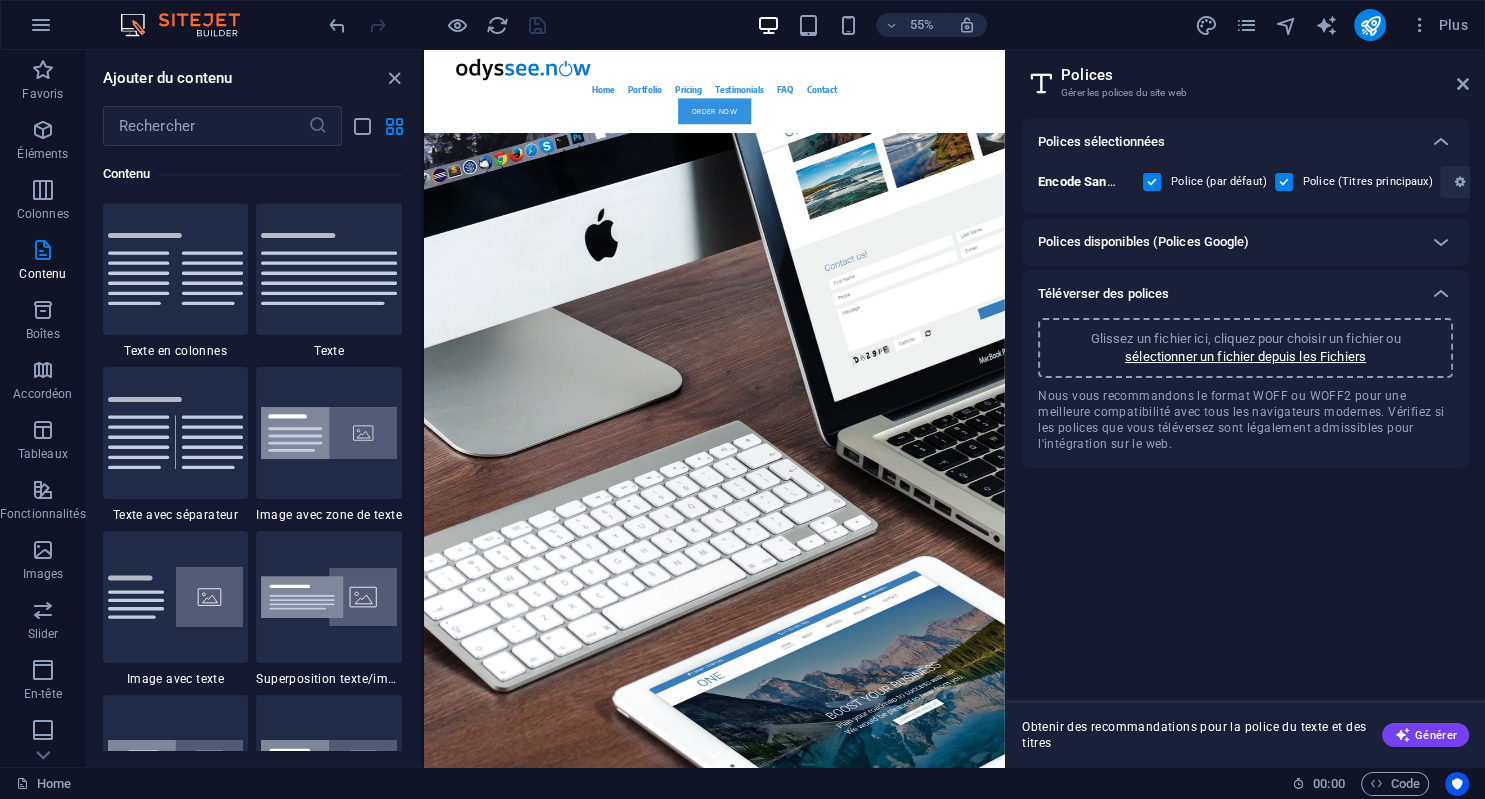 click on "Polices disponibles (Polices Google)" at bounding box center (1227, 242) 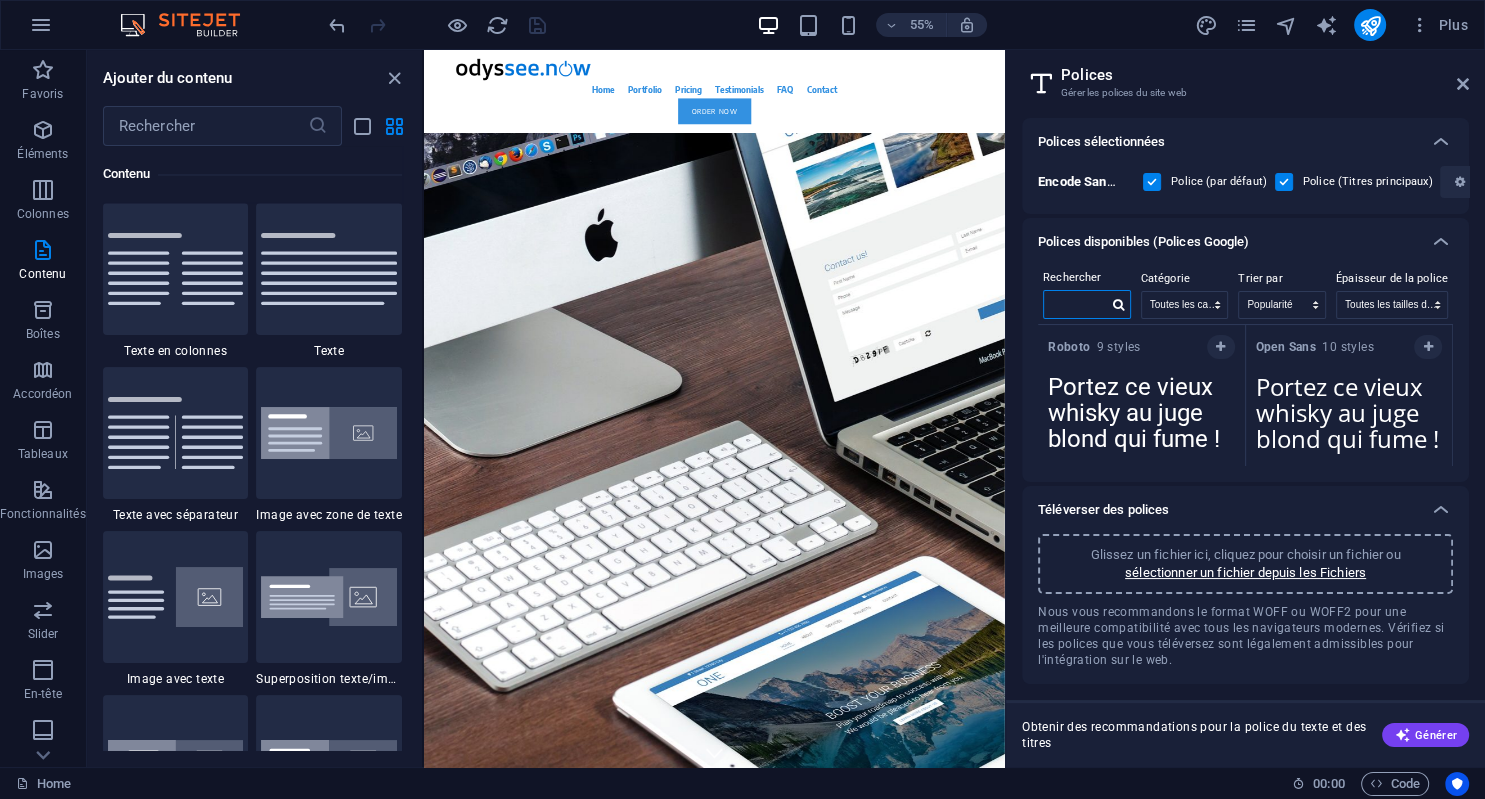 click at bounding box center [1076, 304] 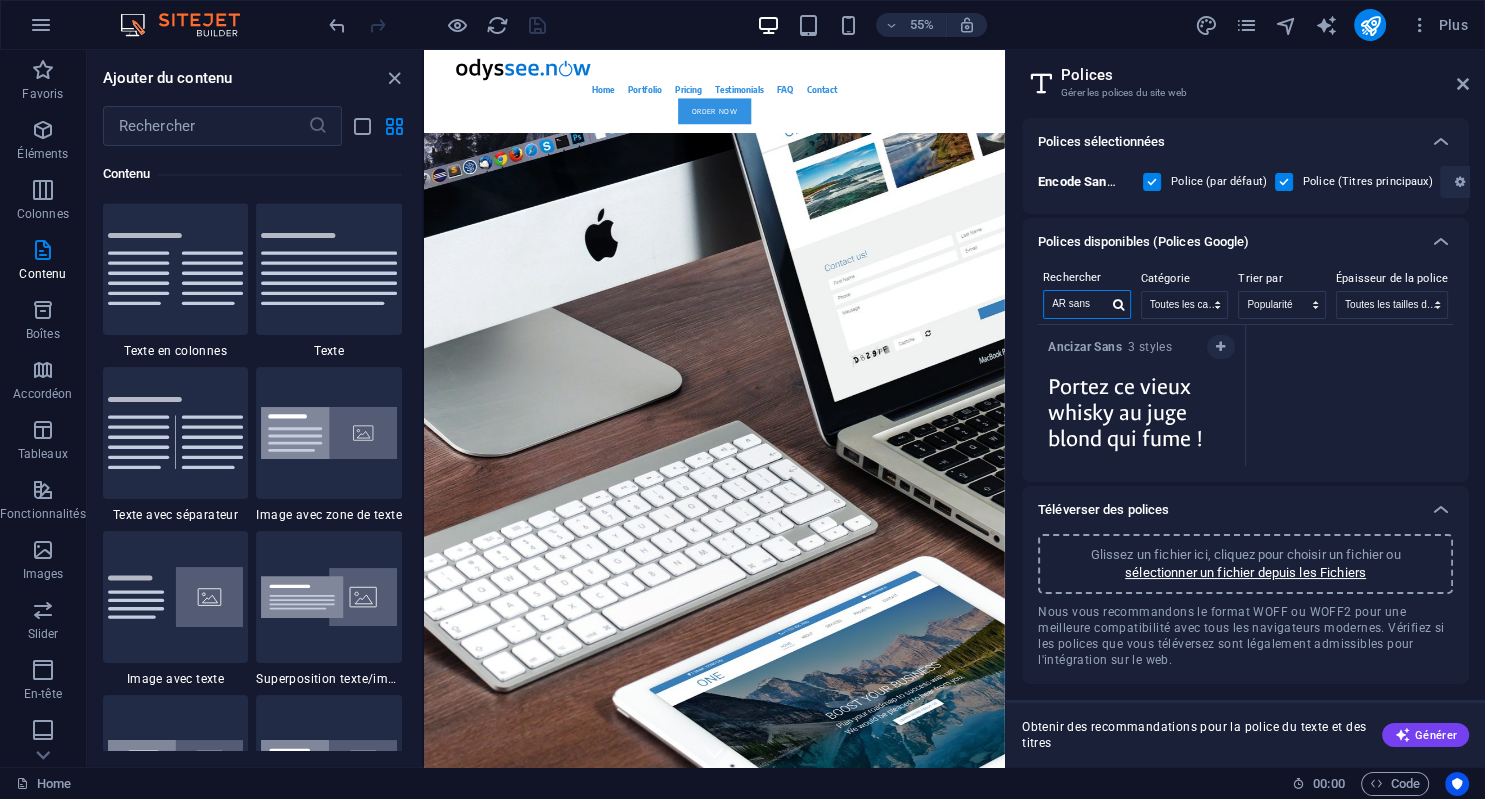 type on "AR sans" 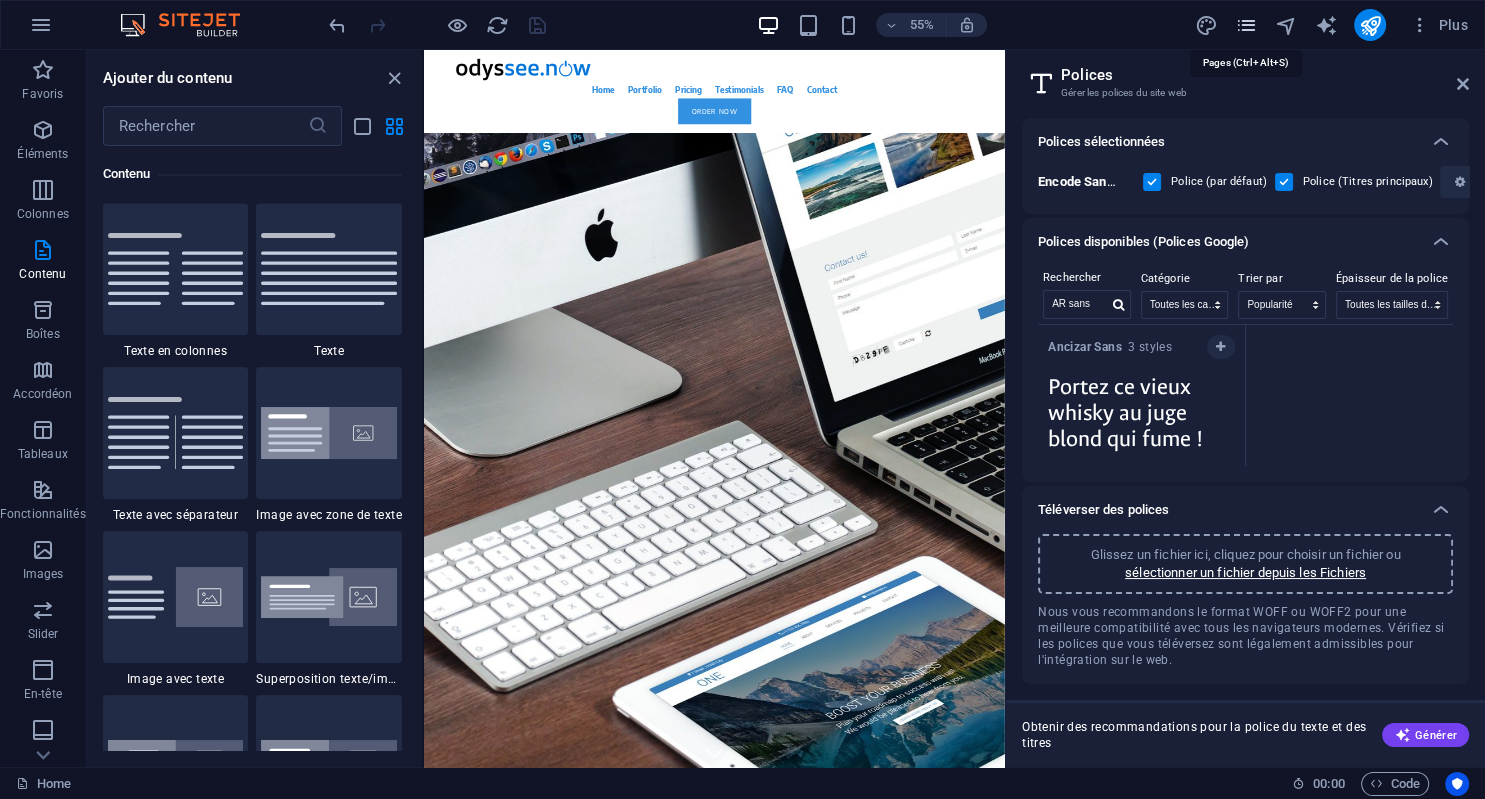 click at bounding box center [1245, 25] 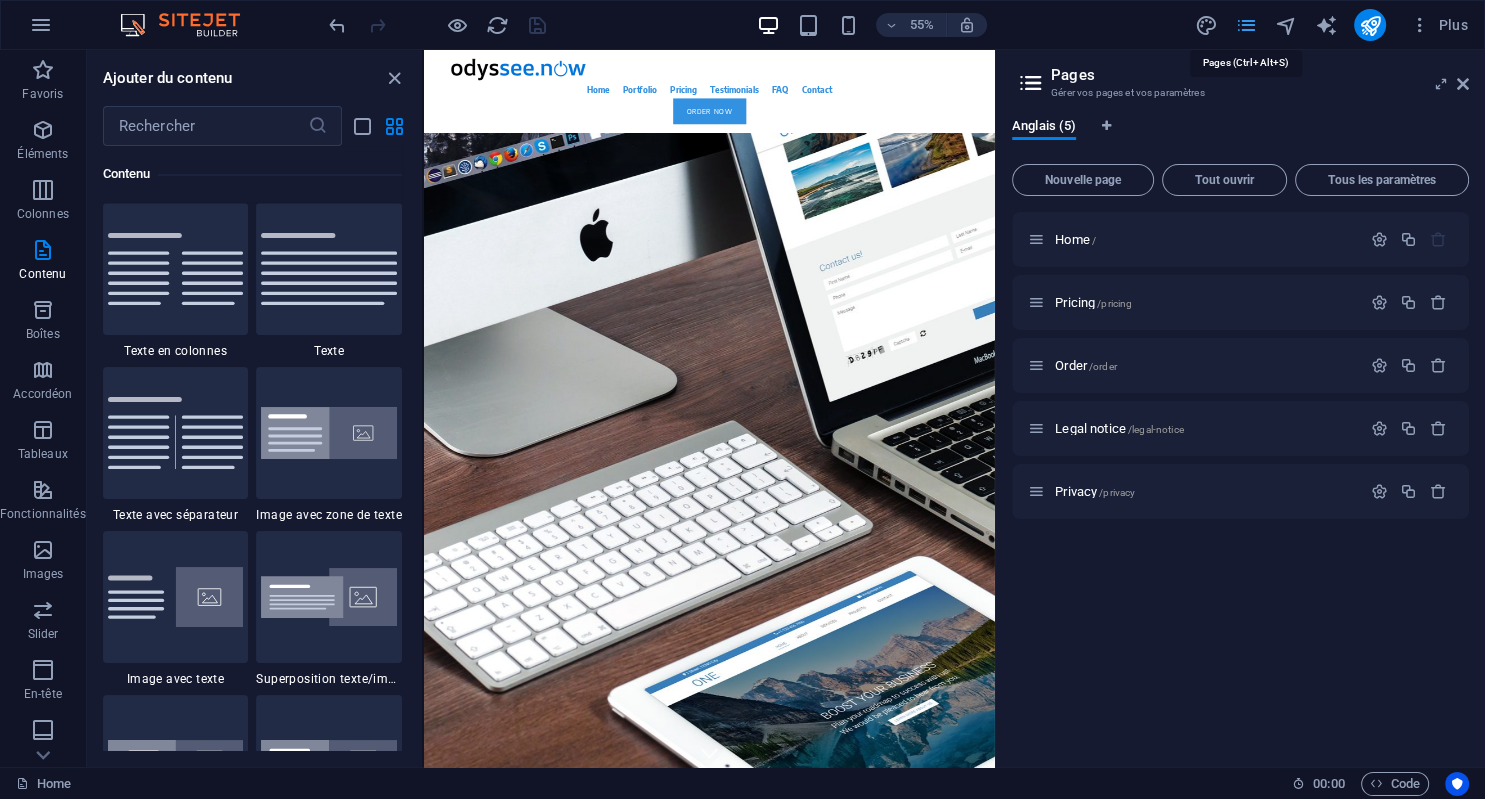 click at bounding box center (1245, 25) 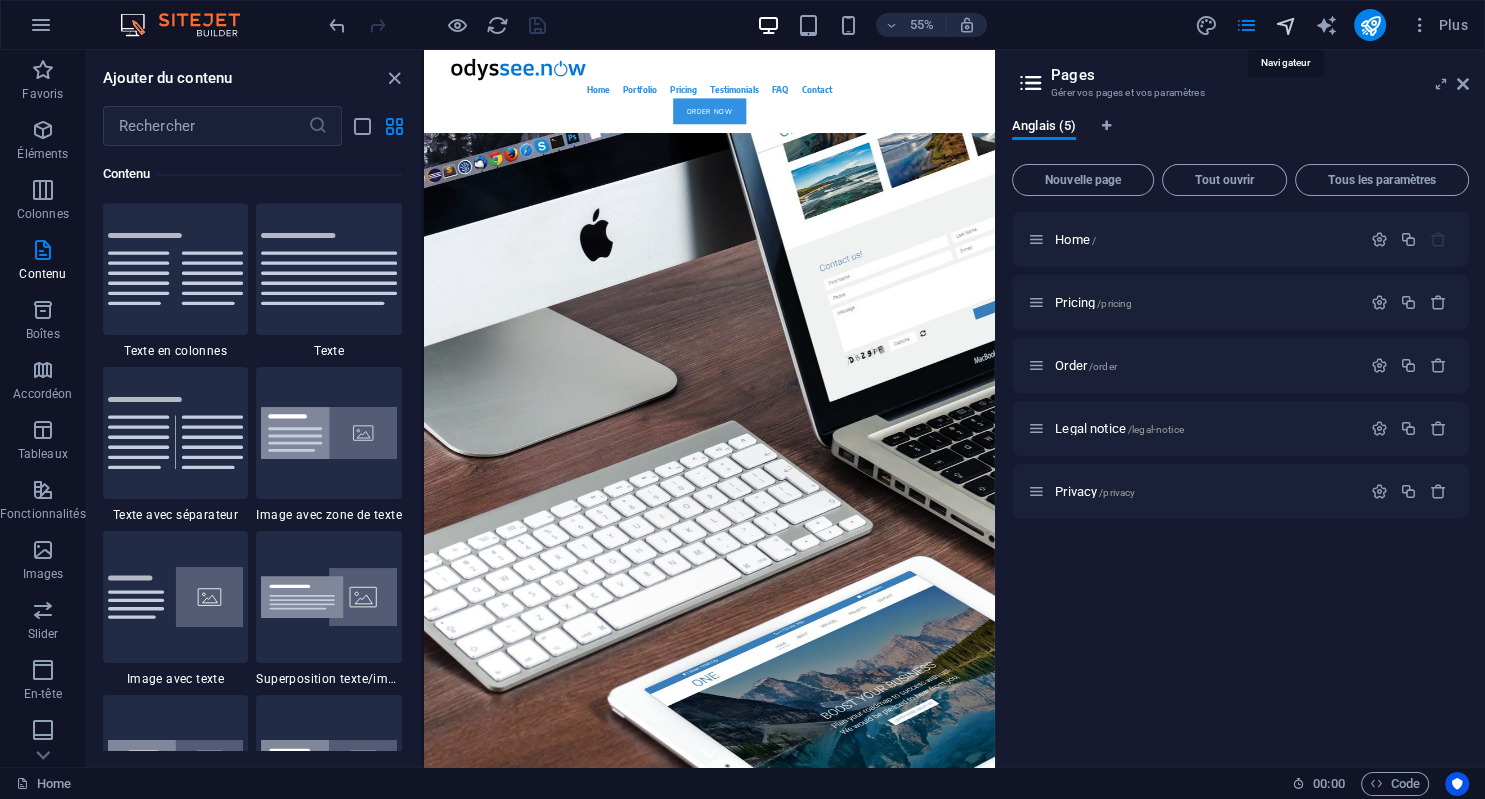 click at bounding box center (1285, 25) 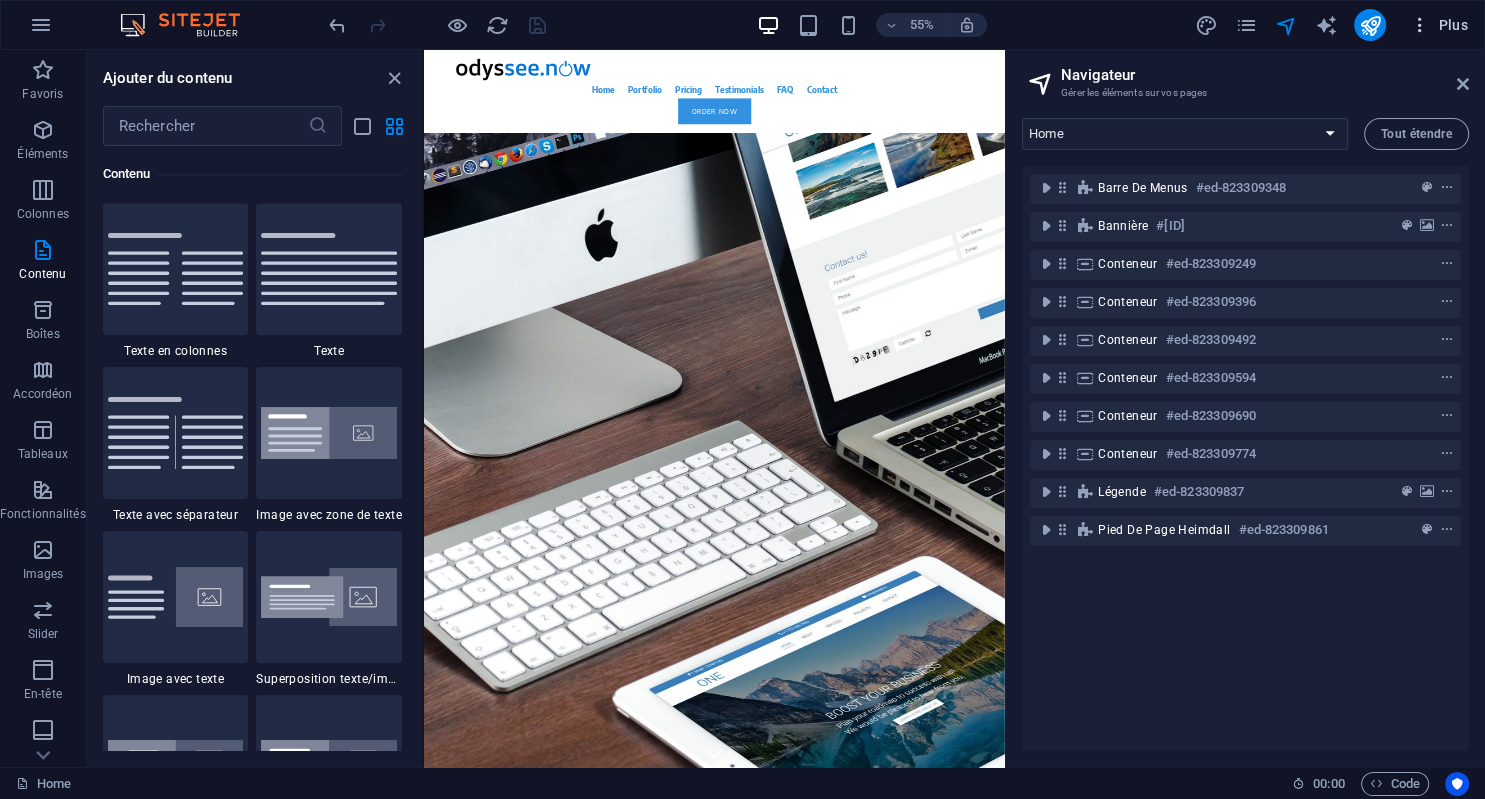 click at bounding box center [1420, 25] 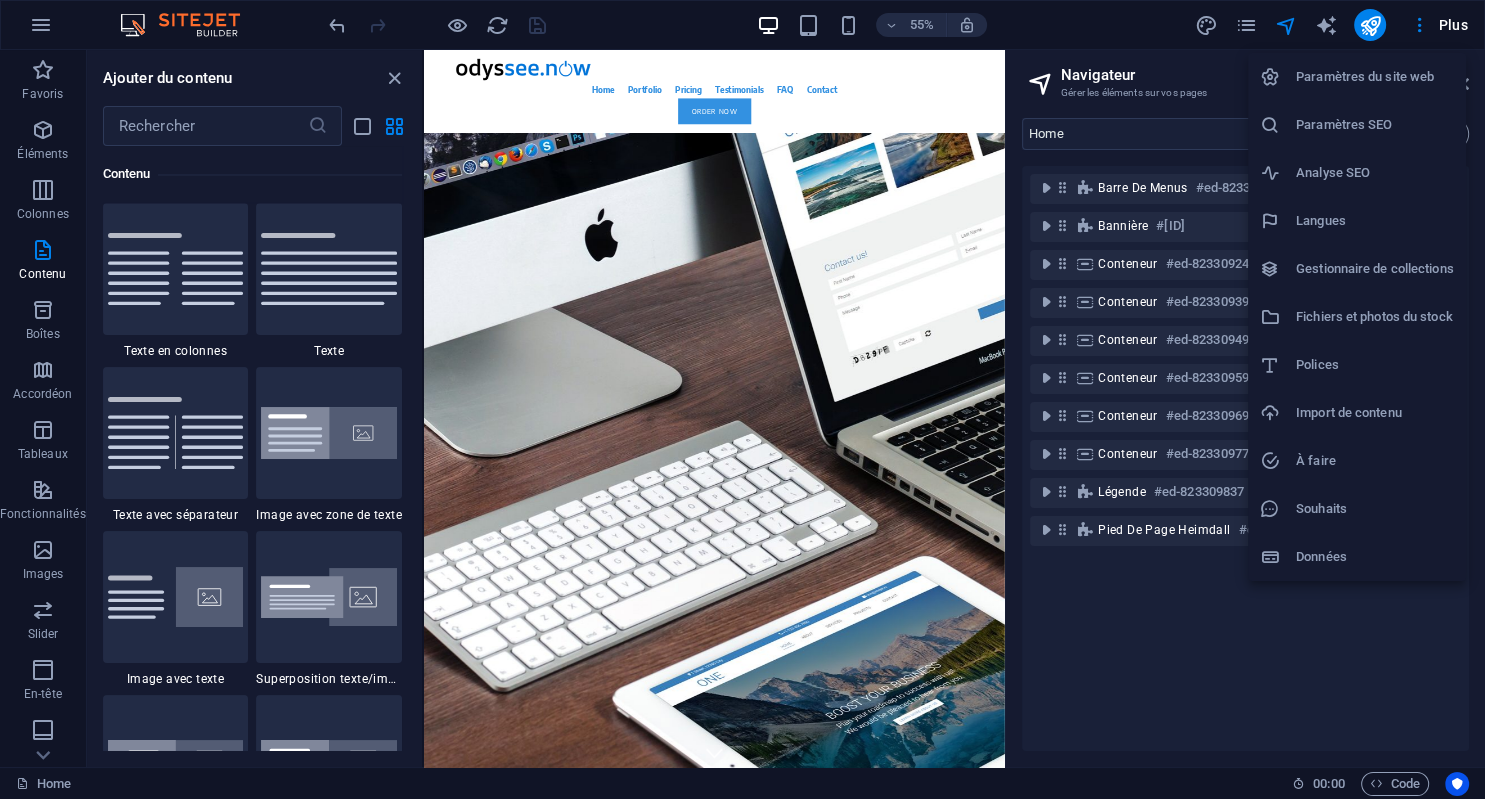 click on "Polices" at bounding box center [1375, 365] 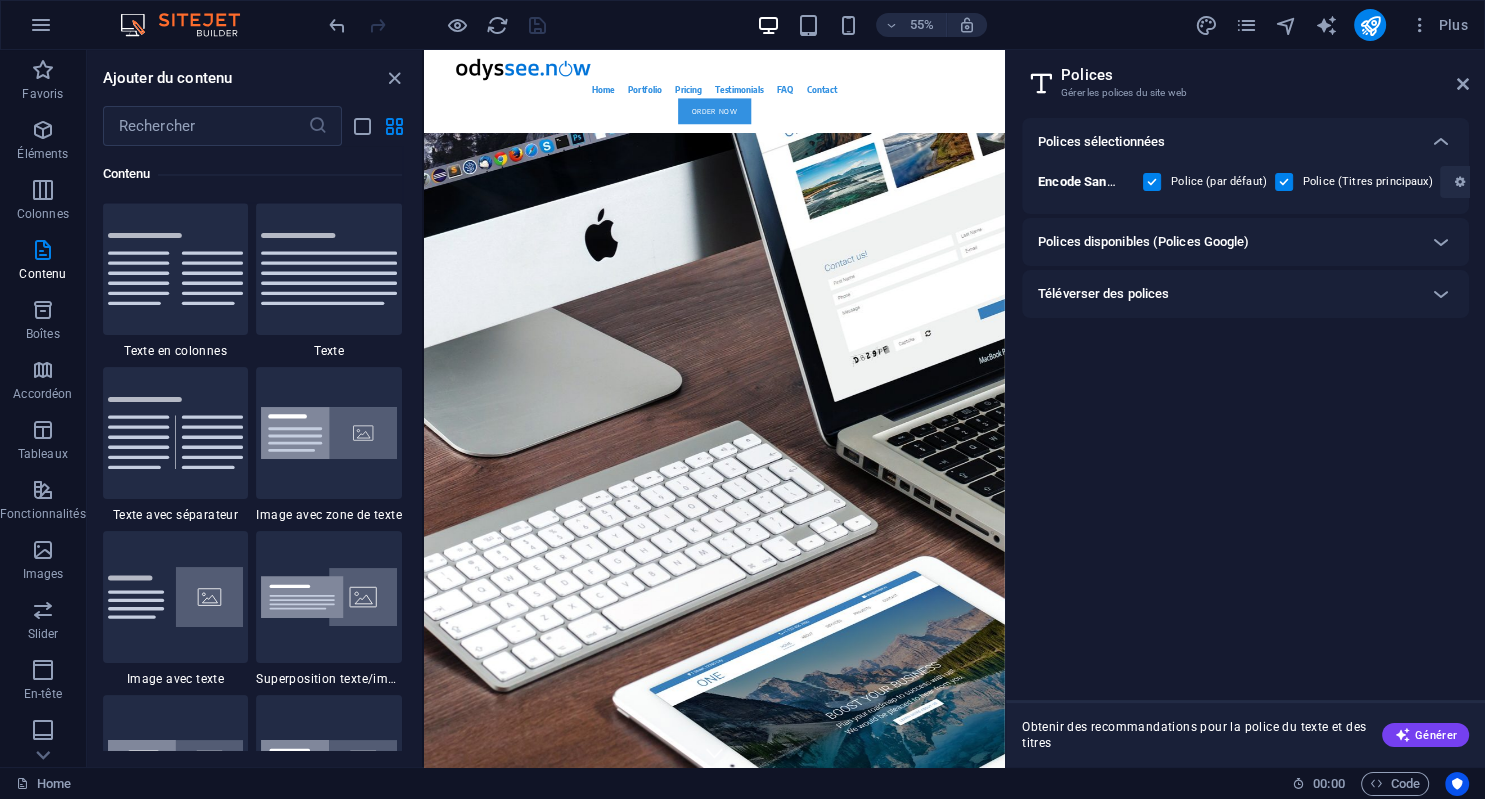 click on "Polices disponibles (Polices Google)" at bounding box center [1227, 242] 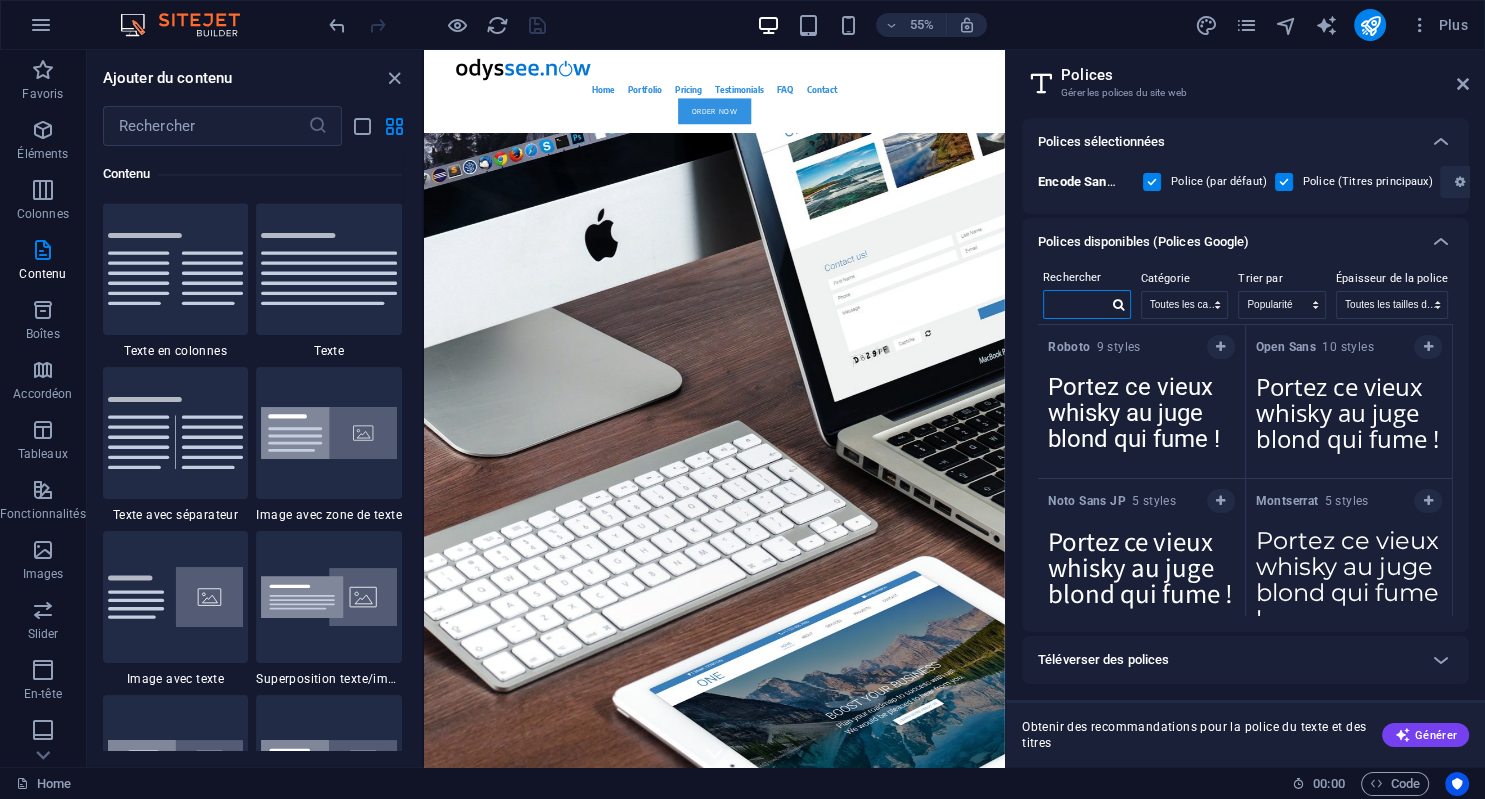 click at bounding box center (1076, 304) 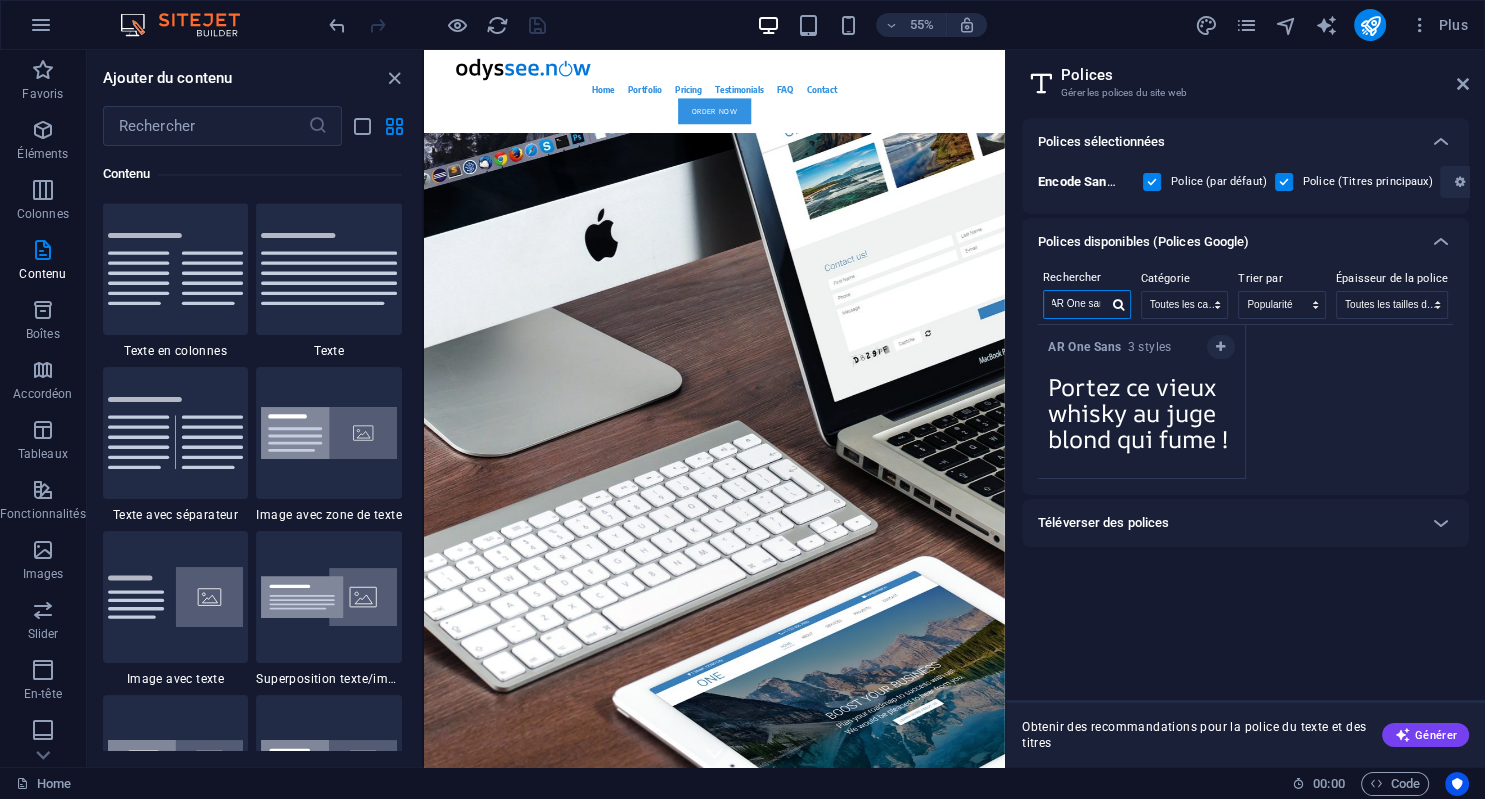scroll, scrollTop: 0, scrollLeft: 6, axis: horizontal 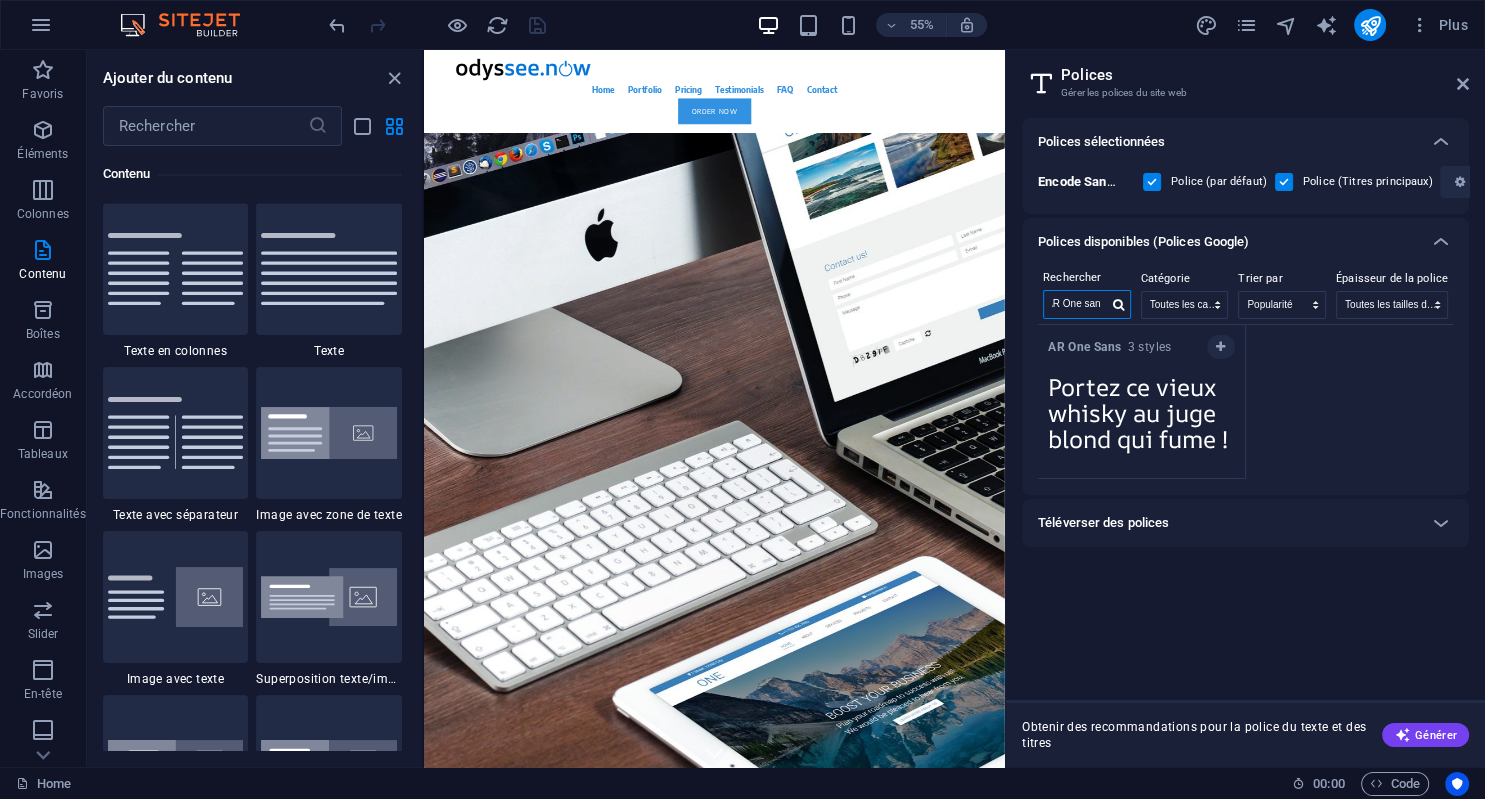 type on "AR One sans" 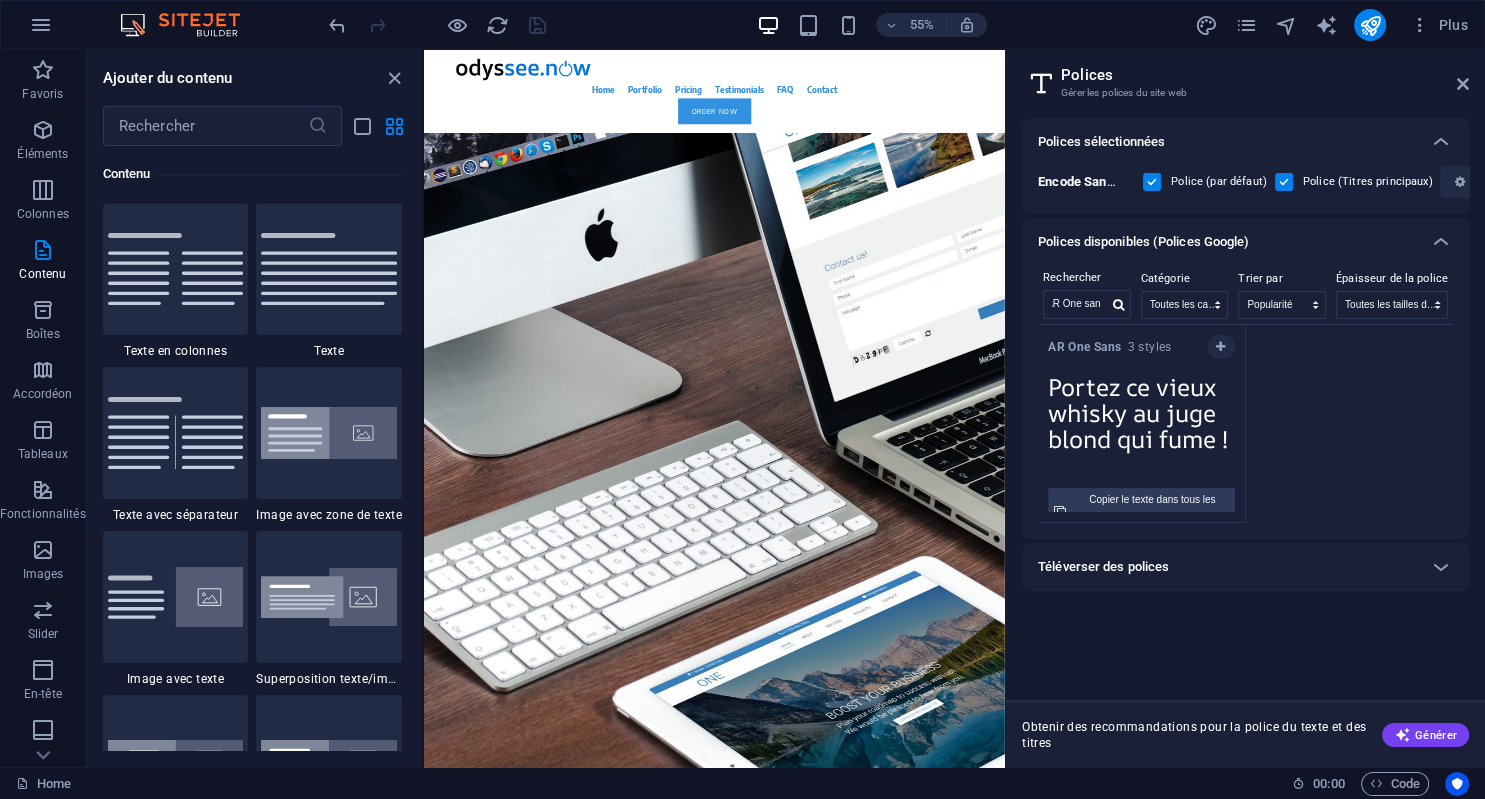 click on "Portez ce vieux whisky au juge blond qui fume !" at bounding box center (1141, 419) 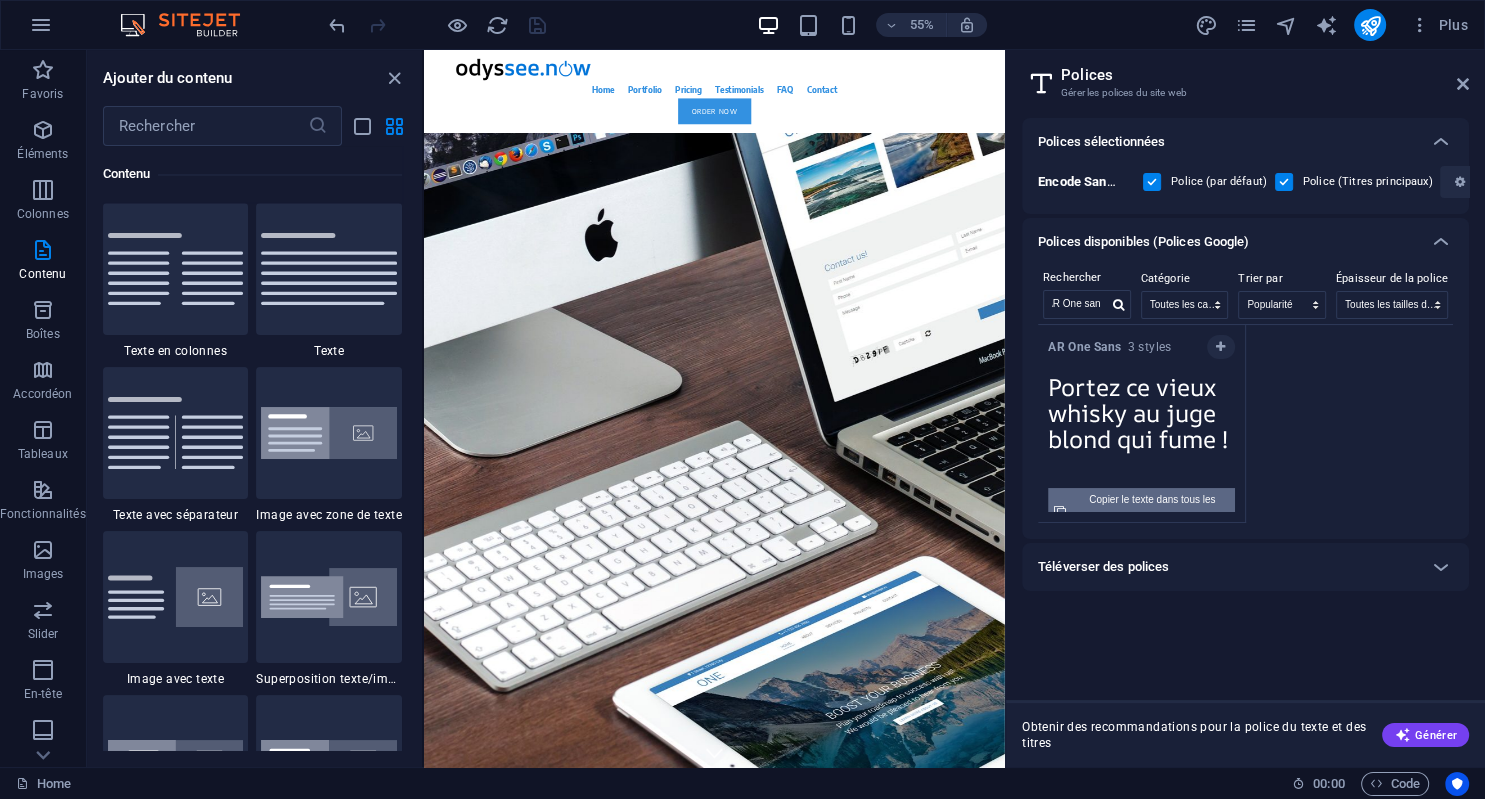 click on "Copier le texte dans tous les aperçus" at bounding box center [1152, 512] 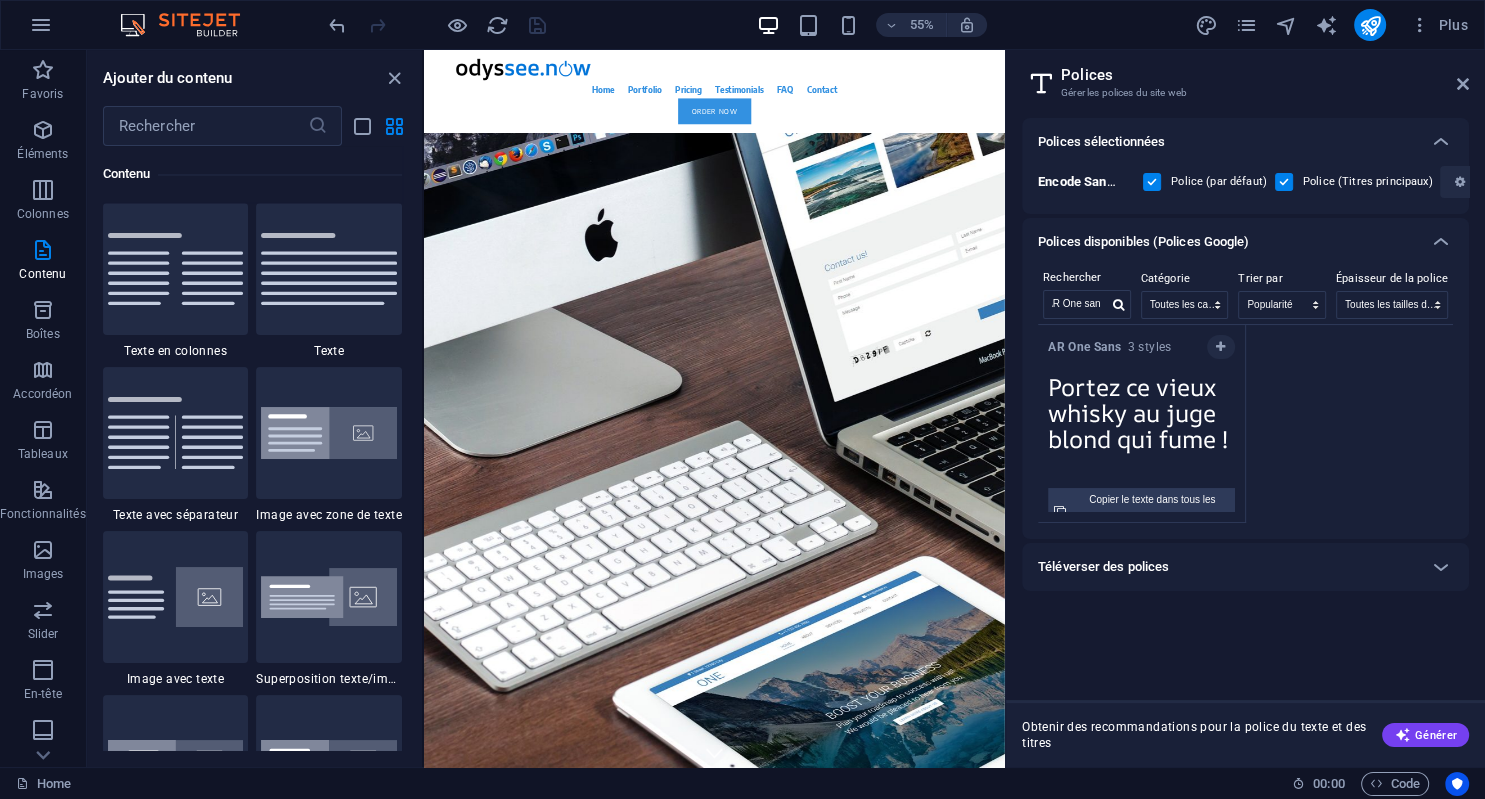 click on "Portez ce vieux whisky au juge blond qui fume !" at bounding box center [1141, 419] 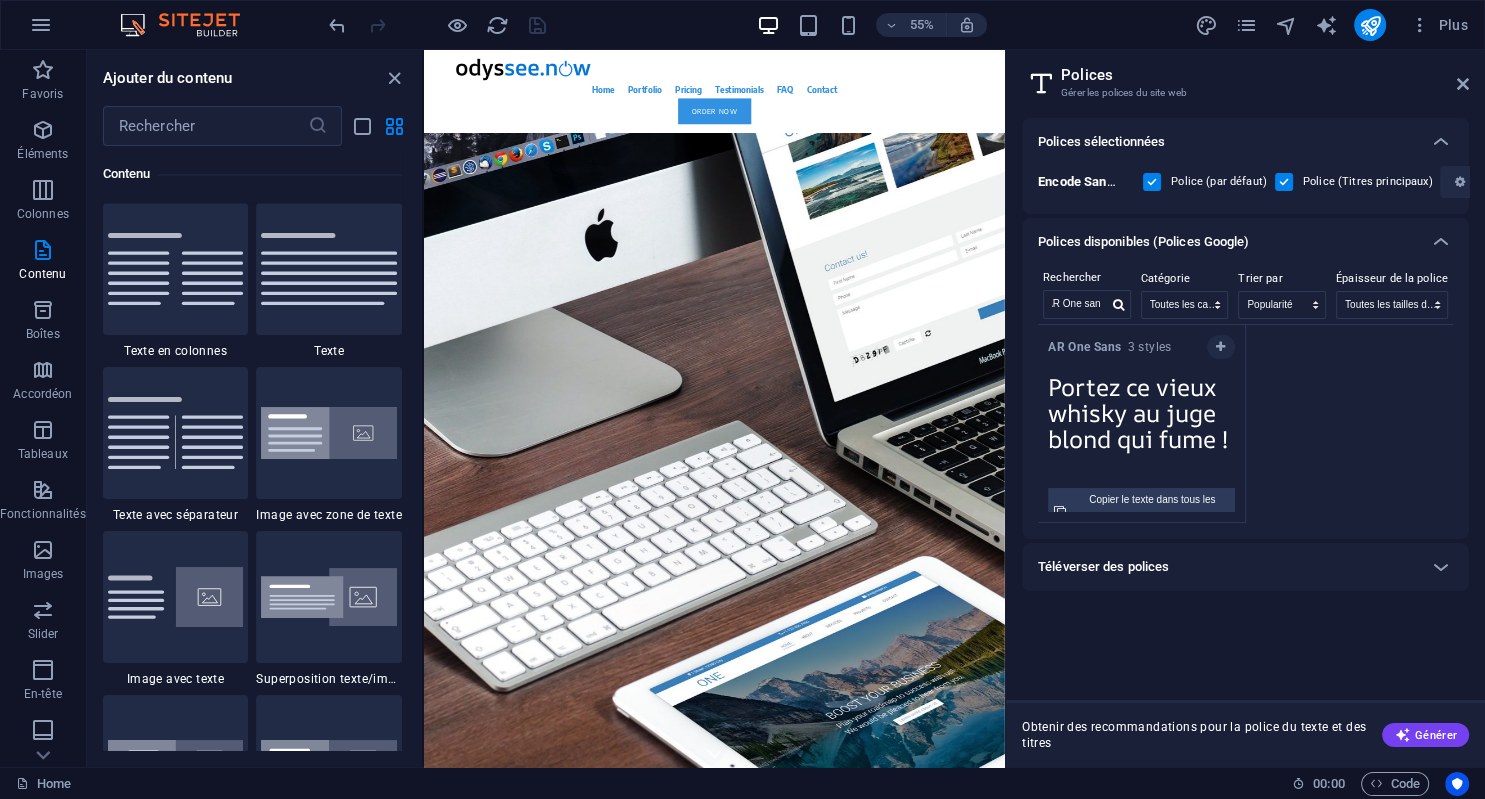 click on "Portez ce vieux whisky au juge blond qui fume !" at bounding box center (1141, 419) 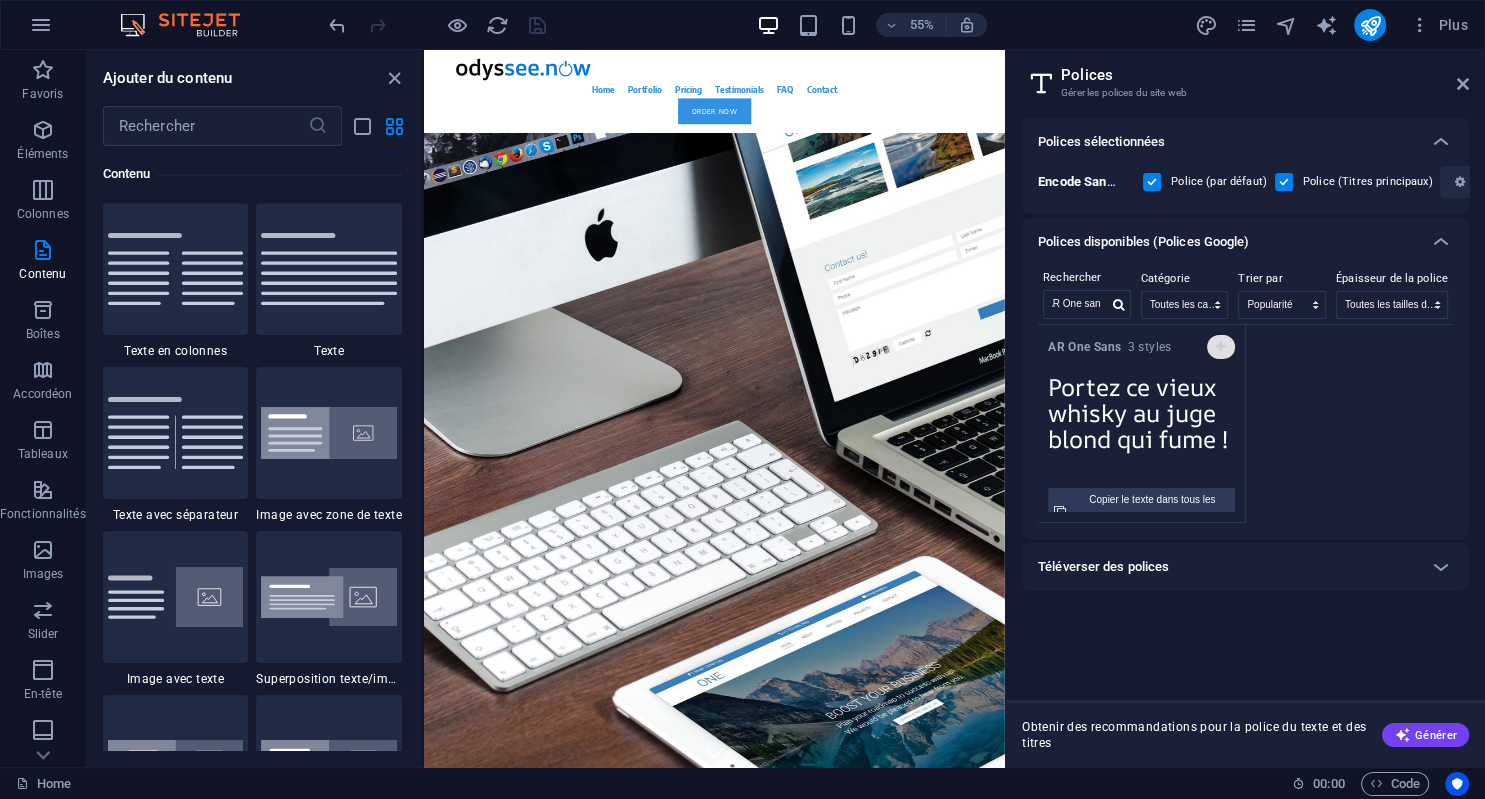 click at bounding box center [1220, 347] 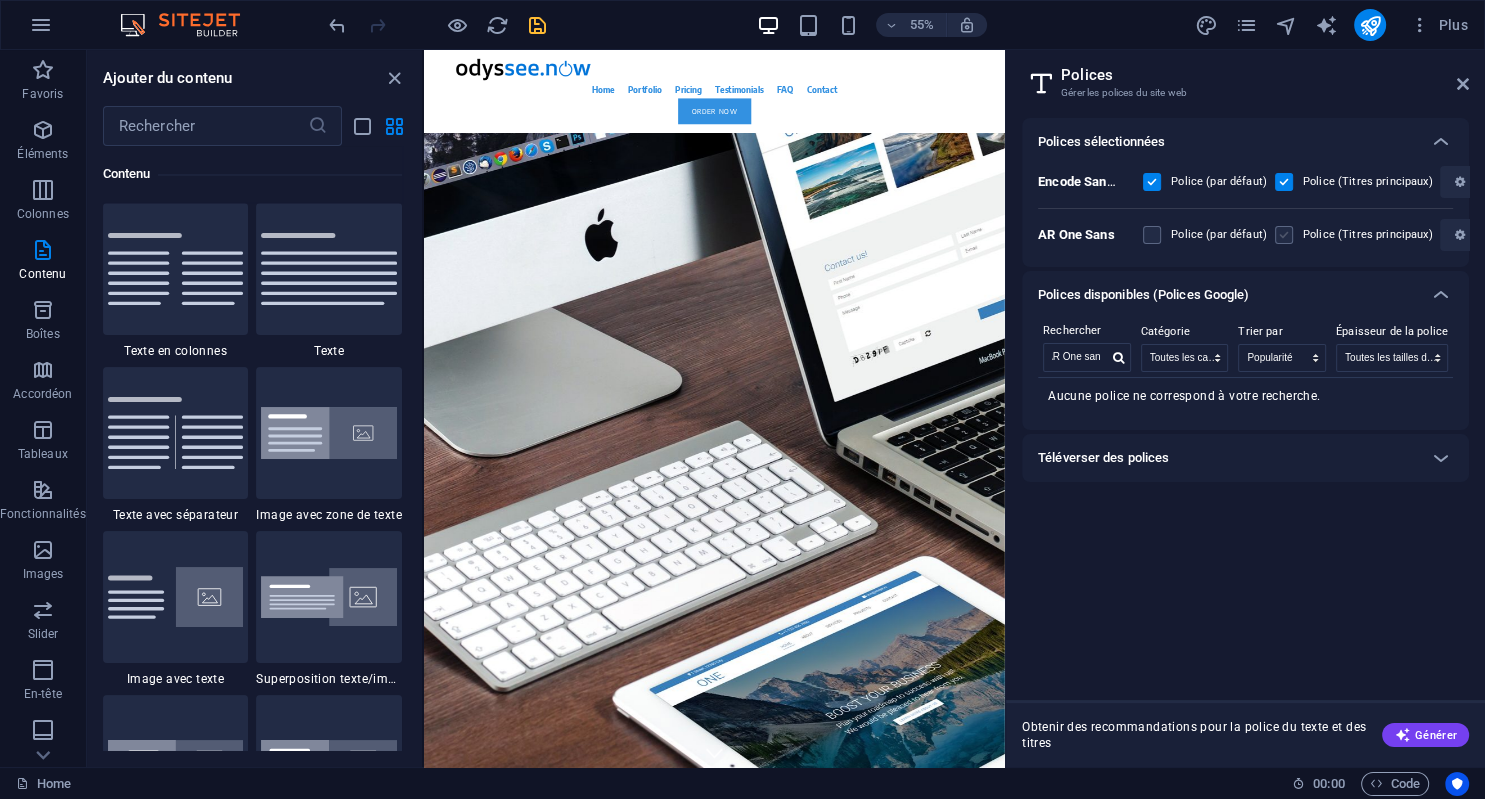 click at bounding box center (1284, 235) 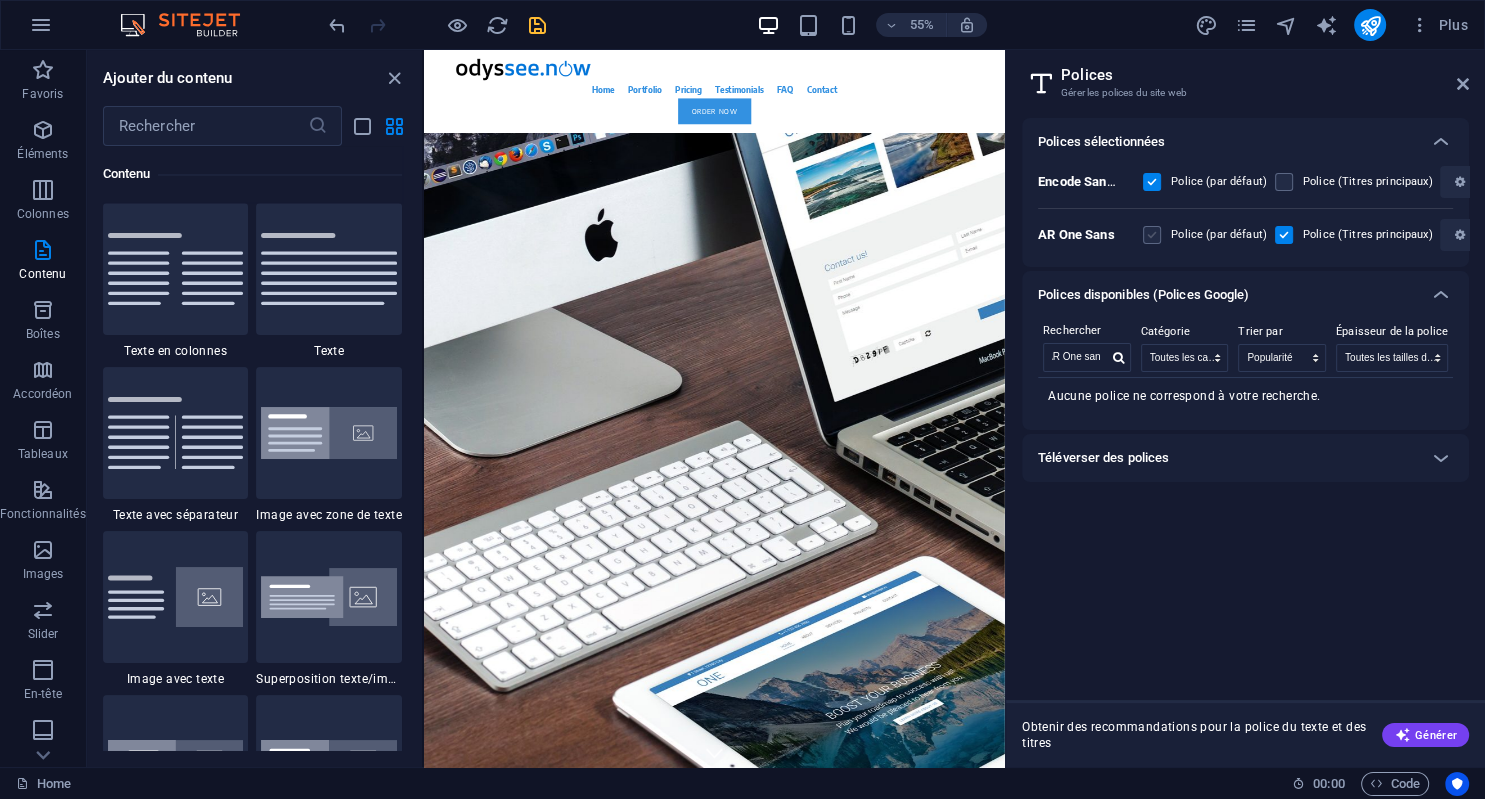 click at bounding box center (1152, 235) 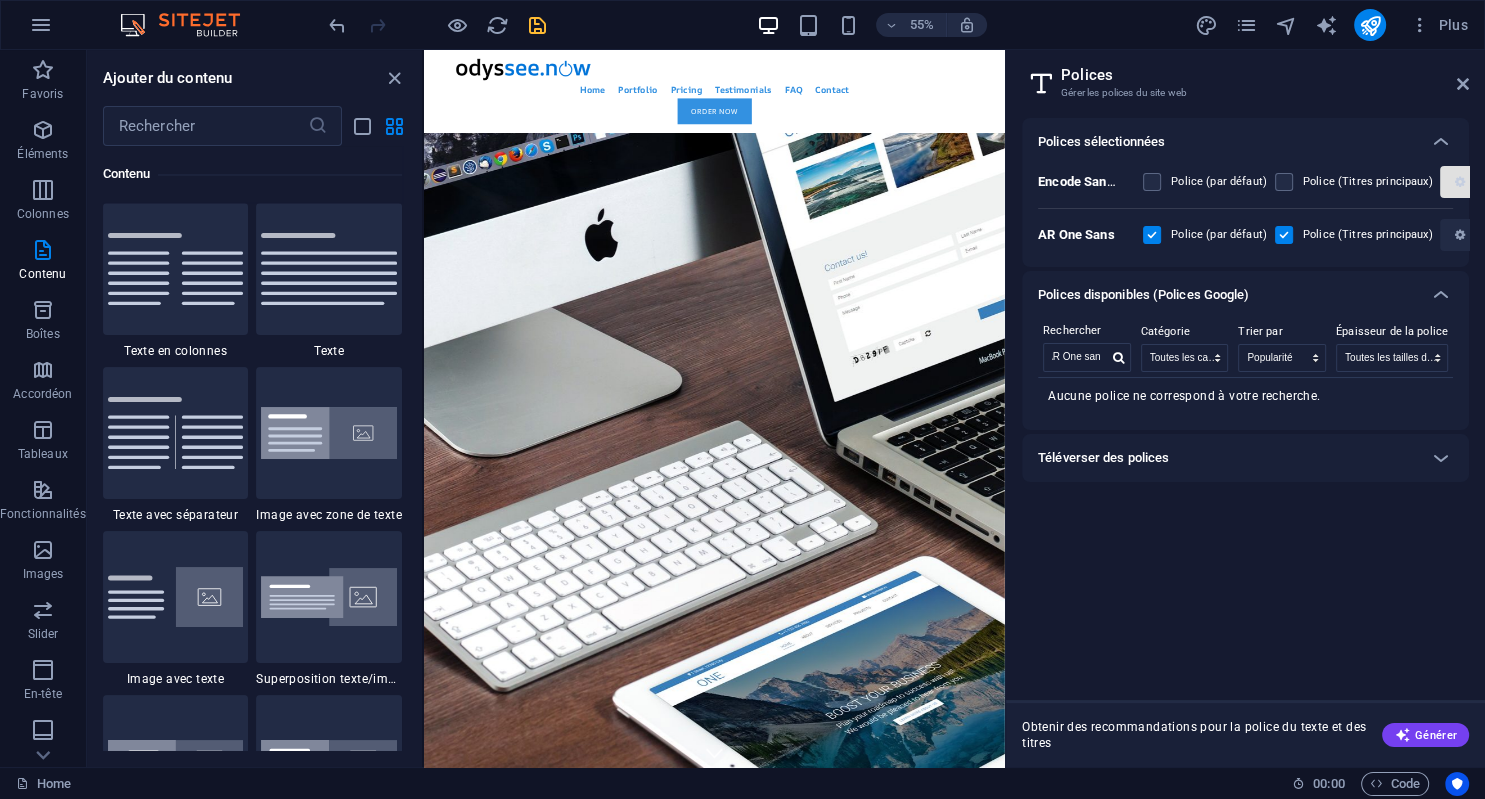 click at bounding box center [1460, 182] 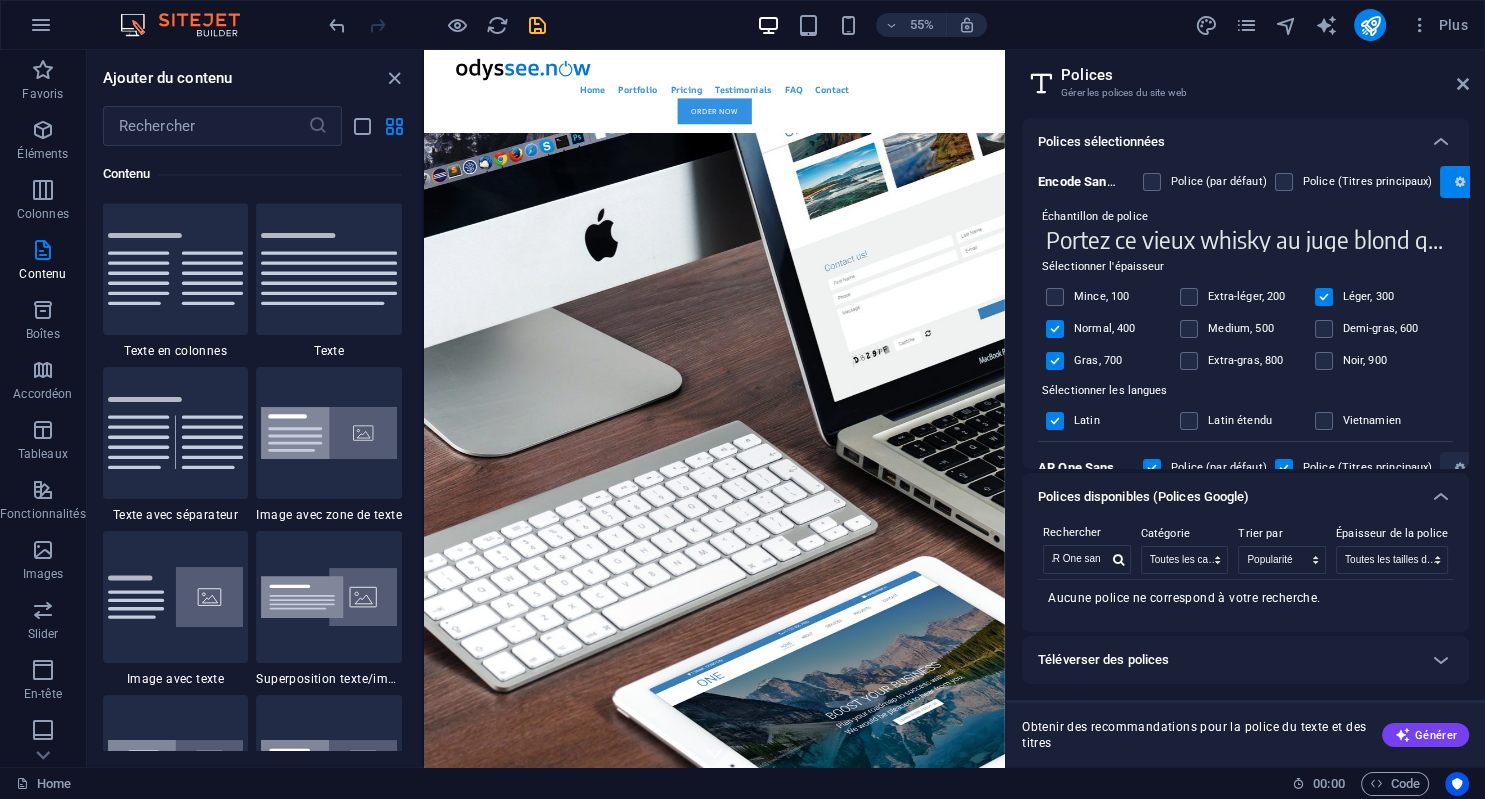 click at bounding box center (1460, 182) 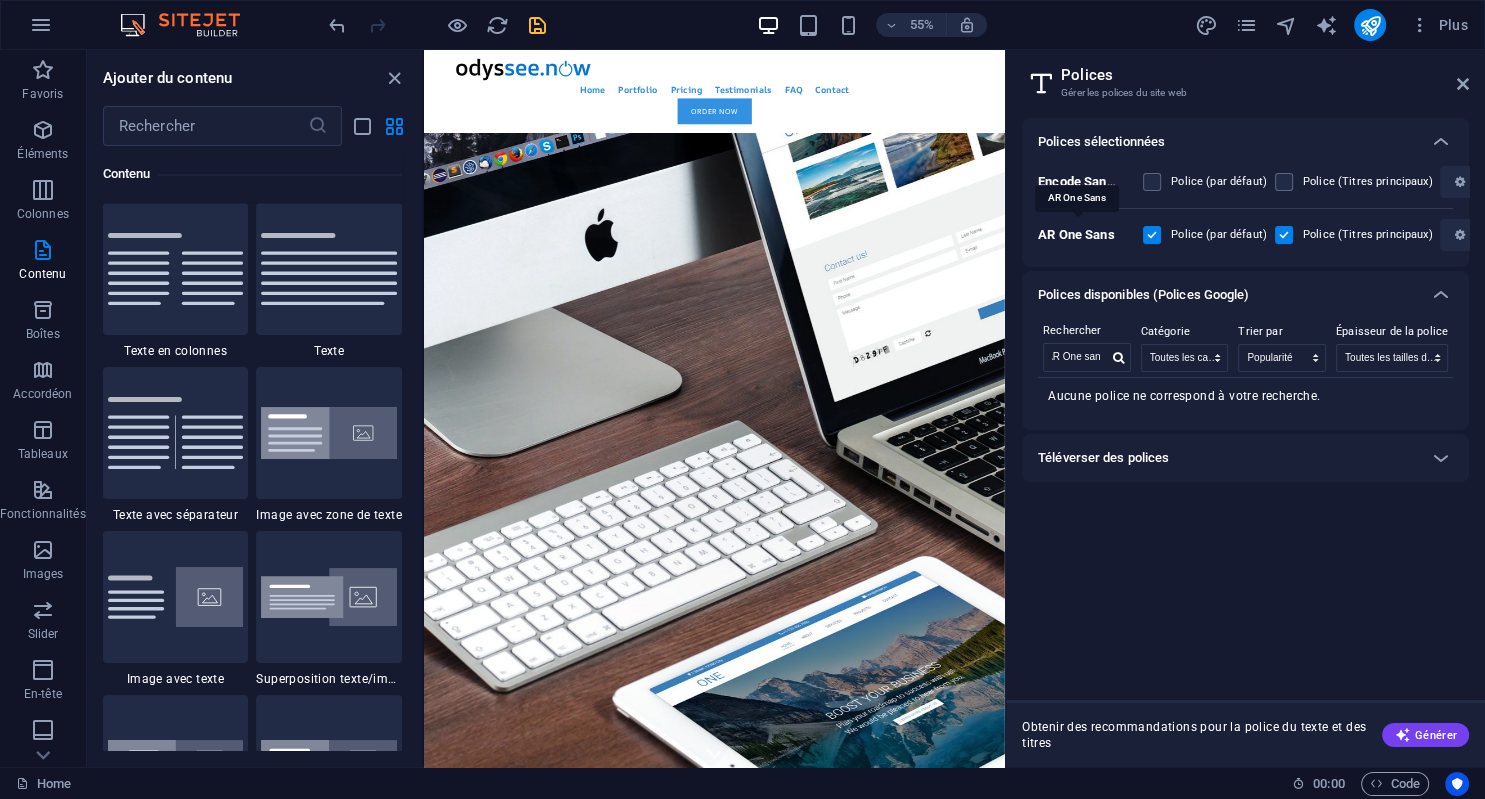 click on "AR One Sans" at bounding box center [1076, 234] 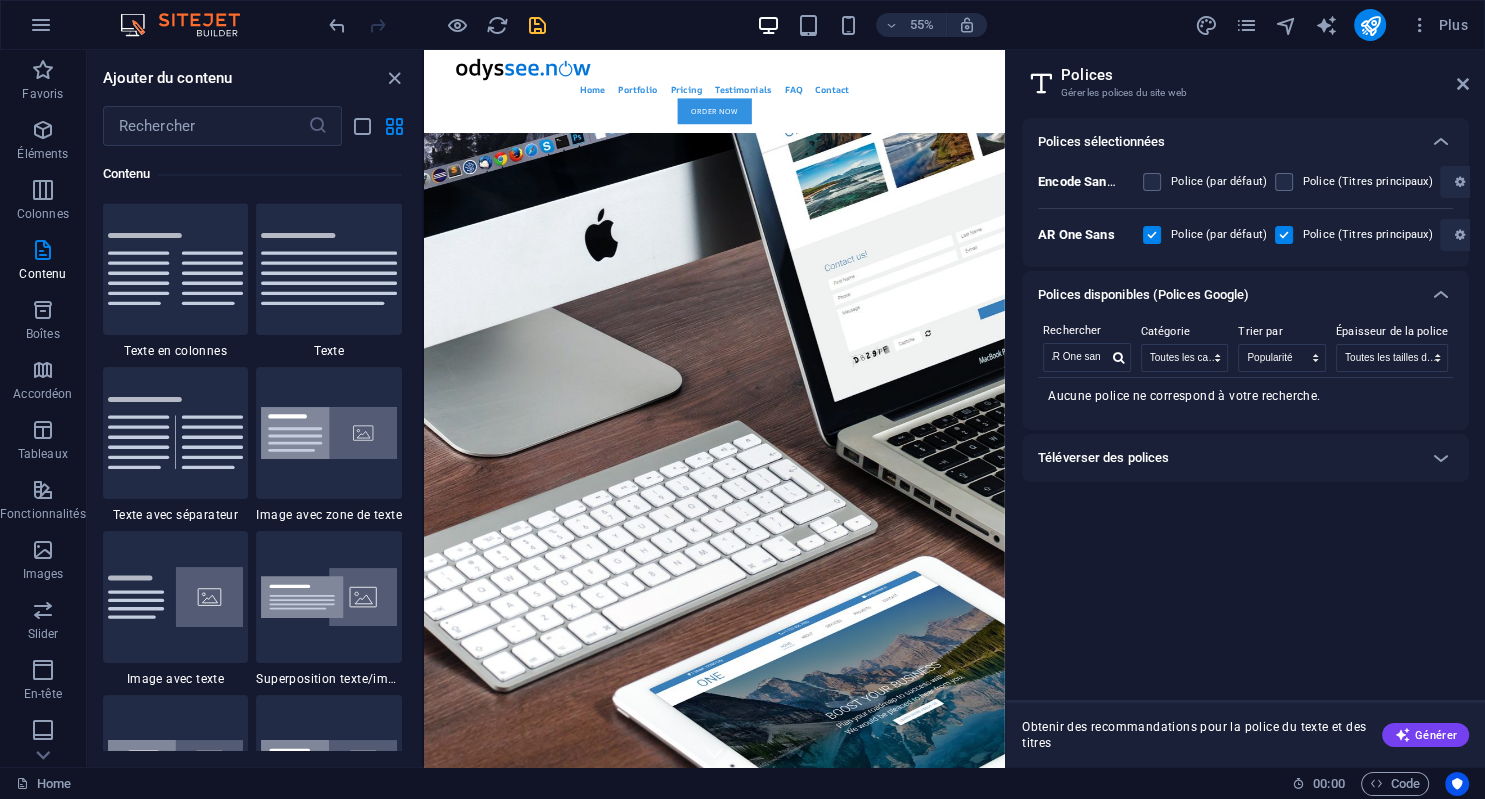 drag, startPoint x: 1070, startPoint y: 232, endPoint x: 1064, endPoint y: 170, distance: 62.289646 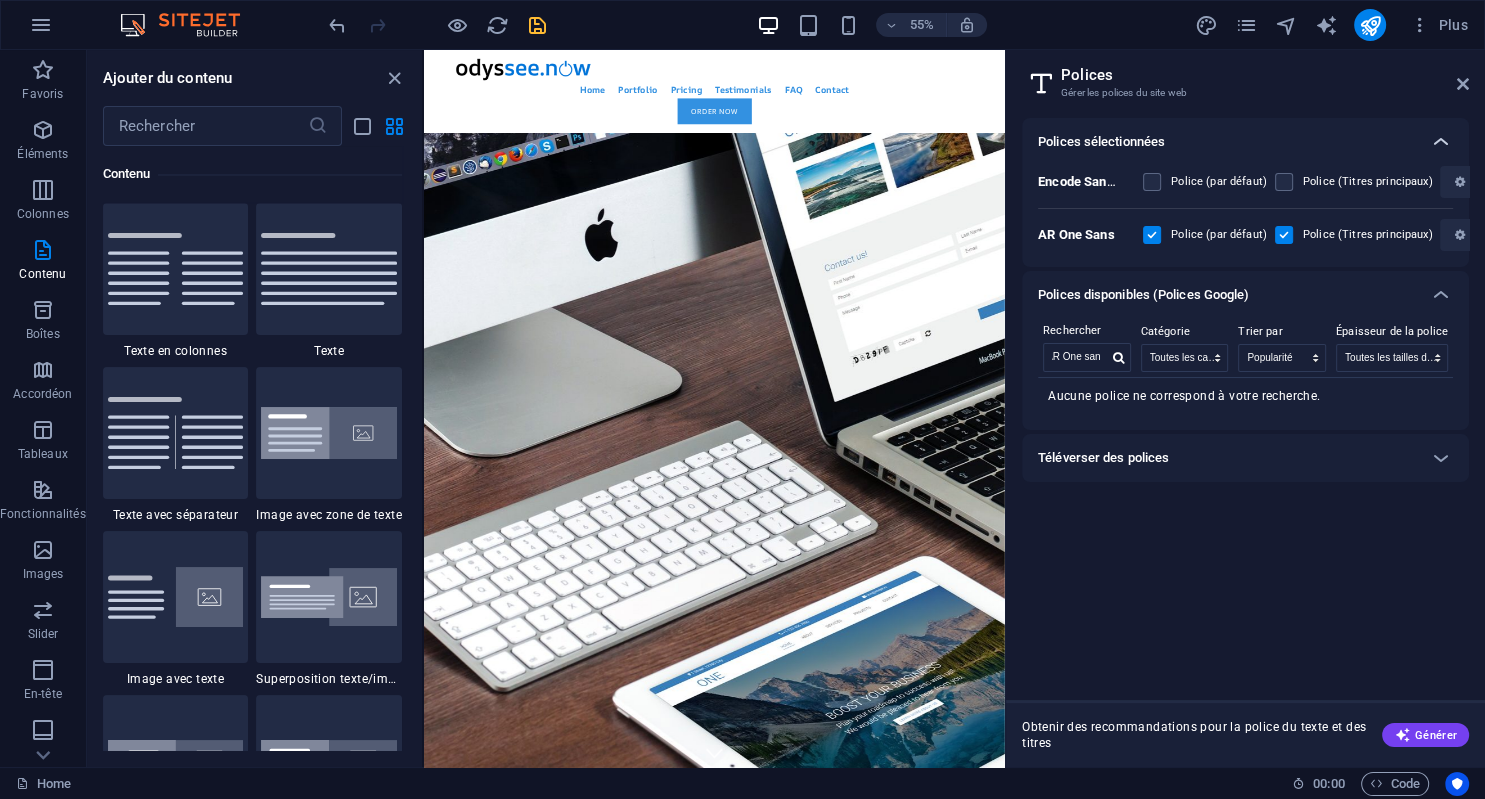 click at bounding box center (1441, 142) 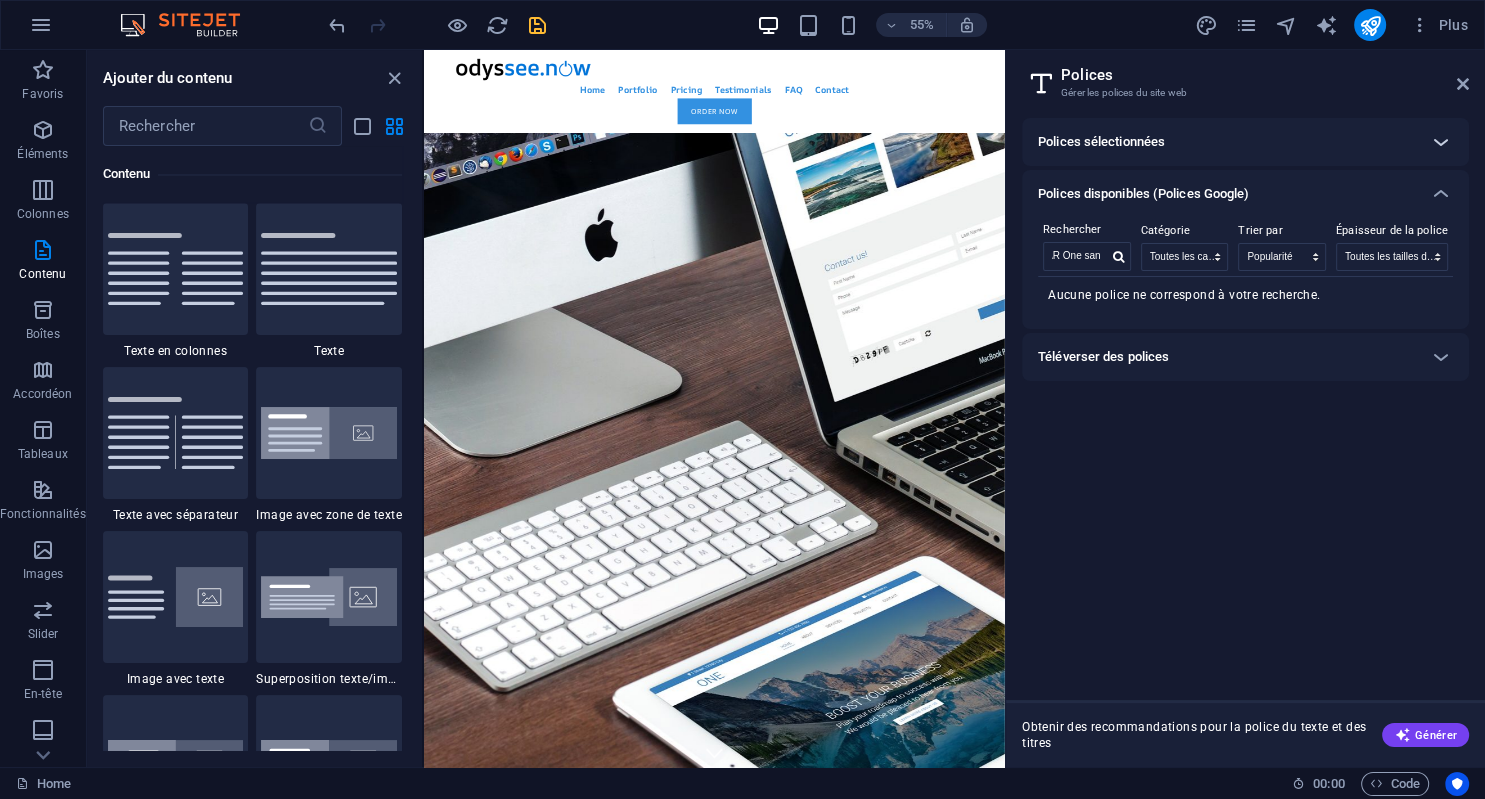 scroll, scrollTop: 0, scrollLeft: 6, axis: horizontal 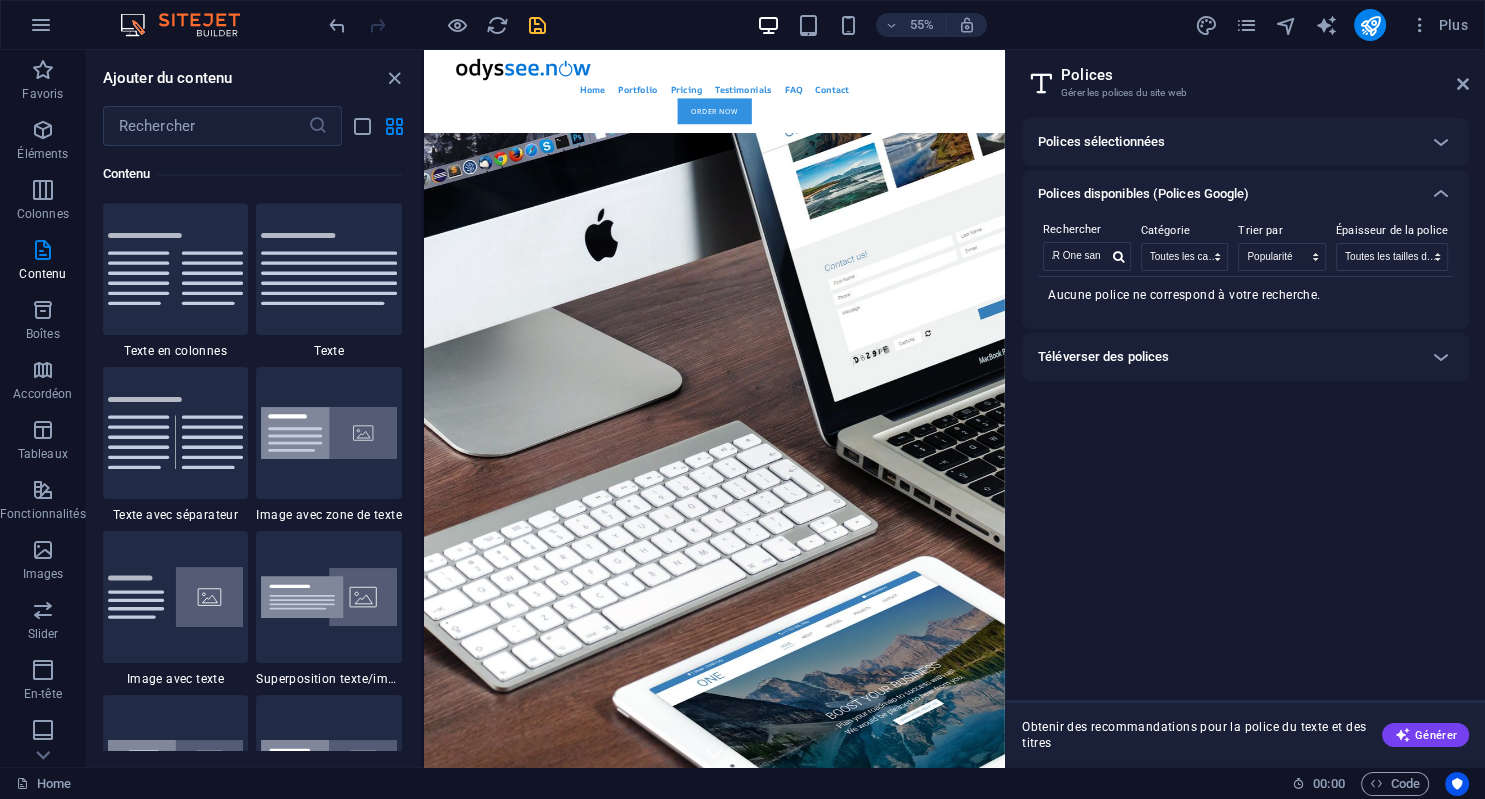 click on "Polices sélectionnées" at bounding box center (1227, 142) 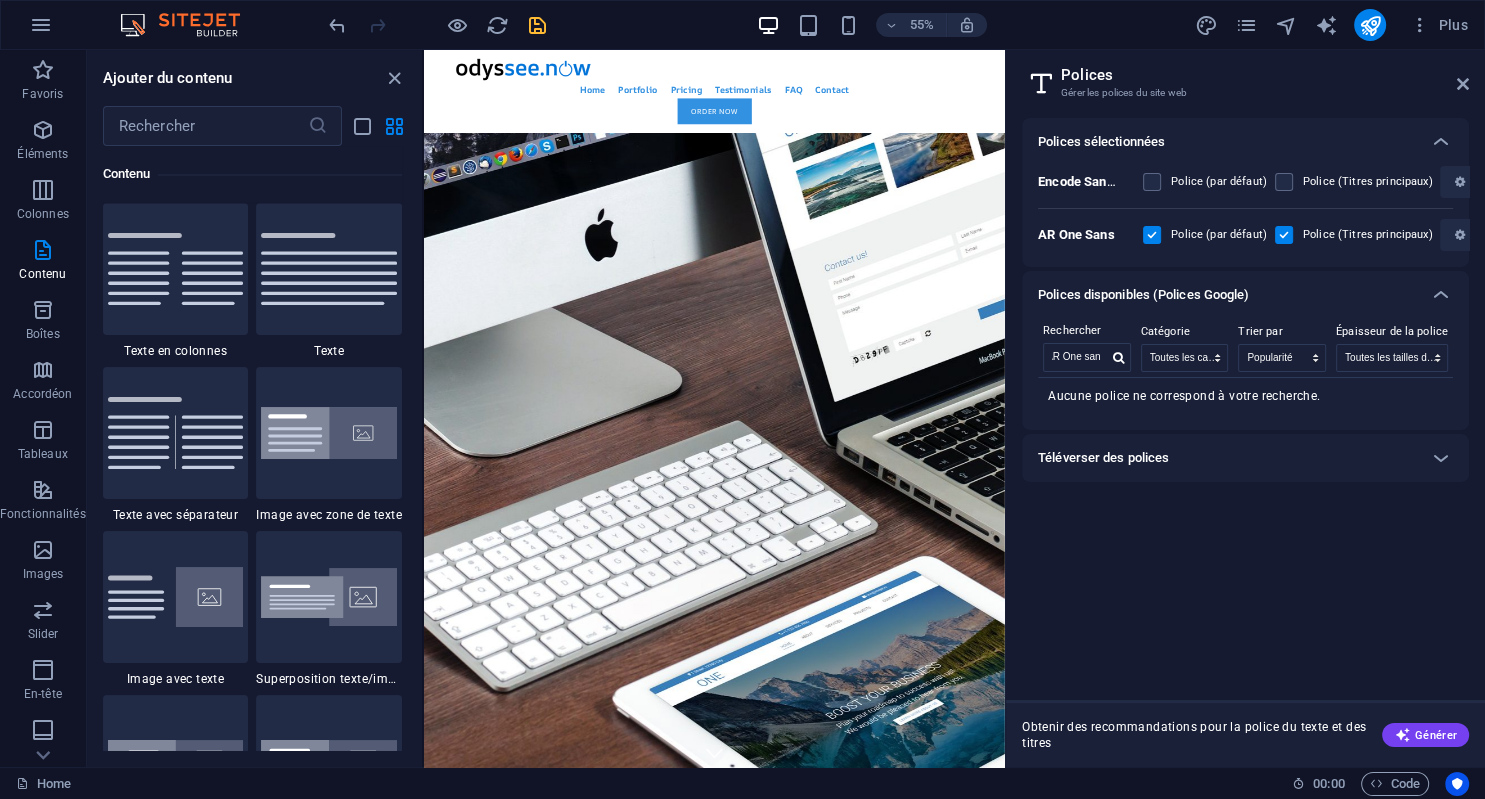 scroll, scrollTop: 0, scrollLeft: 6, axis: horizontal 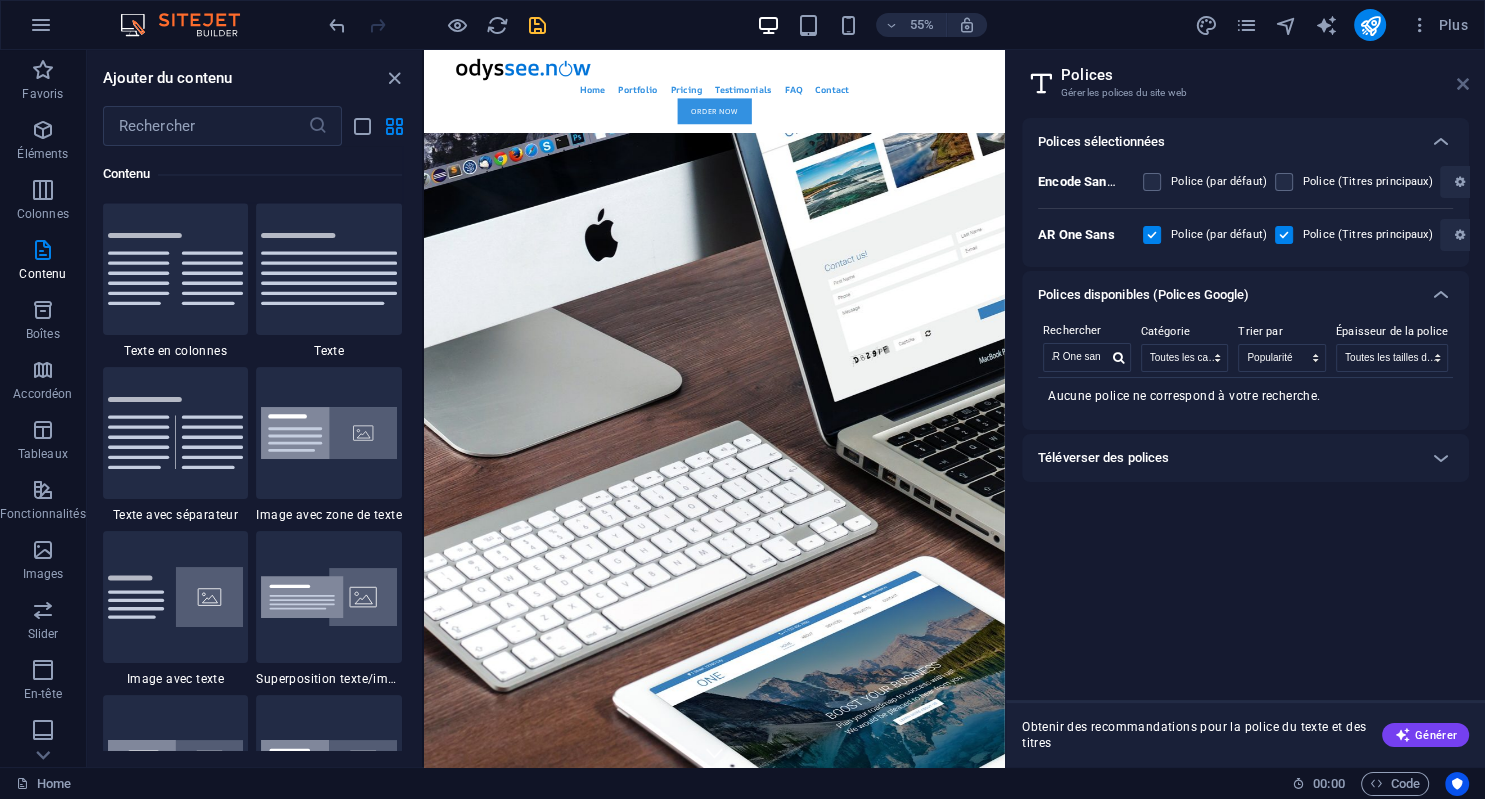 click at bounding box center [1463, 84] 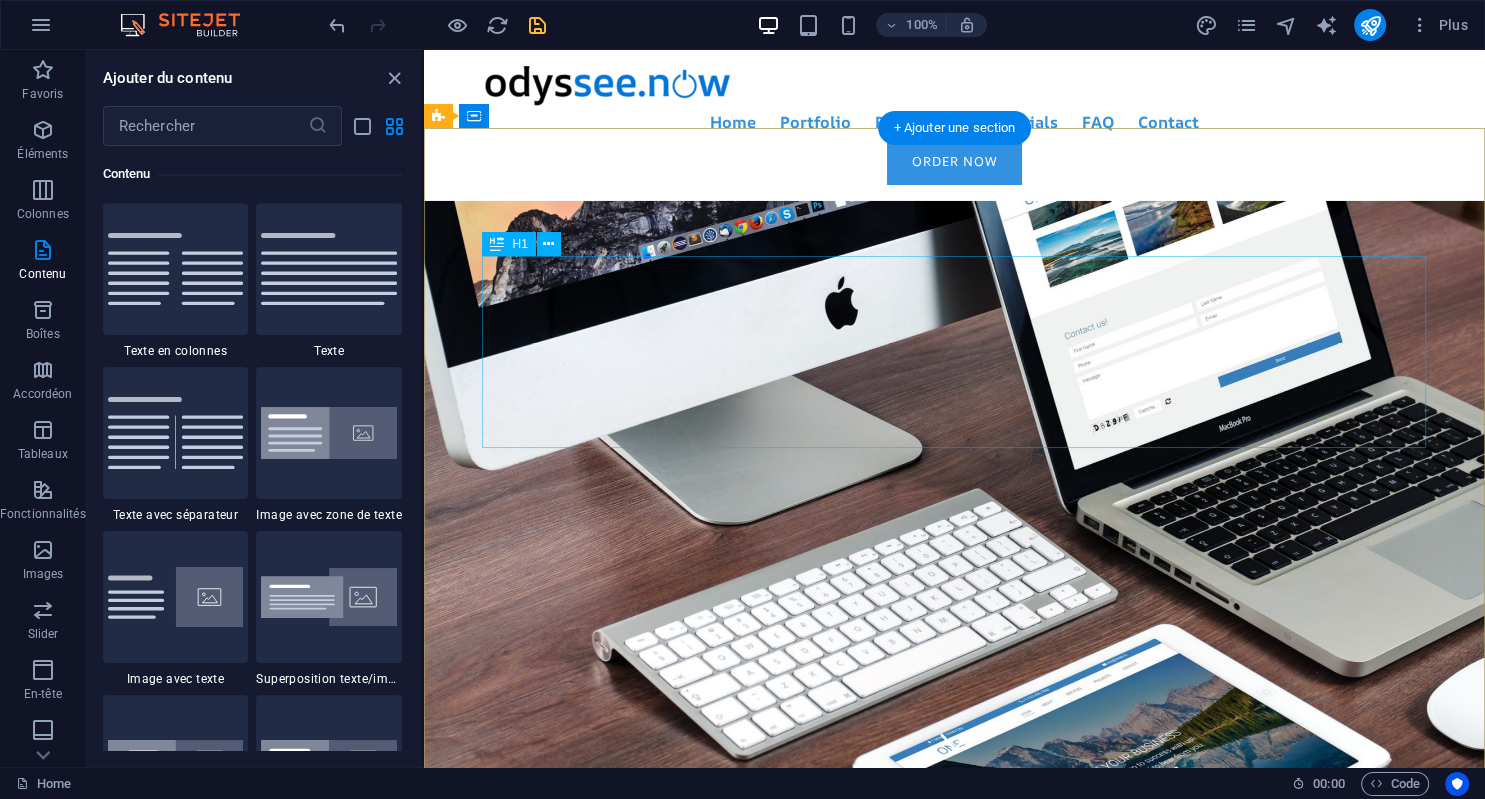click on "Preserve your most valuable asset: your time..." at bounding box center (955, 425) 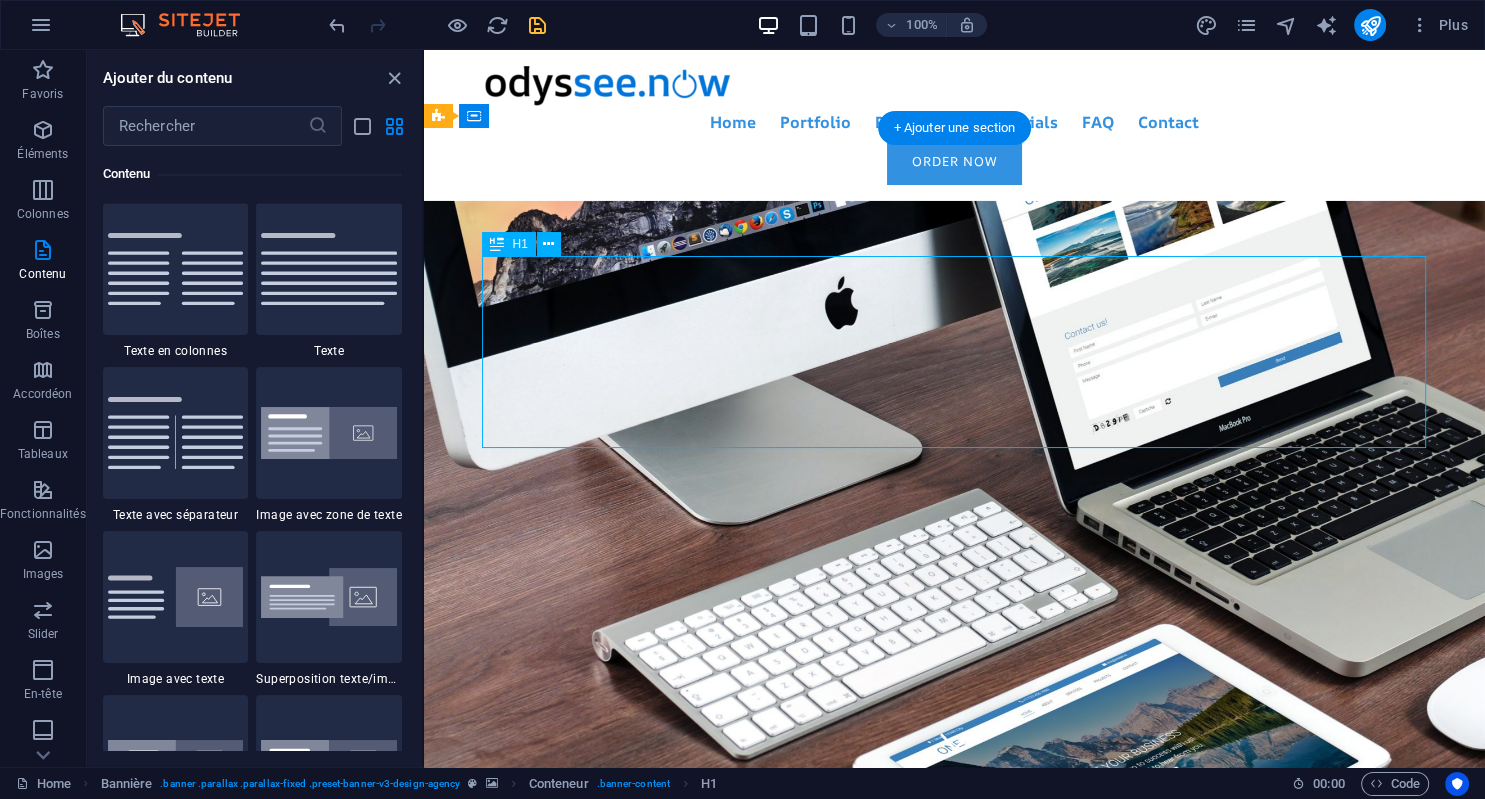 click on "Preserve your most valuable asset: your time..." at bounding box center (955, 425) 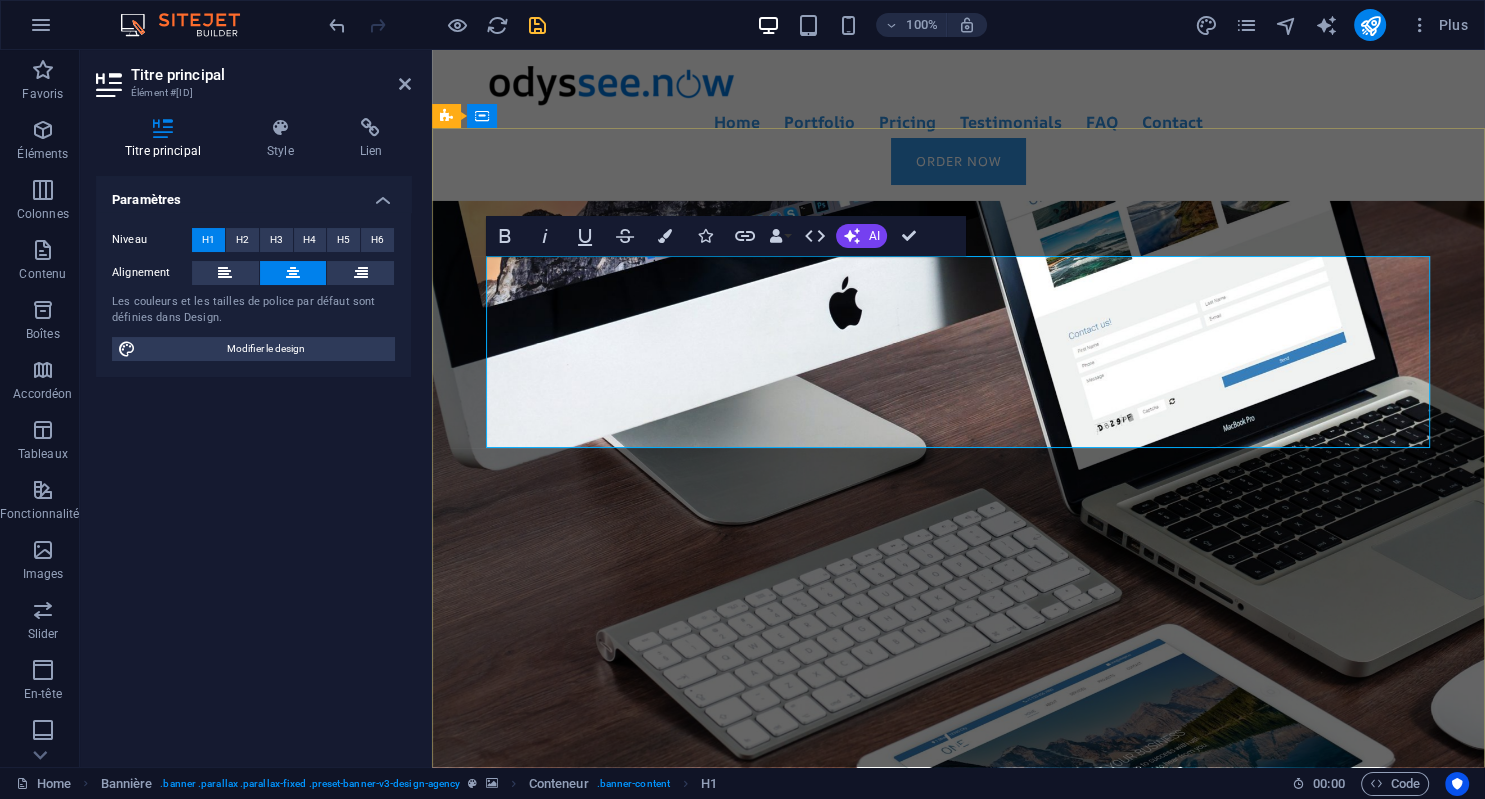 click on "Preserve your most valuable asset: your time..." at bounding box center (958, 424) 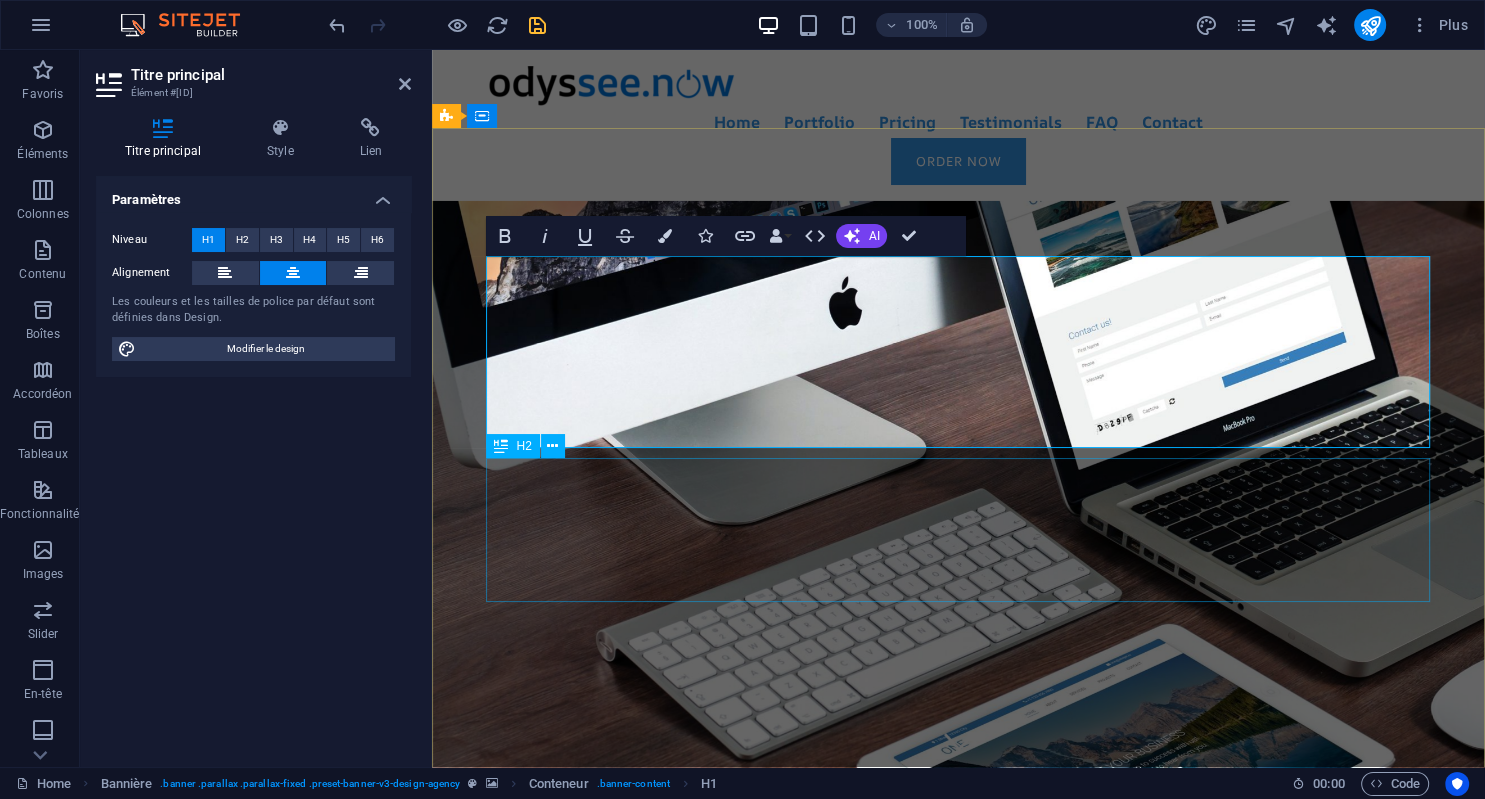 click on "Focus on your core business. We help you build your workspace to run your activity. Now!" at bounding box center [959, 603] 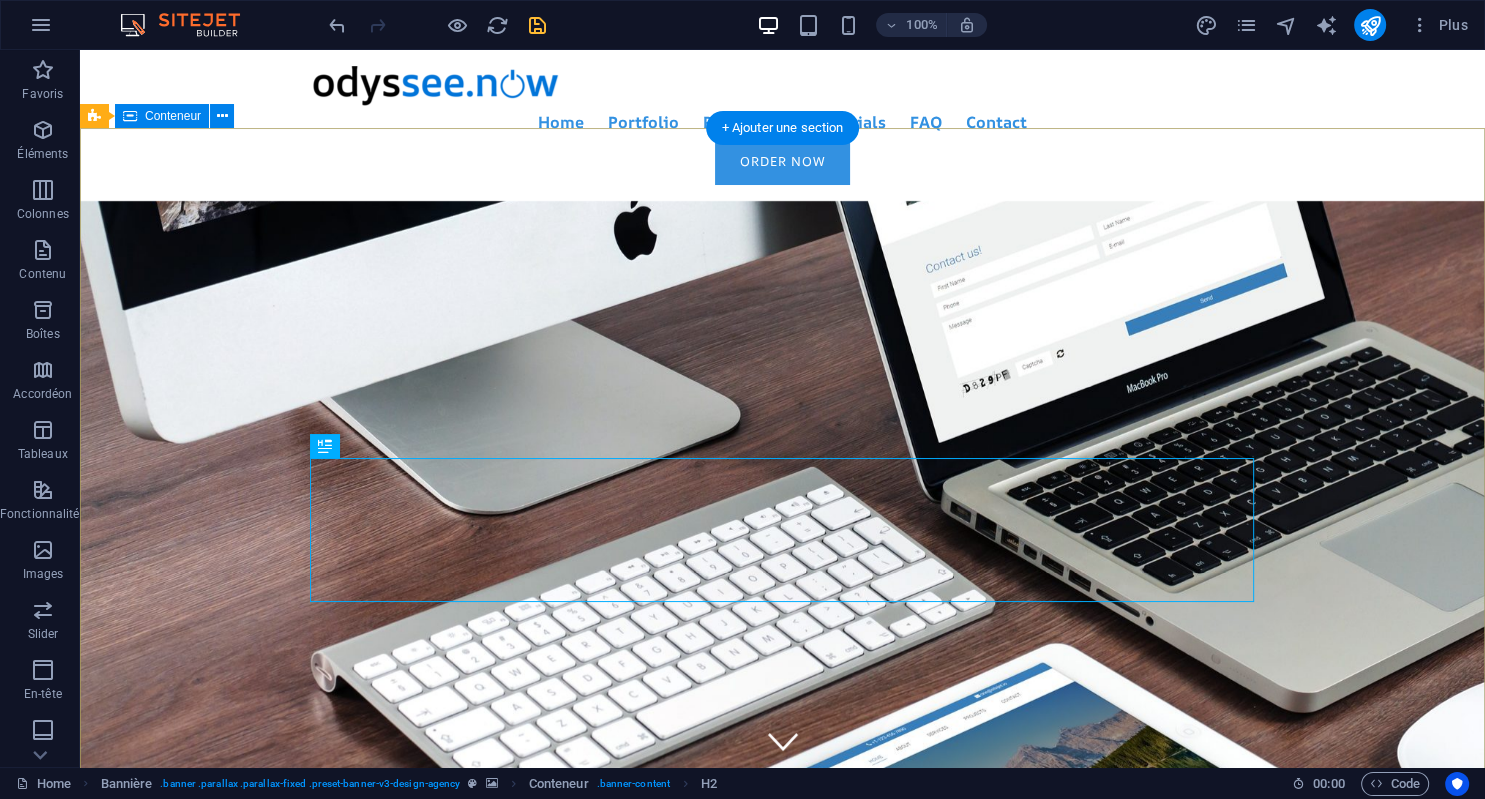click on "Save the most valuable asset: your time... Focus on your core business.  We help you build your workspace to run your activity.  Now! Learn more" at bounding box center (782, 540) 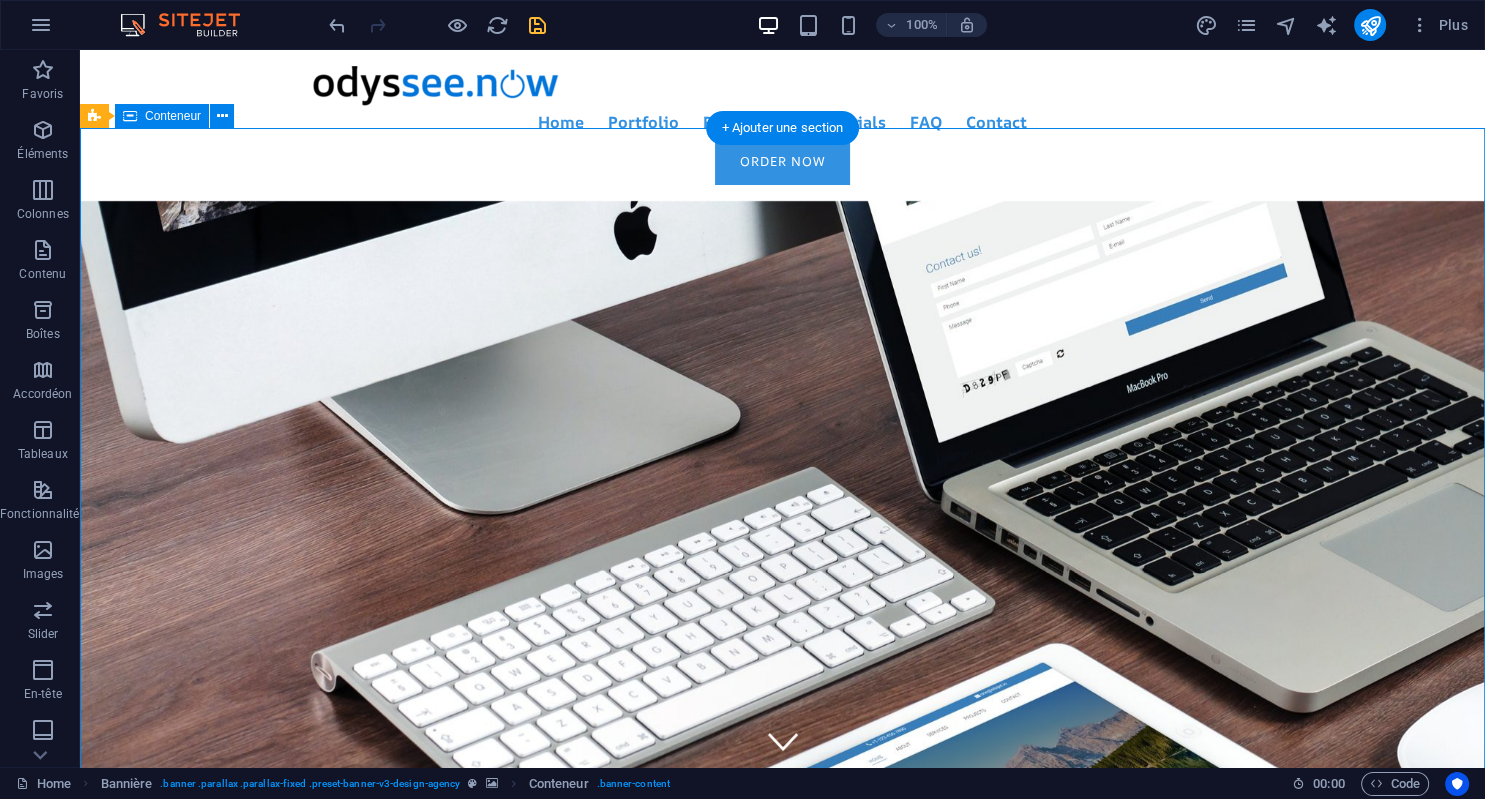 click on "Save the most valuable asset: your time... Focus on your core business.  We help you build your workspace to run your activity.  Now! Learn more" at bounding box center [782, 540] 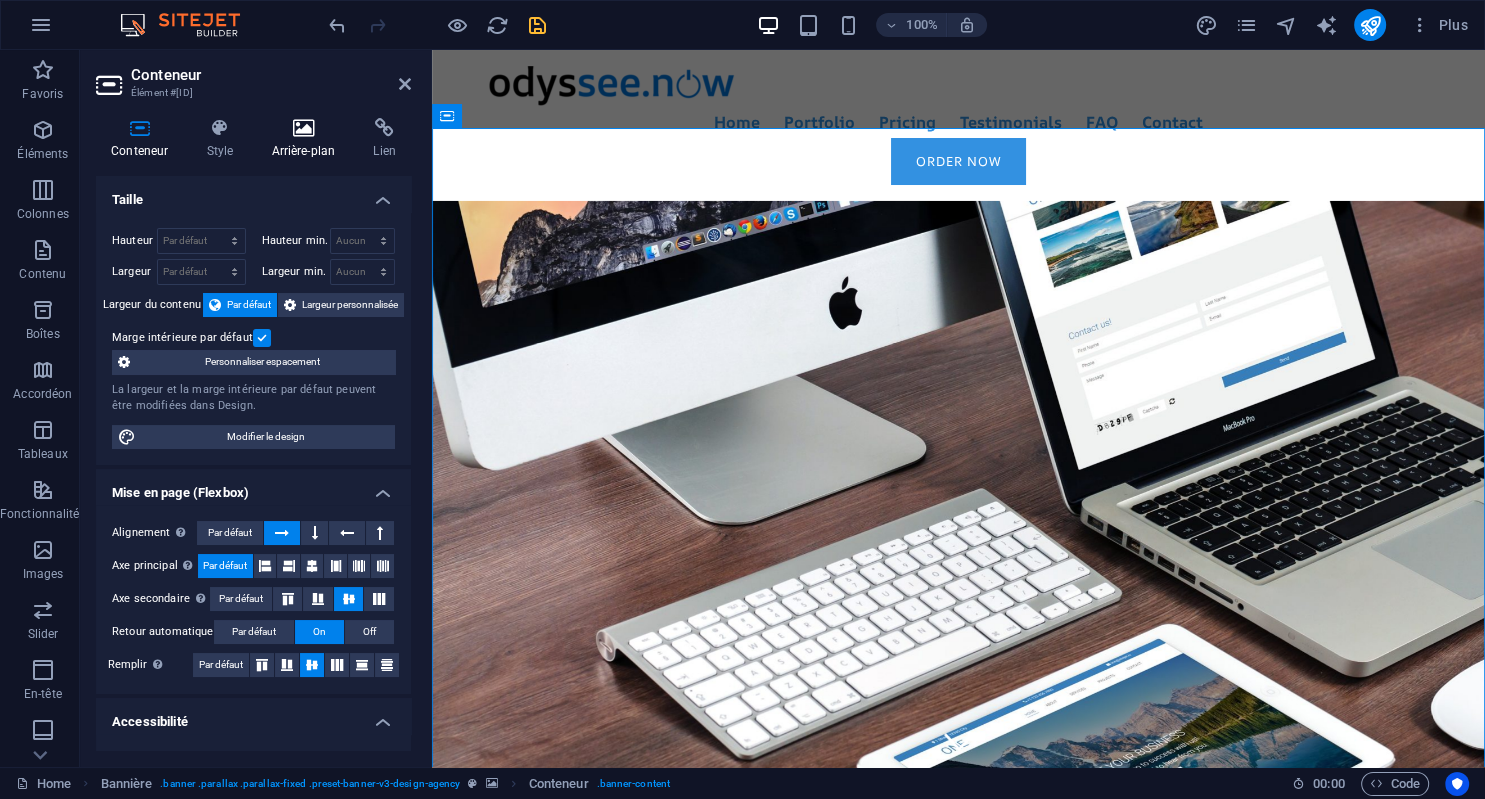 click at bounding box center [303, 128] 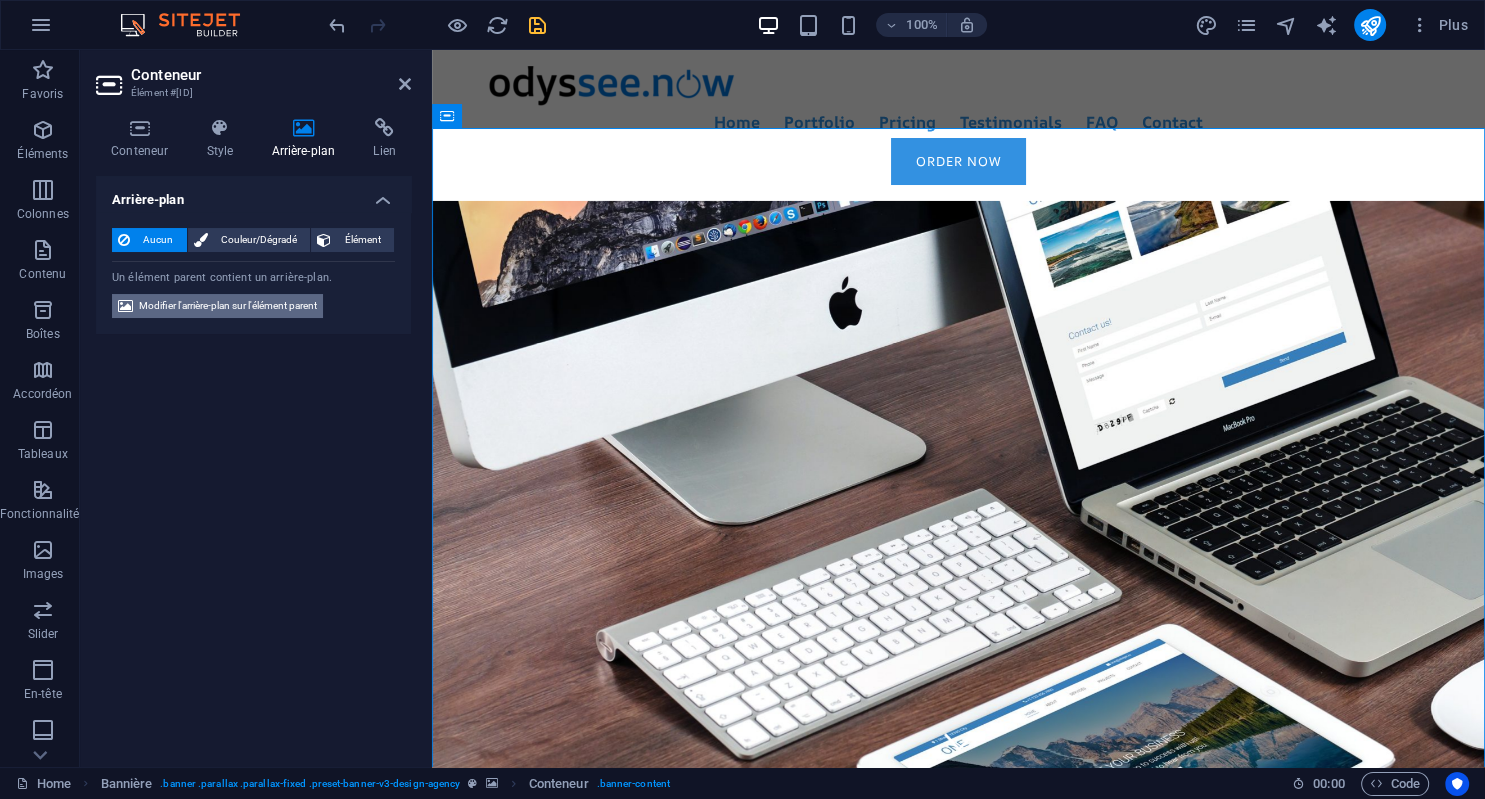click on "Modifier l'arrière-plan sur l'élément parent" at bounding box center [228, 306] 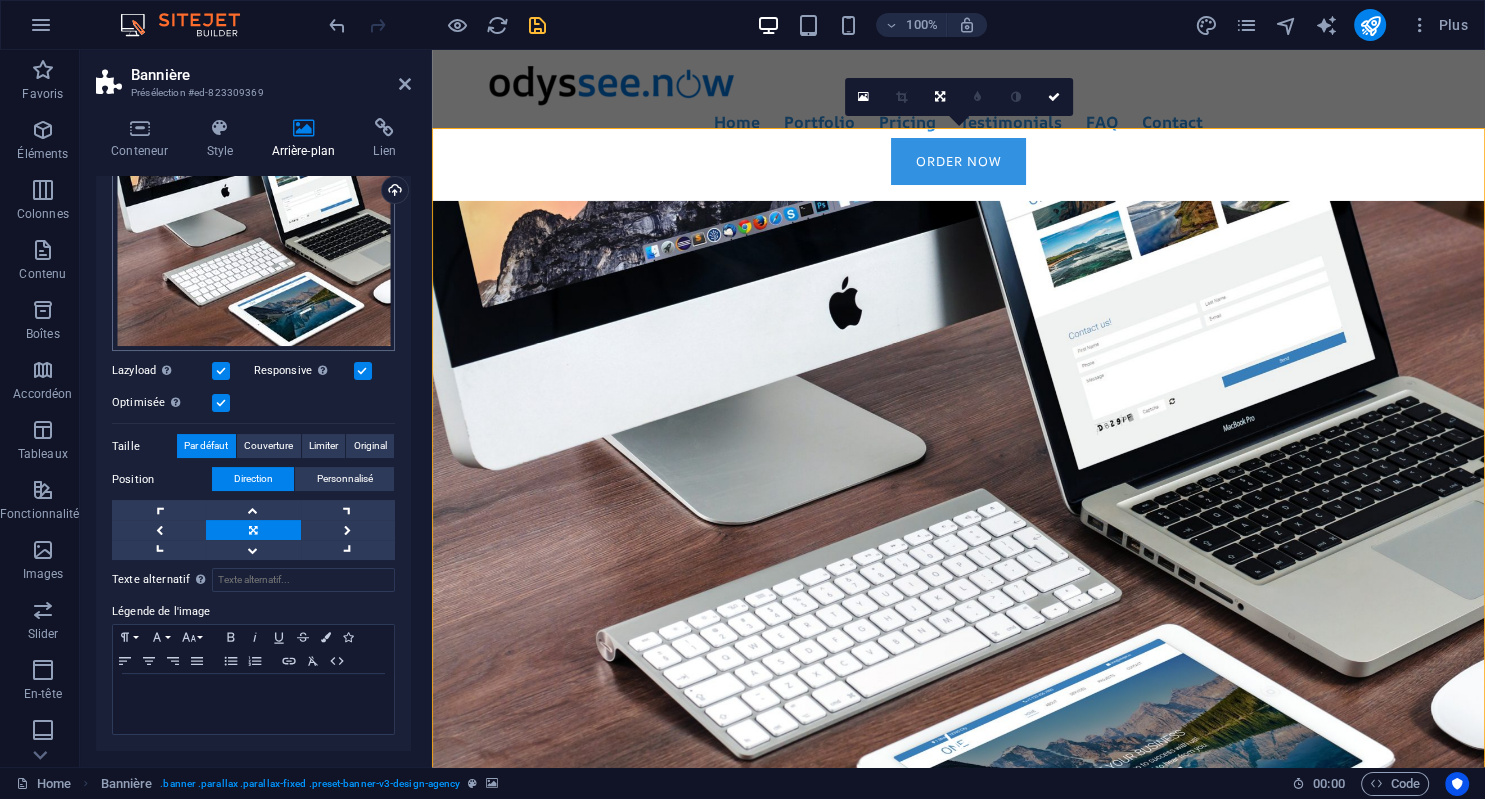 scroll, scrollTop: 0, scrollLeft: 0, axis: both 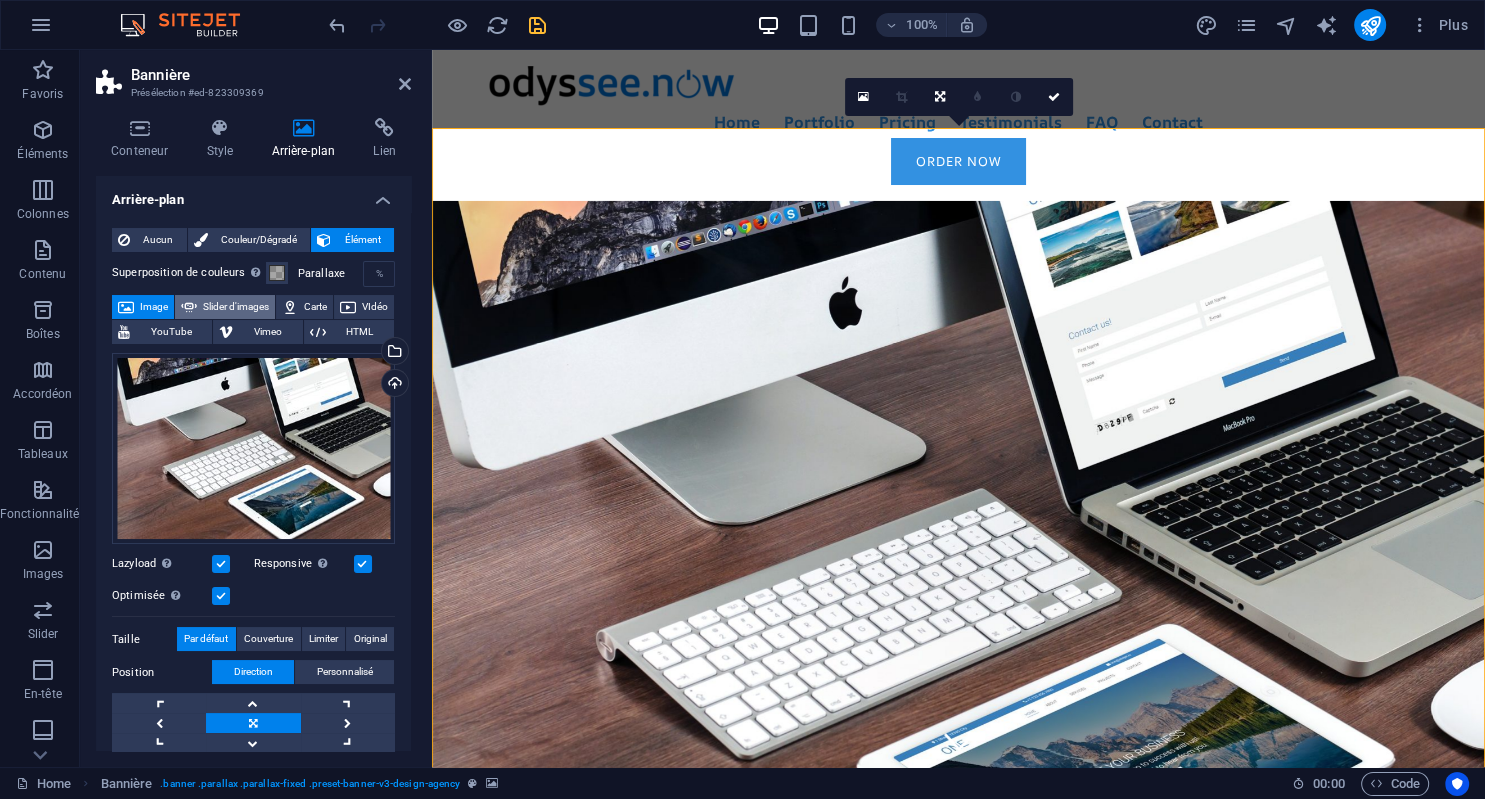 click on "Slider d'images" at bounding box center (236, 307) 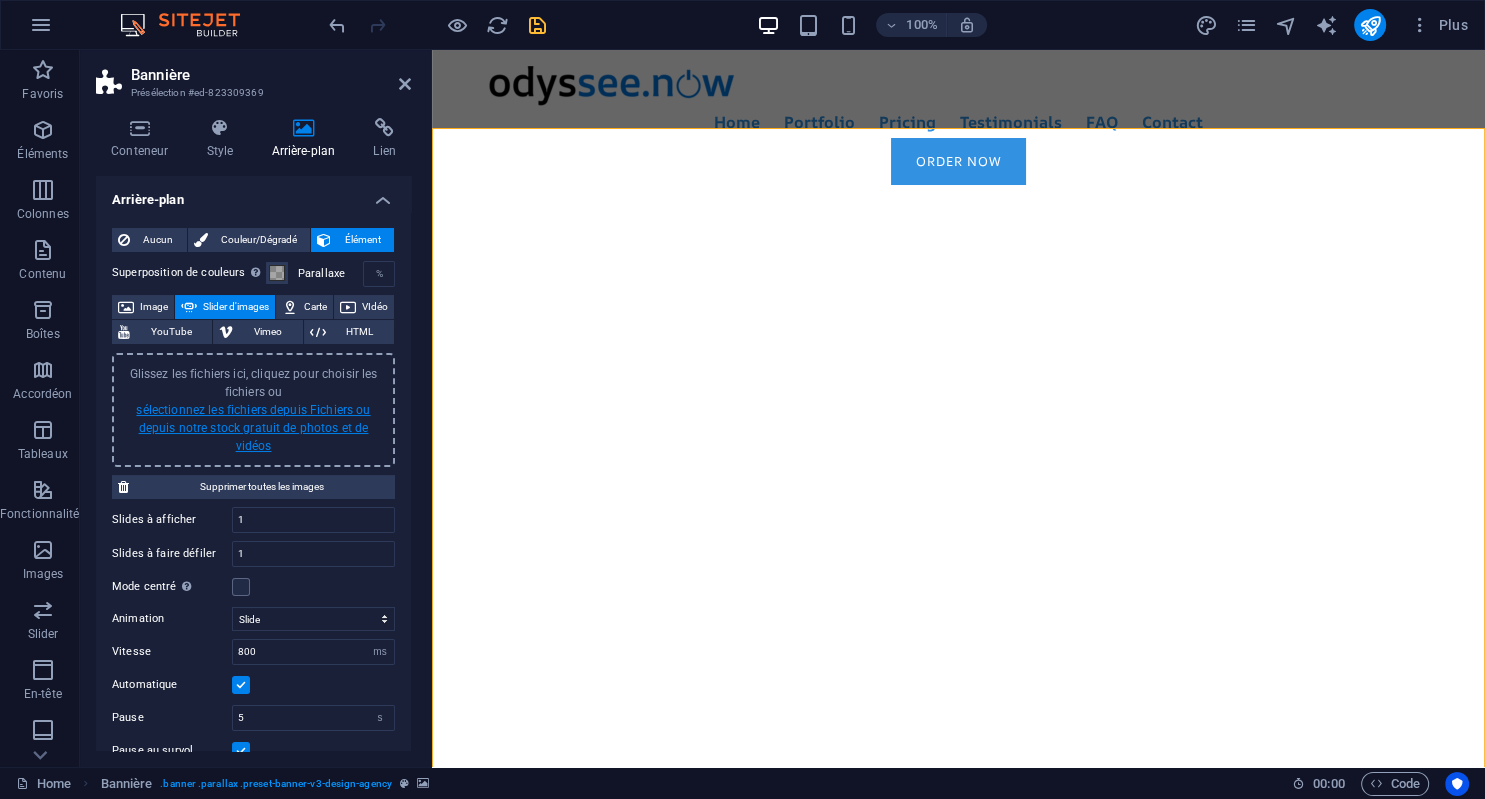 click on "sélectionnez les fichiers depuis Fichiers ou depuis notre stock gratuit de photos et de vidéos" at bounding box center (253, 428) 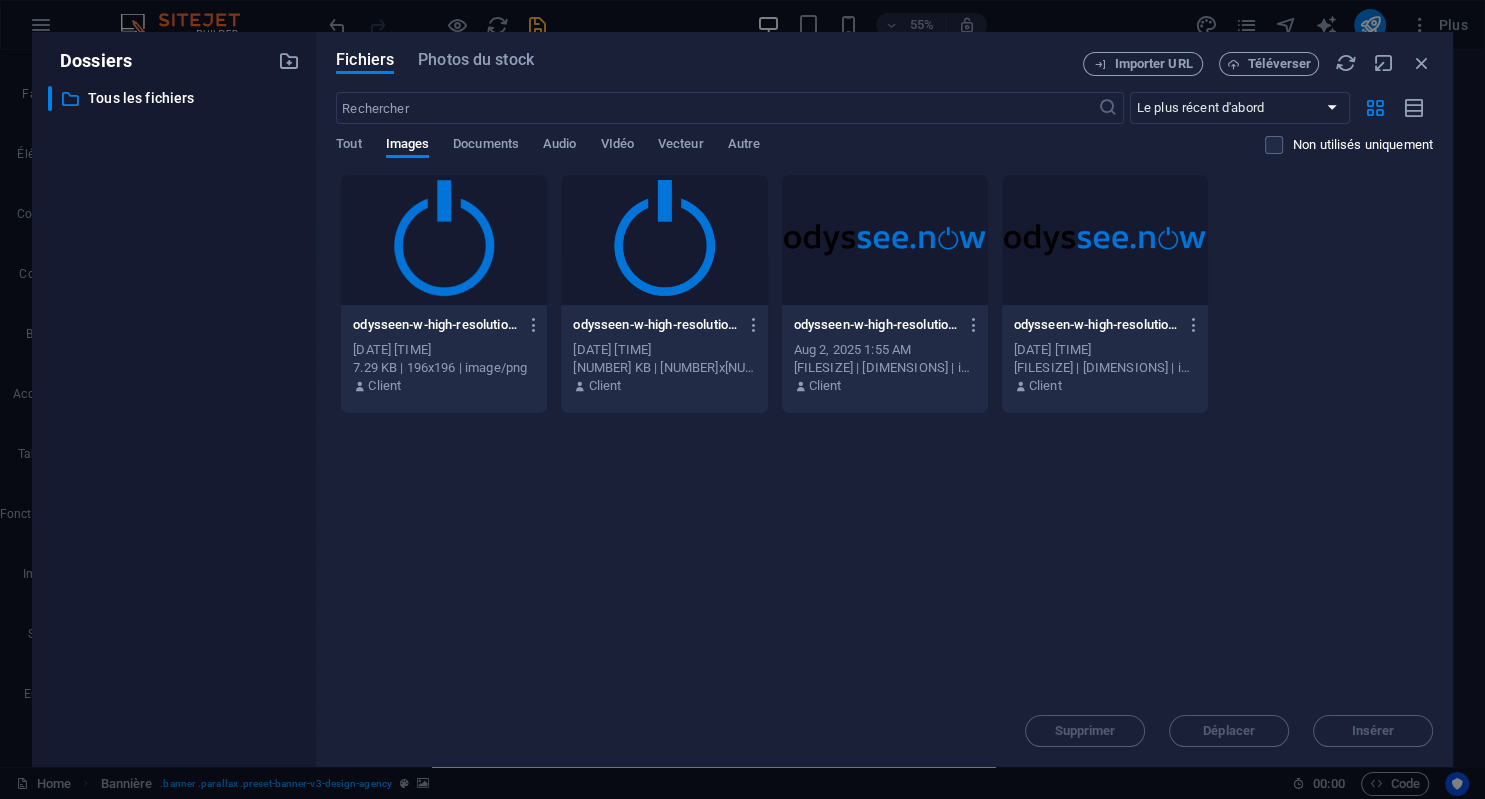 click on "Fichiers Photos du stock" at bounding box center (709, 64) 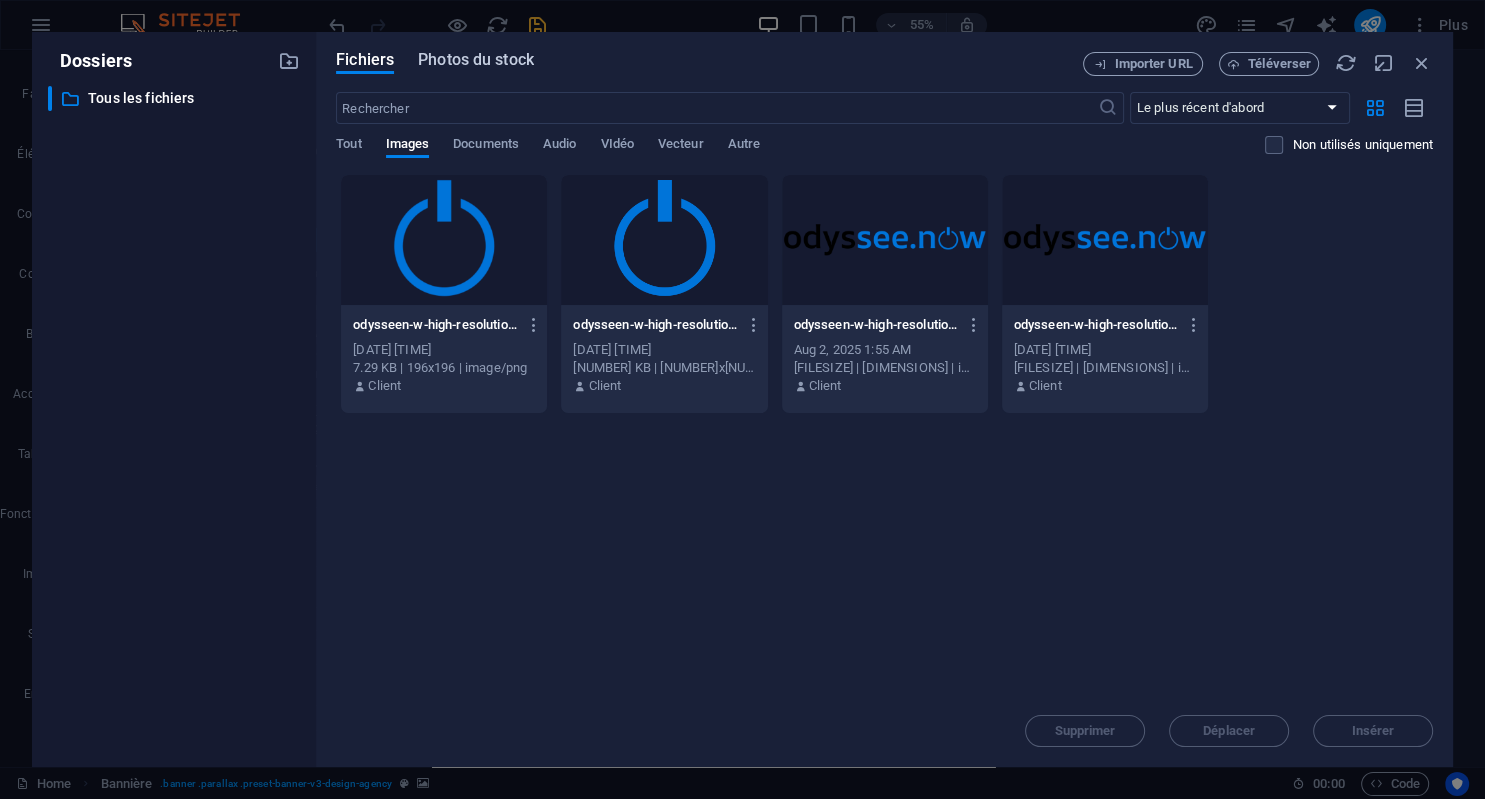 click on "Photos du stock" at bounding box center [476, 60] 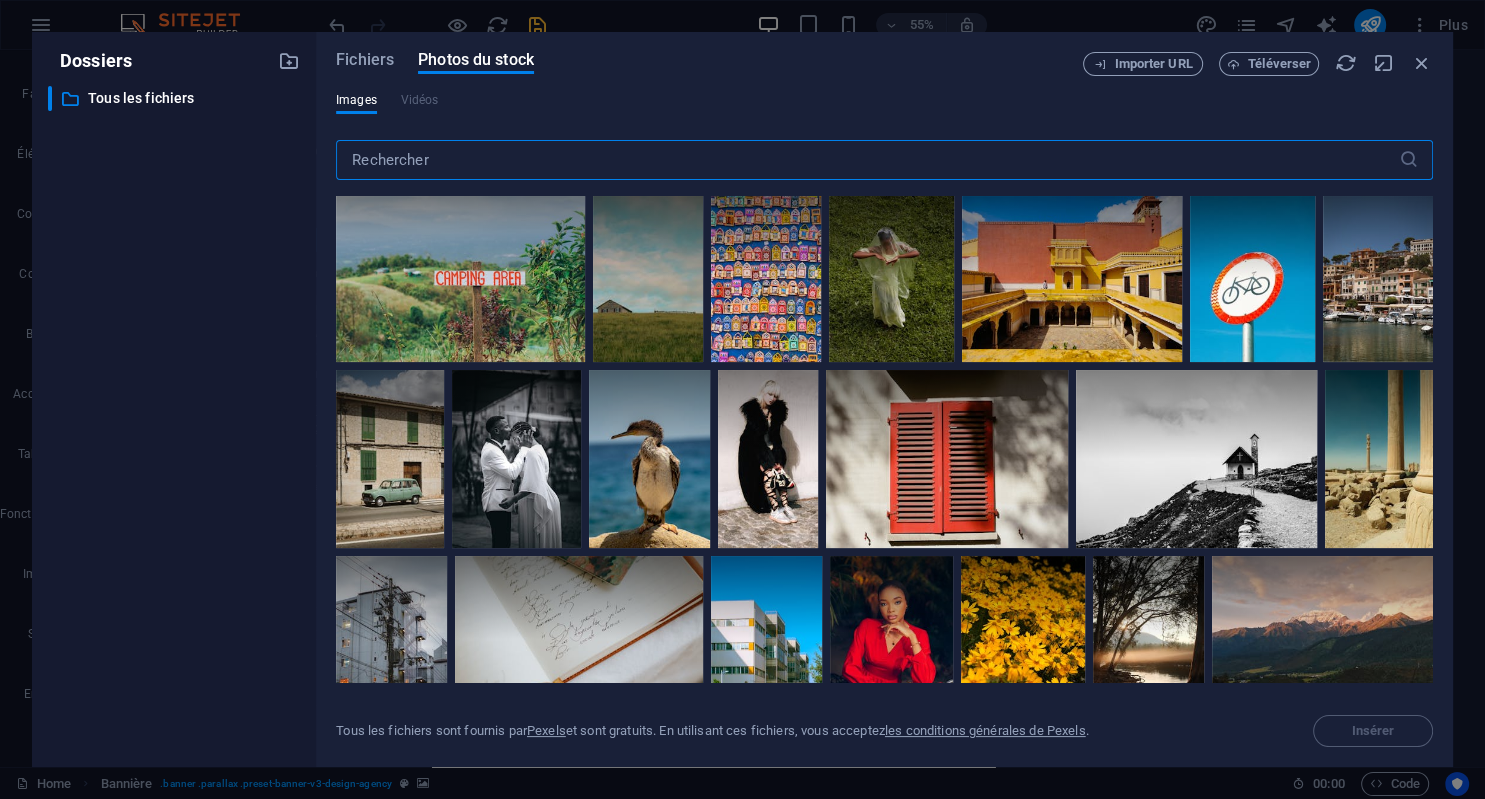 click at bounding box center [867, 160] 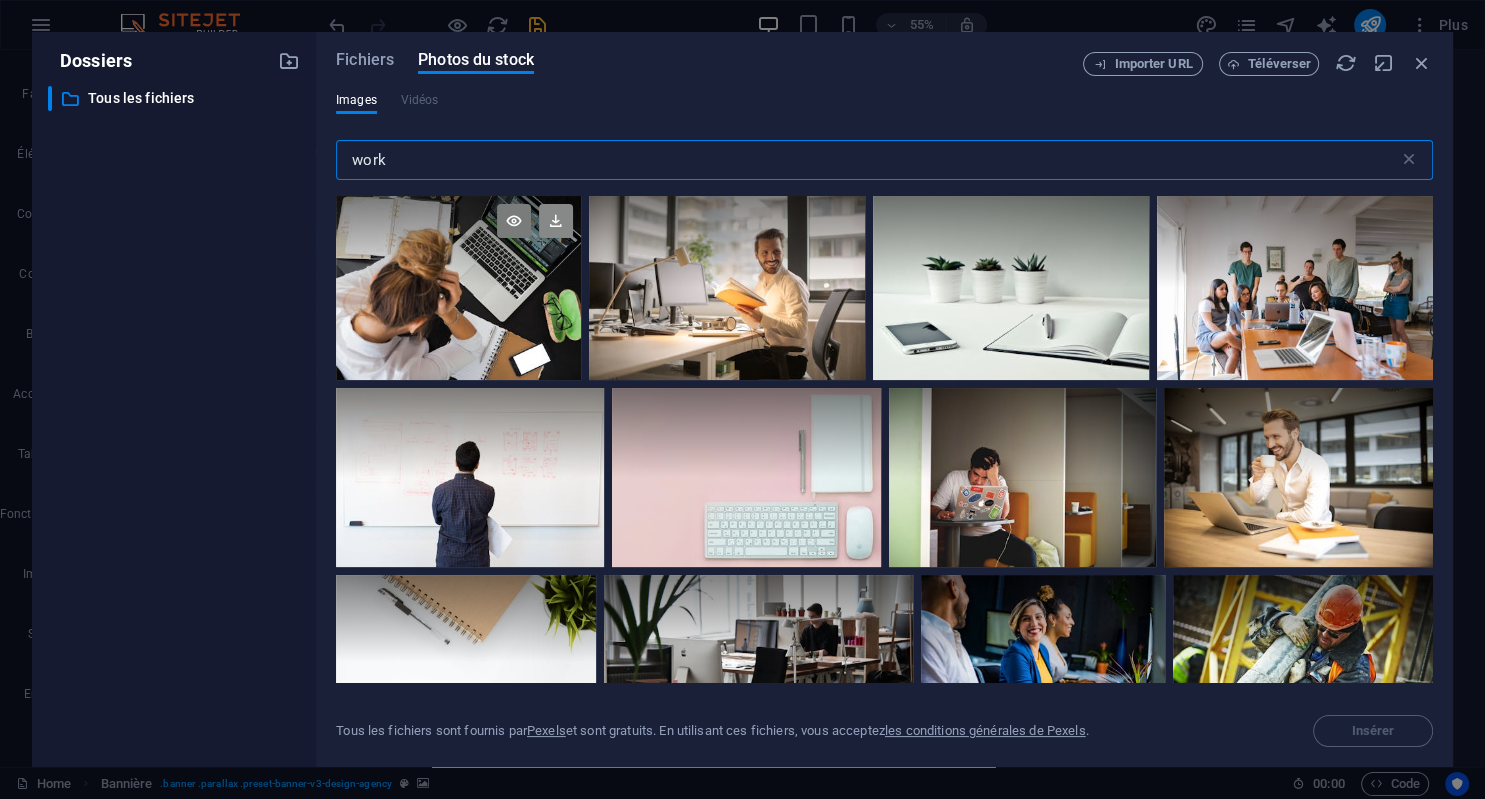 type on "work" 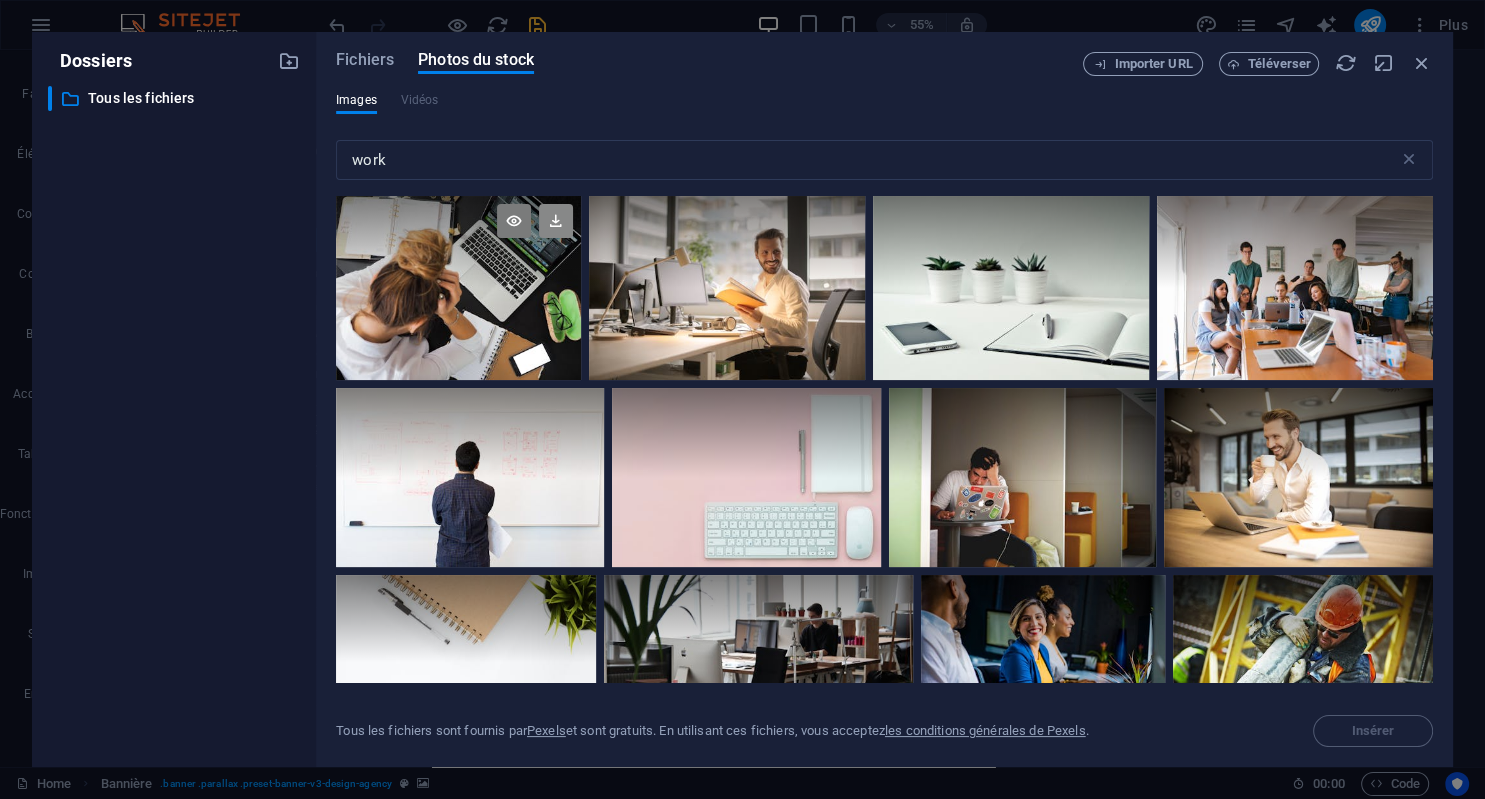 click at bounding box center (556, 221) 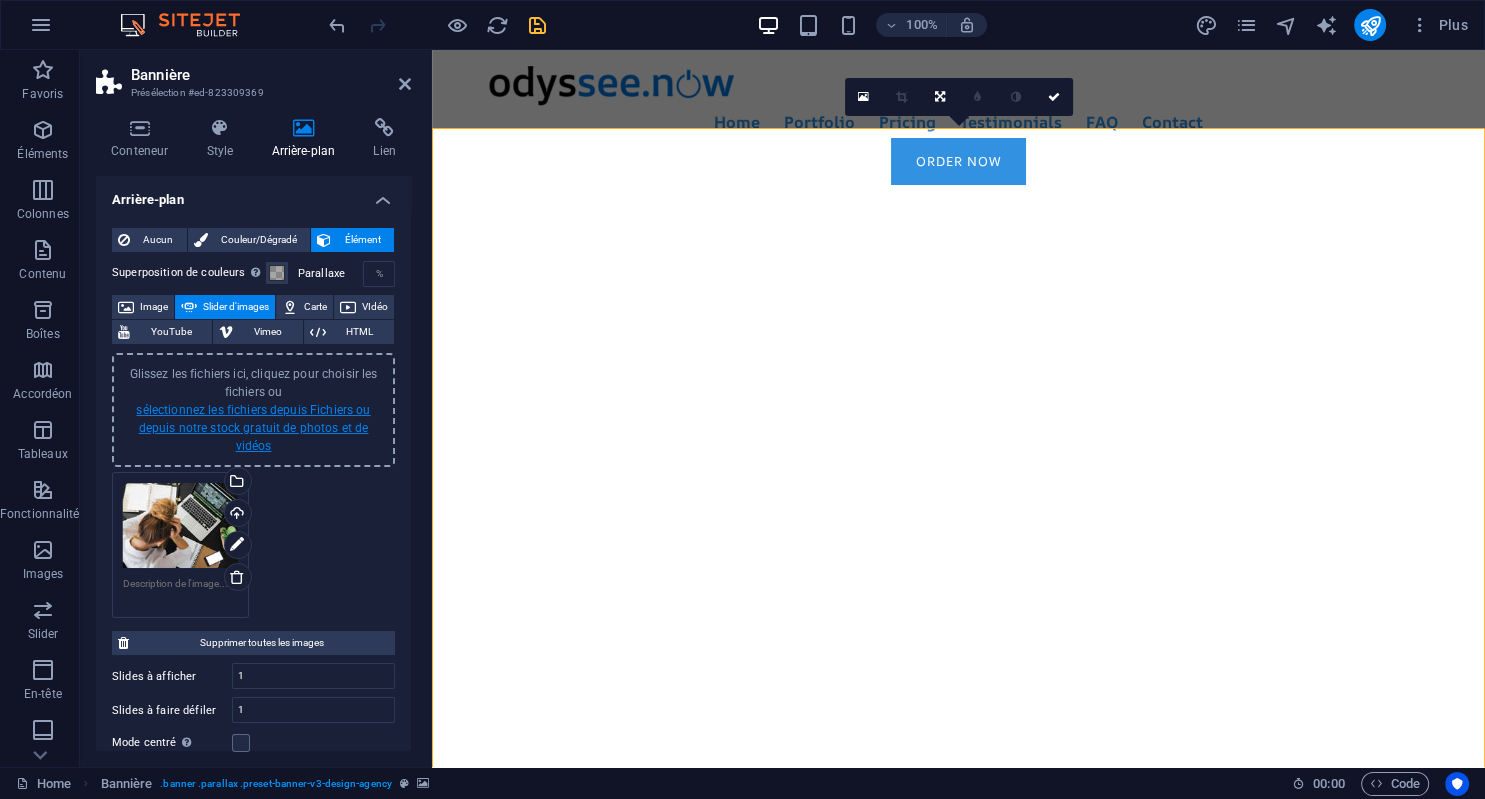 click on "sélectionnez les fichiers depuis Fichiers ou depuis notre stock gratuit de photos et de vidéos" at bounding box center [253, 428] 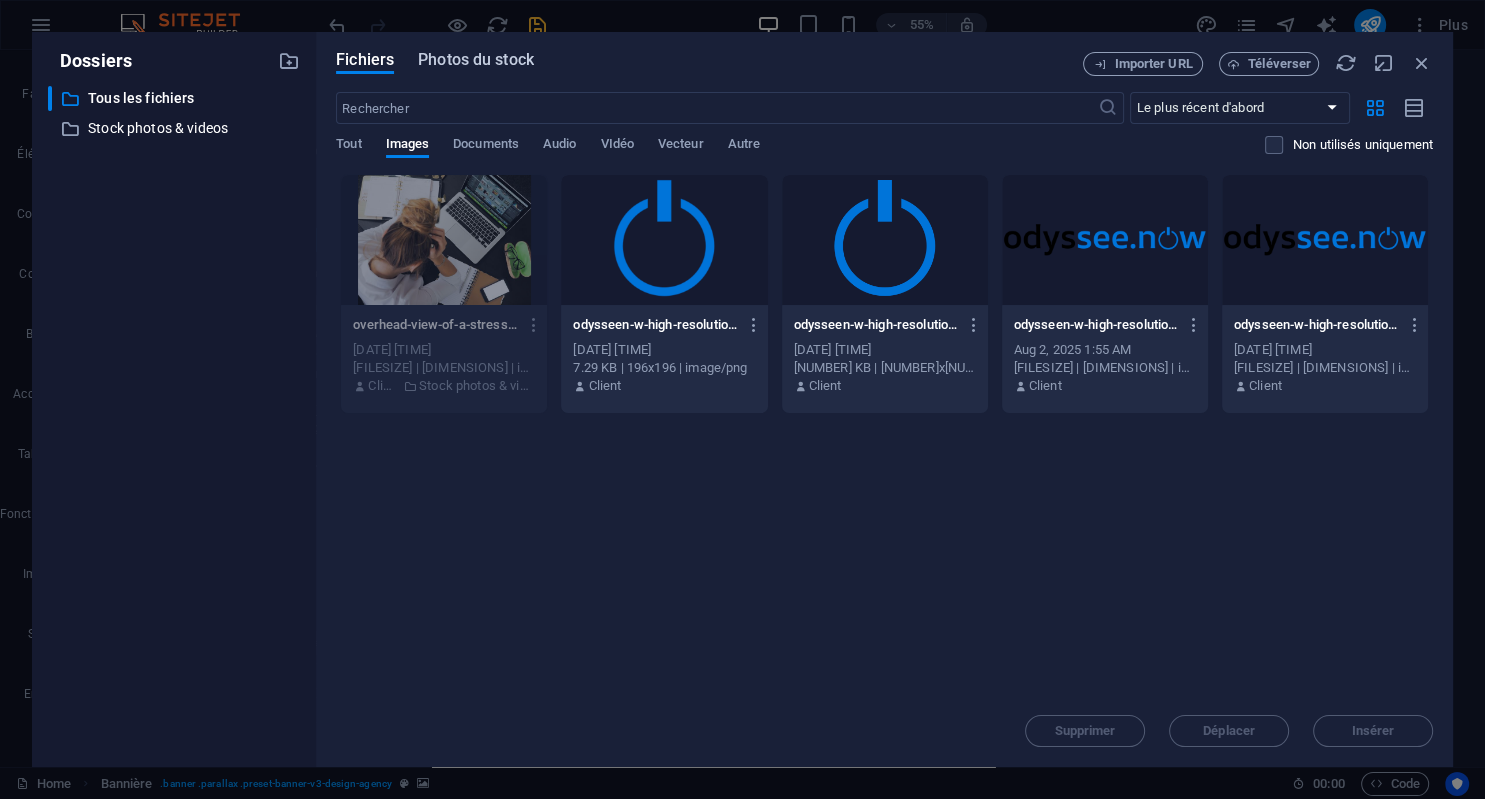 click on "Photos du stock" at bounding box center [476, 60] 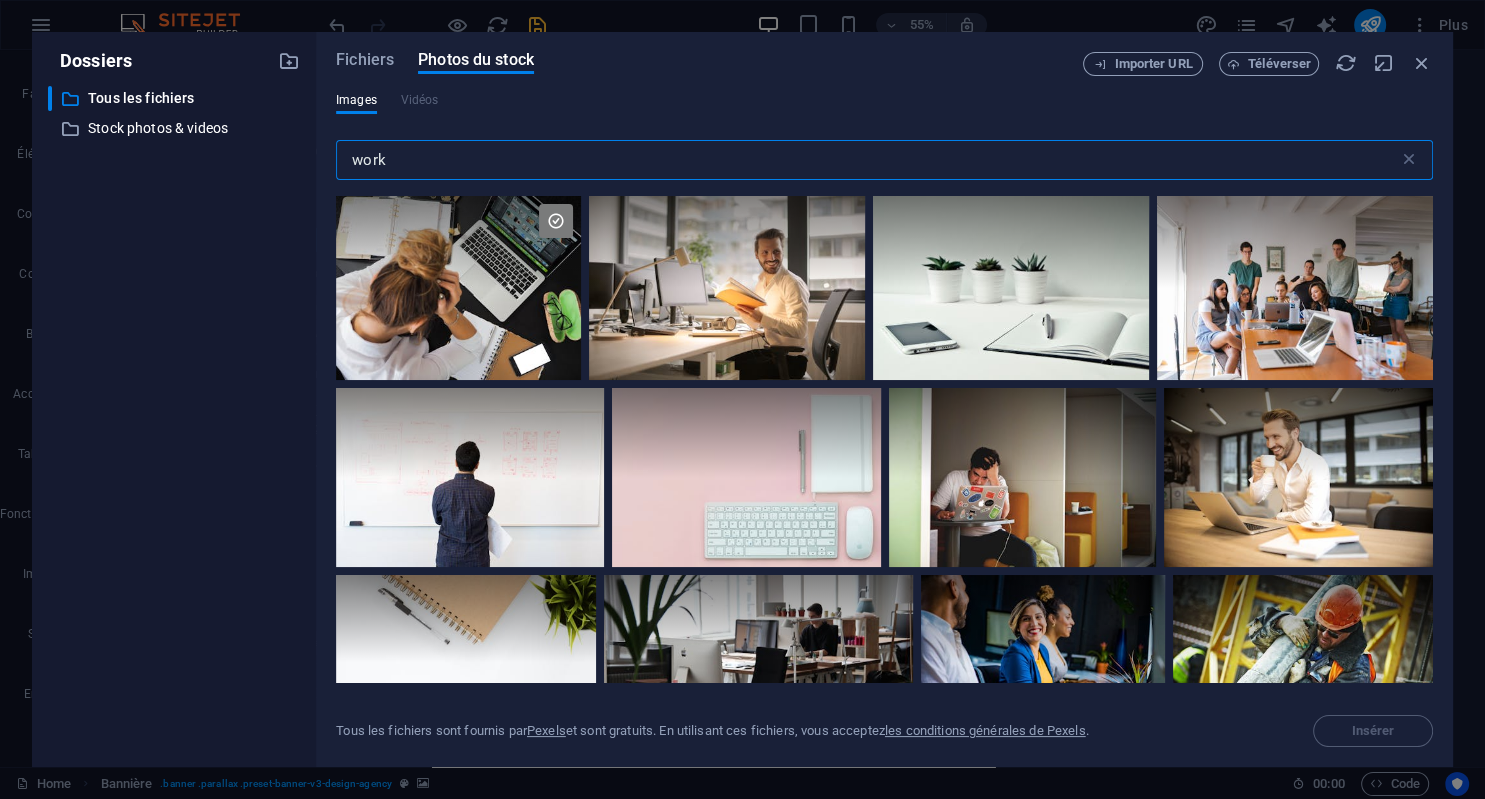 click on "work" at bounding box center [867, 160] 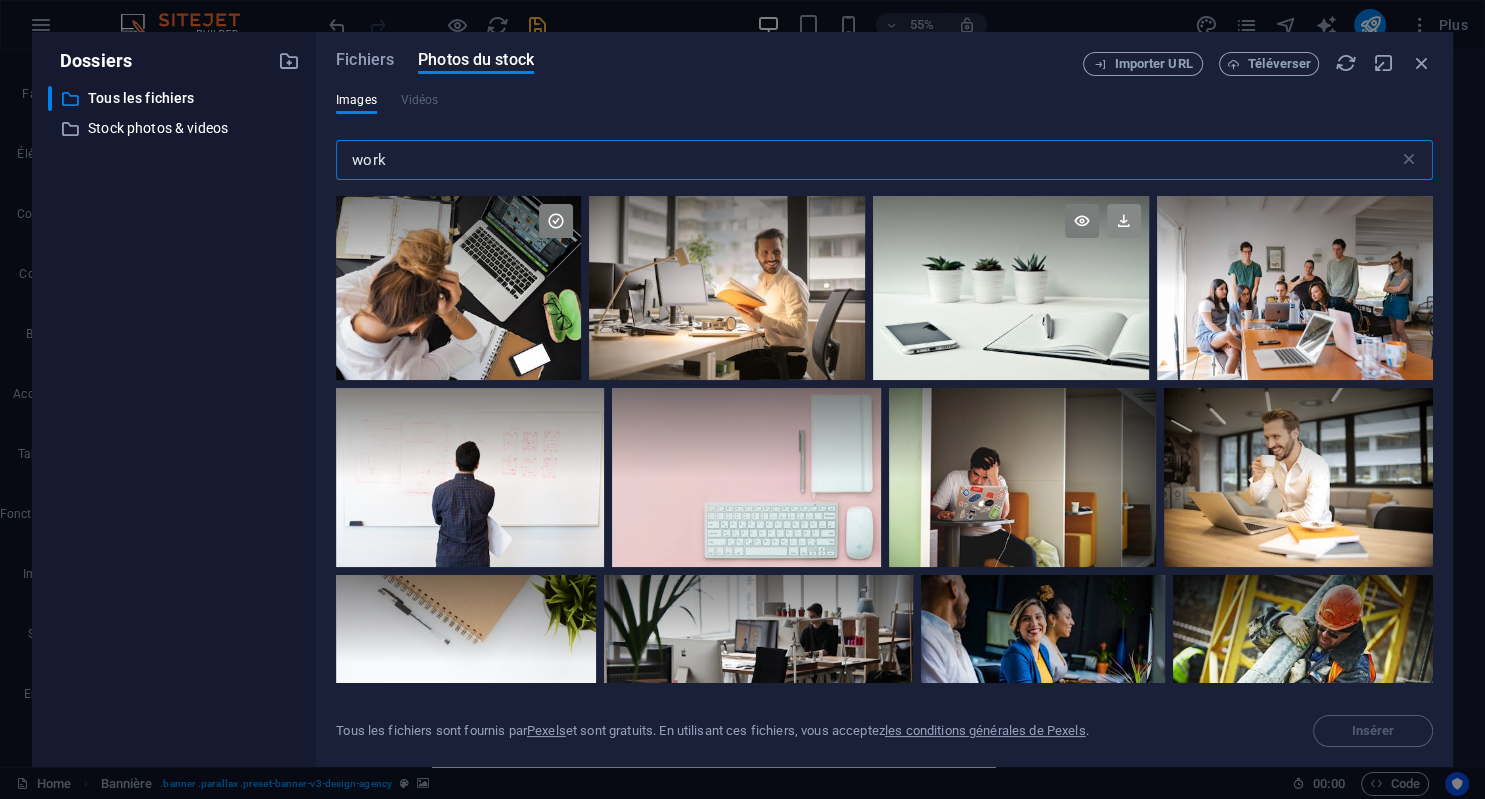 click at bounding box center [1124, 221] 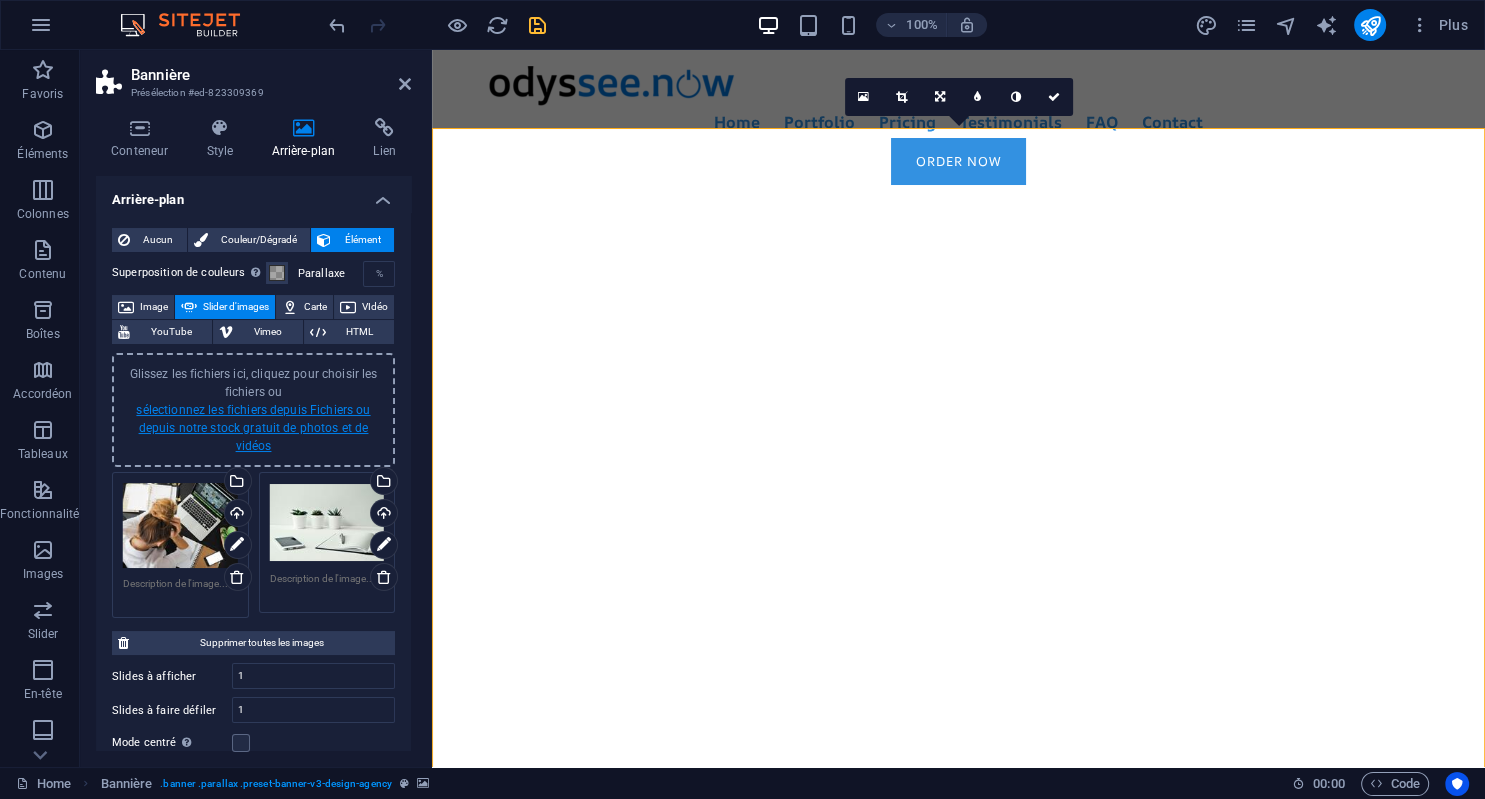 click on "sélectionnez les fichiers depuis Fichiers ou depuis notre stock gratuit de photos et de vidéos" at bounding box center [253, 428] 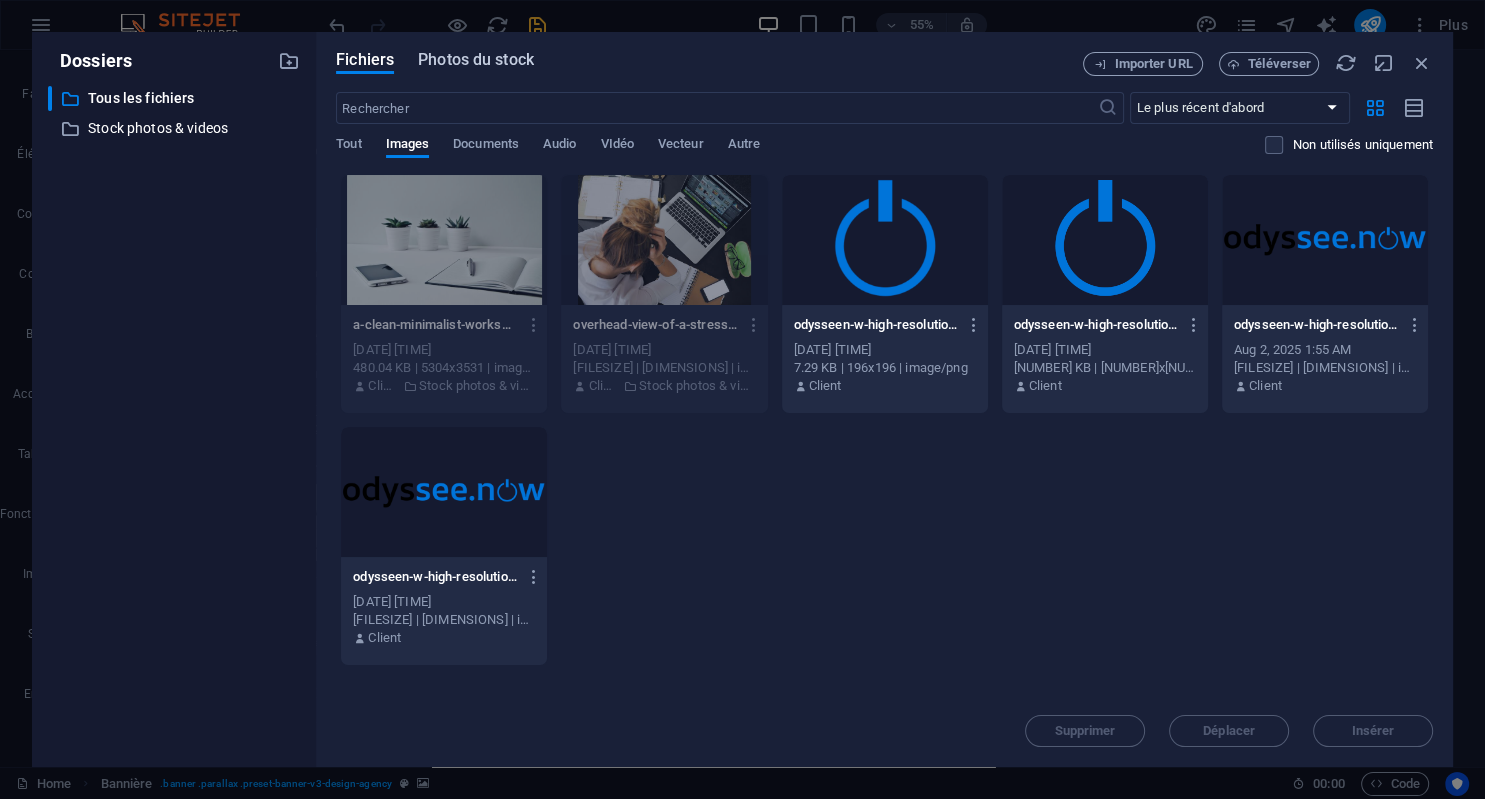 click on "Photos du stock" at bounding box center [476, 60] 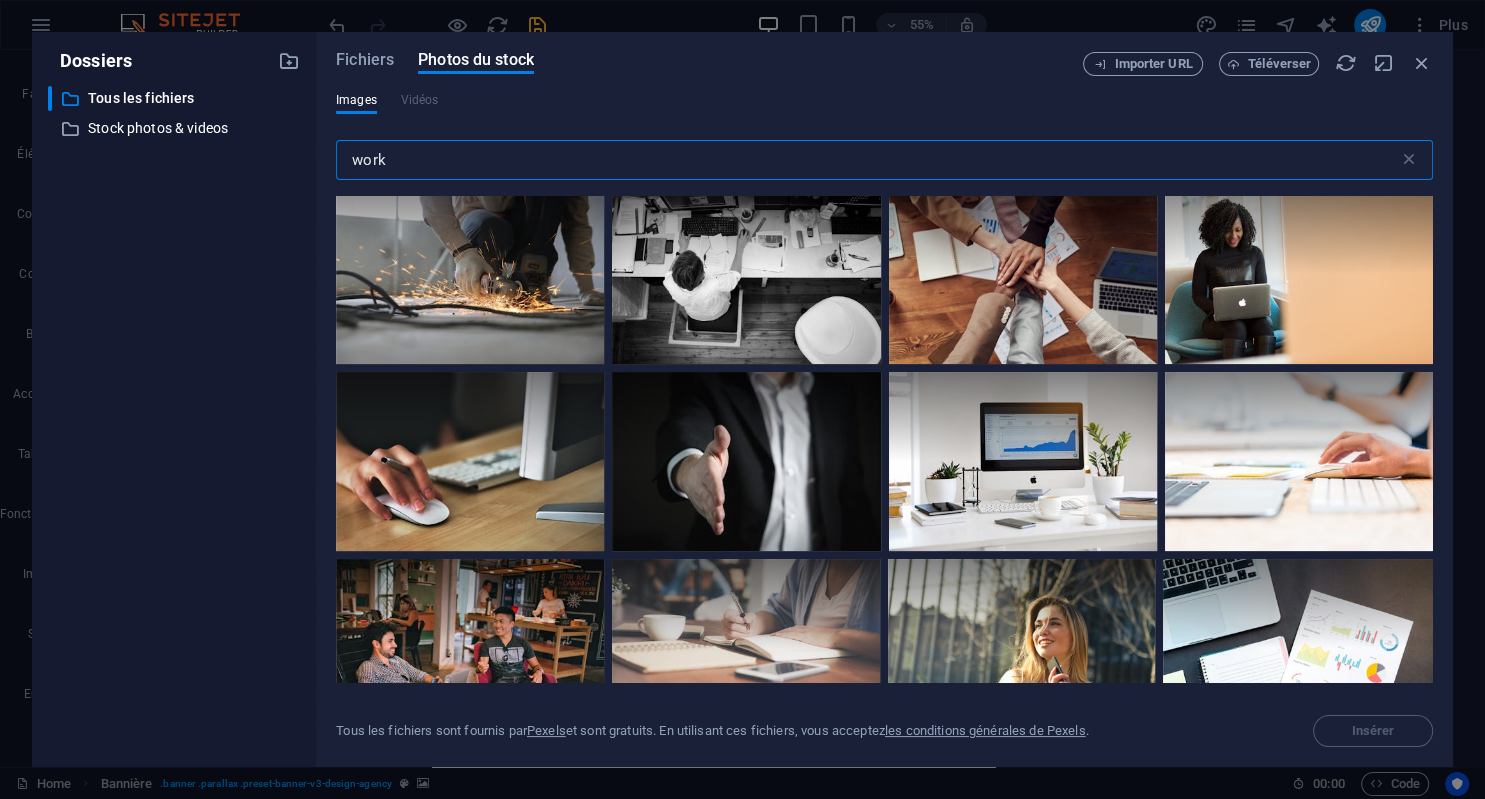 scroll, scrollTop: 577, scrollLeft: 0, axis: vertical 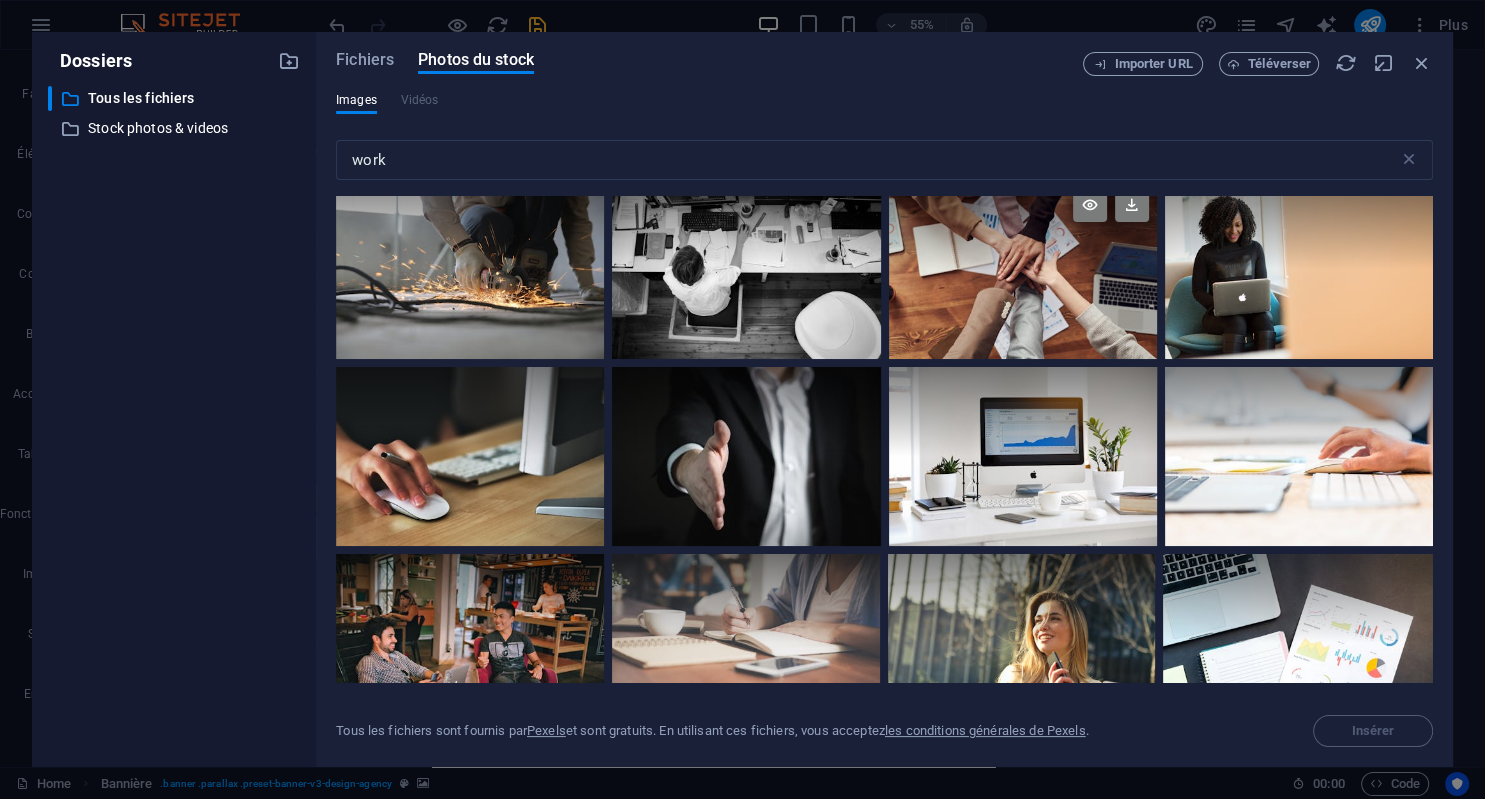 click at bounding box center [1023, 269] 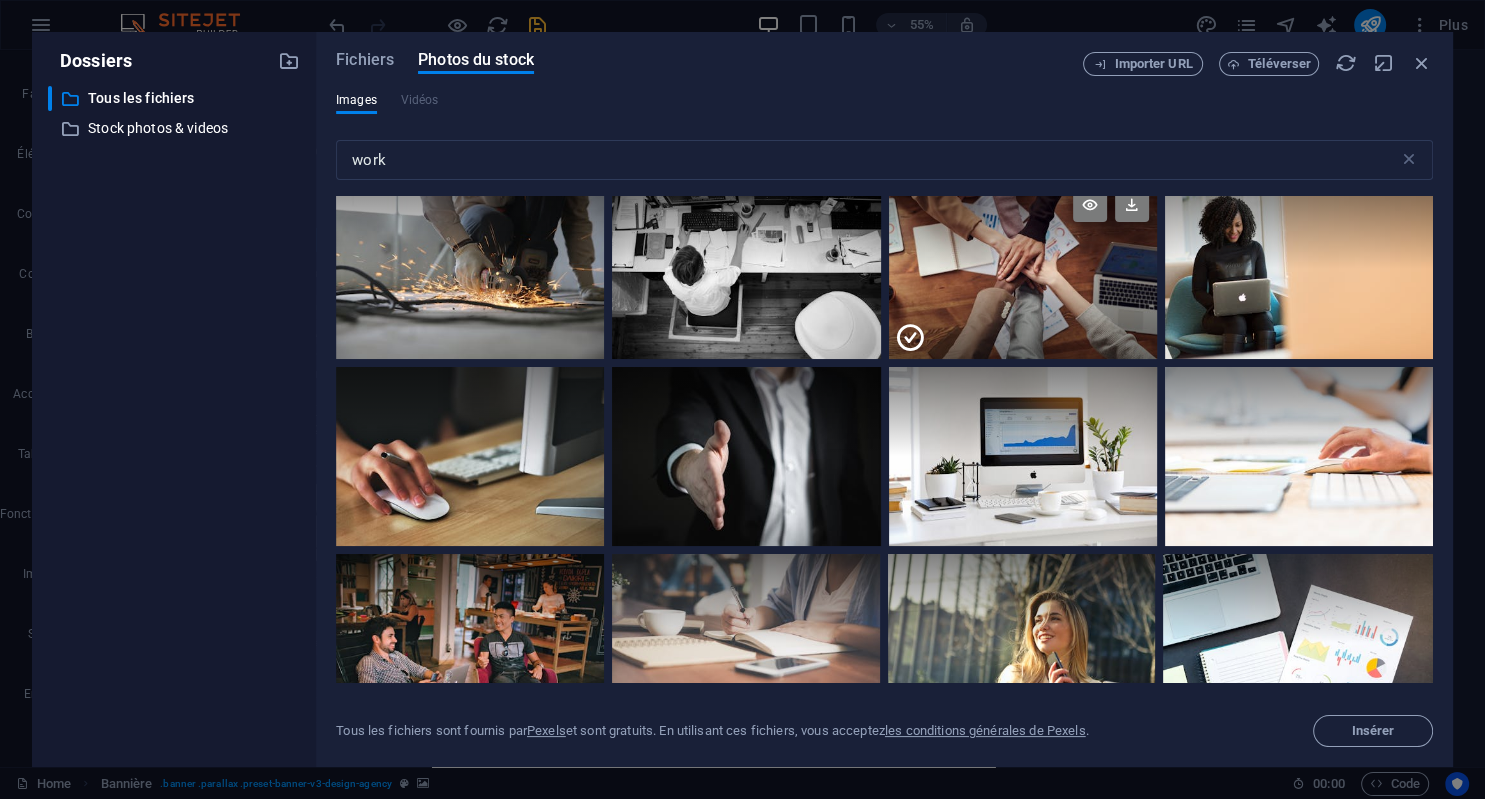 click at bounding box center (1023, 225) 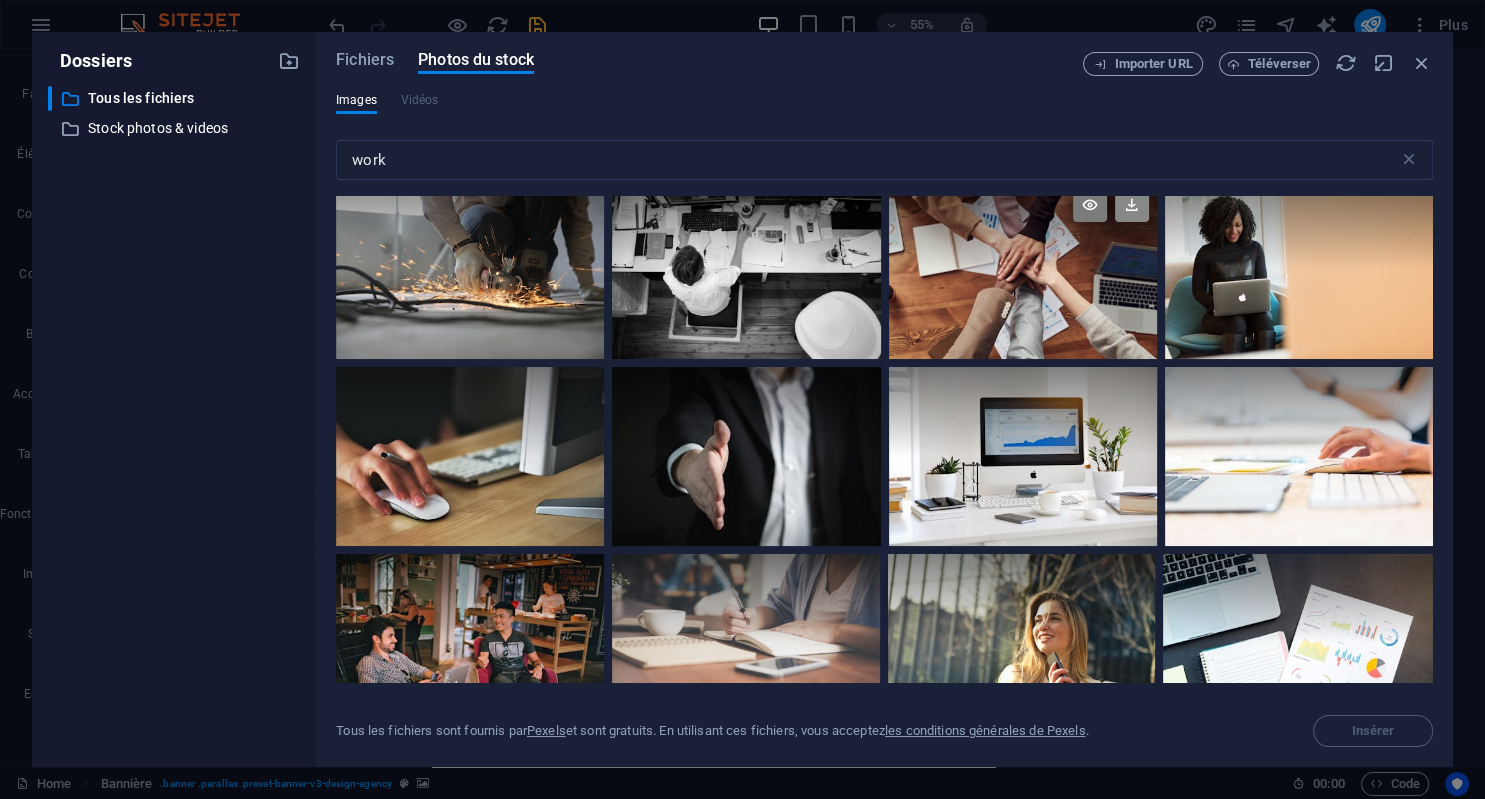 click at bounding box center [1132, 205] 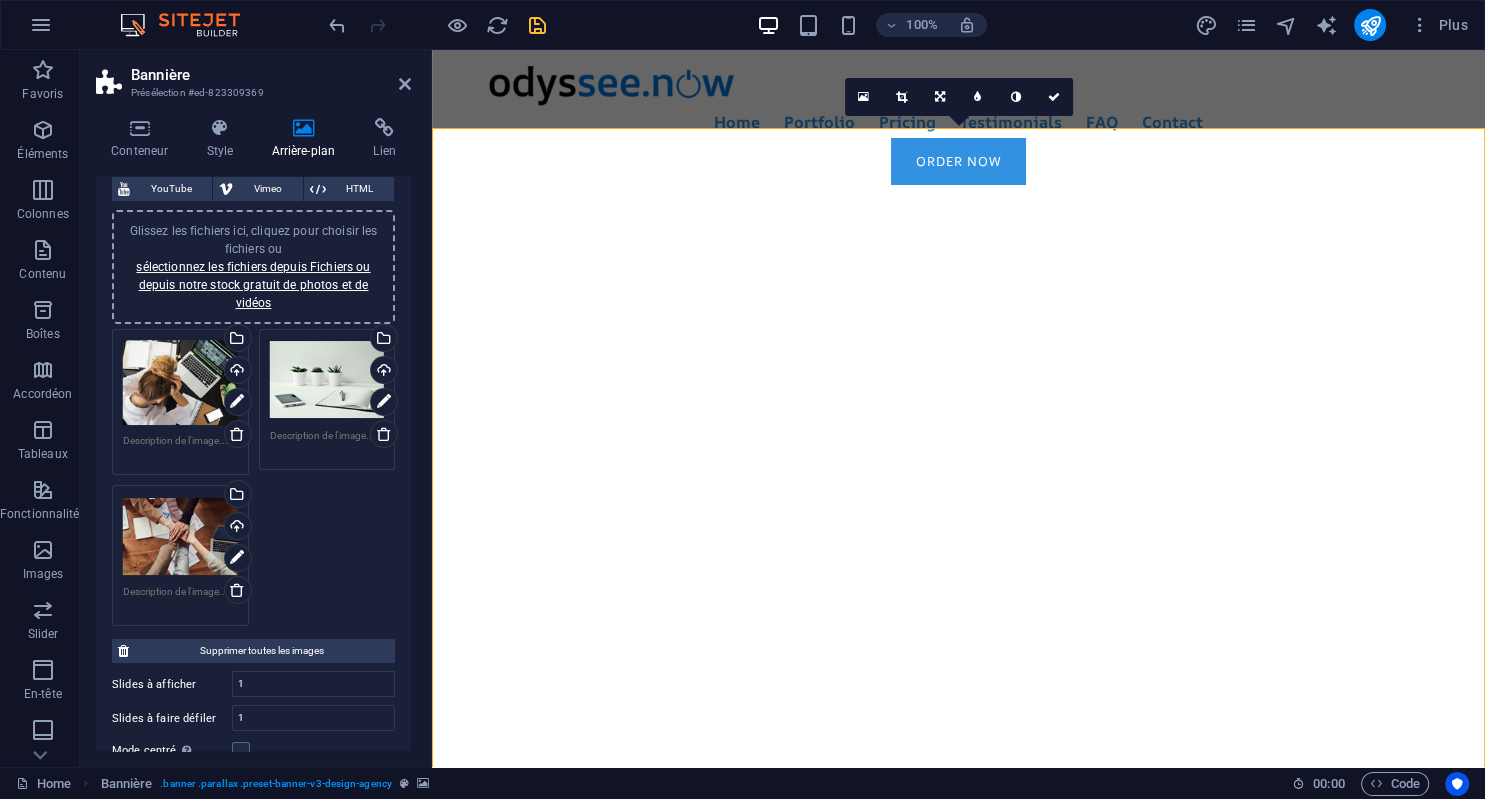 scroll, scrollTop: 149, scrollLeft: 0, axis: vertical 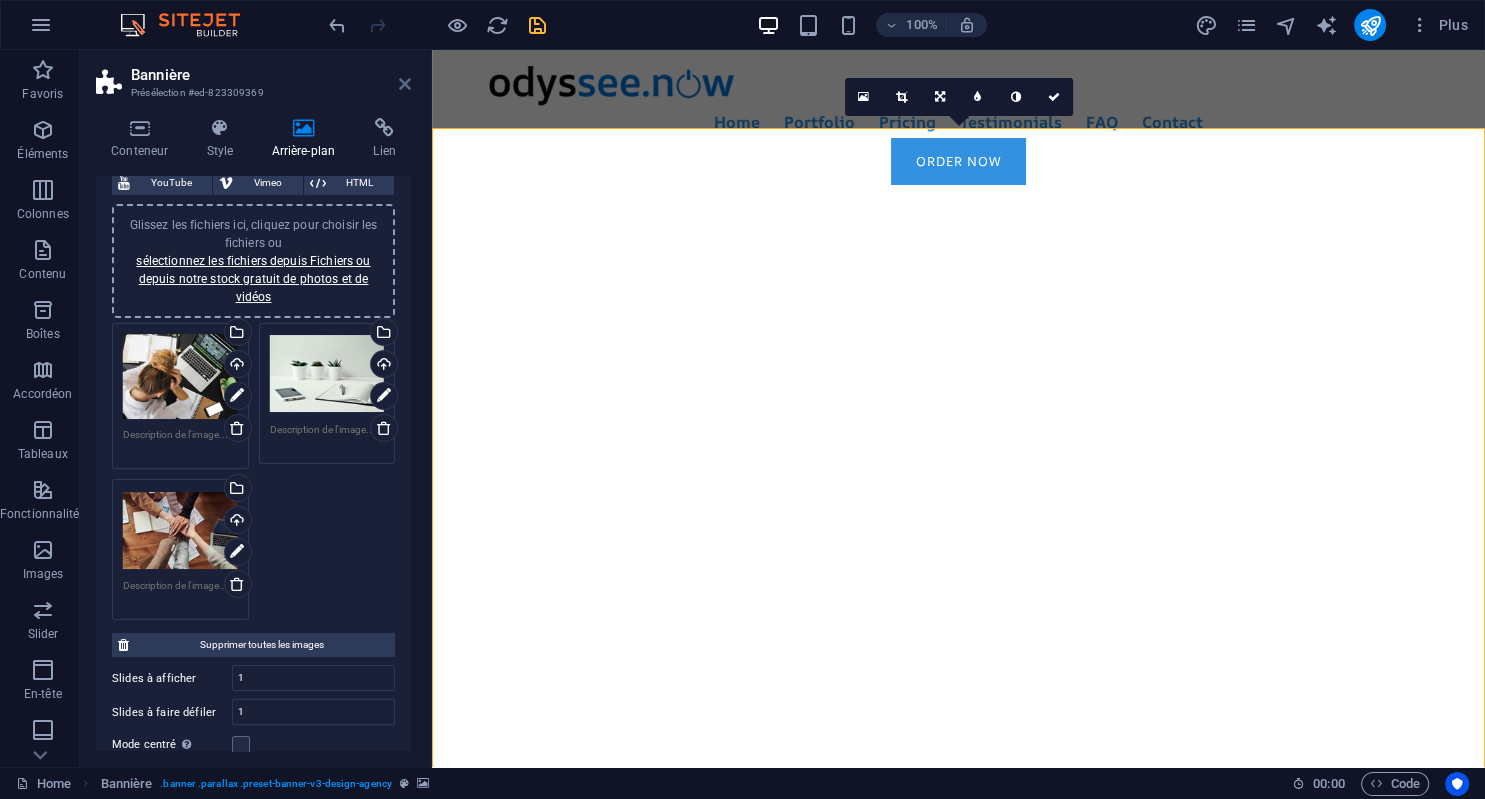 click at bounding box center (405, 84) 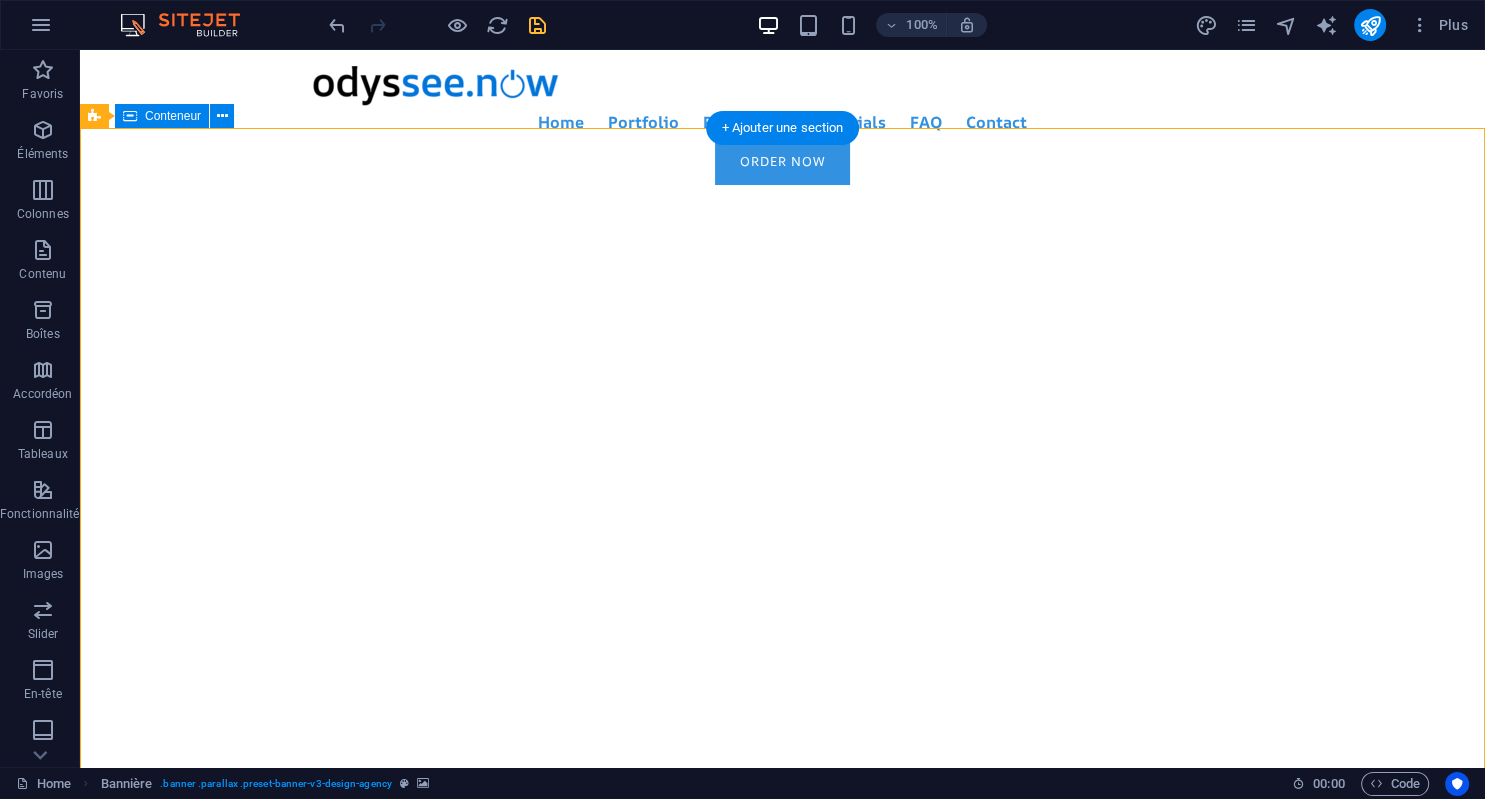 click on "Save the most valuable asset: your time... Focus on your core business.  We help you build your workspace to run your activity.  Now! Learn more" at bounding box center [782, 1258] 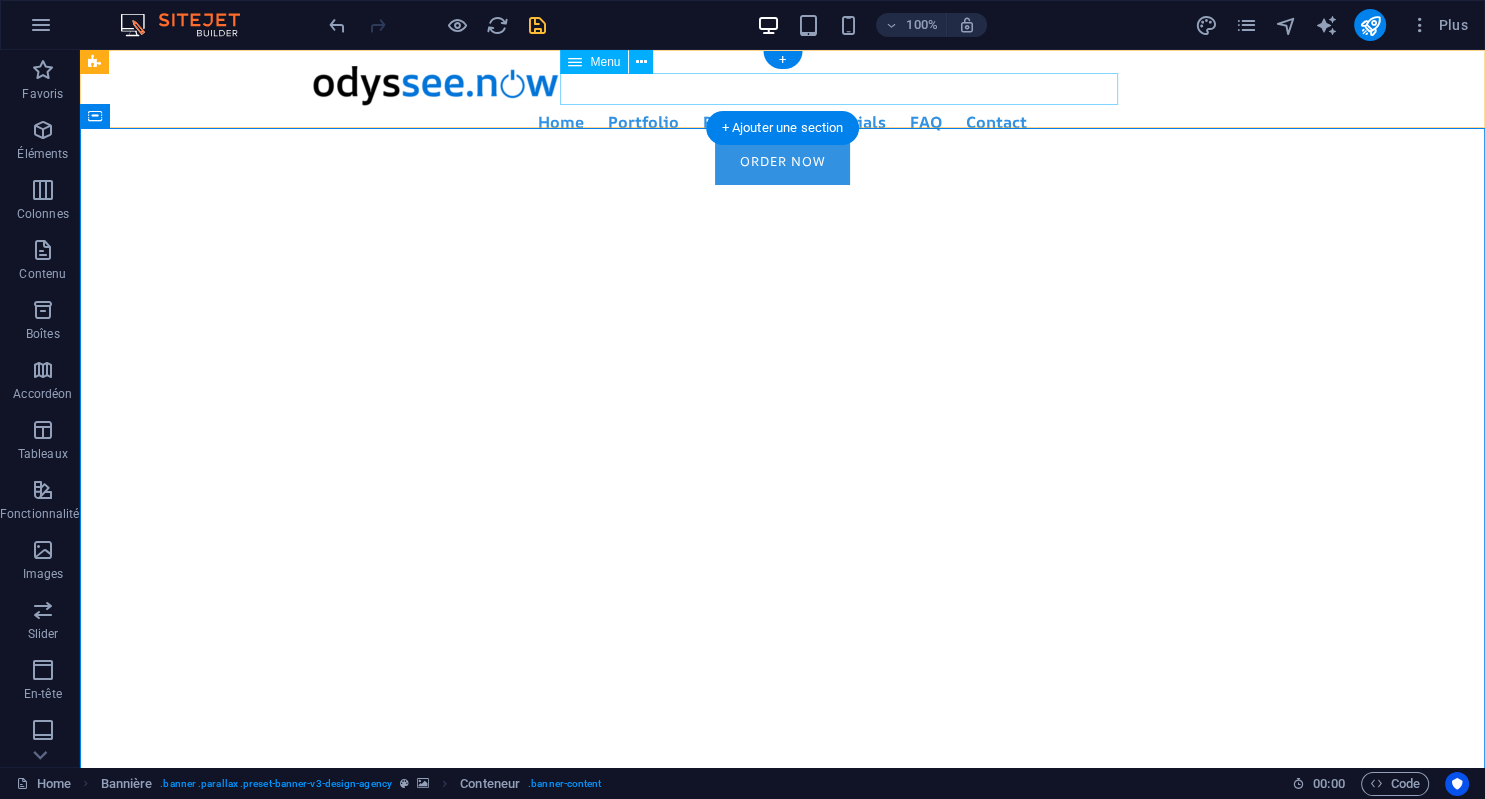 click on "Home Portfolio Pricing Testimonials FAQ Contact" at bounding box center (783, 122) 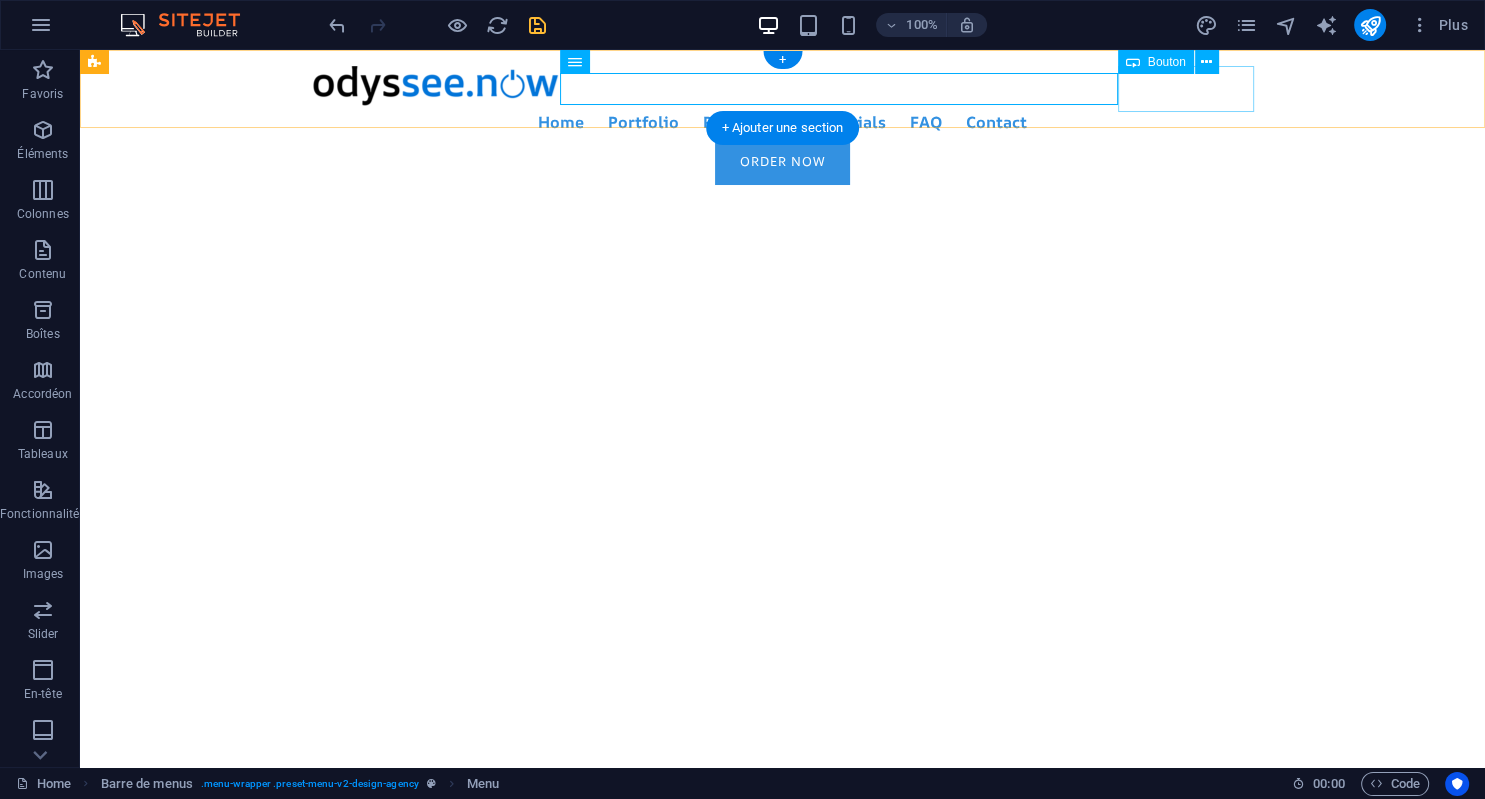 click on "Order Now" at bounding box center (783, 161) 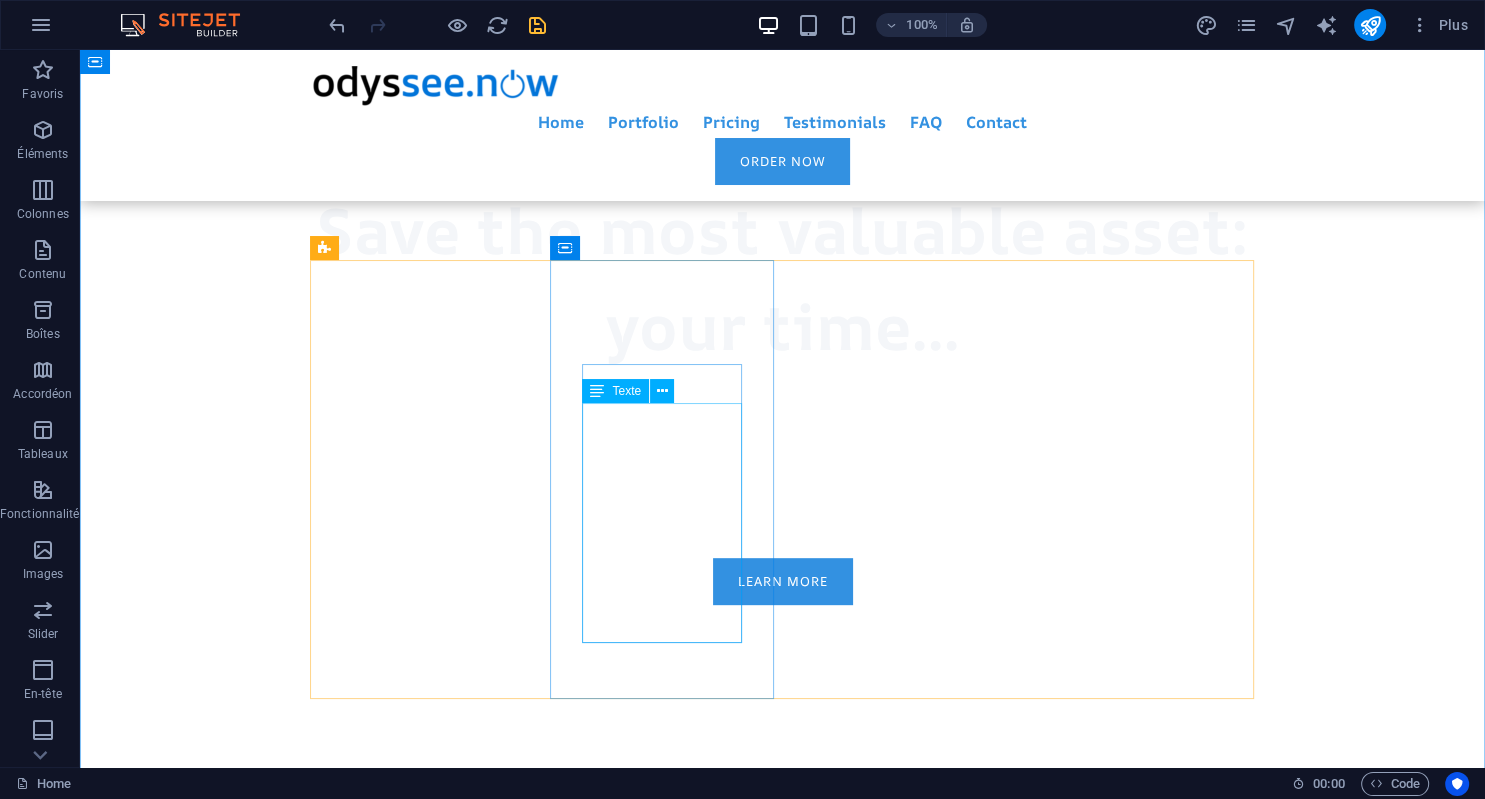 scroll, scrollTop: 790, scrollLeft: 0, axis: vertical 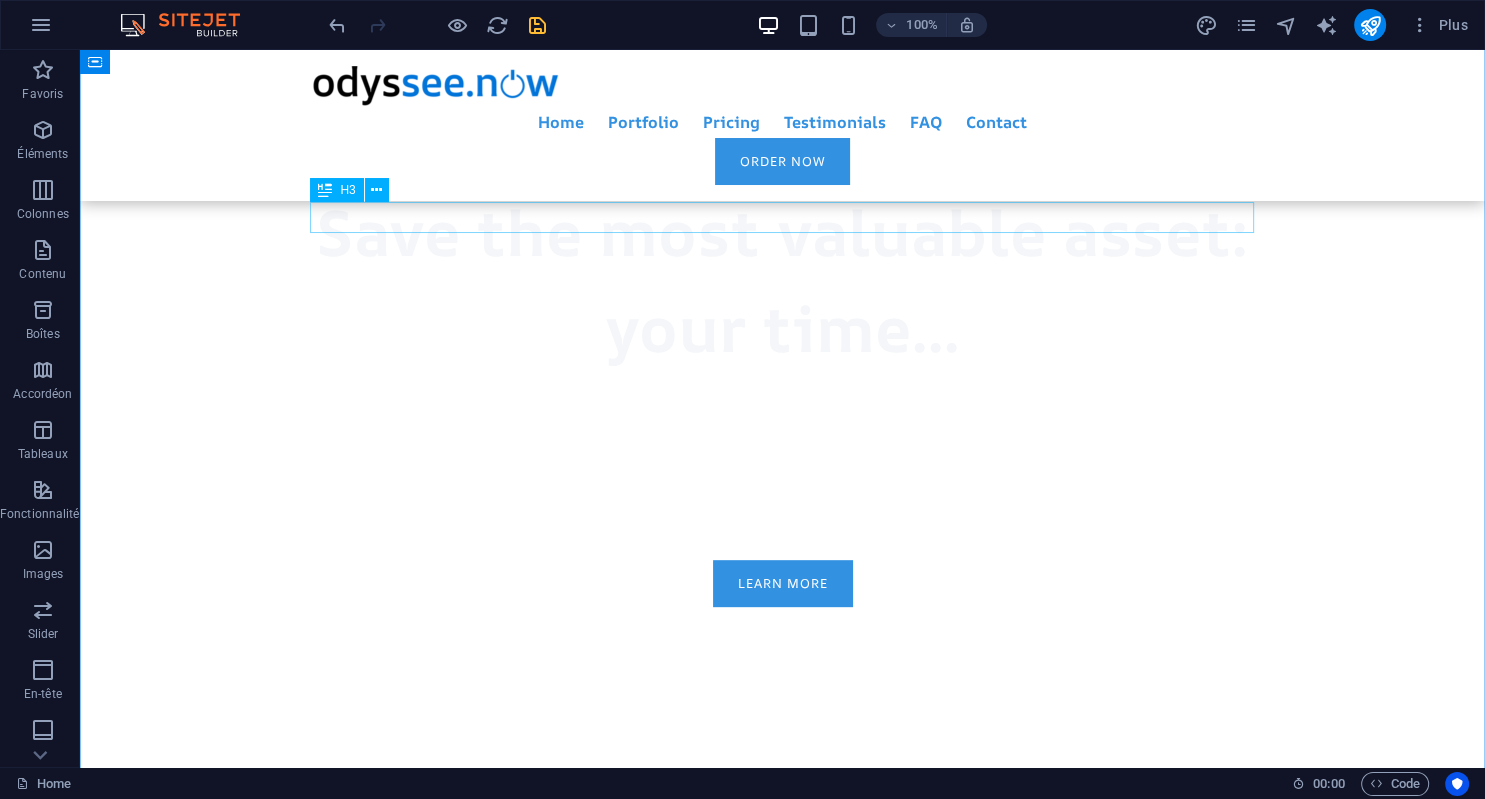 click on "Simply be always one step ahead of your competitors." at bounding box center (783, 936) 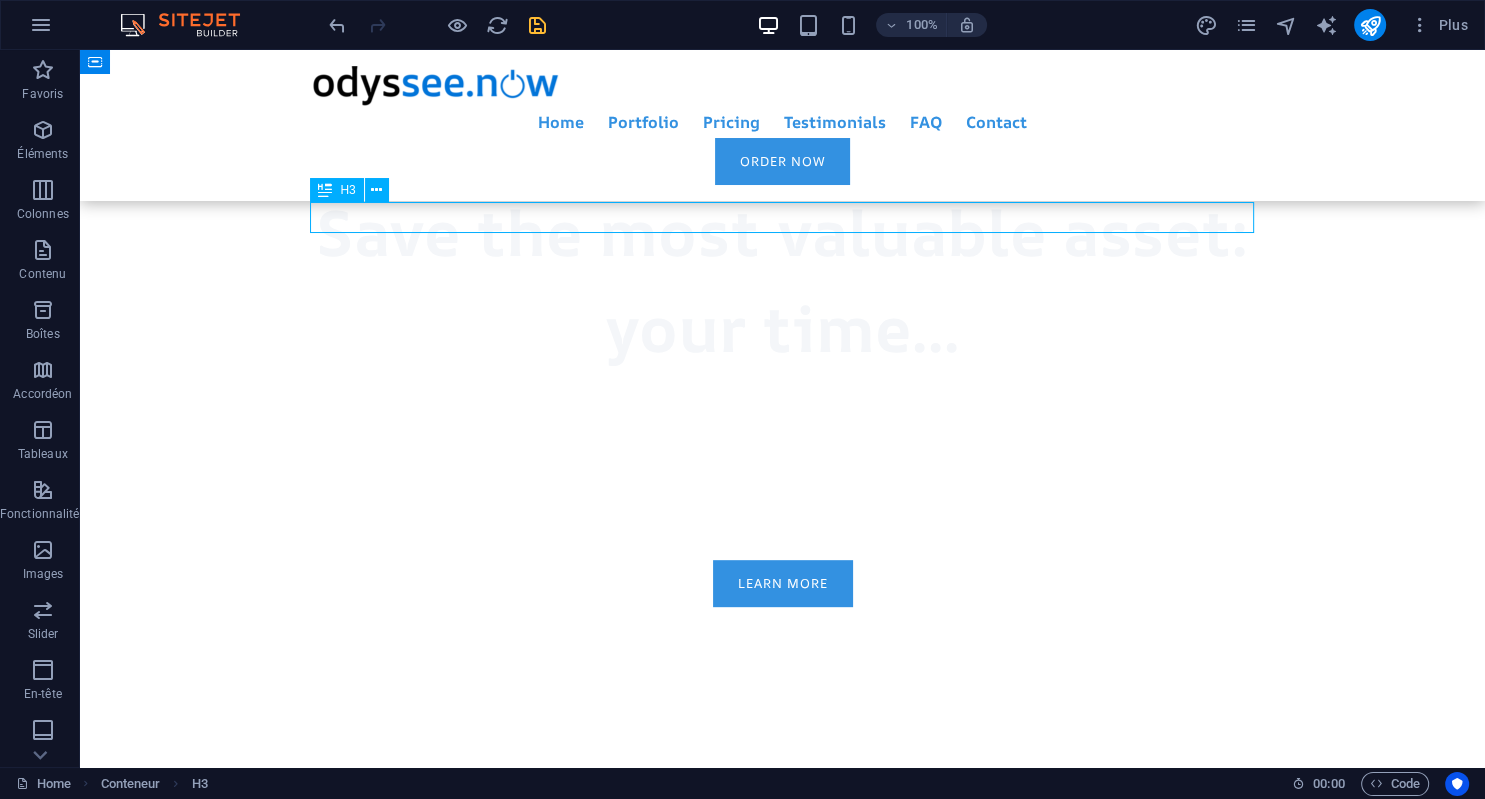 click on "Simply be always one step ahead of your competitors." at bounding box center (783, 936) 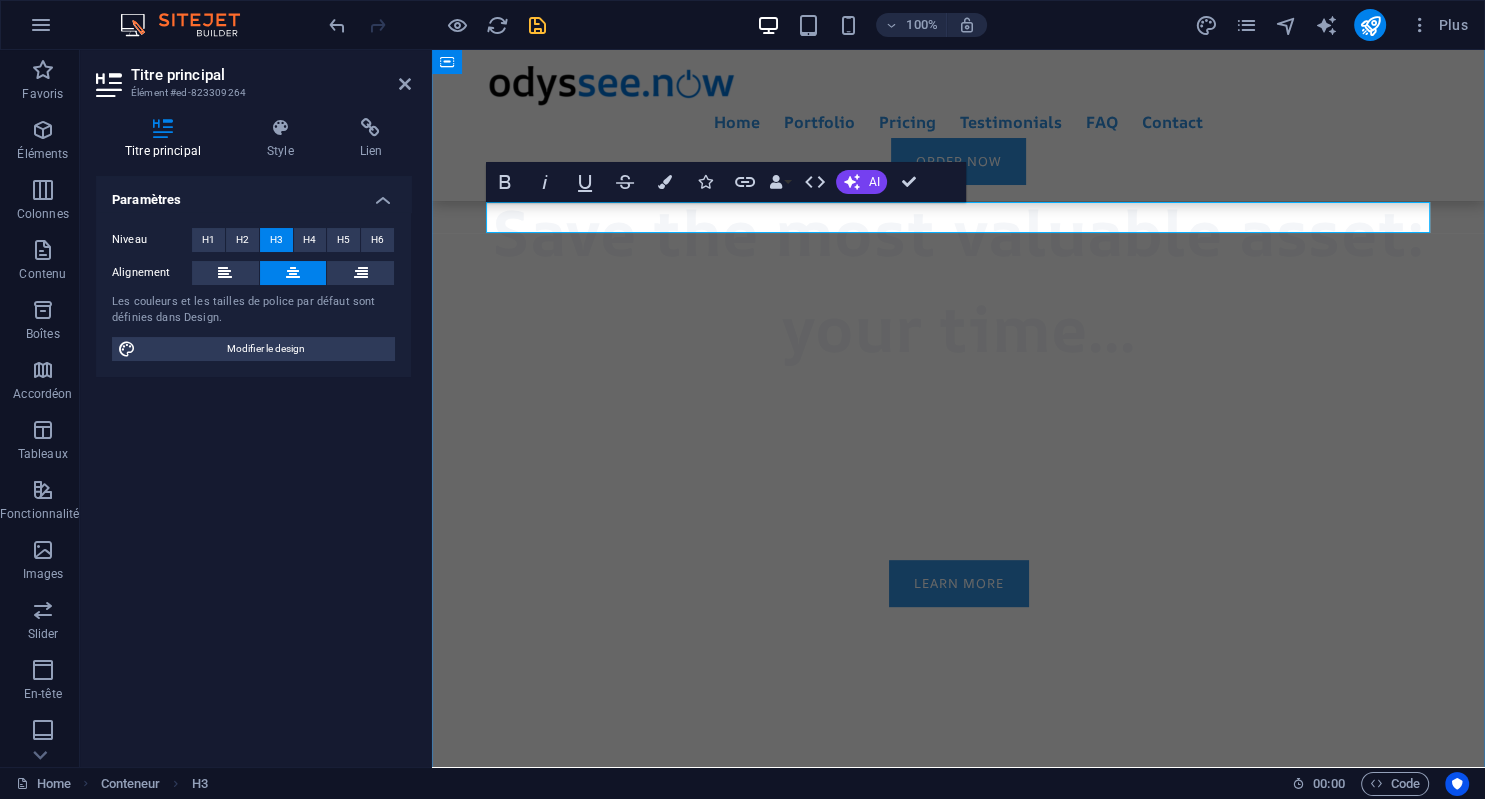 click on "Simply be always one step ahead of your competitors." at bounding box center [959, 936] 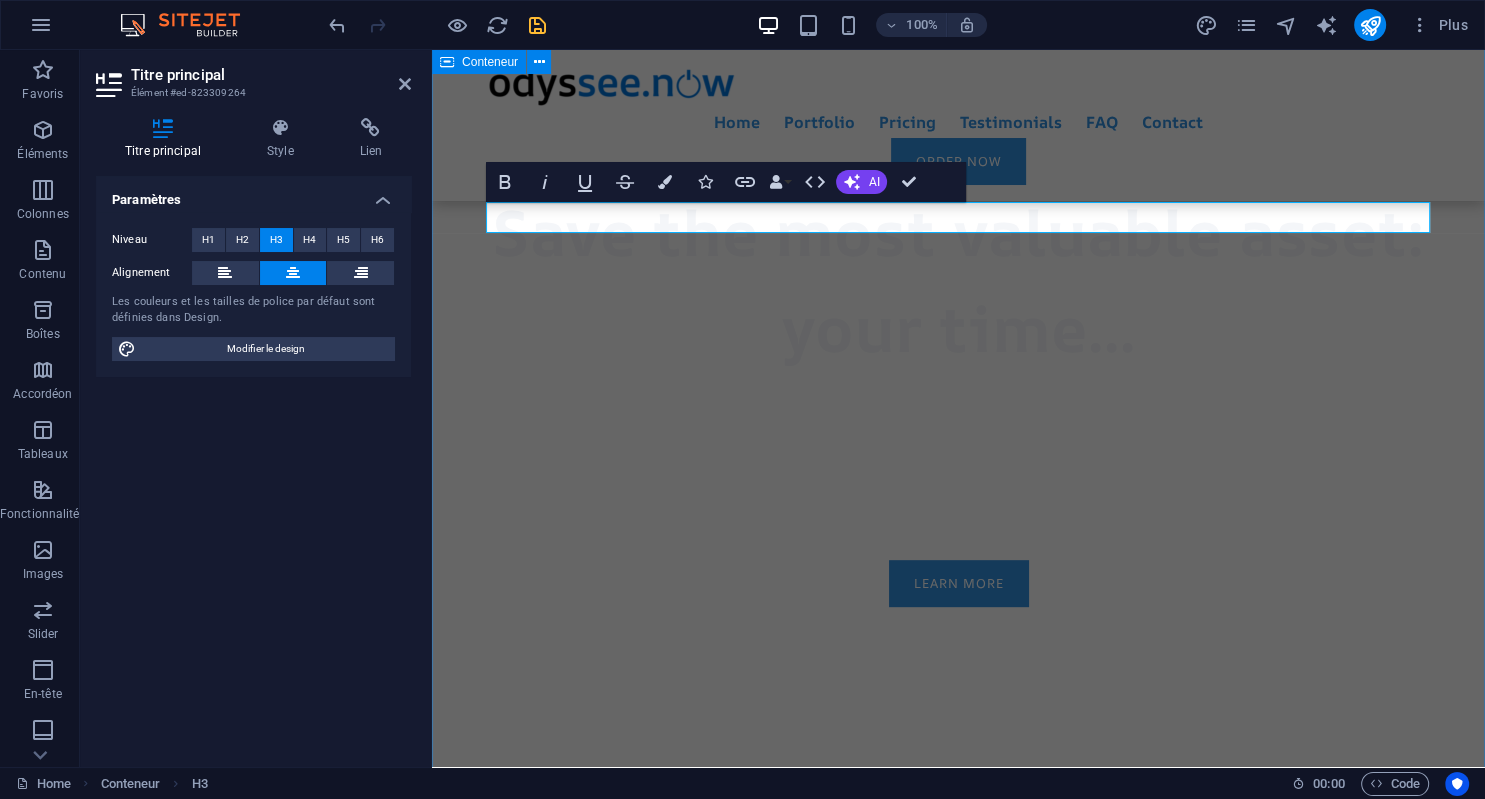 click on "Highlights Simply be always one step ahead to run your business. Full-Service Select your apps.  We take care of everything: no configuration hassles, no need to code. Save Money Why would you pay for a bunch of apps you don't even use? With our fair & flexible solution, you just pay for your needs, not more. Save Time Your daily apps at your fingertips in less than 5 mns. You can easily upgrade with other apps as your needs evolve. Gain freedom Access your apps everywhere: desktop or mobile devices. Your data is your data: we don't access it or sell it to others. No engagement needed.: you change whenever you want" at bounding box center [958, 1728] 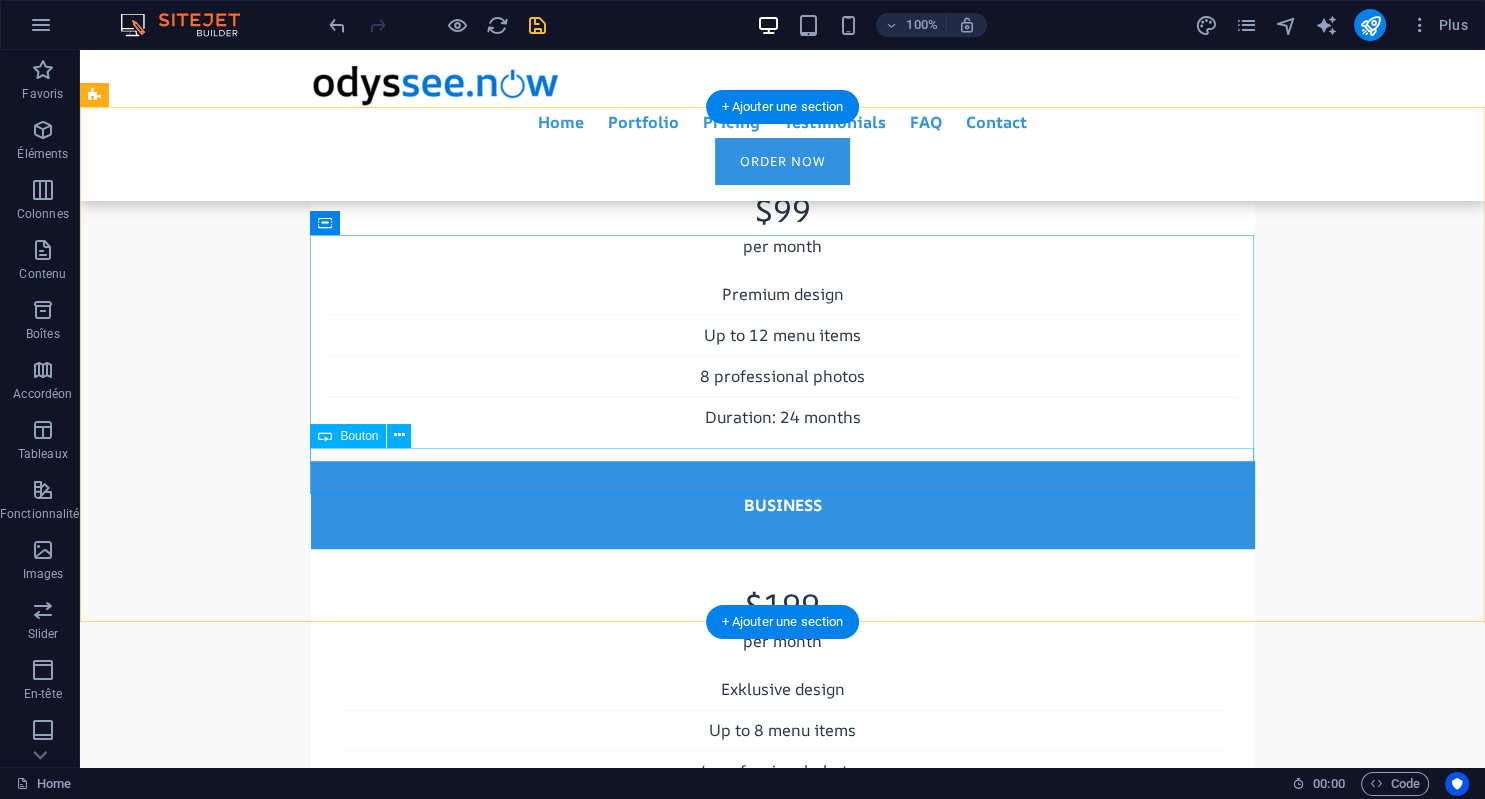 scroll, scrollTop: 8958, scrollLeft: 0, axis: vertical 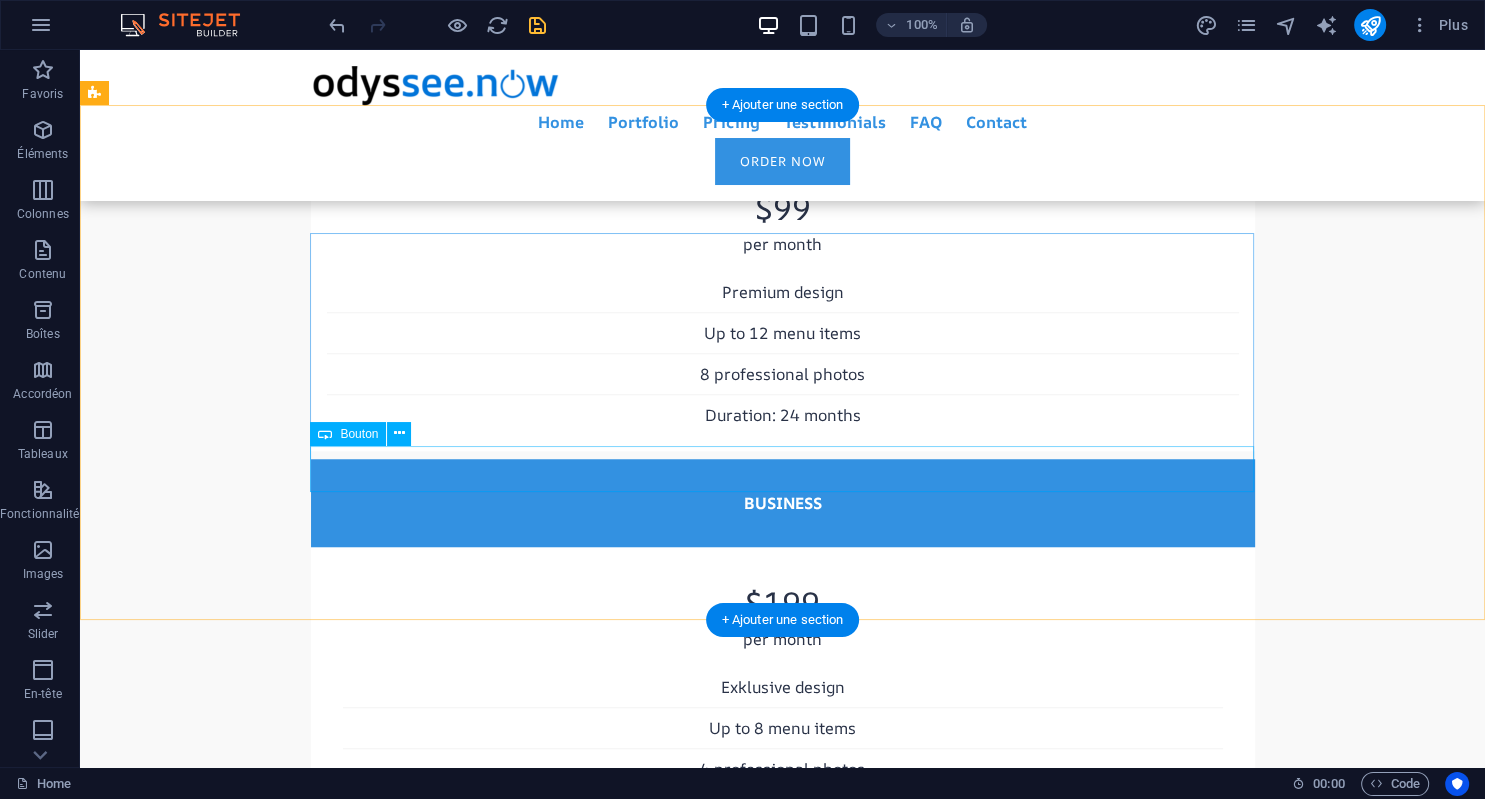 click on "Order your website now" at bounding box center (783, 5543) 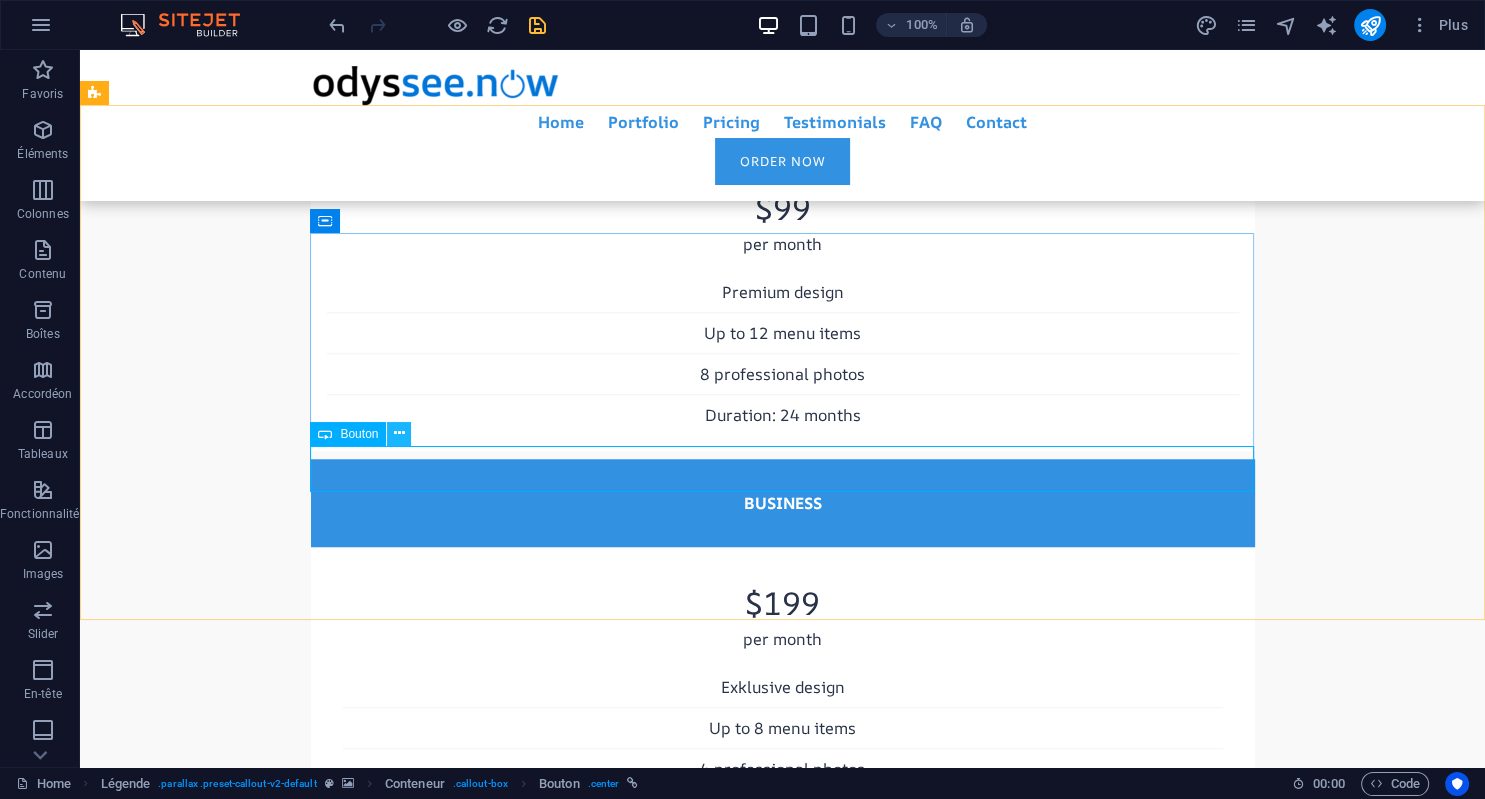 click at bounding box center (399, 433) 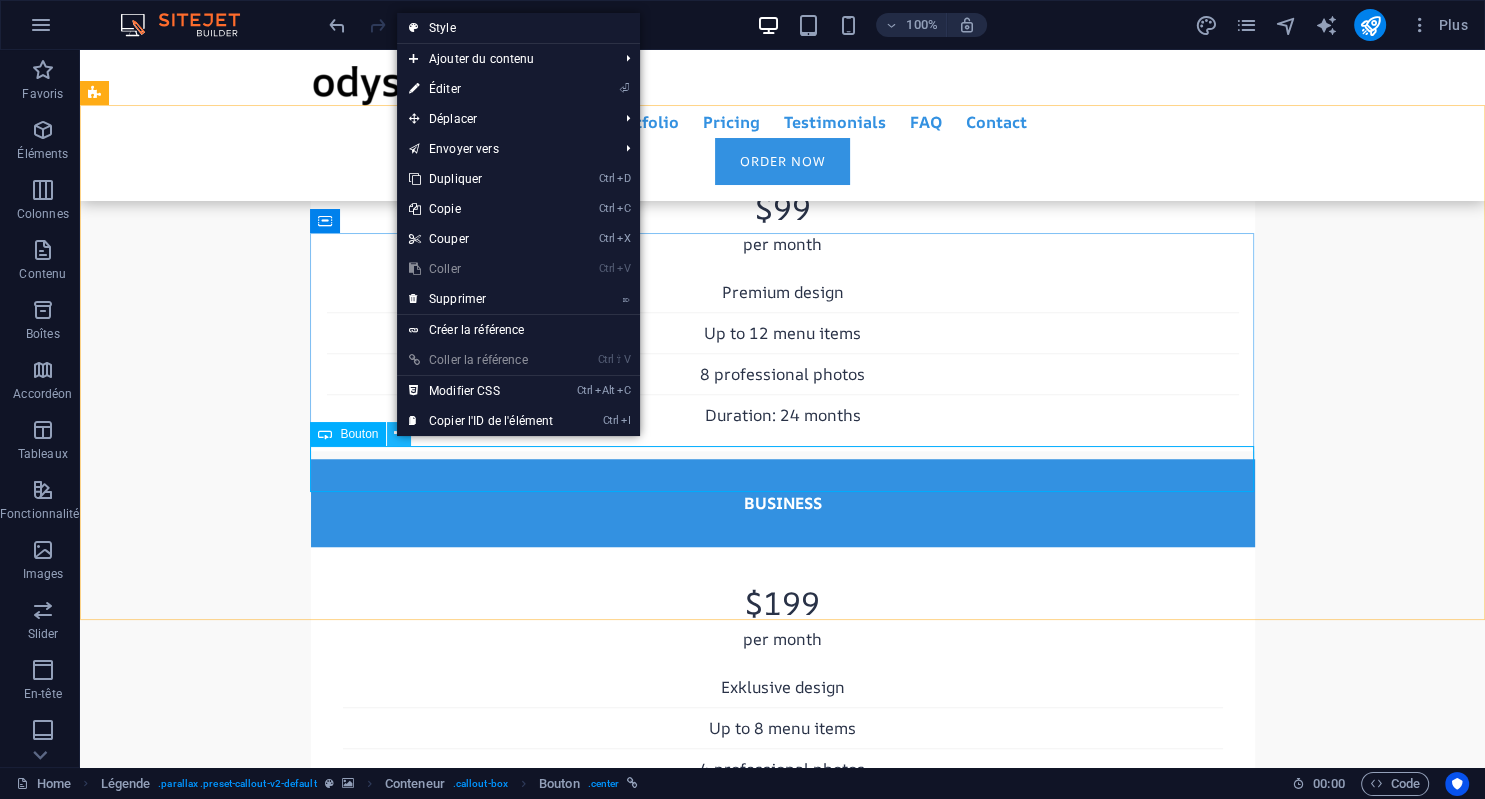 type 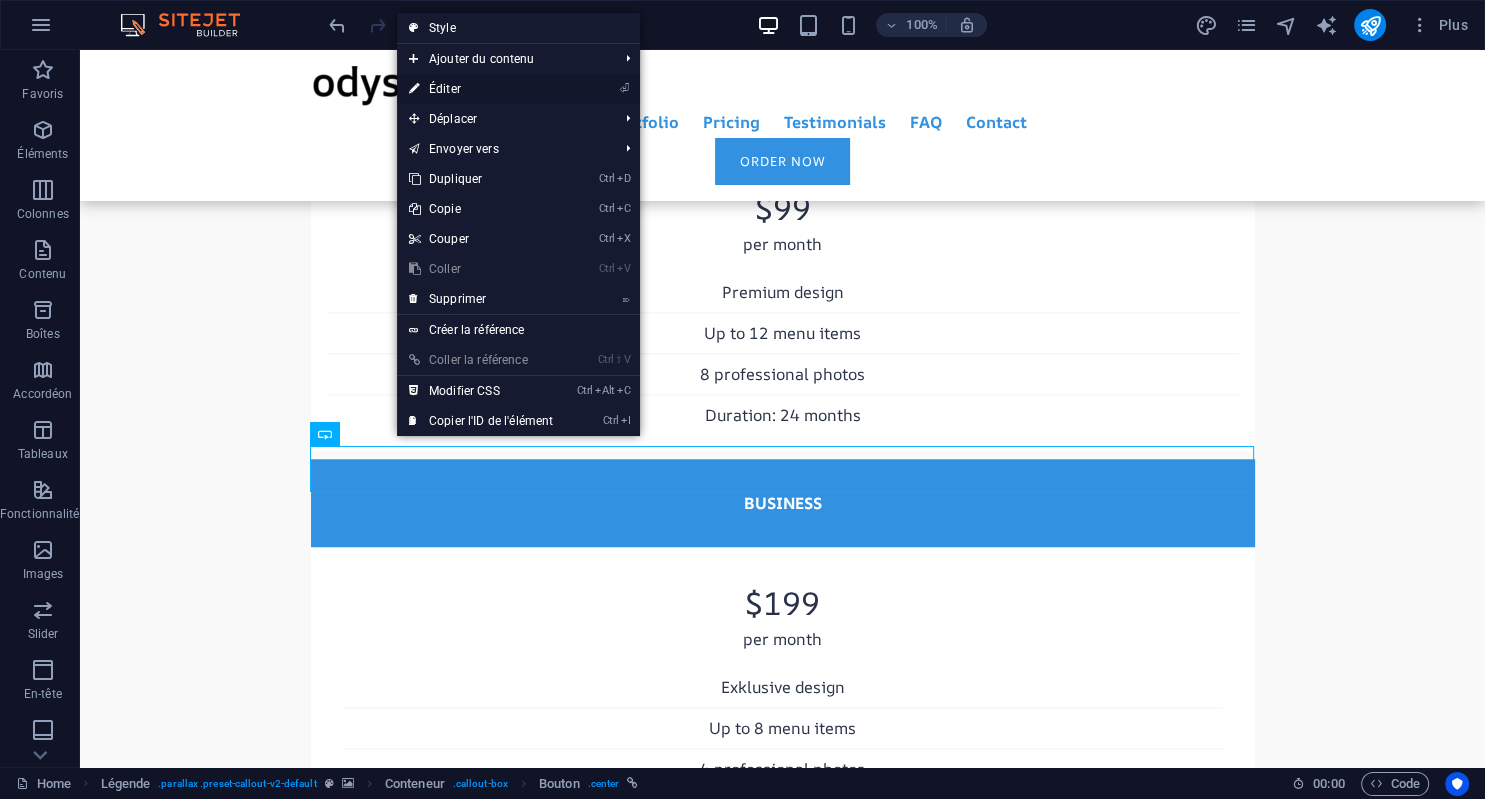 click on "⏎  Éditer" at bounding box center [481, 89] 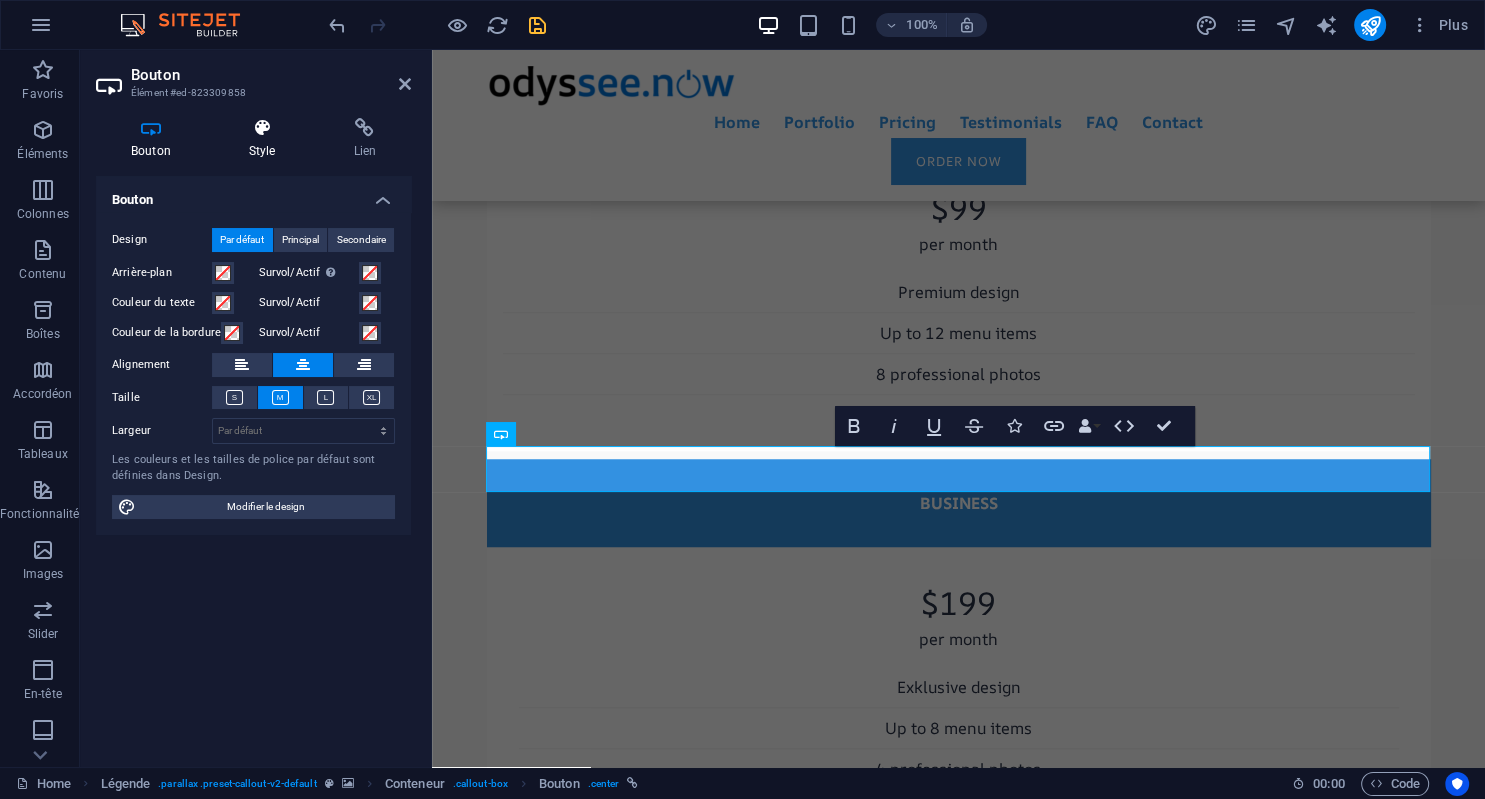click at bounding box center [262, 128] 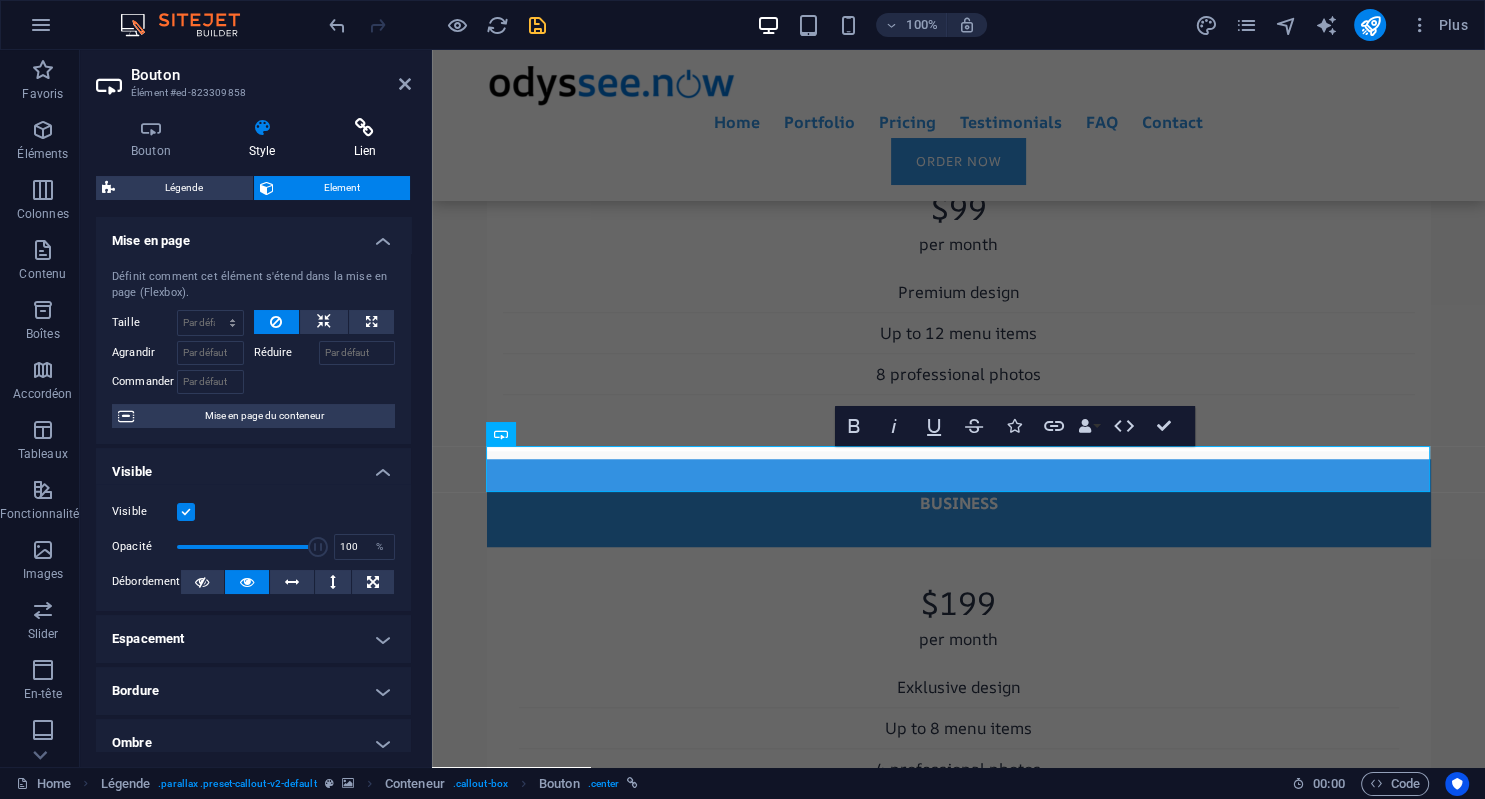 click on "Lien" at bounding box center [364, 139] 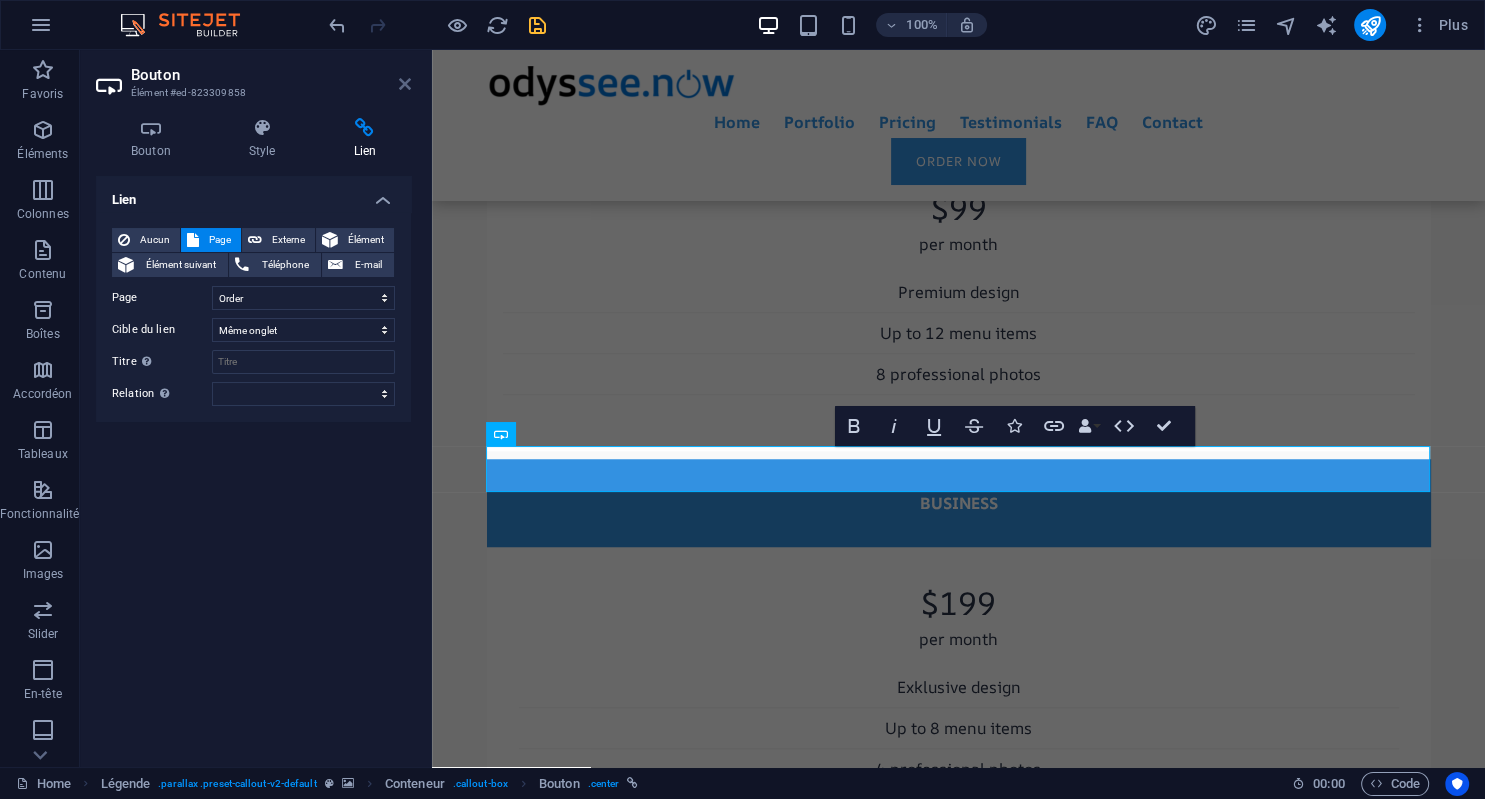 click at bounding box center [405, 84] 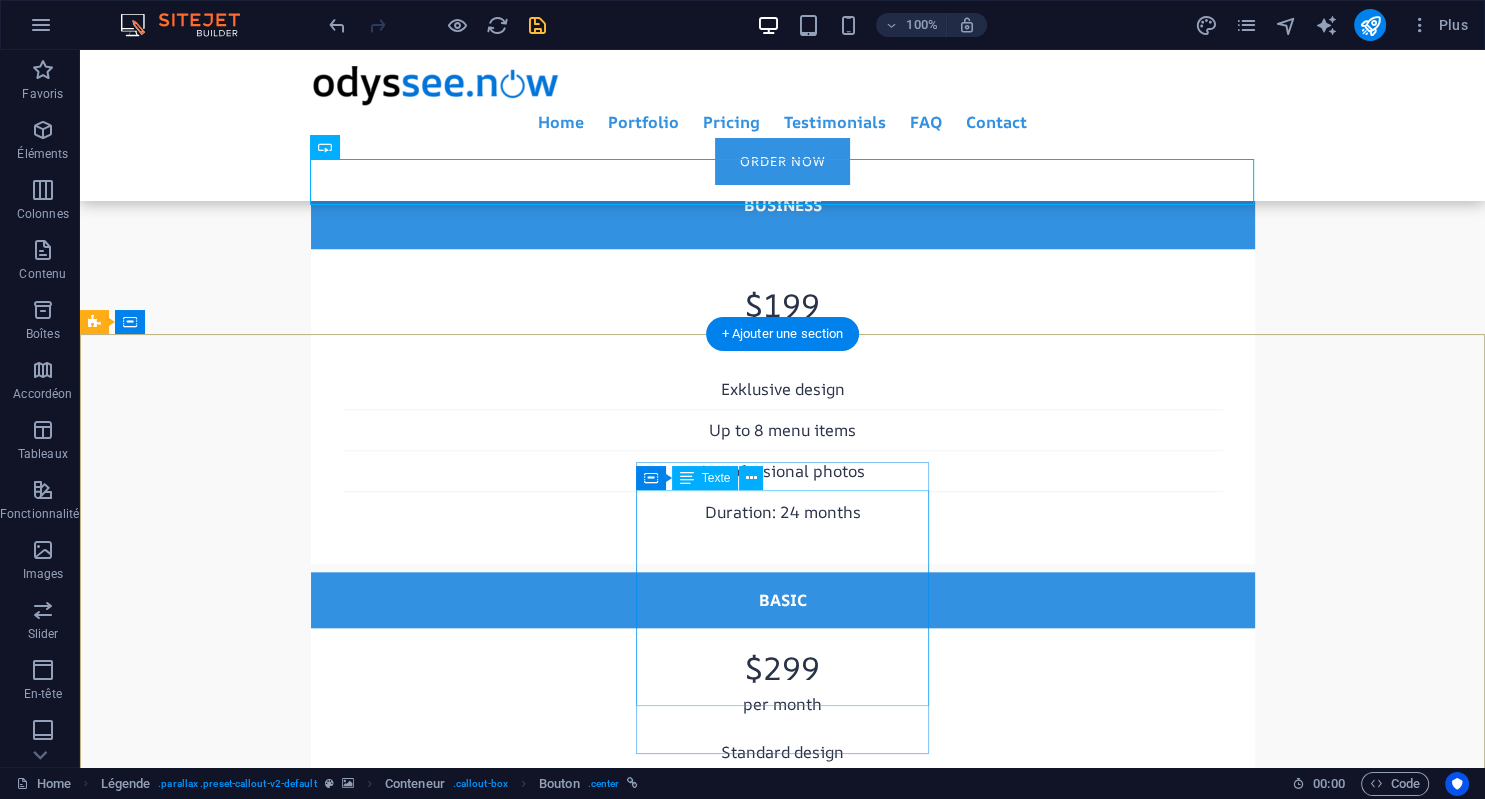 scroll, scrollTop: 9358, scrollLeft: 0, axis: vertical 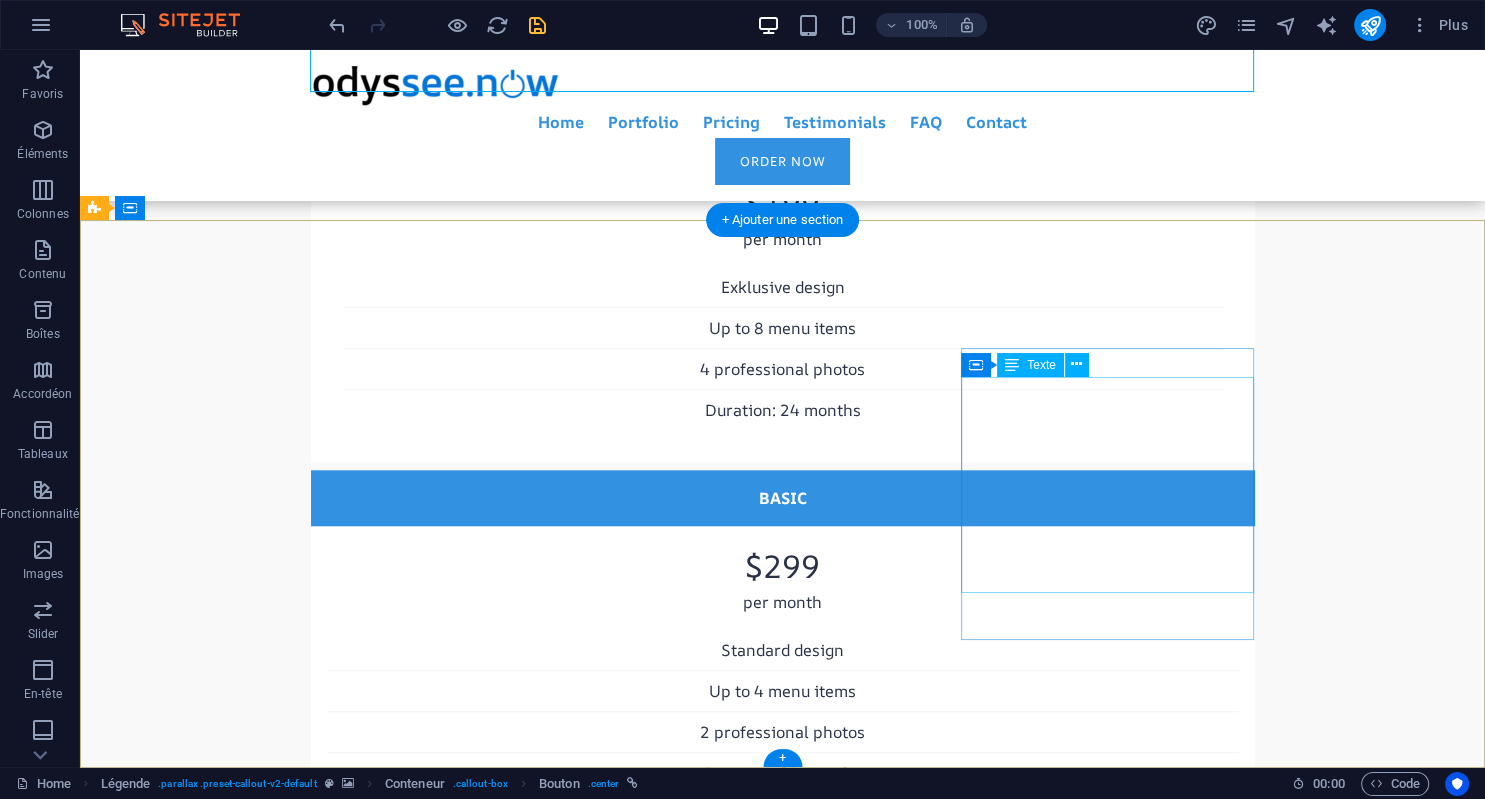 click on "[EMAIL]" at bounding box center [172, 6098] 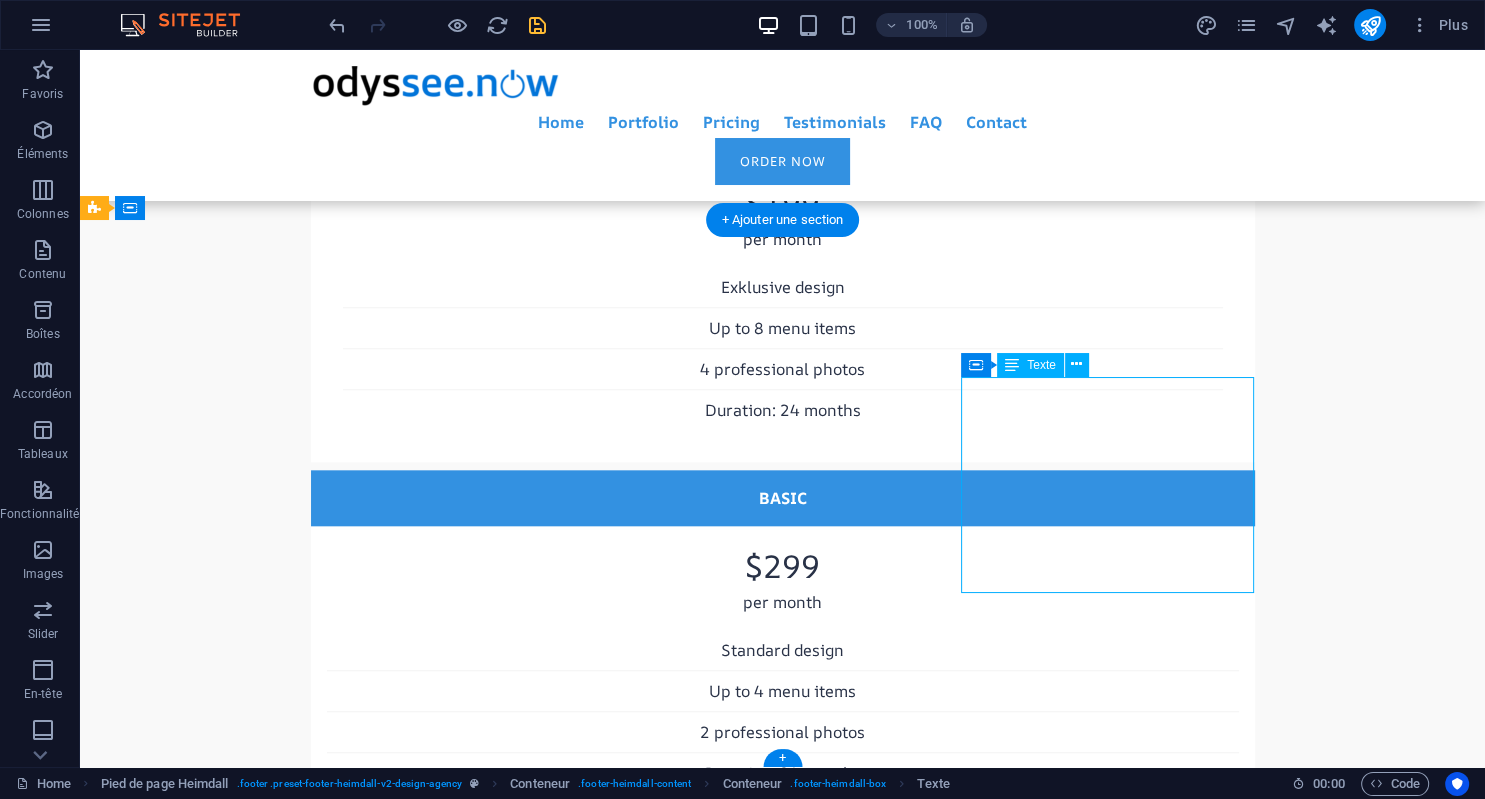 click on "[EMAIL]" at bounding box center (172, 6098) 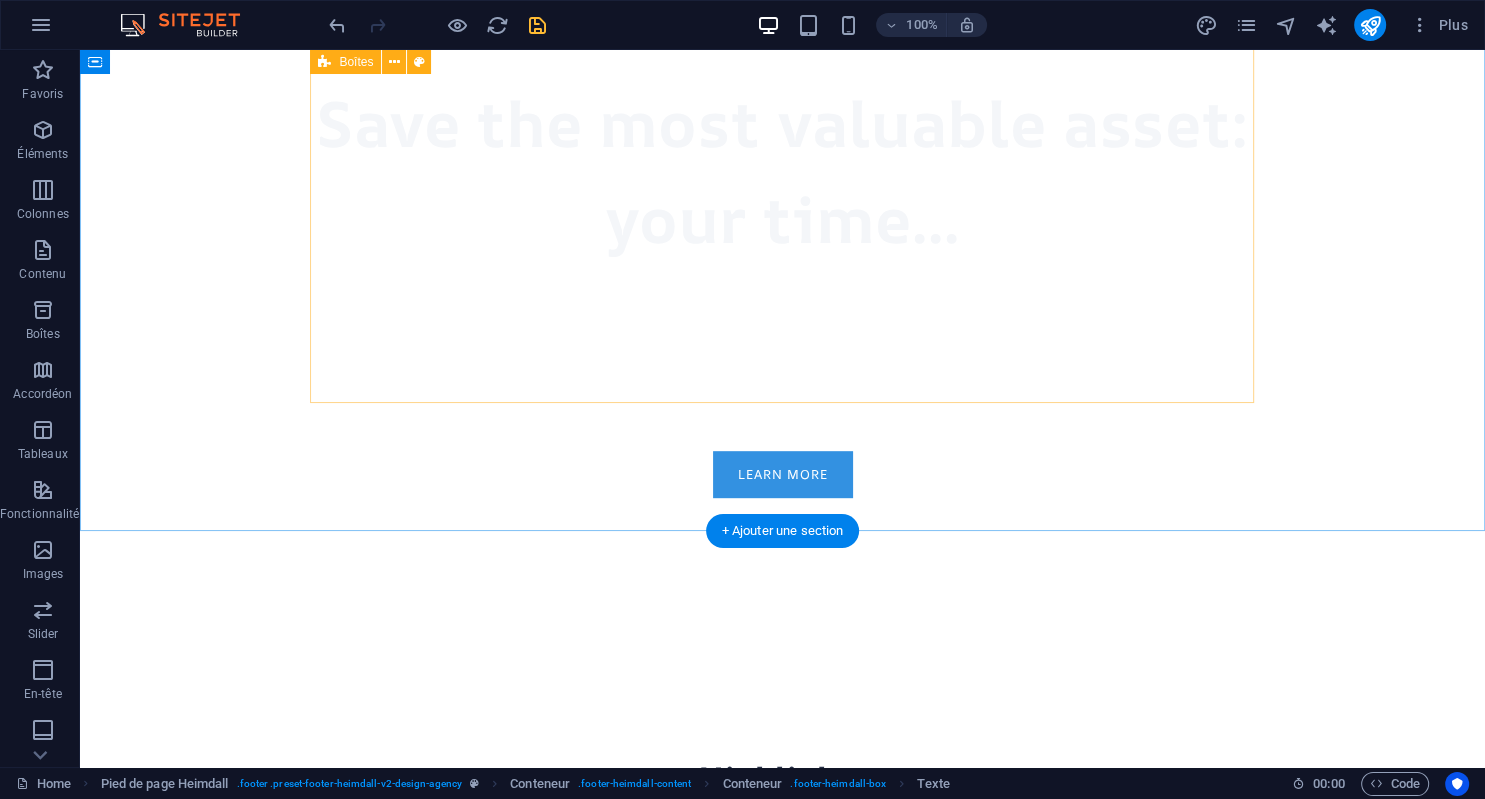 scroll, scrollTop: 0, scrollLeft: 0, axis: both 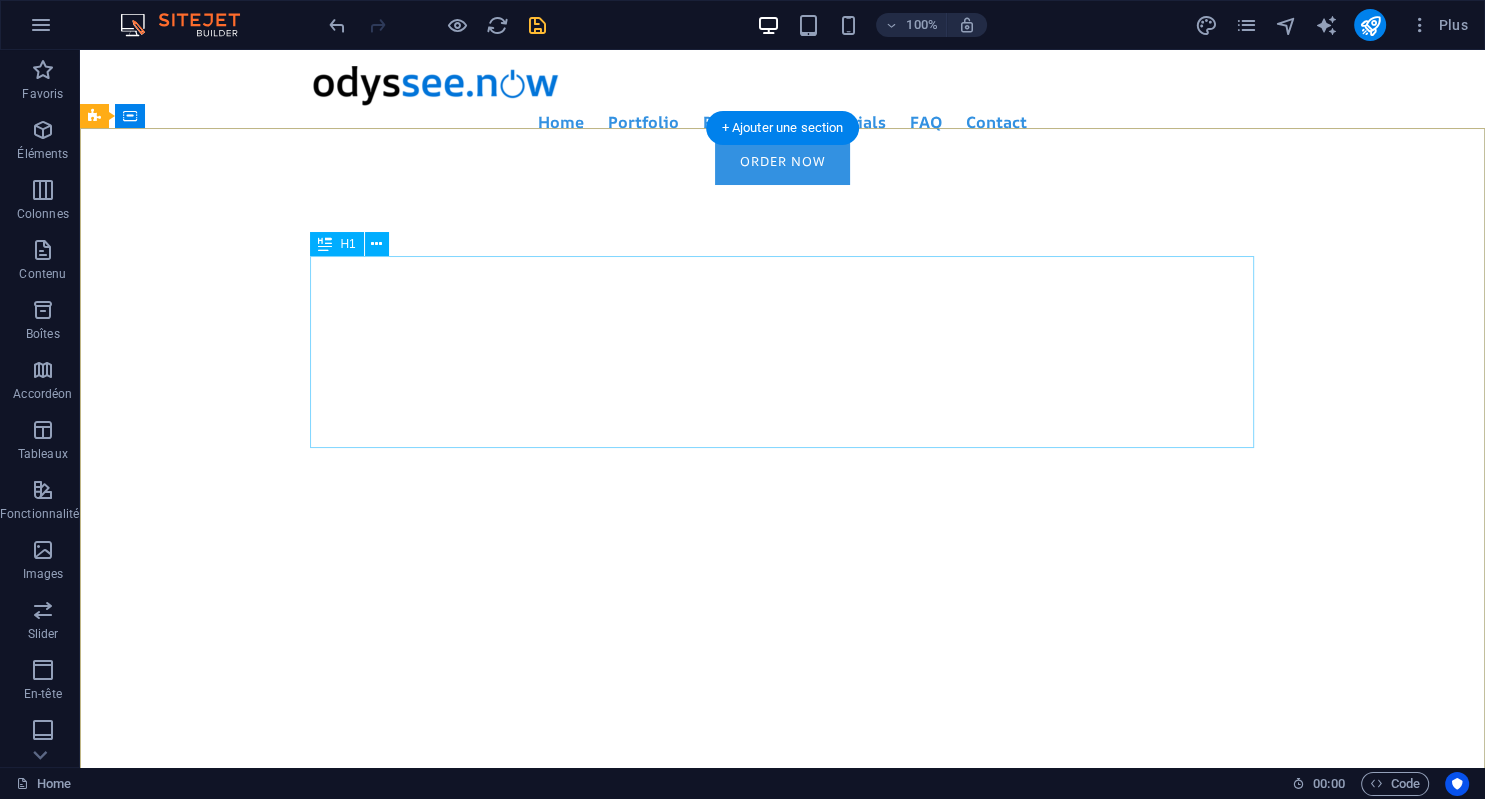 click on "Save the most valuable asset: your time..." at bounding box center (783, 1143) 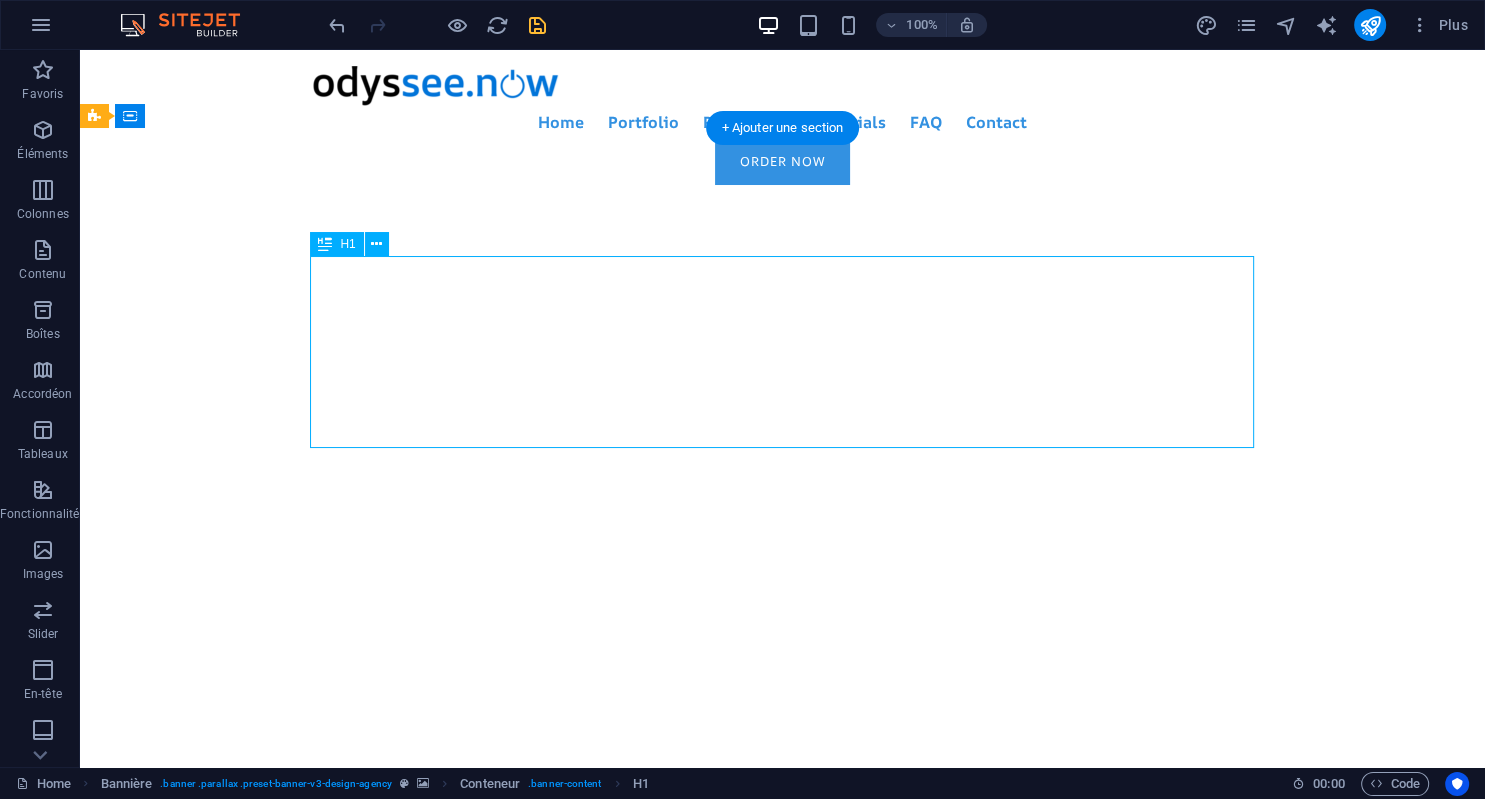 click on "Save the most valuable asset: your time..." at bounding box center (783, 1143) 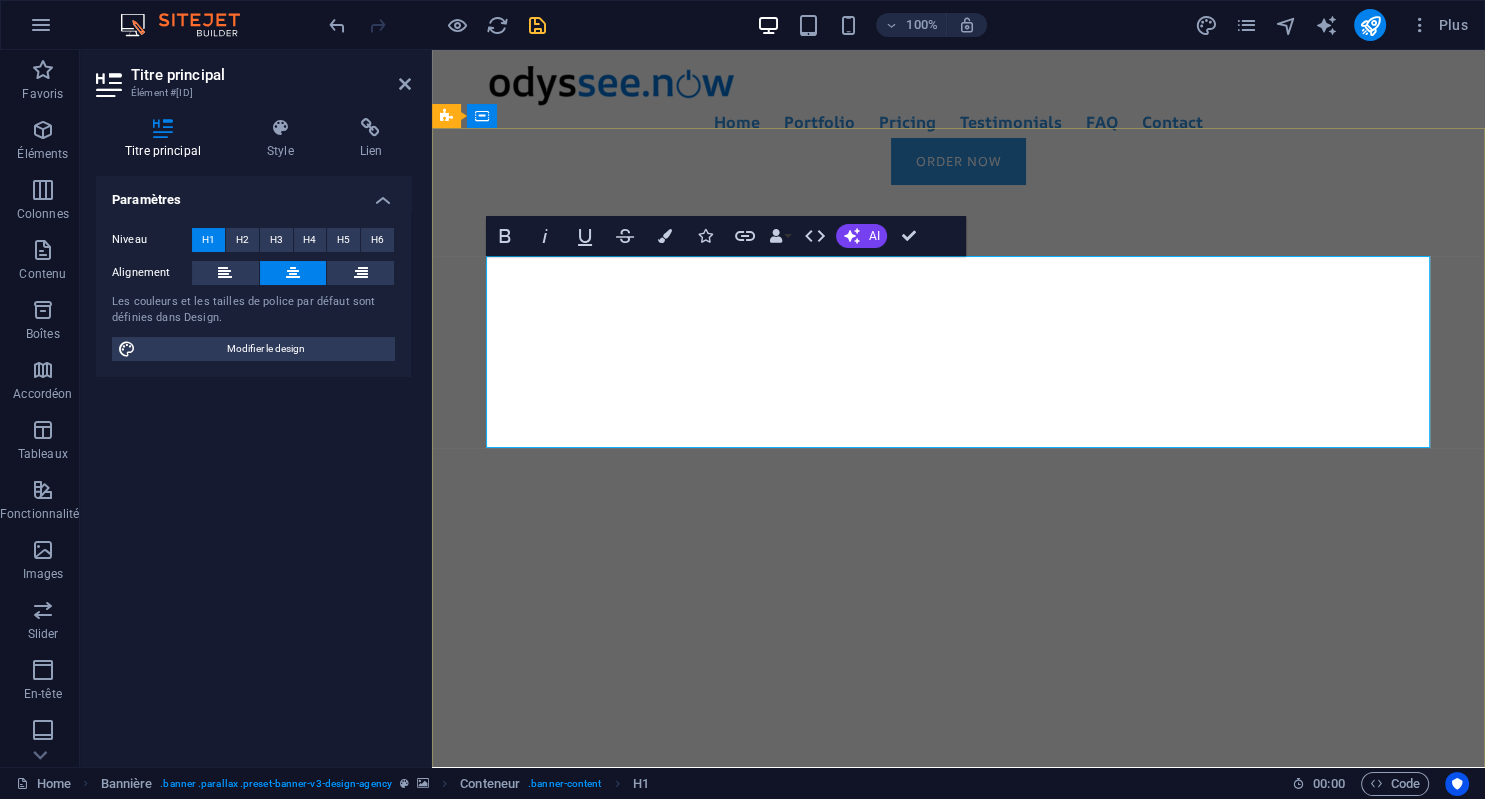click on "Save the most valuable asset: your time..." at bounding box center (958, 1142) 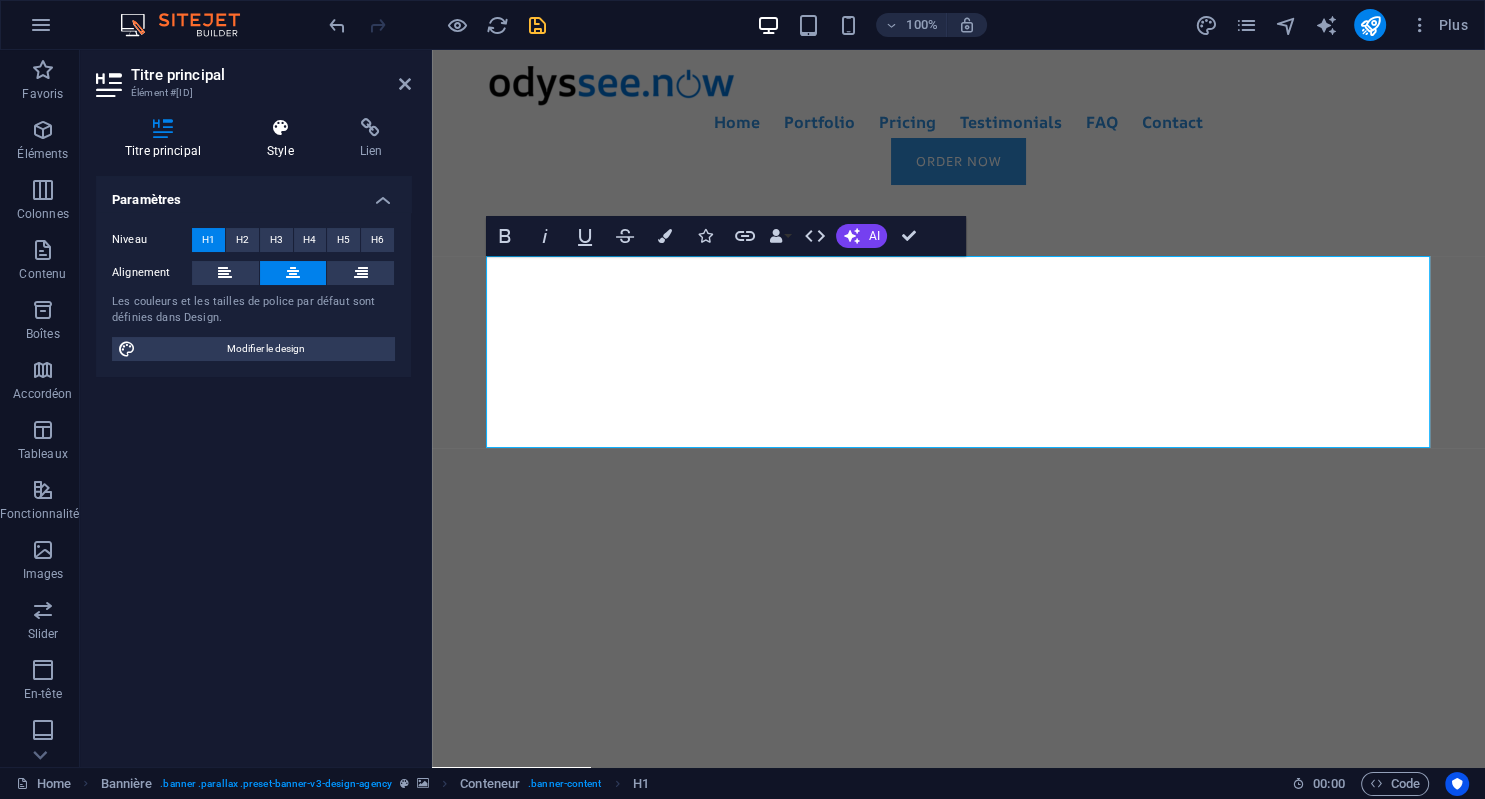 click on "Style" at bounding box center (284, 139) 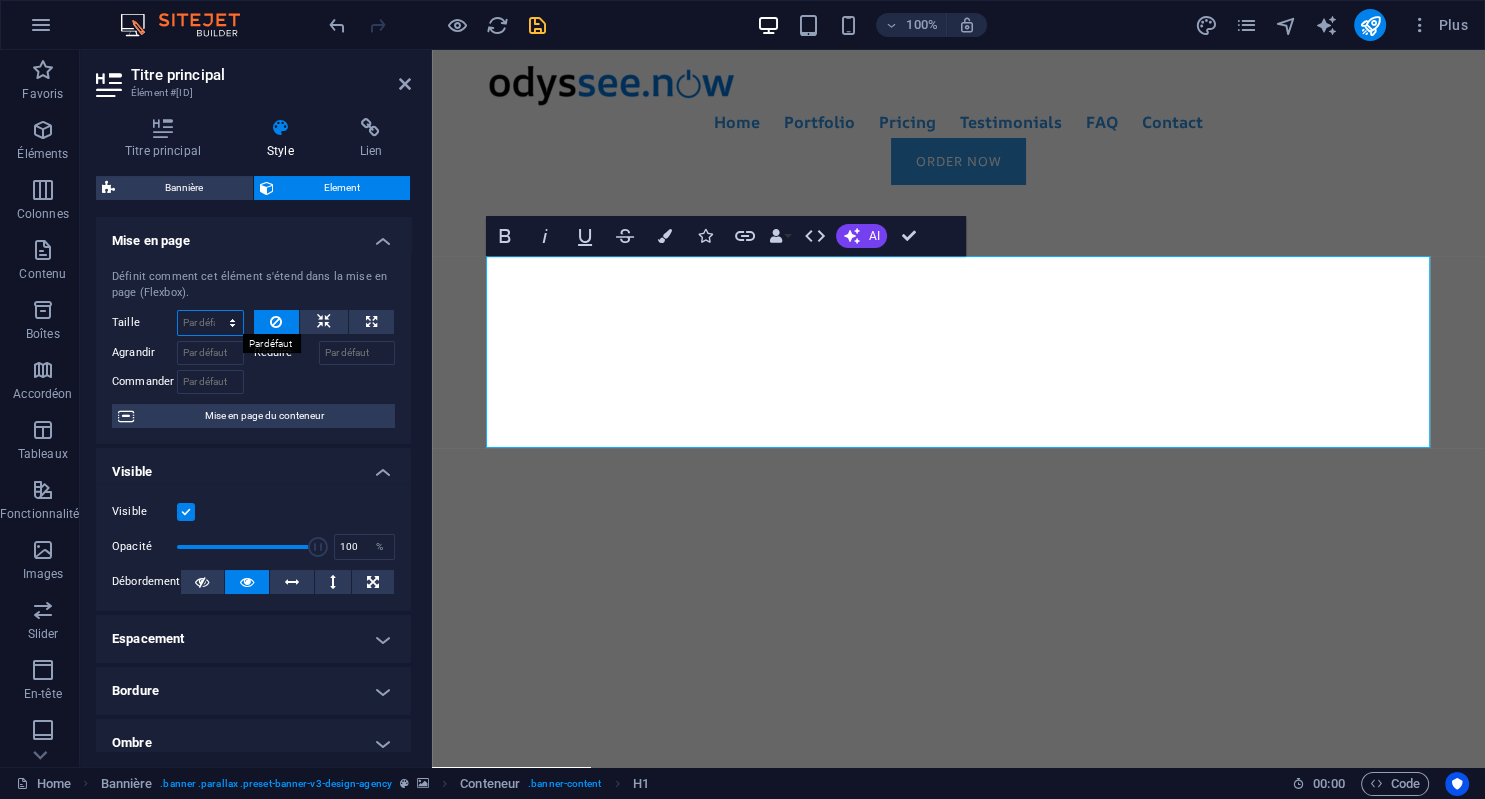click on "Par défaut auto px % 1/1 1/2 1/3 1/4 1/5 1/6 1/7 1/8 1/9 1/10" at bounding box center (210, 323) 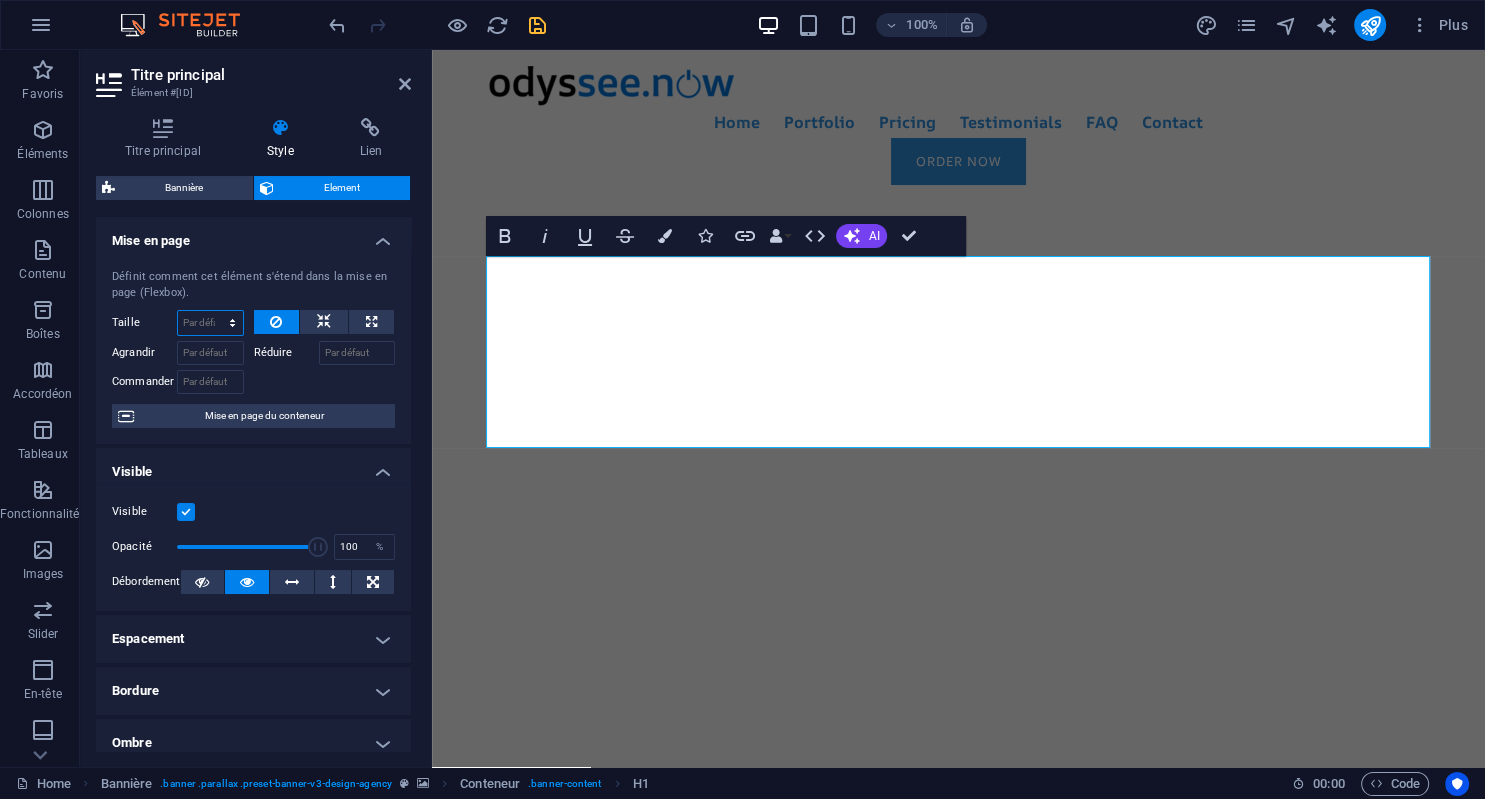 click on "Par défaut auto px % 1/1 1/2 1/3 1/4 1/5 1/6 1/7 1/8 1/9 1/10" at bounding box center (210, 323) 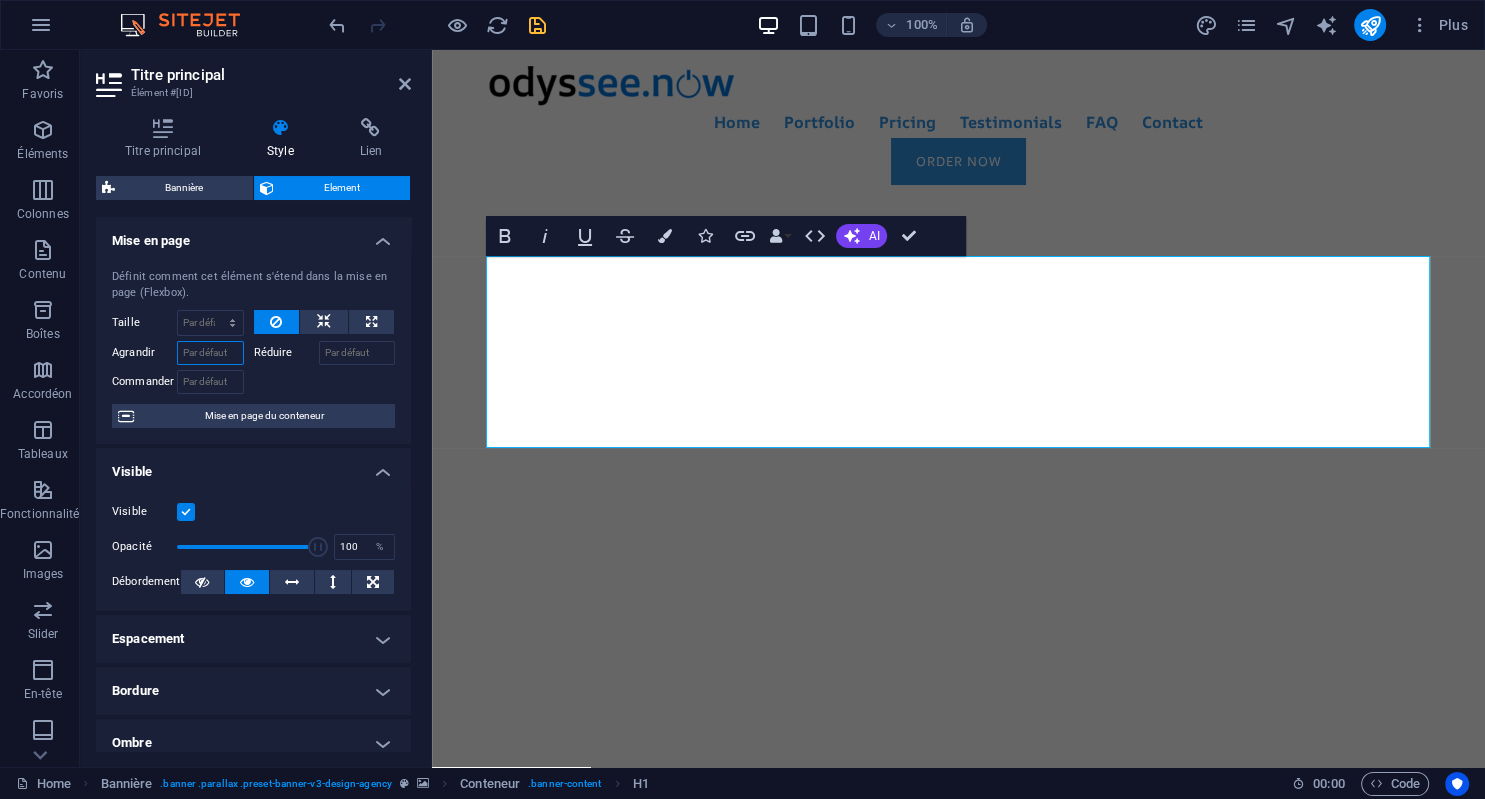 click on "Agrandir" at bounding box center (210, 353) 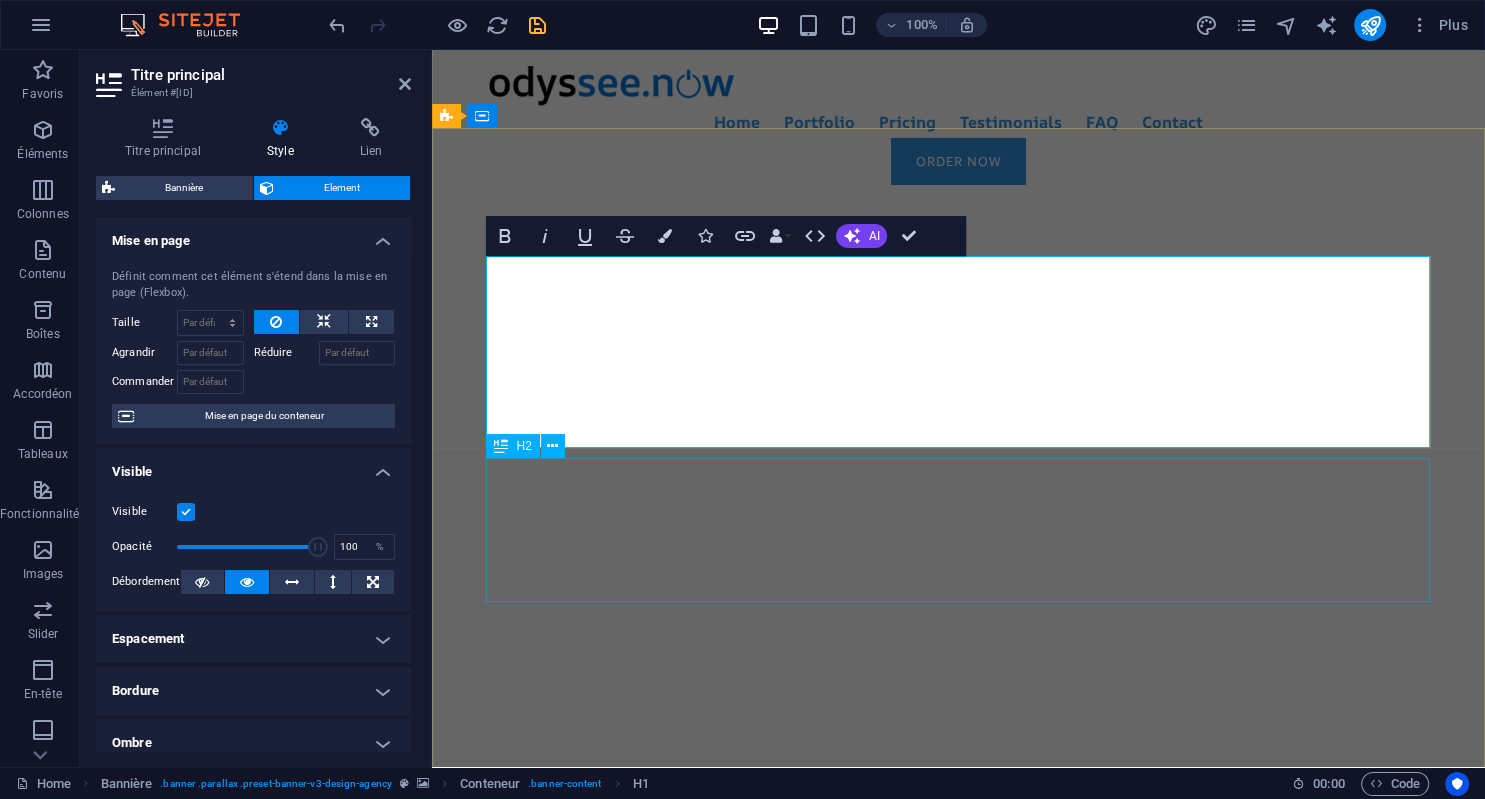 click on "Focus on your core business. We help you build your workspace to run your activity. Now!" at bounding box center (959, 1321) 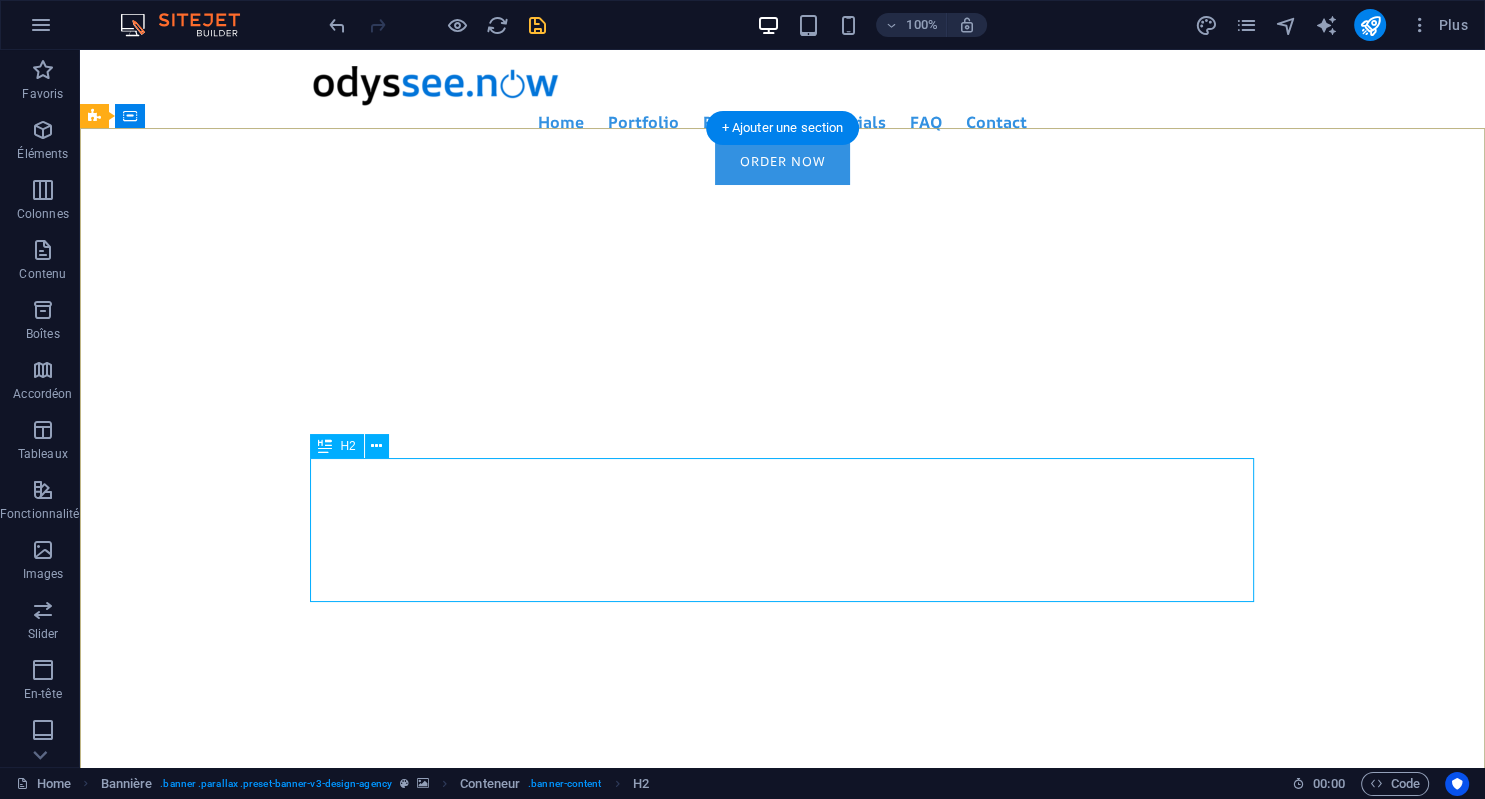 click on "Focus on your core business. We help you build your workspace to run your activity. Now!" at bounding box center (783, 1321) 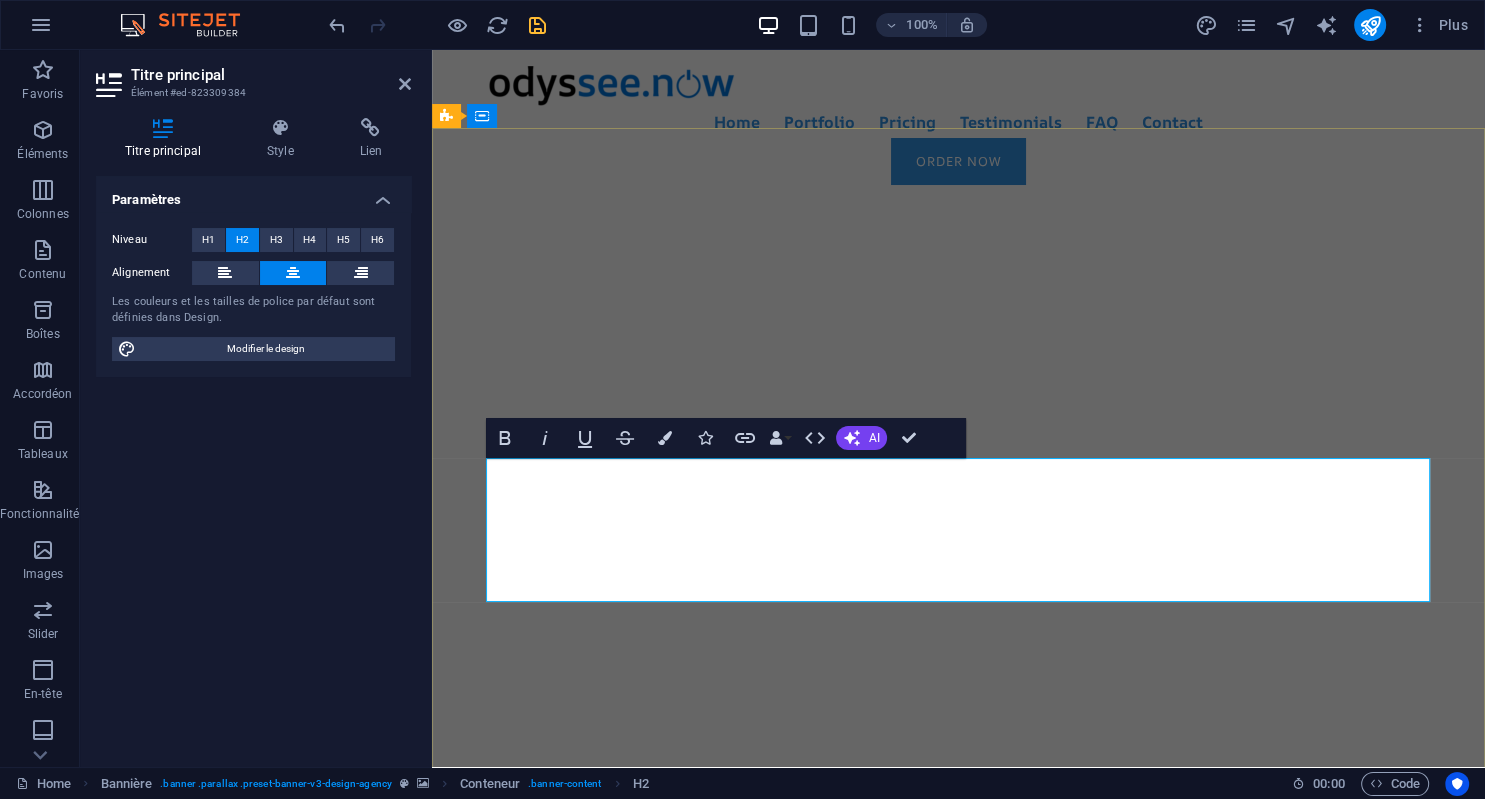 click on "Focus on your core business. We help you build your workspace to run your activity. Now!" at bounding box center [958, 1321] 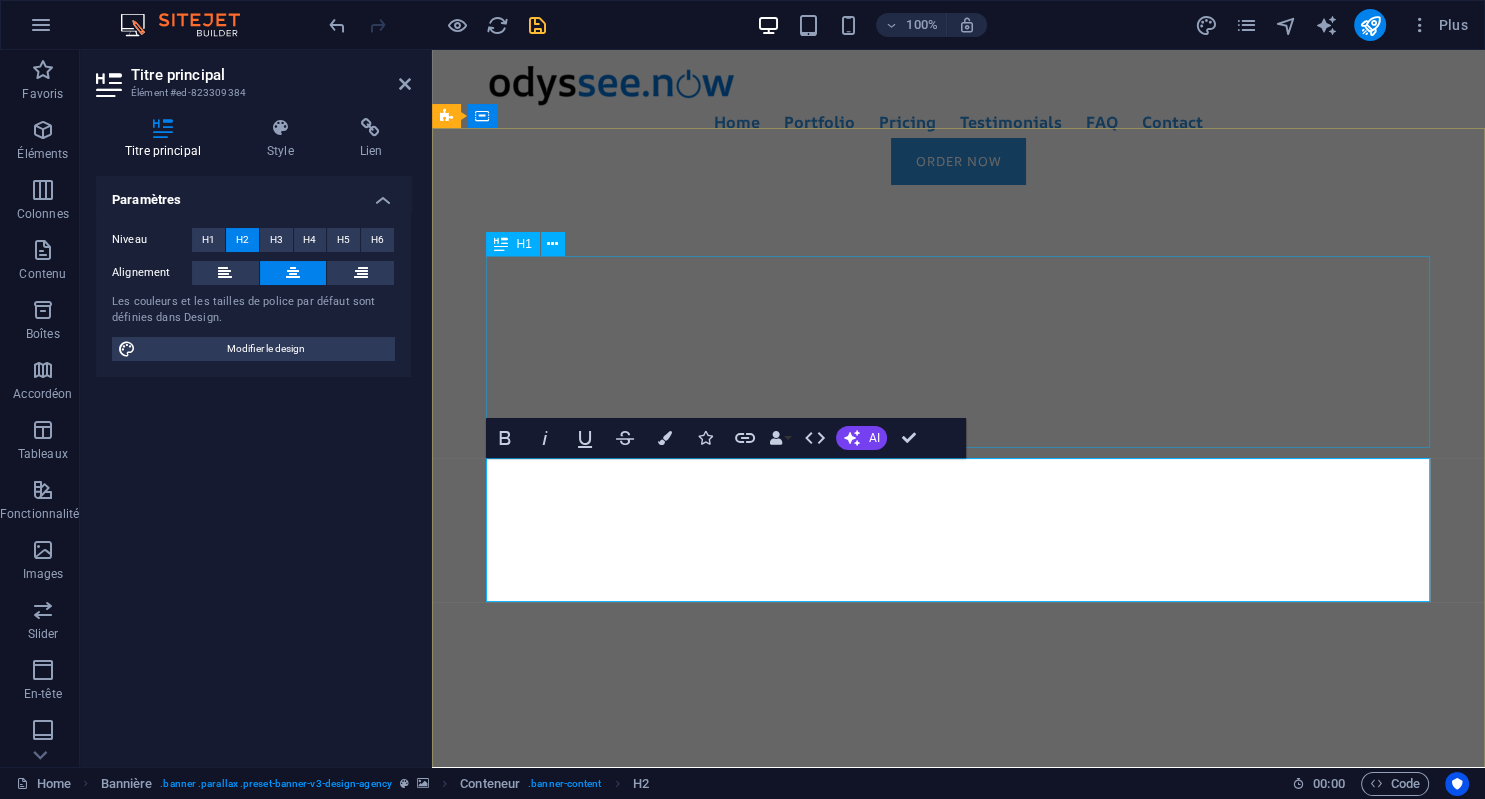 click on "Save the most valuable asset: your time" at bounding box center [959, 1143] 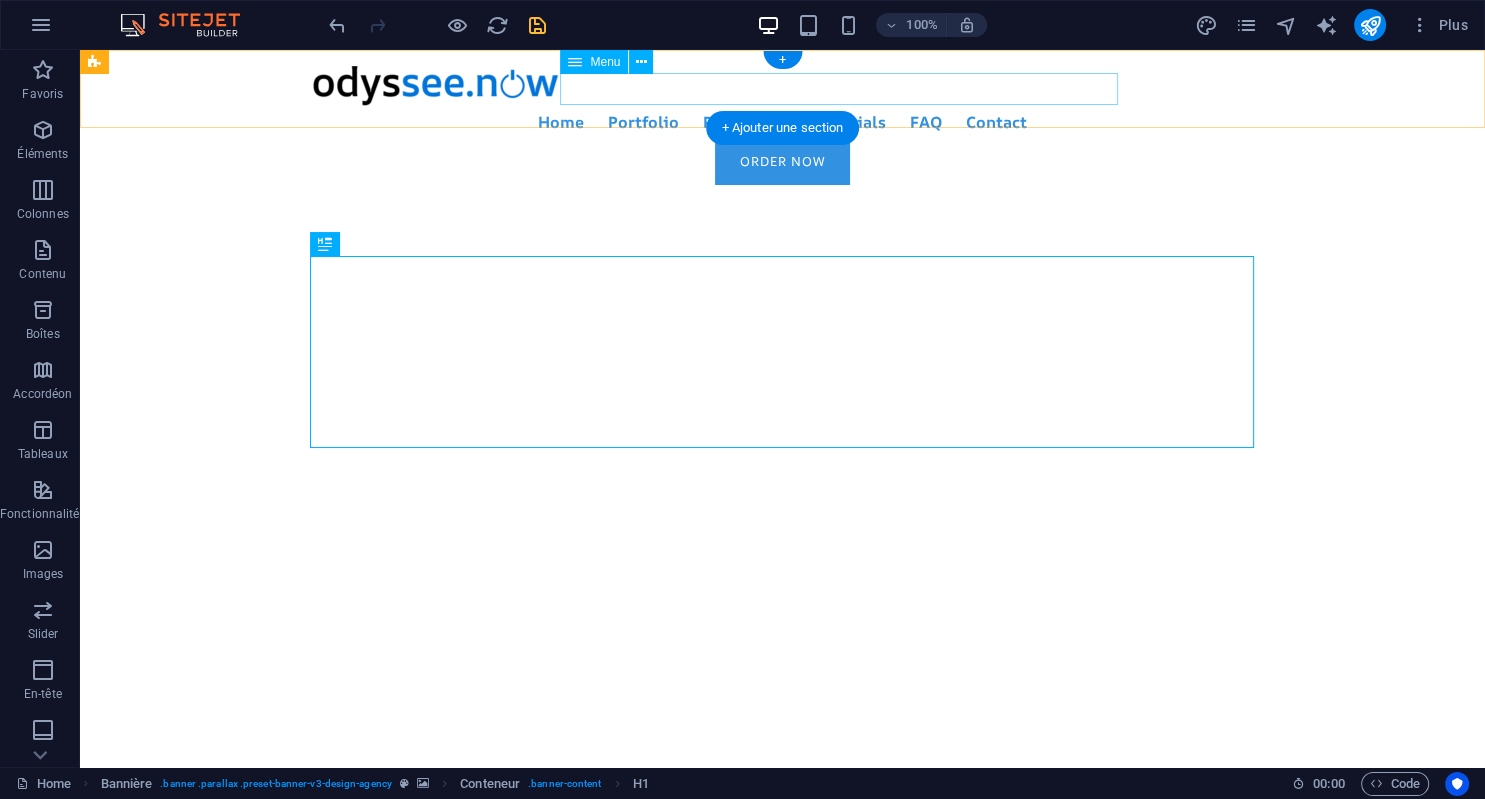 click on "Home Portfolio Pricing Testimonials FAQ Contact" at bounding box center (783, 122) 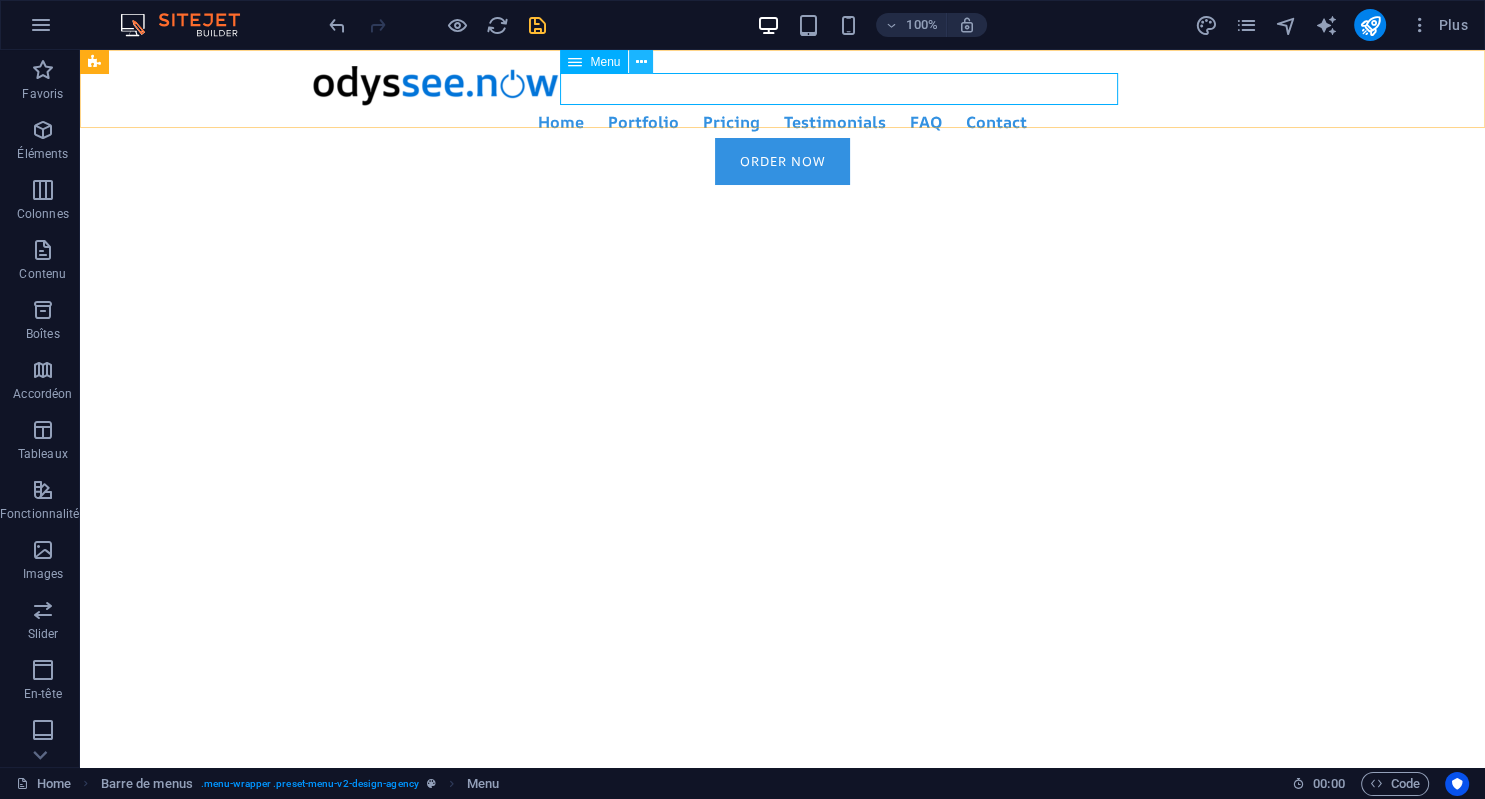 click at bounding box center (641, 62) 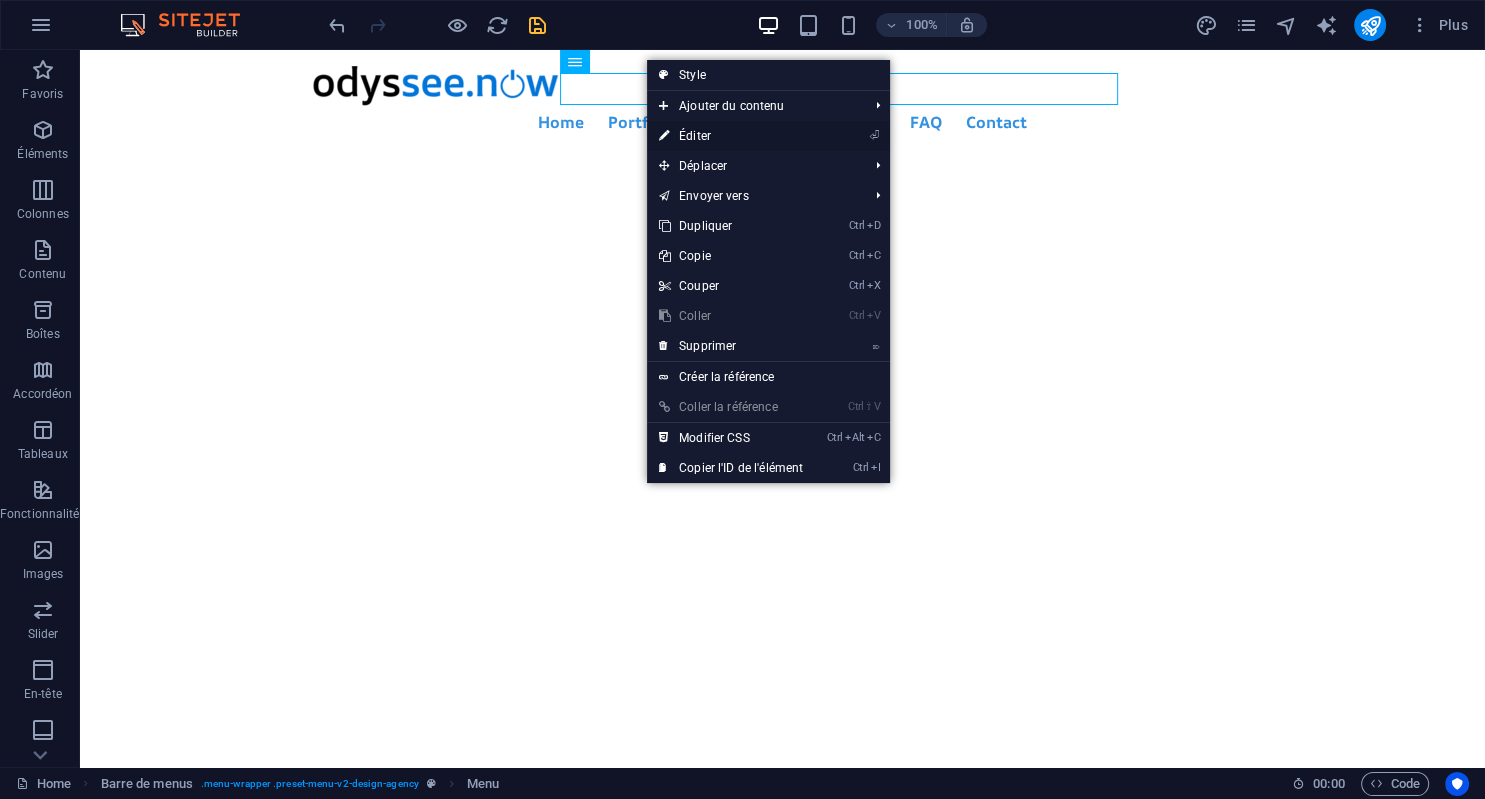 click on "⏎  Éditer" at bounding box center (731, 136) 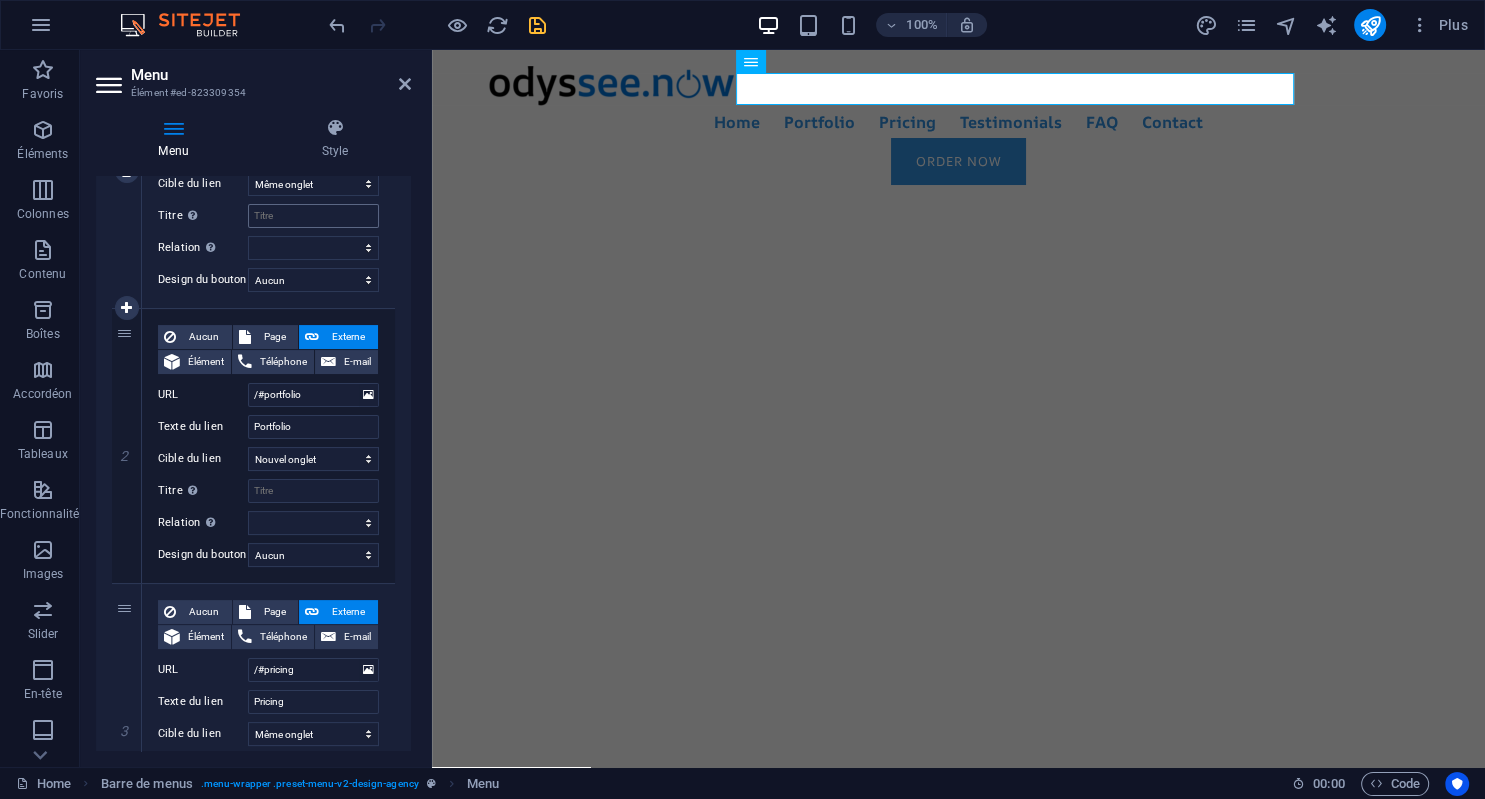 scroll, scrollTop: 0, scrollLeft: 0, axis: both 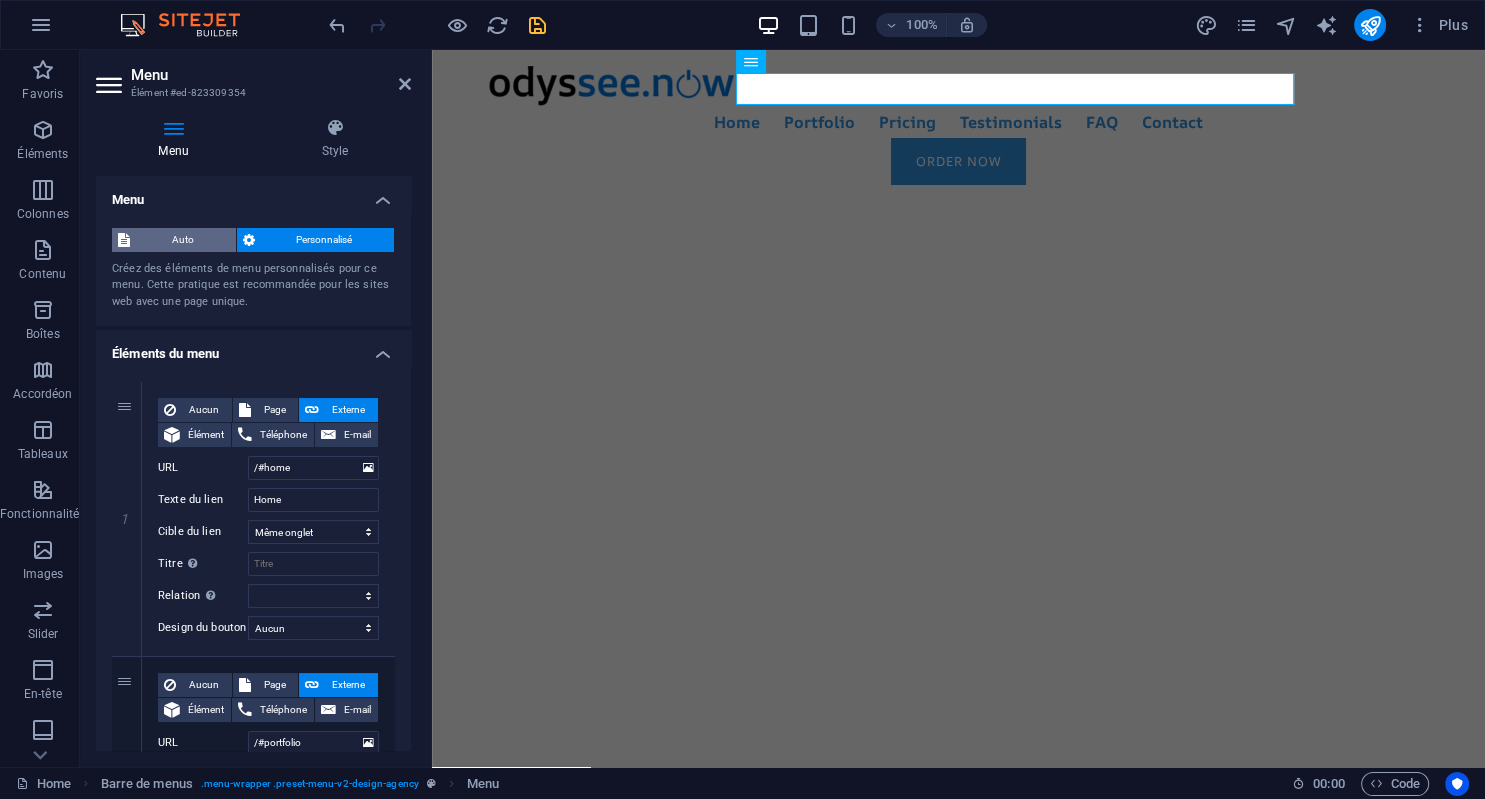 click on "Auto" at bounding box center (183, 240) 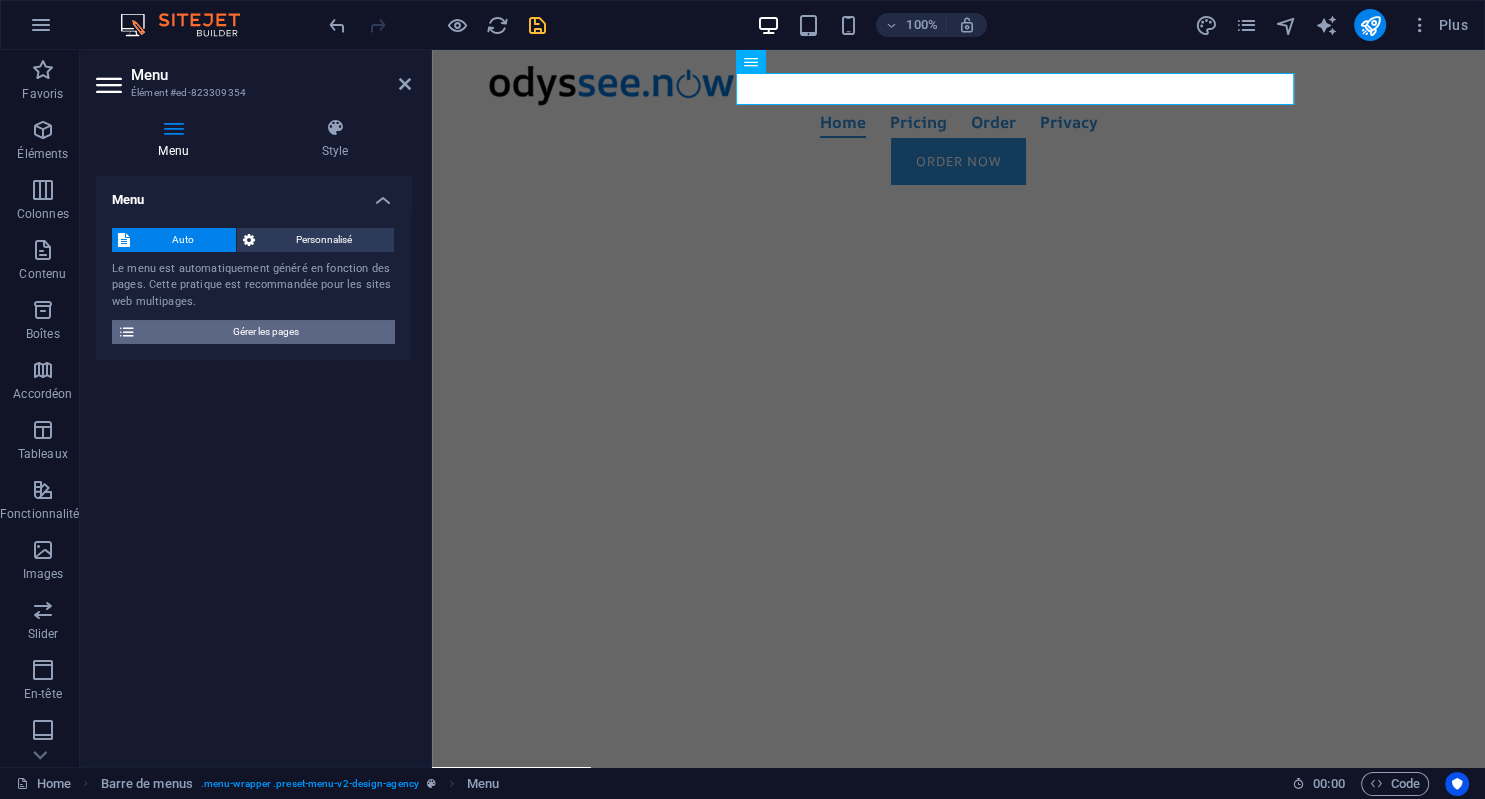 click on "Gérer les pages" at bounding box center (265, 332) 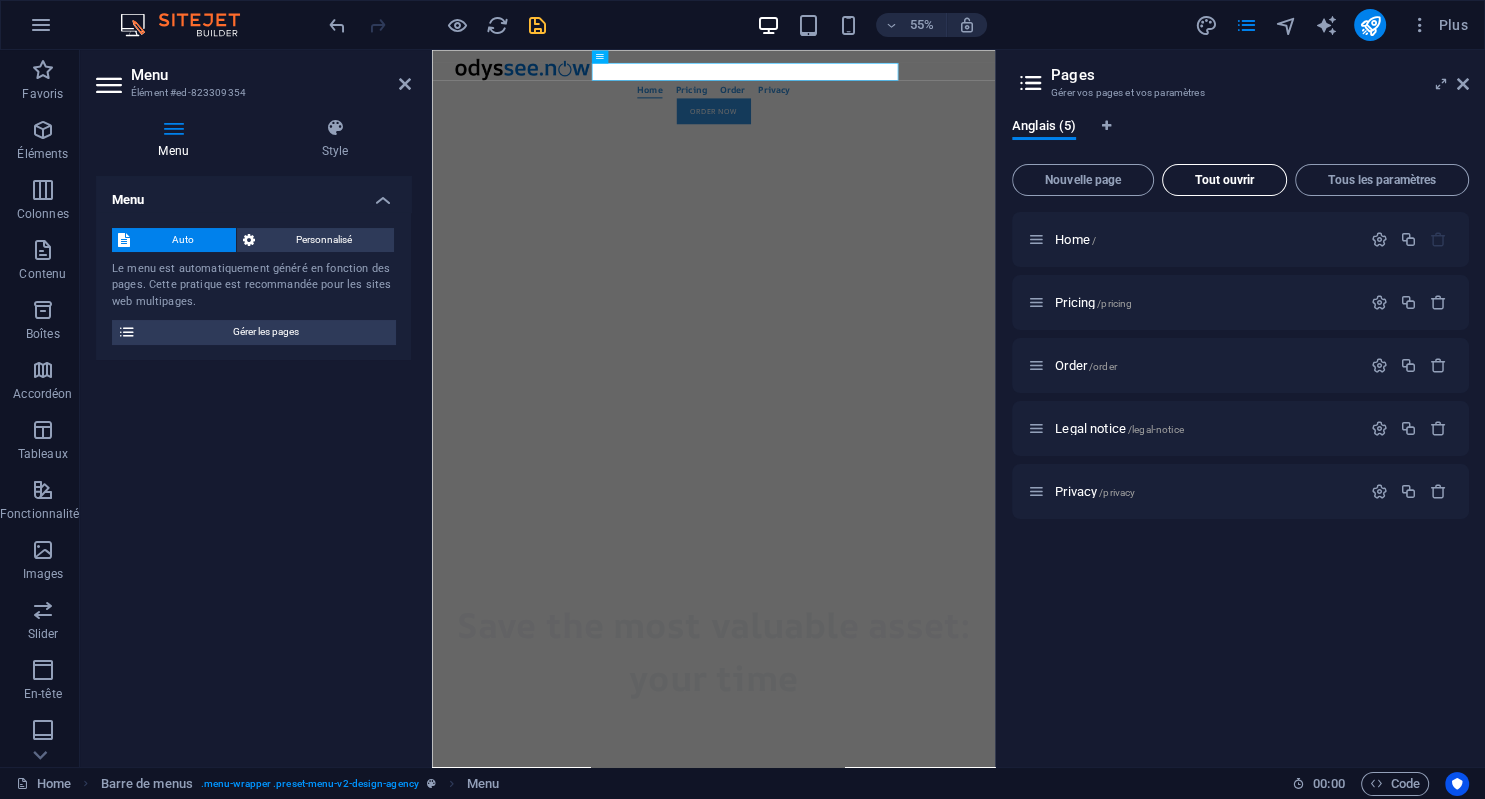 click on "Tout ouvrir" at bounding box center [1224, 180] 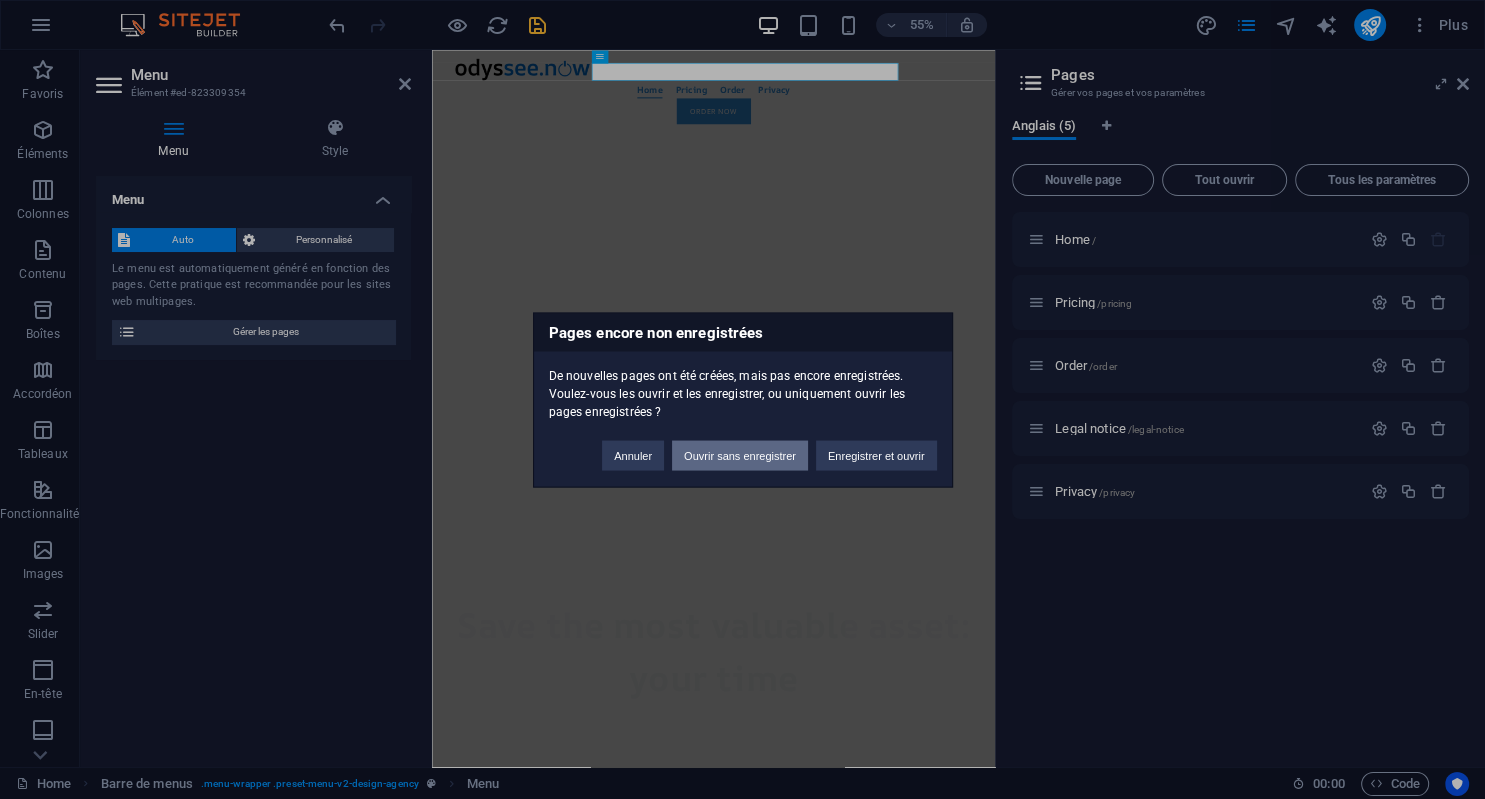 click on "Ouvrir sans enregistrer" at bounding box center [740, 455] 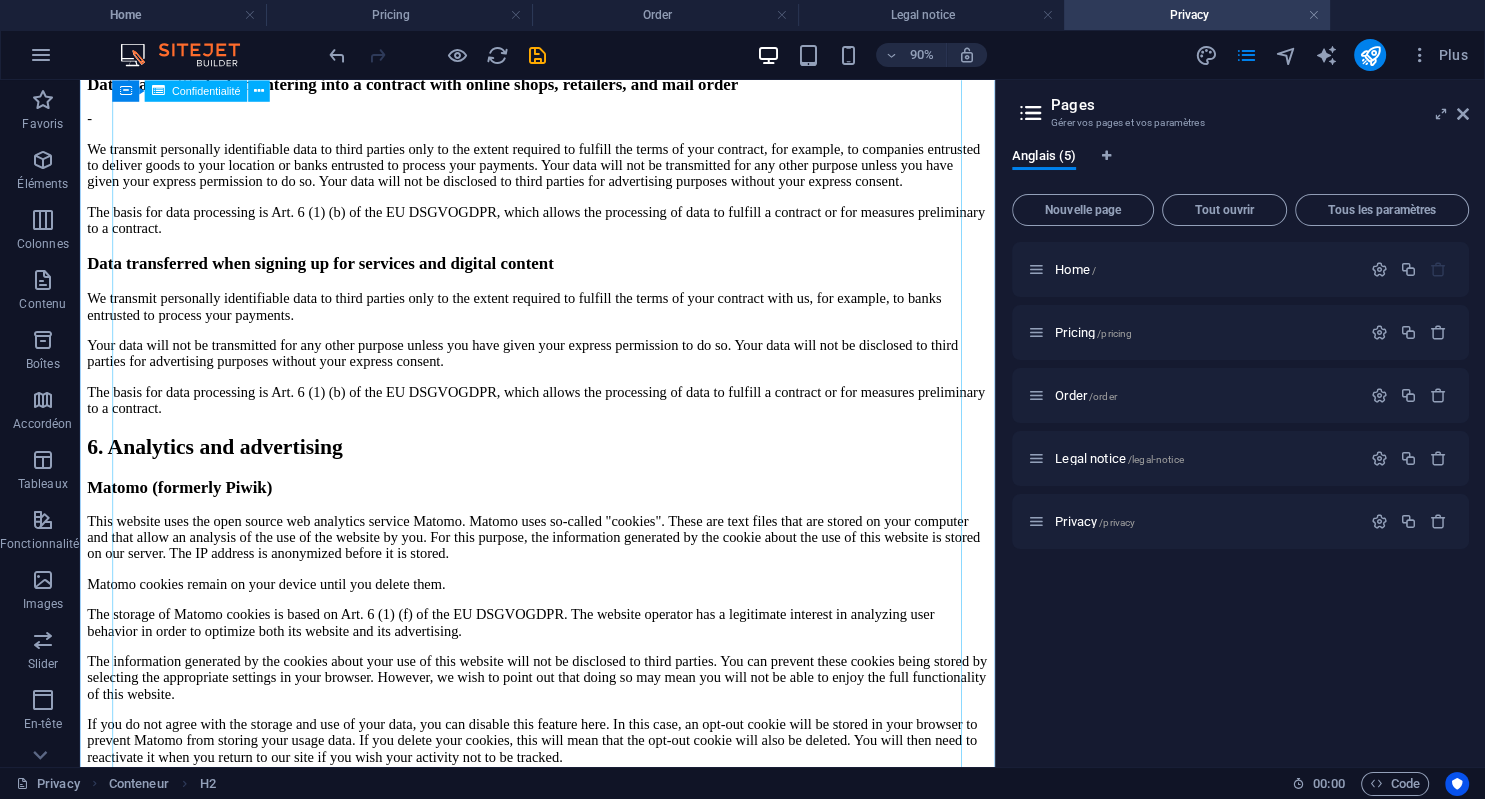 scroll, scrollTop: 2915, scrollLeft: 0, axis: vertical 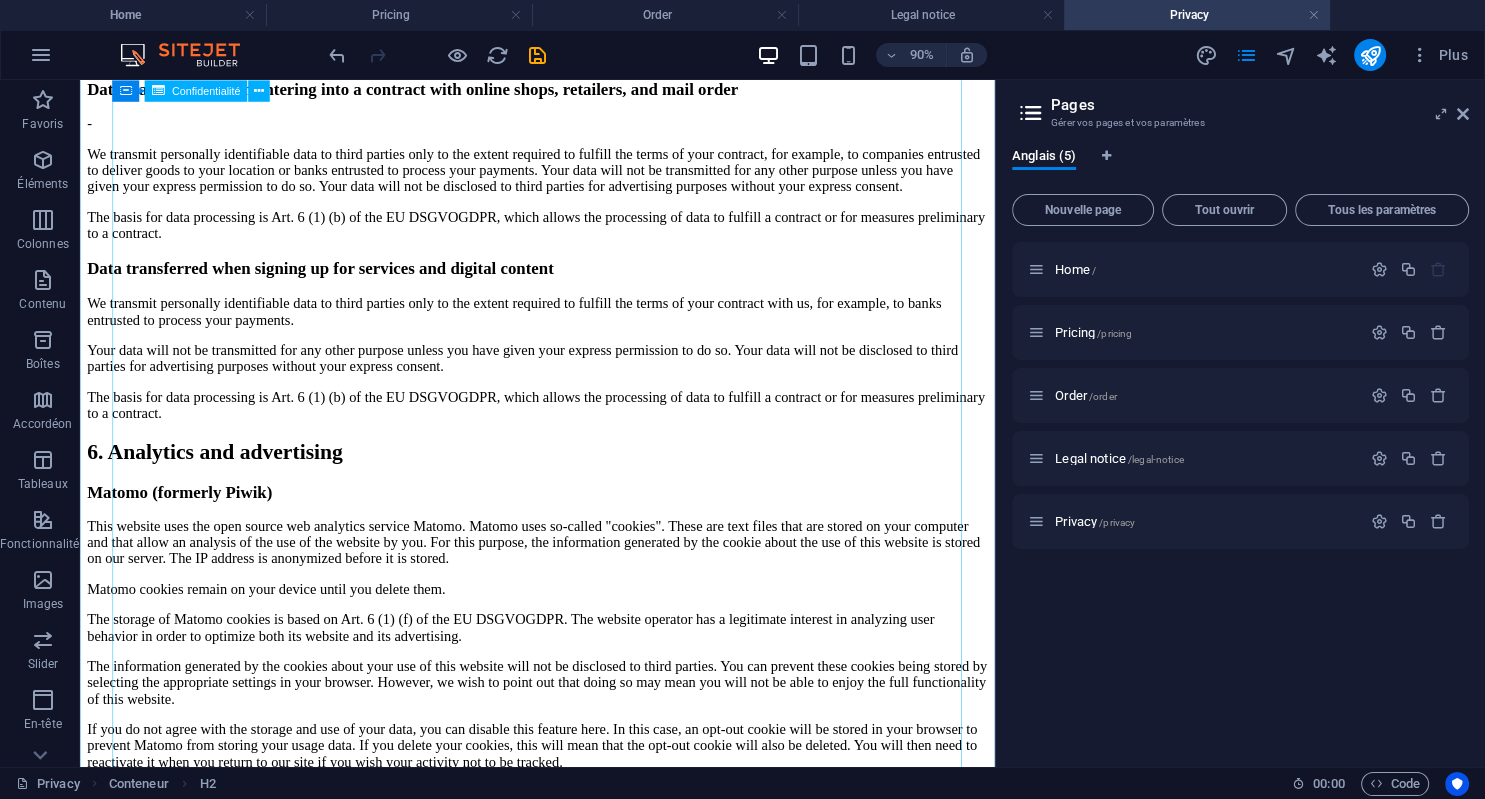 click on "Privacy Policy
An overview of data protection
General
The following gives a simple overview of what kind of personal information we collect, why we collect them and how we handle your data when you are visiting or using our website. Personal information is any data with which you could be personally identified. Detailed information on the subject of data protection can be found in our privacy policy found below.
Data collection on our website
Who is responsible for the data collection on this website?
The data collected on this website are processed by the website operator. The operator's contact details can be found in the website's required legal notice.
How do we collect your data?
Some data are collected when you provide them to us. This could, for example, be data you enter in a contact form.
What do we use your data for?
Part of the data is collected to ensure the proper functioning of the website. Other data can be used to analyze how visitors use the site." at bounding box center (588, -730) 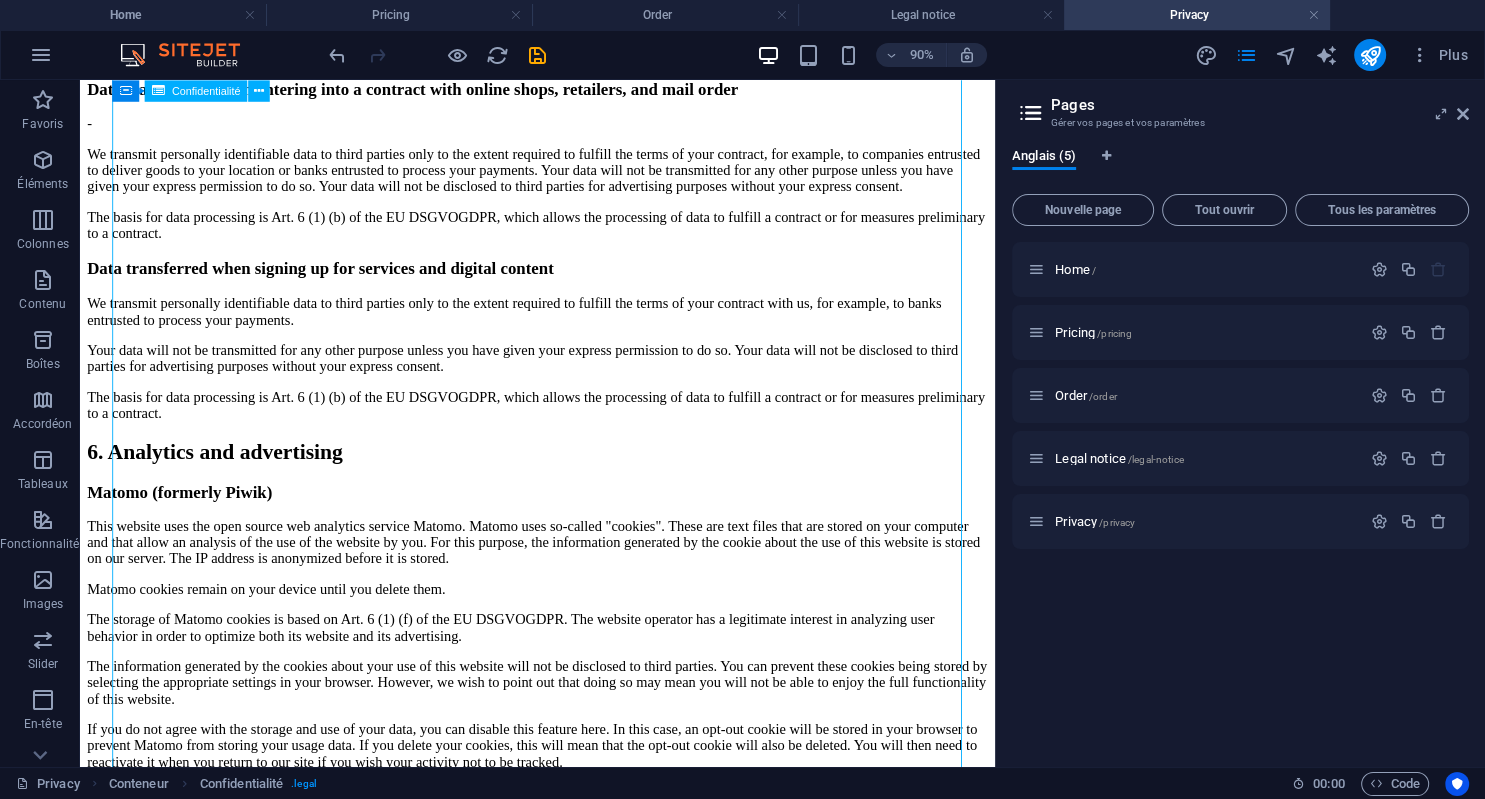 click on "Privacy Policy
An overview of data protection
General
The following gives a simple overview of what kind of personal information we collect, why we collect them and how we handle your data when you are visiting or using our website. Personal information is any data with which you could be personally identified. Detailed information on the subject of data protection can be found in our privacy policy found below.
Data collection on our website
Who is responsible for the data collection on this website?
The data collected on this website are processed by the website operator. The operator's contact details can be found in the website's required legal notice.
How do we collect your data?
Some data are collected when you provide them to us. This could, for example, be data you enter in a contact form.
What do we use your data for?
Part of the data is collected to ensure the proper functioning of the website. Other data can be used to analyze how visitors use the site." at bounding box center [588, -730] 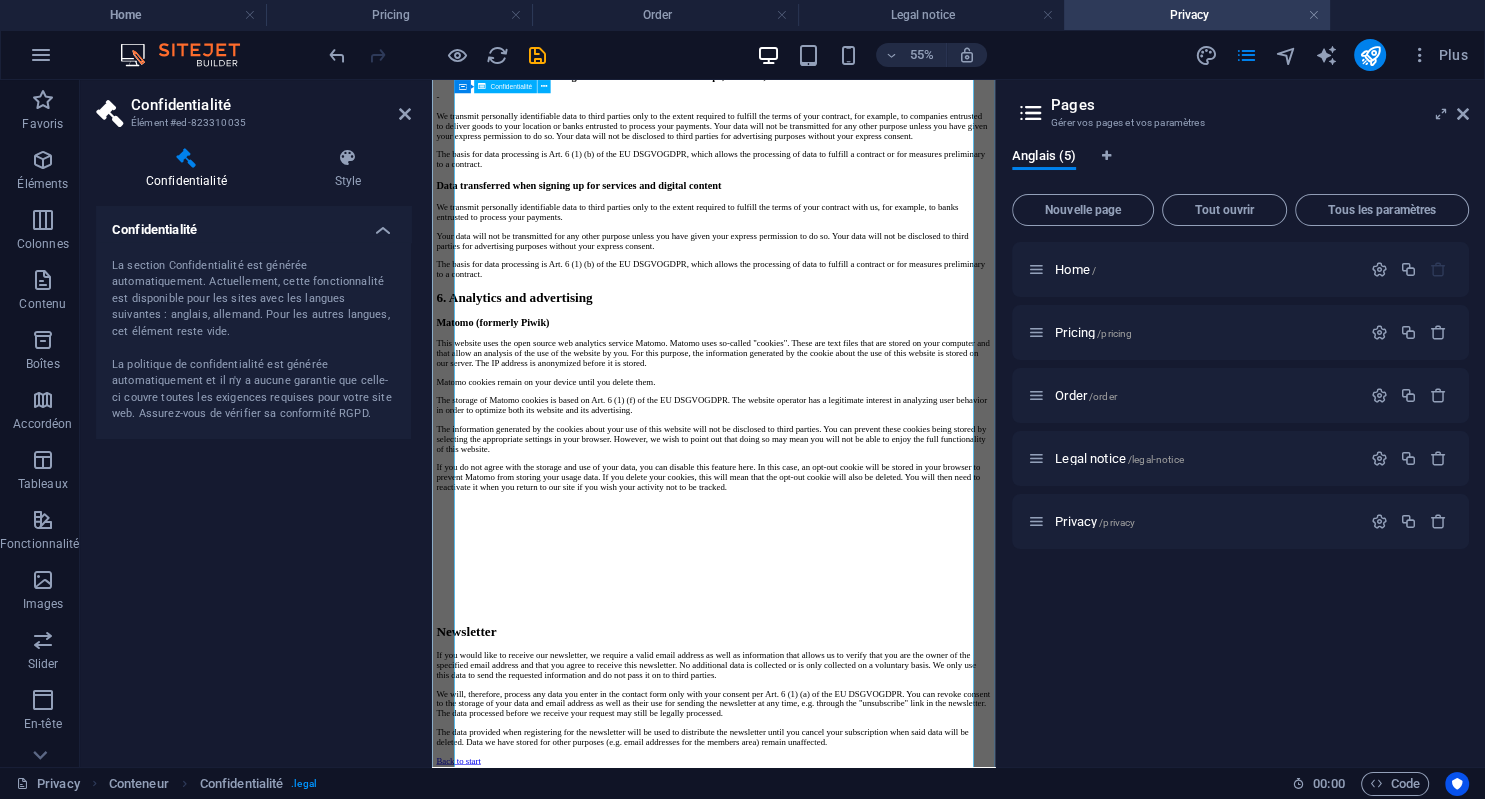 click on "Privacy Policy
An overview of data protection
General
The following gives a simple overview of what kind of personal information we collect, why we collect them and how we handle your data when you are visiting or using our website. Personal information is any data with which you could be personally identified. Detailed information on the subject of data protection can be found in our privacy policy found below.
Data collection on our website
Who is responsible for the data collection on this website?
The data collected on this website are processed by the website operator. The operator's contact details can be found in the website's required legal notice.
How do we collect your data?
Some data are collected when you provide them to us. This could, for example, be data you enter in a contact form.
What do we use your data for?
Part of the data is collected to ensure the proper functioning of the website. Other data can be used to analyze how visitors use the site." at bounding box center [944, -739] 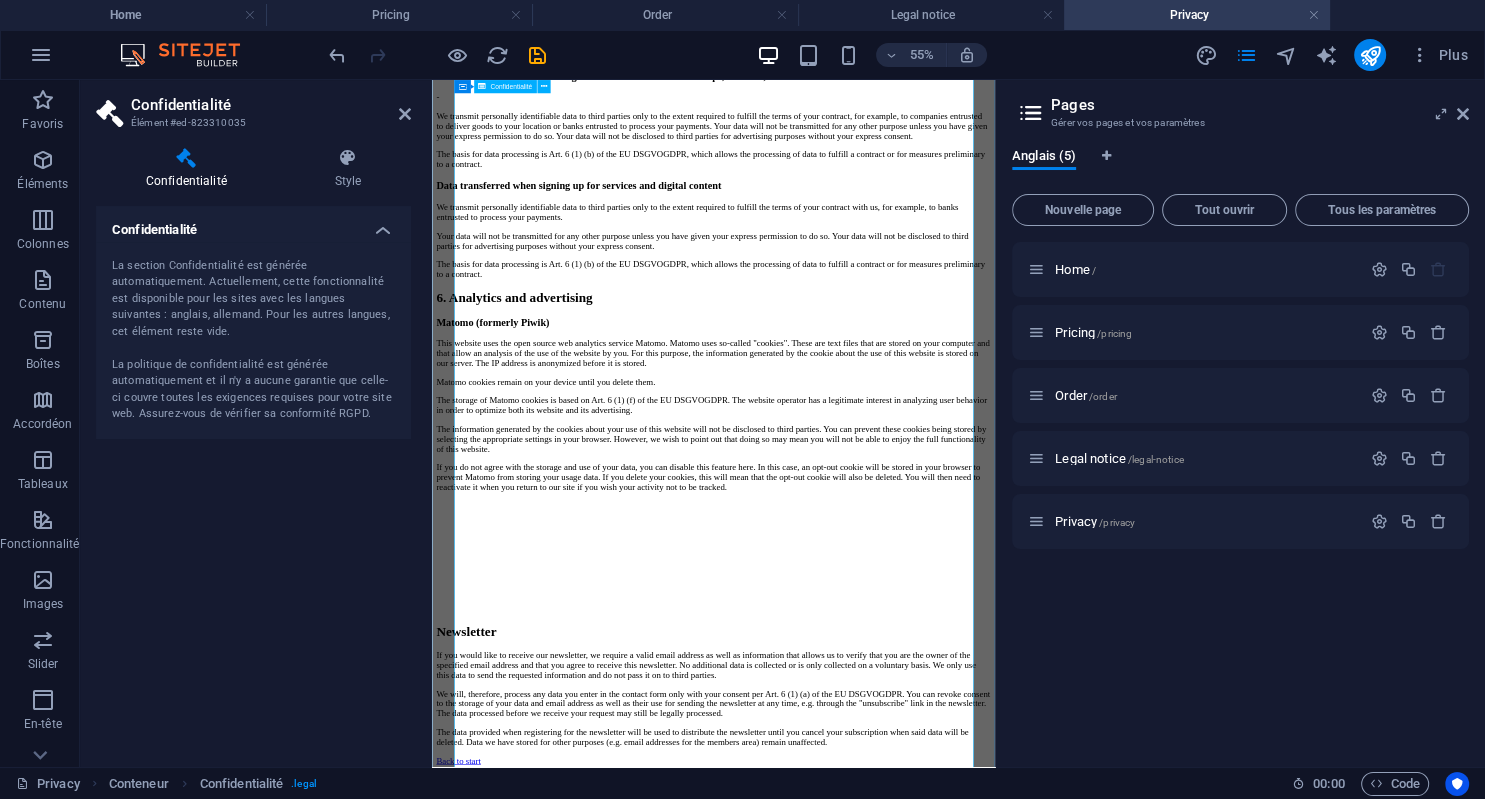 click on "Privacy Policy
An overview of data protection
General
The following gives a simple overview of what kind of personal information we collect, why we collect them and how we handle your data when you are visiting or using our website. Personal information is any data with which you could be personally identified. Detailed information on the subject of data protection can be found in our privacy policy found below.
Data collection on our website
Who is responsible for the data collection on this website?
The data collected on this website are processed by the website operator. The operator's contact details can be found in the website's required legal notice.
How do we collect your data?
Some data are collected when you provide them to us. This could, for example, be data you enter in a contact form.
What do we use your data for?
Part of the data is collected to ensure the proper functioning of the website. Other data can be used to analyze how visitors use the site." at bounding box center (944, -739) 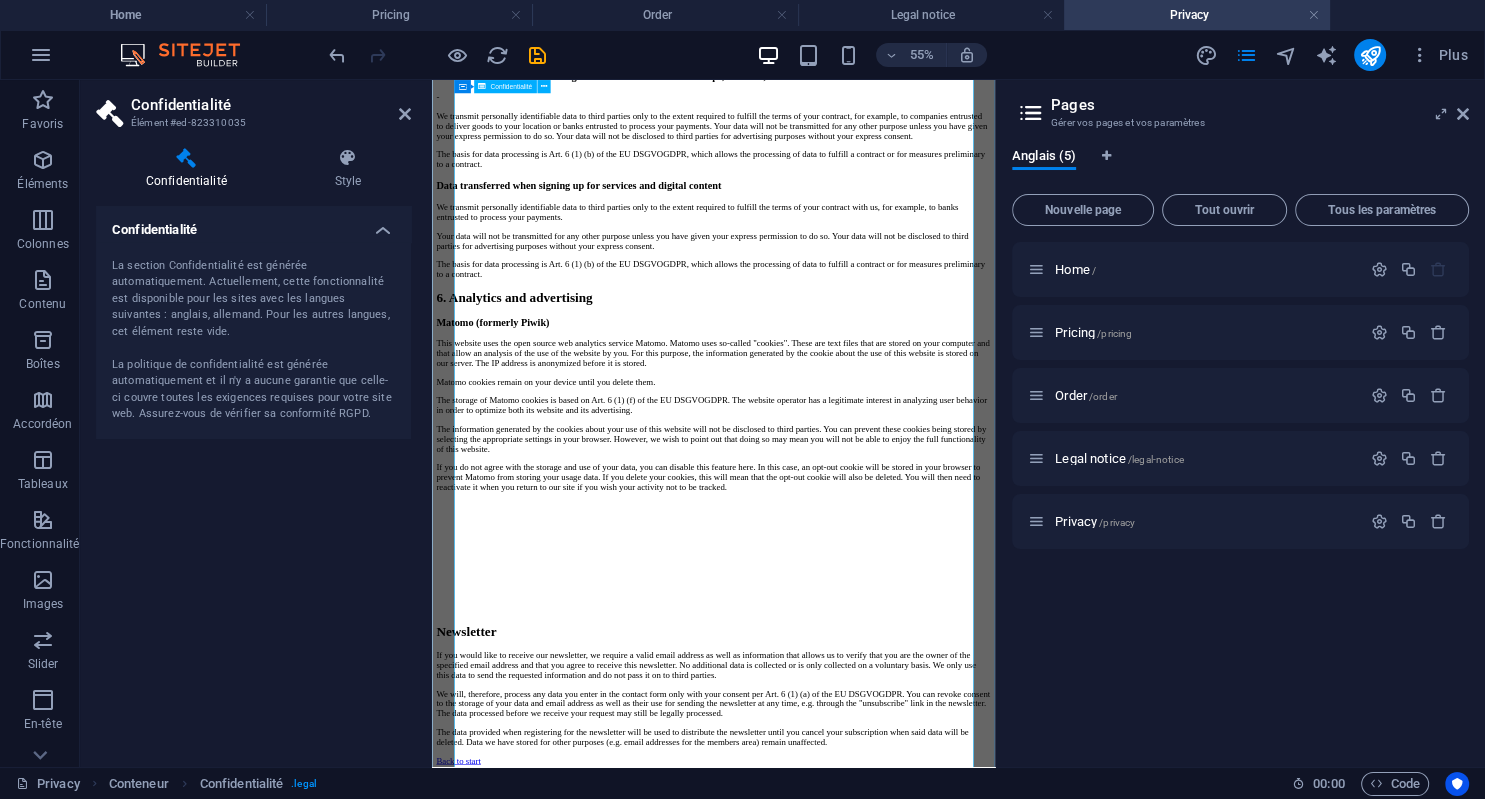 click at bounding box center (543, 87) 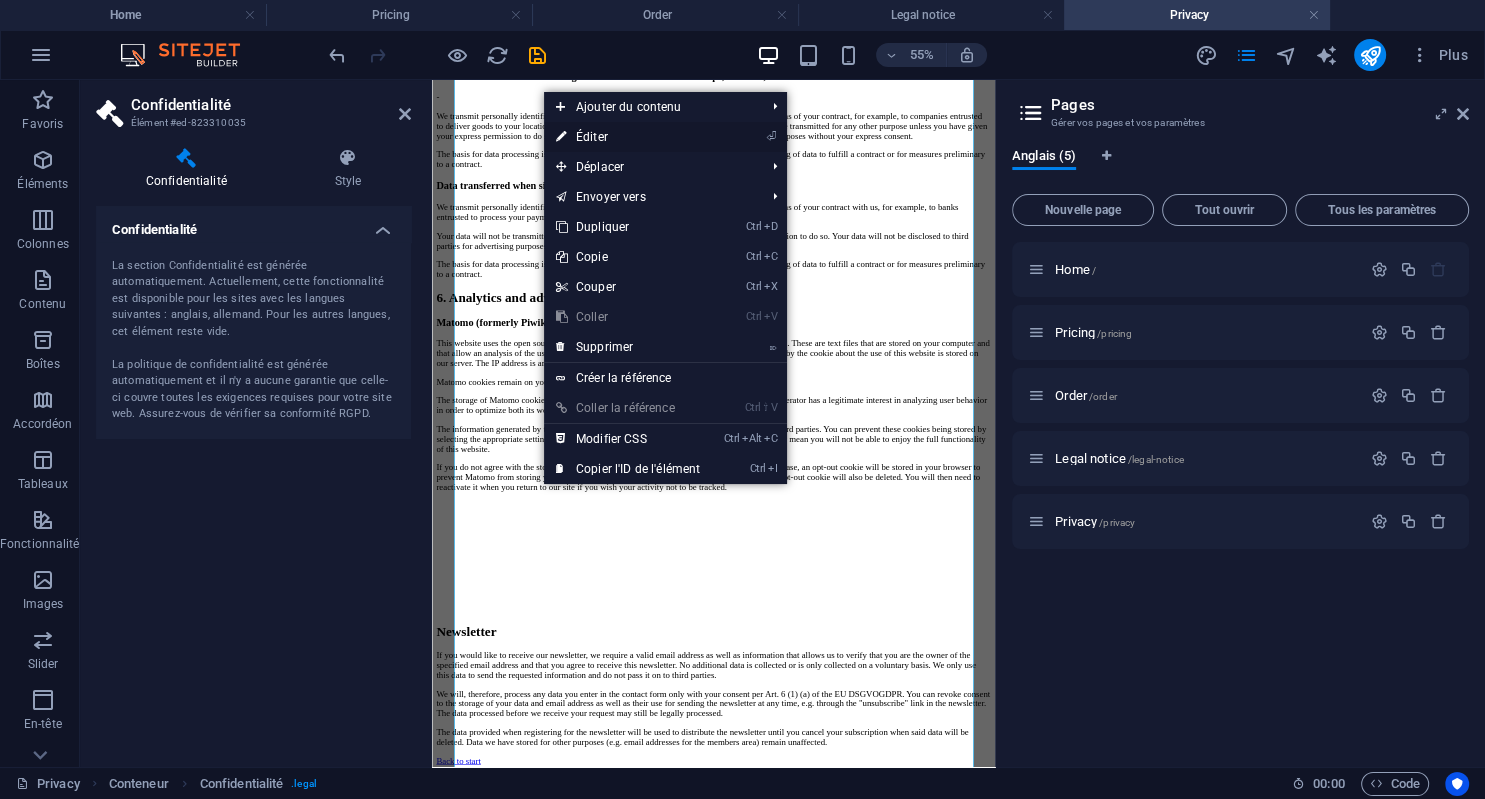 click on "⏎  Éditer" at bounding box center (628, 137) 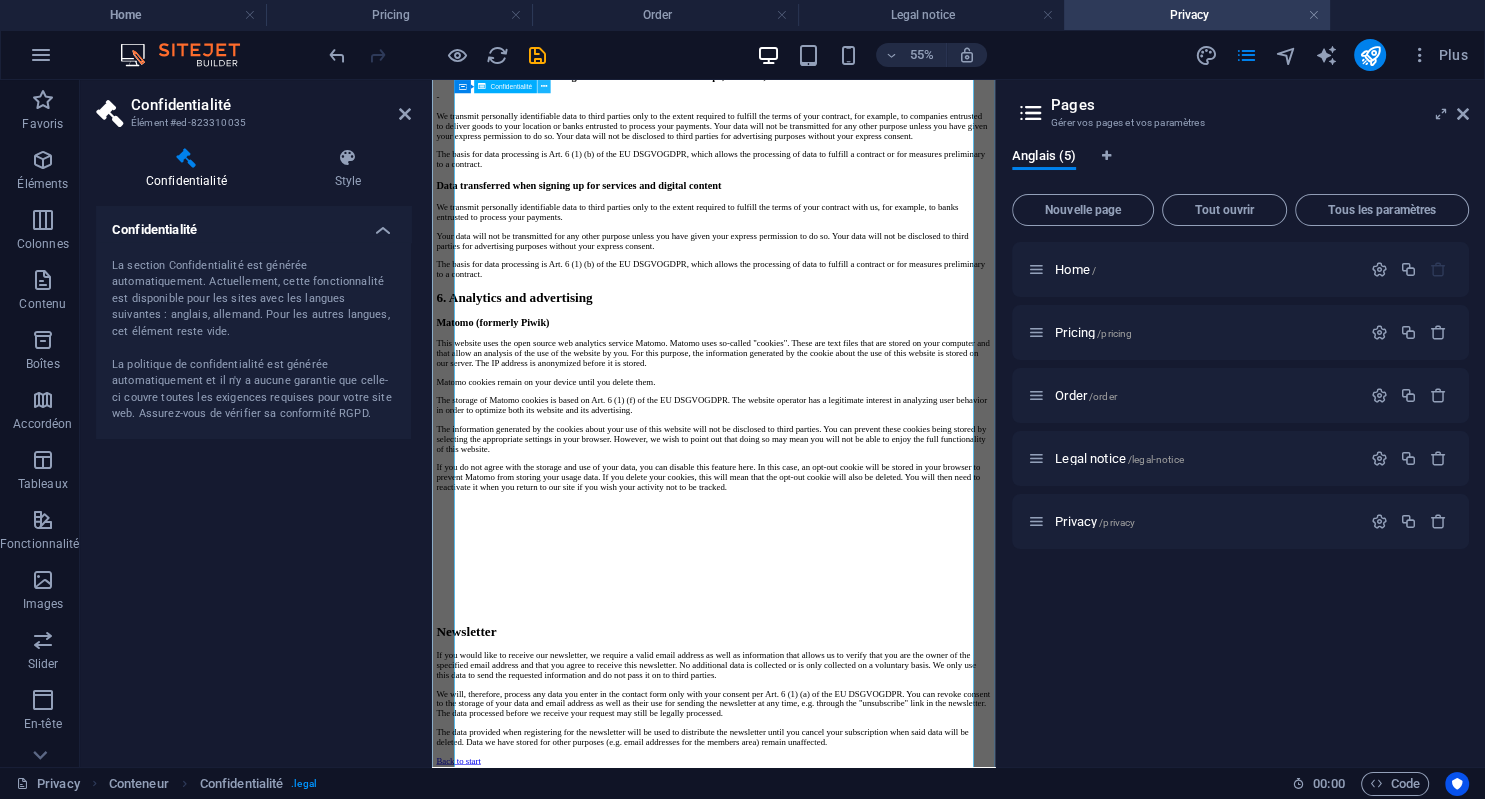 click at bounding box center (543, 87) 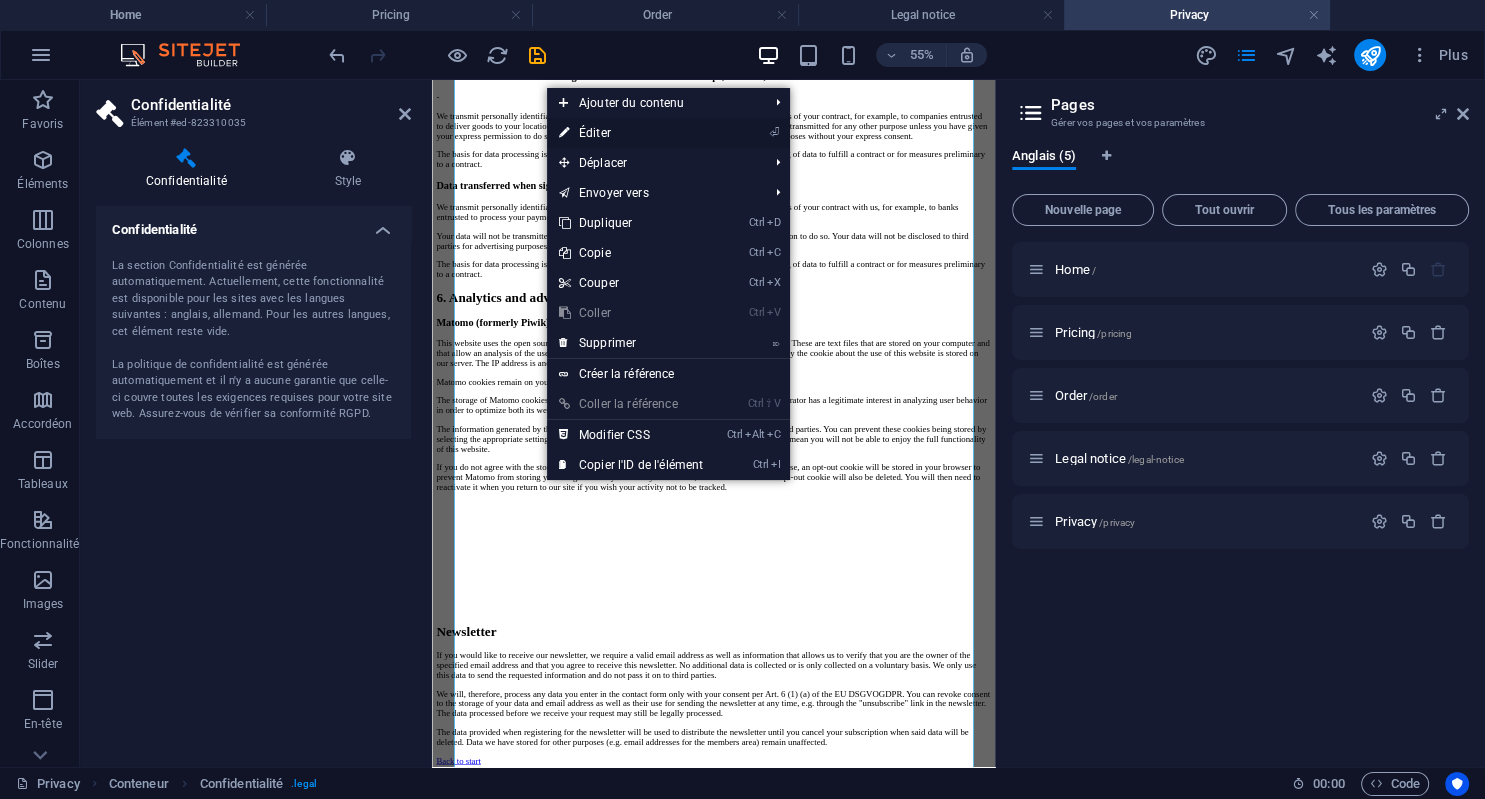 click on "⏎  Éditer" at bounding box center (631, 133) 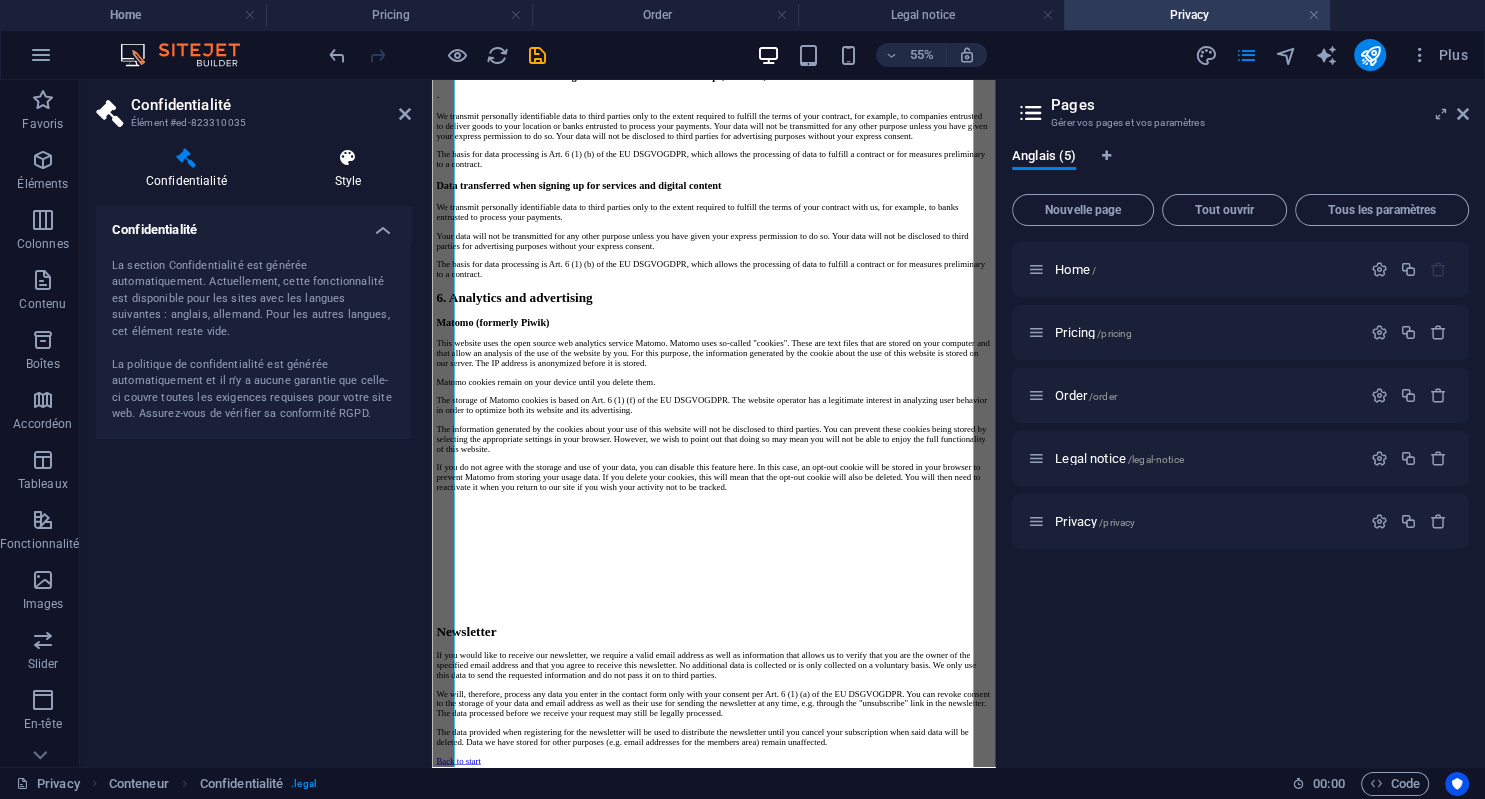 click on "Style" at bounding box center (348, 169) 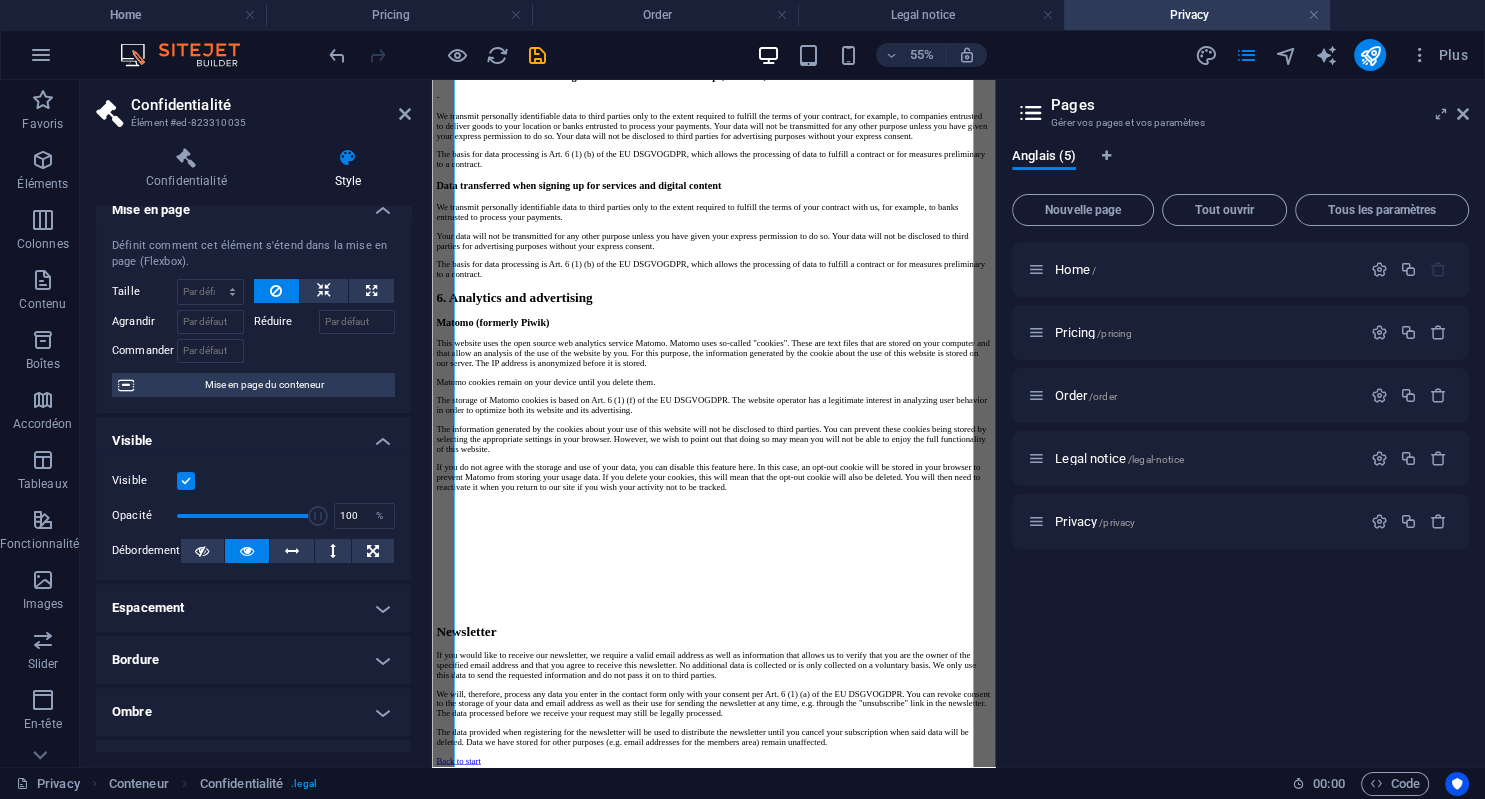 scroll, scrollTop: 0, scrollLeft: 0, axis: both 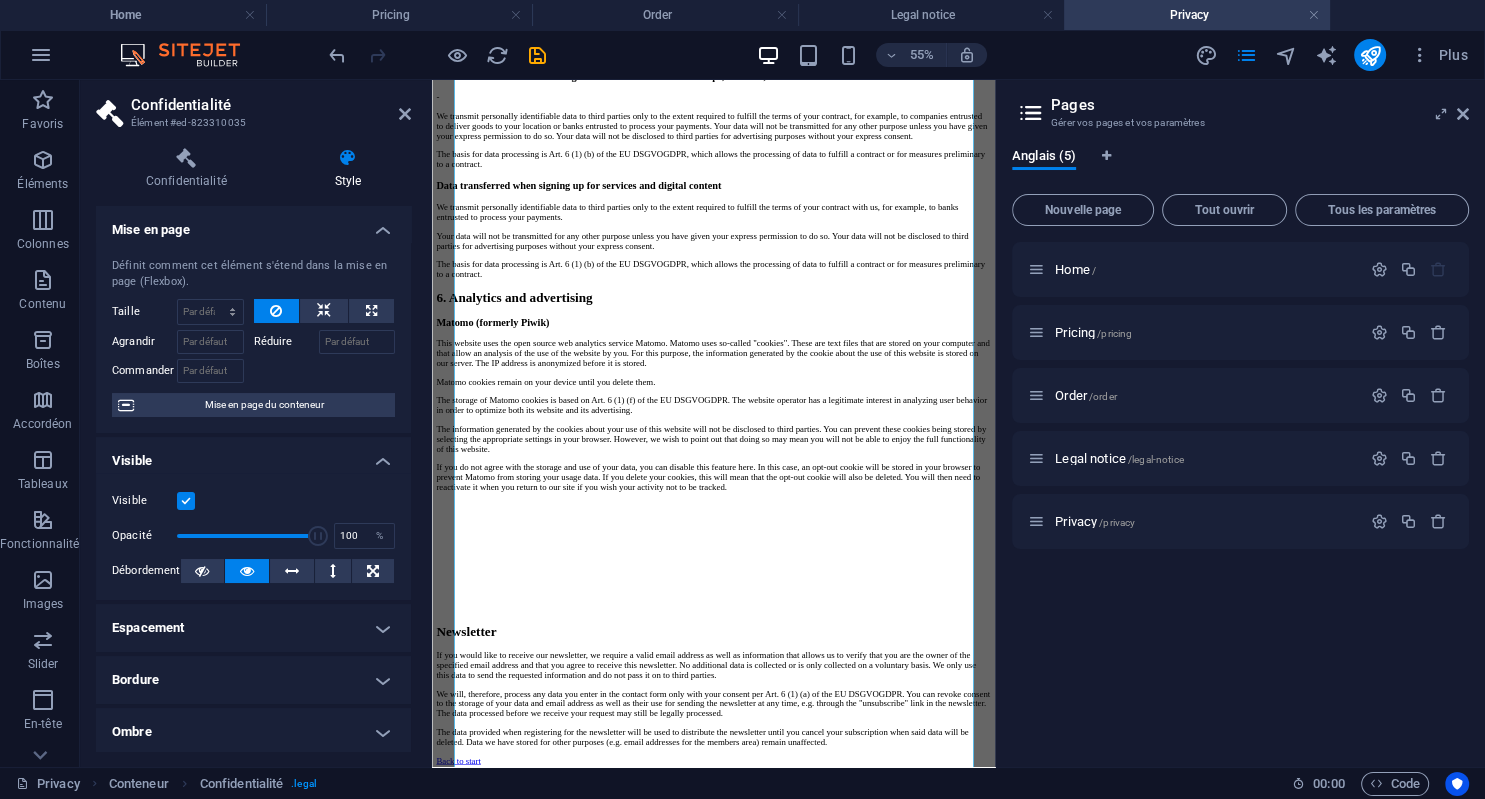 click on "Confidentialité Style Confidentialité La section Confidentialité est générée automatiquement. Actuellement, cette fonctionnalité est disponible pour les sites avec les langues suivantes : anglais, allemand. Pour les autres langues, cet élément reste vide. La politique de confidentialité est générée automatiquement et il n'y a aucune garantie que celle-ci couvre toutes les exigences requises pour votre site web. Assurez-vous de vérifier sa conformité RGPD. Présélection Element Mise en page Définit comment cet élément s'étend dans la mise en page (Flexbox). Taille Par défaut auto px % 1/1 1/2 1/3 1/4 1/5 1/6 1/7 1/8 1/9 1/10 Agrandir Réduire Commander Mise en page du conteneur Visible Visible Opacité 100 % Débordement Espacement Marge Par défaut auto px % rem vw vh Personnalisé Personnalisé auto px % rem vw vh auto px % rem vw vh auto px % rem vw vh auto px % rem vw vh Marge intérieure Par défaut px rem % vh vw Personnalisé Personnalisé px rem % vh vw px rem % vh vw px rem % vh vw px rem % vh vw" at bounding box center [253, 449] 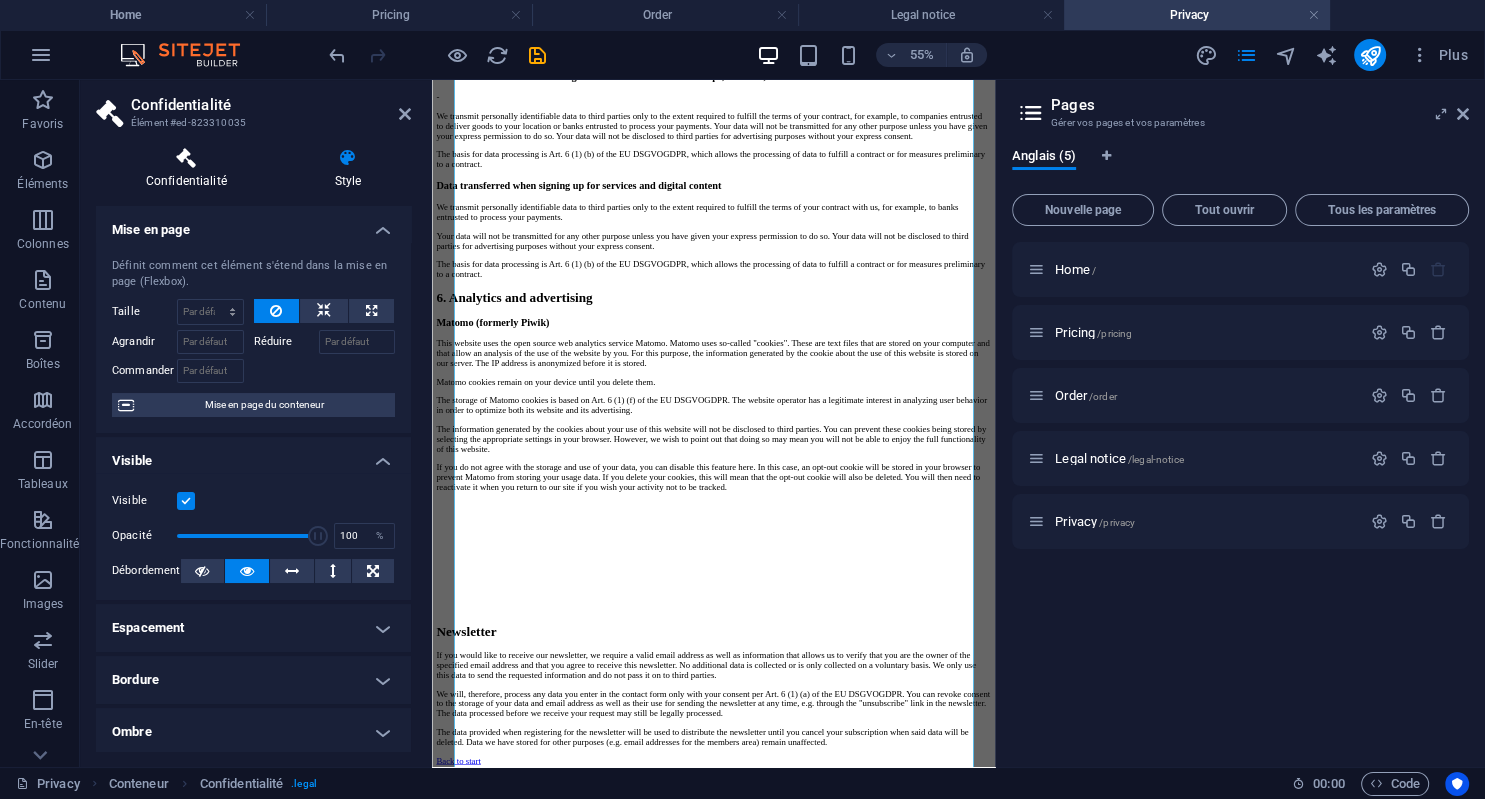 click at bounding box center [186, 158] 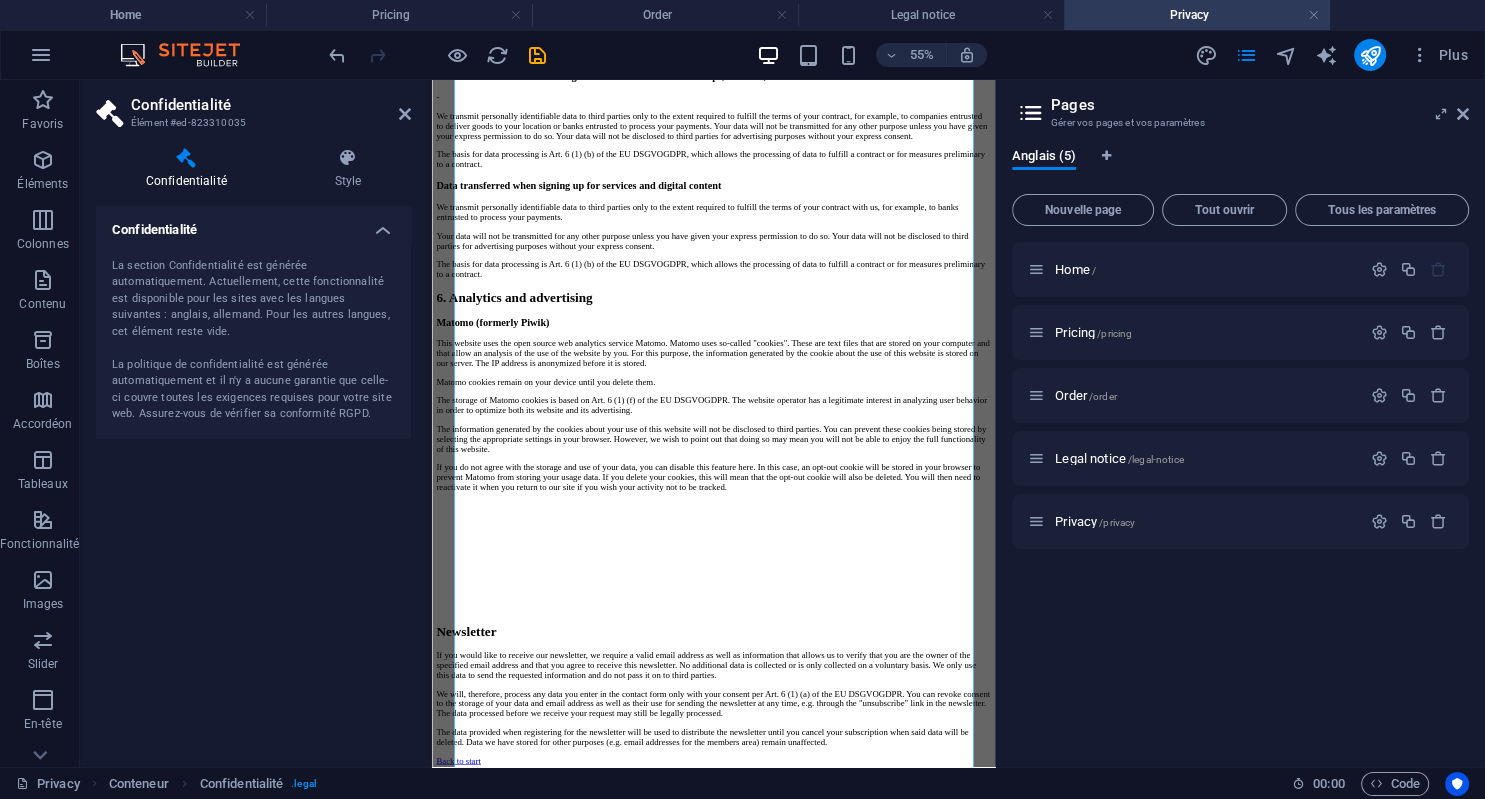 click on "La section Confidentialité est générée automatiquement. Actuellement, cette fonctionnalité est disponible pour les sites avec les langues suivantes : anglais, allemand. Pour les autres langues, cet élément reste vide. La politique de confidentialité est générée automatiquement et il n'y a aucune garantie que celle-ci couvre toutes les exigences requises pour votre site web. Assurez-vous de vérifier sa conformité RGPD." at bounding box center [253, 340] 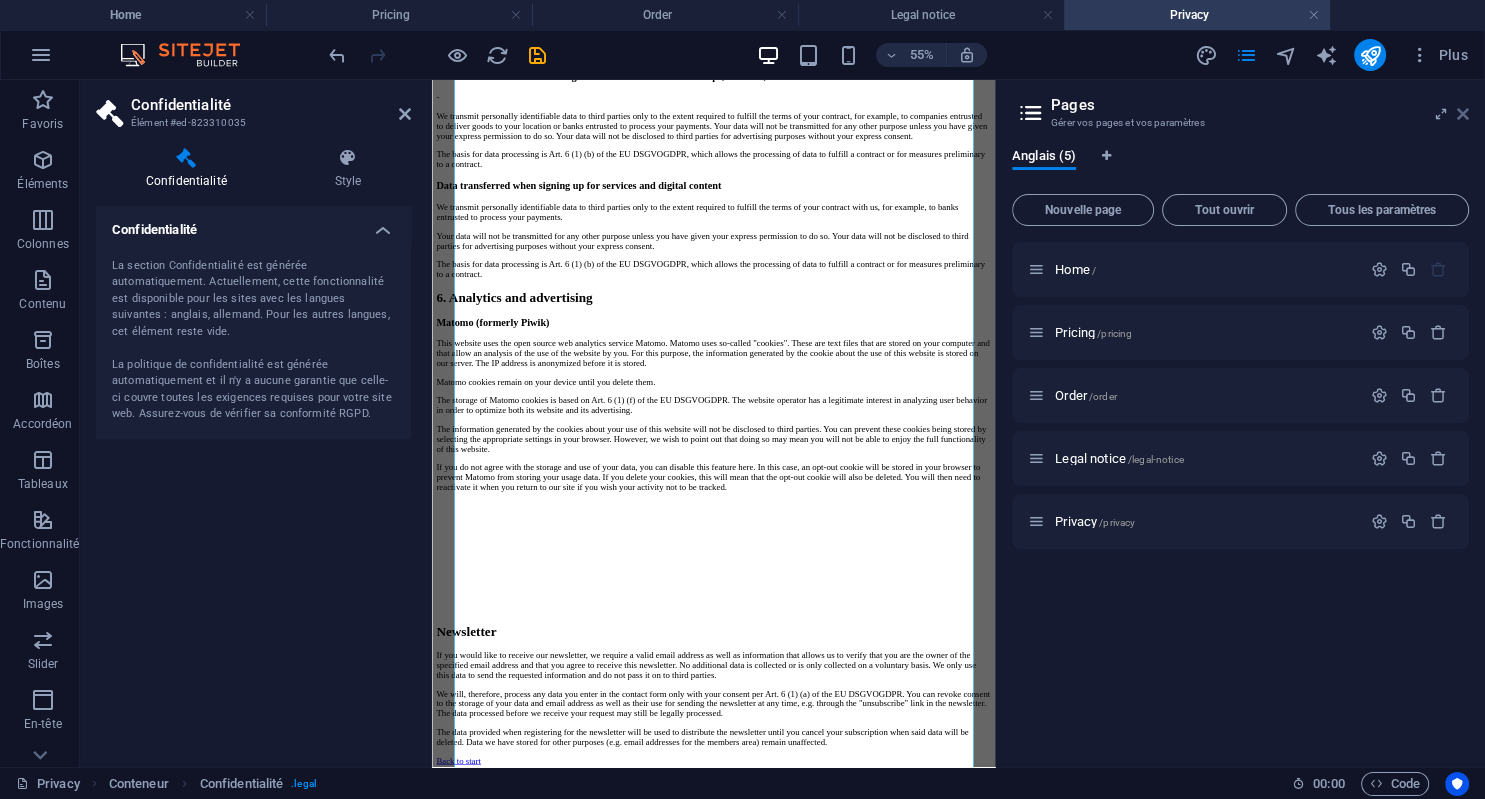 click at bounding box center [1463, 114] 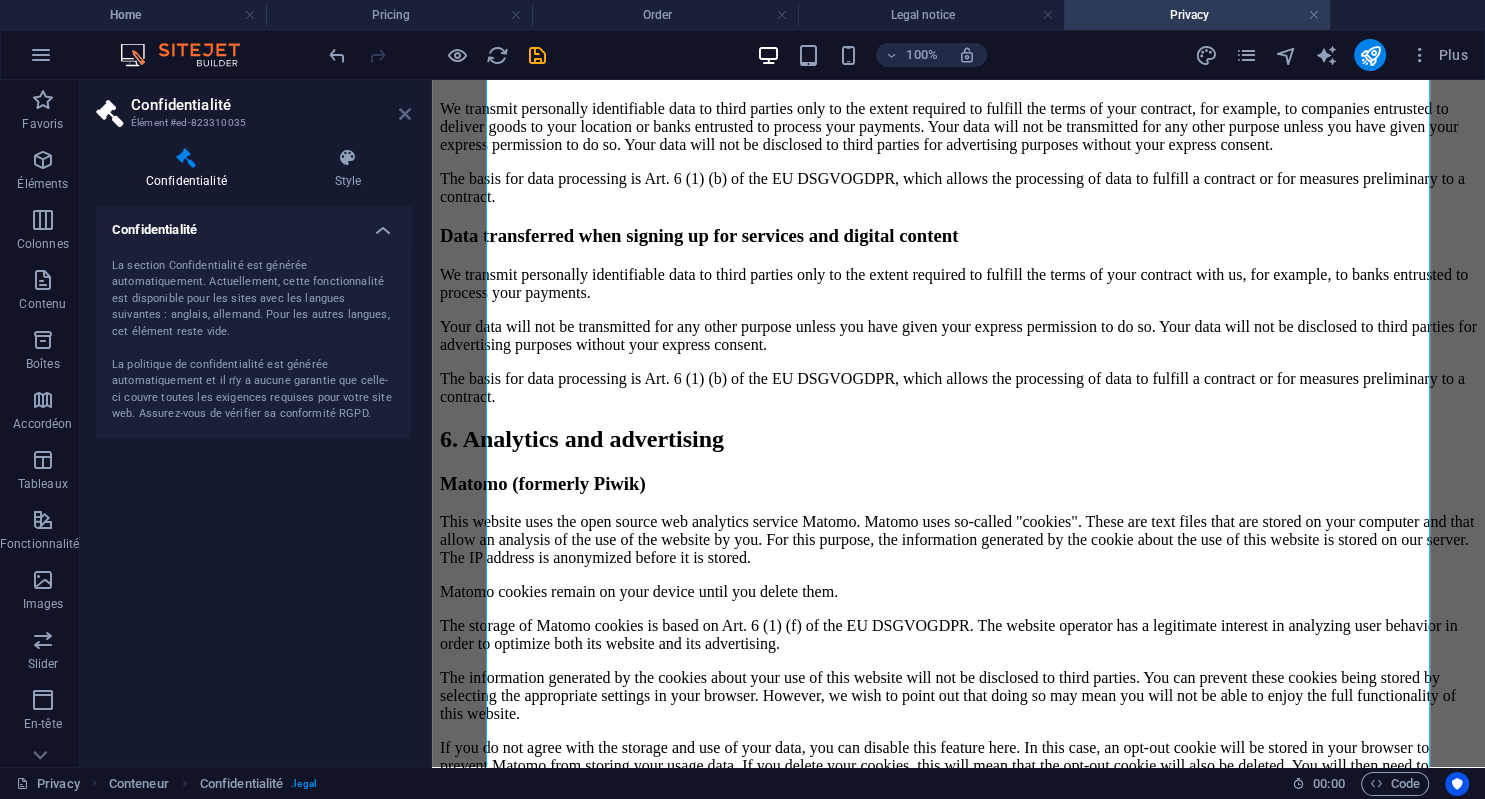 scroll, scrollTop: 2914, scrollLeft: 0, axis: vertical 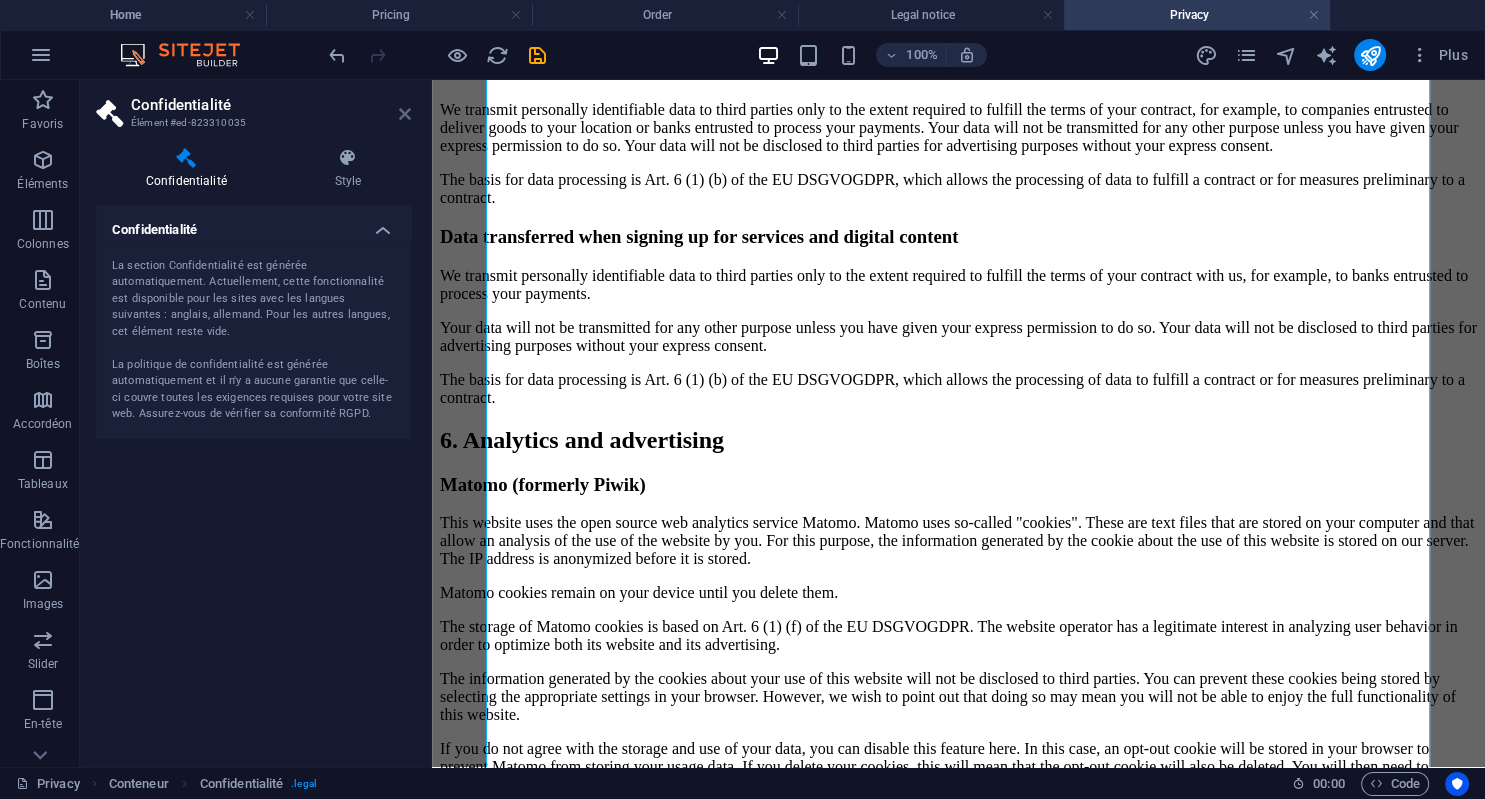 click at bounding box center (405, 114) 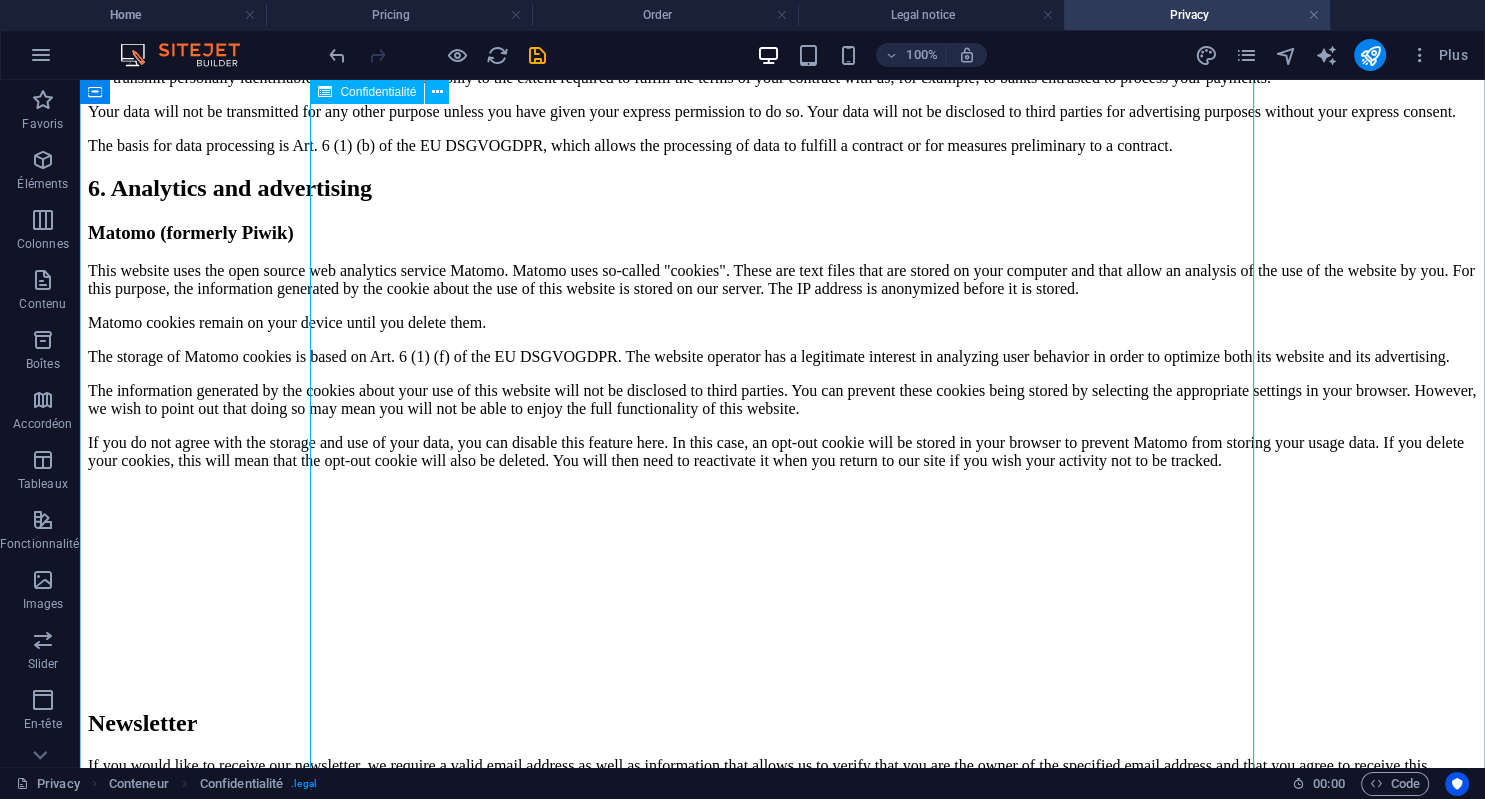click on "Privacy Policy
An overview of data protection
General
The following gives a simple overview of what kind of personal information we collect, why we collect them and how we handle your data when you are visiting or using our website. Personal information is any data with which you could be personally identified. Detailed information on the subject of data protection can be found in our privacy policy found below.
Data collection on our website
Who is responsible for the data collection on this website?
The data collected on this website are processed by the website operator. The operator's contact details can be found in the website's required legal notice.
How do we collect your data?
Some data are collected when you provide them to us. This could, for example, be data you enter in a contact form.
What do we use your data for?
Part of the data is collected to ensure the proper functioning of the website. Other data can be used to analyze how visitors use the site." at bounding box center (782, -936) 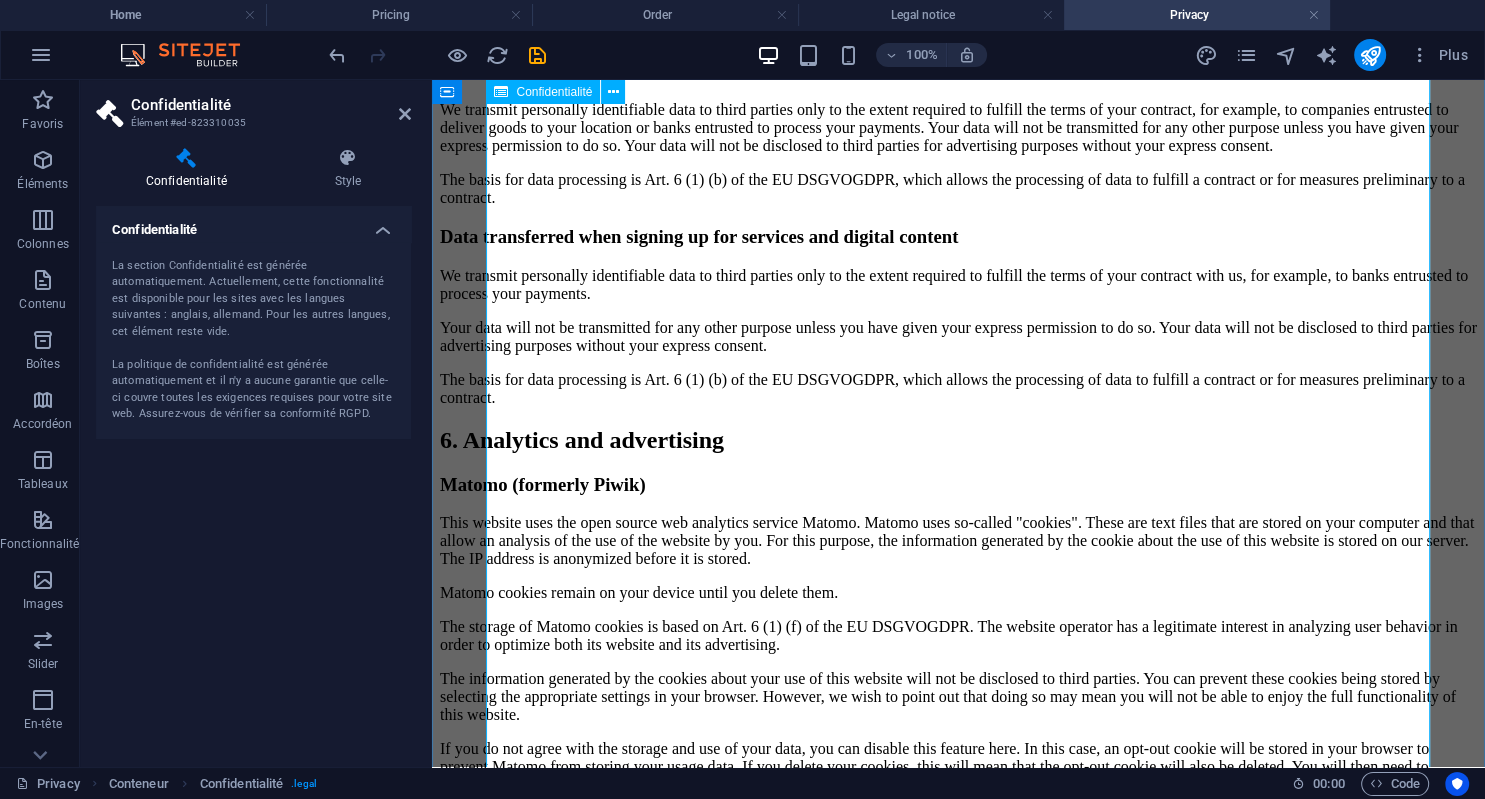 click on "Privacy Policy
An overview of data protection
General
The following gives a simple overview of what kind of personal information we collect, why we collect them and how we handle your data when you are visiting or using our website. Personal information is any data with which you could be personally identified. Detailed information on the subject of data protection can be found in our privacy policy found below.
Data collection on our website
Who is responsible for the data collection on this website?
The data collected on this website are processed by the website operator. The operator's contact details can be found in the website's required legal notice.
How do we collect your data?
Some data are collected when you provide them to us. This could, for example, be data you enter in a contact form.
What do we use your data for?
Part of the data is collected to ensure the proper functioning of the website. Other data can be used to analyze how visitors use the site." at bounding box center (958, -756) 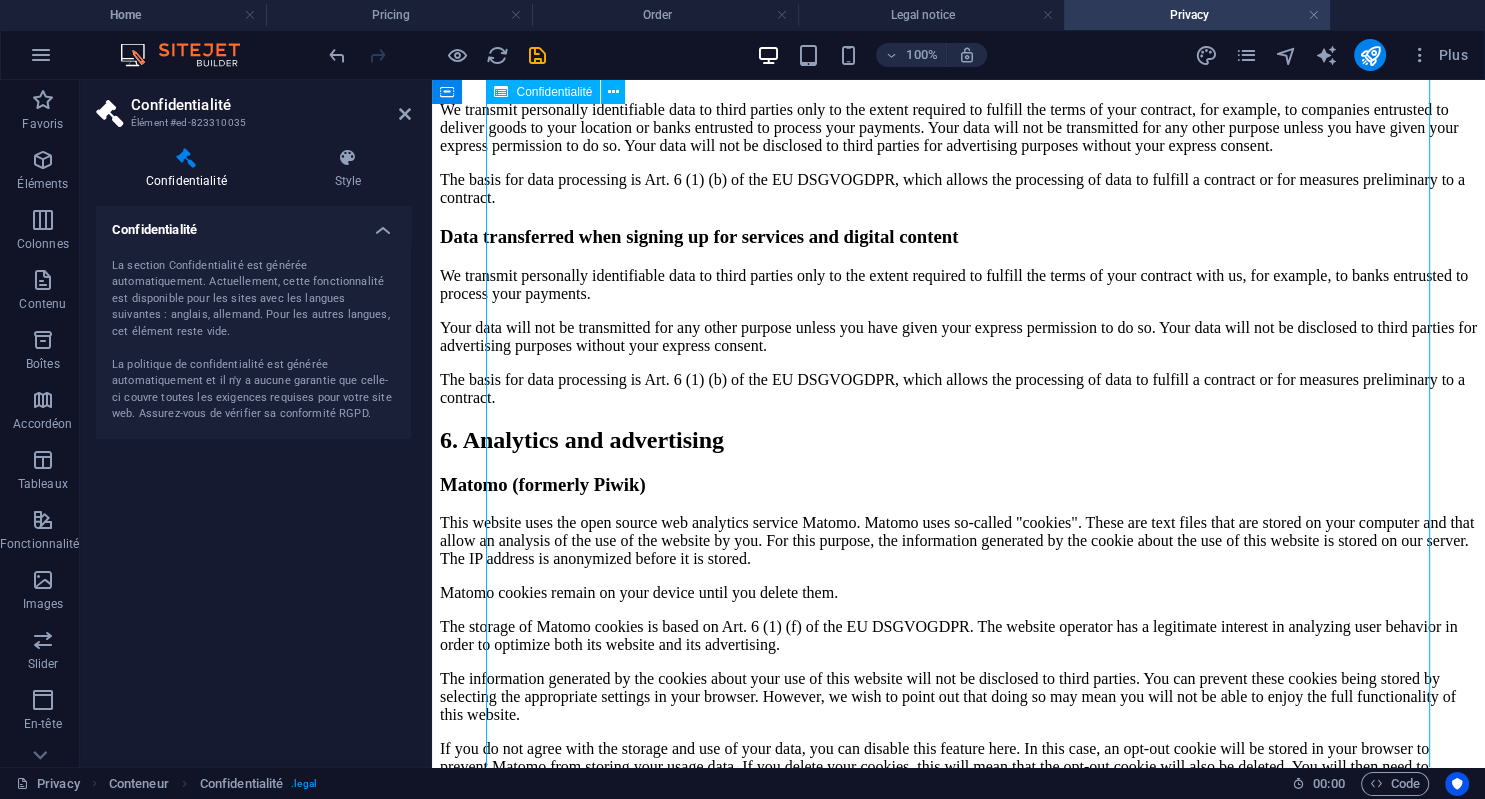 drag, startPoint x: 796, startPoint y: 295, endPoint x: 813, endPoint y: 308, distance: 21.400934 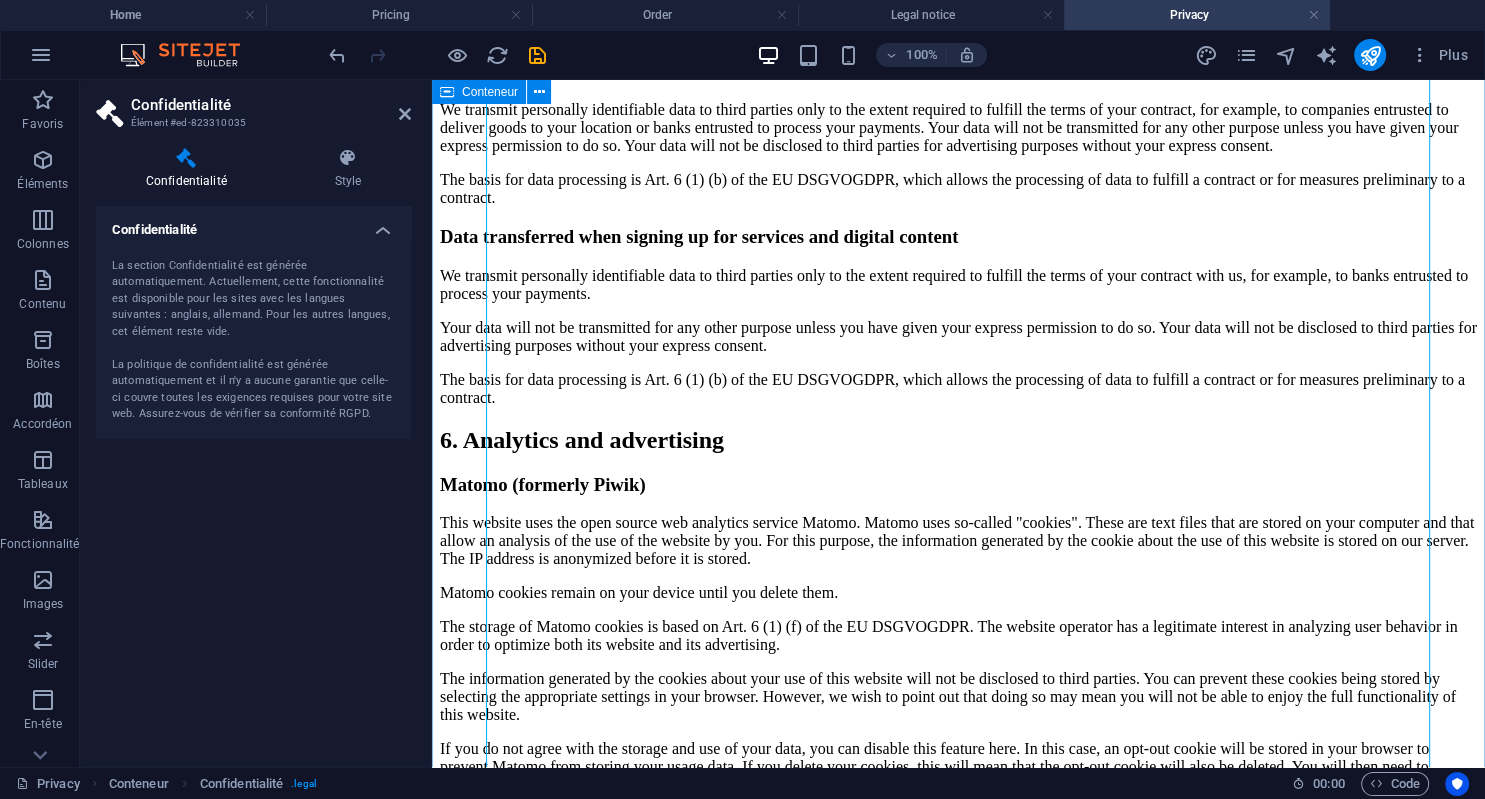 click on "Conteneur" at bounding box center [479, 92] 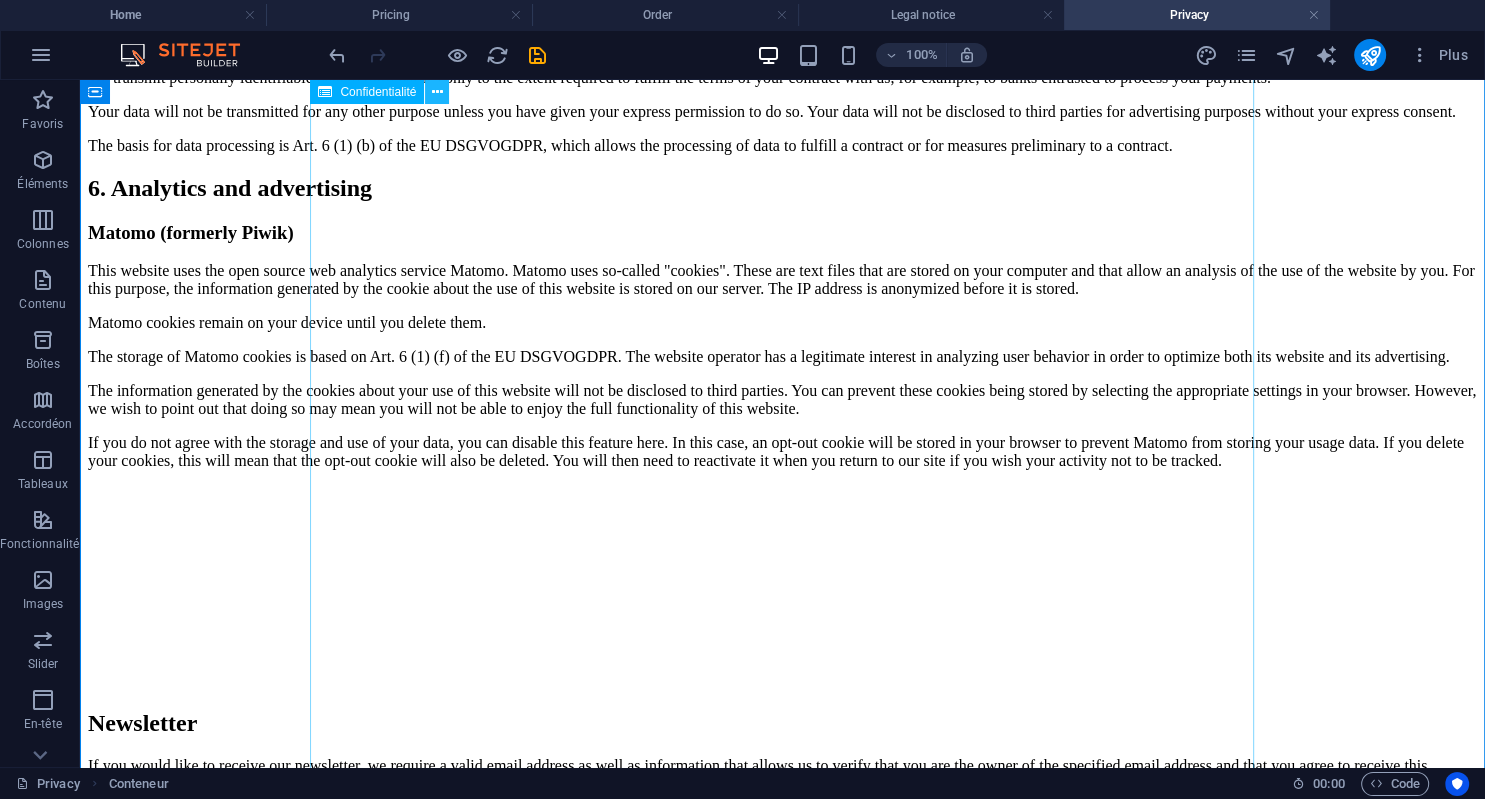 click at bounding box center [437, 92] 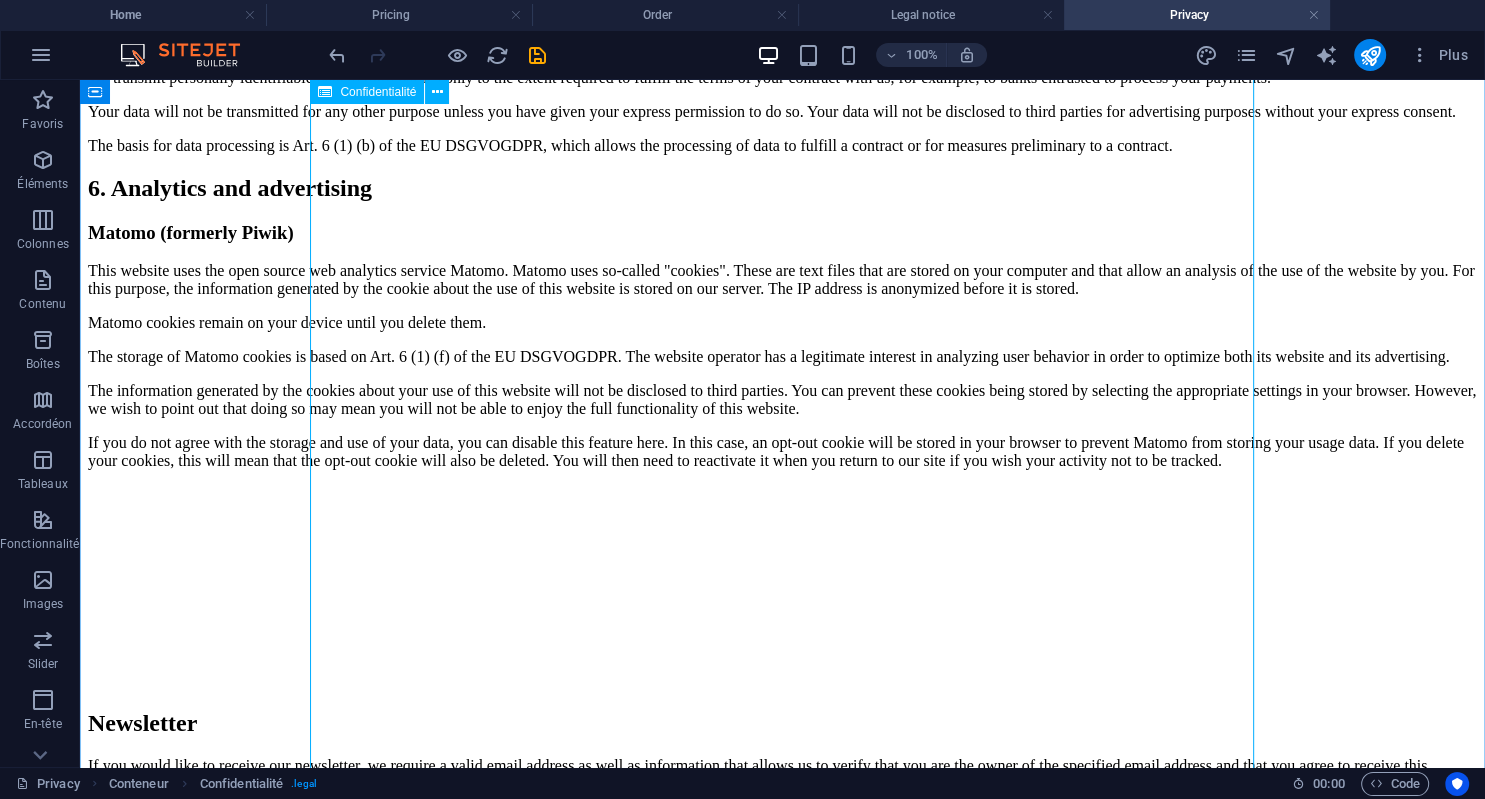 click on "Privacy Policy
An overview of data protection
General
The following gives a simple overview of what kind of personal information we collect, why we collect them and how we handle your data when you are visiting or using our website. Personal information is any data with which you could be personally identified. Detailed information on the subject of data protection can be found in our privacy policy found below.
Data collection on our website
Who is responsible for the data collection on this website?
The data collected on this website are processed by the website operator. The operator's contact details can be found in the website's required legal notice.
How do we collect your data?
Some data are collected when you provide them to us. This could, for example, be data you enter in a contact form.
What do we use your data for?
Part of the data is collected to ensure the proper functioning of the website. Other data can be used to analyze how visitors use the site." at bounding box center (782, -936) 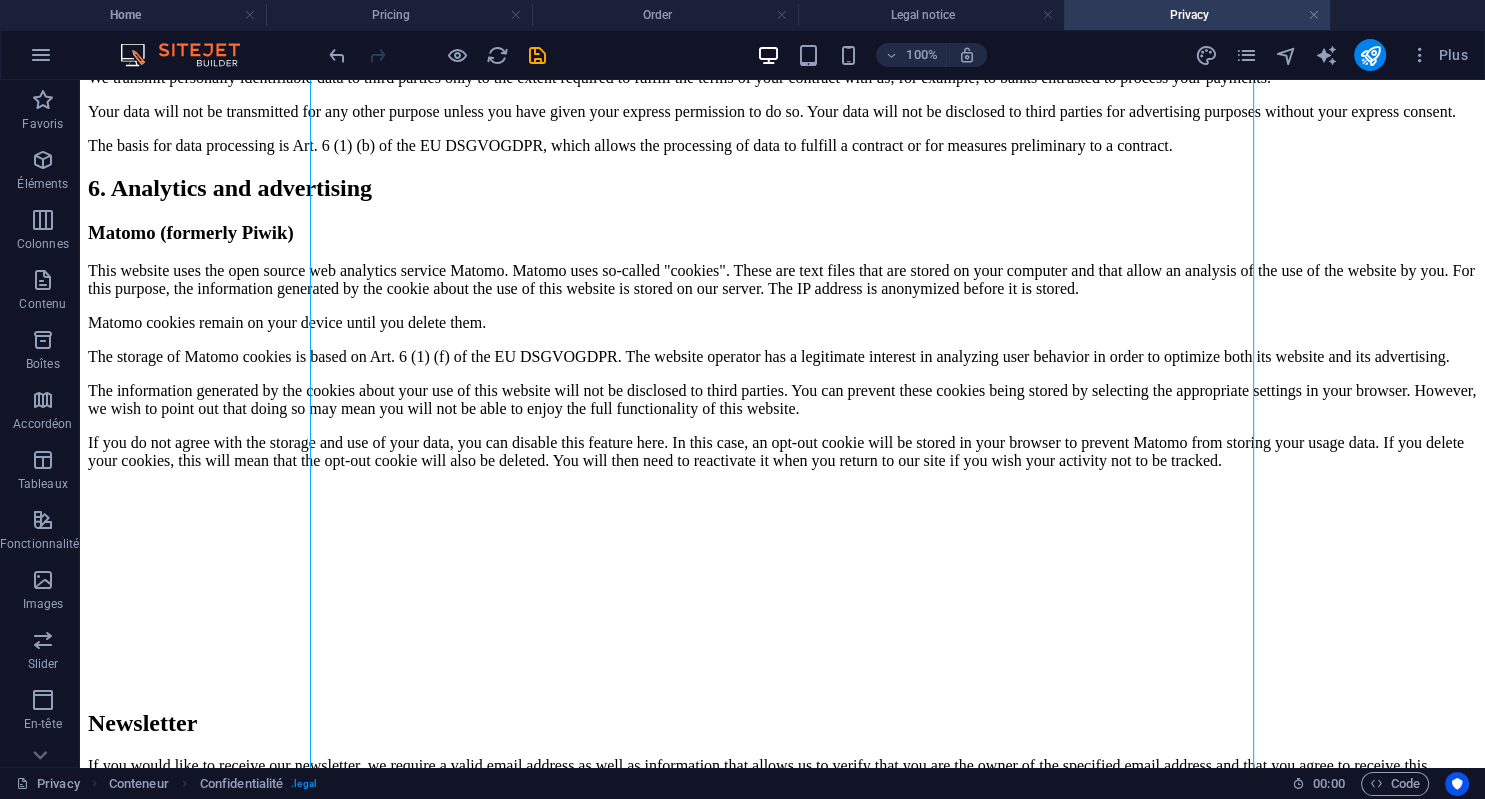 click on "100% Plus" at bounding box center (742, 55) 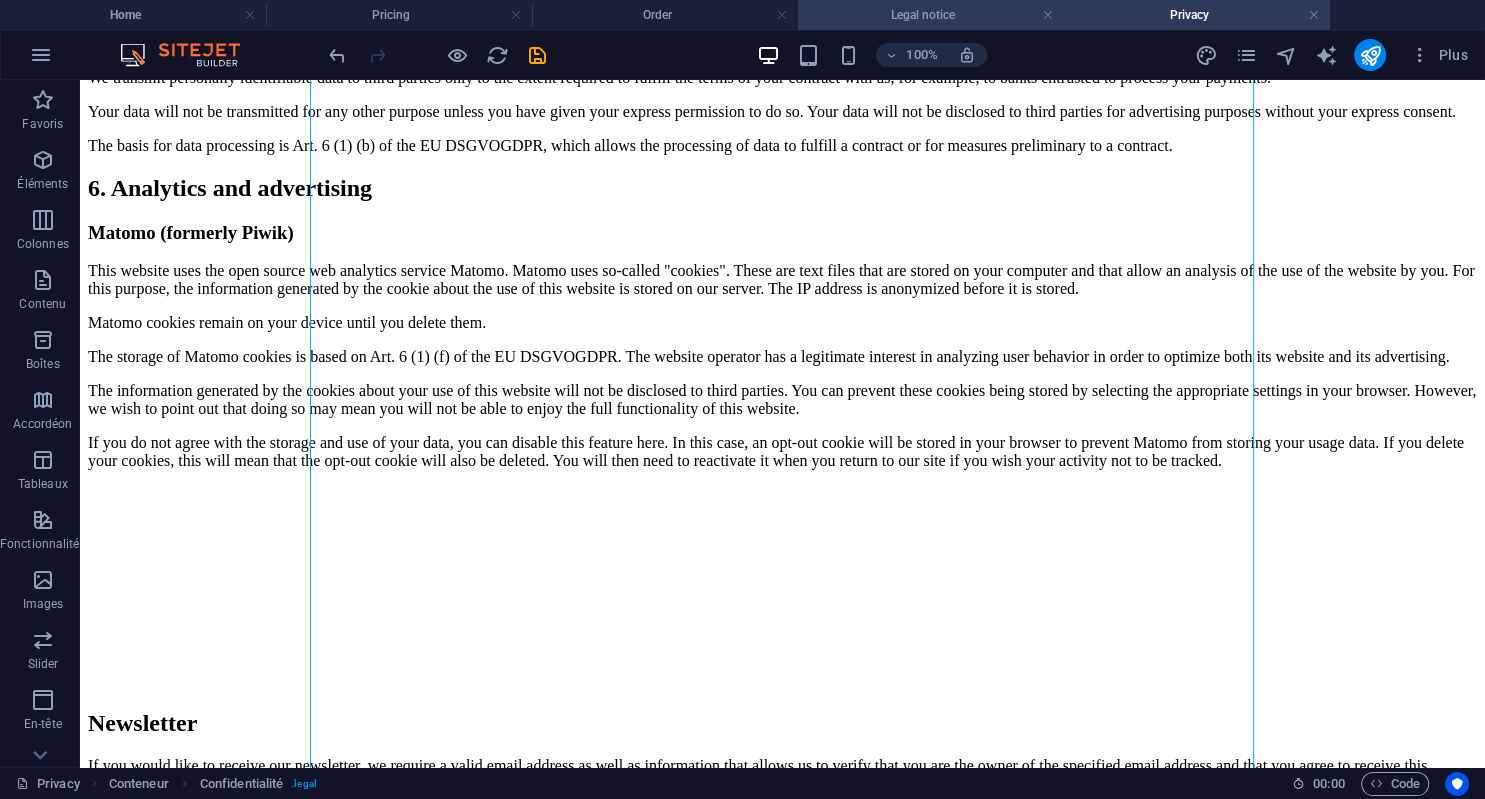 click on "Legal notice" at bounding box center (931, 15) 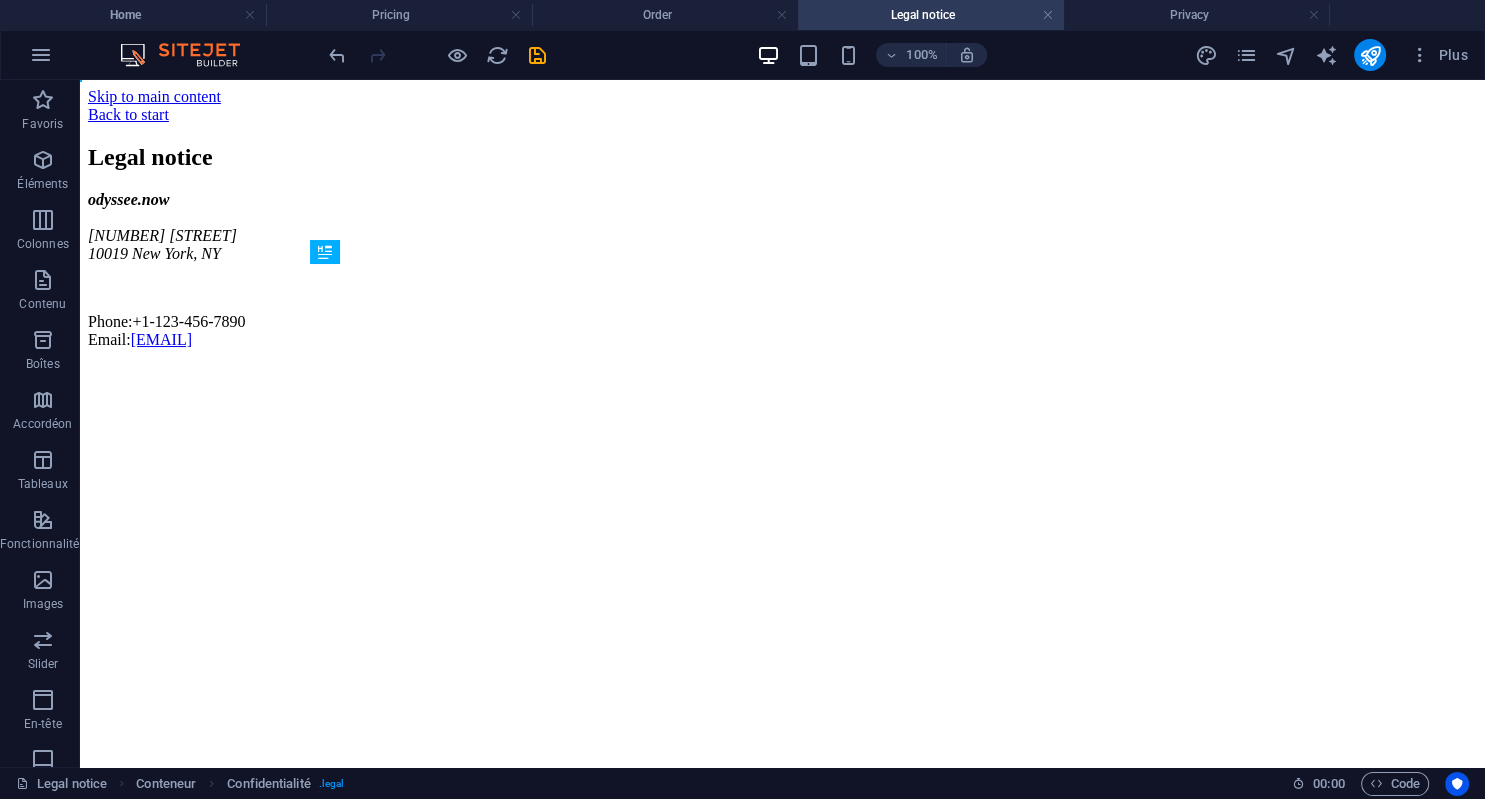 scroll, scrollTop: 0, scrollLeft: 0, axis: both 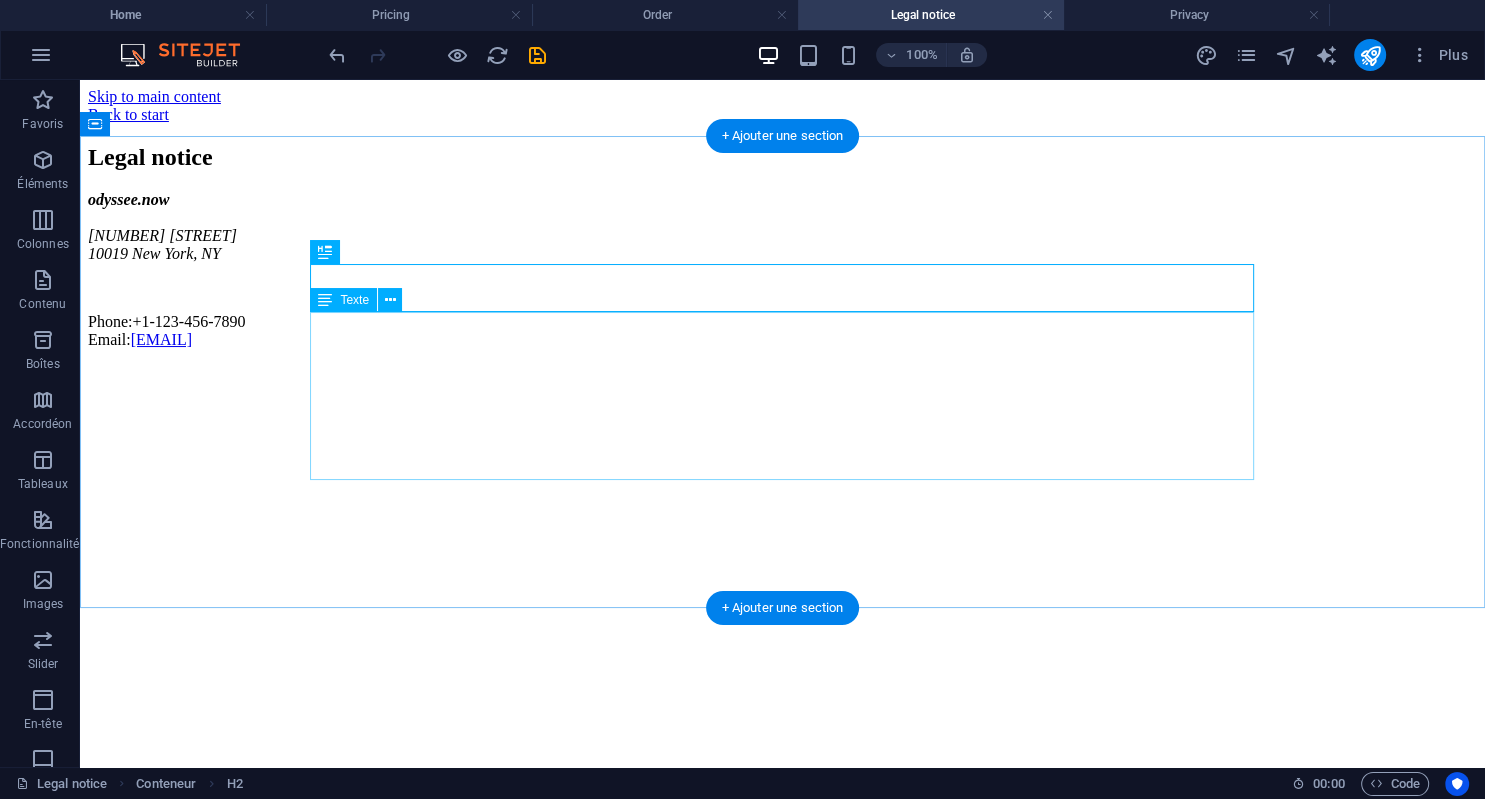 click on "odyssee.now [NUMBER] [STREET] [POSTAL_CODE] [CITY], [STATE] Phone: [PHONE] Email: [EMAIL]" at bounding box center [782, 270] 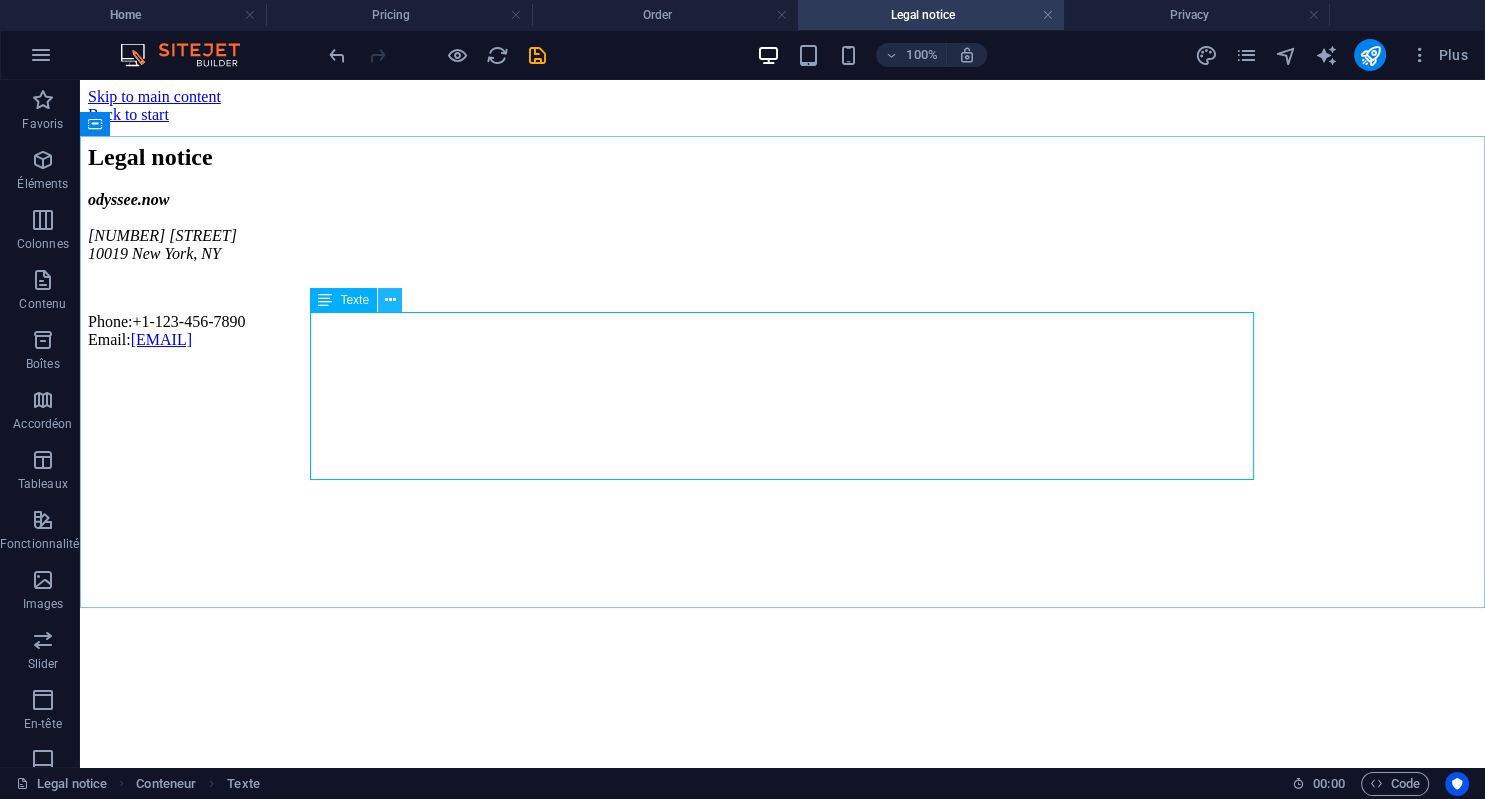 click at bounding box center [390, 300] 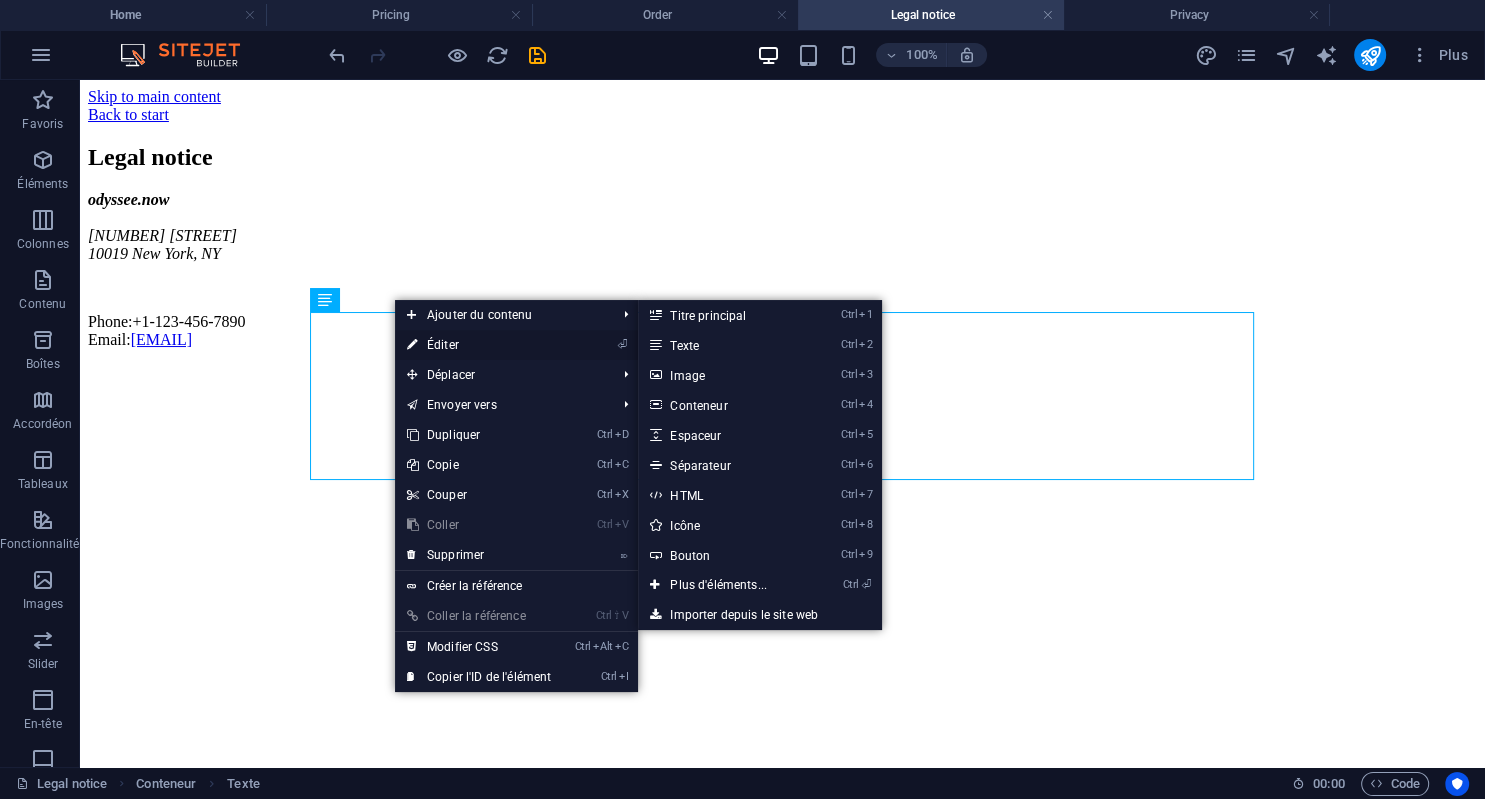 click on "⏎  Éditer" at bounding box center [479, 345] 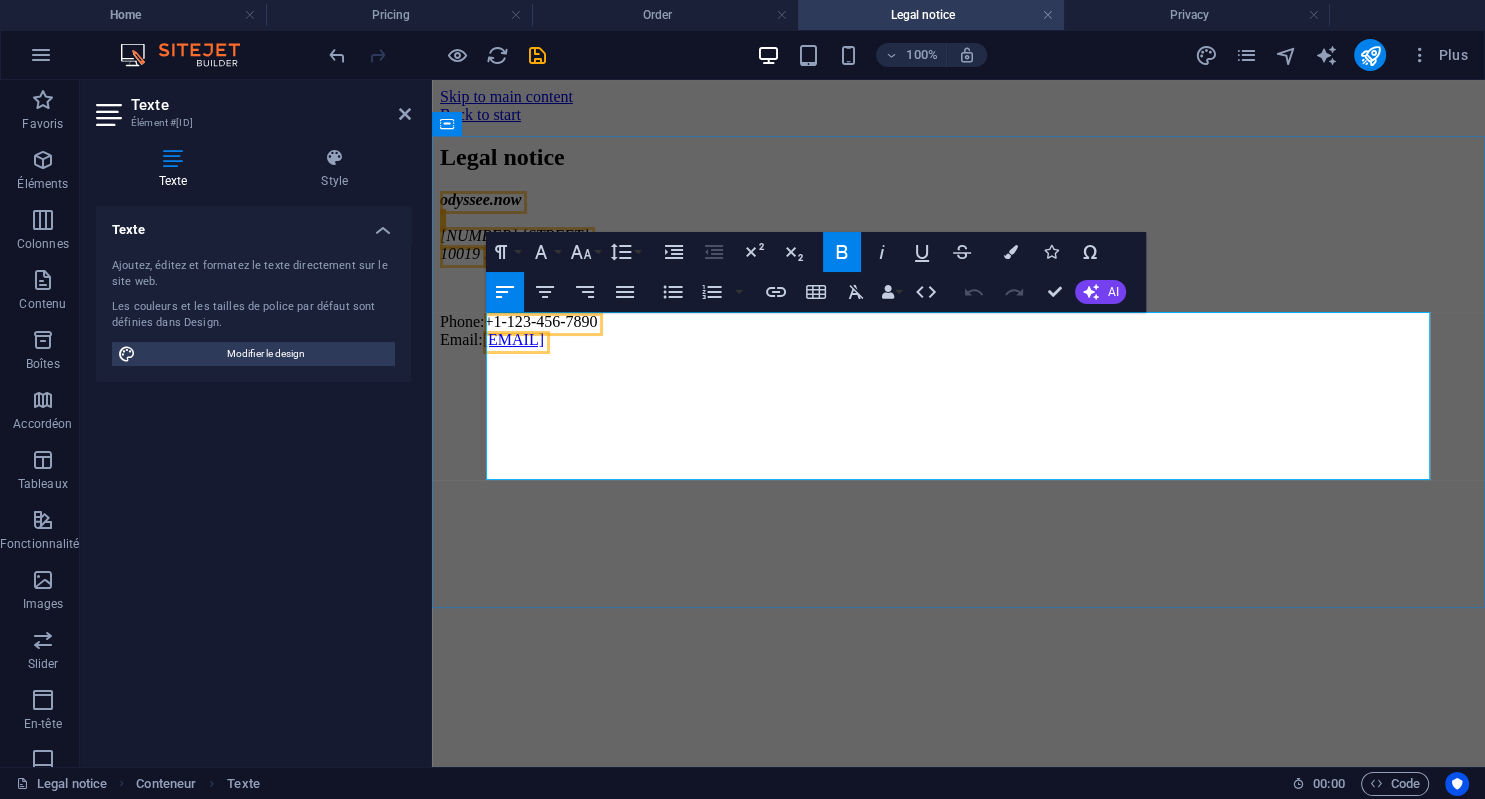 click on "odyssee.now [NUMBER] [STREET] [POSTAL_CODE] [CITY], [STATE]" at bounding box center (958, 227) 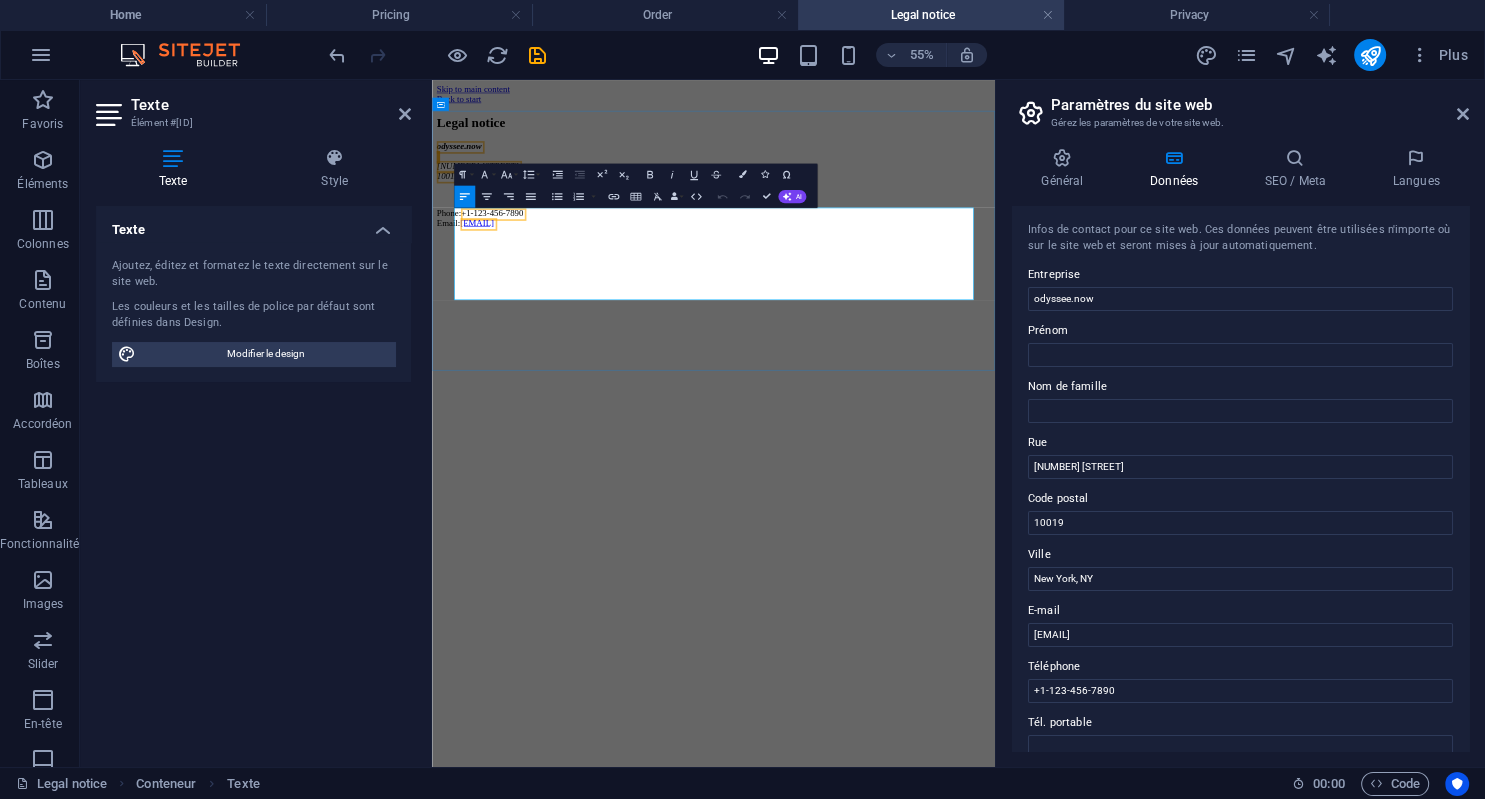 click on "[EMAIL]" at bounding box center [513, 339] 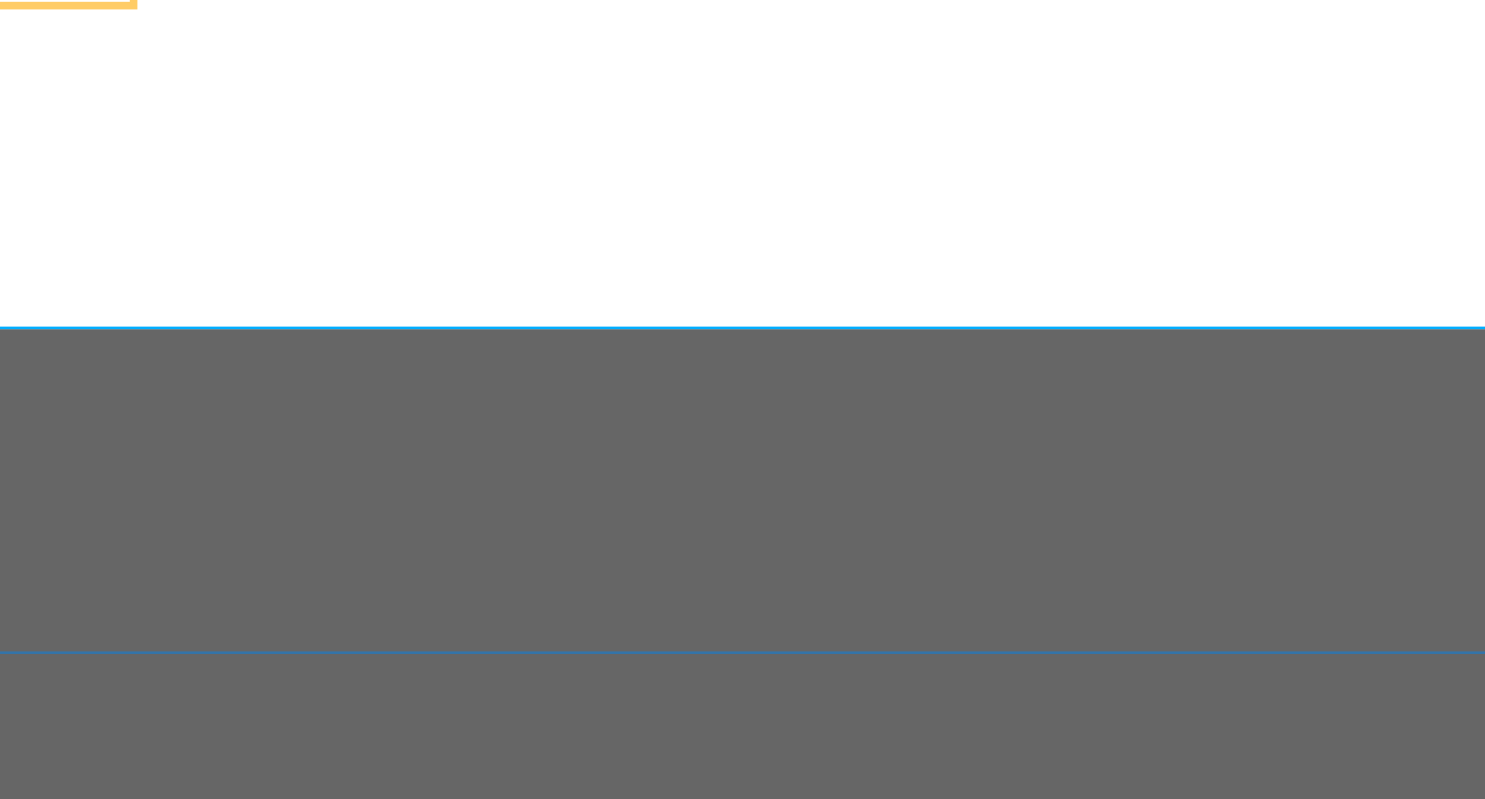 click on "[EMAIL]" at bounding box center [-82, -426] 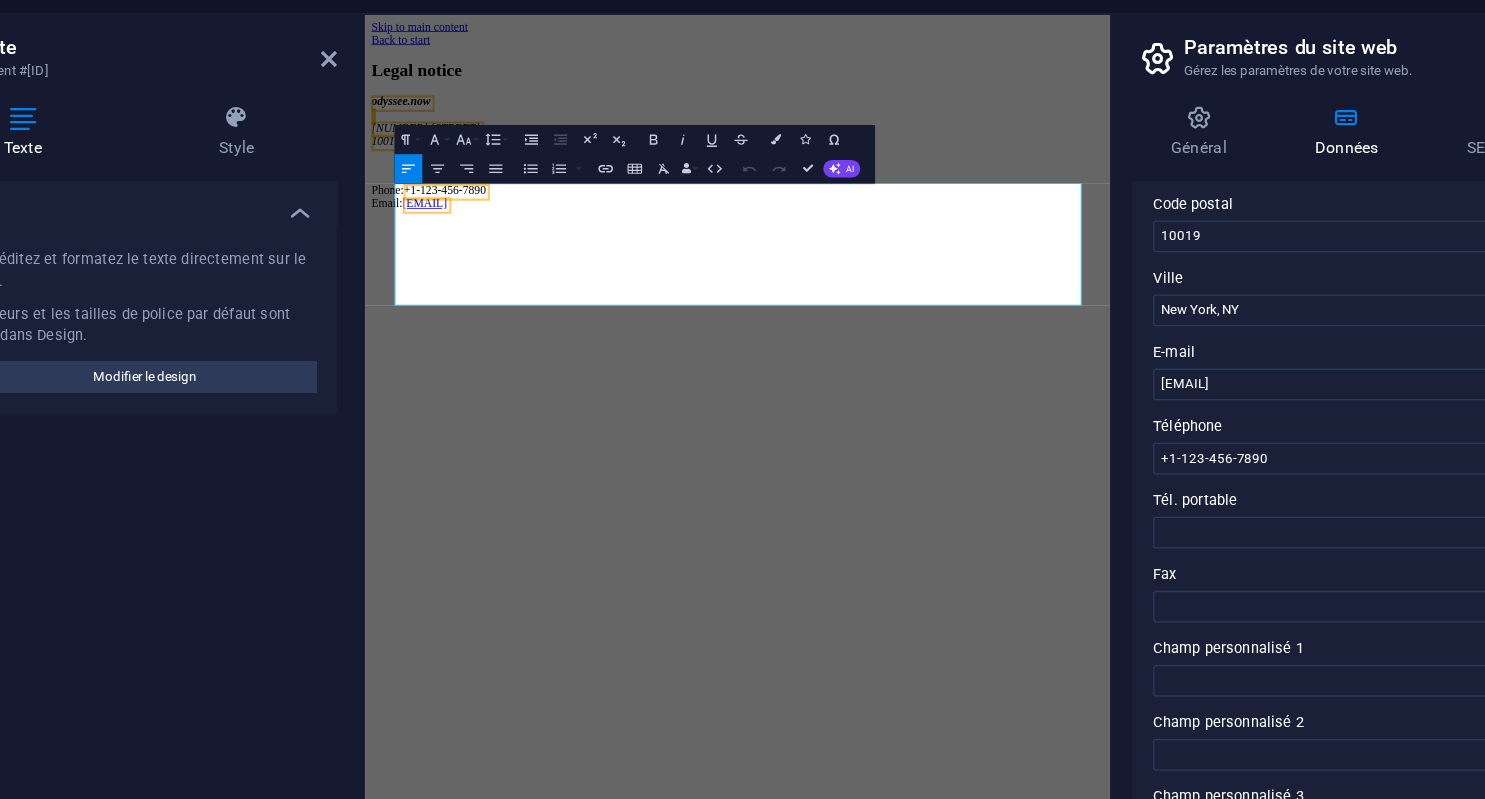 scroll, scrollTop: 275, scrollLeft: 0, axis: vertical 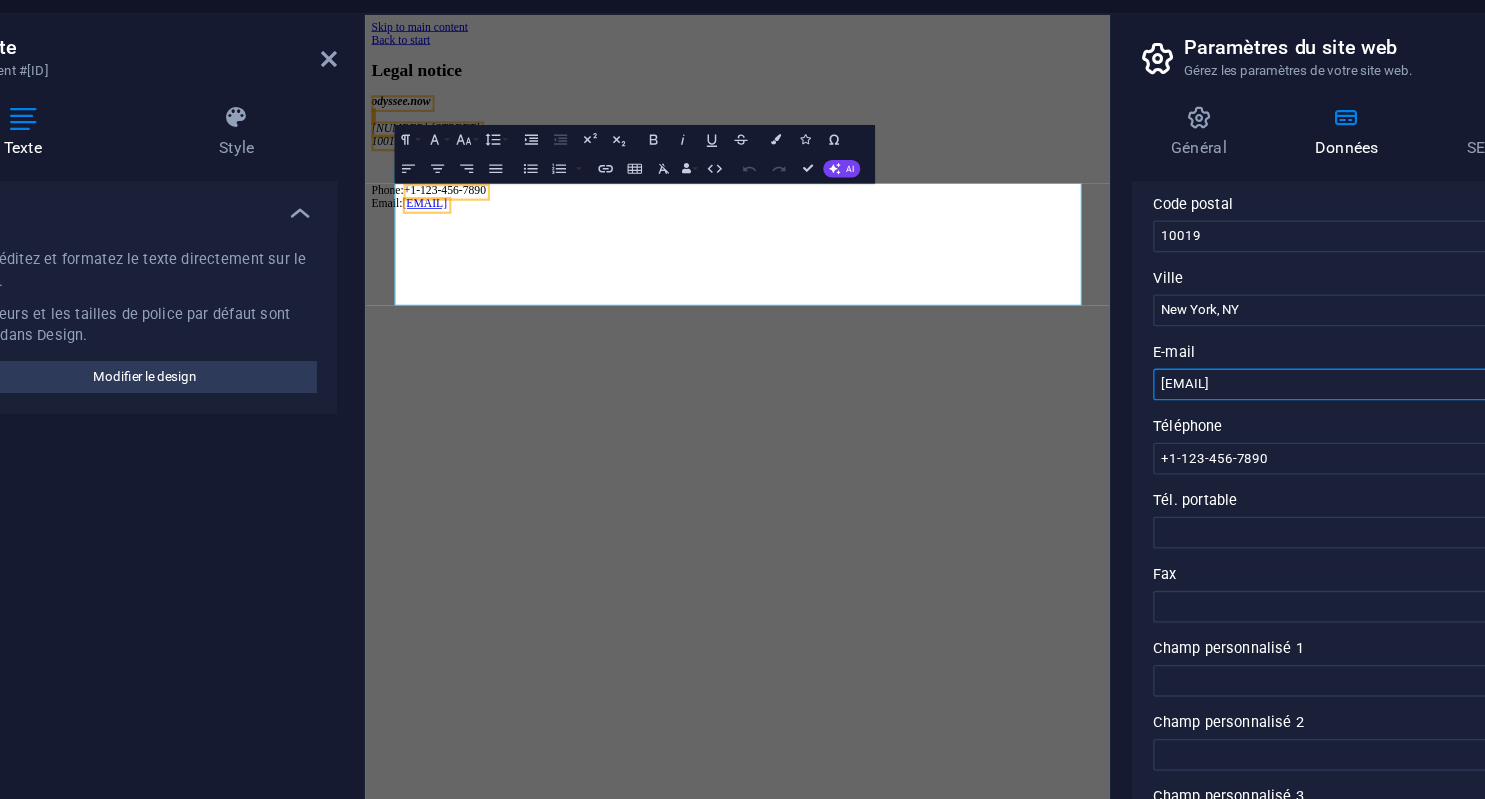 drag, startPoint x: 1261, startPoint y: 358, endPoint x: 878, endPoint y: 352, distance: 383.047 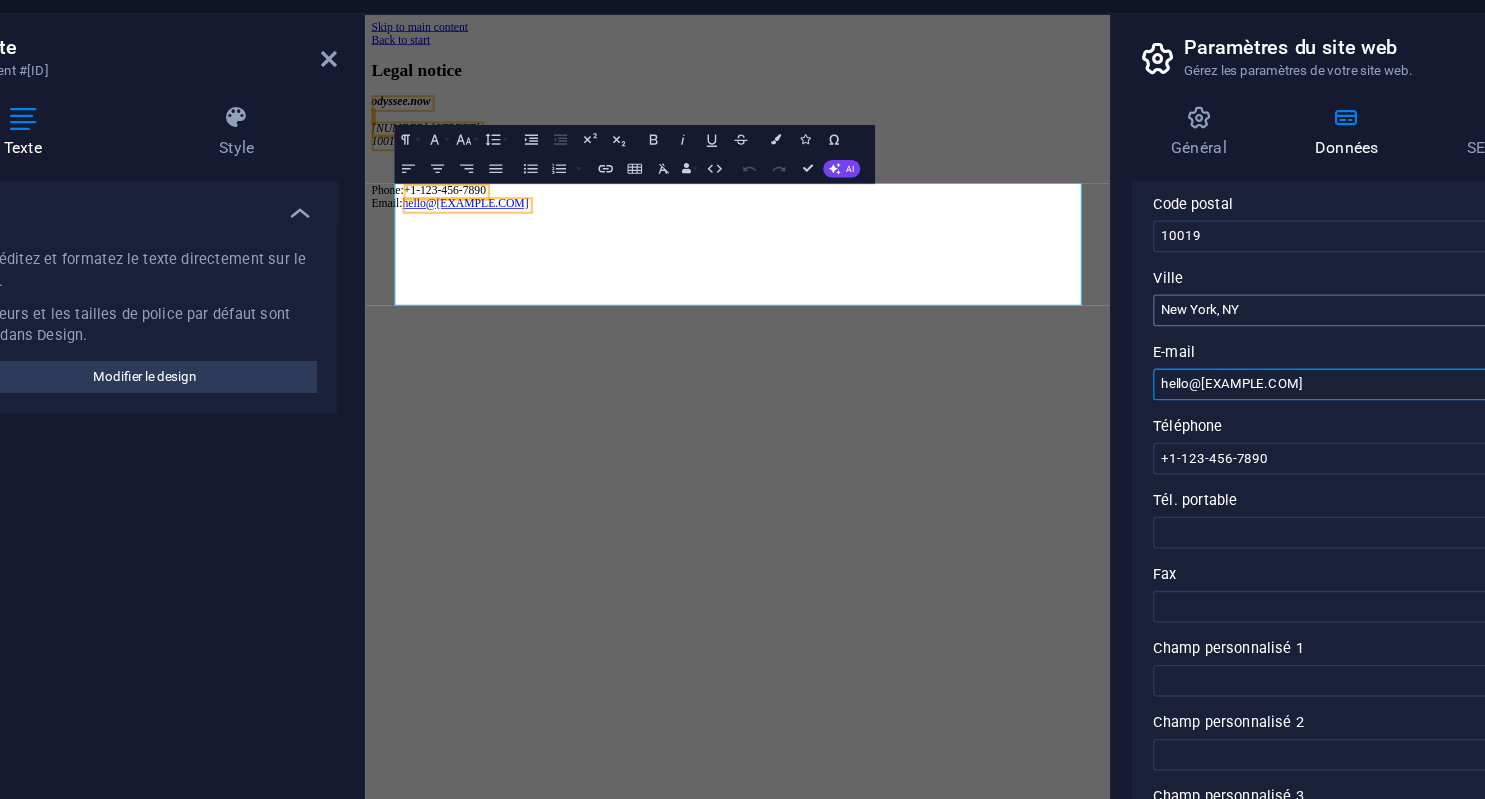 type on "hello@[EXAMPLE.COM]" 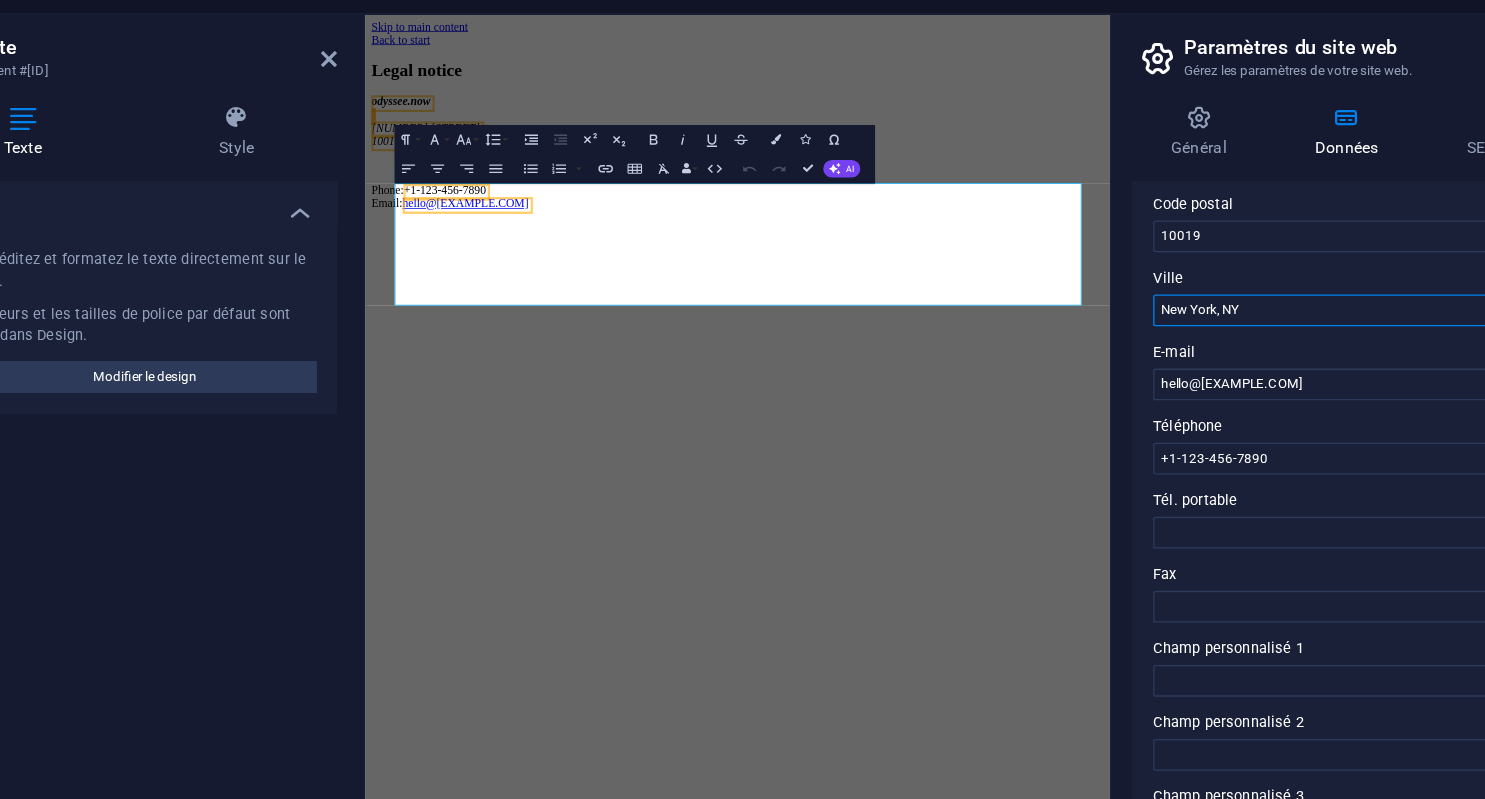 click on "New York, NY" at bounding box center (1240, 304) 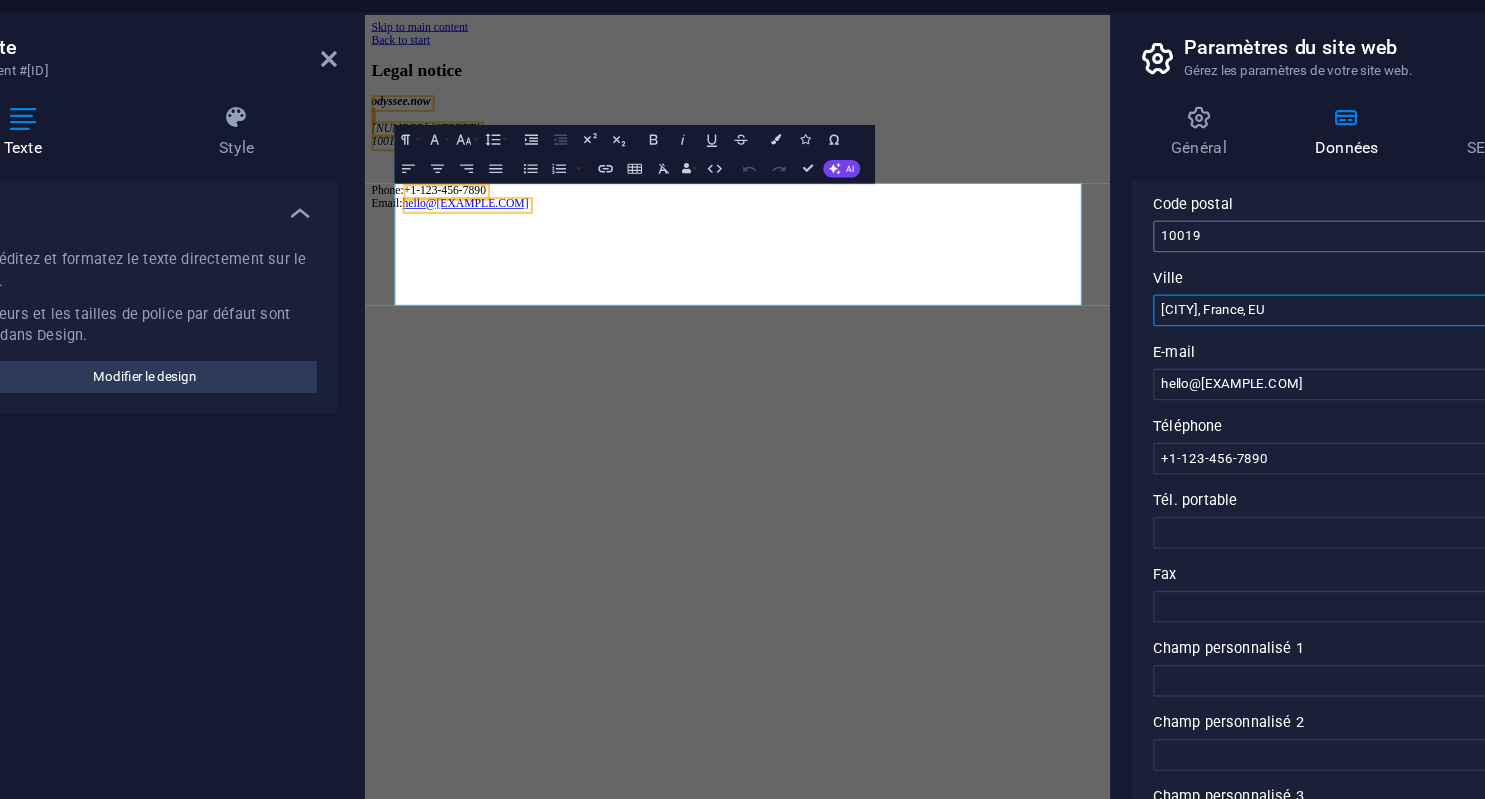 type on "[CITY], France, EU" 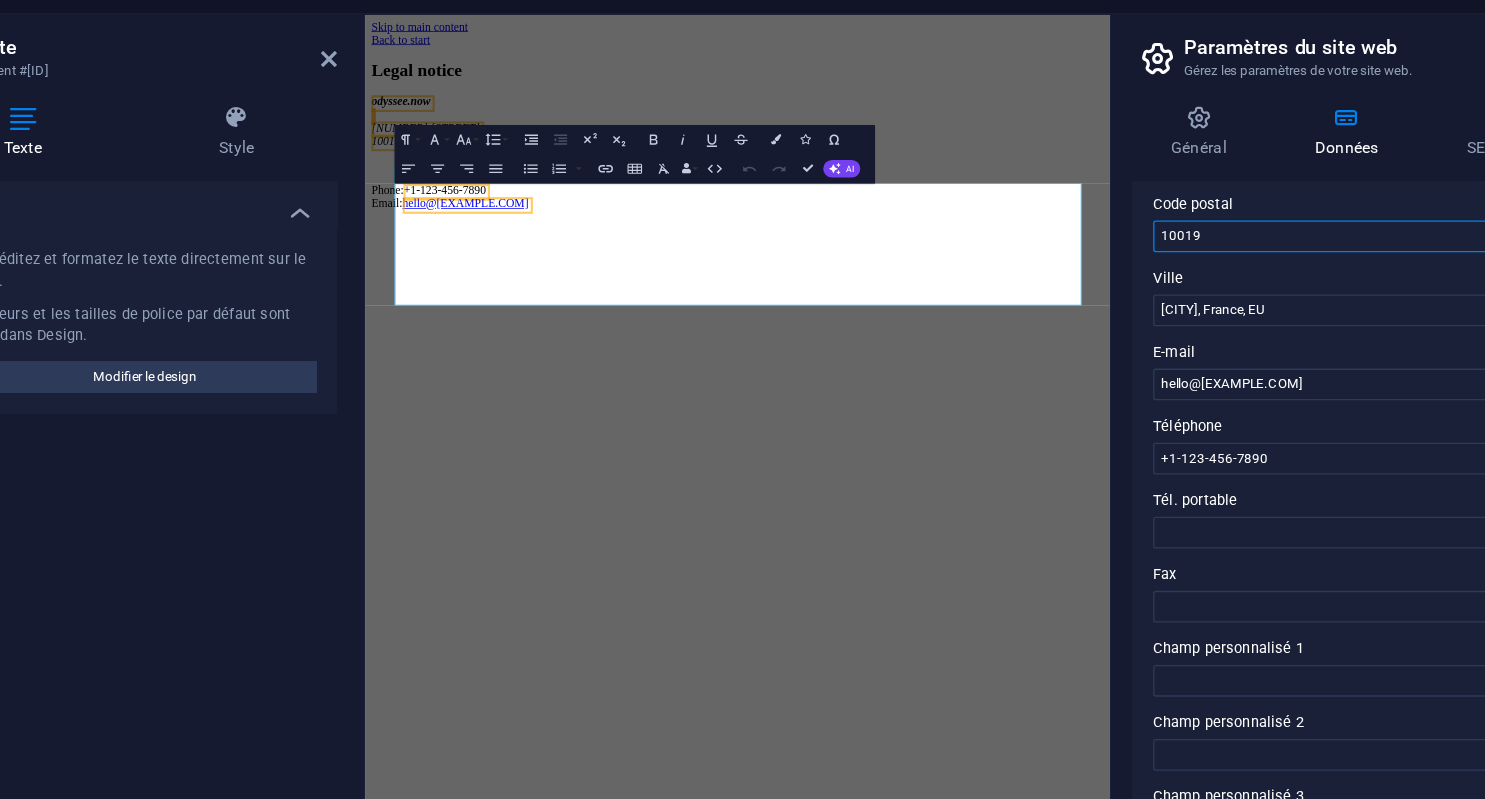 click on "10019" at bounding box center [1240, 248] 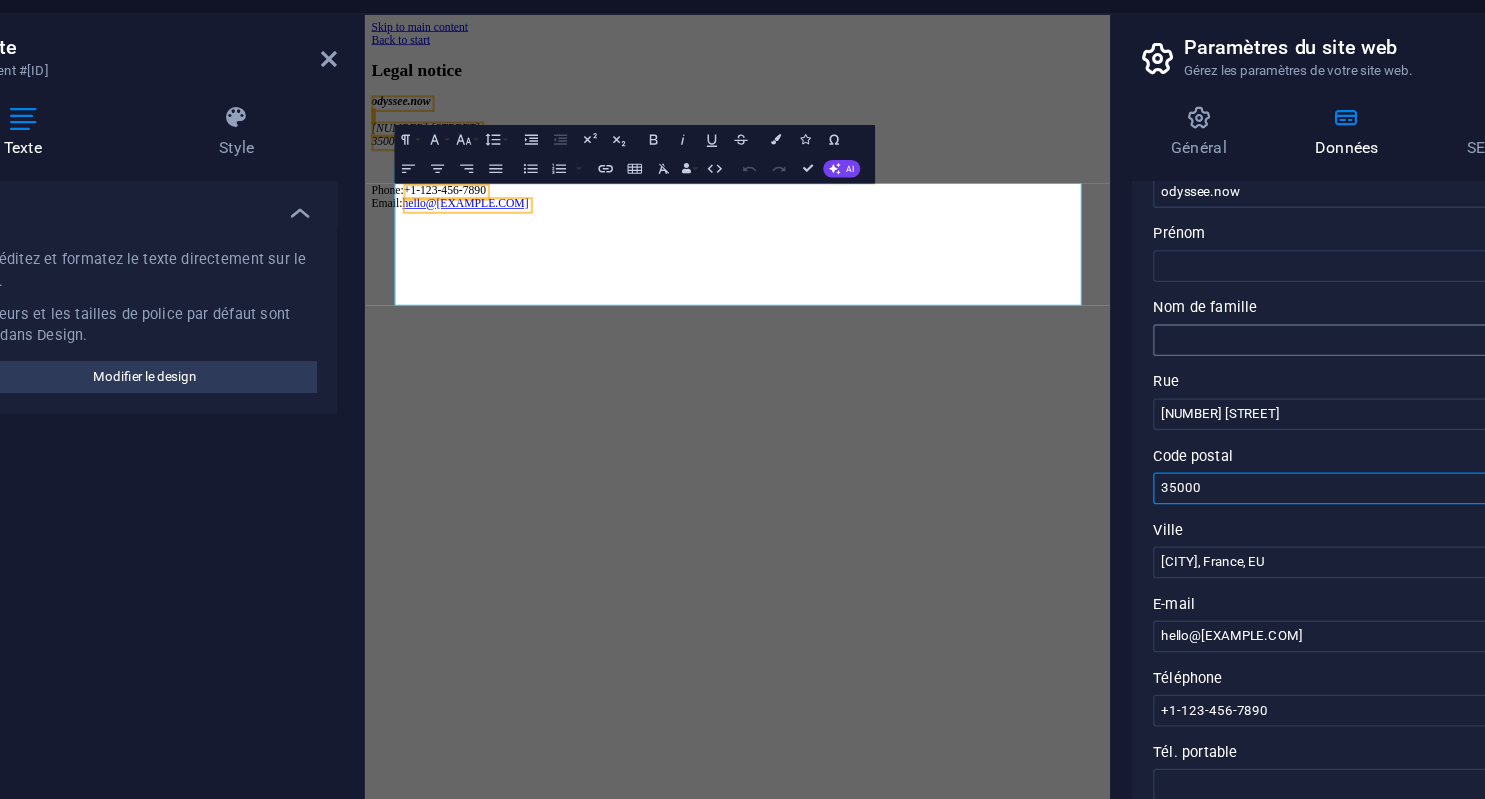 scroll, scrollTop: 87, scrollLeft: 0, axis: vertical 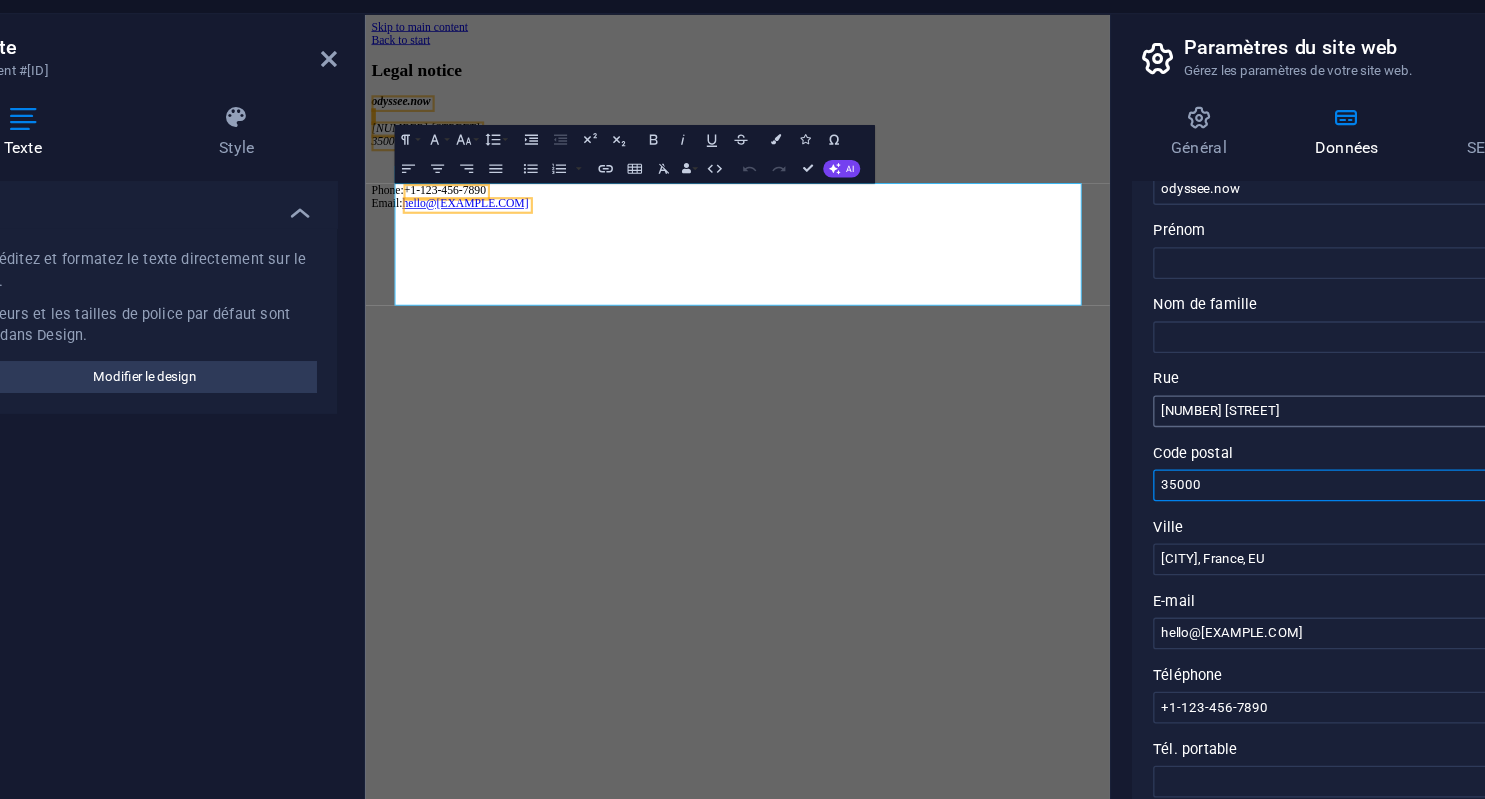 type on "35000" 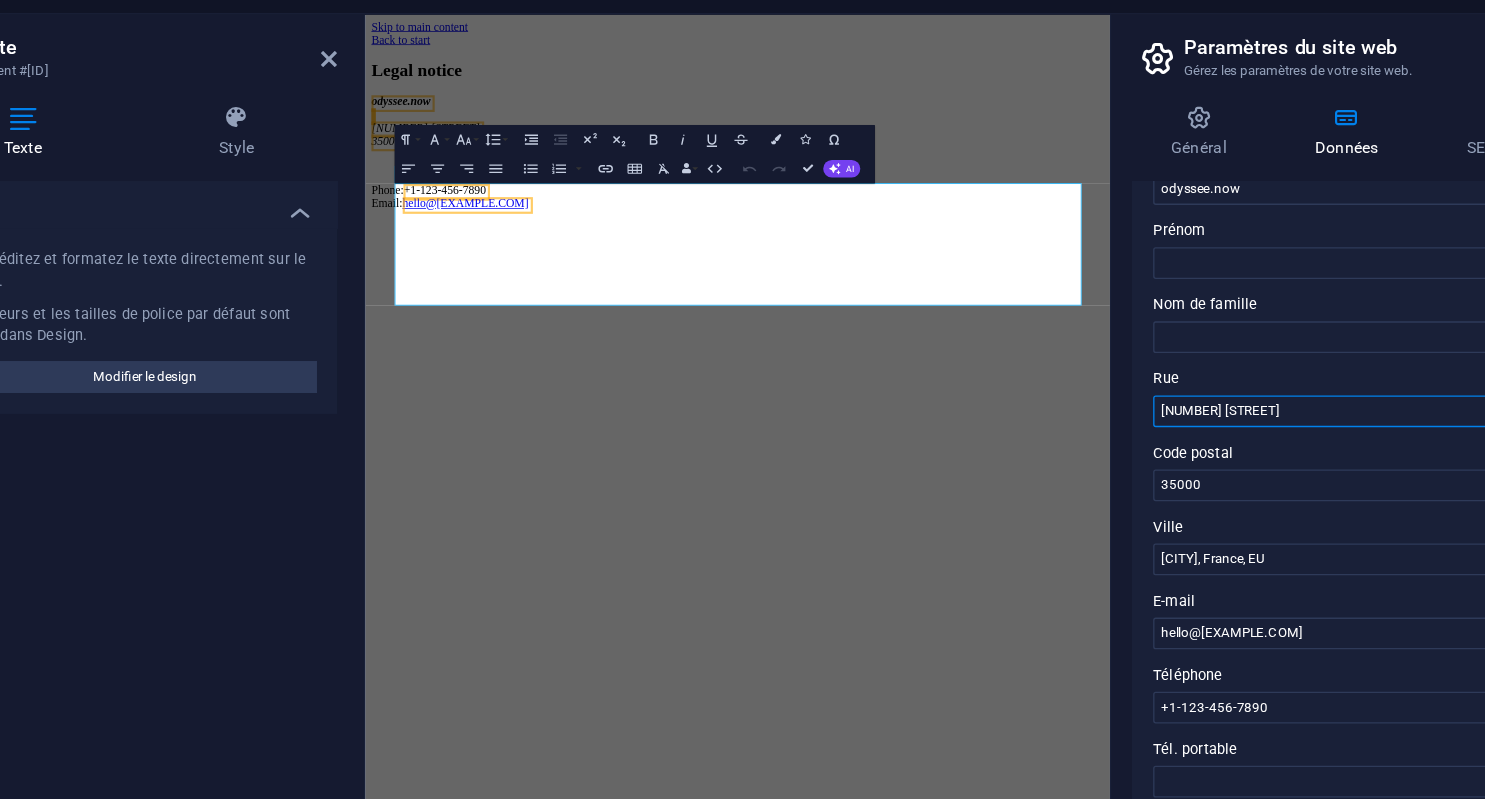 click on "[NUMBER] [STREET]" at bounding box center (1240, 380) 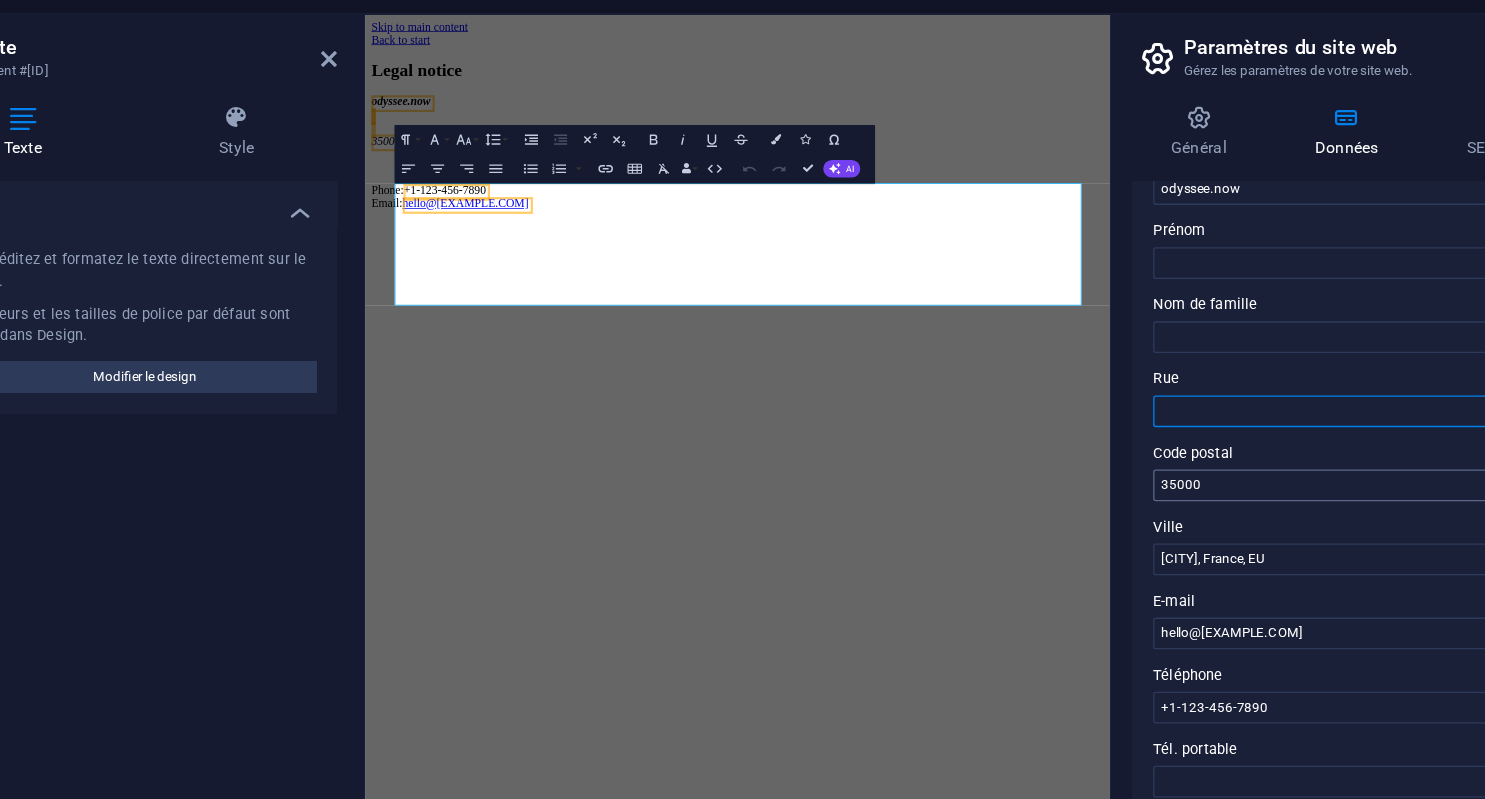 type 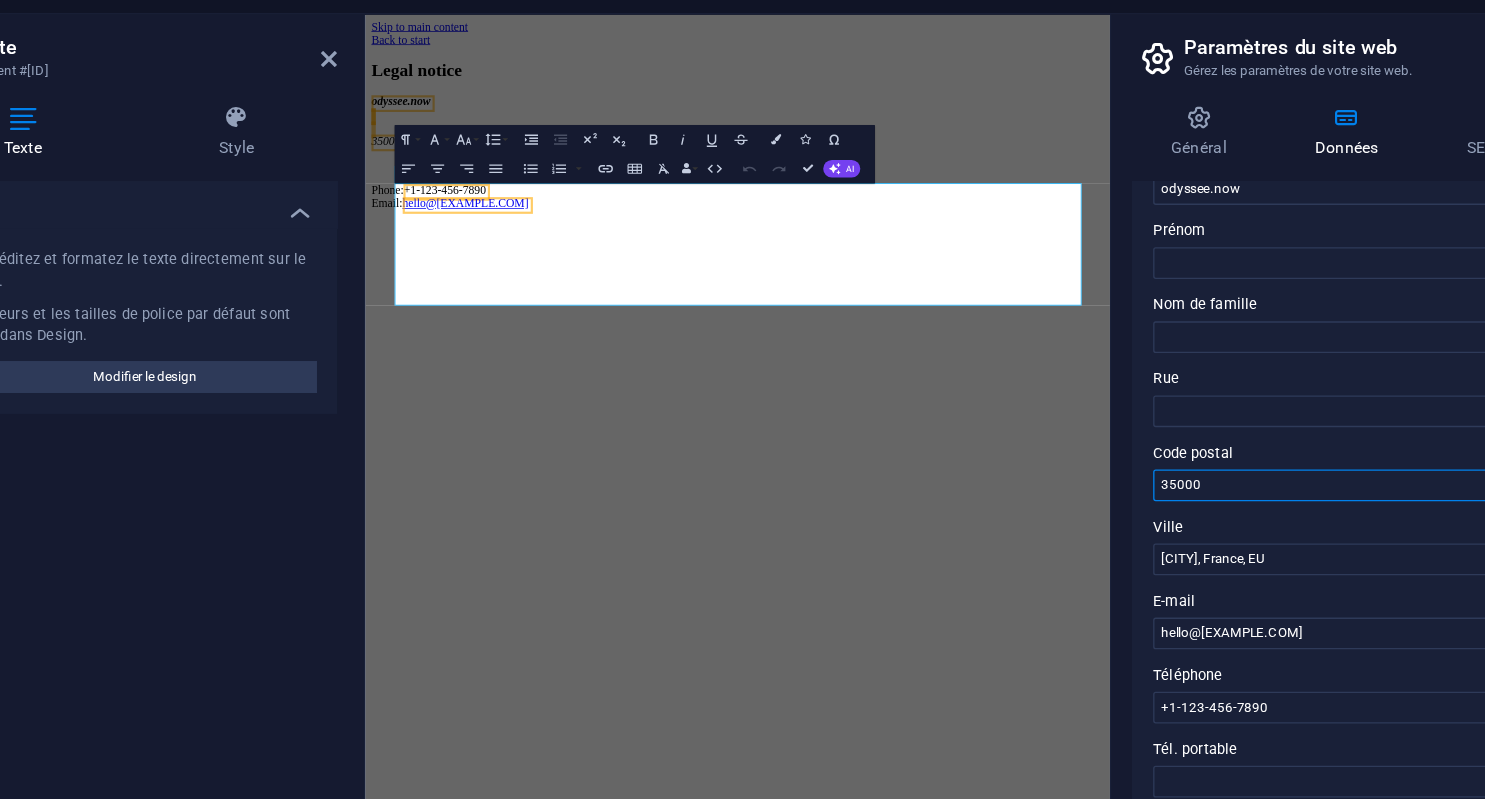 click on "35000" at bounding box center [1240, 436] 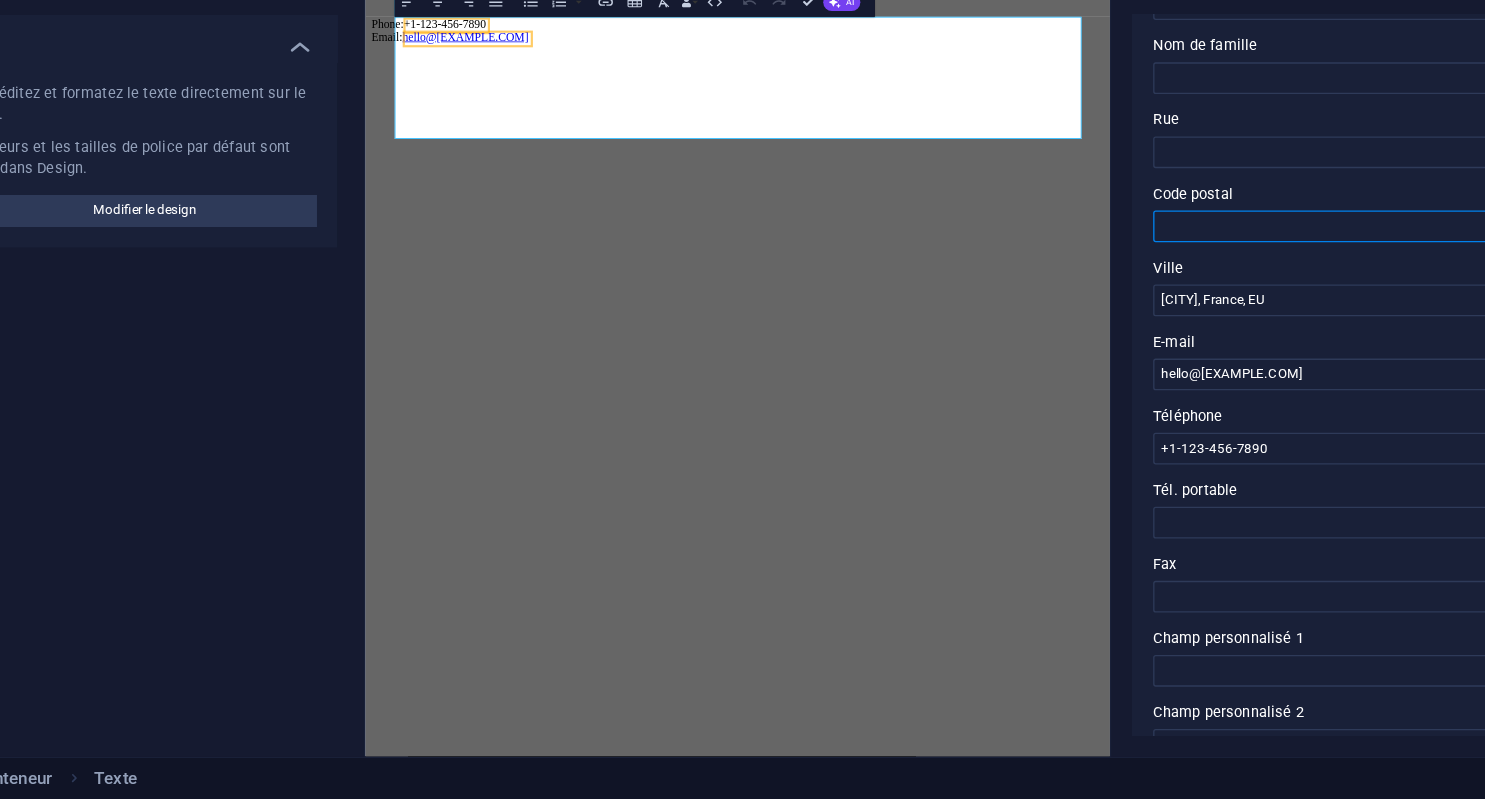 scroll, scrollTop: 0, scrollLeft: 0, axis: both 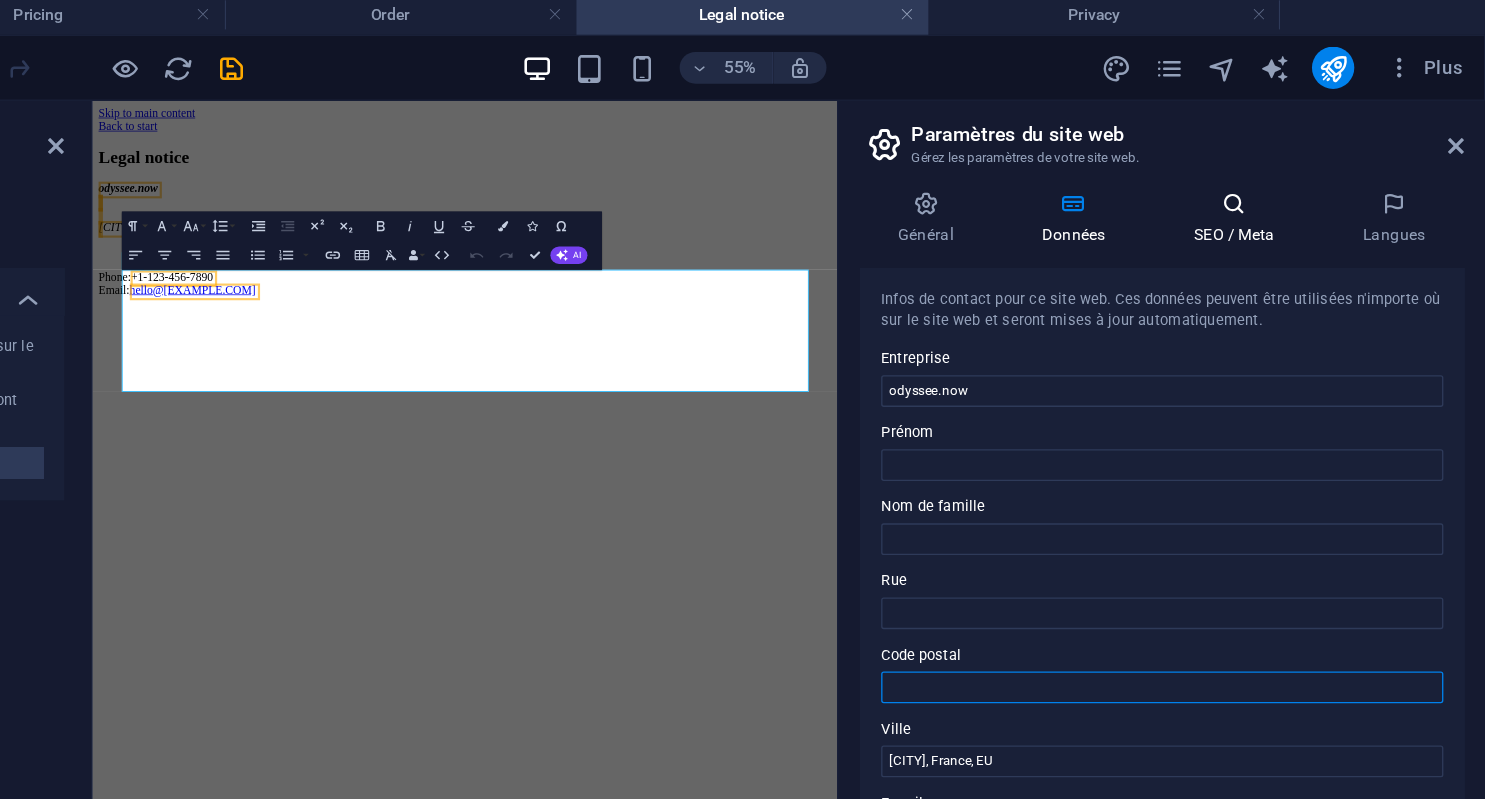 type 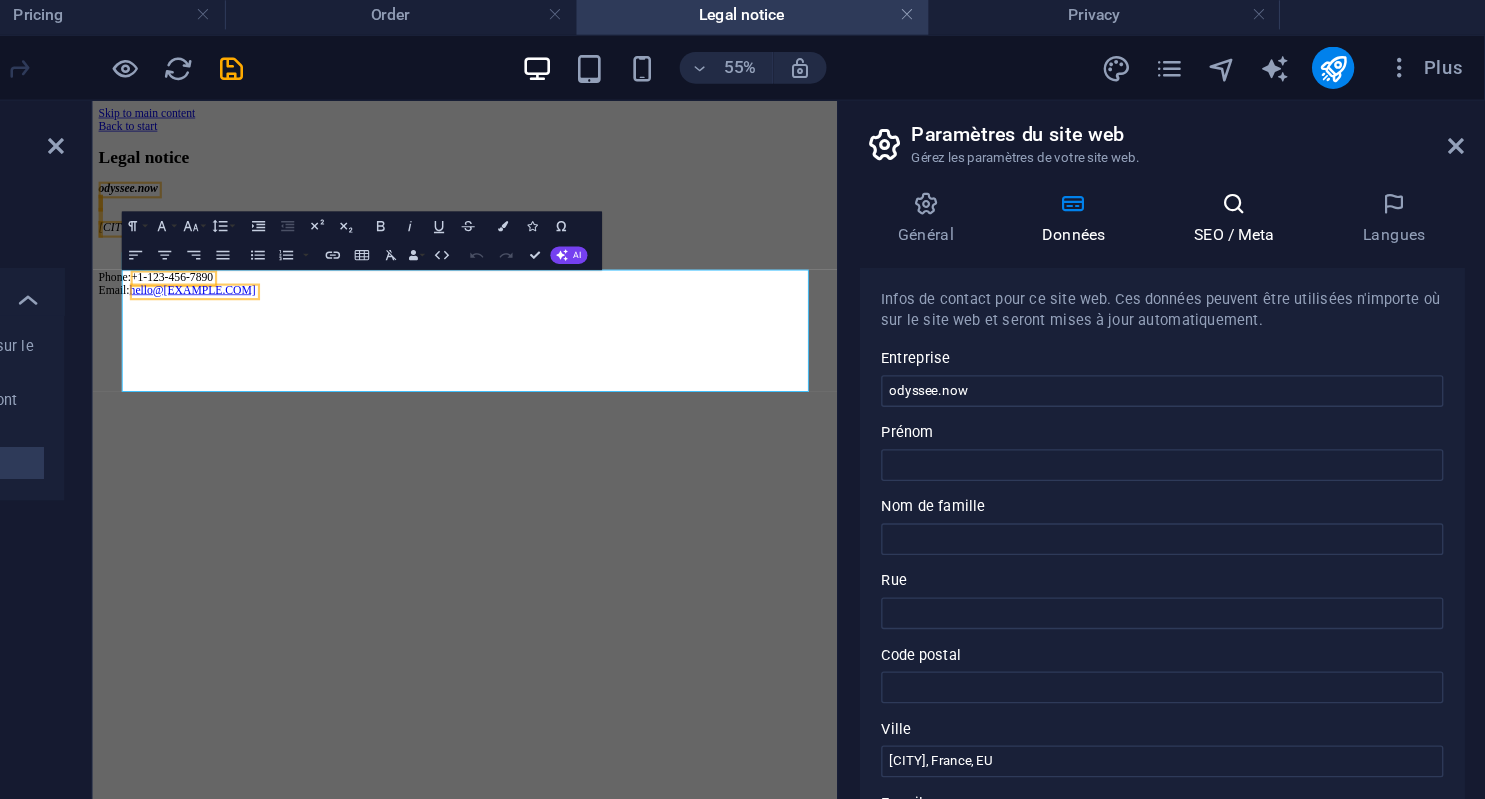 click at bounding box center [1295, 158] 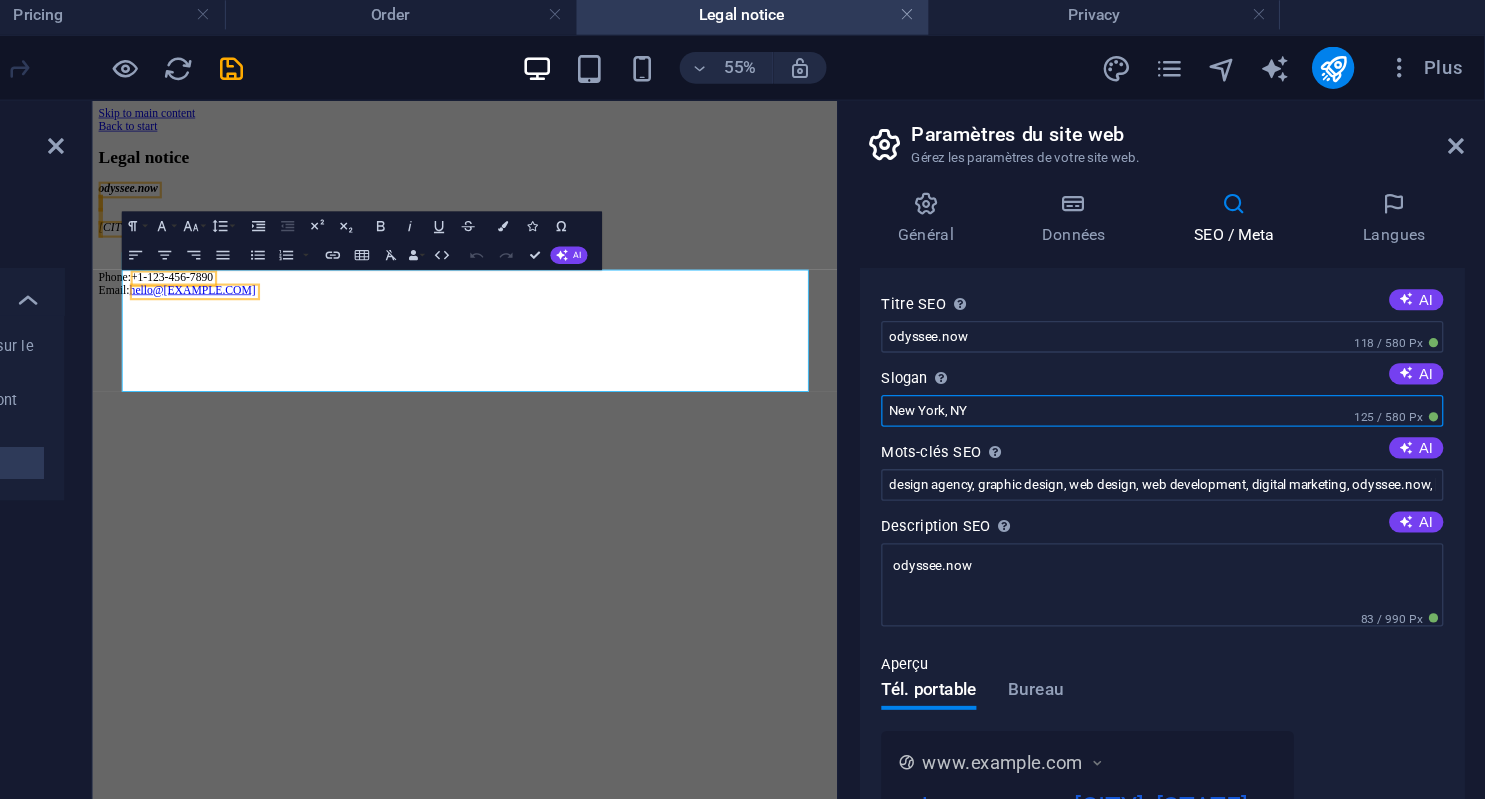 drag, startPoint x: 1134, startPoint y: 316, endPoint x: 890, endPoint y: 300, distance: 244.52403 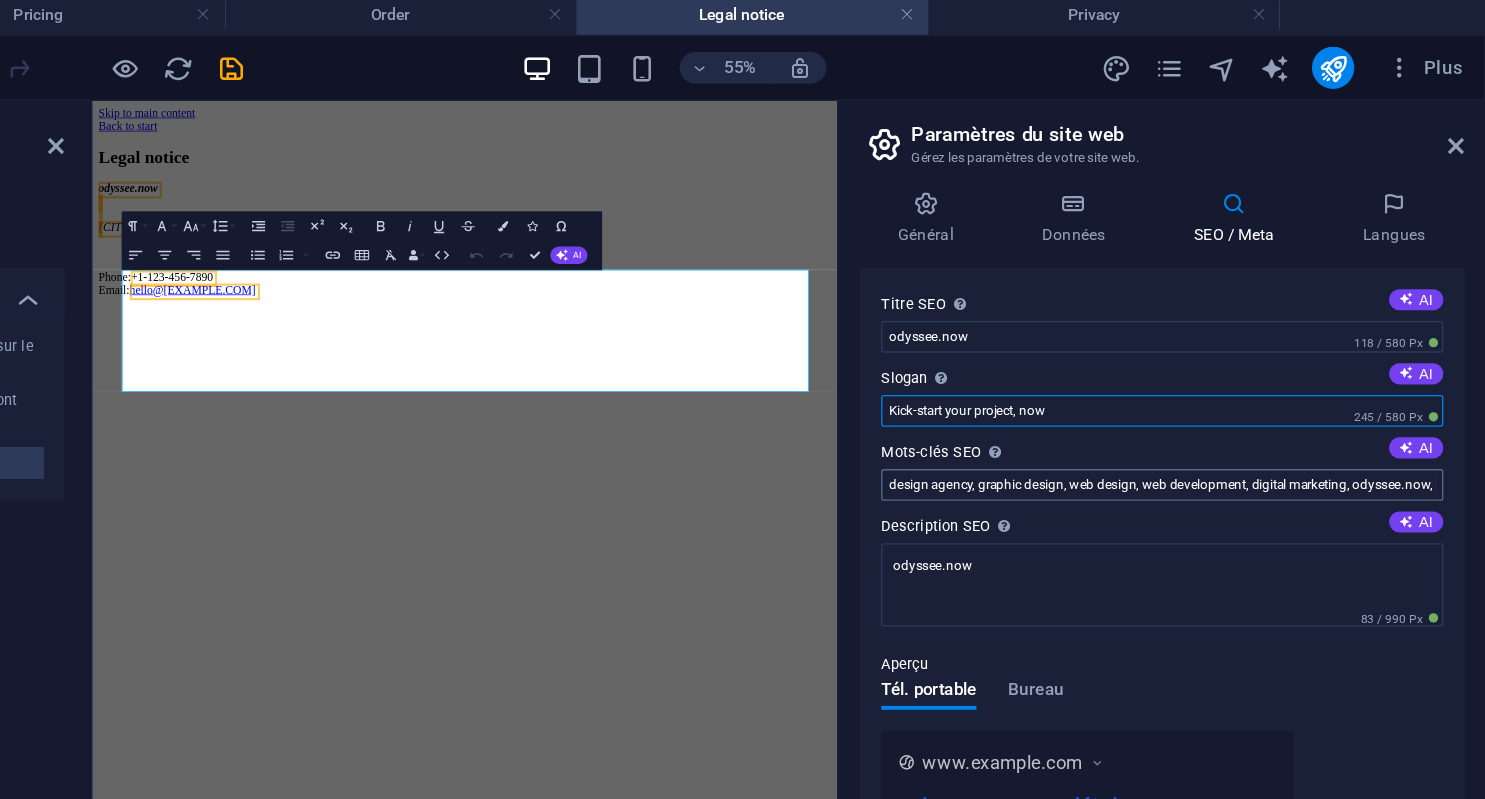 type on "Kick-start your project, now" 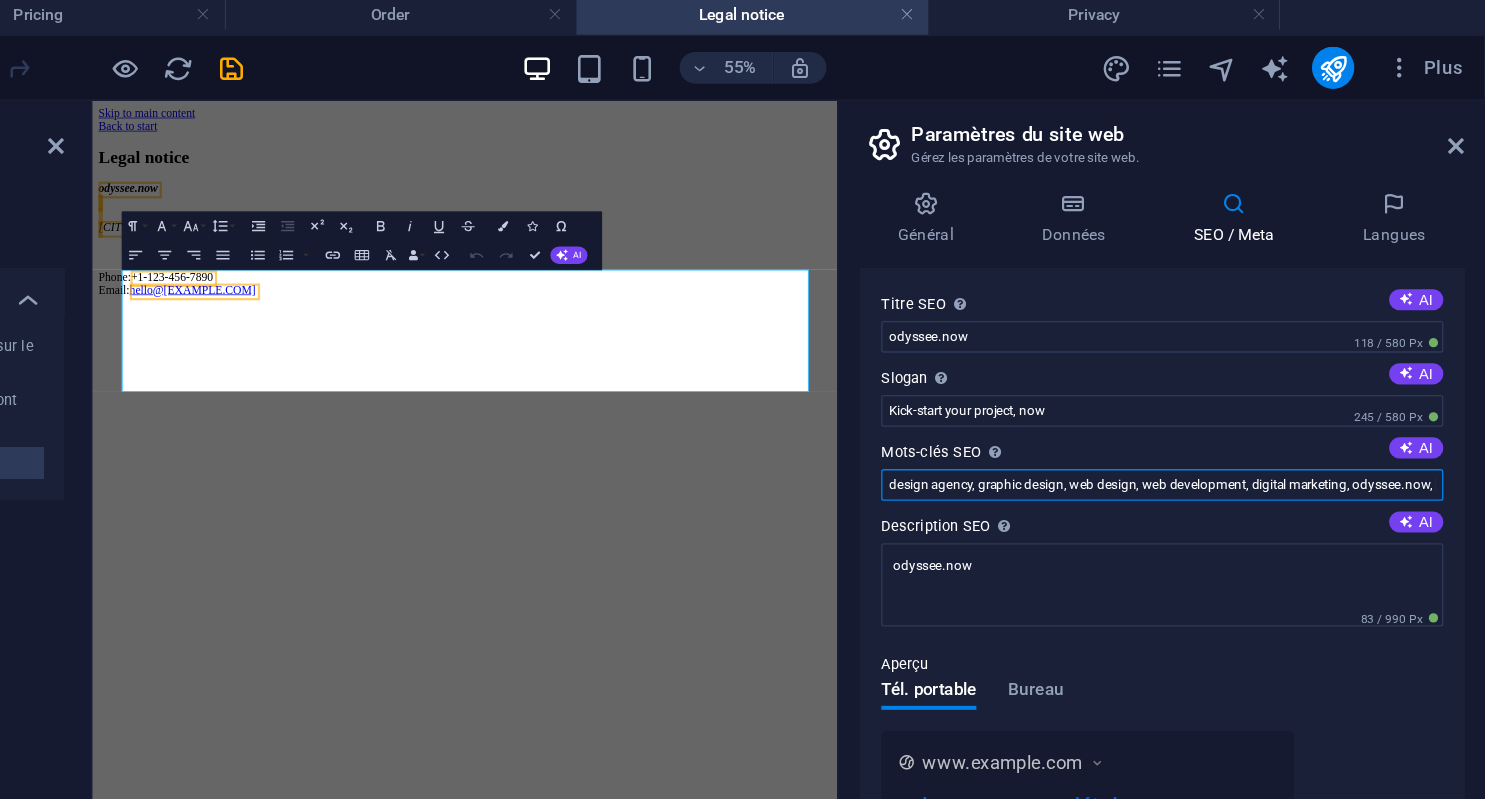 click on "design agency, graphic design, web design, web development, digital marketing, odyssee.now, [CITY], [STATE]" at bounding box center [1240, 370] 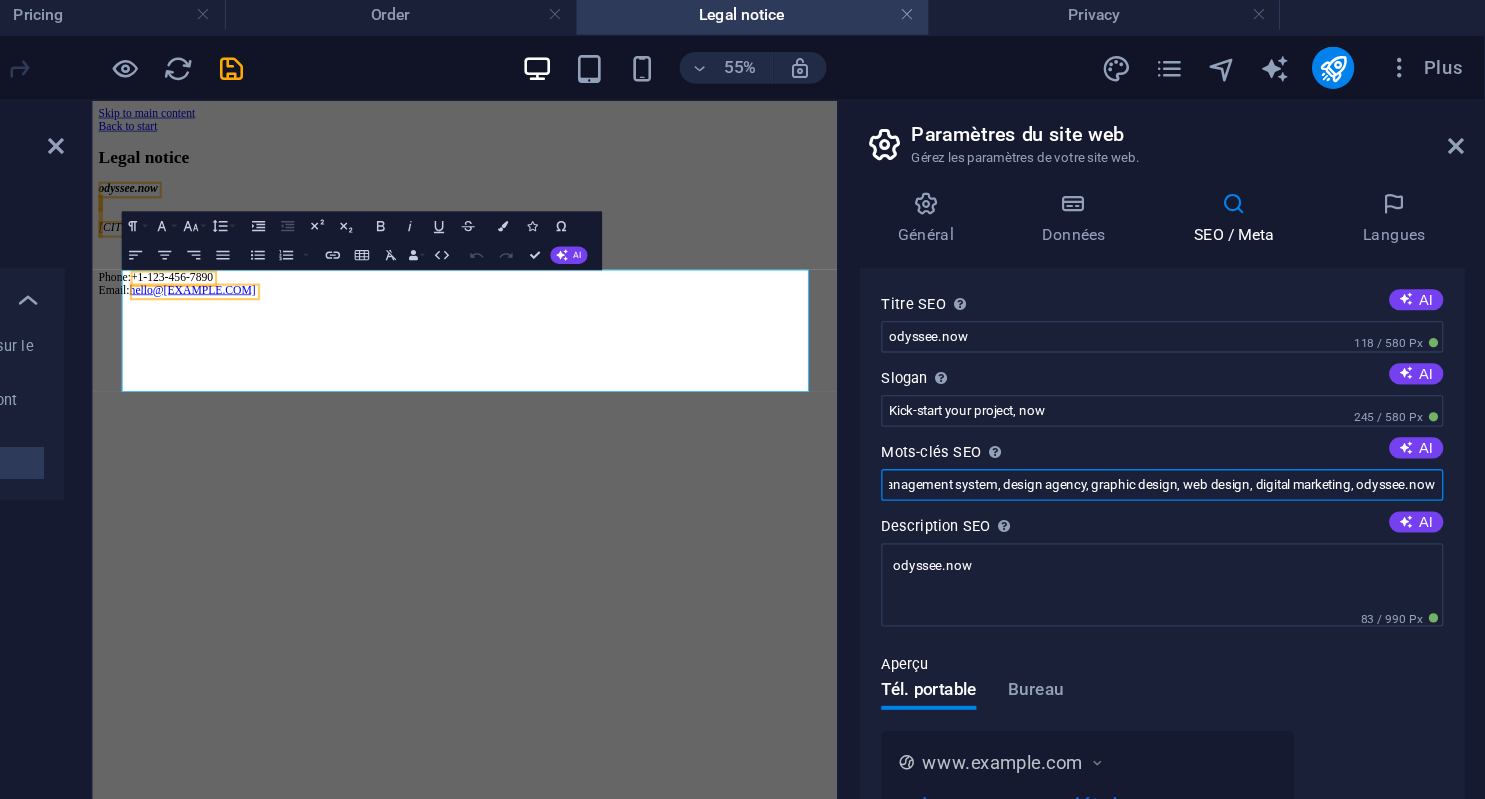 scroll, scrollTop: 0, scrollLeft: 177, axis: horizontal 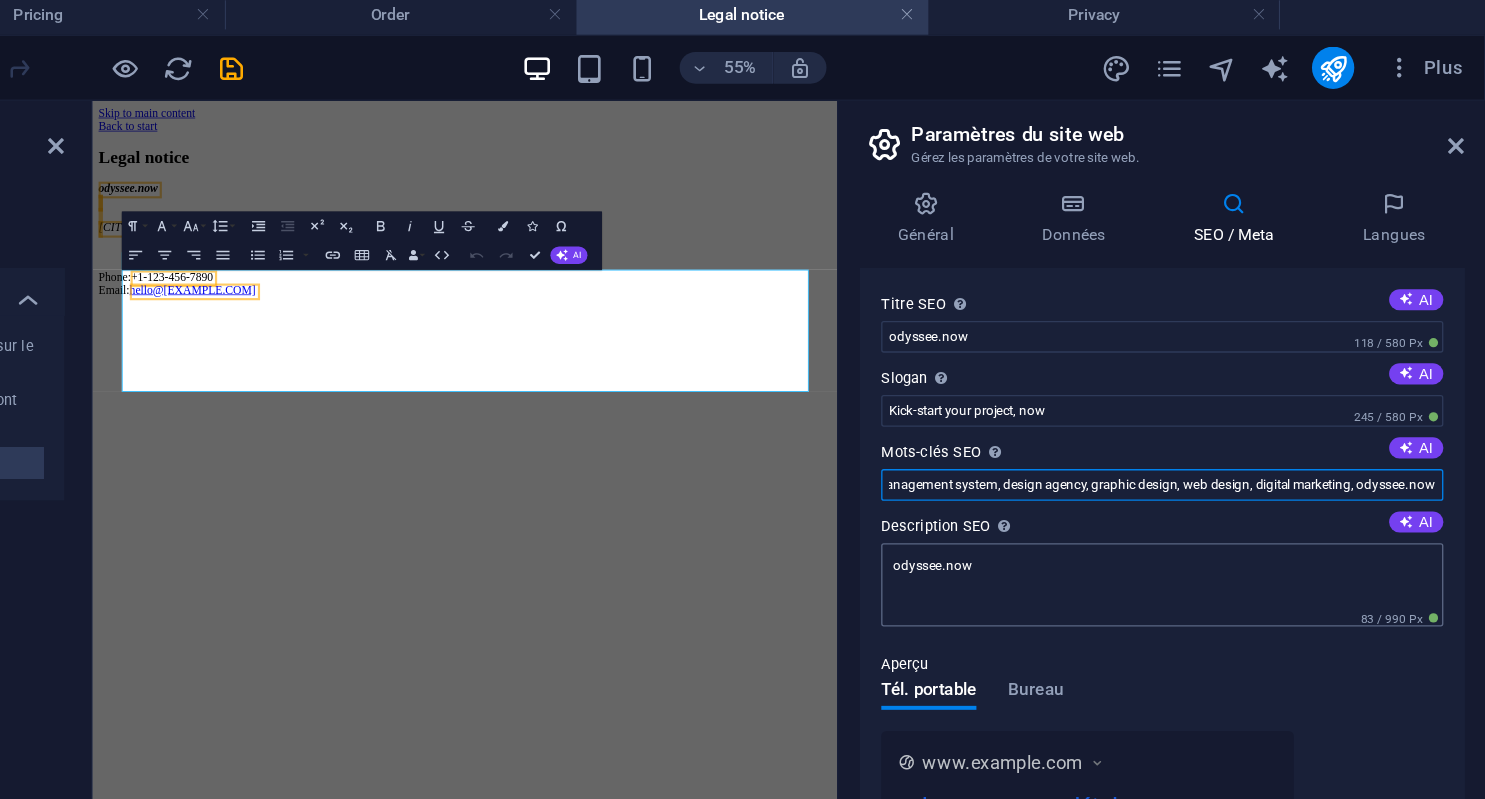 type on "unified collaboration platform, office management system, design agency, graphic design, web design, digital marketing, odyssee.now" 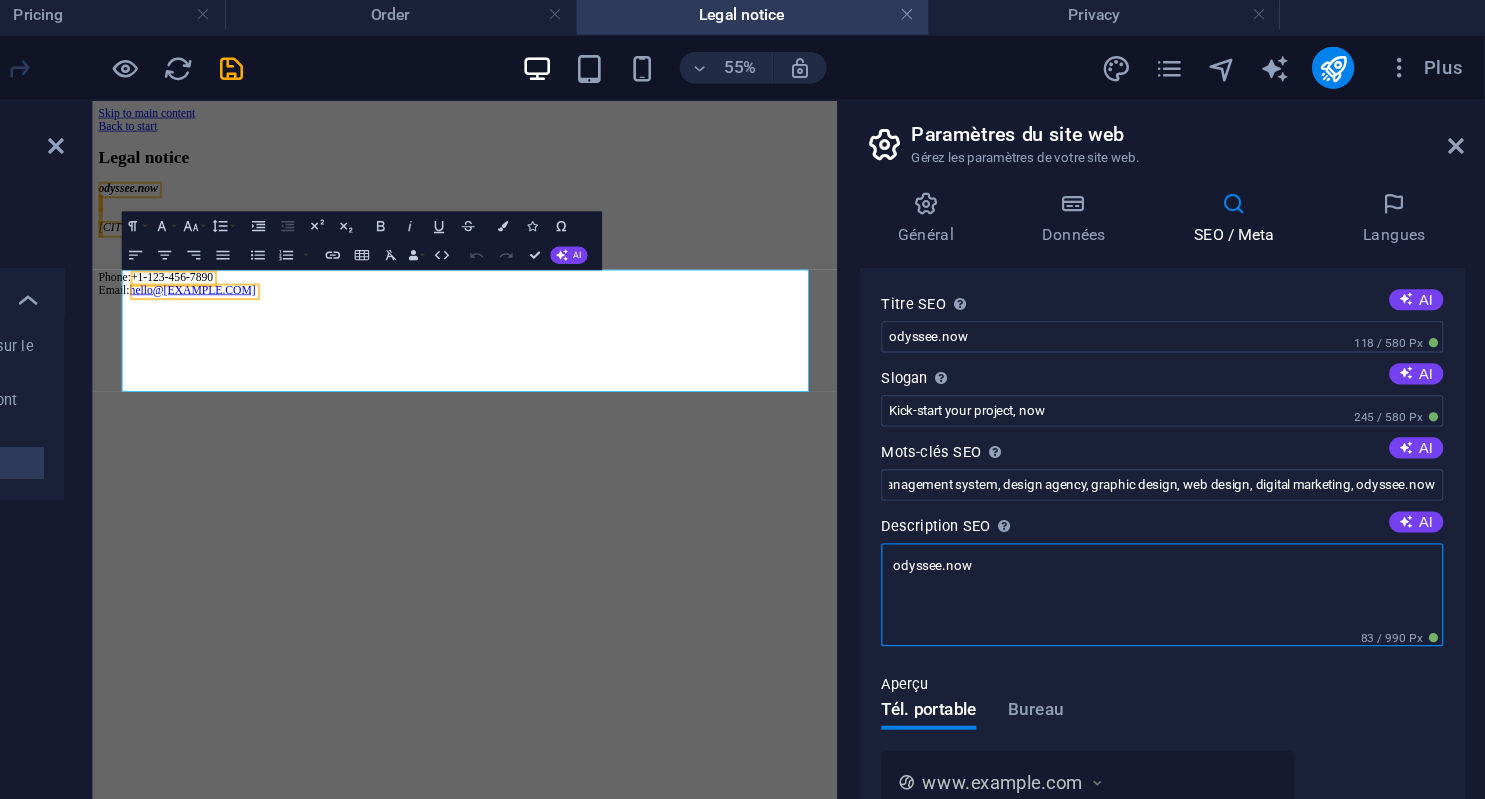 click on "odyssee.now" at bounding box center [1240, 453] 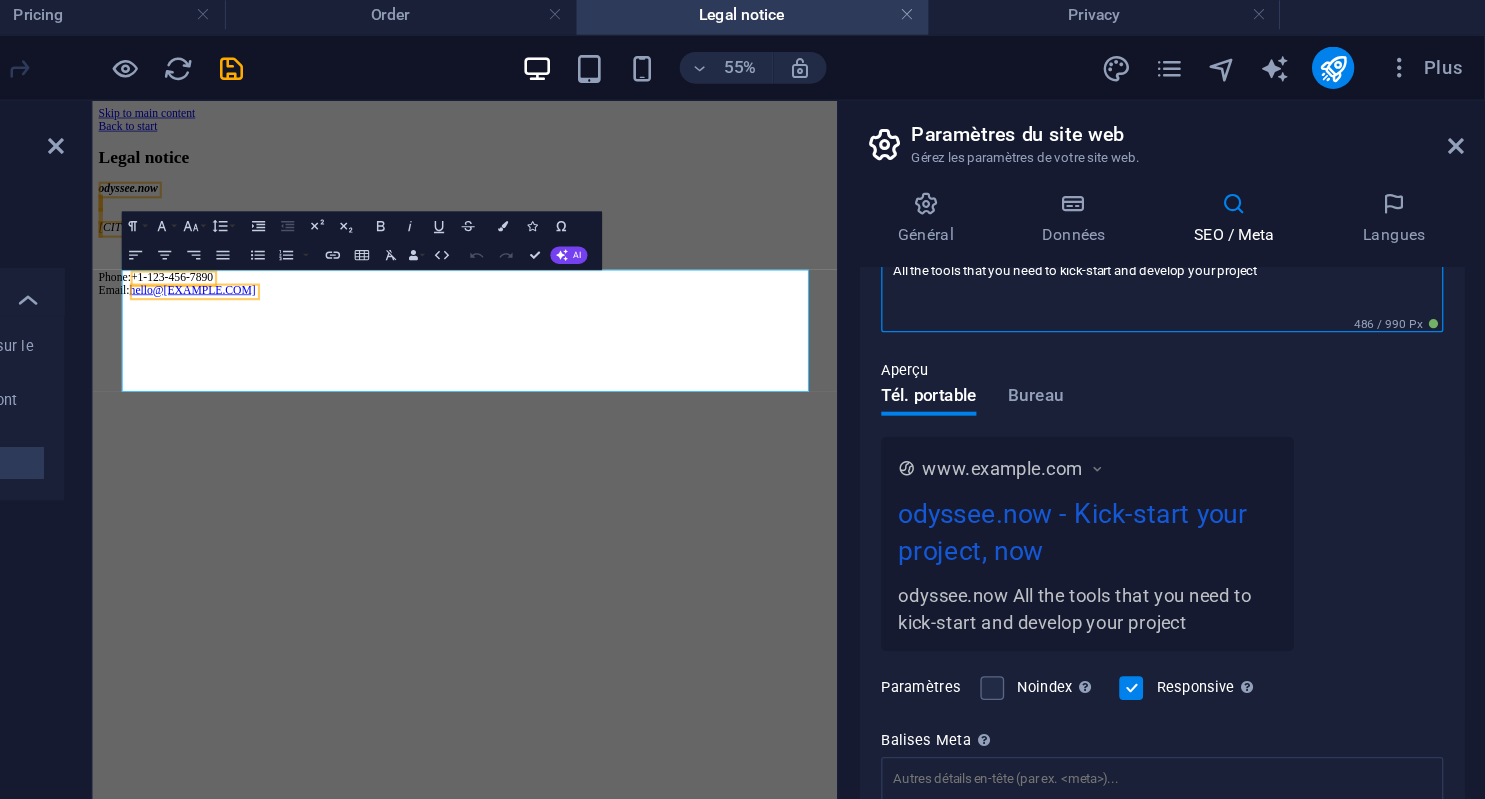 scroll, scrollTop: 252, scrollLeft: 0, axis: vertical 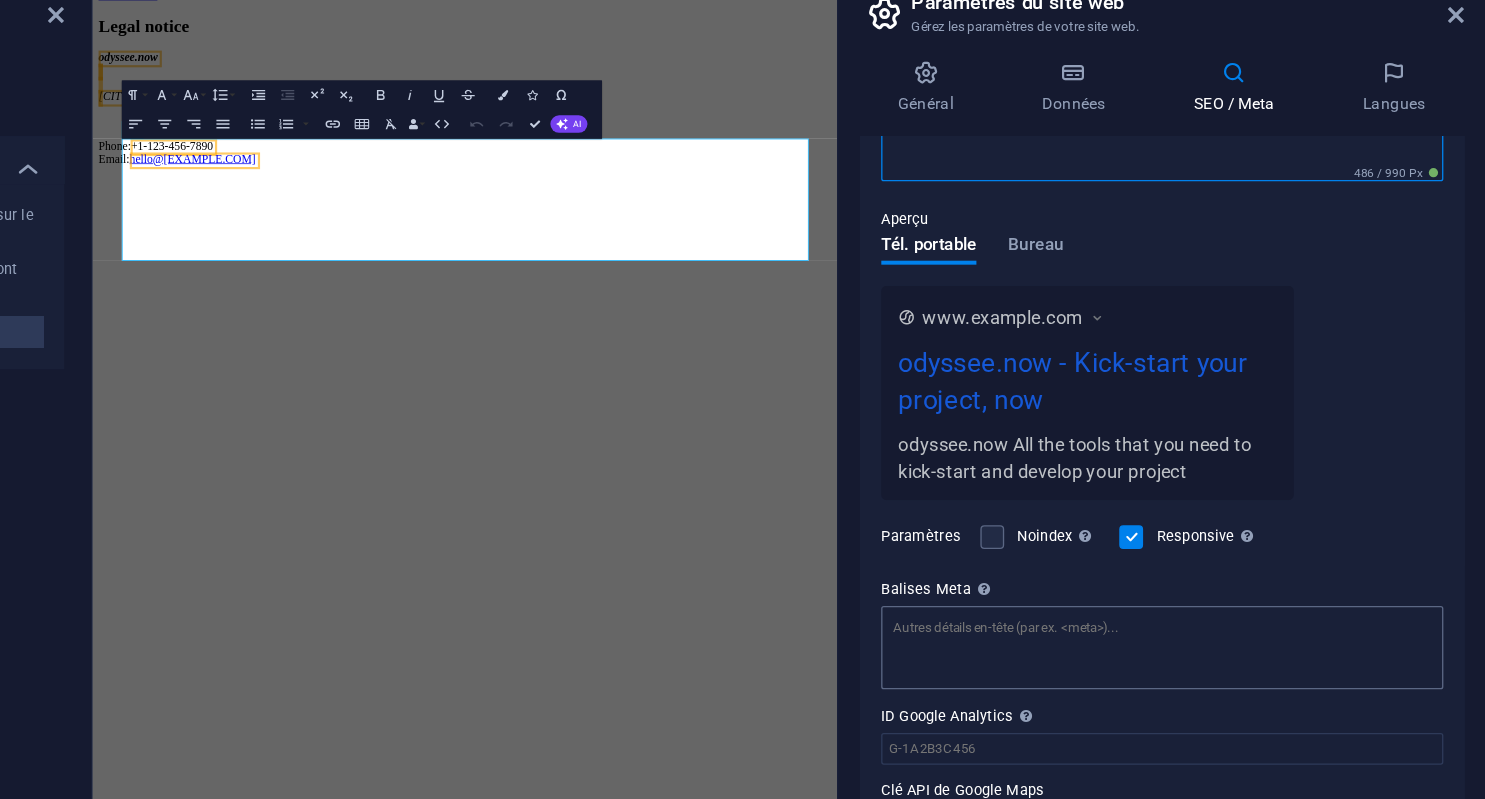 type on "odyssee.now
All the tools that you need to kick-start and develop your project" 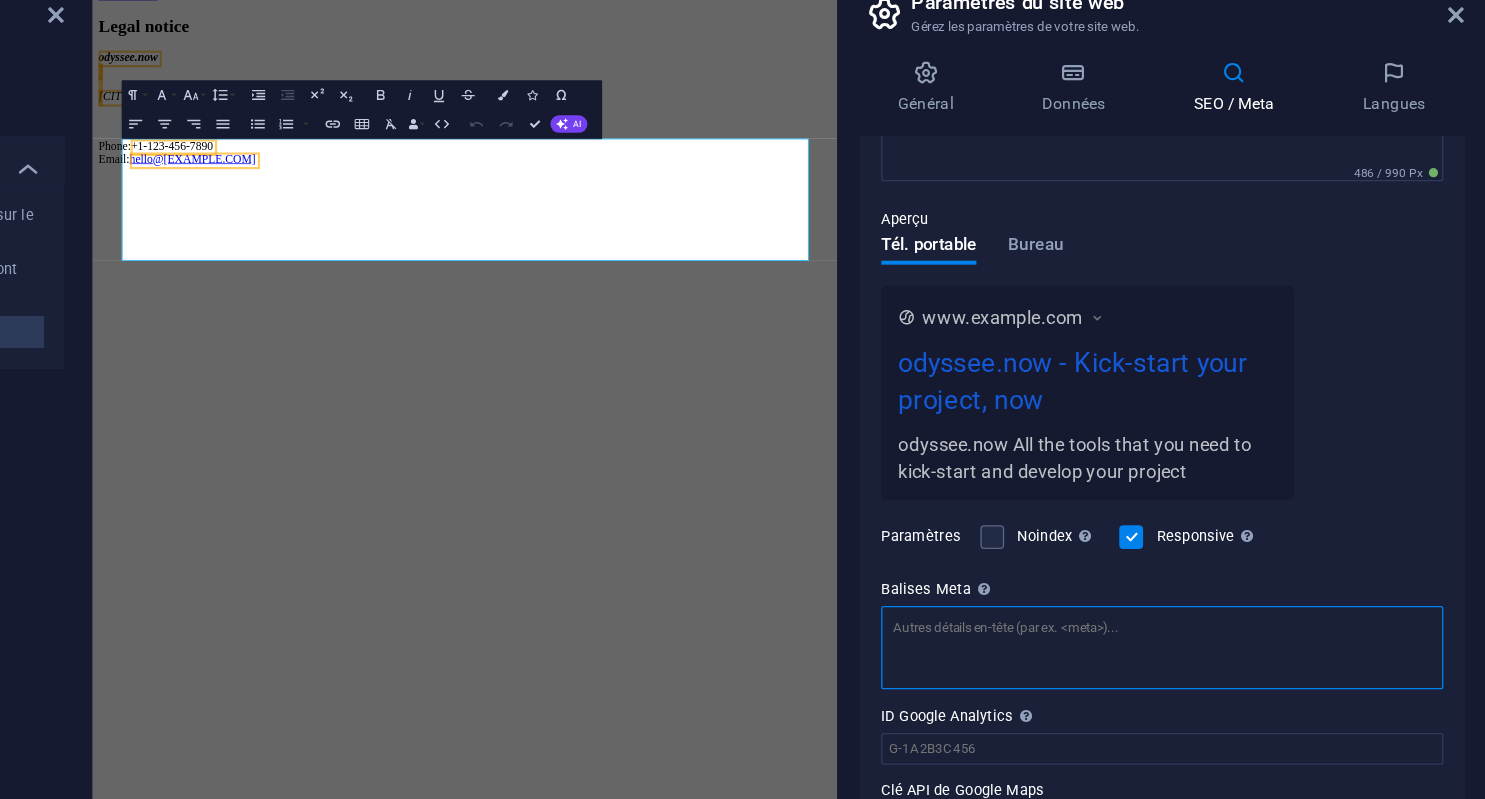 scroll, scrollTop: 221, scrollLeft: 0, axis: vertical 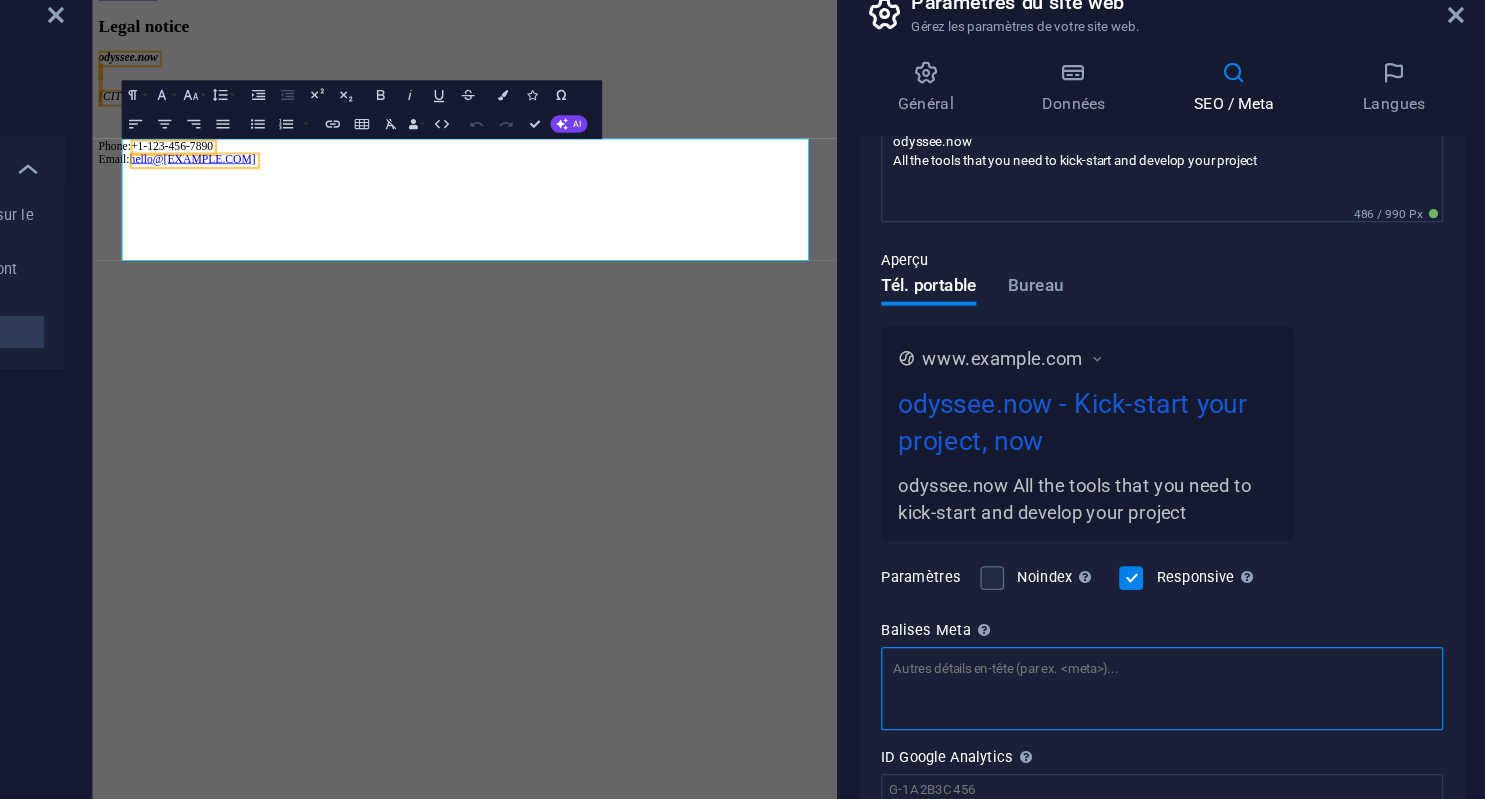 click on "Balises Meta Saisissez ici le code HTML qui sera placé dans les balises de votre site web. Attention, votre site web risque de ne pas fonctionner si votre code contient des erreurs." at bounding box center [1240, 623] 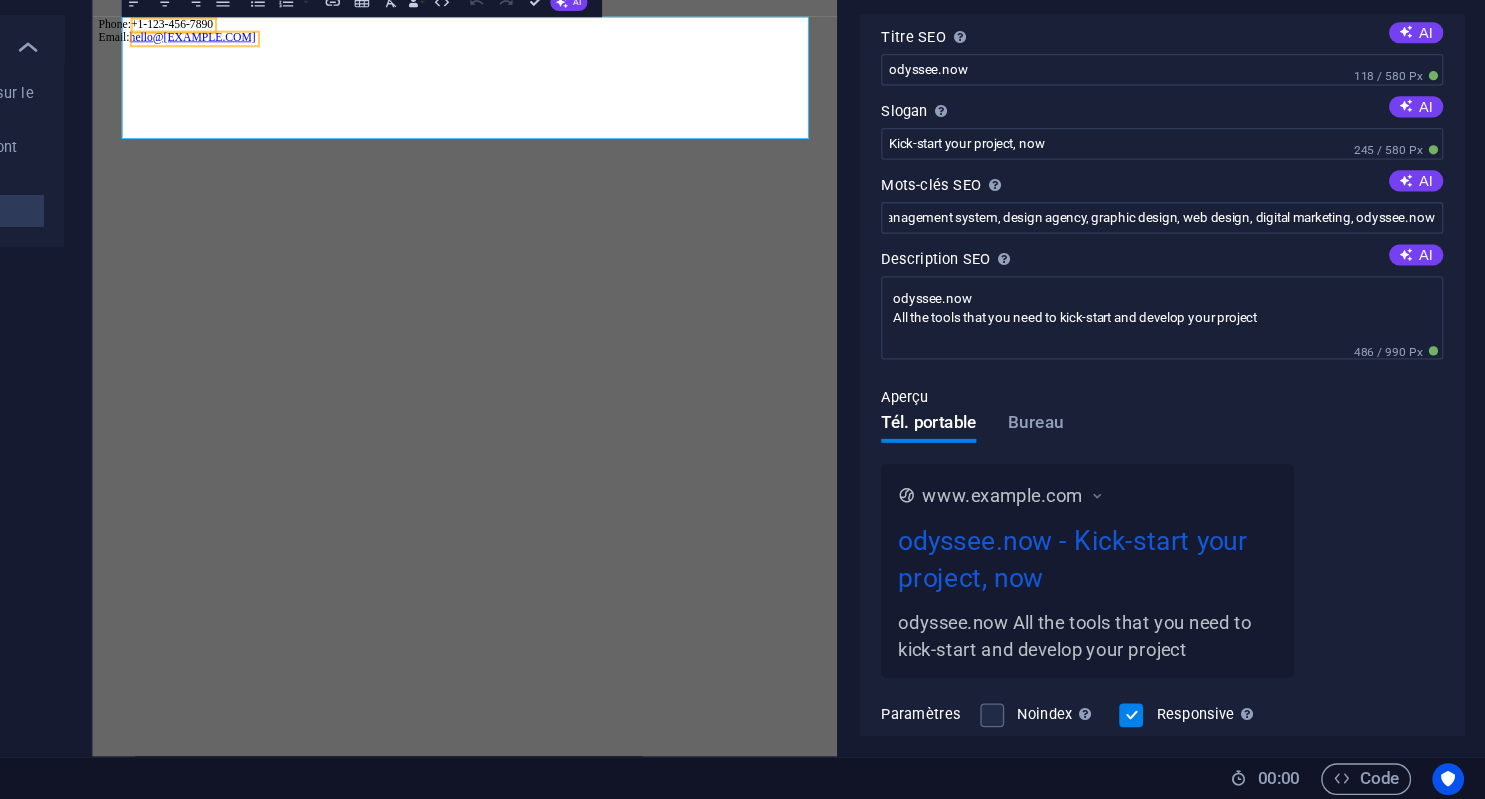 scroll, scrollTop: 0, scrollLeft: 0, axis: both 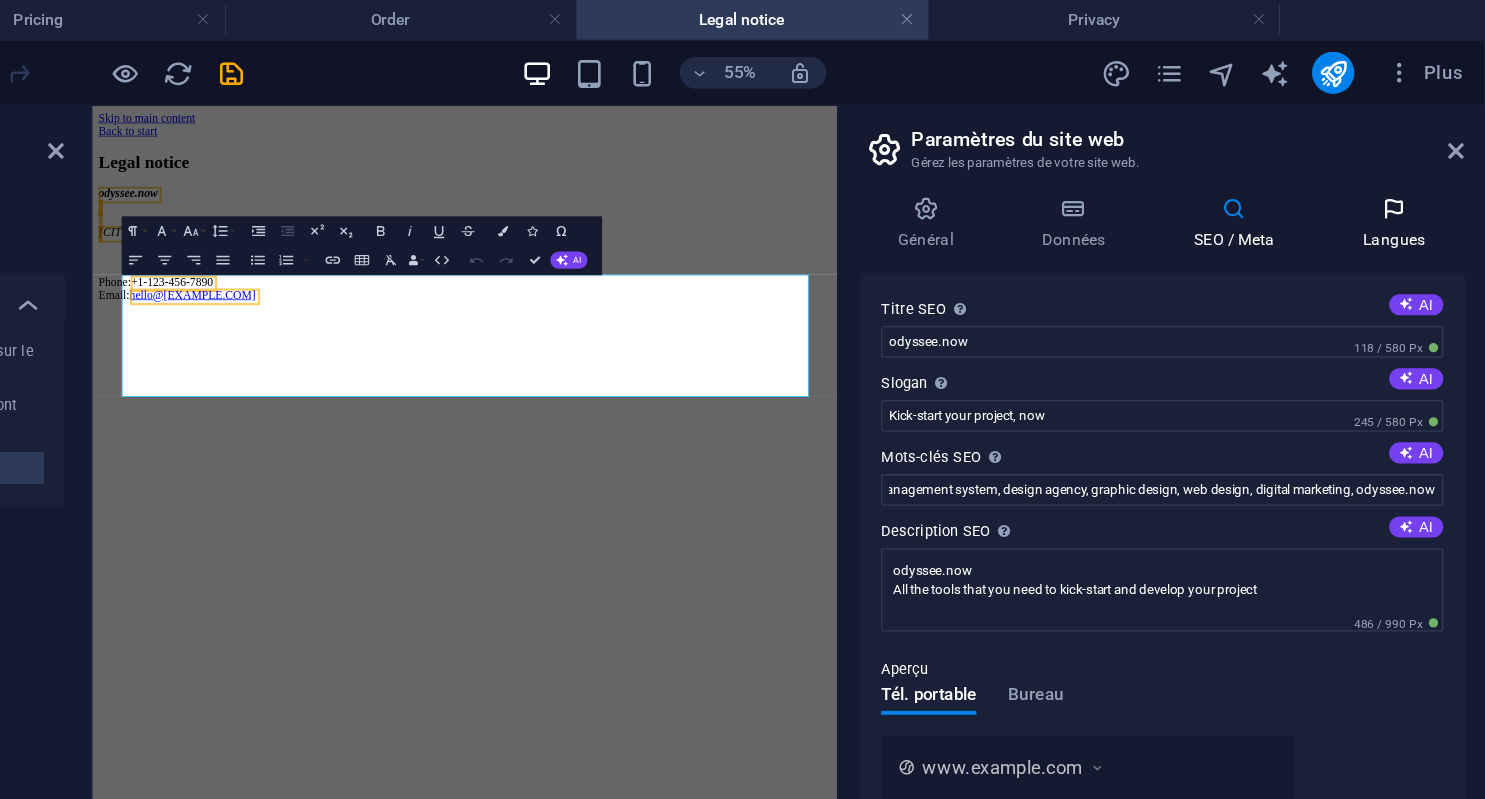 click on "Langues" at bounding box center [1416, 169] 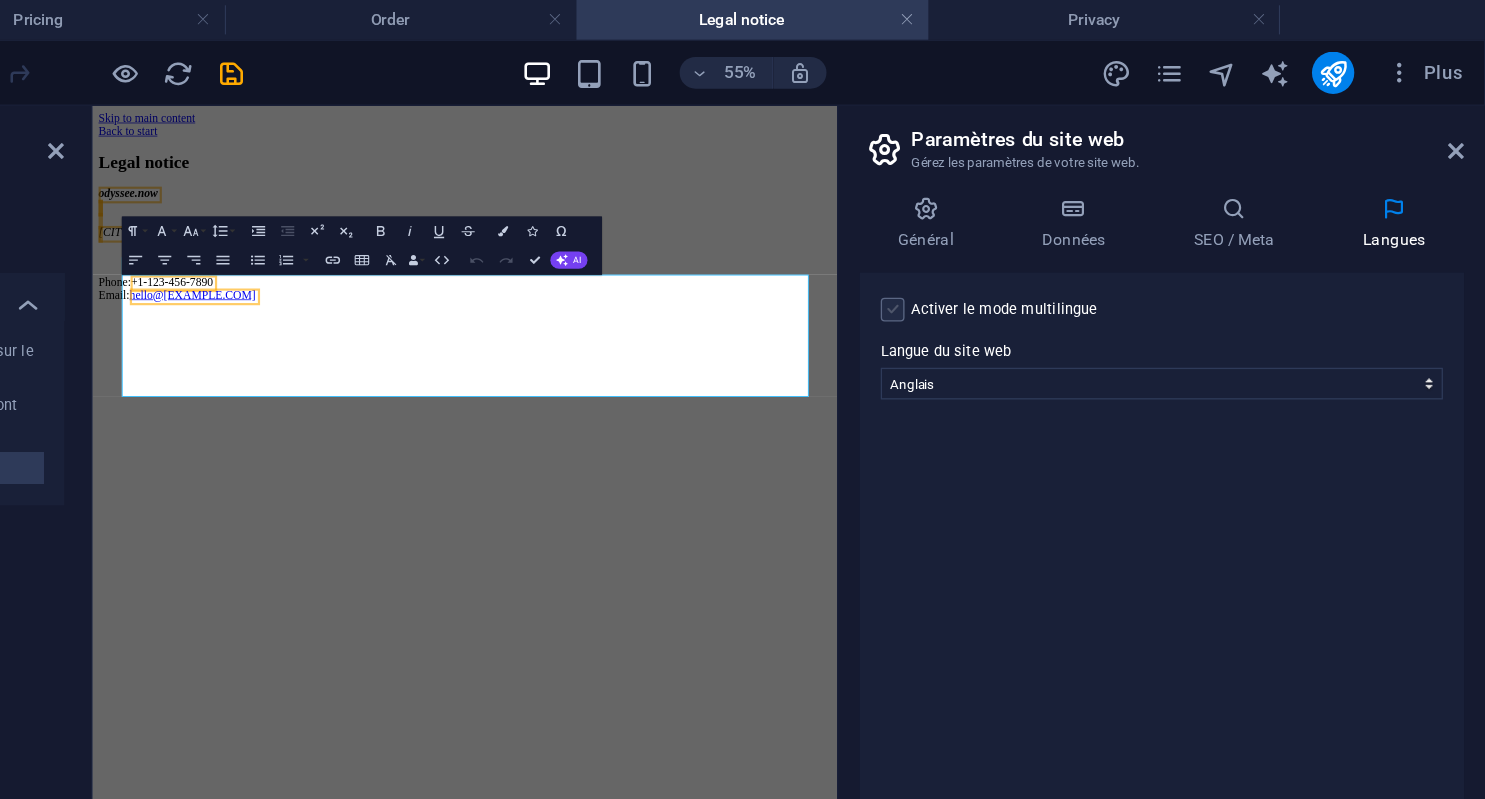 click at bounding box center [1037, 234] 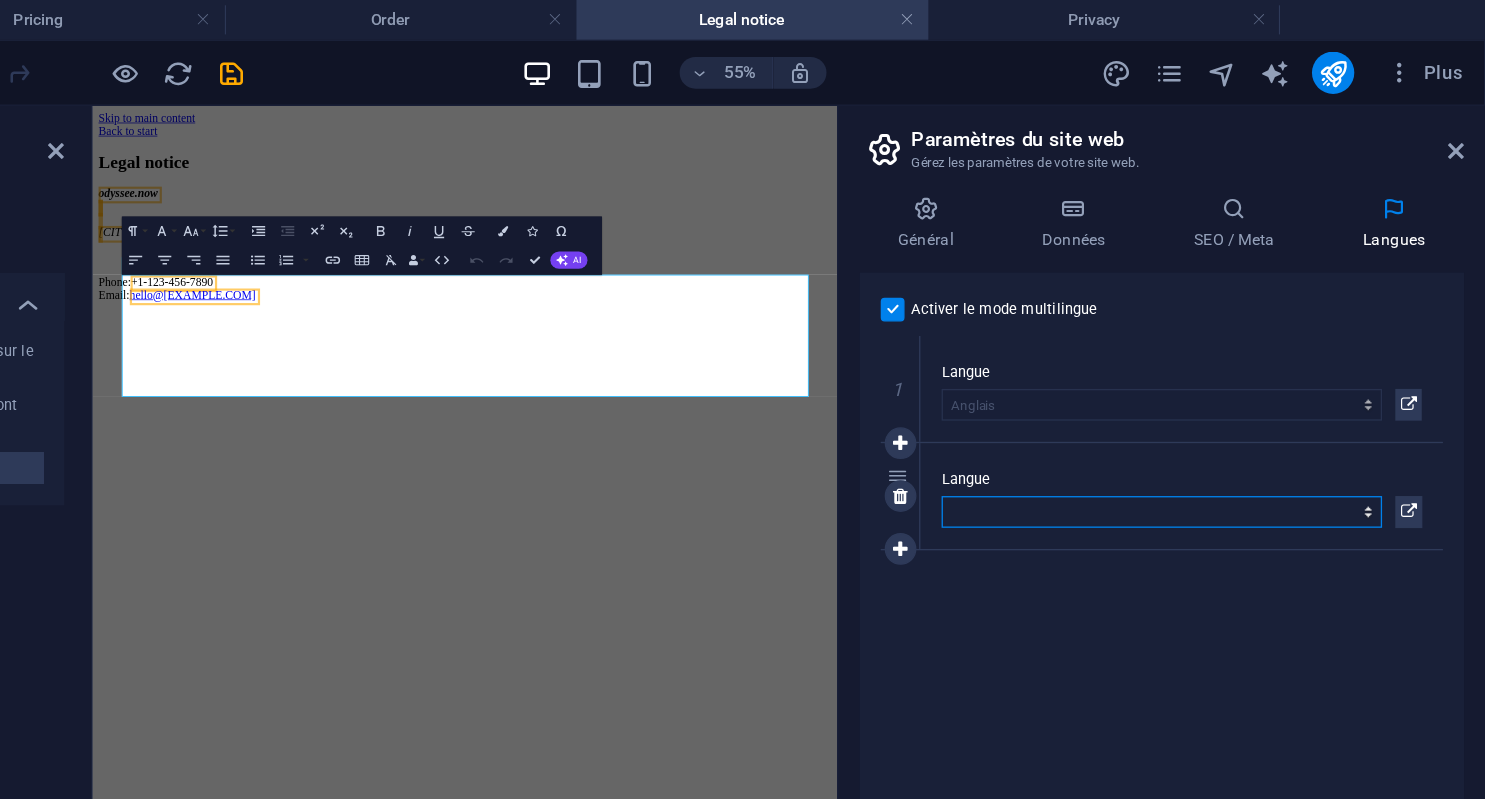 click on "Abkhazian Afar Afrikaans Akan Albanais Allemand Amharic Anglais Arabe Aragonese Armenian Assamese Avaric Avestan Aymara Azerbaijani Bambara Bashkir Basque Belarusian Bengali Bihari languages Bislama Bokmål Bosnian Breton Bulgare Burmese Catalan Central Khmer Chamorro Chechen Chinois Church Slavic Chuvash Coréen Cornish Corsican Cree Croate Danois Dzongkha Espagnol Esperanto Estonian Ewe Faroese Farsi (persan) Fijian Finnois Français Fulah Gaelic Galician Ganda Georgian Grec Greenlandic Guaraní Gujarati Haitian Creole Hausa Hébreu Herero Hindi Hiri Motu Hongrois Icelandic Ido Igbo Indonésien Interlingua Interlingue Inuktitut Inupiaq Irish Italien Japonais Javanese Kannada Kanouri Kashmiri Kazakh Kikuyu Kinyarwanda Komi Kongo Kurdish Kwanyama Kyrgyz Lao Latin Letton Limburgish Lingala Lituanien Luba-Katanga Luxembourgish Macédonien Malagasy Malay Malayalam Maldivian Maltais Manx Maori Marathi Marshallese Mongolian Nauru Navajo Ndonga Néerlandais Nepali North Ndebele Northern Sami Norvégien Nuosu Nyanja" at bounding box center [1240, 387] 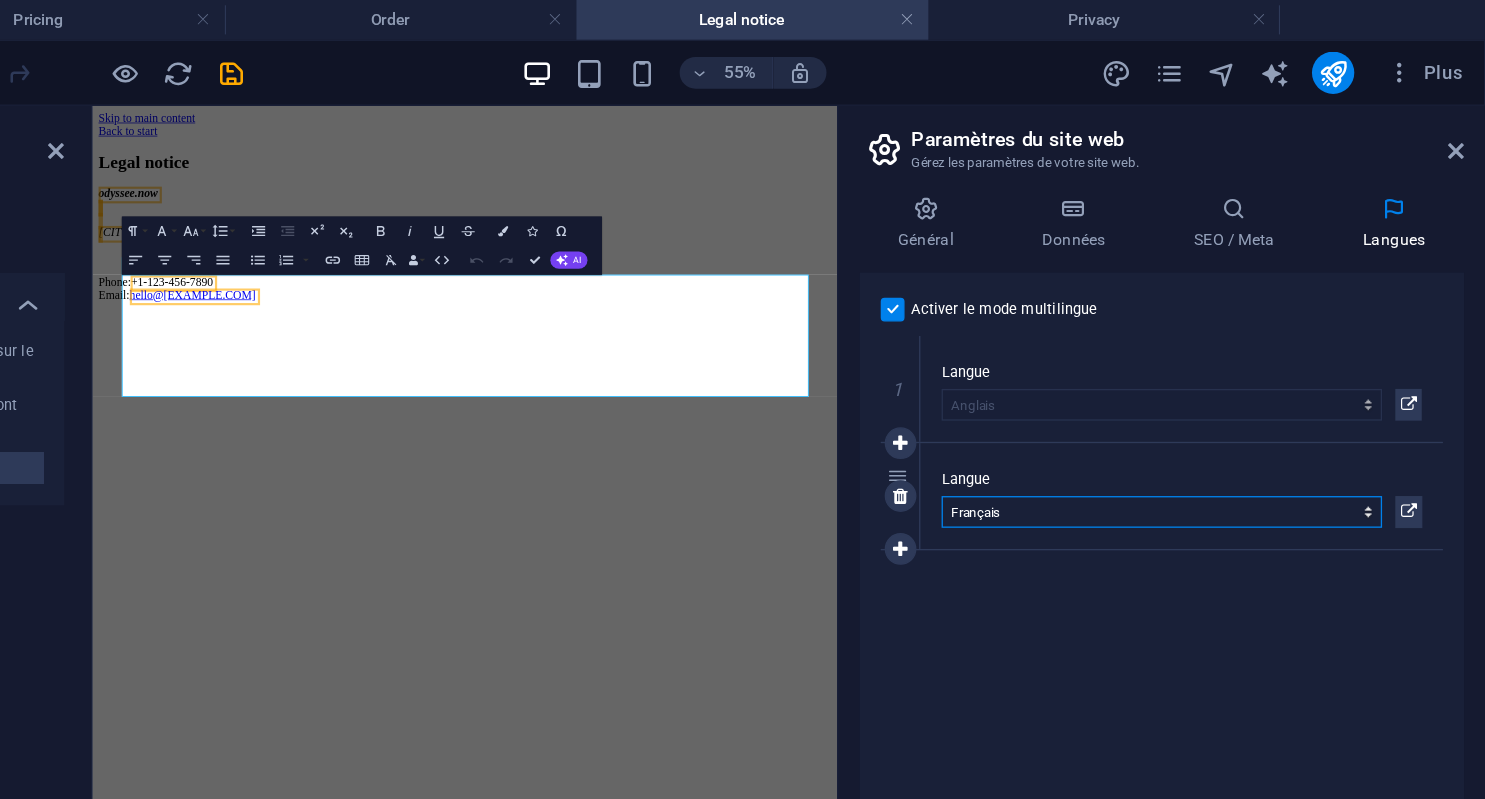 click on "Français" at bounding box center (0, 0) 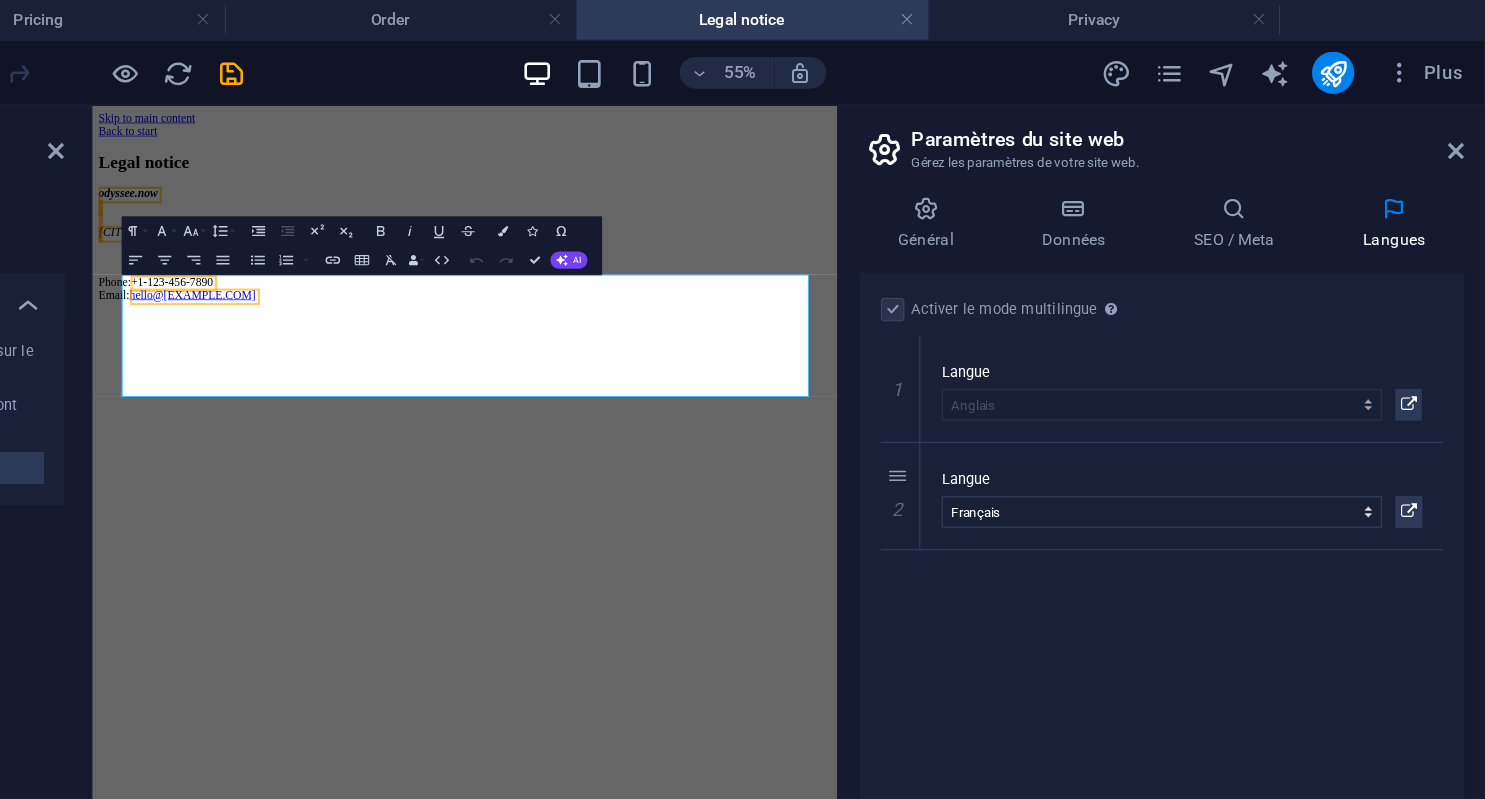 click on "Activer le mode multilingue Pour désactiver plusieurs langues, supprimez-les jusqu'à ce qu'une seule langue reste active. Langue du site web Abkhazian Afar Afrikaans Akan Albanais Allemand Amharic Anglais Arabe Aragonese Armenian Assamese Avaric Avestan Aymara Azerbaijani Bambara Bashkir Basque Belarusian Bengali Bihari languages Bislama Bokmål Bosnian Breton Bulgare Burmese Catalan Central Khmer Chamorro Chechen Chinois Church Slavic Chuvash Coréen Cornish Corsican Cree Croate Danois Dzongkha Espagnol Esperanto Estonian Ewe Faroese Farsi (persan) Fijian Finnois Français Fulah Gaelic Galician Ganda Georgian Grec Greenlandic Guaraní Gujarati Haitian Creole Hausa Hébreu Herero Hindi Hiri Motu Hongrois Icelandic Ido Igbo Indonésien Interlingua Interlingue Inuktitut Inupiaq Irish Italien Japonais Javanese Kannada Kanouri Kashmiri Kazakh Kikuyu Kinyarwanda Komi Kongo Kurdish Kwanyama Kyrgyz Lao Latin Letton Limburgish Lingala Lituanien Luba-Katanga Luxembourgish Macédonien Malagasy Malay Malayalam Maltais" at bounding box center (1240, 478) 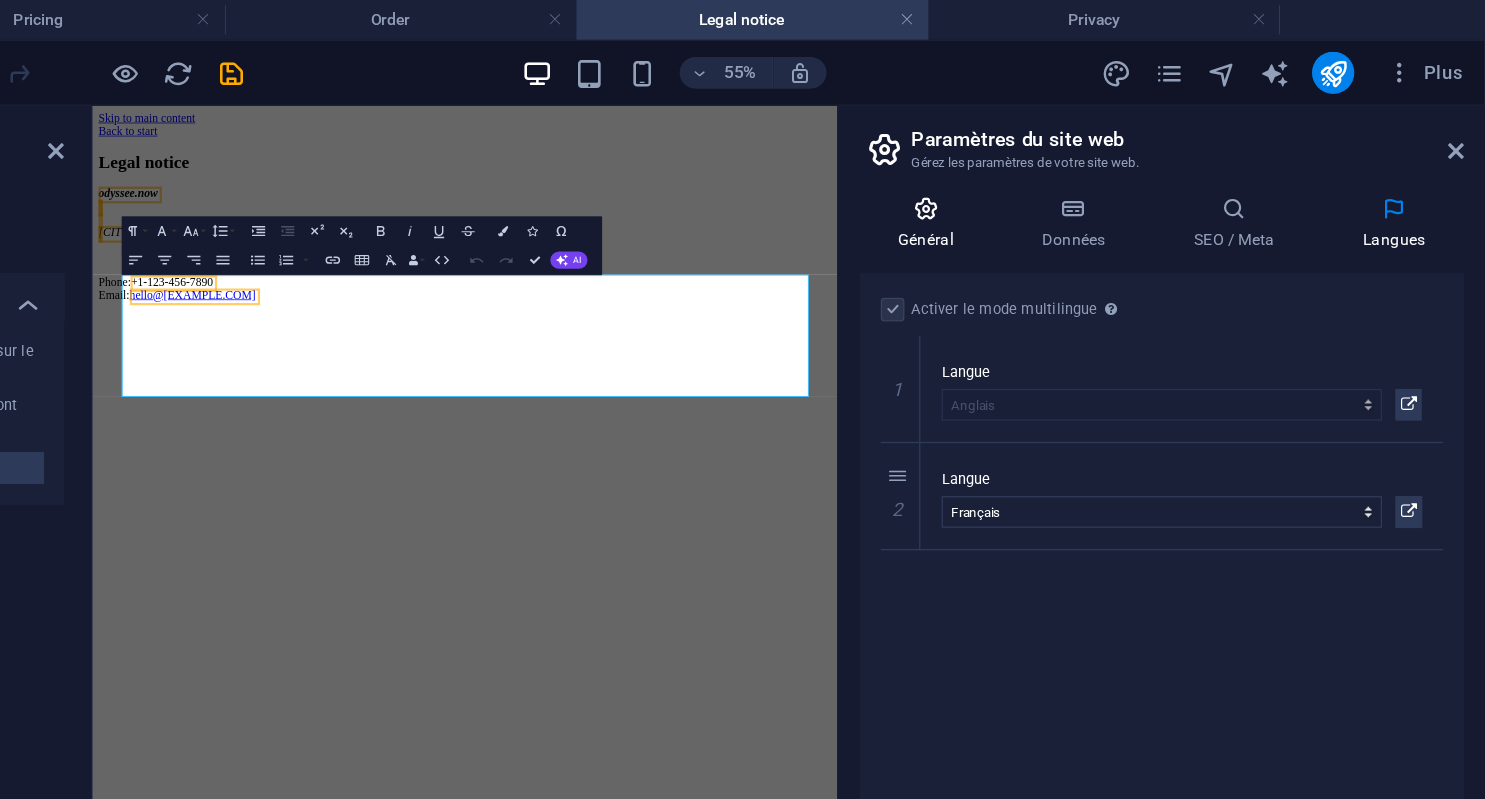 click on "Général" at bounding box center (1066, 169) 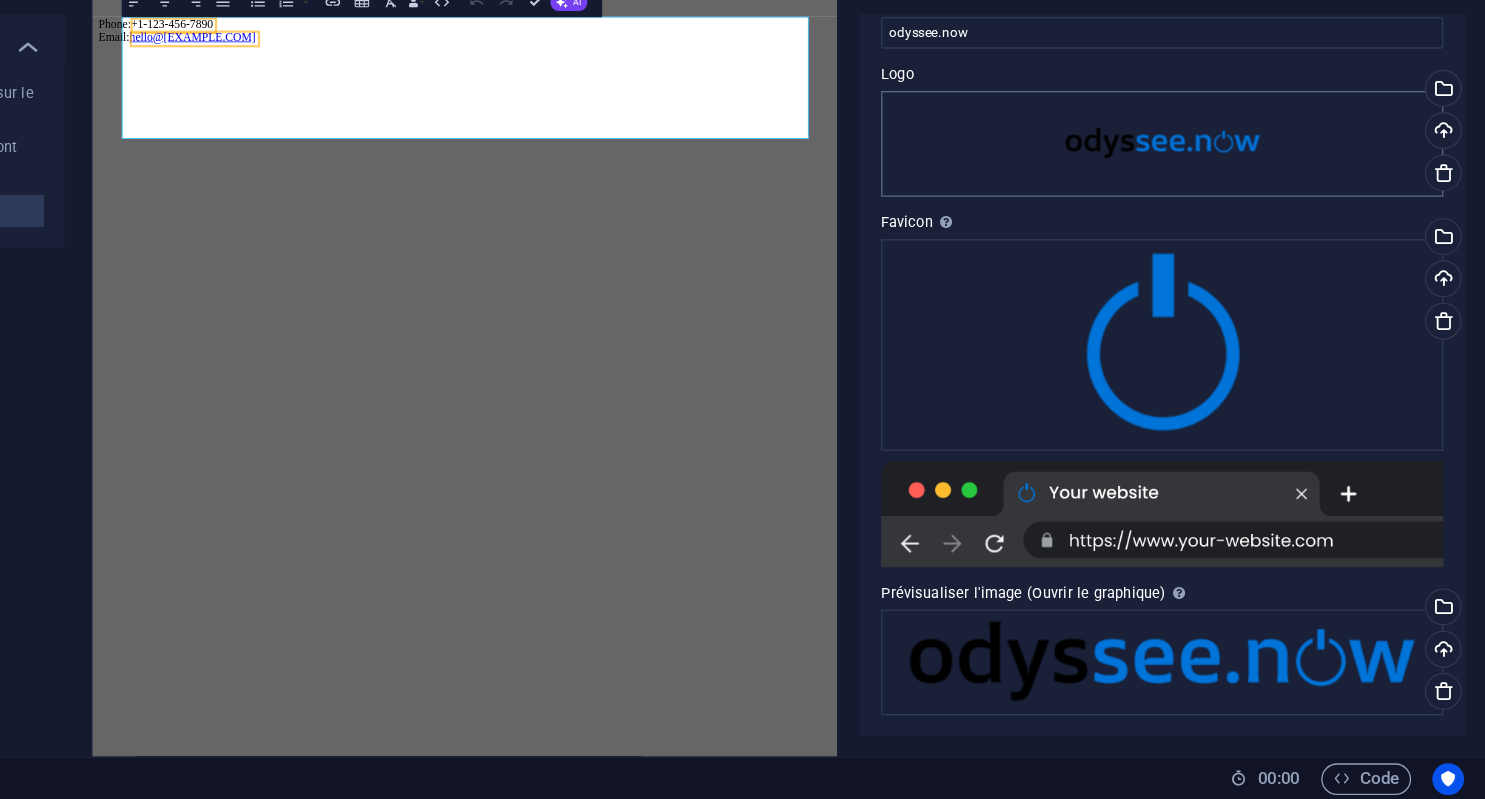 scroll, scrollTop: 0, scrollLeft: 0, axis: both 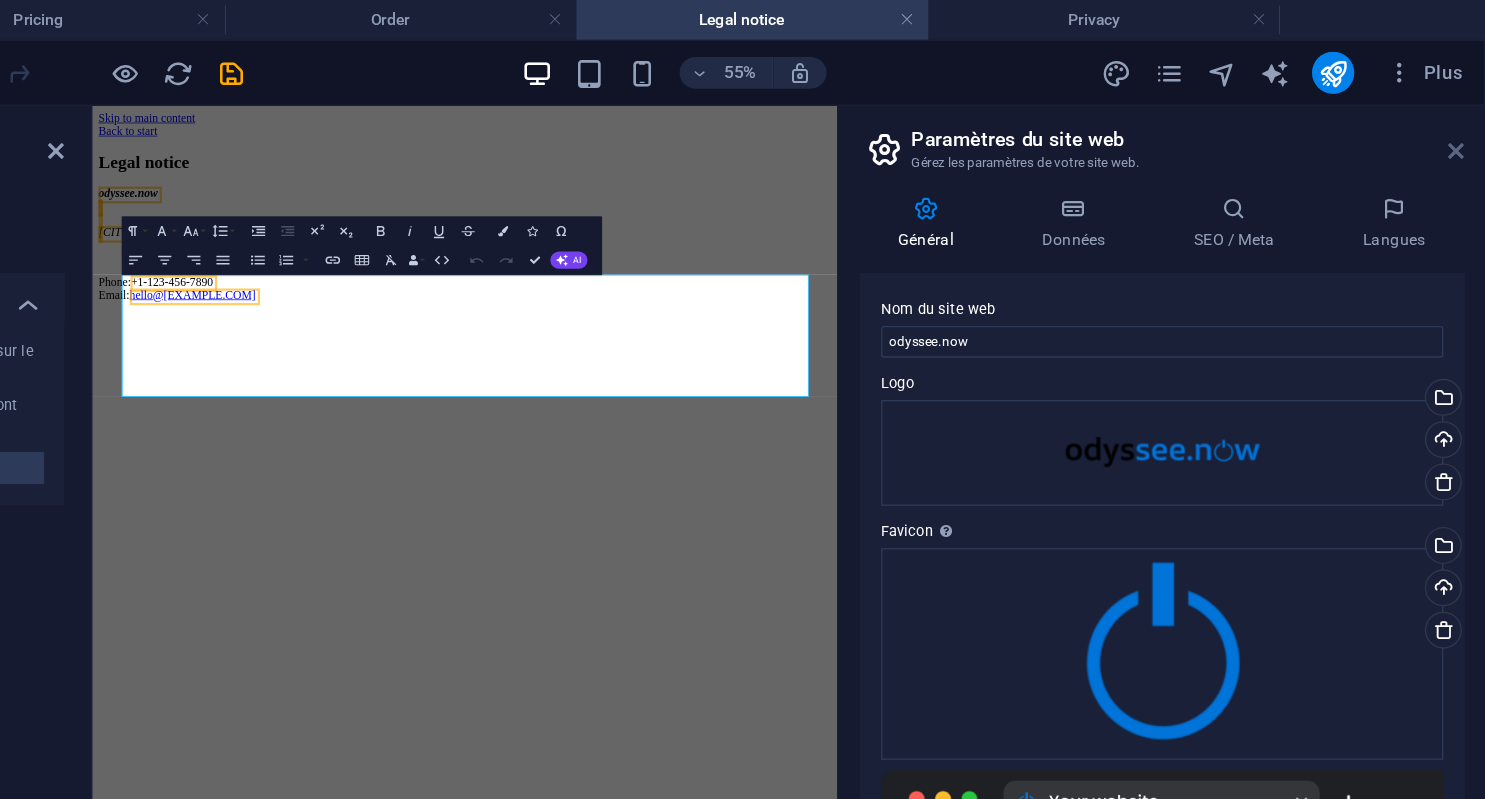 click at bounding box center [1463, 114] 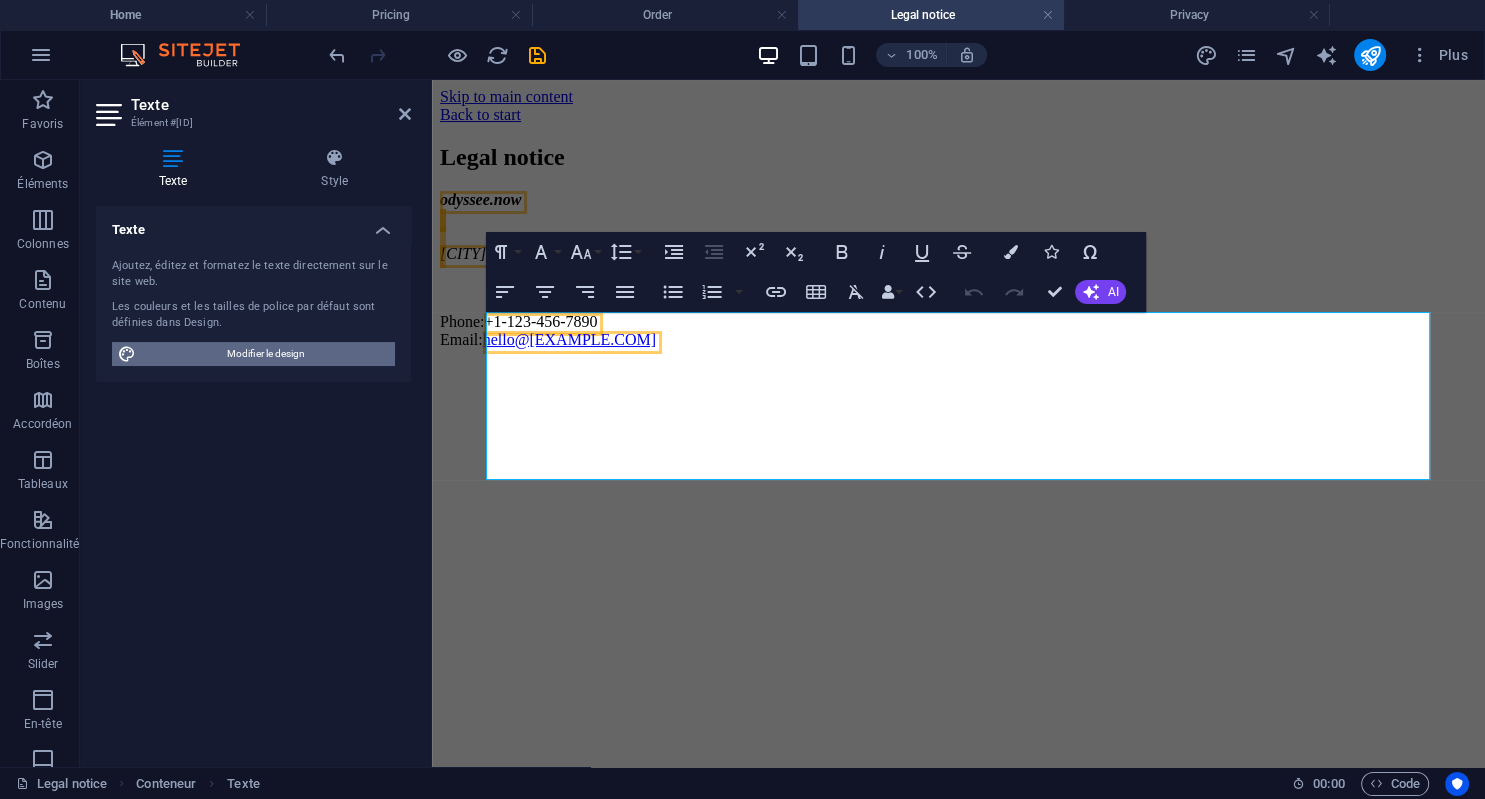 click on "Modifier le design" at bounding box center [265, 354] 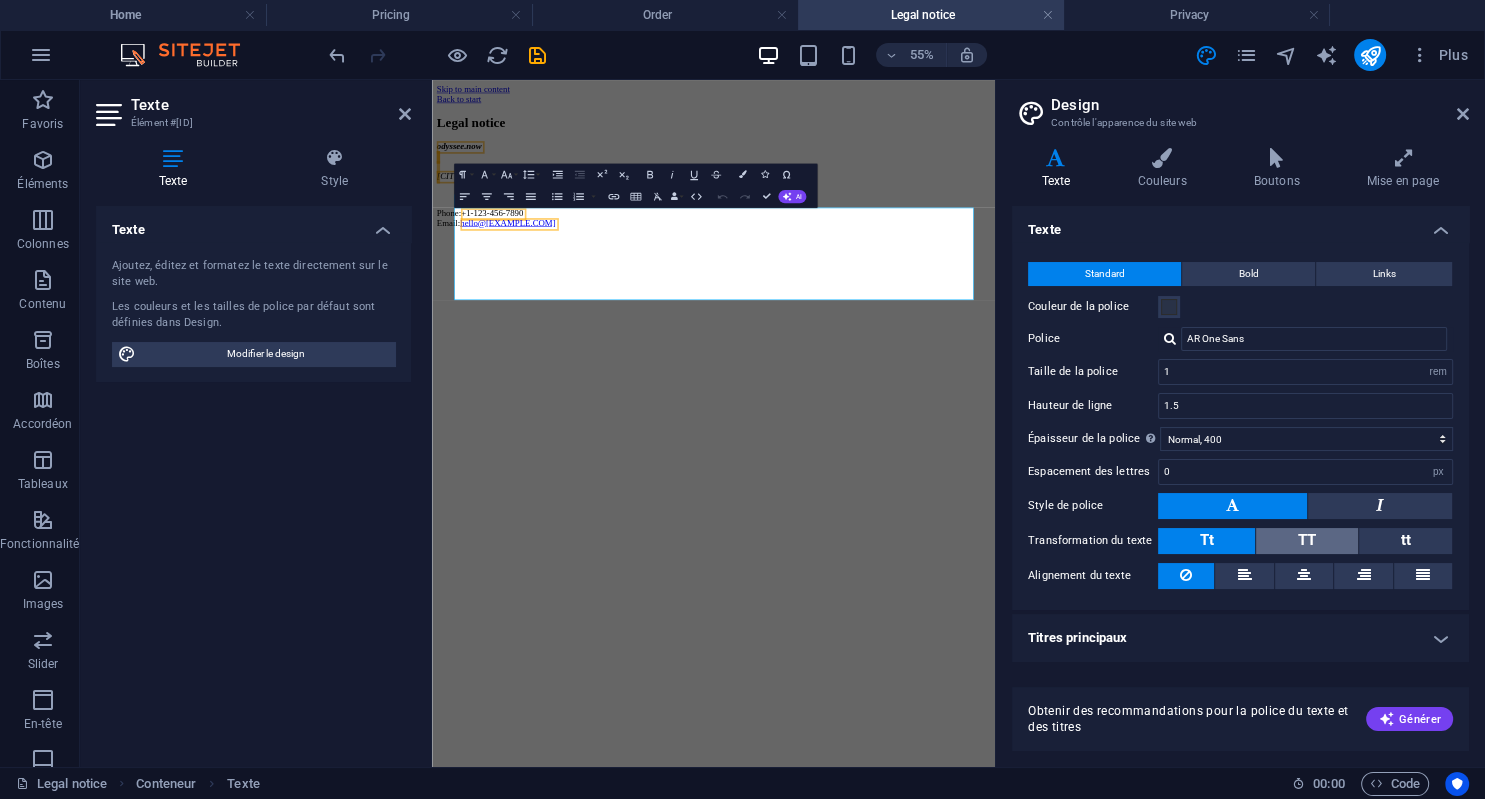 click on "TT" at bounding box center (1306, 541) 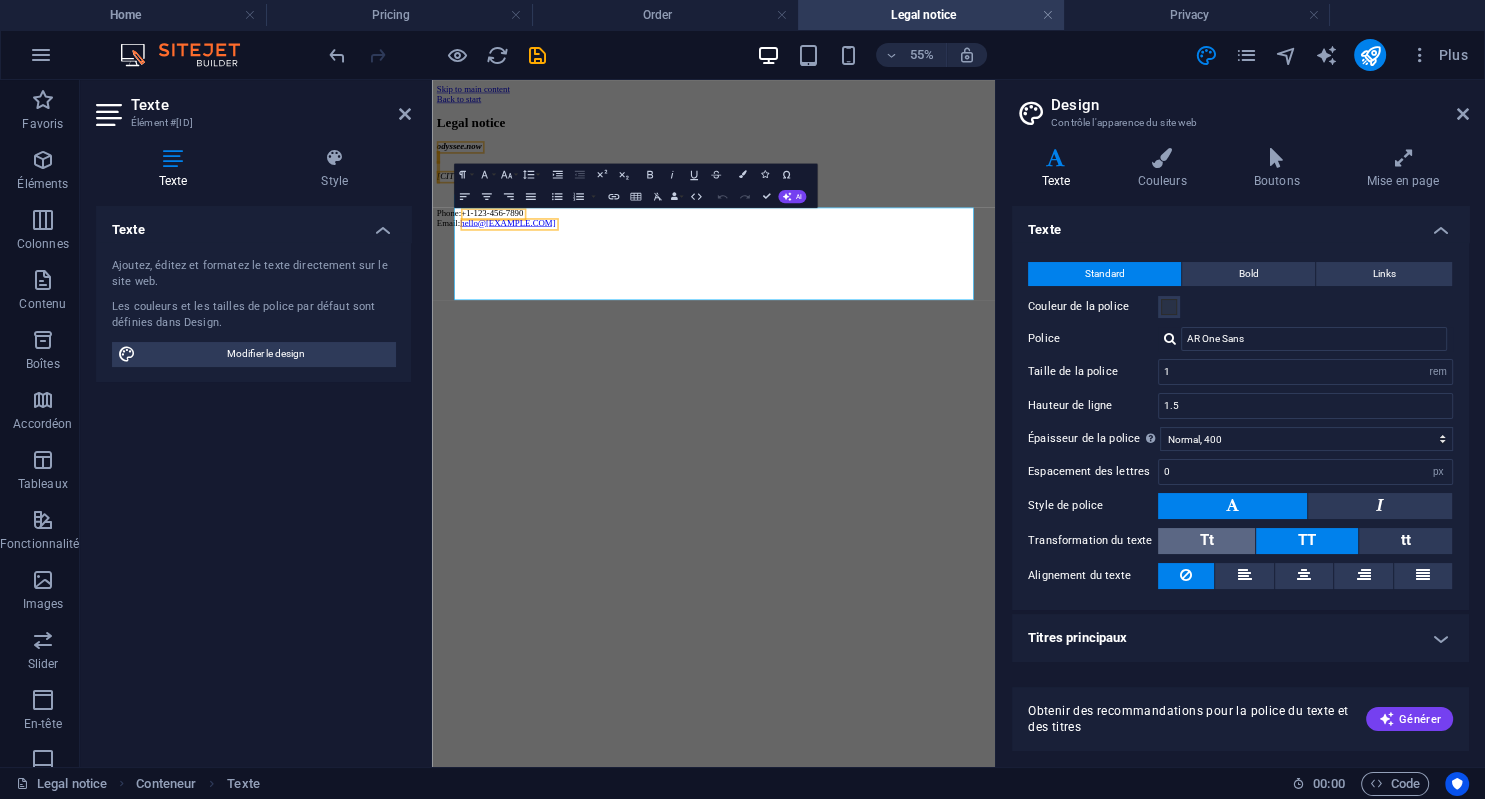 click on "Tt" at bounding box center (1206, 541) 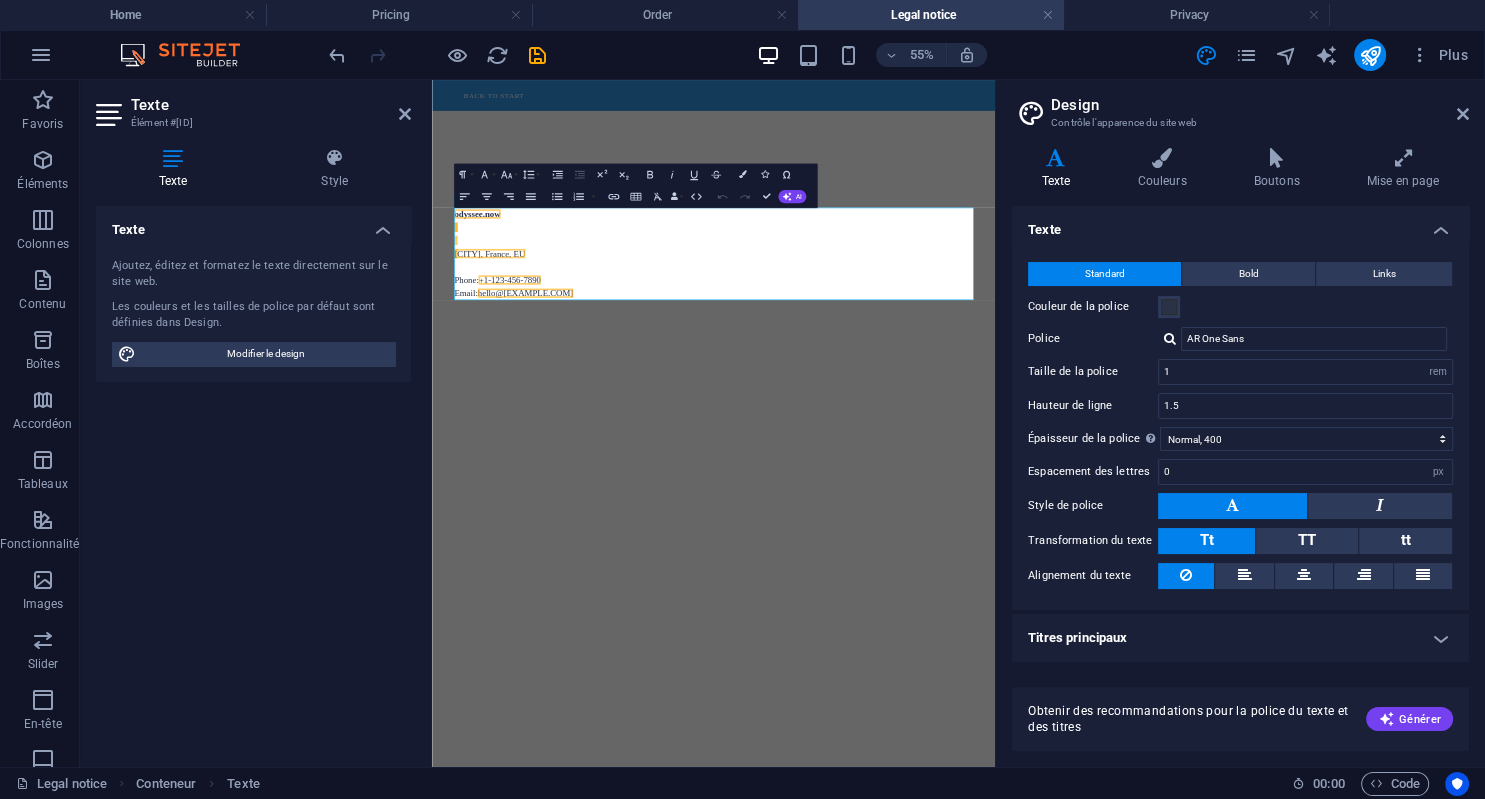 click on "Titres principaux" at bounding box center [1240, 638] 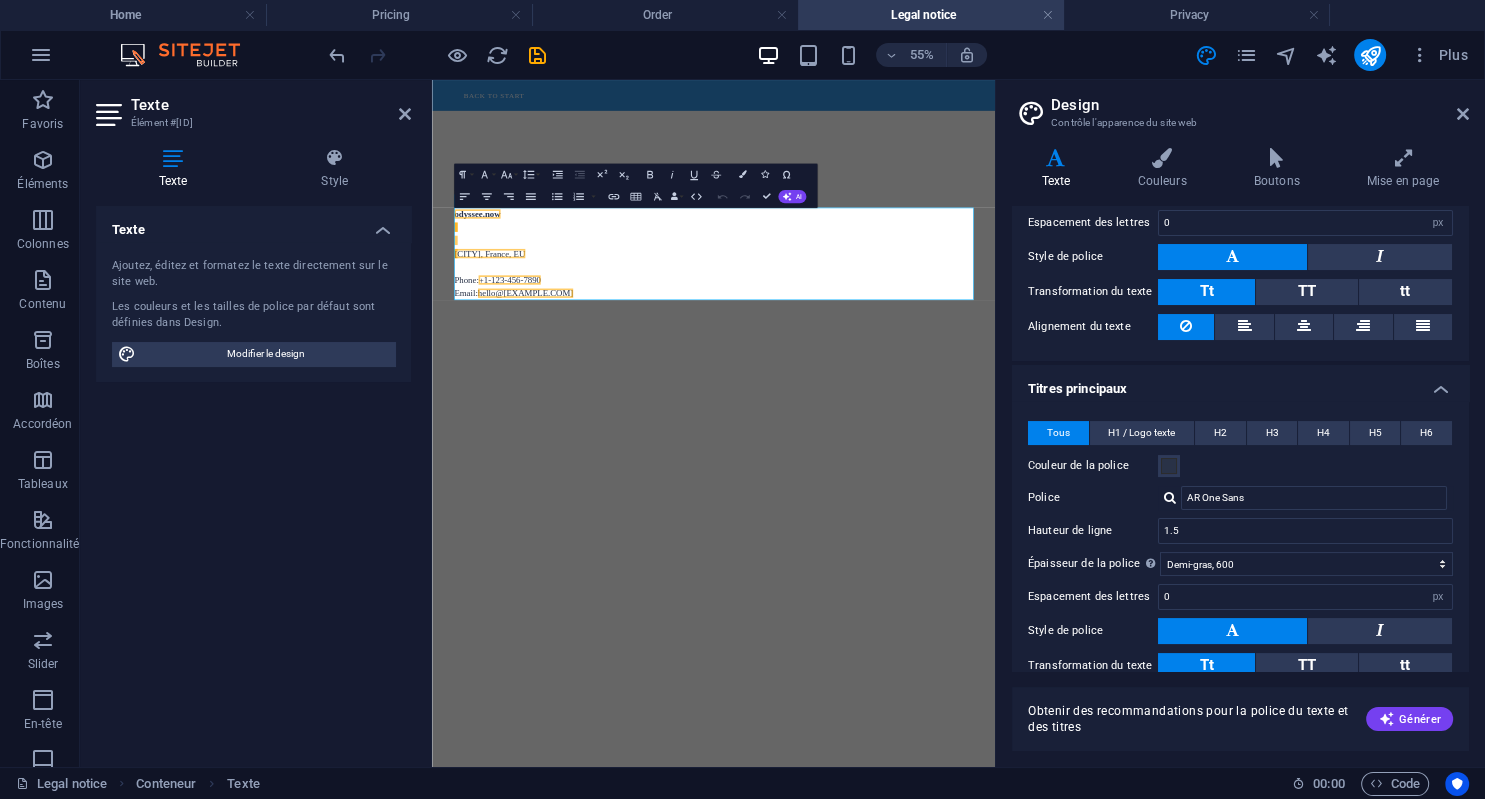 scroll, scrollTop: 374, scrollLeft: 0, axis: vertical 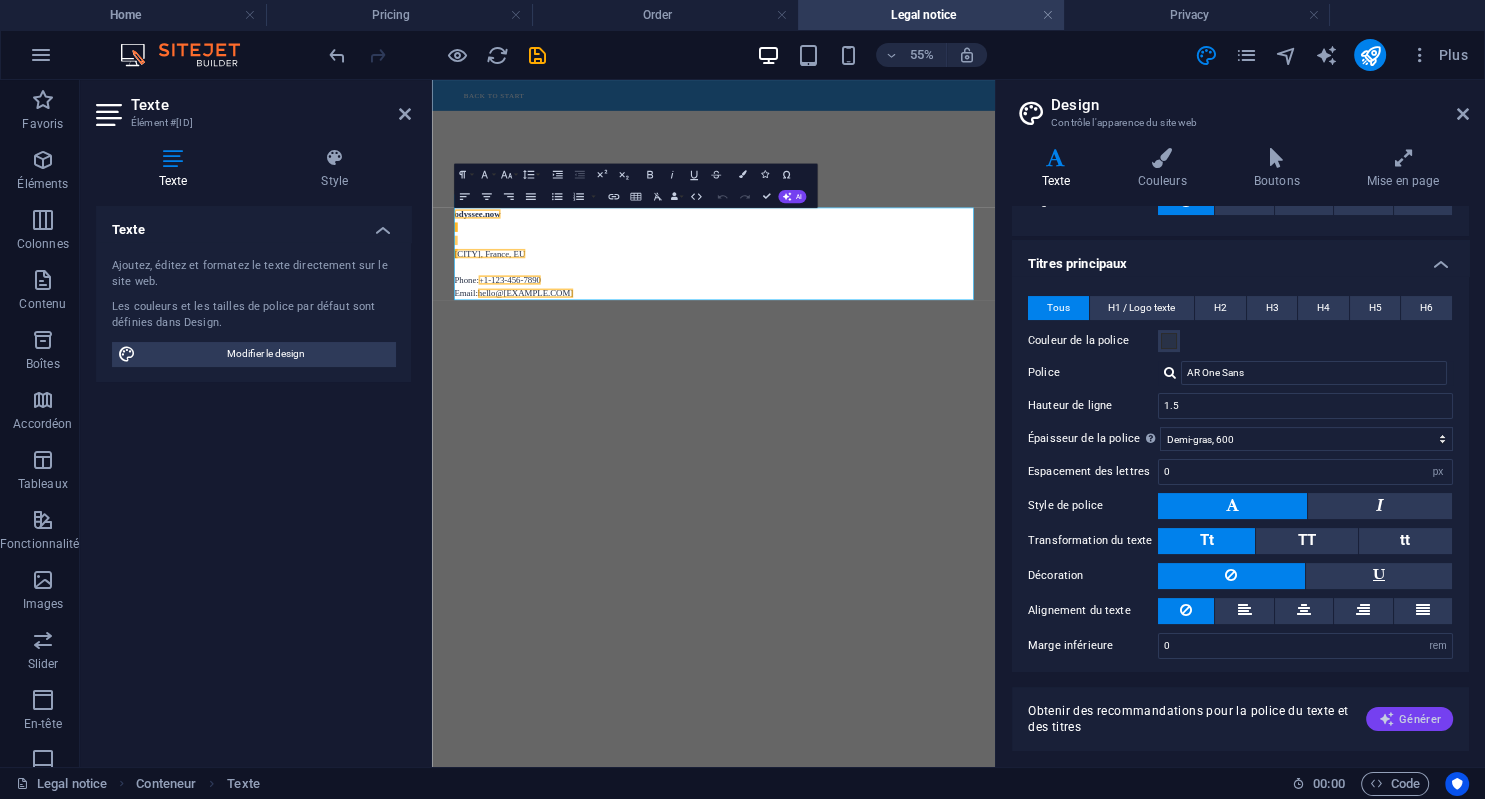 click on "Générer" at bounding box center [1409, 719] 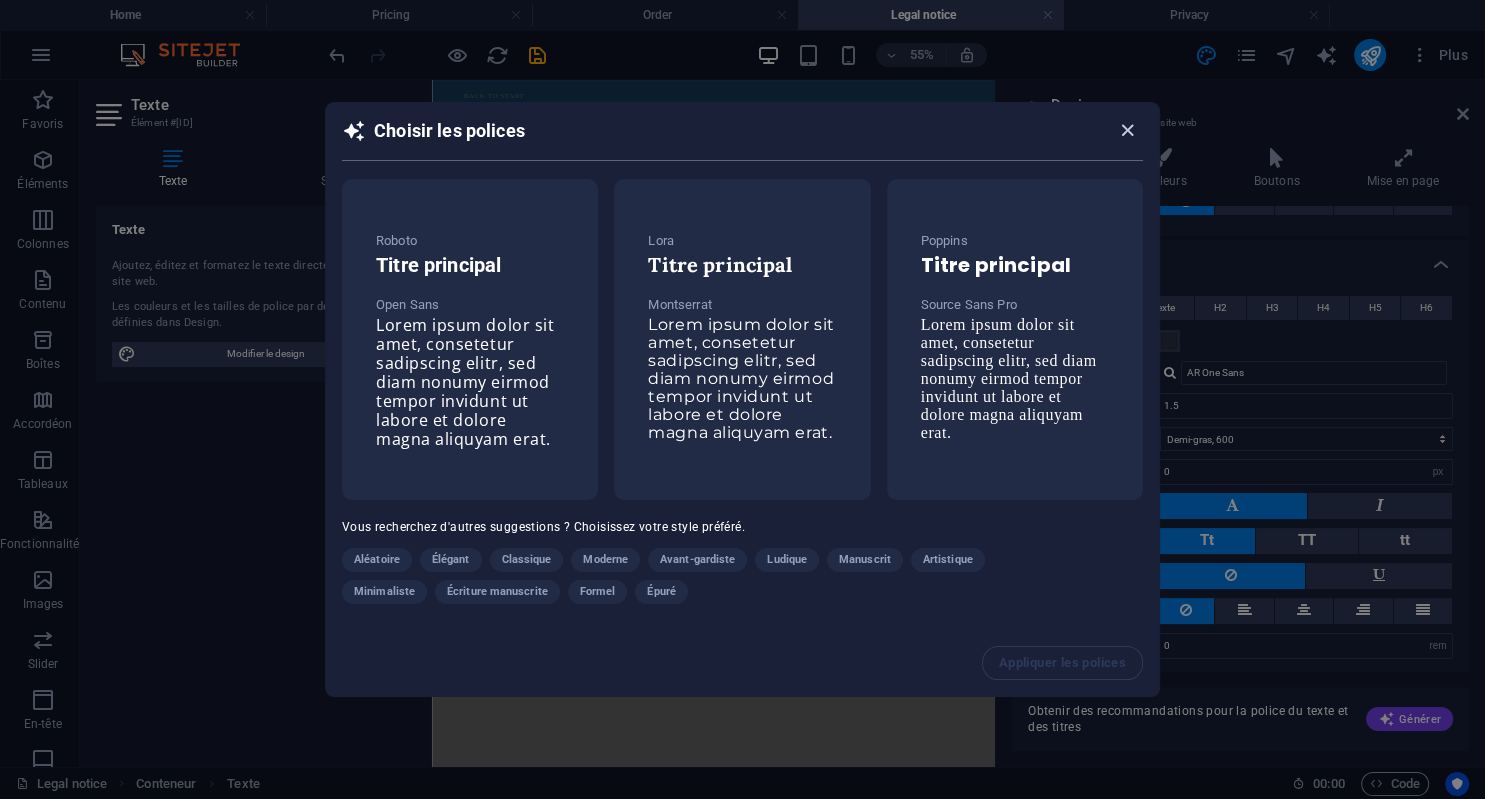 click at bounding box center (1131, 131) 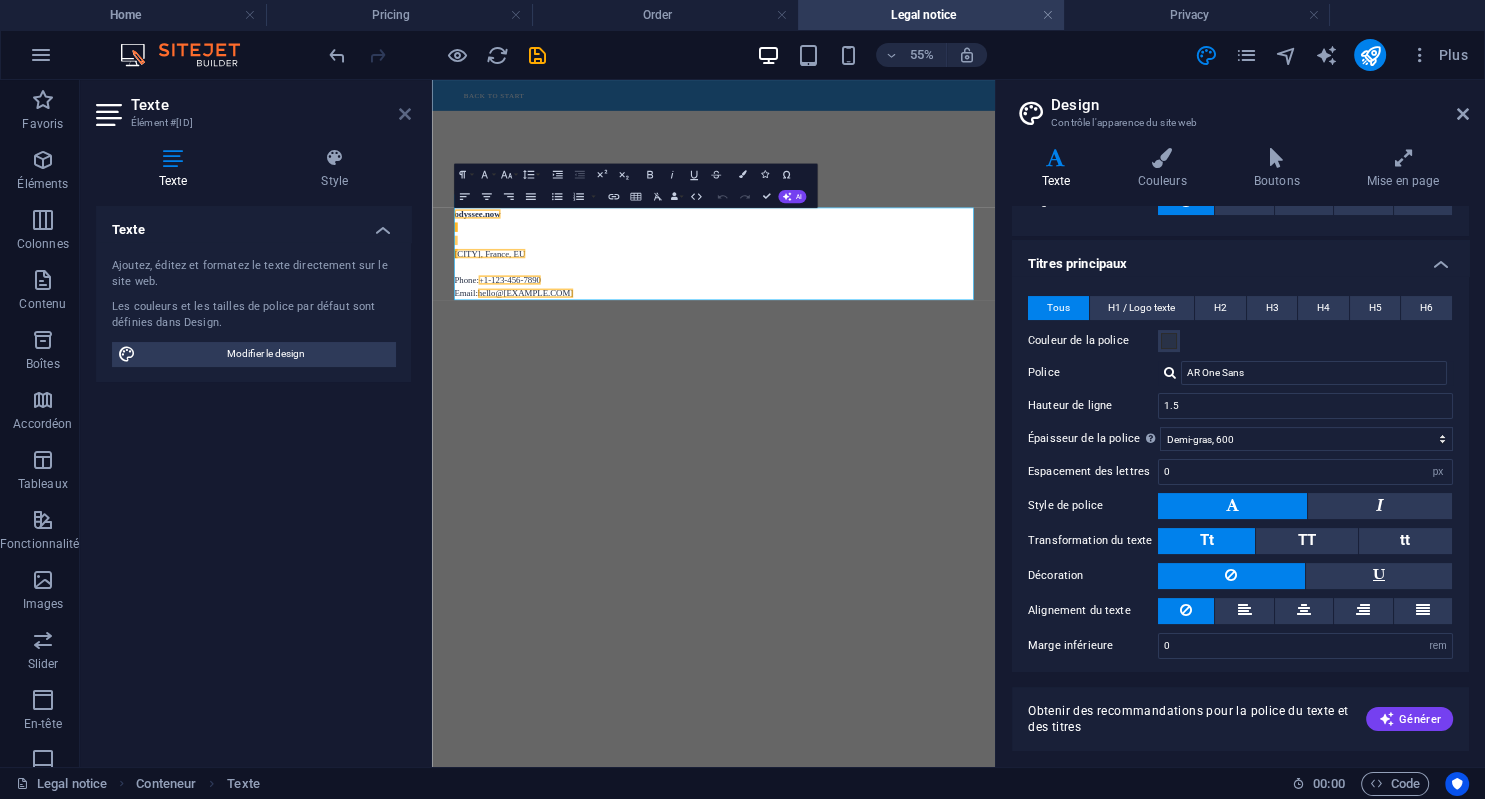 click at bounding box center (405, 114) 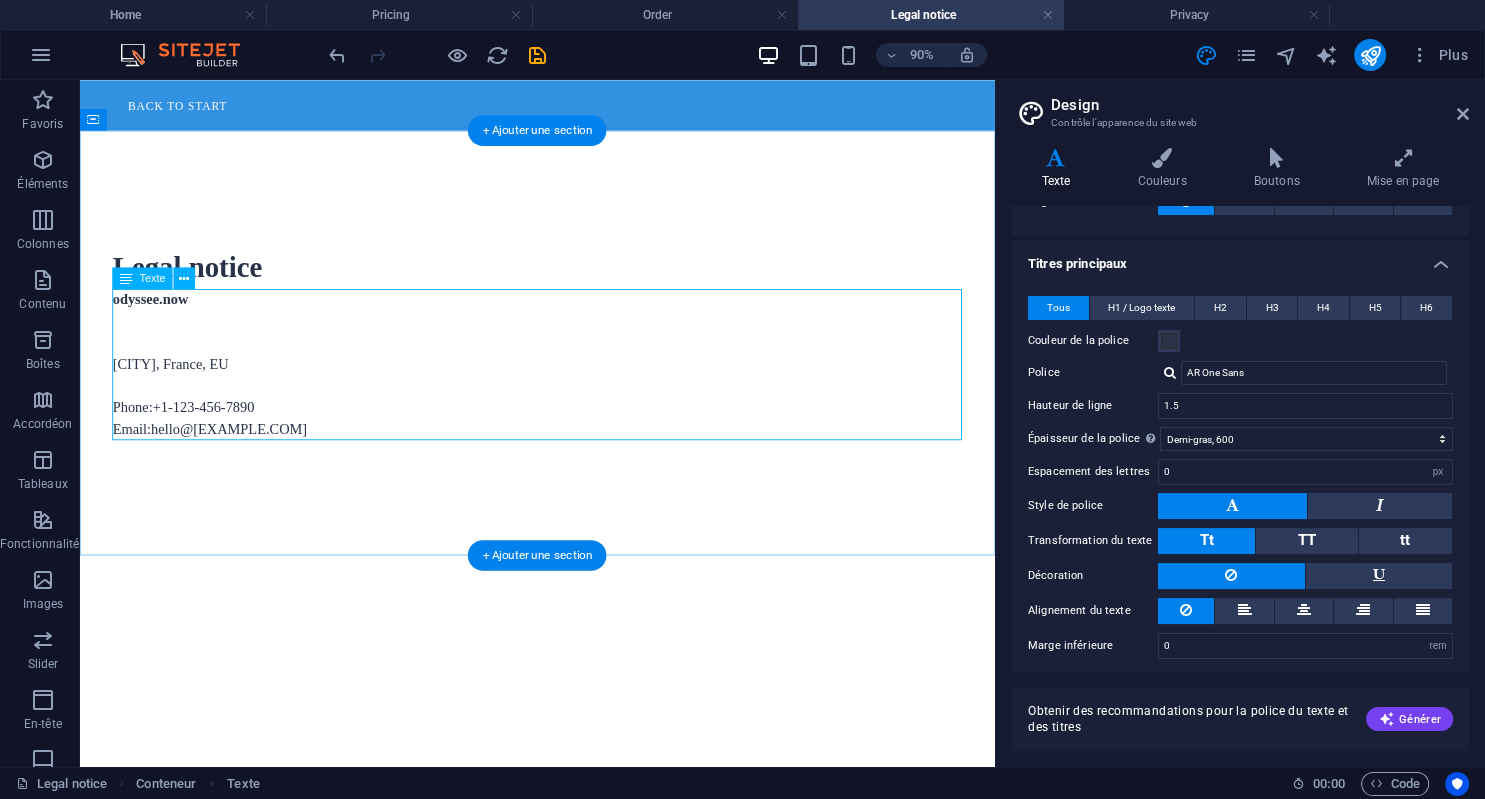 click on "odyssee.now     [CITY], France, EU Phone:  [PHONE] Email:  [EMAIL]" at bounding box center [589, 396] 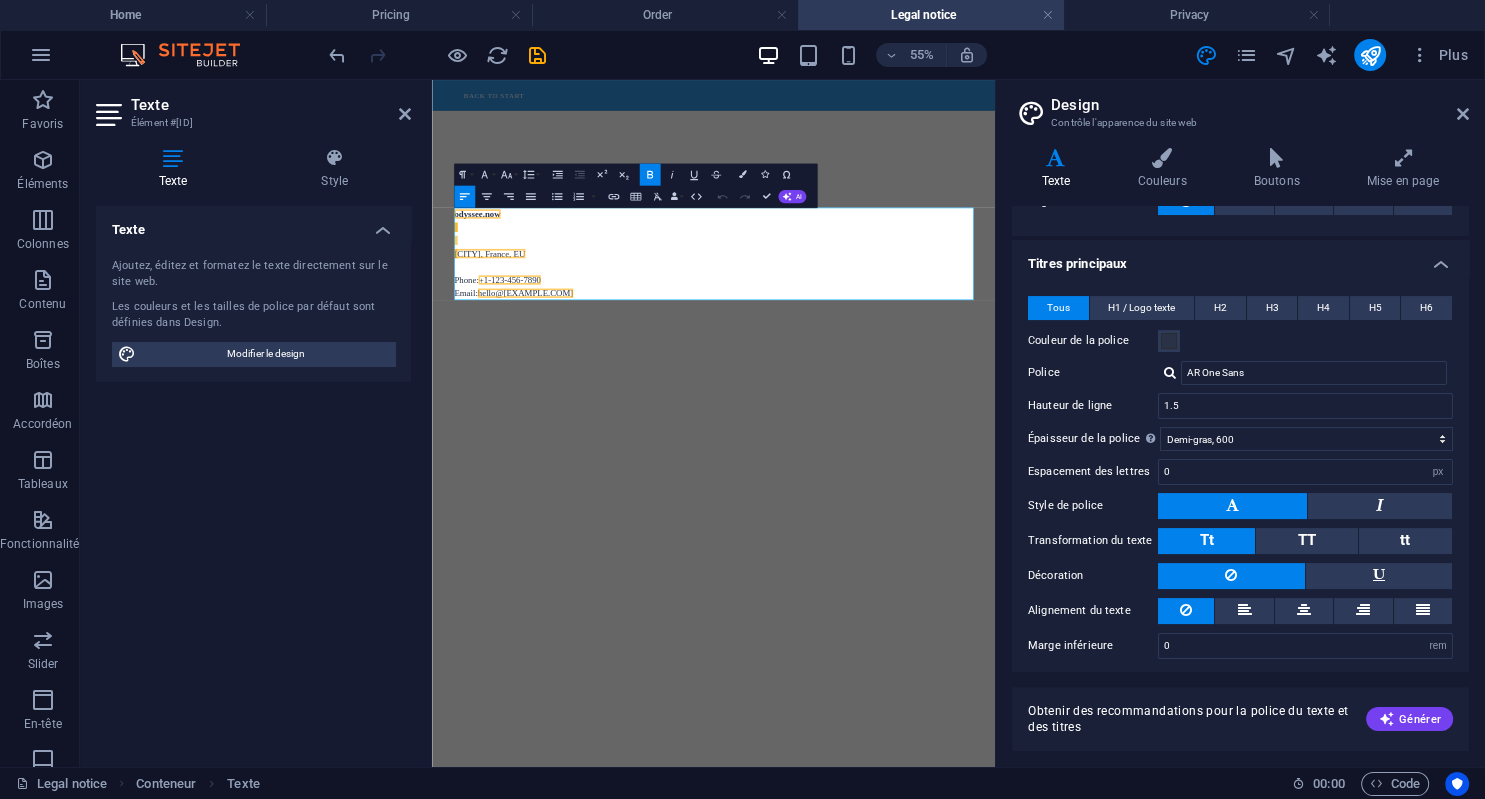 click on "Texte" at bounding box center [1060, 169] 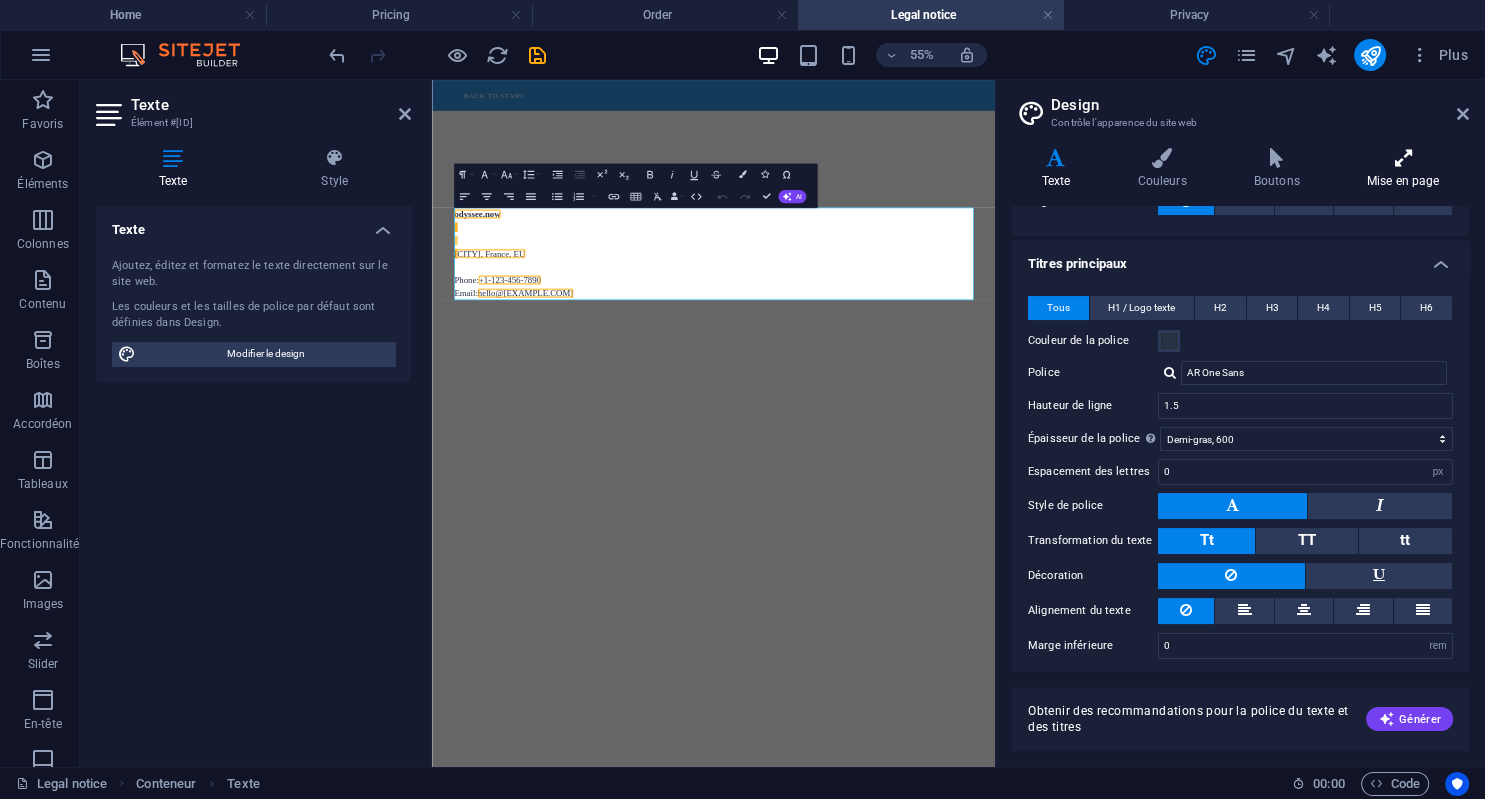 click on "Mise en page" at bounding box center [1403, 169] 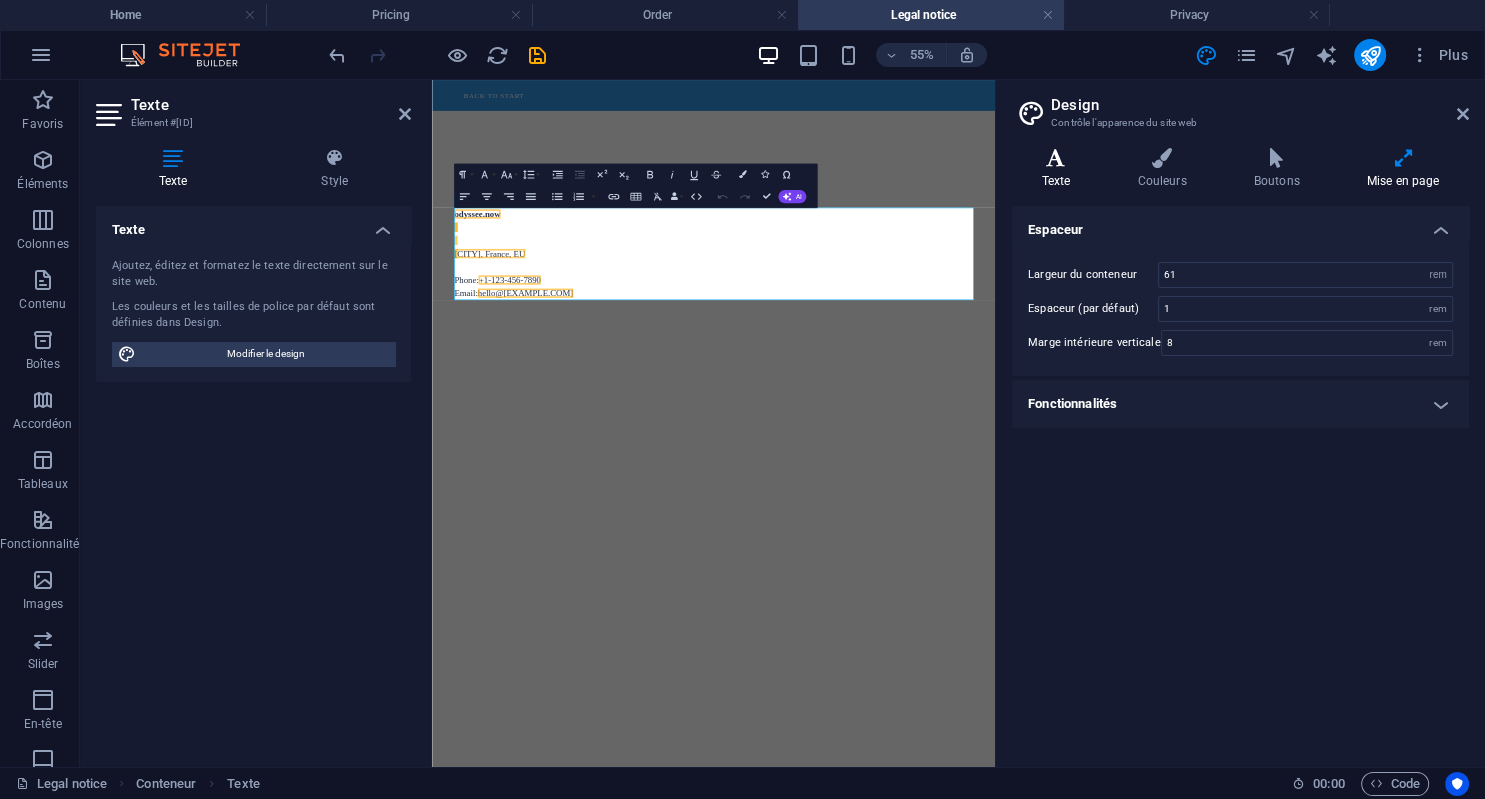 click on "Texte" at bounding box center (1060, 169) 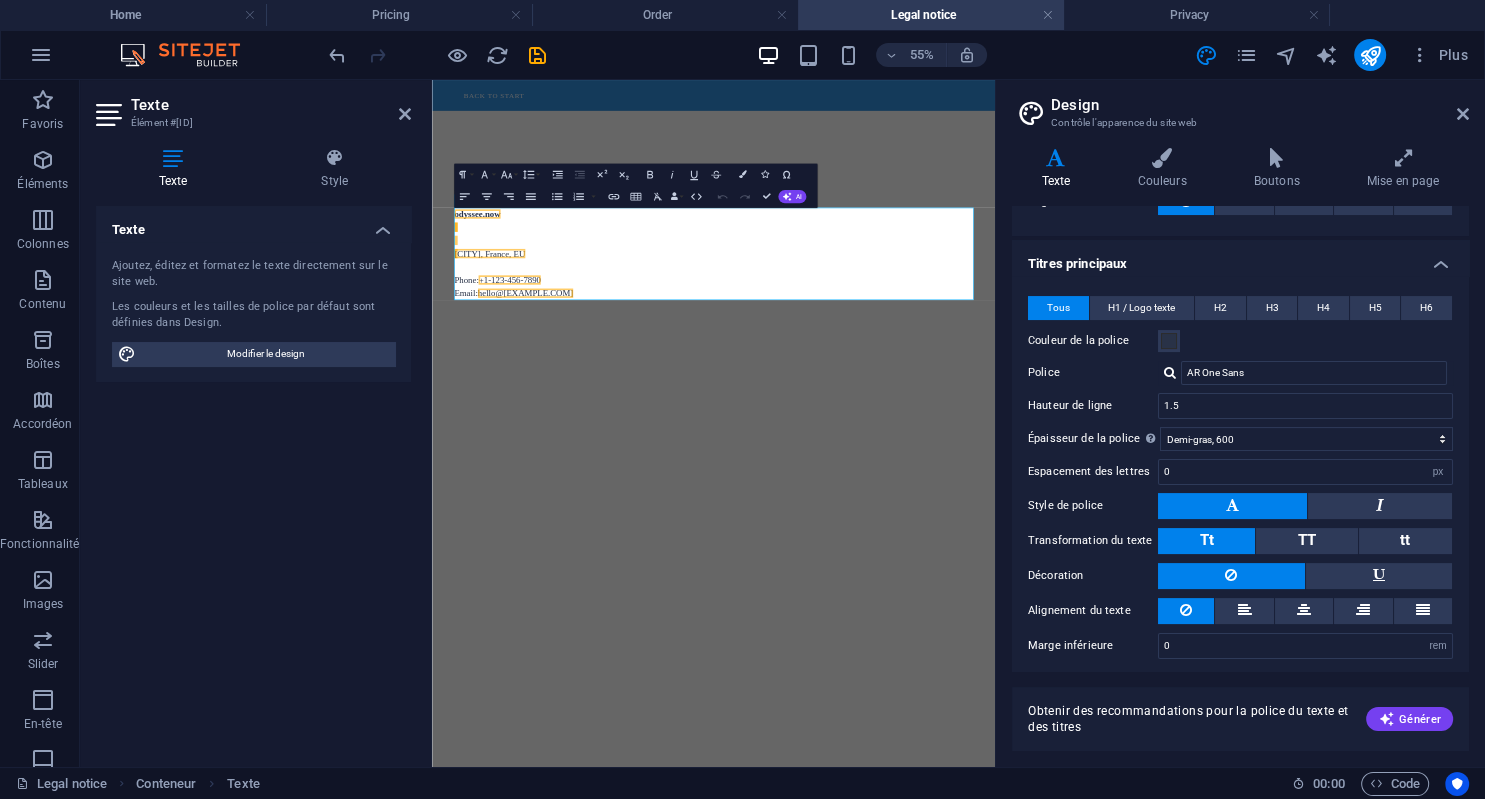 scroll, scrollTop: 374, scrollLeft: 0, axis: vertical 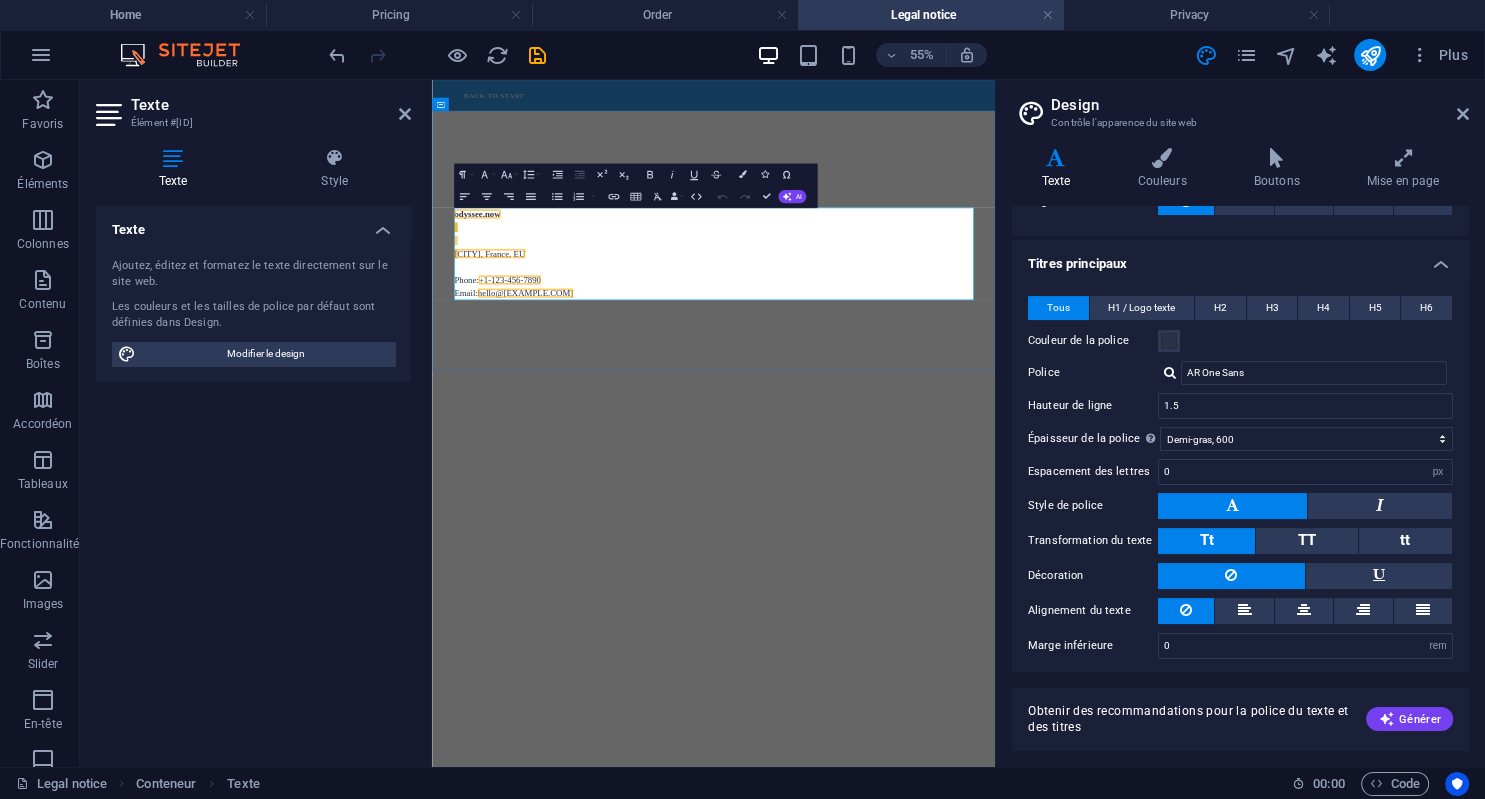 click on "Phone:  +1-[PHONE] Email:  hello@example.com" at bounding box center [944, 456] 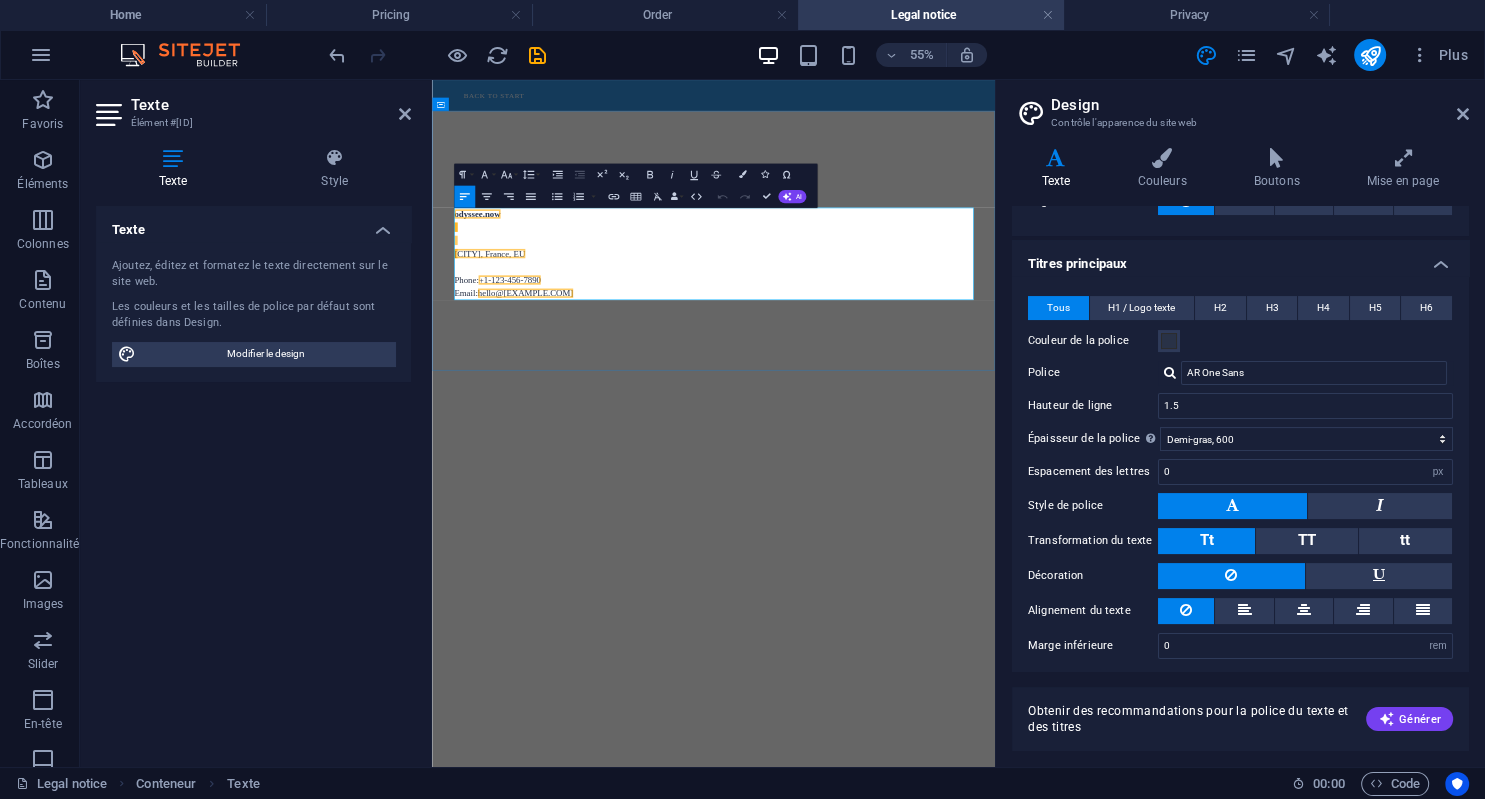 click on "Phone:  +1-[PHONE] Email:  hello@example.com" at bounding box center (944, 456) 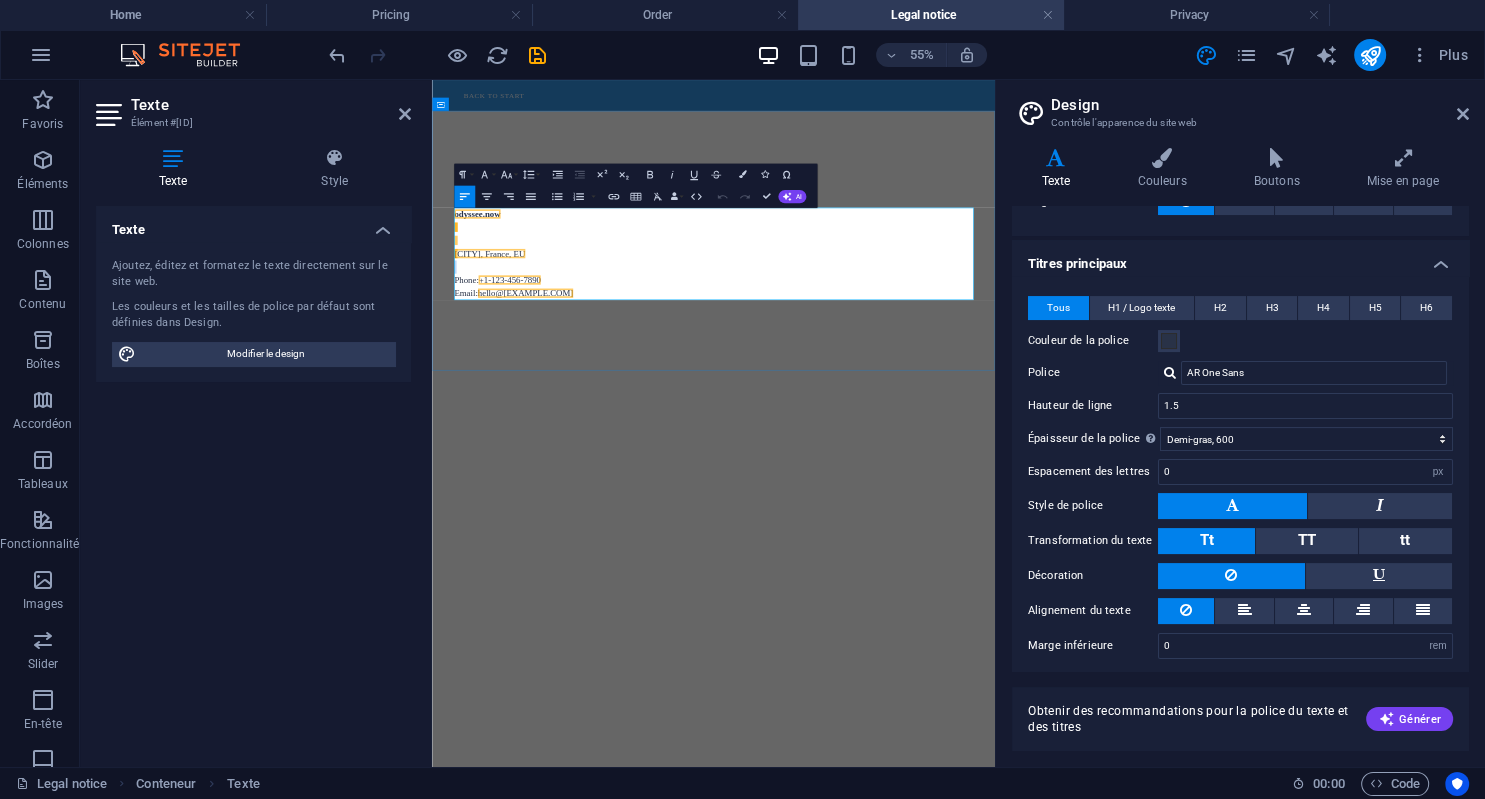 click on "Phone:  +1-[PHONE] Email:  hello@example.com" at bounding box center (944, 456) 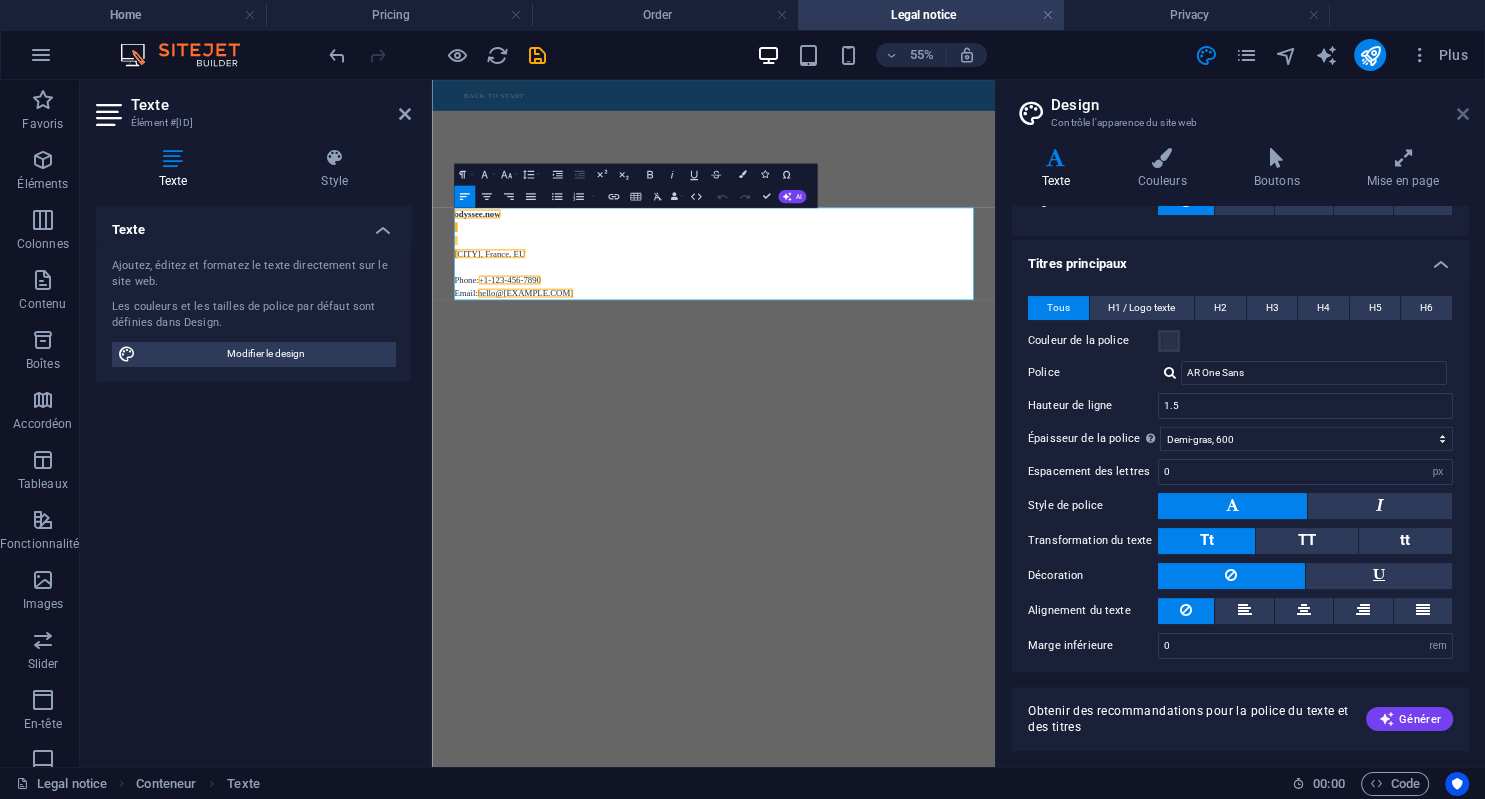 click at bounding box center (1463, 114) 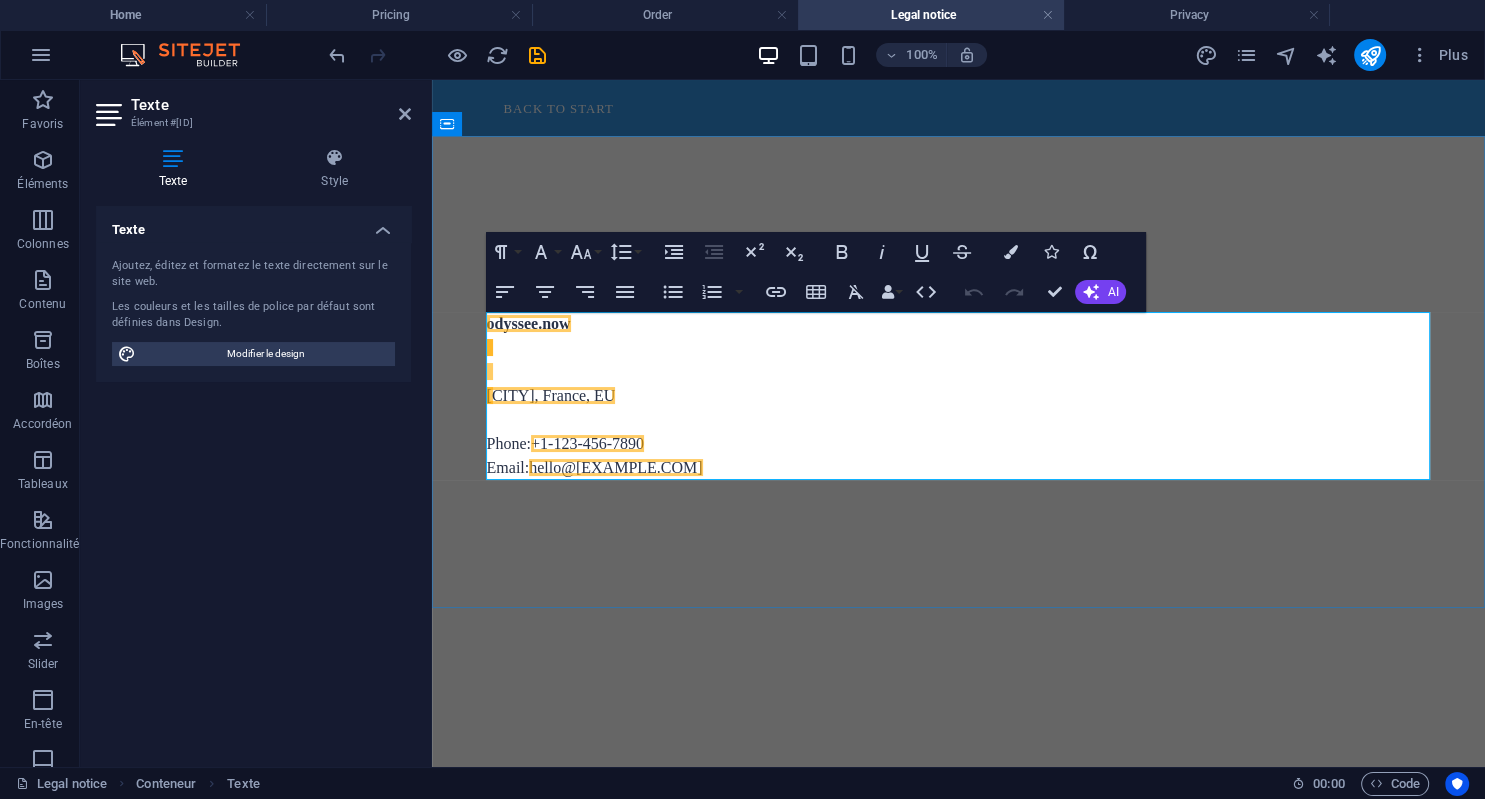 click on "+1-123-456-7890" at bounding box center (587, 443) 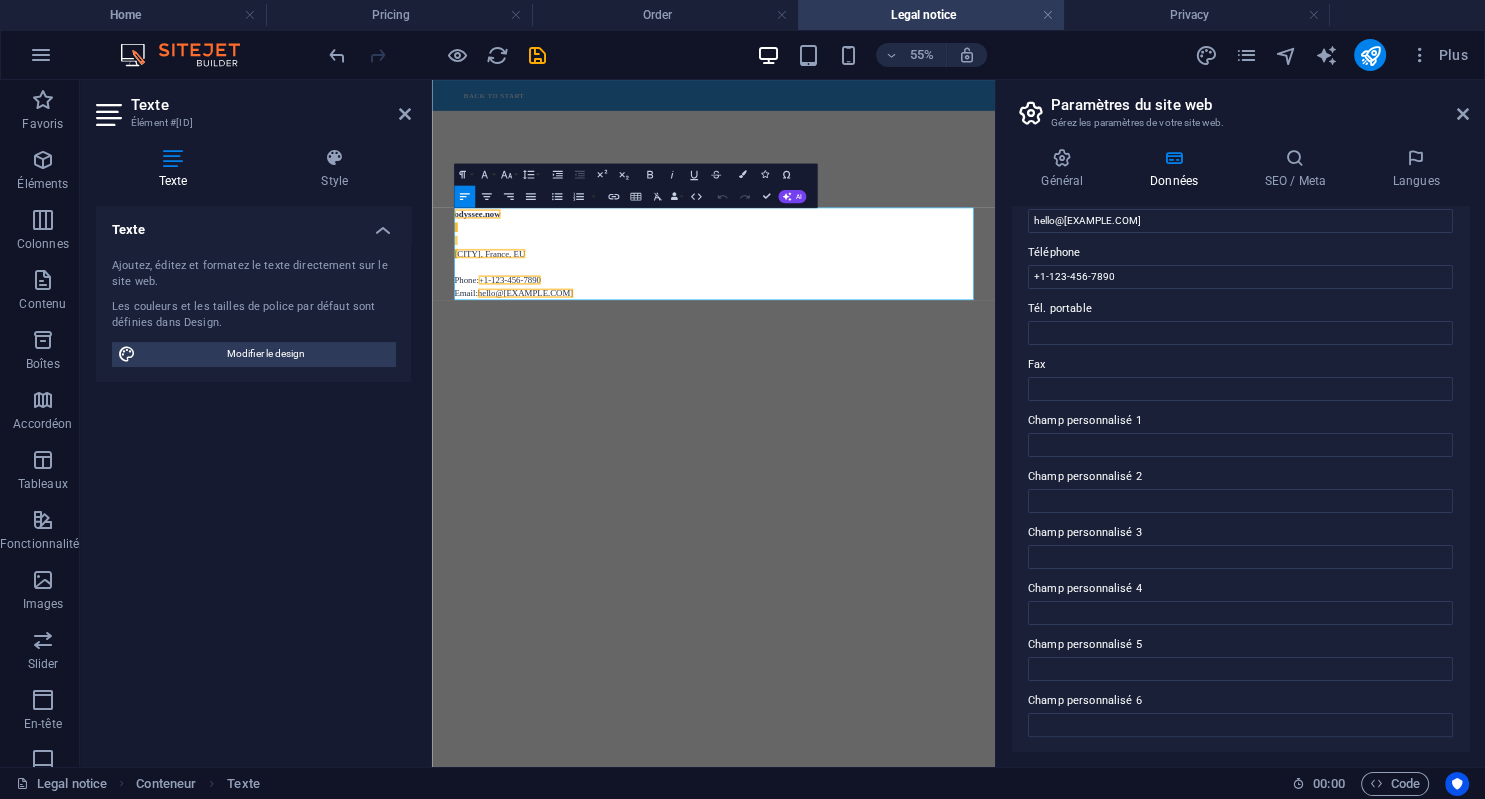 scroll, scrollTop: 415, scrollLeft: 0, axis: vertical 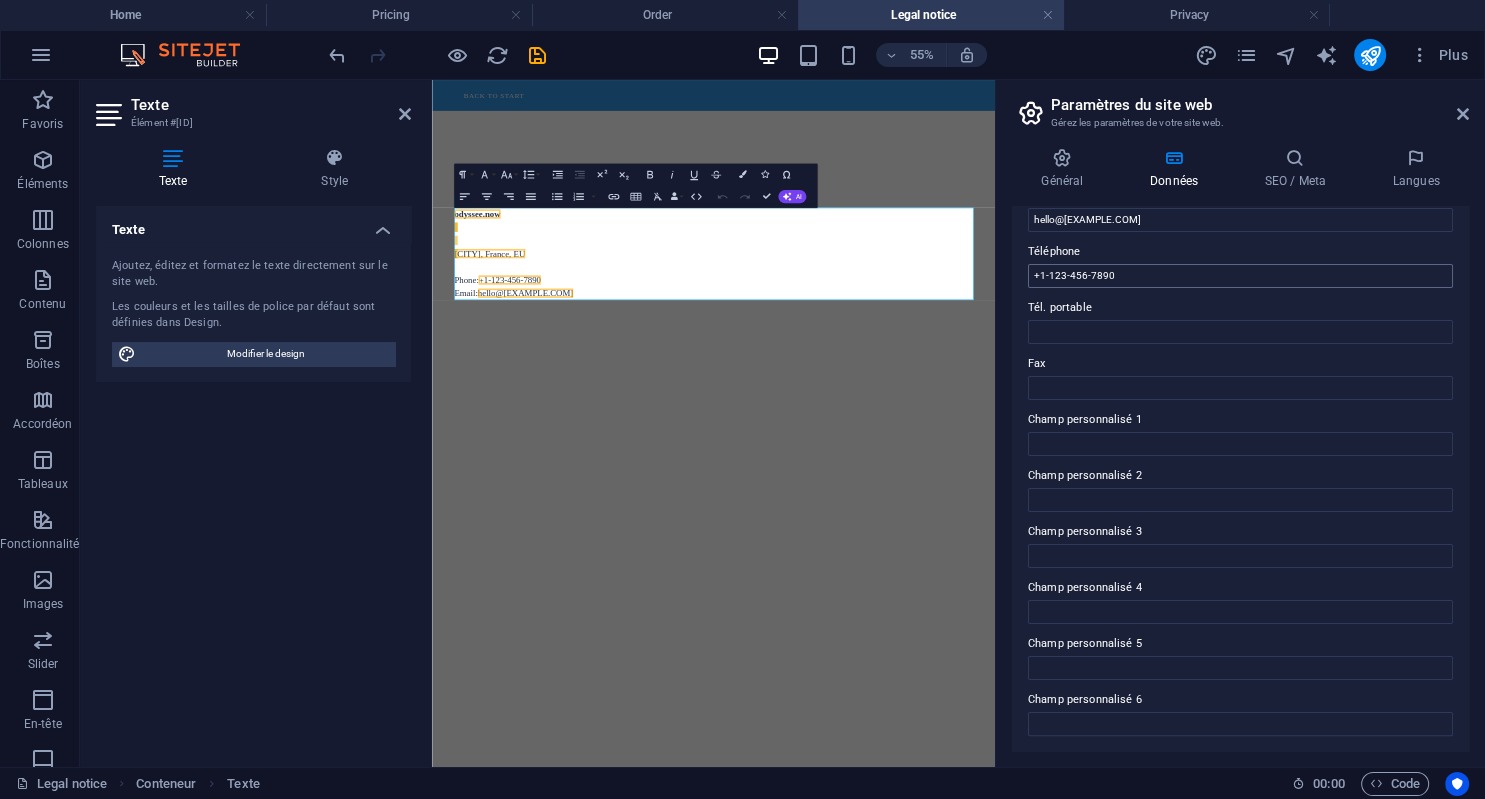 drag, startPoint x: 1146, startPoint y: 259, endPoint x: 1130, endPoint y: 274, distance: 21.931713 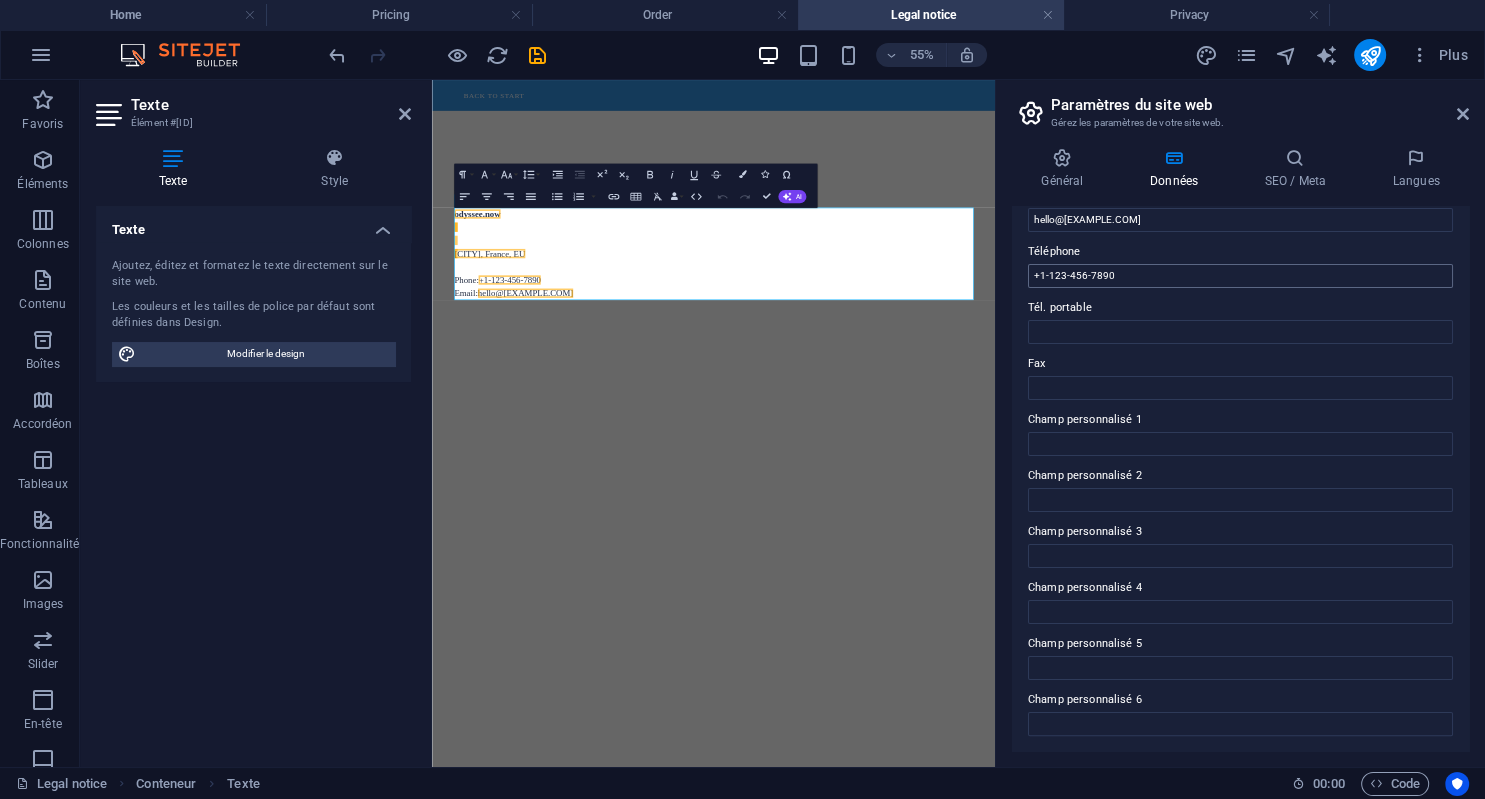 click on "Téléphone [PHONE]" at bounding box center (1240, 264) 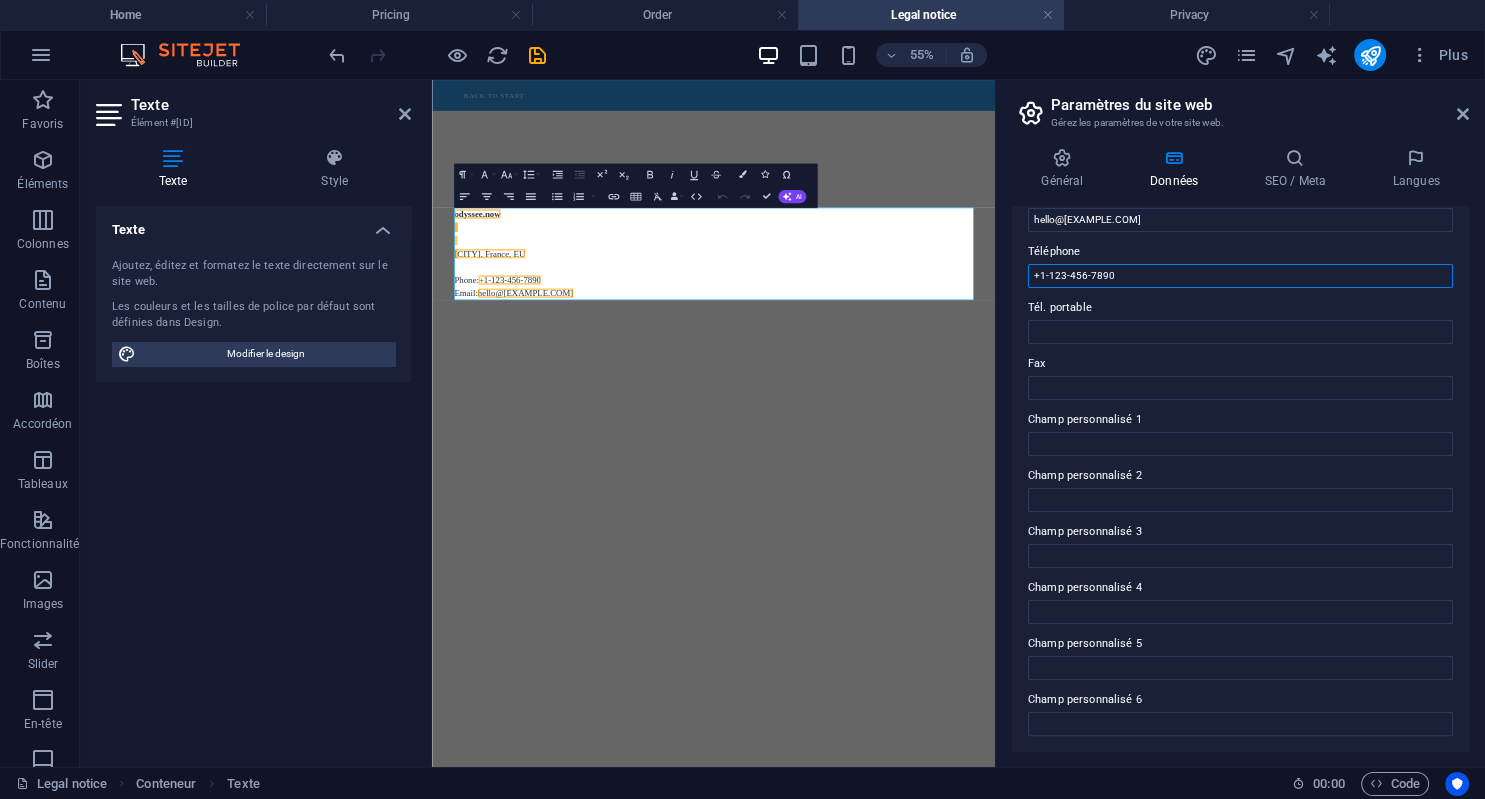 click on "+1-123-456-7890" at bounding box center (1240, 276) 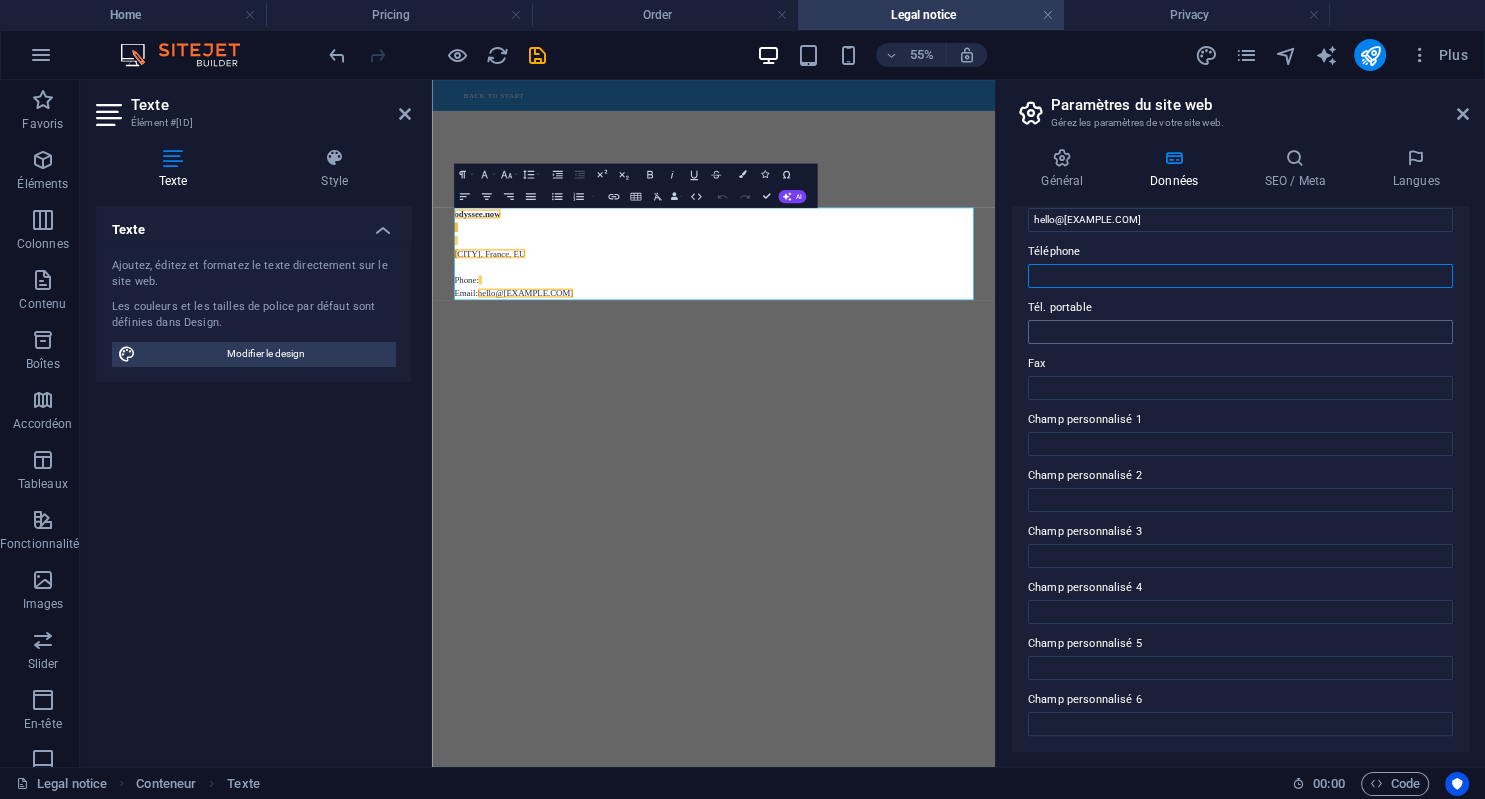 type 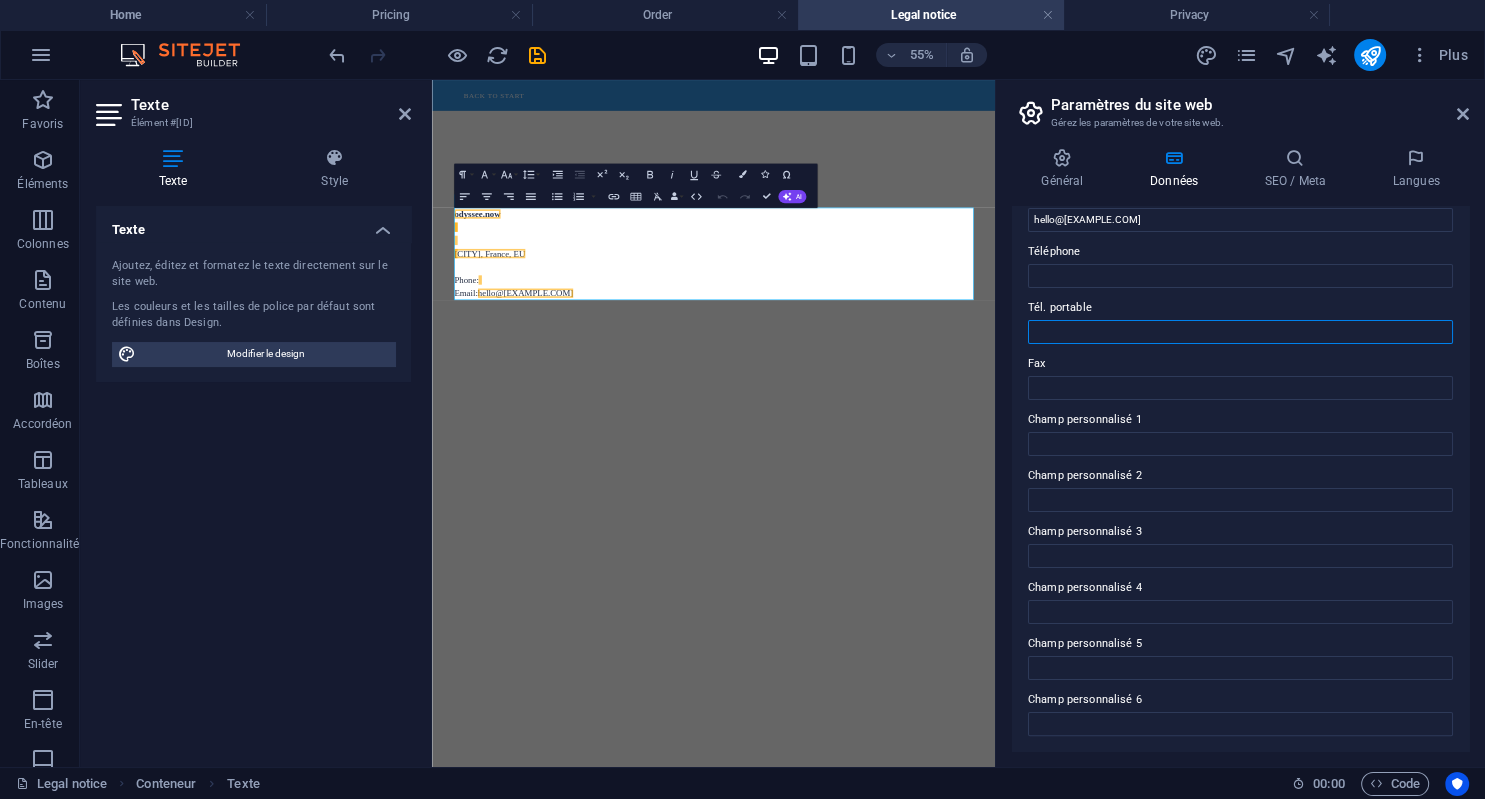click on "Tél. portable" at bounding box center (1240, 332) 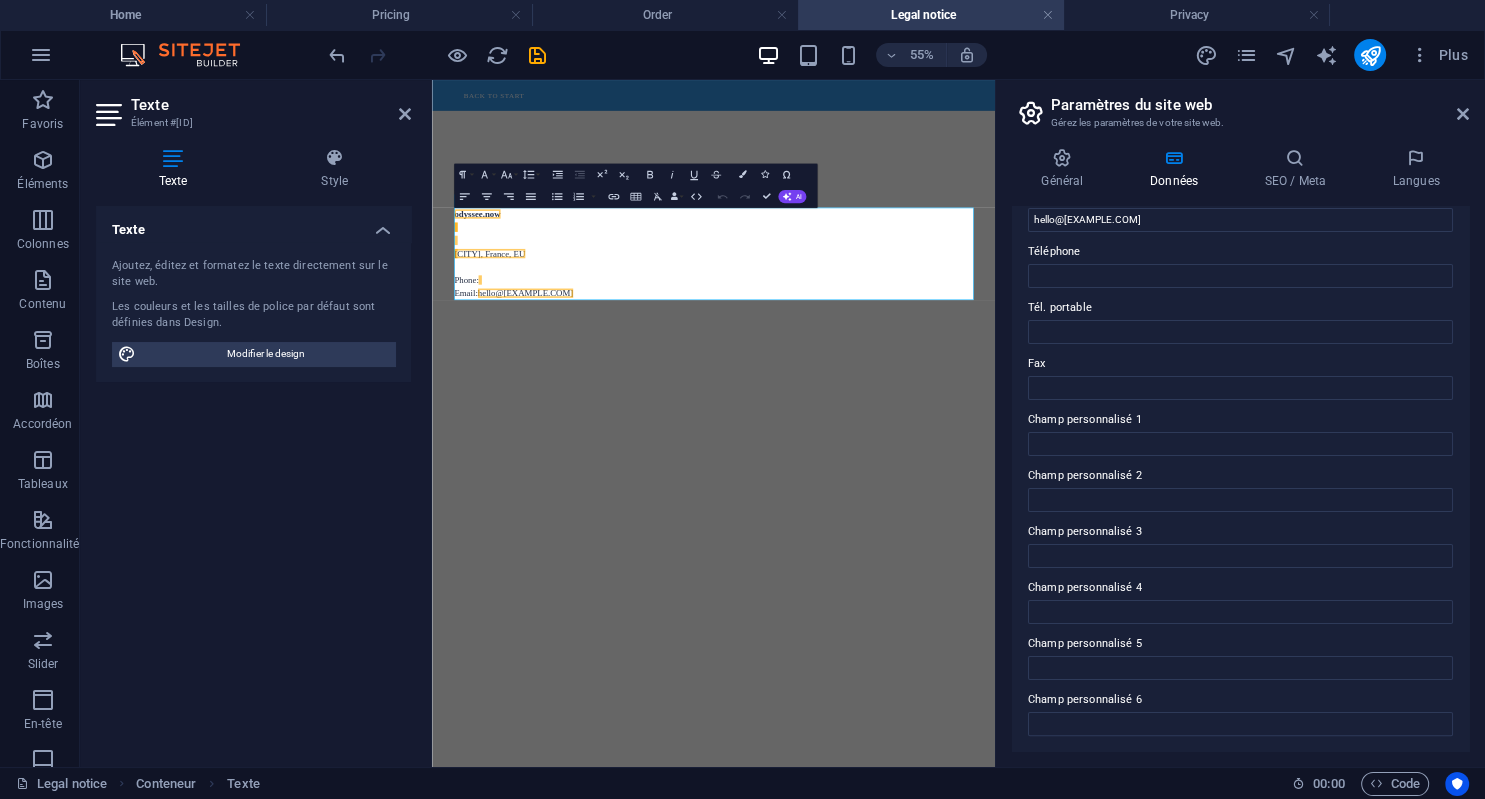 click on "Téléphone" at bounding box center (1240, 252) 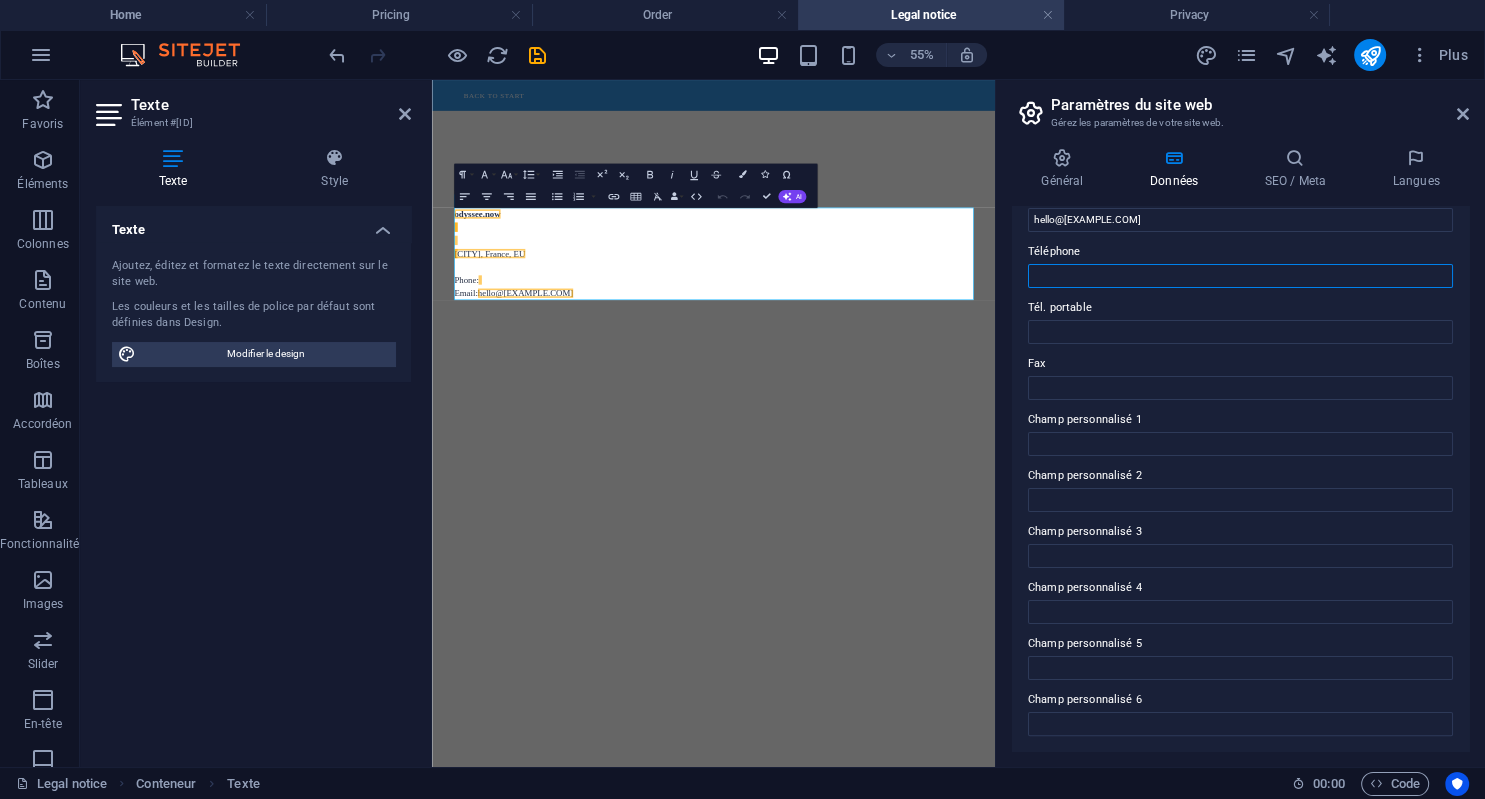 click on "Téléphone" at bounding box center (1240, 276) 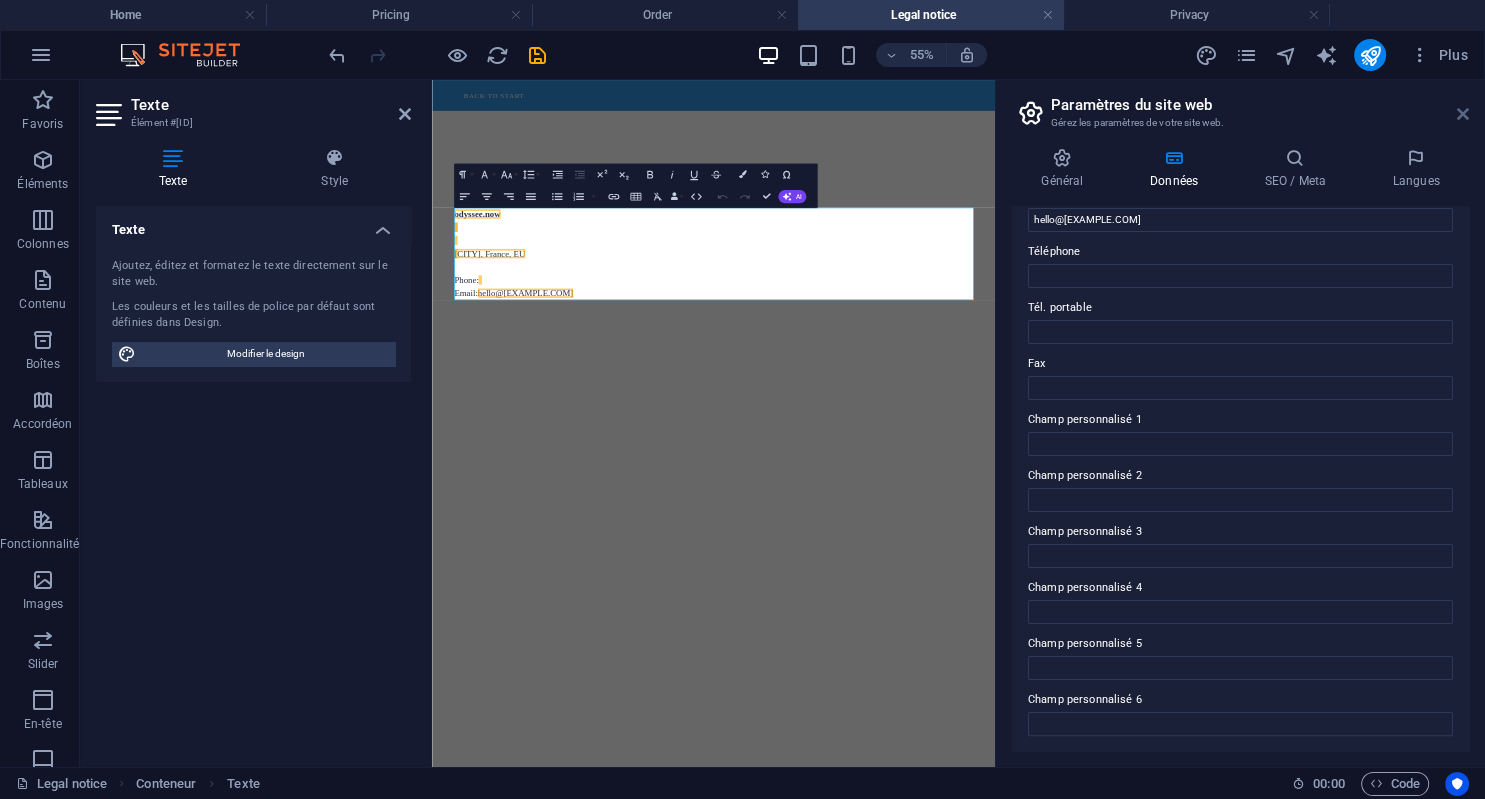 click at bounding box center [1463, 114] 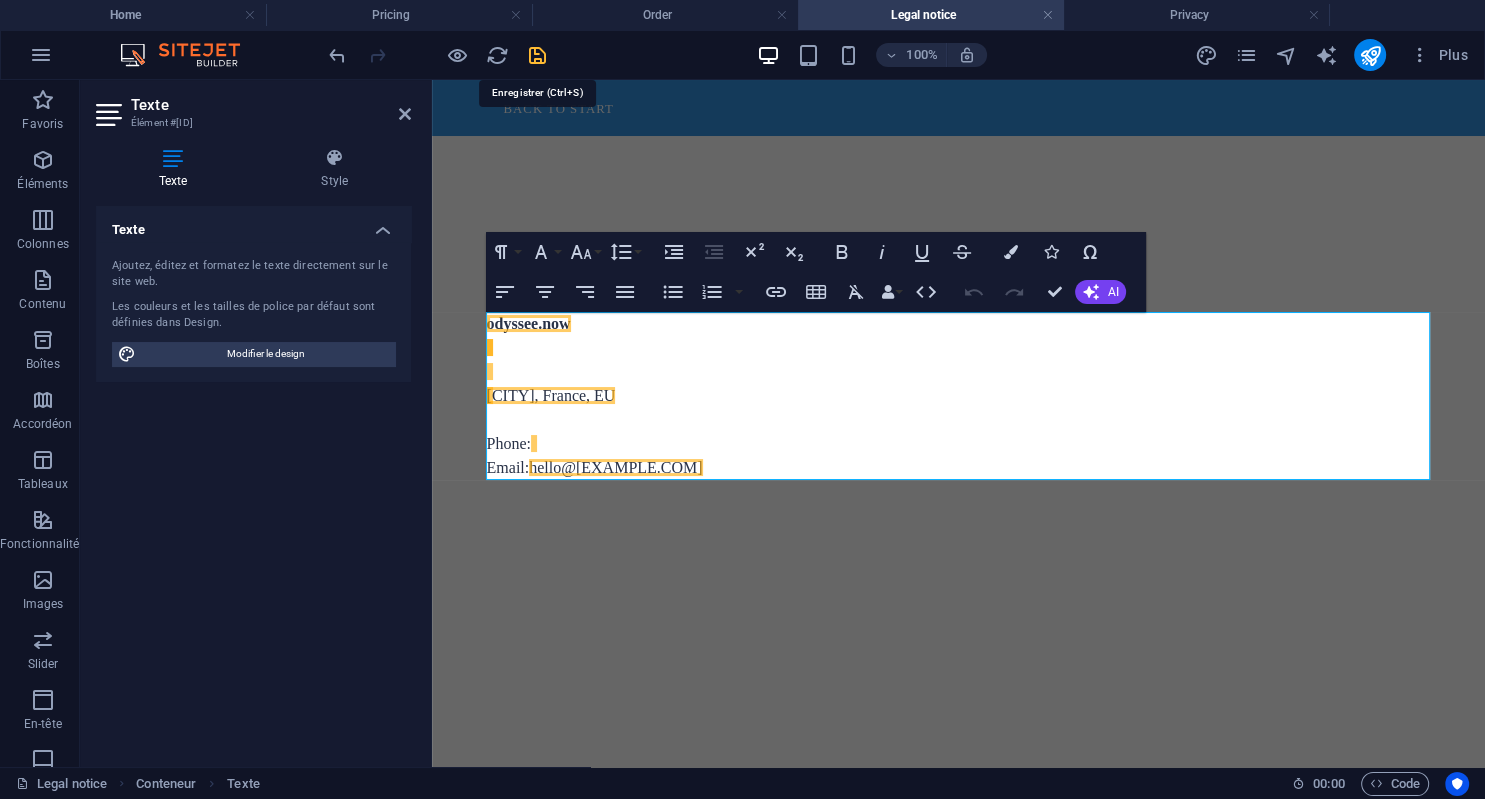 click at bounding box center [537, 55] 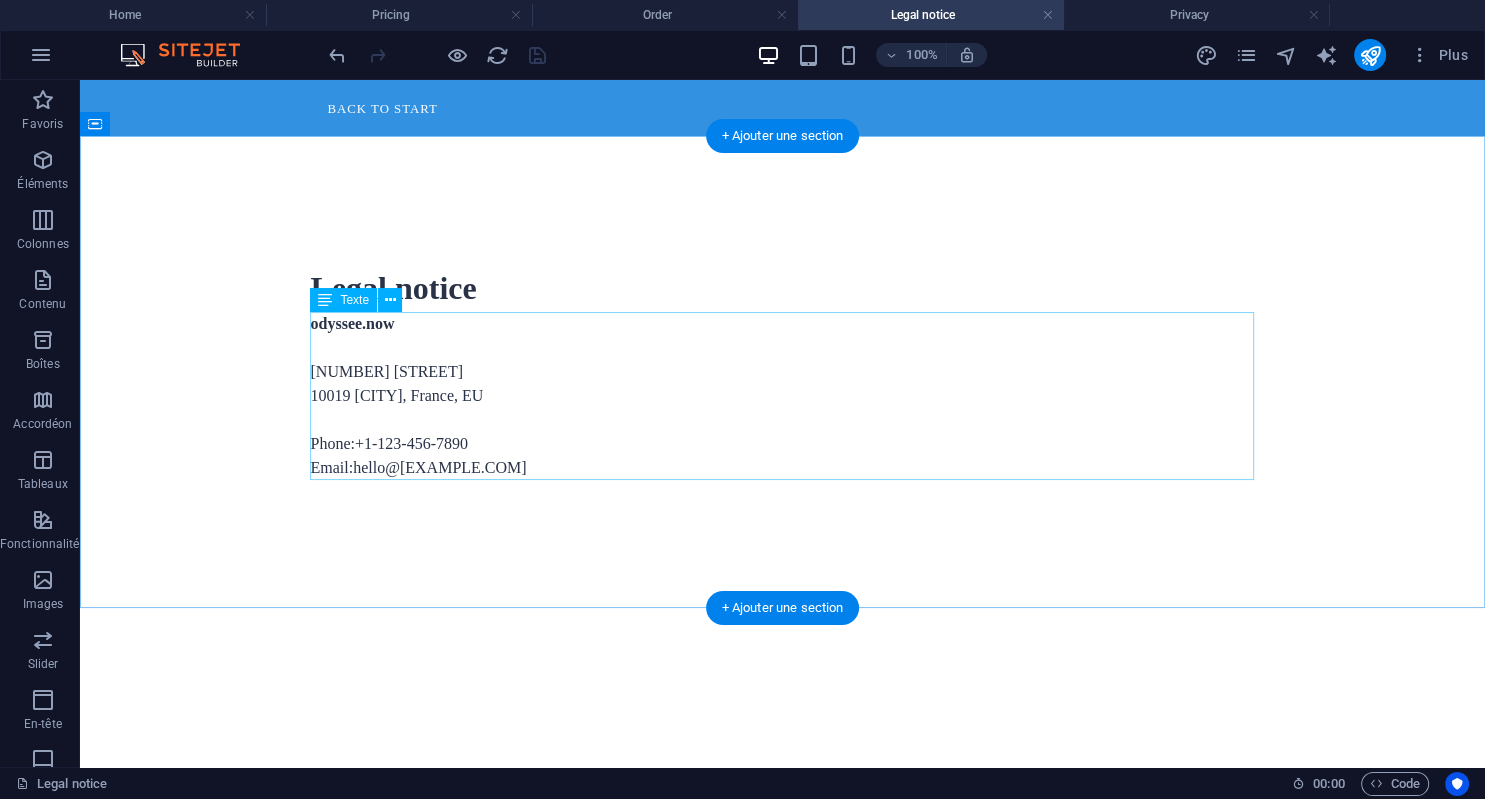click on "odyssee.now   2 Columbus Circle 10019   [CITY], France, EU Phone:  +1-[PHONE] Email:  [EMAIL]" at bounding box center [783, 396] 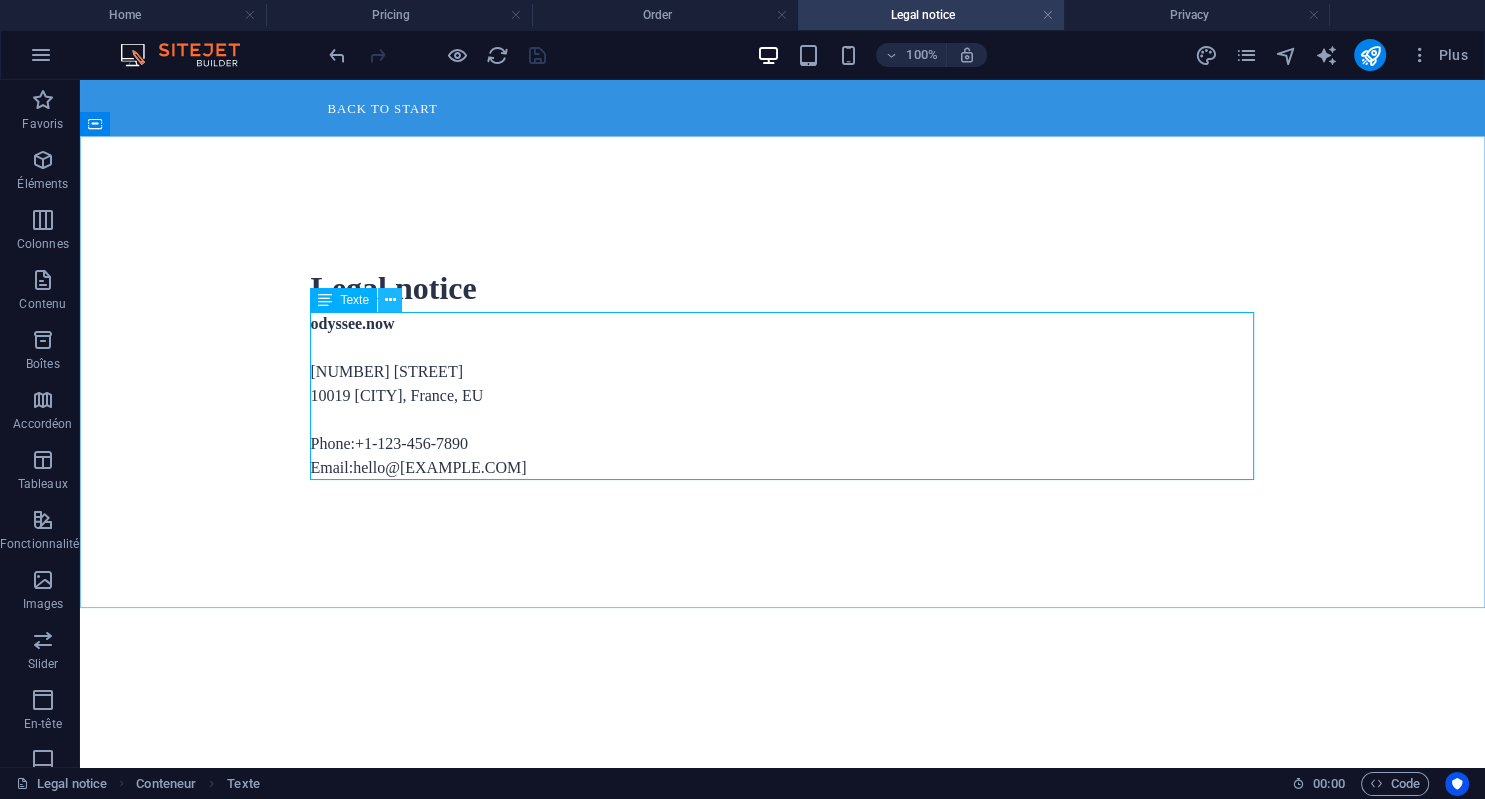 click at bounding box center (390, 300) 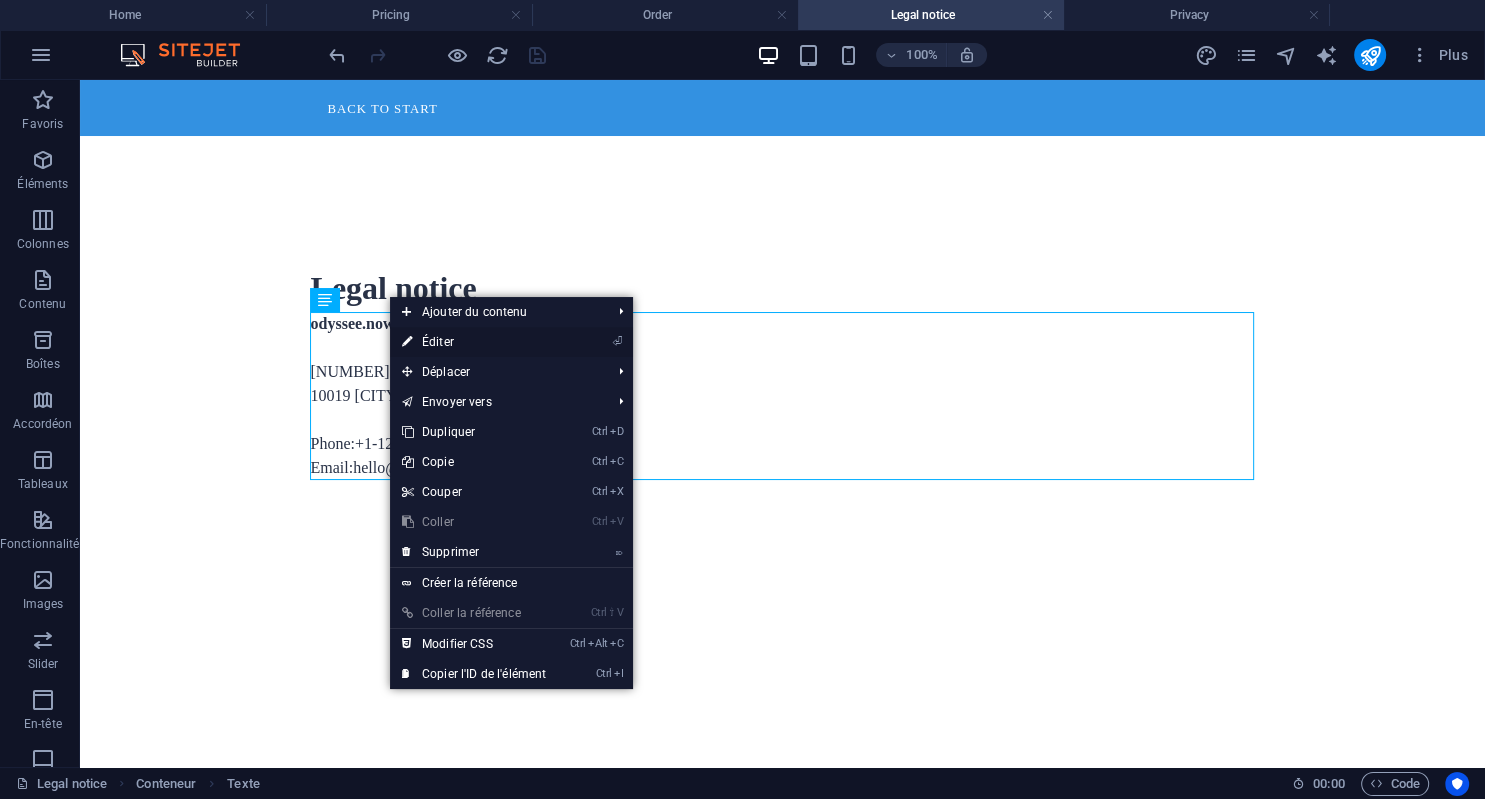 click on "⏎  Éditer" at bounding box center (474, 342) 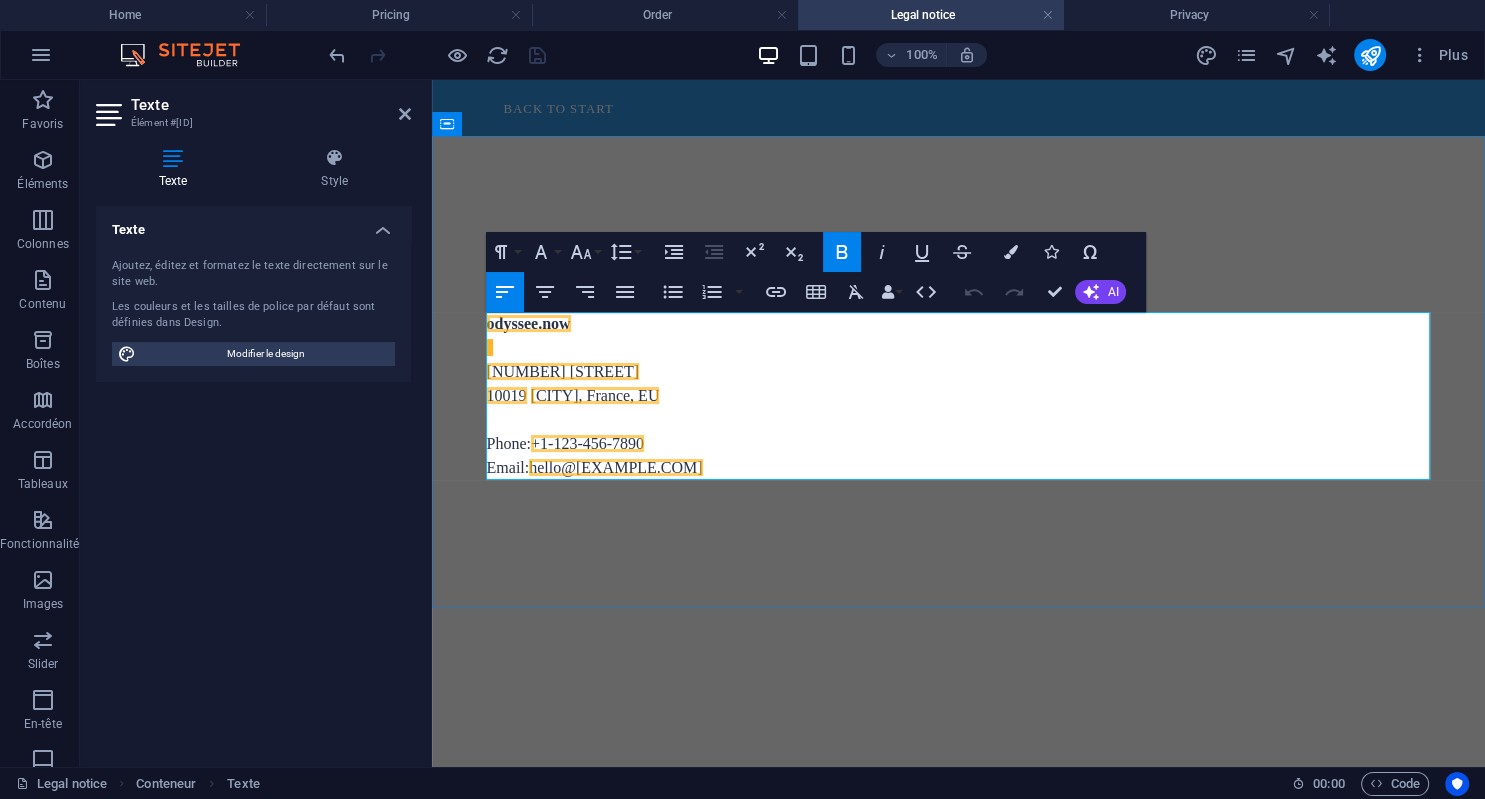 click on "[NUMBER] [STREET]" at bounding box center [563, 371] 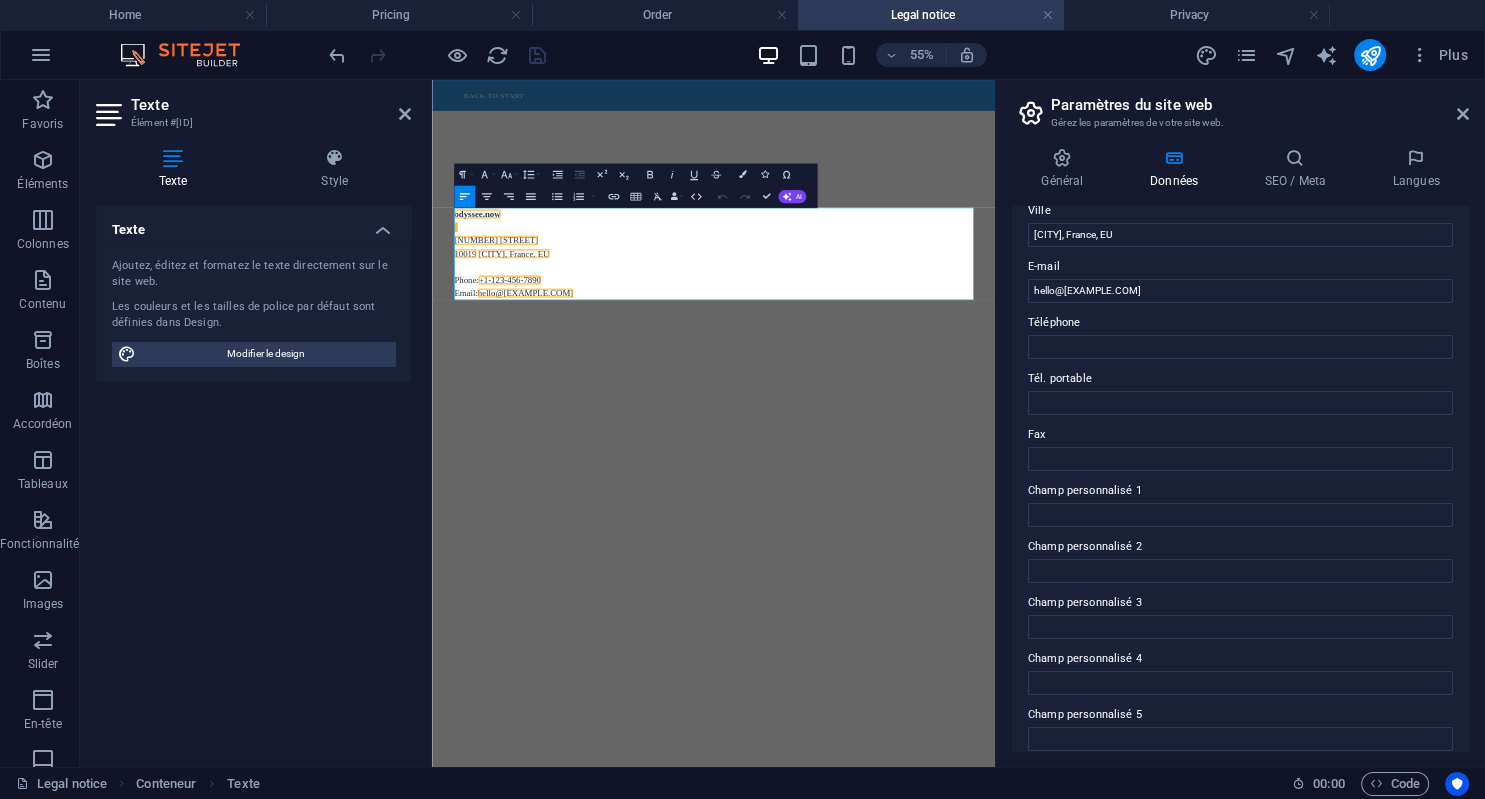 scroll, scrollTop: 415, scrollLeft: 0, axis: vertical 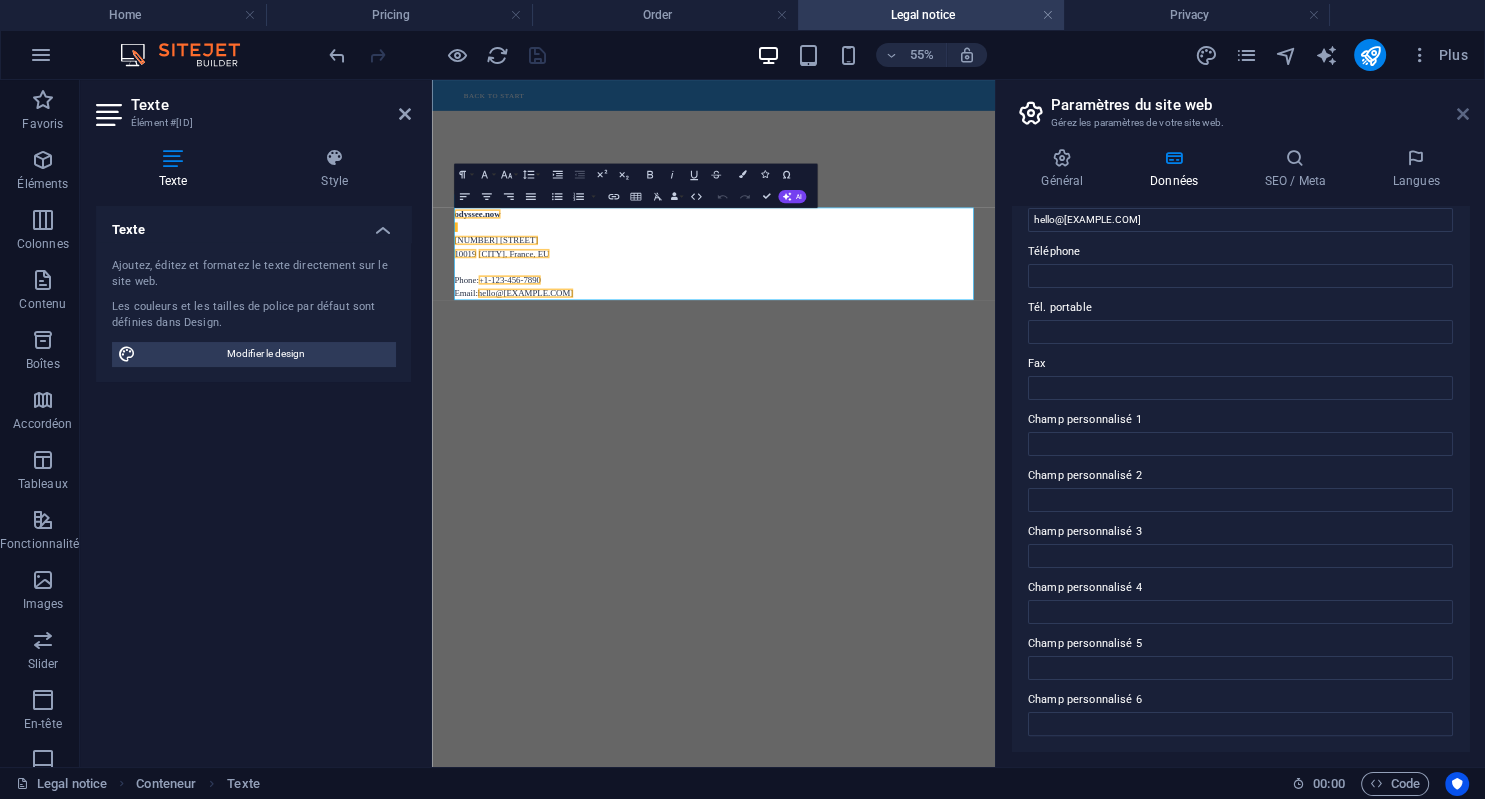 click at bounding box center [1463, 114] 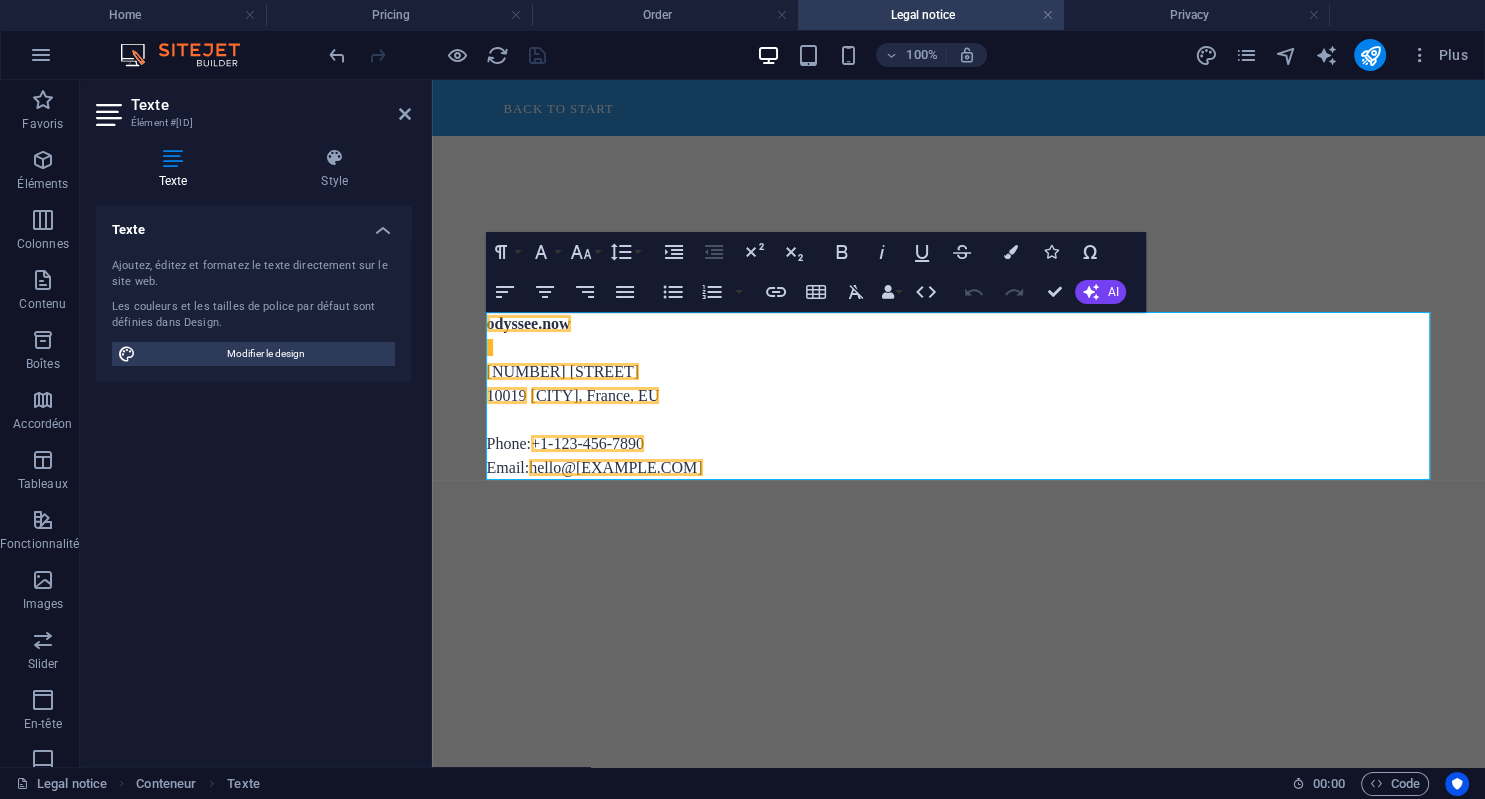 click on "Texte Élément #[ID]" at bounding box center (253, 106) 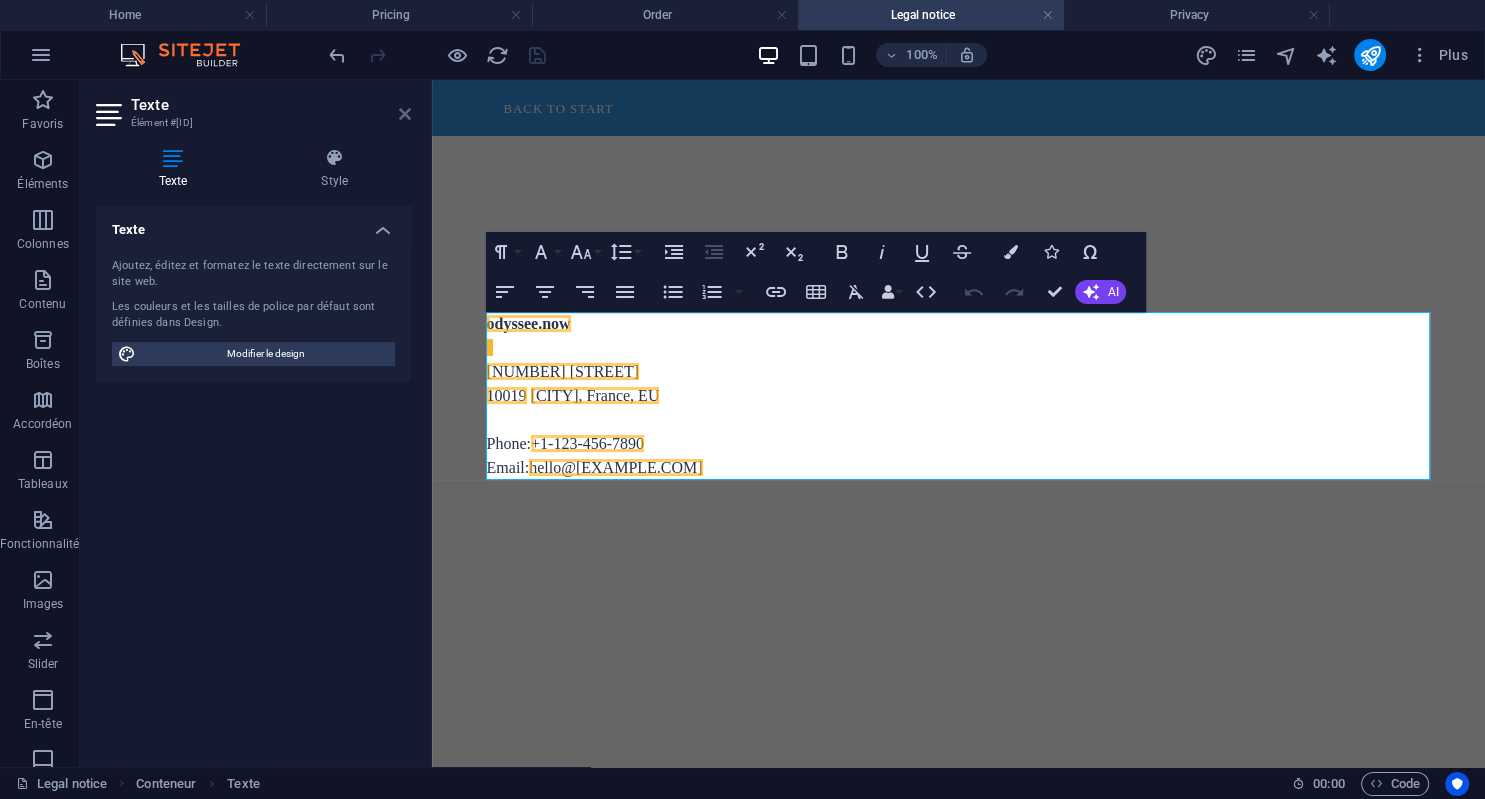 click at bounding box center (405, 114) 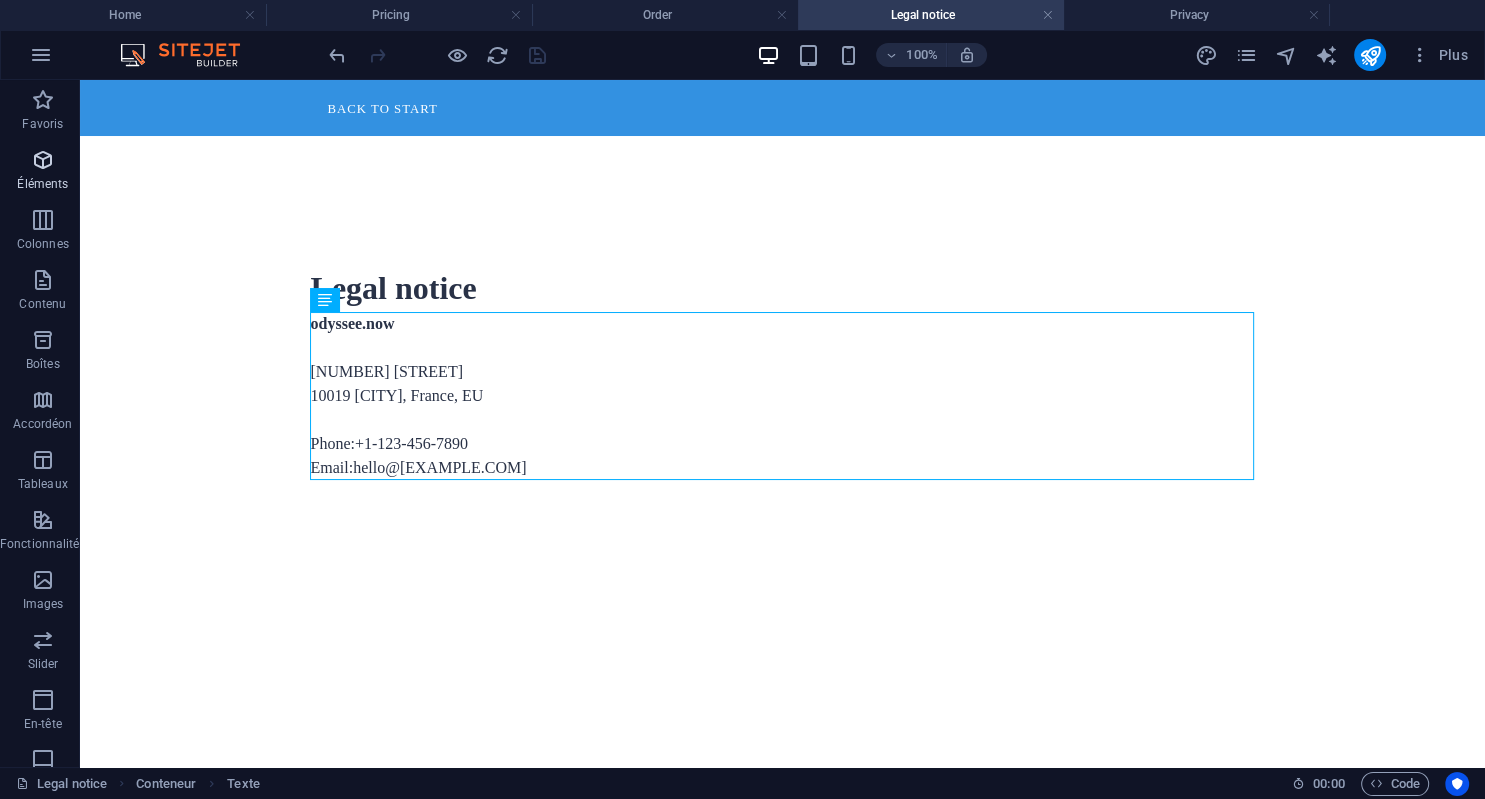 click on "Éléments" at bounding box center (42, 184) 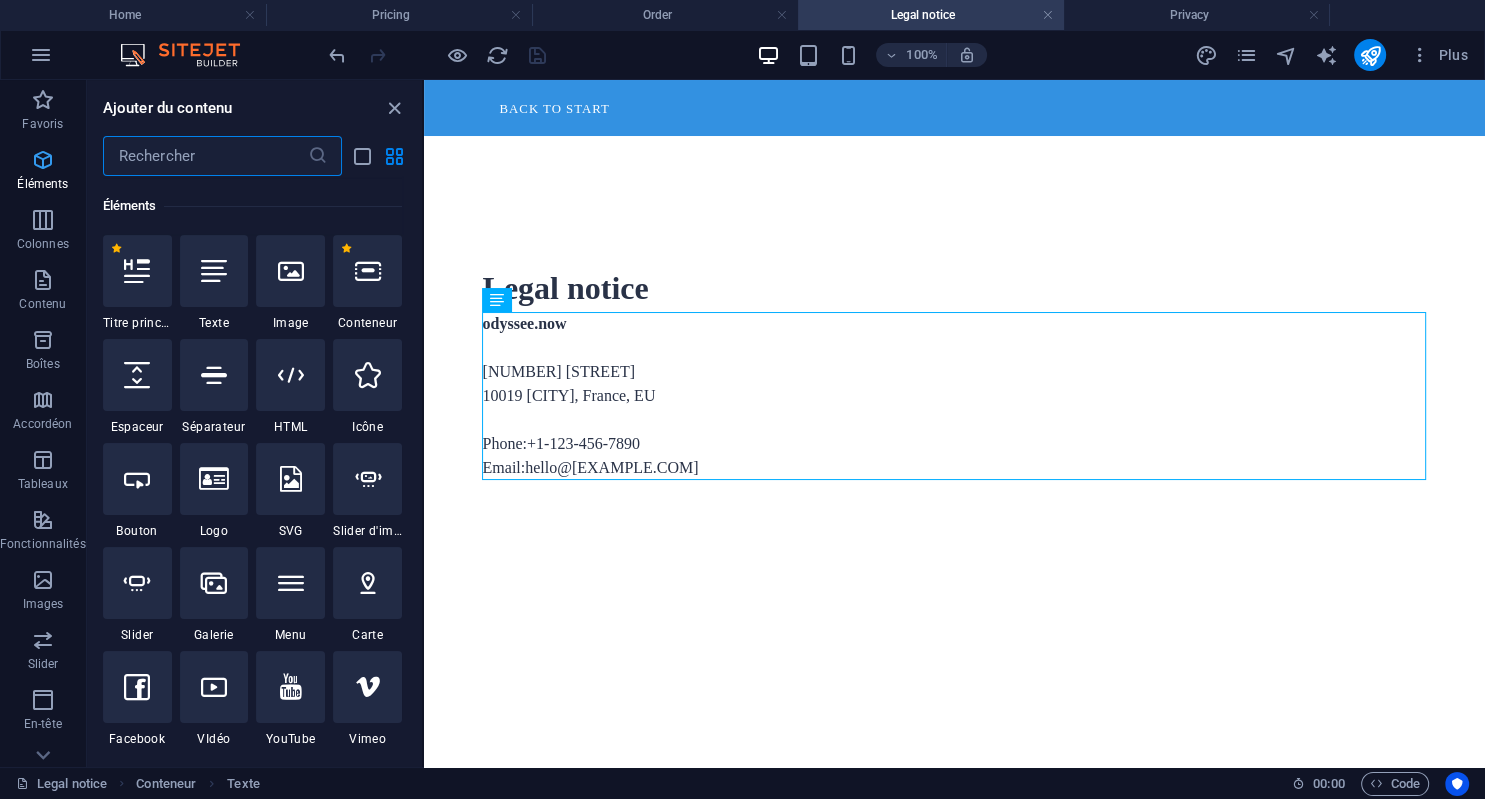 scroll, scrollTop: 212, scrollLeft: 0, axis: vertical 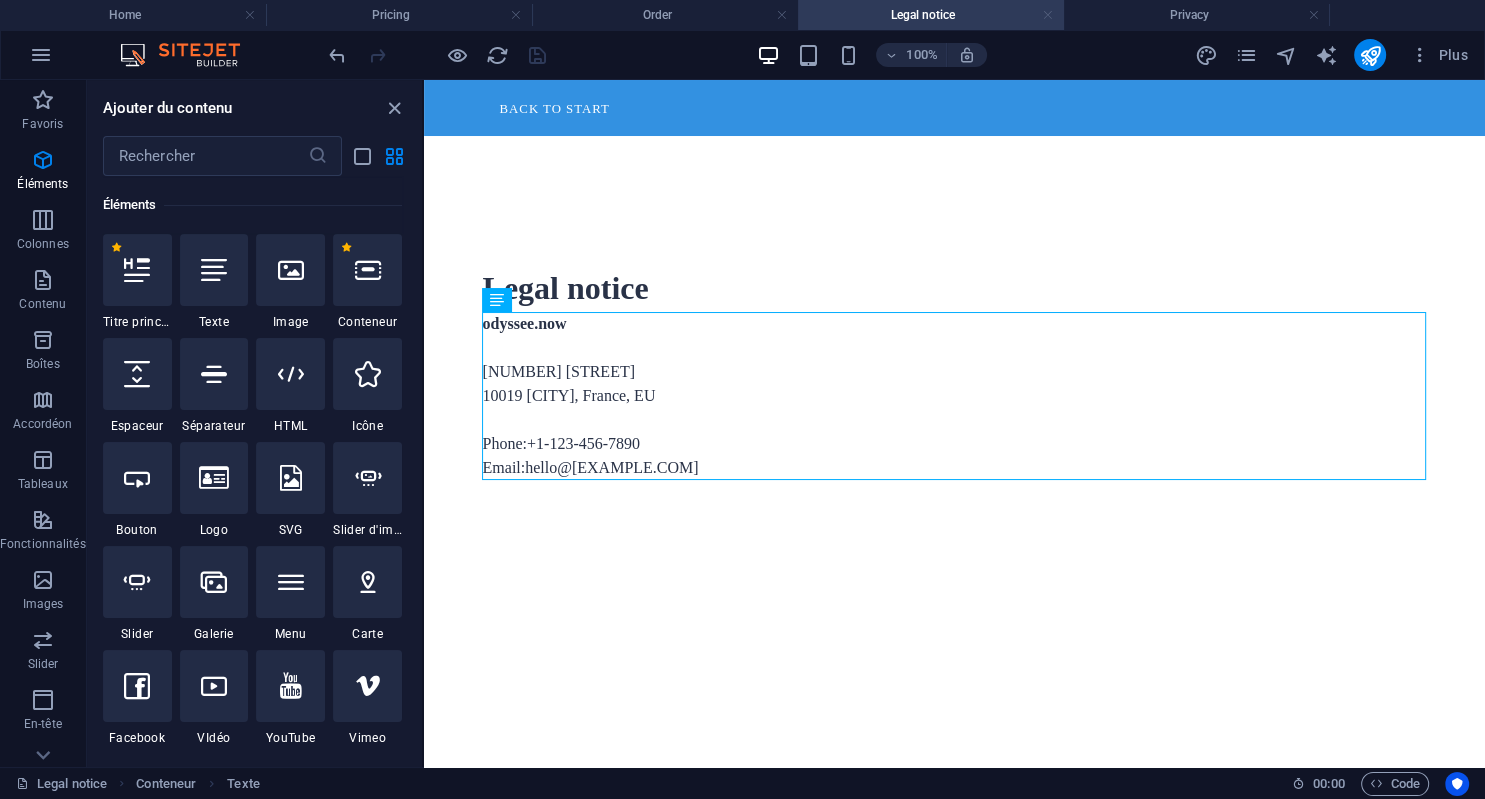 click at bounding box center [1048, 15] 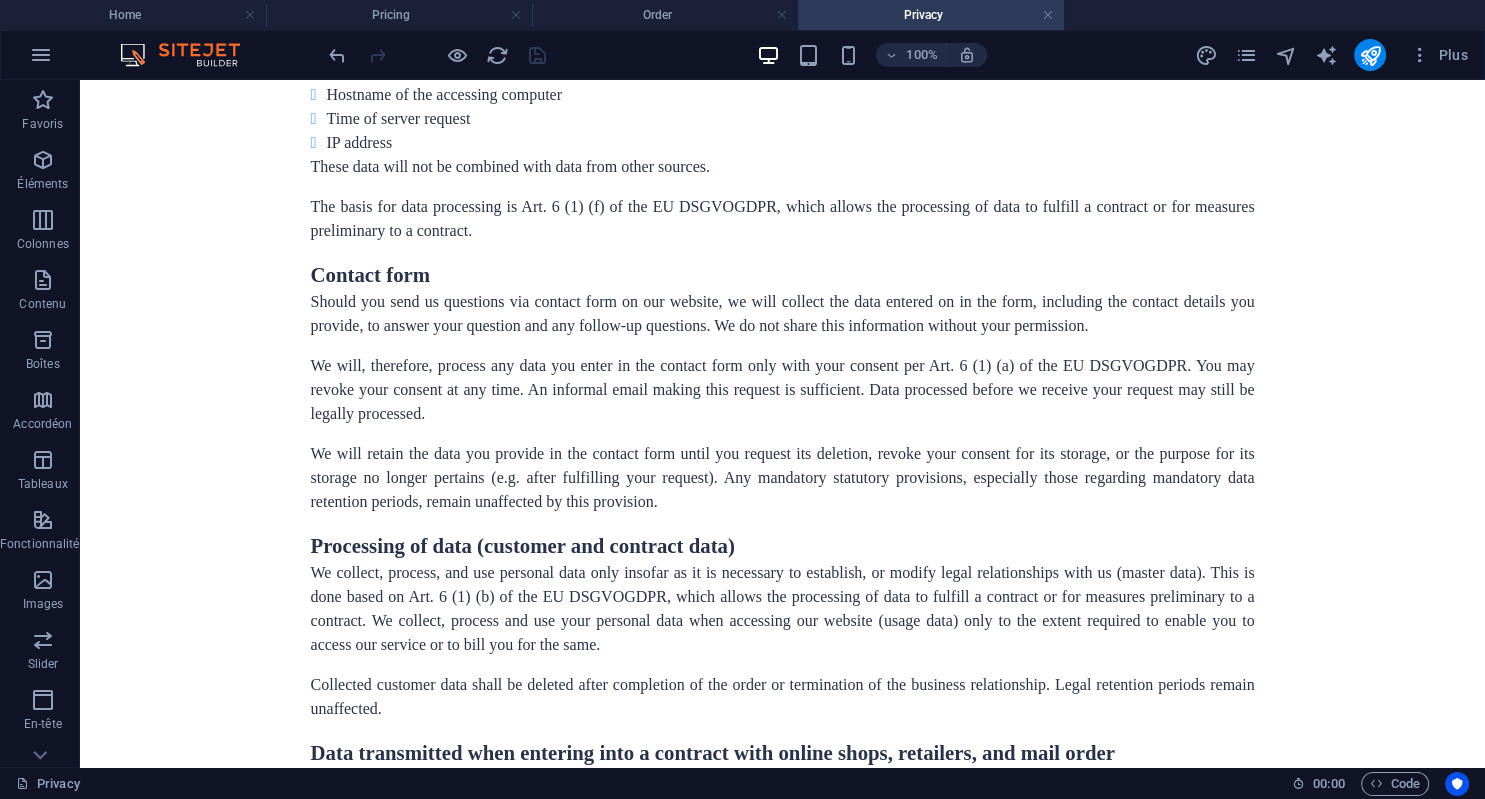 click at bounding box center [1048, 15] 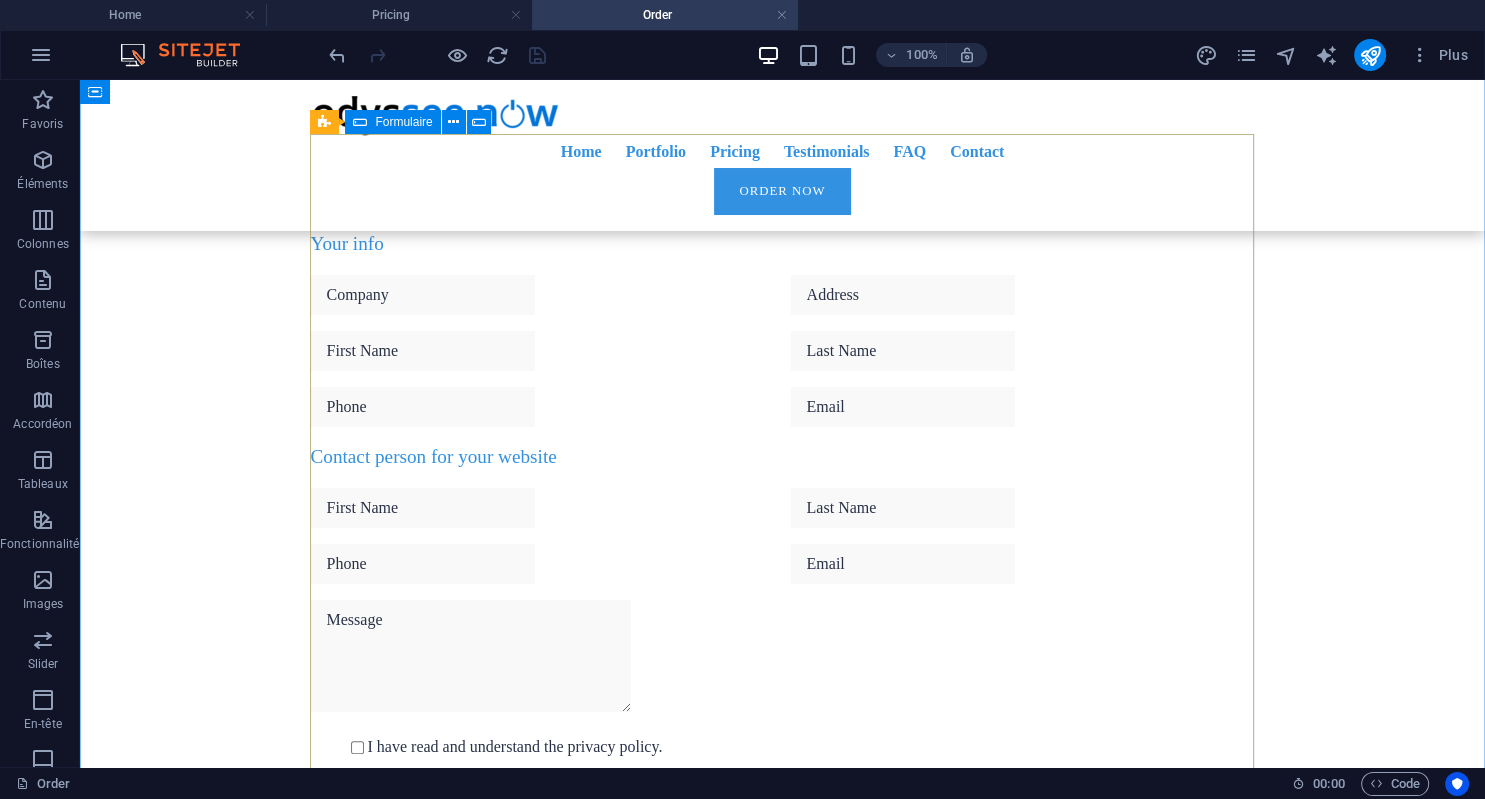 scroll, scrollTop: 0, scrollLeft: 0, axis: both 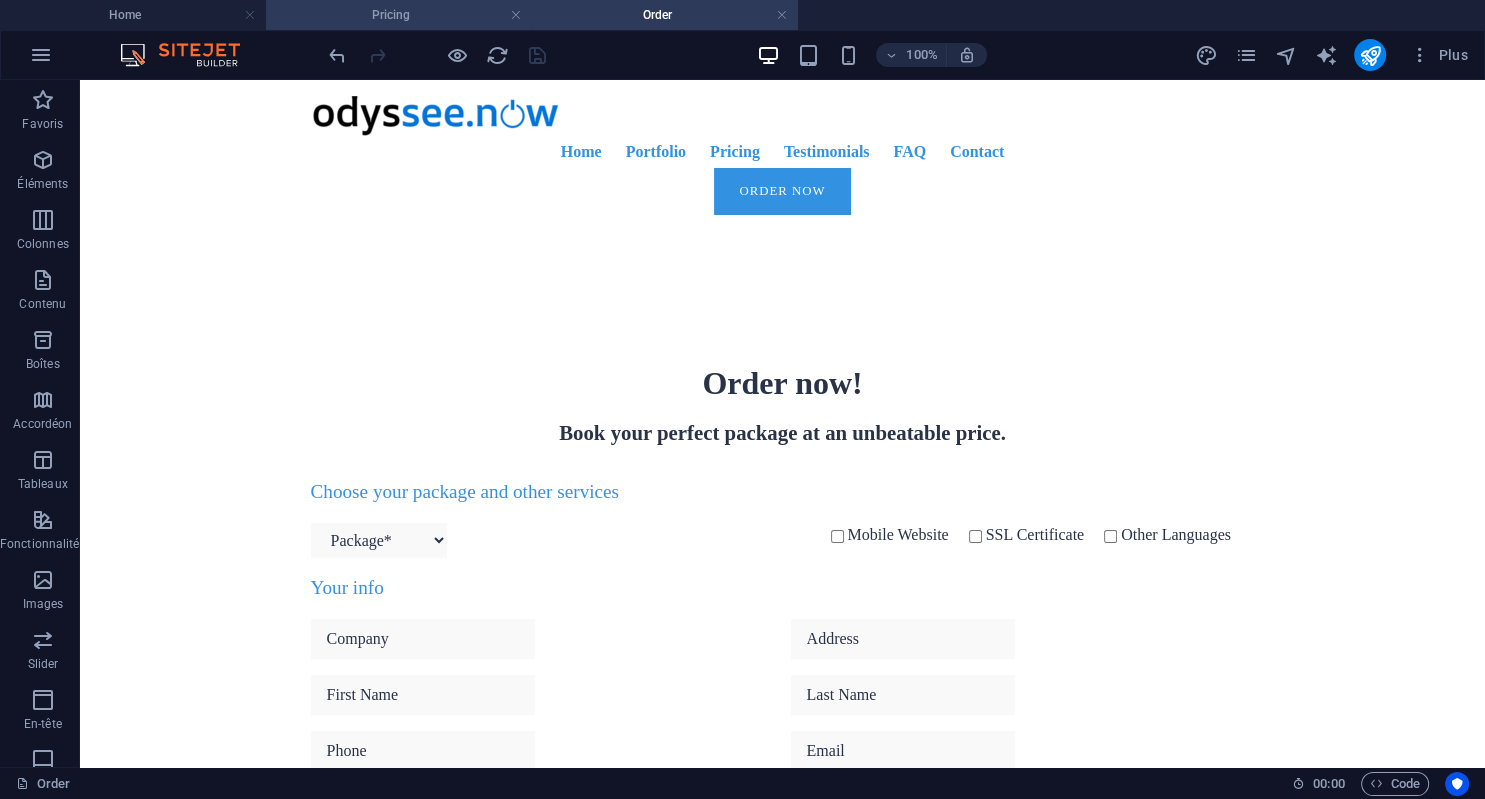 click on "Pricing" at bounding box center [399, 15] 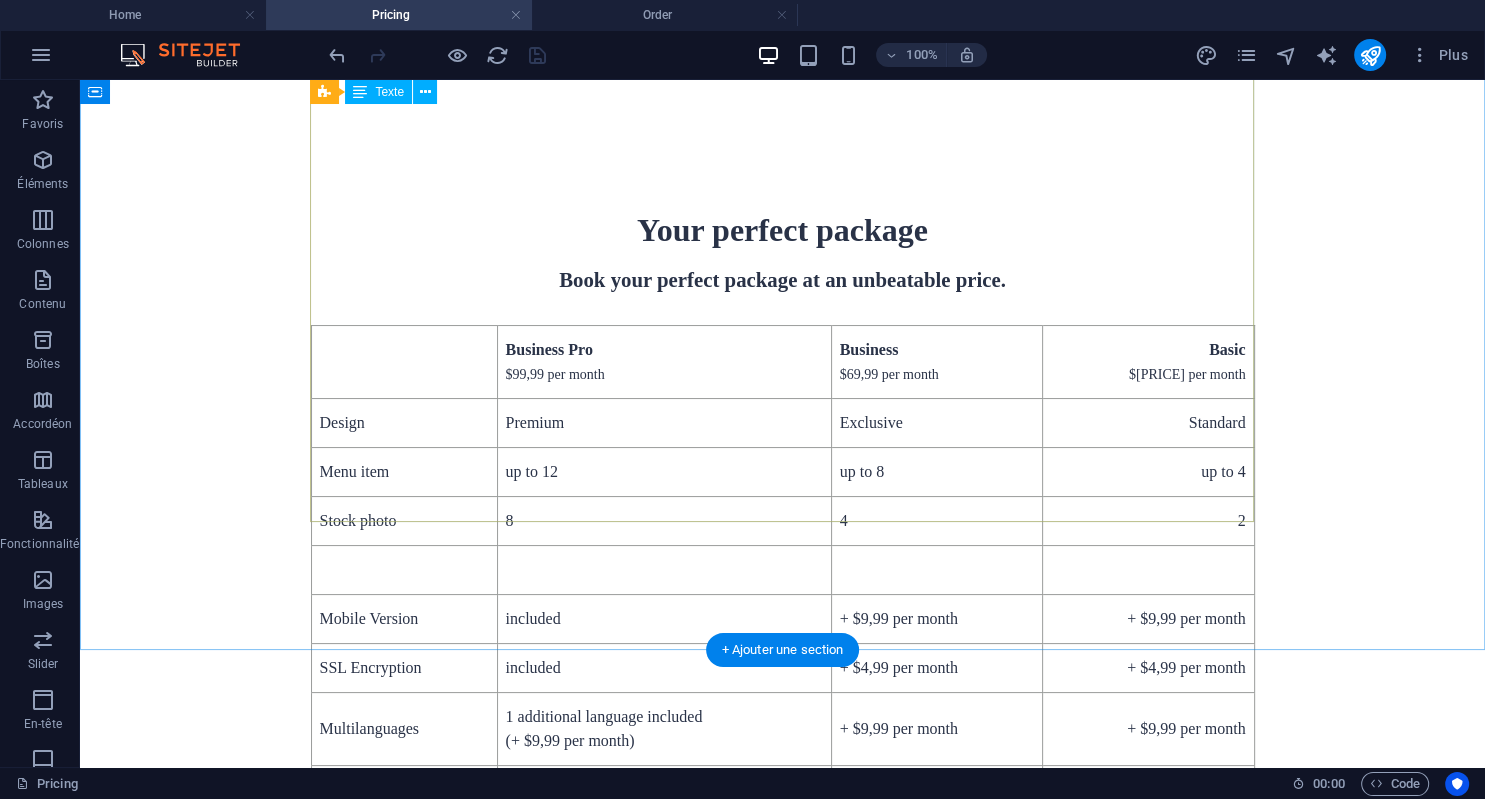 scroll, scrollTop: 0, scrollLeft: 0, axis: both 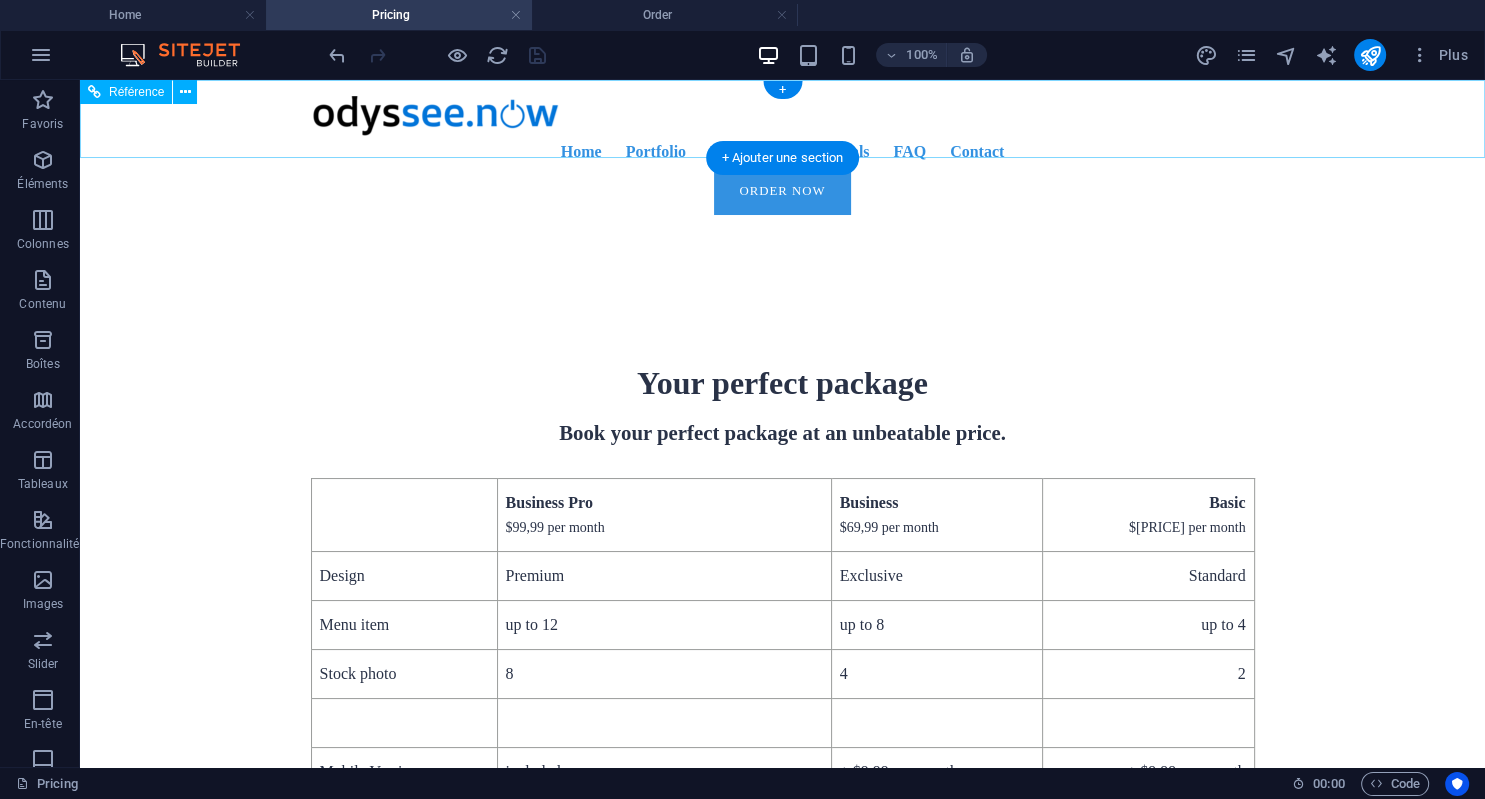click on "Home Portfolio Pricing Testimonials FAQ Contact" at bounding box center [783, 152] 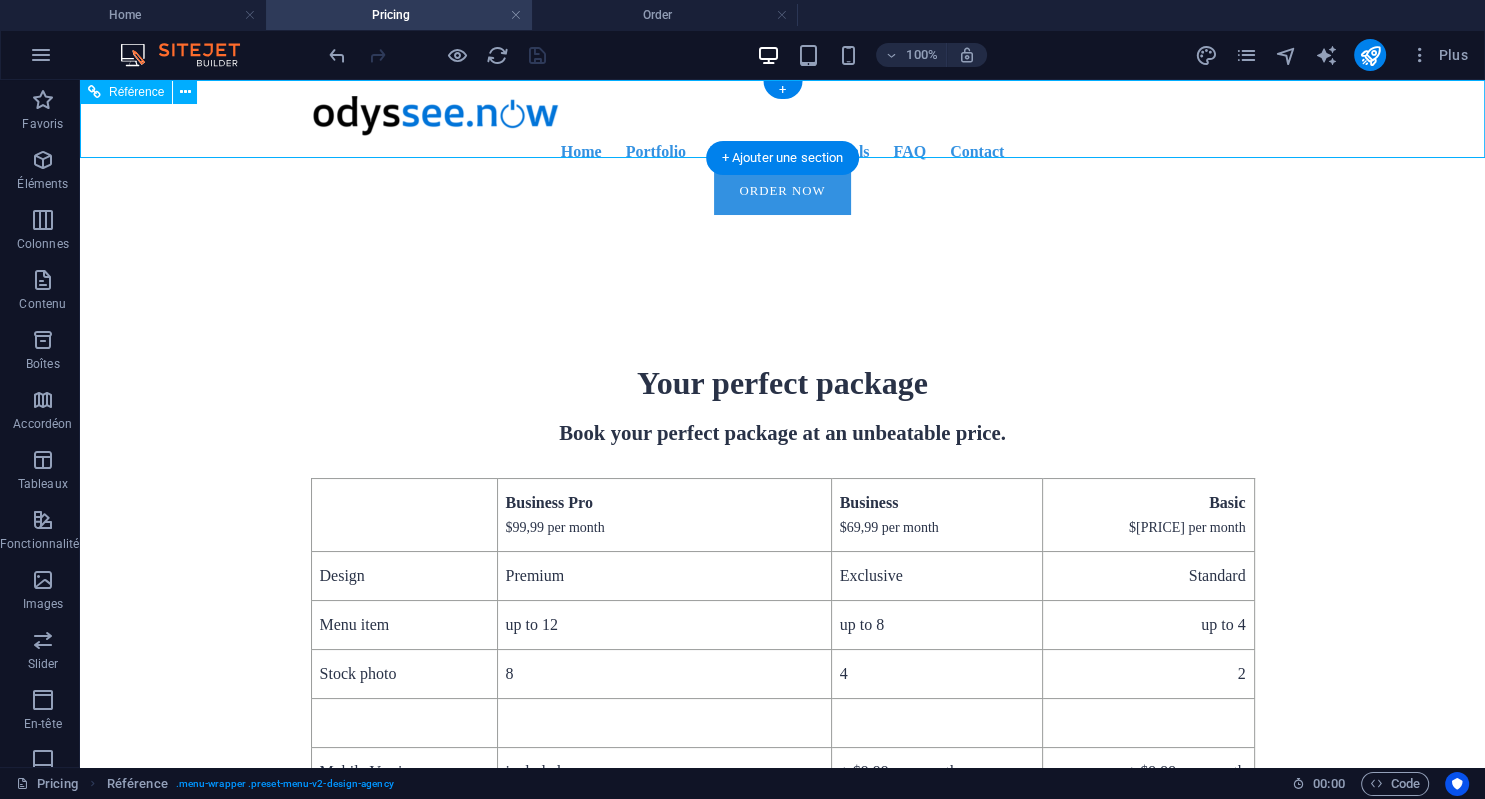 click on "Home Portfolio Pricing Testimonials FAQ Contact" at bounding box center (783, 152) 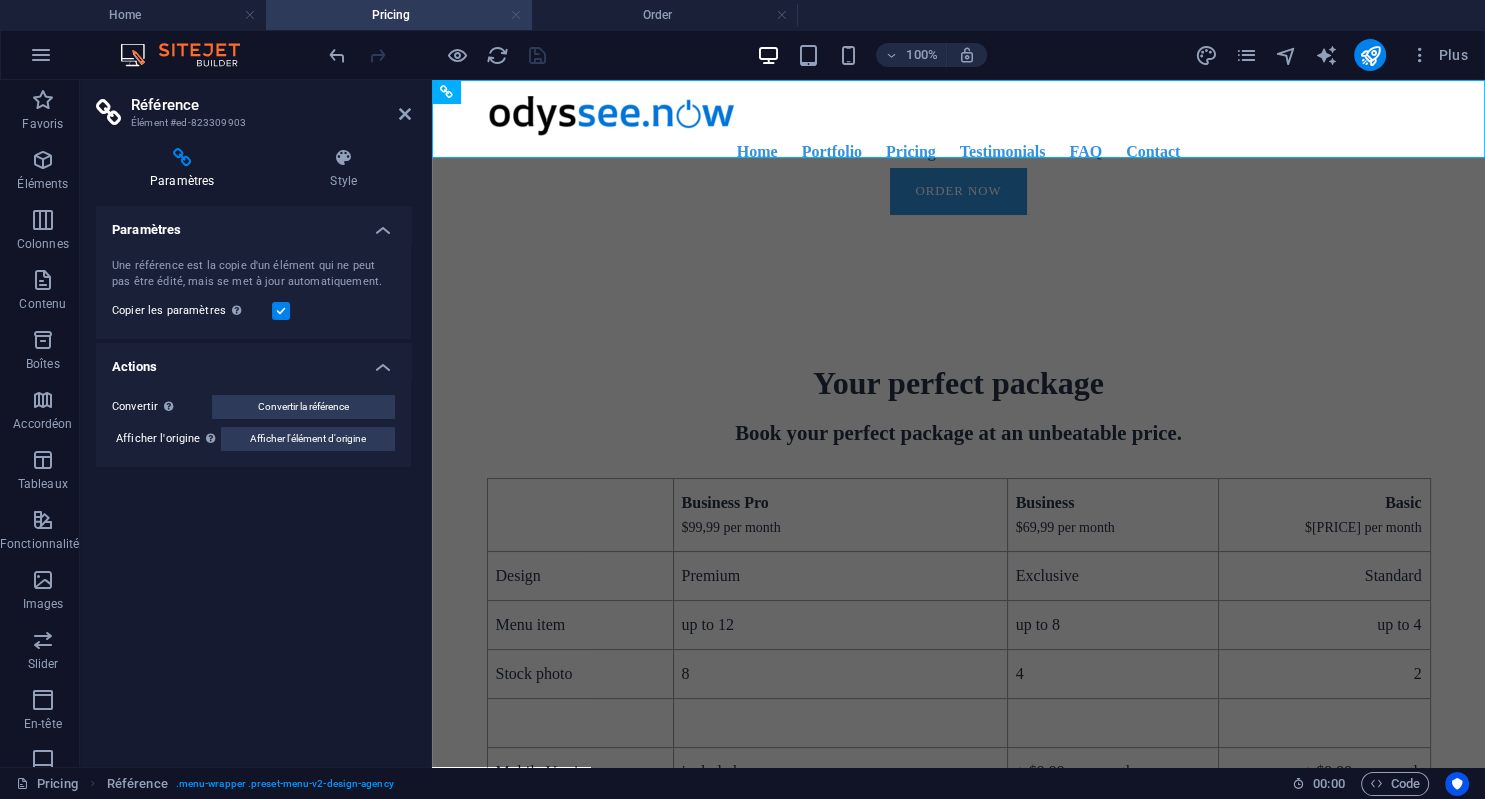 click at bounding box center [516, 15] 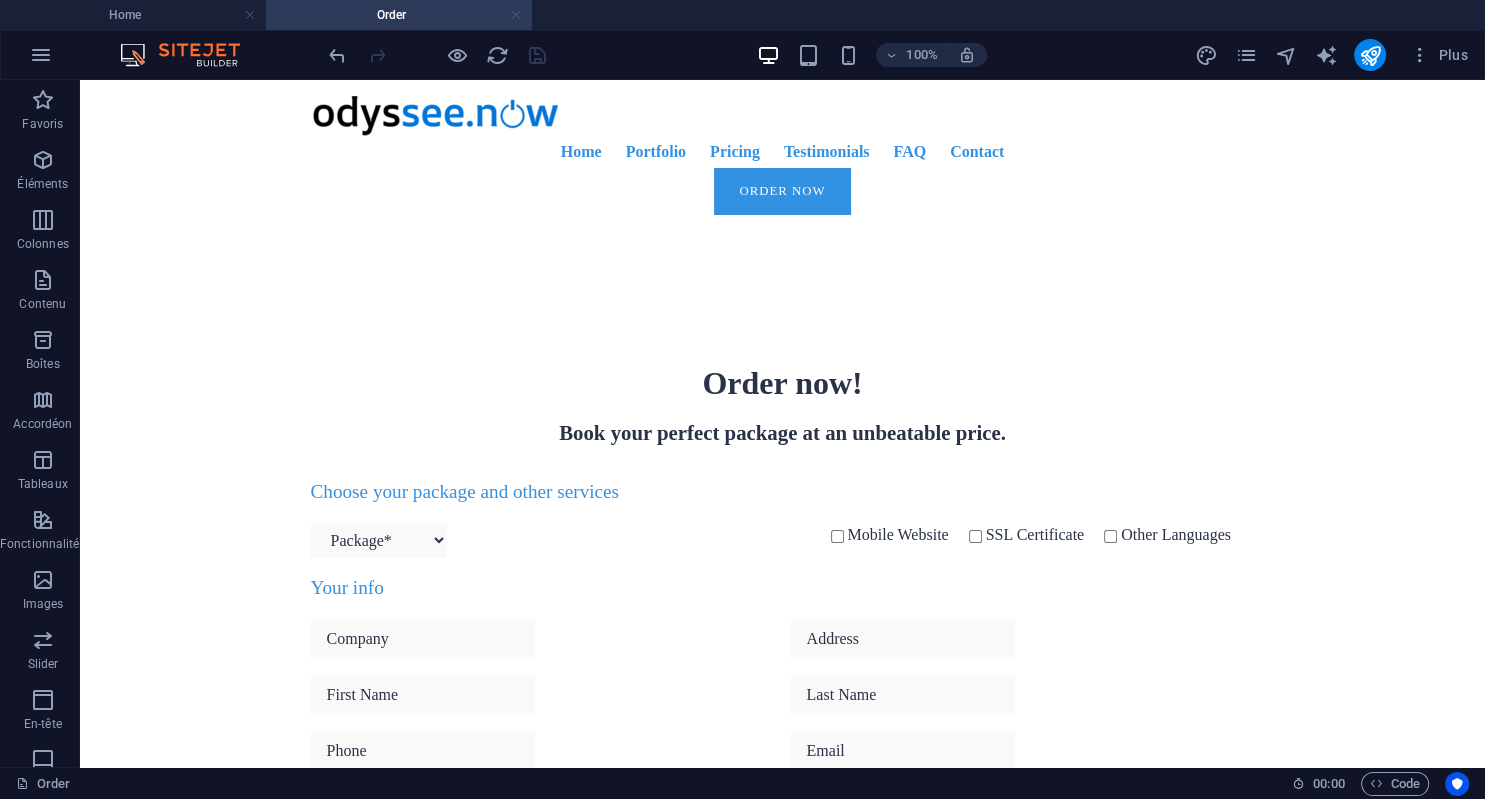 click at bounding box center (516, 15) 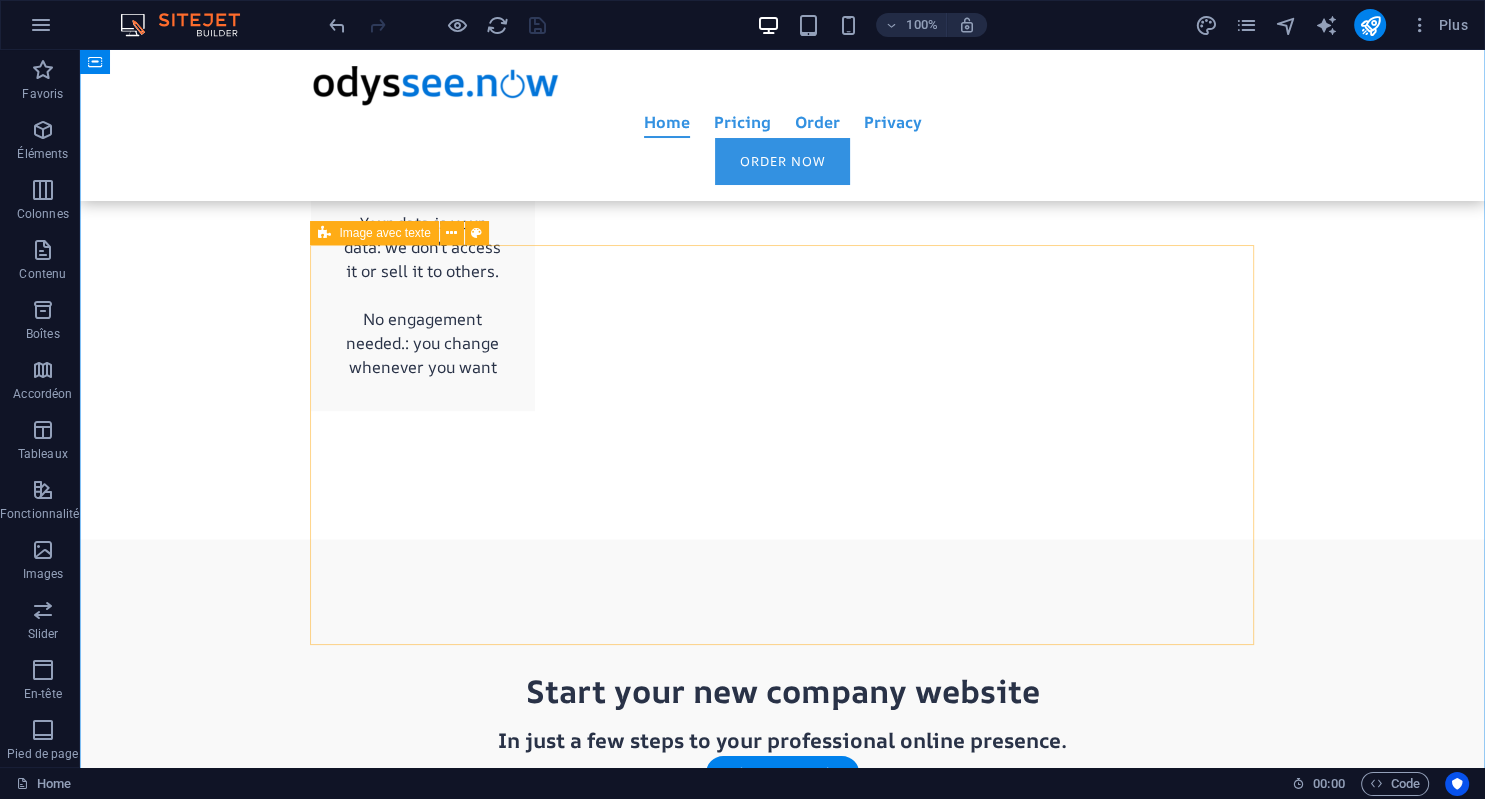scroll, scrollTop: 2972, scrollLeft: 0, axis: vertical 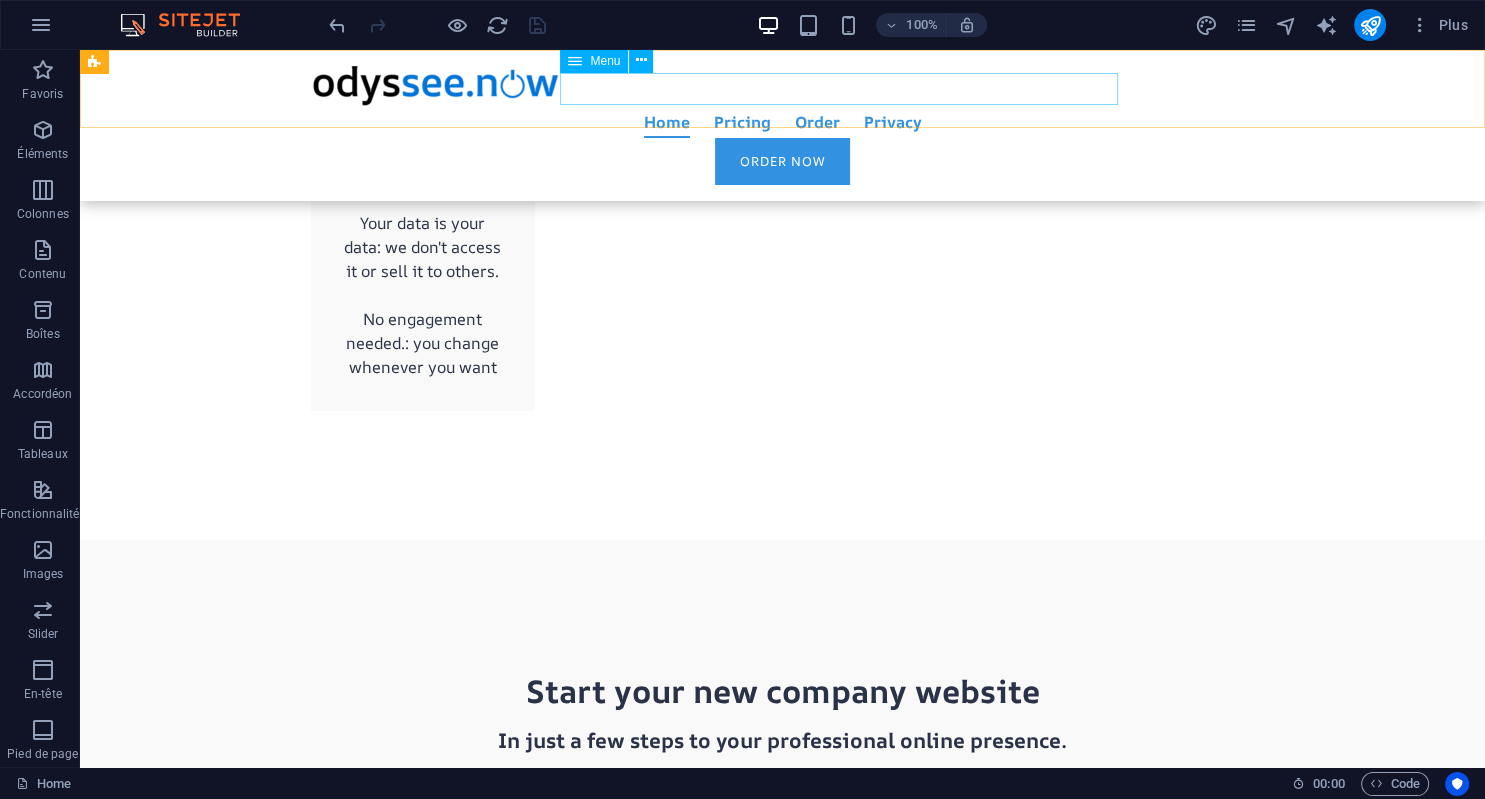 click on "Home Pricing Order Privacy" at bounding box center [783, 122] 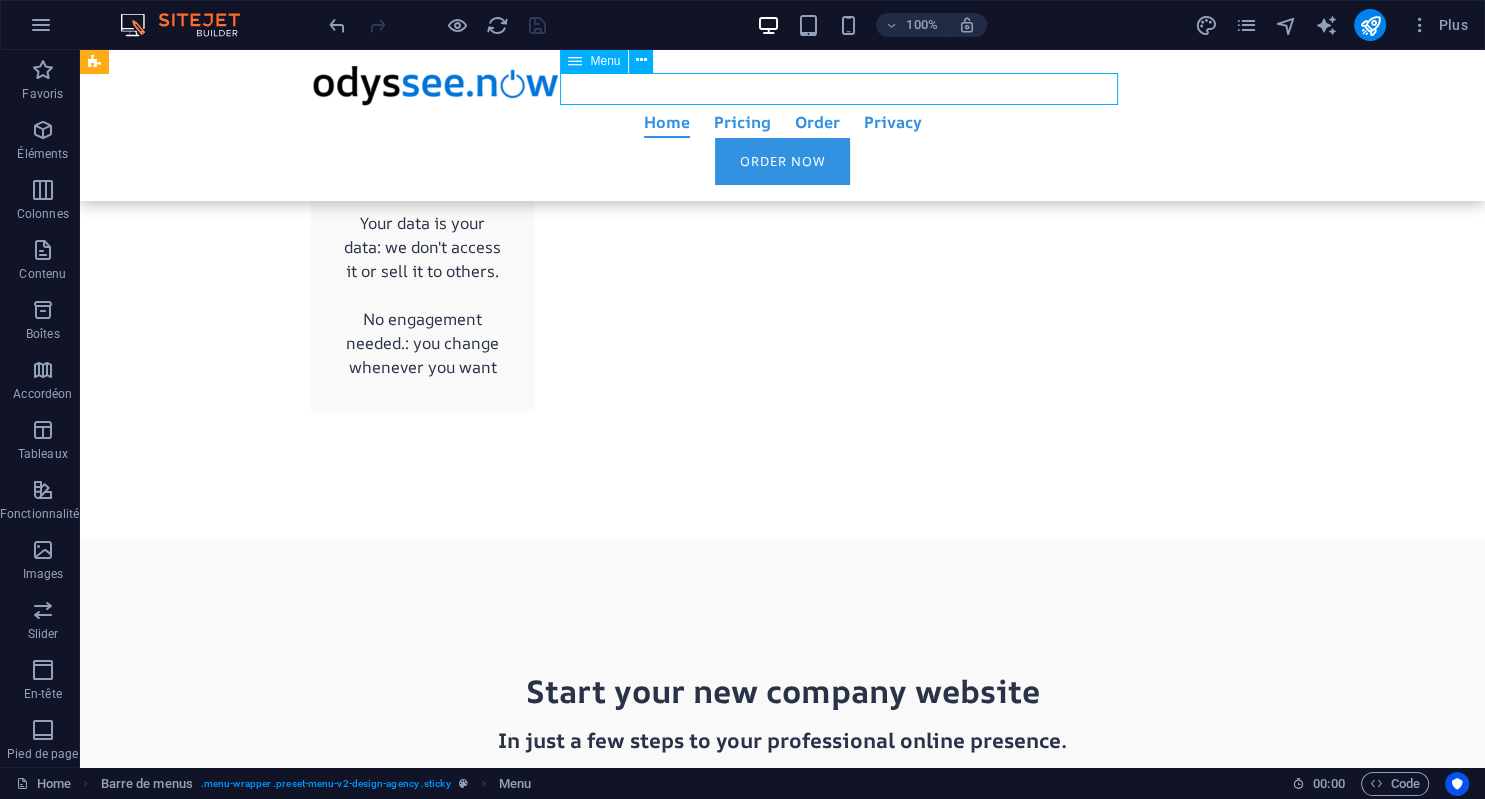 click on "Home Pricing Order Privacy" at bounding box center (783, 122) 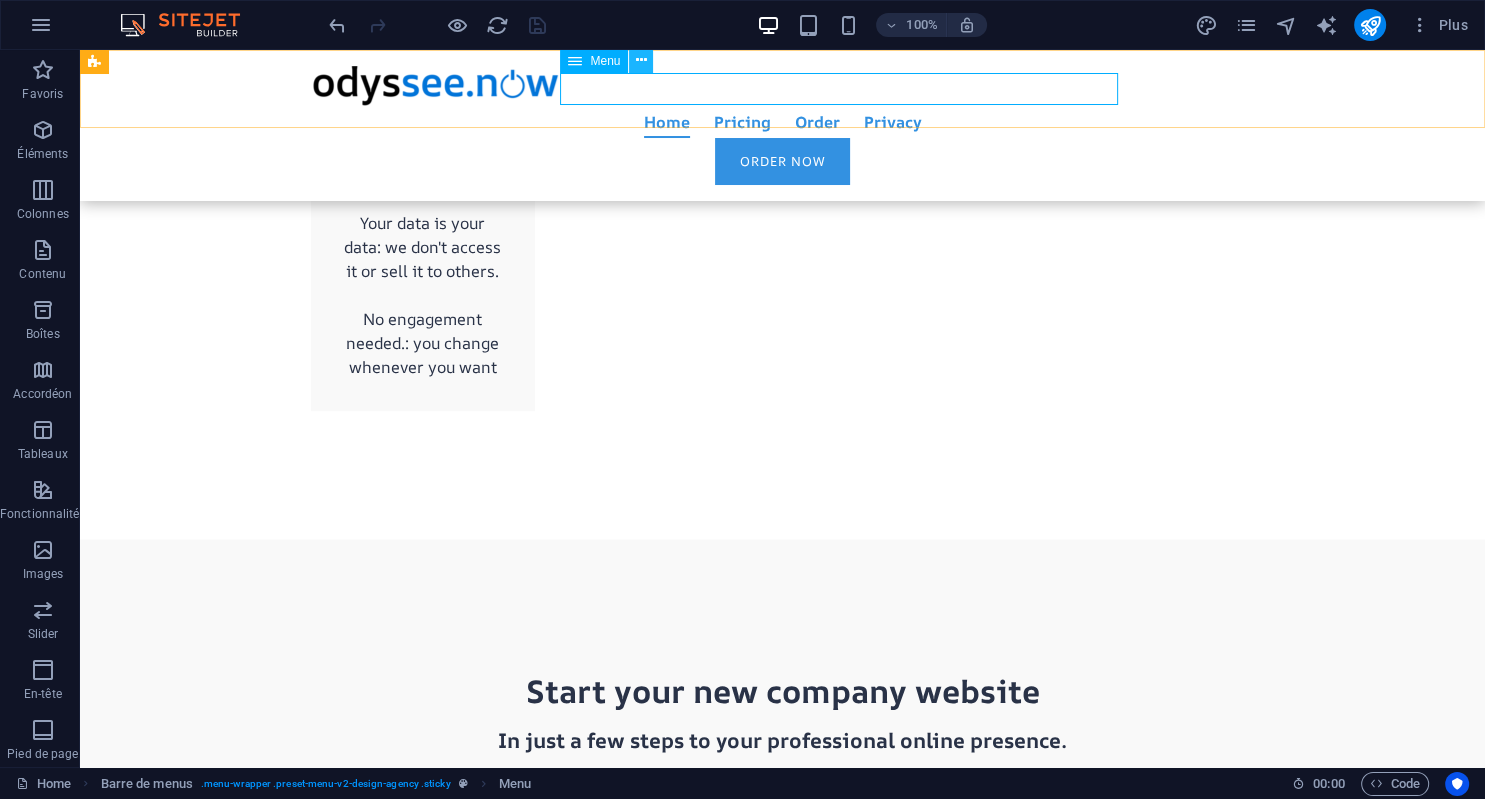 click at bounding box center (641, 60) 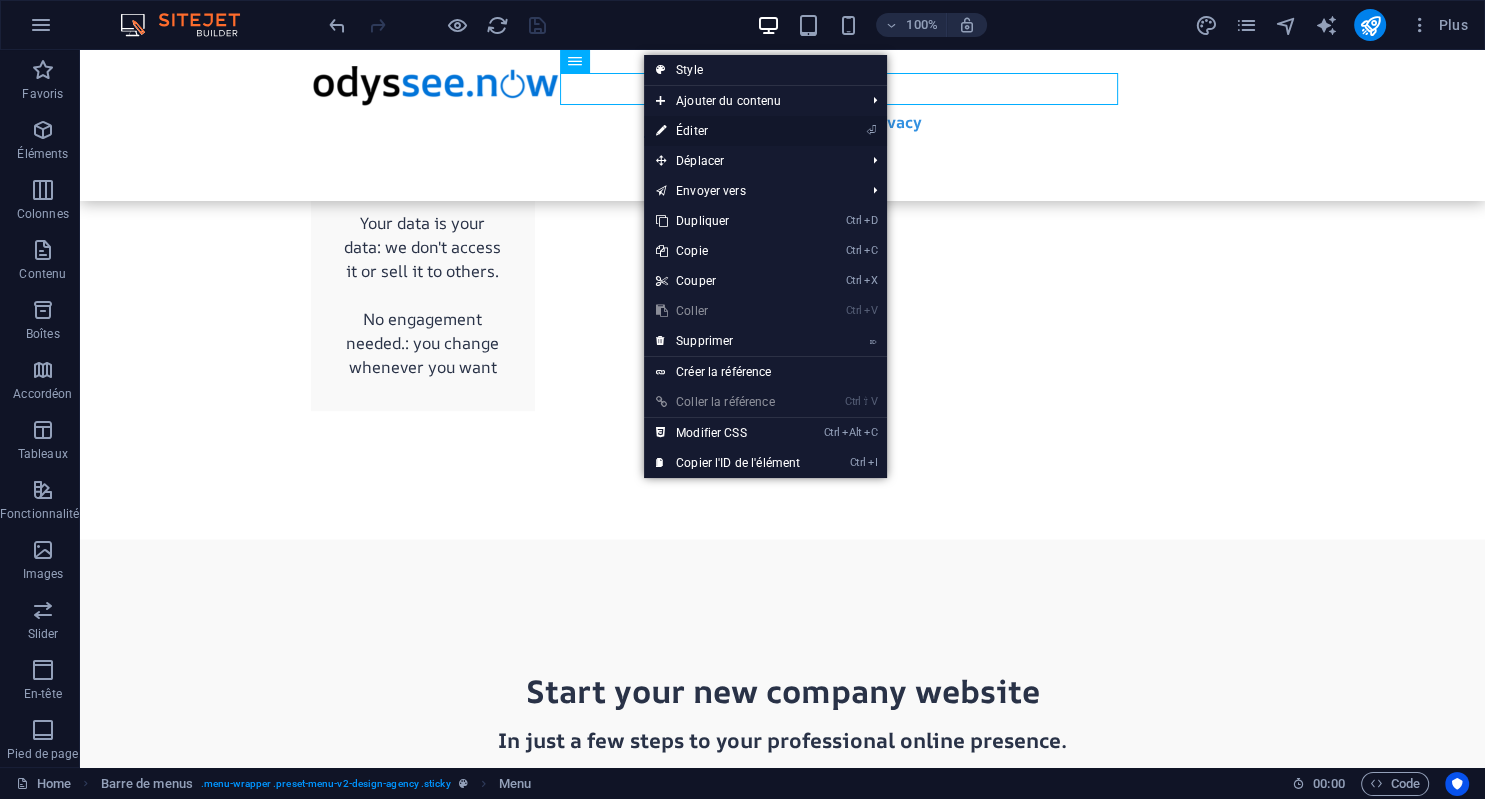 click on "⏎  Éditer" at bounding box center [728, 131] 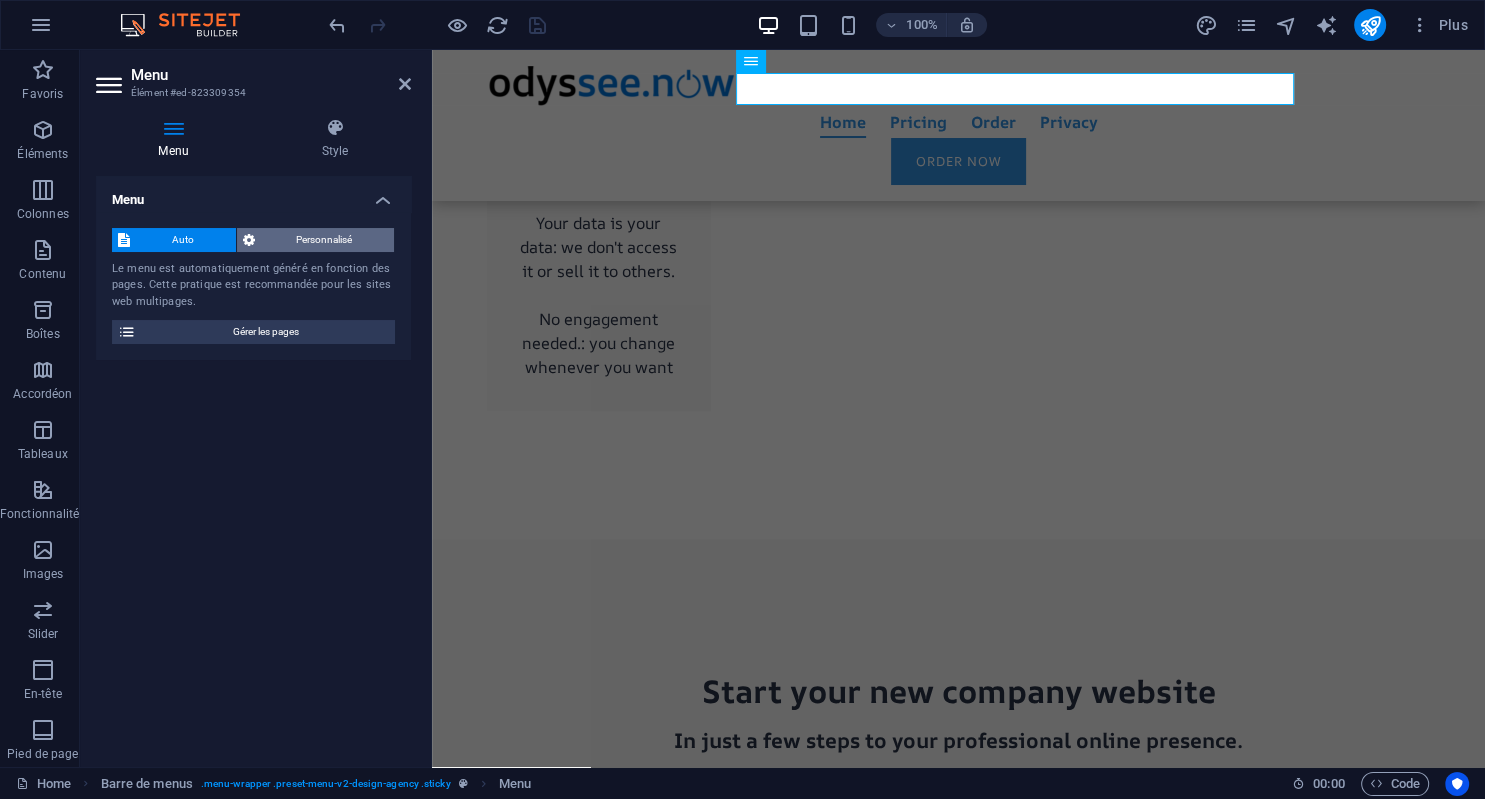 click on "Personnalisé" at bounding box center (325, 240) 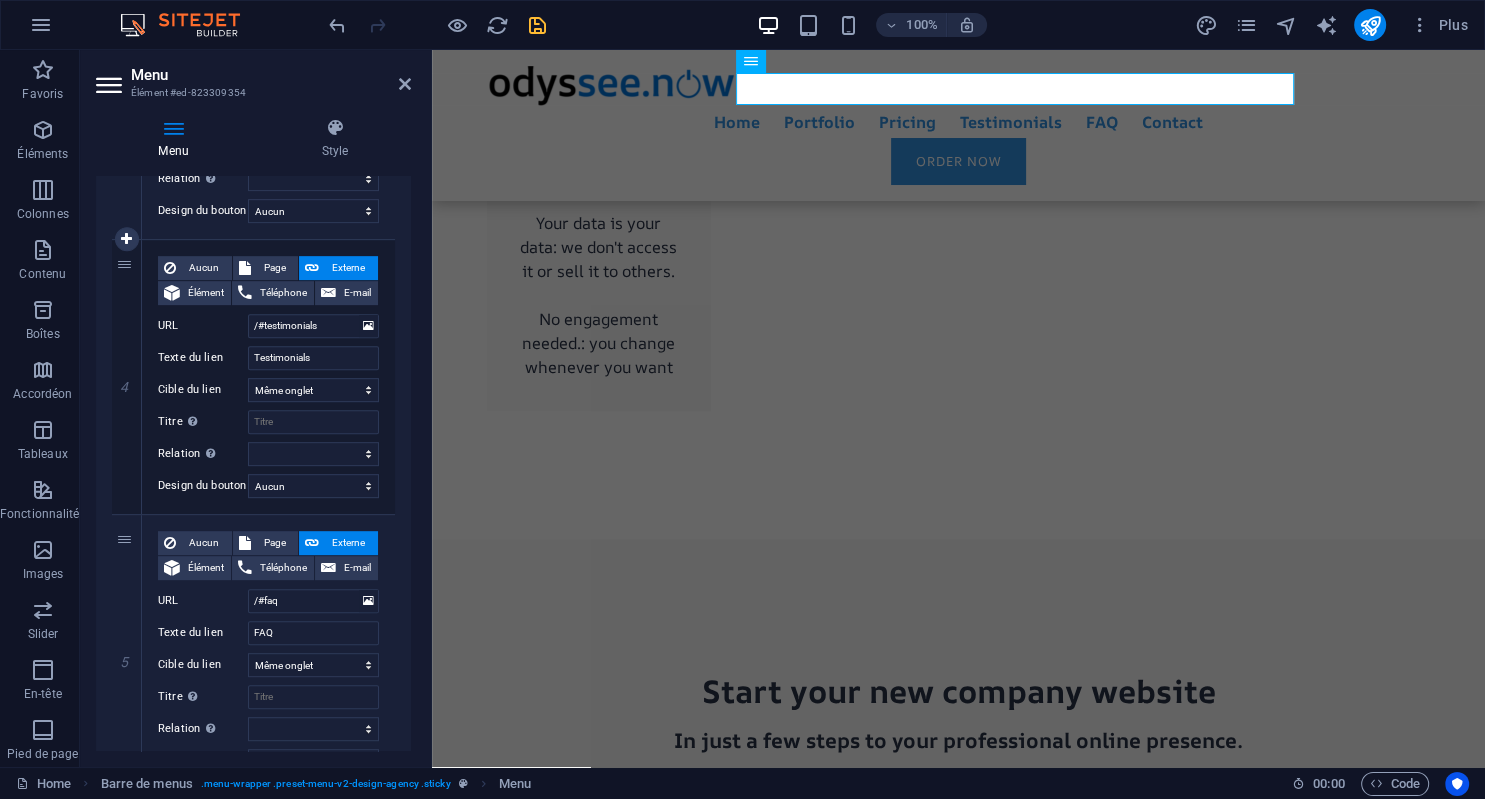 scroll, scrollTop: 961, scrollLeft: 0, axis: vertical 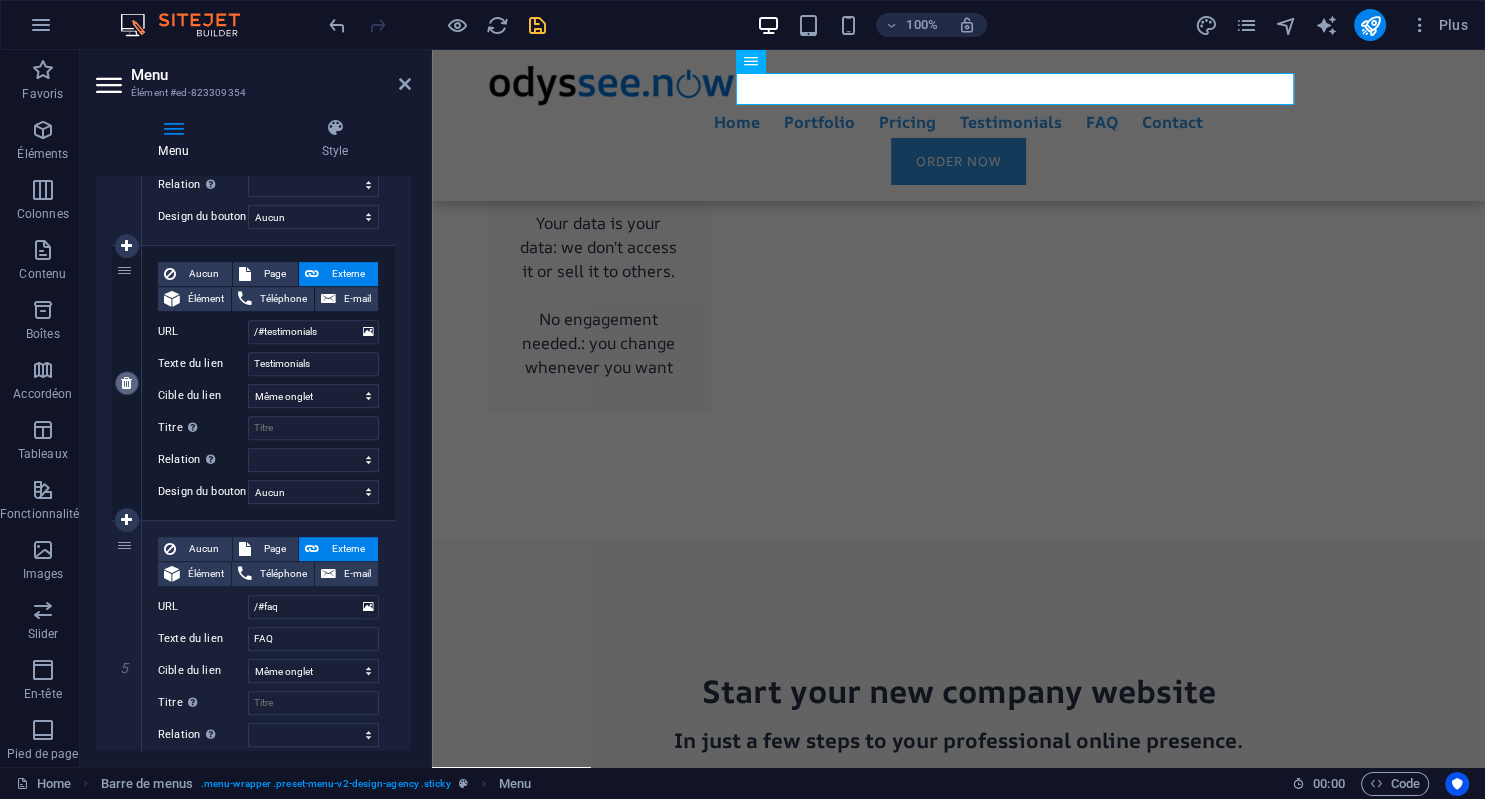 click at bounding box center [126, 383] 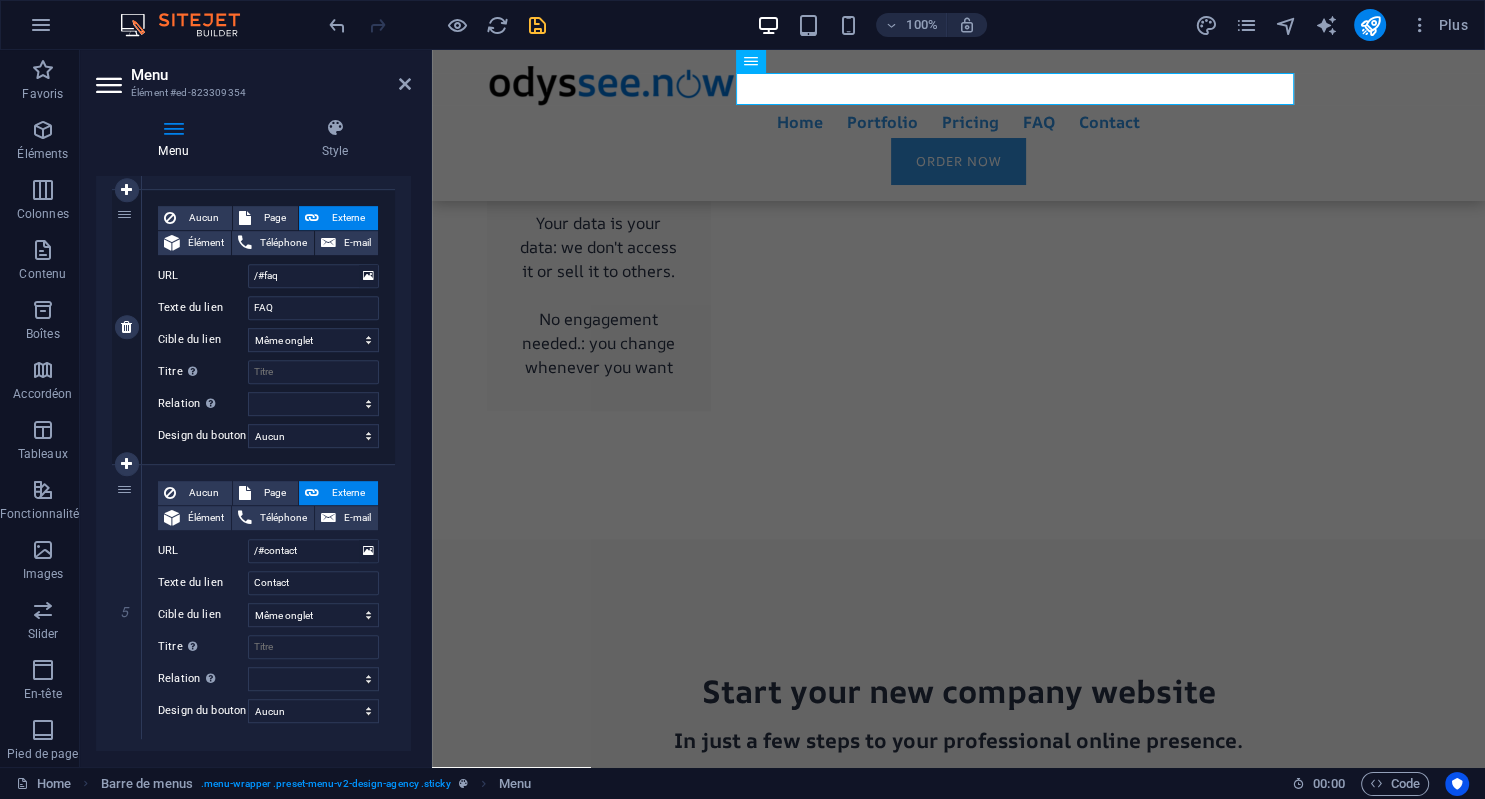 scroll, scrollTop: 1075, scrollLeft: 0, axis: vertical 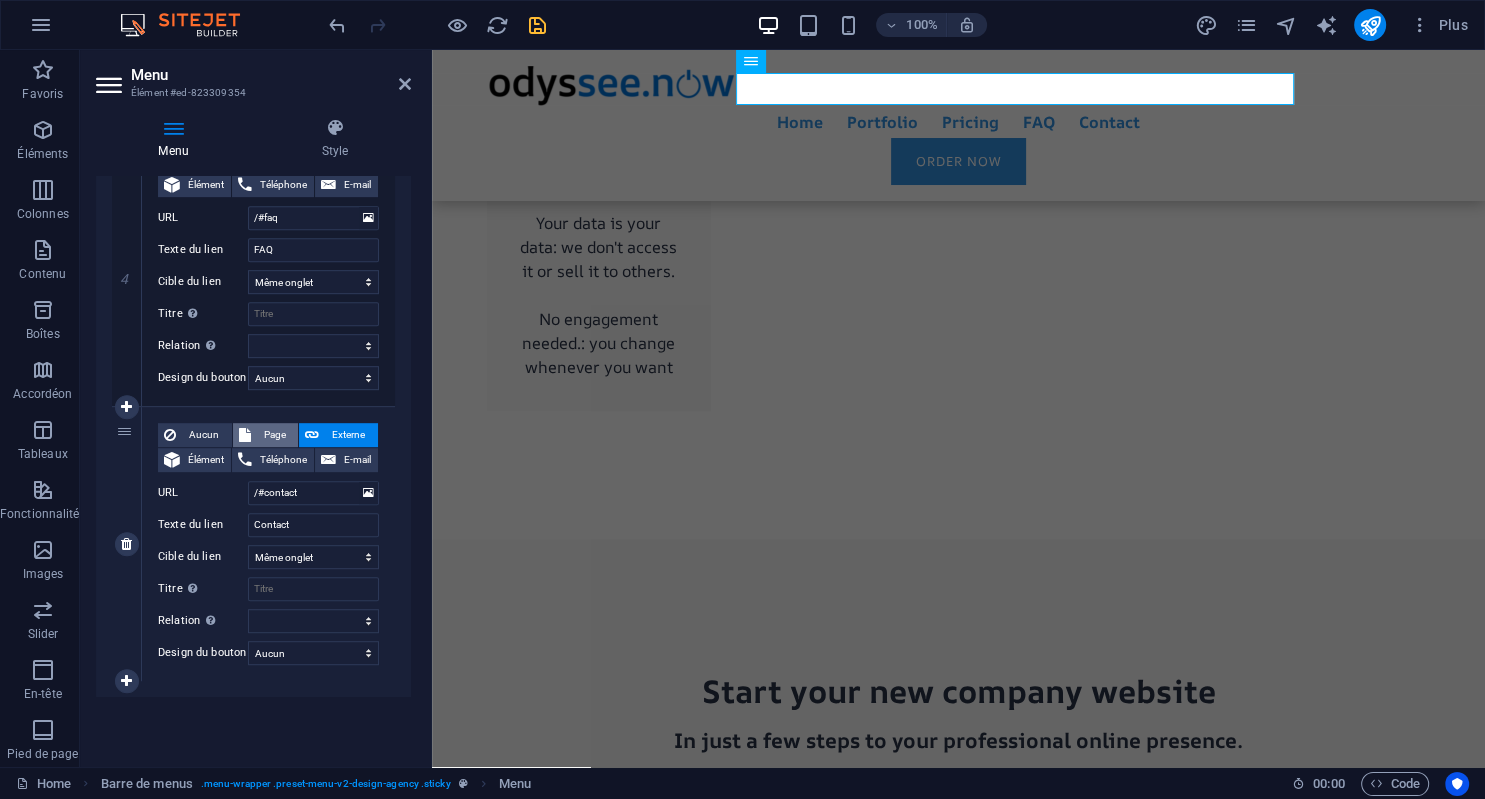 click on "Page" at bounding box center [275, 435] 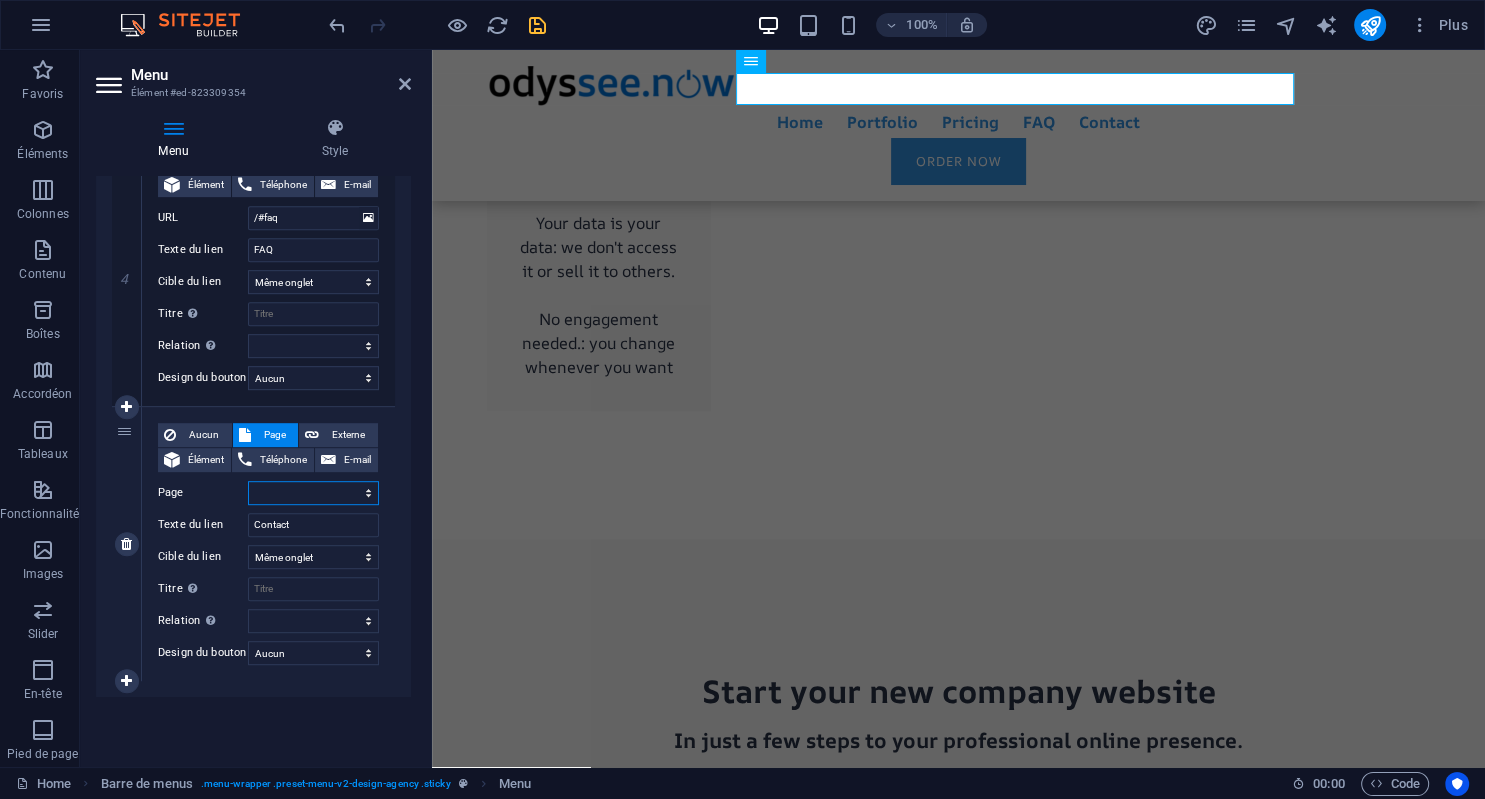 click on "Home Pricing Order Legal notice Privacy Home" at bounding box center [313, 493] 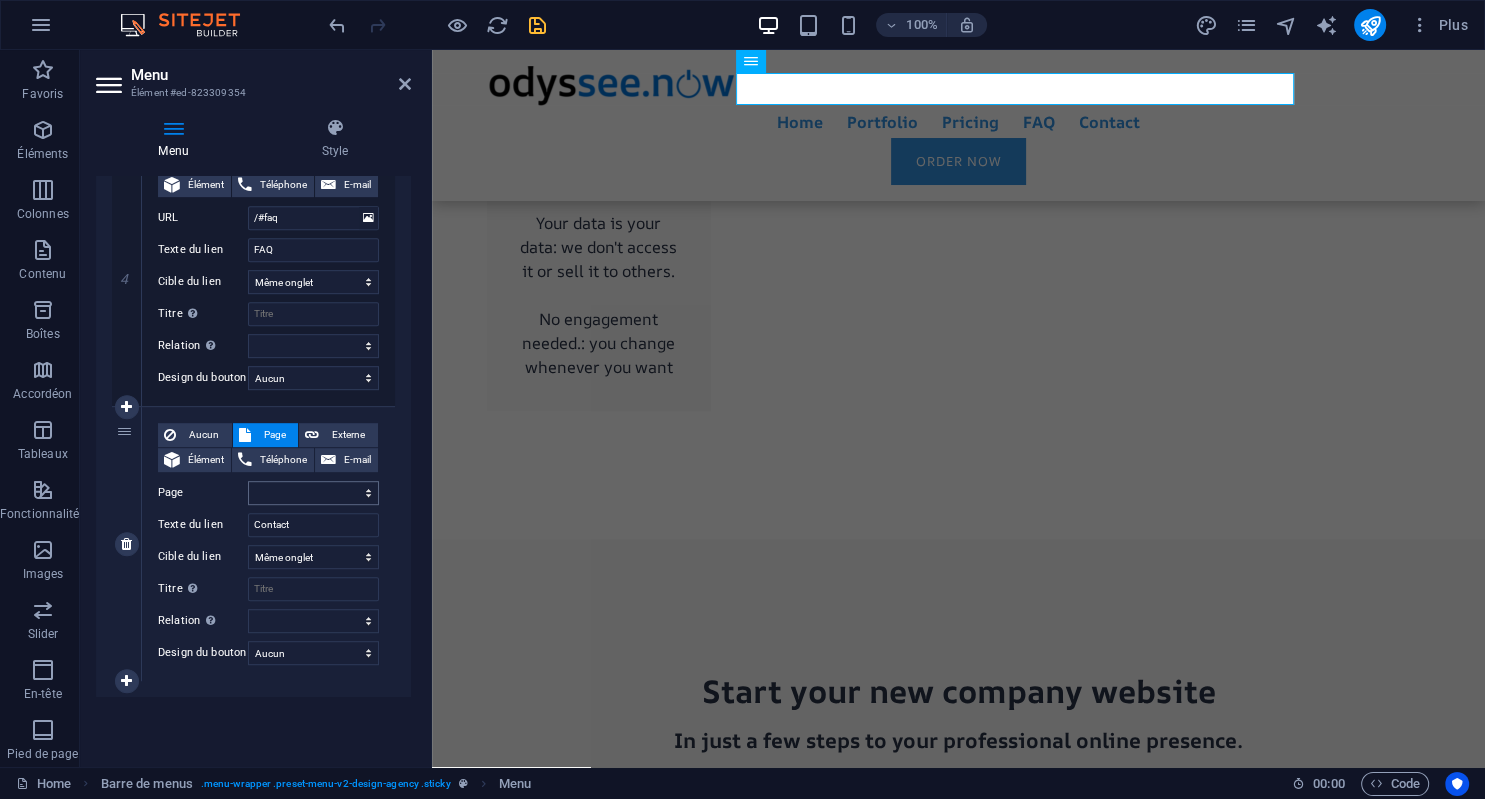 click on "Aucun" at bounding box center [204, 435] 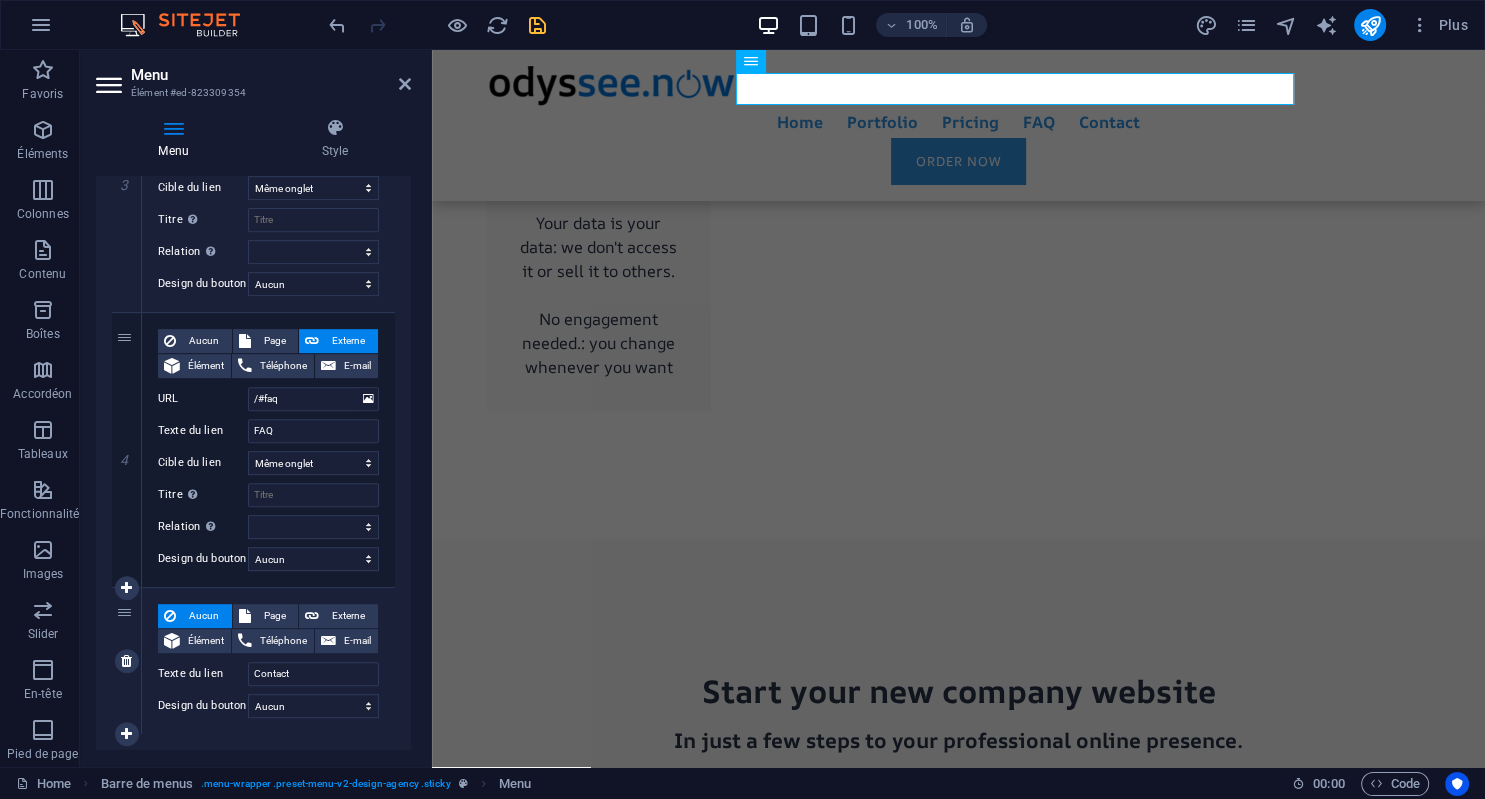 scroll, scrollTop: 892, scrollLeft: 0, axis: vertical 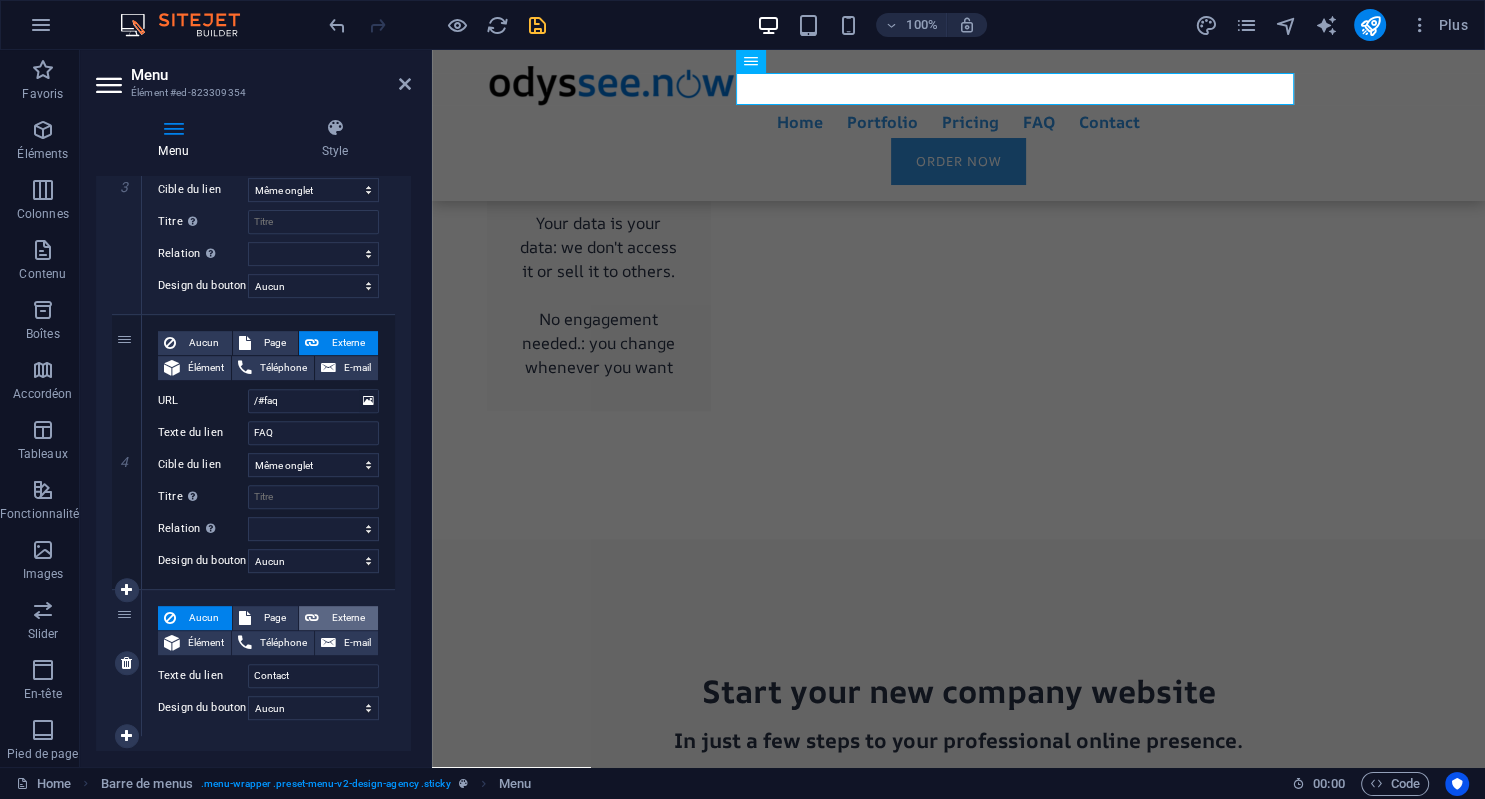click on "Externe" at bounding box center [348, 618] 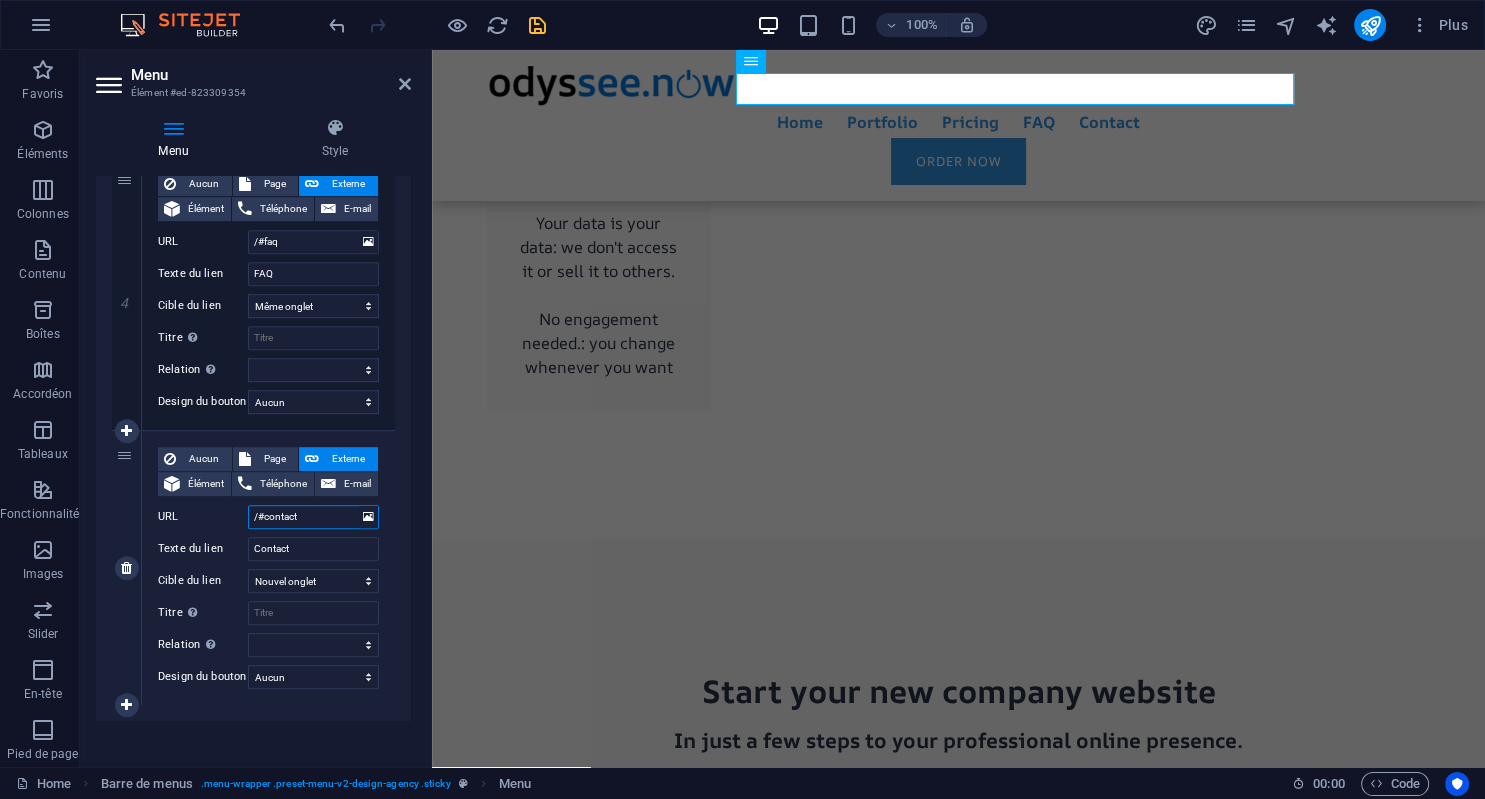 scroll, scrollTop: 1075, scrollLeft: 0, axis: vertical 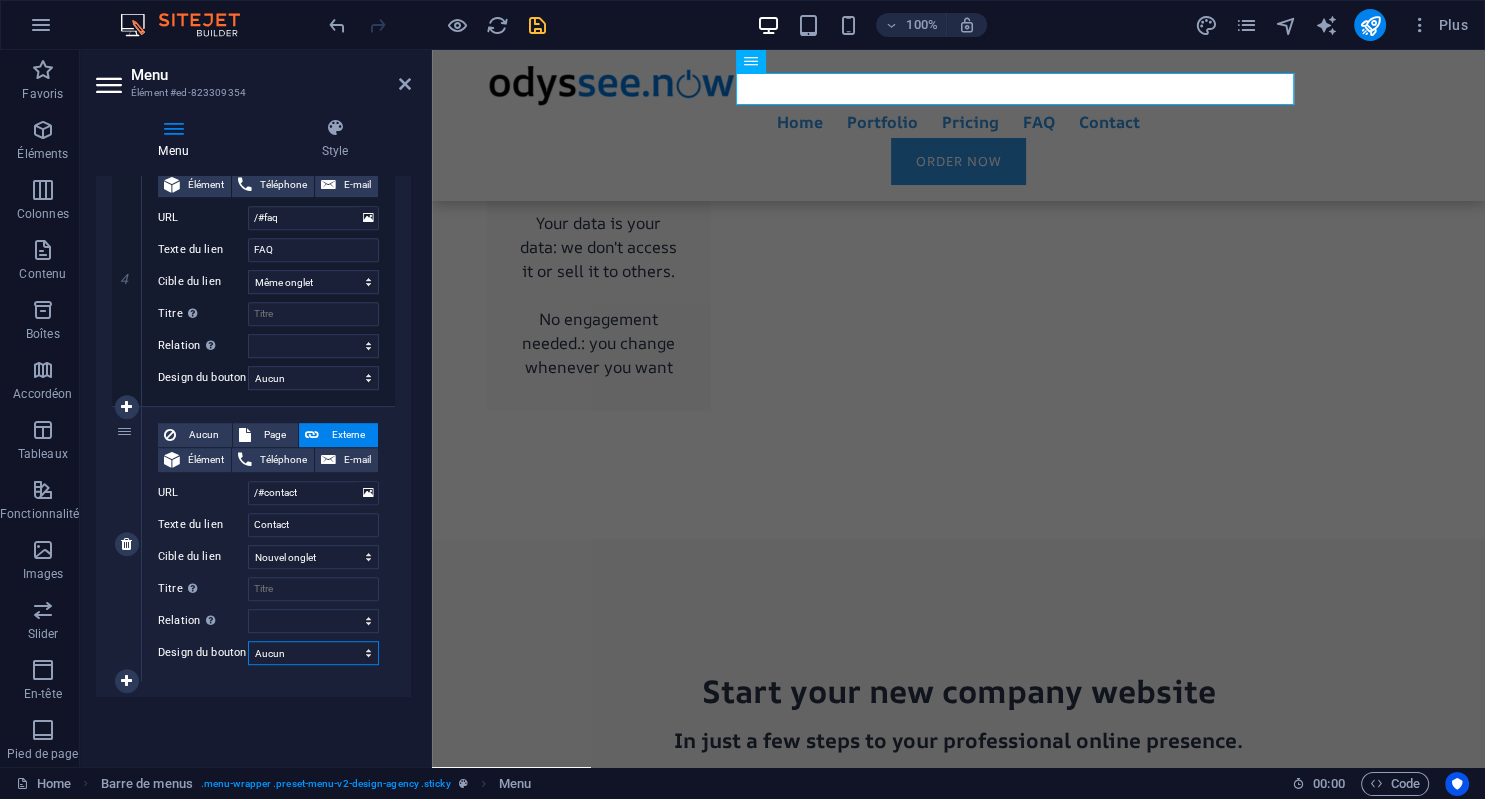 click on "Aucun Par défaut Principal Secondaire" at bounding box center [313, 653] 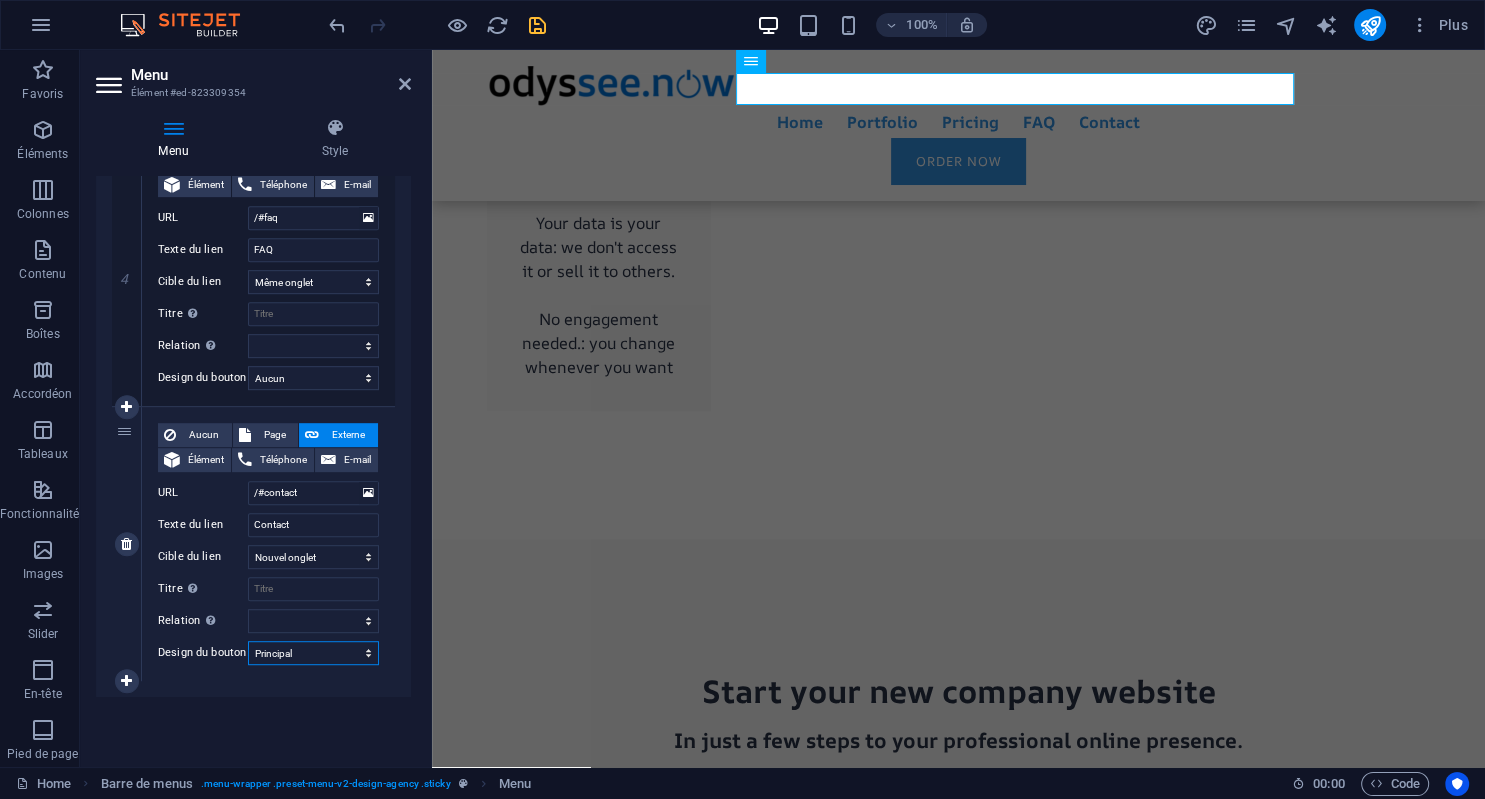 click on "Principal" at bounding box center (0, 0) 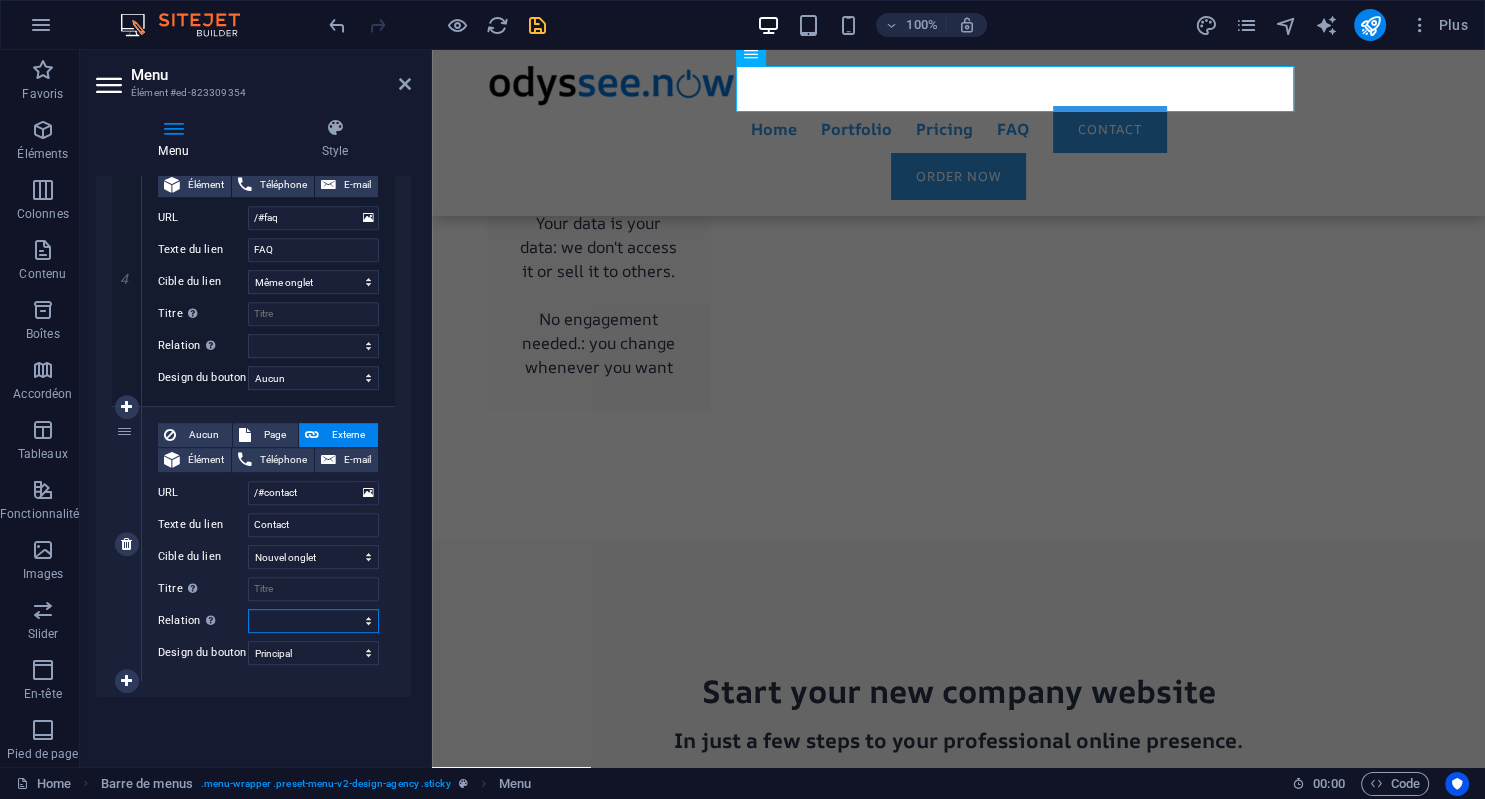 click on "alternate author bookmark external help license next nofollow noreferrer noopener prev search tag" at bounding box center [313, 621] 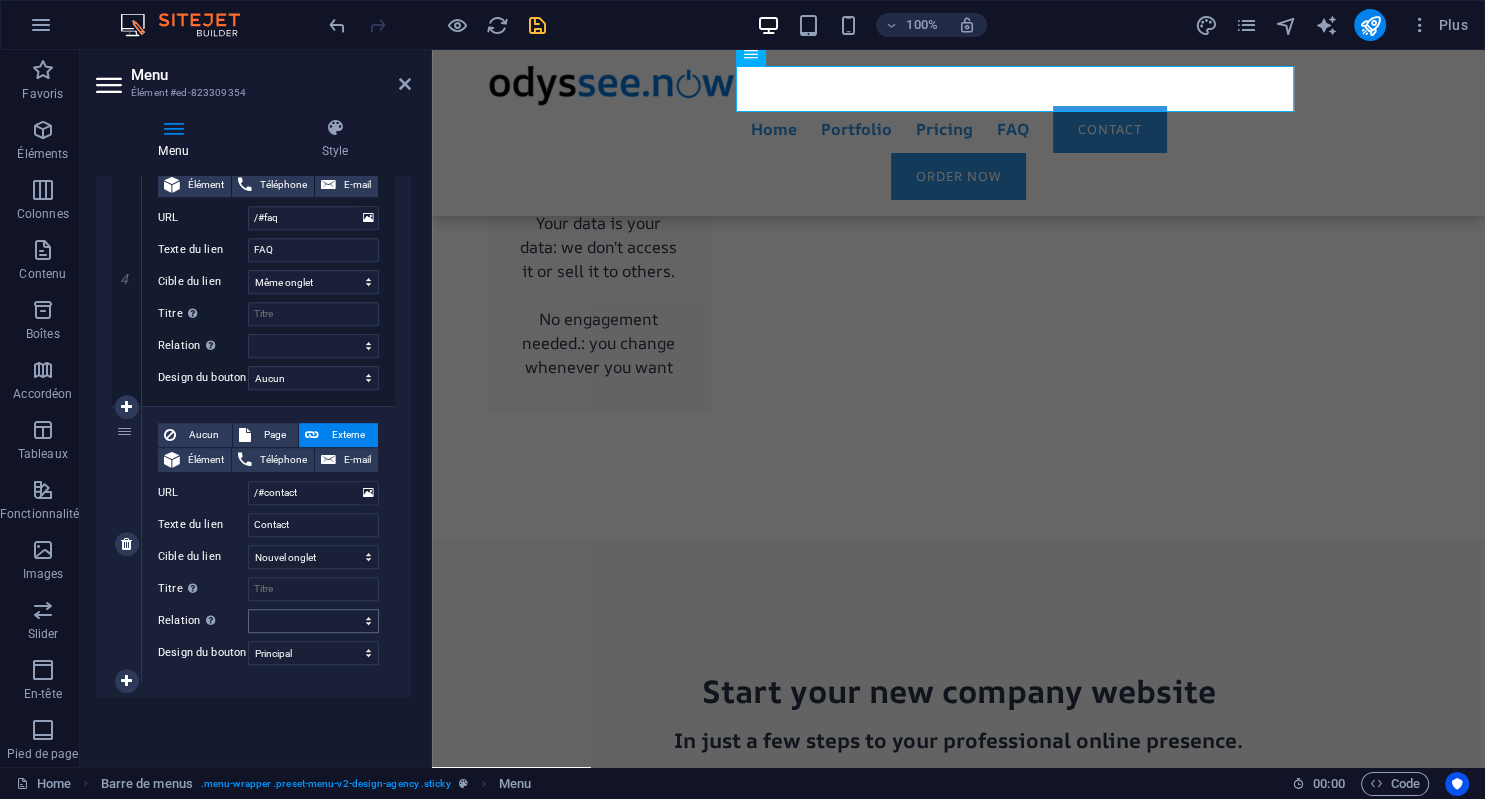 click on "Définit la relation entre ce lien et la cible du lien . Par exemple, la valeur "nofollow" indique aux moteurs de recherche de ne pas suivre le lien. Vous pouvez le laisser vide." at bounding box center [210, 621] 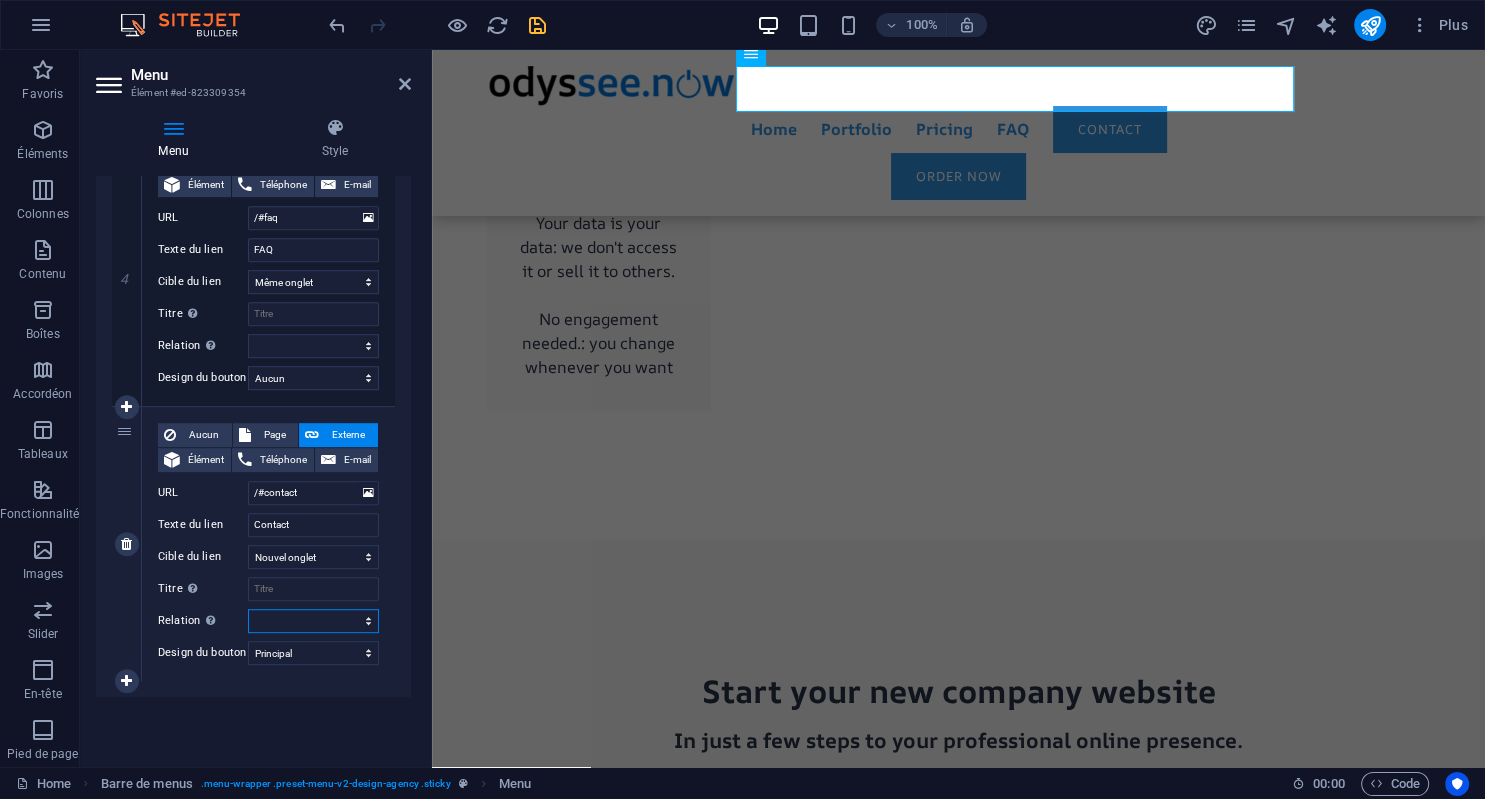 click on "alternate author bookmark external help license next nofollow noreferrer noopener prev search tag" at bounding box center [313, 621] 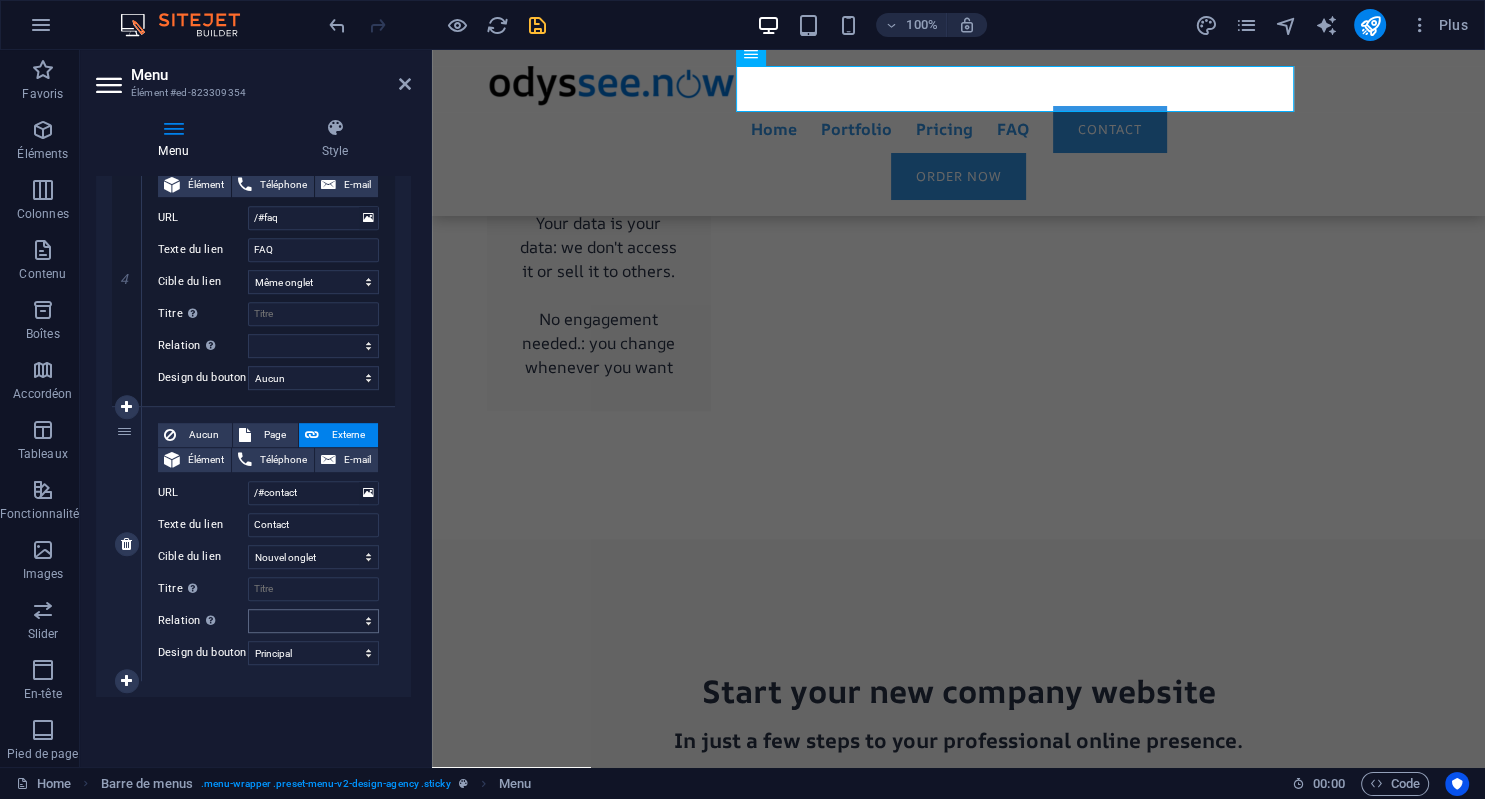 click on "Définit la relation entre ce lien et la cible du lien . Par exemple, la valeur "nofollow" indique aux moteurs de recherche de ne pas suivre le lien. Vous pouvez le laisser vide." at bounding box center (269, 693) 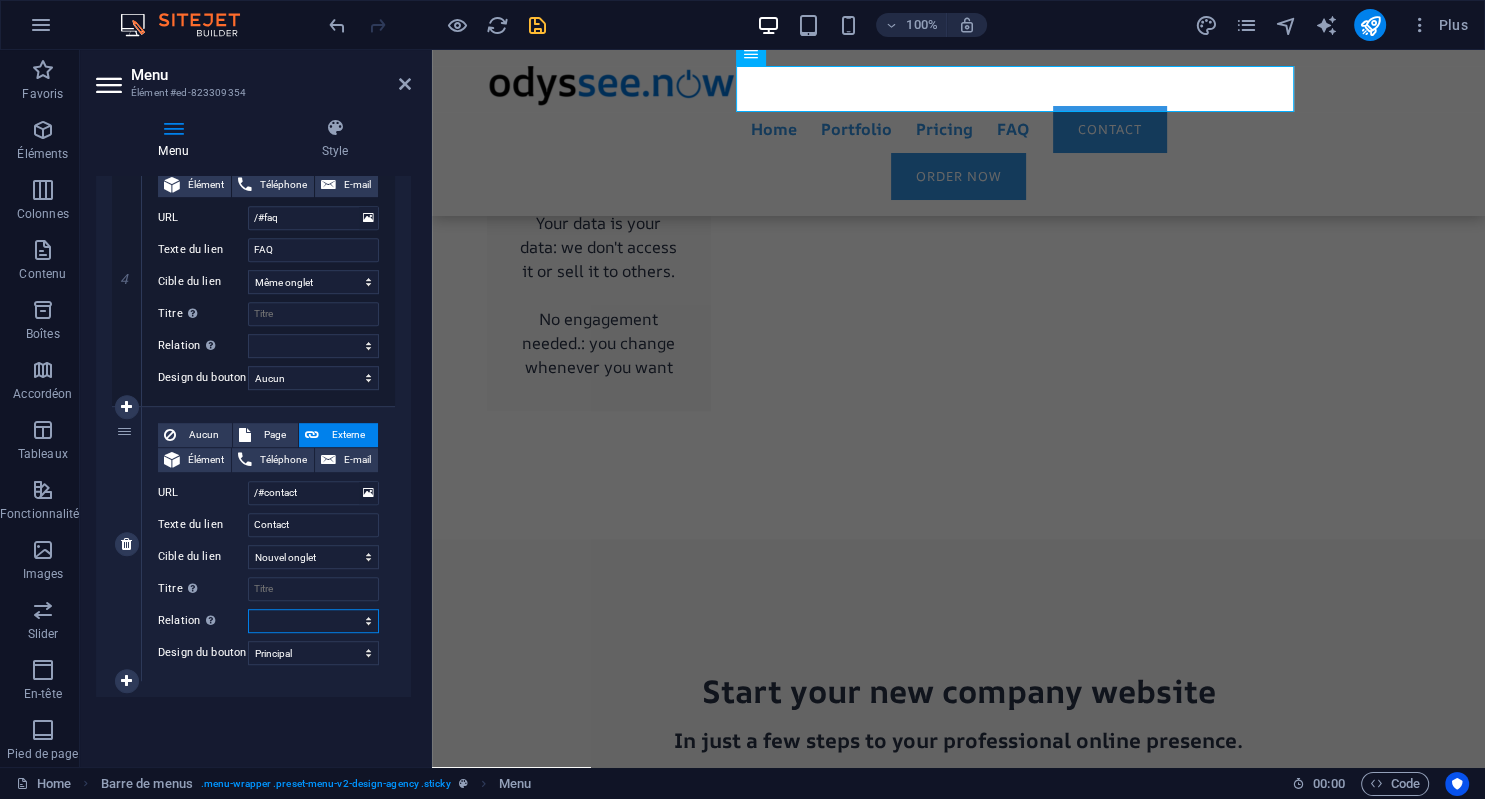 click on "alternate author bookmark external help license next nofollow noreferrer noopener prev search tag" at bounding box center [313, 621] 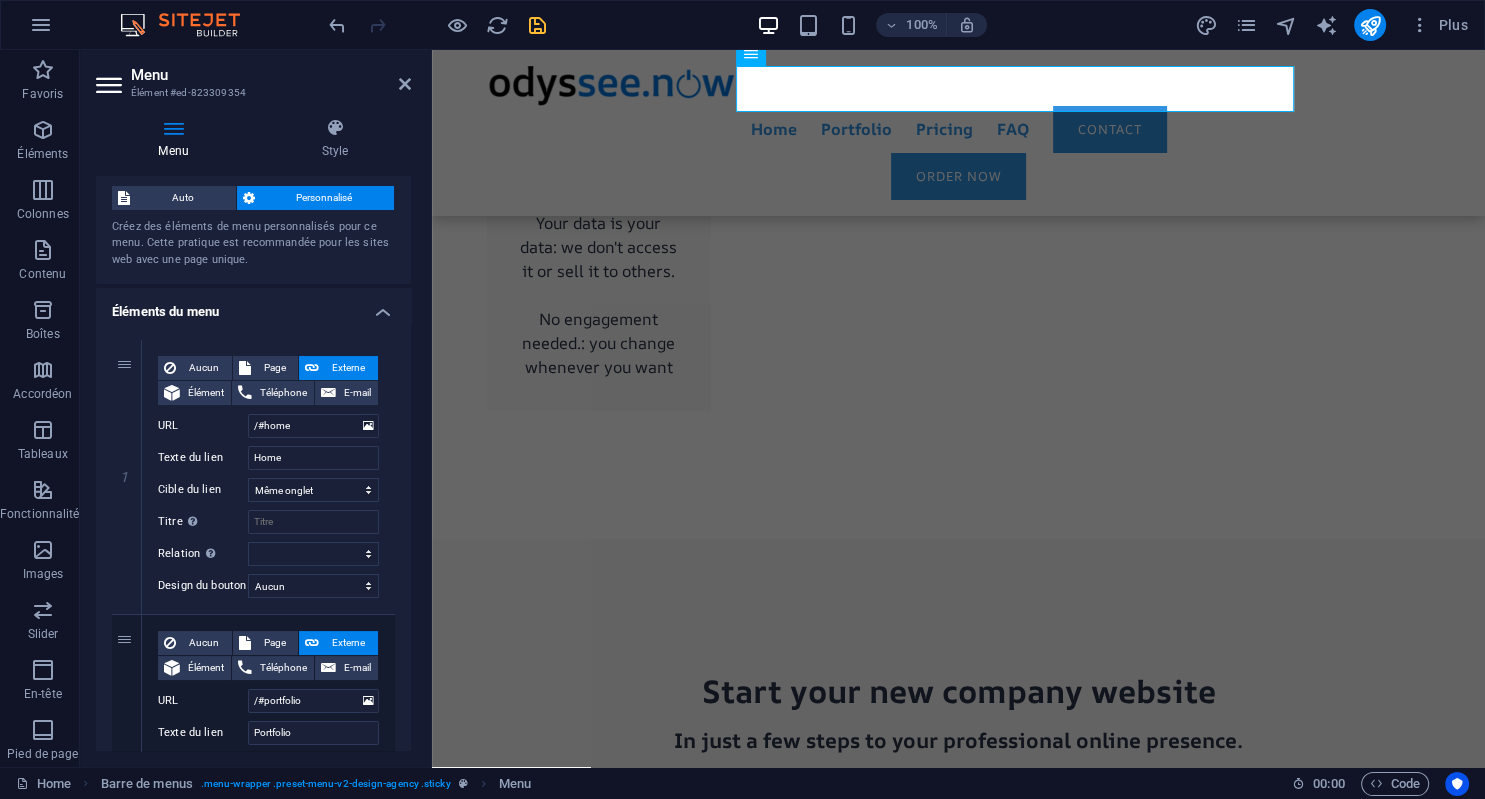 scroll, scrollTop: 0, scrollLeft: 0, axis: both 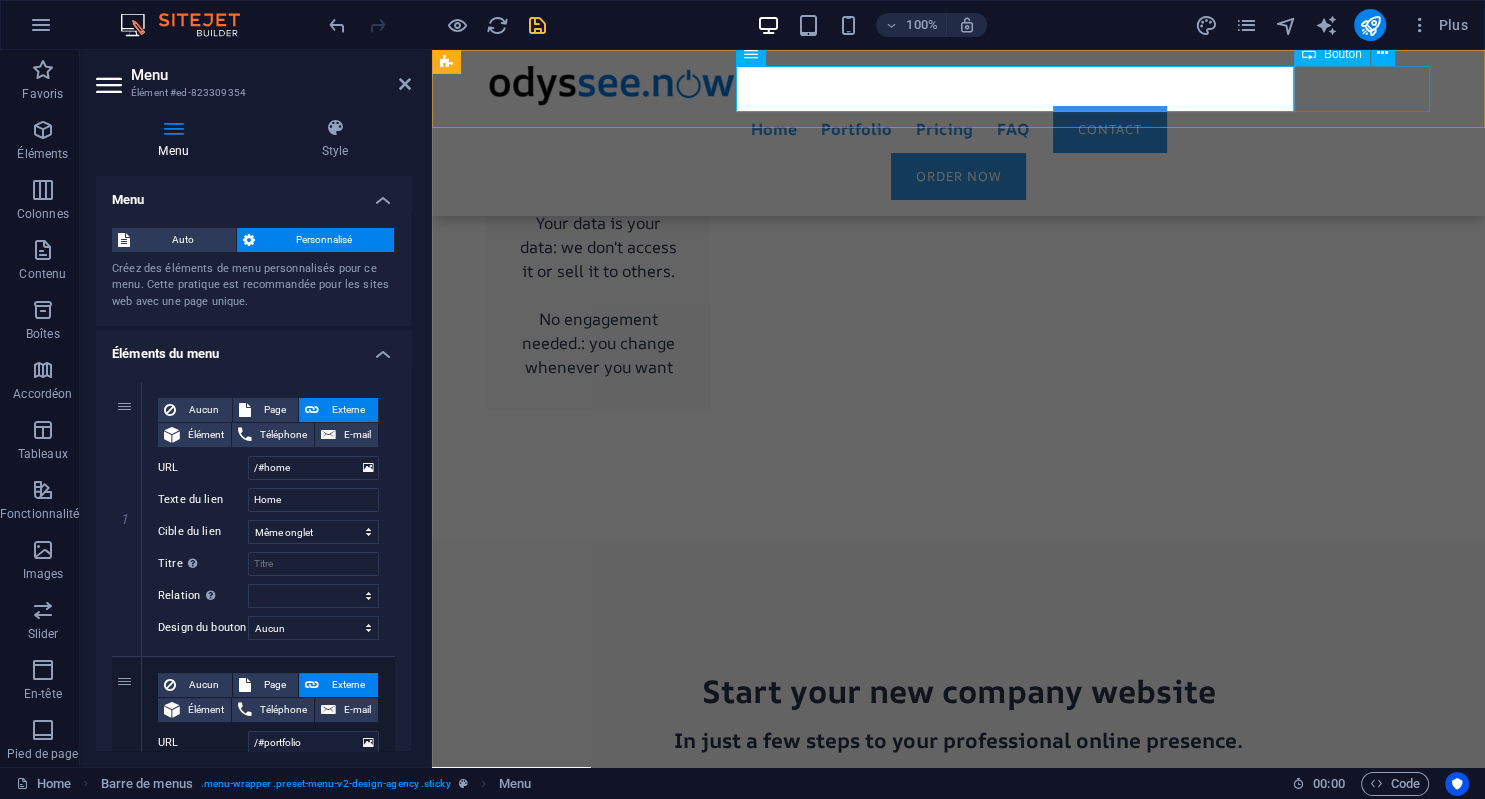 click on "Order Now" at bounding box center [959, 176] 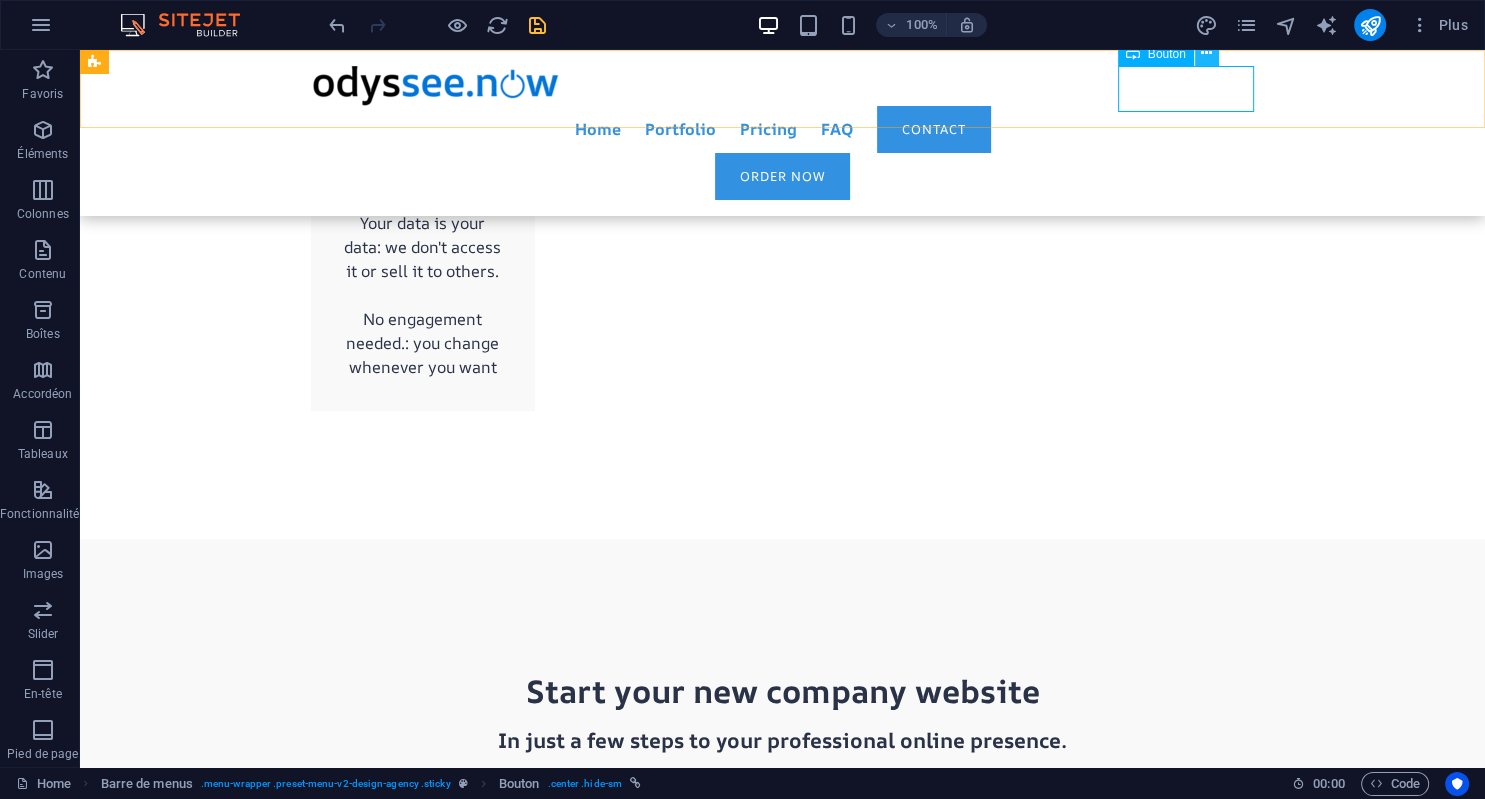 click at bounding box center (1206, 53) 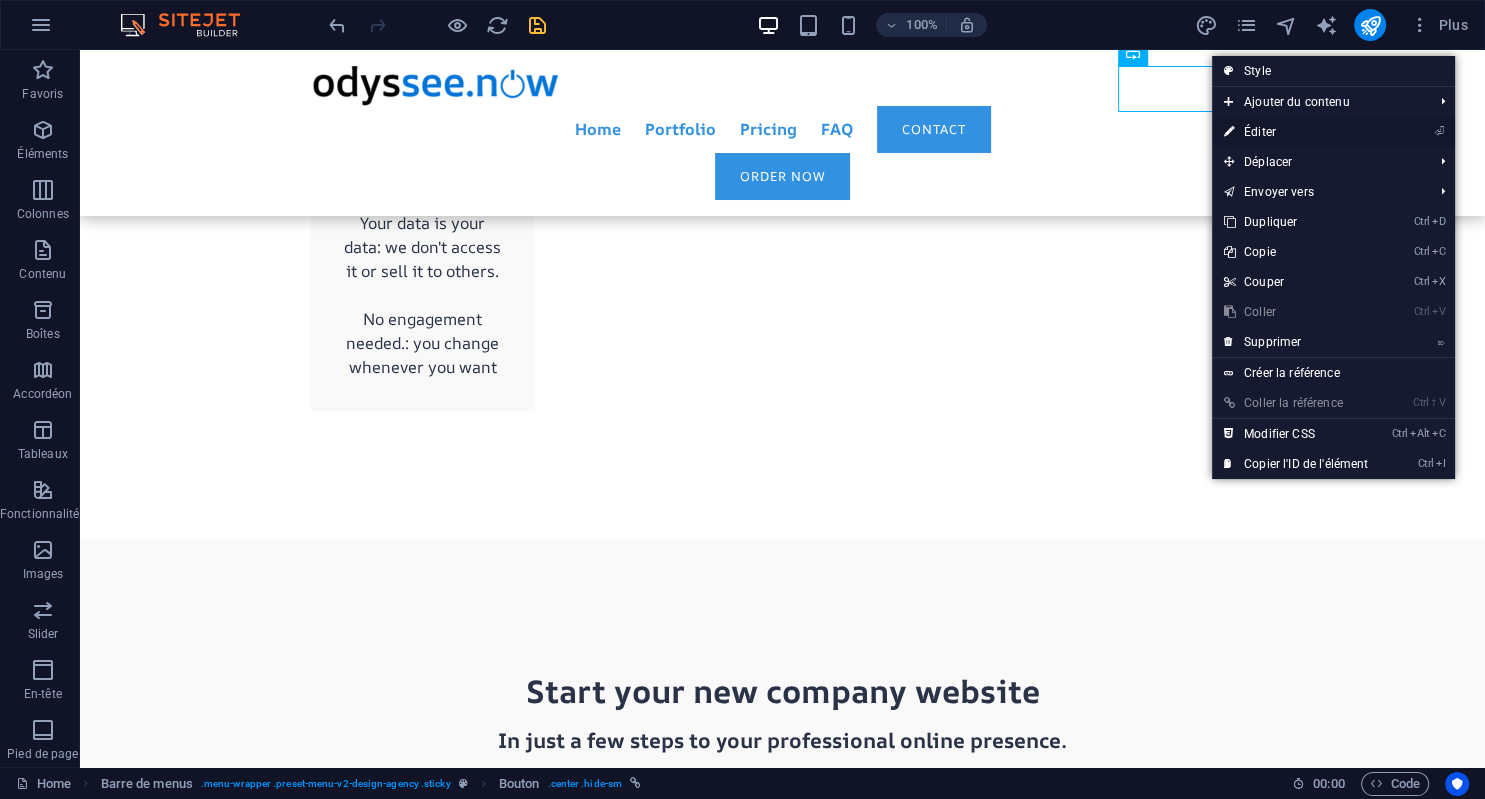click on "⏎  Éditer" at bounding box center (1296, 132) 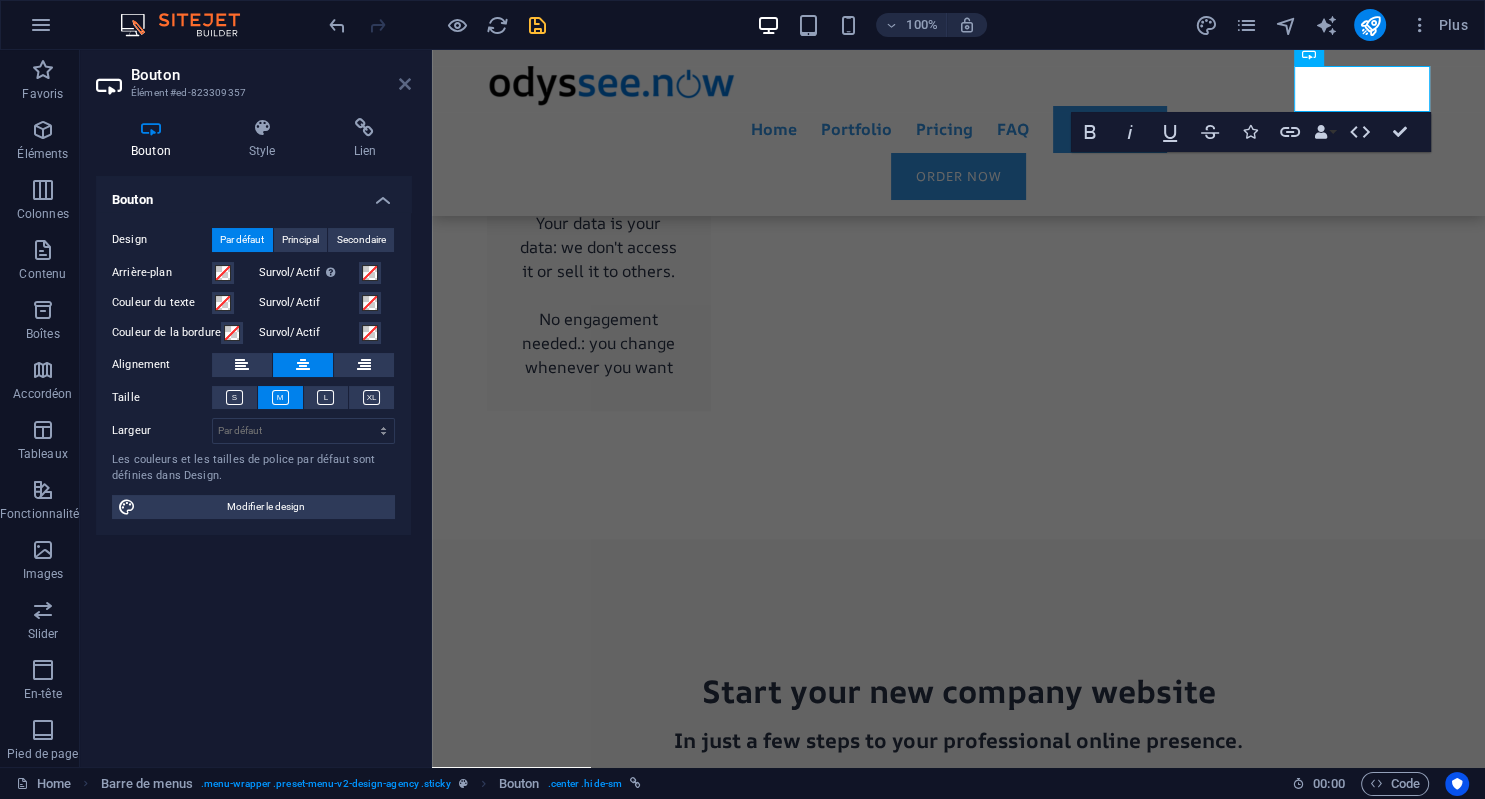 click at bounding box center (405, 84) 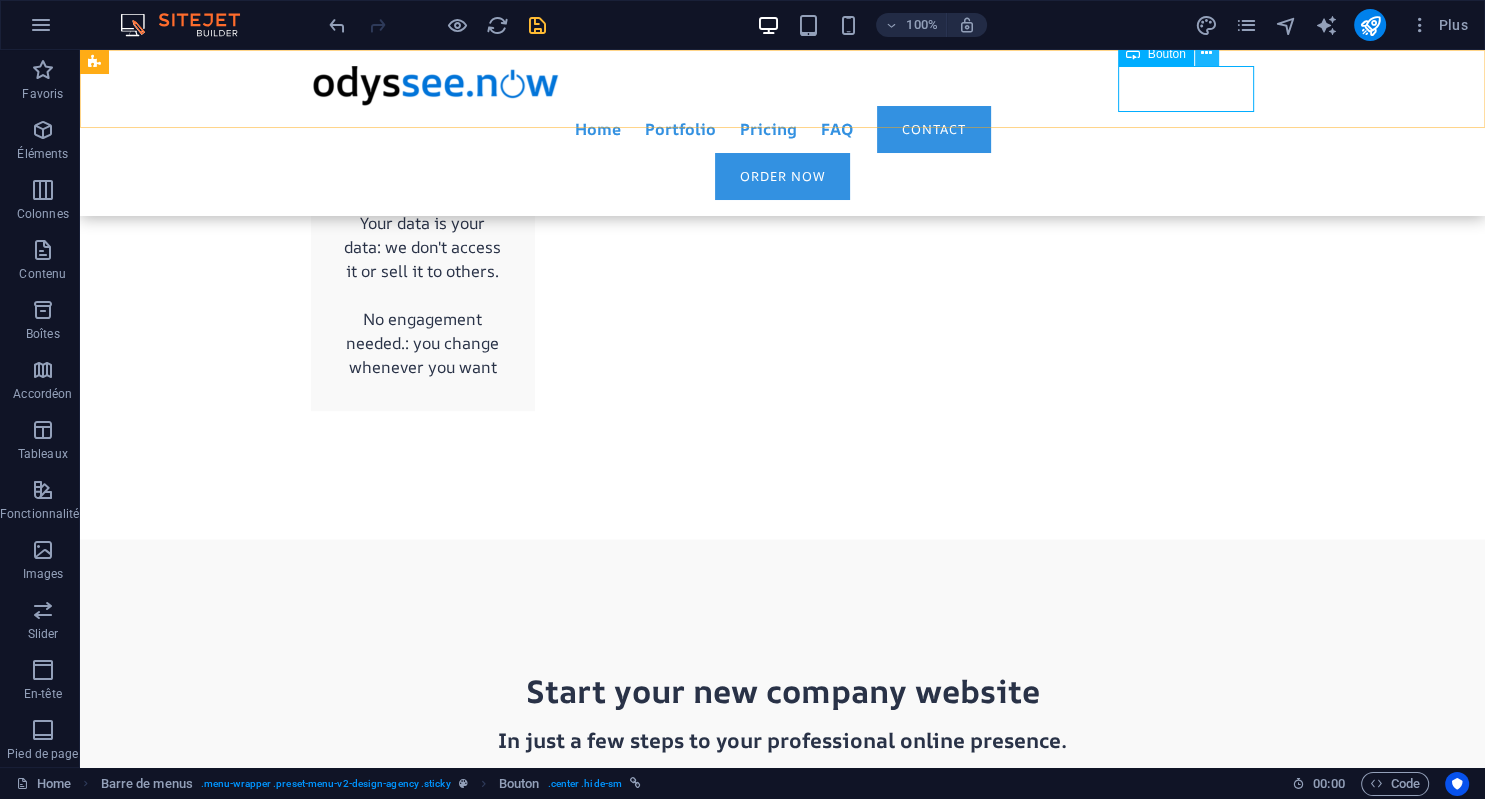 click at bounding box center [1206, 53] 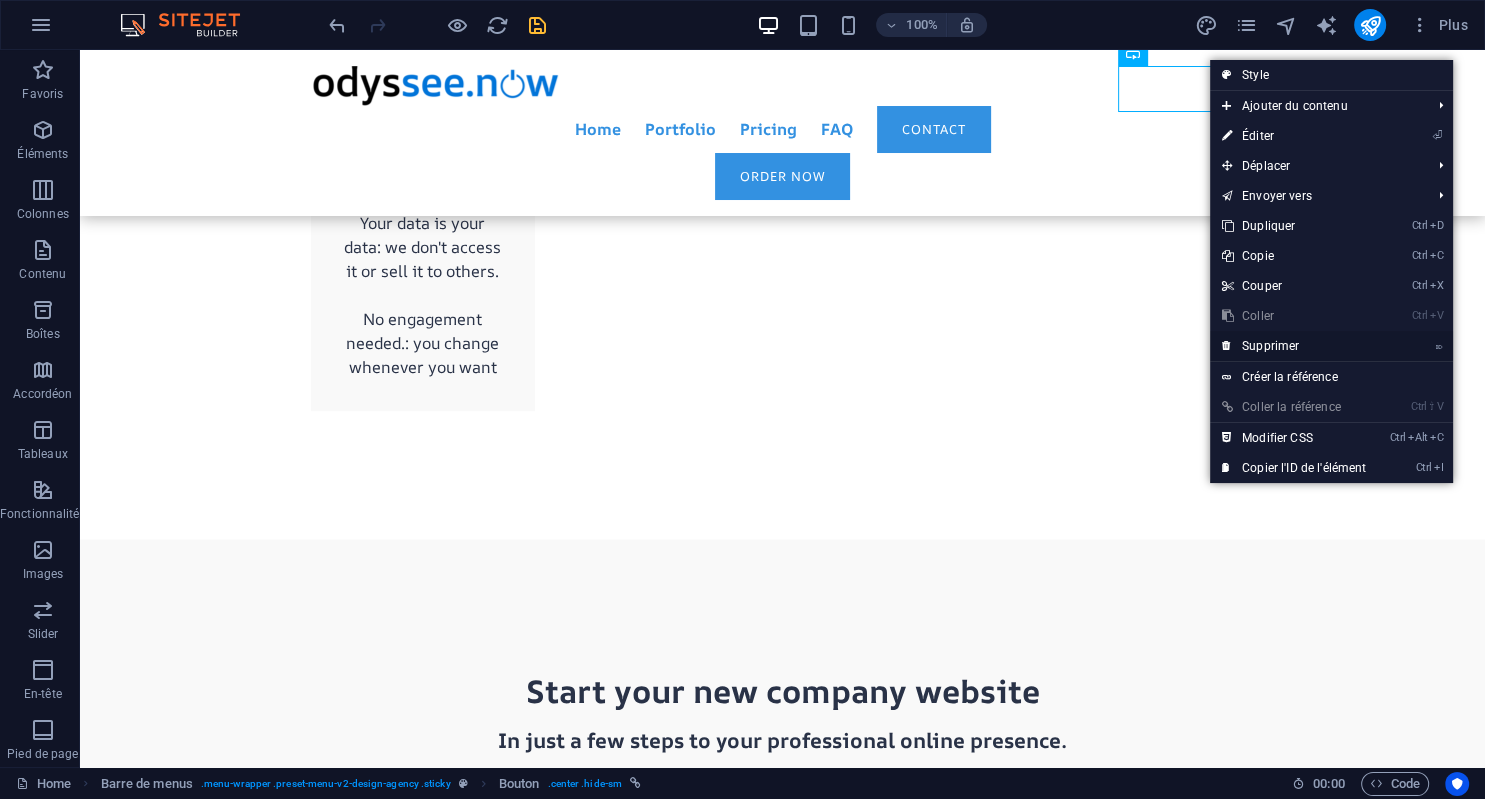 click on "⌦  Supprimer" at bounding box center (1294, 346) 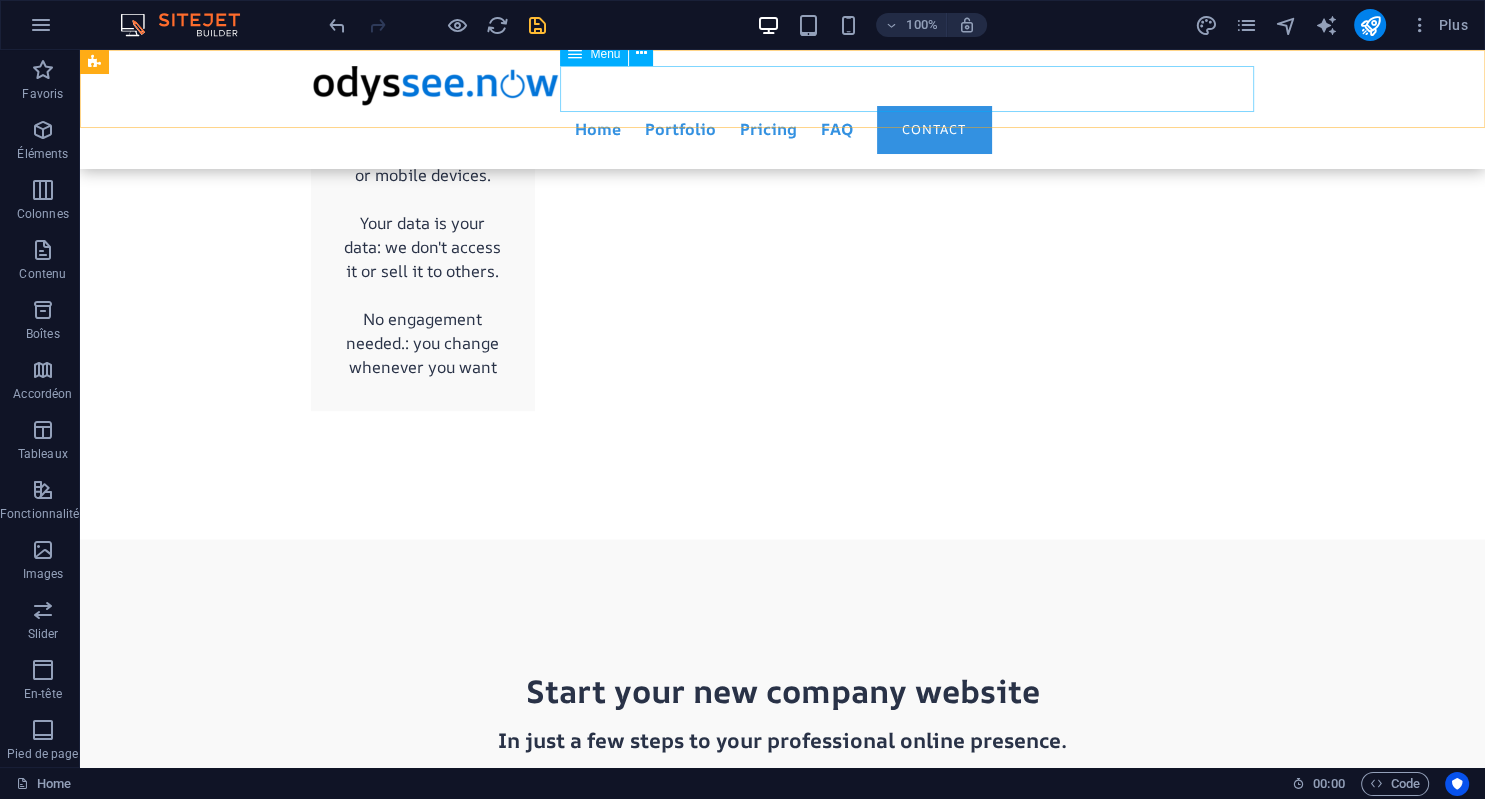 click on "Home Portfolio Pricing FAQ Contact" at bounding box center [783, 129] 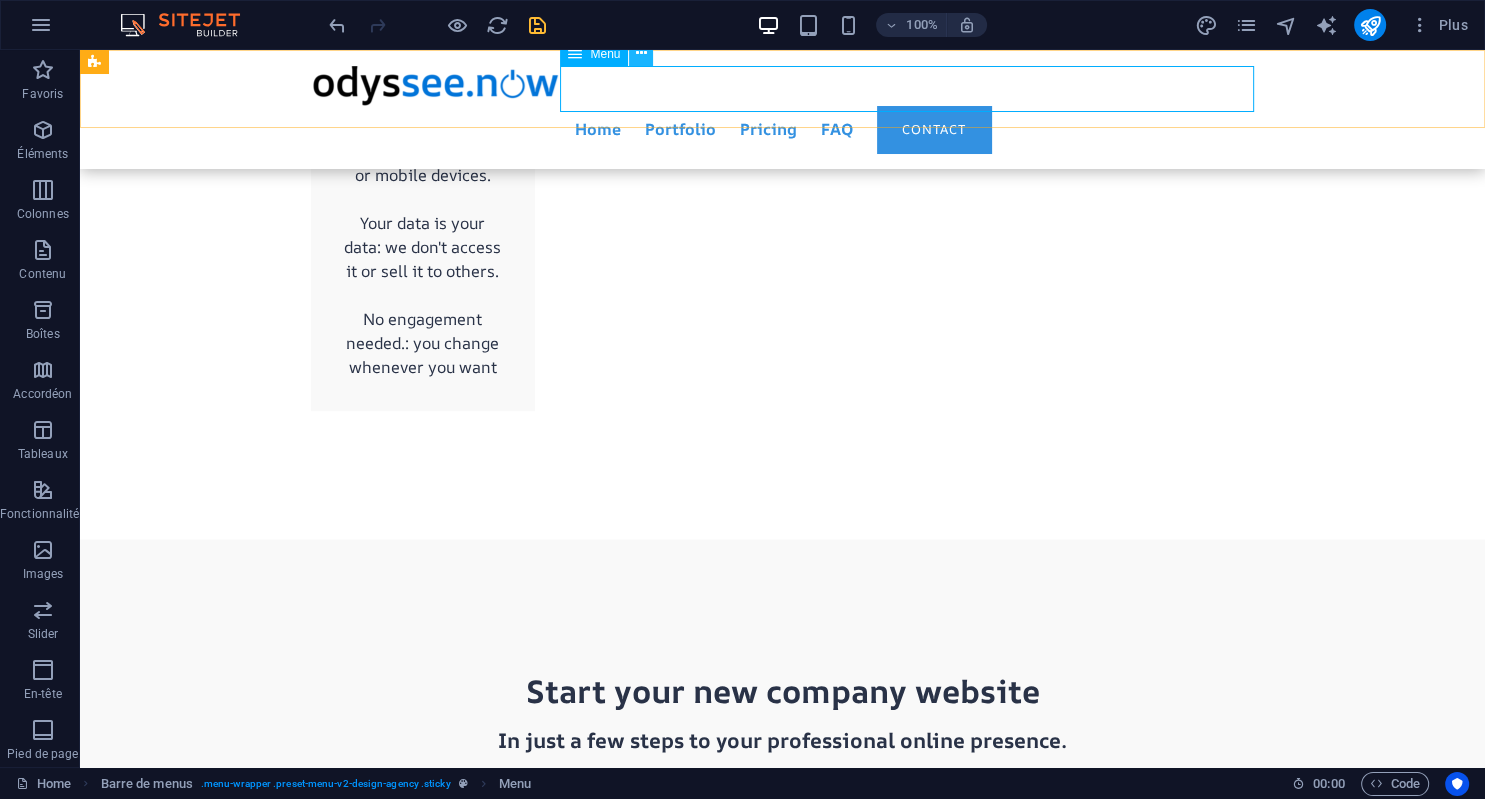 click at bounding box center [641, 54] 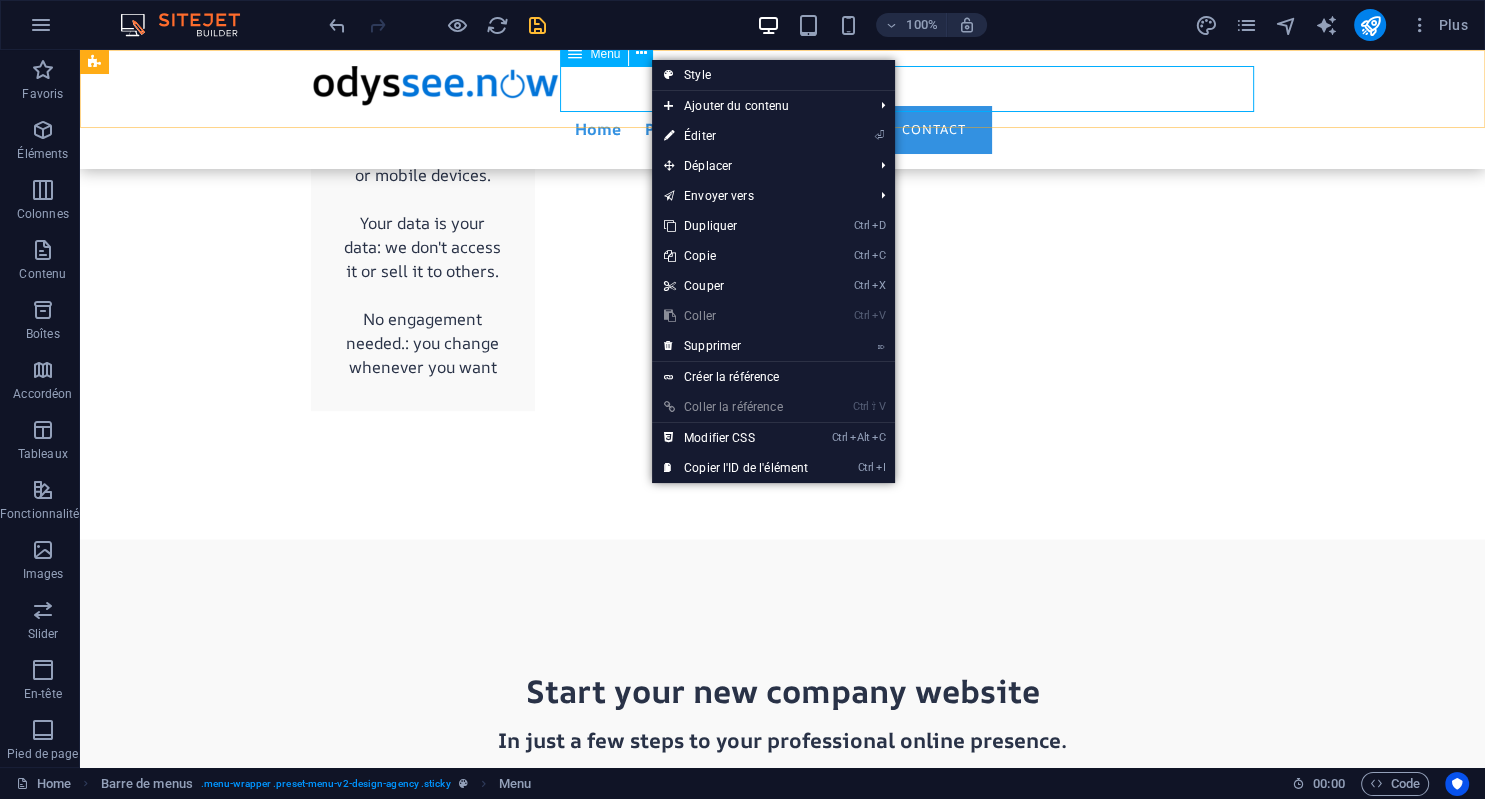 click on "Home Portfolio Pricing FAQ Contact" at bounding box center [783, 129] 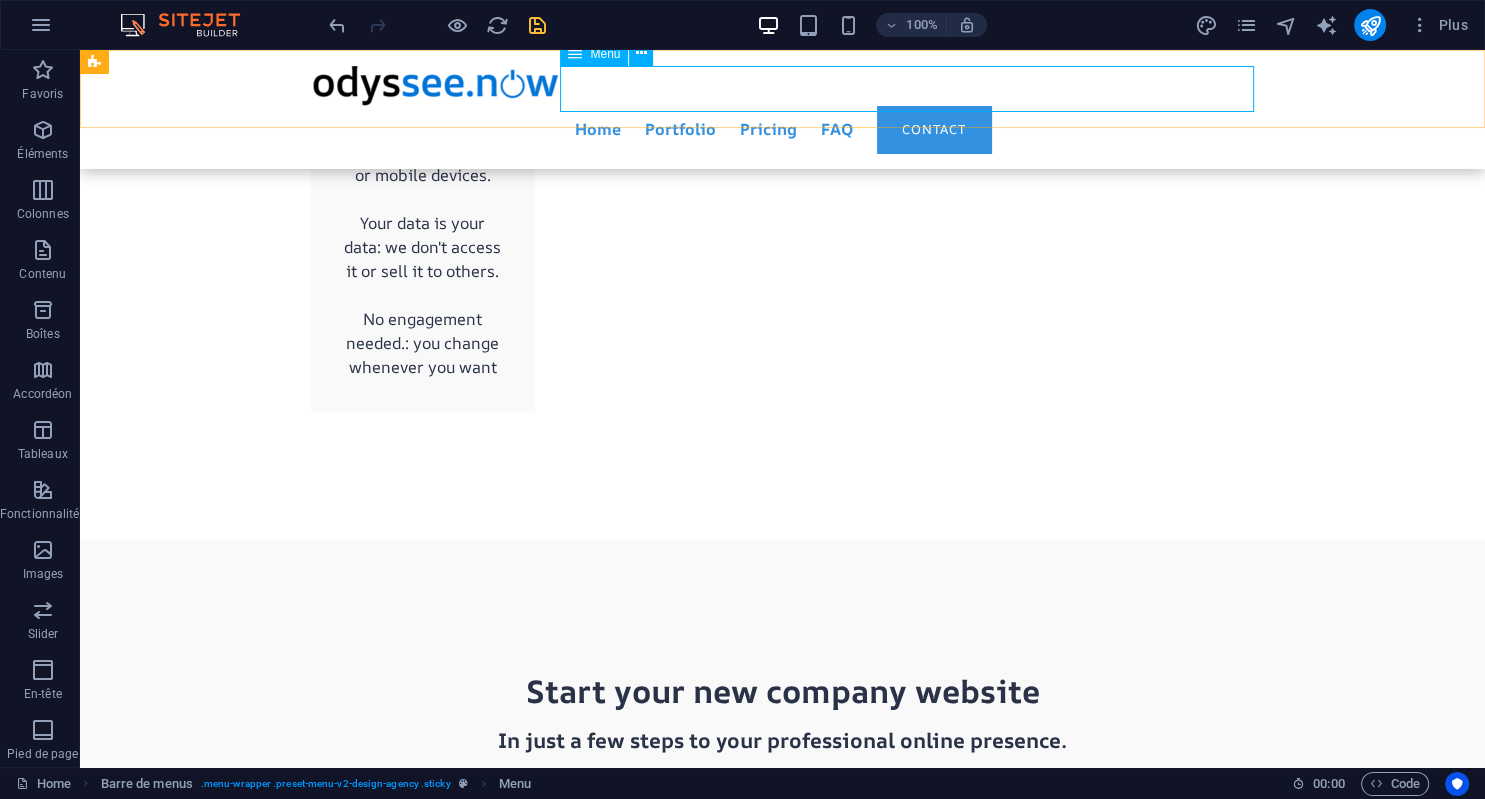 click on "Home Portfolio Pricing FAQ Contact" at bounding box center [783, 129] 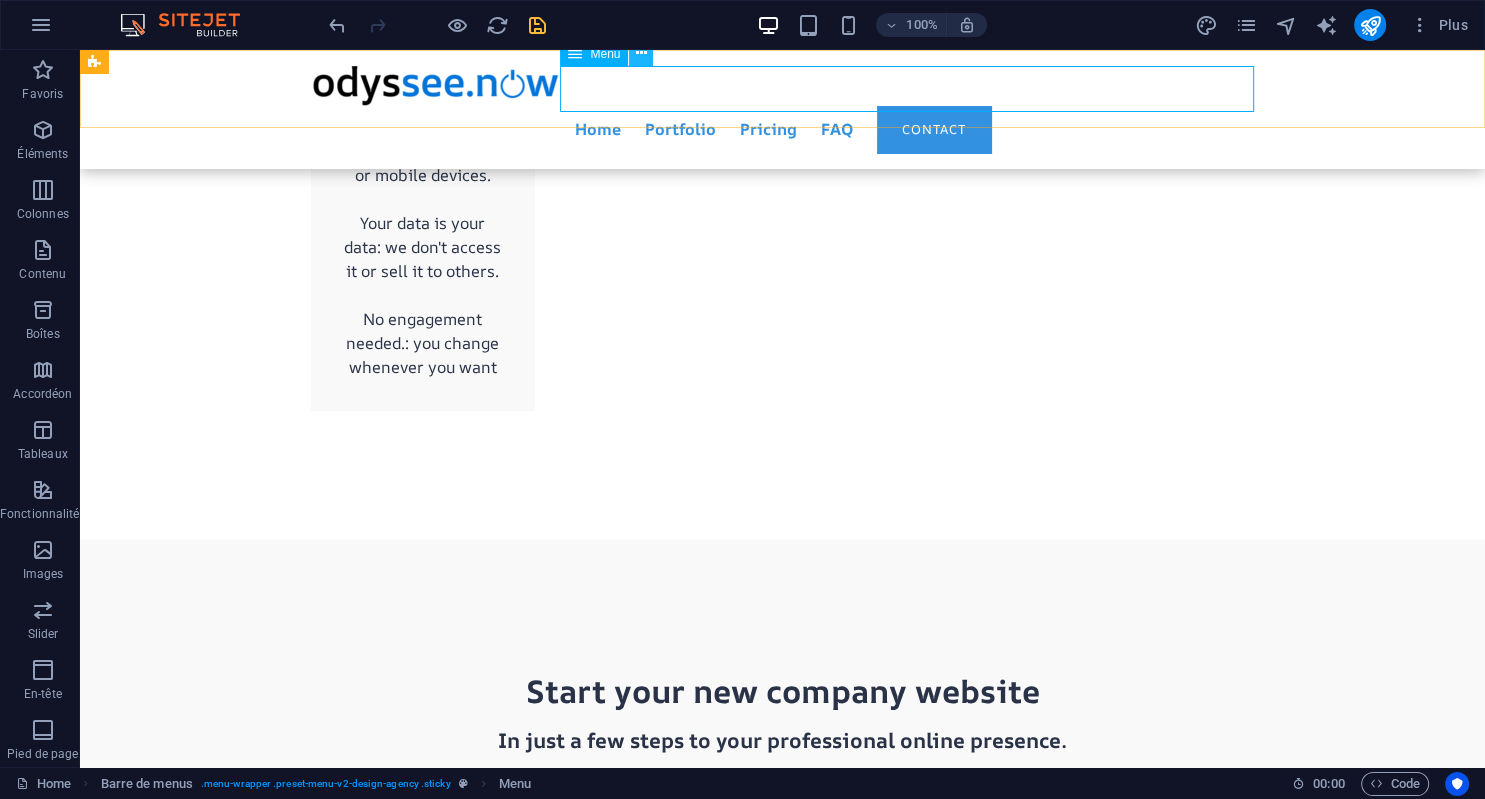click at bounding box center (641, 54) 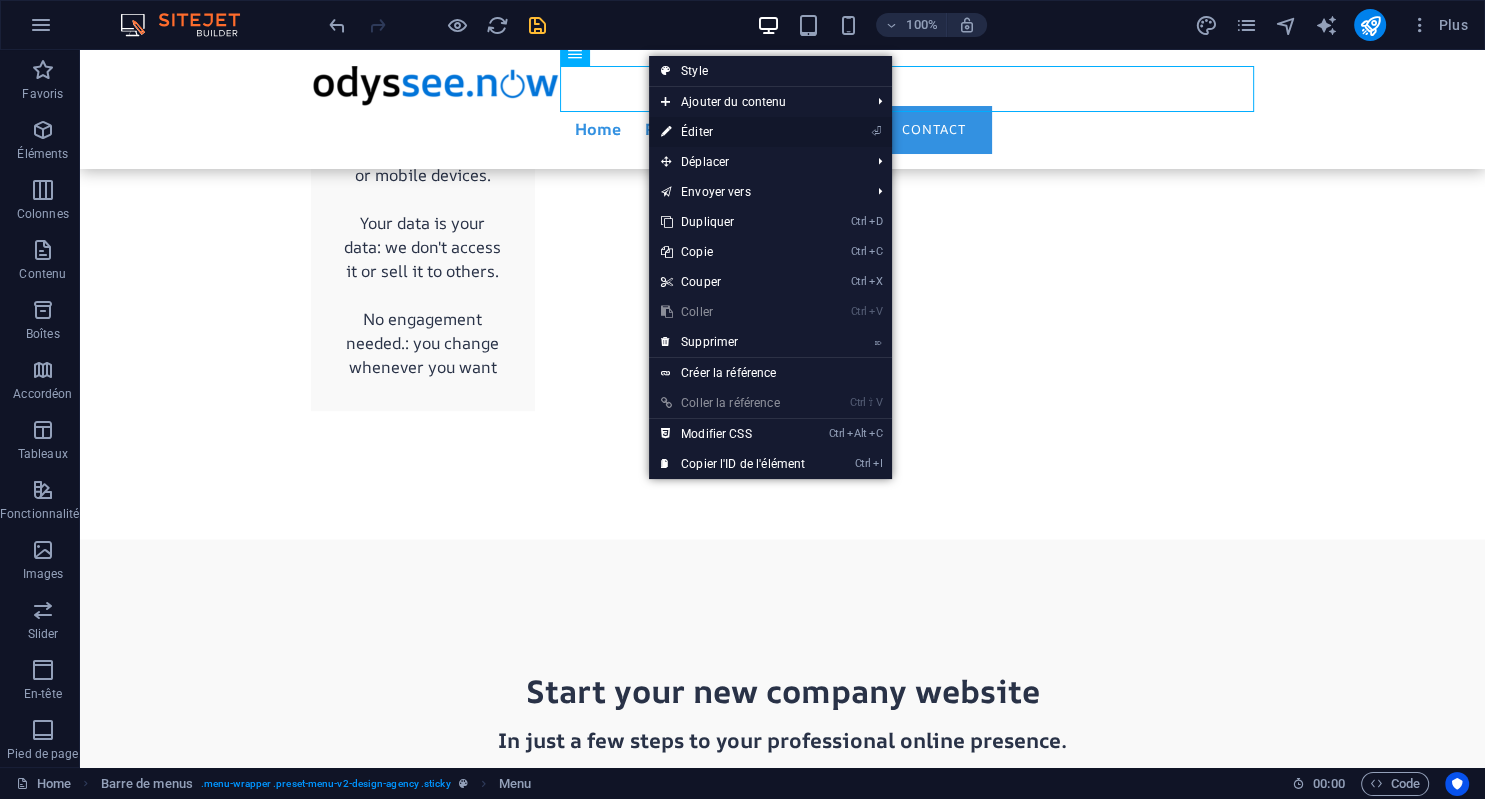 click on "⏎  Éditer" at bounding box center (733, 132) 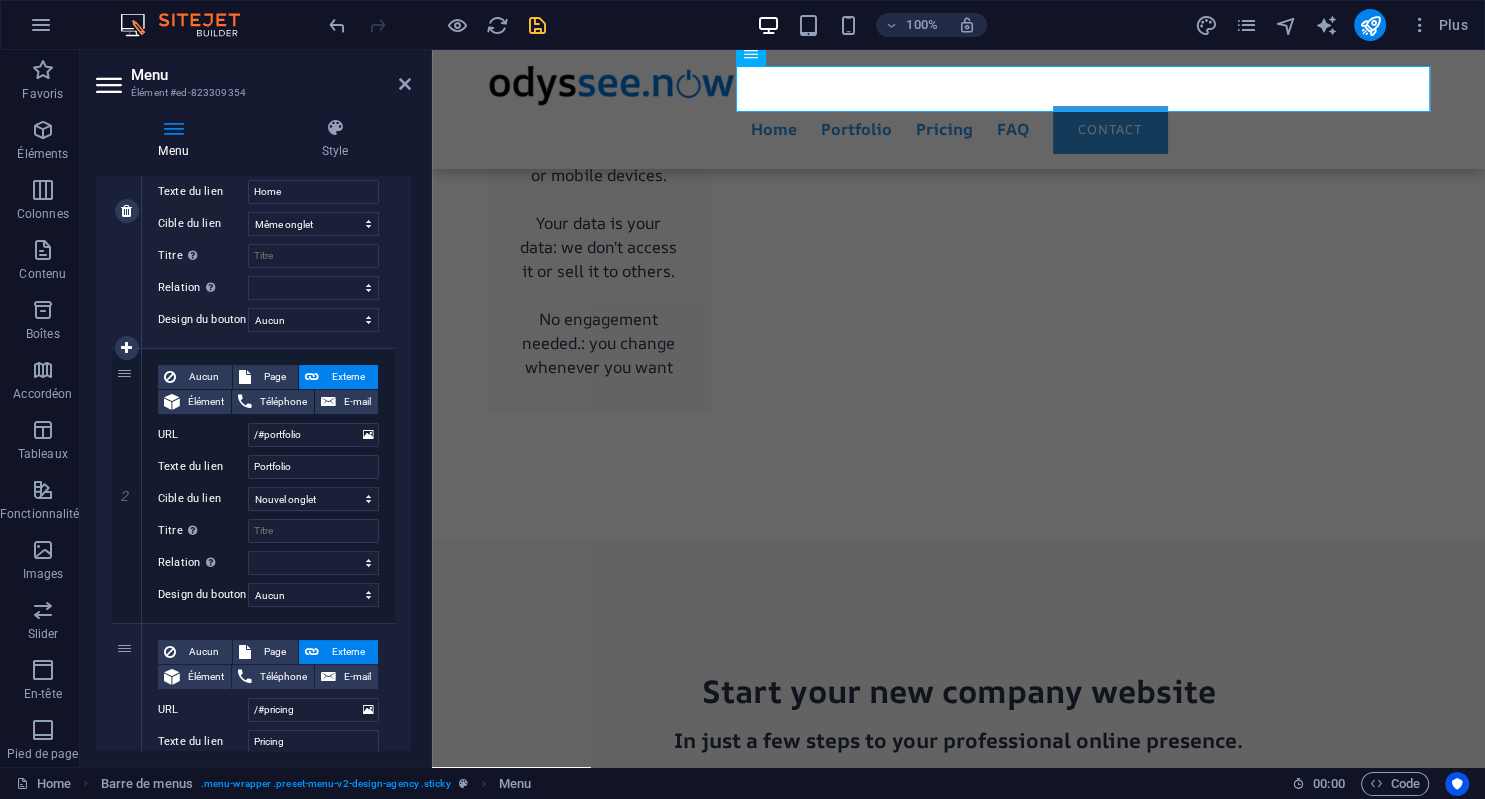 scroll, scrollTop: 309, scrollLeft: 0, axis: vertical 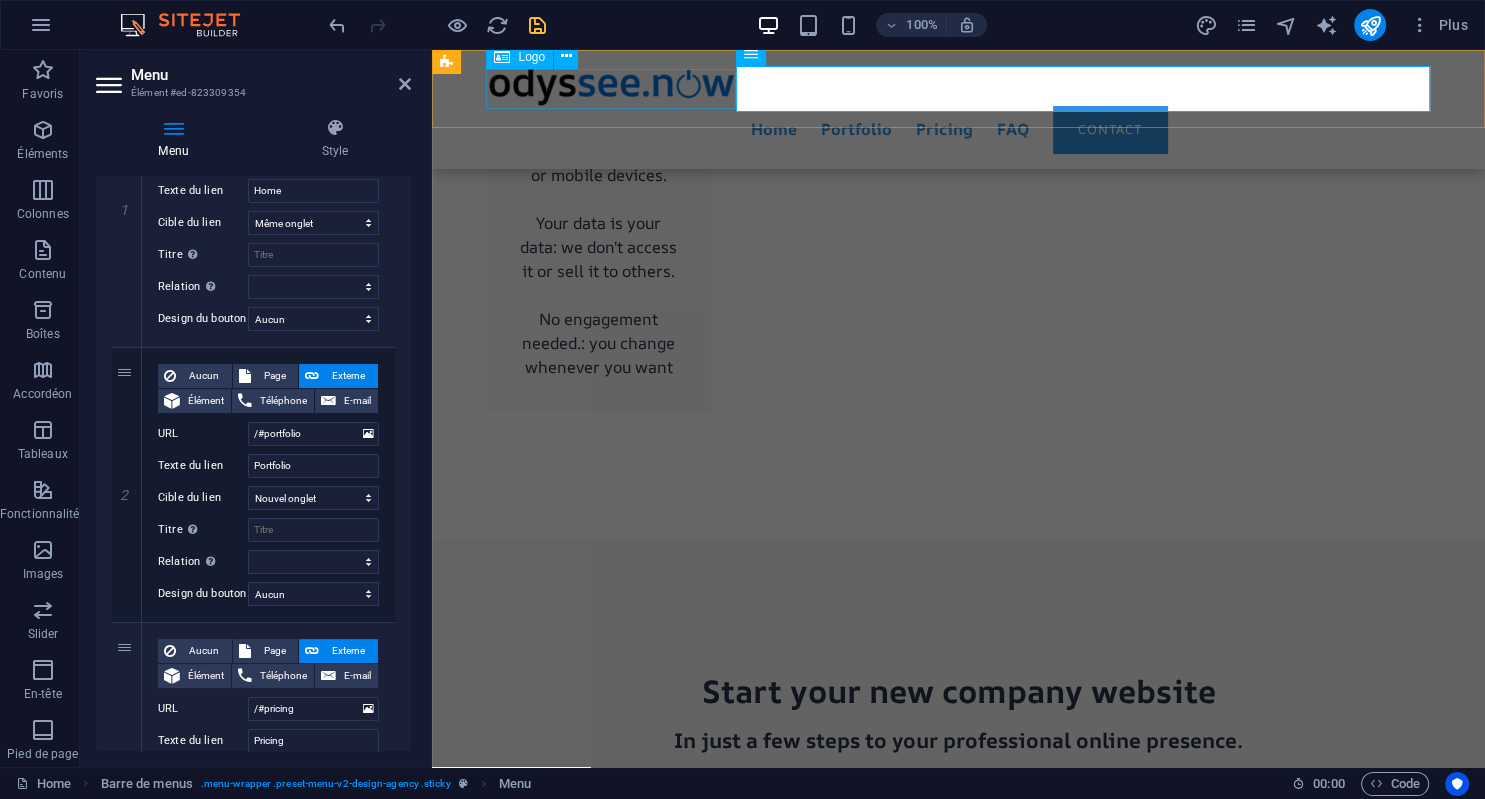 click at bounding box center (959, 86) 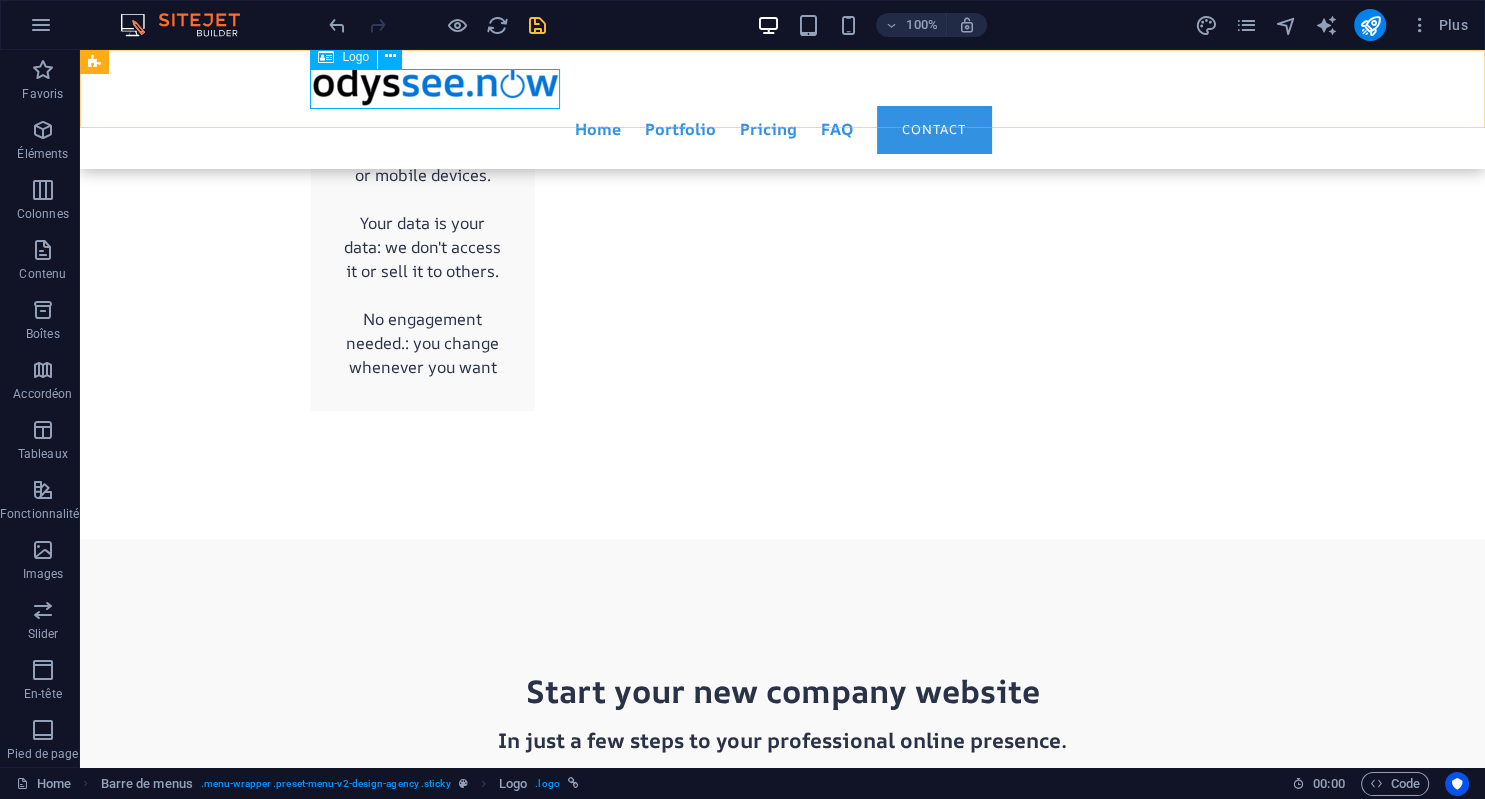 click at bounding box center (783, 86) 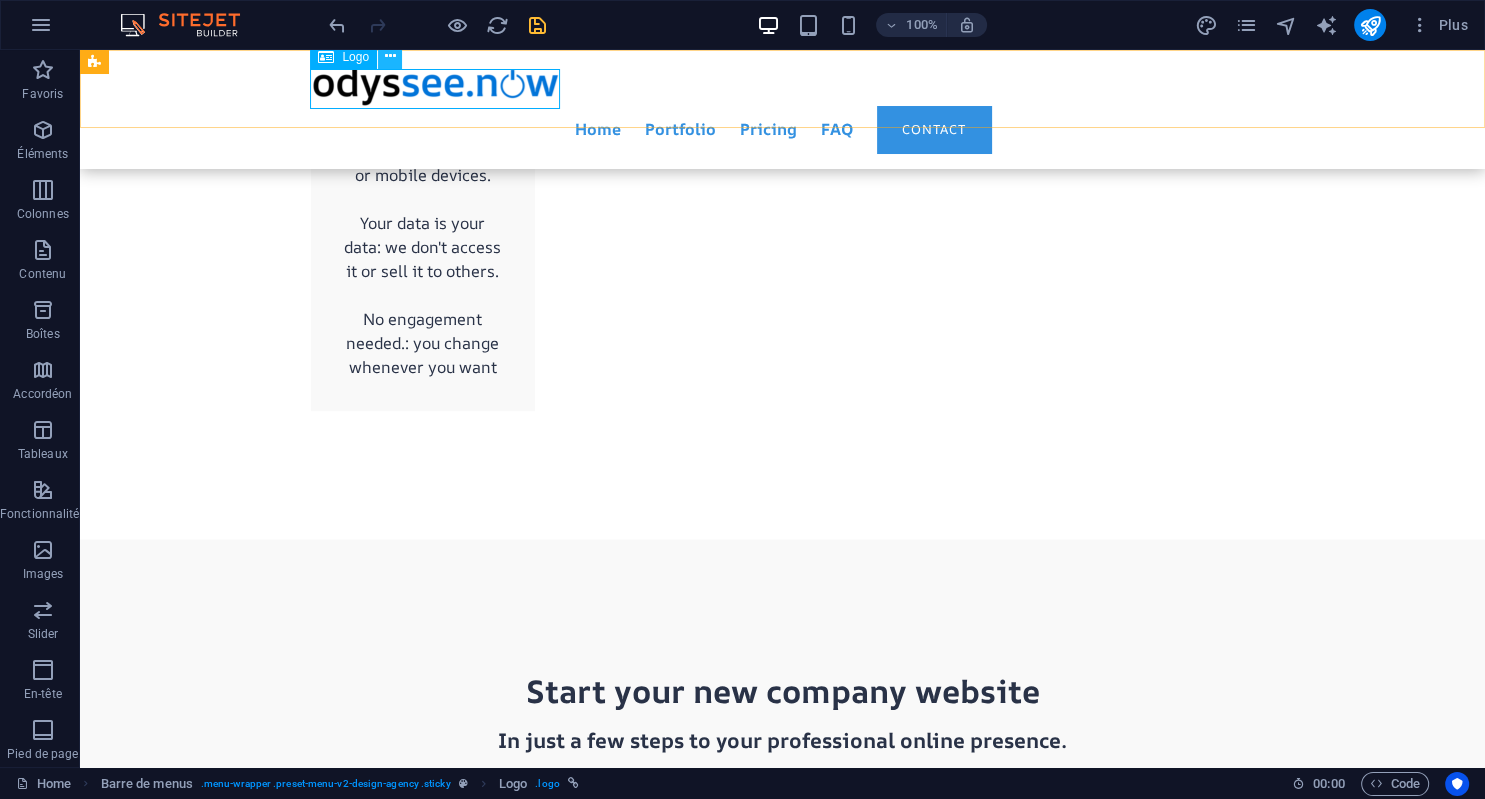 click at bounding box center (390, 56) 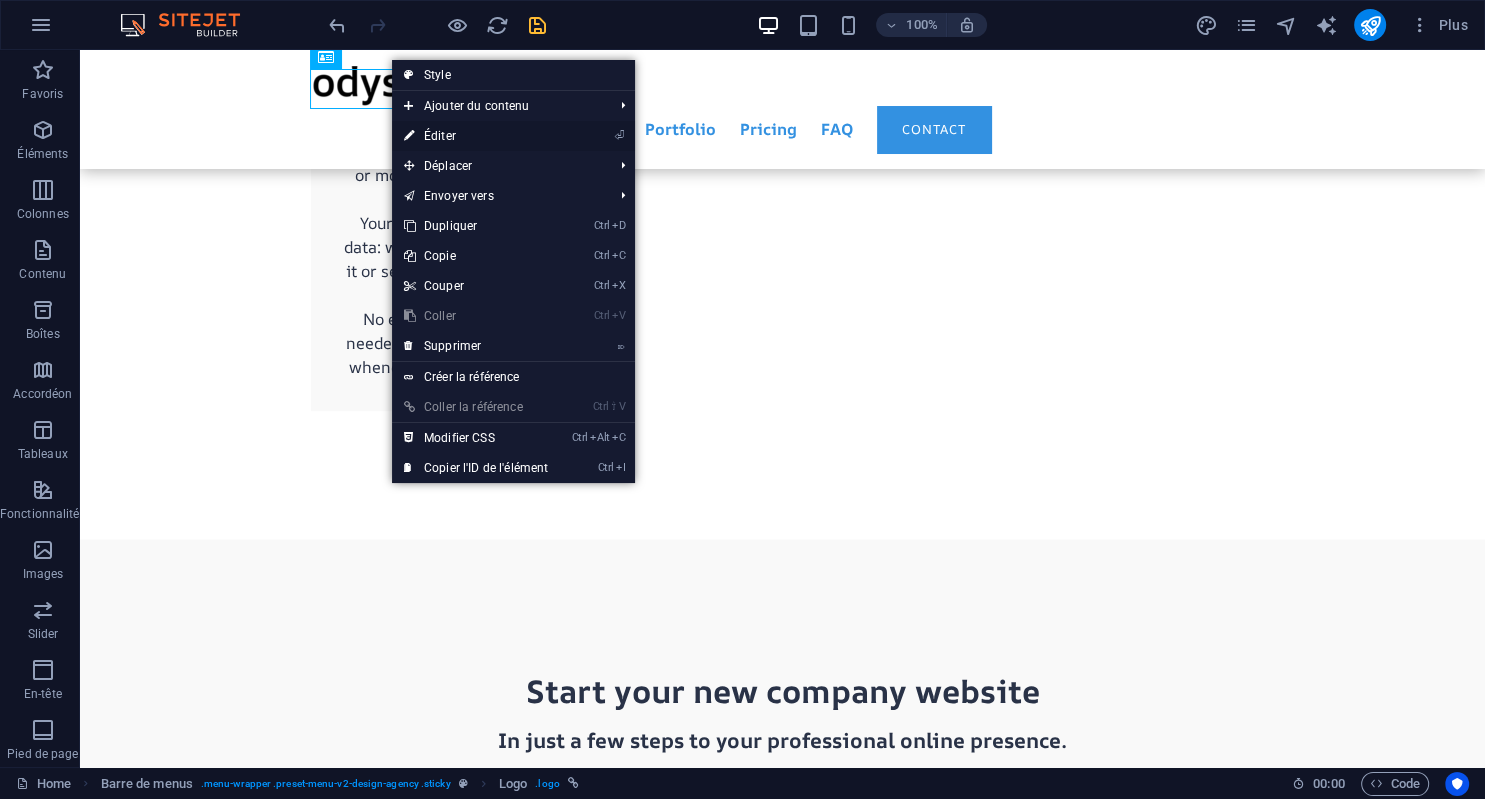 click on "⏎  Éditer" at bounding box center (476, 136) 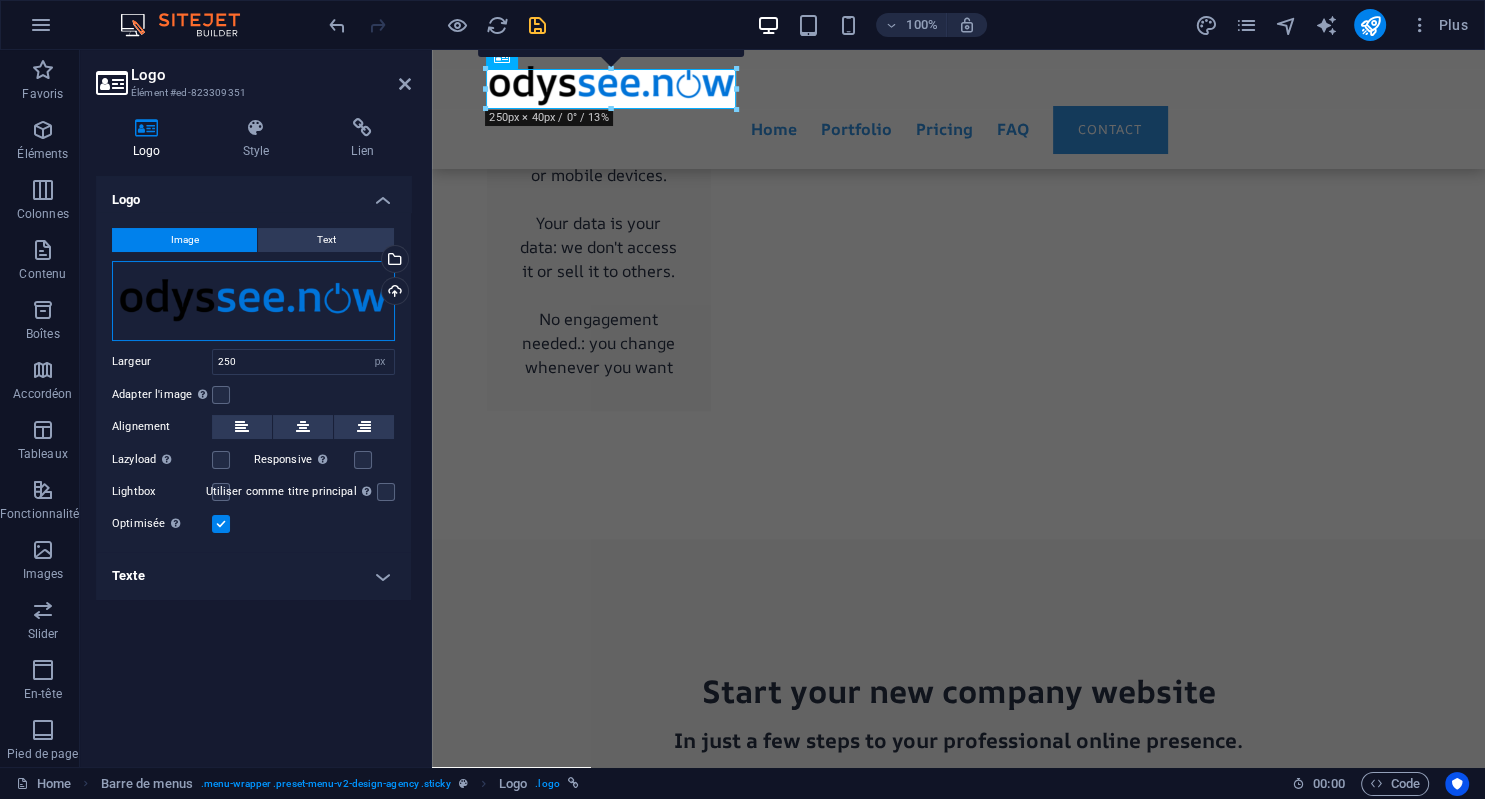 click on "Glissez les fichiers ici, cliquez pour choisir les fichiers ou  sélectionnez les fichiers depuis Fichiers ou depuis notre stock gratuit de photos et de vidéos" at bounding box center (253, 301) 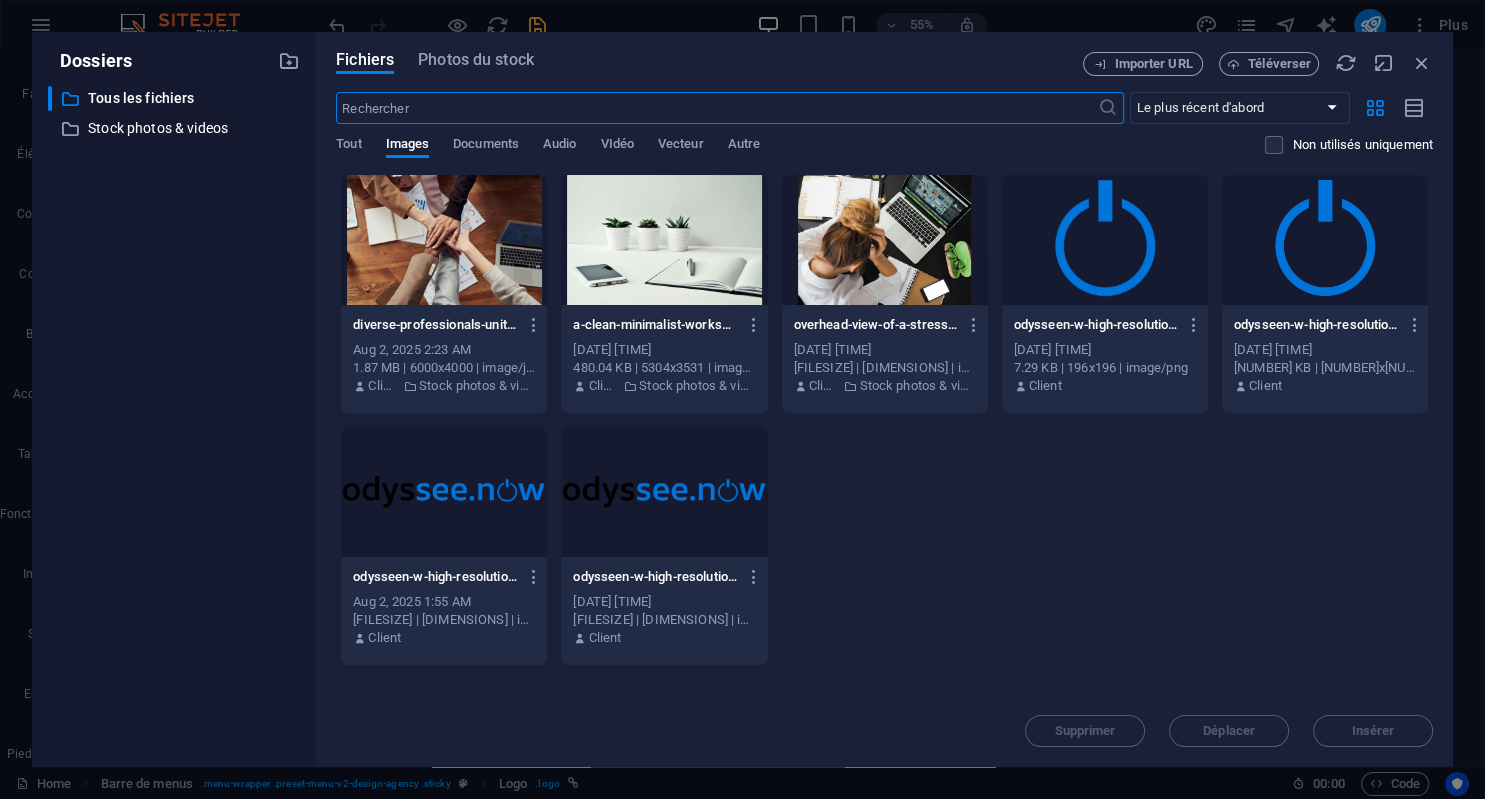 scroll, scrollTop: 3390, scrollLeft: 0, axis: vertical 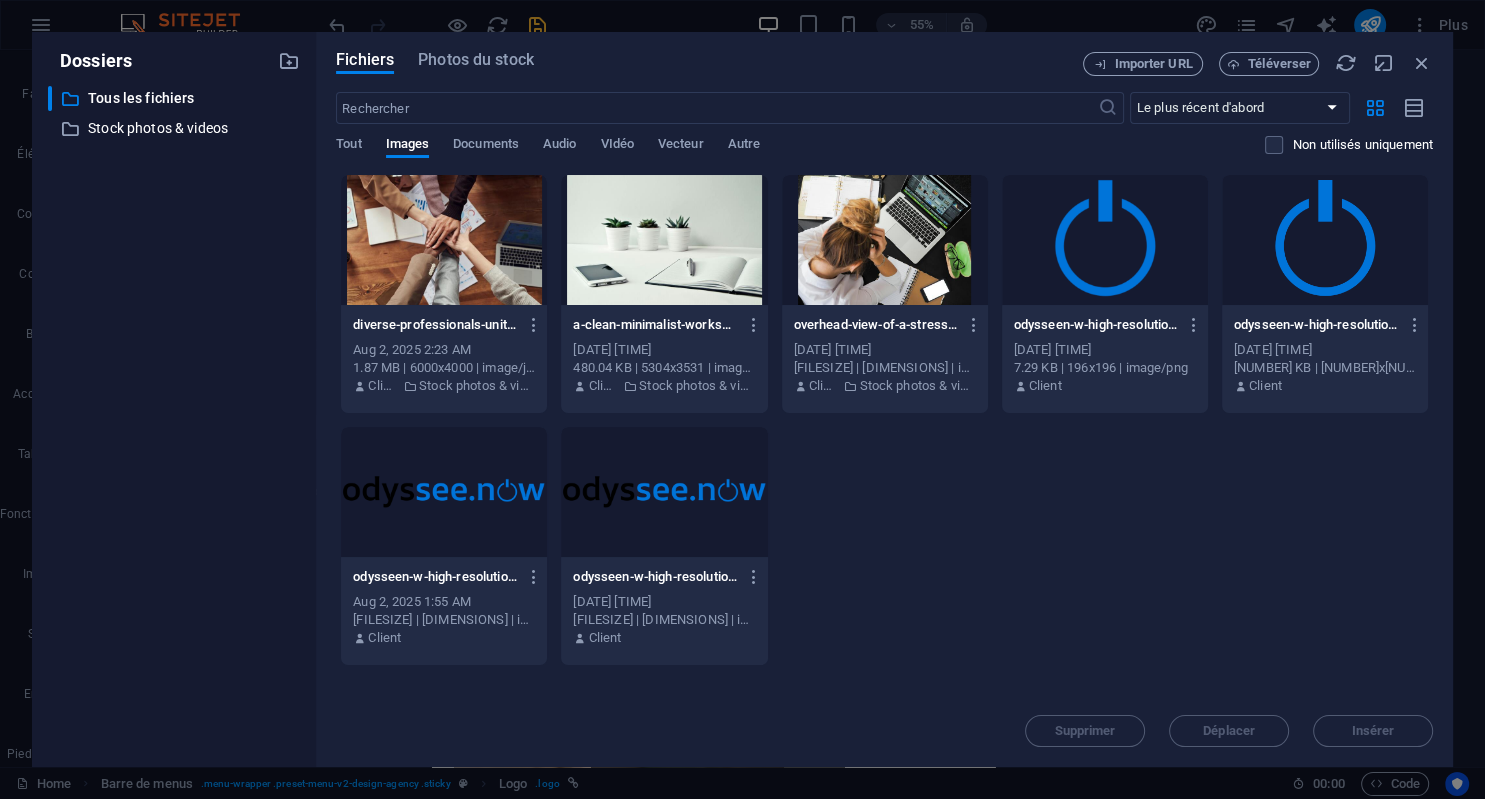 click on "Importer URL Téléverser" at bounding box center (1258, 64) 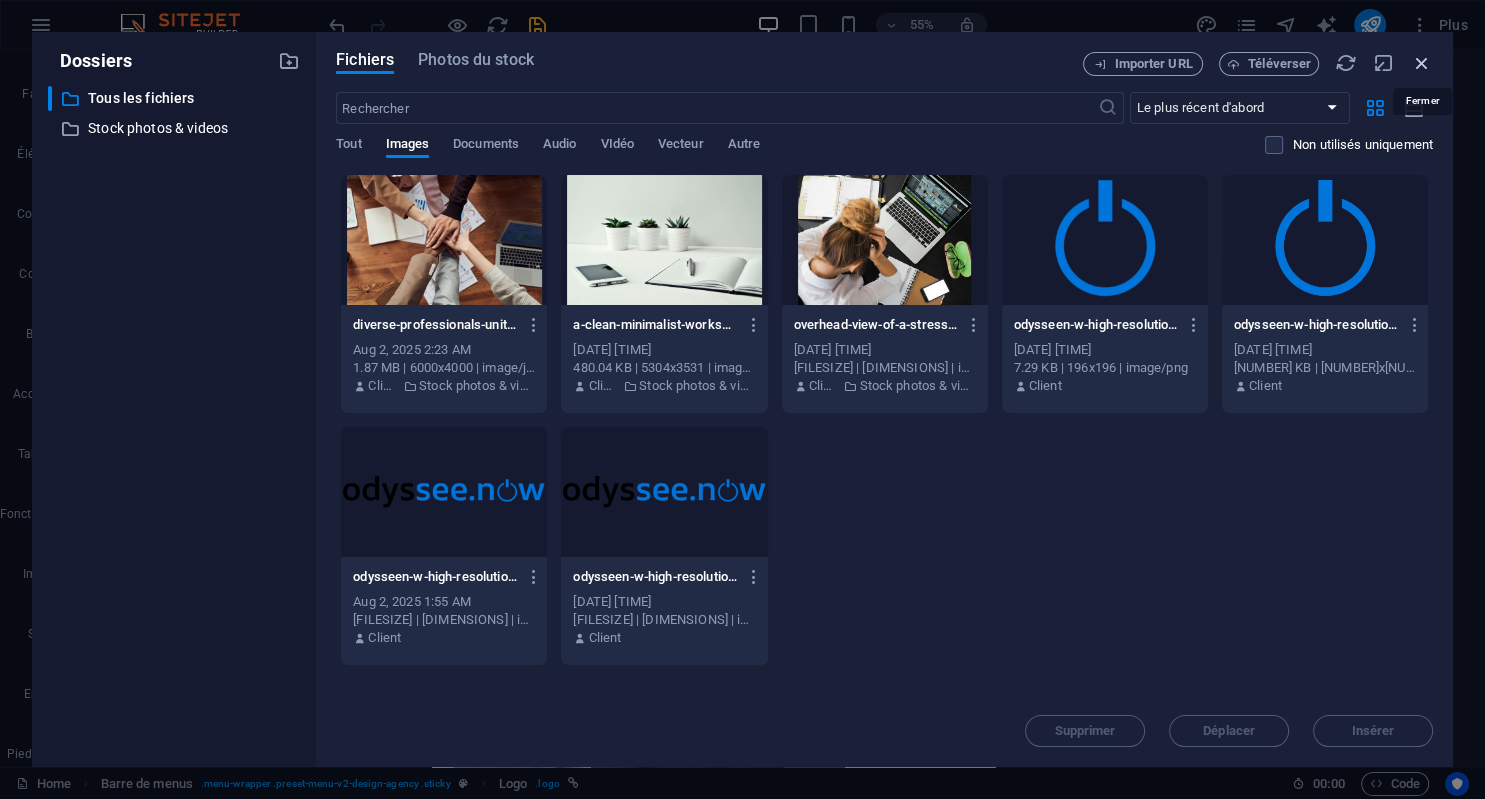 click at bounding box center (1422, 63) 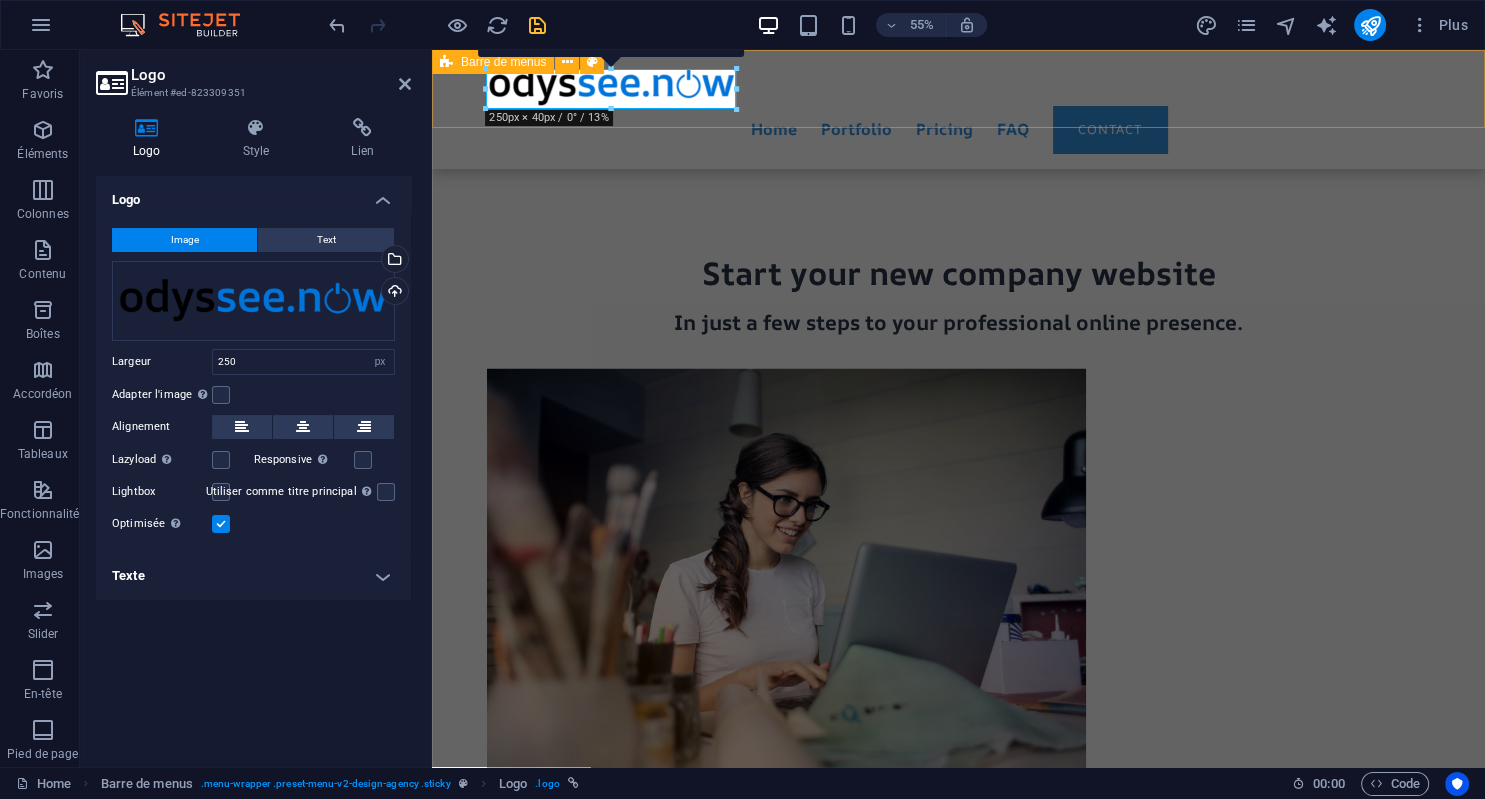scroll, scrollTop: 2972, scrollLeft: 0, axis: vertical 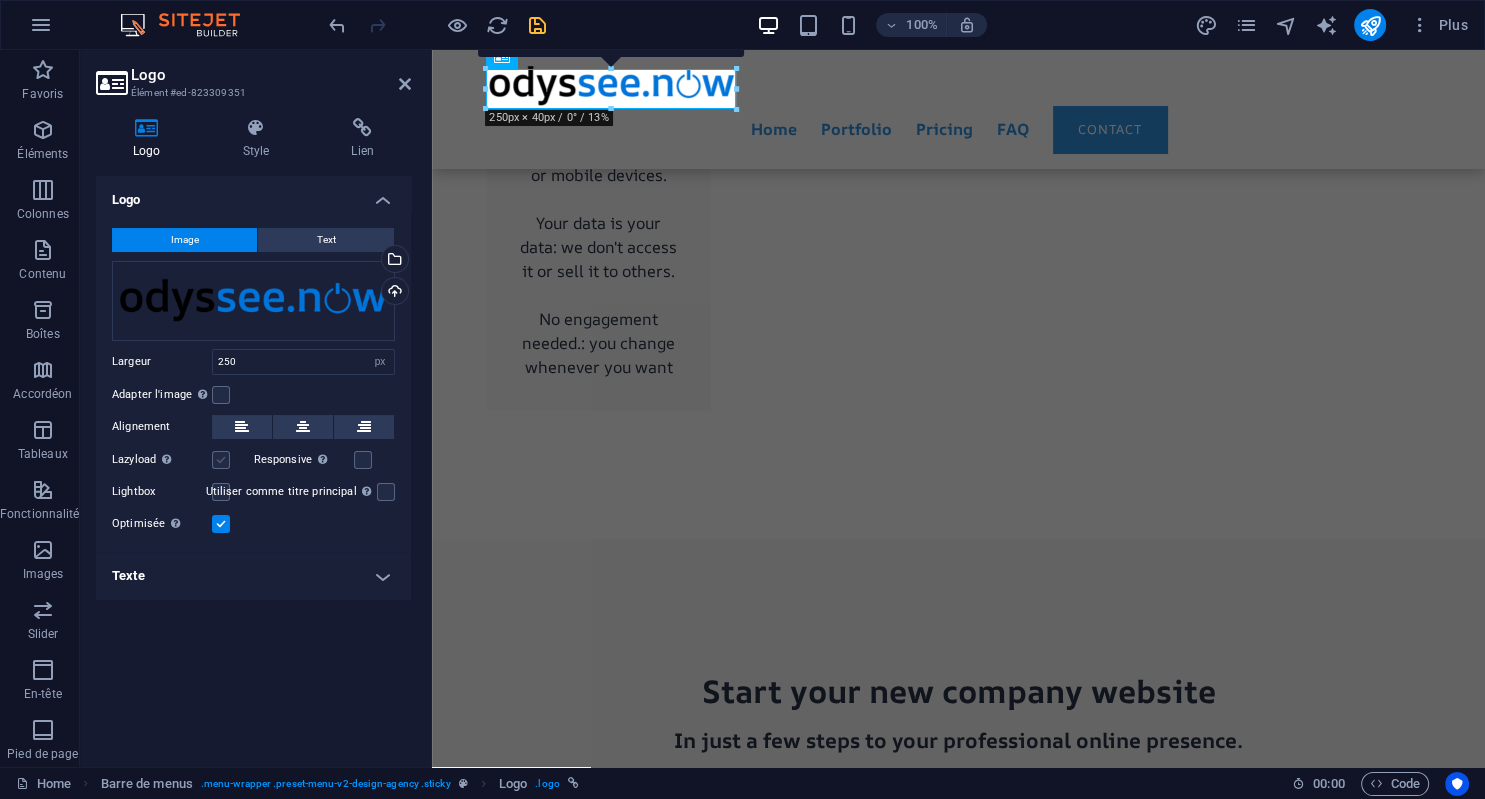click at bounding box center [221, 460] 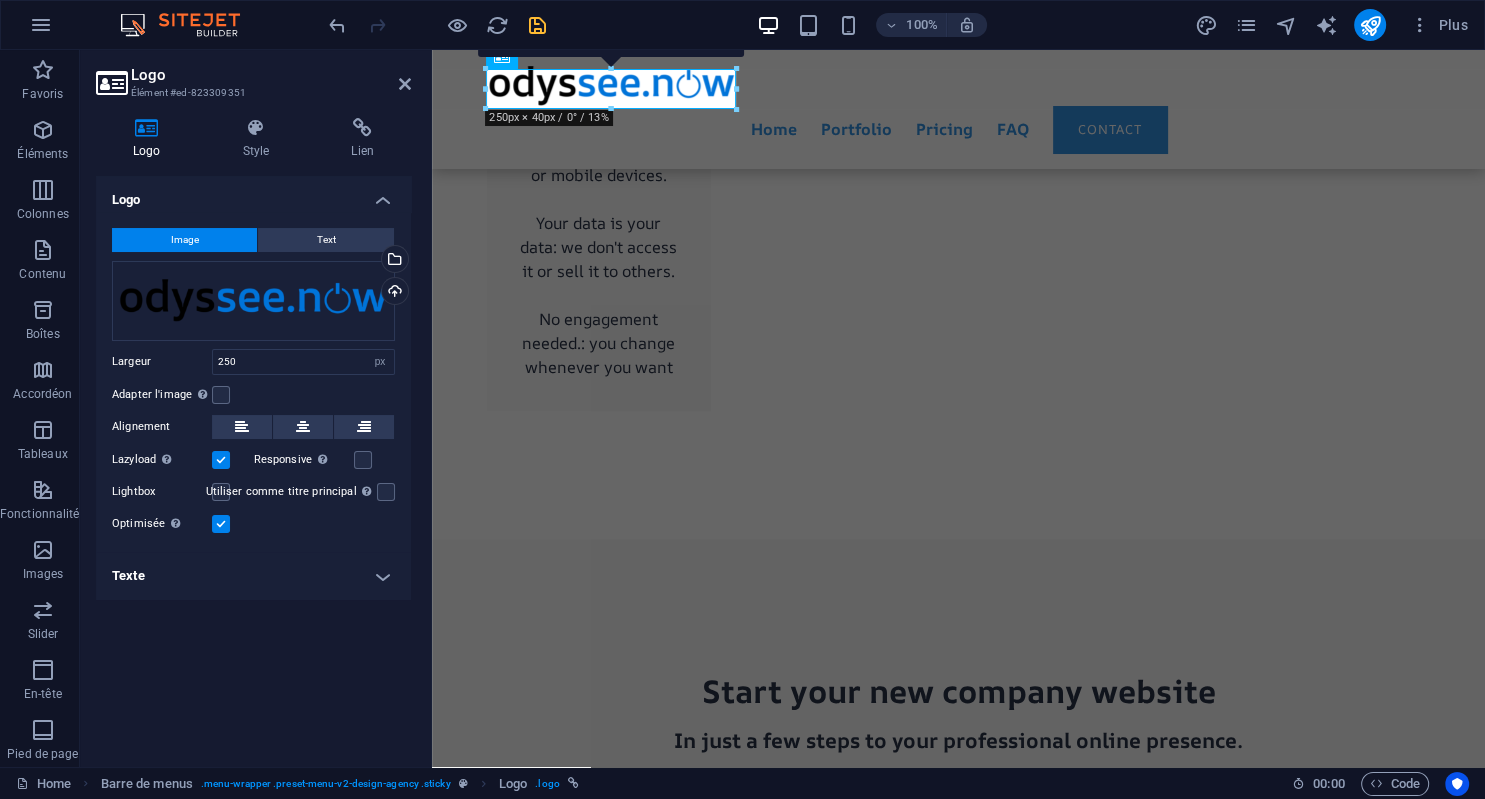 click on "Texte" at bounding box center (253, 576) 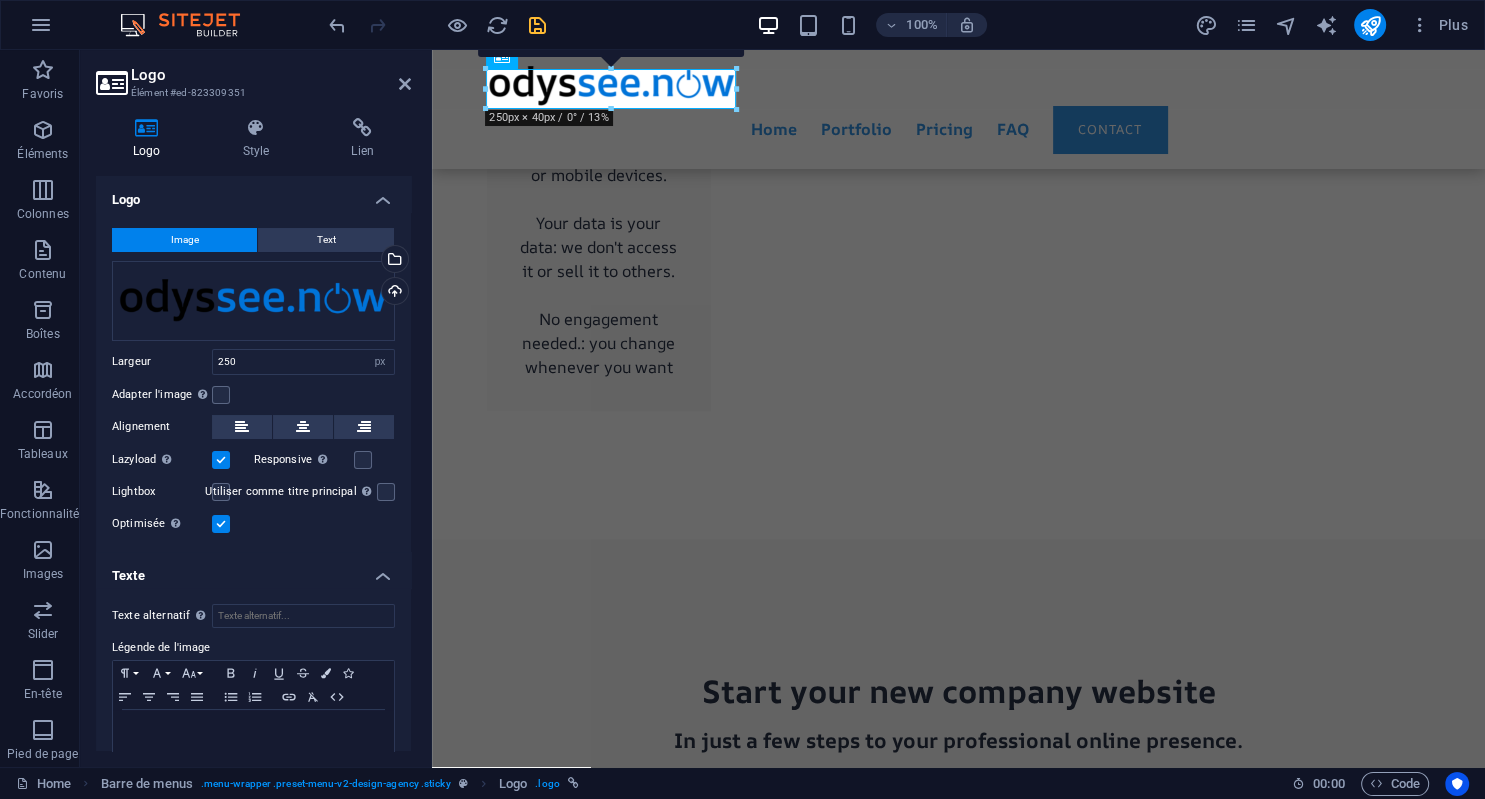 scroll, scrollTop: 36, scrollLeft: 0, axis: vertical 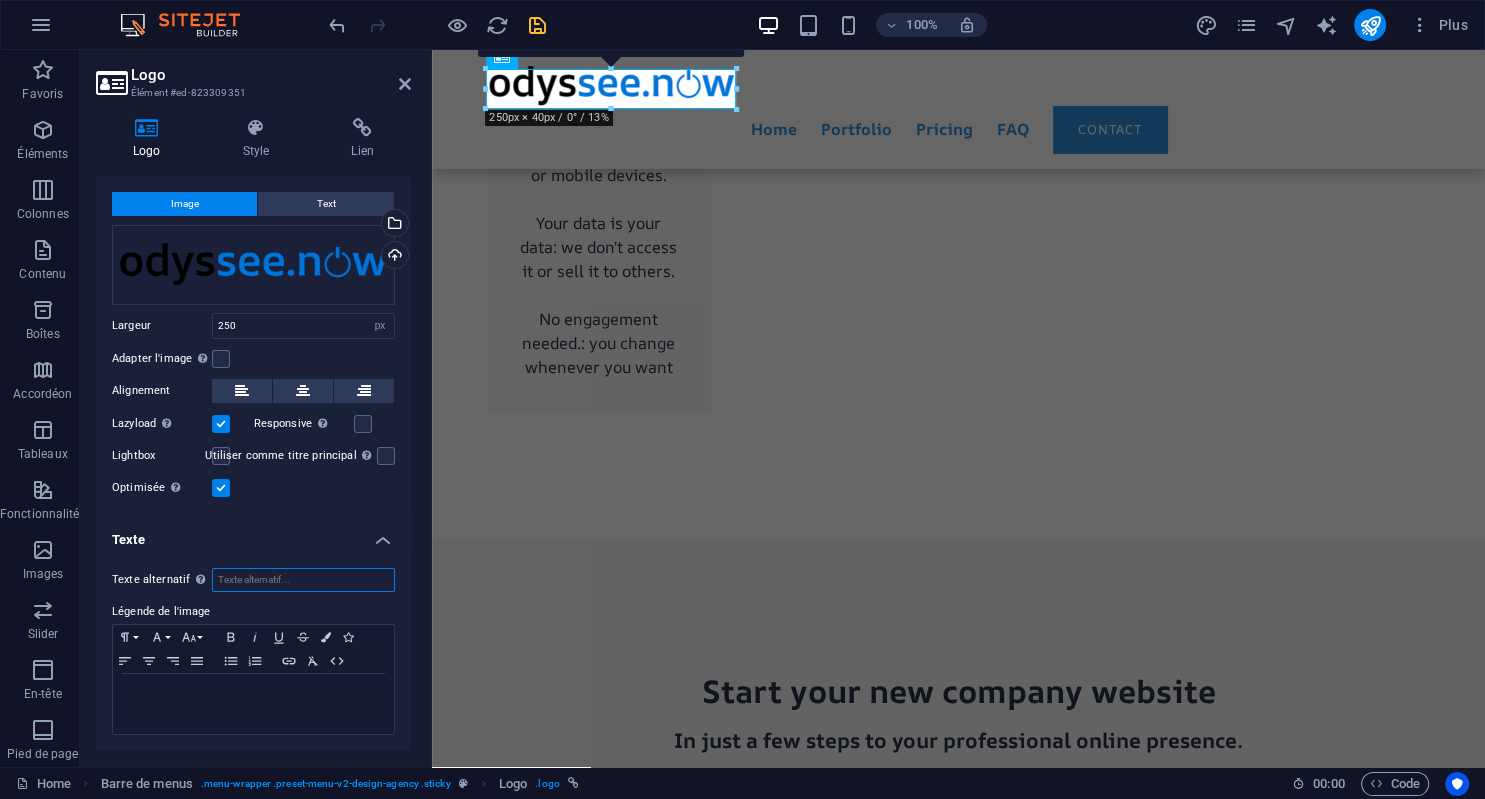 click on "Texte alternatif Le texte alternatif est utilisé par les appareils qui ne peuvent pas afficher les images (par exemple : les moteurs de recherche d'images). Chaque image devrait avoir un texte alternatif pour améliorer l'accessibilité du site web." at bounding box center (303, 580) 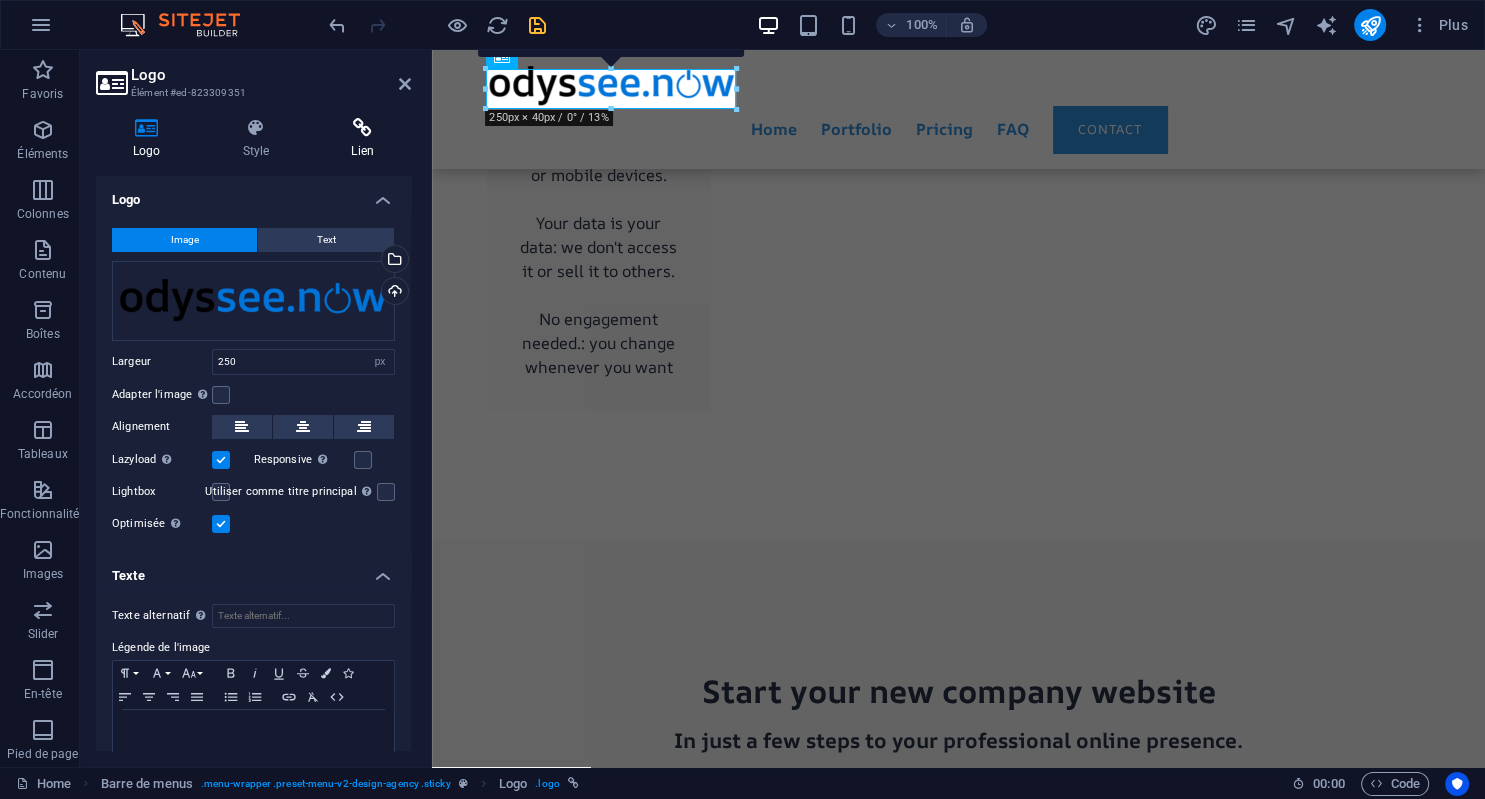 click at bounding box center [362, 128] 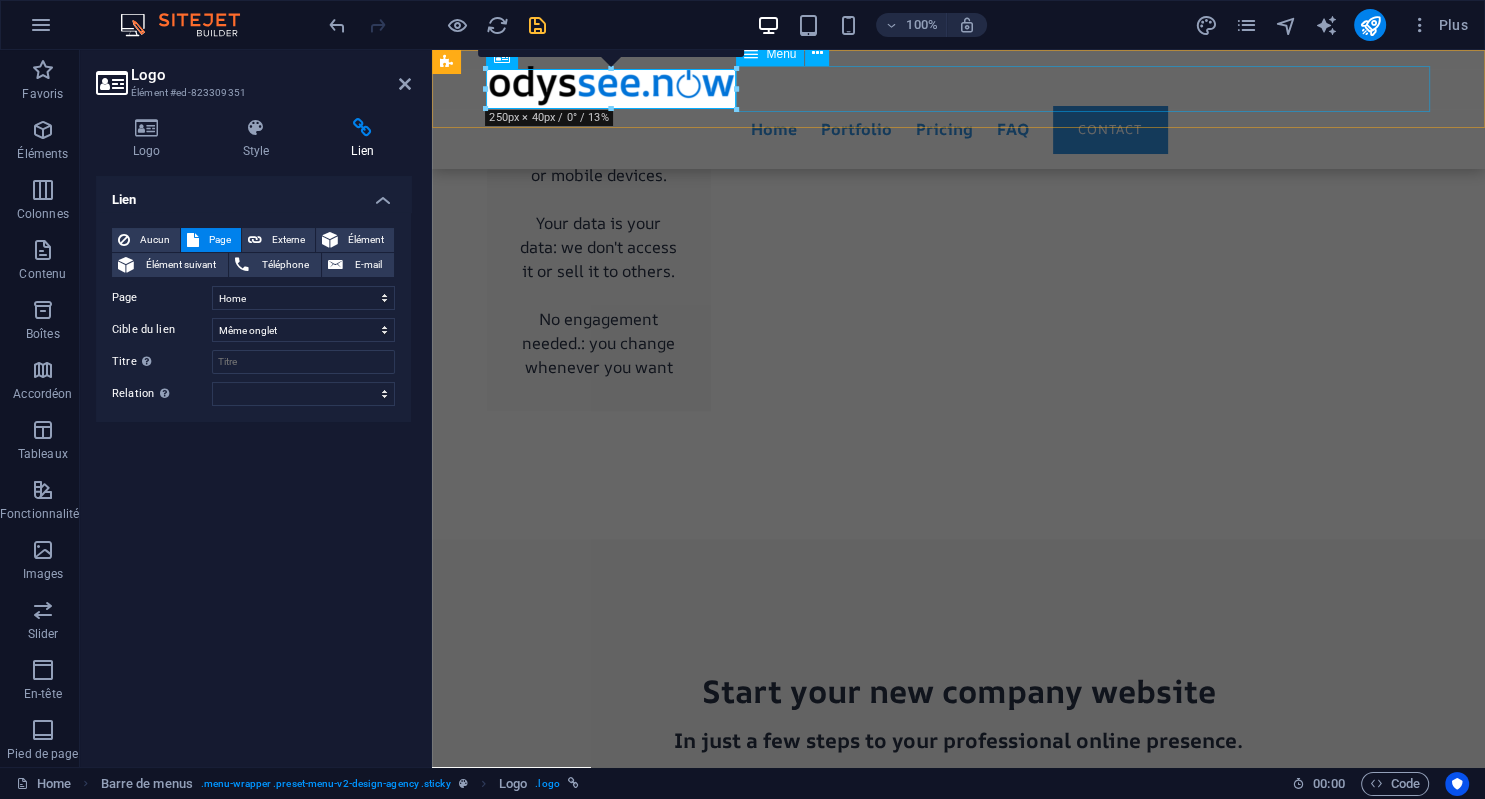 click on "Home Portfolio Pricing FAQ Contact" at bounding box center [959, 129] 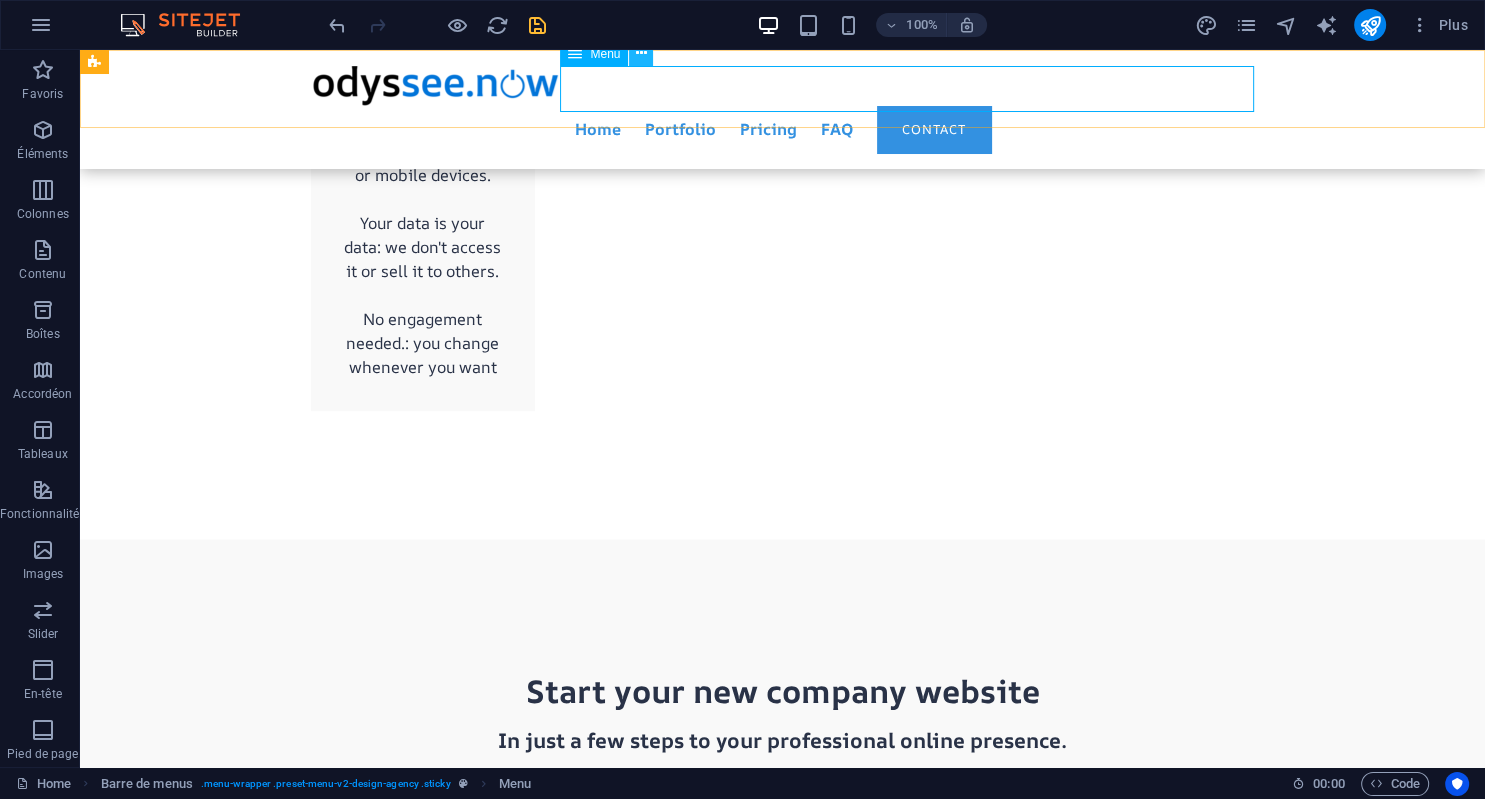 click at bounding box center [641, 54] 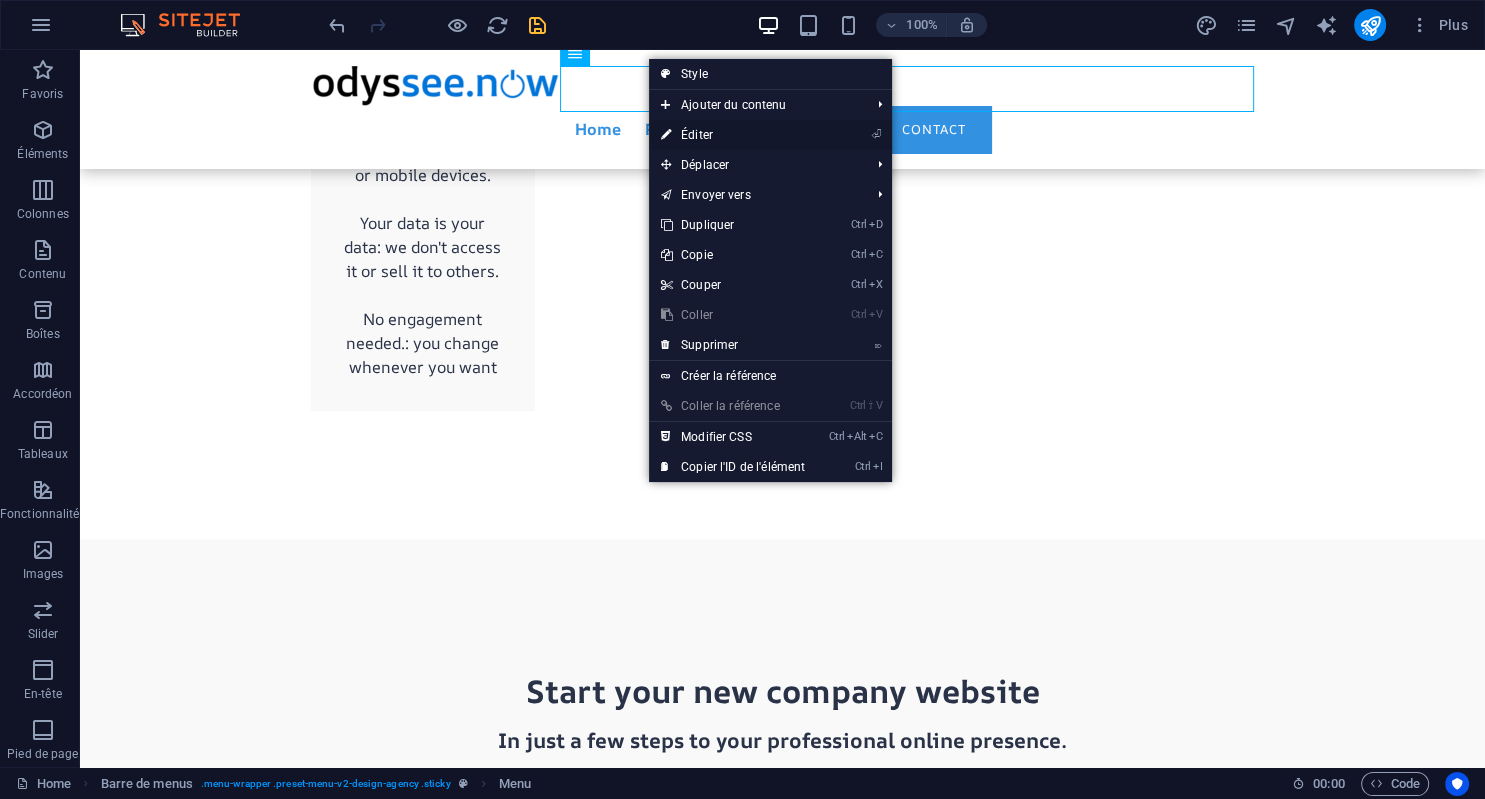 click on "⏎  Éditer" at bounding box center (733, 135) 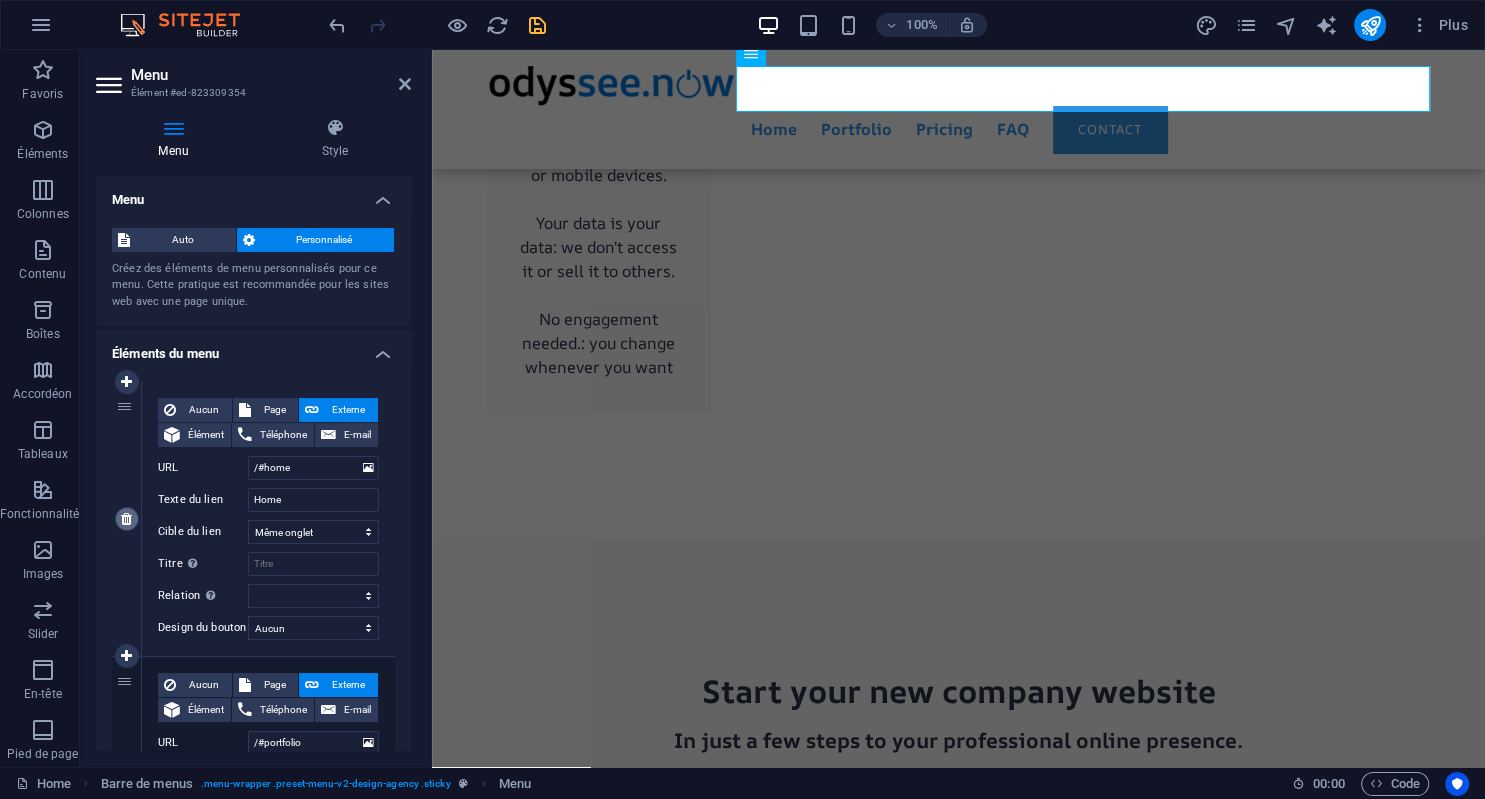 click at bounding box center [126, 519] 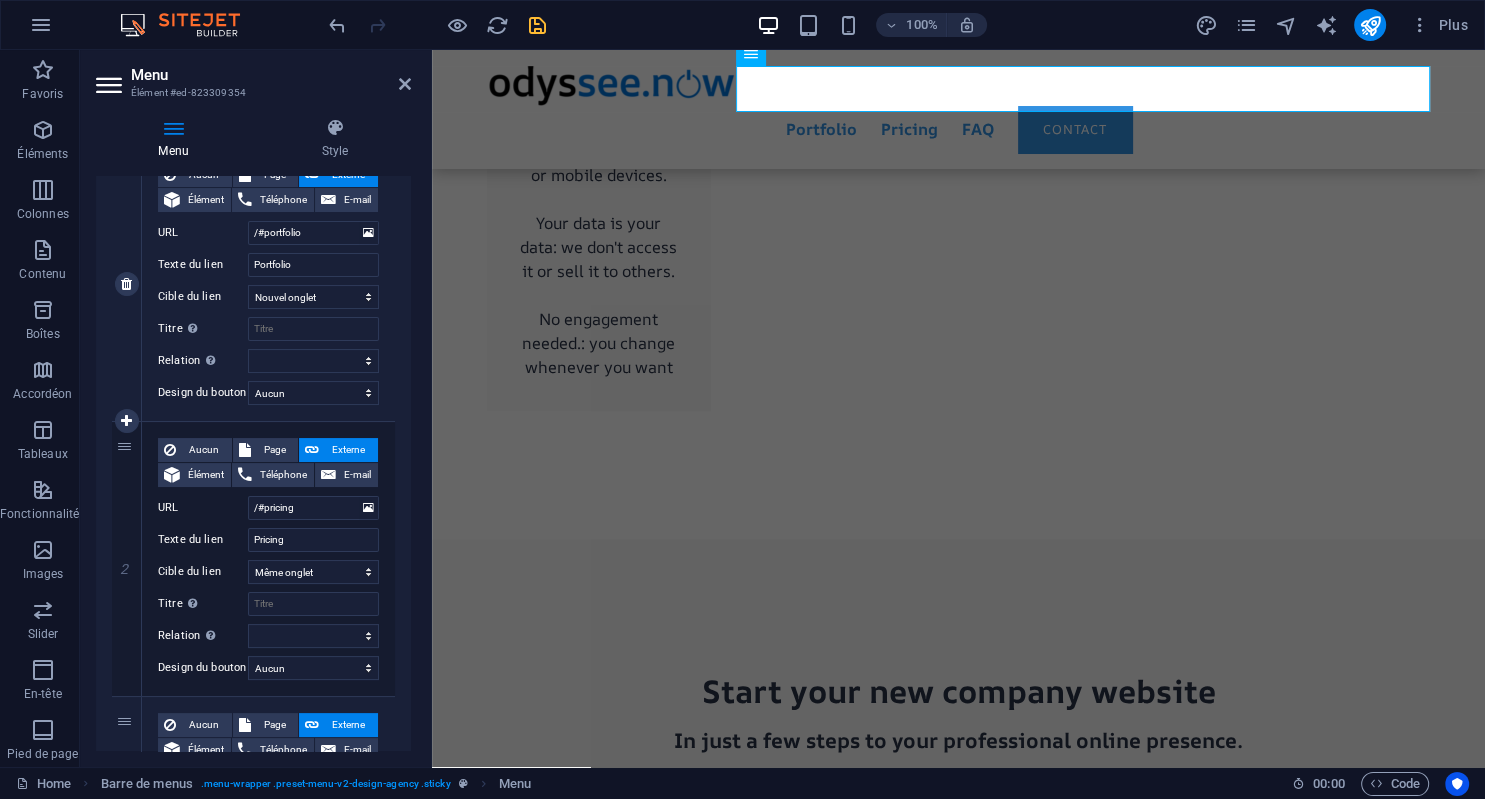 scroll, scrollTop: 224, scrollLeft: 0, axis: vertical 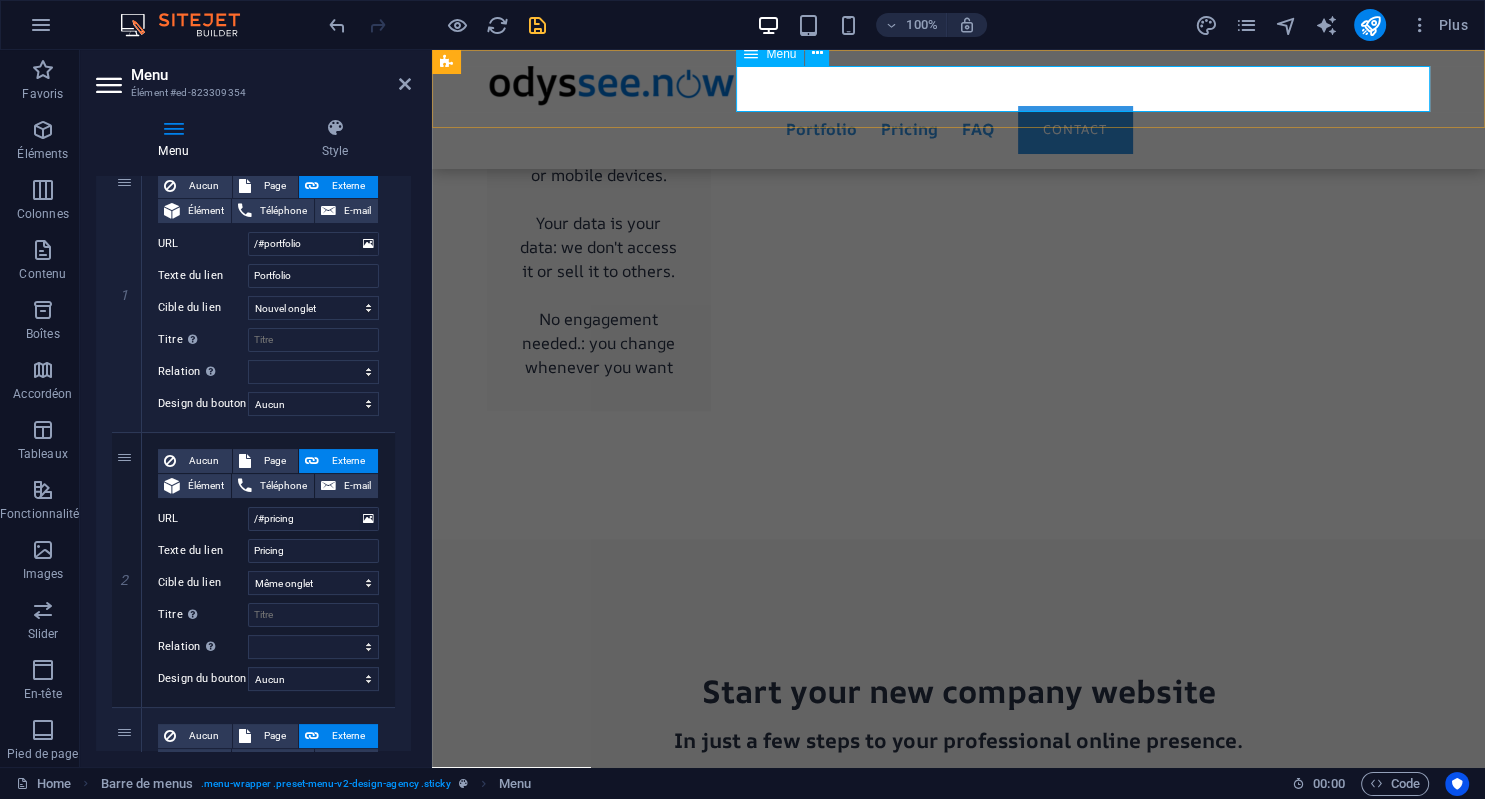 click on "Portfolio Pricing FAQ Contact" at bounding box center (959, 129) 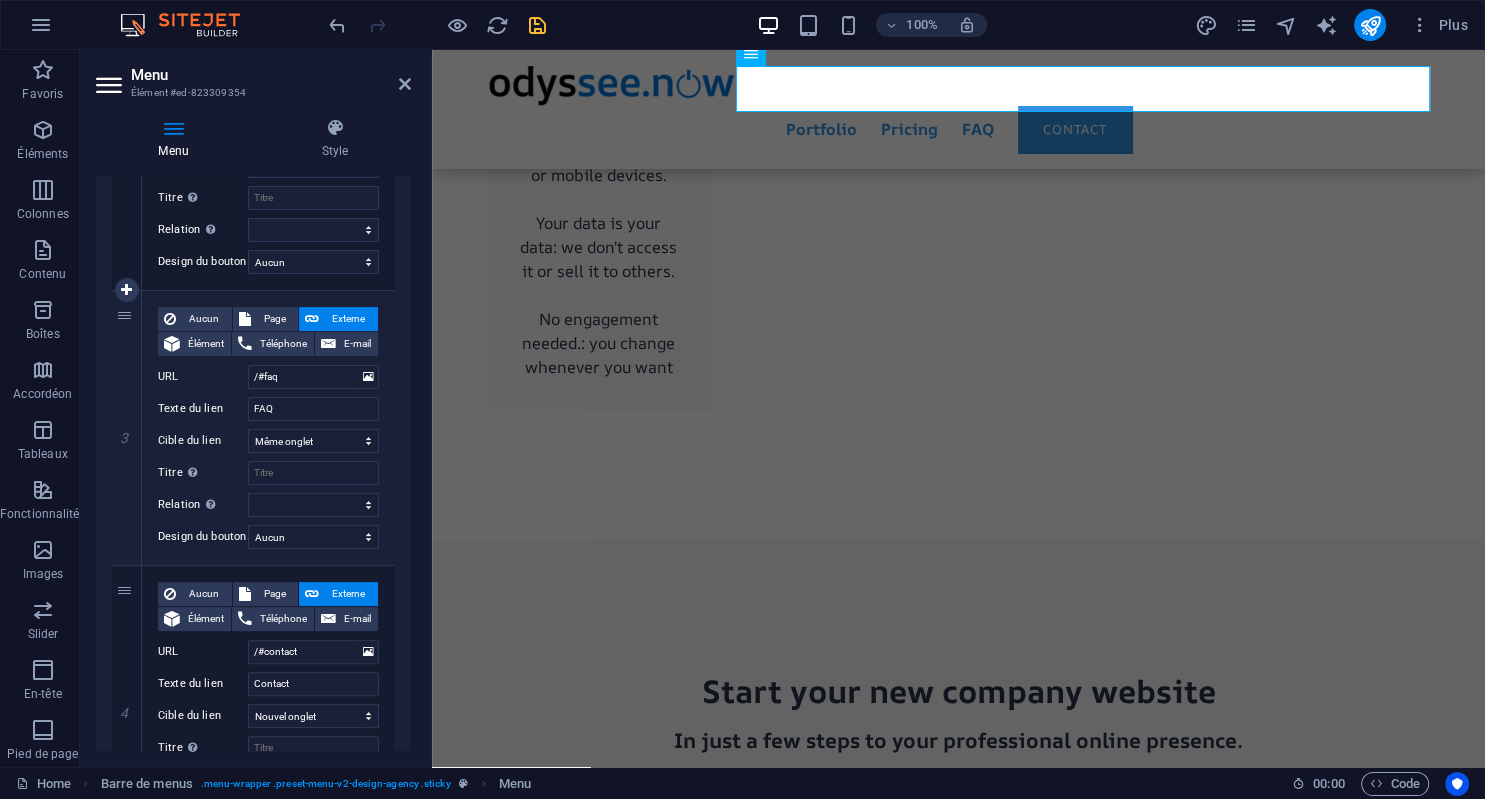 scroll, scrollTop: 800, scrollLeft: 0, axis: vertical 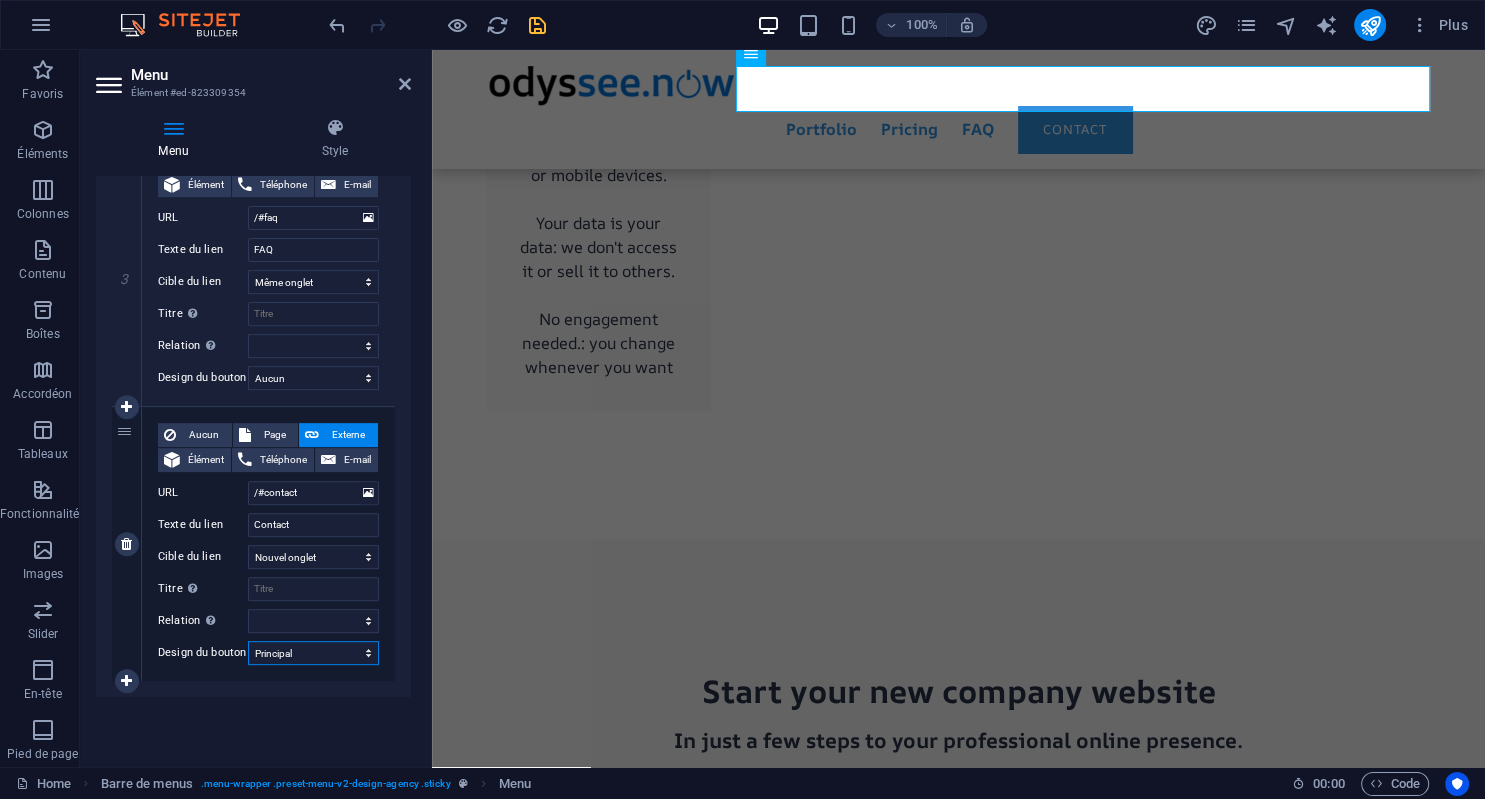 click on "Aucun Par défaut Principal Secondaire" at bounding box center (313, 653) 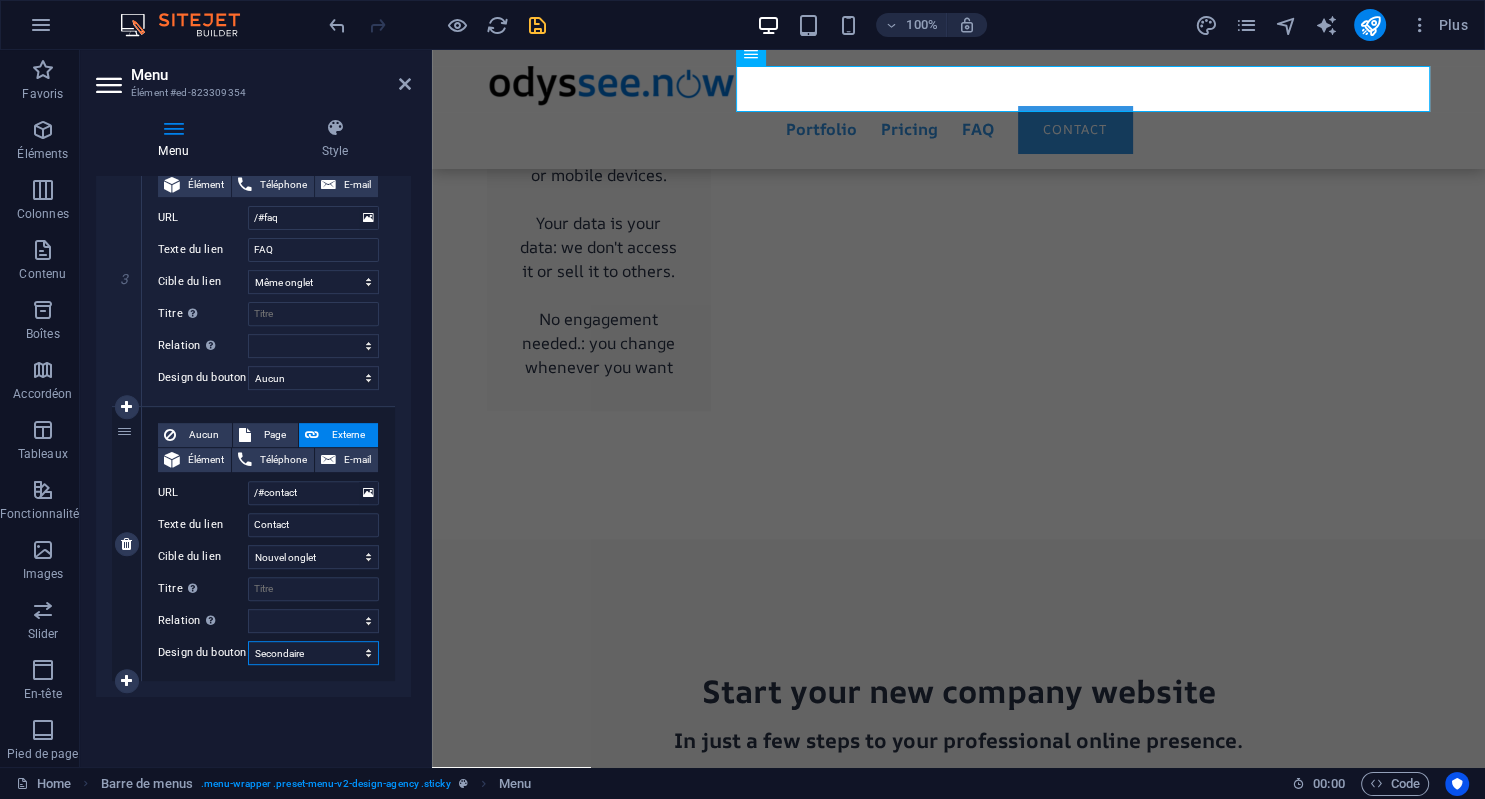 click on "Secondaire" at bounding box center (0, 0) 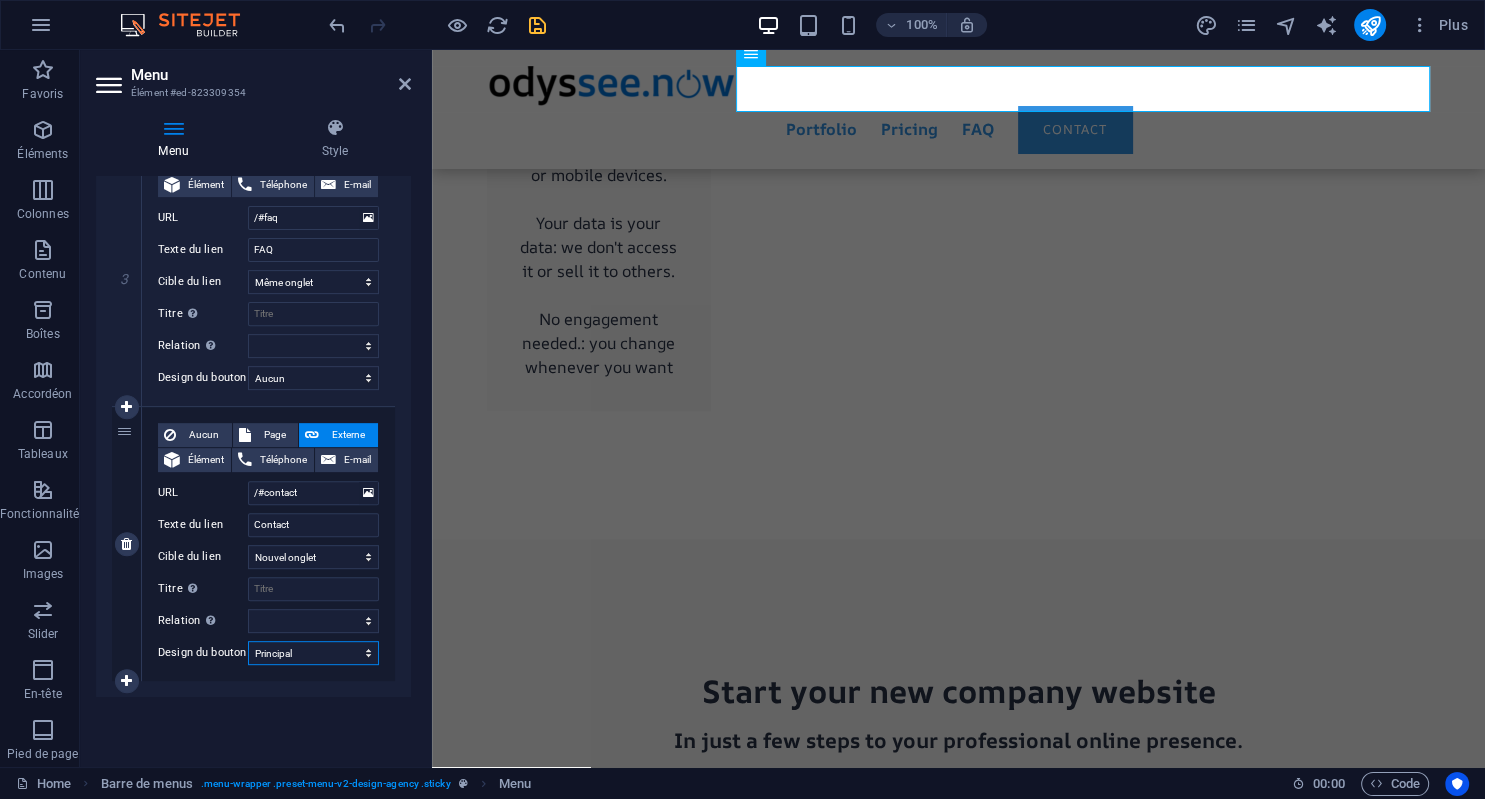 click on "Principal" at bounding box center (0, 0) 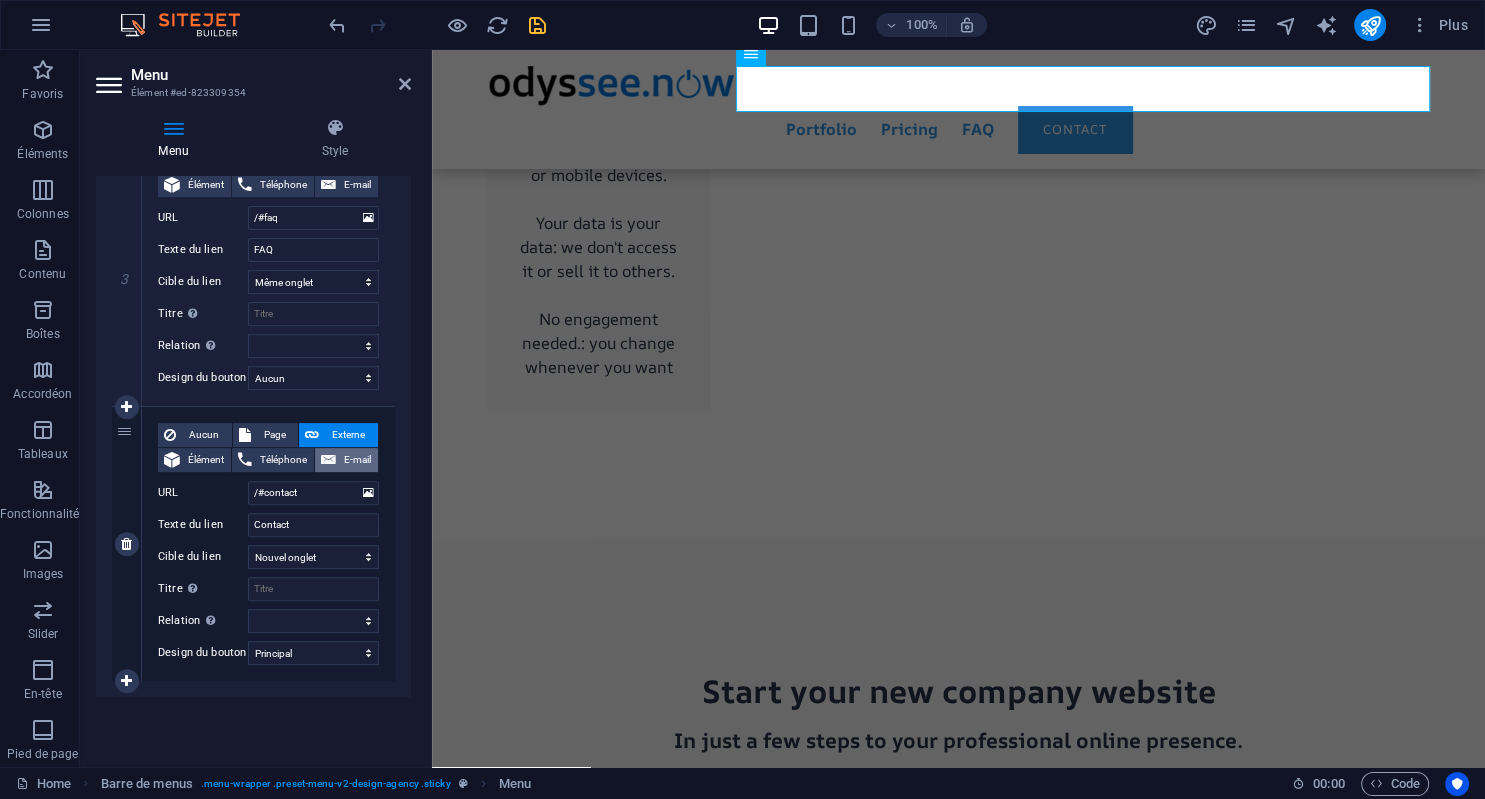 click on "E-mail" at bounding box center (357, 460) 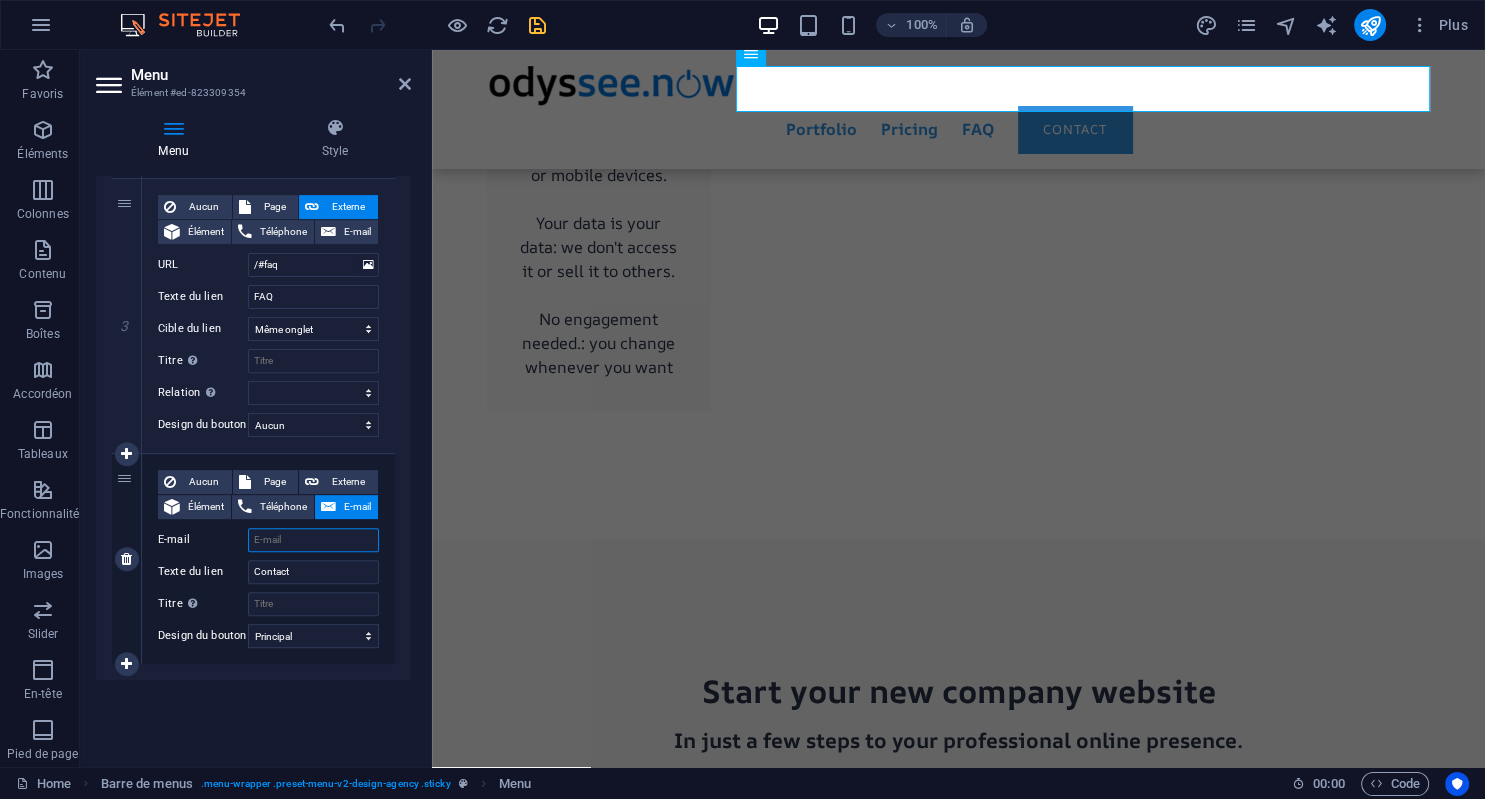 scroll, scrollTop: 752, scrollLeft: 0, axis: vertical 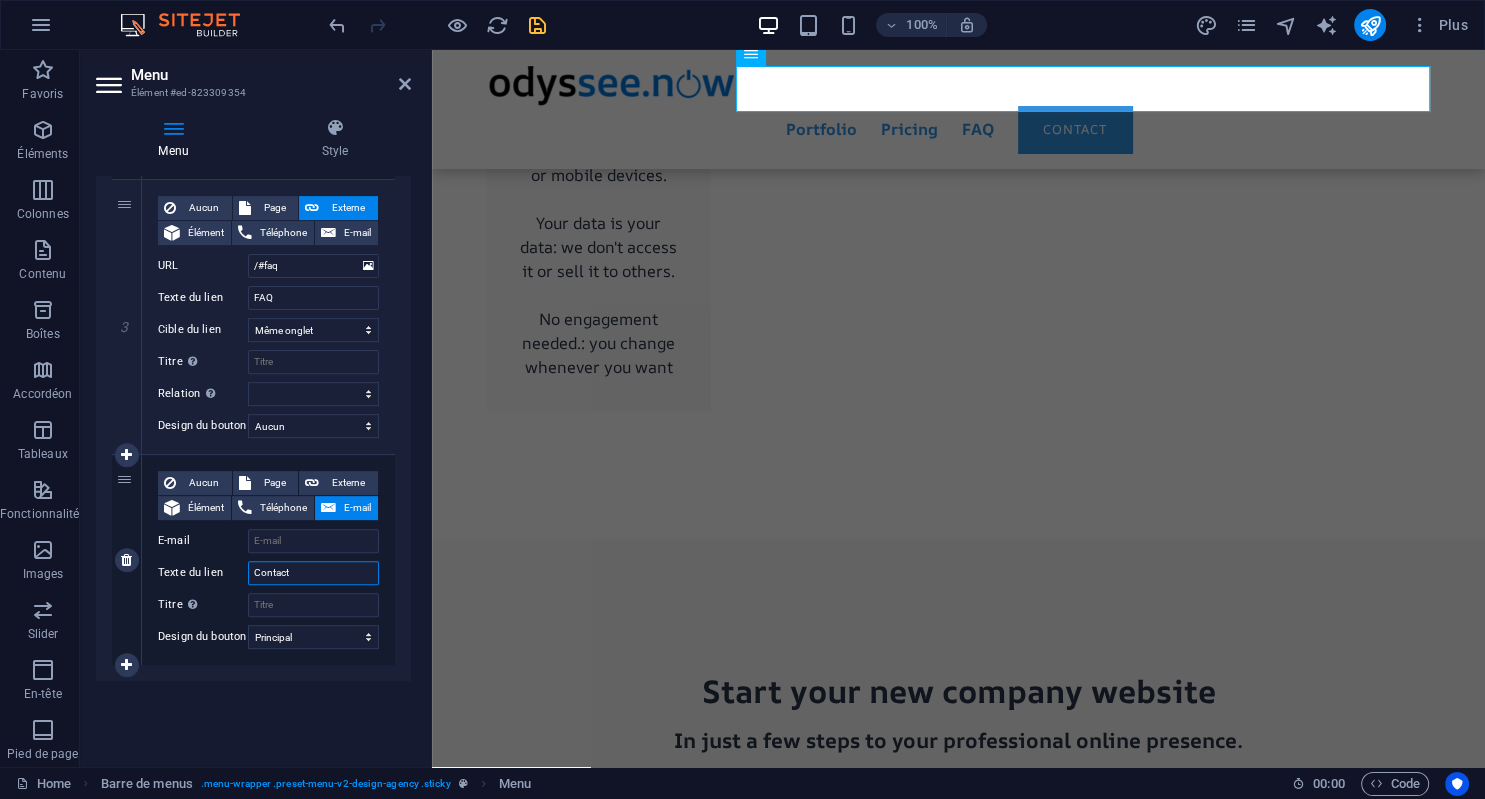 click on "Contact" at bounding box center [313, 573] 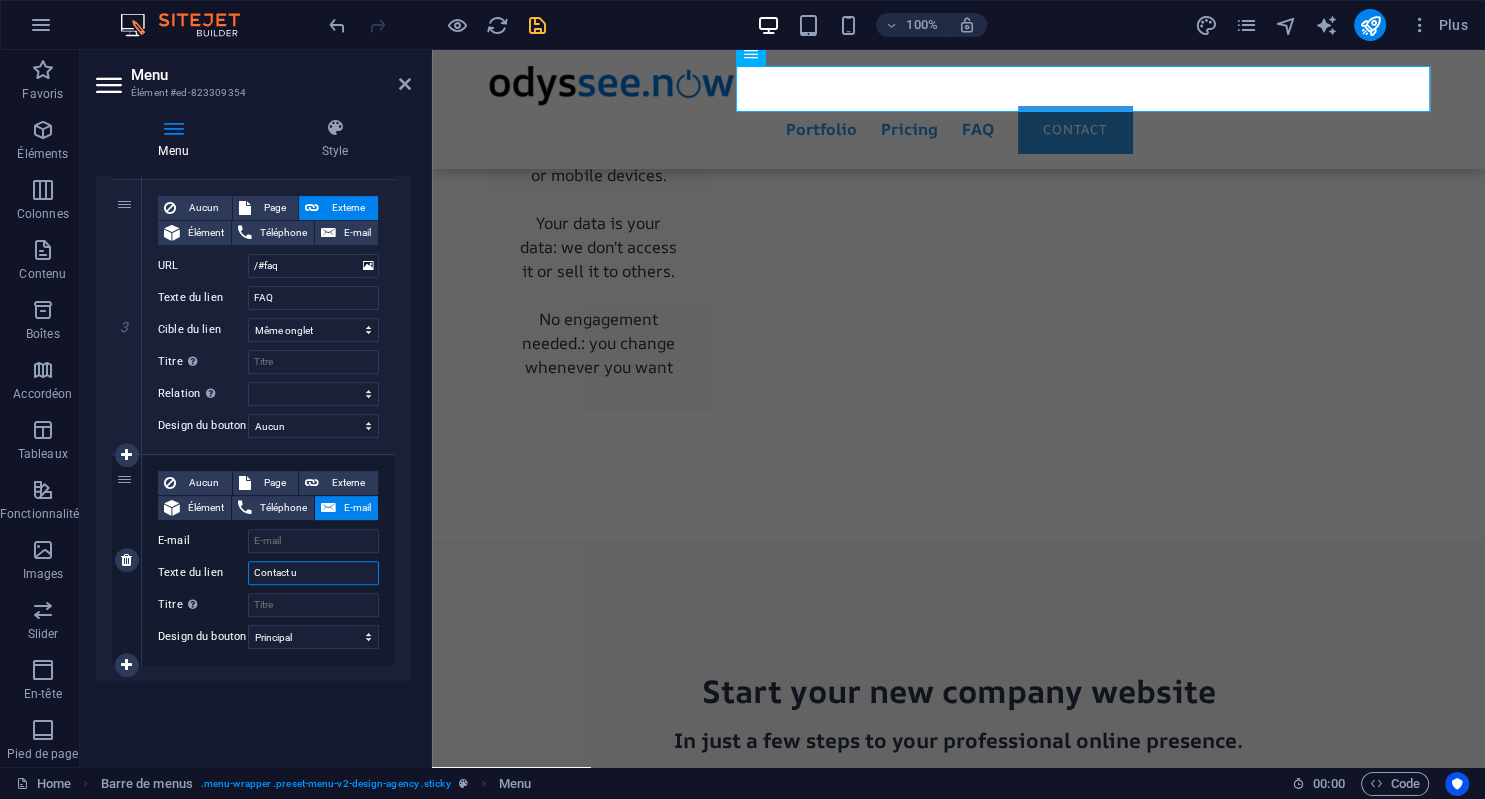 select 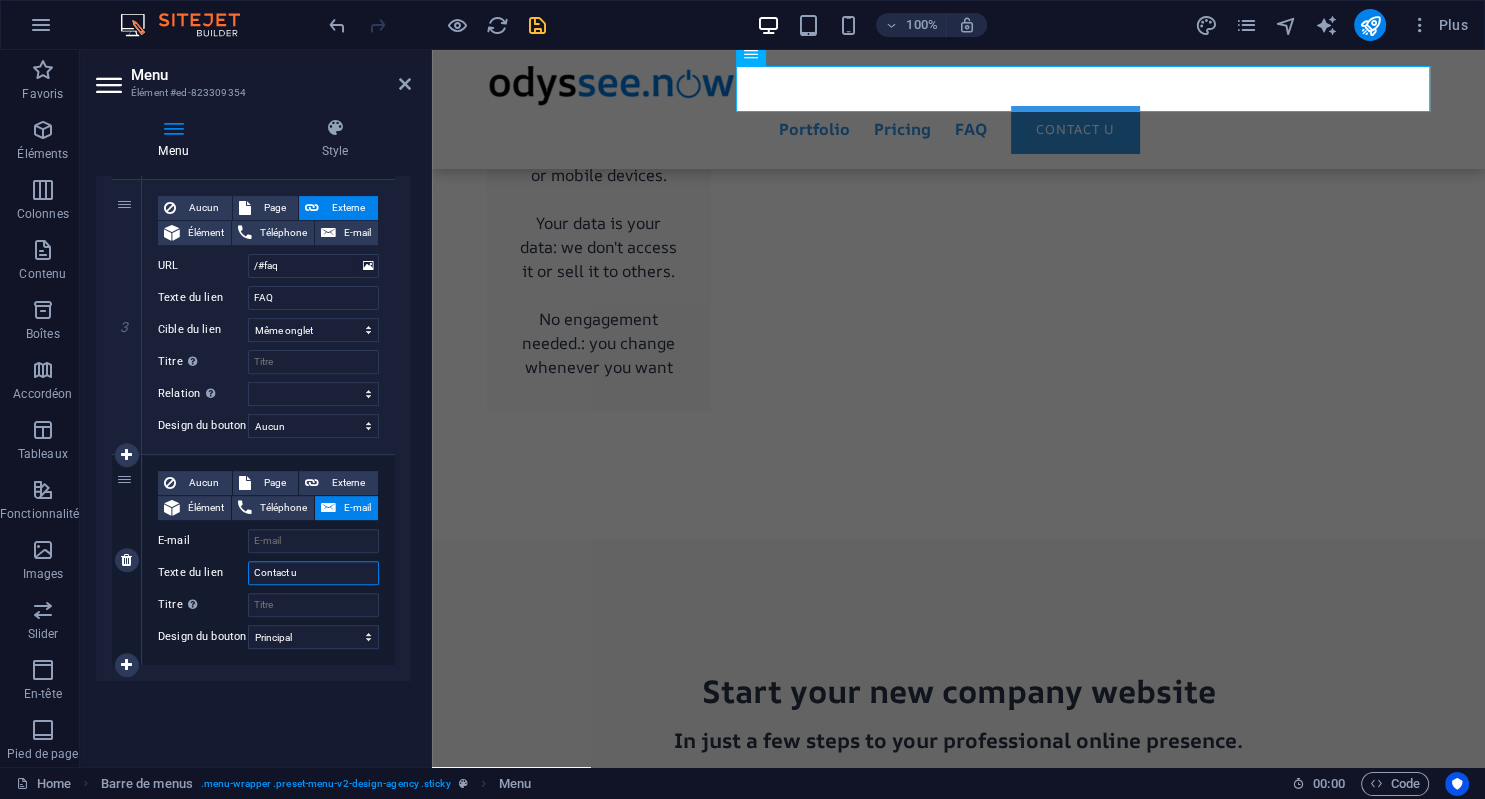 type on "Contact us" 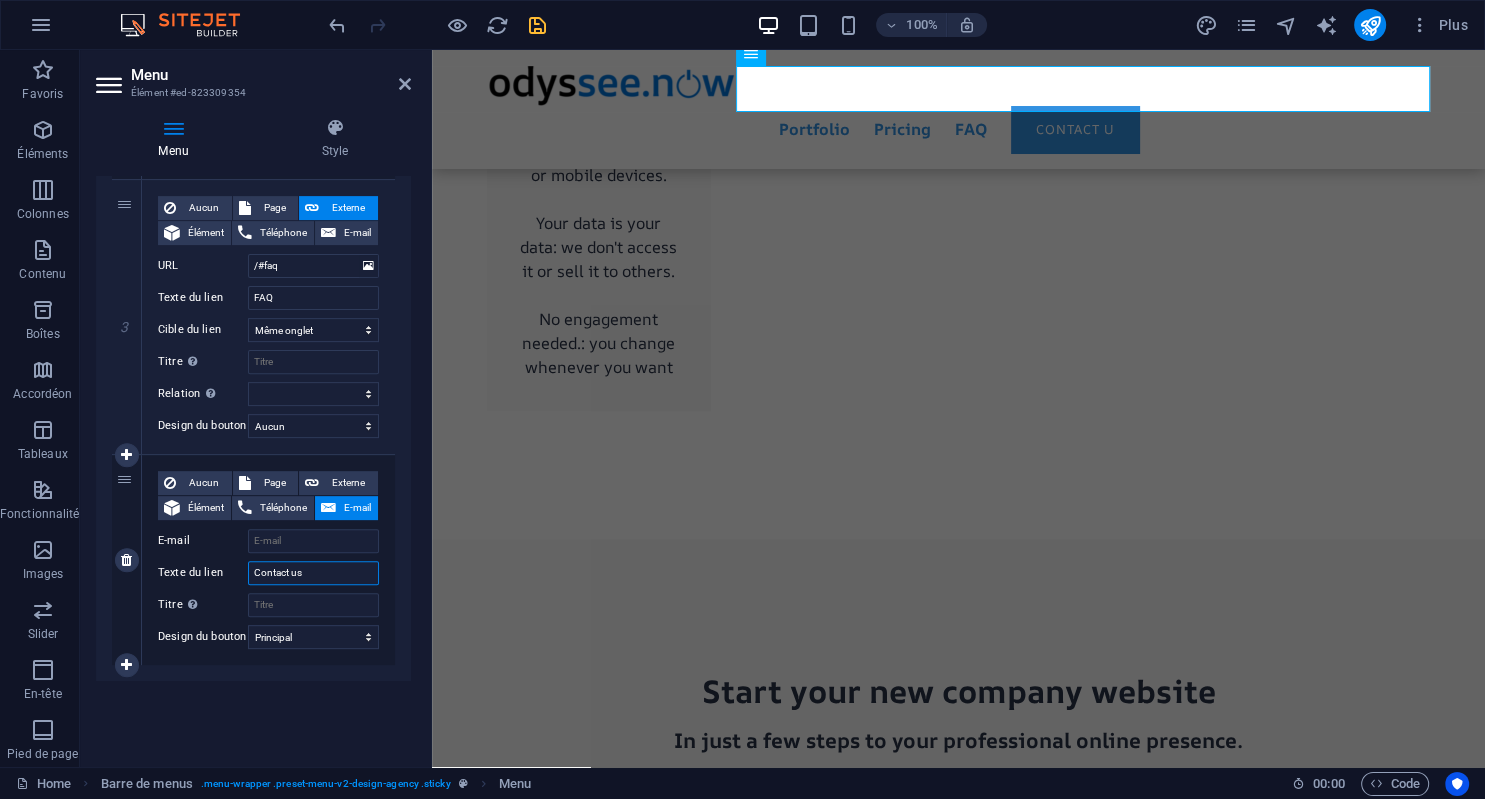select 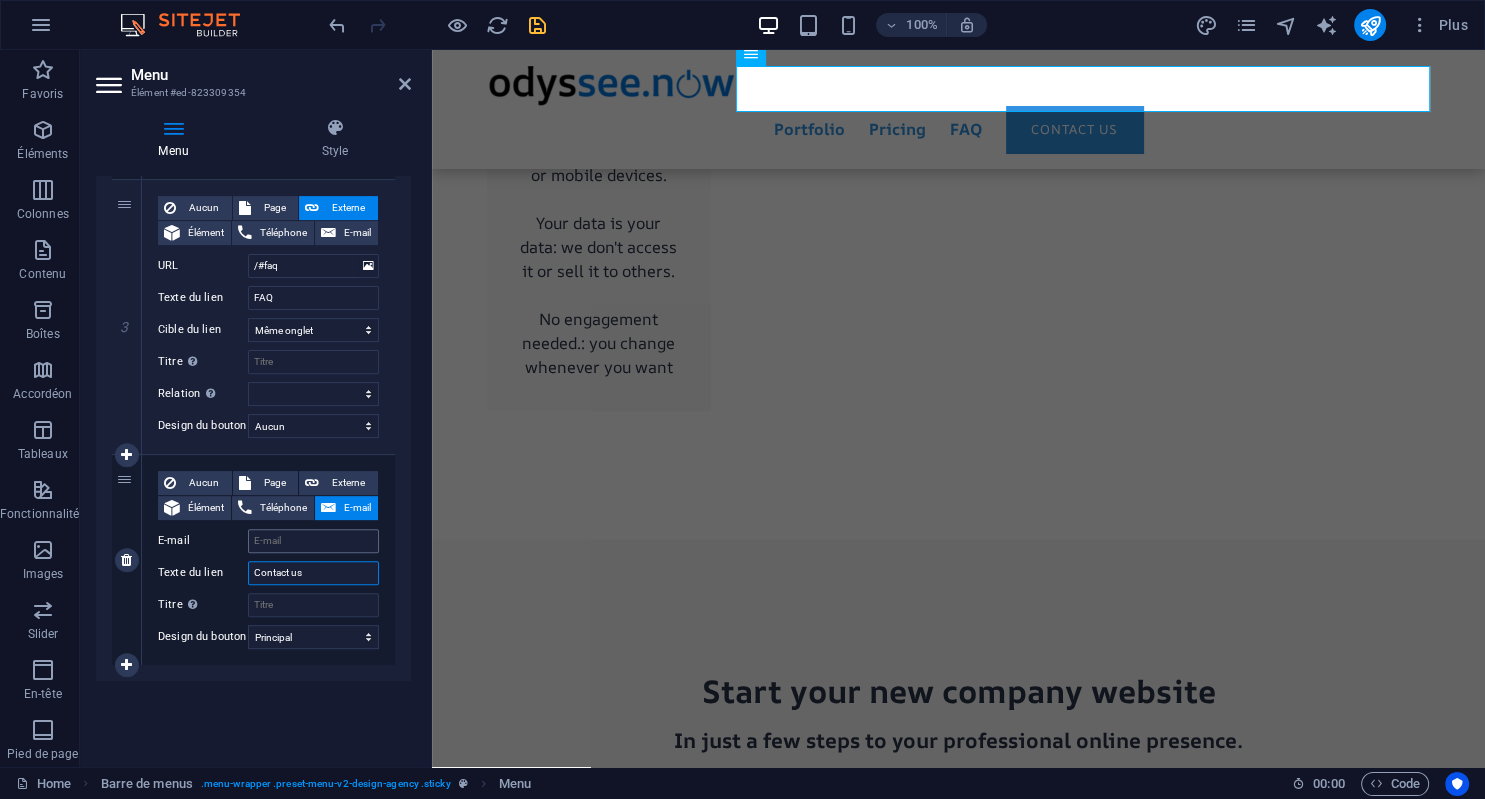 type on "Contact us" 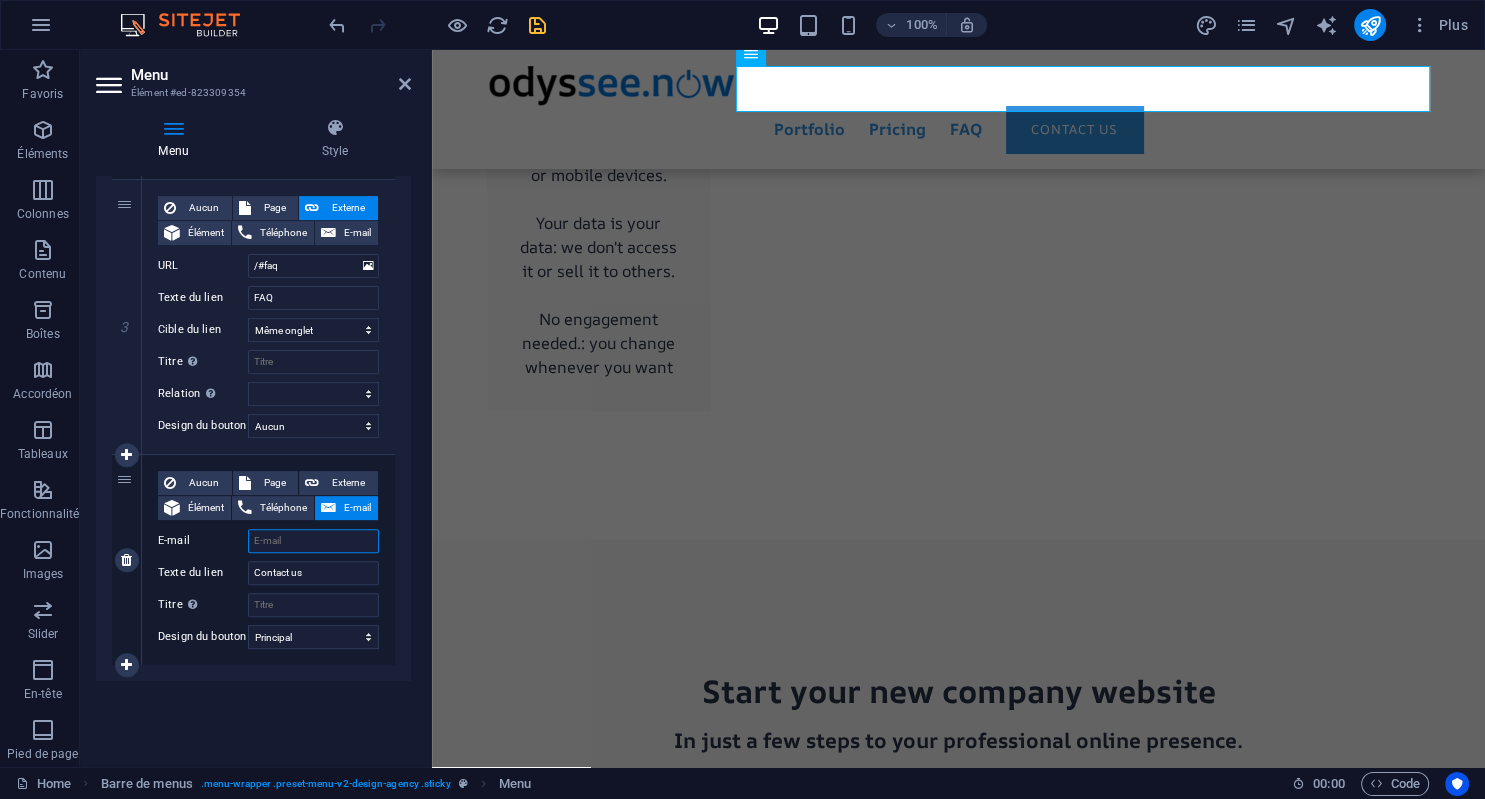 click on "E-mail" at bounding box center (313, 541) 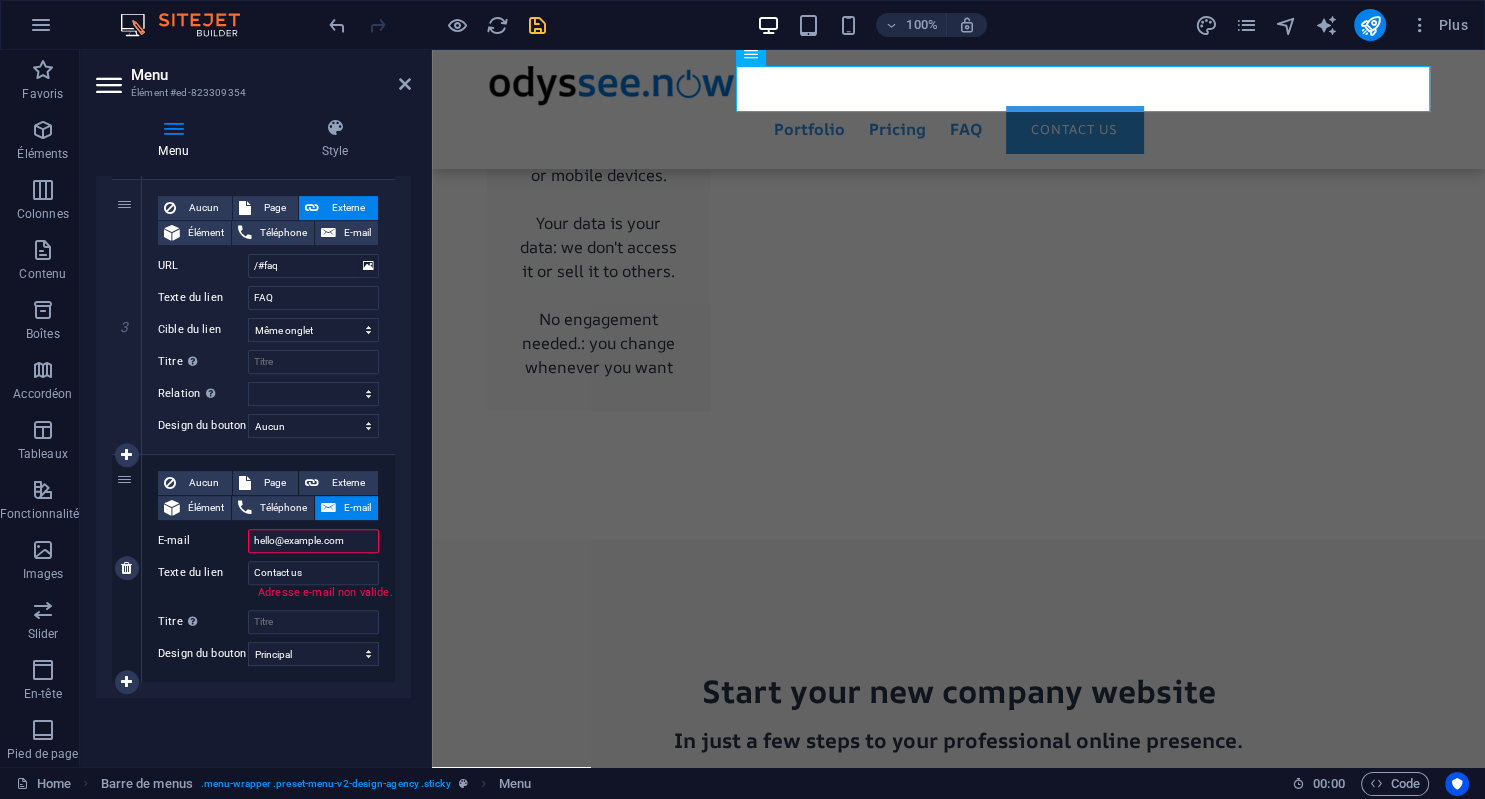 type on "hello@[EXAMPLE.COM]" 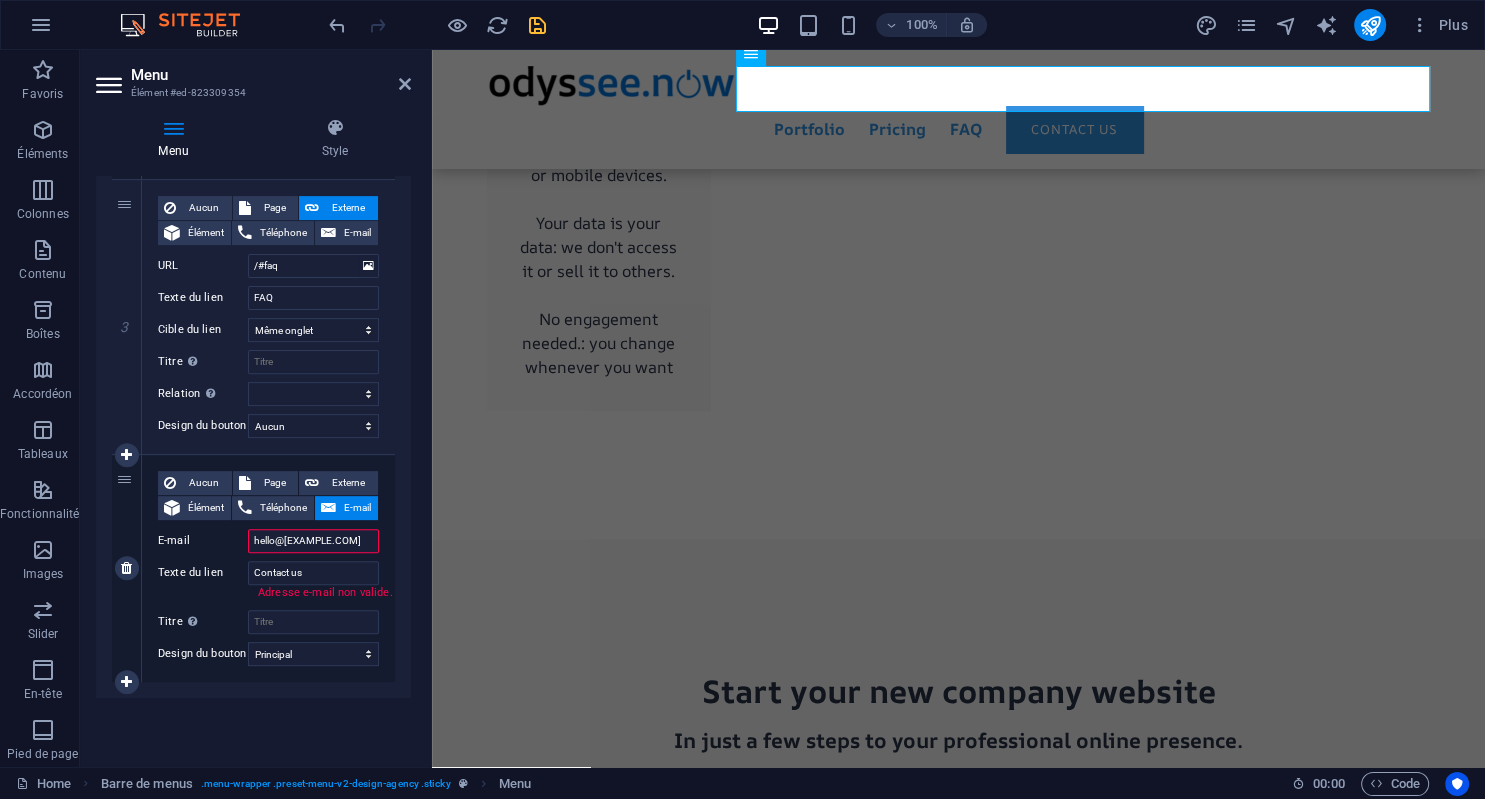 select 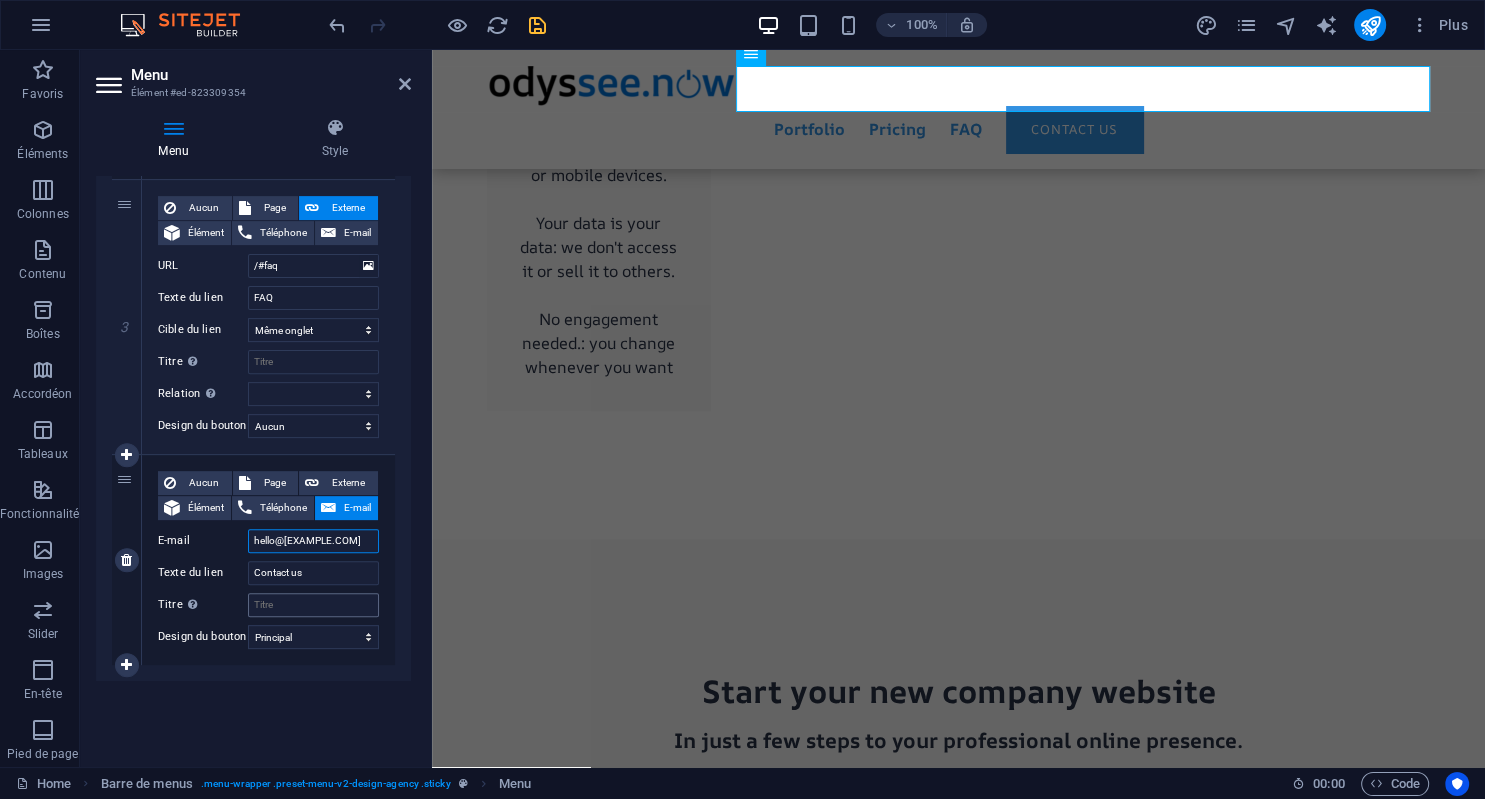 type on "hello@[EXAMPLE.COM]" 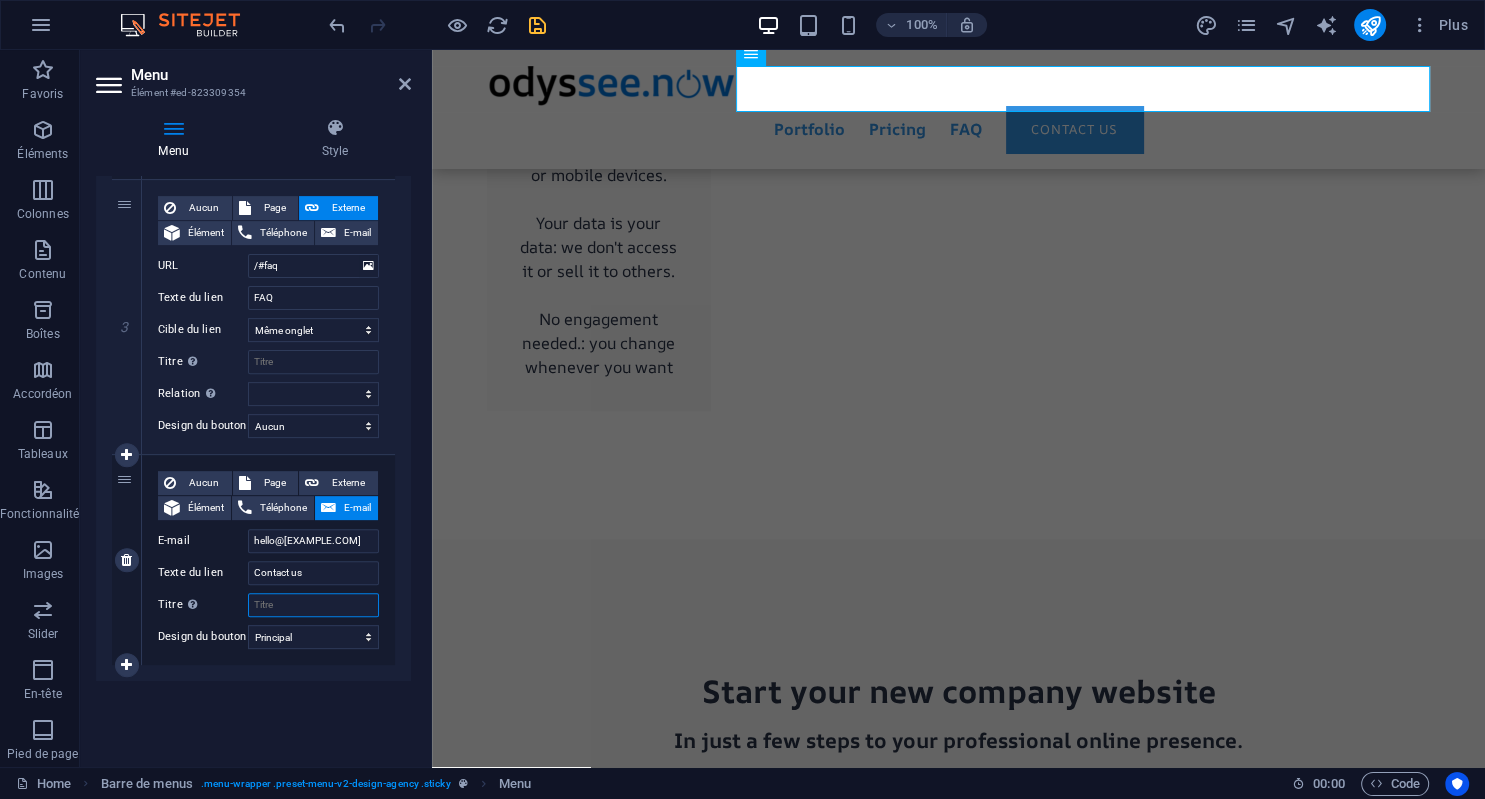click on "Titre Description supplémentaire du lien. Celle-ci doit être différente du texte du lien. Le titre est souvent affiché comme Texte infobulle lorsque la souris passe sur l'élément. Laissez vide en cas de doute." at bounding box center (313, 605) 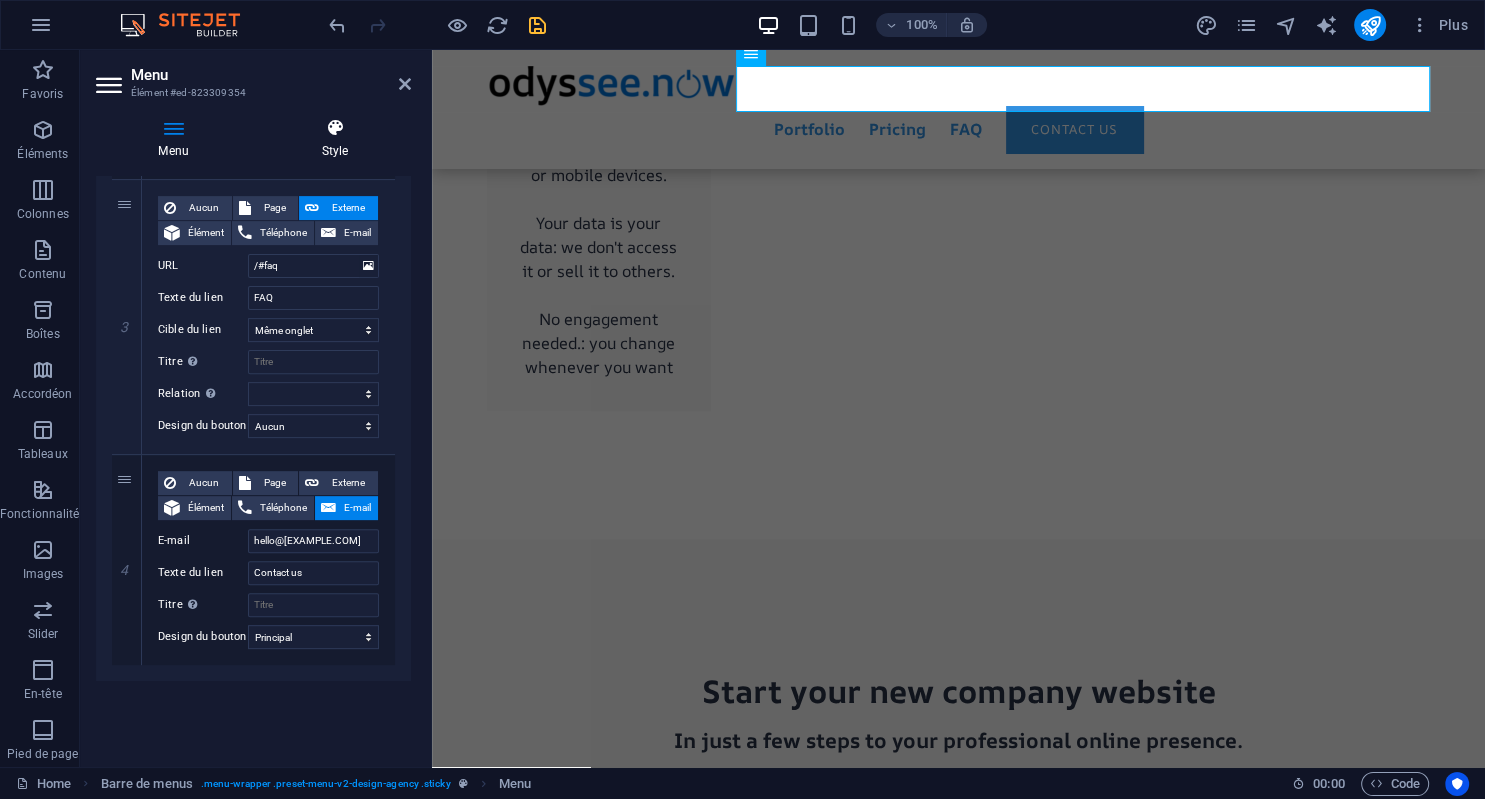 click at bounding box center (335, 128) 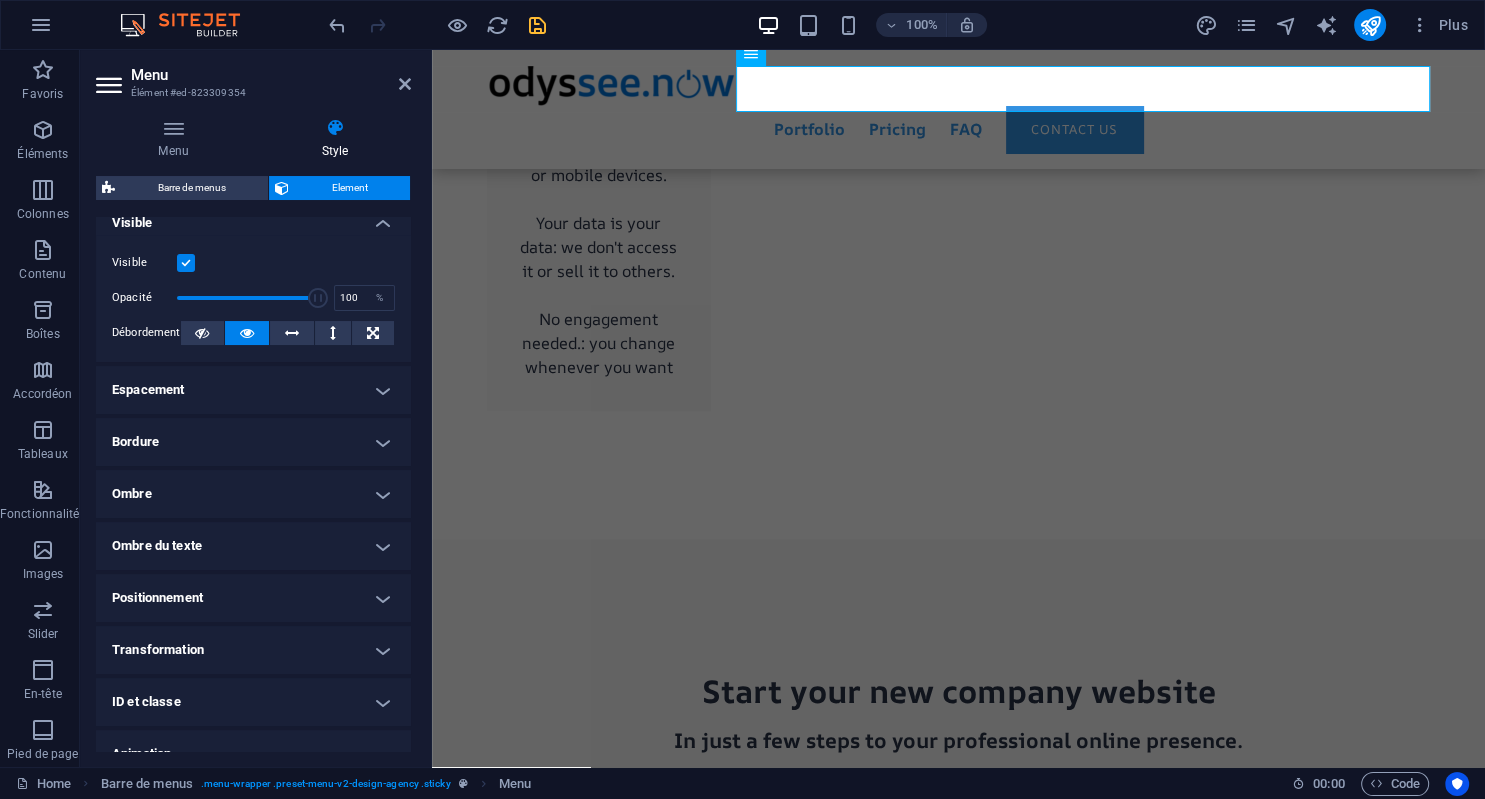 scroll, scrollTop: 327, scrollLeft: 0, axis: vertical 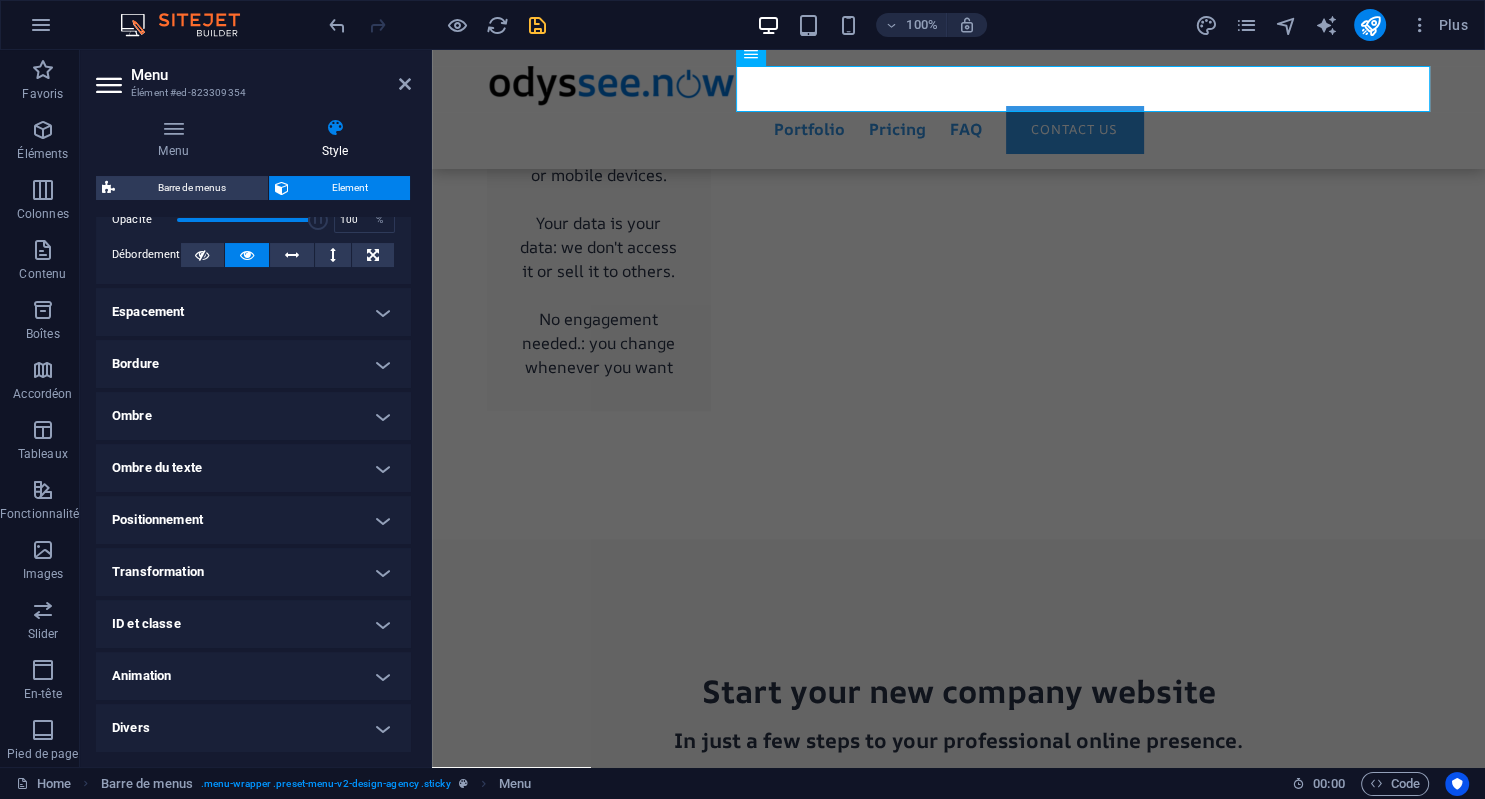 click on "Ombre" at bounding box center [253, 416] 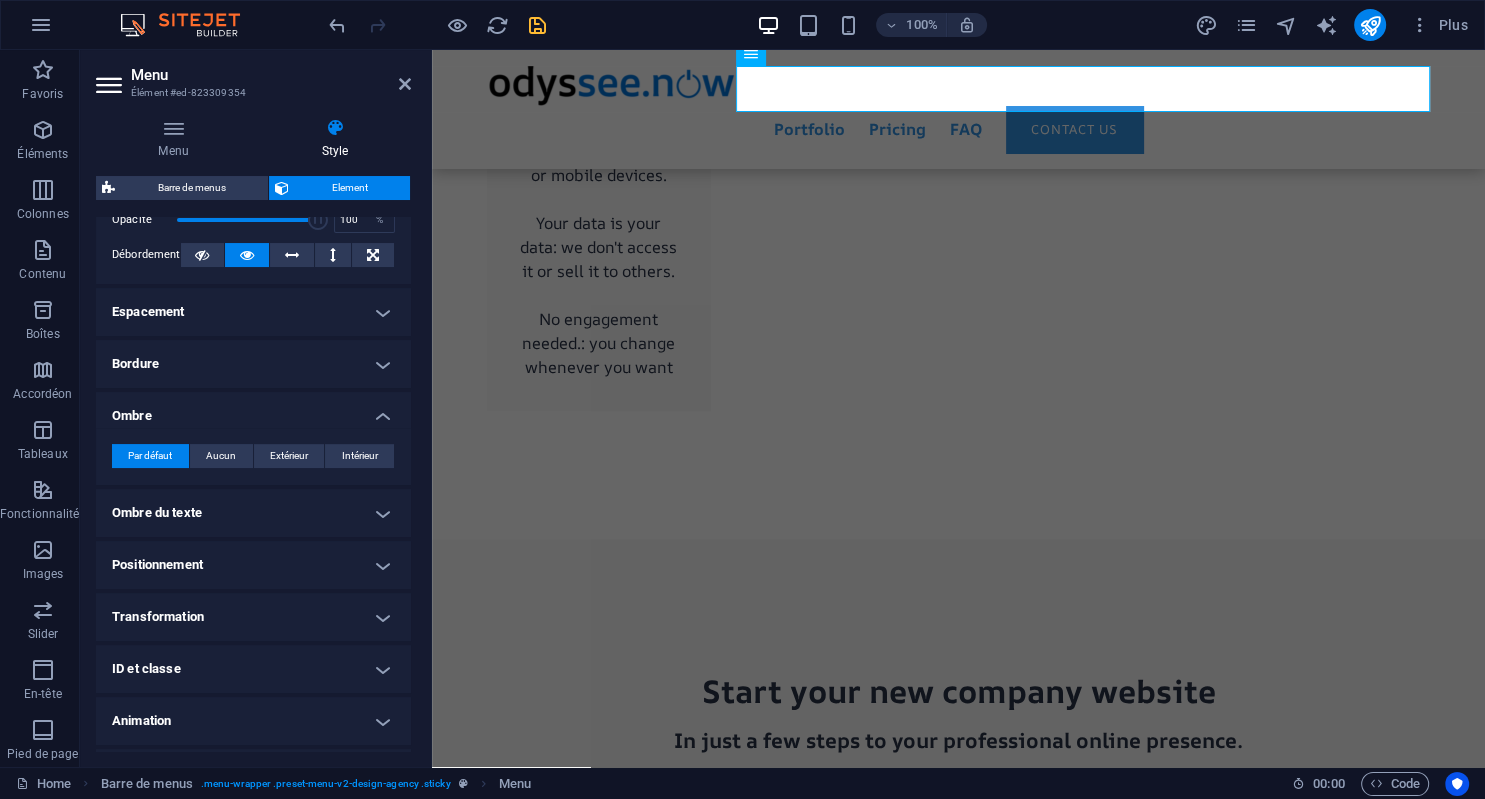 click on "Ombre du texte" at bounding box center (253, 513) 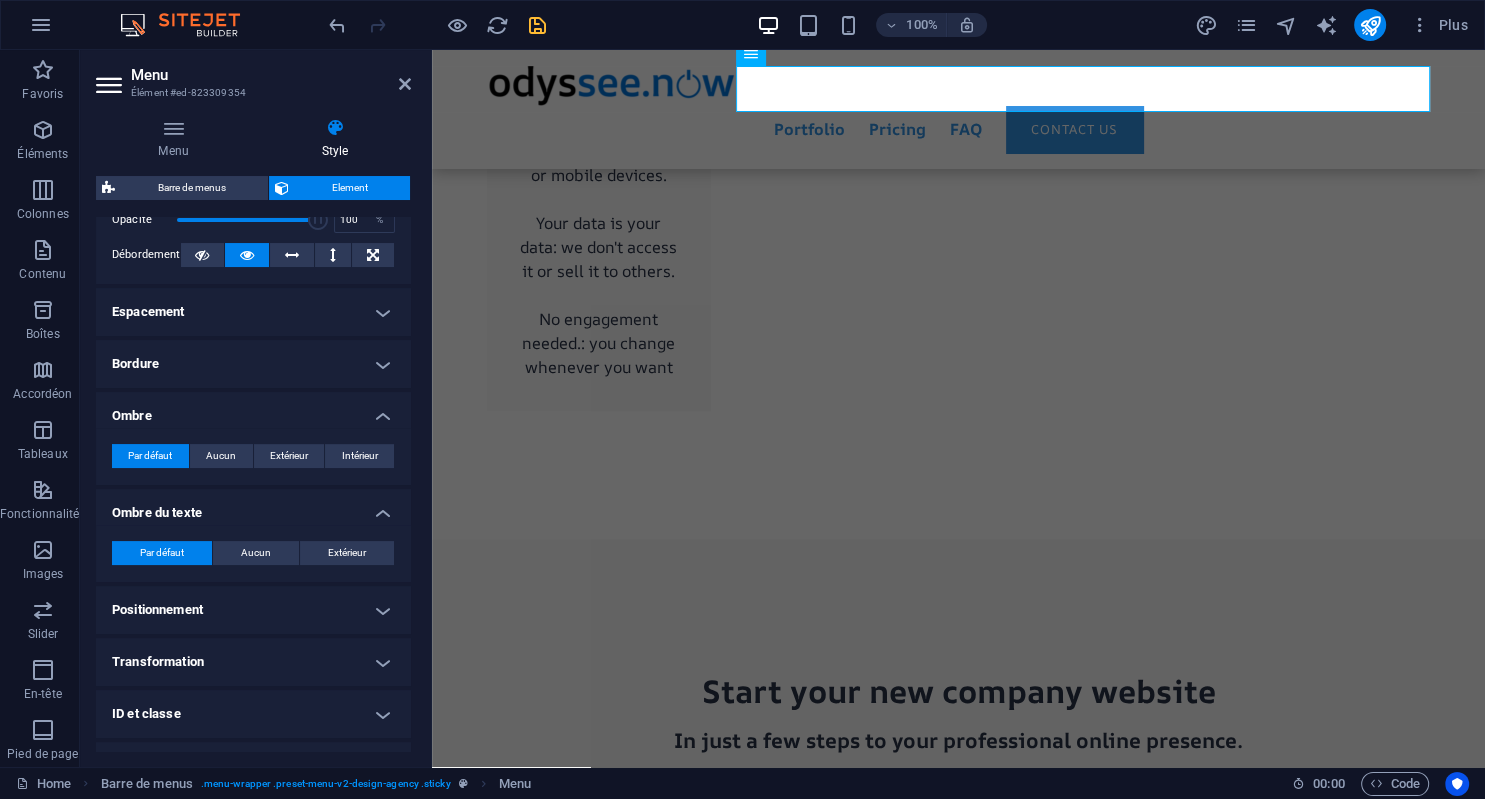 scroll, scrollTop: 416, scrollLeft: 0, axis: vertical 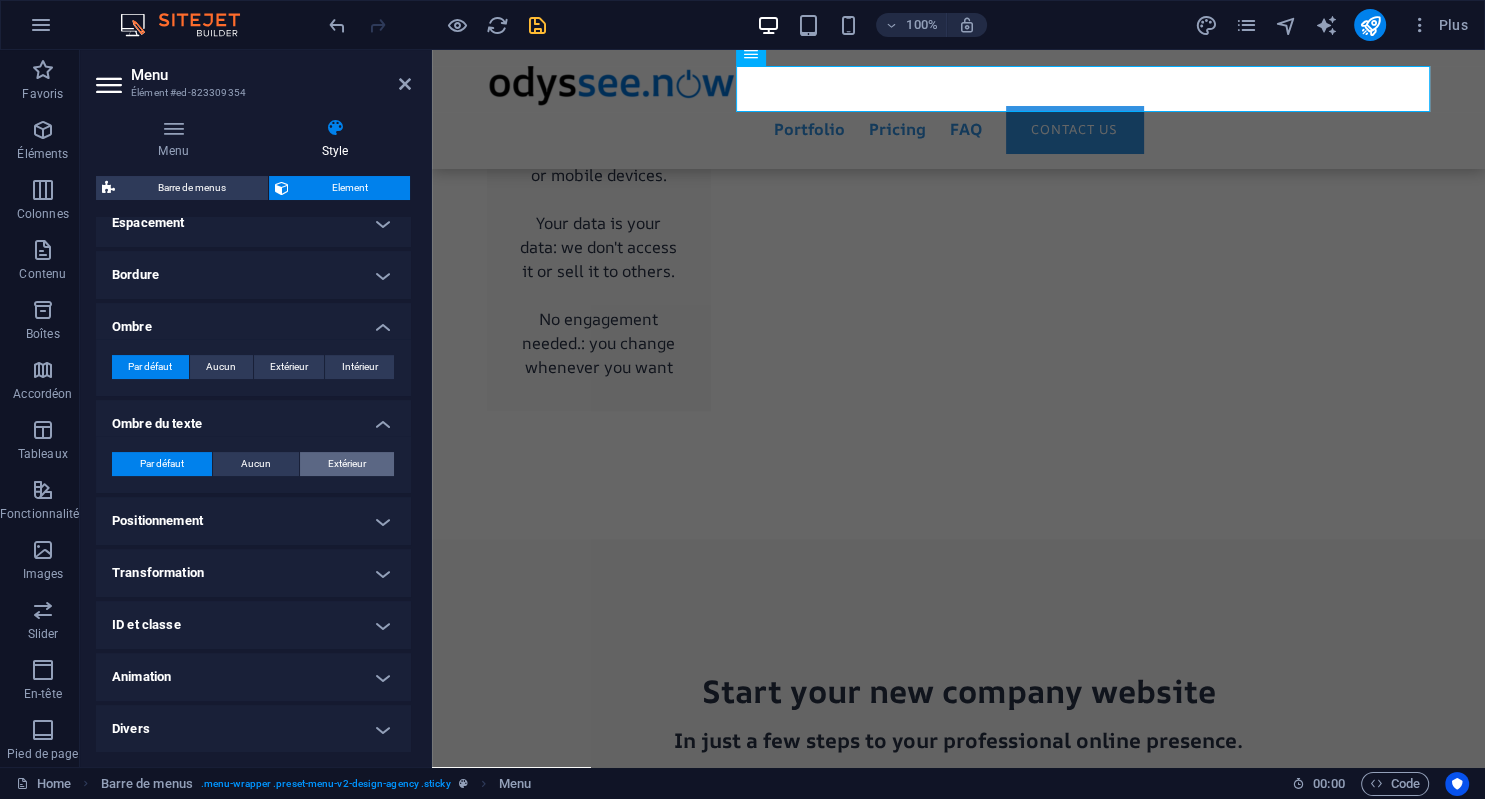click on "Extérieur" at bounding box center [347, 464] 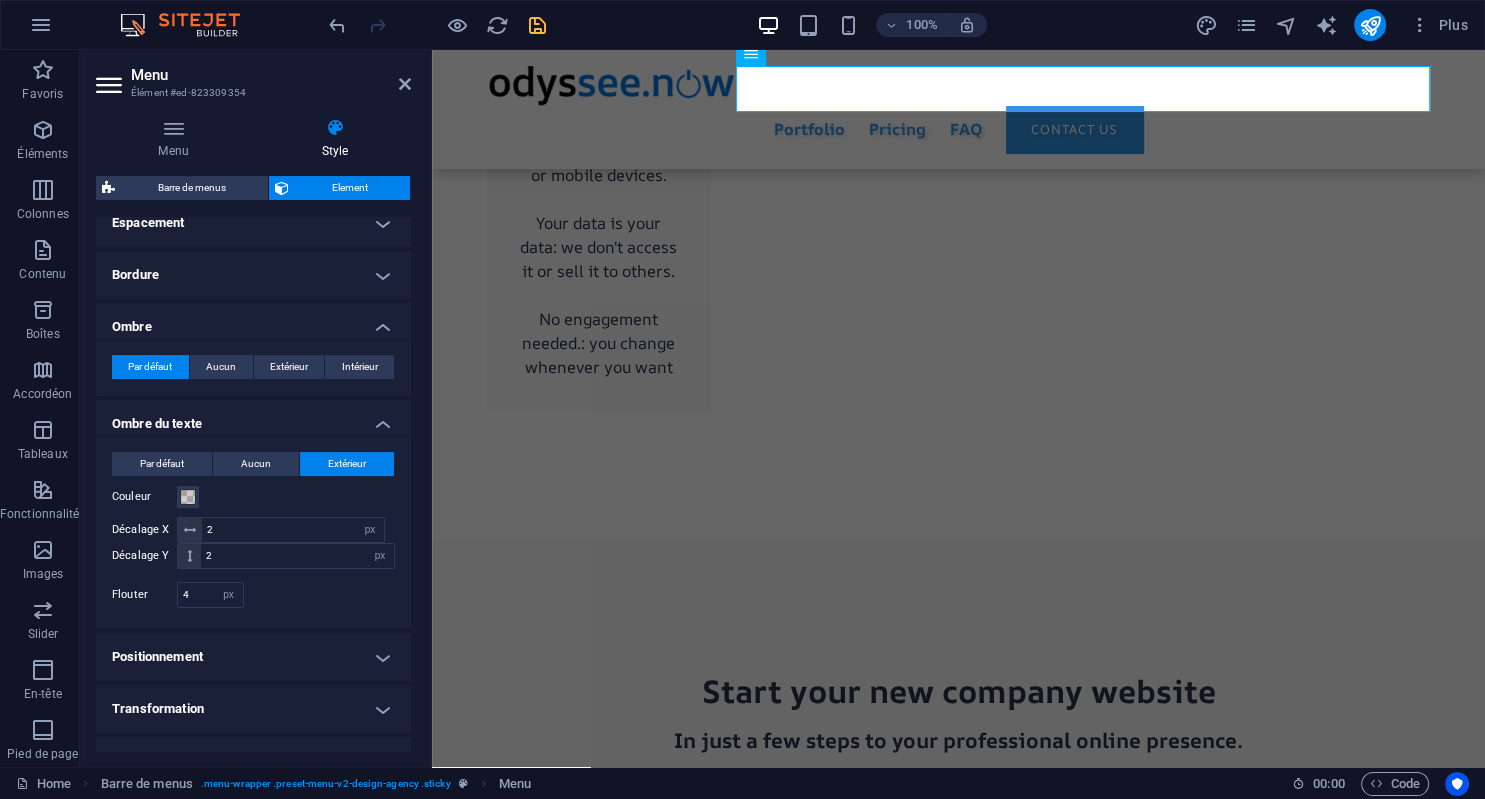 scroll, scrollTop: 552, scrollLeft: 0, axis: vertical 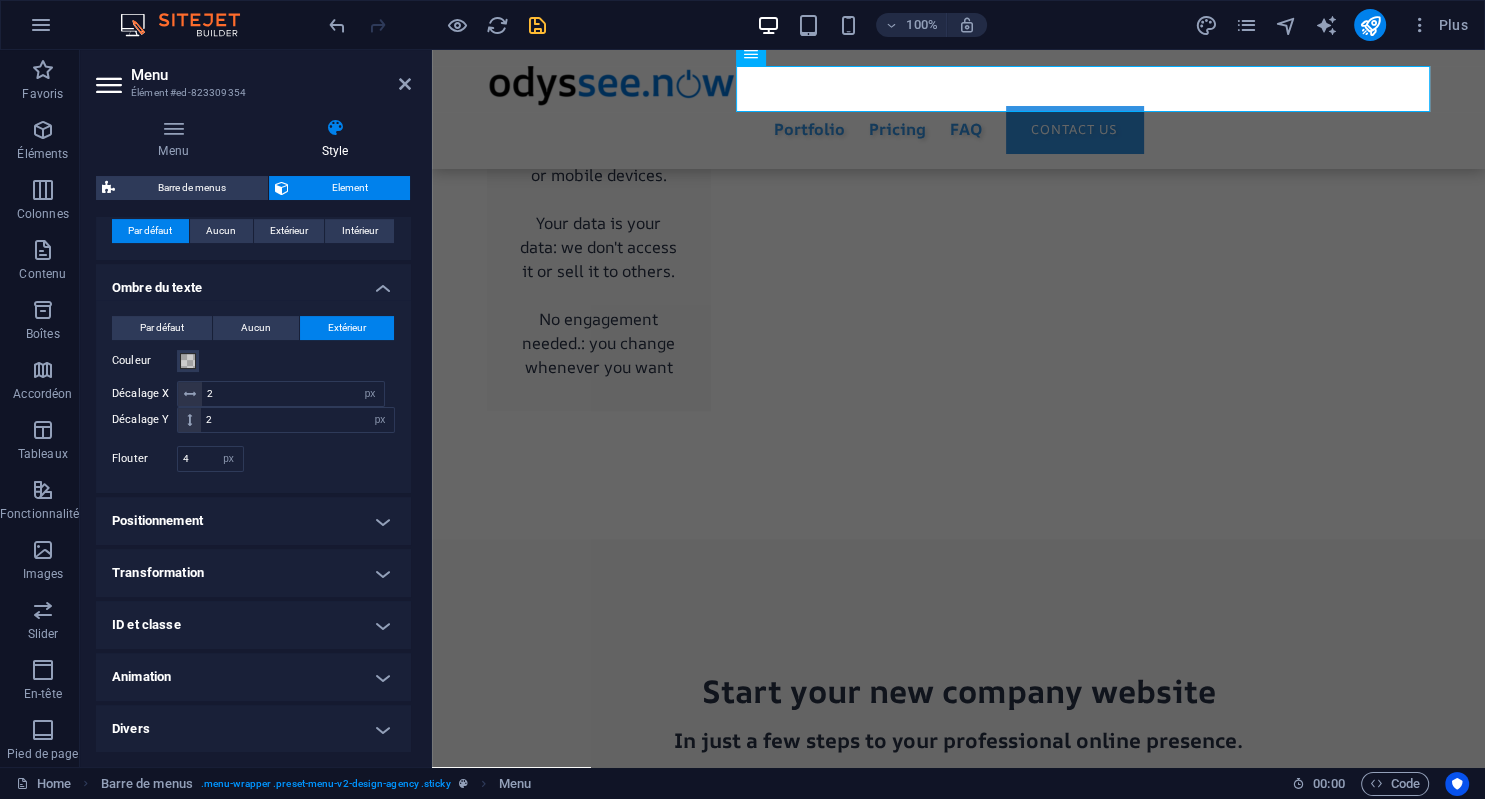 click on "Transformation" at bounding box center (253, 573) 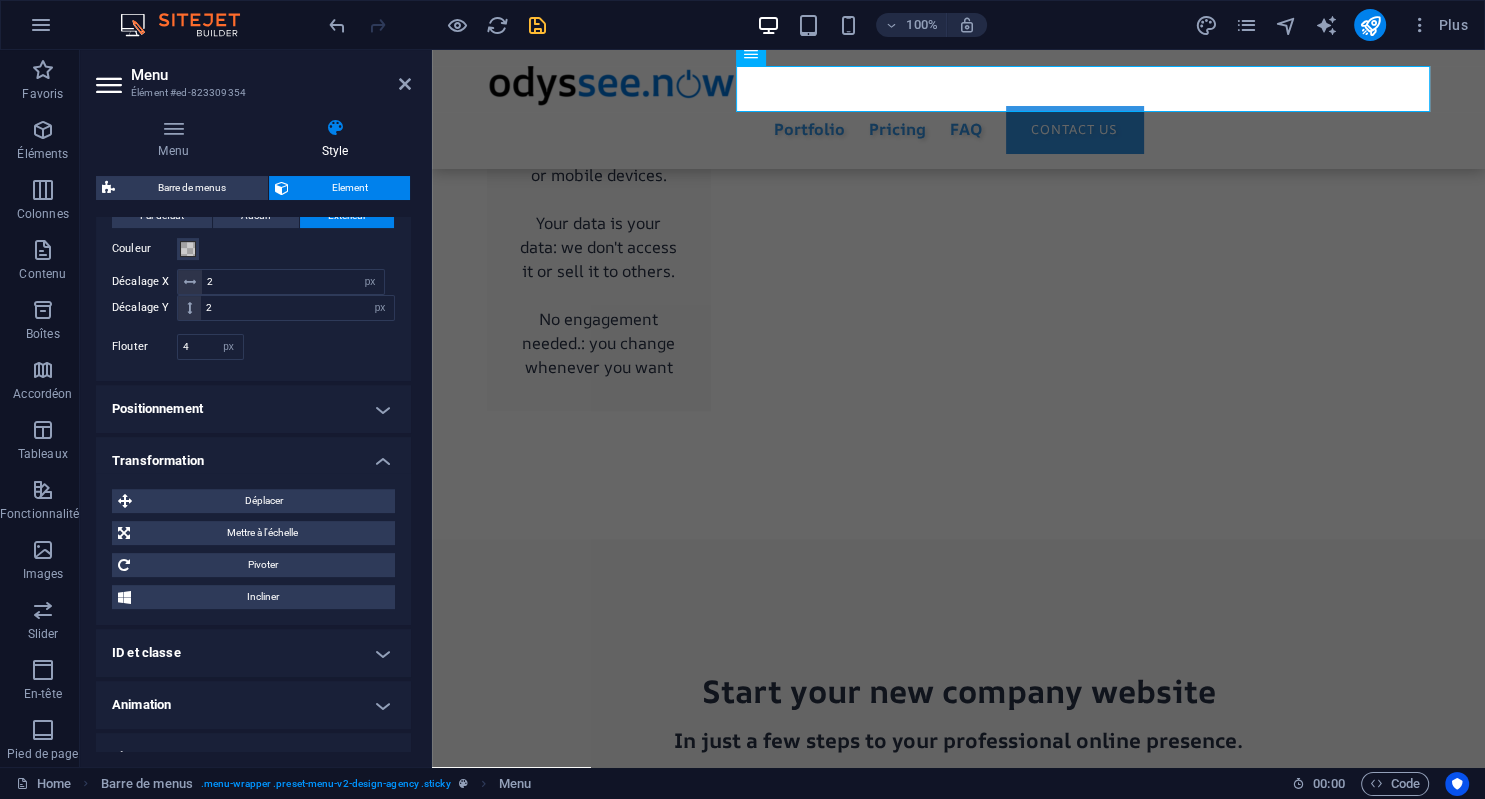 scroll, scrollTop: 692, scrollLeft: 0, axis: vertical 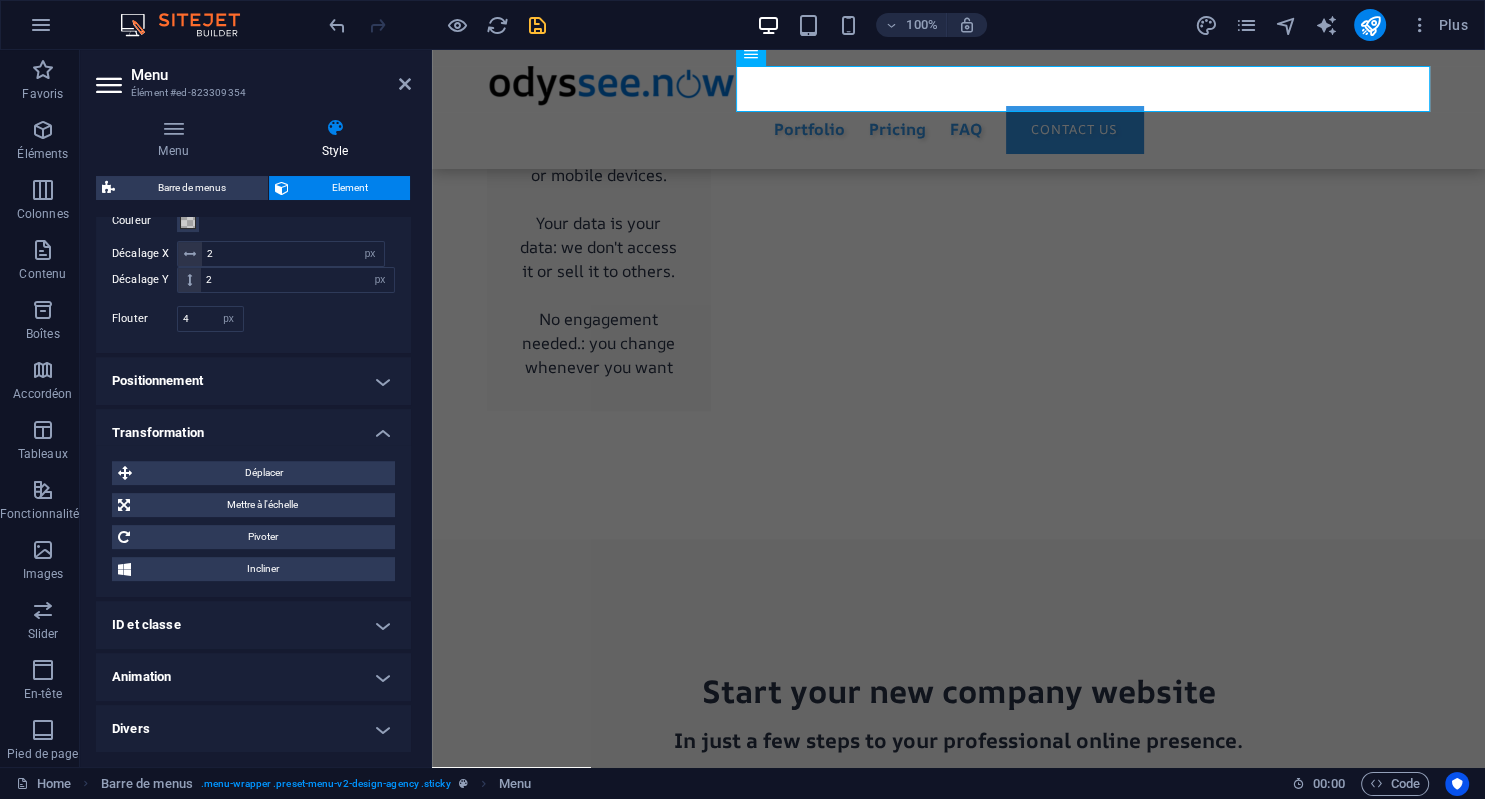 click on "Animation" at bounding box center [253, 677] 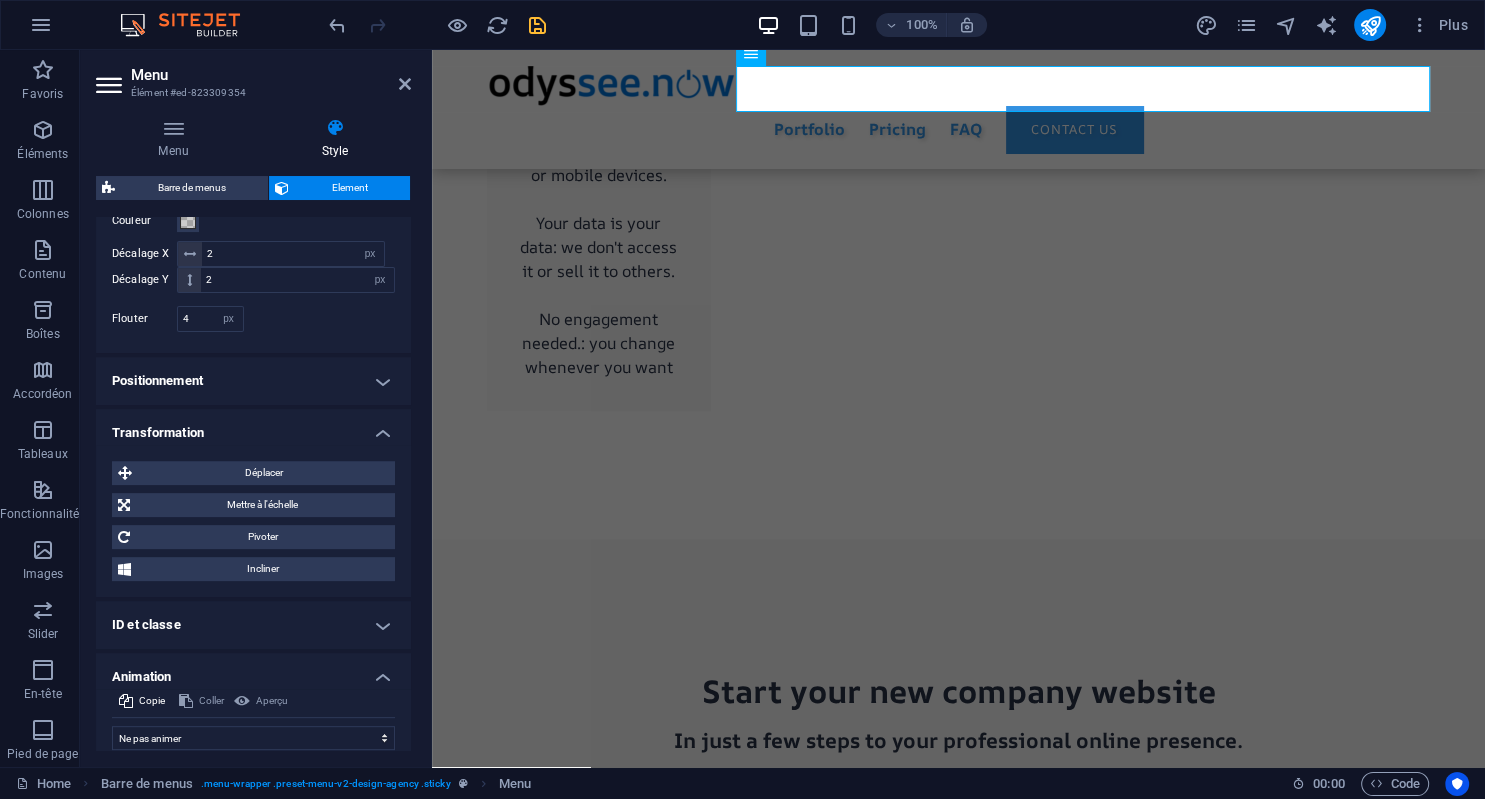 scroll, scrollTop: 756, scrollLeft: 0, axis: vertical 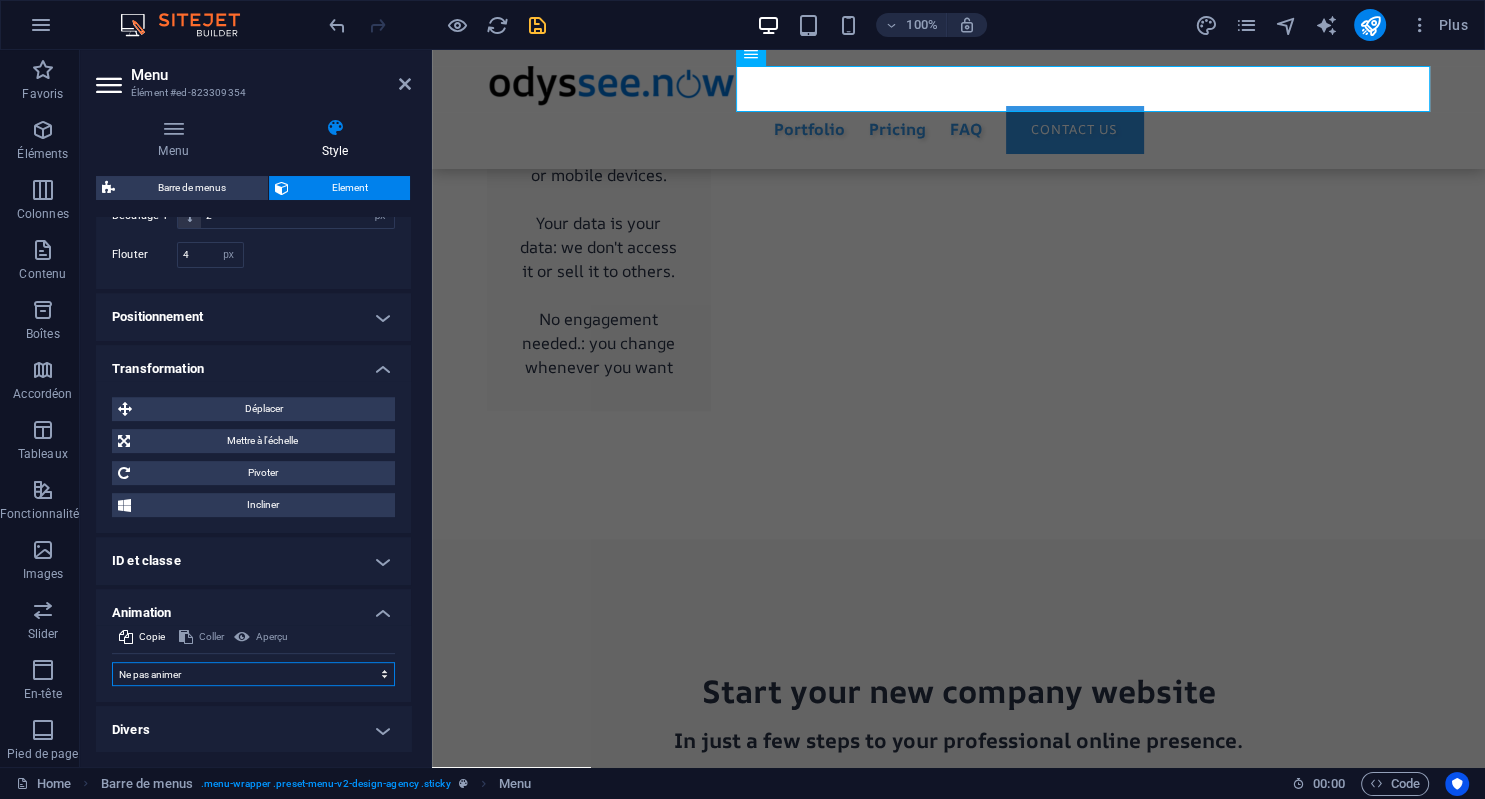click on "Ne pas animer Afficher / Masquer Glisser vers le haut / le bas Zoomer/Dézoomer Glisser de gauche à droite Glisser de droite à gauche Slide du haut vers le bas Slide du bas vers le haut Impulsion Clignoter Ouvrir en tant que superposition" at bounding box center (253, 674) 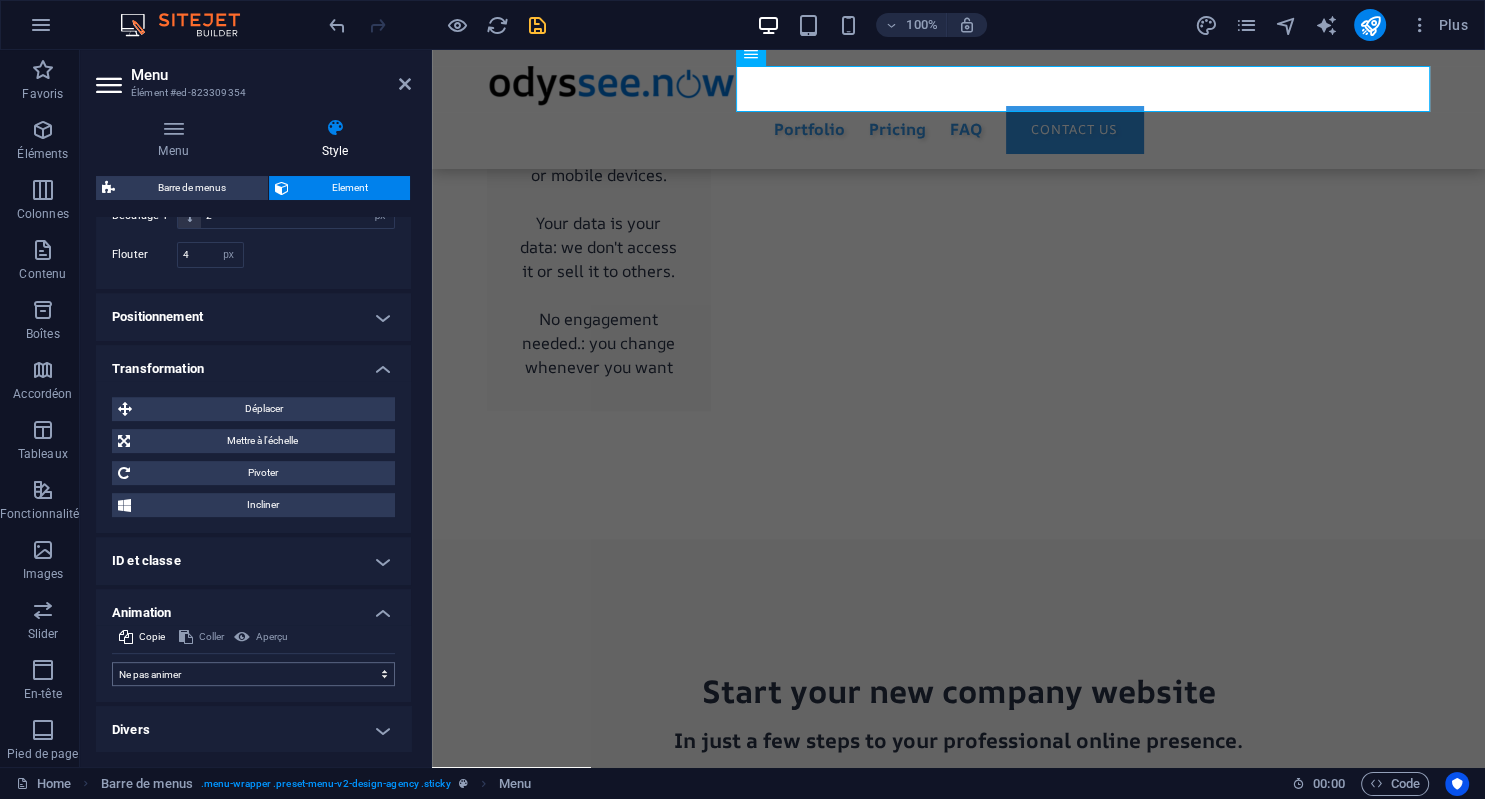 click on "Mise en page Définit comment cet élément s'étend dans la mise en page (Flexbox). Taille Par défaut auto px % 1/1 1/2 1/3 1/4 1/5 1/6 1/7 1/8 1/9 1/10 Agrandir 1 Réduire Commander Mise en page du conteneur Visible Visible Opacité 100 % Débordement Espacement Marge Par défaut auto px % rem vw vh Personnalisé Personnalisé auto px % rem vw vh auto px % rem vw vh auto px % rem vw vh auto px % rem vw vh Marge intérieure Par défaut px rem % vh vw Personnalisé Personnalisé px rem % vh vw px rem % vh vw px rem % vh vw px rem % vh vw Bordure Style              - Largeur 1 auto px rem % vh vw Personnalisé Personnalisé 1 auto px rem % vh vw 1 auto px rem % vh vw 1 auto px rem % vh vw 1 auto px rem % vh vw  - Couleur Coins arrondis Par défaut px rem % vh vw Personnalisé Personnalisé px rem % vh vw px rem % vh vw px rem % vh vw px rem % vh vw Ombre Par défaut Aucun Extérieur Intérieur Couleur Décalage X 0 px rem vh vw Décalage Y 0 px rem vh vw Flouter 0 px rem % vh vw Étendre 0 px rem vh" at bounding box center (253, 107) 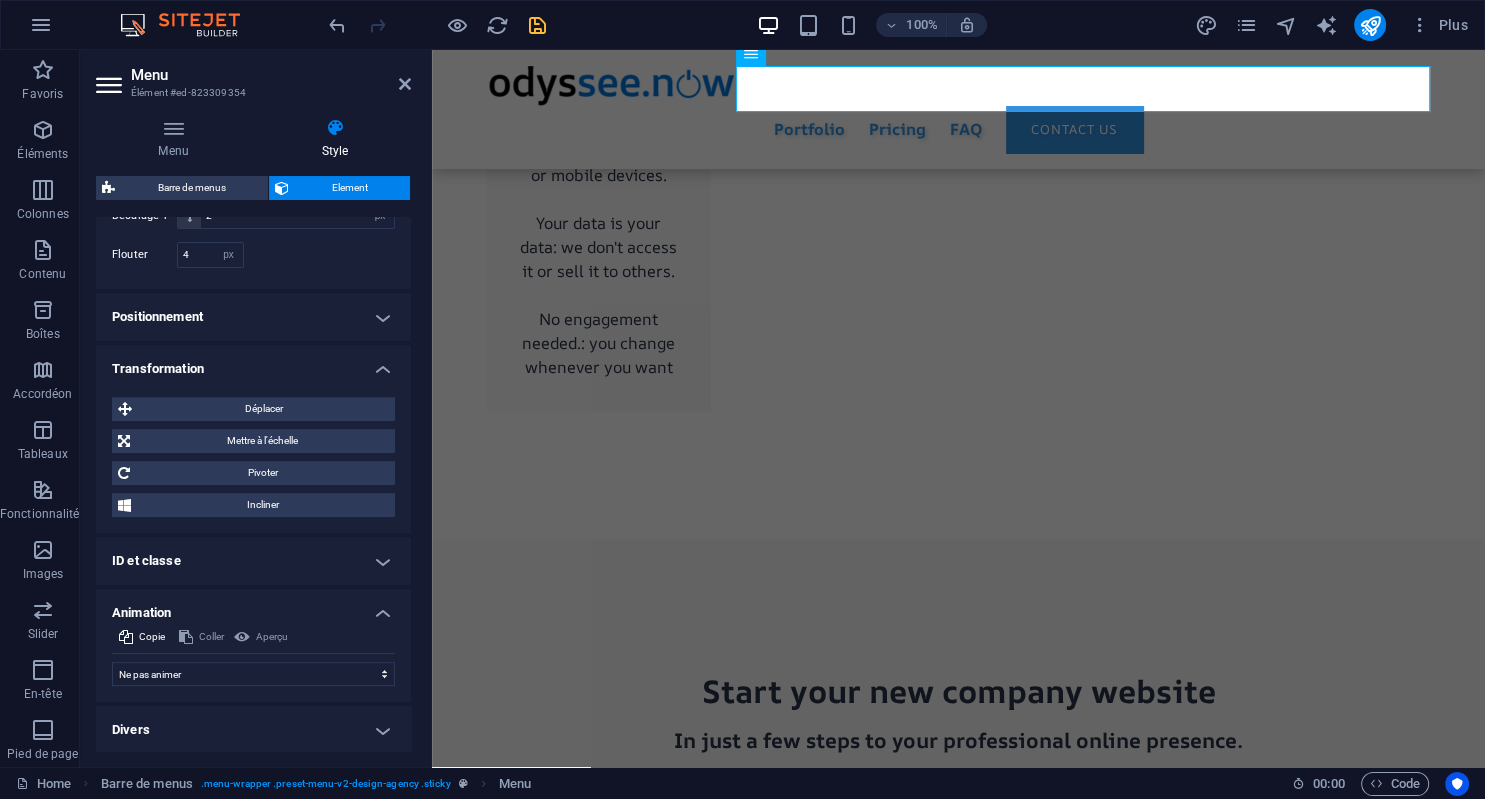 click on "Divers" at bounding box center [253, 730] 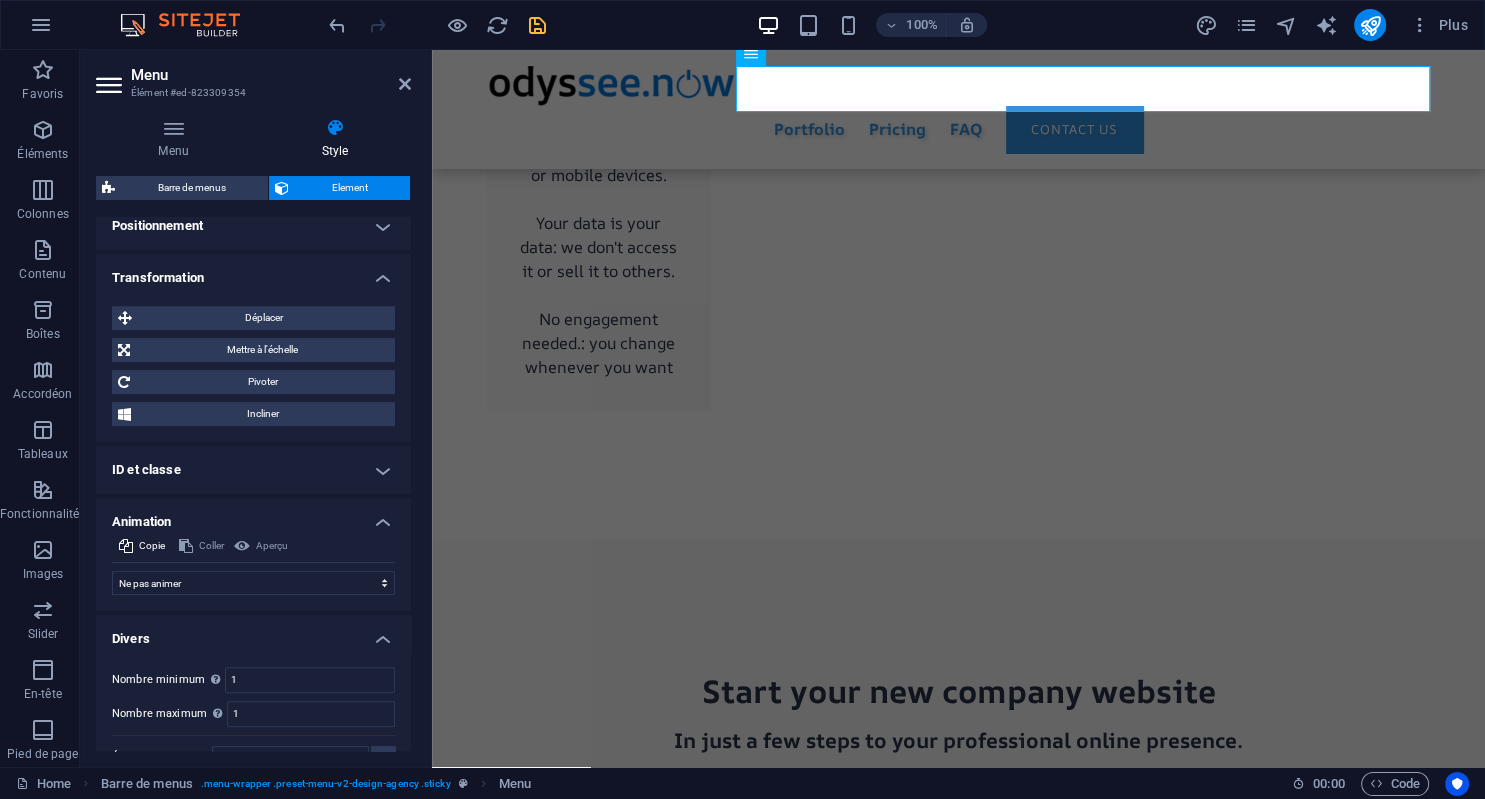 scroll, scrollTop: 880, scrollLeft: 0, axis: vertical 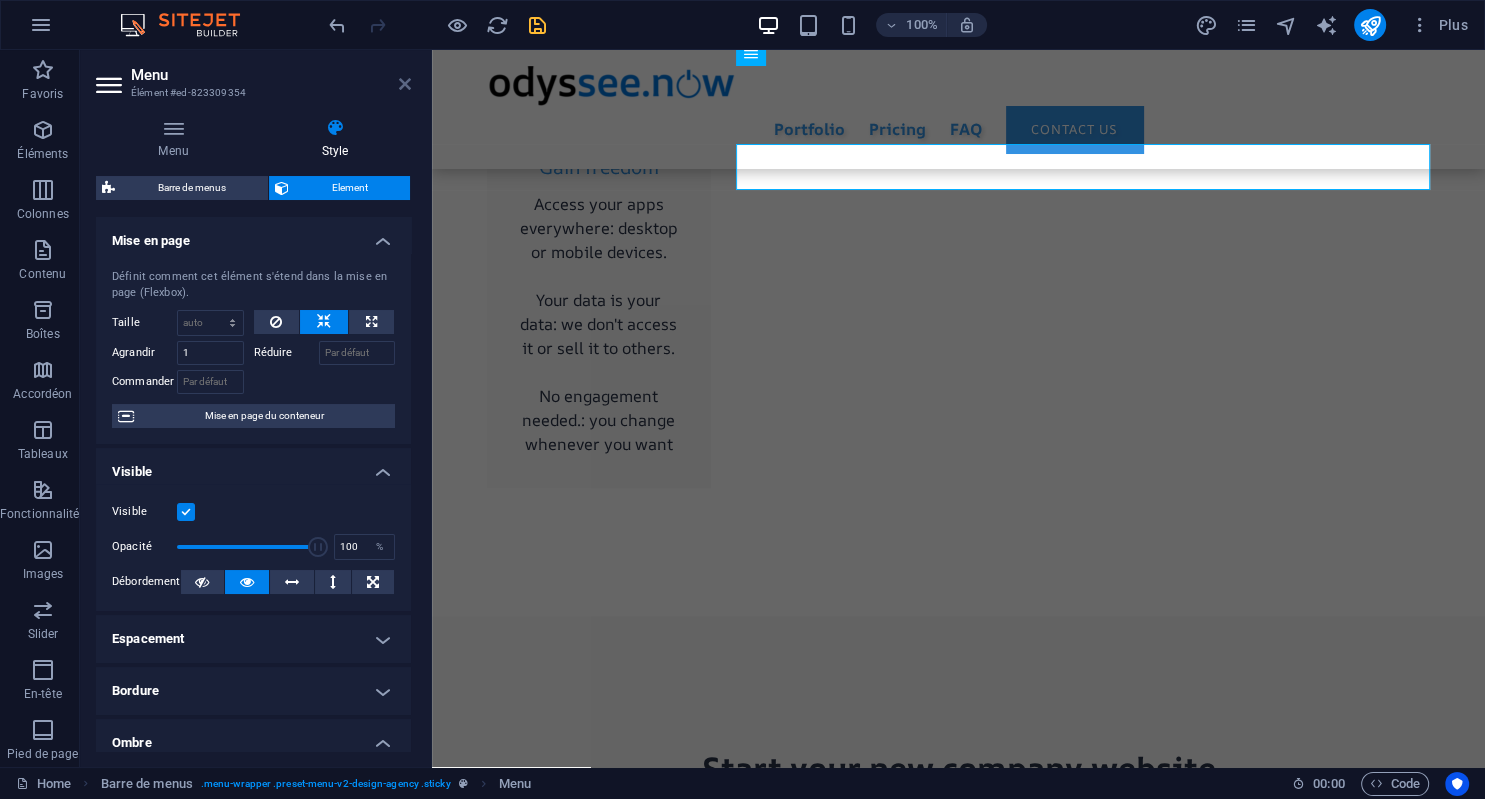 click at bounding box center (405, 84) 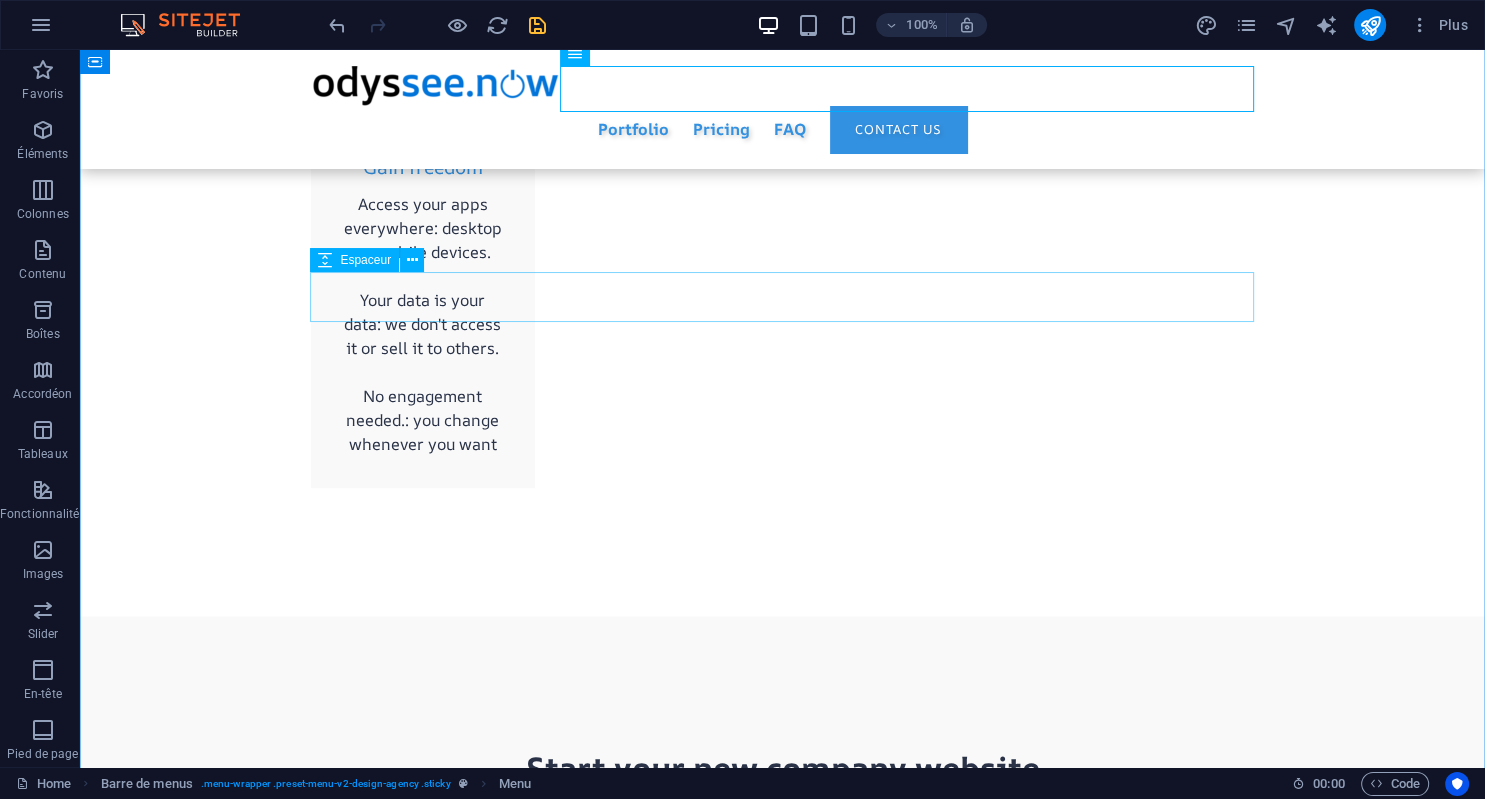 click at bounding box center (783, 2768) 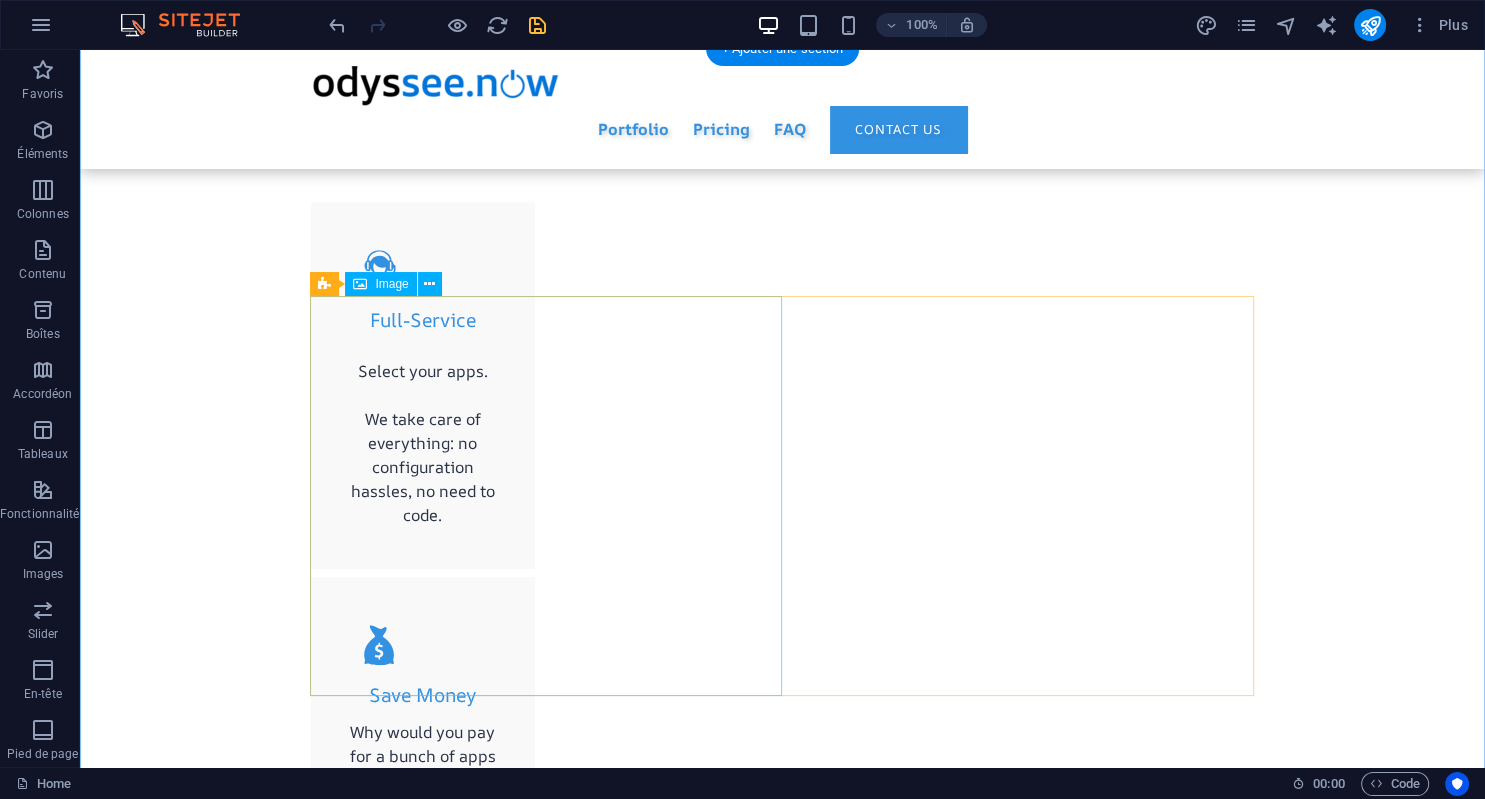 scroll, scrollTop: 1573, scrollLeft: 0, axis: vertical 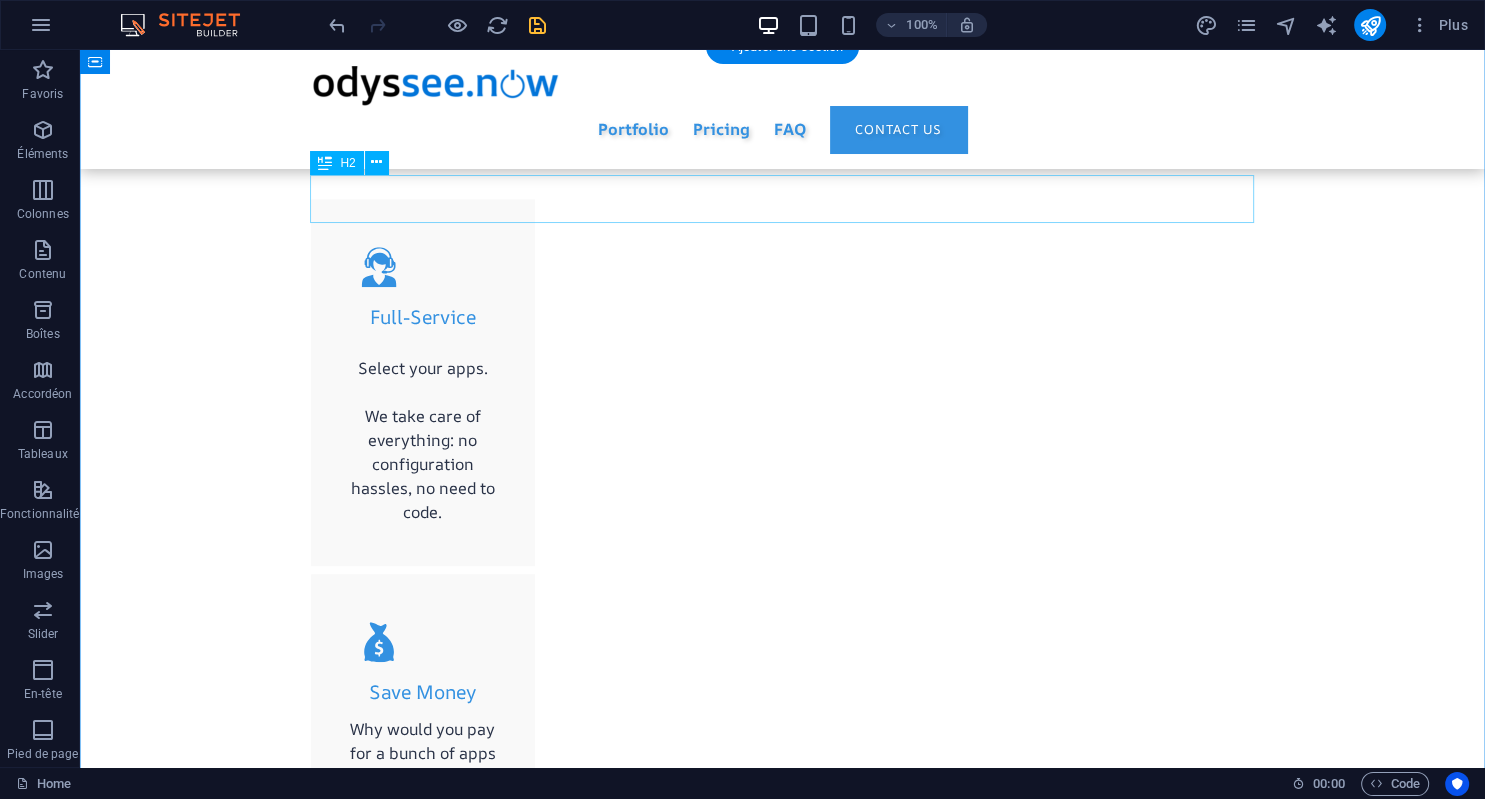 click on "Start your new company website" at bounding box center [783, 2090] 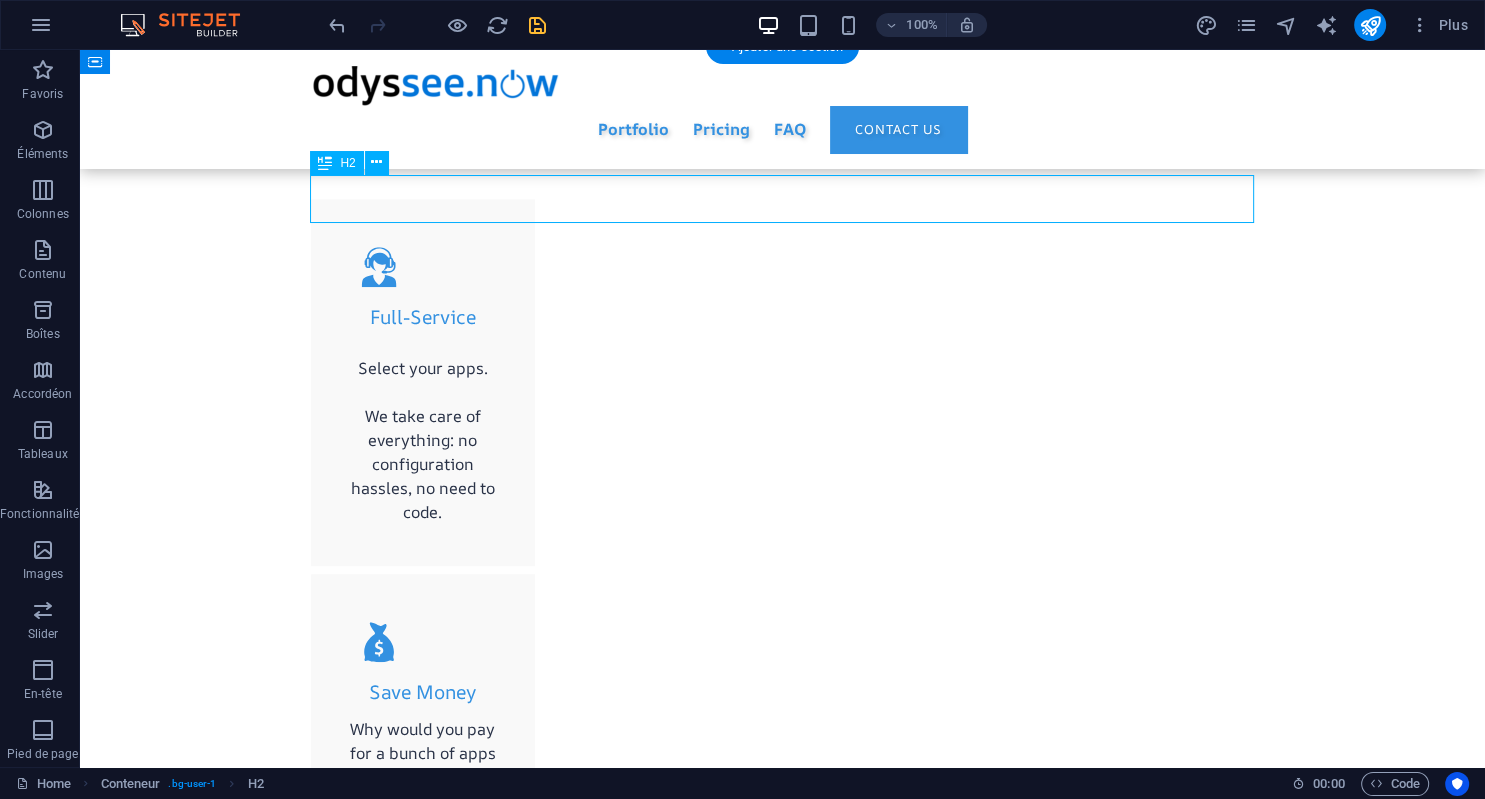 click on "Start your new company website" at bounding box center [783, 2090] 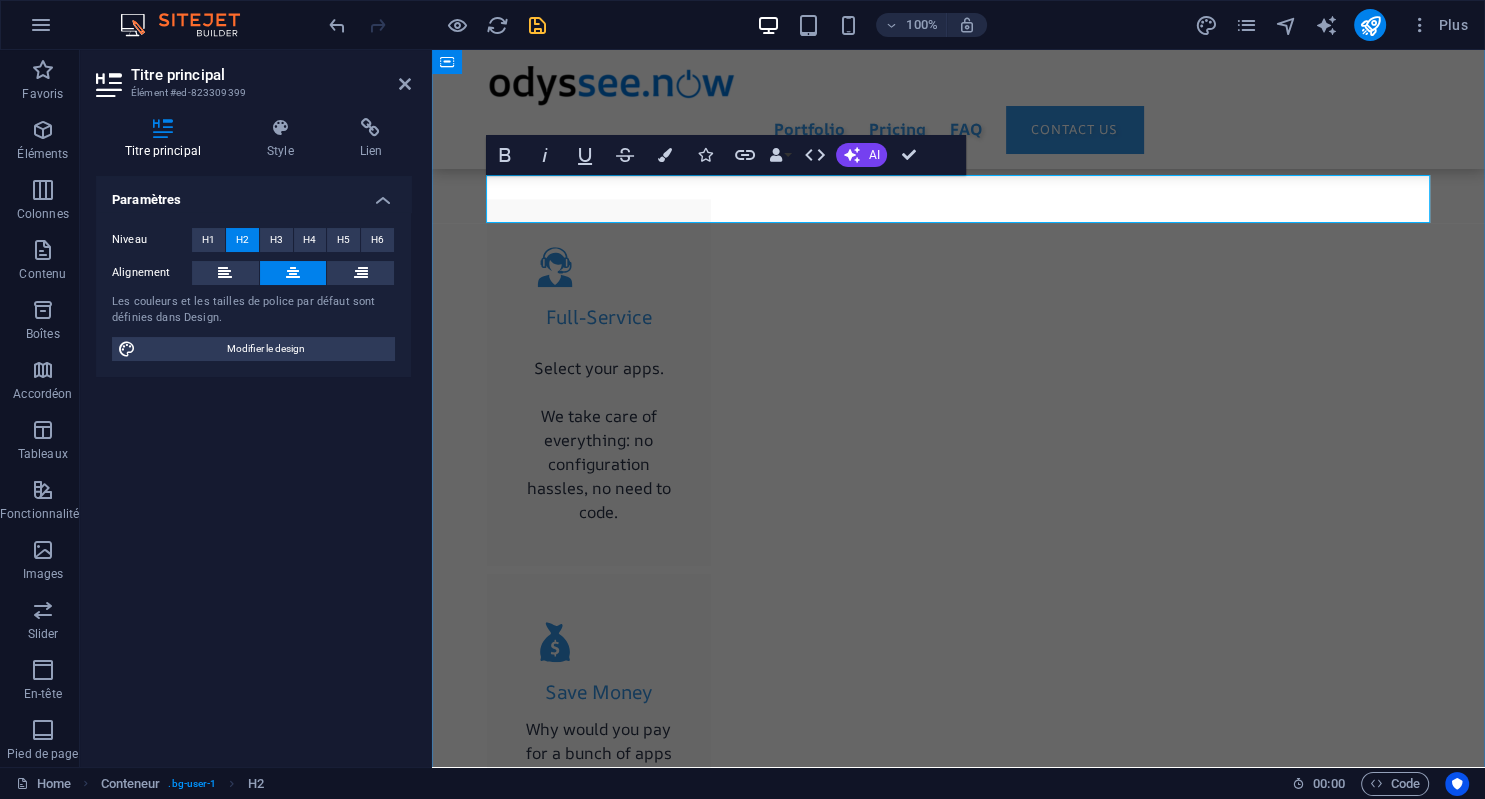 click on "Start your new company website" at bounding box center (959, 2090) 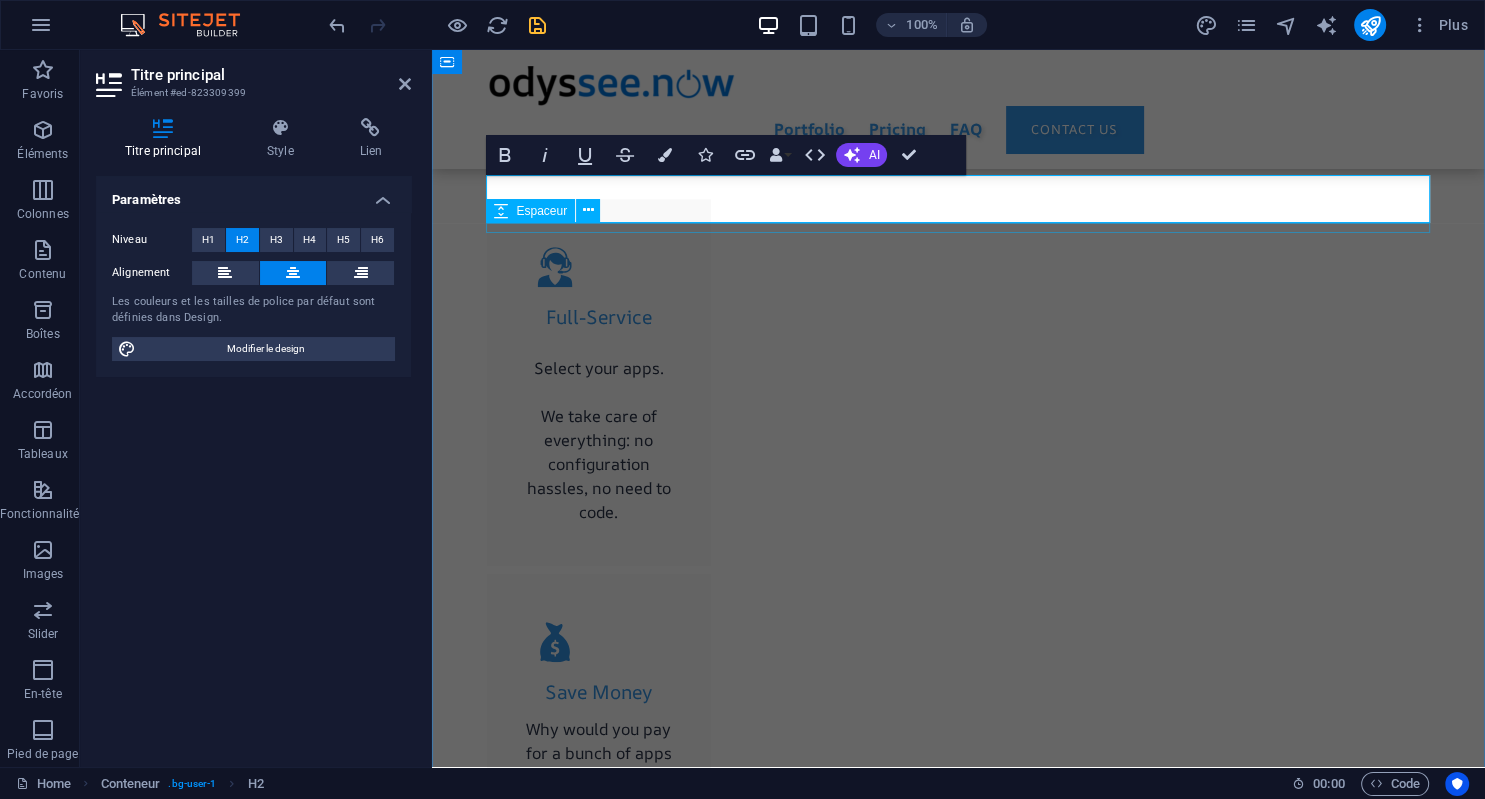 type 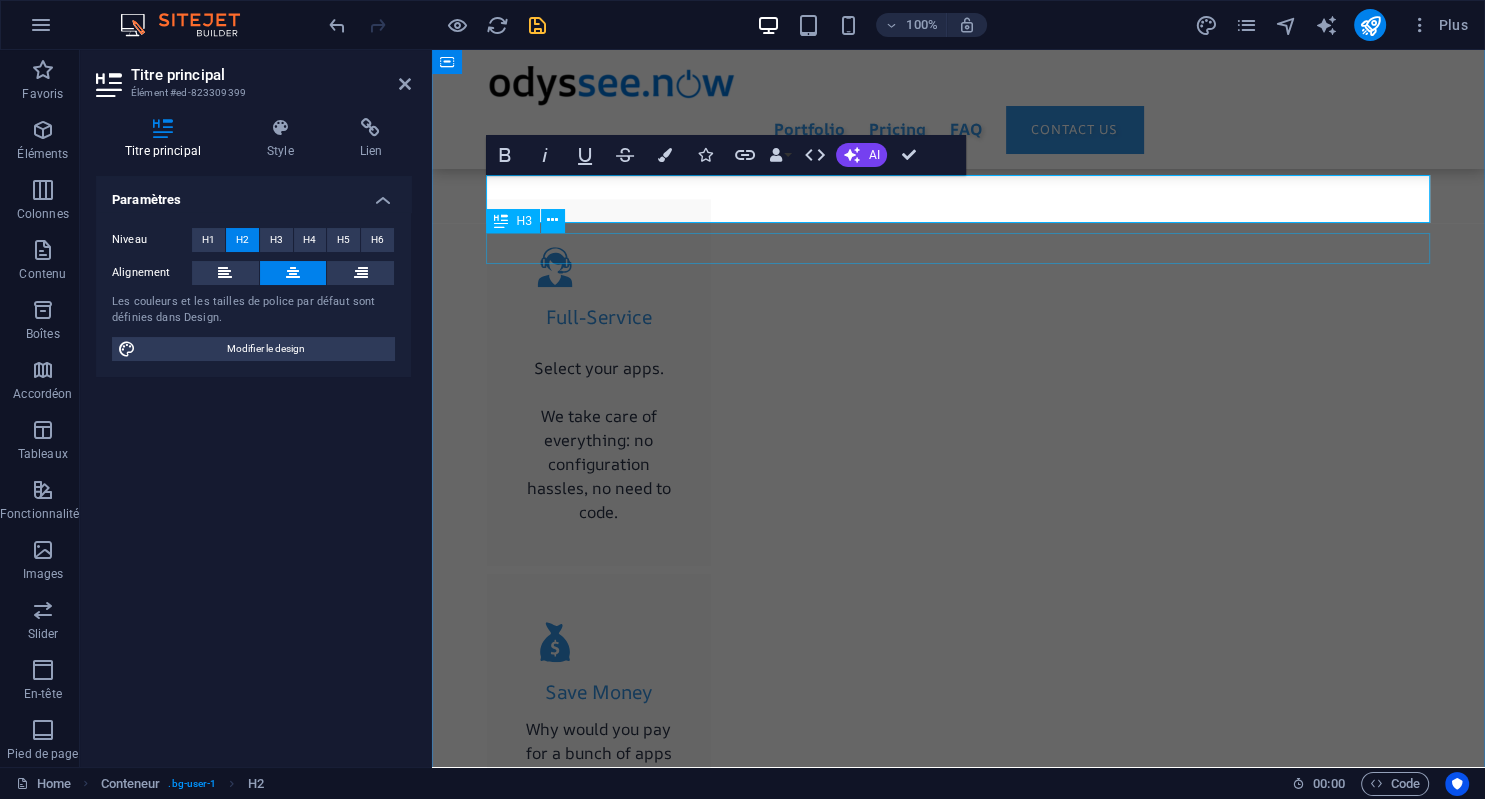 click on "In just a few steps to your professional online presence." at bounding box center (959, 2139) 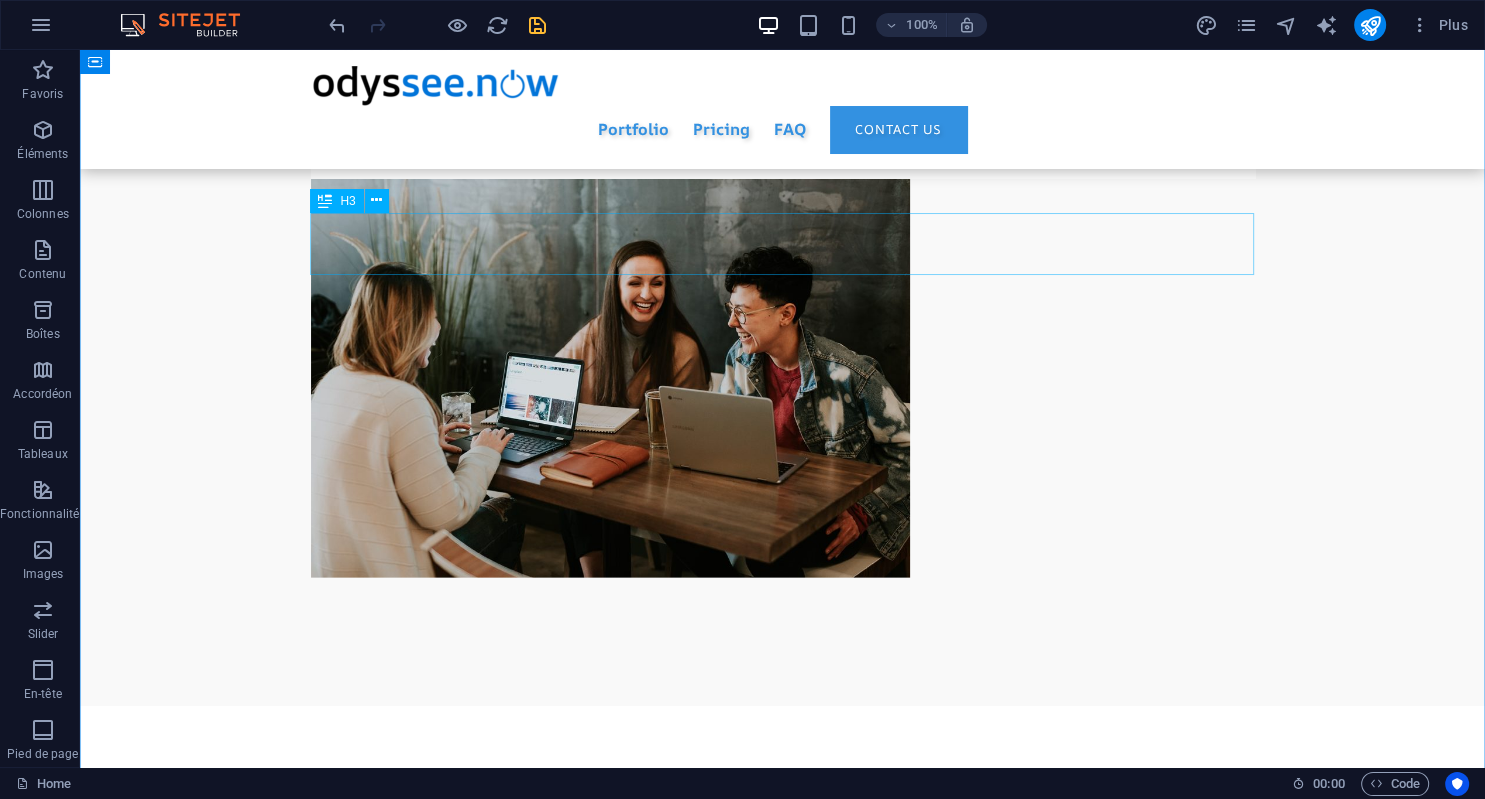 scroll, scrollTop: 5686, scrollLeft: 0, axis: vertical 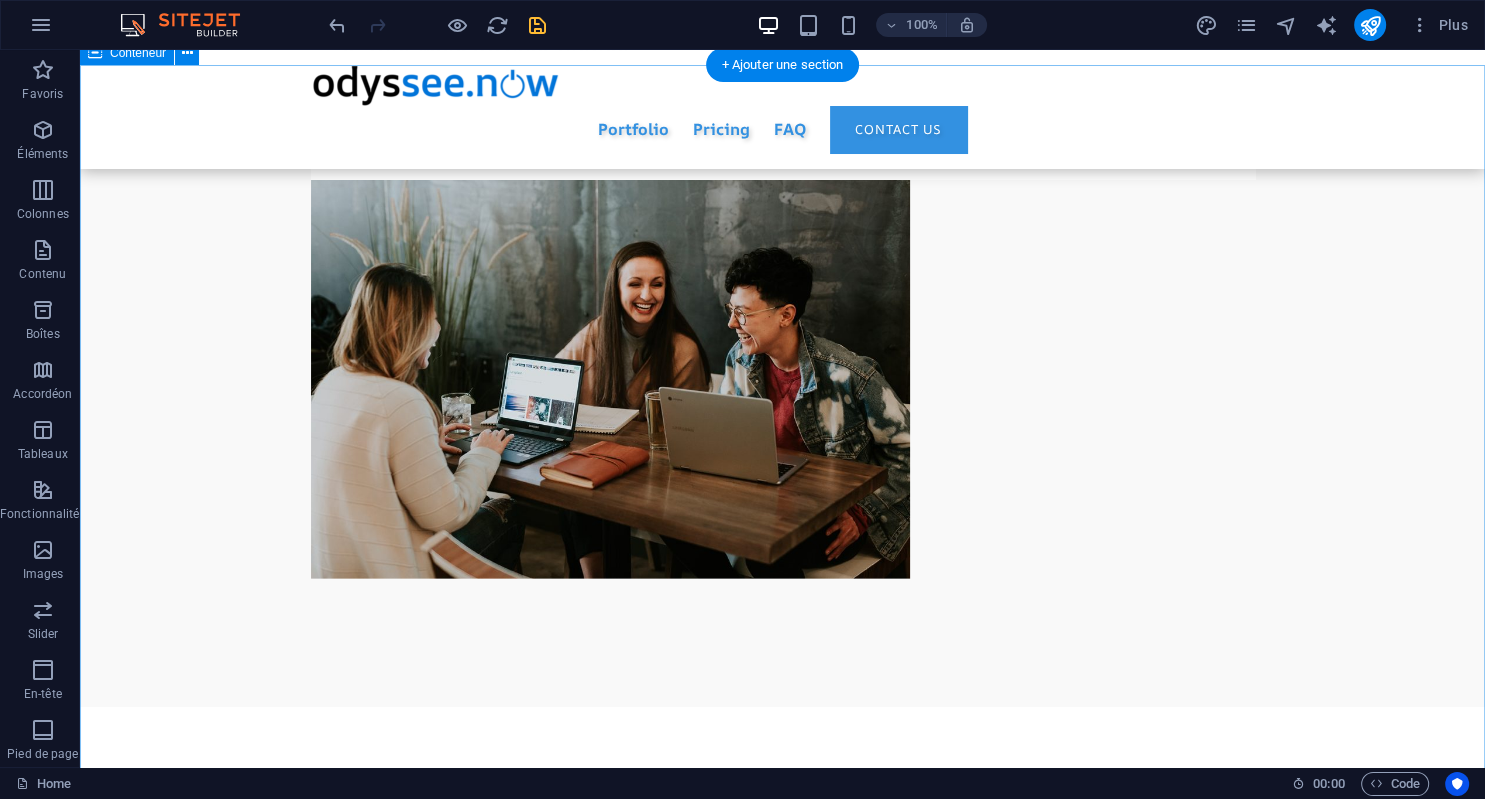 click on "Testimonials Customers we have already made happy with our website designs and our all-round support. Christine Johnson Christine Johnson, hairdresser
"Top team! Great support! Awesome result! This is the quality you want as a customer. Thanks to Design Agency!"
Jeff Howard Jeff Howard, plumbing and heating installer
"In only 1.5 weeks the creation of our new website by Design Agency was completed. Since then, the site has been bringing in new customer inquiries almost daily. Many thanks for everything!"
Sarah Andrews Sarah Andrews, café owner
"Design Agency relaunched my website professionally with a lot of creativity and to my greatest satisfaction. I particularly liked the way my ideas were immediately captured and implemented."
Justin Williams Justin Williams, veterinarian "Competence, flexibility and patience (with all my questions) have got my website up and running in record time. I look forward to further cooperation with Design Agency."" at bounding box center [782, 5530] 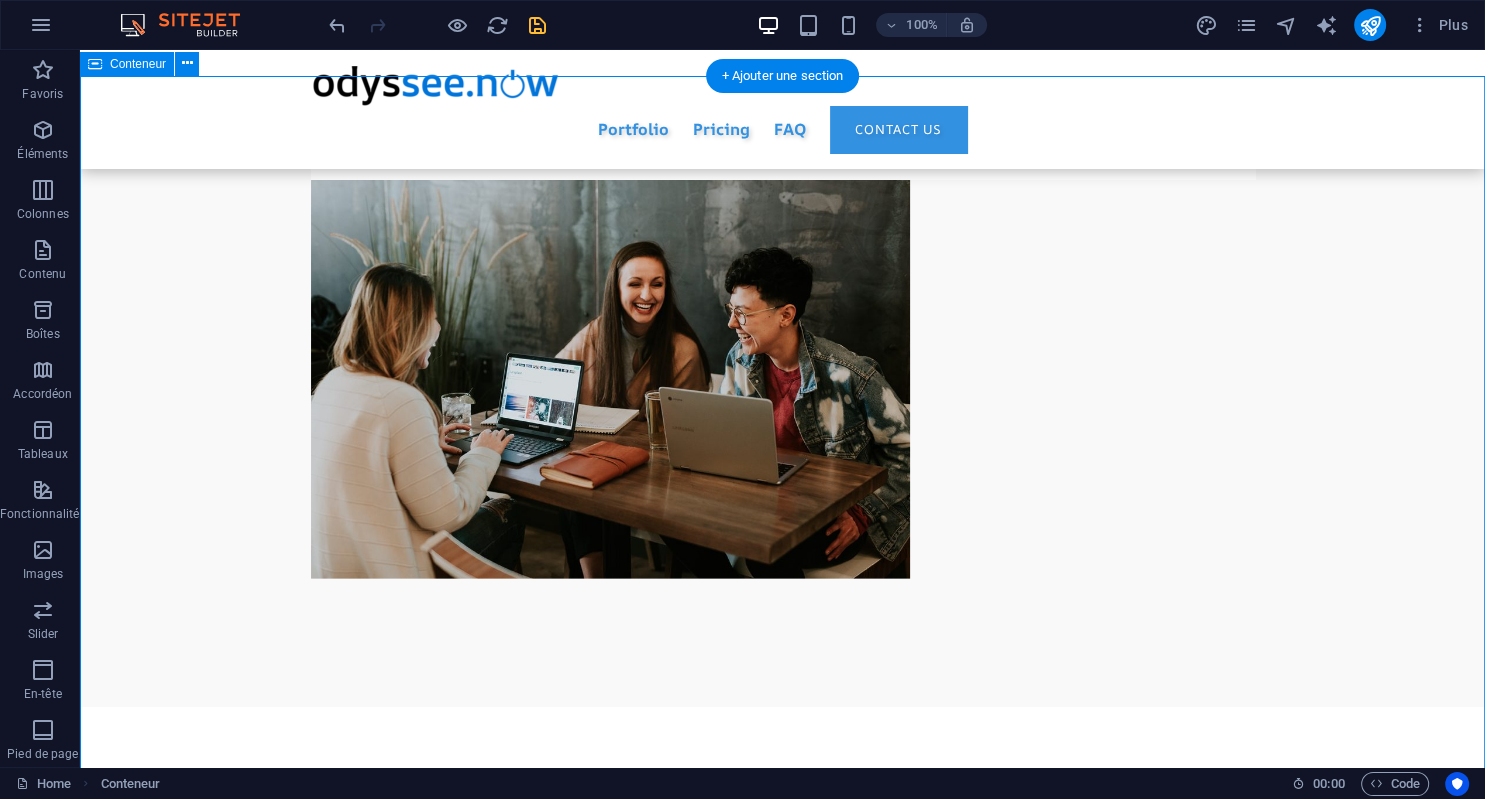 scroll, scrollTop: 5549, scrollLeft: 0, axis: vertical 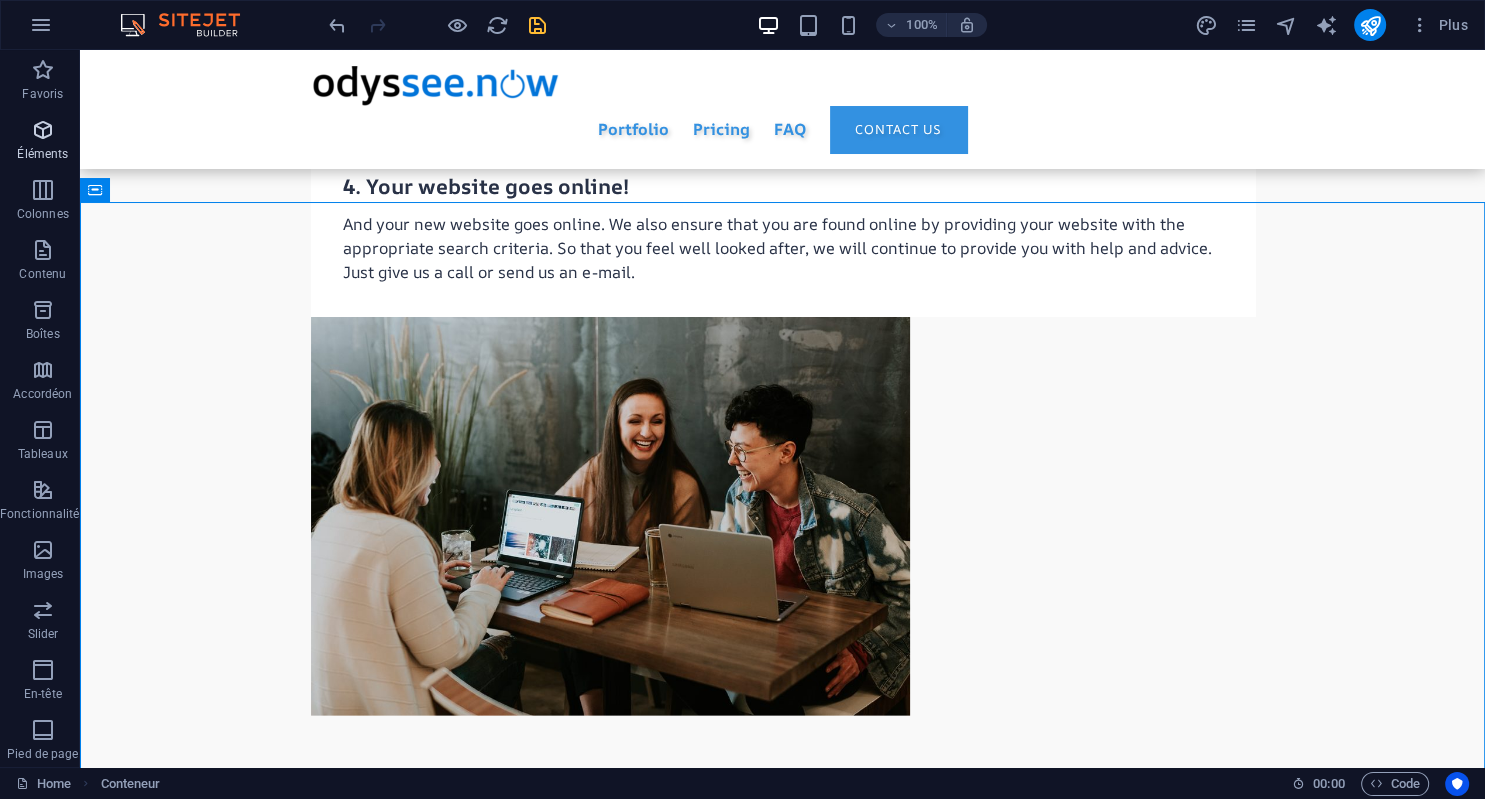 click at bounding box center (43, 130) 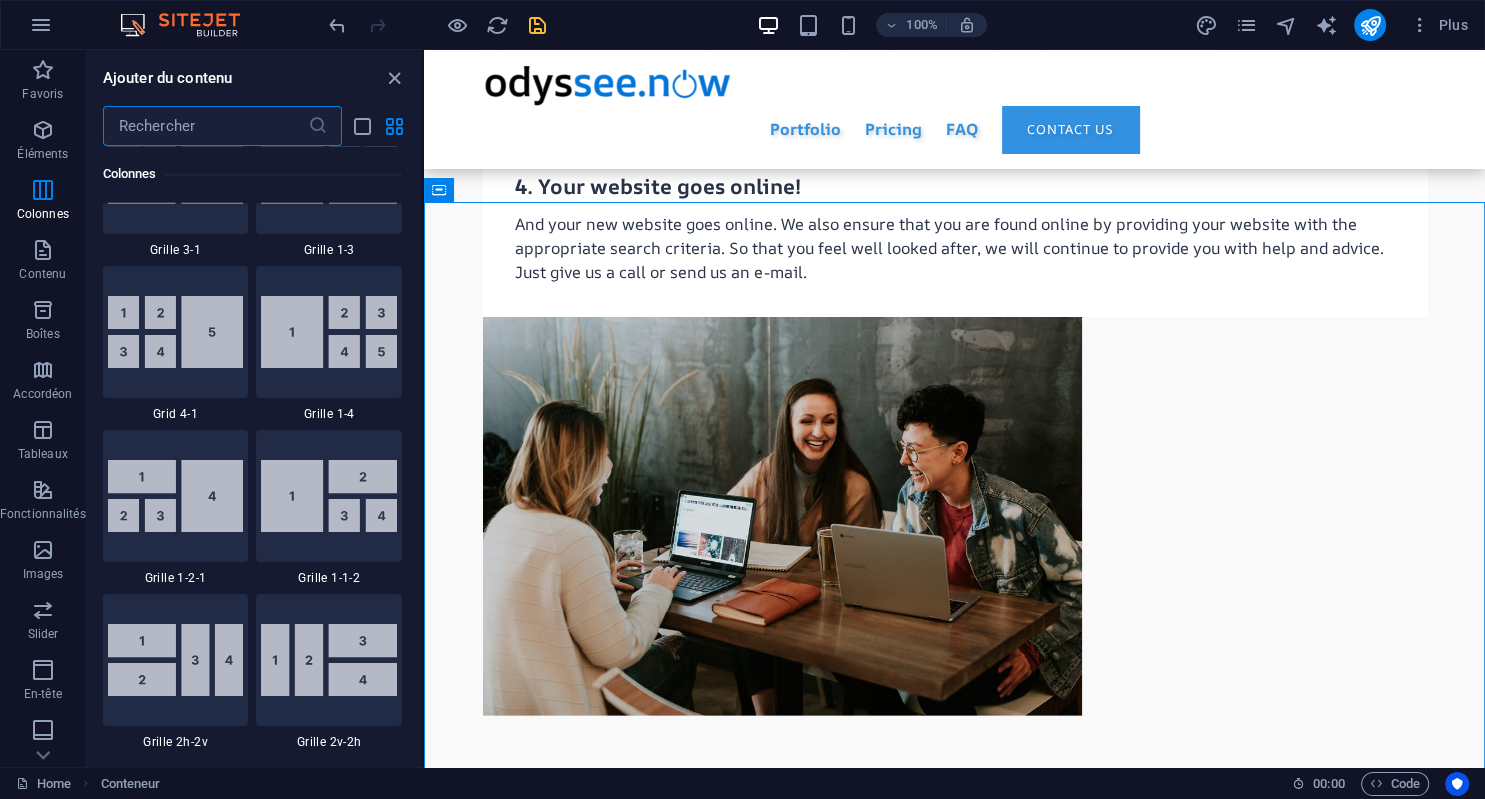 scroll, scrollTop: 2732, scrollLeft: 0, axis: vertical 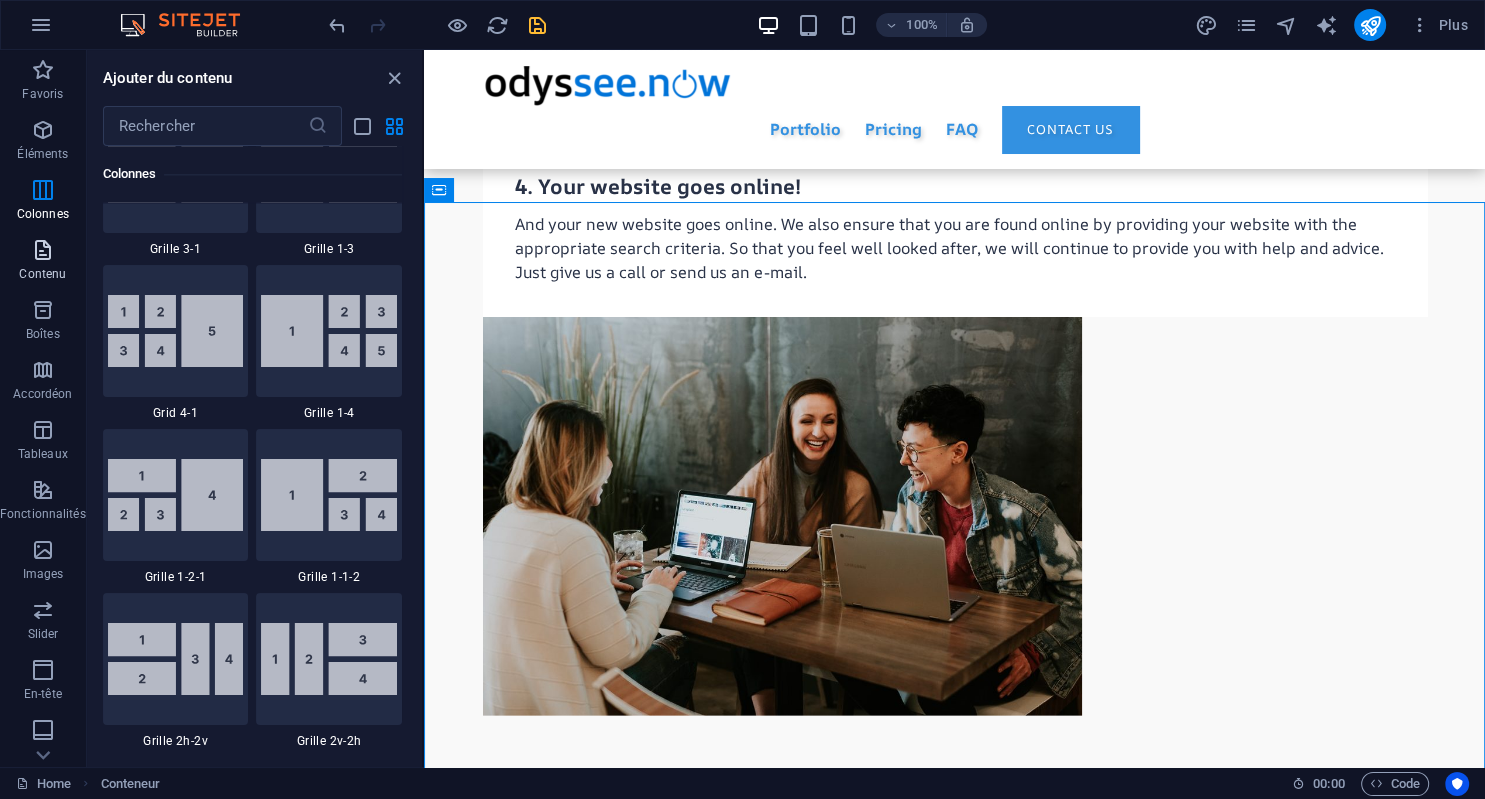 click at bounding box center (43, 250) 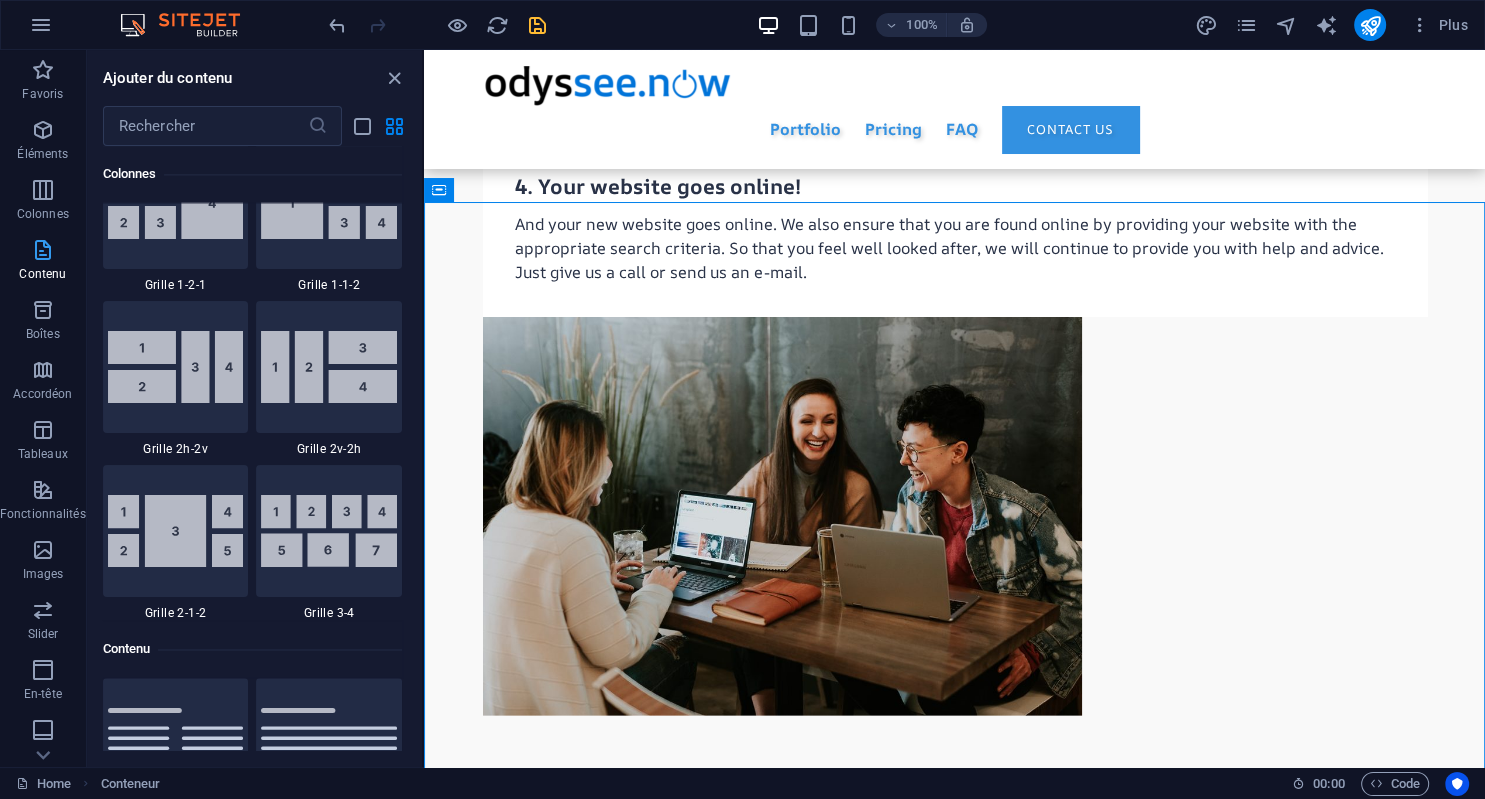 scroll, scrollTop: 3499, scrollLeft: 0, axis: vertical 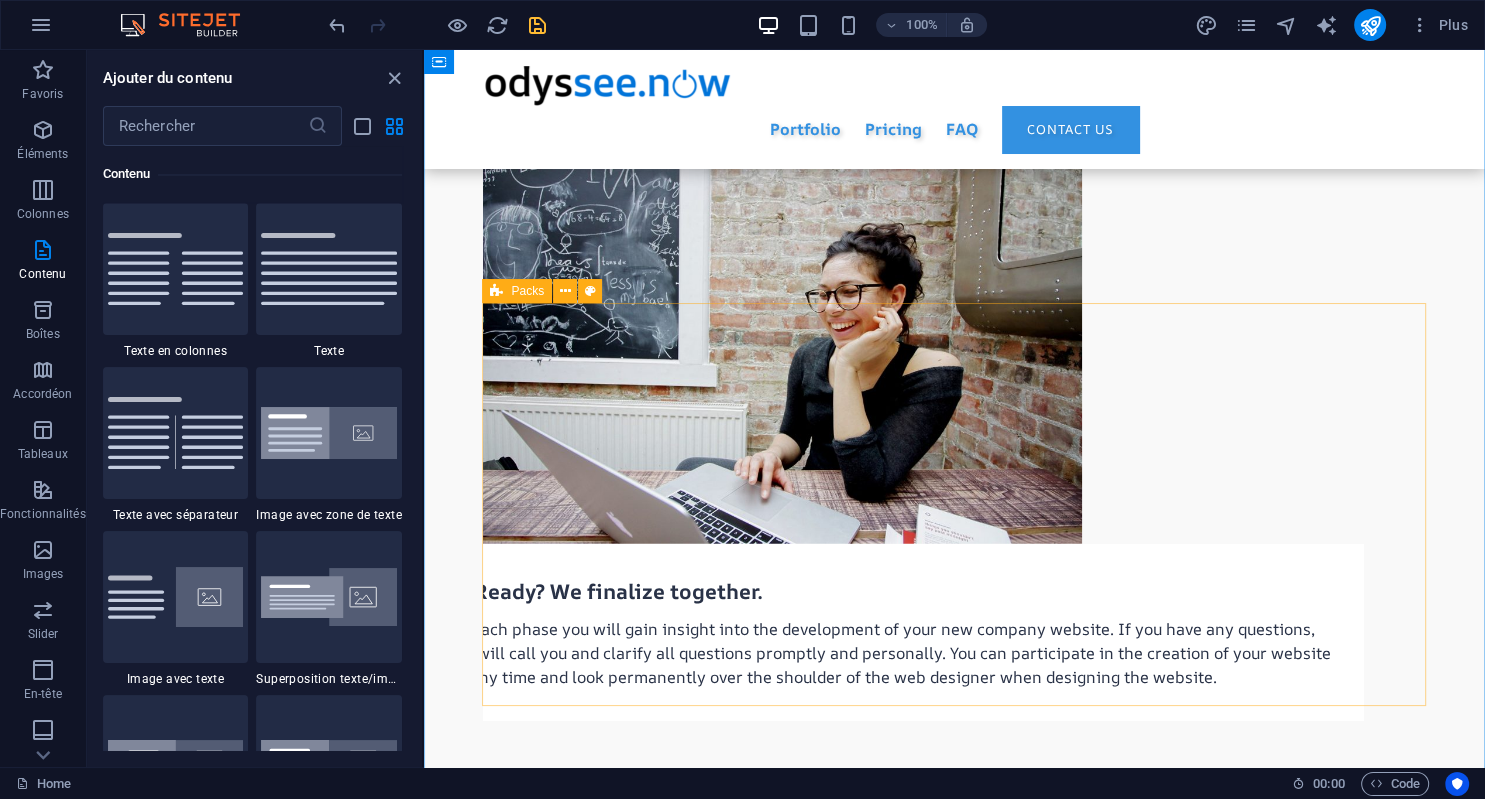 click on "Business pro $99 per month Premium design Up to 12 menu items 8 professional photos Duration: 24 months Business $199 per month Exklusive design Up to 8 menu items 4 professional photos Duration: 24 months Basic $299 per month Standard design Up to 4 menu items 2 professional photos Duration: 24 months" at bounding box center (955, 4701) 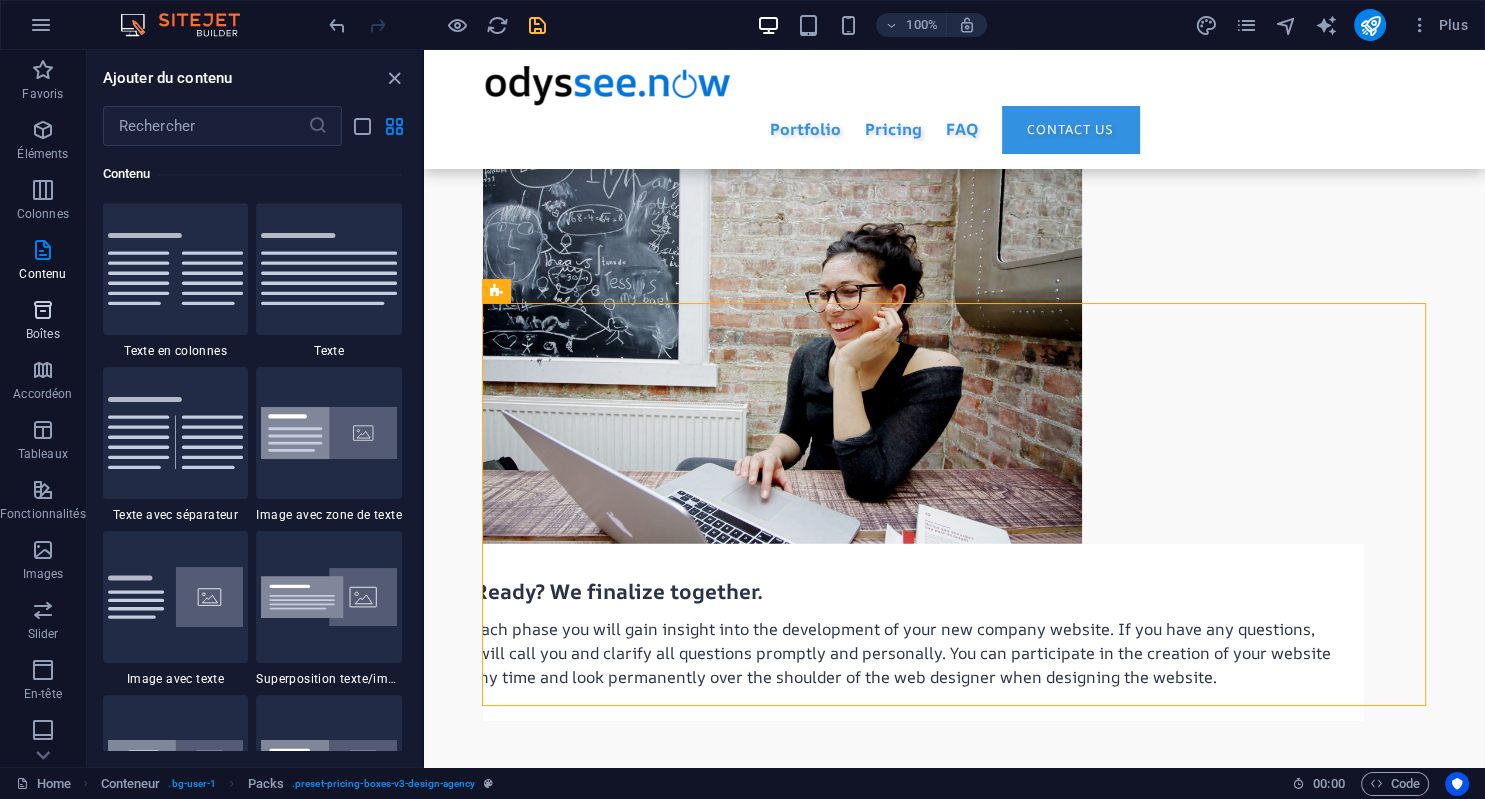 click on "Boîtes" at bounding box center [43, 334] 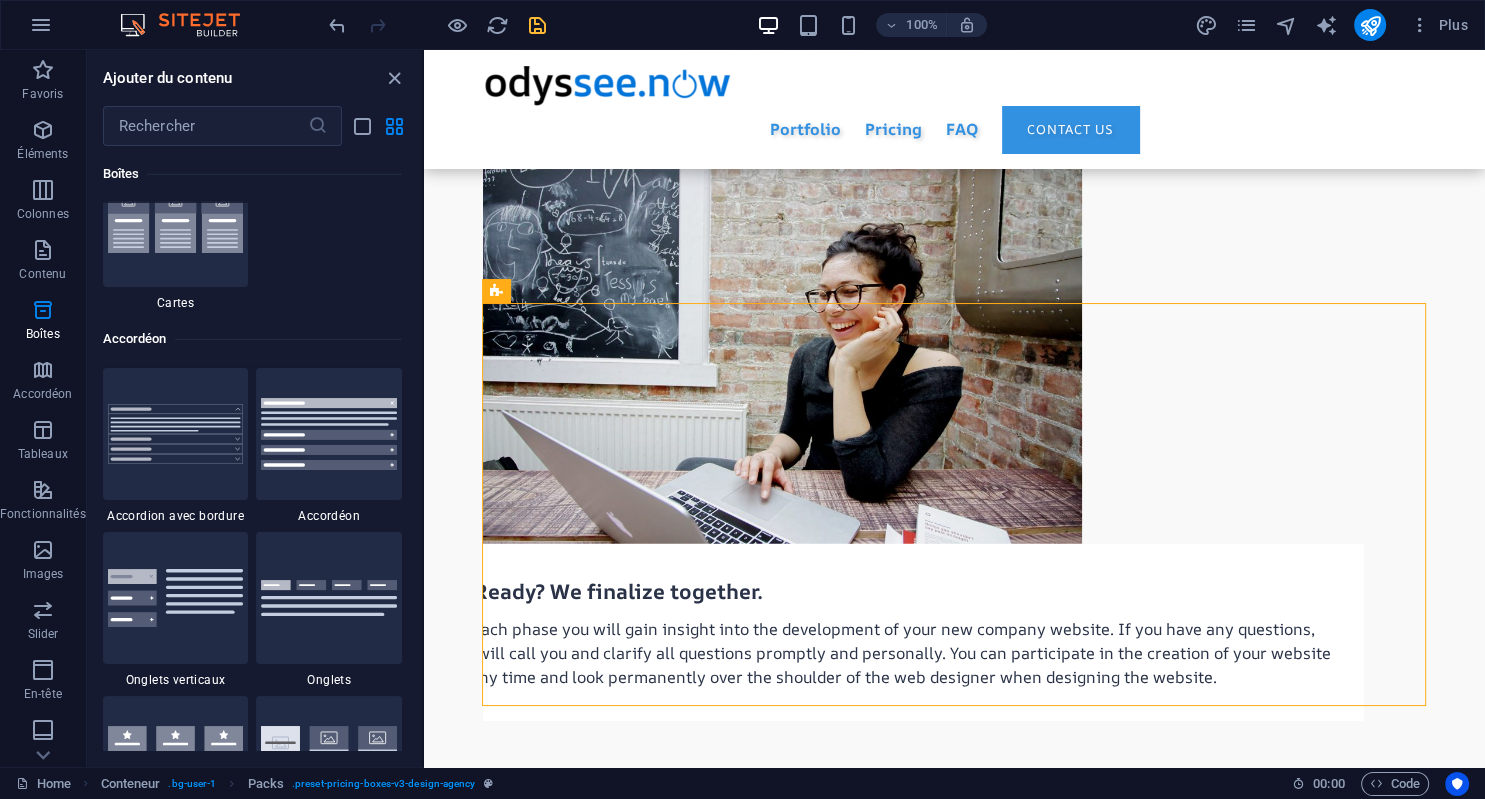 scroll, scrollTop: 6268, scrollLeft: 0, axis: vertical 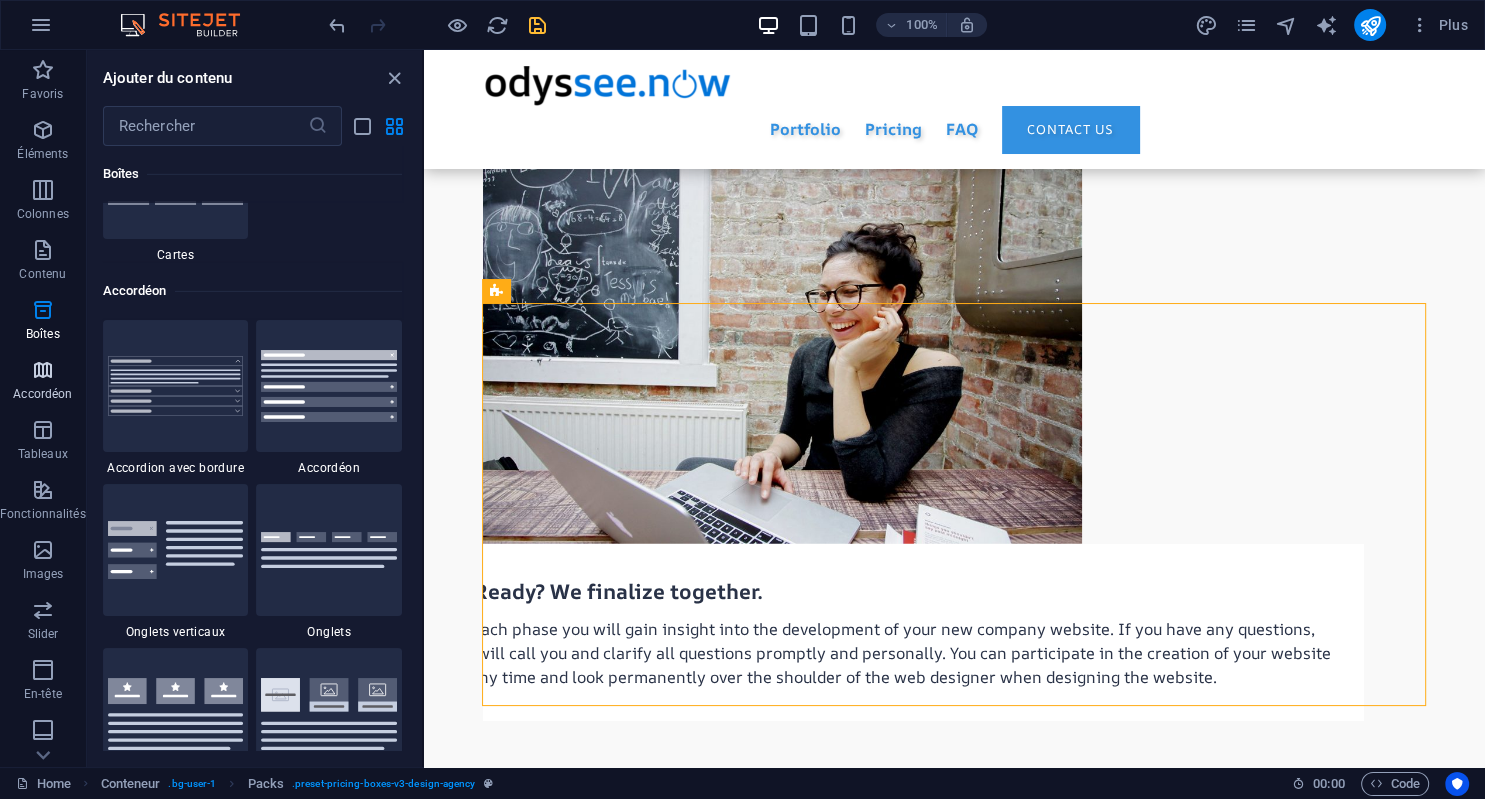 click at bounding box center (43, 370) 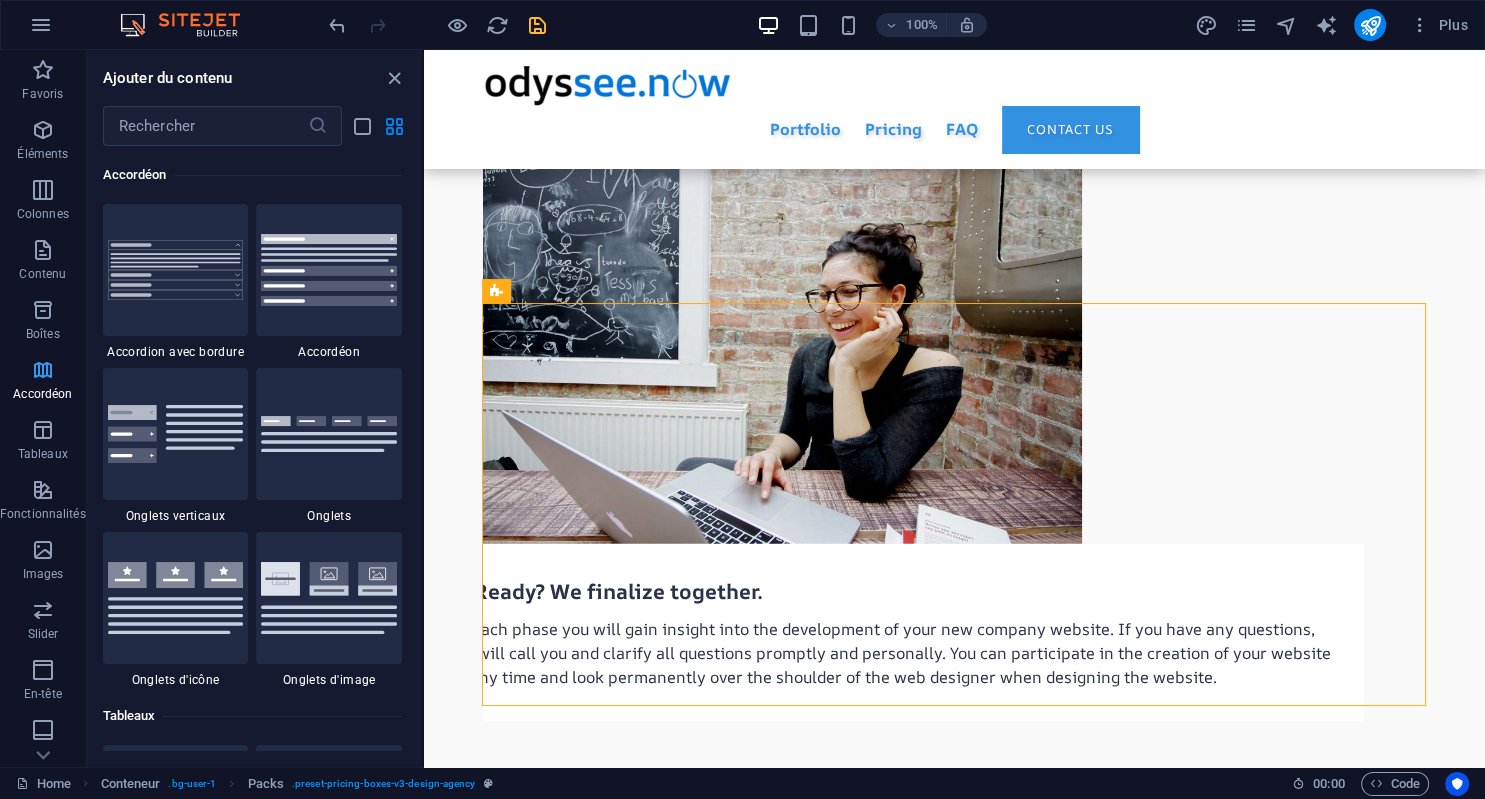 scroll, scrollTop: 6384, scrollLeft: 0, axis: vertical 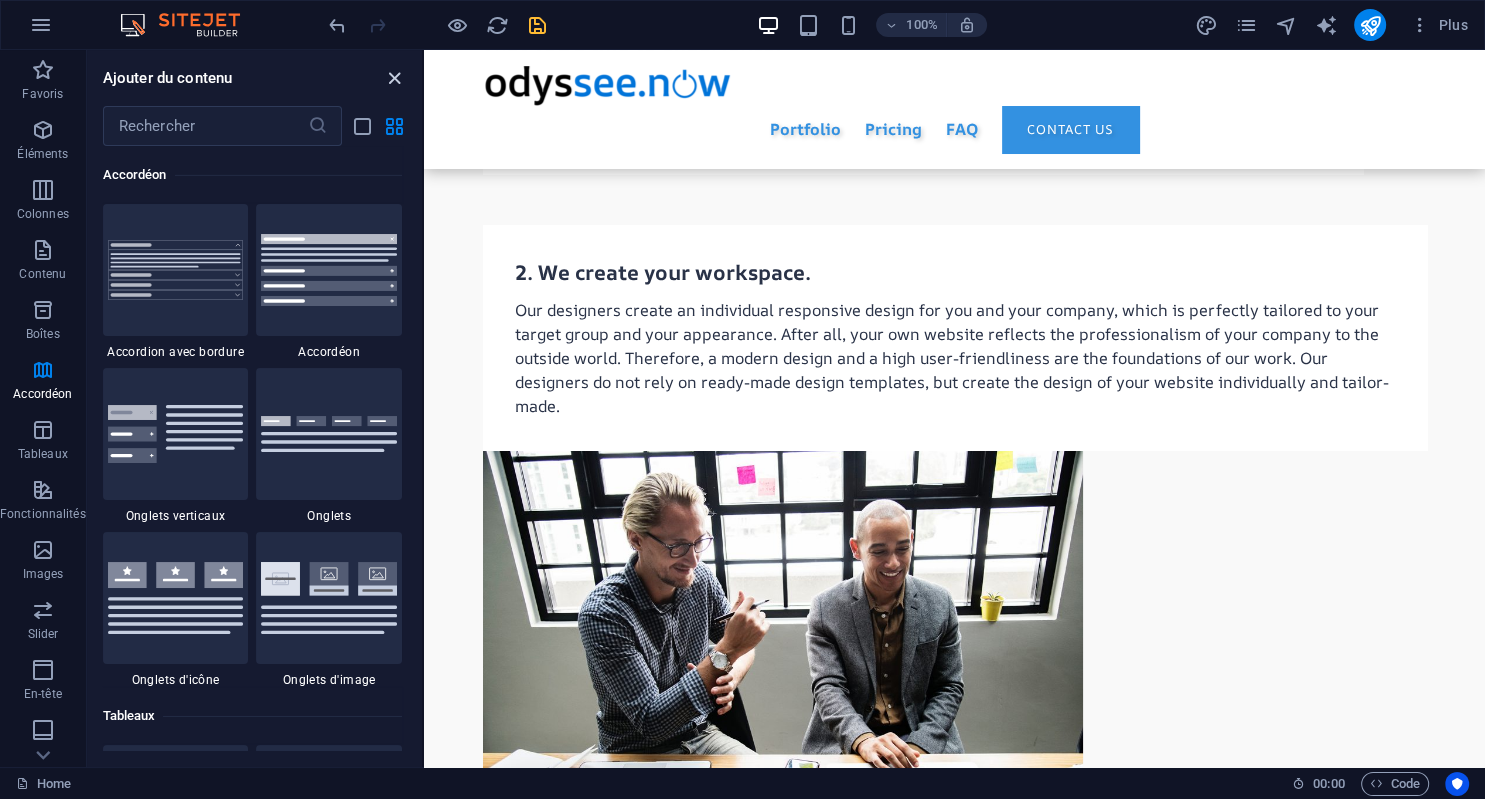 click at bounding box center [394, 78] 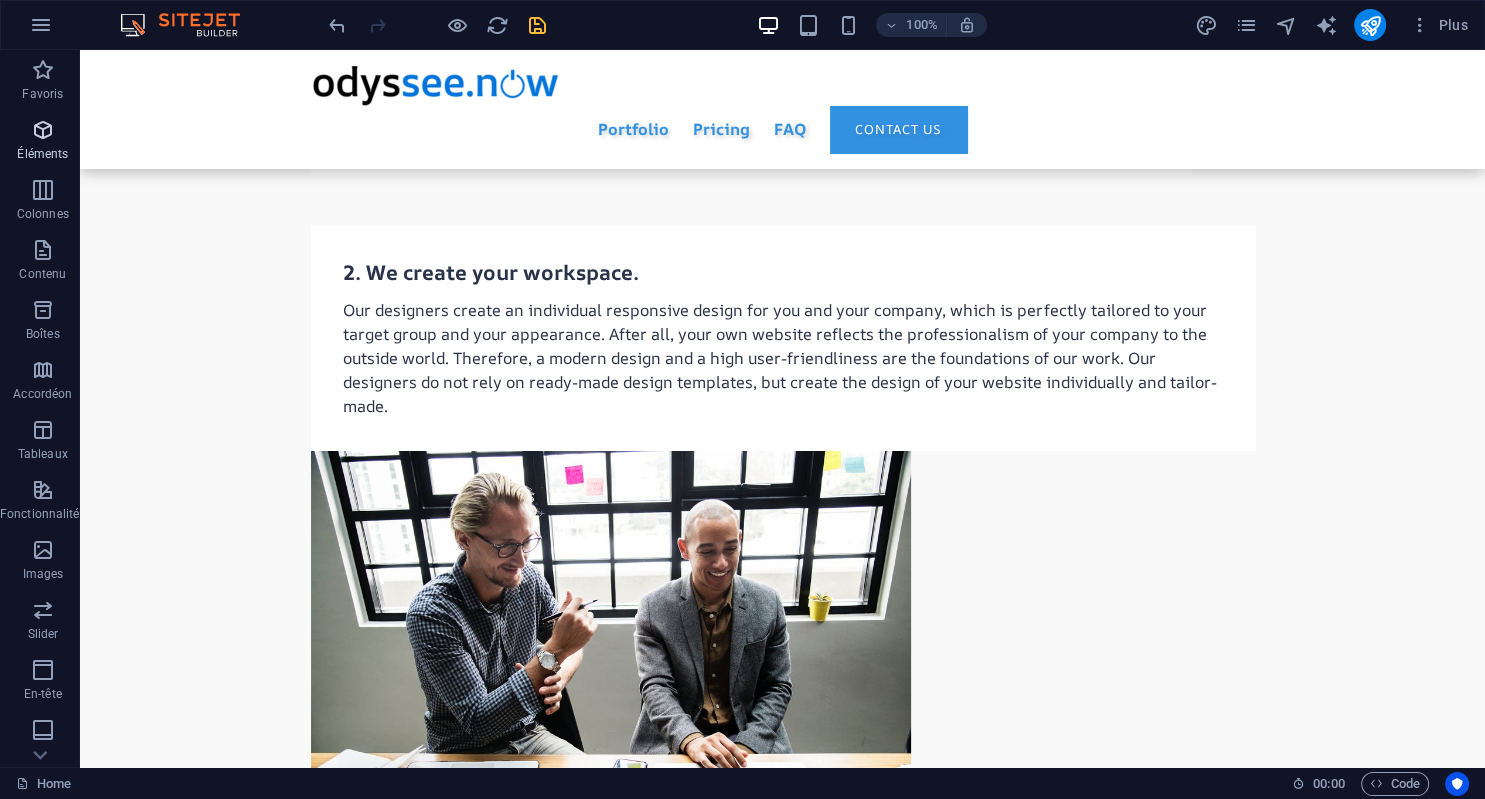 click on "Éléments" at bounding box center [42, 154] 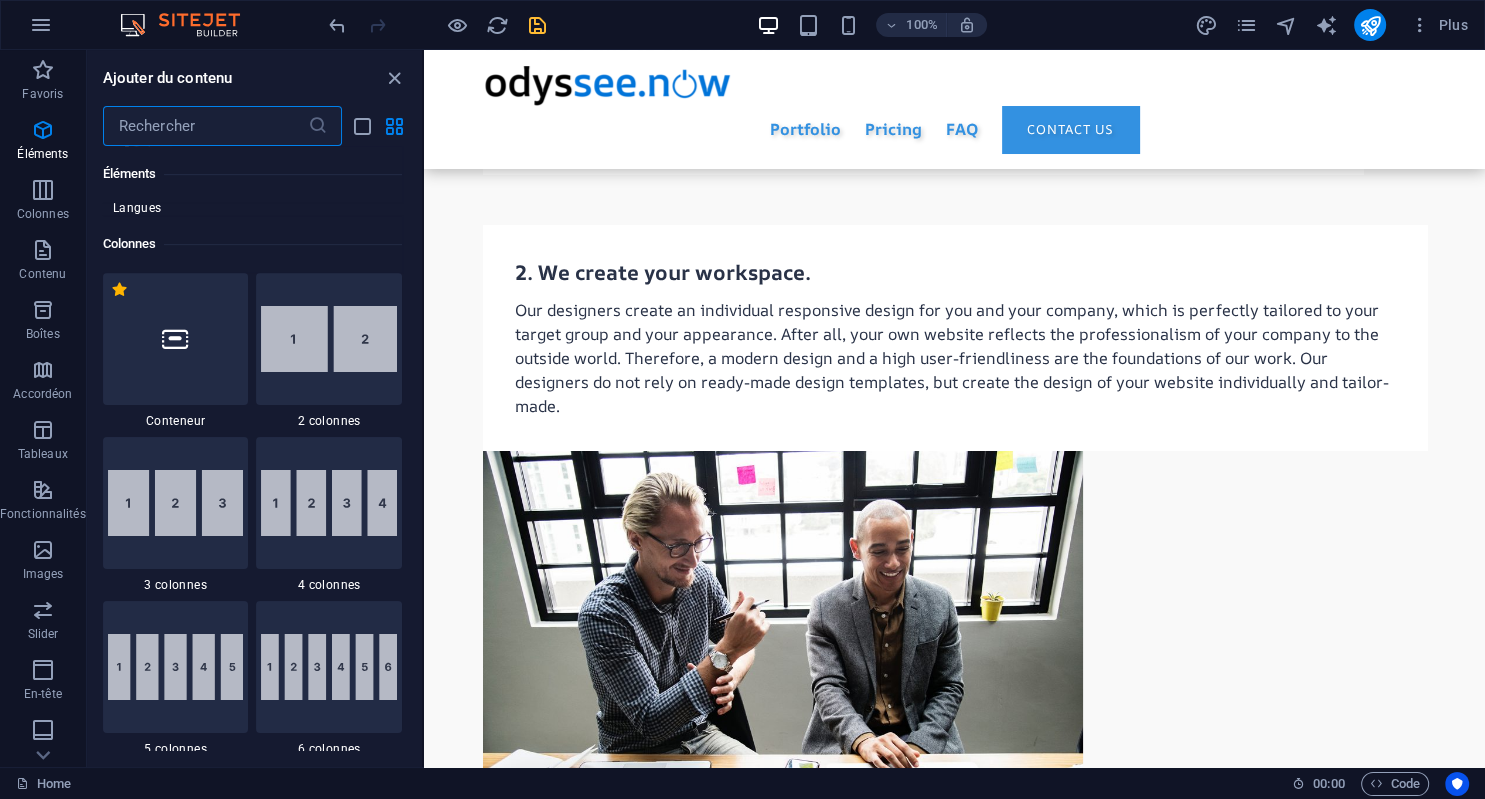 scroll, scrollTop: 931, scrollLeft: 0, axis: vertical 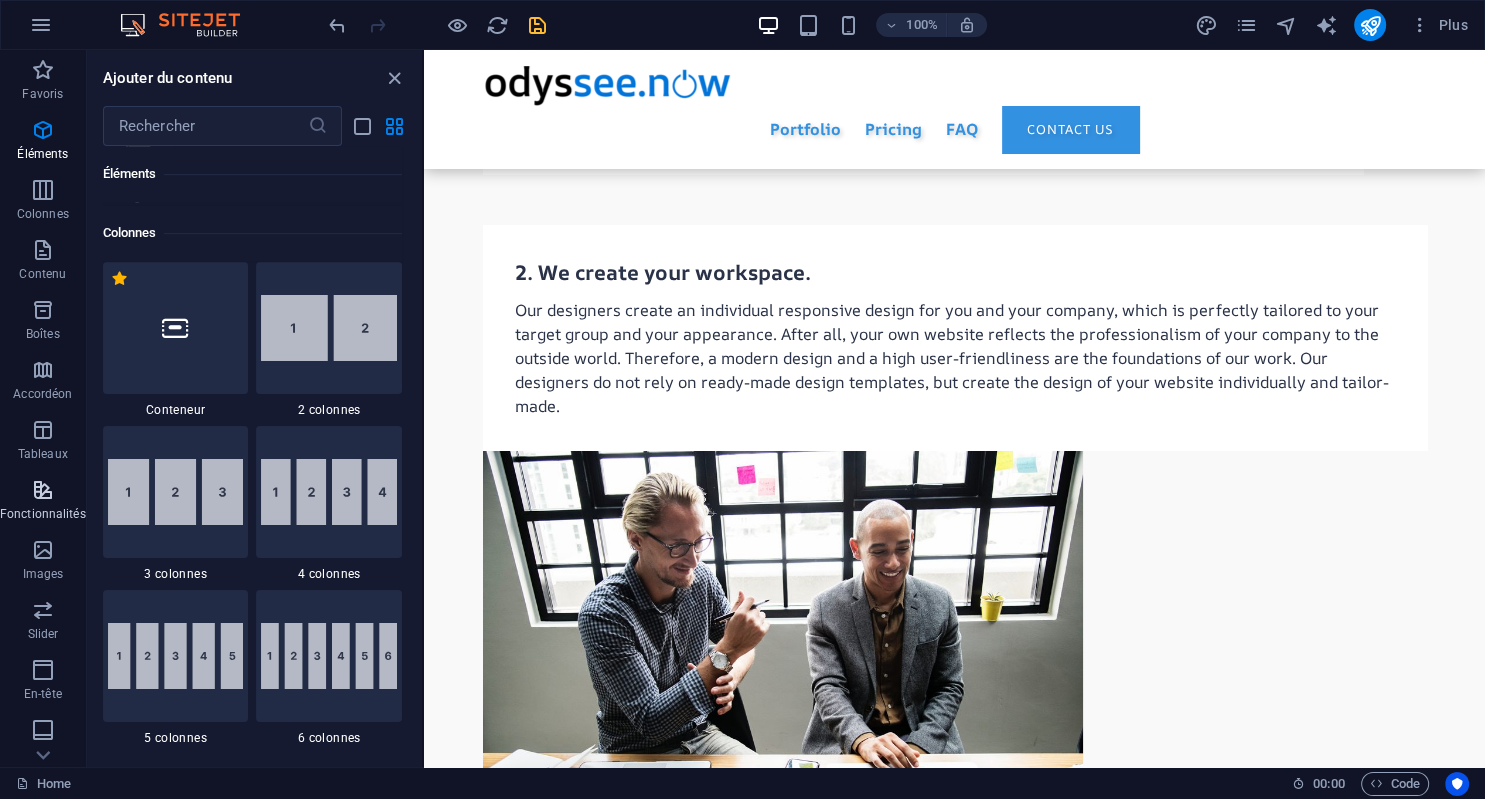 click on "Fonctionnalités" at bounding box center [43, 514] 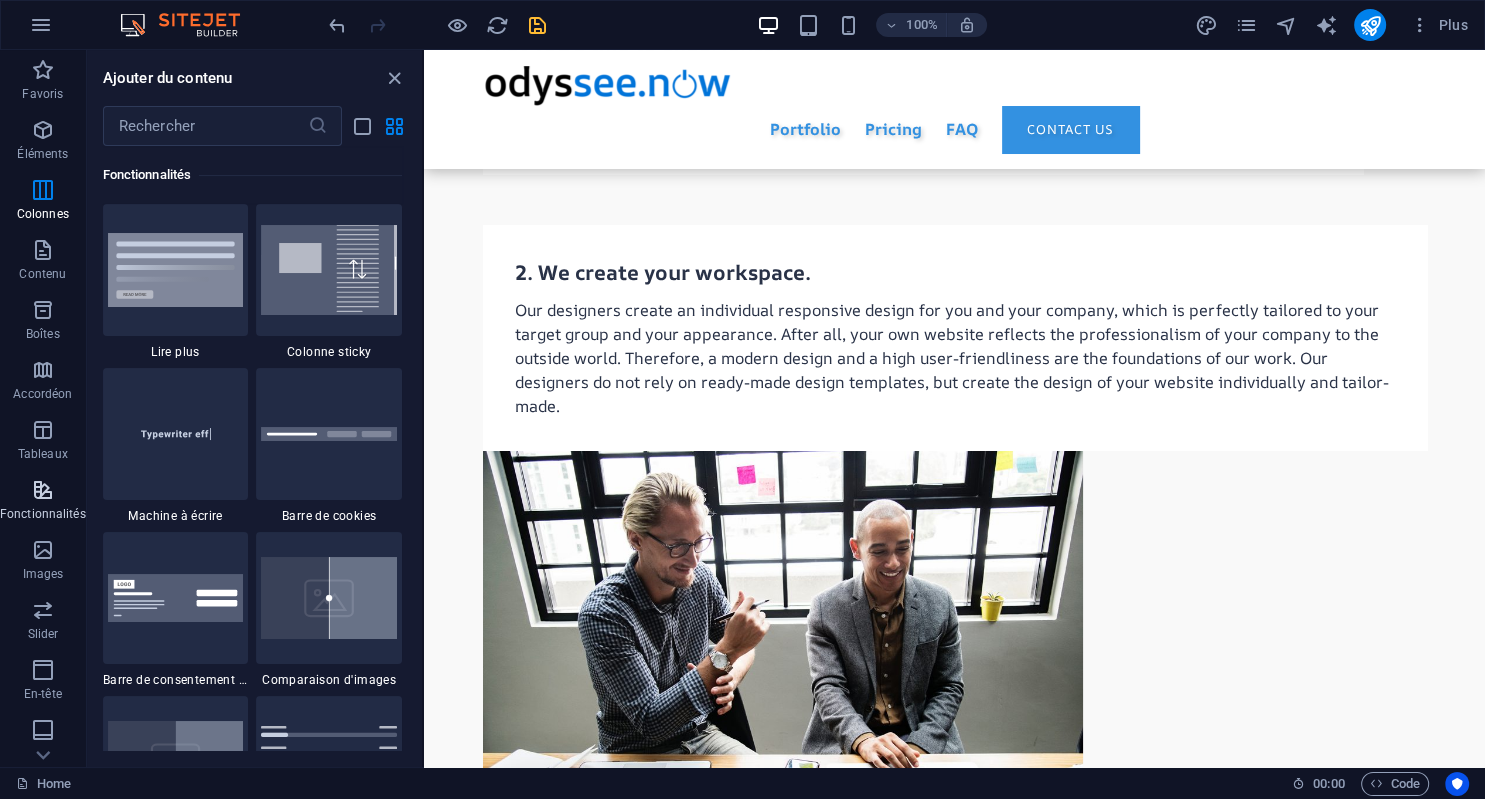 scroll, scrollTop: 7795, scrollLeft: 0, axis: vertical 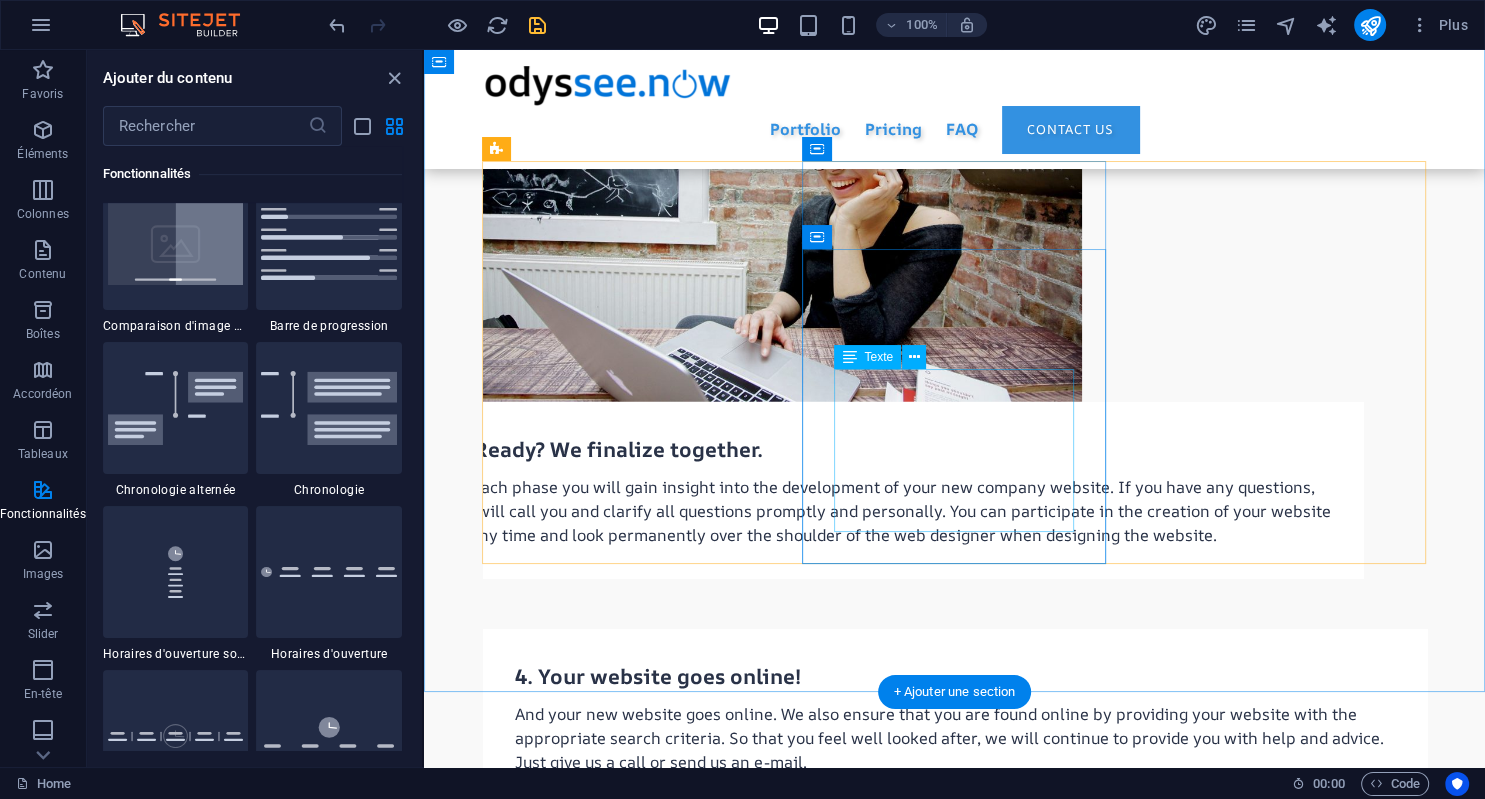 click on "Exklusive design Up to 8 menu items 4 professional photos Duration: 24 months" at bounding box center (955, 4647) 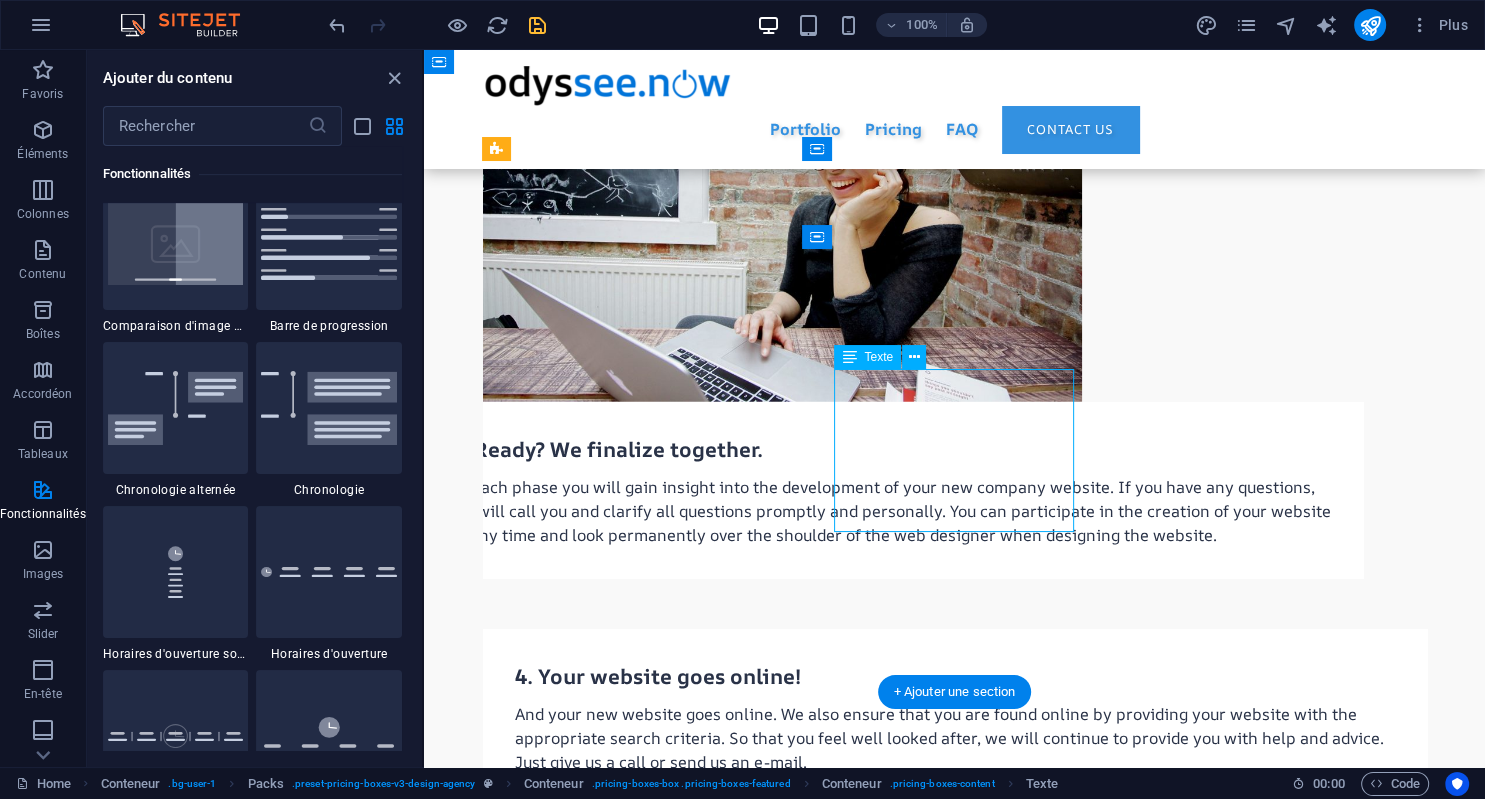 click on "Exklusive design Up to 8 menu items 4 professional photos Duration: 24 months" at bounding box center [955, 4647] 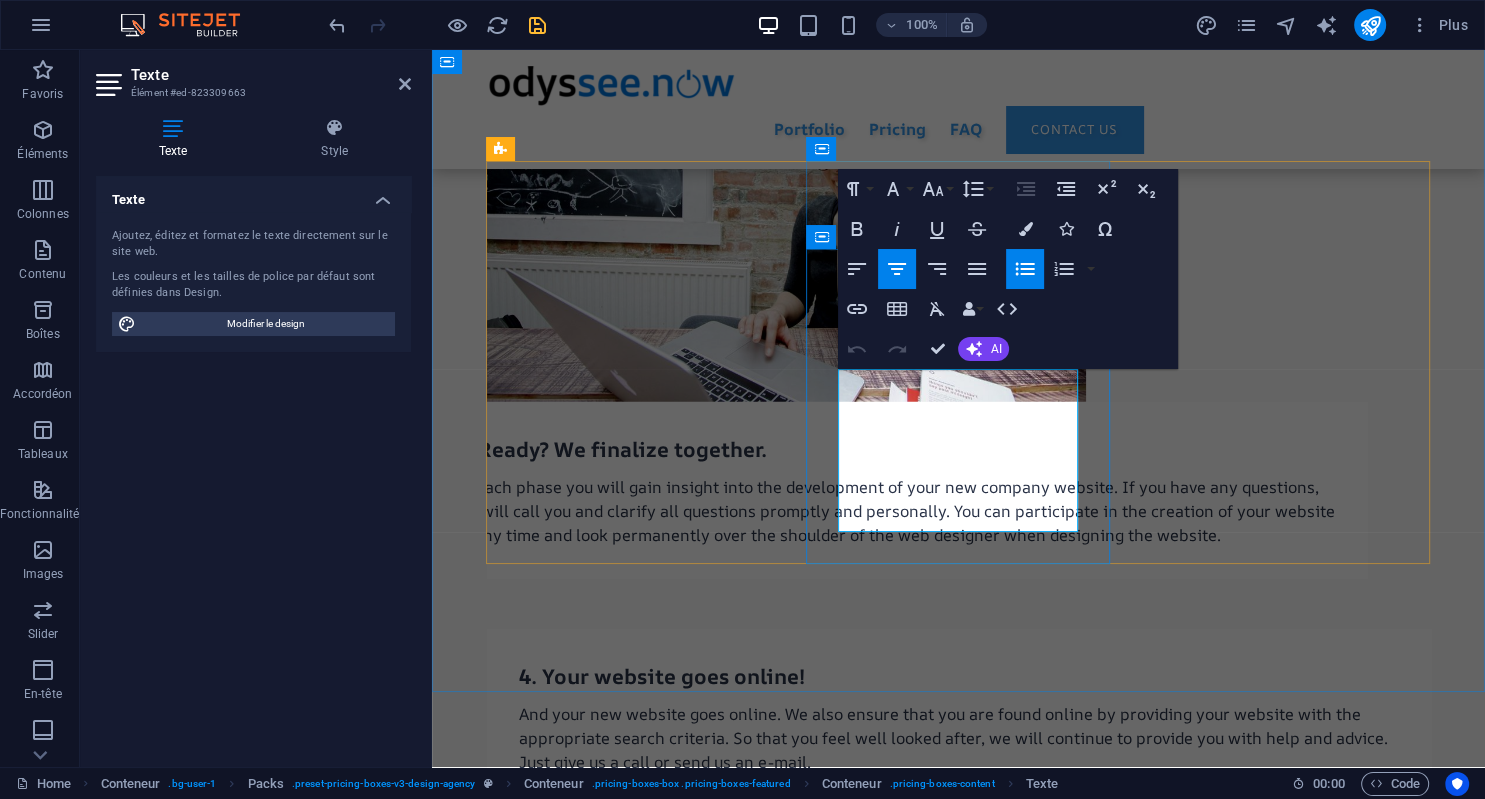 click on "Exklusive design" at bounding box center [959, 4586] 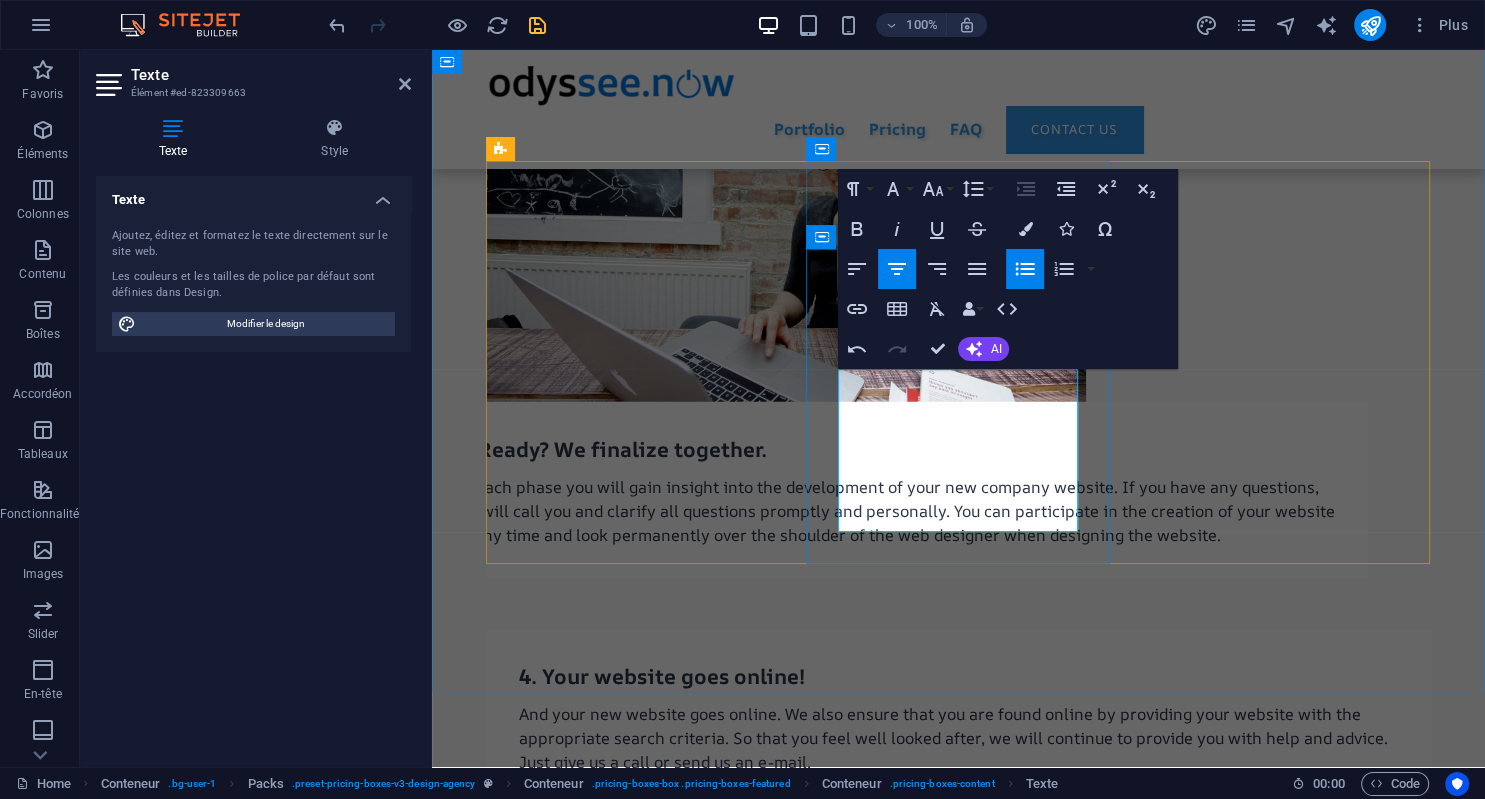 type 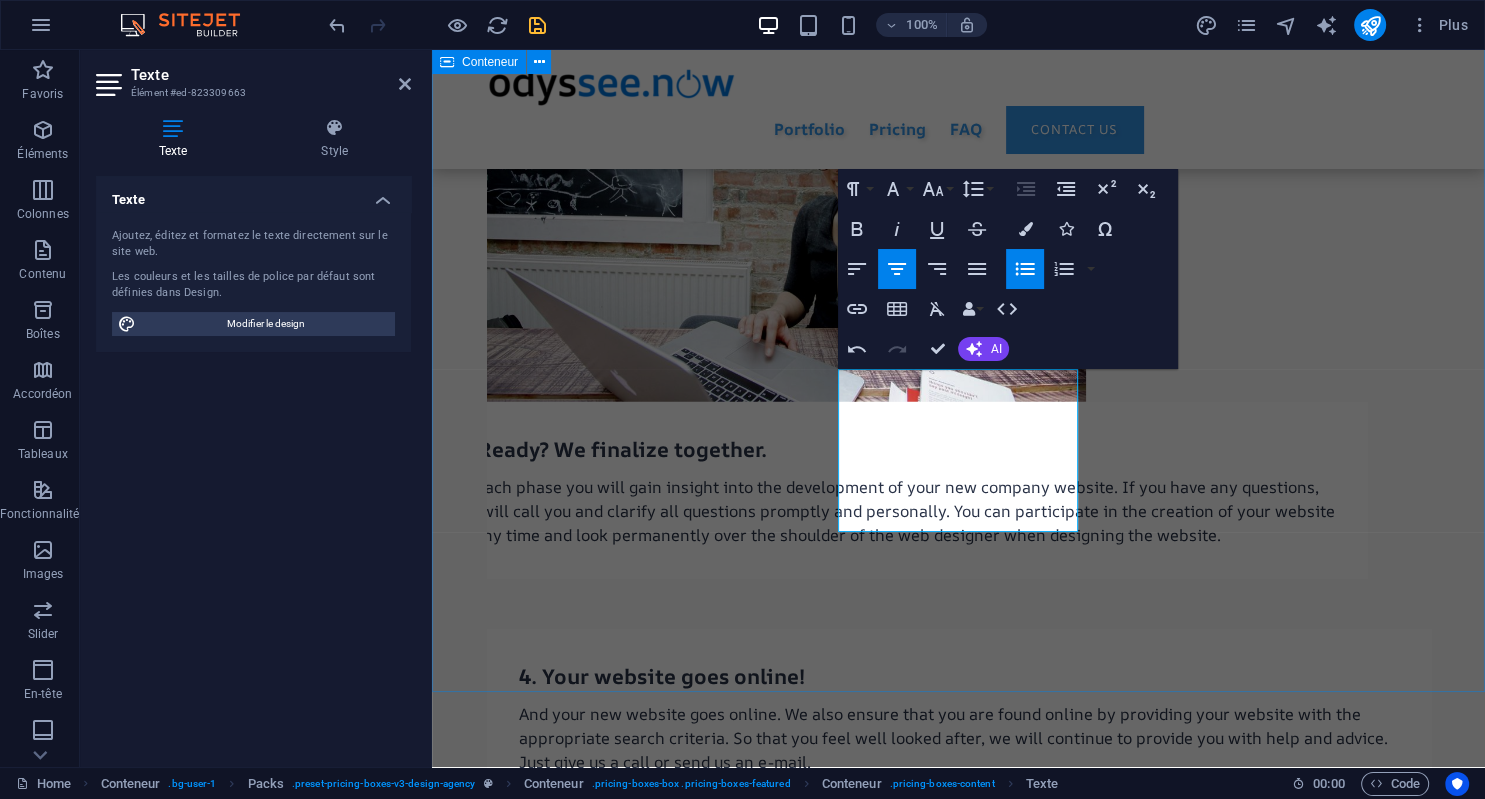click on "Pricing Our packages include the complete website creation, consulting and further technical support. Each of our websites is optimized for display on smartphones and tablets and can be updated and extended indefinitely by you after creation. Even after programming the website, we are always there for you and offer you reliable support. Take advantage of our many years of experience! Learn more Business pro $99 per month Premium design Up to 12 menu items 8 professional photos Duration: 24 months Business $199 per month Exclusive design Up to 8 menu items 4 professional photos Duration: 24 months Basic $299 per month Standard design Up to 4 menu items 2 professional photos Duration: 24 months" at bounding box center [958, 4410] 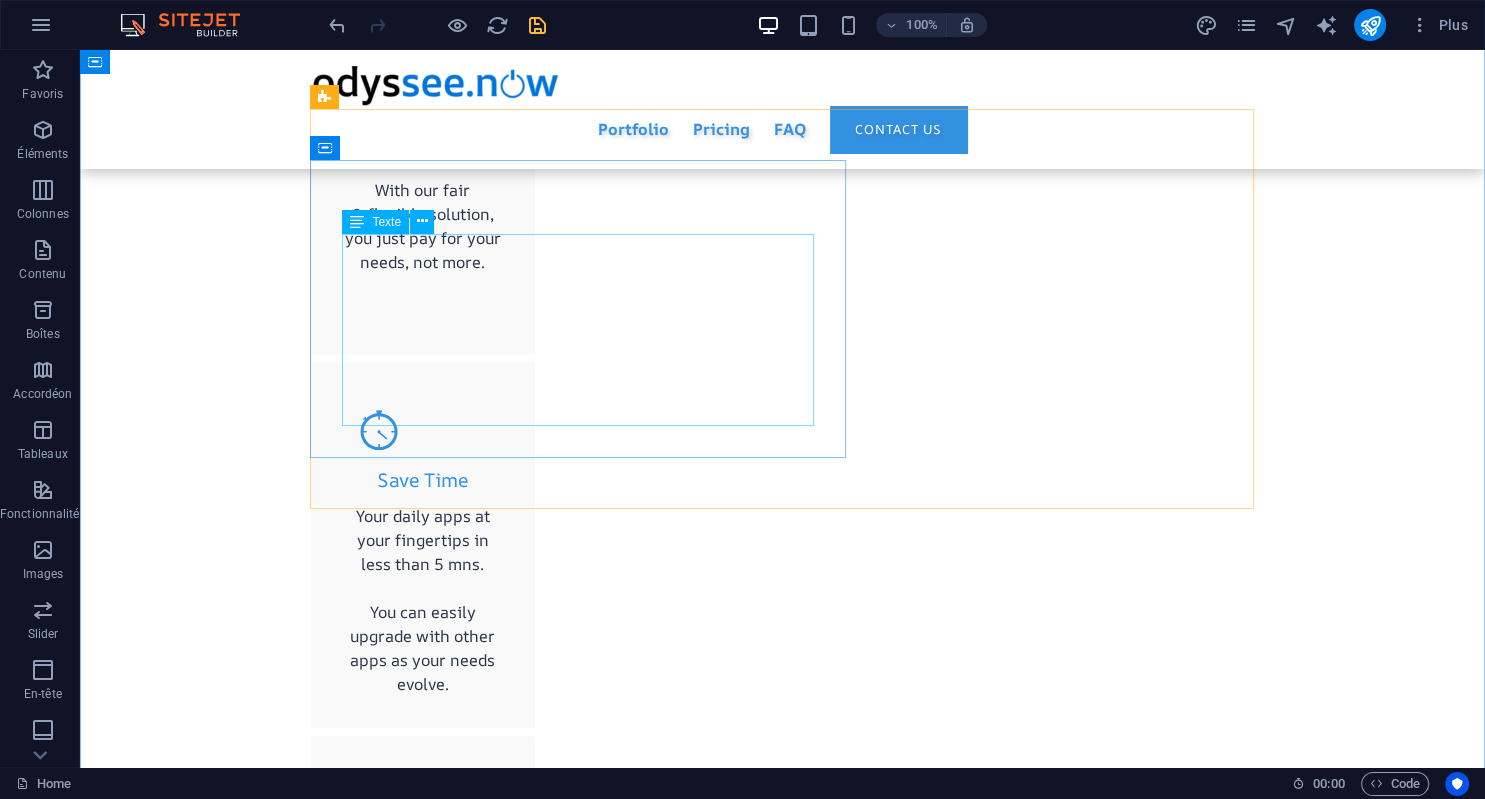 scroll, scrollTop: 2210, scrollLeft: 0, axis: vertical 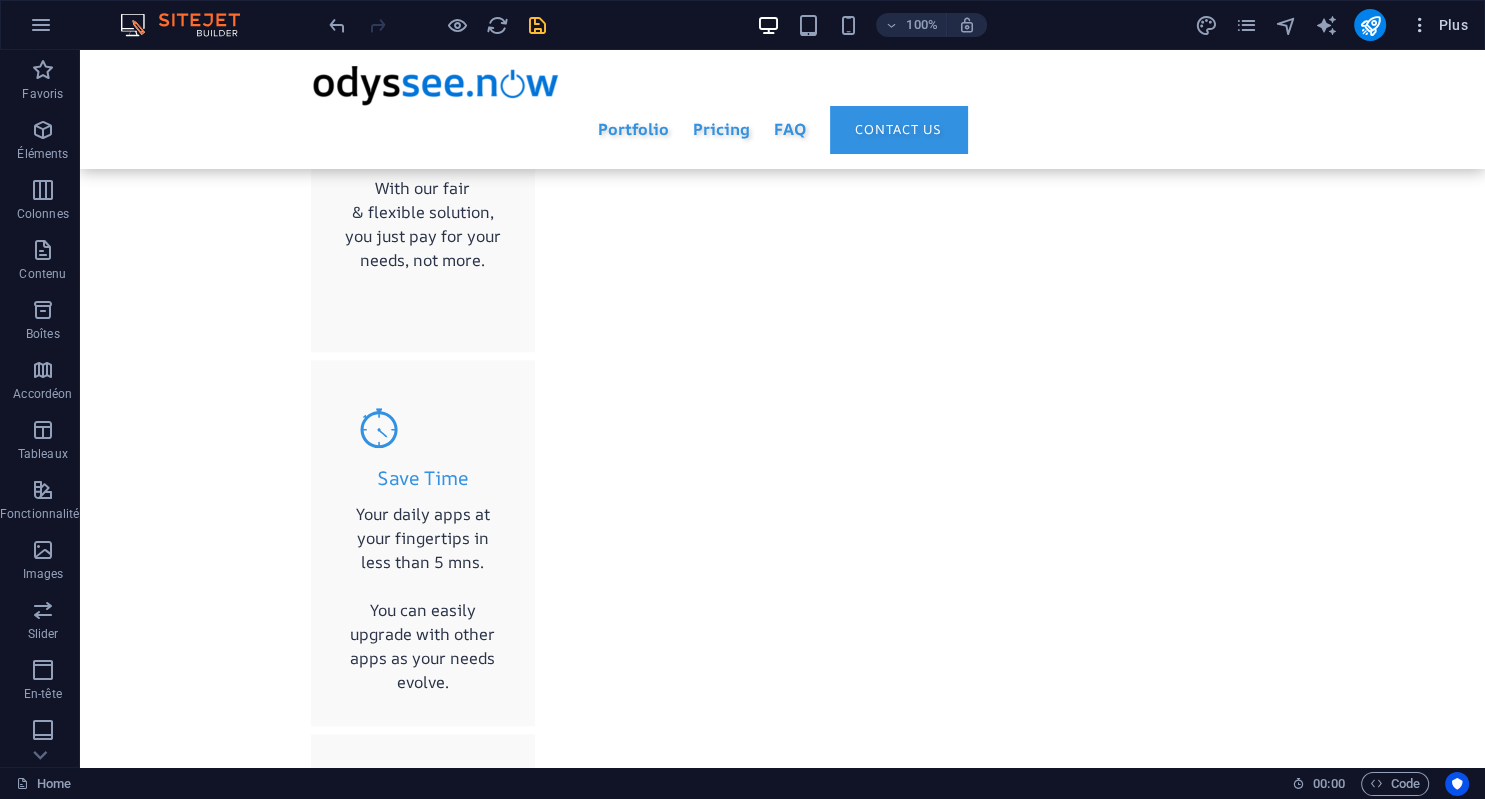 click on "Plus" at bounding box center [1439, 25] 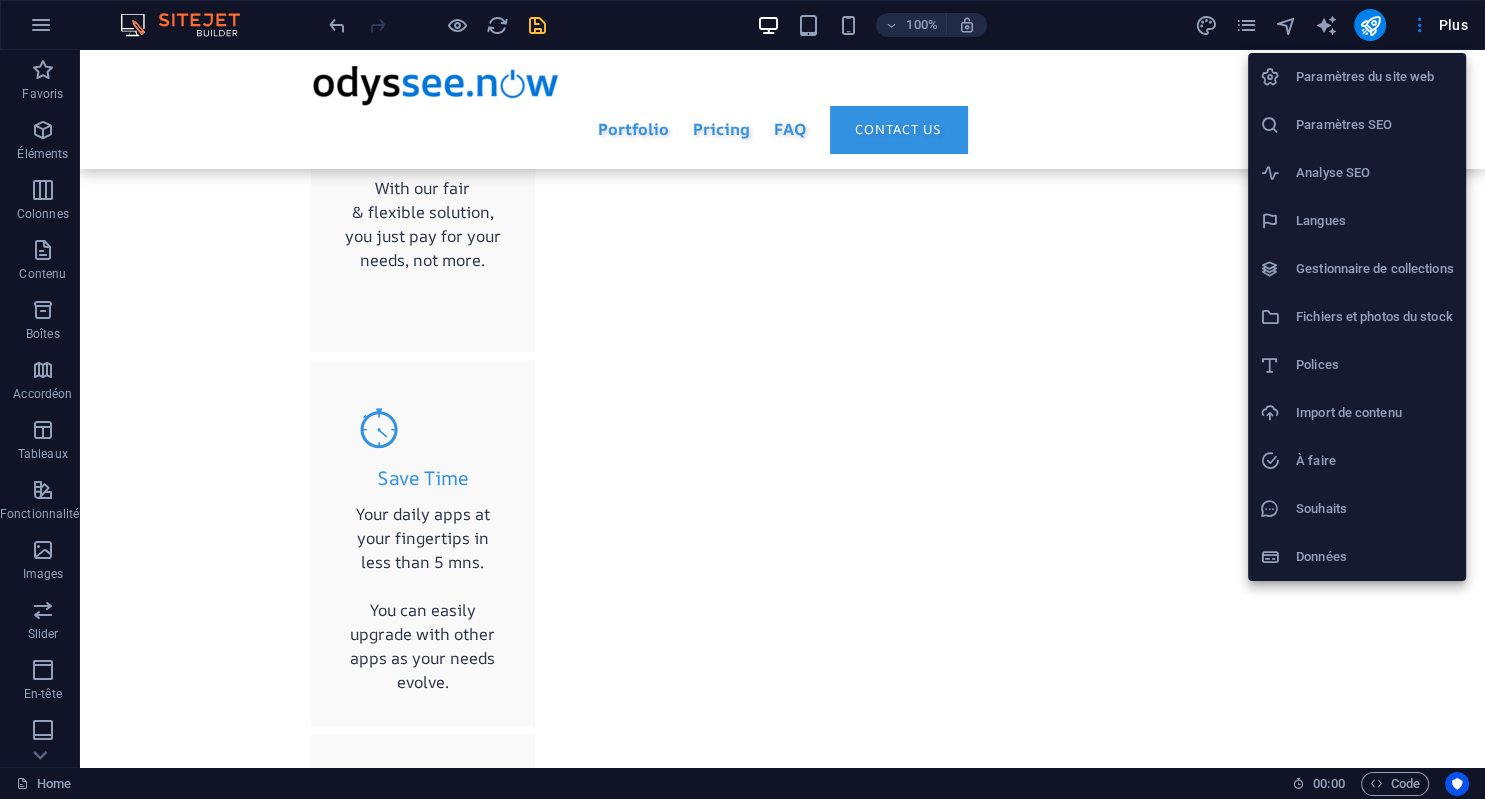 click at bounding box center [742, 399] 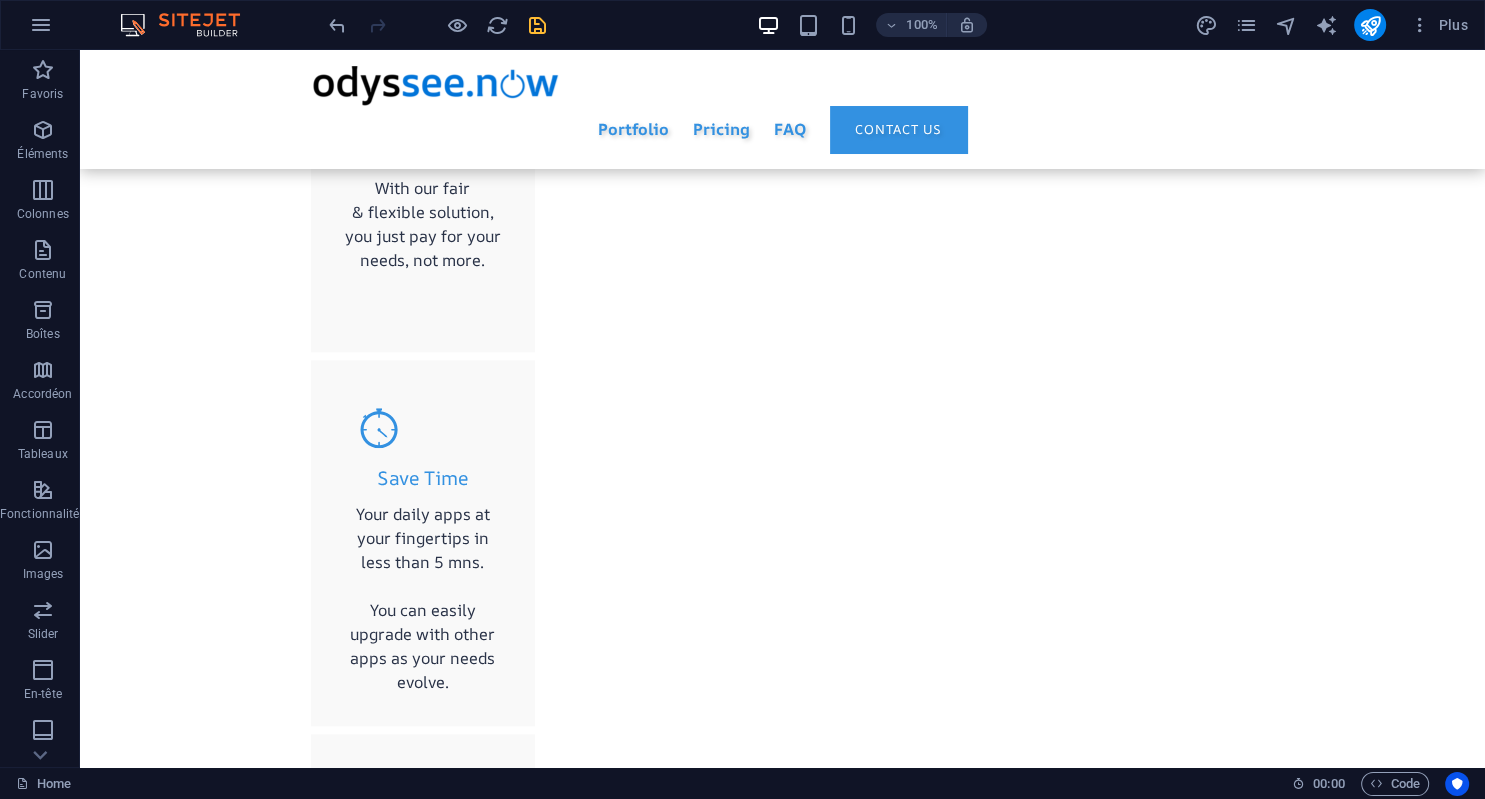 click on "Plus" at bounding box center (1439, 25) 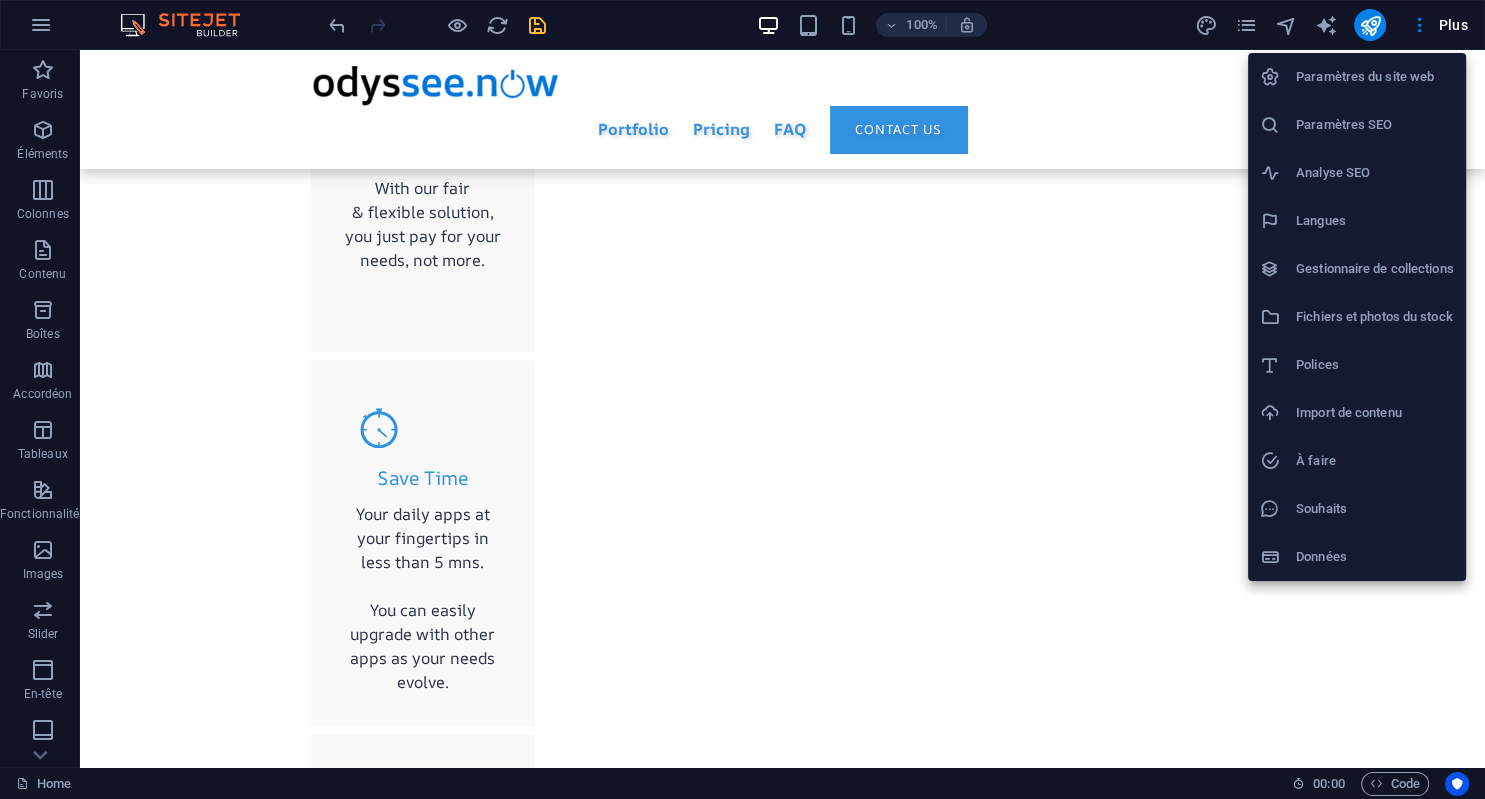 click at bounding box center (742, 399) 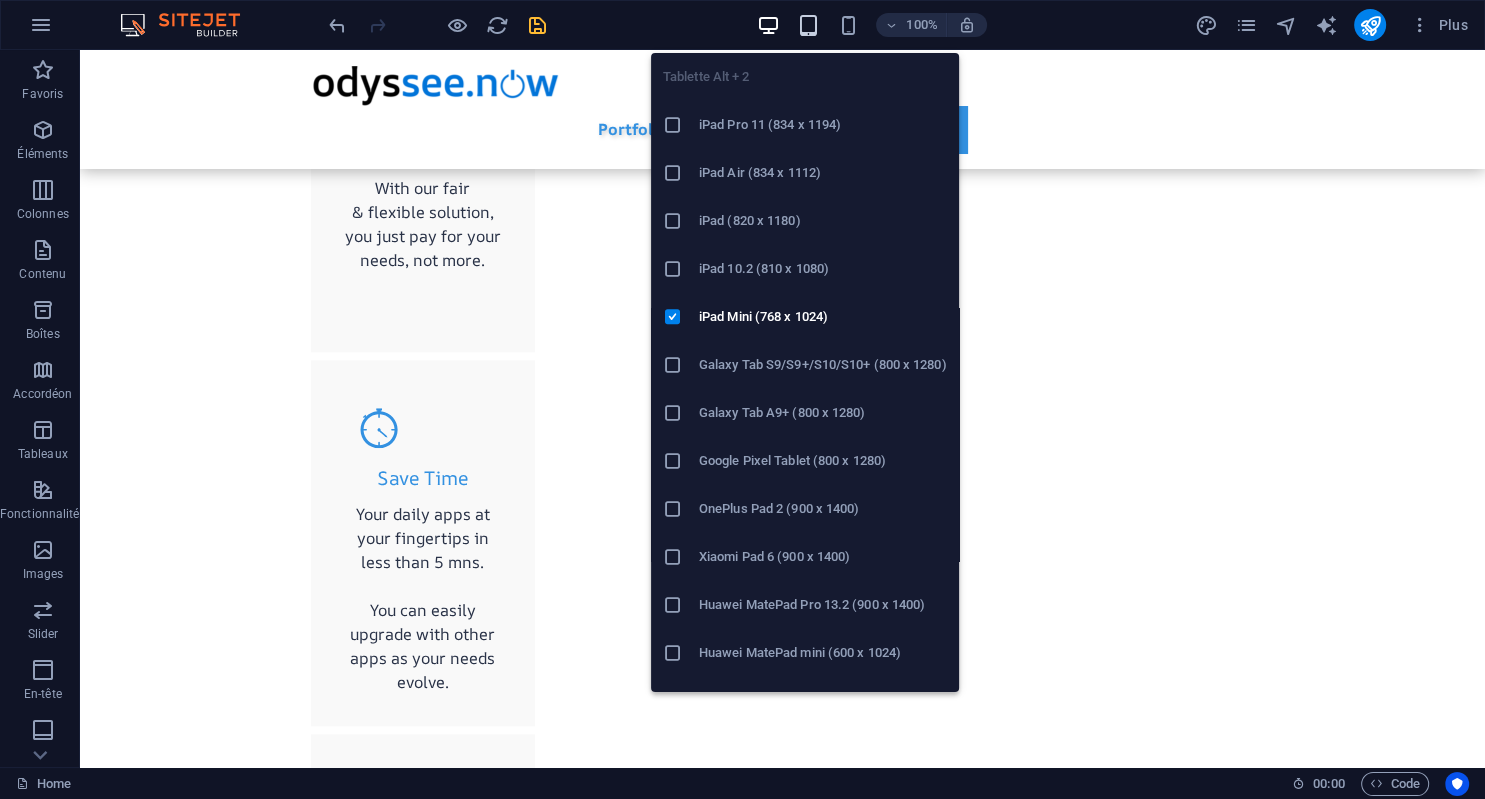 click at bounding box center (807, 25) 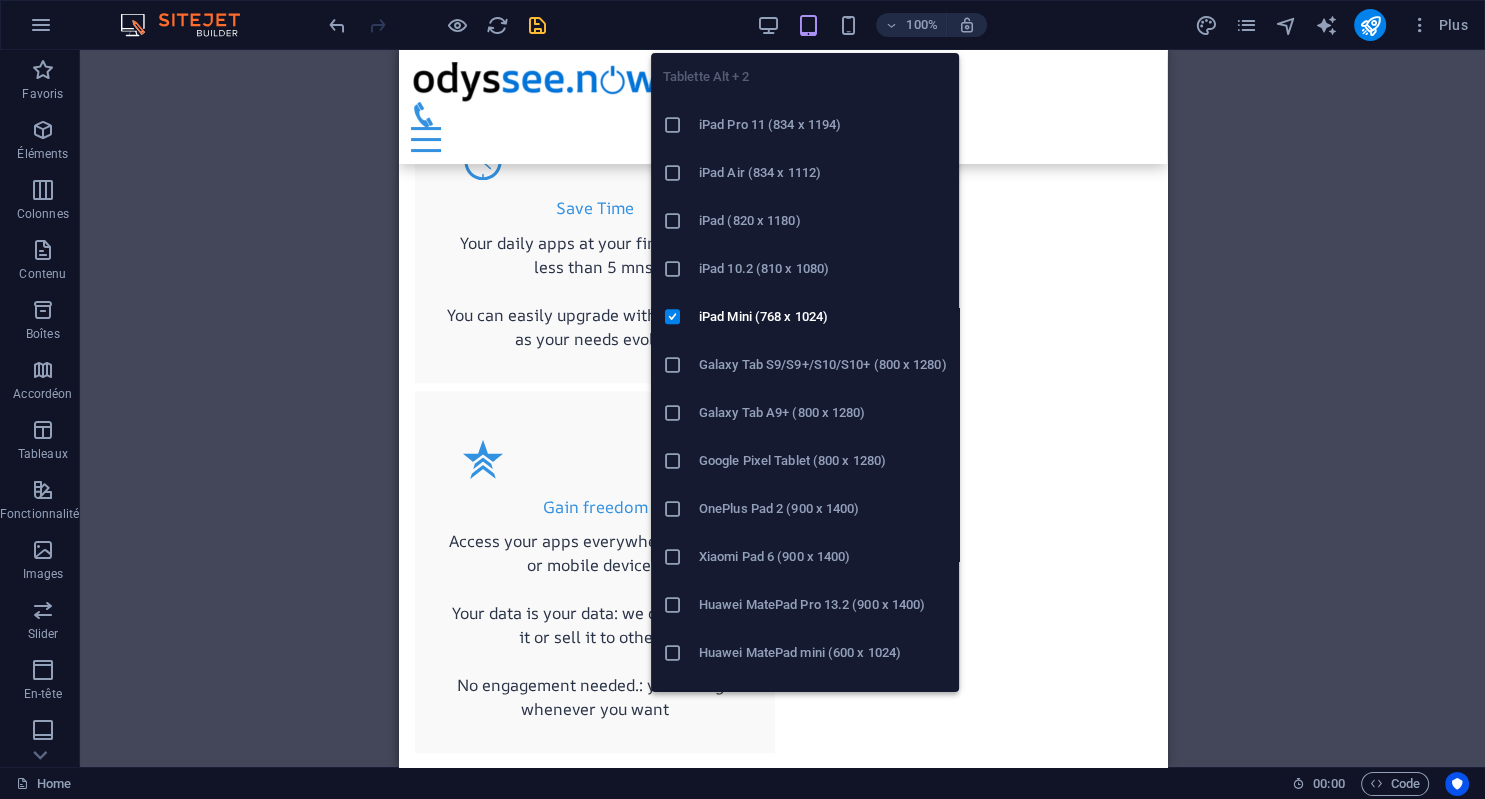 scroll, scrollTop: 2357, scrollLeft: 0, axis: vertical 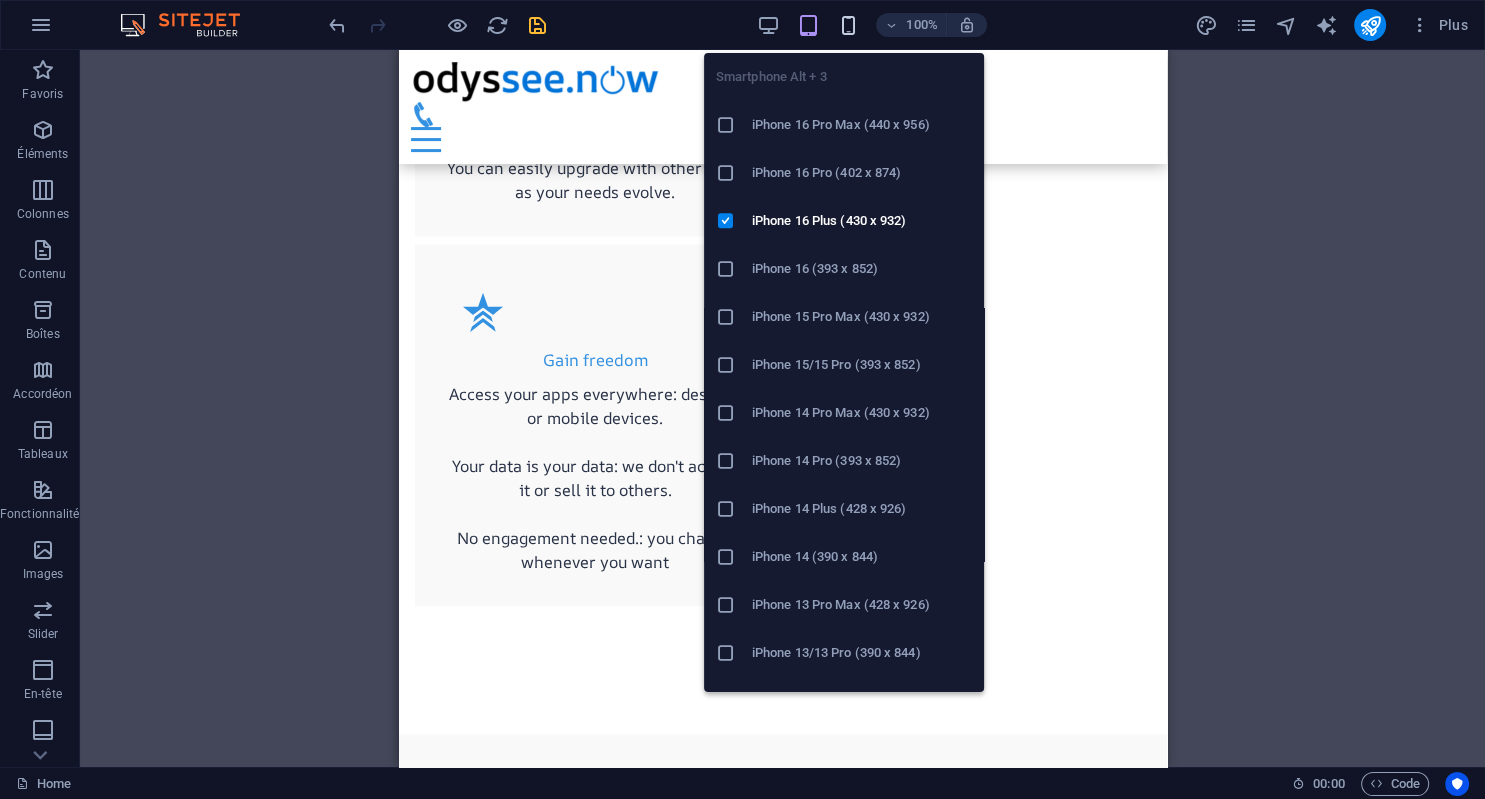 click at bounding box center [847, 25] 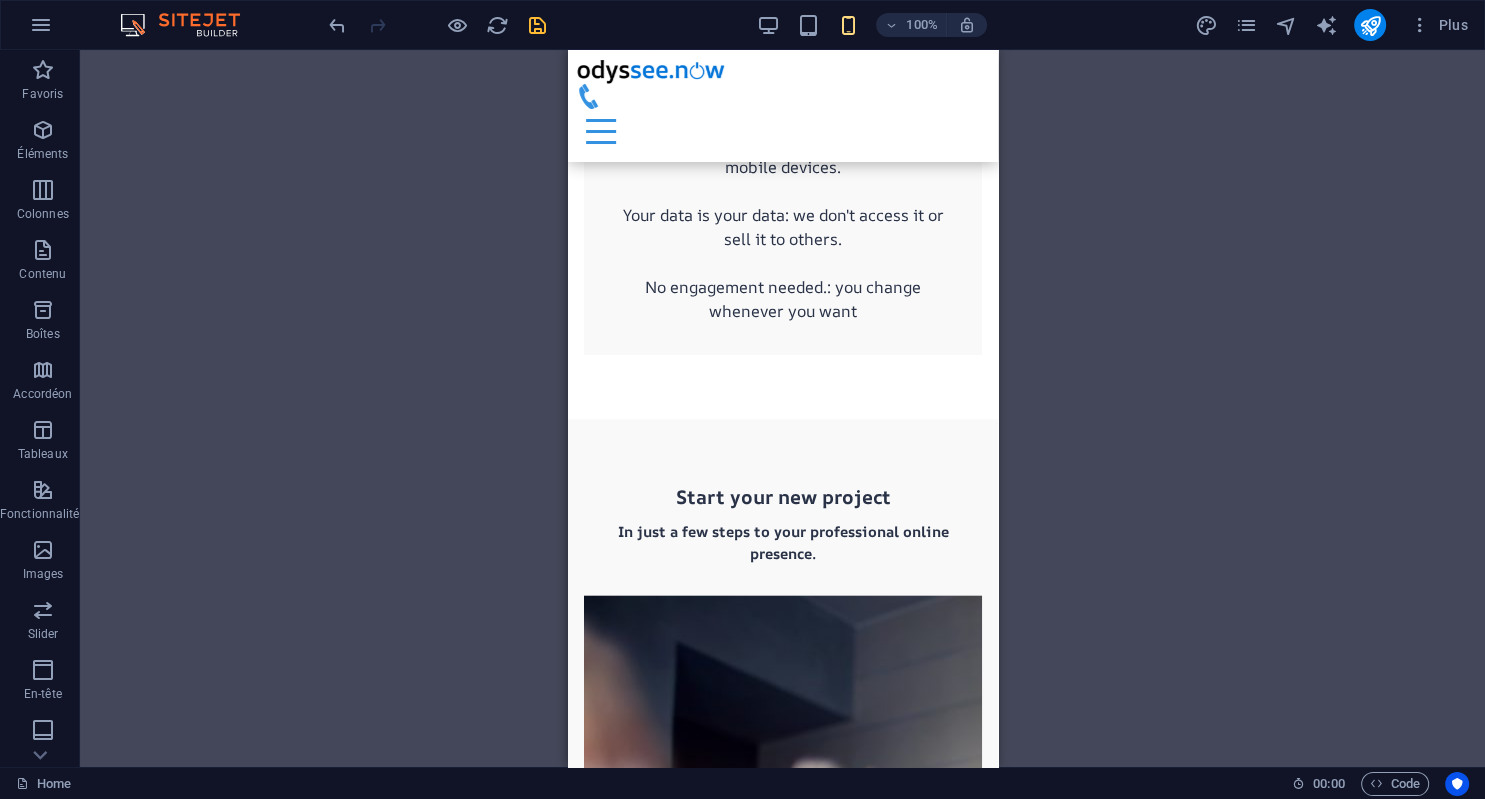 click on "H1   Bannière   Bannière   Conteneur   Espaceur   H2   Conteneur   Conteneur   Bouton   Espaceur   Barre de menus   Bouton   H2   H3   Espaceur   Espaceur   Icône   Boîtes   Conteneur   Conteneur   H4   Conteneur   Conteneur   Espaceur   Texte   Conteneur   Conteneur   H4   Conteneur   Texte   H2   Espaceur   H3   Espaceur   Image avec texte   Image   Image avec texte   Conteneur   Texte   Espaceur   Image   Image avec texte   Espaceur   Image avec texte   Conteneur   Conteneur   Texte   Espaceur   H3   Image   Espaceur   Texte   Espaceur   Image   Image avec texte   Conteneur   H2   Espaceur   H3   Espaceur   Cartes   Conteneur   H2   Texte   Espaceur   Bouton   Espaceur   Packs   Conteneur   H2   Espaceur   H3   Espaceur   Onglets d'image   Conteneur   Conteneur   H4   Texte   Texte   Conteneur   Conteneur   H4   Texte   Texte   Conteneur   Conteneur   H2   H3   Espaceur   Accordéon   H3   Accordéon   Conteneur   Texte   H3   Espaceur   Conteneur   Conteneur   Texte   Texte" at bounding box center (782, 408) 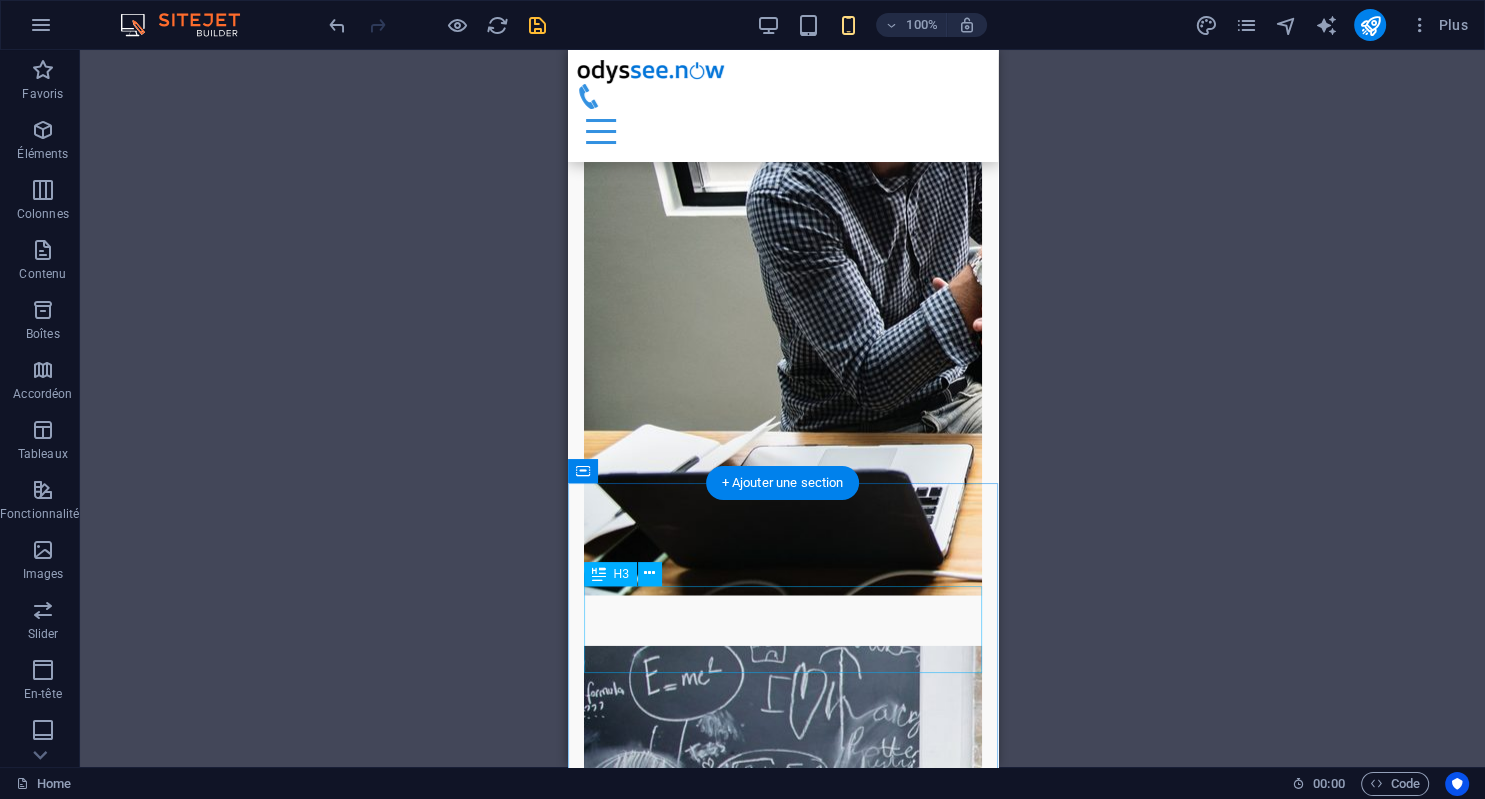 scroll, scrollTop: 4413, scrollLeft: 0, axis: vertical 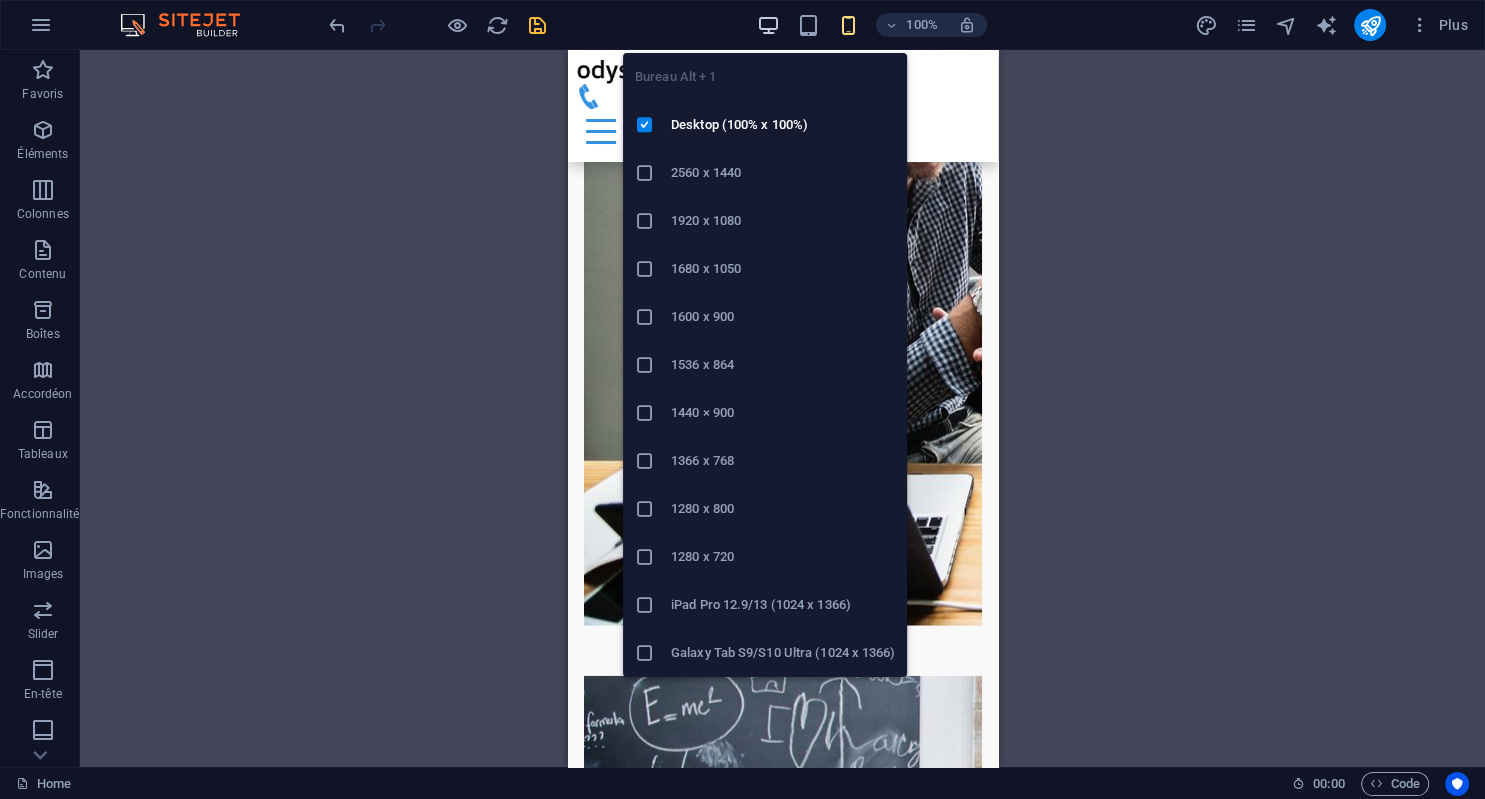click at bounding box center [768, 25] 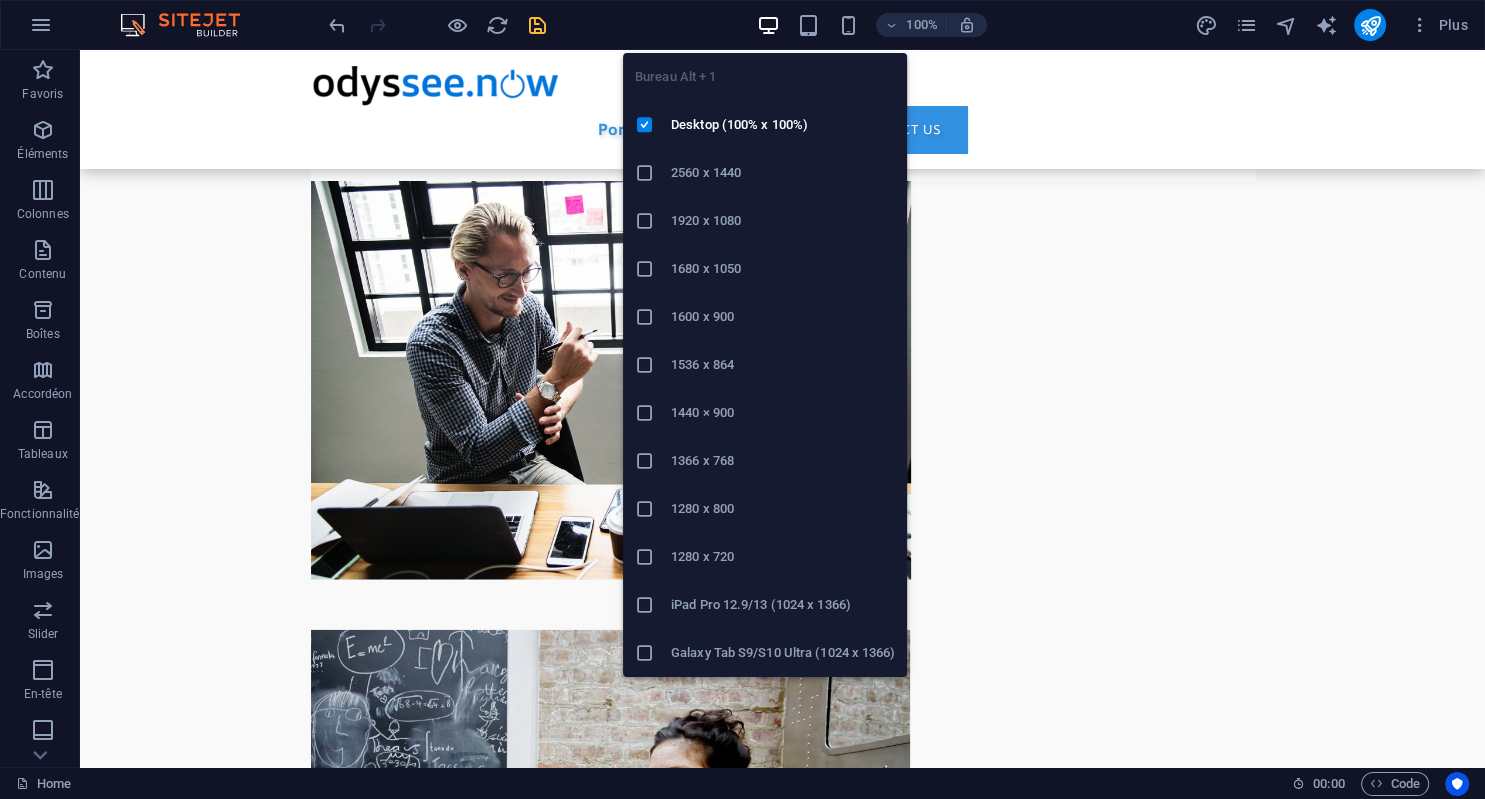 scroll, scrollTop: 4430, scrollLeft: 0, axis: vertical 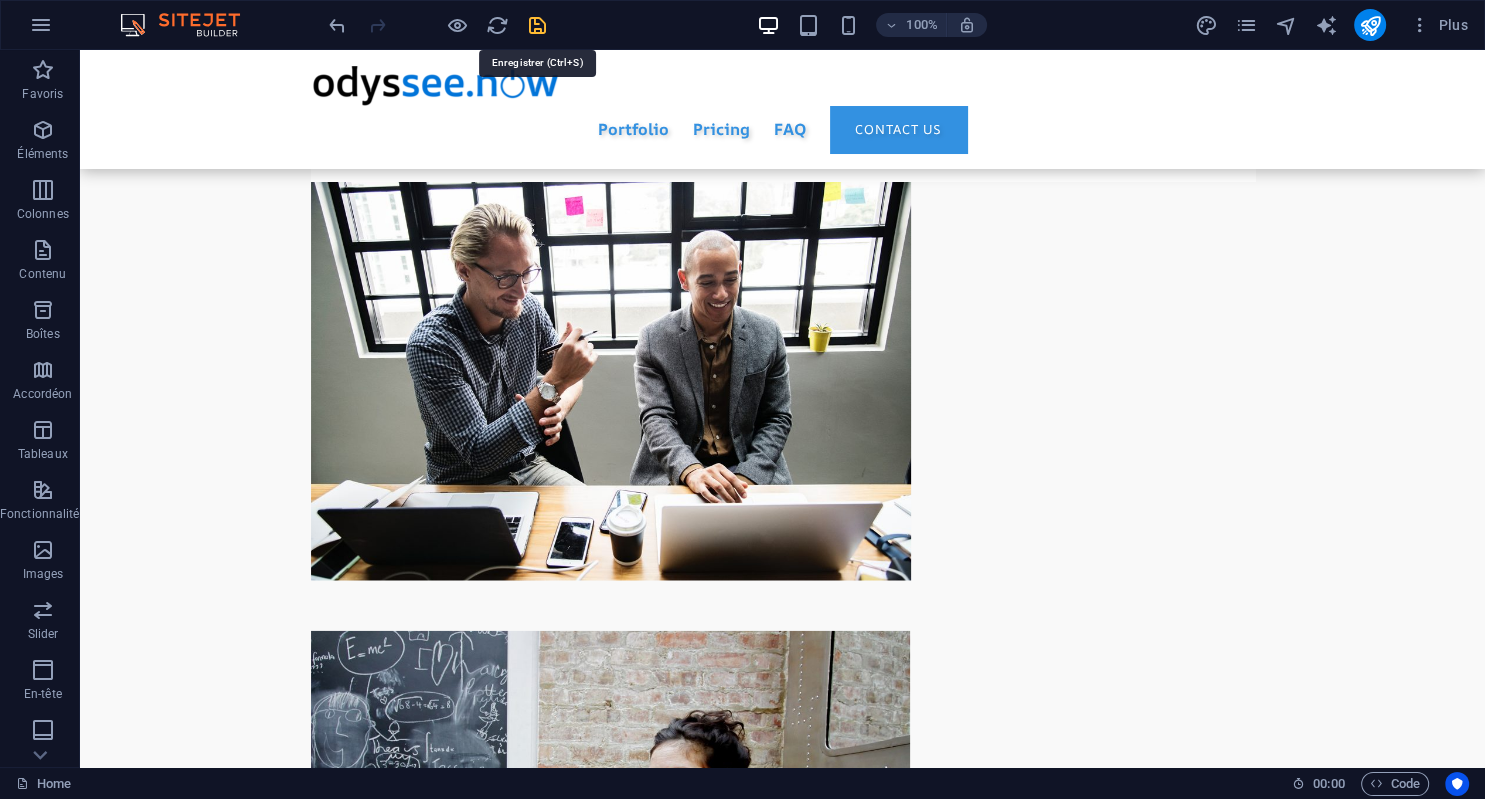 click at bounding box center (537, 25) 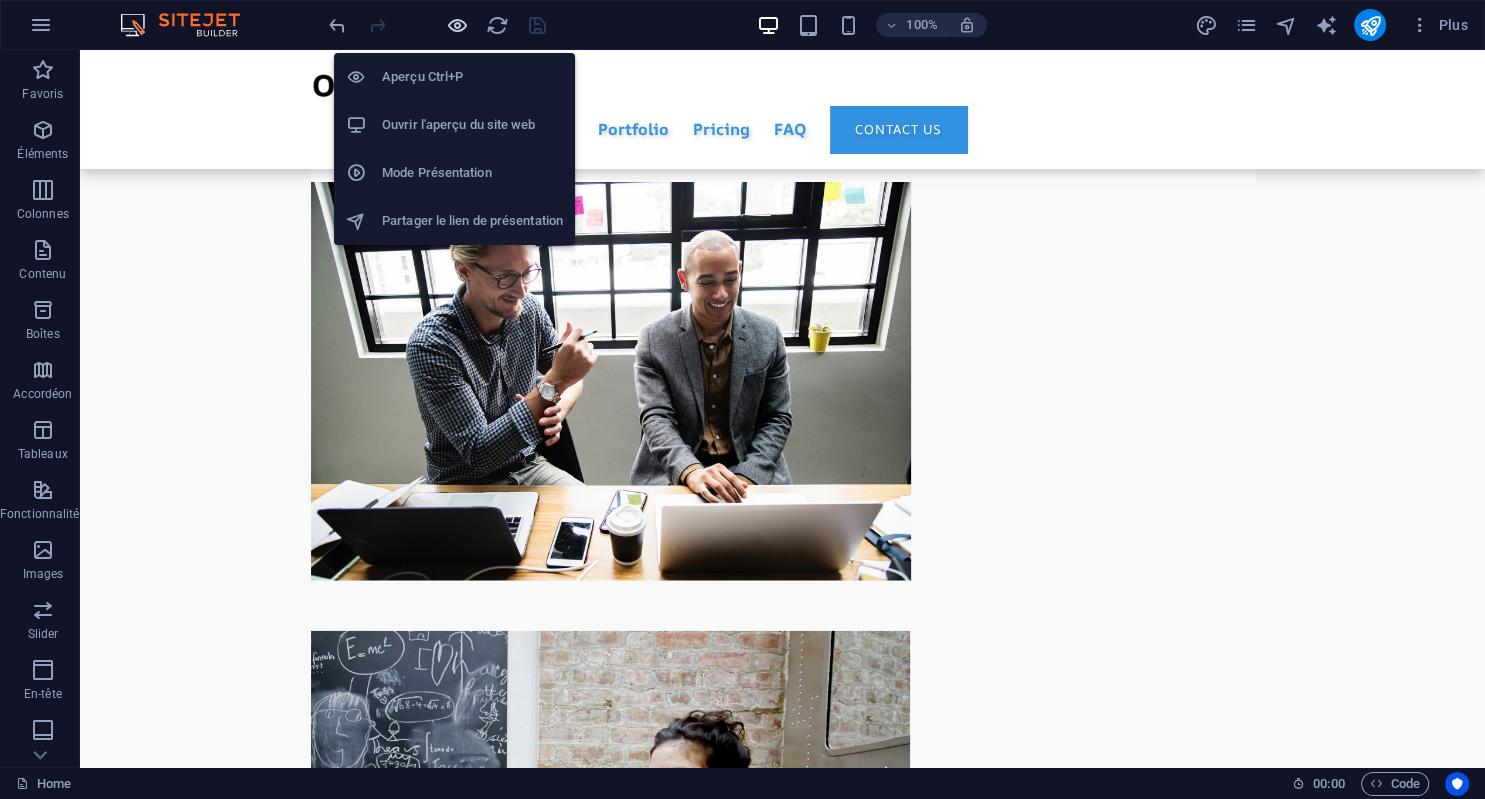 click at bounding box center [457, 25] 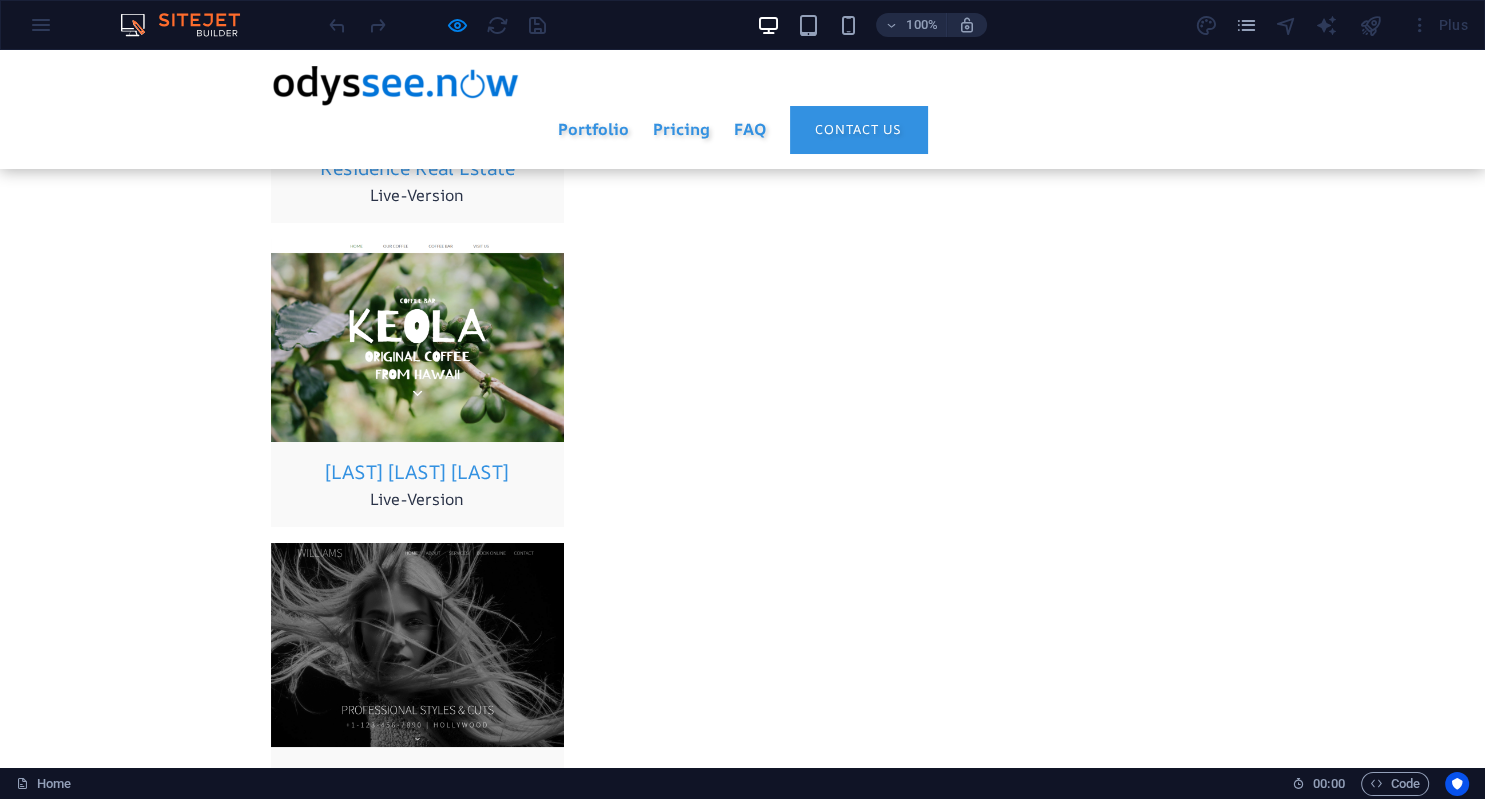 scroll, scrollTop: 7085, scrollLeft: 0, axis: vertical 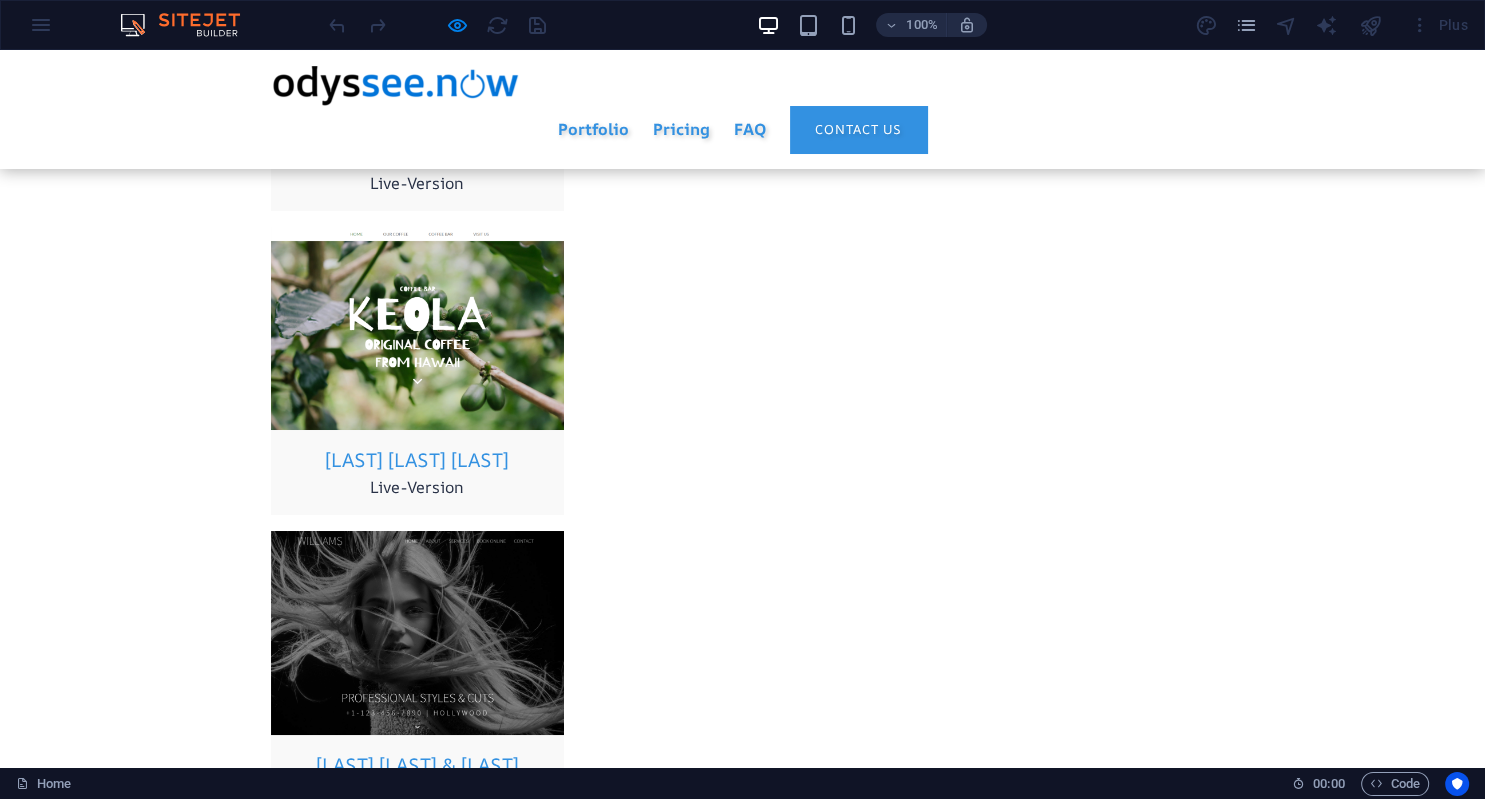 click on "Order your website now" at bounding box center (743, 5573) 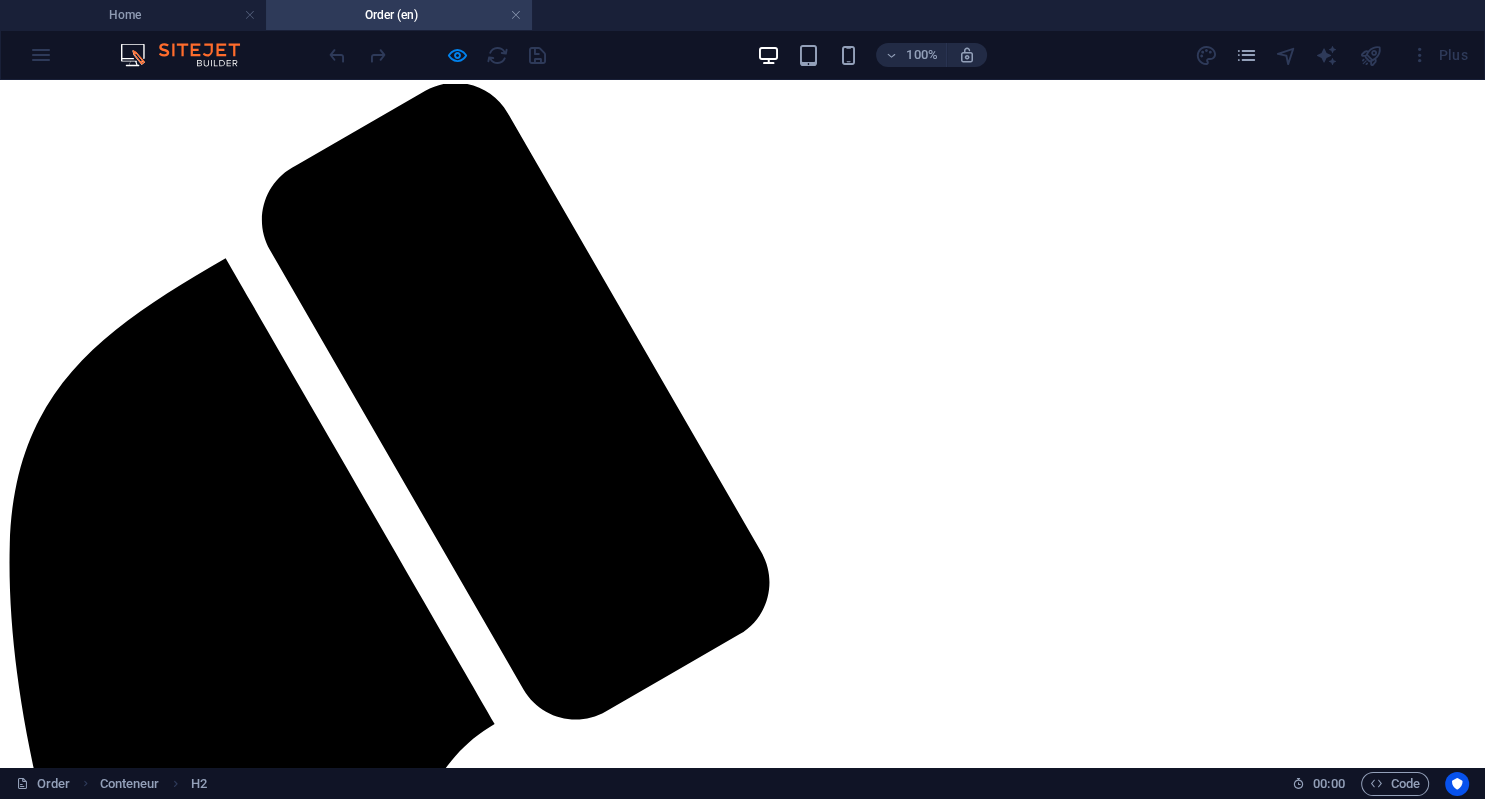 scroll, scrollTop: 0, scrollLeft: 0, axis: both 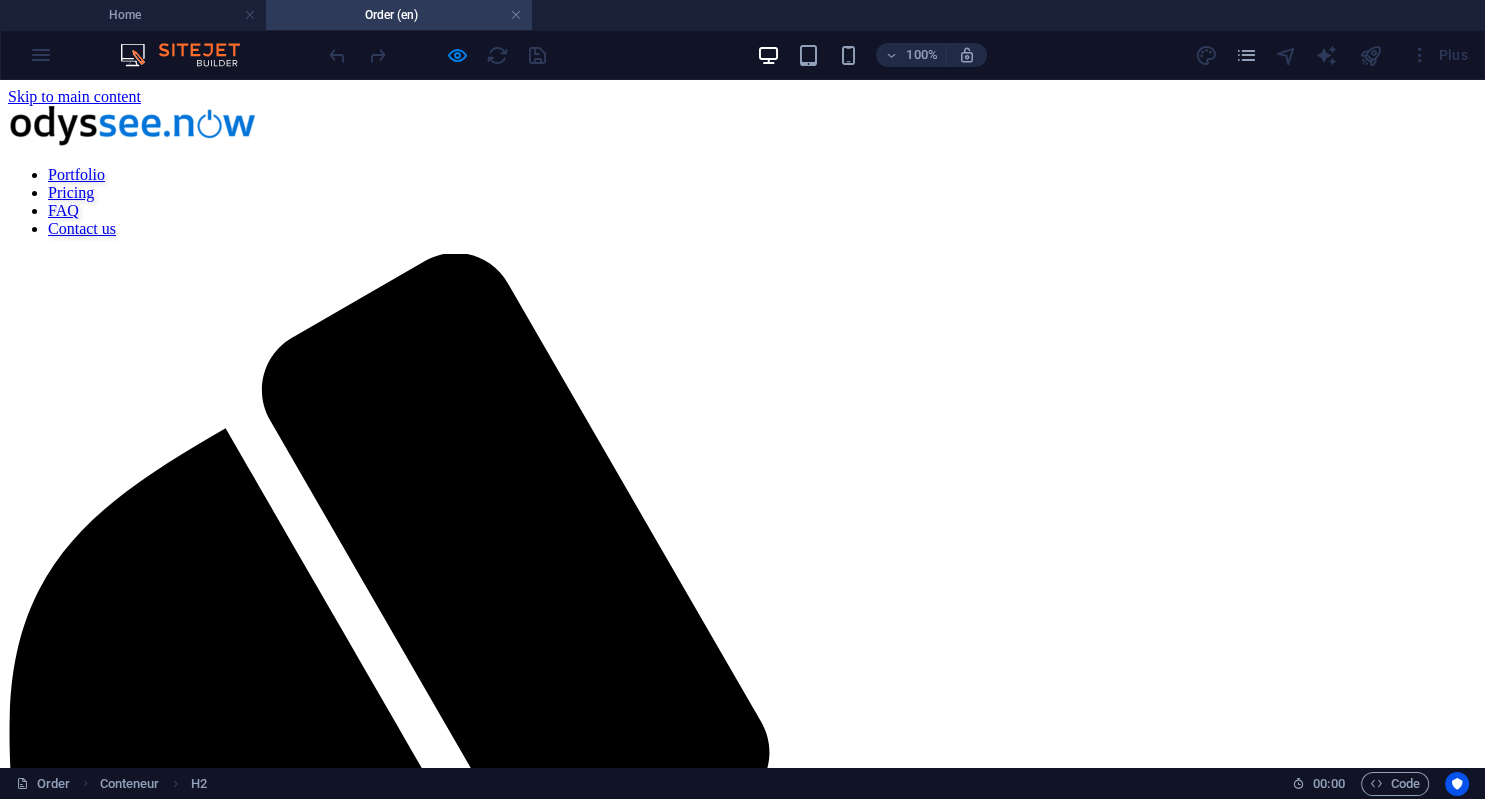 click on "Portfolio Pricing FAQ Contact us" at bounding box center (742, 202) 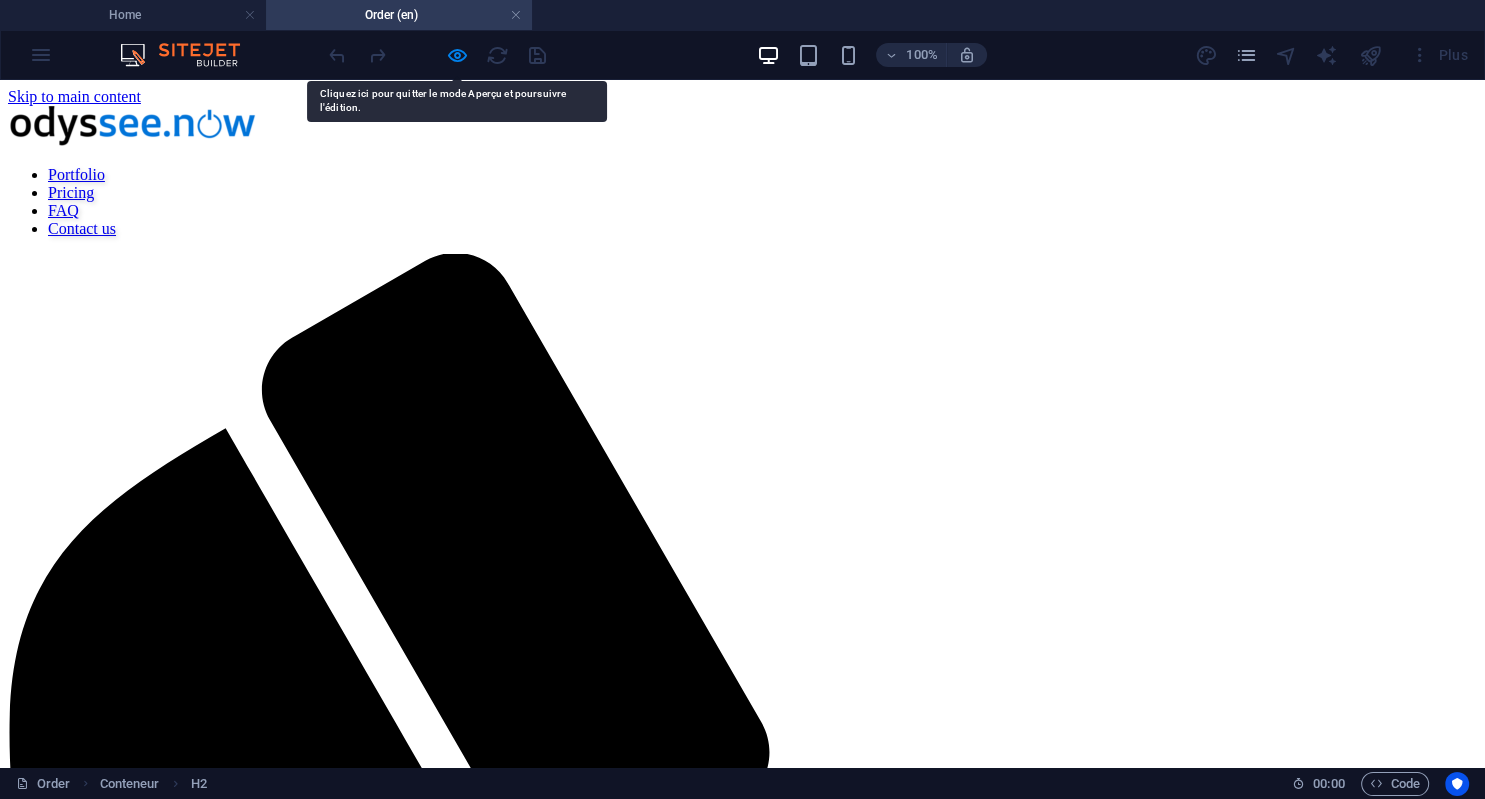 click on "Portfolio Pricing FAQ Contact us" at bounding box center (742, 202) 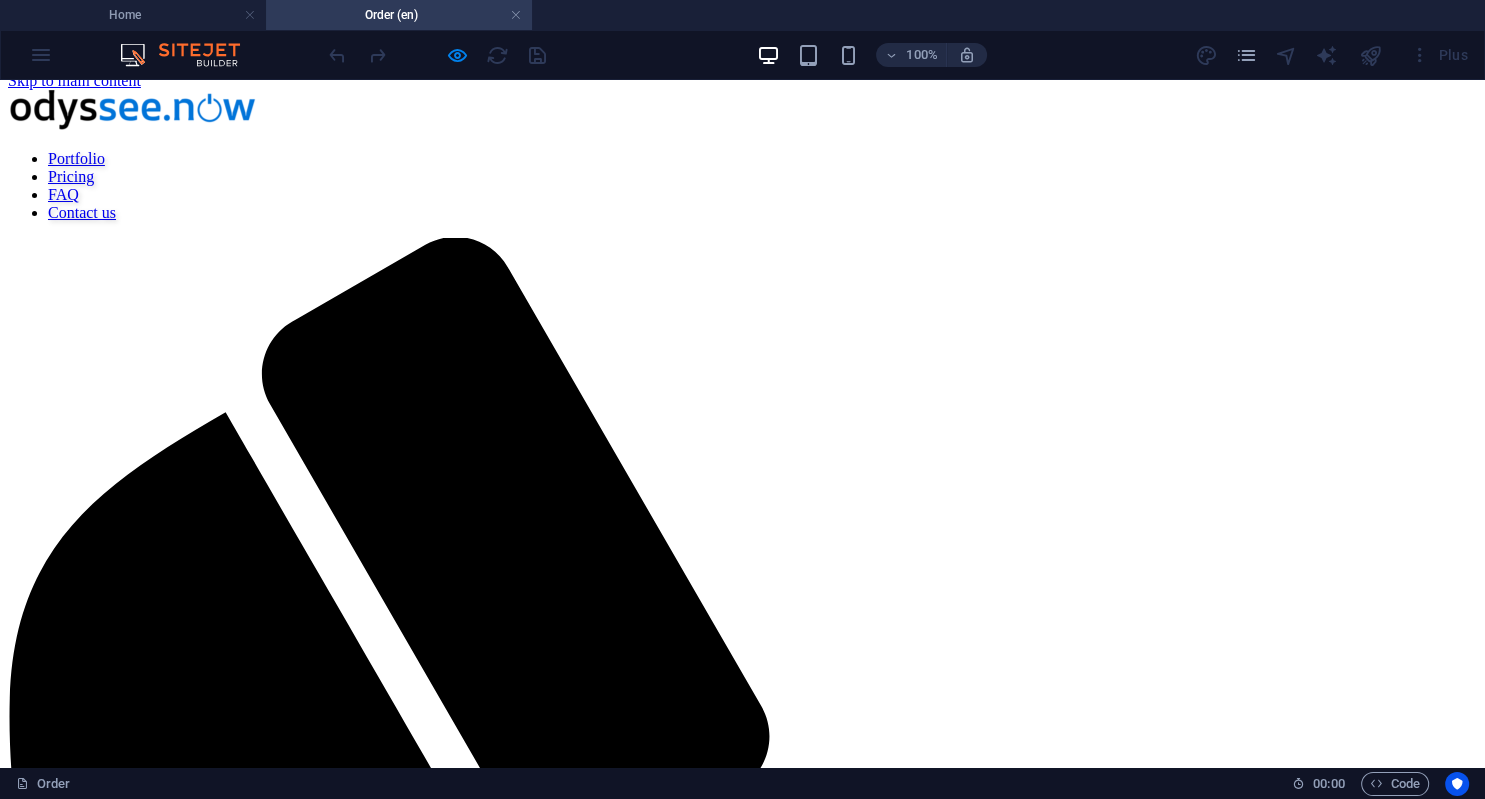 scroll, scrollTop: 0, scrollLeft: 0, axis: both 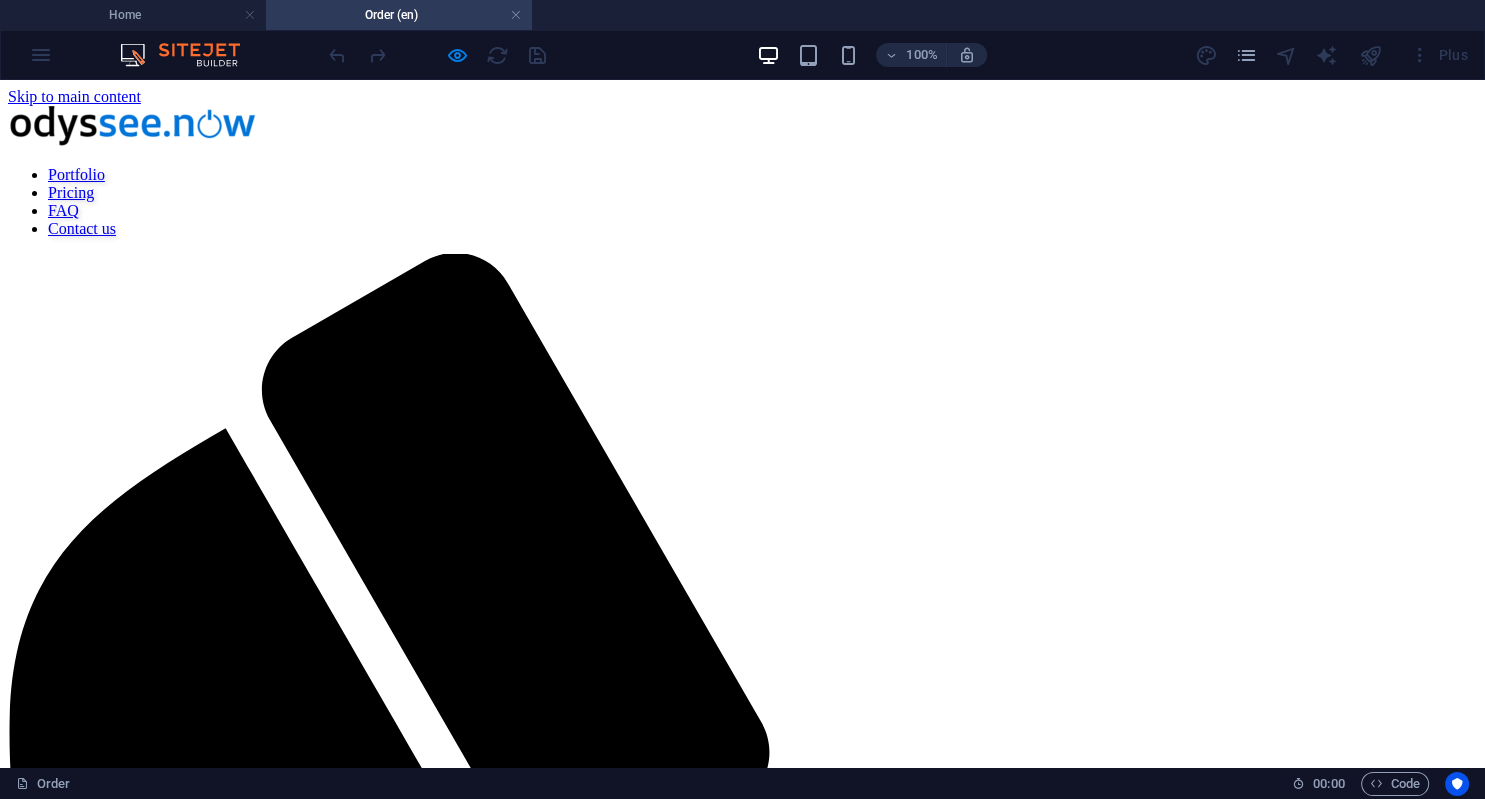 click at bounding box center (742, 128) 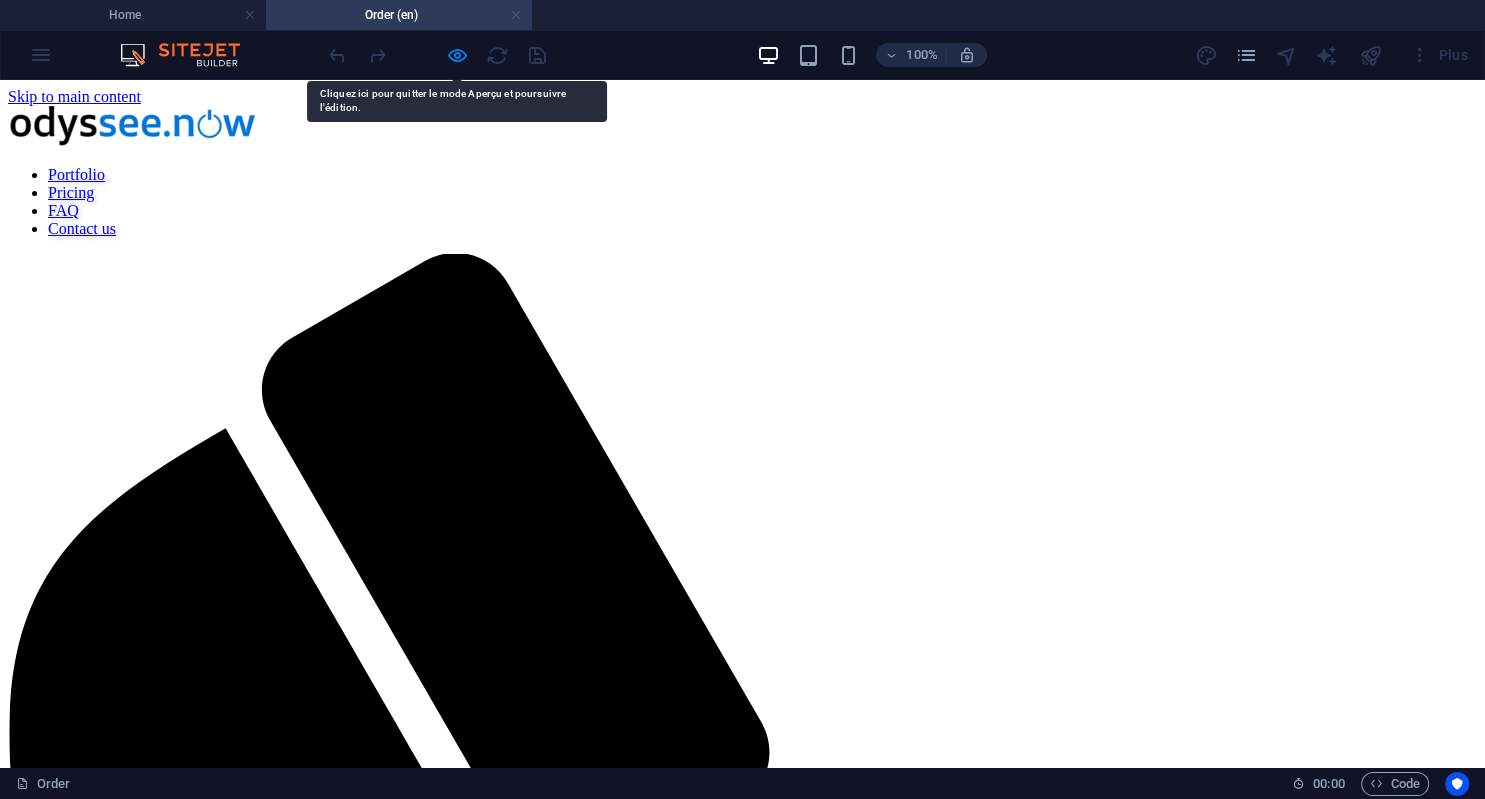 click at bounding box center [516, 15] 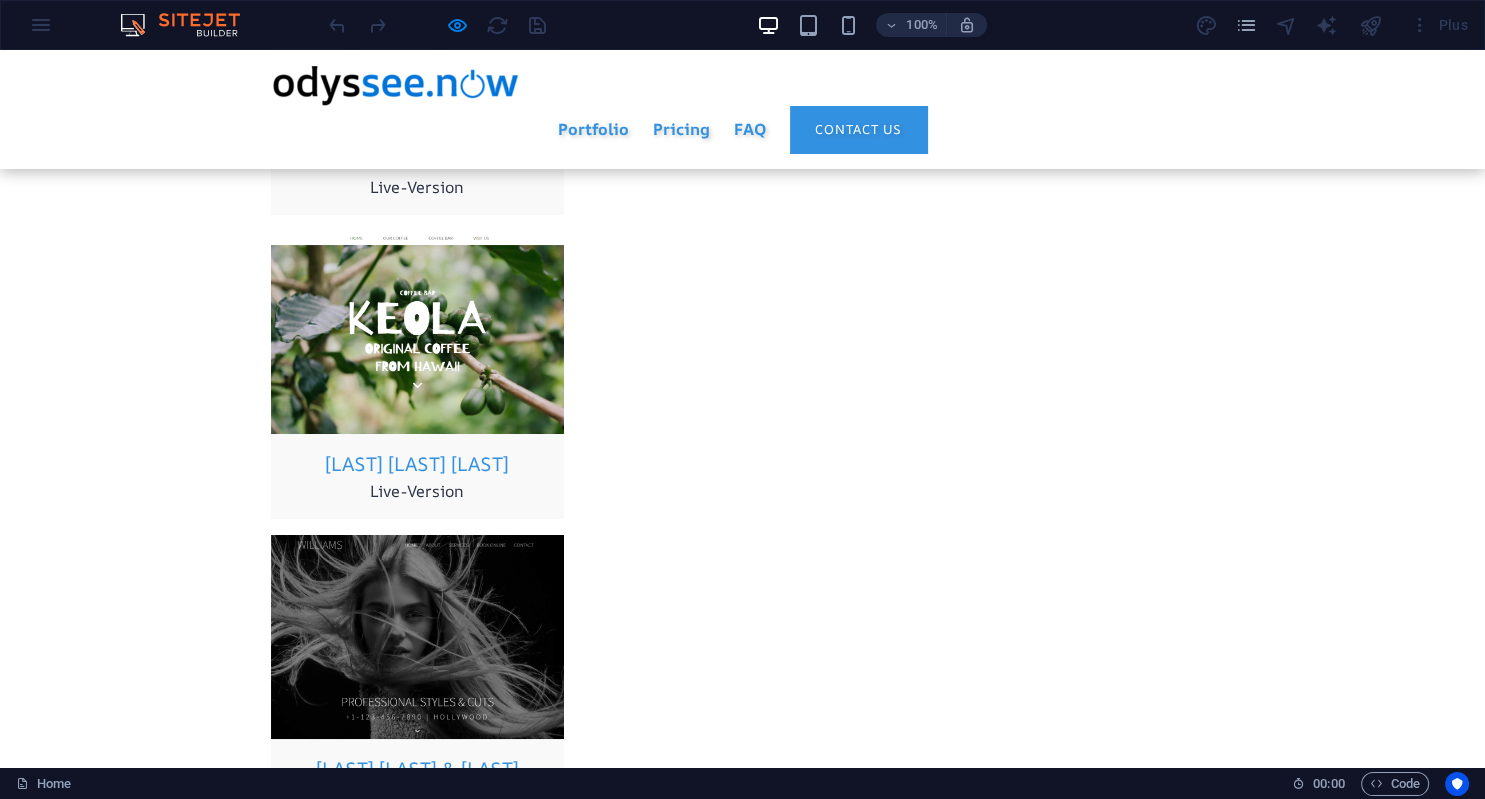 scroll, scrollTop: 7087, scrollLeft: 0, axis: vertical 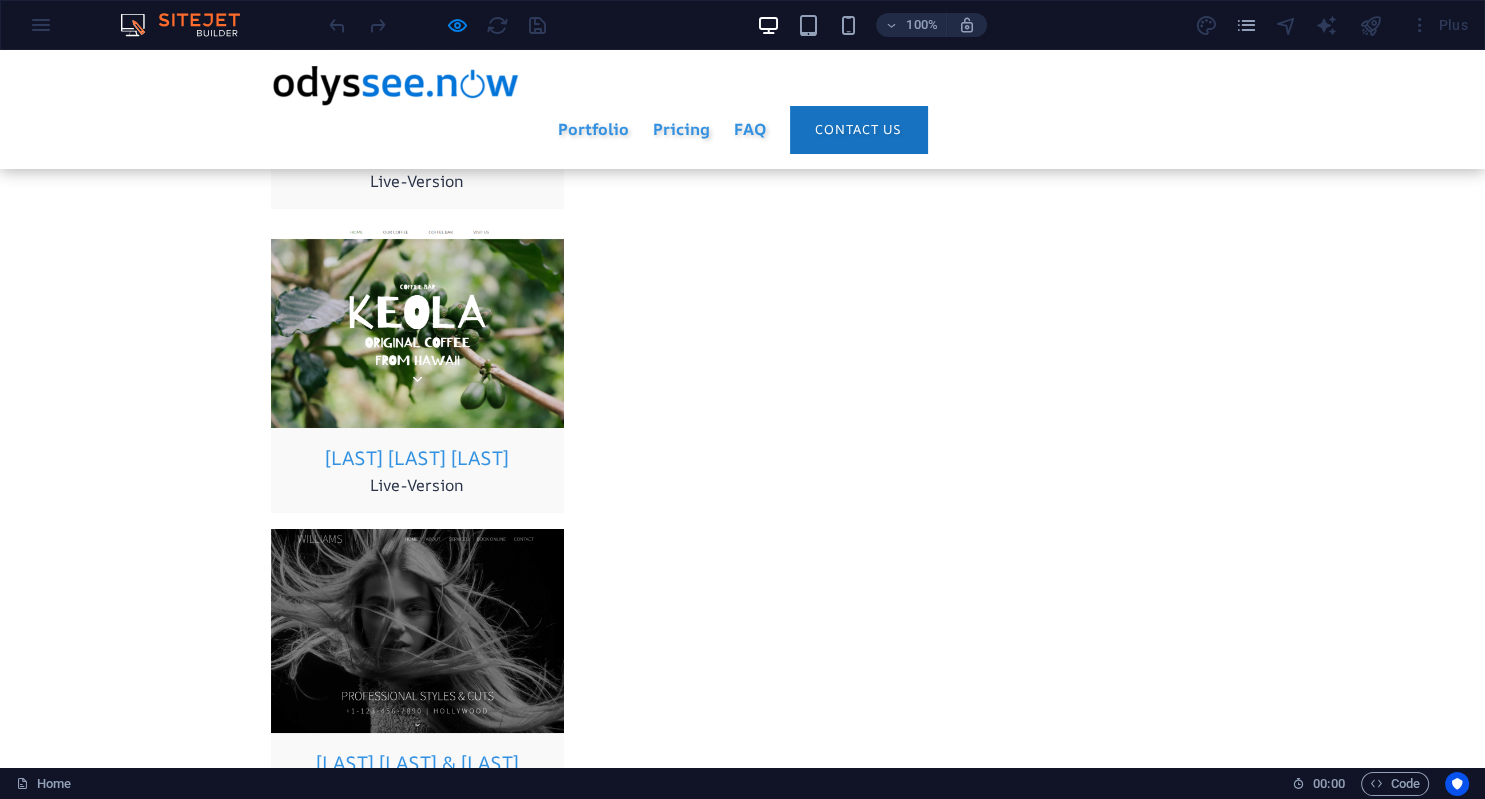 click on "Contact us" at bounding box center [858, 129] 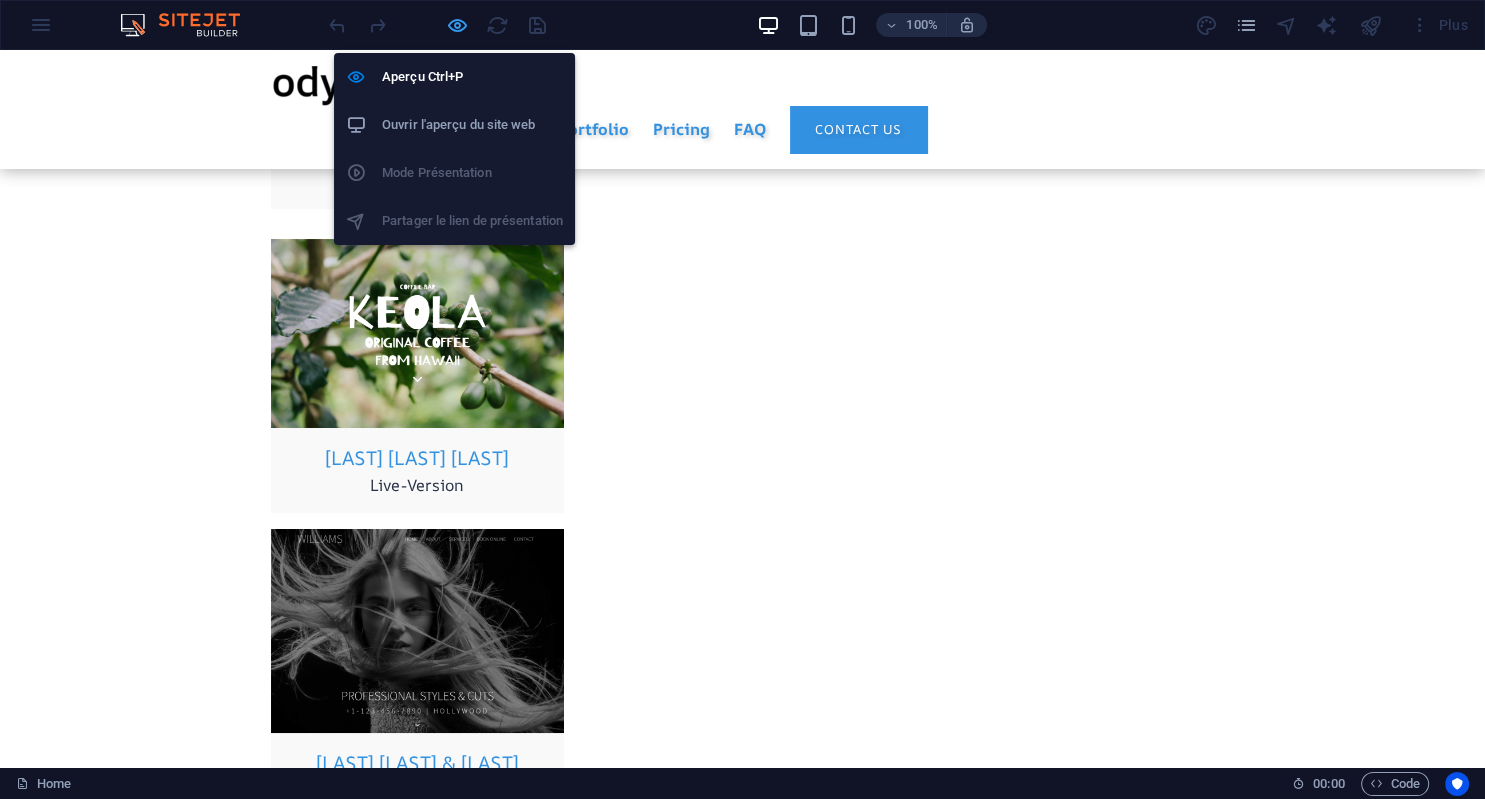 click at bounding box center (457, 25) 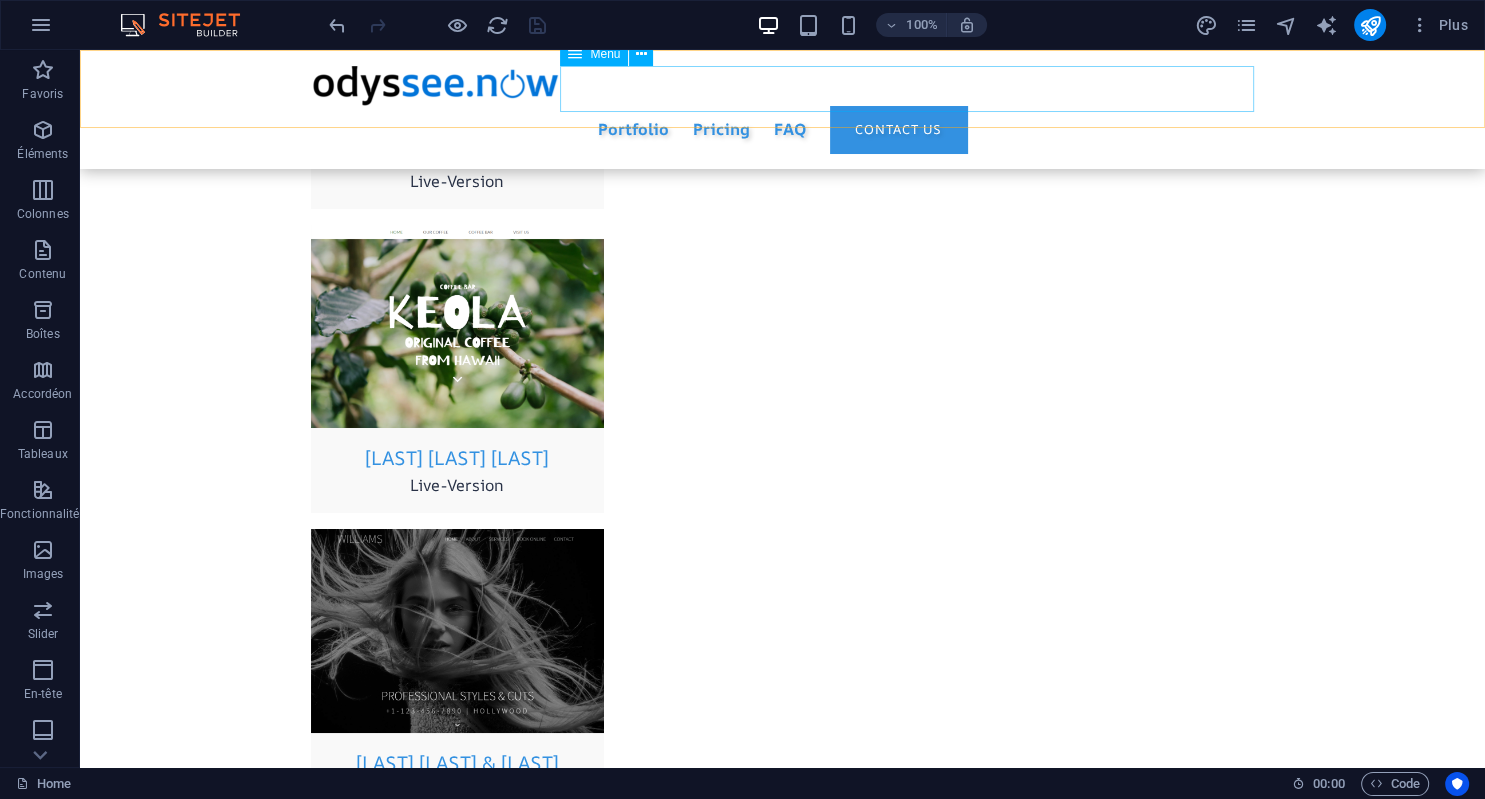 click on "Portfolio Pricing FAQ Contact us" at bounding box center [783, 129] 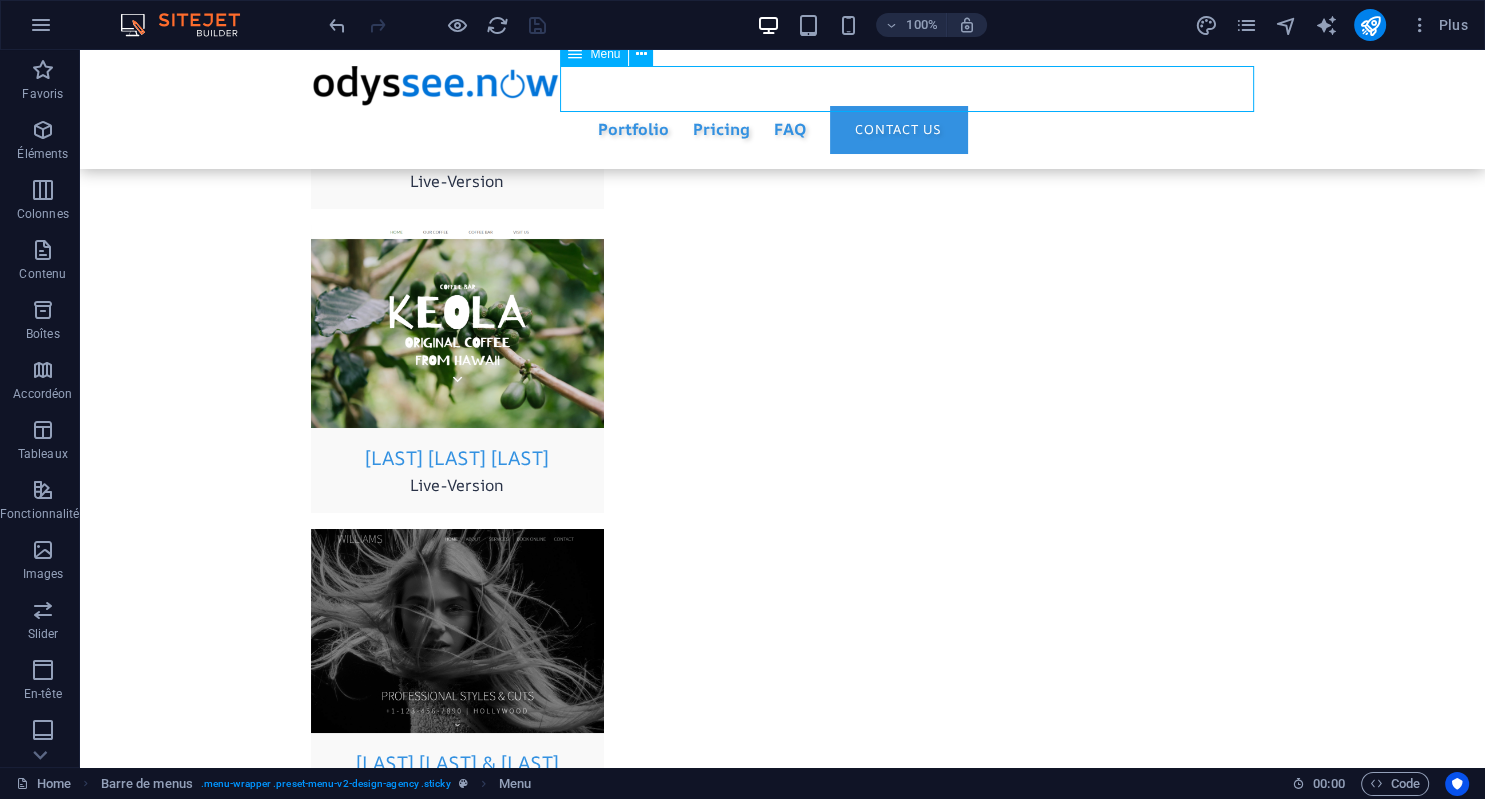 click on "Portfolio Pricing FAQ Contact us" at bounding box center (783, 129) 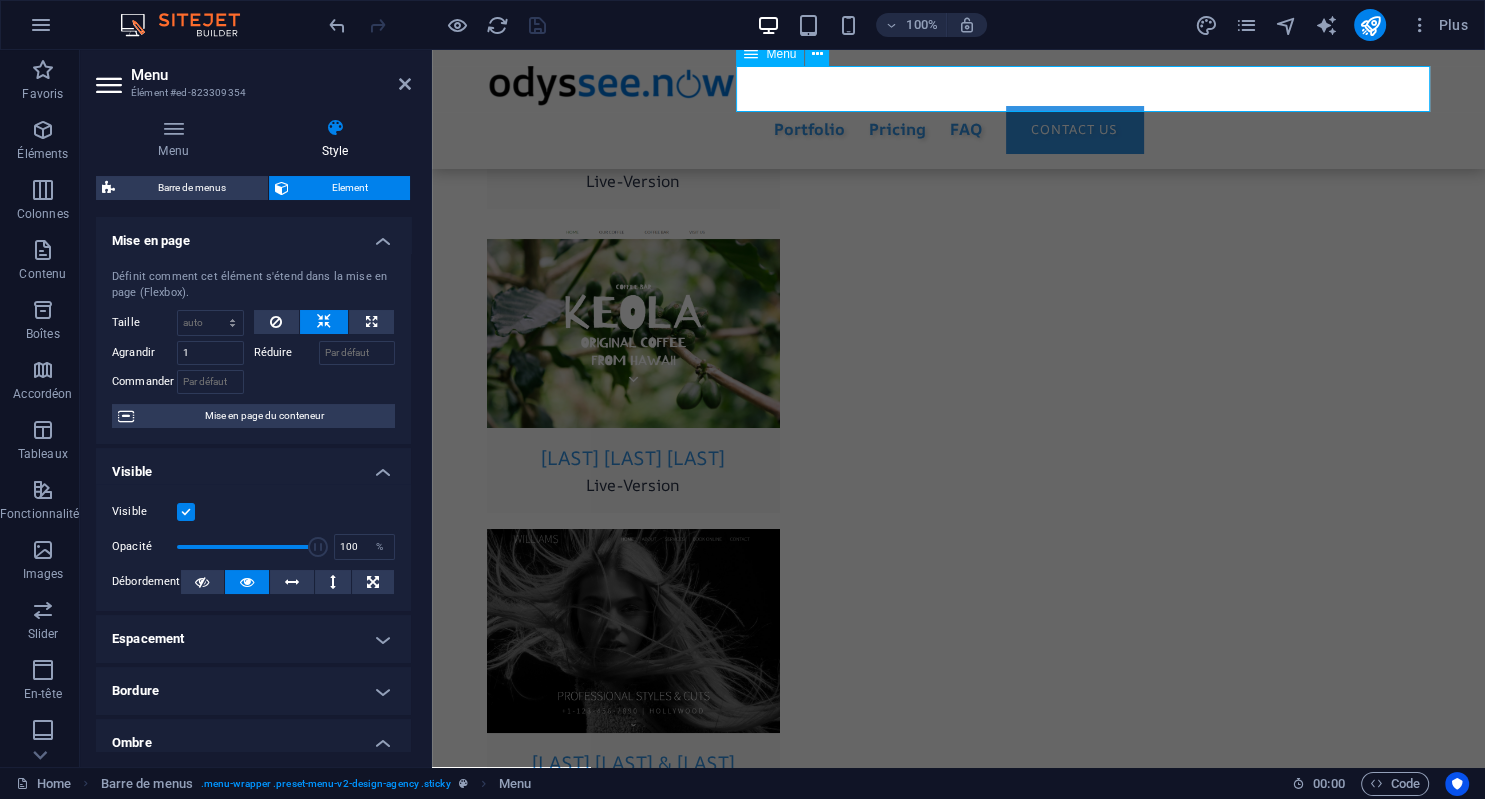 click on "Portfolio Pricing FAQ Contact us" at bounding box center (959, 129) 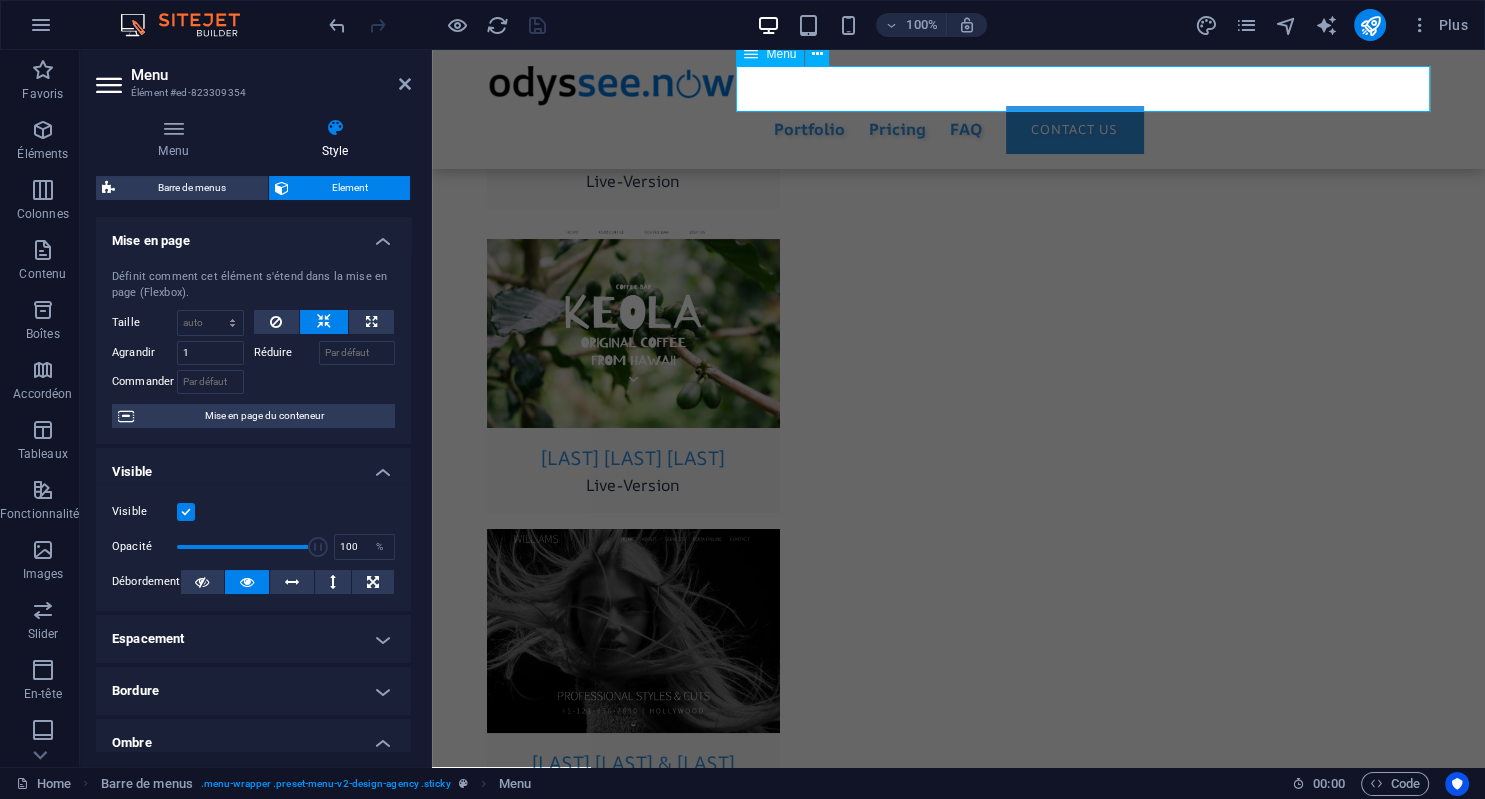 click on "Portfolio Pricing FAQ Contact us" at bounding box center (959, 129) 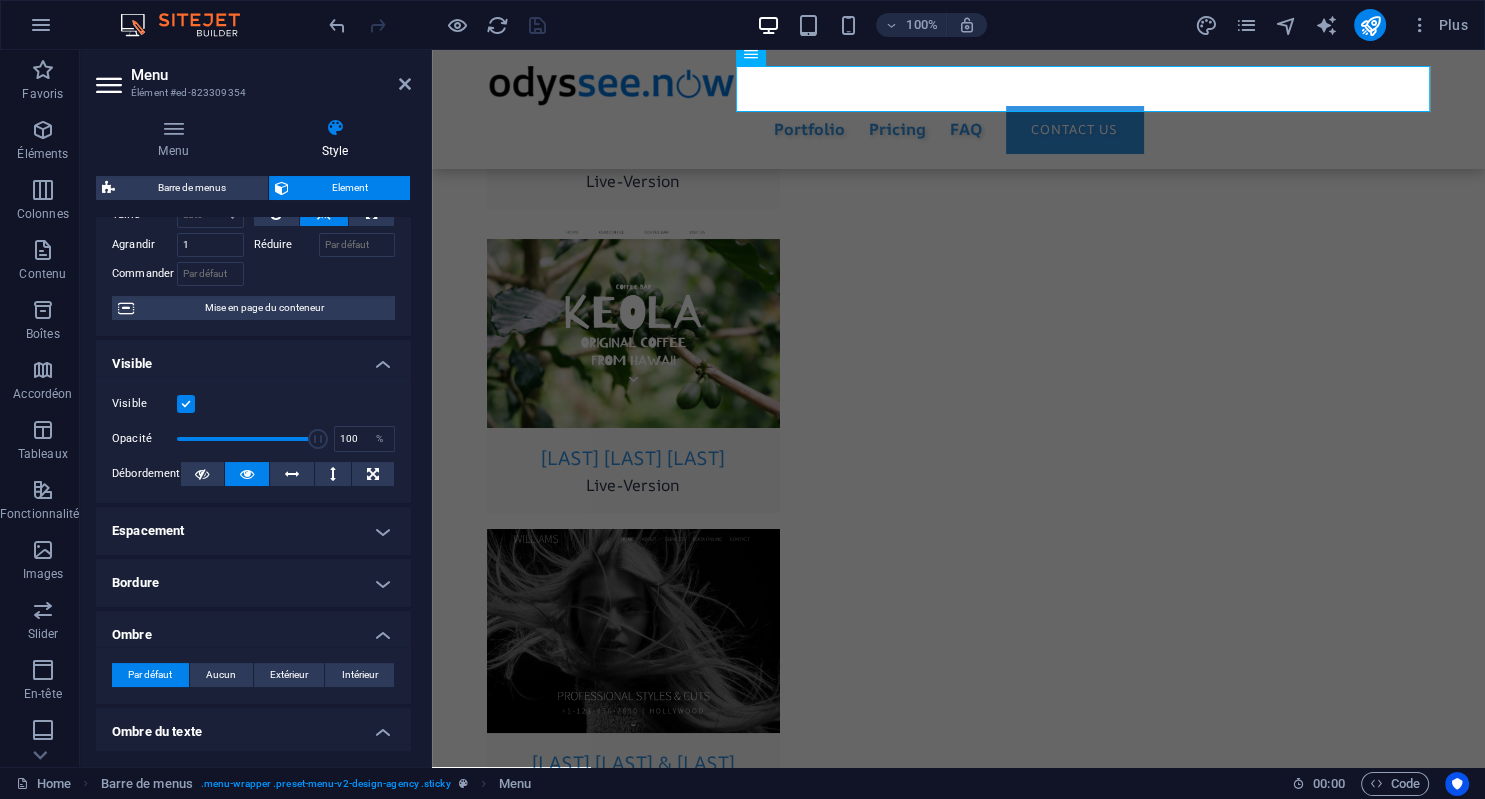 scroll, scrollTop: 102, scrollLeft: 0, axis: vertical 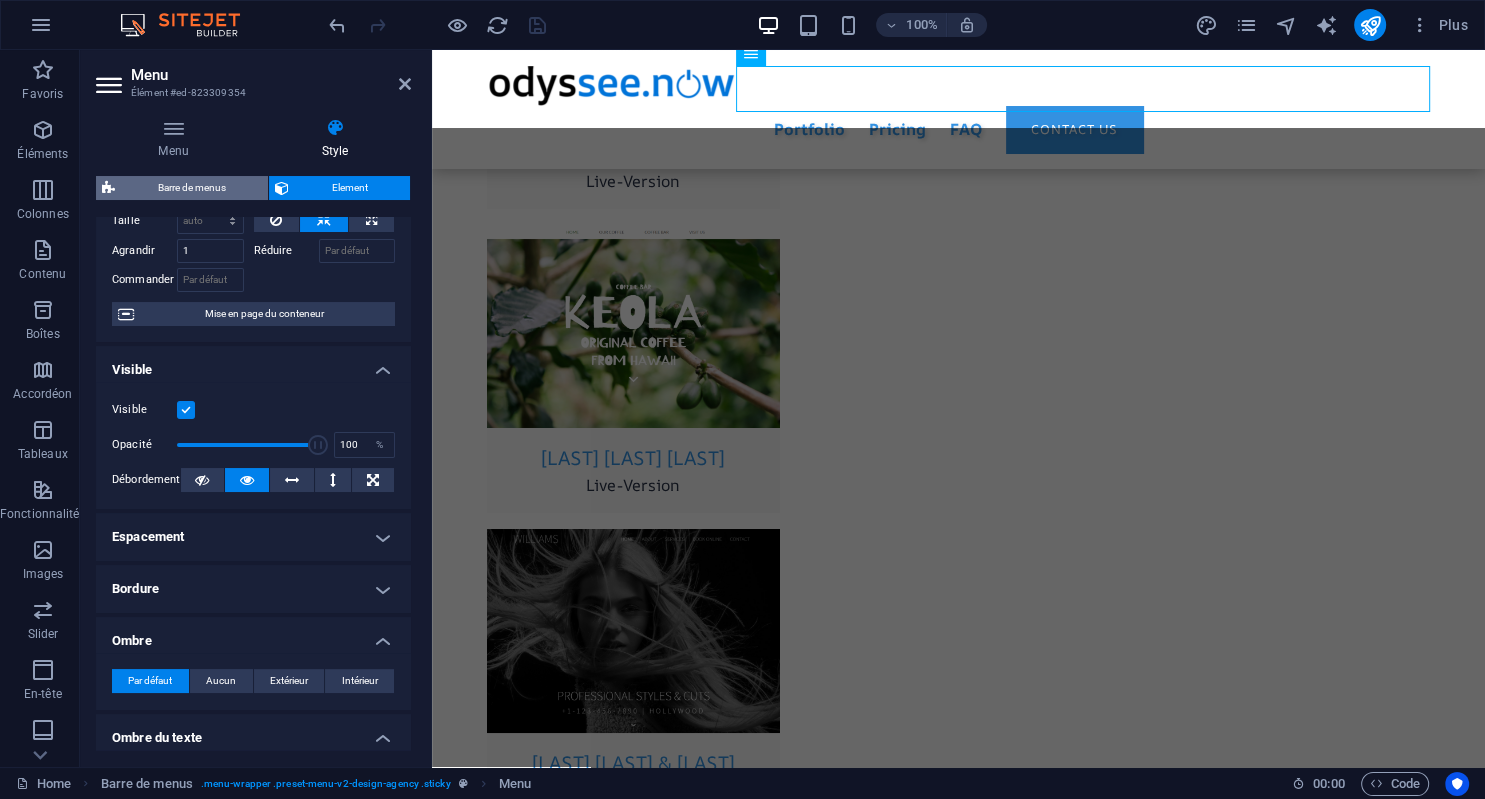click on "Barre de menus" at bounding box center (191, 188) 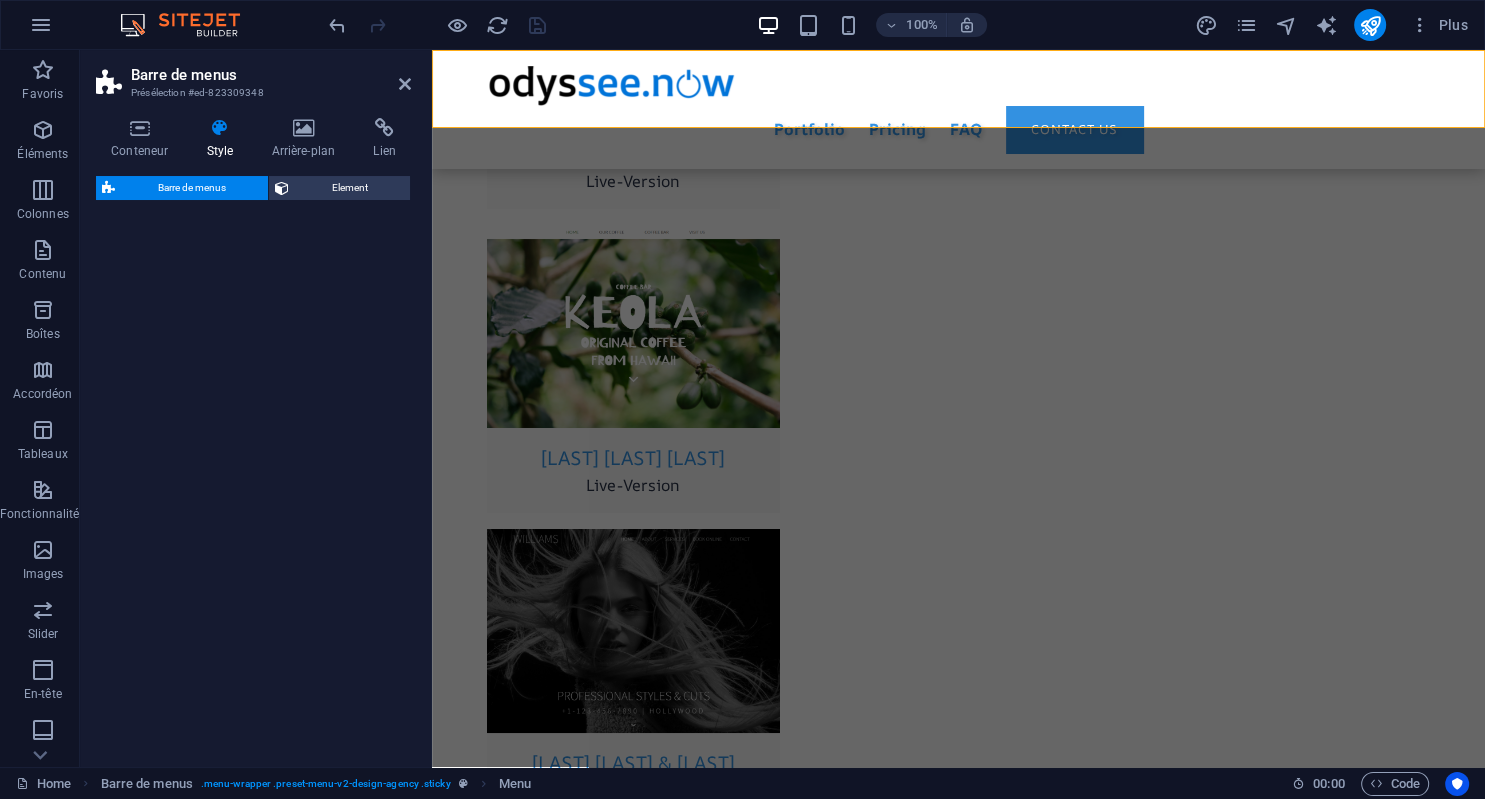 select on "rem" 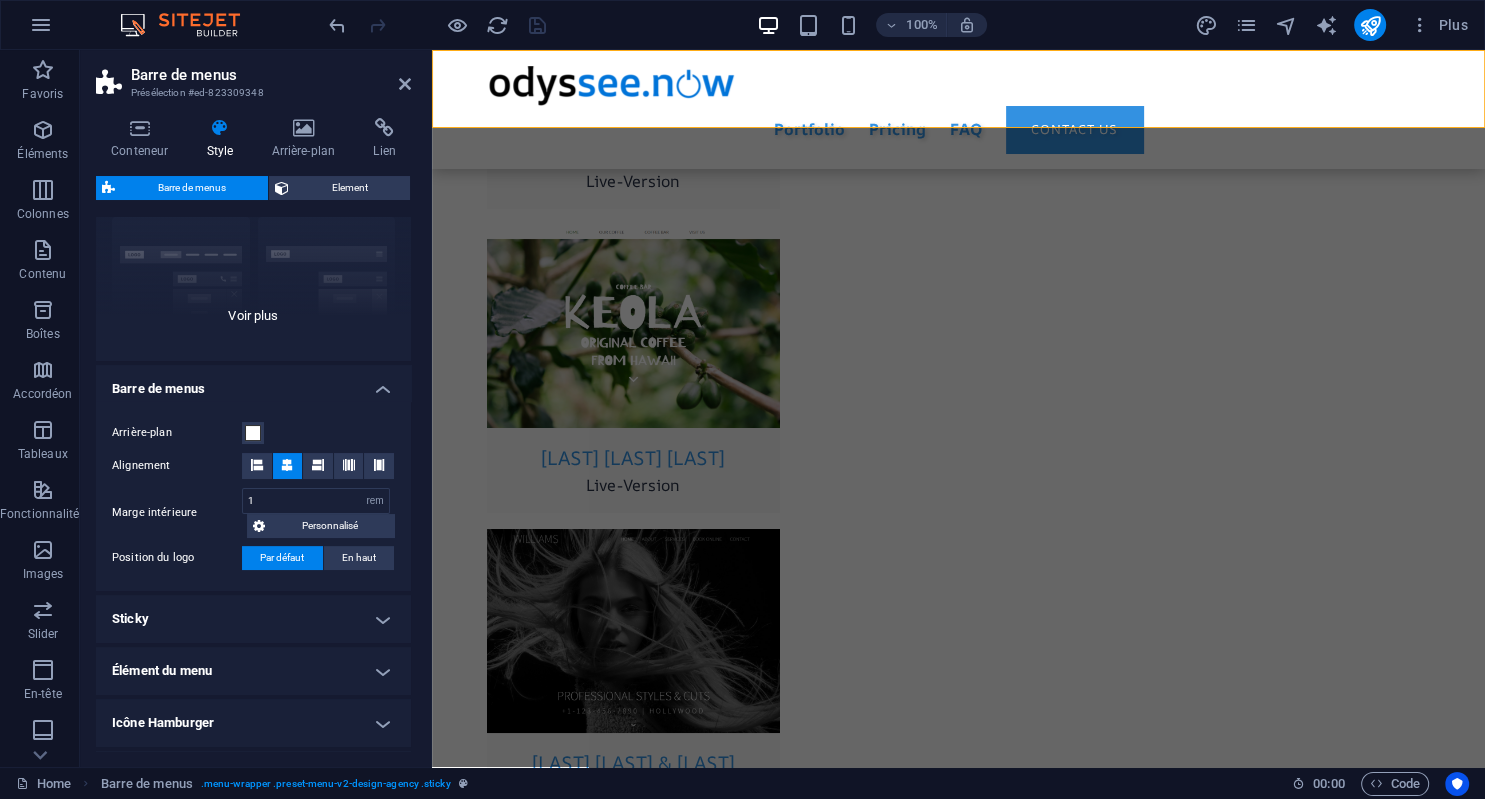 scroll, scrollTop: 193, scrollLeft: 0, axis: vertical 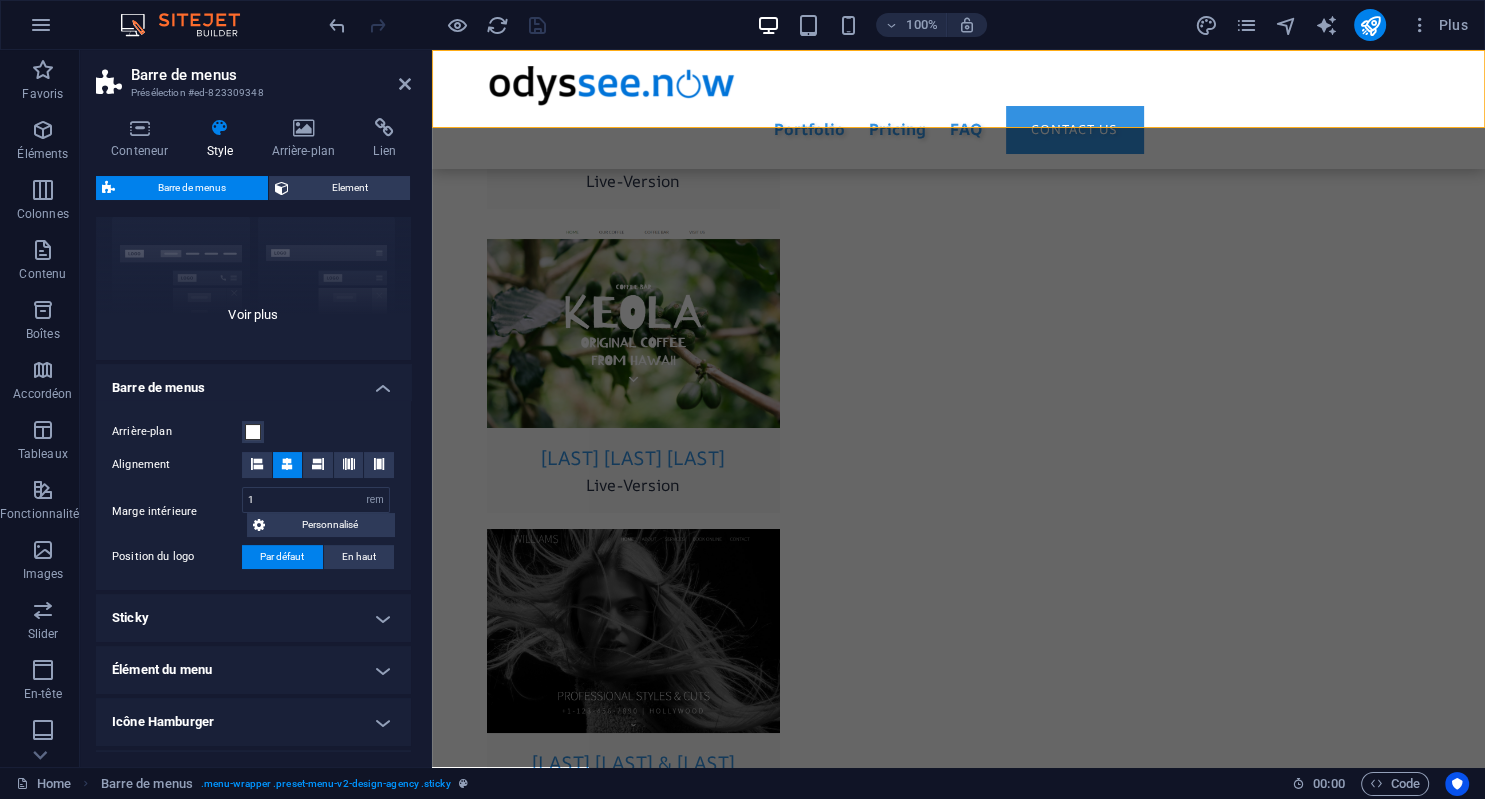 click on "Bordure Centré Par défaut Fixé Loki Déclencheur Large XXL" at bounding box center [253, 210] 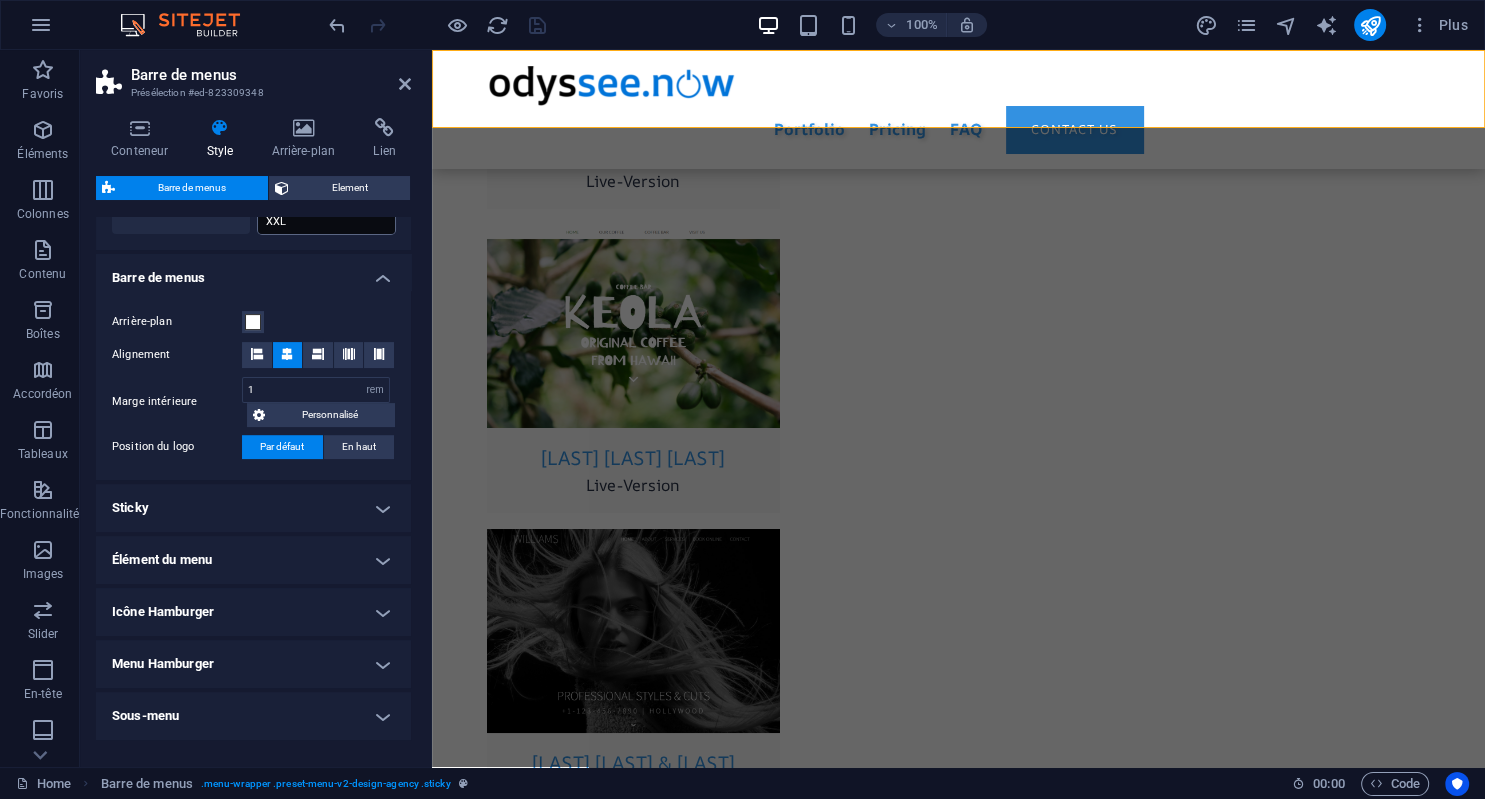 scroll, scrollTop: 654, scrollLeft: 0, axis: vertical 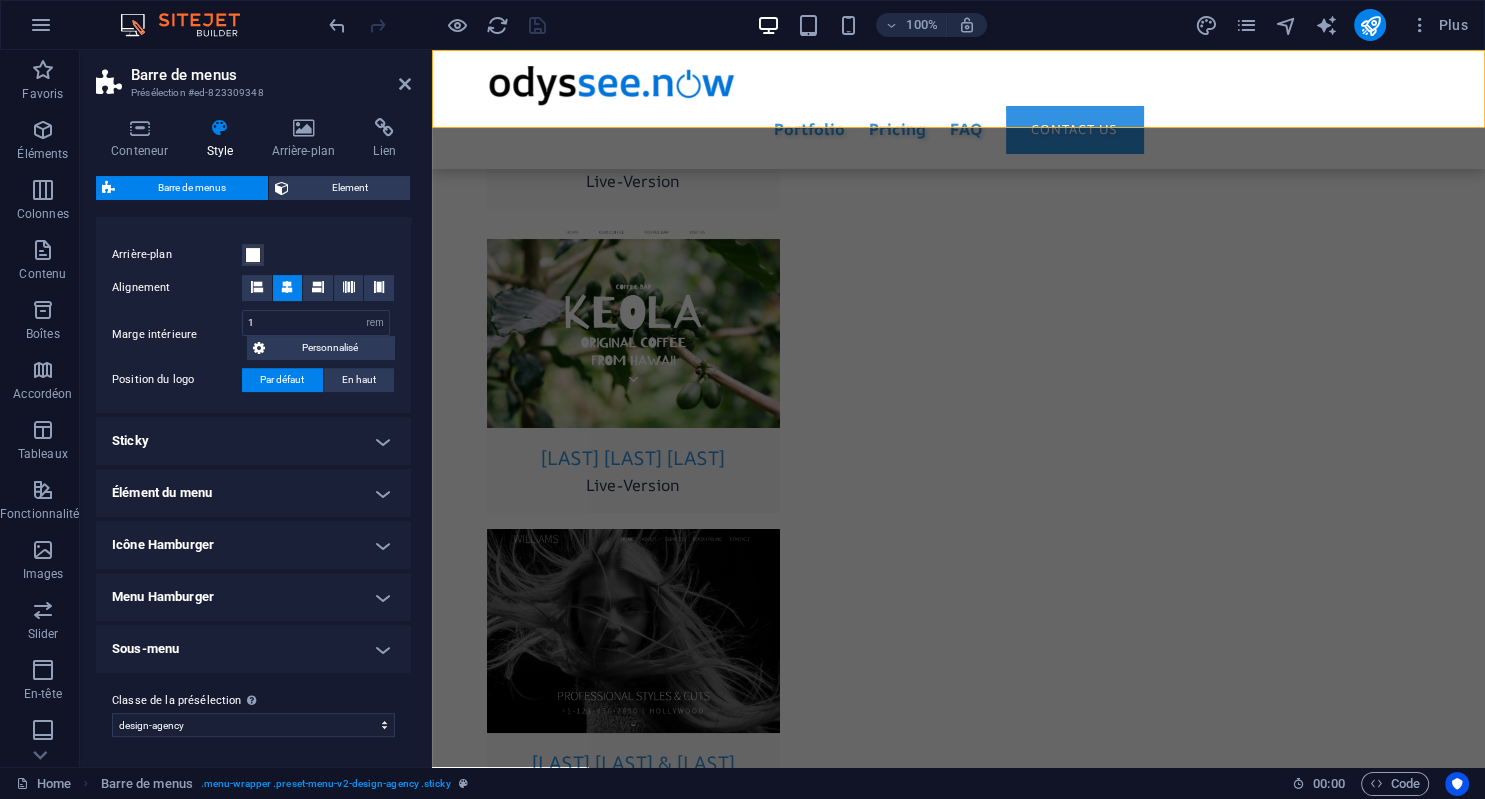 click on "Sticky" at bounding box center (253, 441) 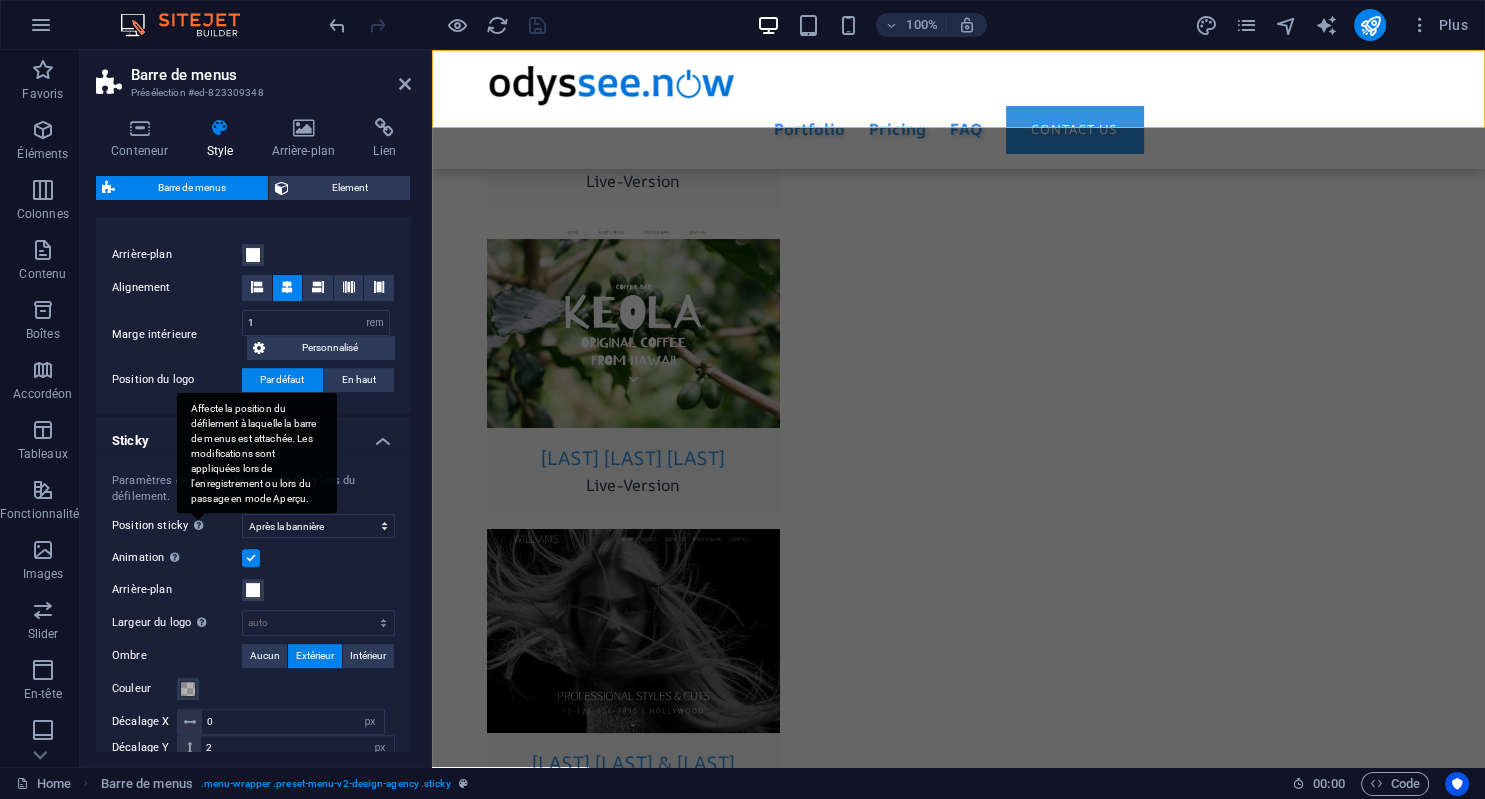 drag, startPoint x: 366, startPoint y: 441, endPoint x: 201, endPoint y: 529, distance: 187 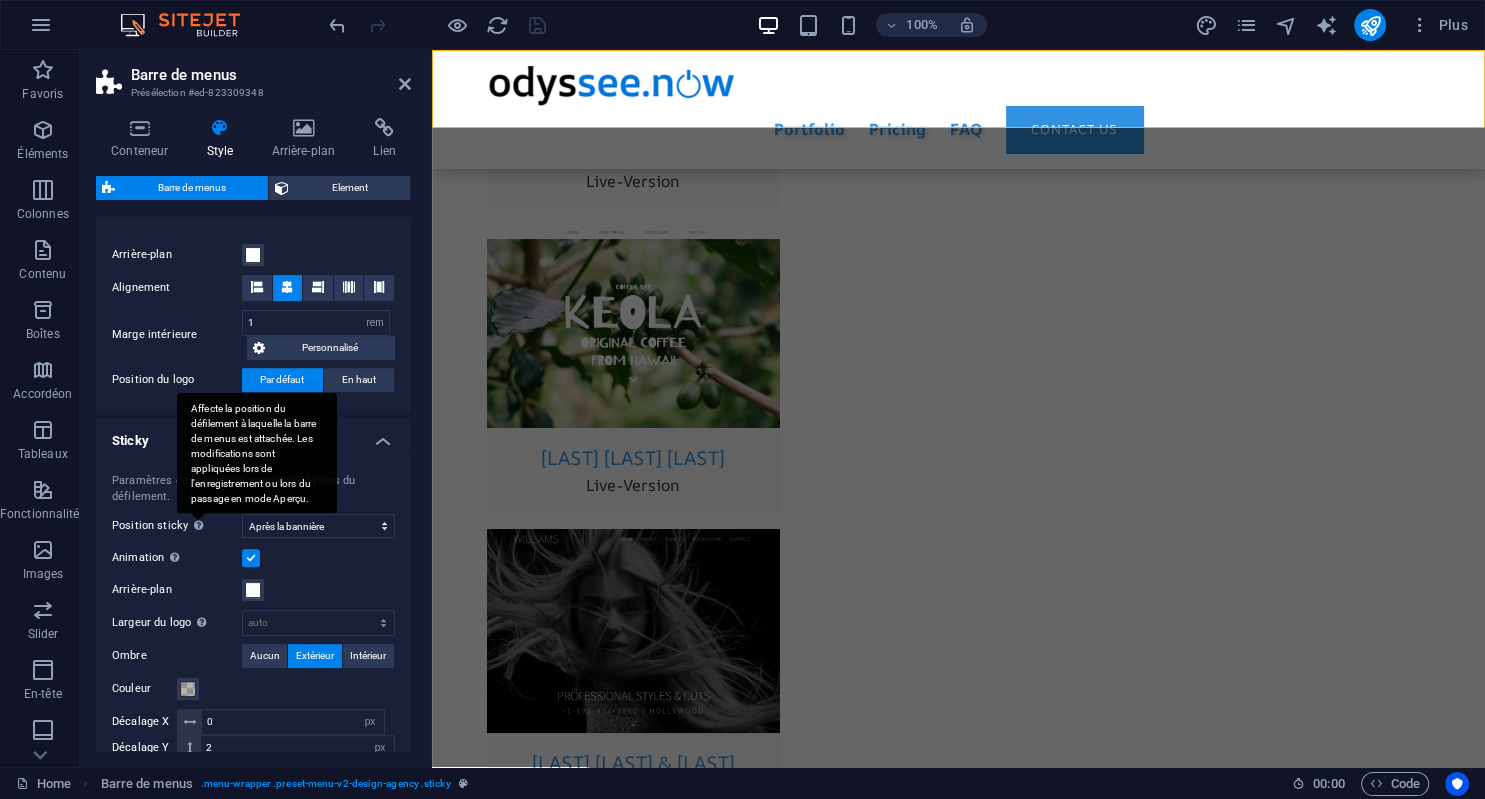 click on "Sticky Paramètres de la barre de menus sticky lors du défilement. Position sticky Affecte la position du défilement à laquelle la barre de menus est attachée. Les modifications sont appliquées lors de l'enregistrement ou lors du passage en mode Aperçu. Off Instantané Après le menu Après la bannière Lors du défilement vers le haut Animation Définit une transition douce lorsqu'un menu sticky s'affiche Arrière-plan Largeur du logo Écrase la largeur définie dans le logo pour le mode sticky auto px rem % vh vw Ombre Aucun Extérieur Intérieur Couleur Décalage X 0 px rem vh vw Décalage Y 2 px rem vh vw Flouter 15 px rem % vh vw Étendre 0 px rem vh vw" at bounding box center [253, 621] 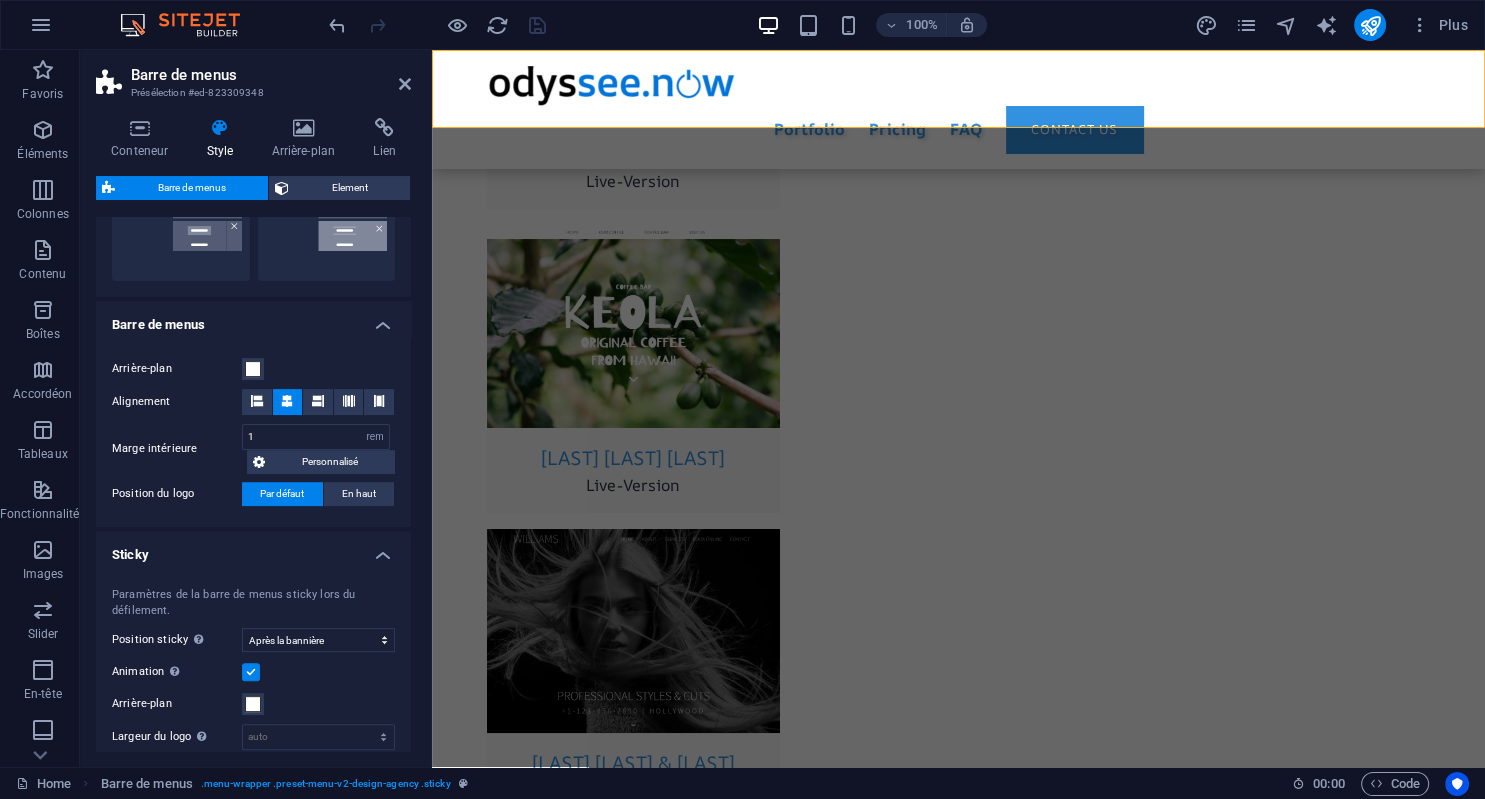 scroll, scrollTop: 0, scrollLeft: 0, axis: both 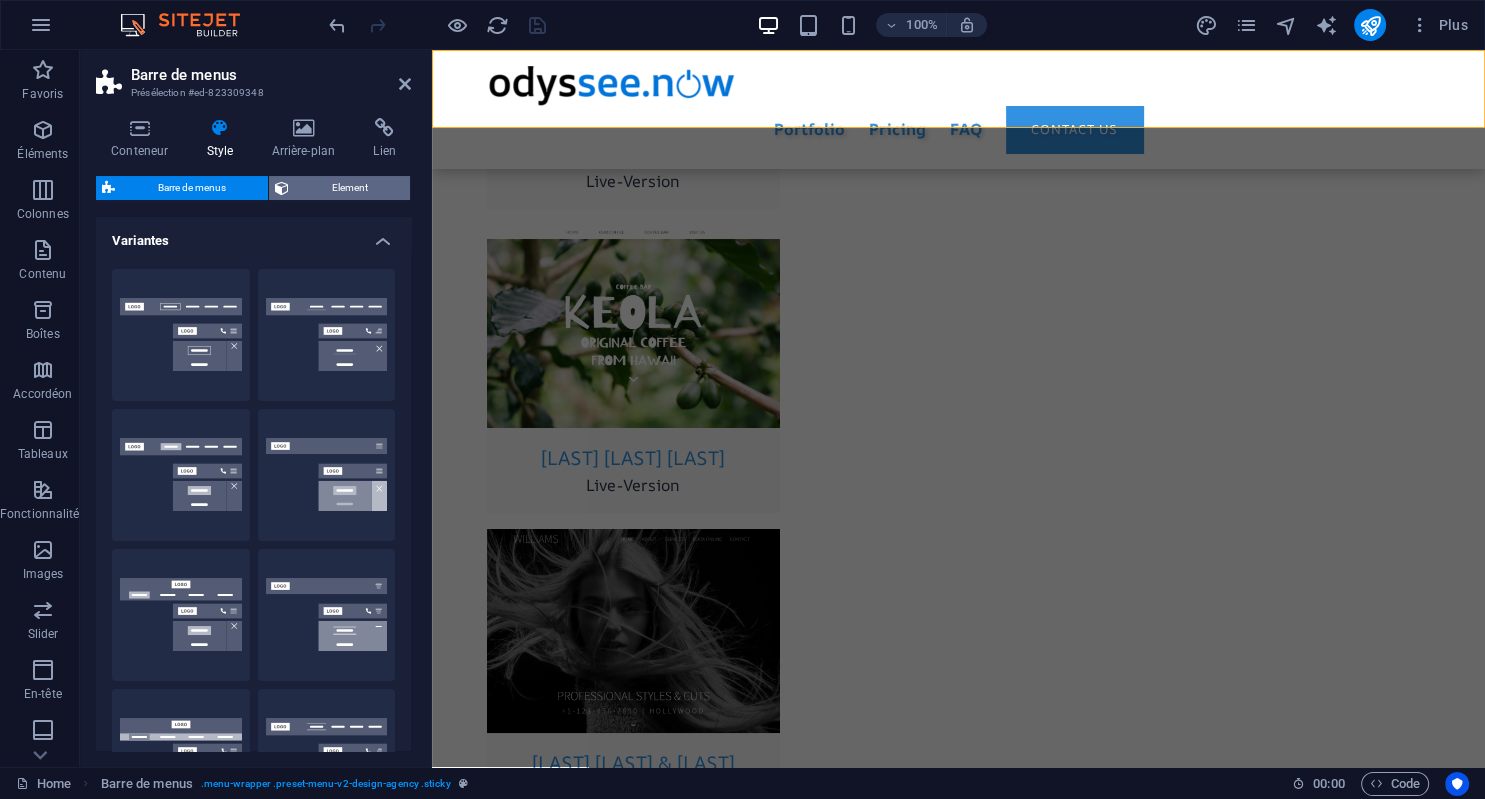 click on "Element" at bounding box center [349, 188] 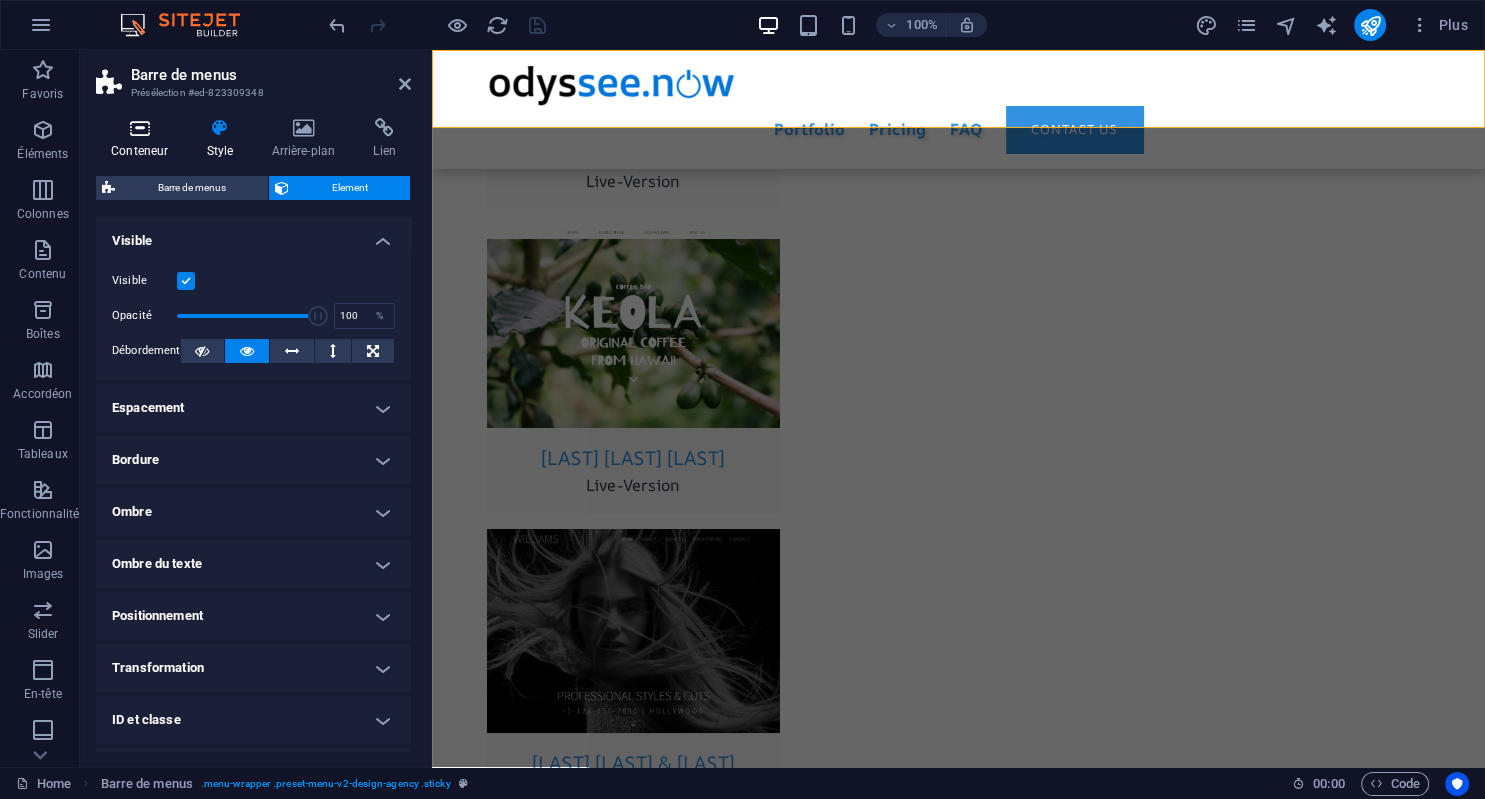 click on "Conteneur" at bounding box center (143, 139) 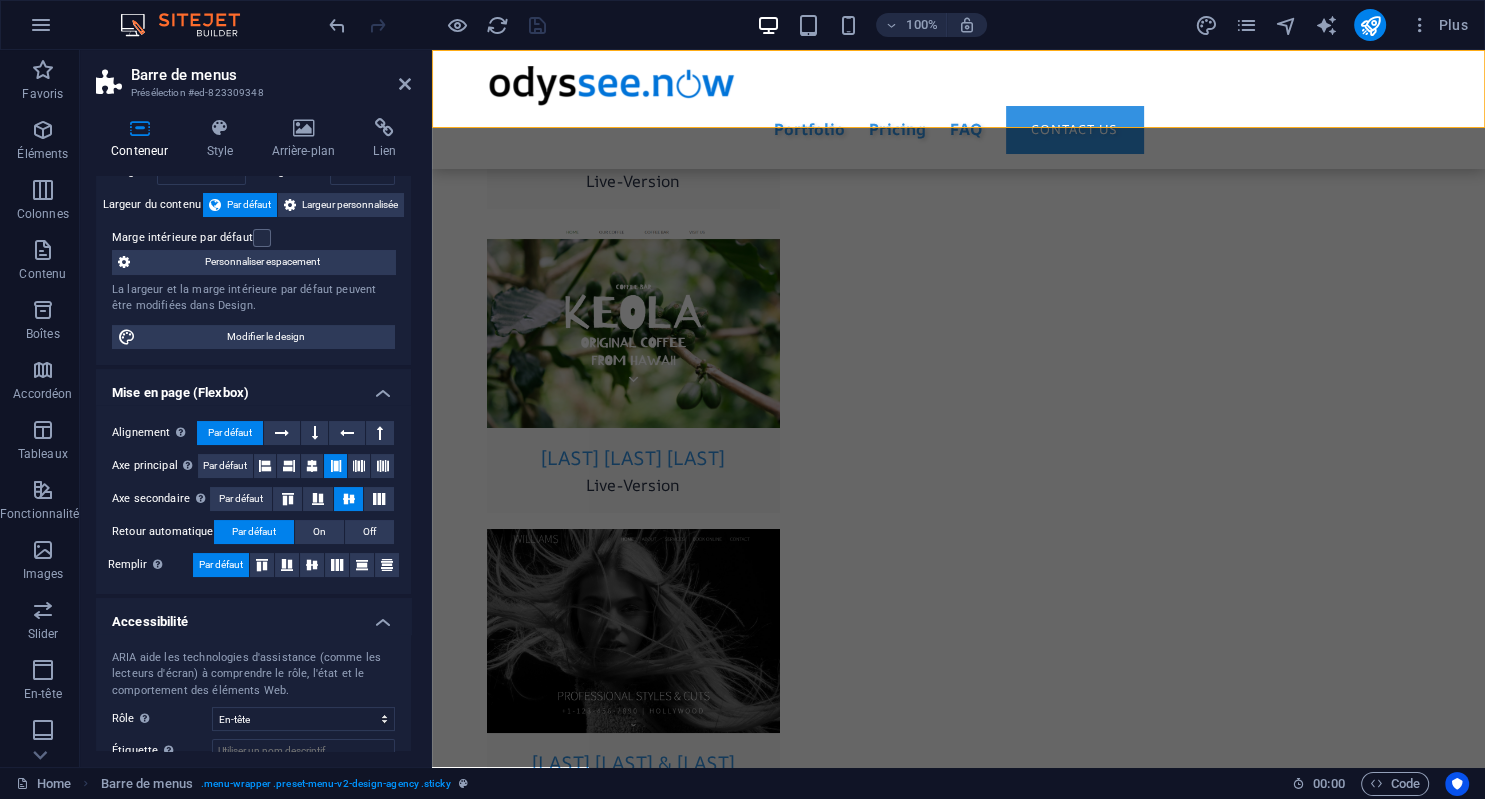 scroll, scrollTop: 0, scrollLeft: 0, axis: both 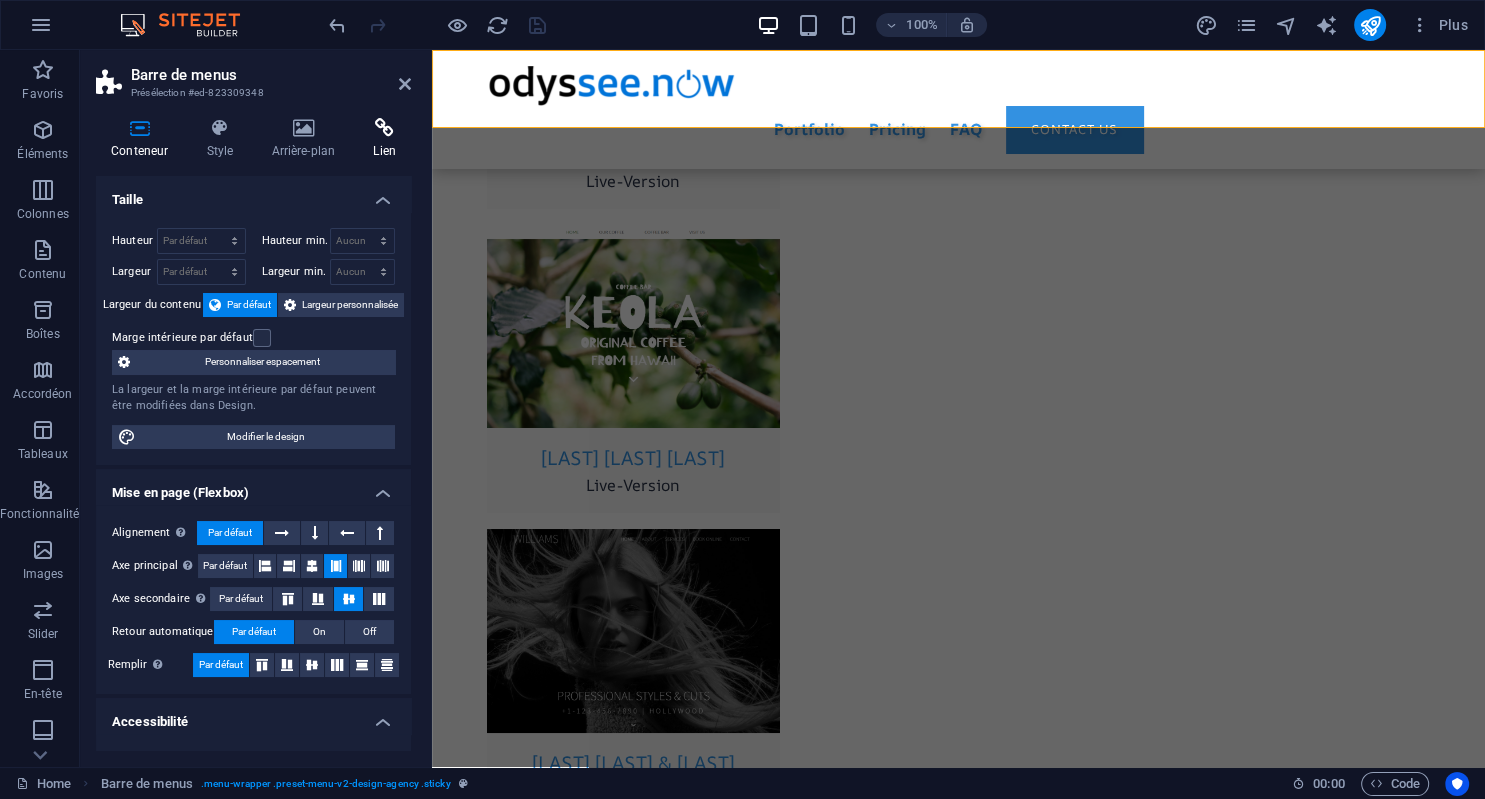 click at bounding box center [384, 128] 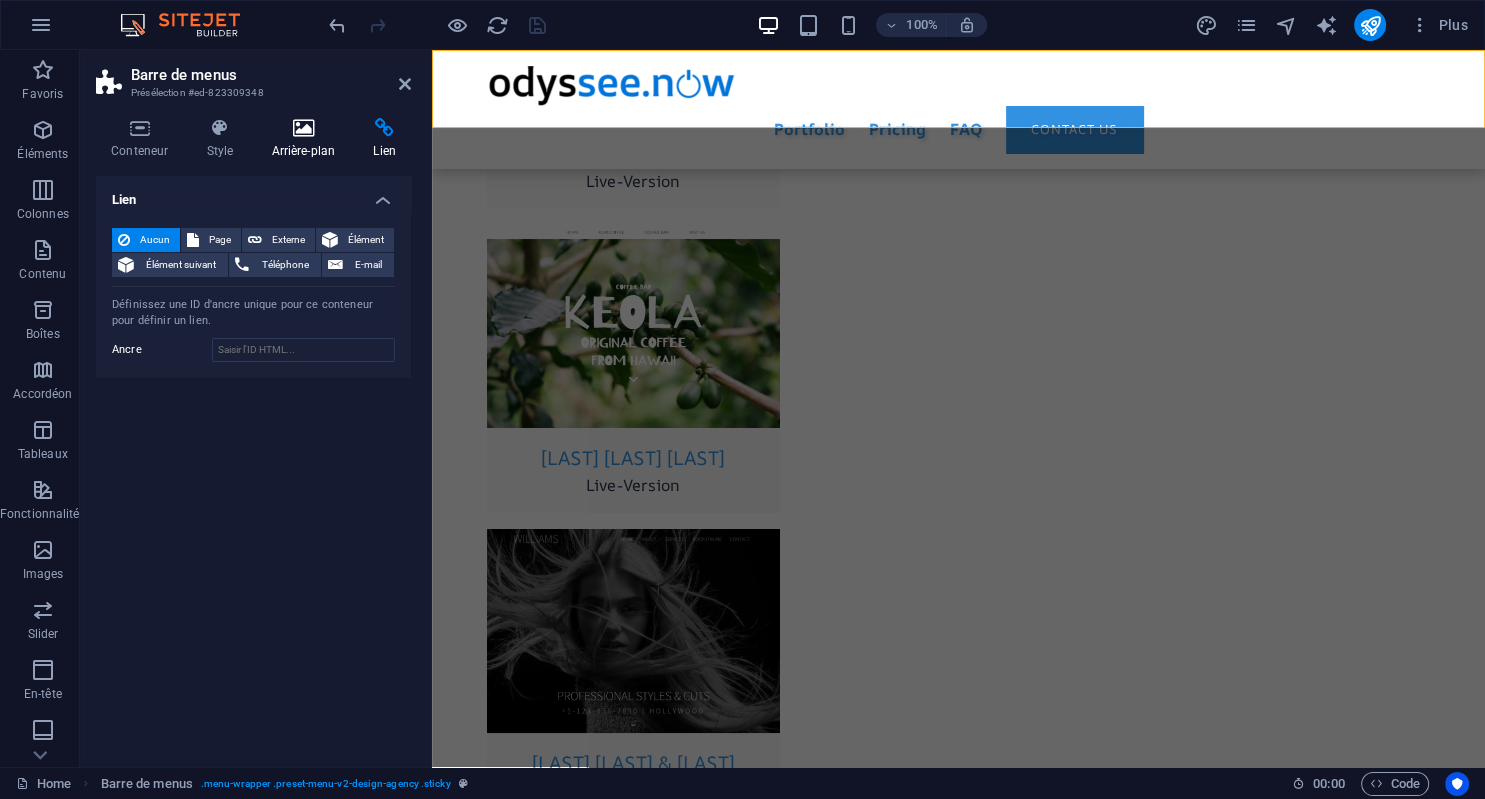 click at bounding box center (303, 128) 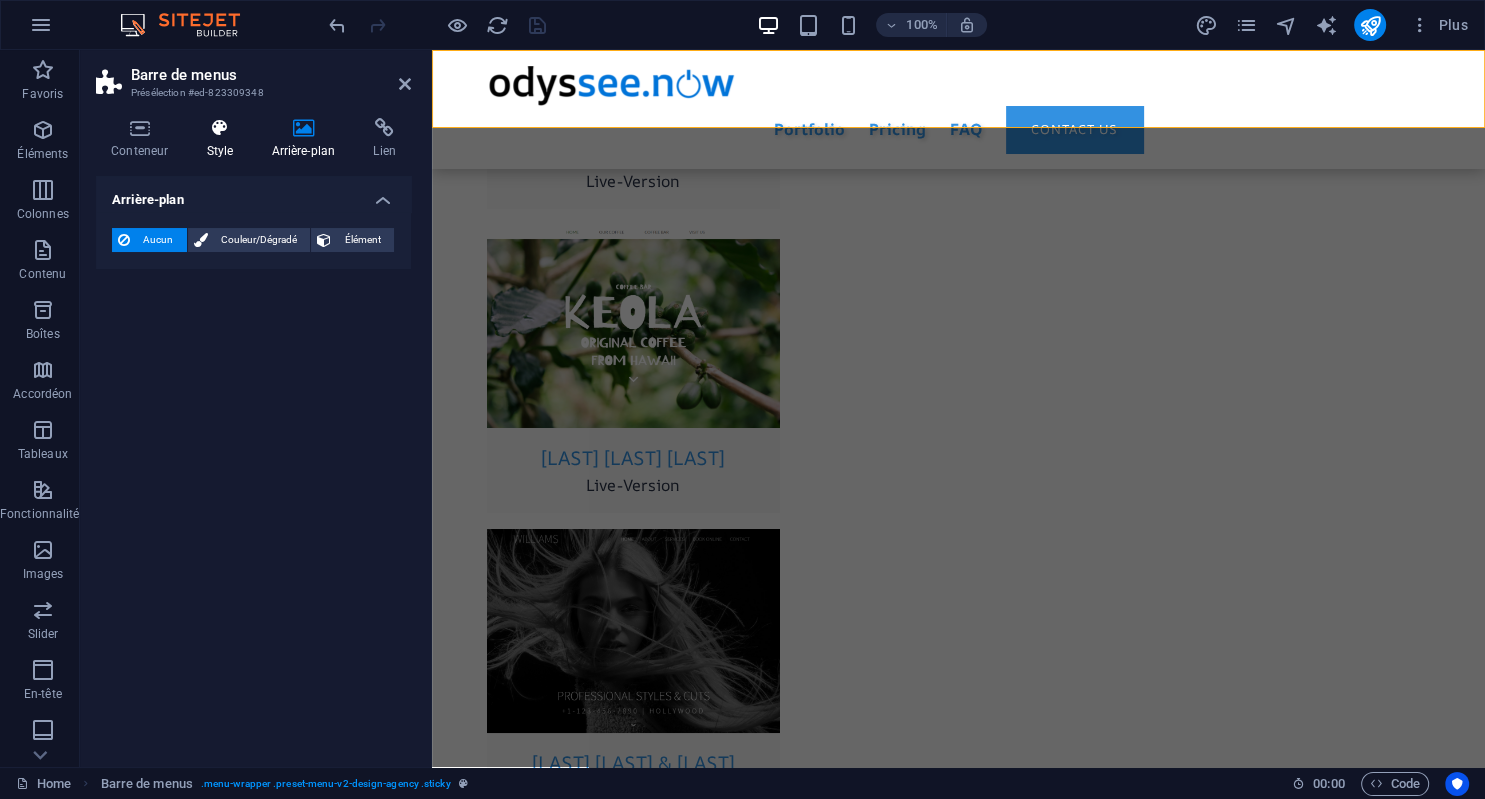 click on "Style" at bounding box center (223, 139) 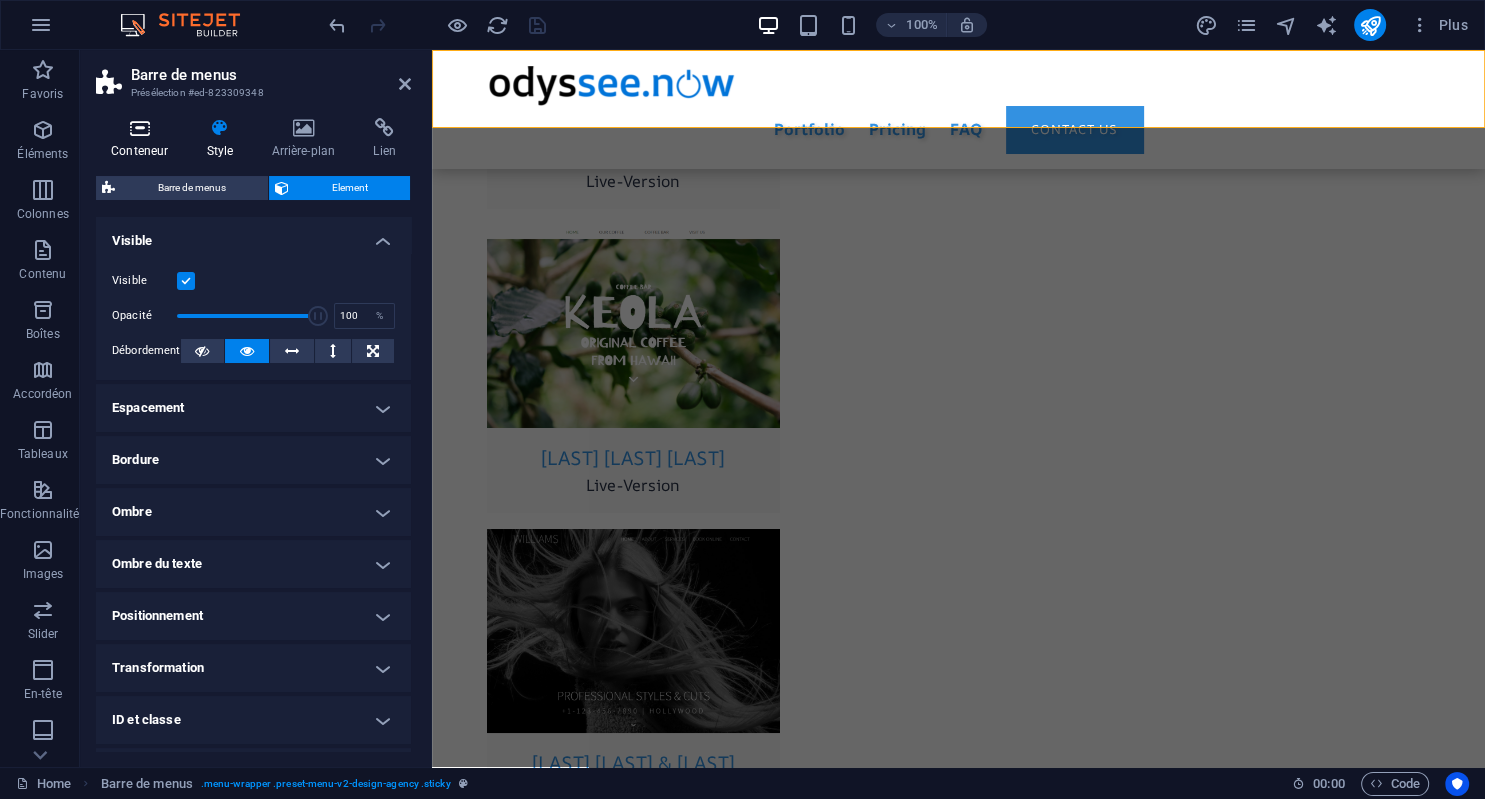 click on "Conteneur" at bounding box center (143, 139) 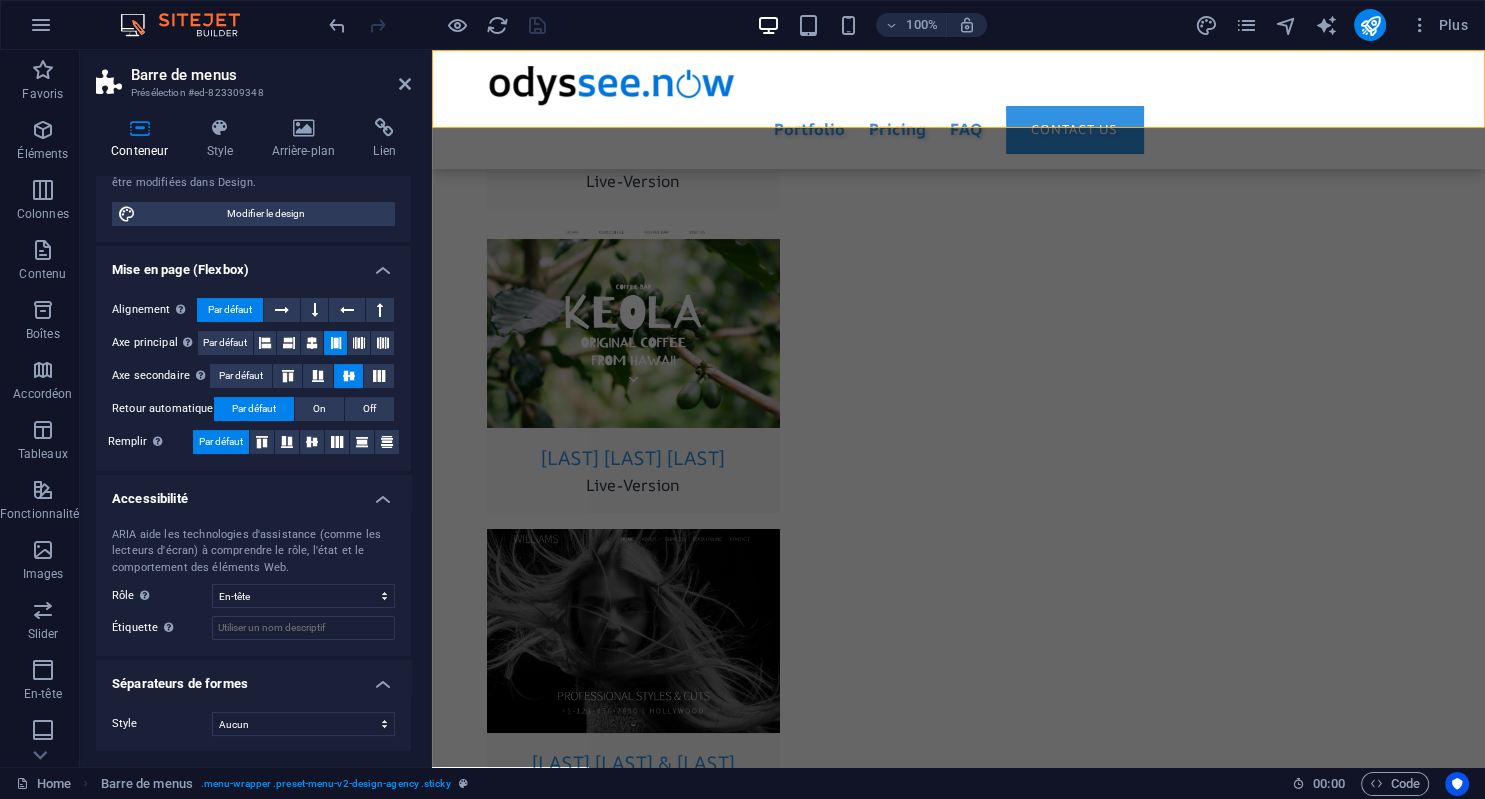 scroll, scrollTop: 0, scrollLeft: 0, axis: both 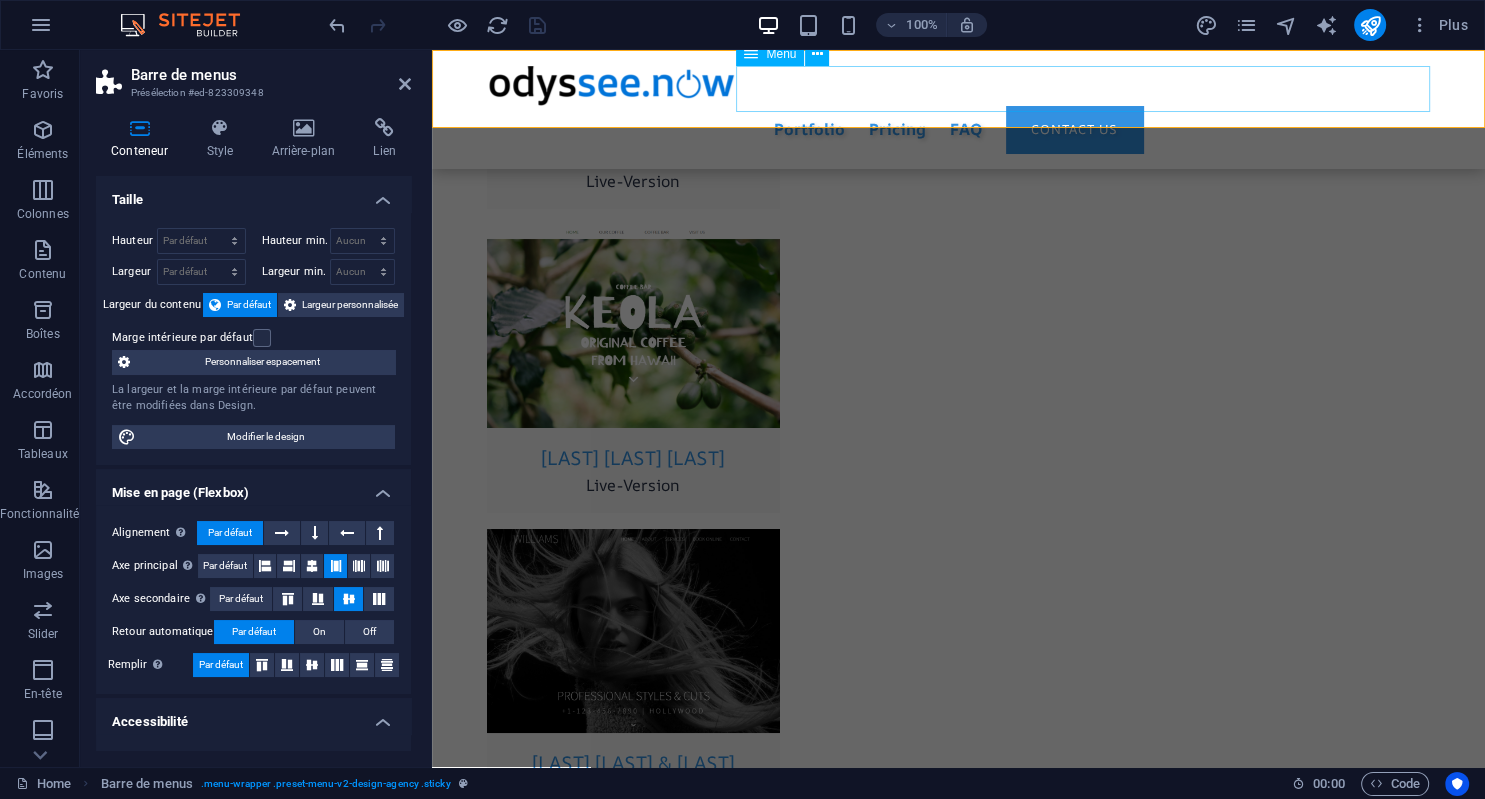 click on "Portfolio Pricing FAQ Contact us" at bounding box center (959, 129) 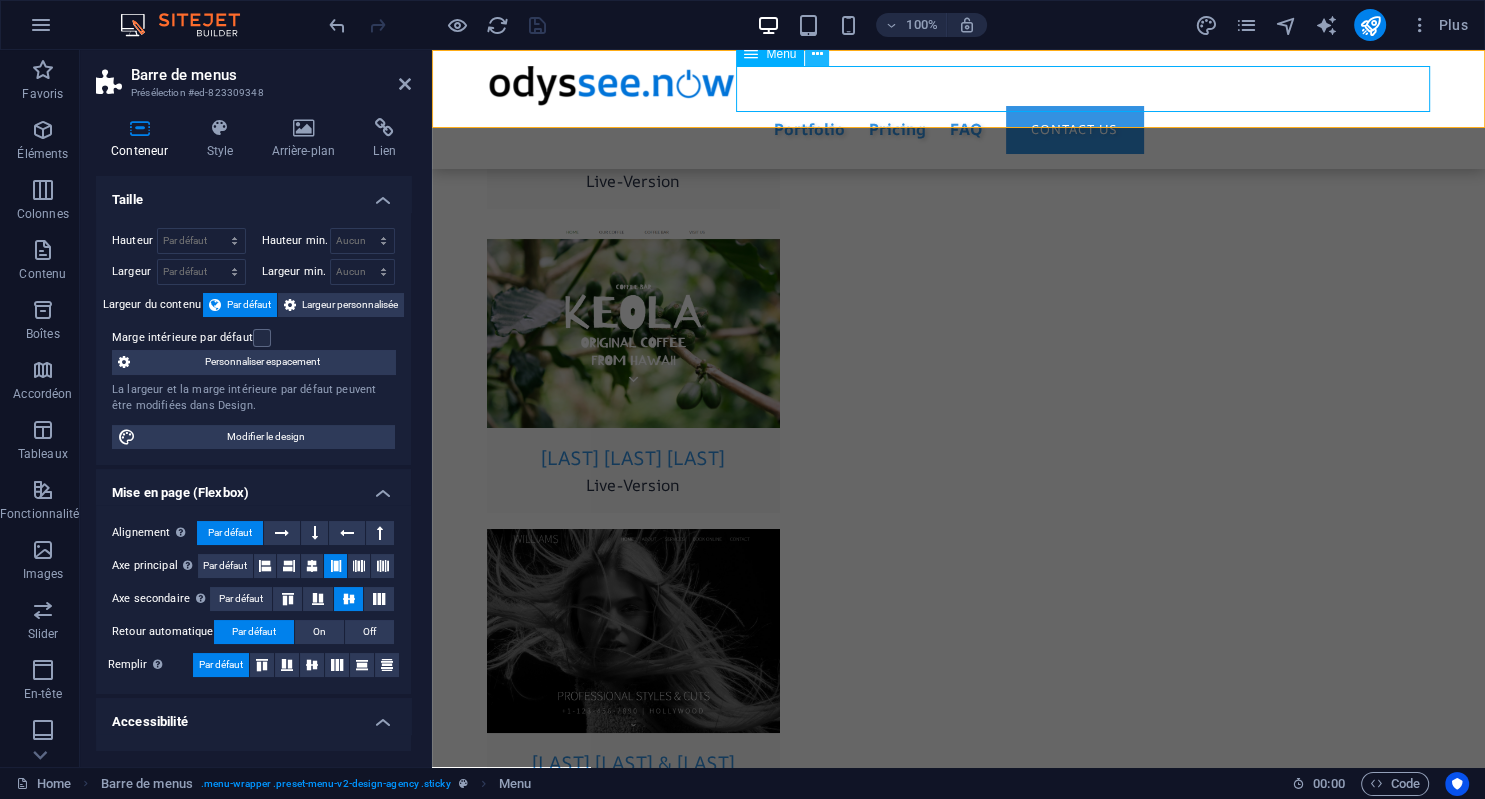click at bounding box center [817, 54] 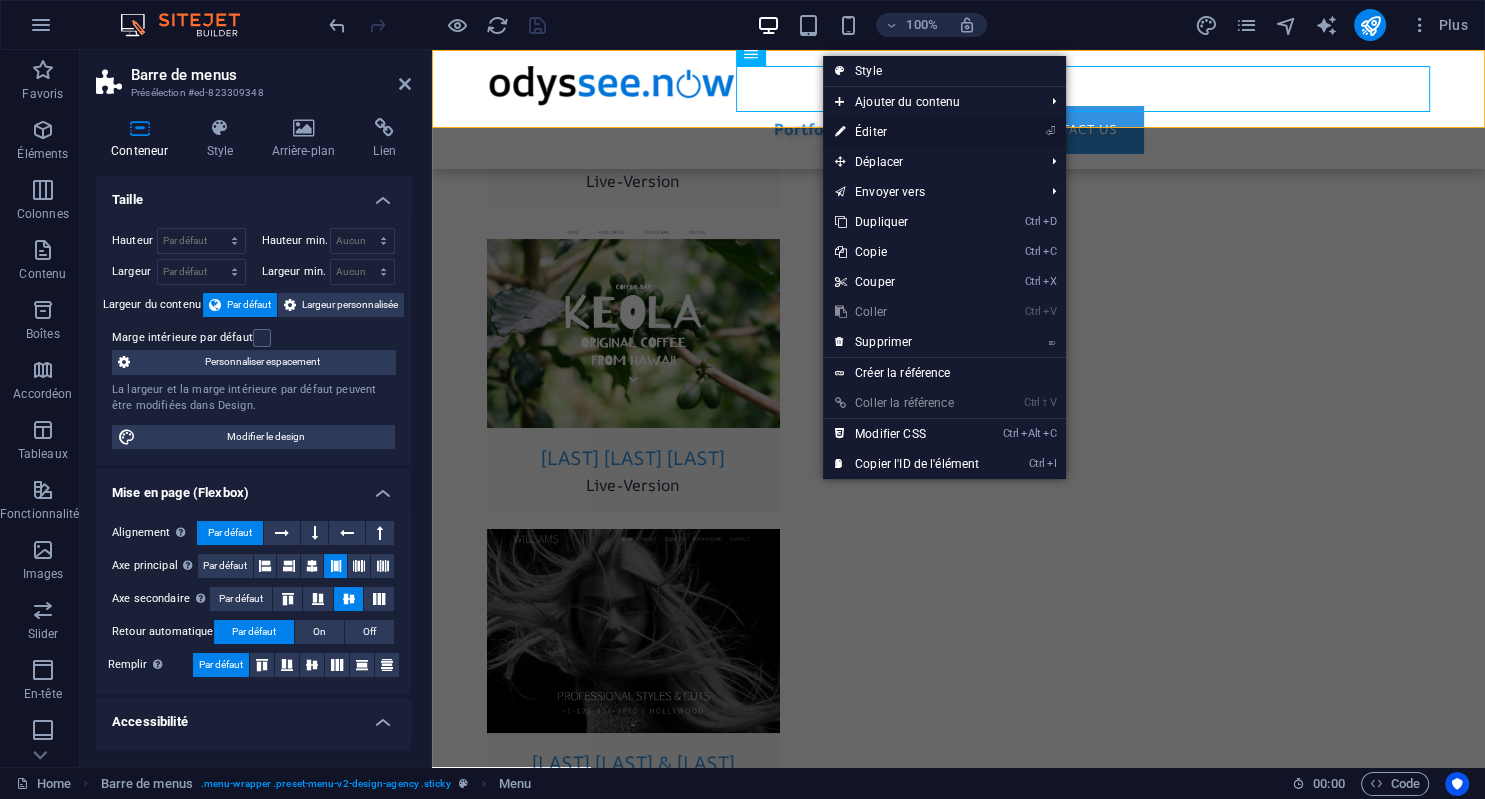 click on "⏎  Éditer" at bounding box center (907, 132) 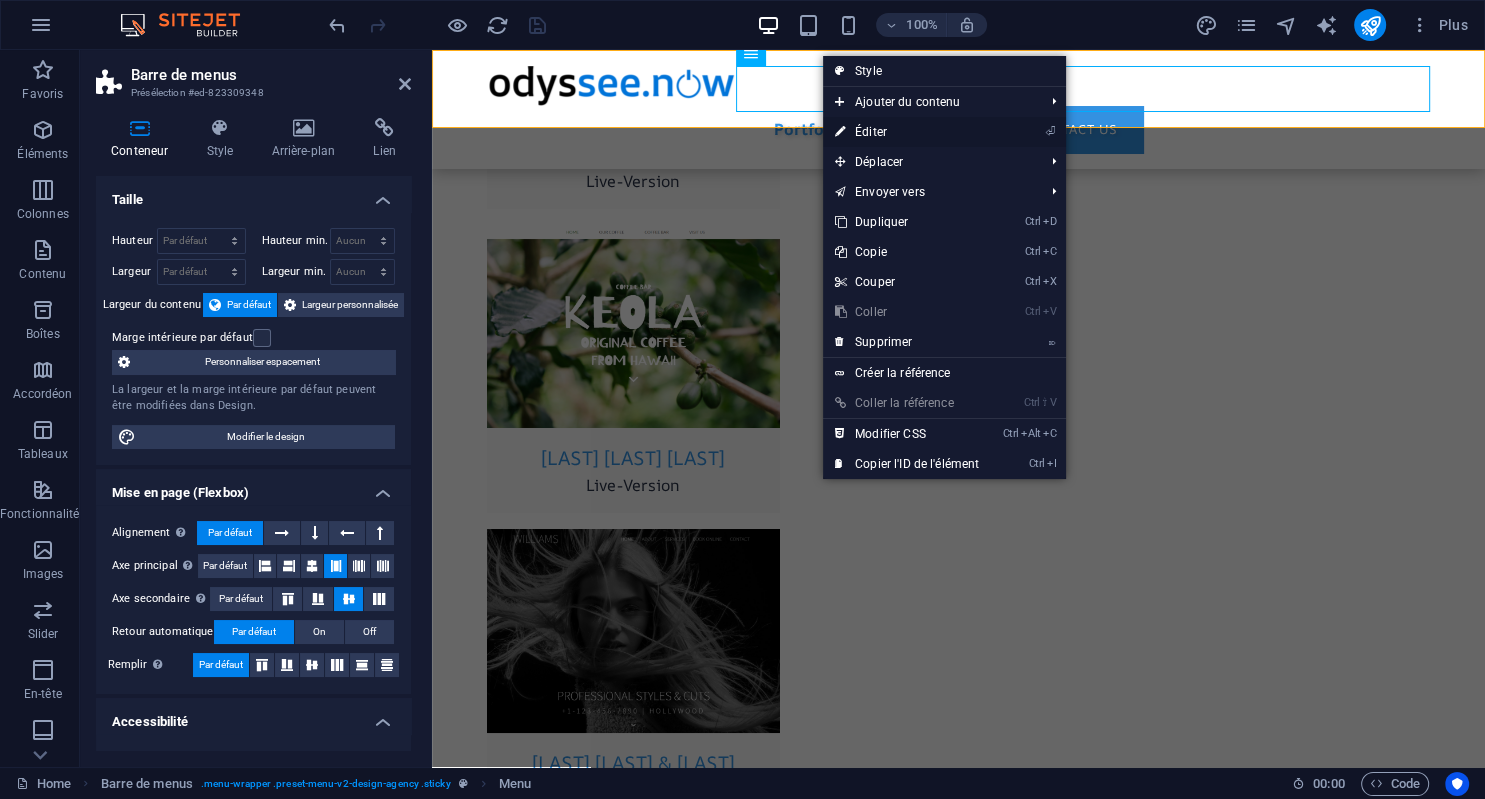 select on "px" 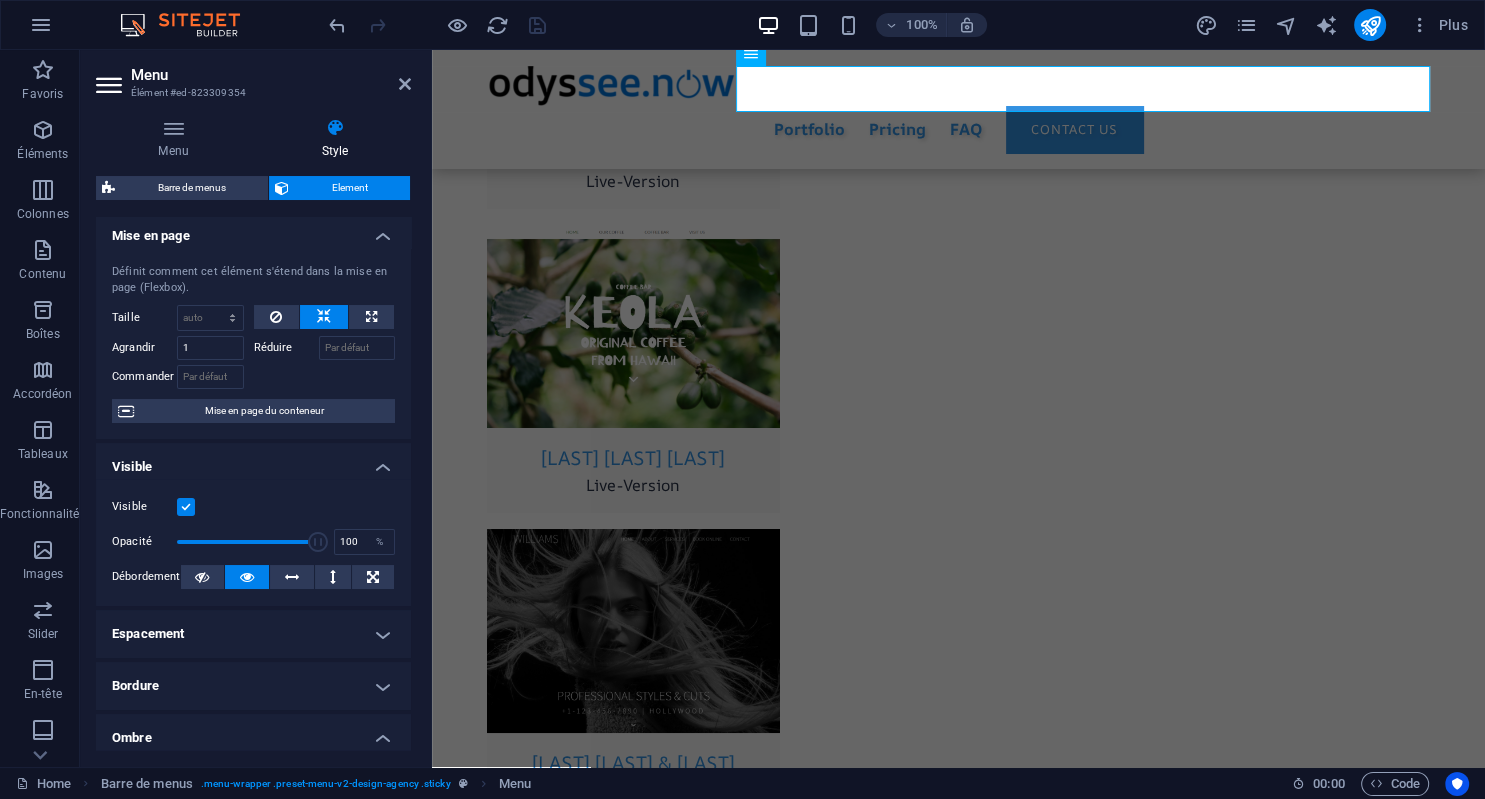 scroll, scrollTop: 0, scrollLeft: 0, axis: both 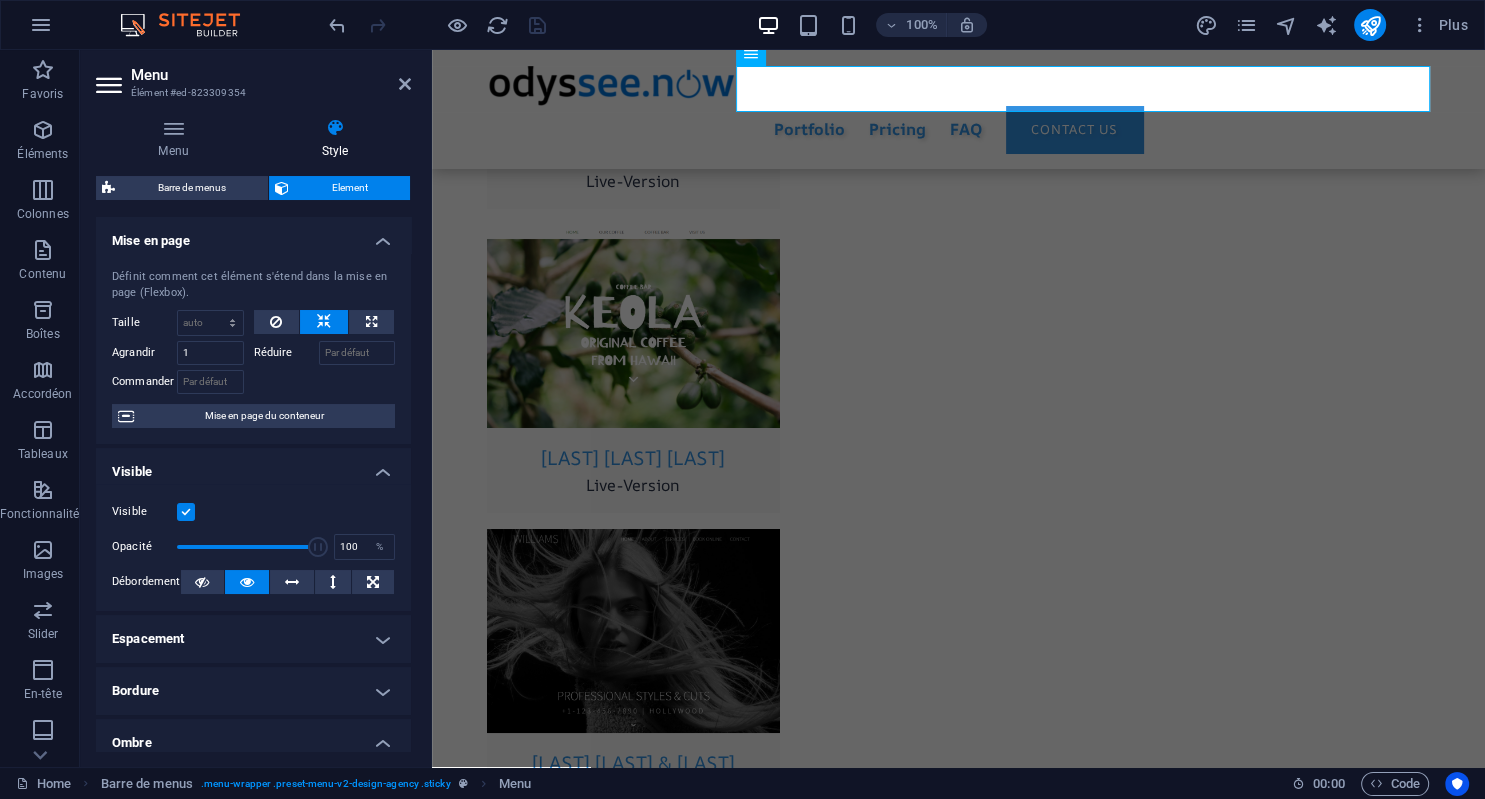 click on "Définit comment cet élément s'étend dans la mise en page (Flexbox). Taille Par défaut auto px % 1/1 1/2 1/3 1/4 1/5 1/6 1/7 1/8 1/9 1/10 Agrandir 1 Réduire Commander Mise en page du conteneur" at bounding box center (253, 348) 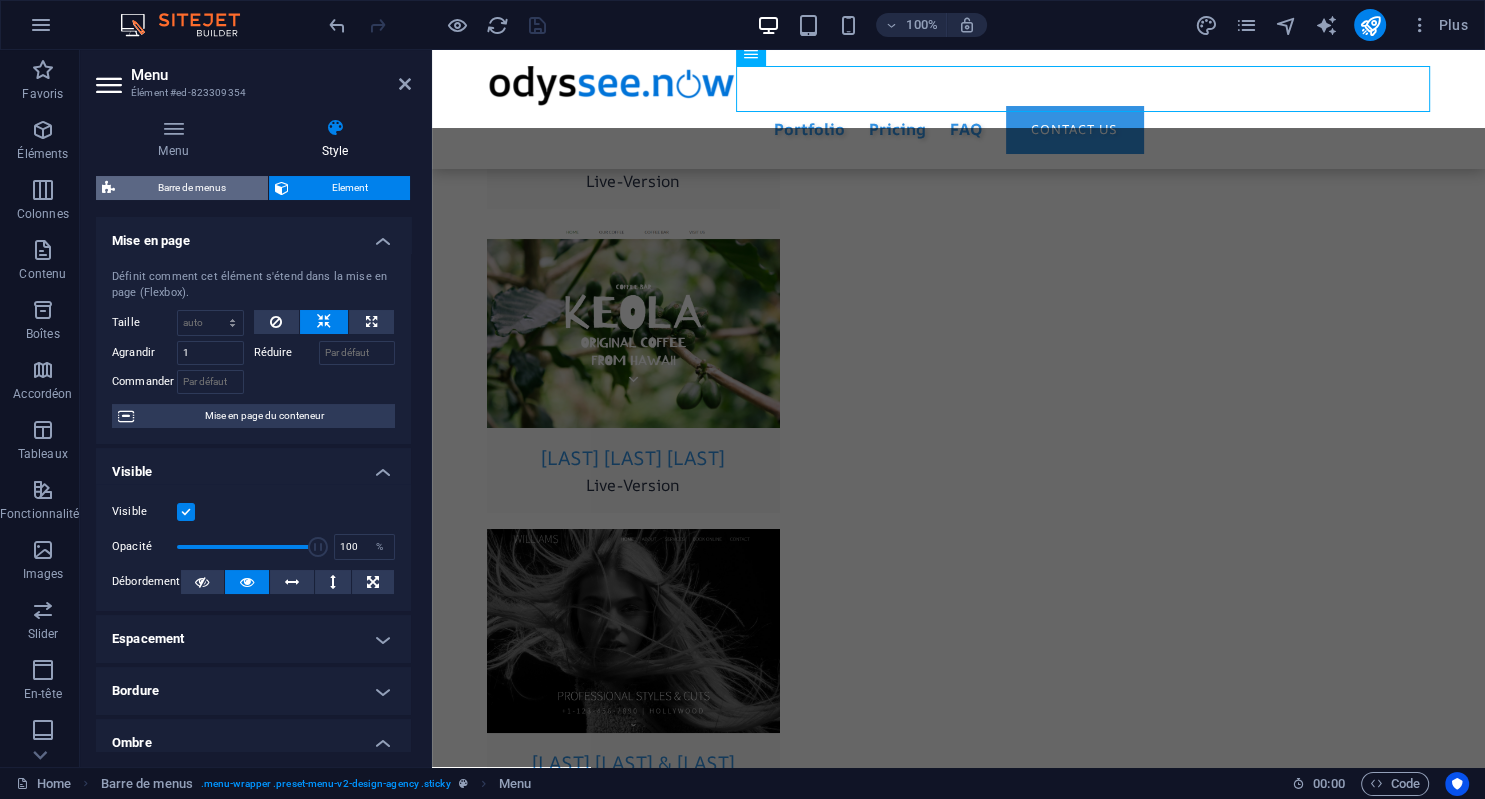 click on "Barre de menus" at bounding box center [191, 188] 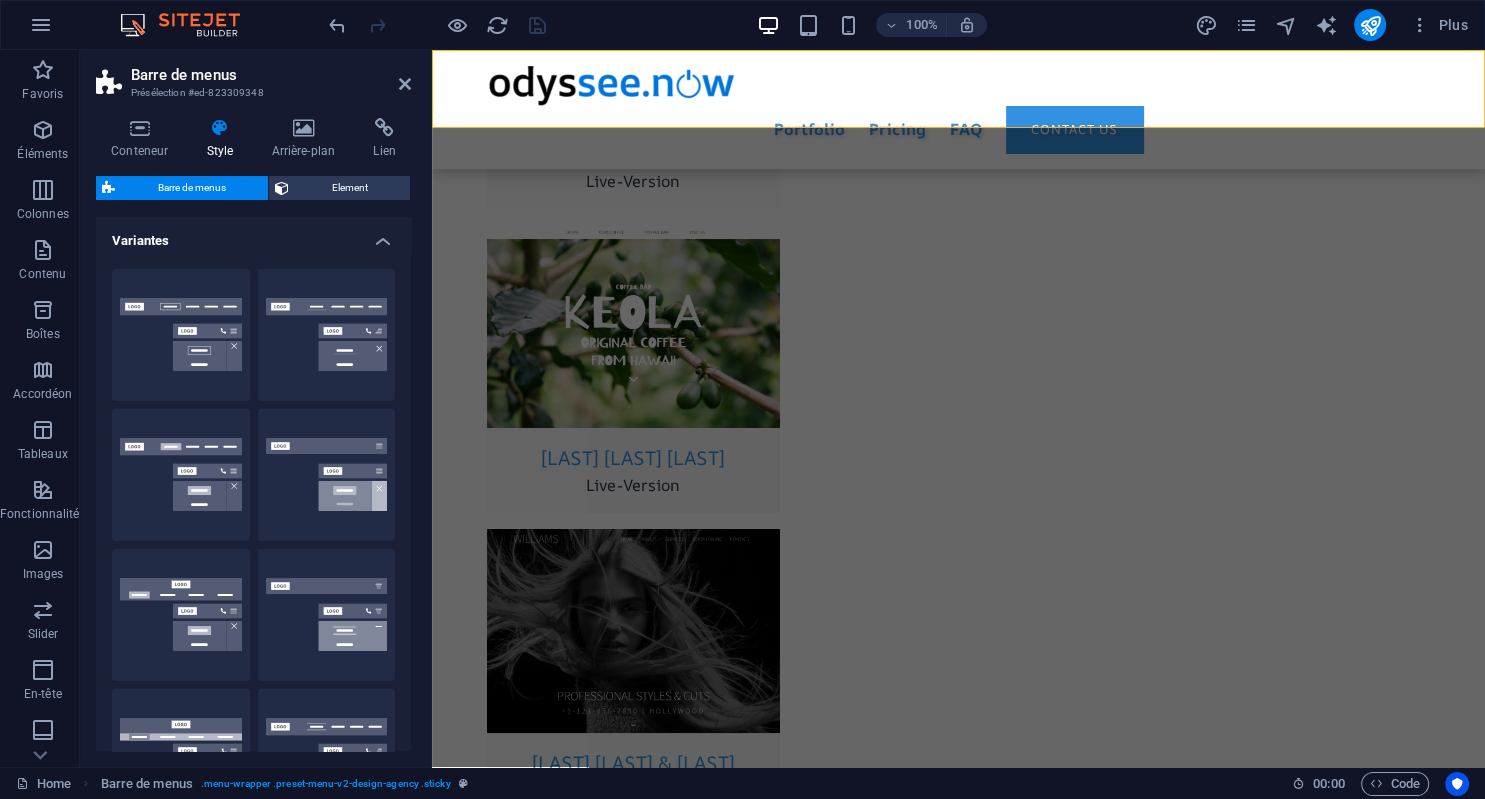 click on "Barre de menus" at bounding box center [191, 188] 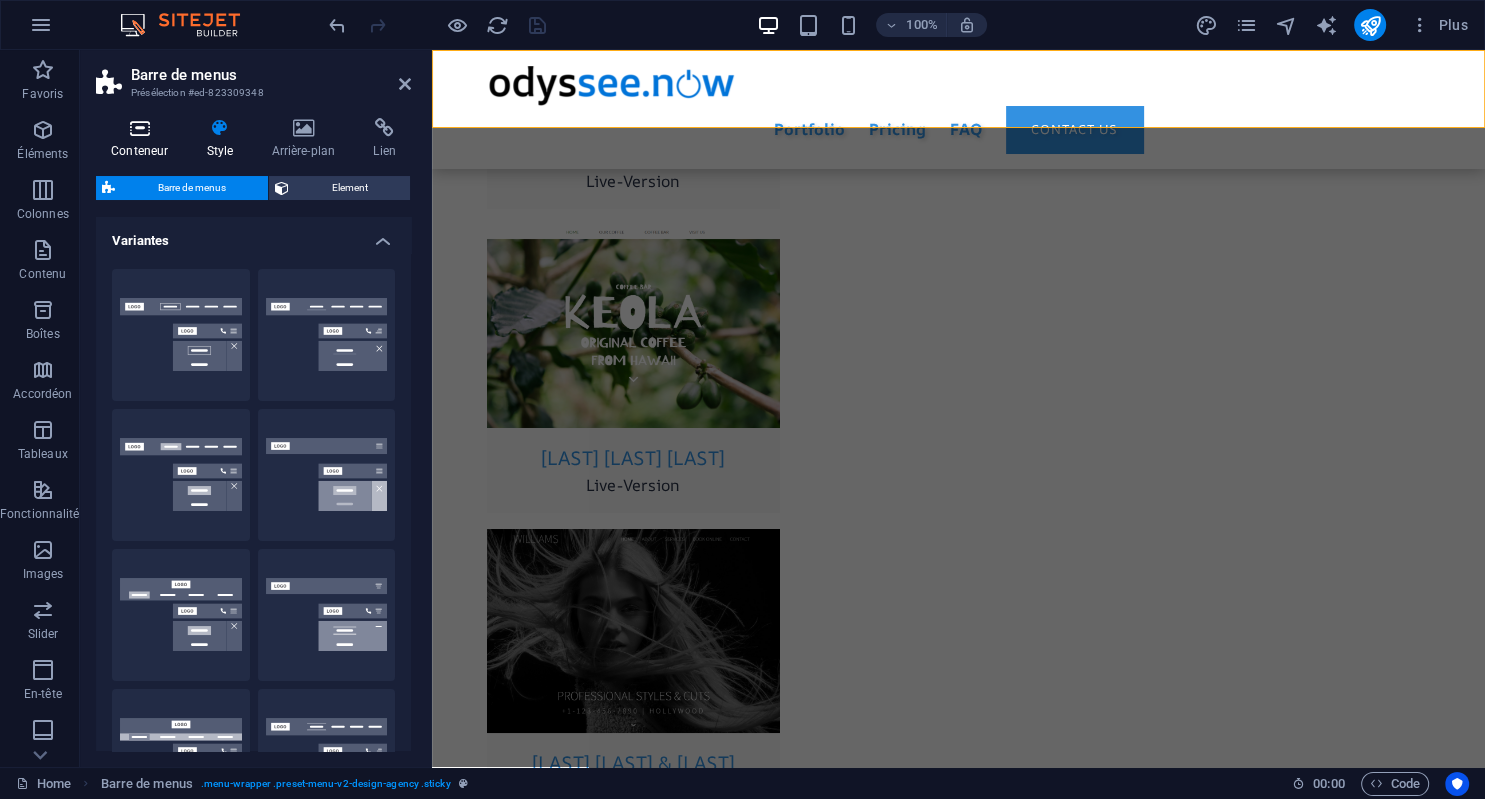 click on "Conteneur" at bounding box center (143, 139) 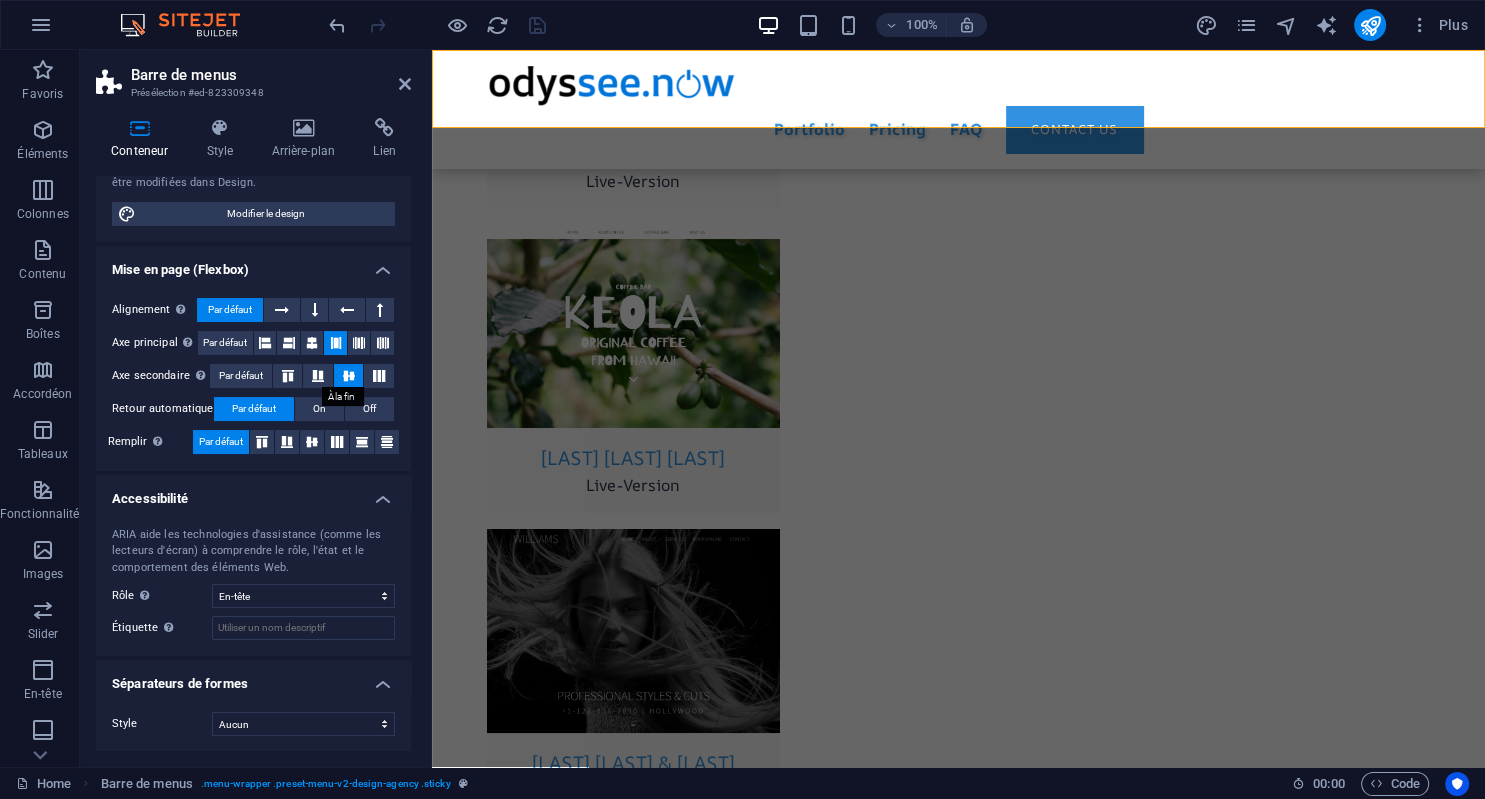 scroll, scrollTop: 0, scrollLeft: 0, axis: both 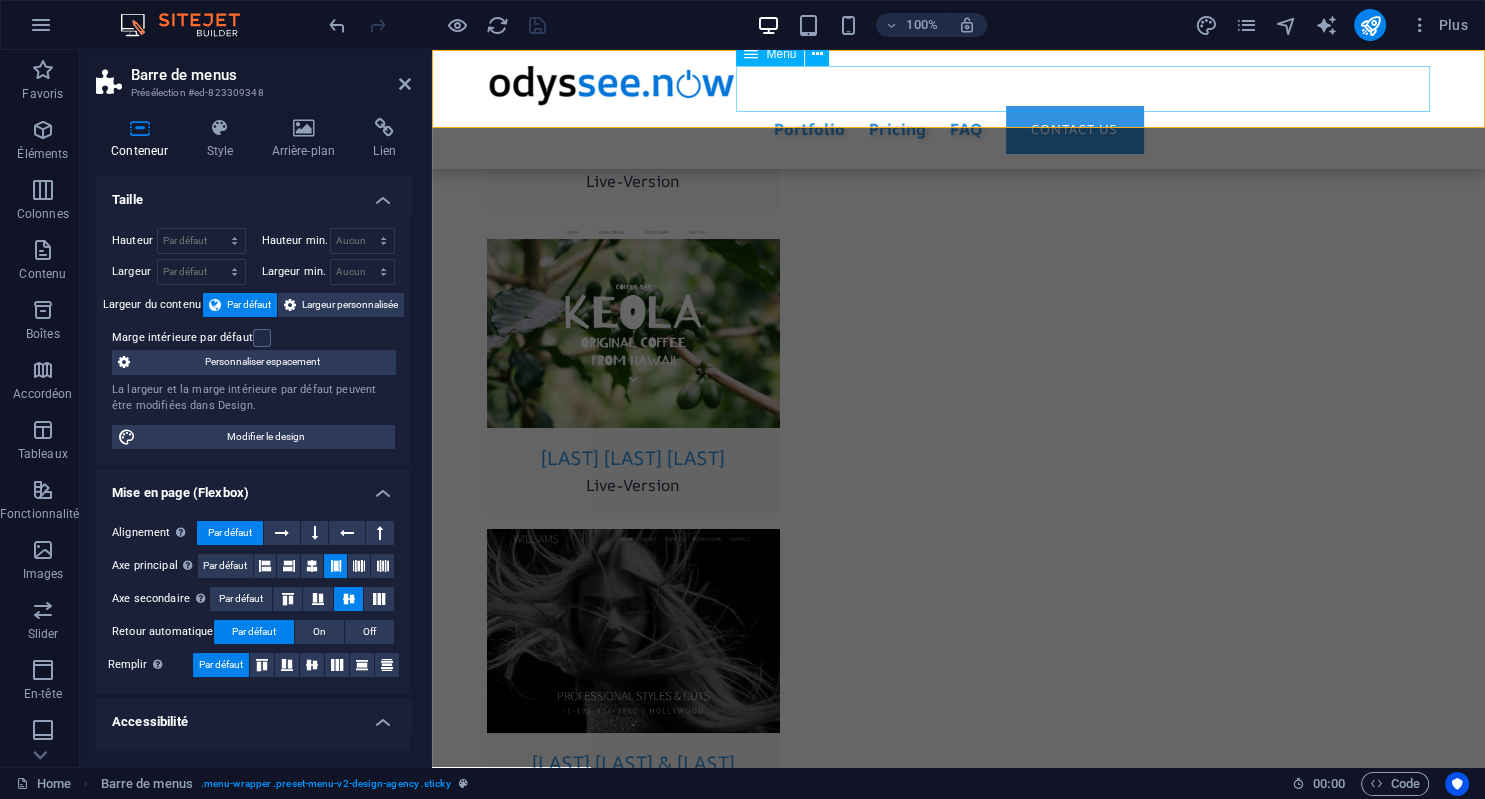 click on "Portfolio Pricing FAQ Contact us" at bounding box center [959, 129] 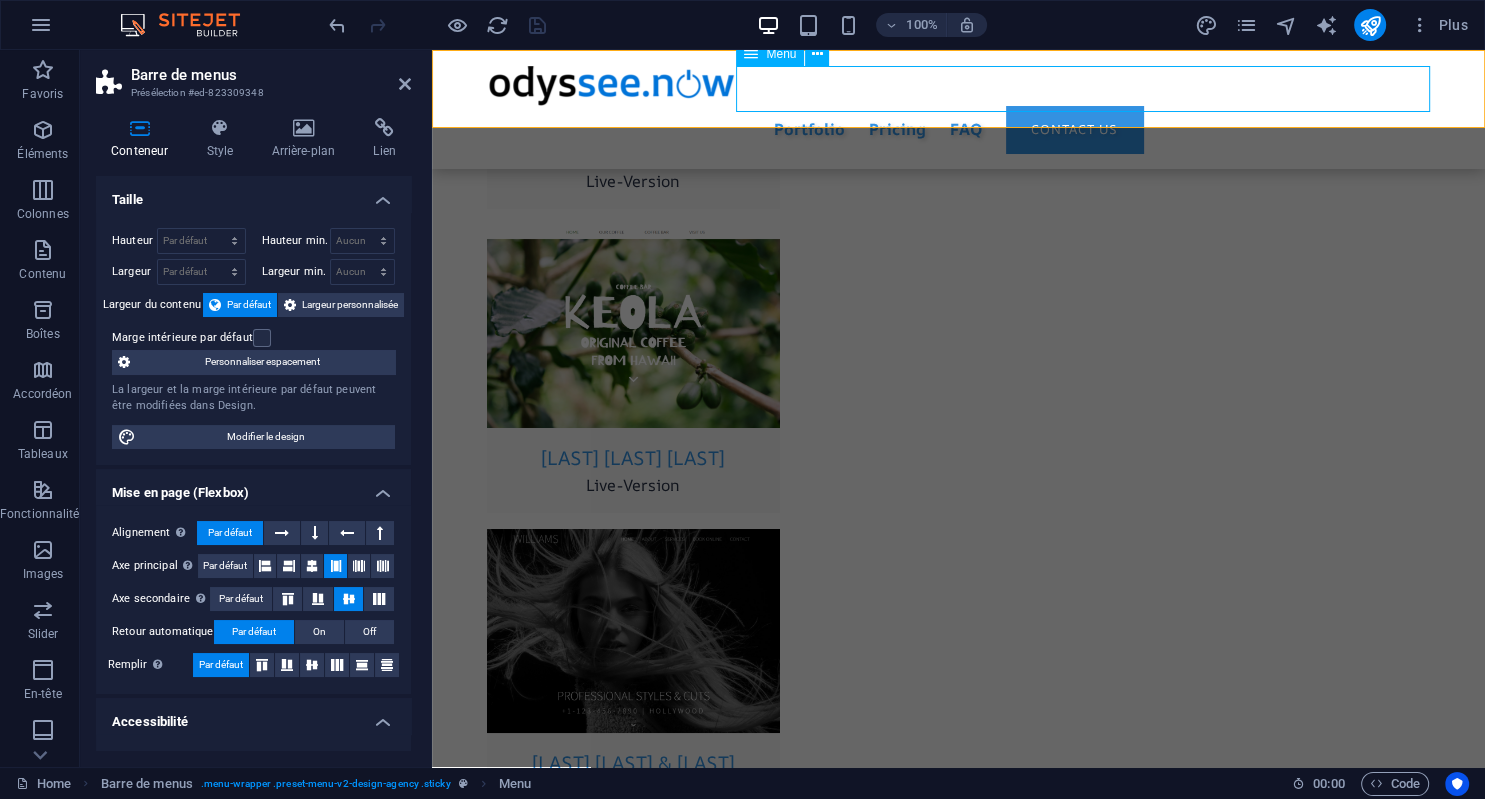 click on "Portfolio Pricing FAQ Contact us" at bounding box center (959, 129) 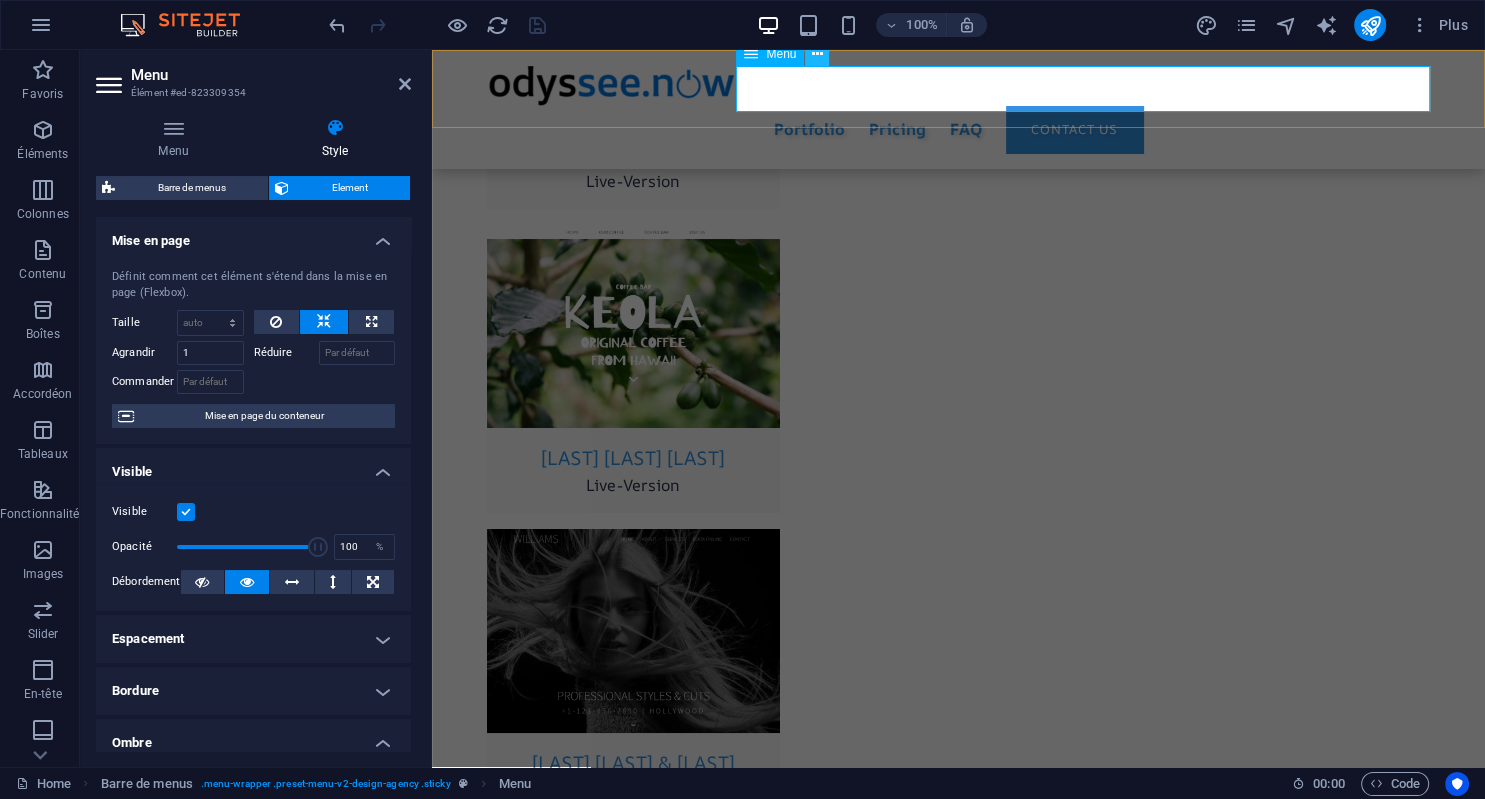 click at bounding box center [817, 54] 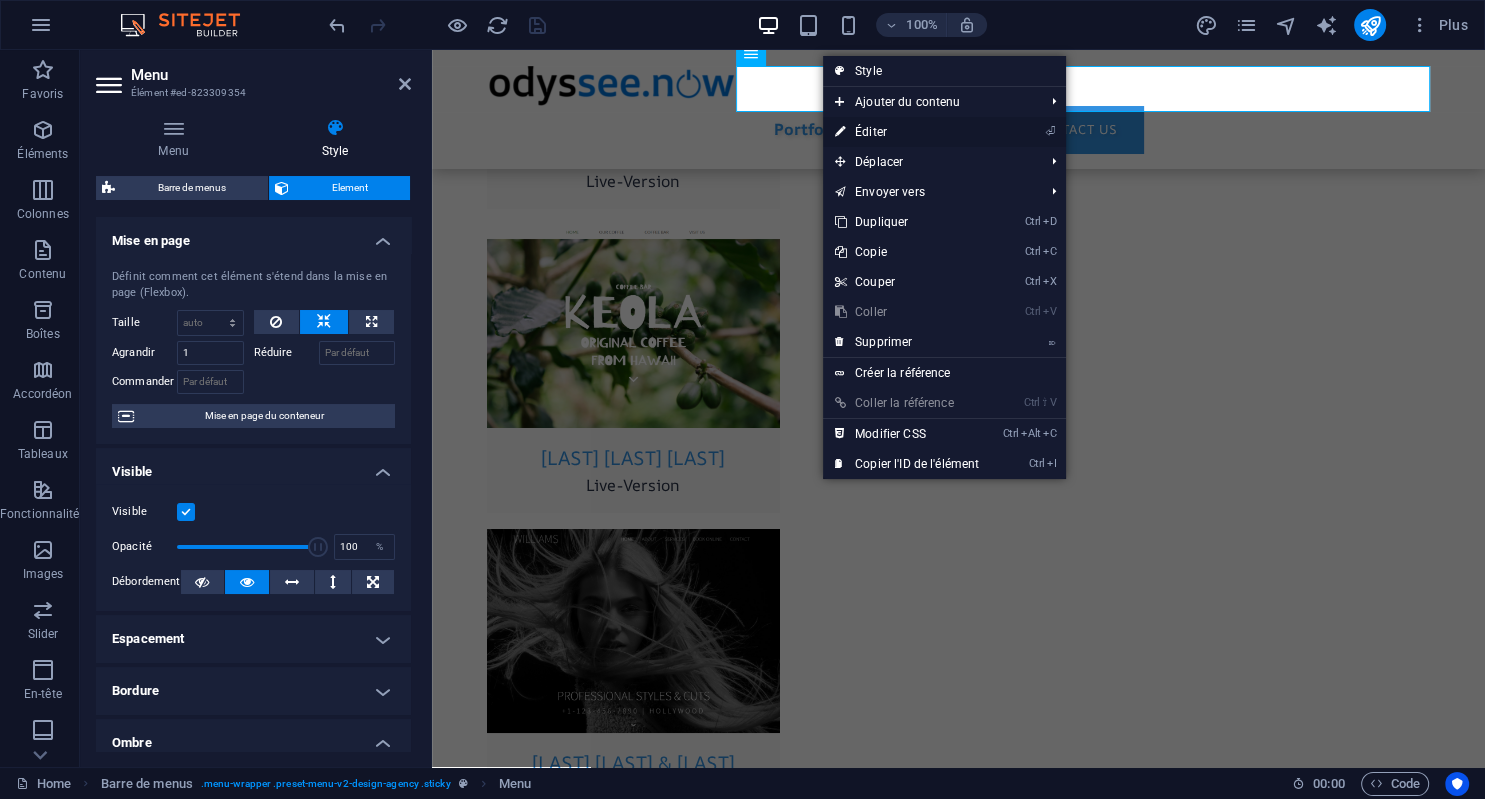 click on "⏎  Éditer" at bounding box center [907, 132] 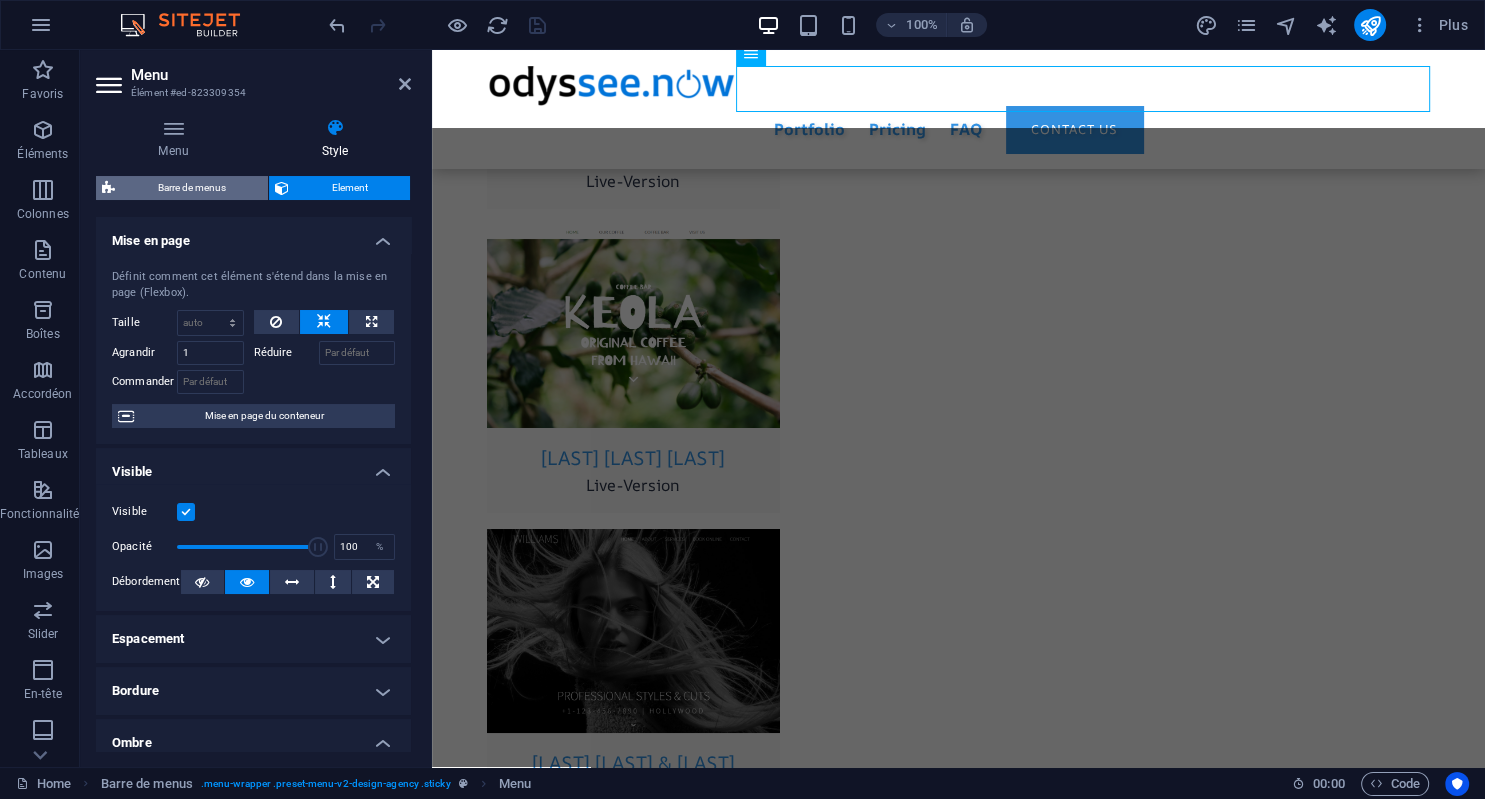 click on "Barre de menus" at bounding box center [191, 188] 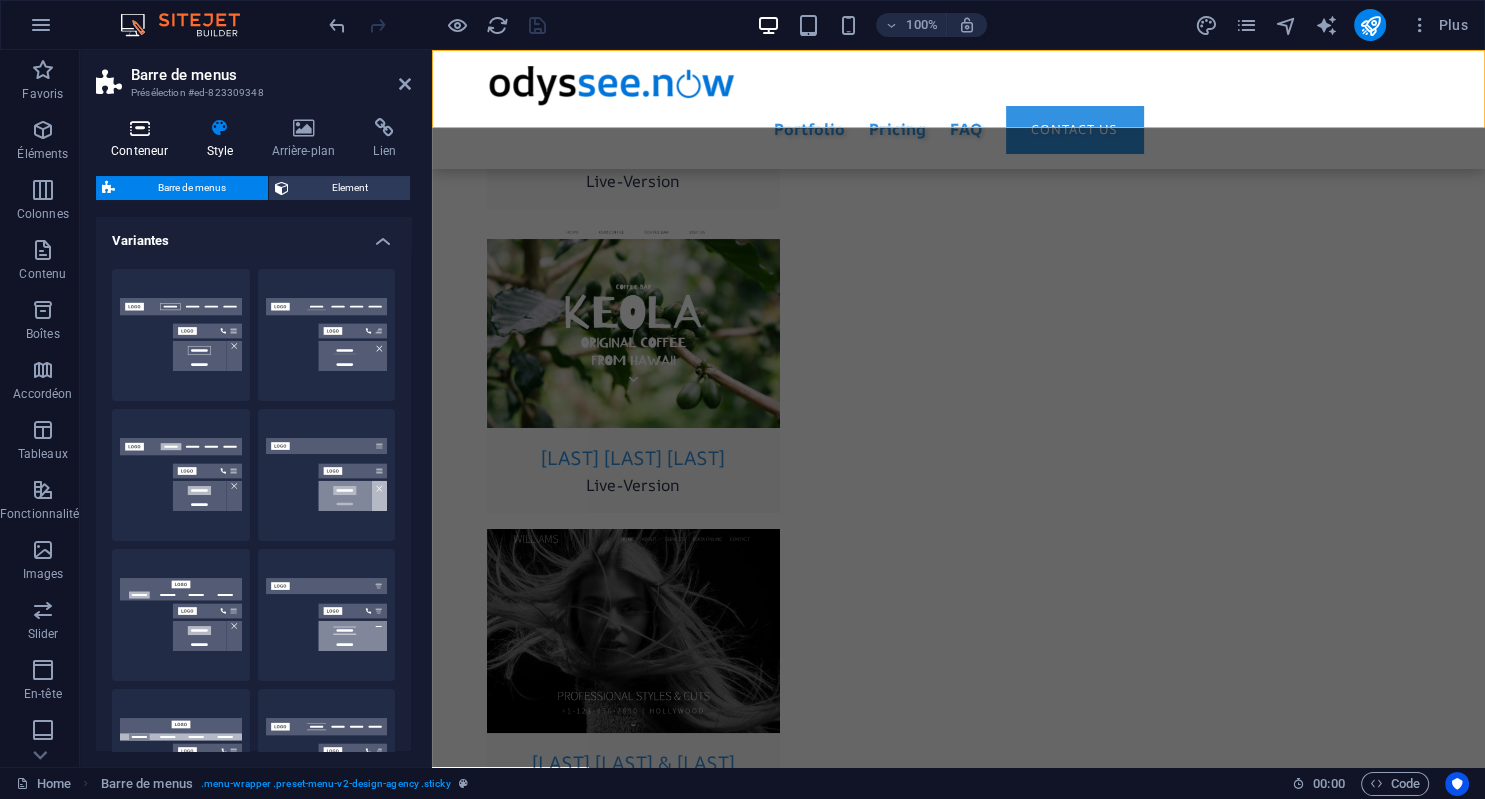 click on "Conteneur" at bounding box center [143, 139] 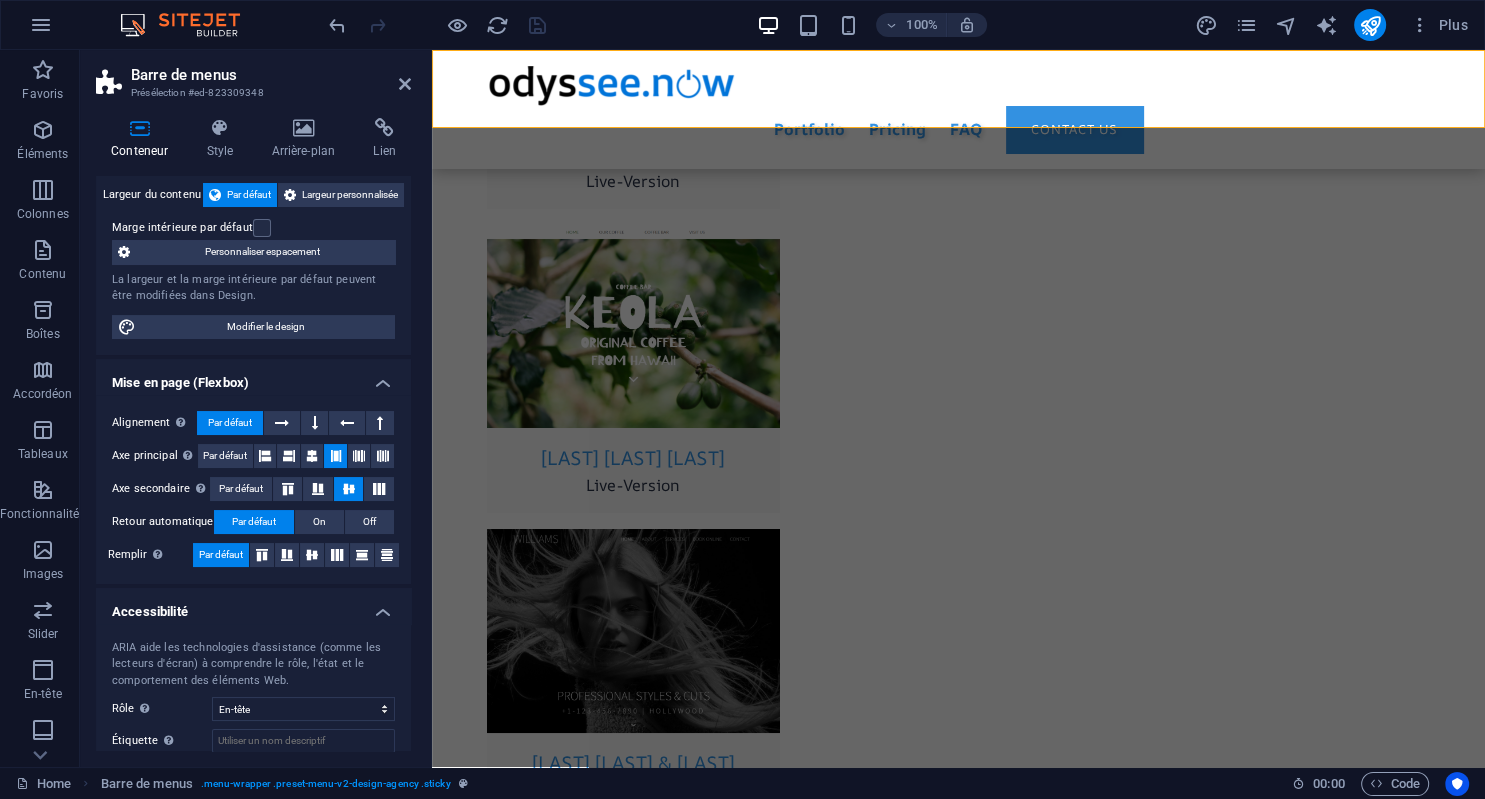 scroll, scrollTop: 223, scrollLeft: 0, axis: vertical 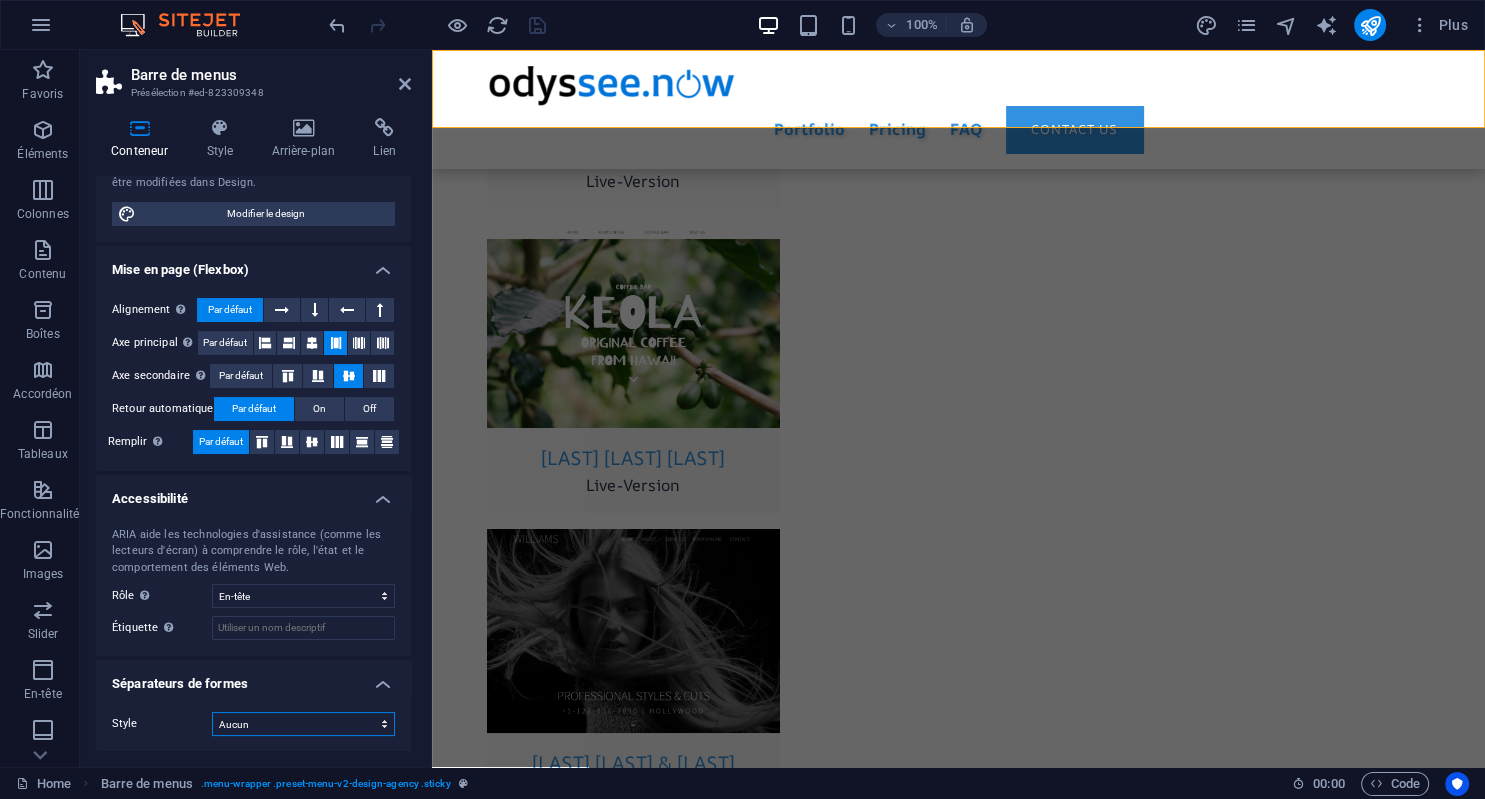 click on "Aucun Triangle Carré Diagonale Polygone 1 Polygone 2 Zigzag Plusieurs zigzags Vagues Plusieurs vagues Demi-cercle Rond Cercle avec ombre Immeubles Hexagones Clouds Plusieurs nuages Éventail Pyramides Livre Gouttes de peinture Flammes Papier déchiqueté Flèche" at bounding box center (303, 724) 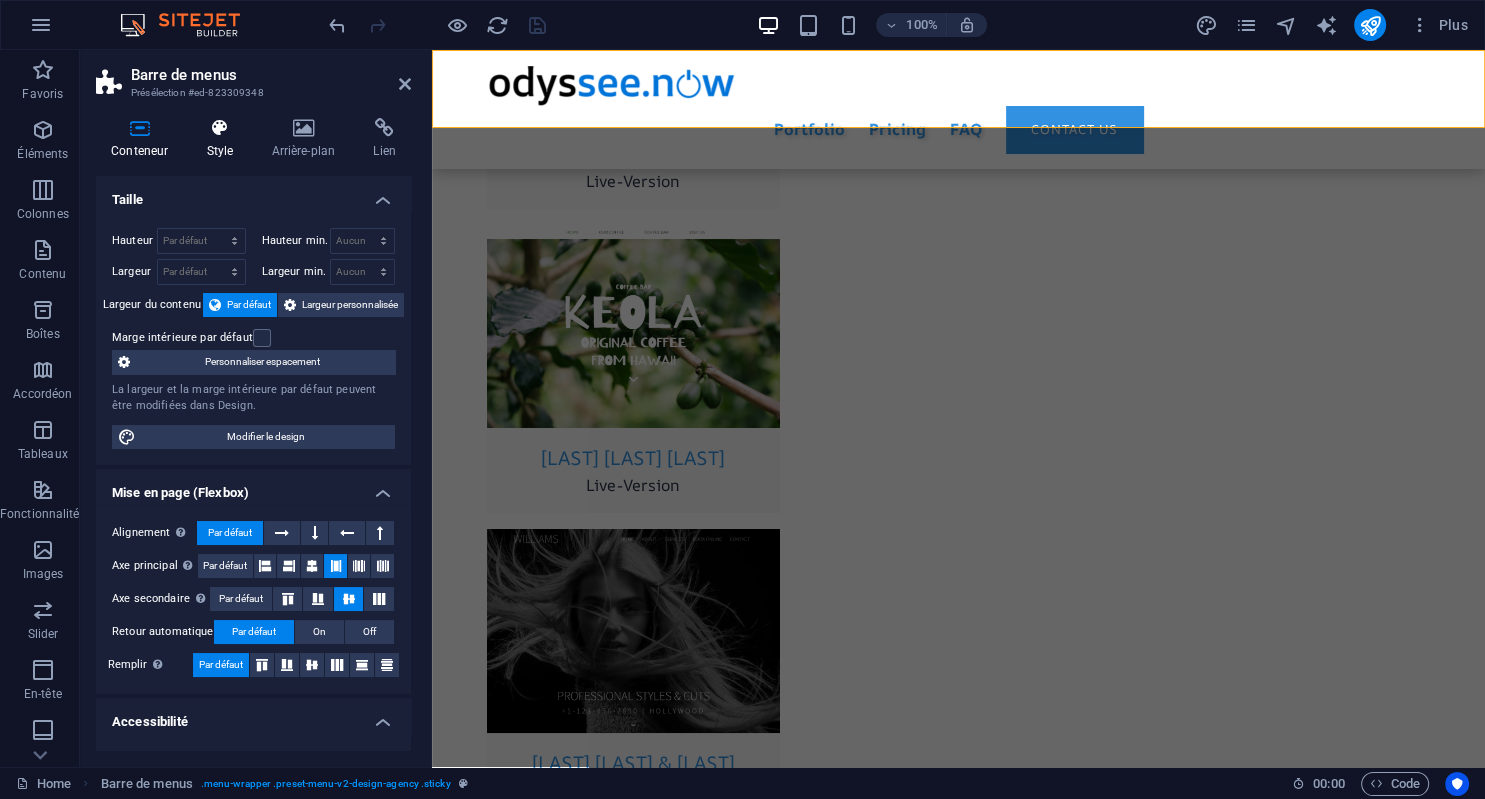 click at bounding box center (219, 128) 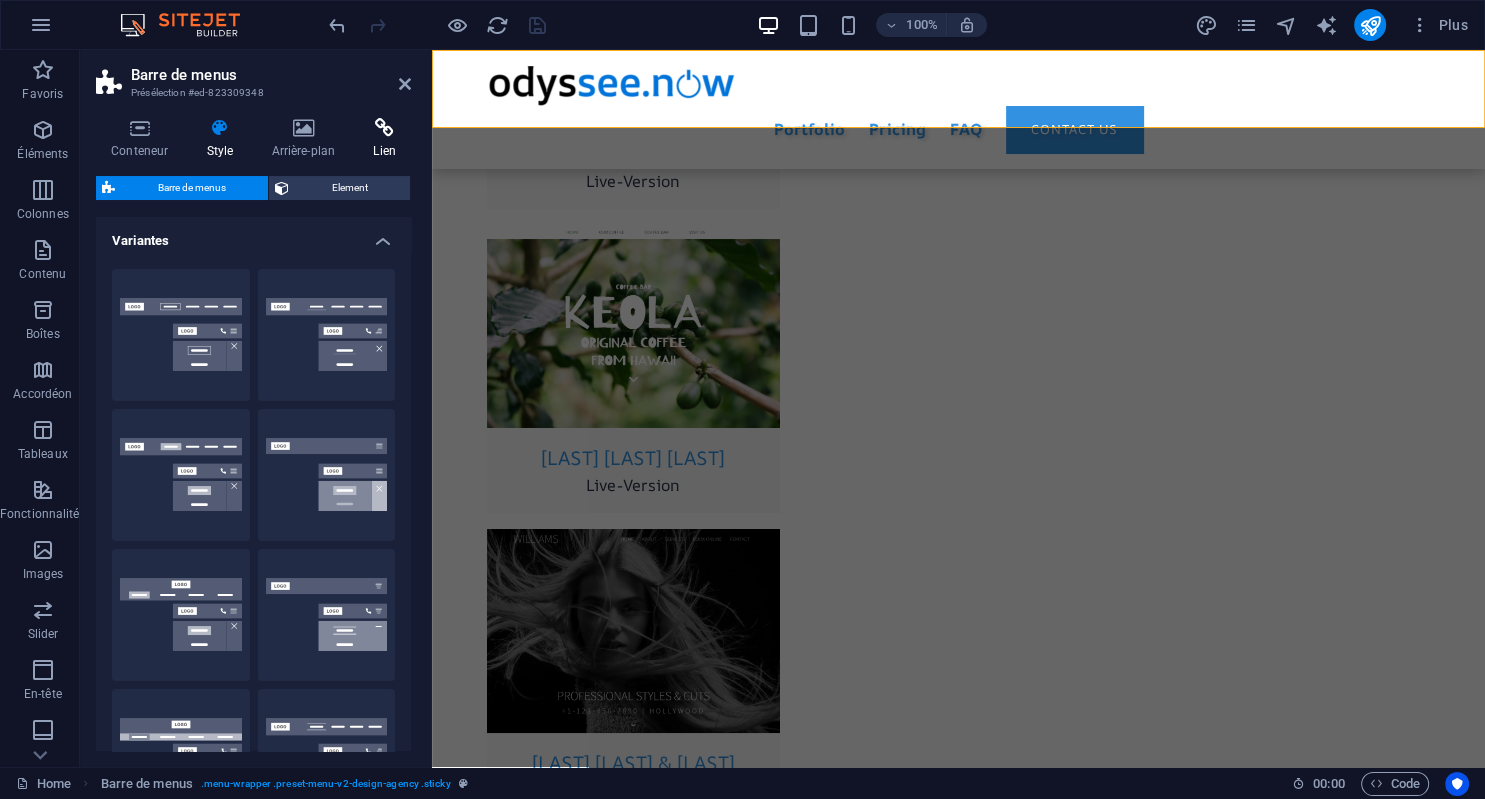 drag, startPoint x: 366, startPoint y: 202, endPoint x: 382, endPoint y: 158, distance: 46.818798 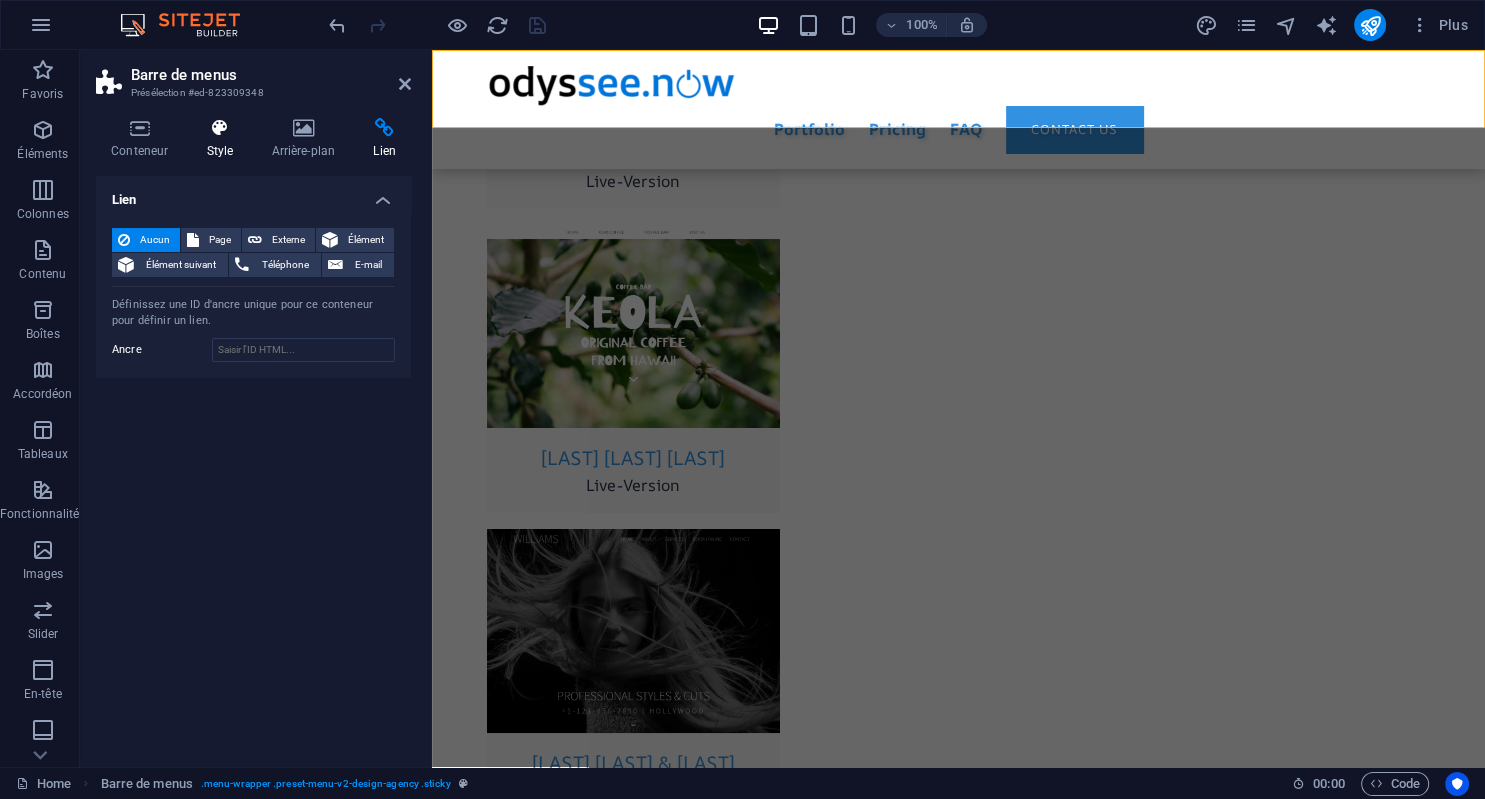 click on "Style" at bounding box center (223, 139) 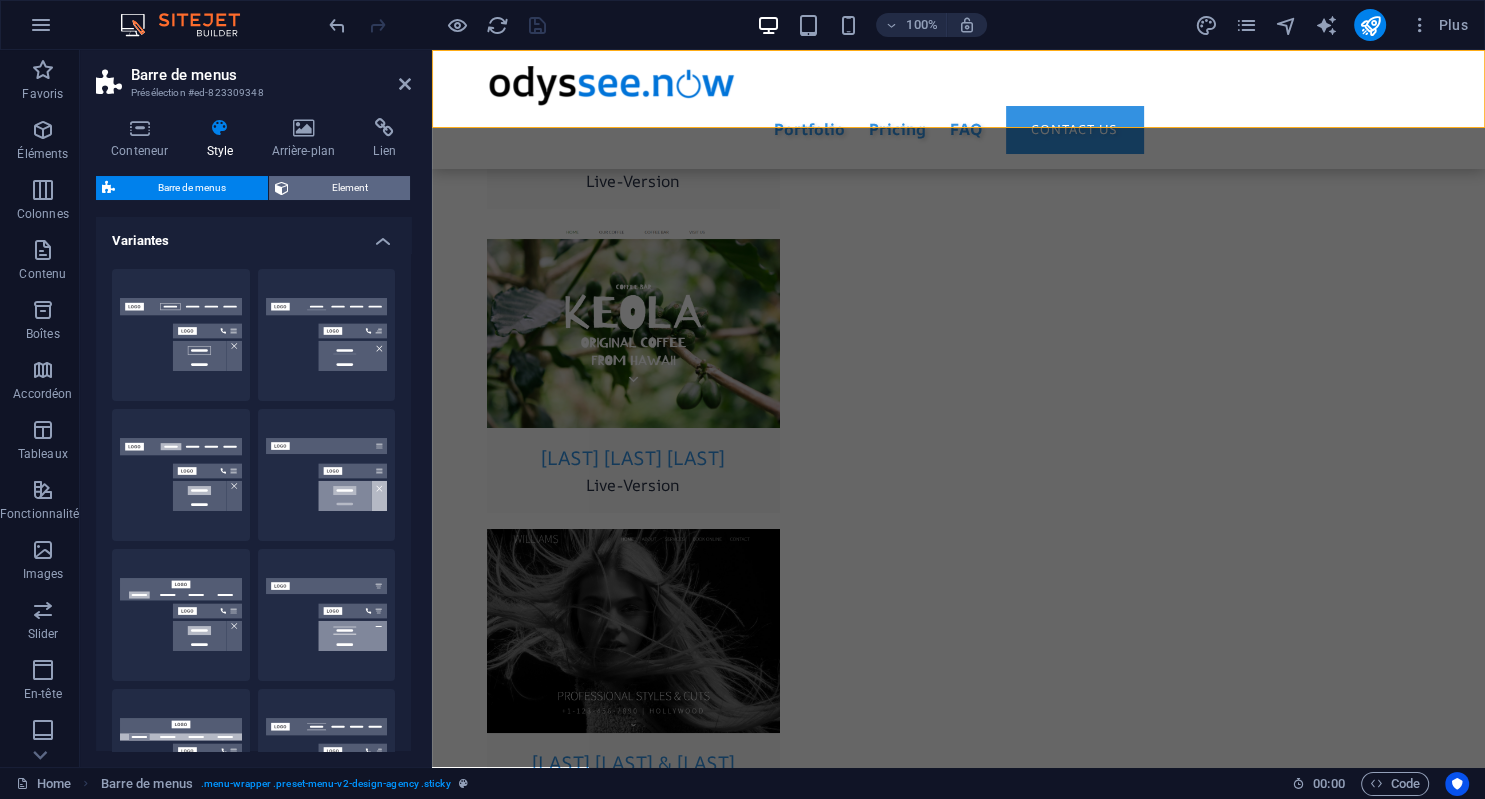 click on "Element" at bounding box center [349, 188] 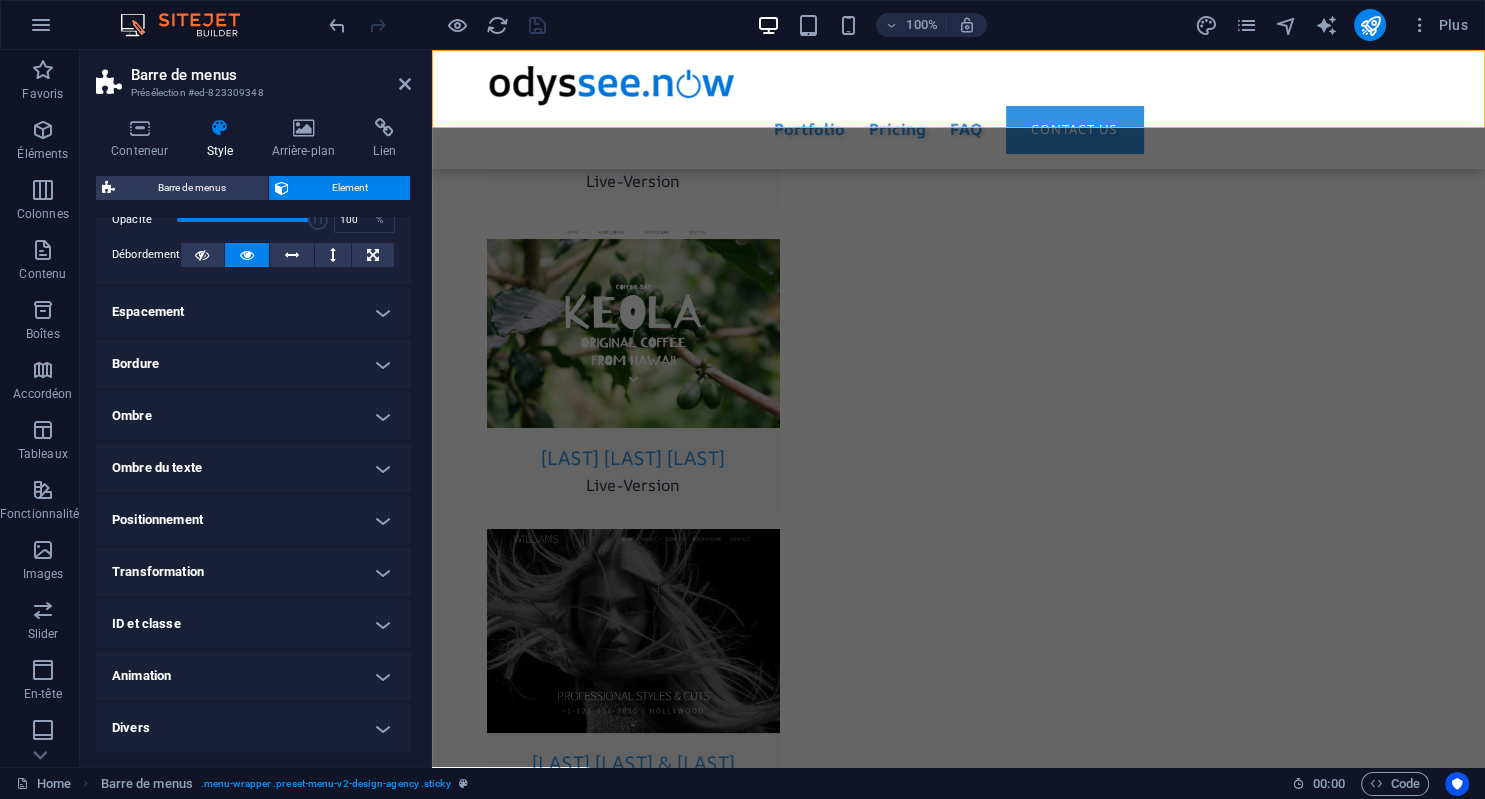 scroll, scrollTop: 0, scrollLeft: 0, axis: both 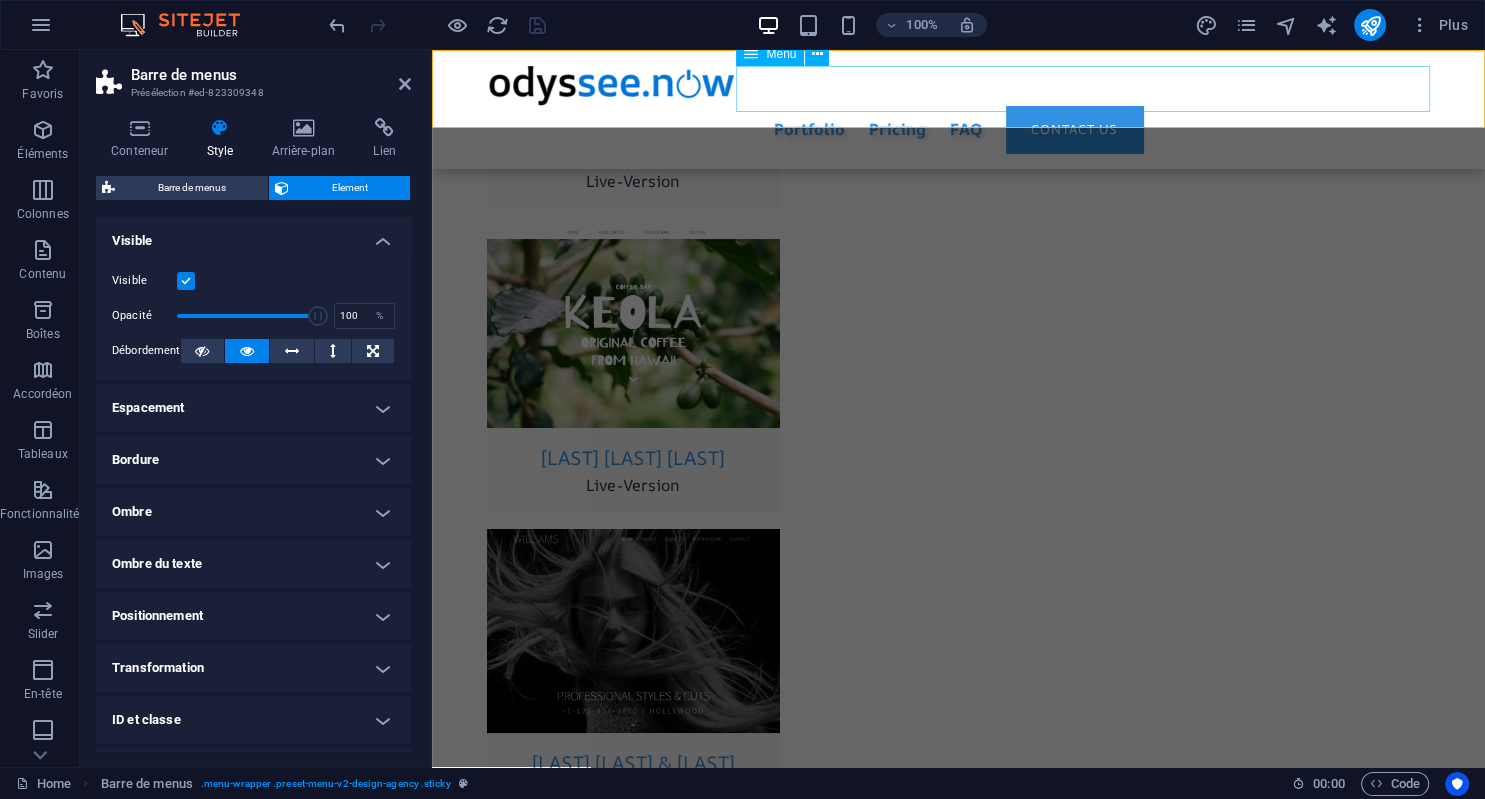 click on "Portfolio Pricing FAQ Contact us" at bounding box center [959, 129] 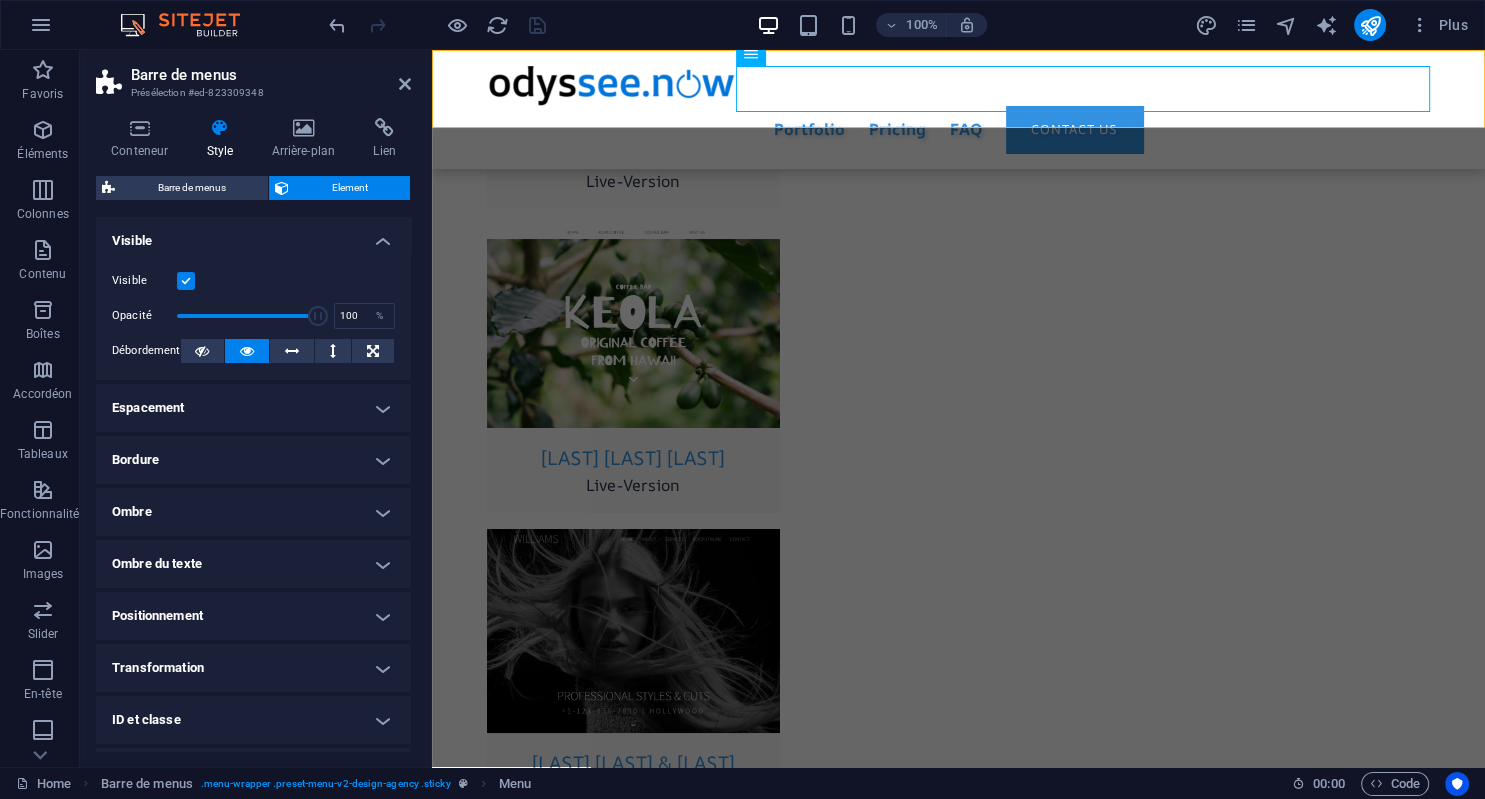 click on "100% Plus" at bounding box center (742, 25) 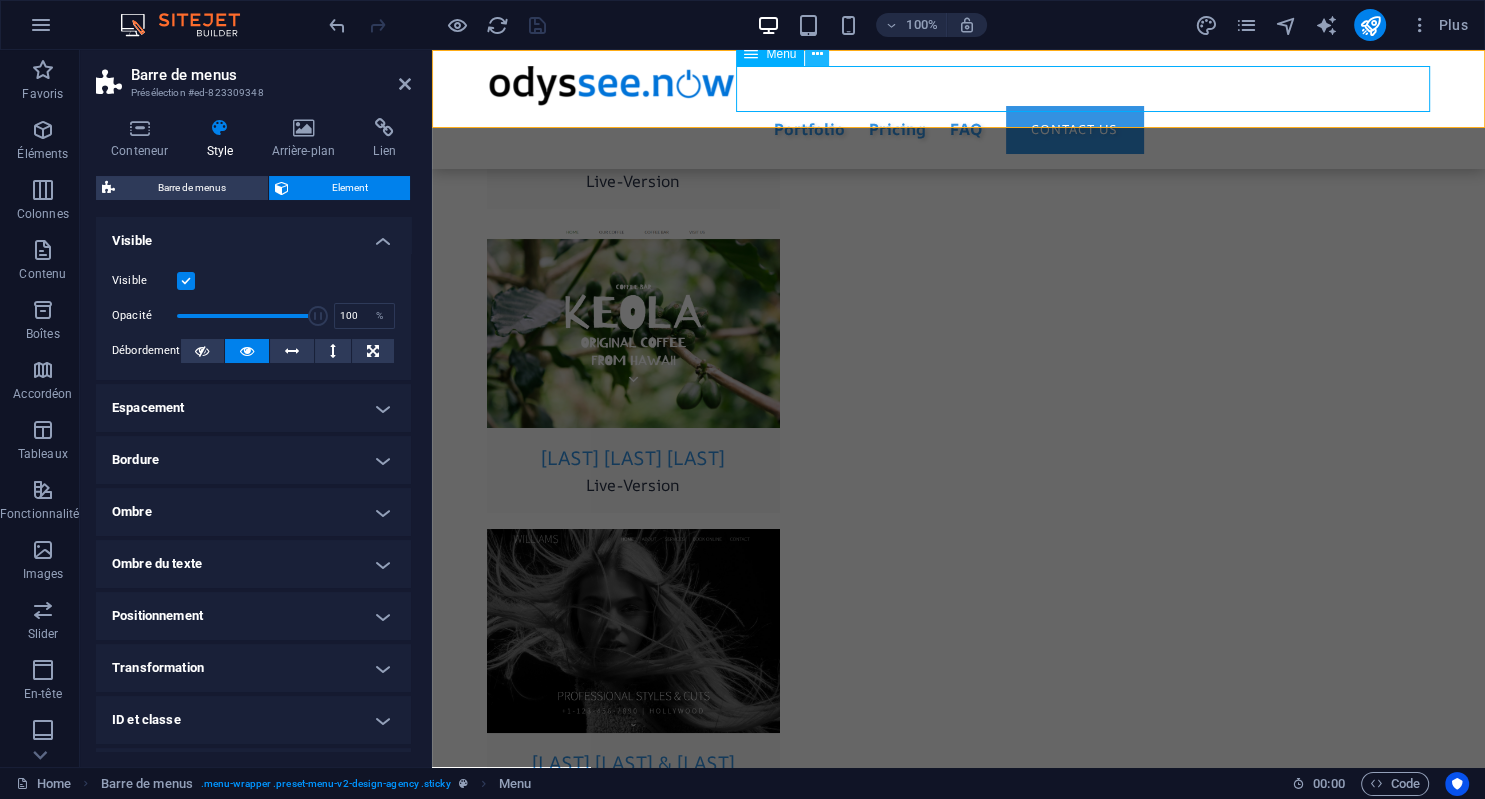click at bounding box center [817, 54] 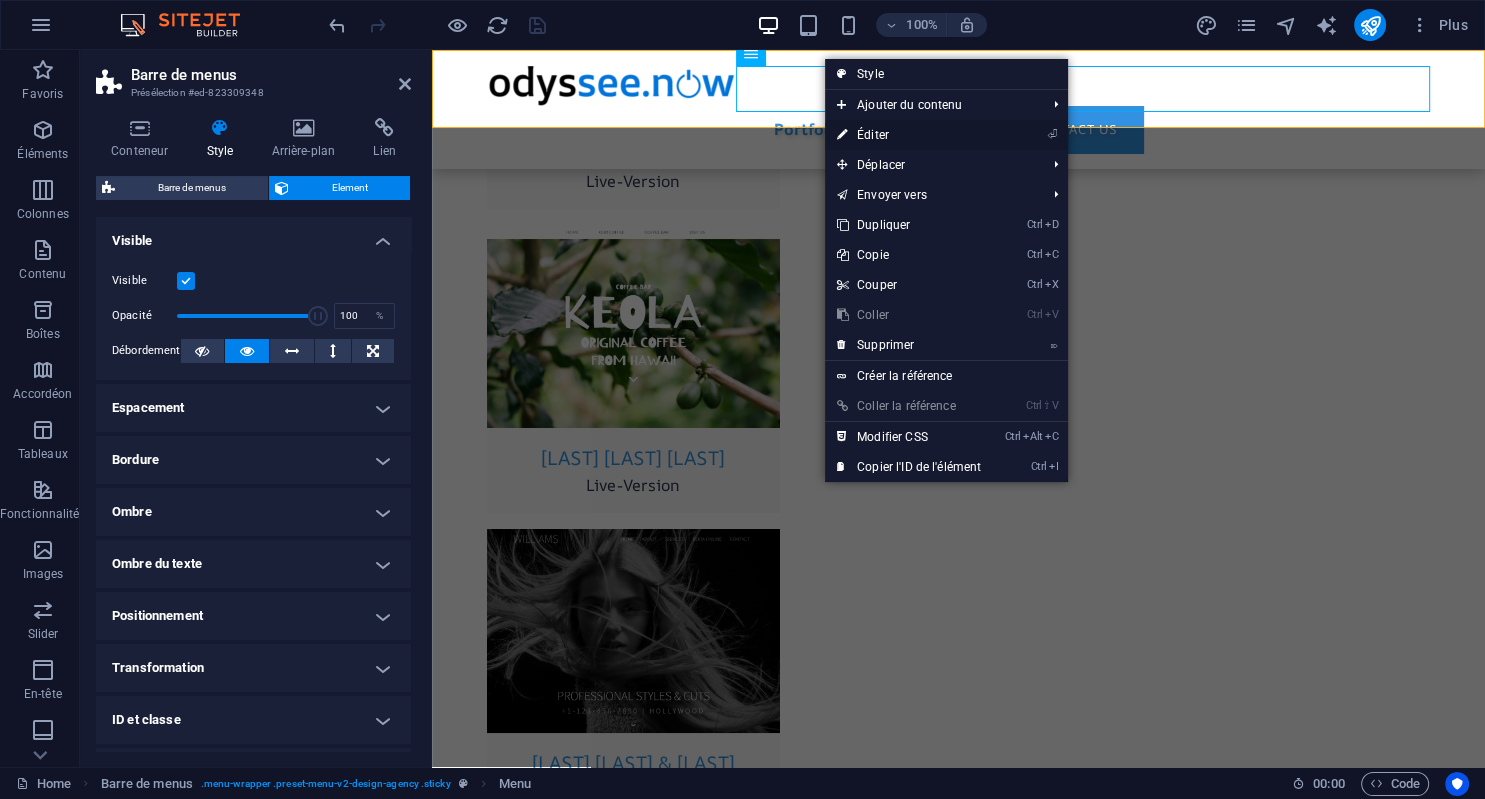 click on "⏎  Éditer" at bounding box center (909, 135) 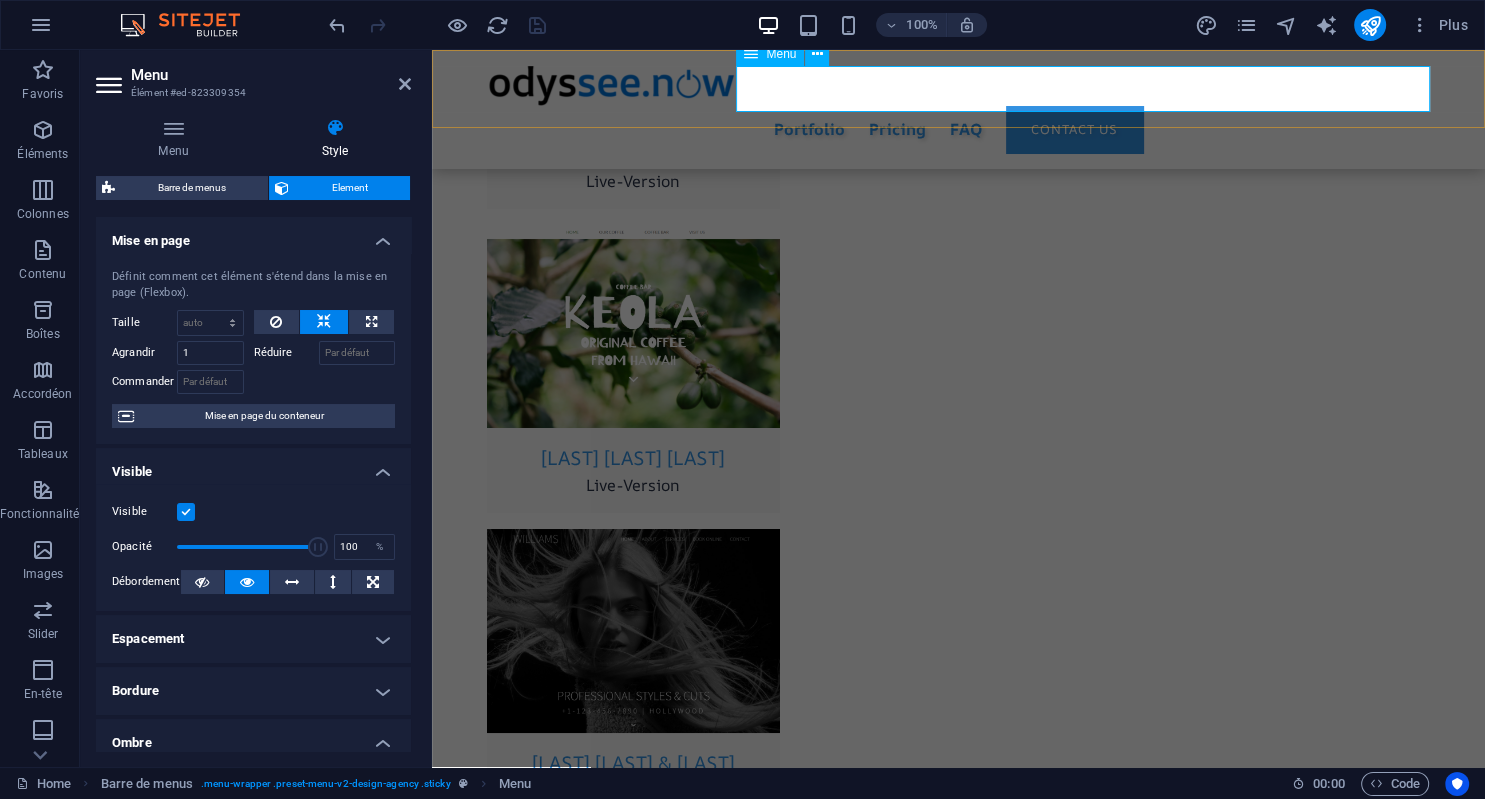 click on "Portfolio Pricing FAQ Contact us" at bounding box center (959, 129) 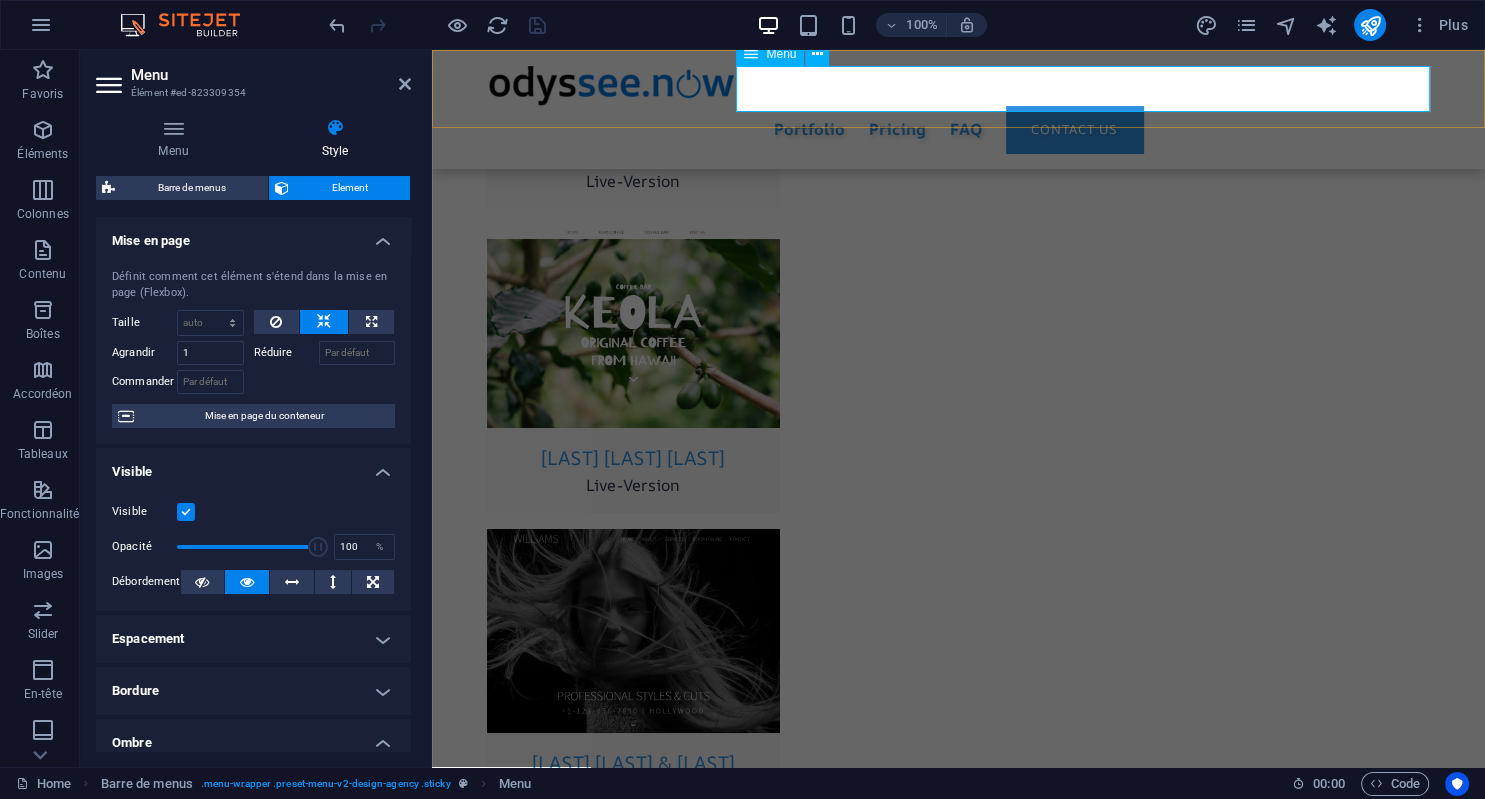 click on "Portfolio Pricing FAQ Contact us" at bounding box center [959, 129] 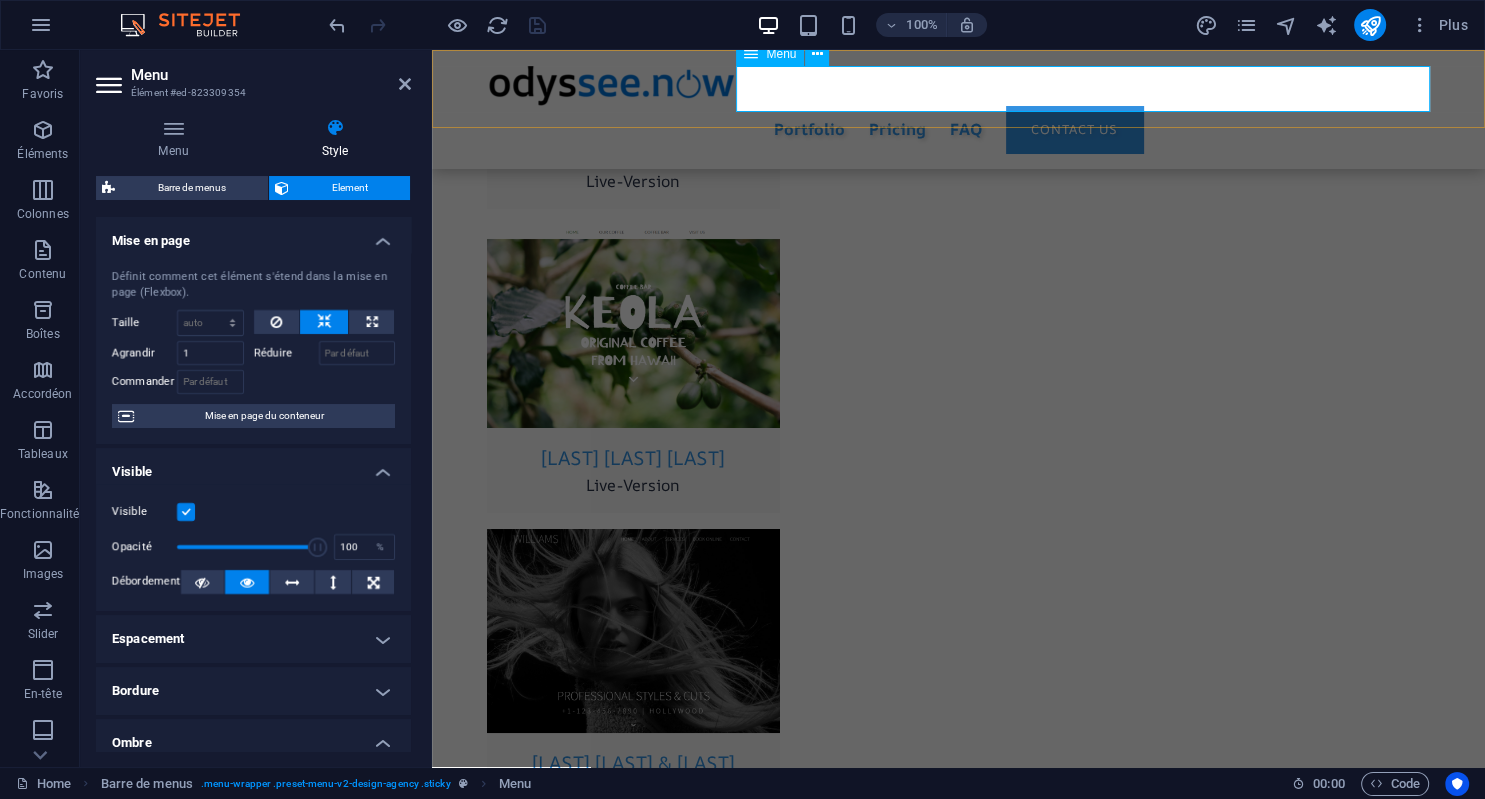 click on "Portfolio Pricing FAQ Contact us" at bounding box center [959, 129] 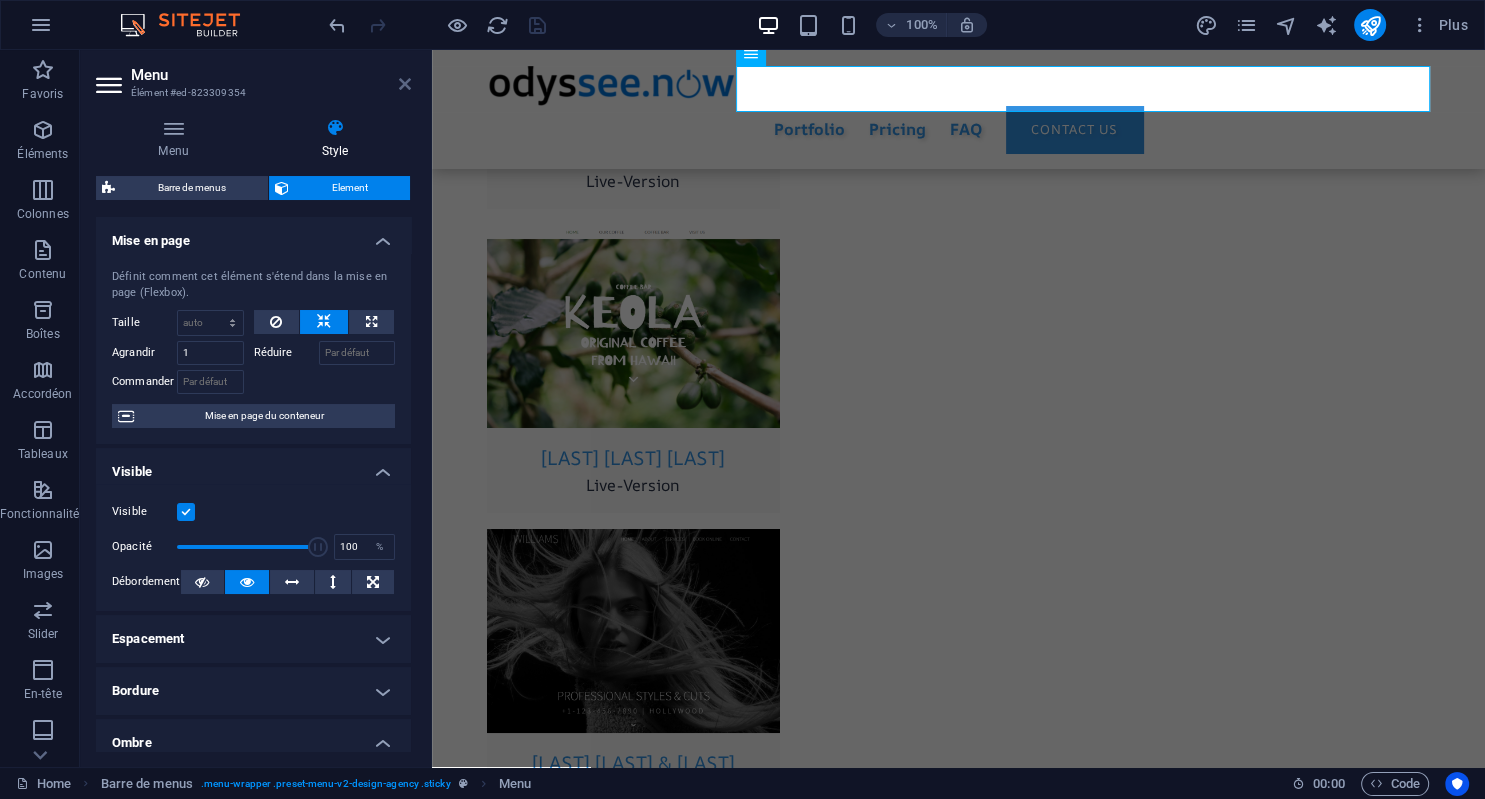 click at bounding box center (405, 84) 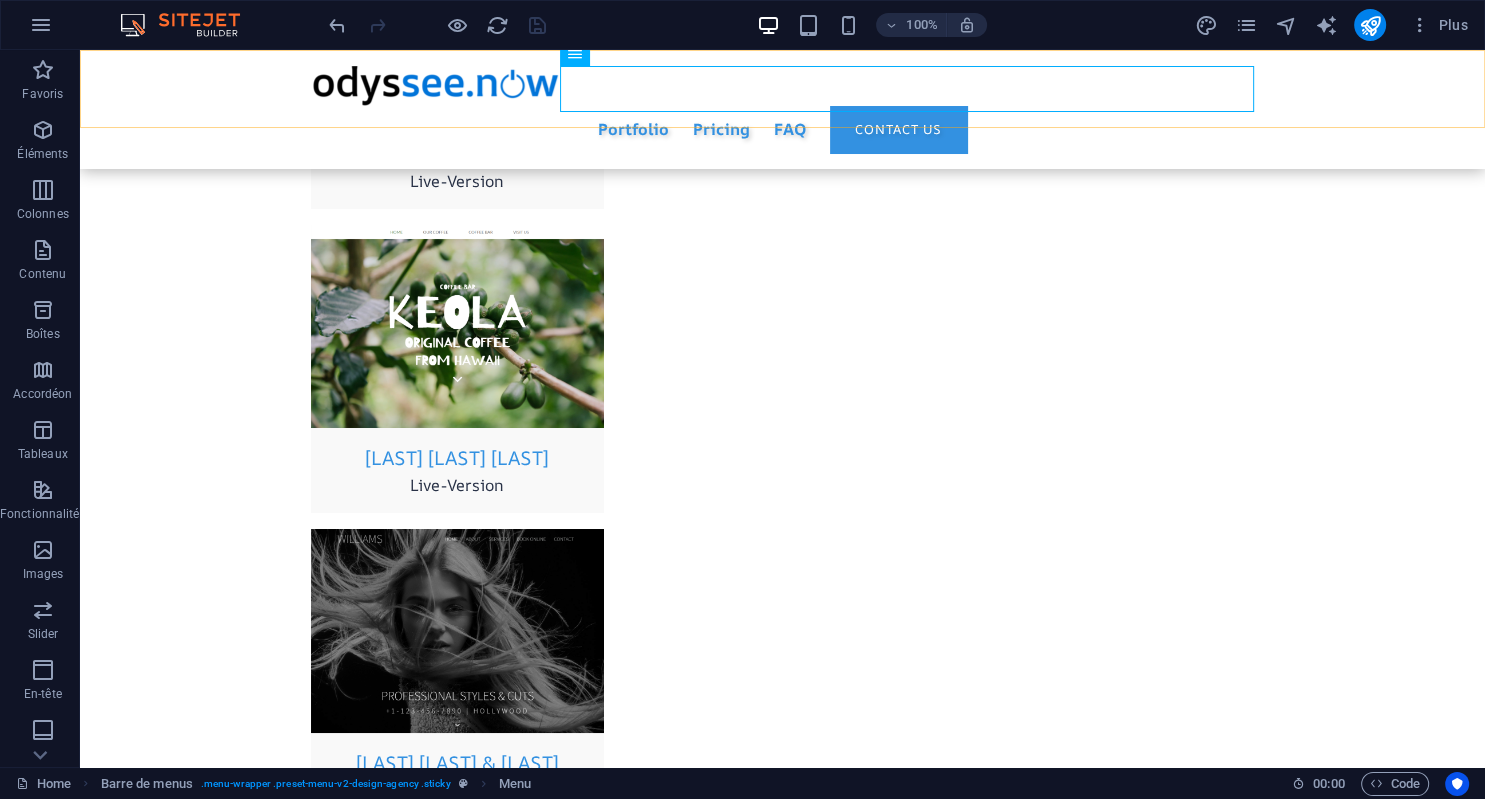 click on "Portfolio Pricing FAQ Contact us" at bounding box center (782, 109) 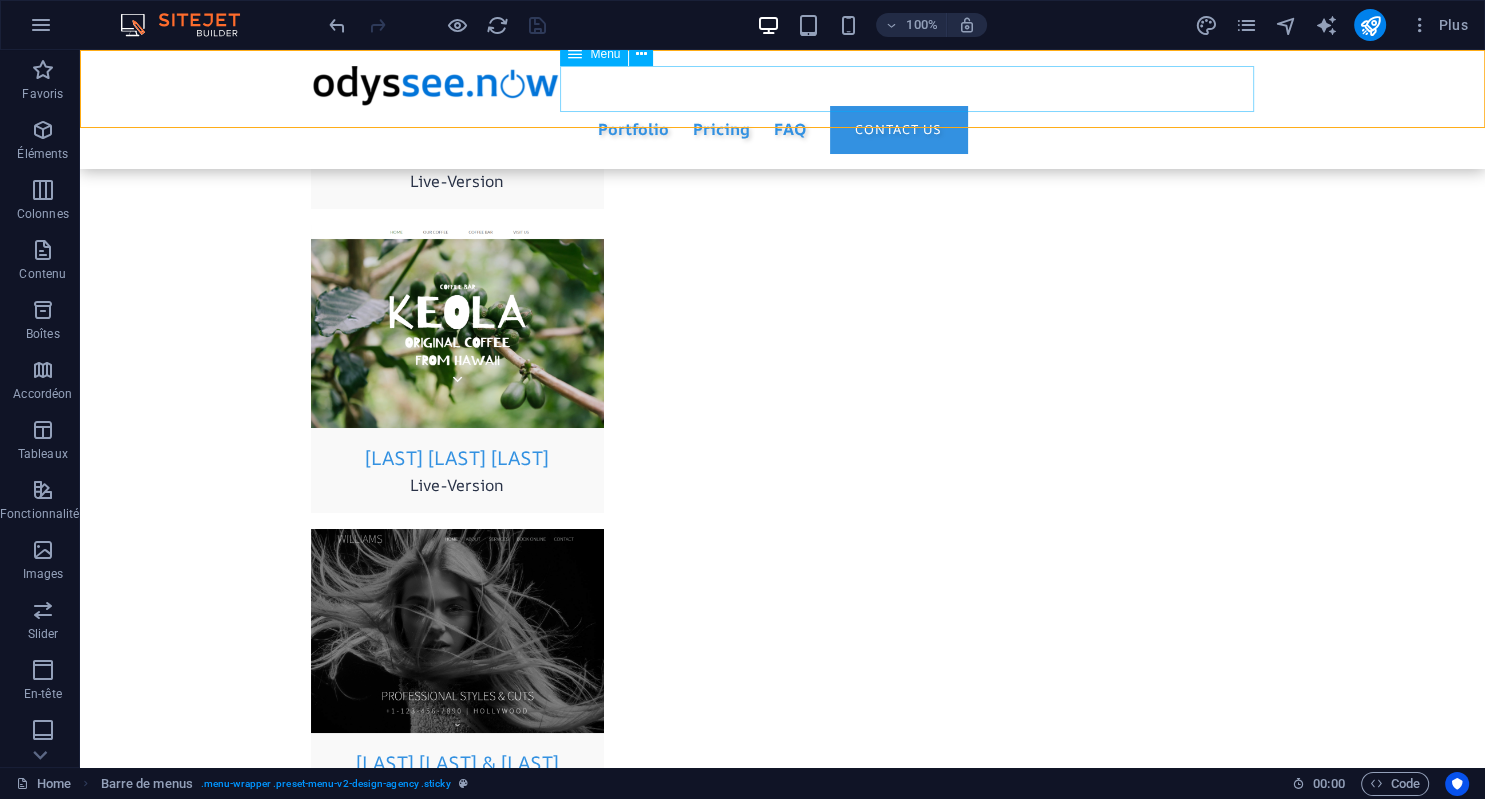 click on "Portfolio Pricing FAQ Contact us" at bounding box center (783, 129) 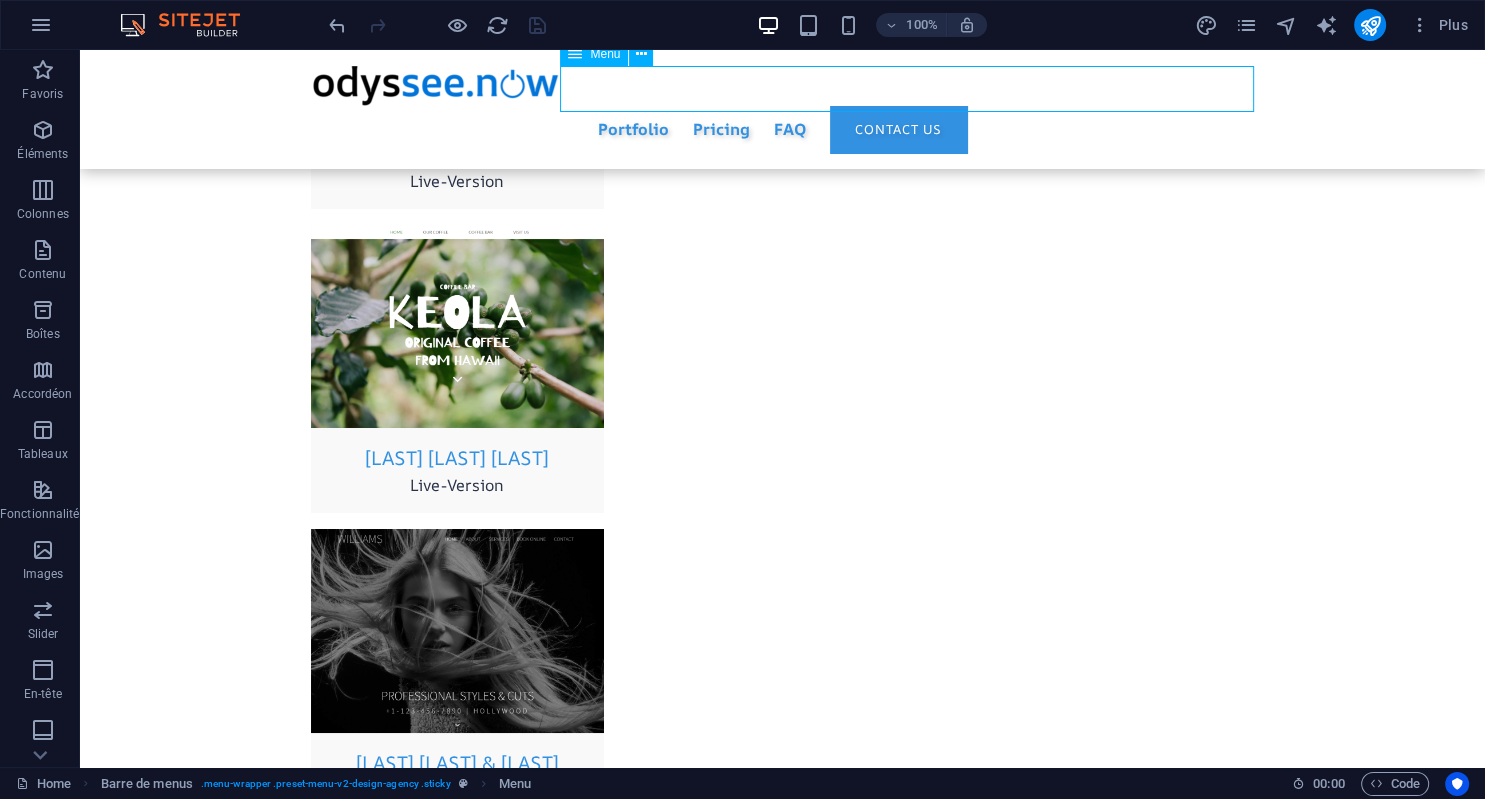 click on "Portfolio Pricing FAQ Contact us" at bounding box center (783, 129) 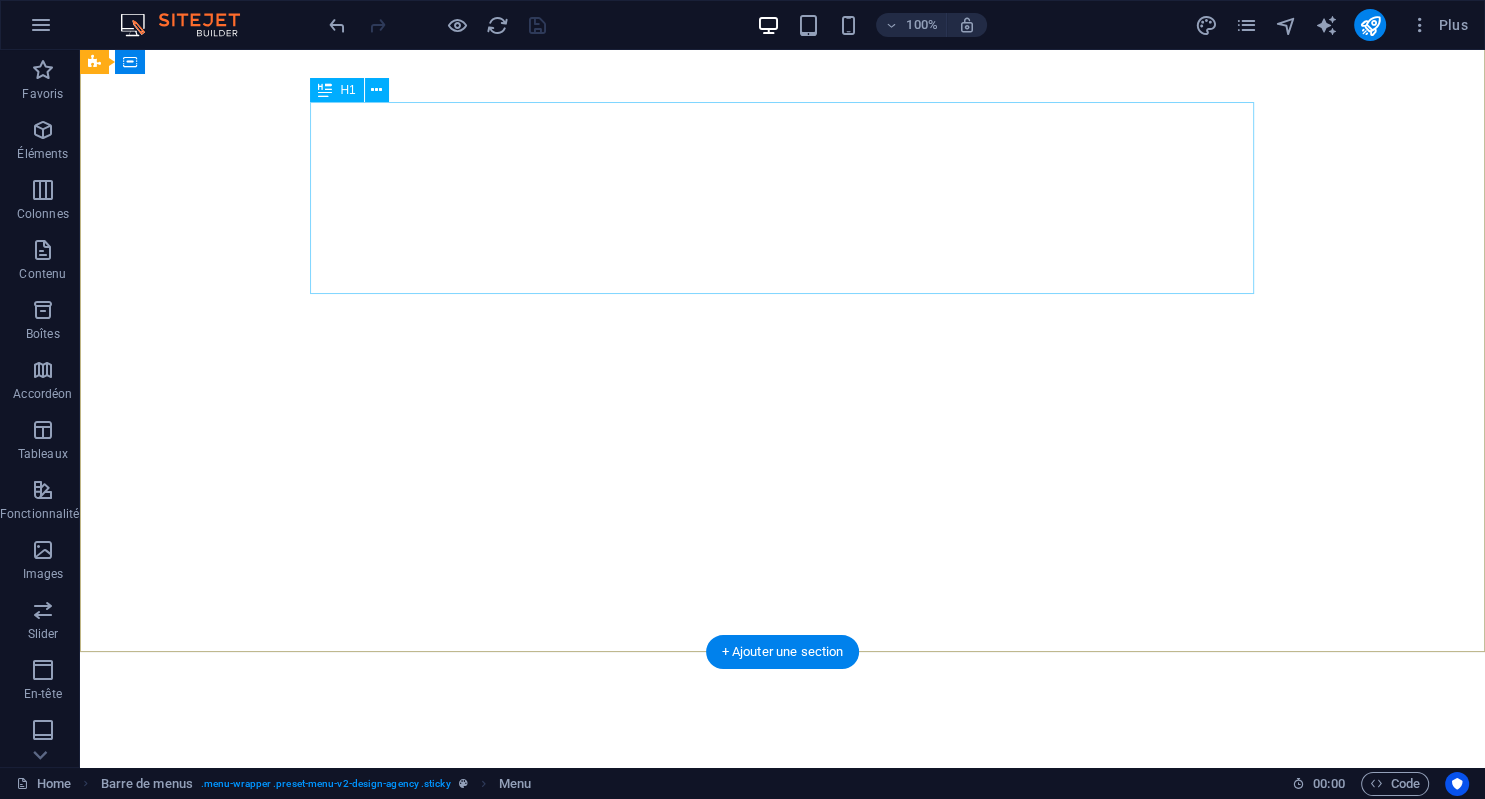 scroll, scrollTop: 154, scrollLeft: 0, axis: vertical 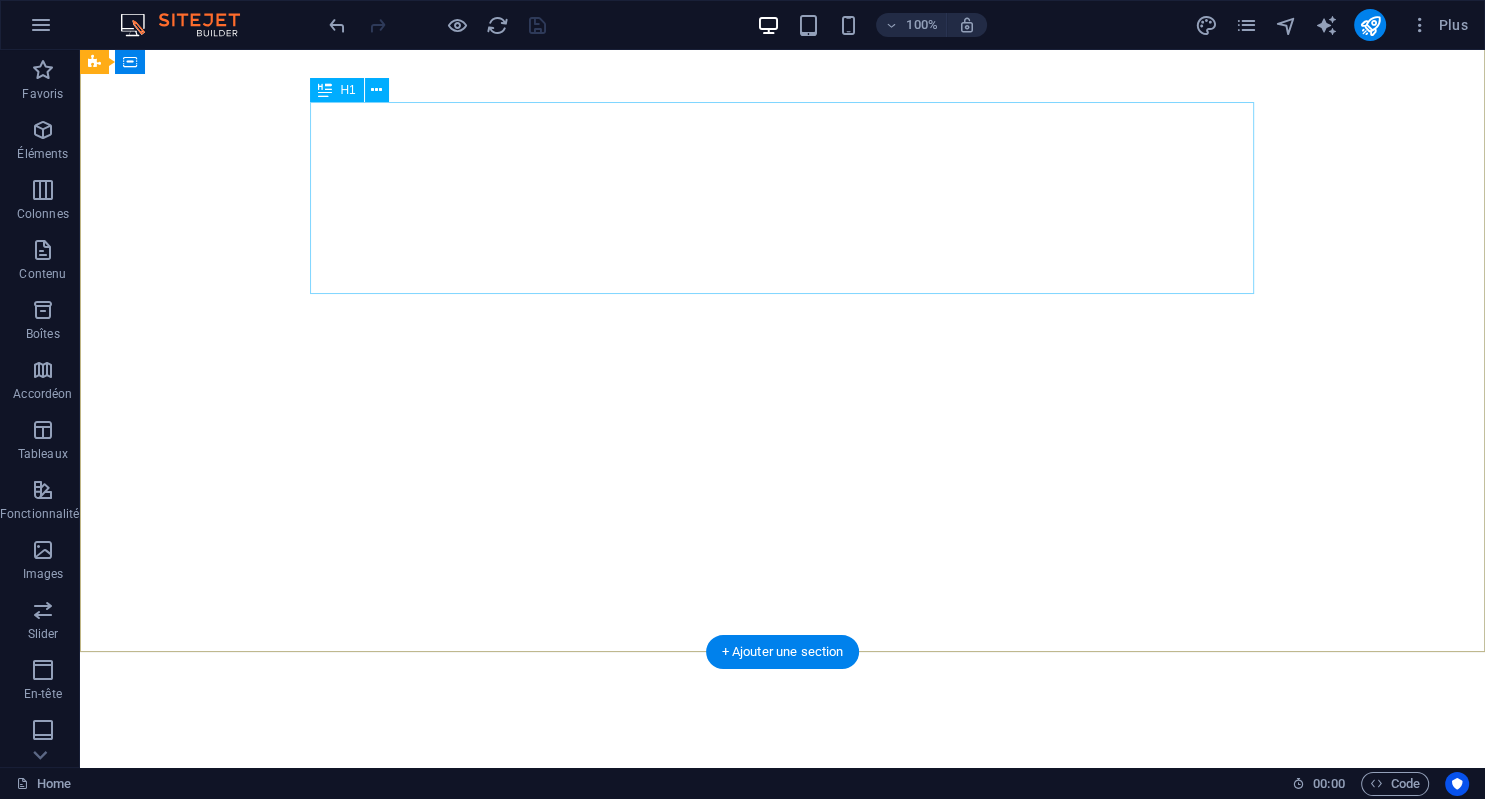 click on "Save the most valuable asset: your time" at bounding box center (783, 957) 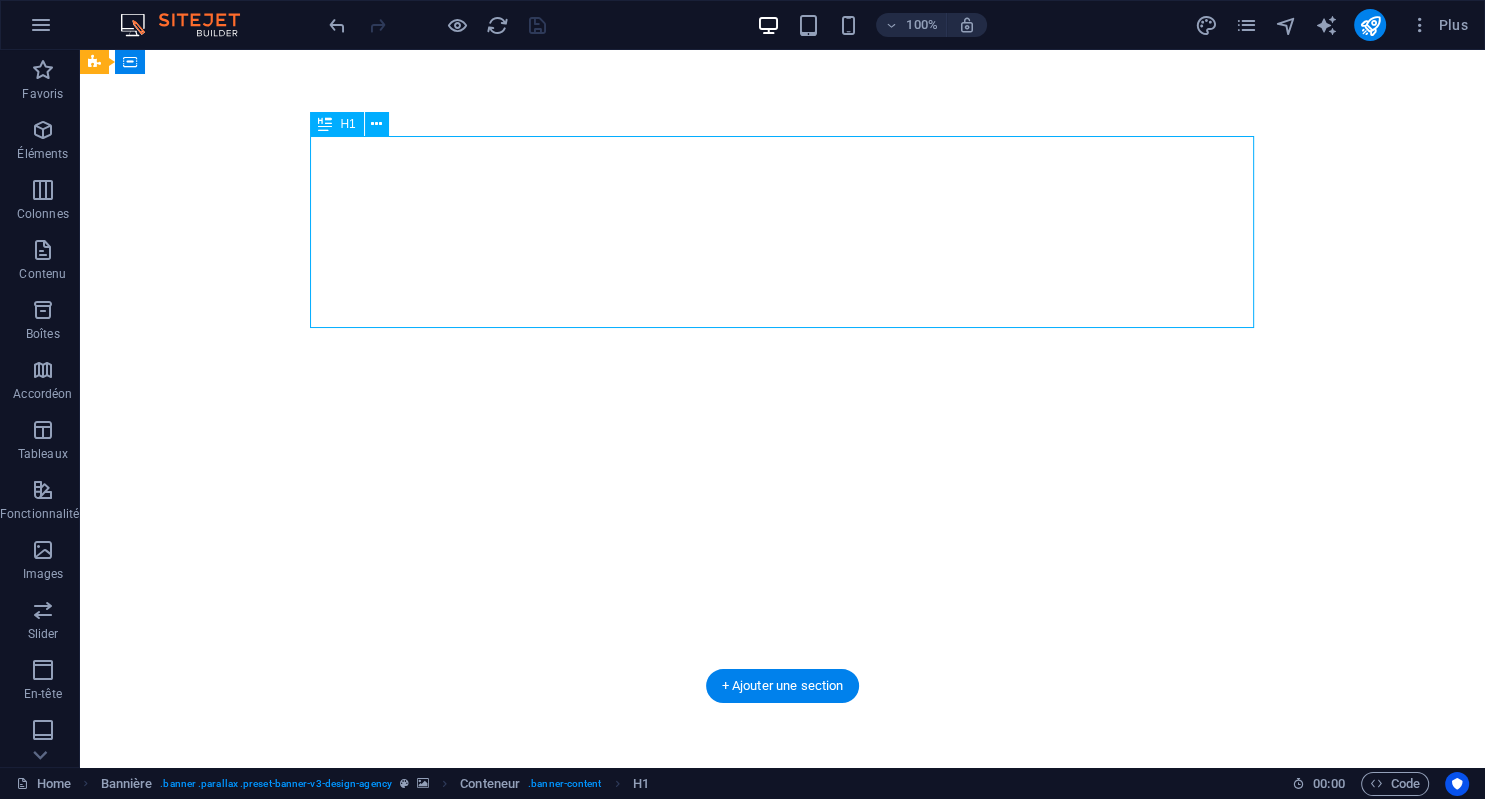 scroll, scrollTop: 0, scrollLeft: 0, axis: both 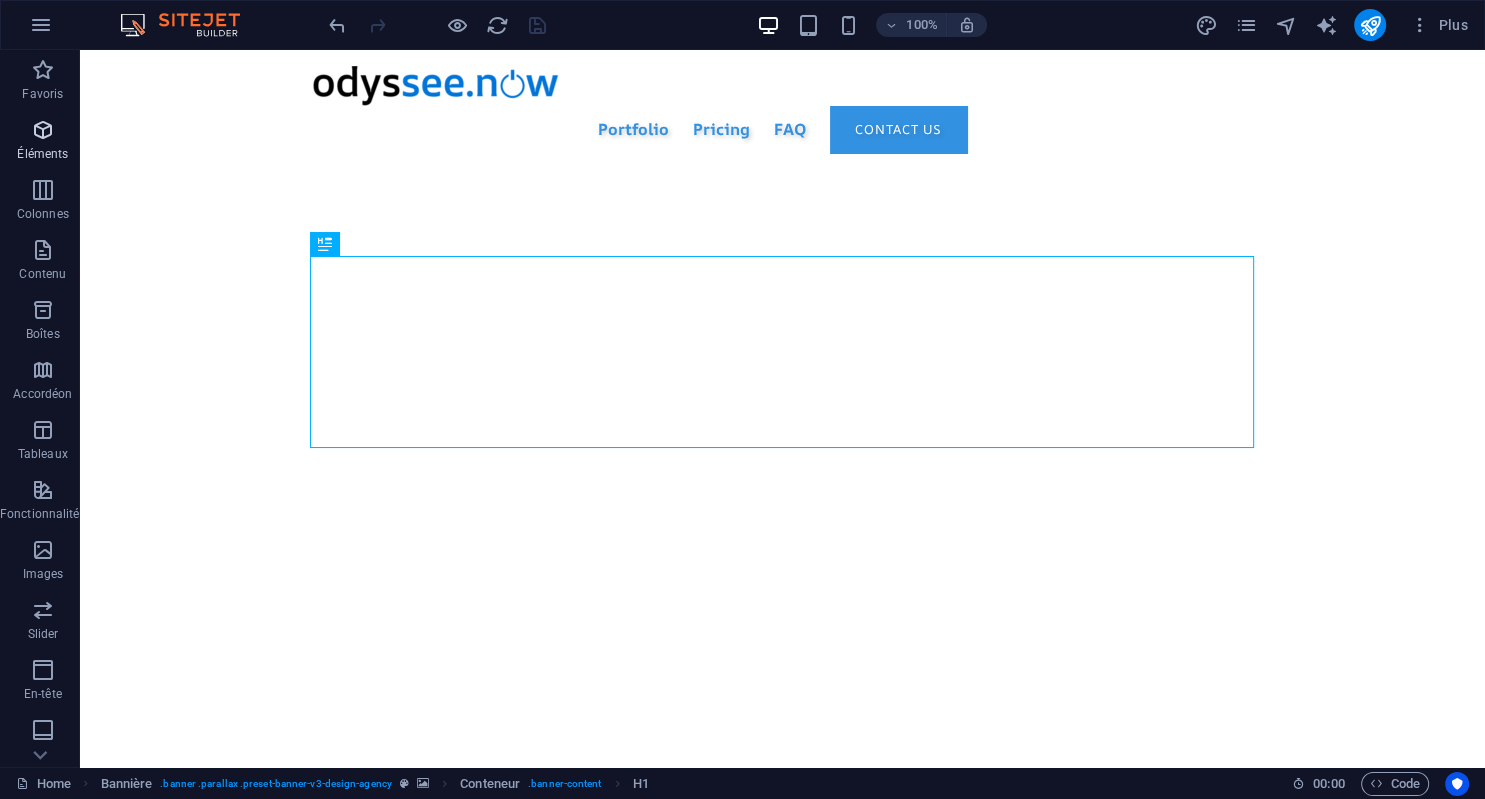 click at bounding box center (43, 130) 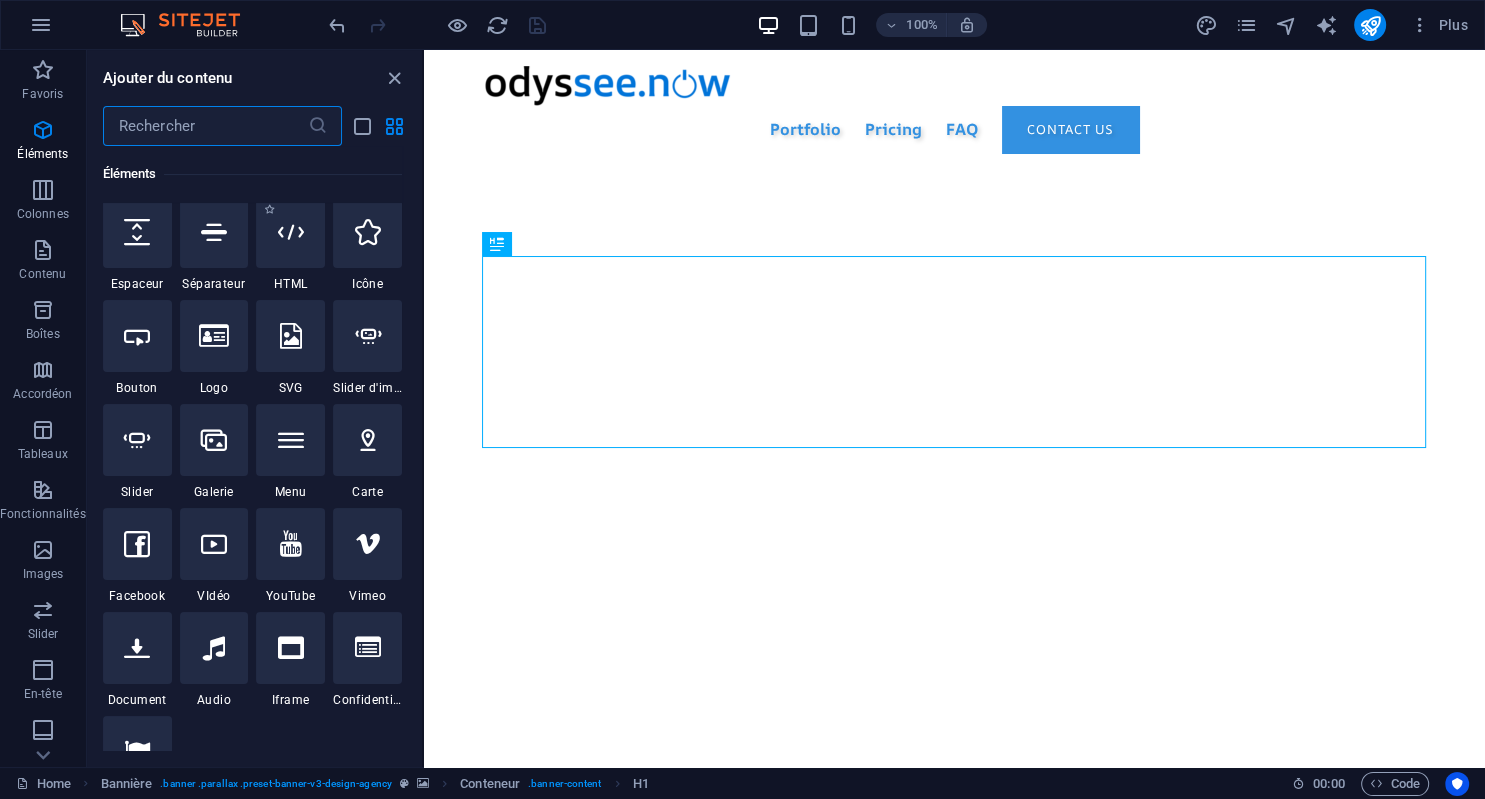 scroll, scrollTop: 328, scrollLeft: 0, axis: vertical 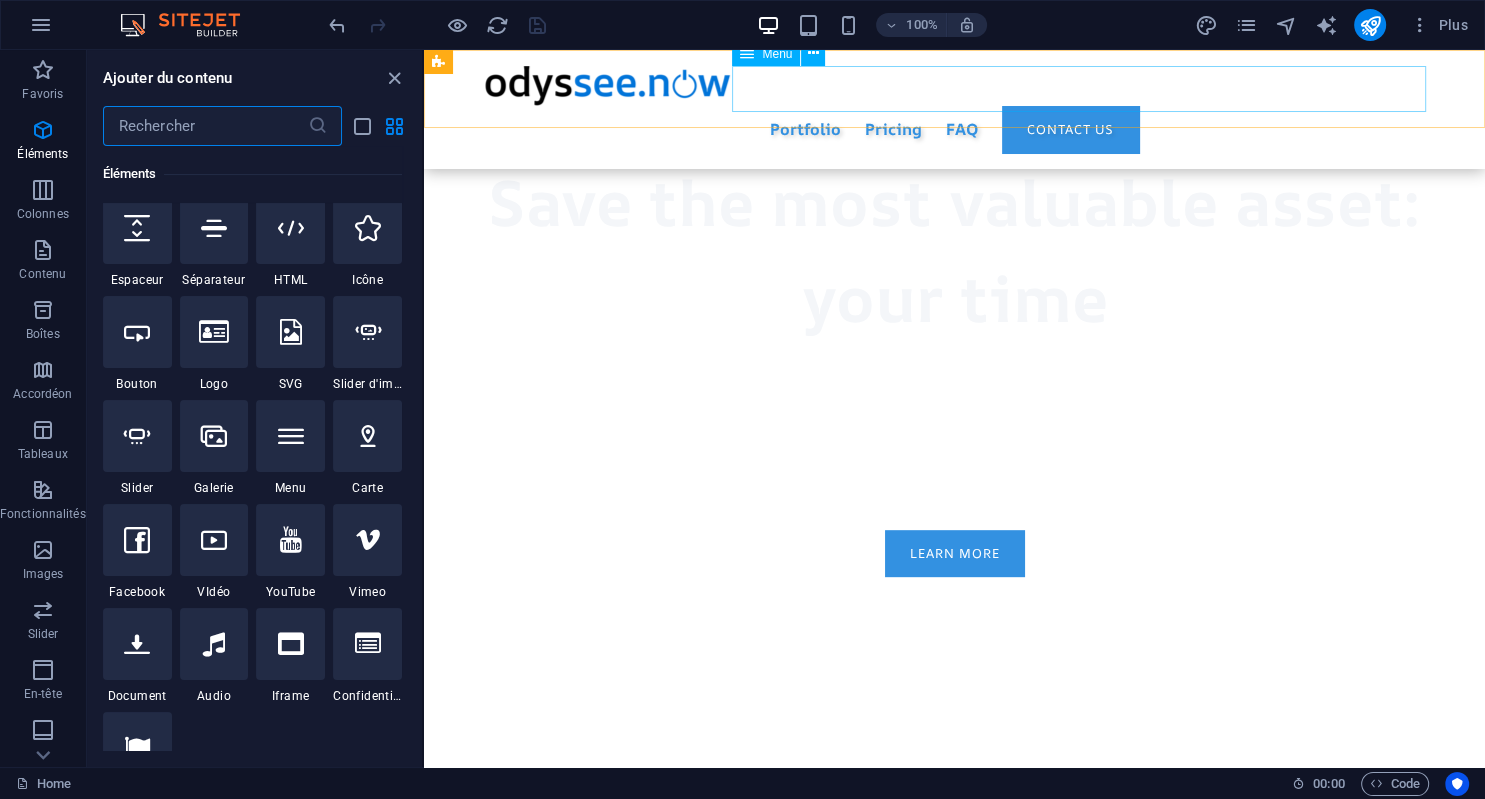 click on "Portfolio Pricing FAQ Contact us" at bounding box center (955, 129) 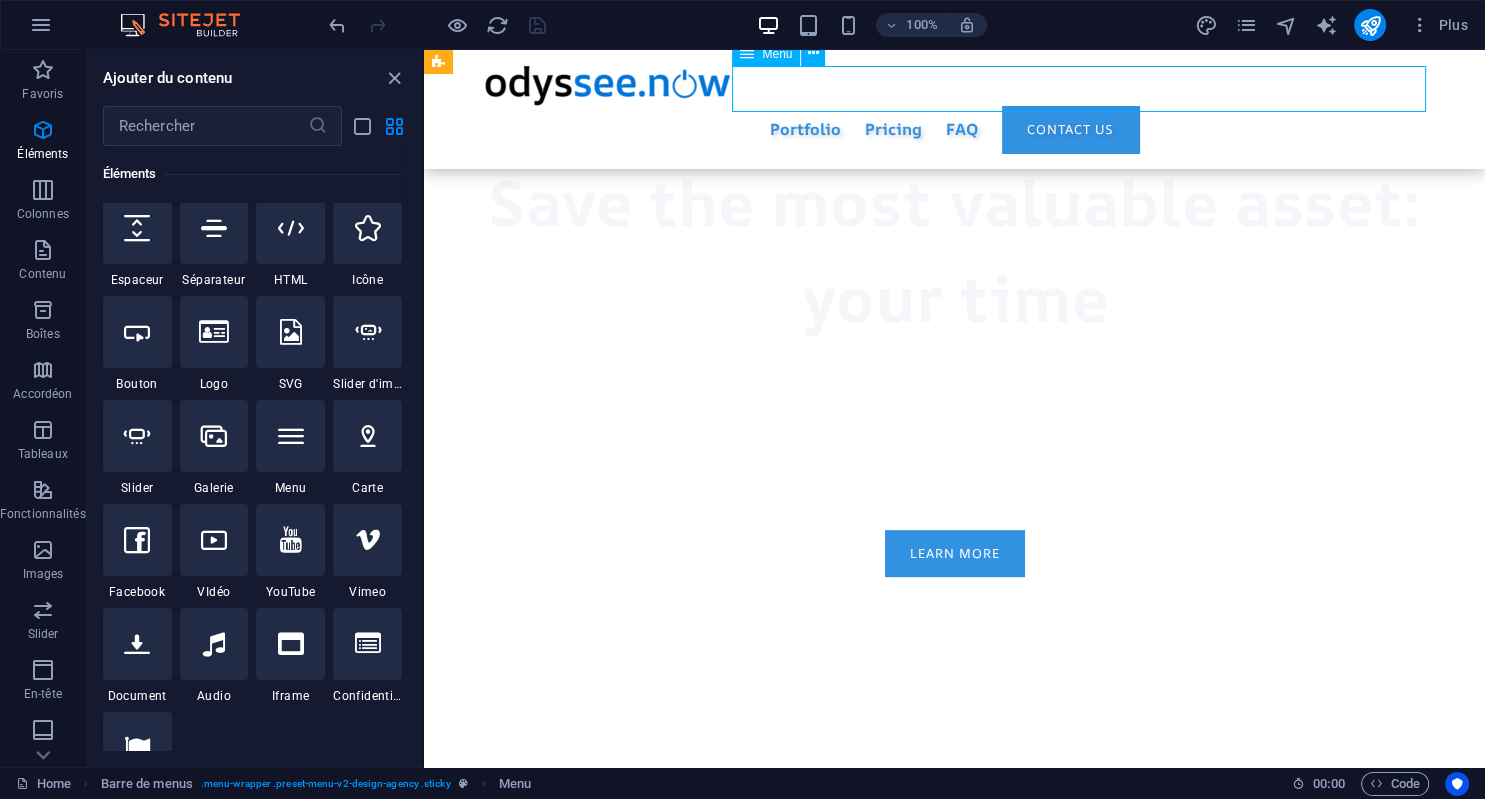 click on "Portfolio Pricing FAQ Contact us" at bounding box center [955, 129] 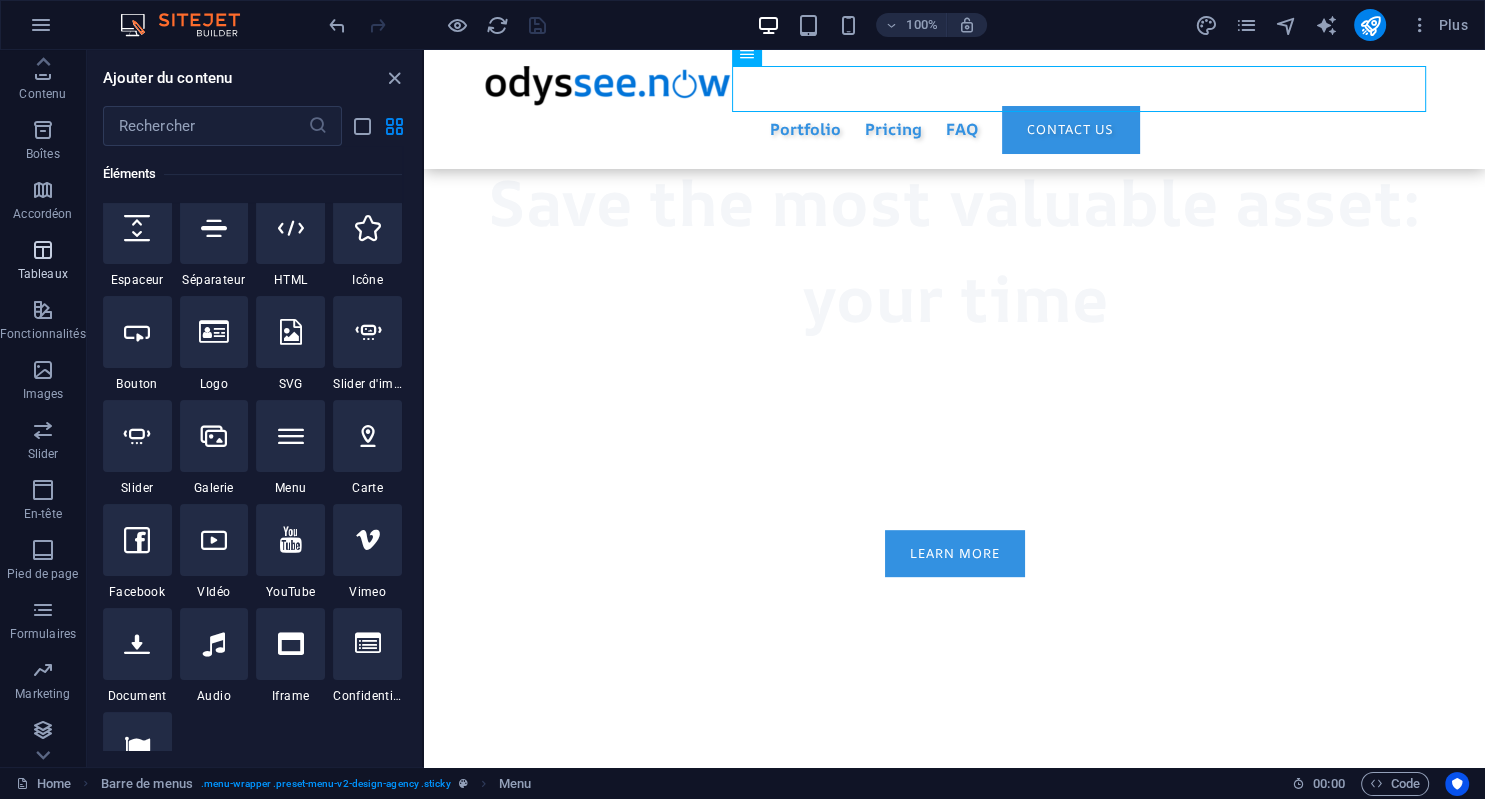 scroll, scrollTop: 183, scrollLeft: 0, axis: vertical 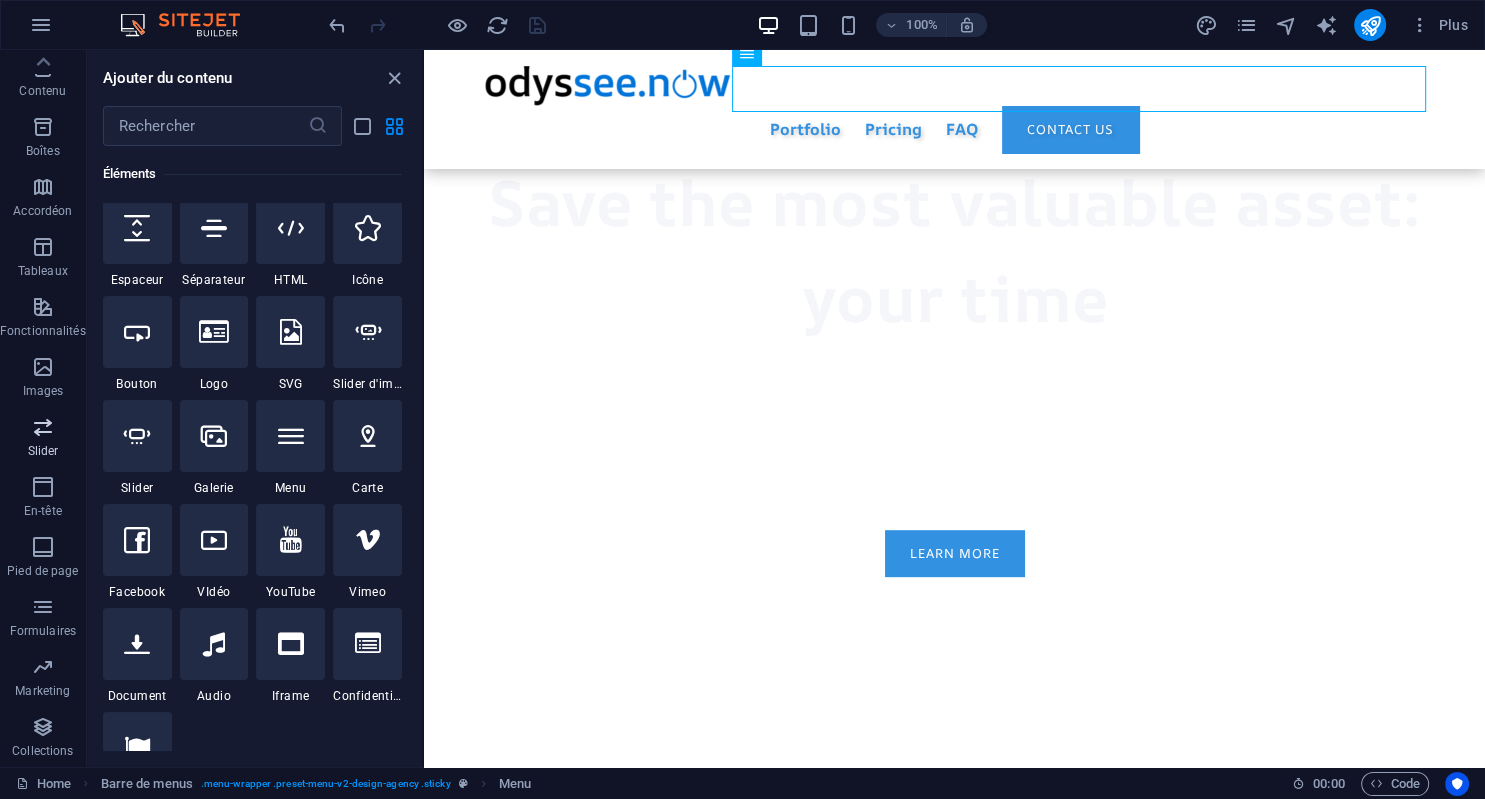 click on "Slider" at bounding box center [43, 439] 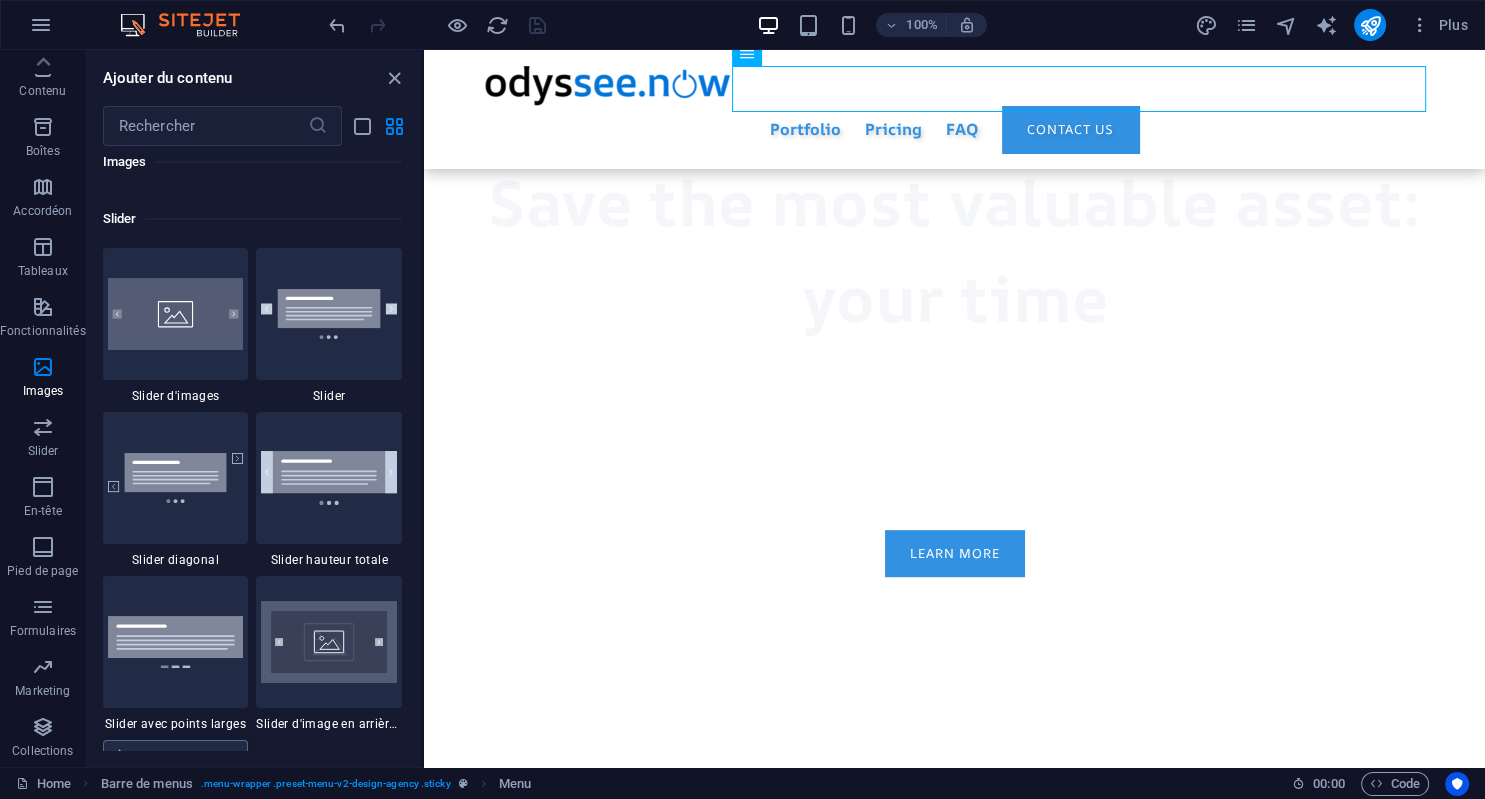 scroll, scrollTop: 11275, scrollLeft: 0, axis: vertical 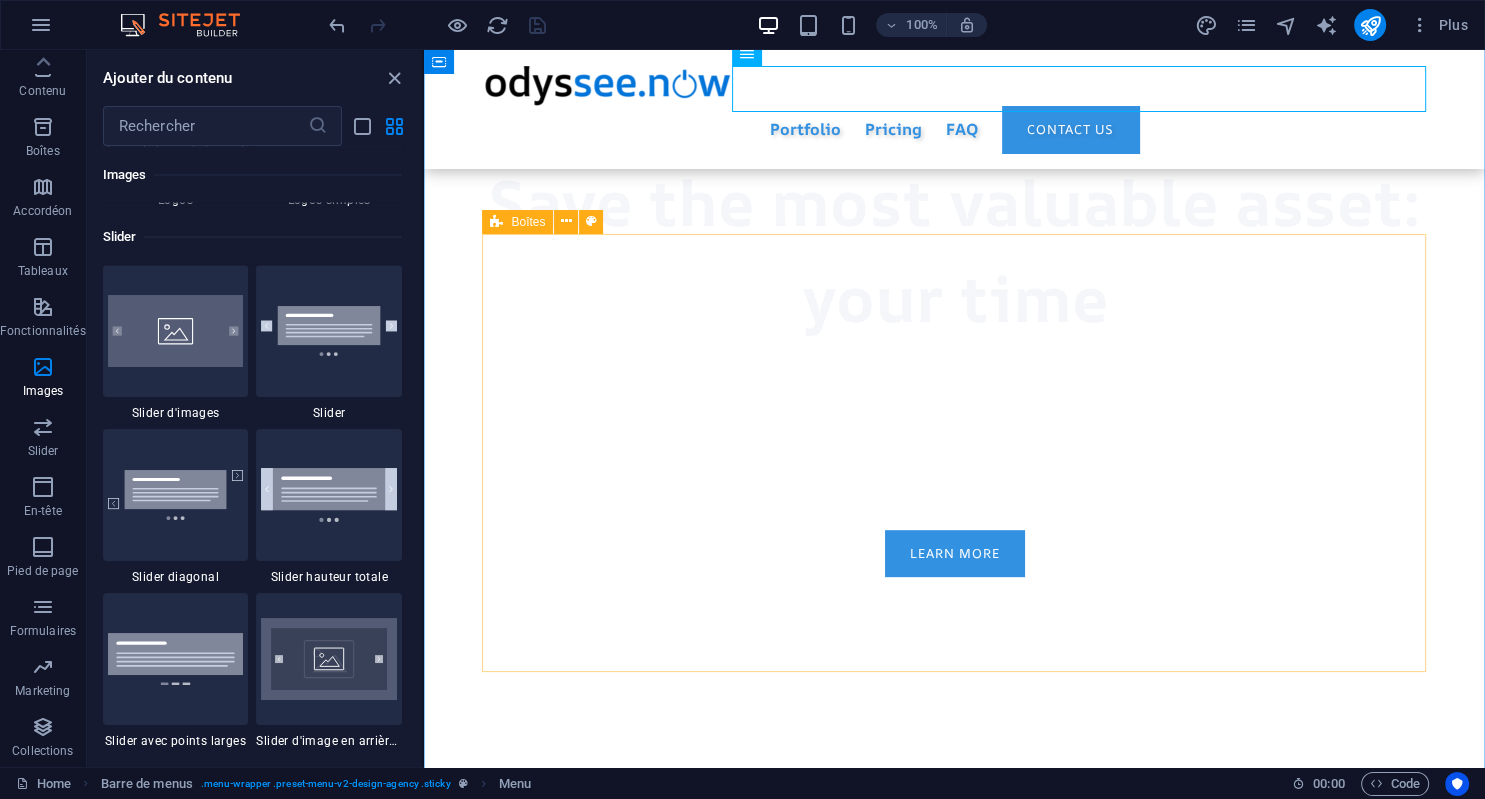 click on "Boîtes" at bounding box center [528, 222] 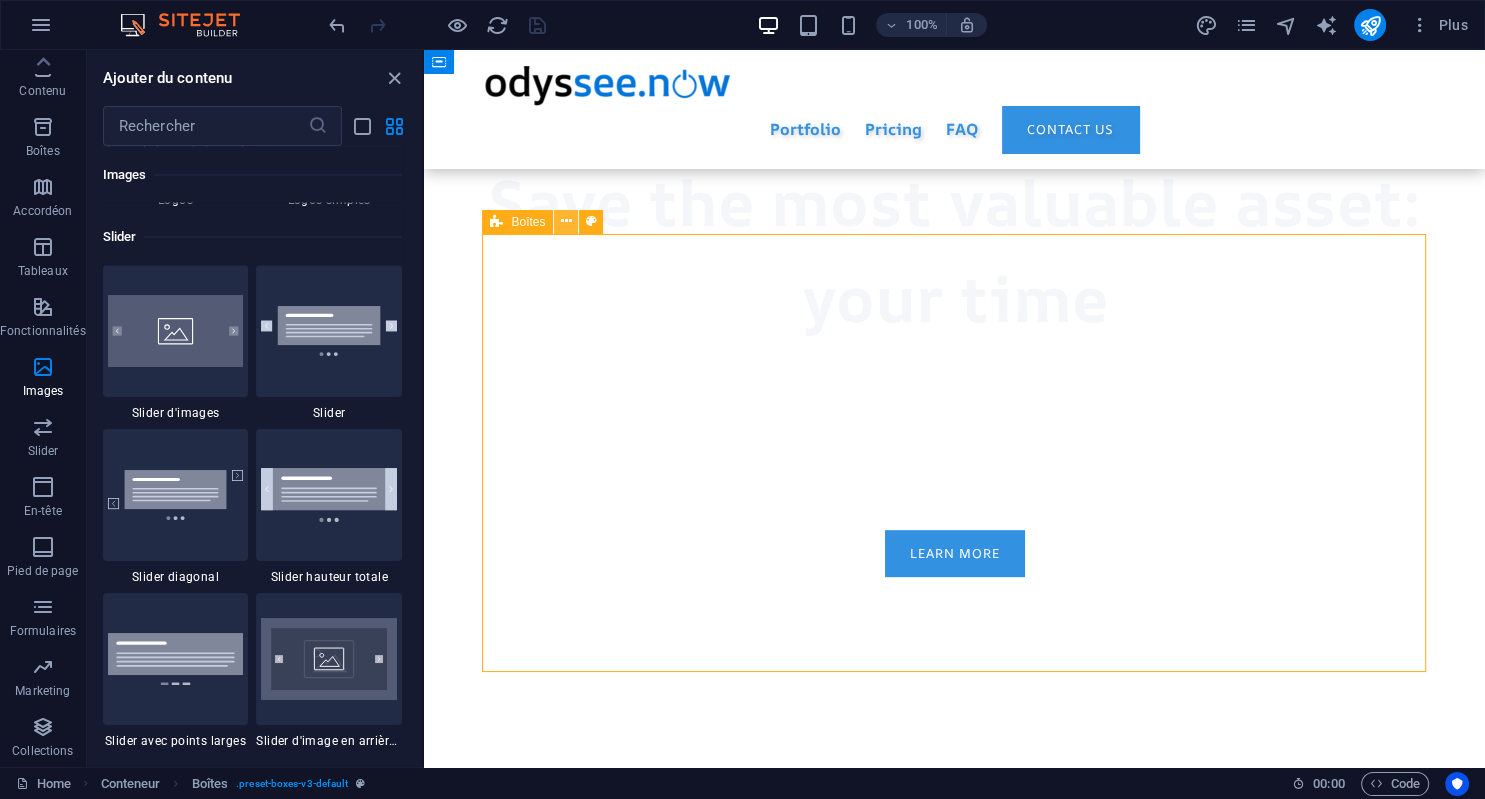 click at bounding box center (566, 221) 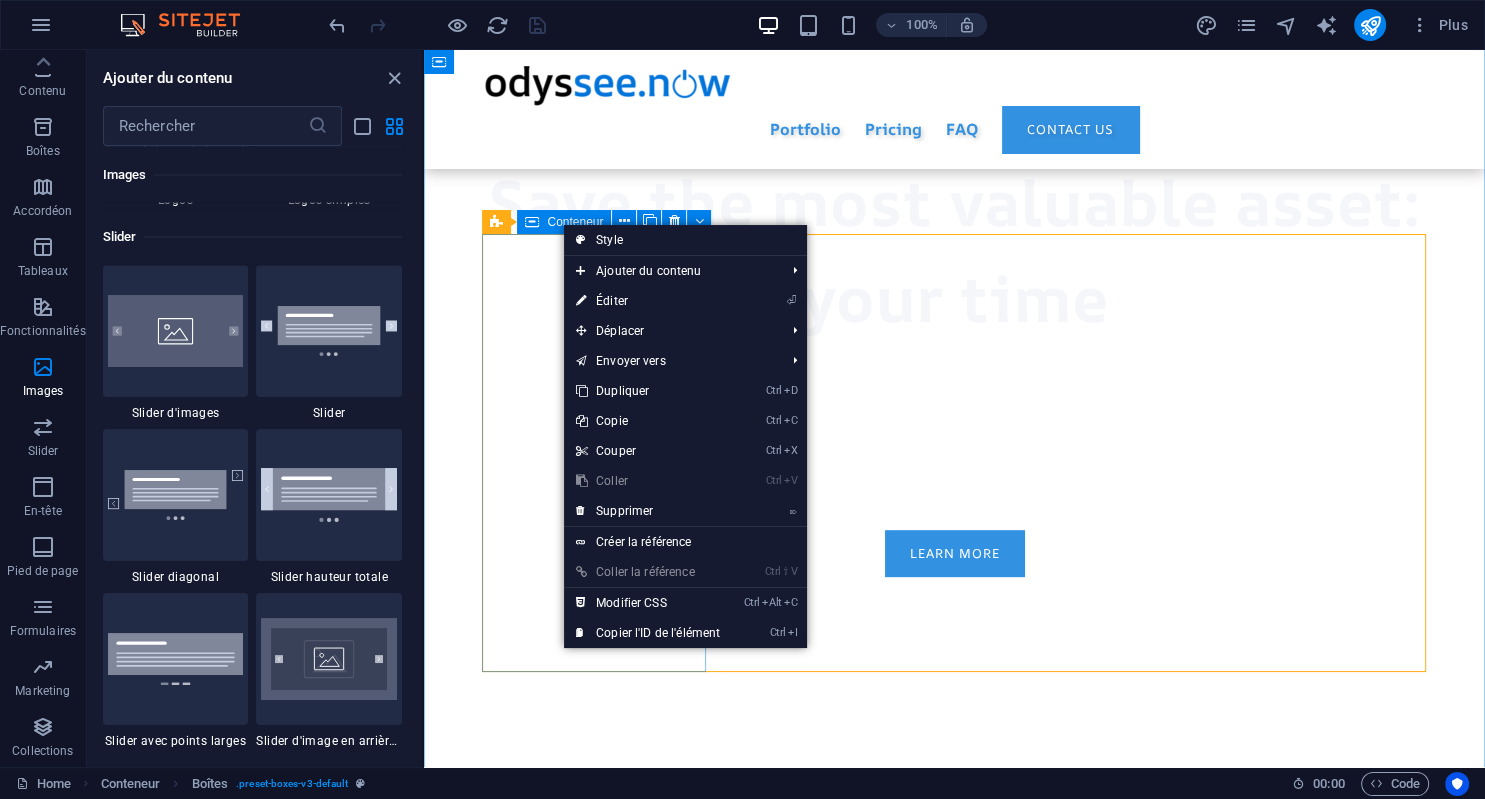 click on "Full-Service Select your apps.  We take care of everything: no configuration hassles, no need to code." at bounding box center (595, 1135) 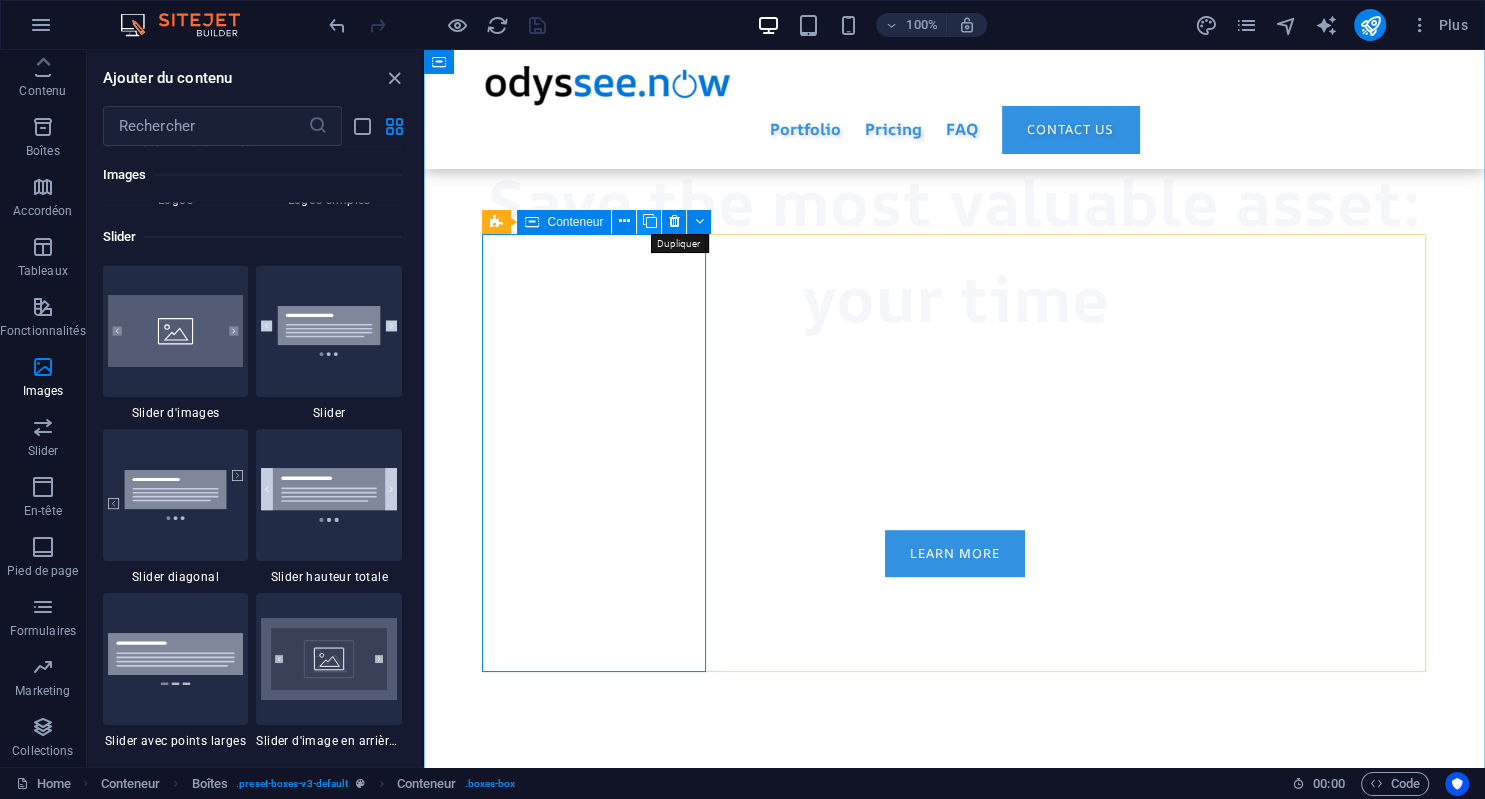 click at bounding box center [649, 221] 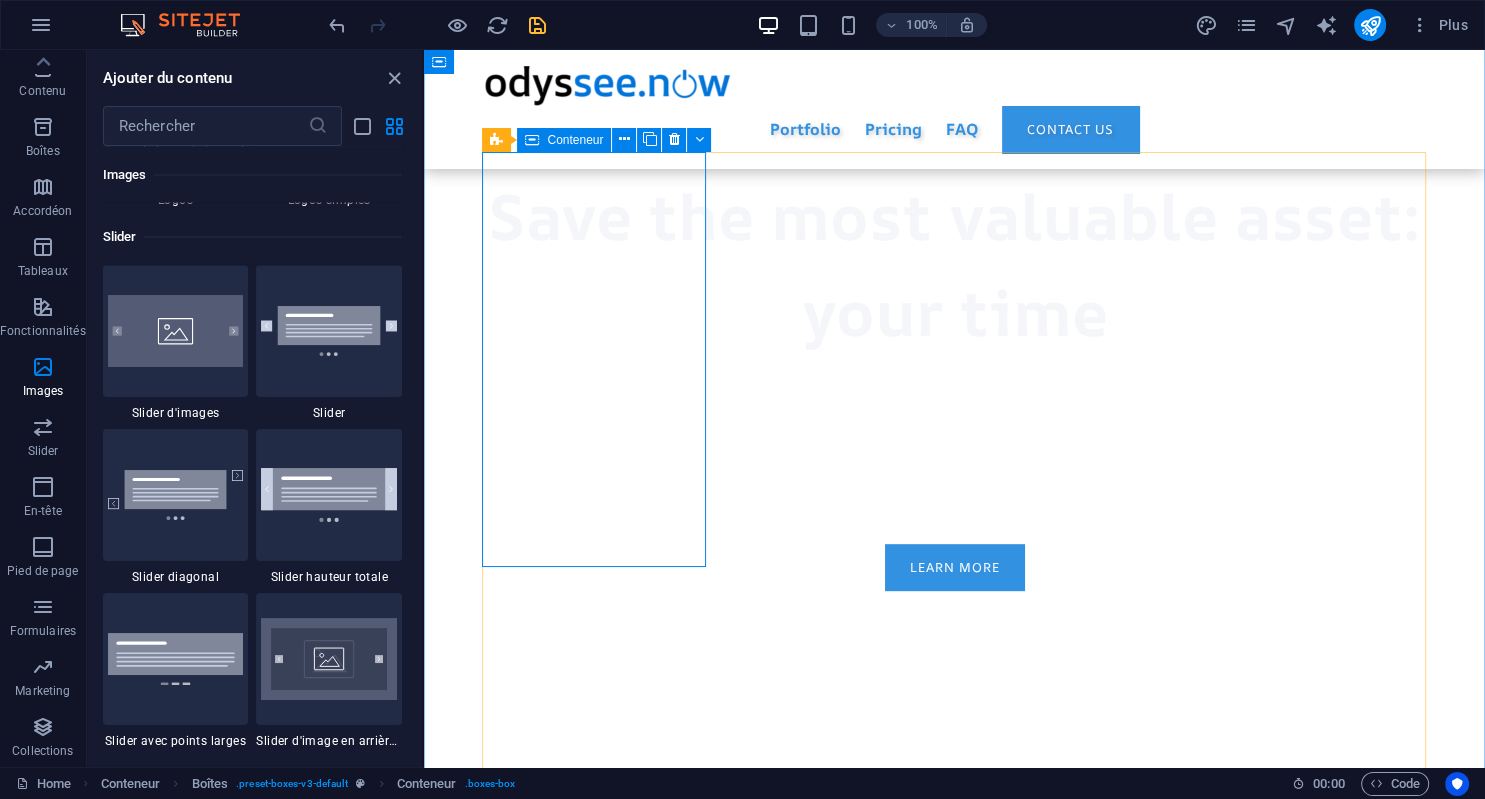 scroll, scrollTop: 804, scrollLeft: 0, axis: vertical 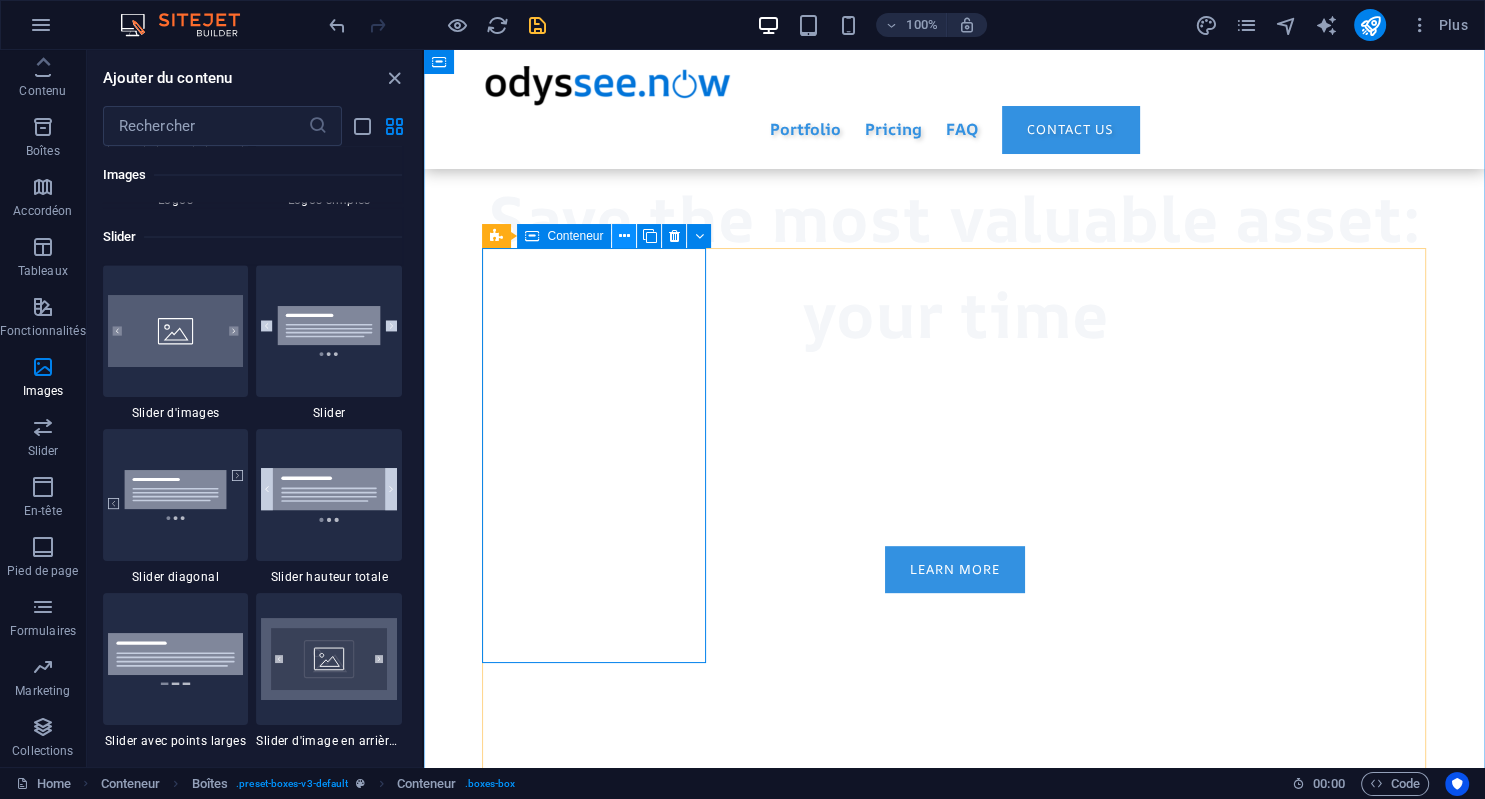 click at bounding box center [624, 236] 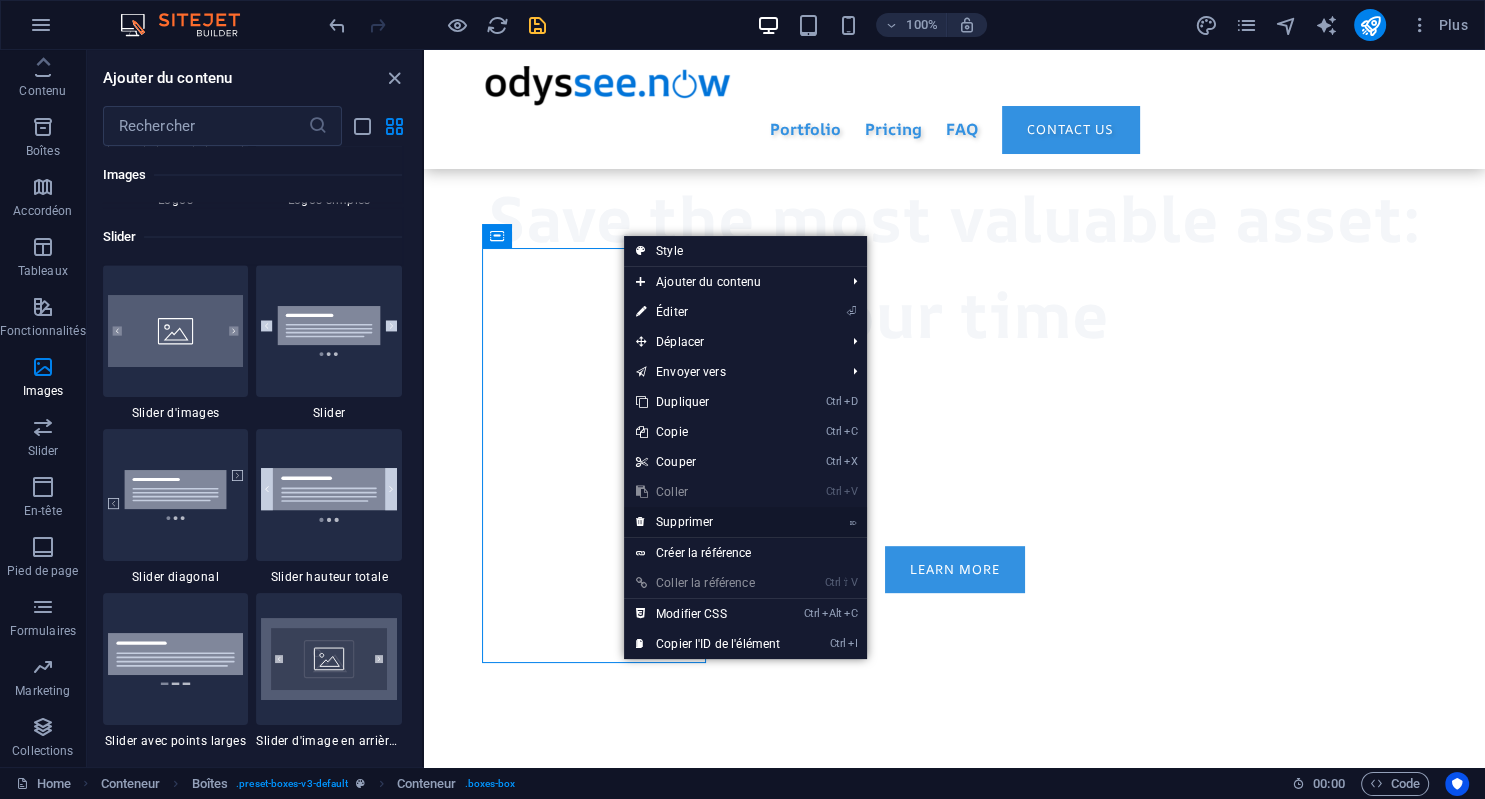 click on "⌦  Supprimer" at bounding box center [708, 522] 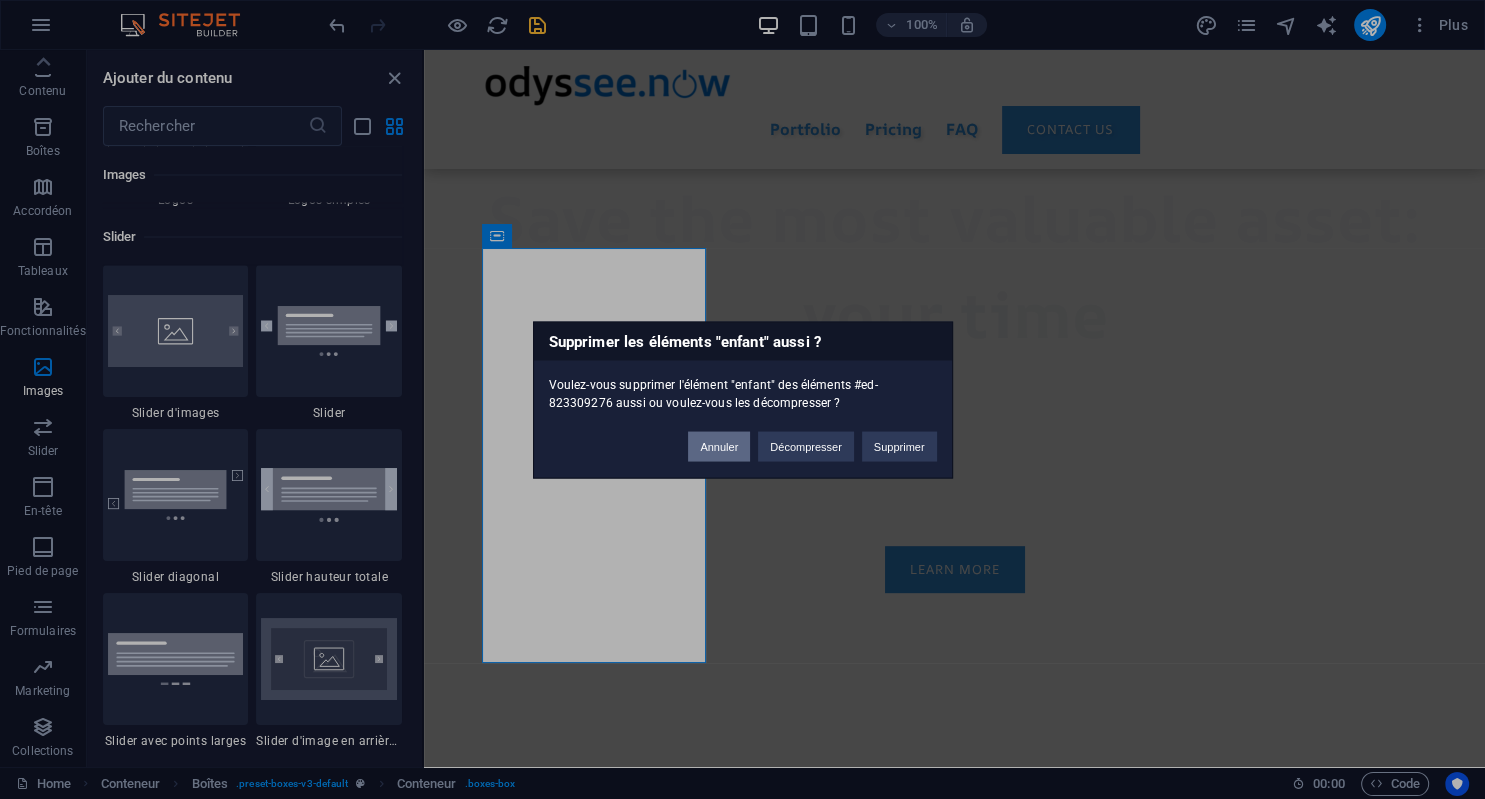 click on "Annuler" at bounding box center [719, 446] 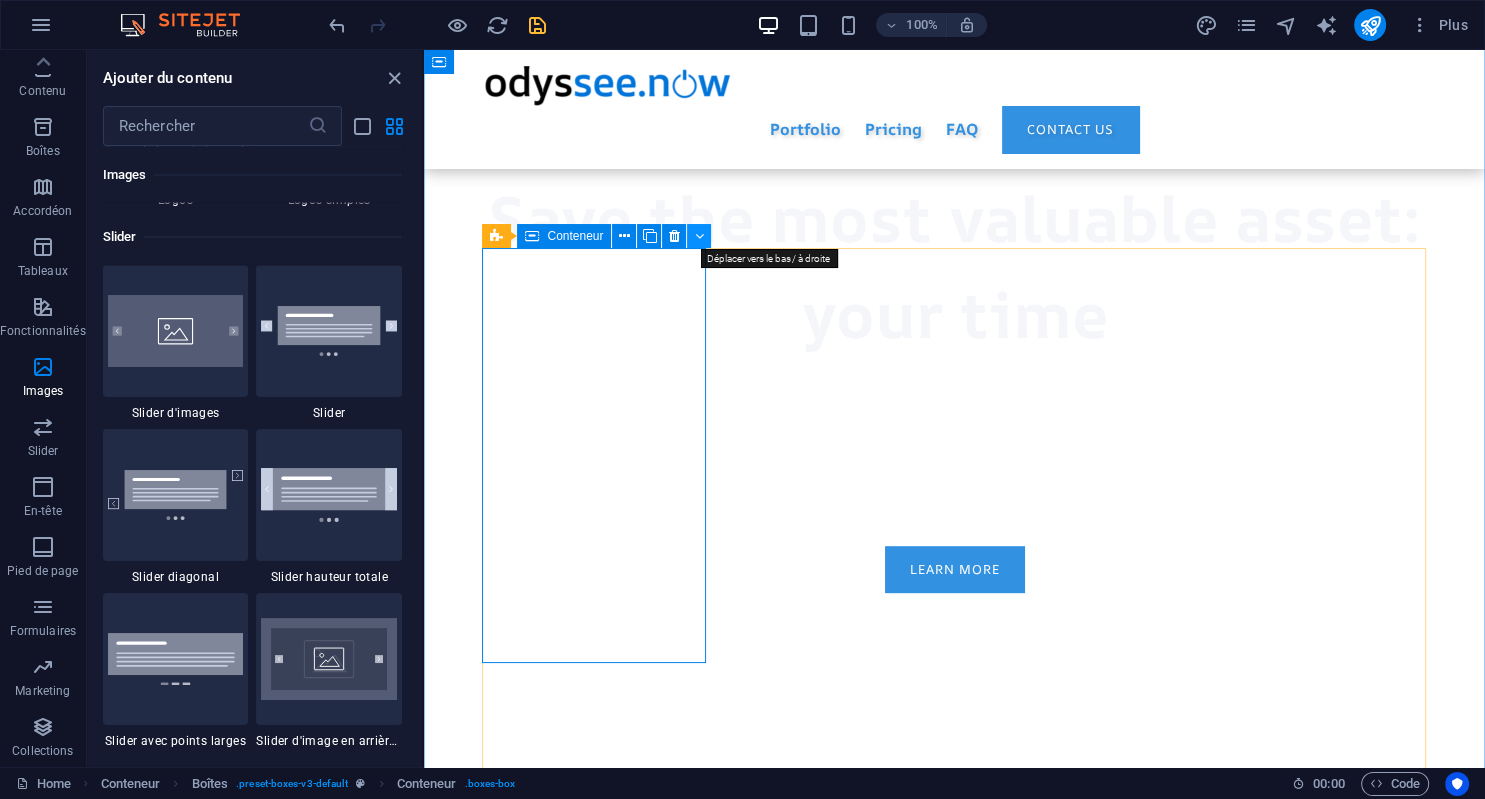 click at bounding box center [699, 236] 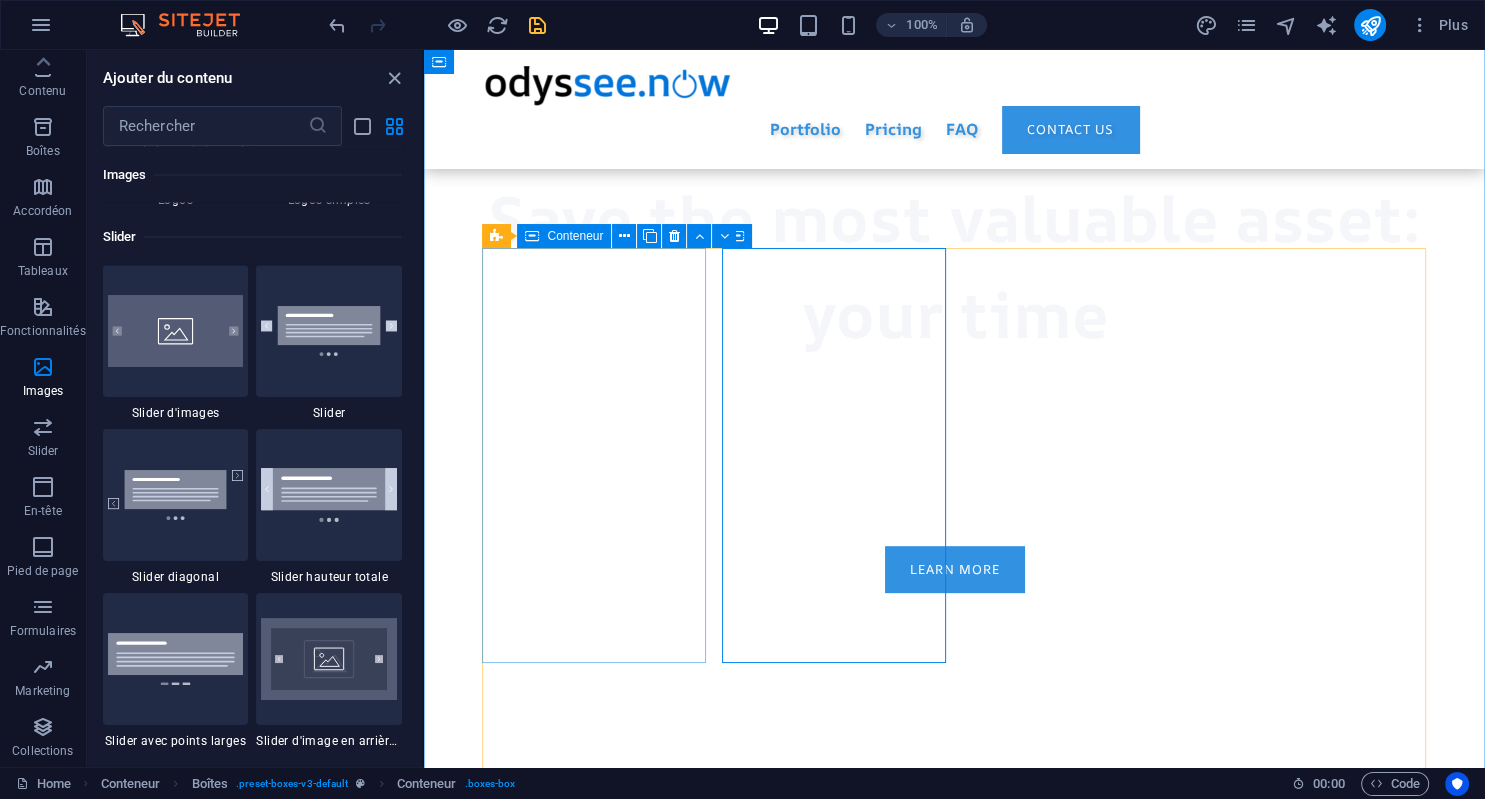 click on "Conteneur" at bounding box center (575, 236) 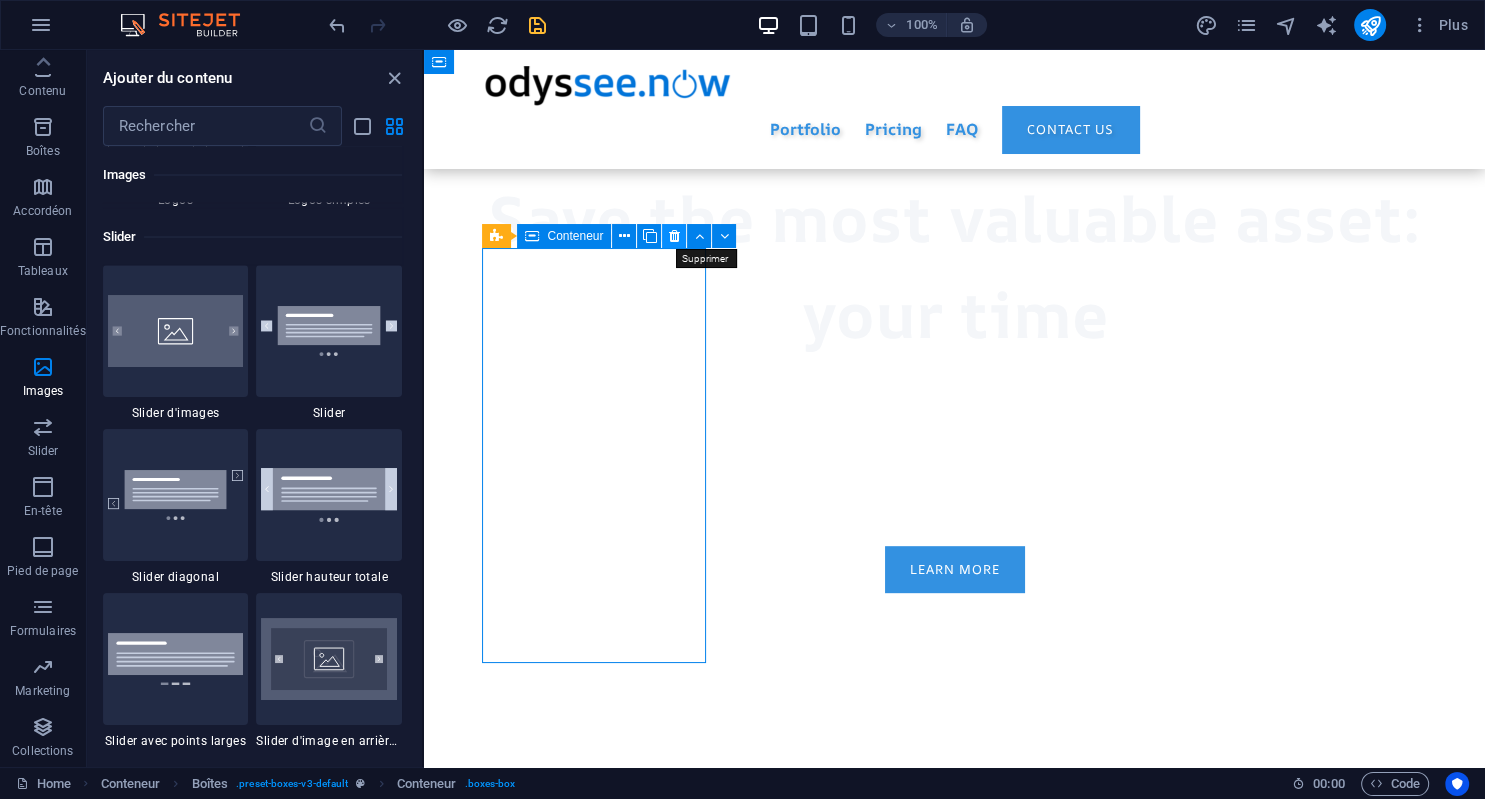 click at bounding box center (674, 236) 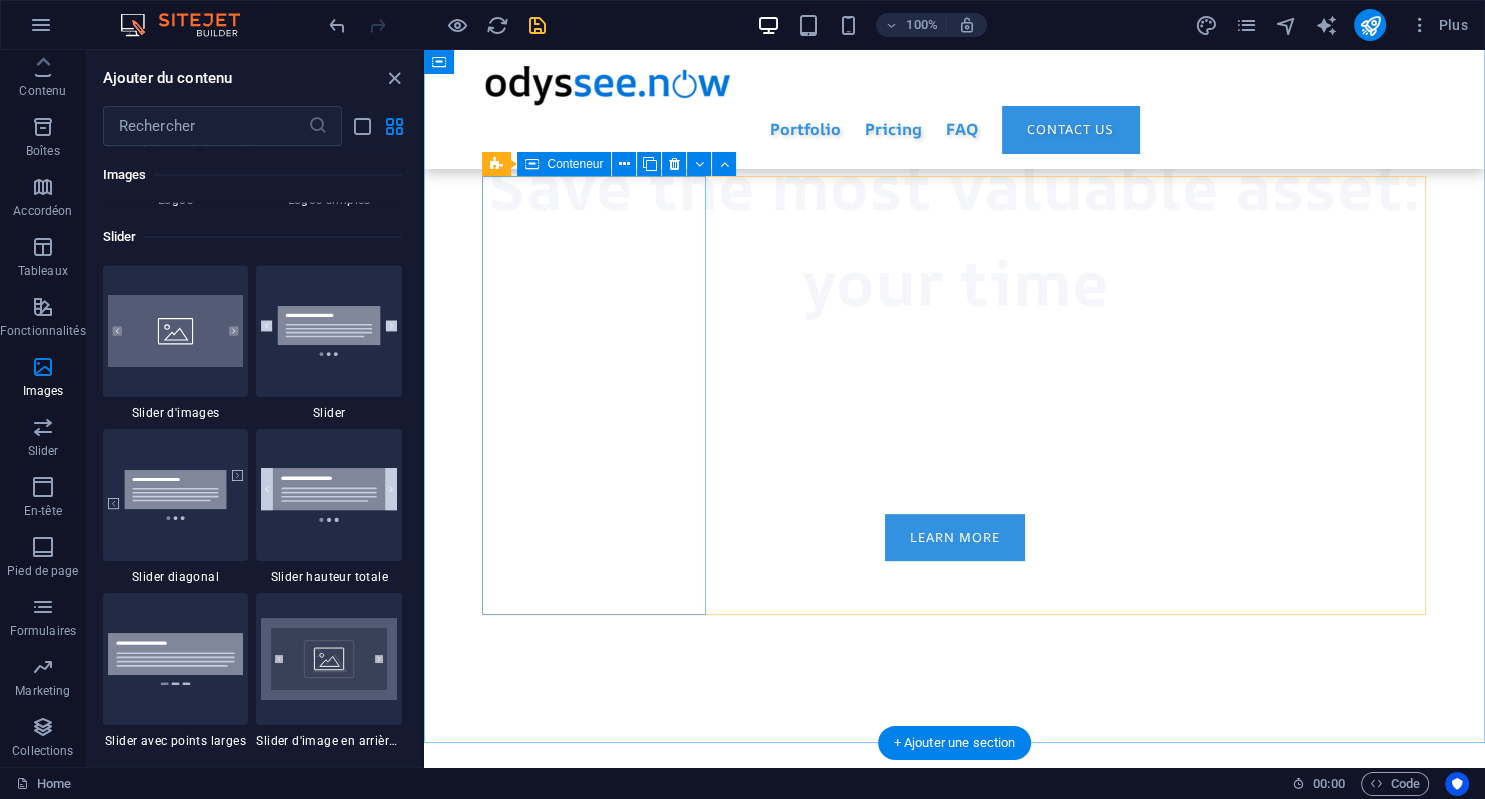 scroll, scrollTop: 834, scrollLeft: 0, axis: vertical 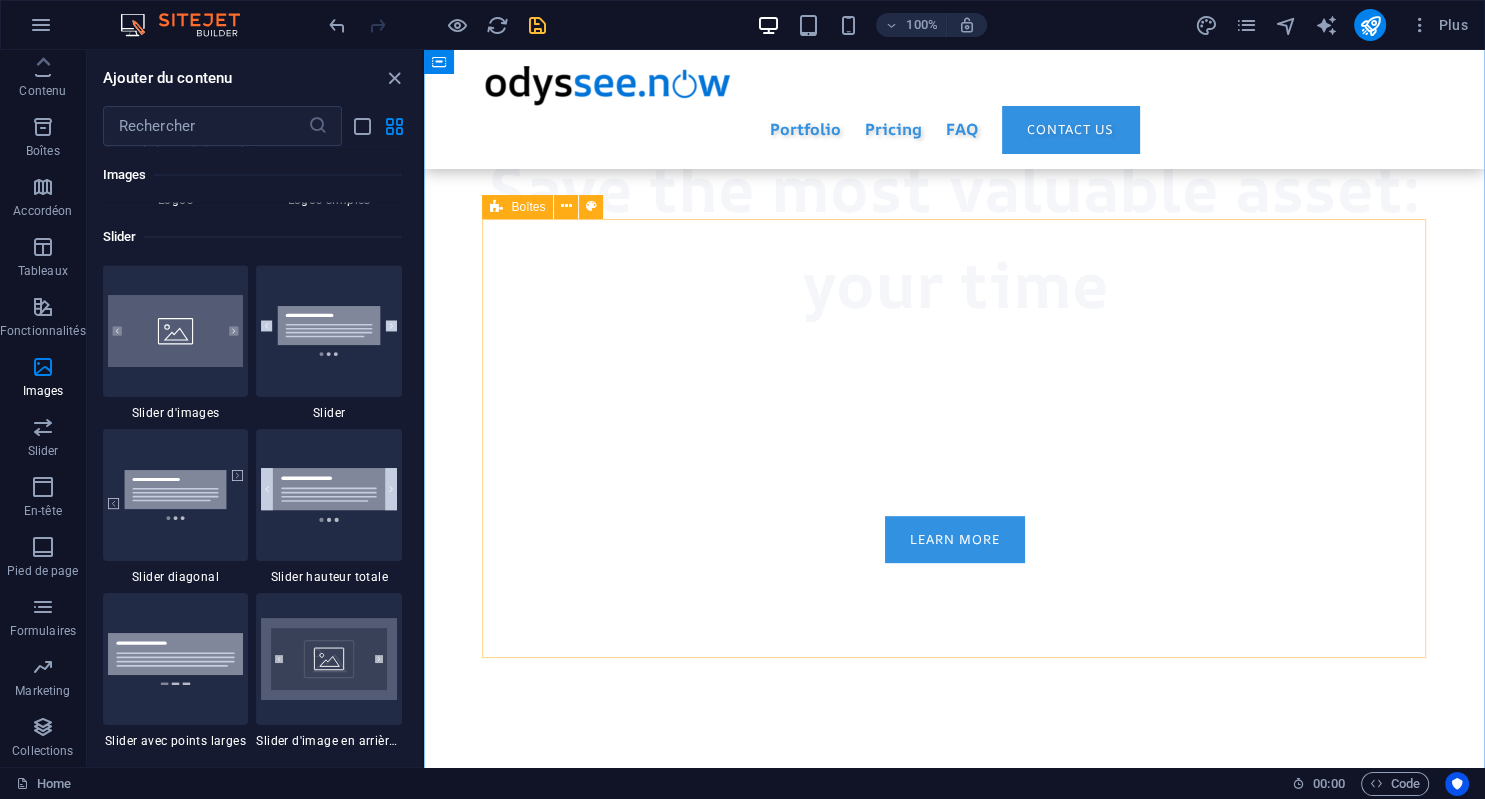 click on "Boîtes" at bounding box center (528, 207) 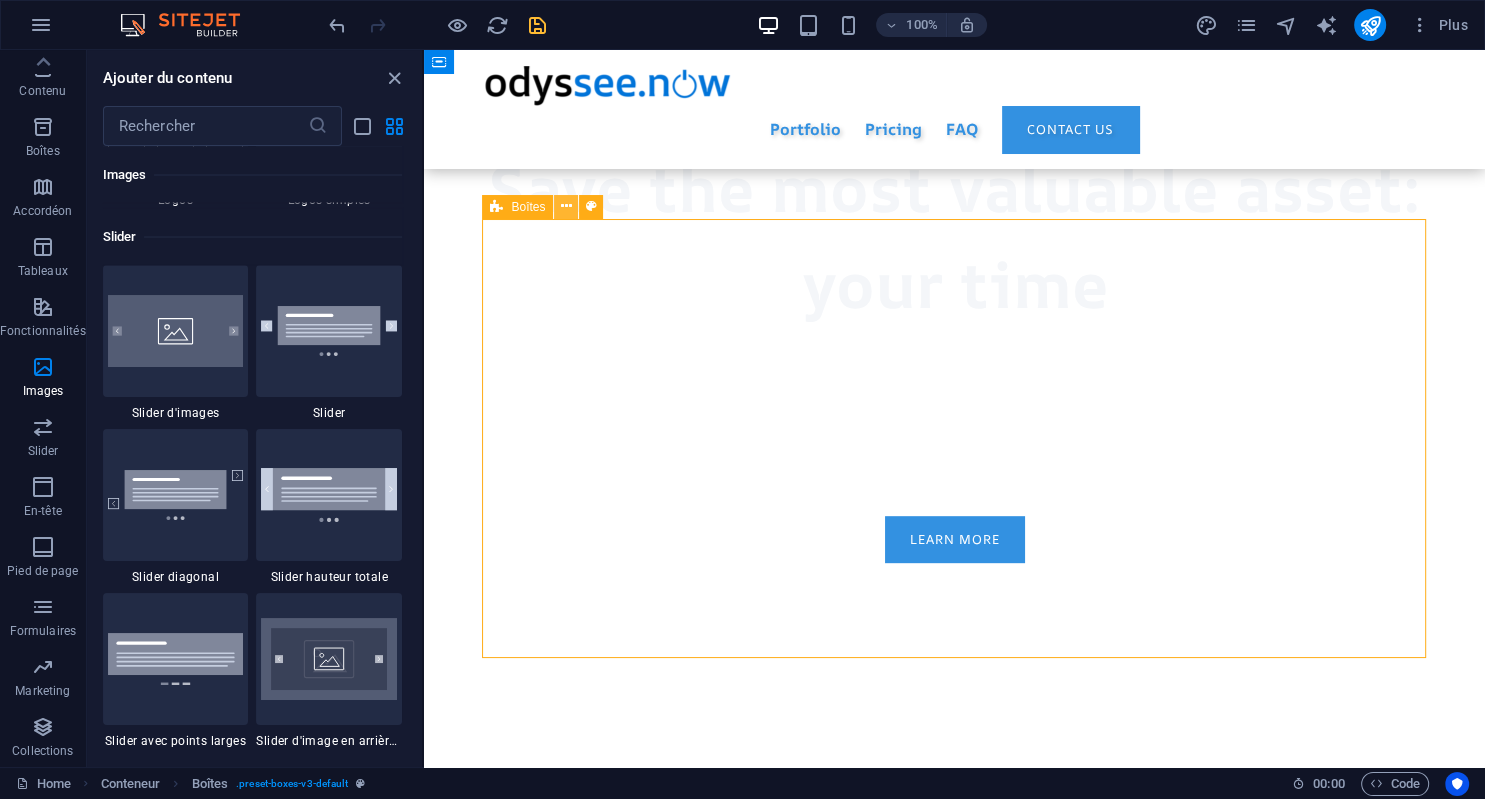 click at bounding box center (566, 206) 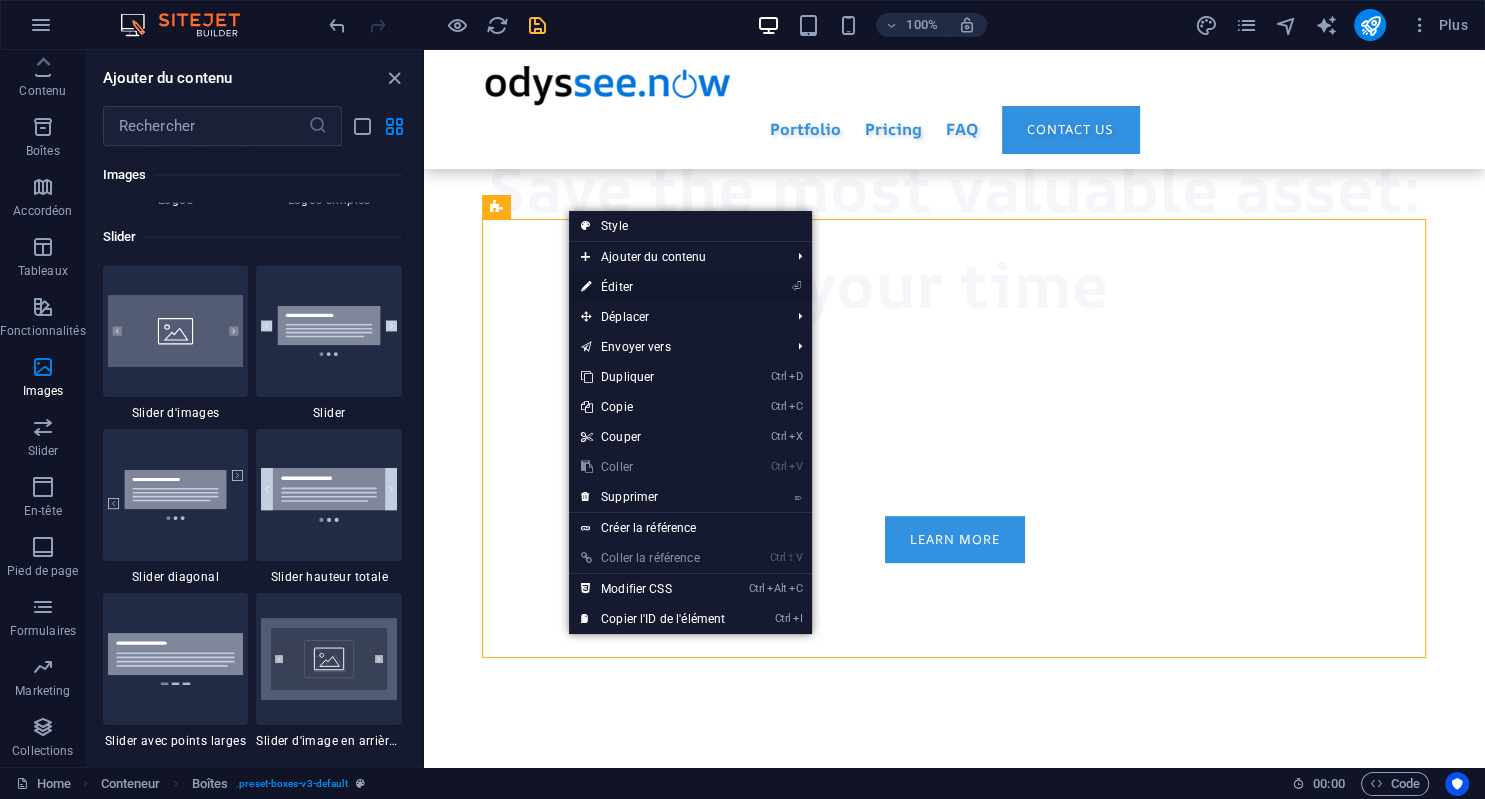 click on "⏎  Éditer" at bounding box center (653, 287) 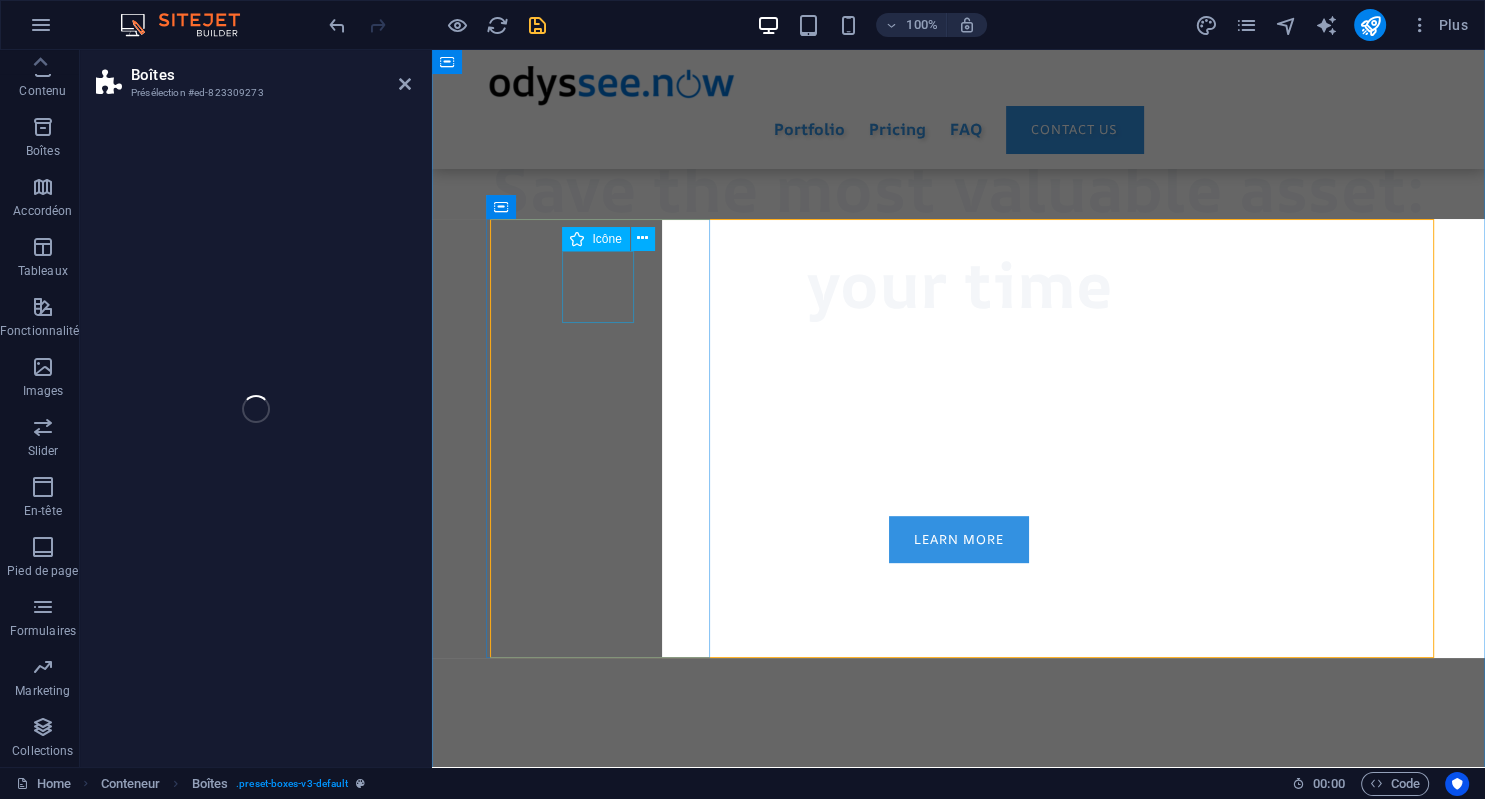 scroll, scrollTop: 183, scrollLeft: 0, axis: vertical 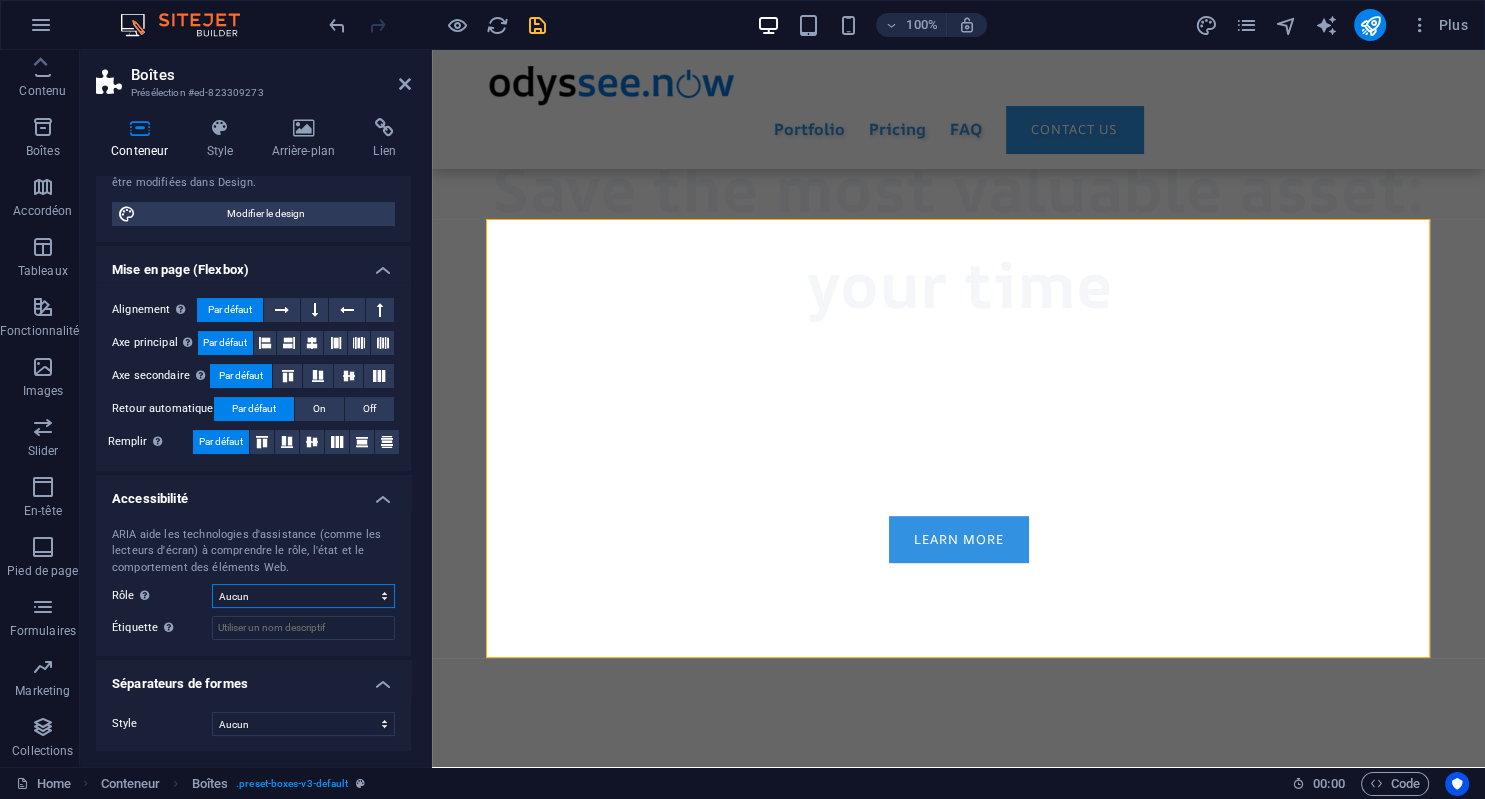 click on "Aucun Alert Article Banner Comment Complementary Dialog En-tête Marquee Pied de page Presentation Region Section Separator Status Timer" at bounding box center (303, 596) 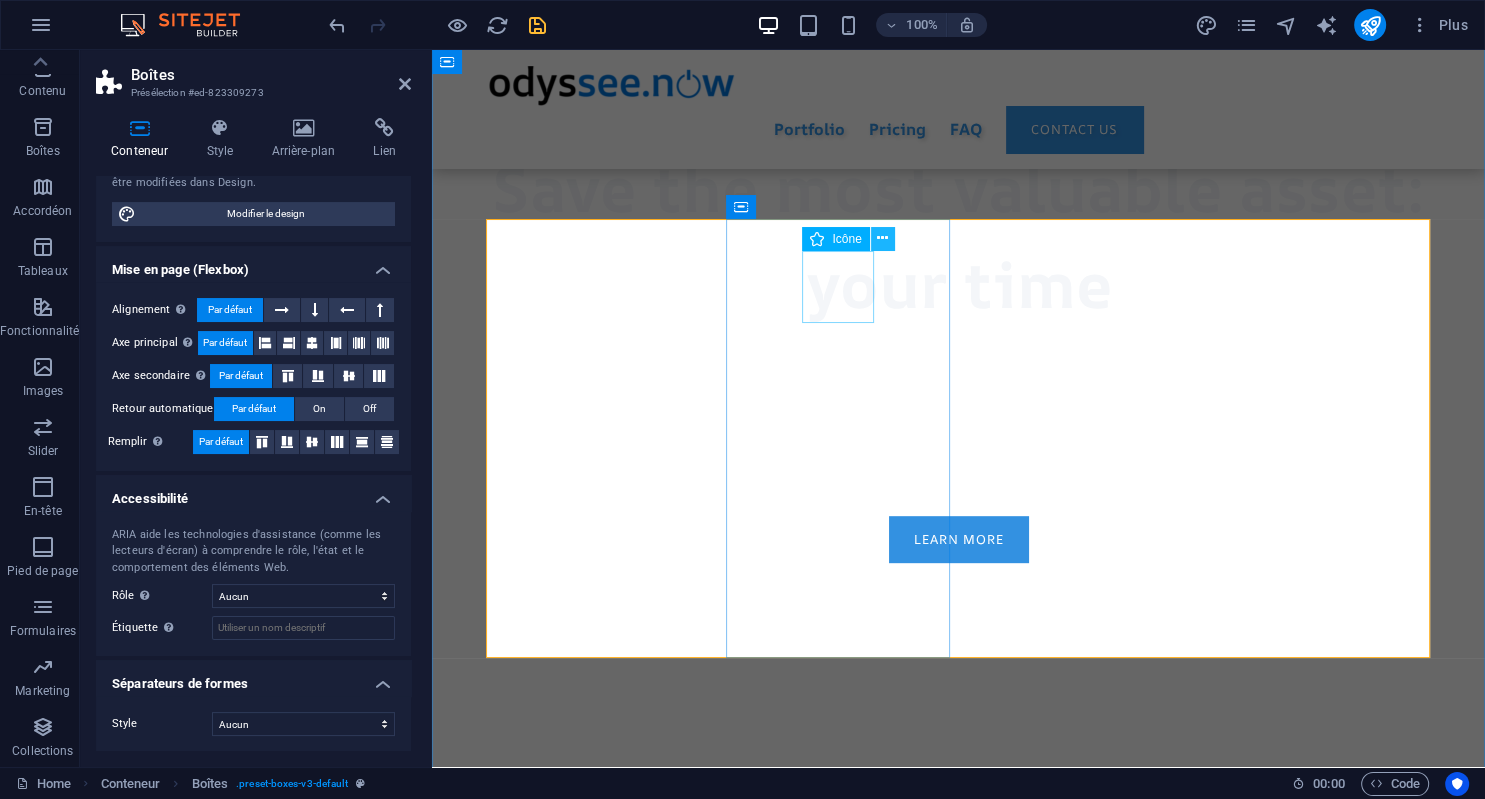 click at bounding box center [883, 239] 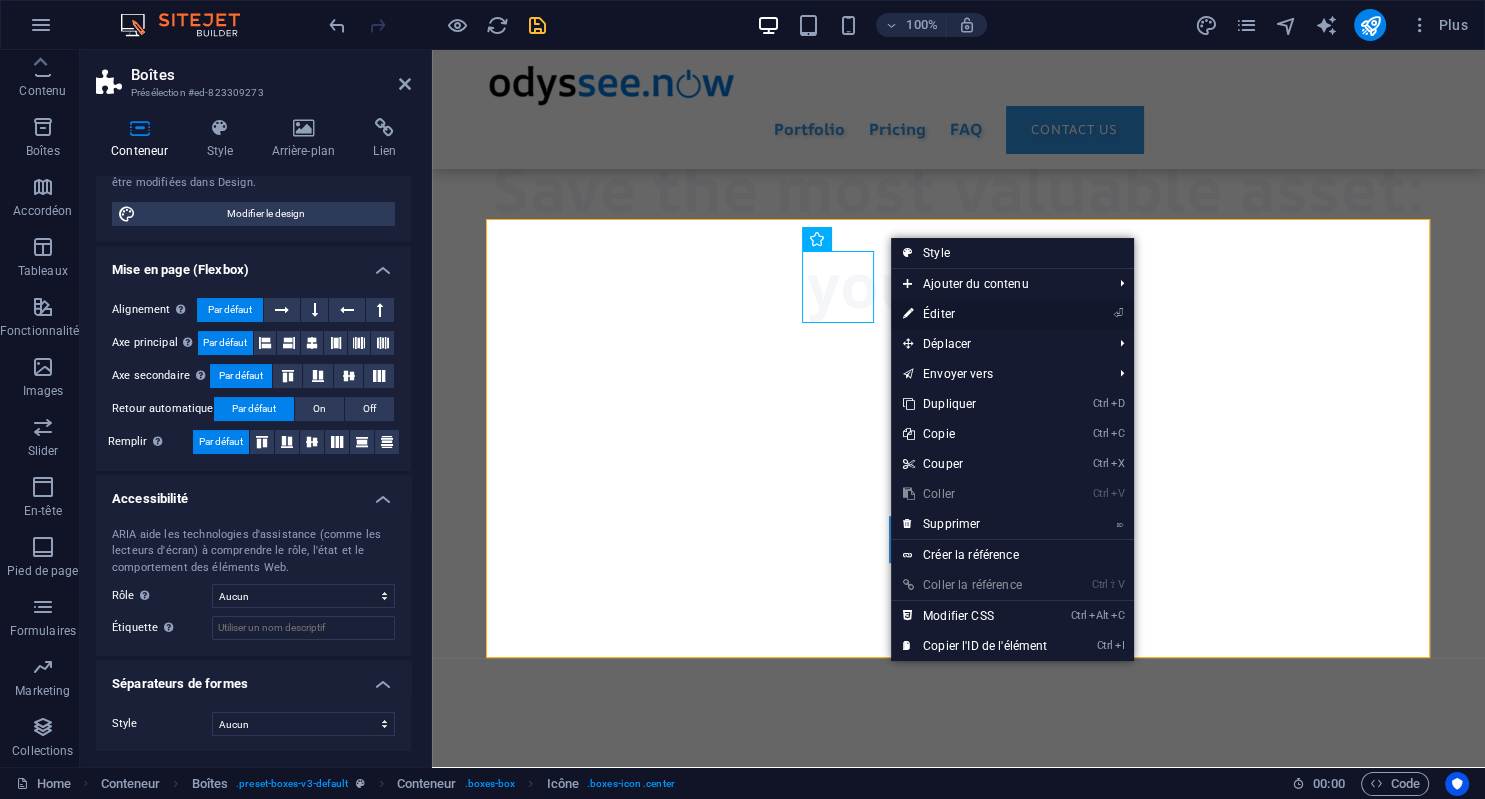 click on "⏎  Éditer" at bounding box center (975, 314) 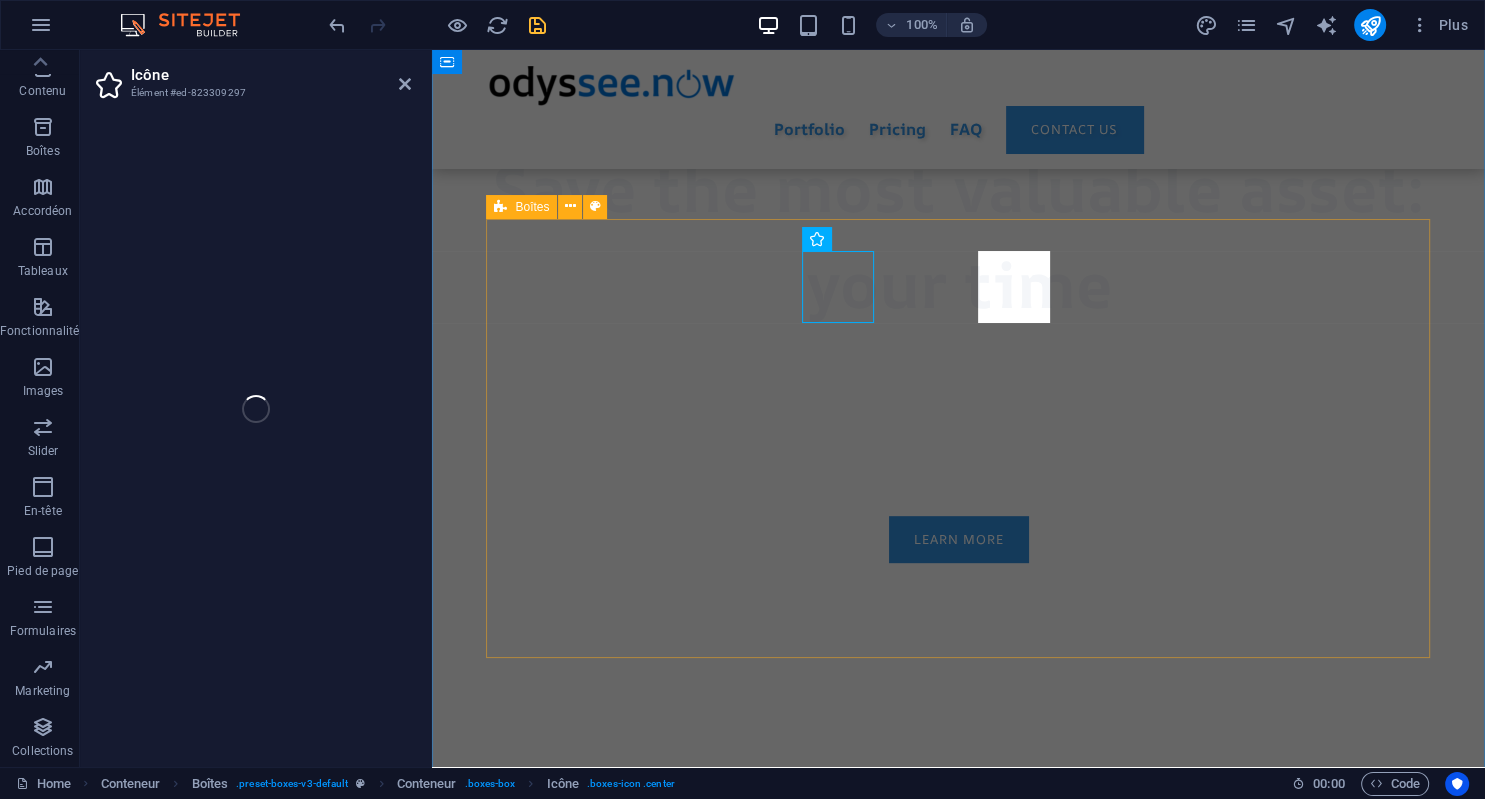select on "xMidYMid" 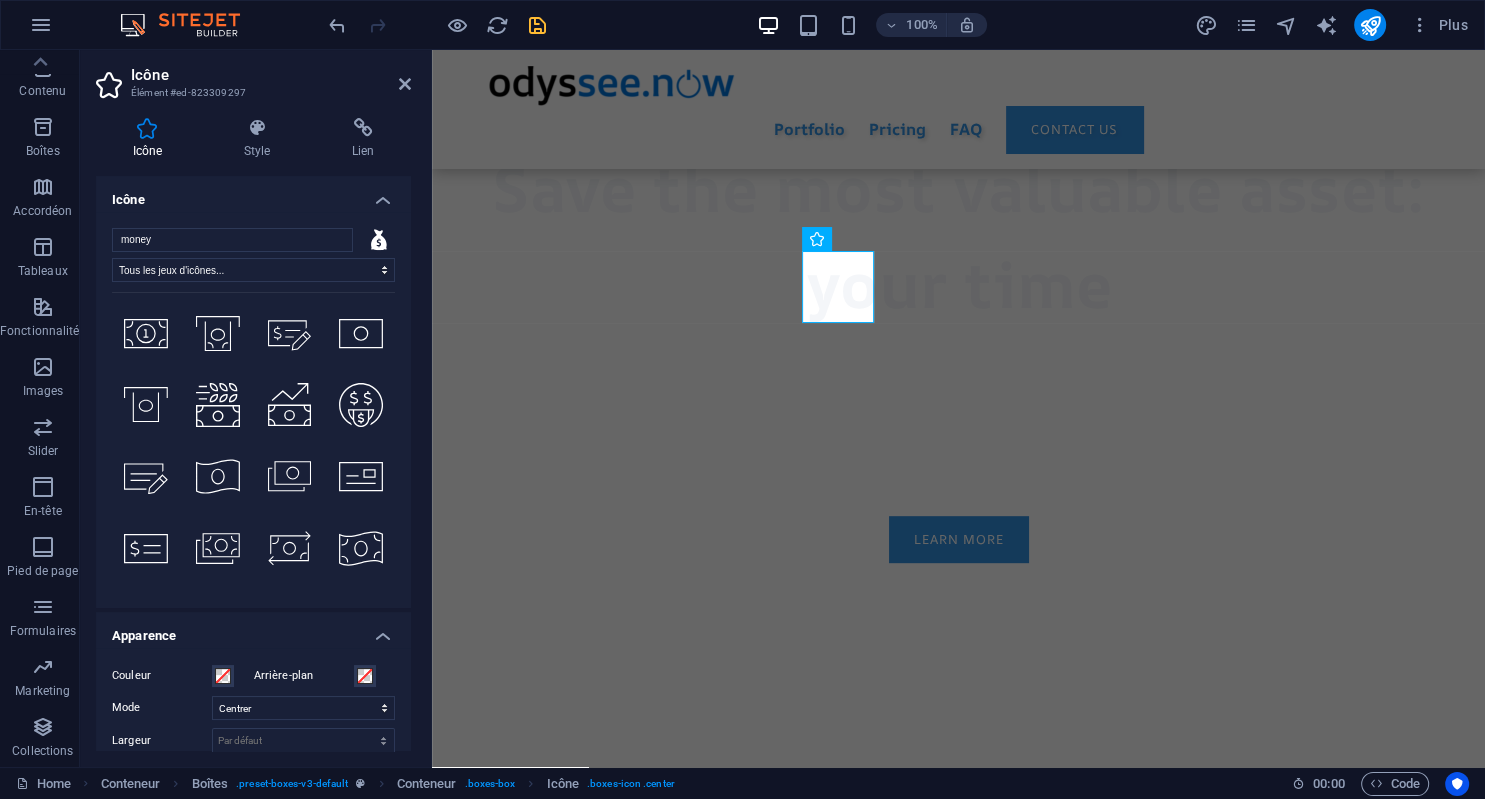 scroll, scrollTop: 2660, scrollLeft: 0, axis: vertical 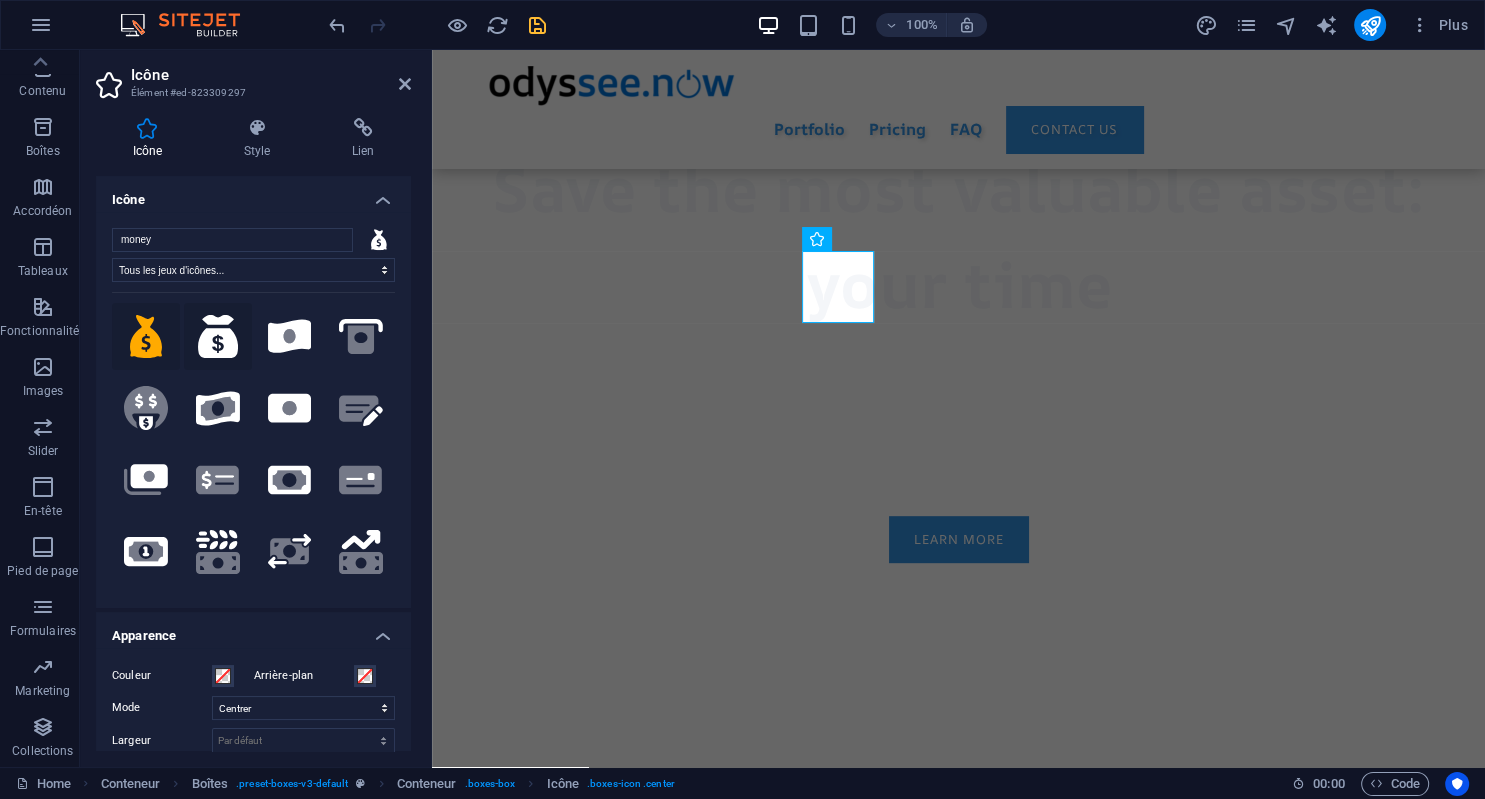 click 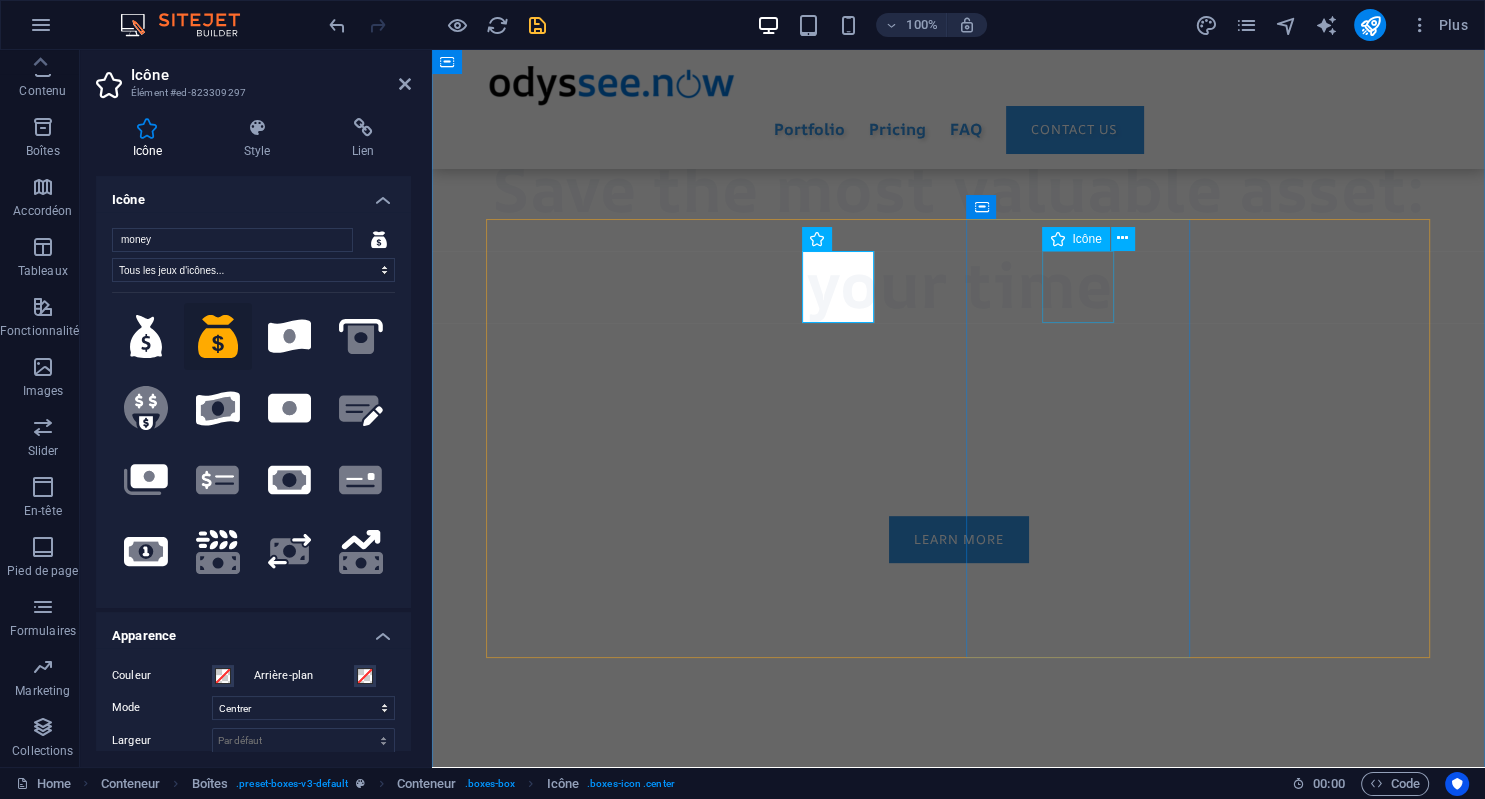 click at bounding box center [599, 1804] 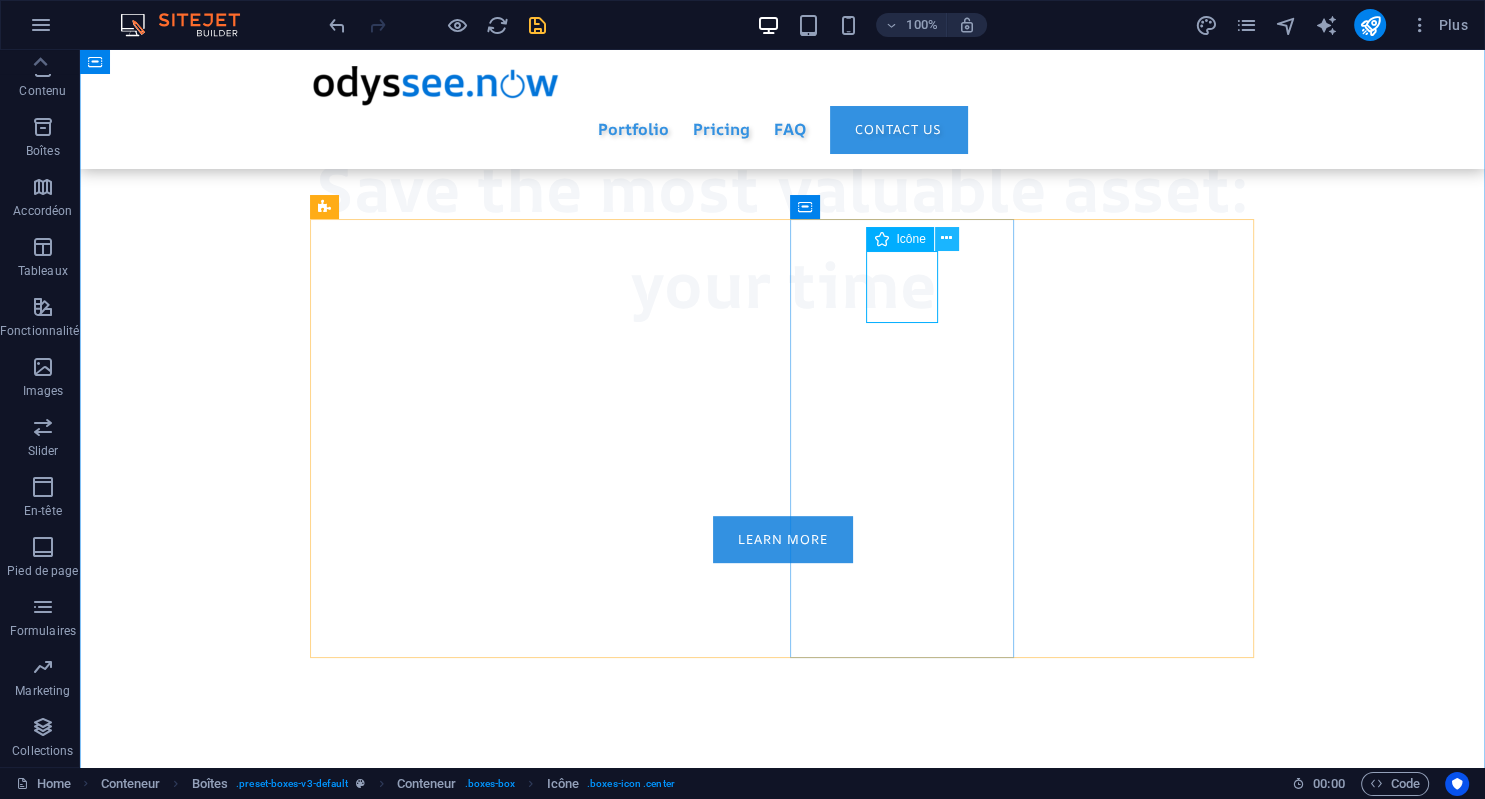 click at bounding box center (947, 239) 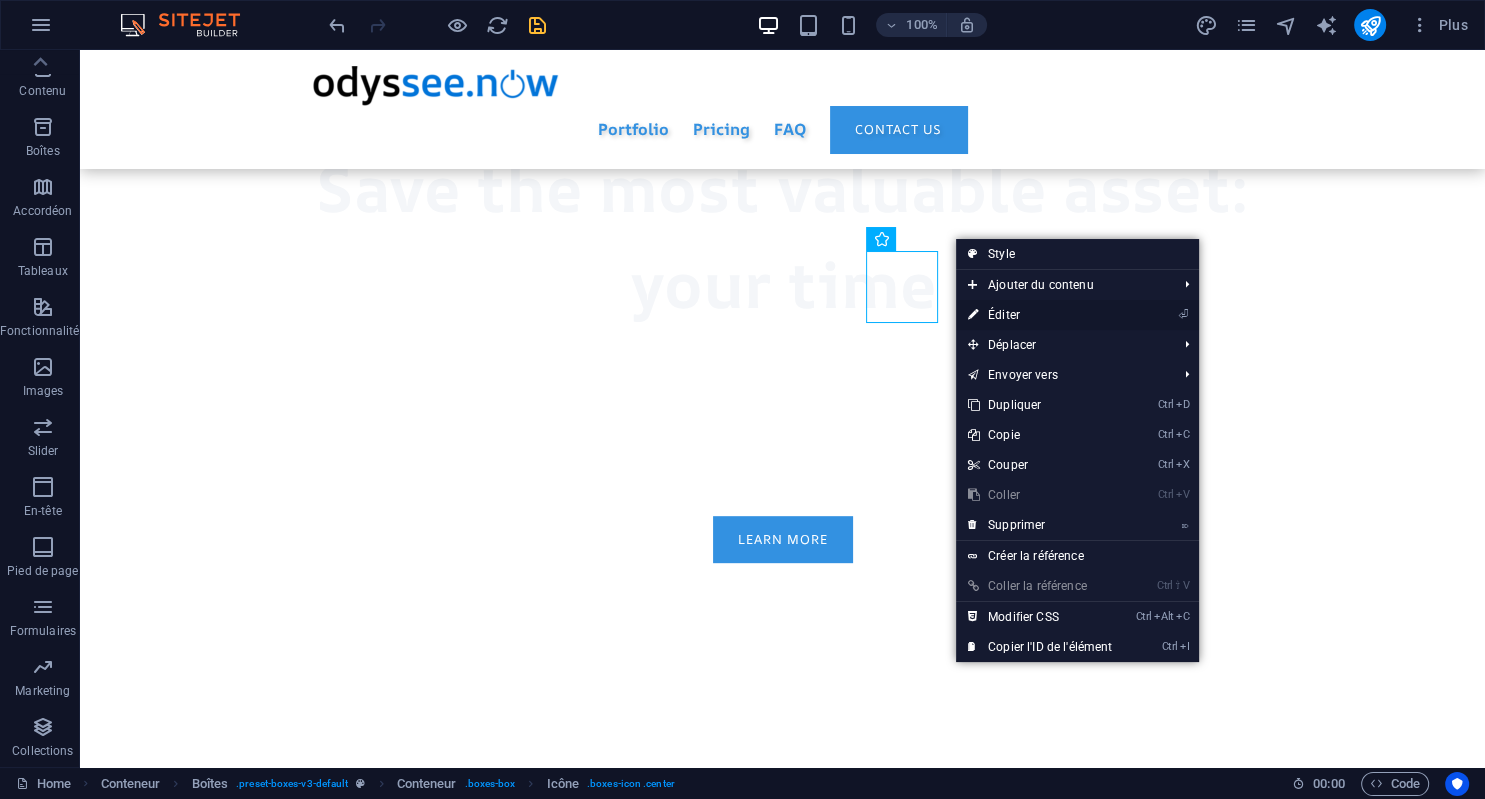 drag, startPoint x: 1006, startPoint y: 312, endPoint x: 382, endPoint y: 253, distance: 626.7831 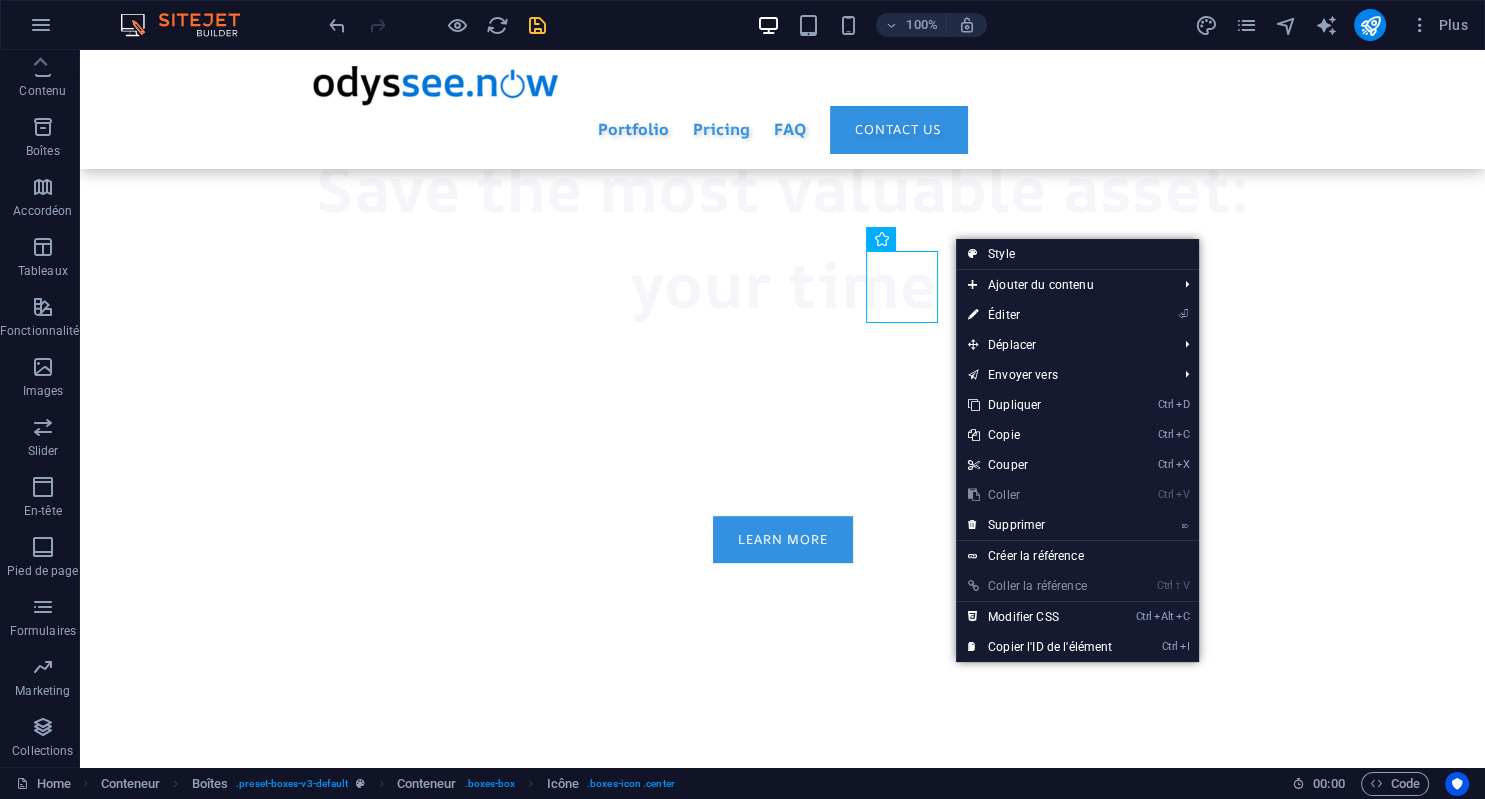 select on "xMidYMid" 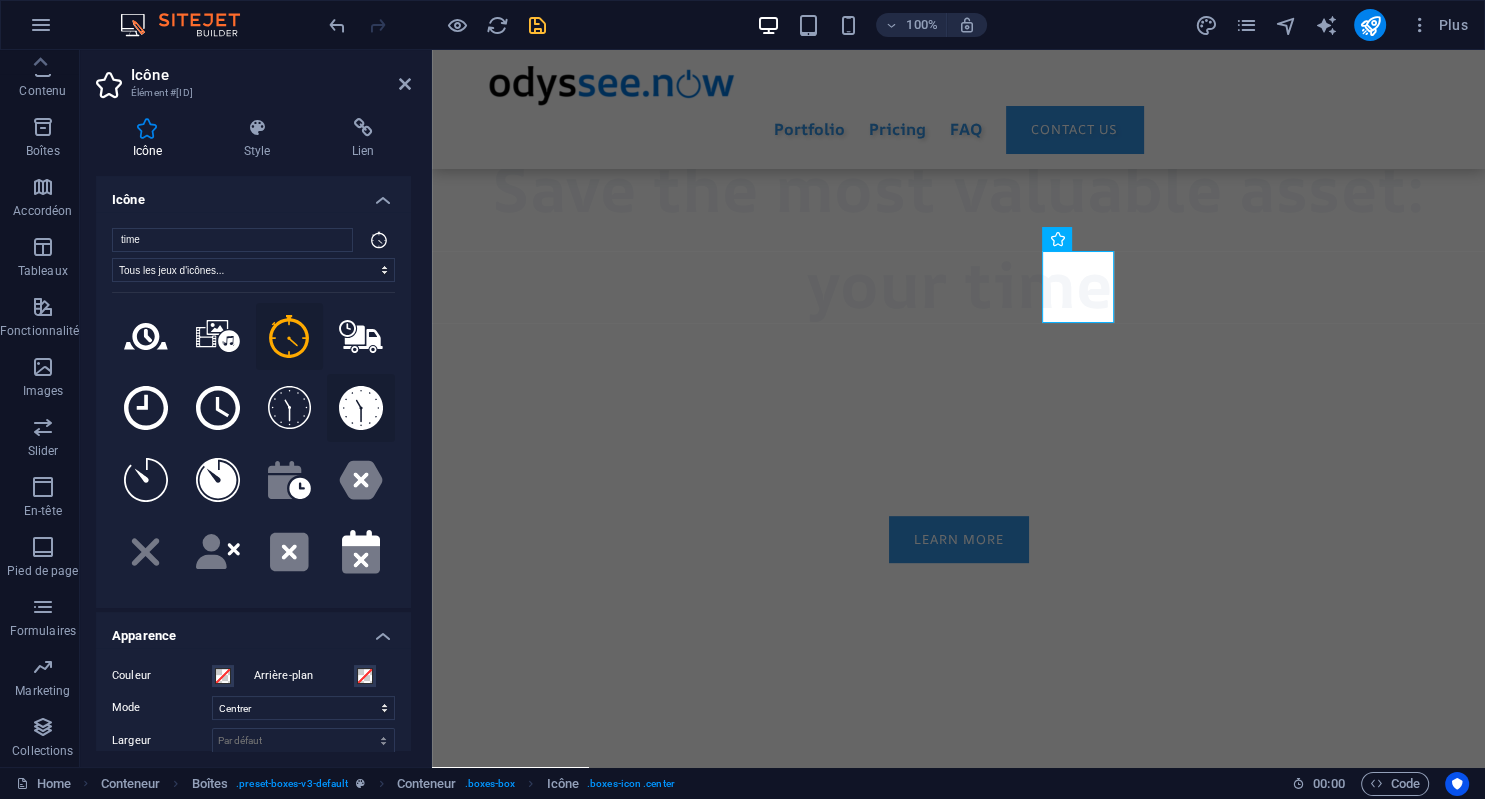 click 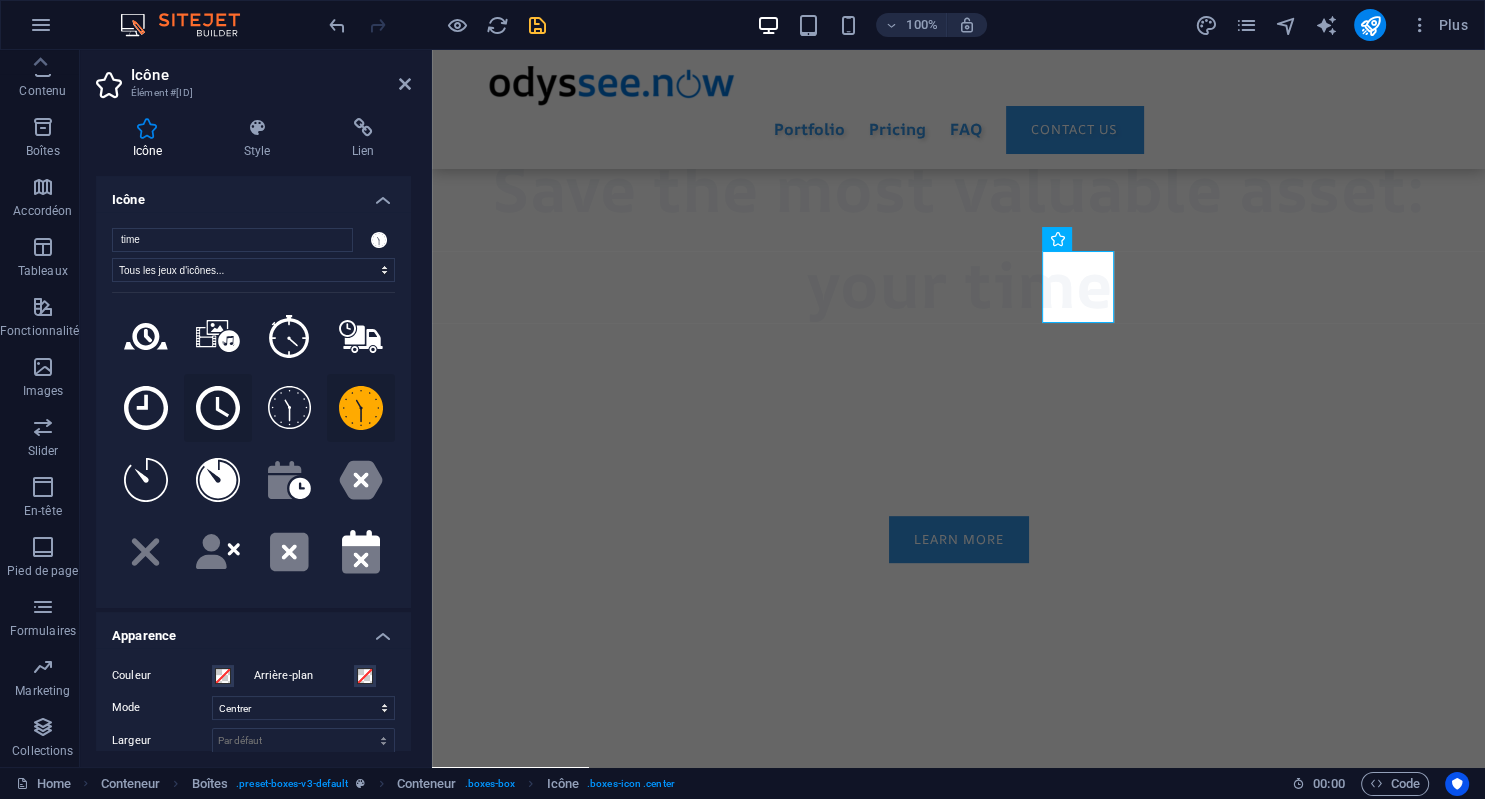 click 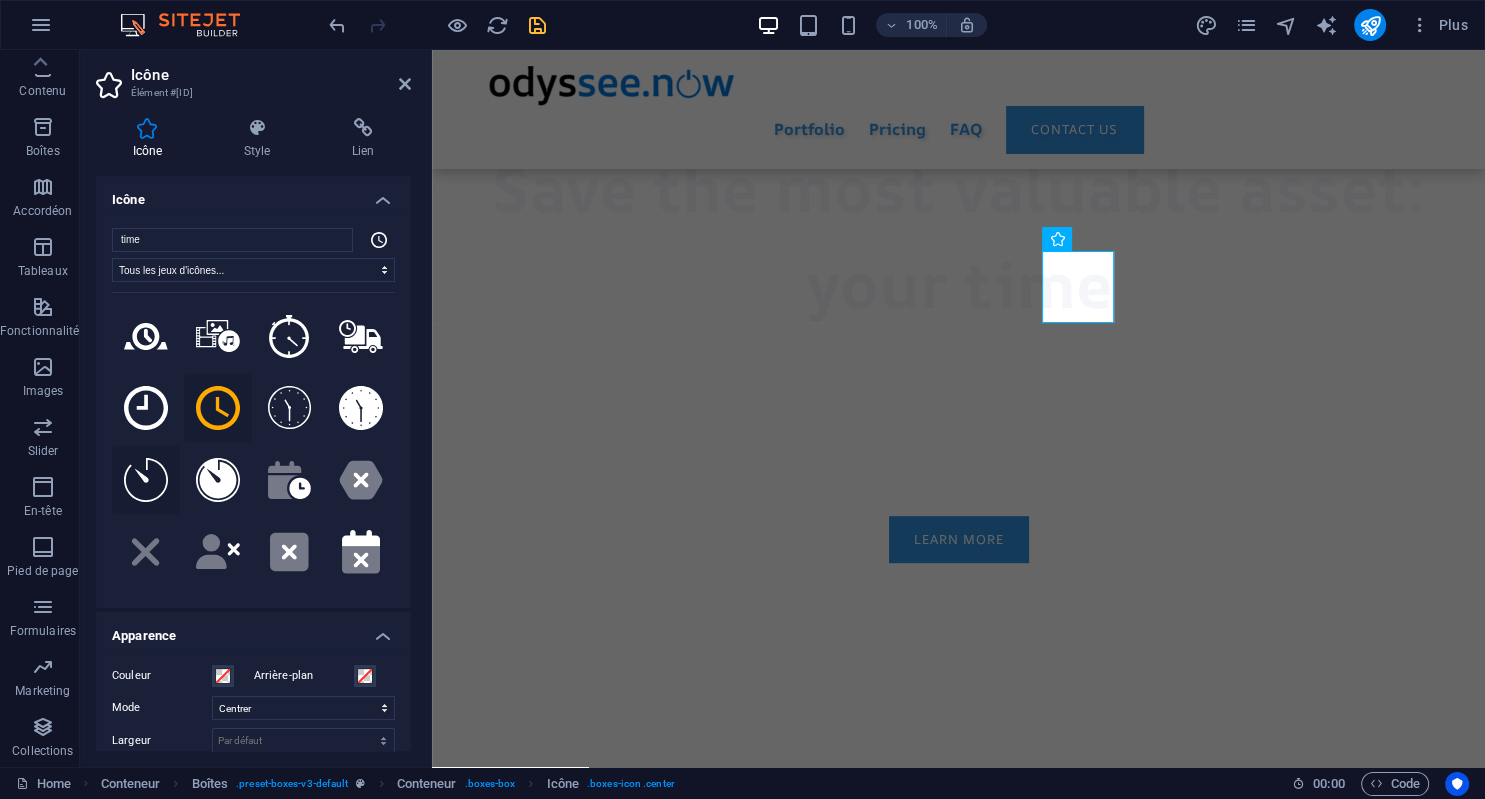 click 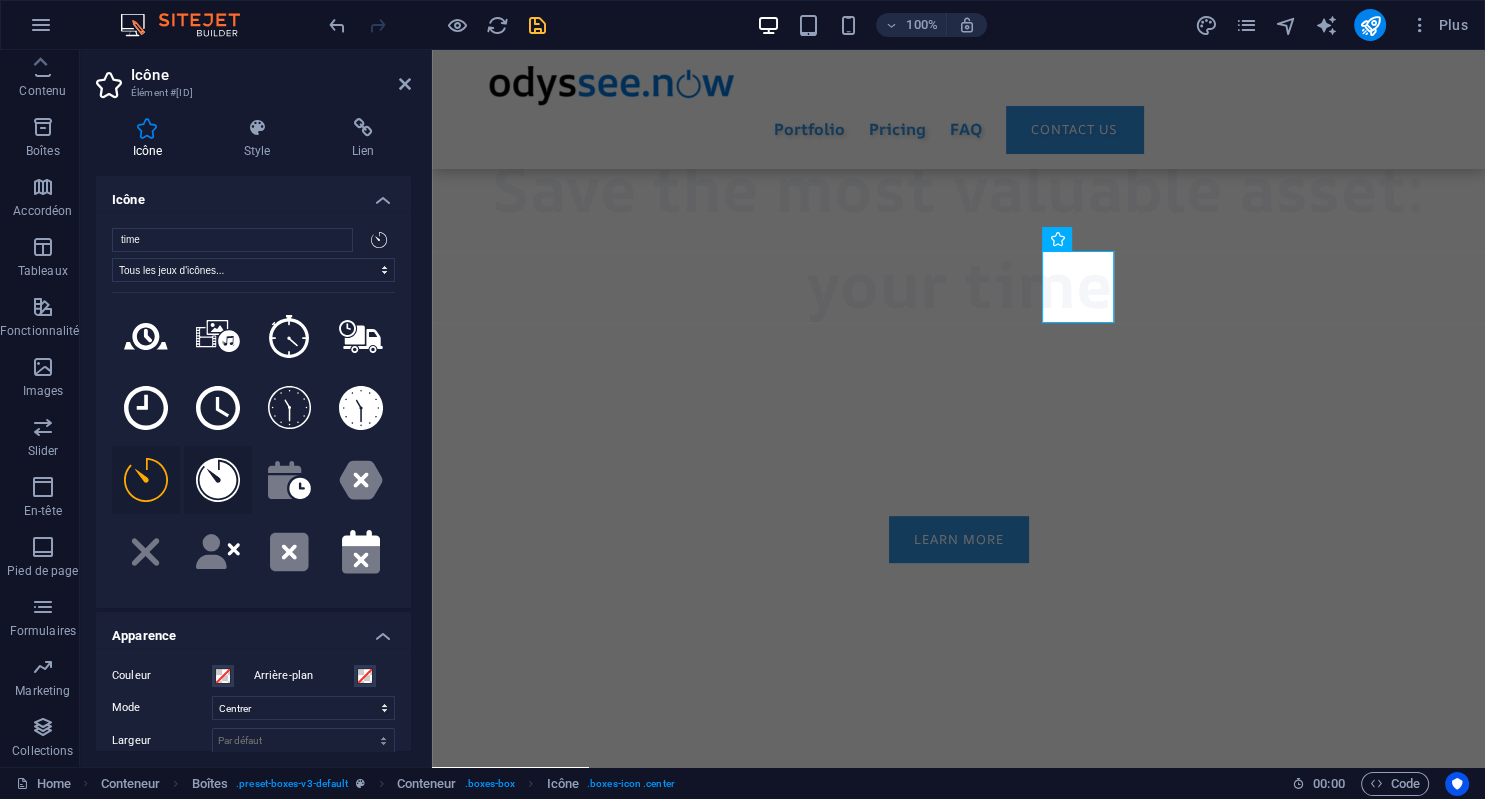 click 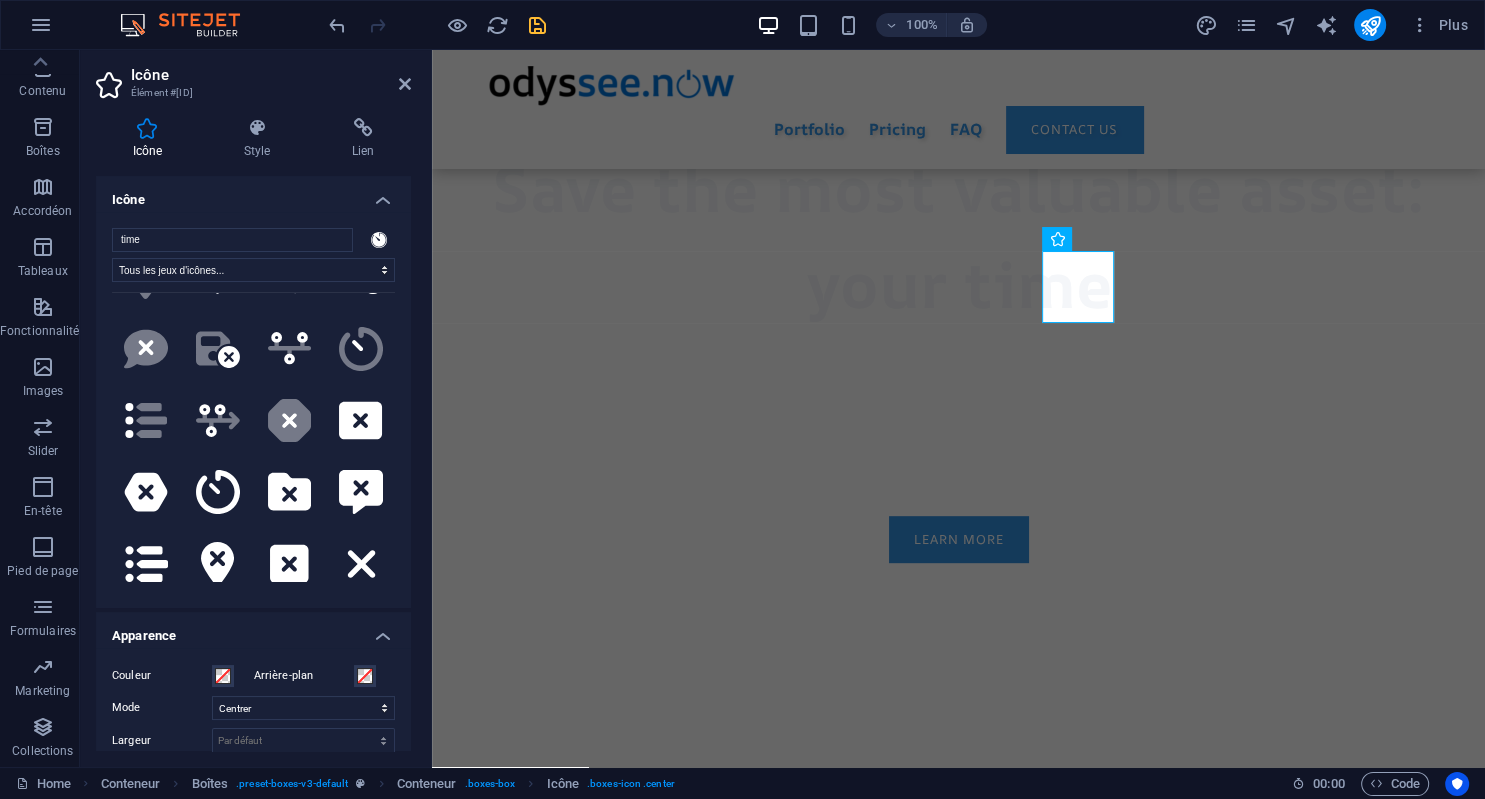 scroll, scrollTop: 491, scrollLeft: 0, axis: vertical 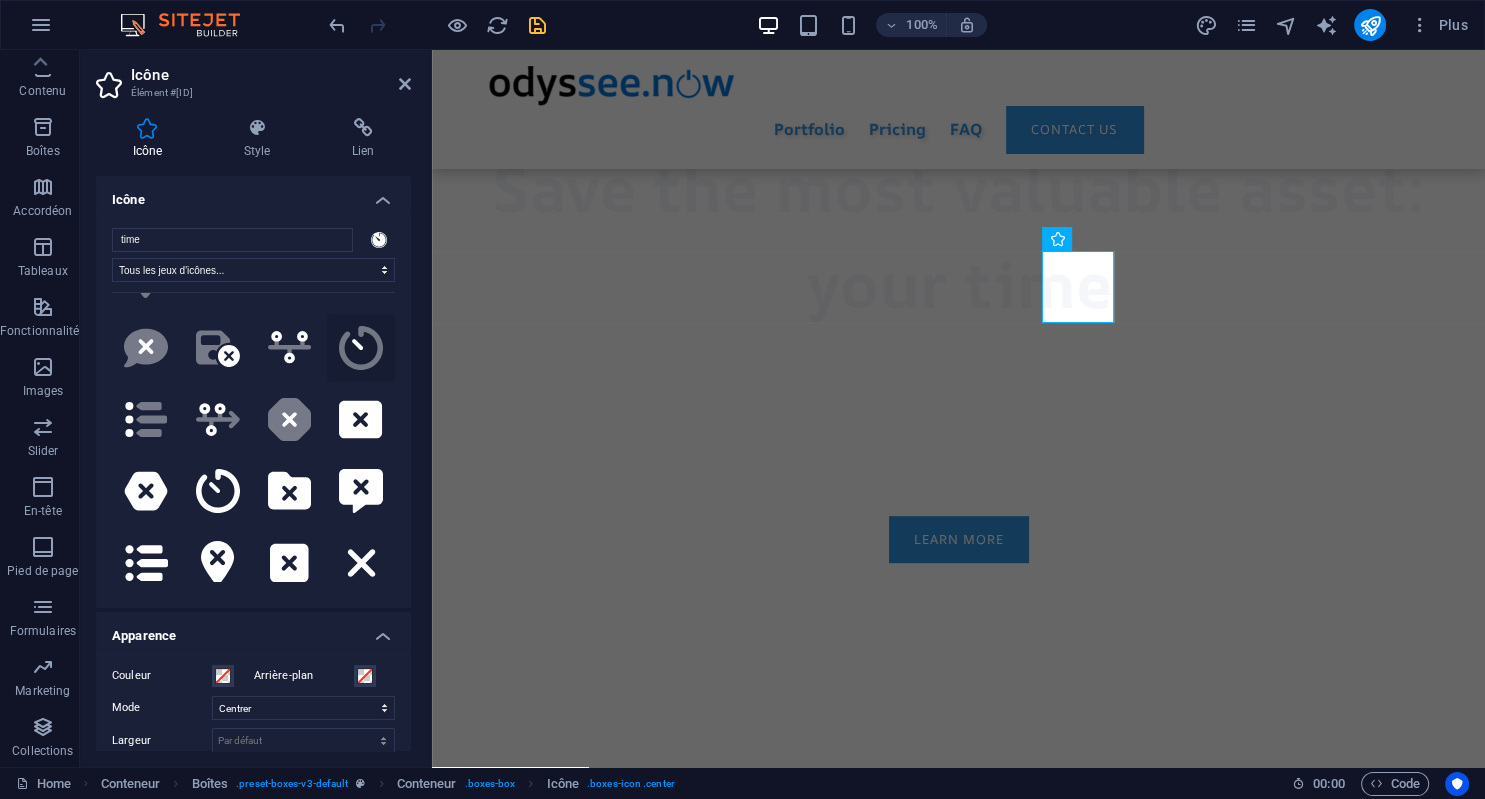click on ".fa-secondary{opacity:.4}" 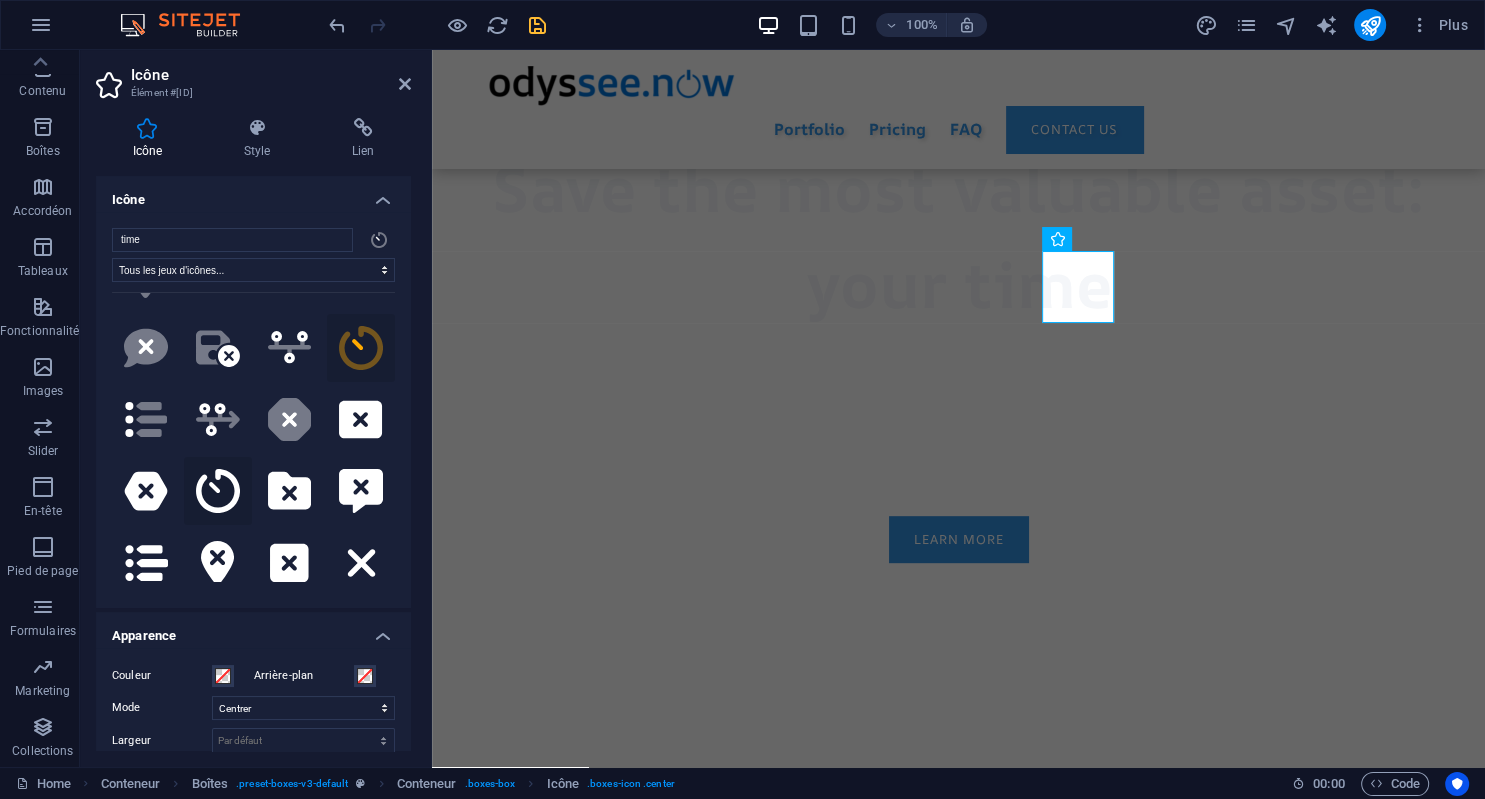 click 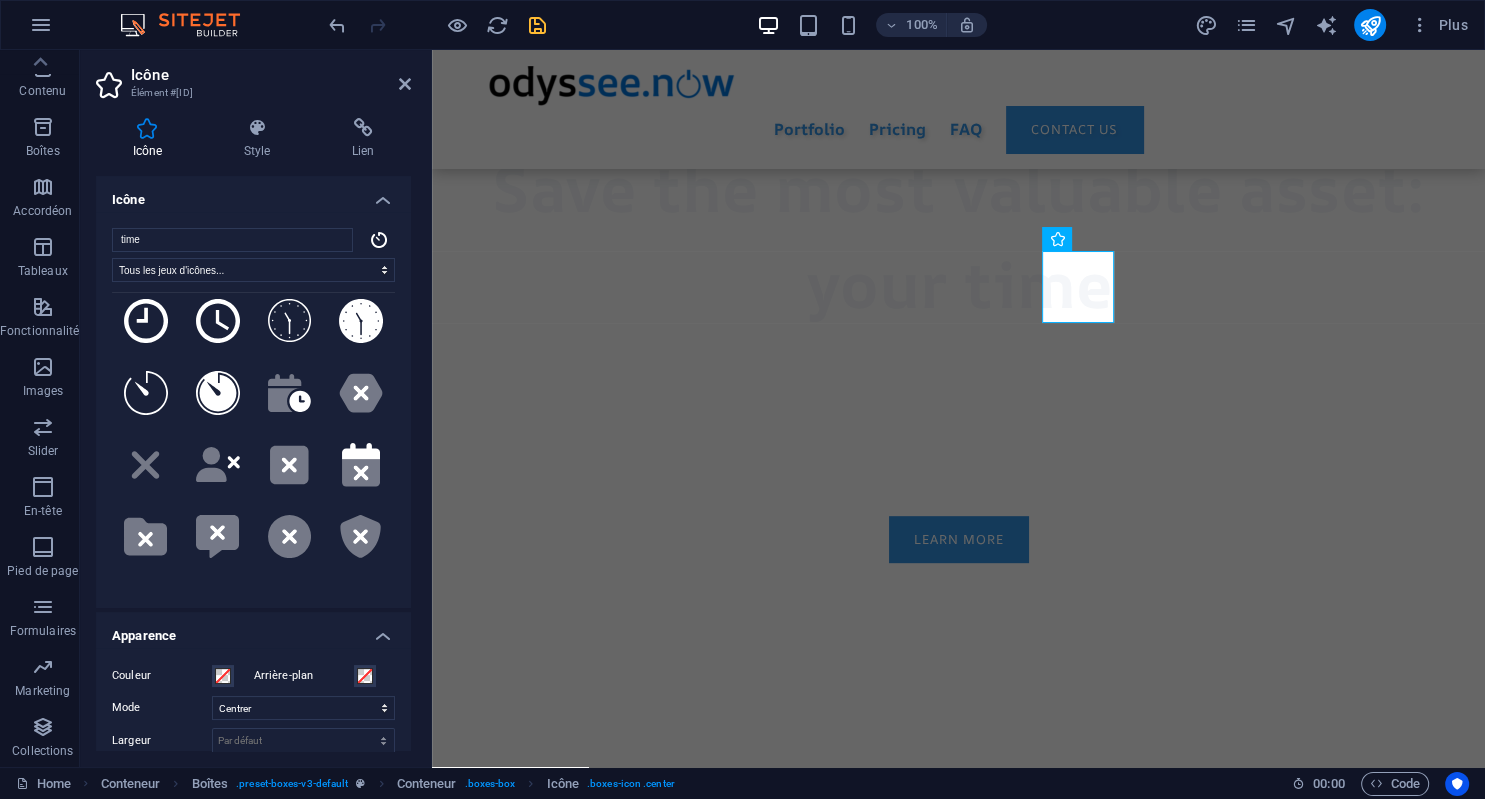 scroll, scrollTop: 68, scrollLeft: 0, axis: vertical 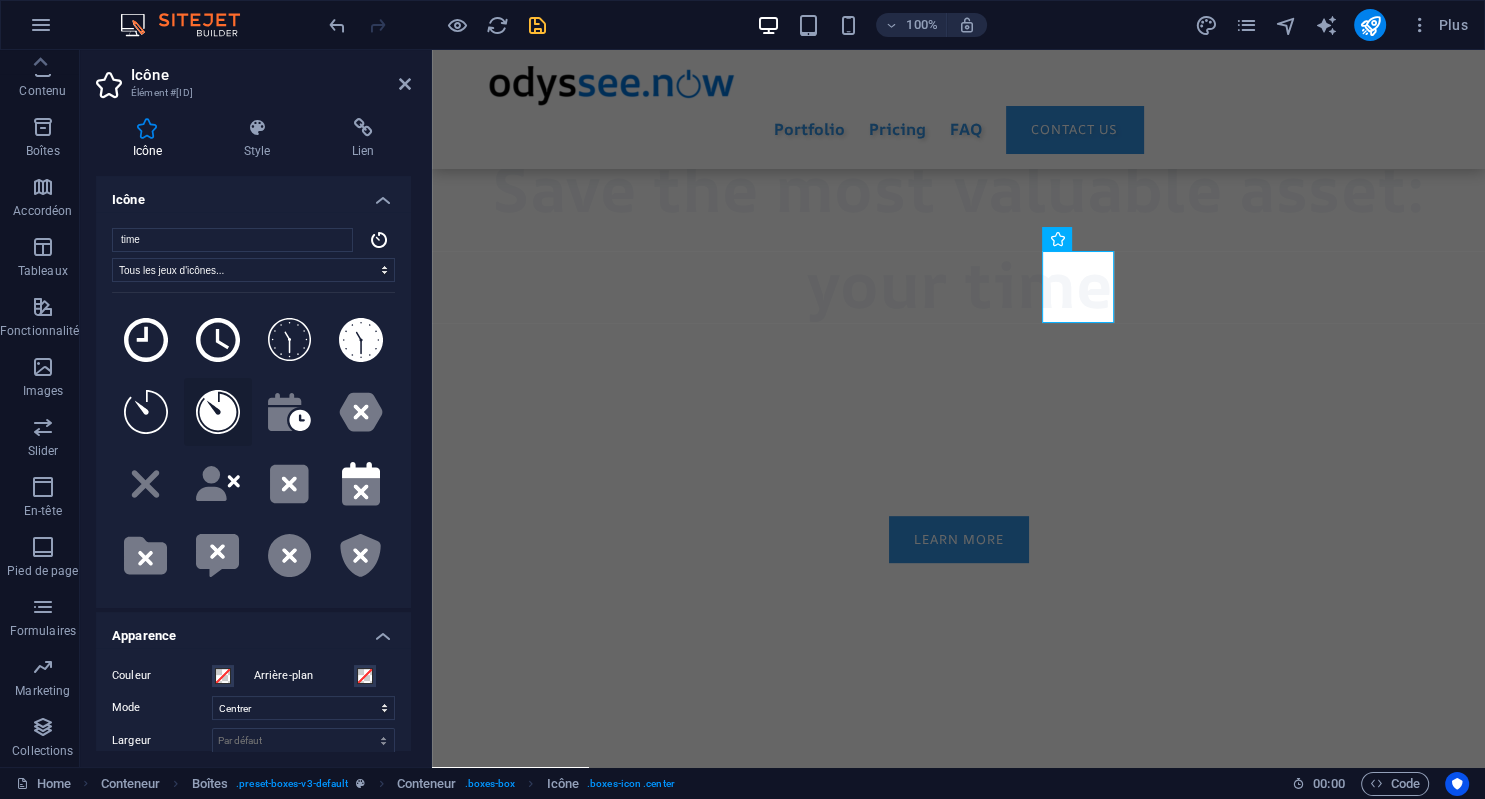 click 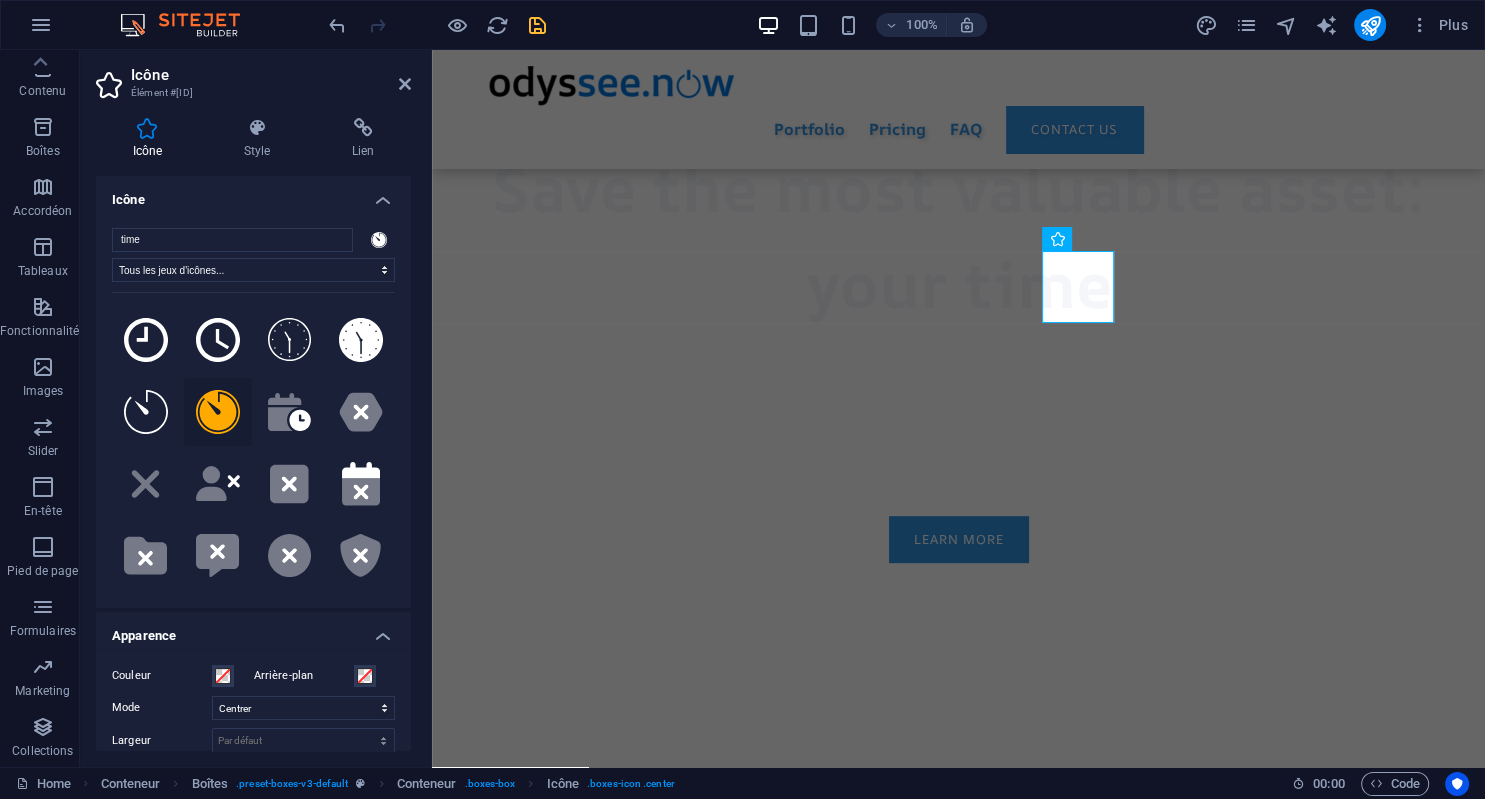 click on "Icône" at bounding box center [271, 75] 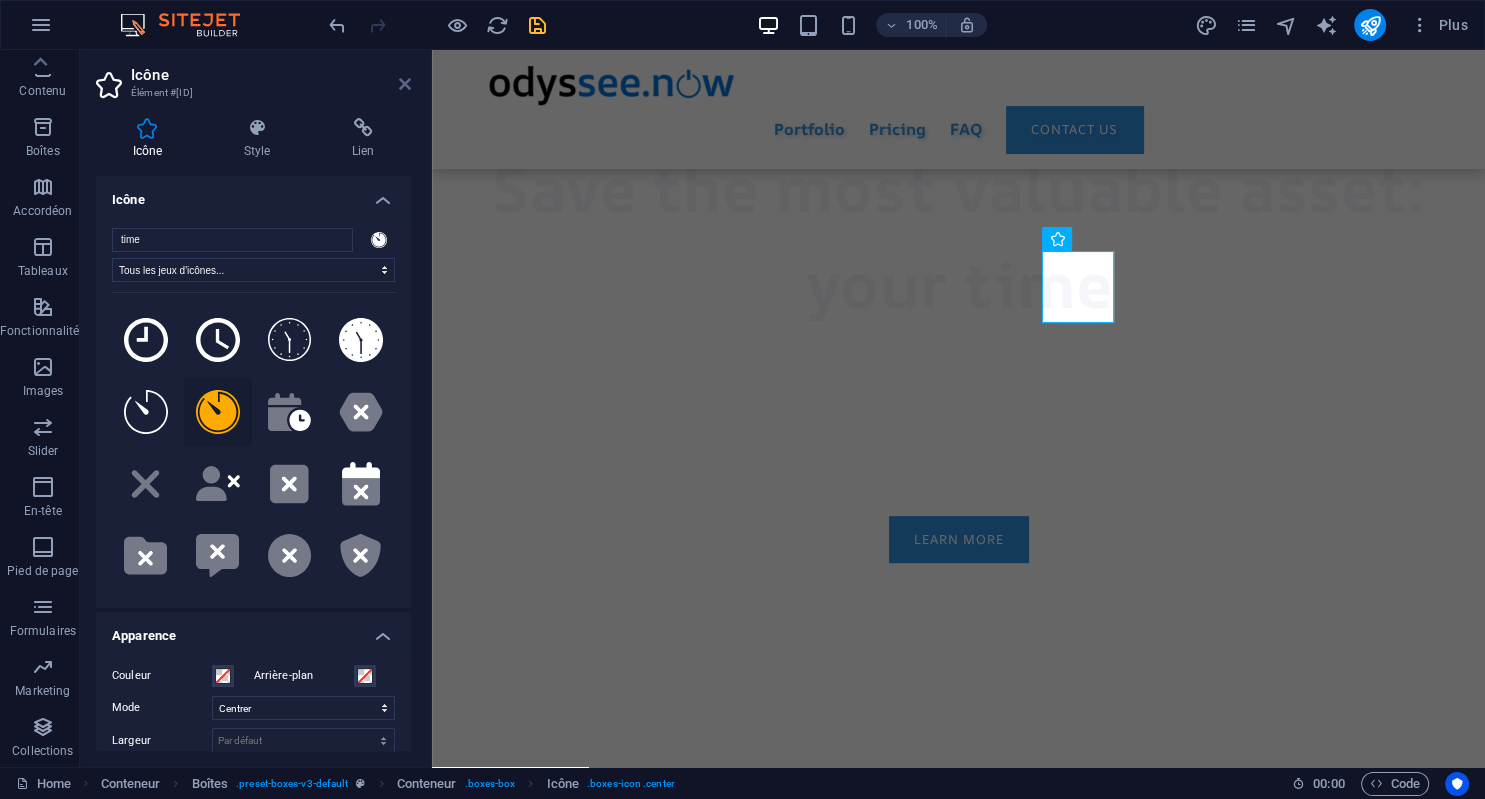 click at bounding box center (405, 84) 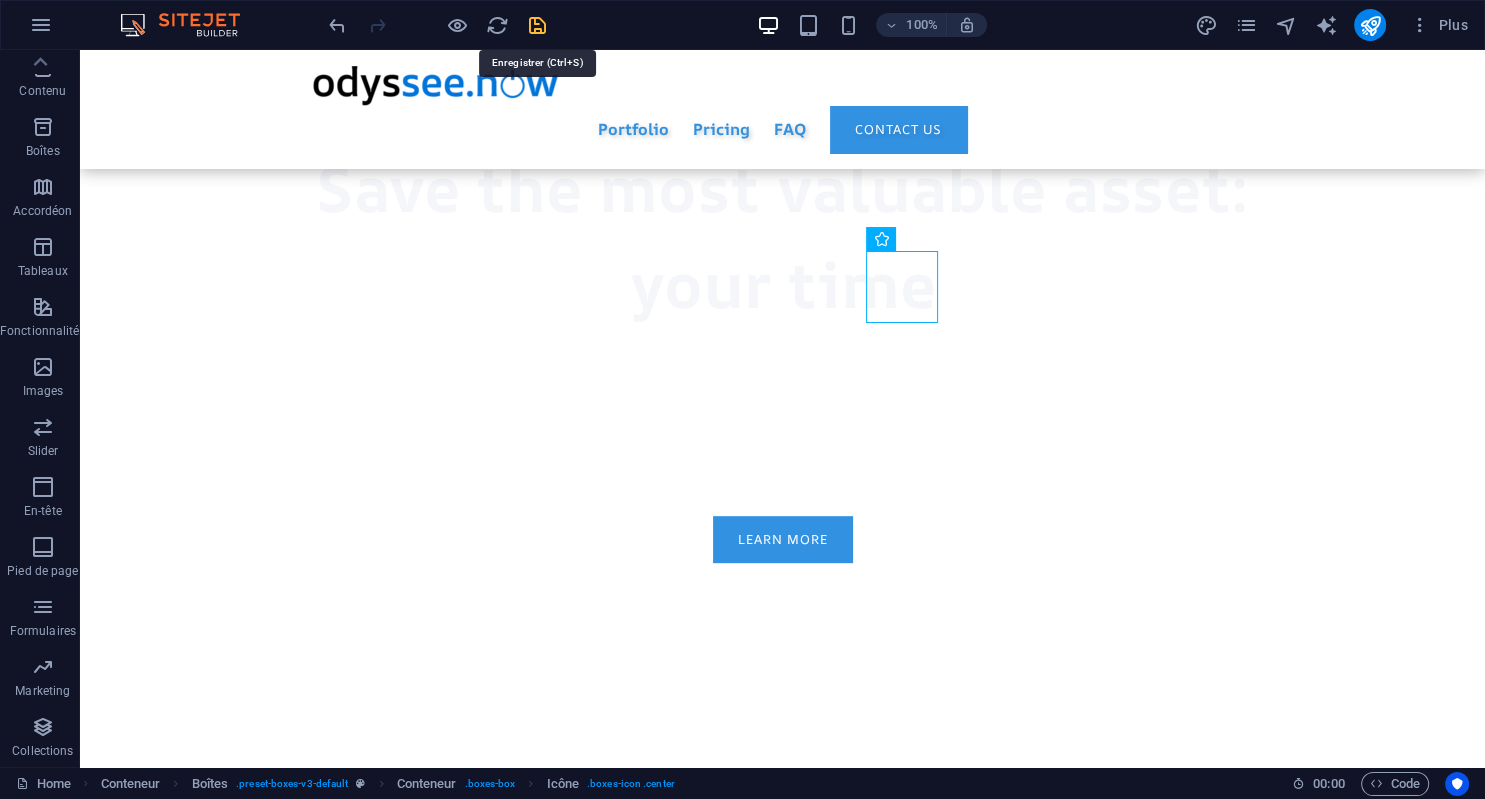 click at bounding box center (537, 25) 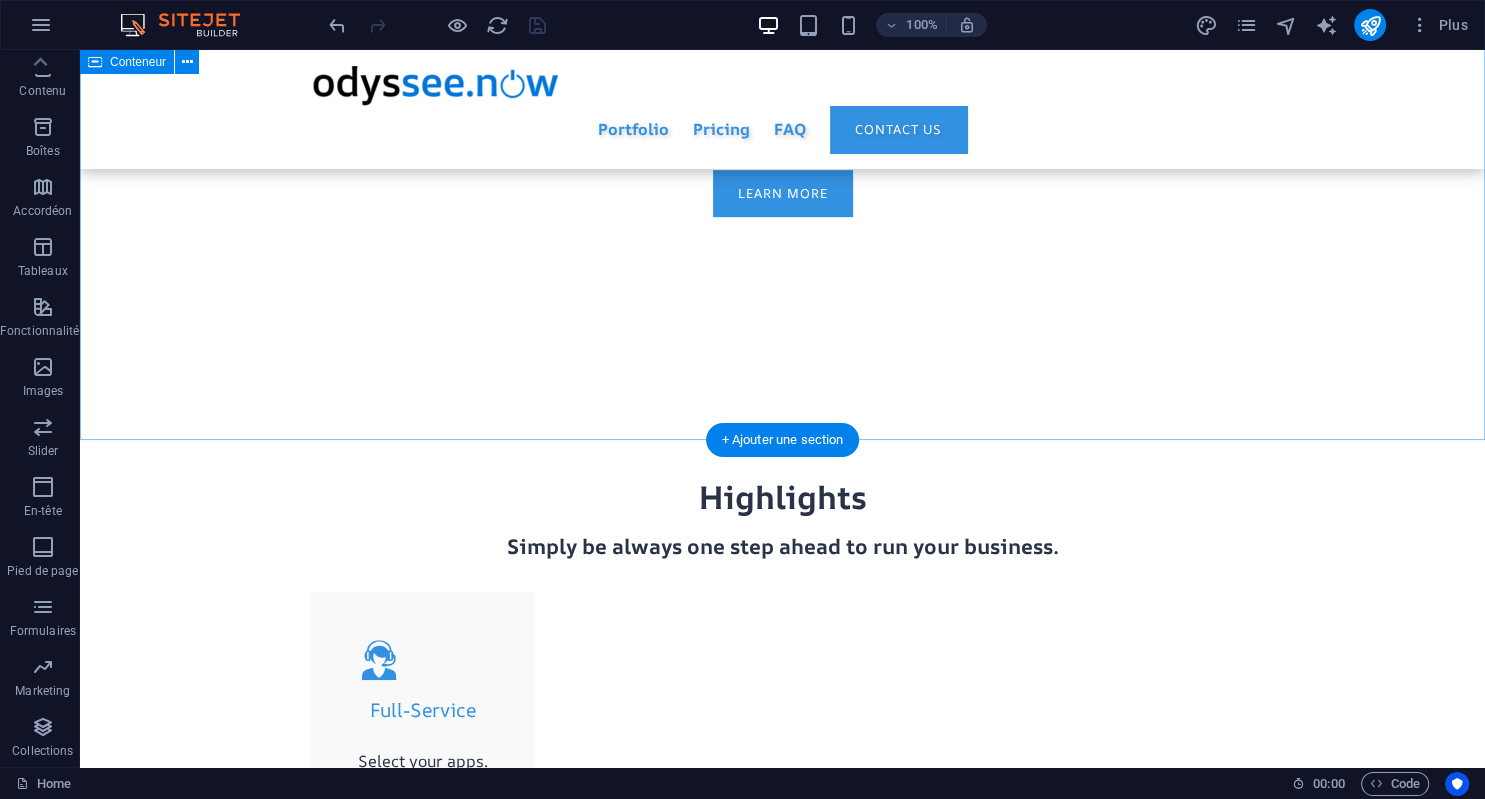 scroll, scrollTop: 1181, scrollLeft: 0, axis: vertical 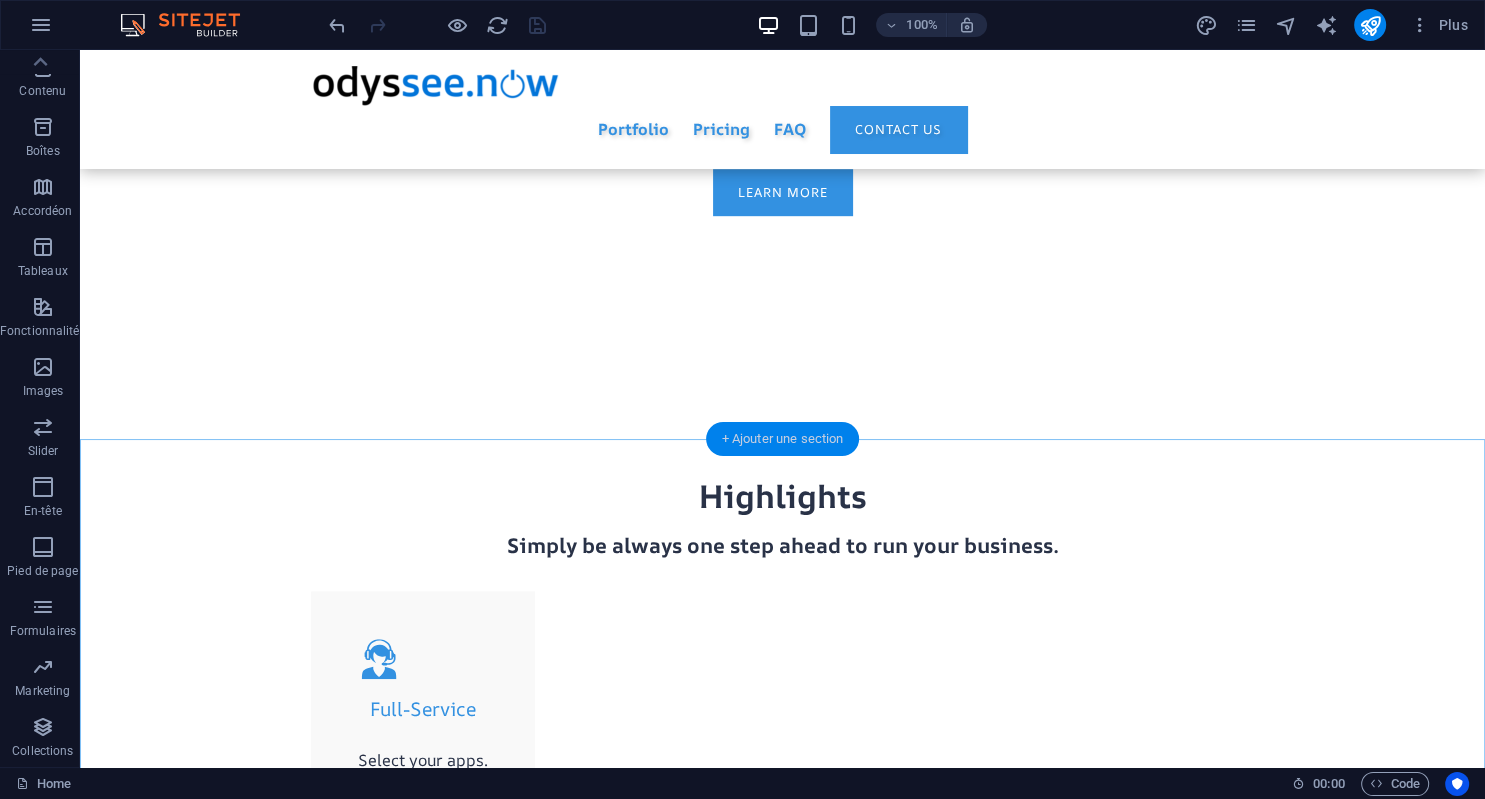 click on "+ Ajouter une section" at bounding box center [783, 439] 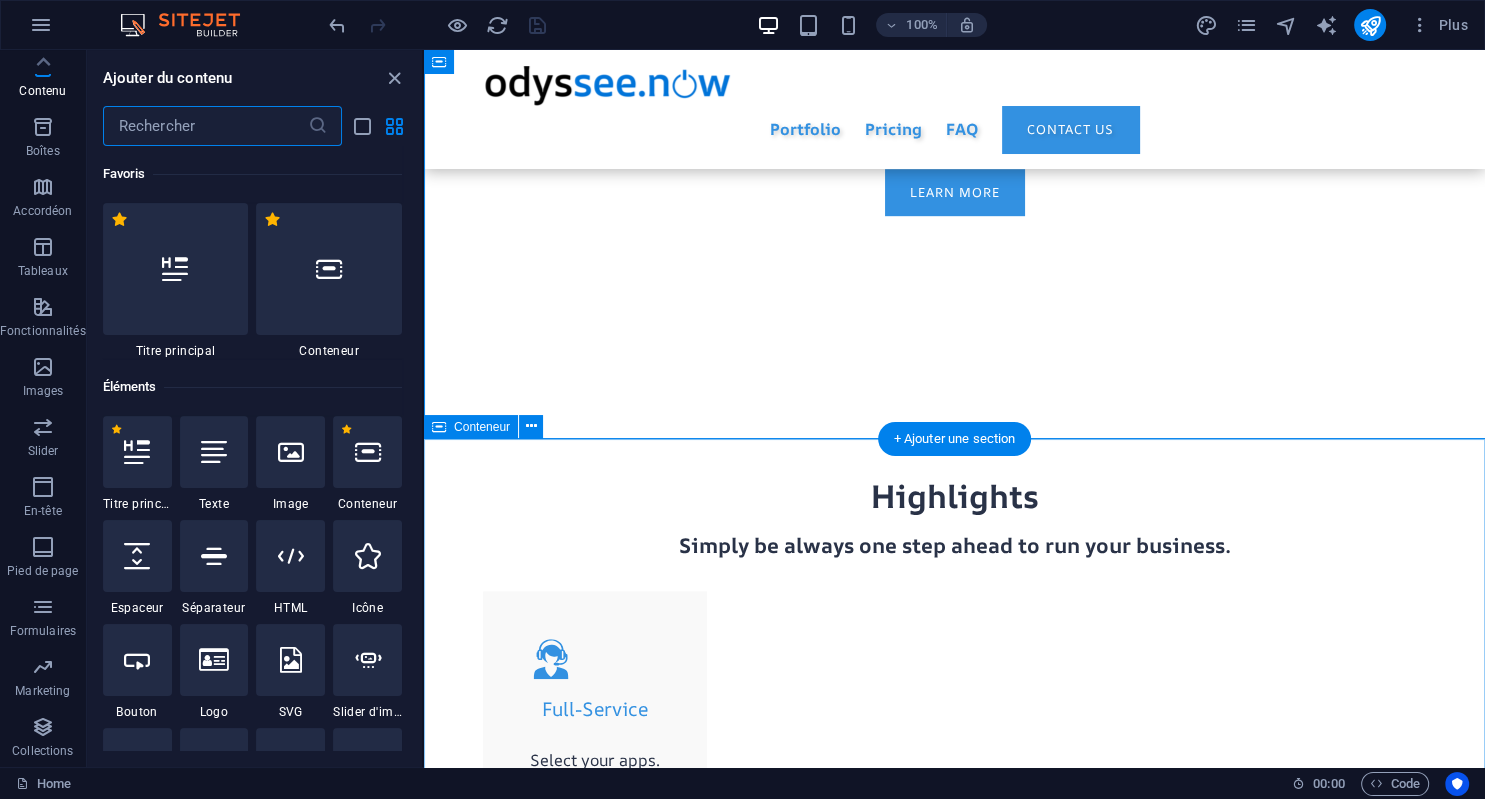 scroll, scrollTop: 183, scrollLeft: 0, axis: vertical 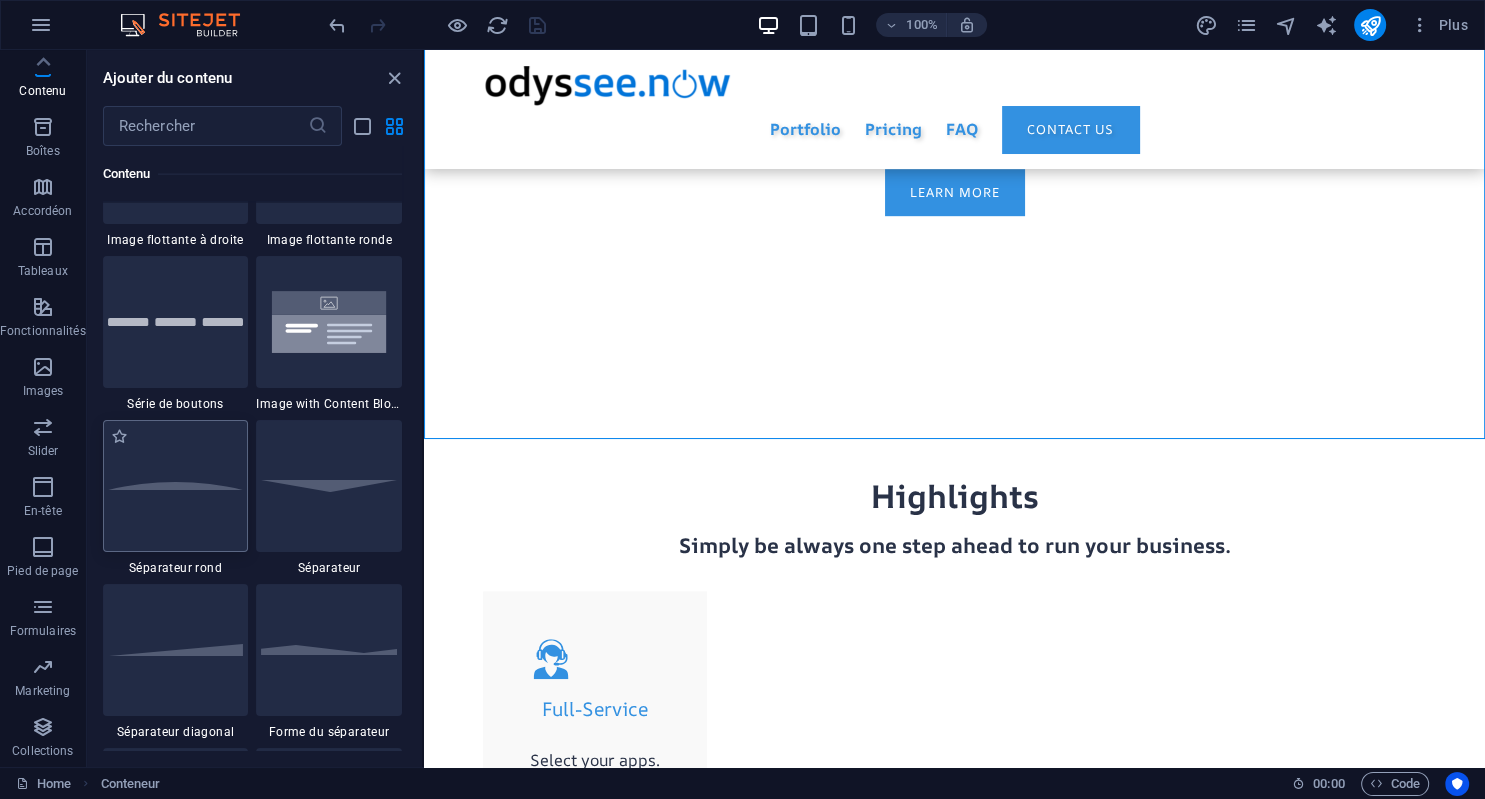 click at bounding box center (176, 486) 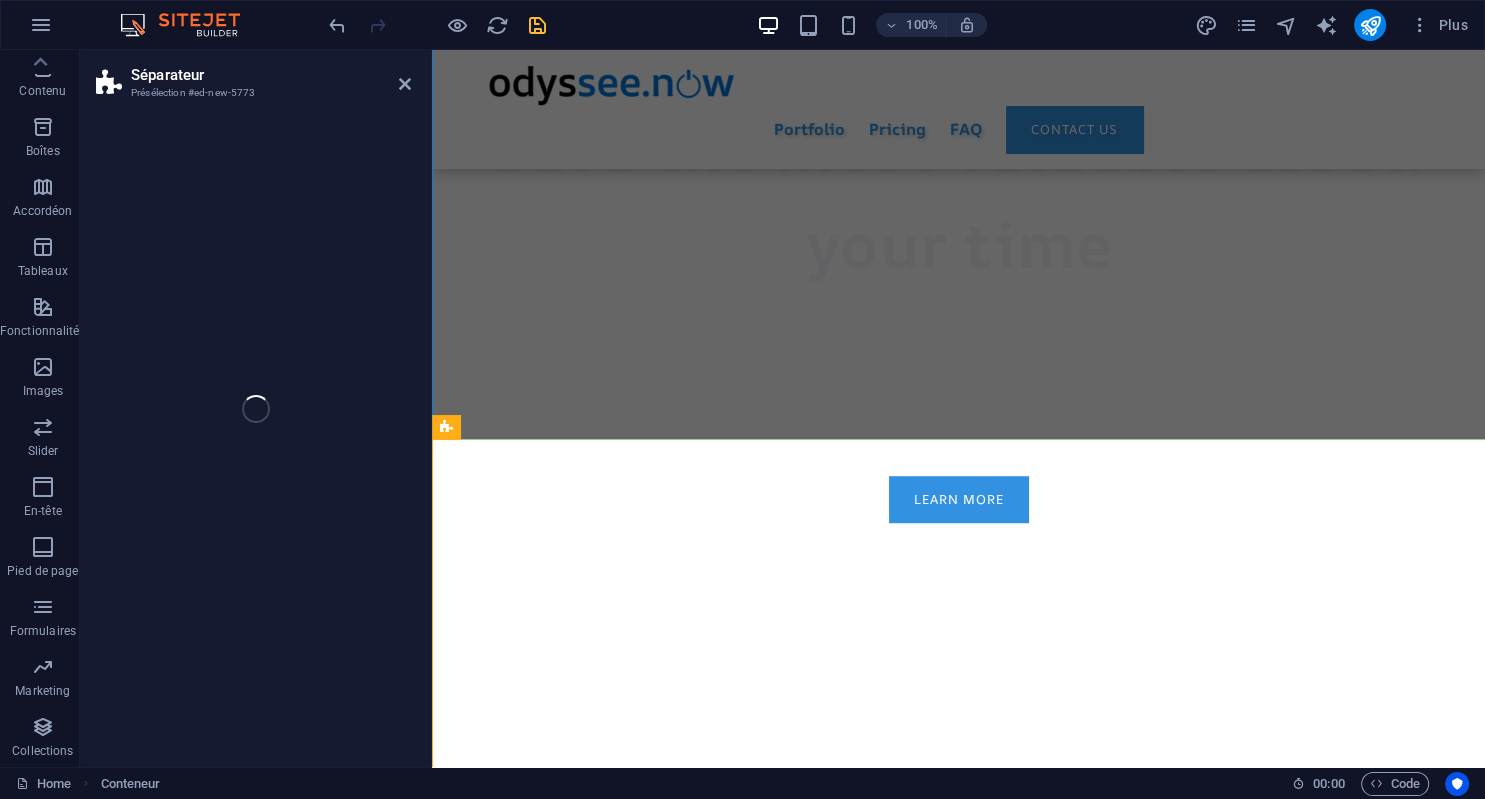 scroll, scrollTop: 183, scrollLeft: 0, axis: vertical 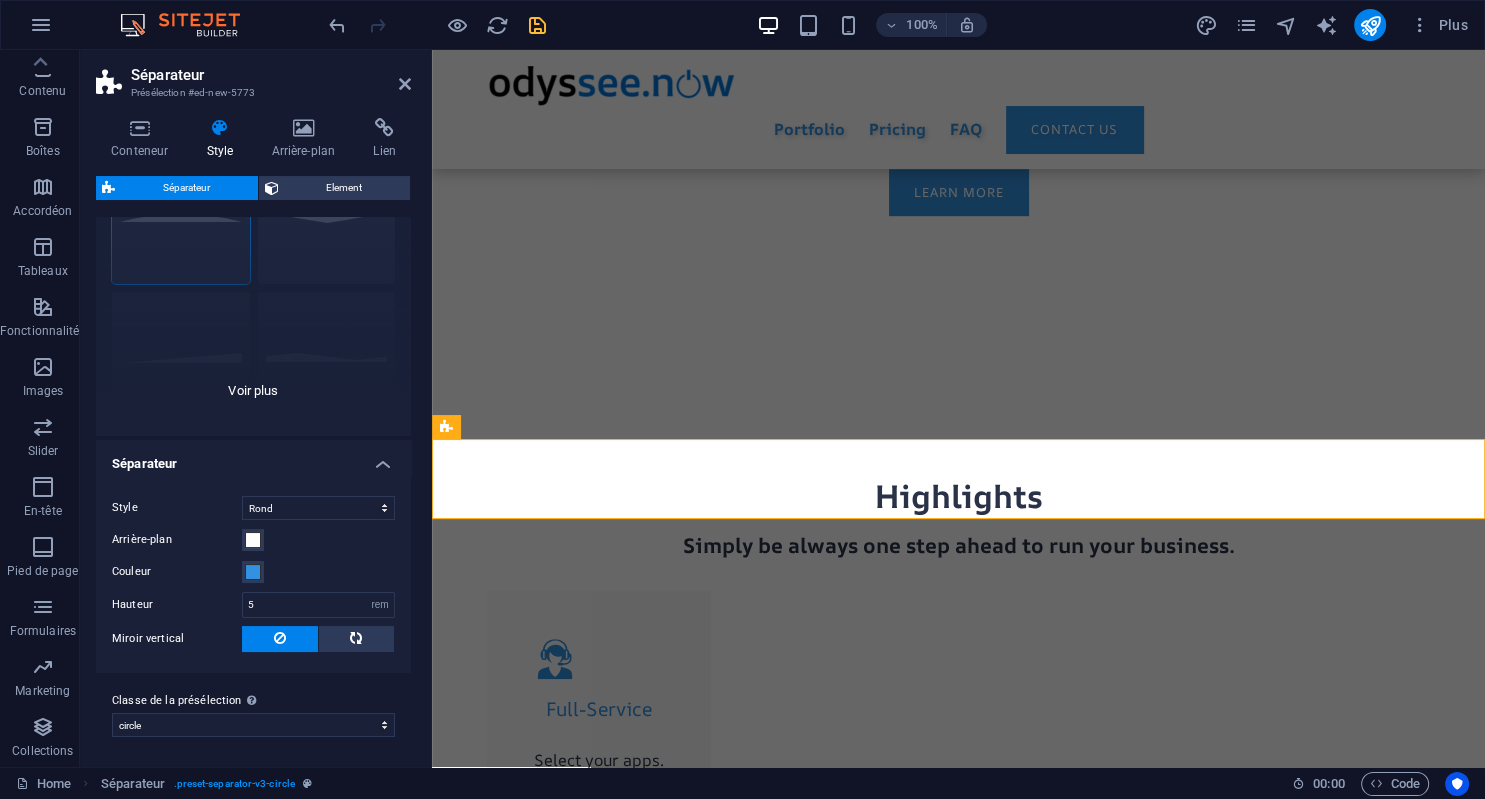 click on "Rond Par défaut Diagonale Polygone 1 Polygone 2 Carré Zigzag" at bounding box center (253, 286) 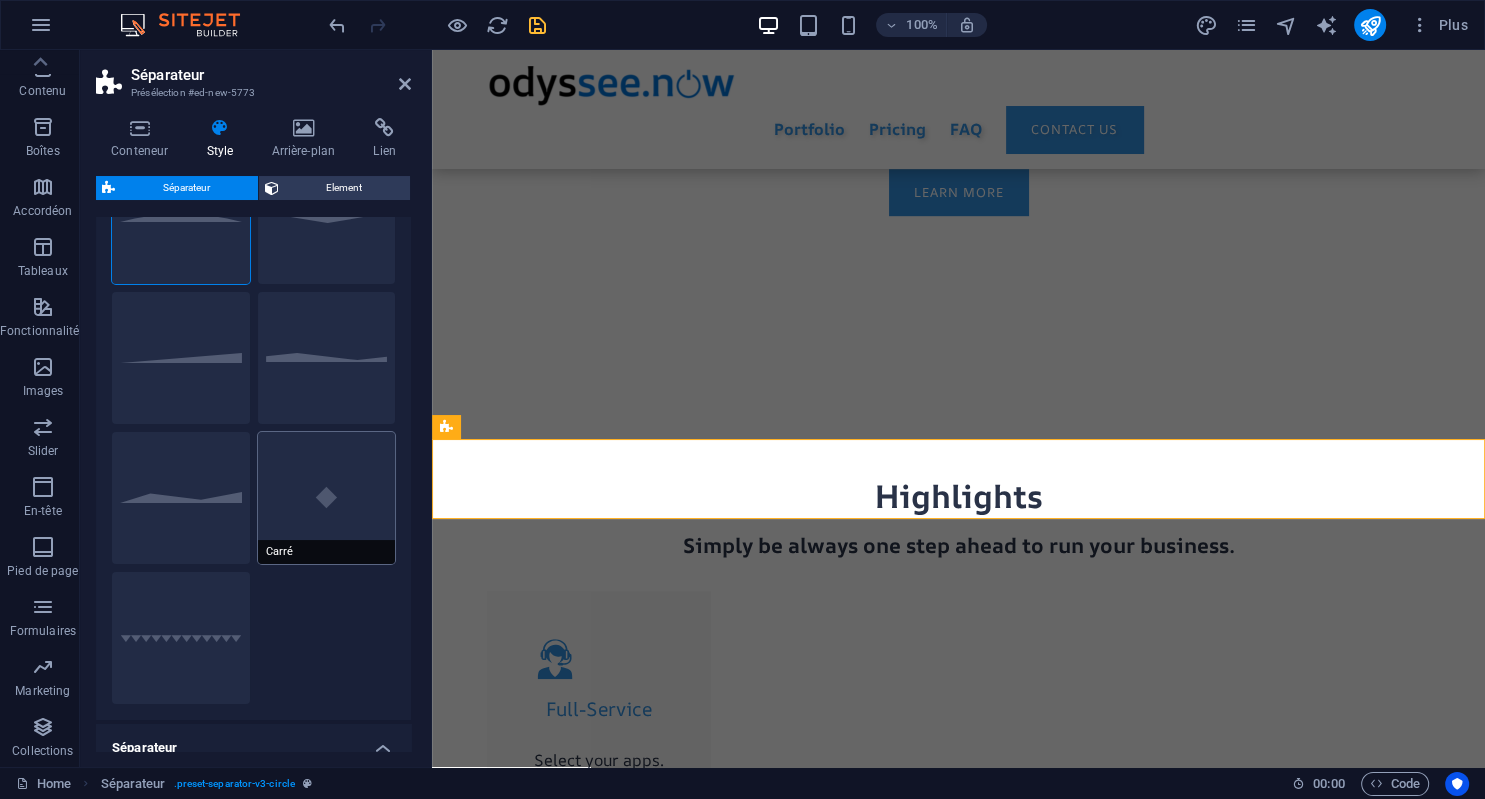 scroll, scrollTop: 0, scrollLeft: 0, axis: both 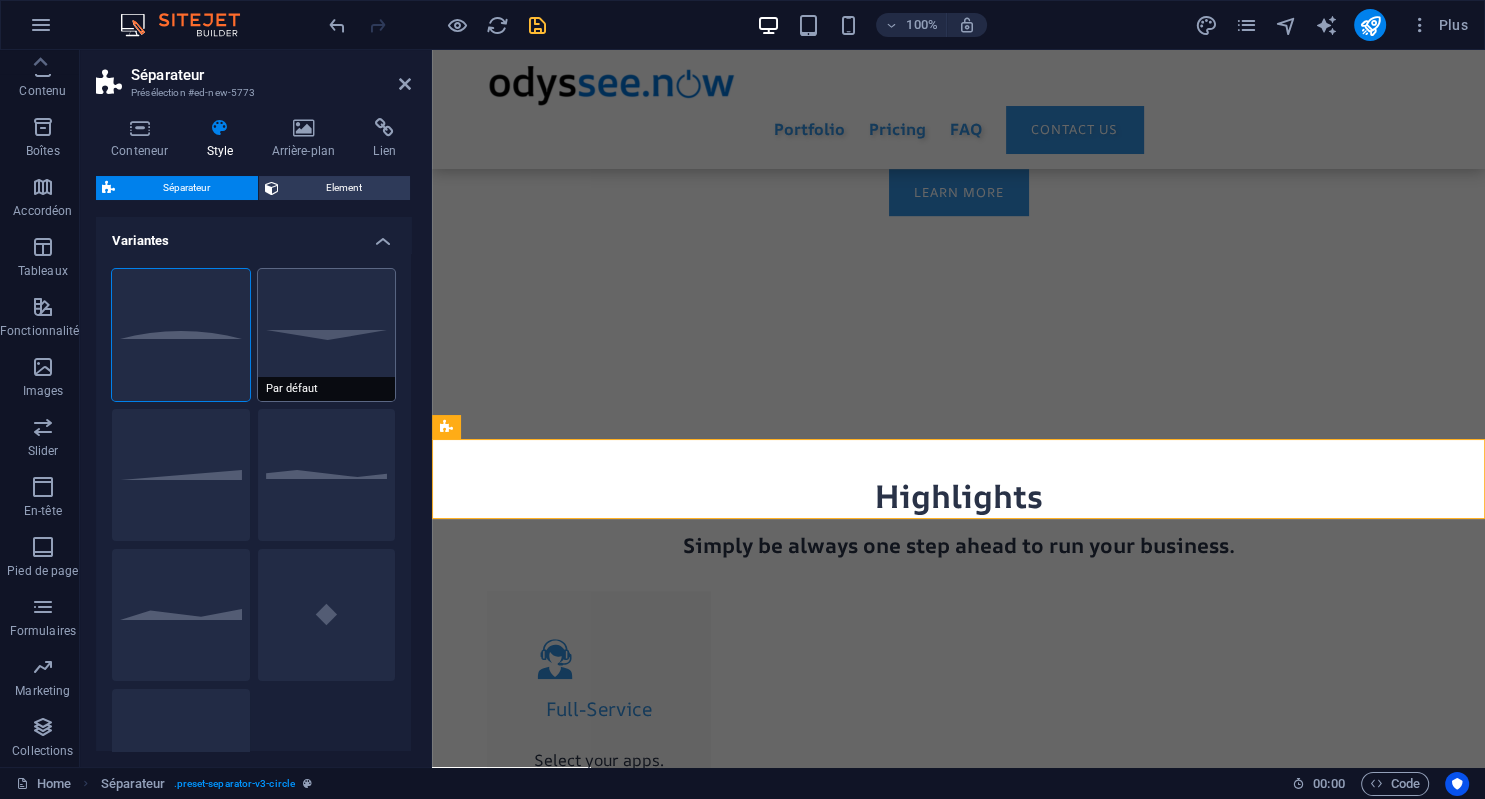 click on "Par défaut" at bounding box center (327, 335) 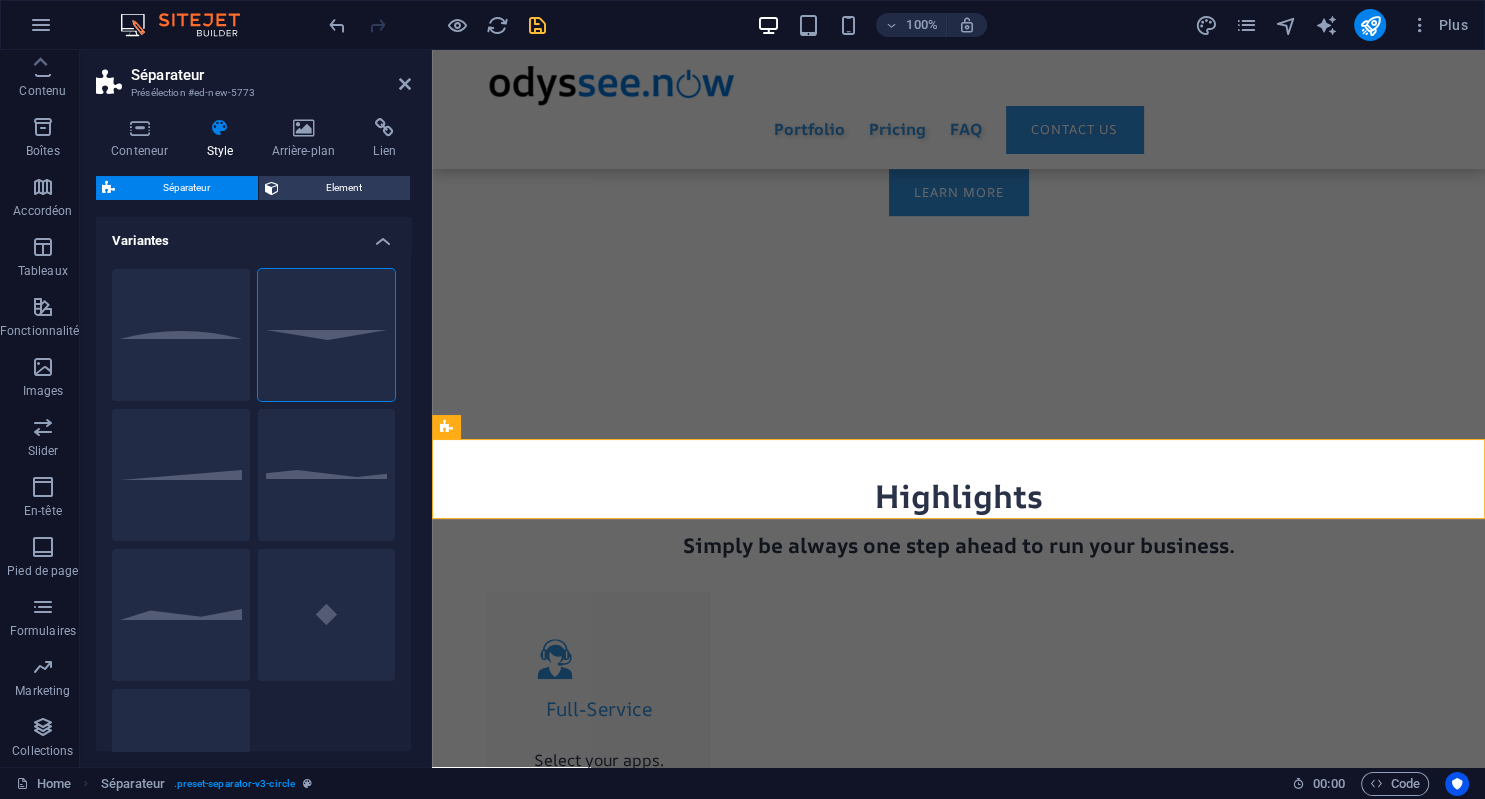 click on "Séparateur Element Mise en page Définit comment cet élément s'étend dans la mise en page (Flexbox). Taille Par défaut auto px % 1/1 1/2 1/3 1/4 1/5 1/6 1/7 1/8 1/9 1/10 Agrandir Réduire Commander Mise en page du conteneur Visible Visible Opacité 100 % Débordement Espacement Marge Par défaut auto px % rem vw vh Personnalisé Personnalisé auto px % rem vw vh auto px % rem vw vh auto px % rem vw vh auto px % rem vw vh Marge intérieure Par défaut px rem % vh vw Personnalisé Personnalisé px rem % vh vw px rem % vh vw px rem % vh vw px rem % vh vw Bordure Style              - Largeur 1 auto px rem % vh vw Personnalisé Personnalisé 1 auto px rem % vh vw 1 auto px rem % vh vw 1 auto px rem % vh vw 1 auto px rem % vh vw  - Couleur Coins arrondis Pour l'arrière-plan de la superposition et pour les images de l'arrière-plan, le débordement doit être masqué afin que les coins arrondis soient visibles. Par défaut px rem % vh vw Personnalisé Personnalisé px rem % vh vw px rem % vh vw px %" at bounding box center (253, 463) 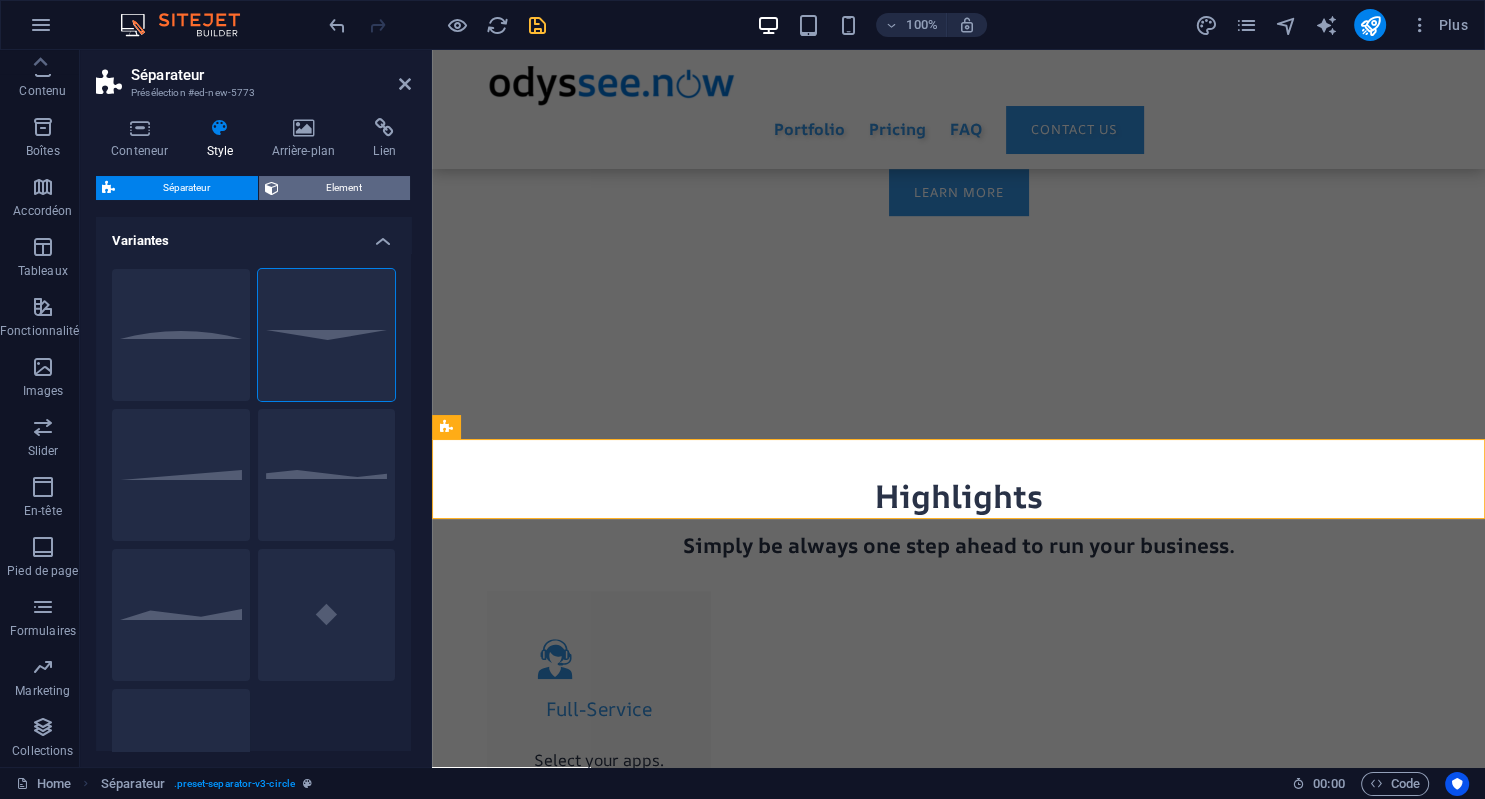 click on "Element" at bounding box center [345, 188] 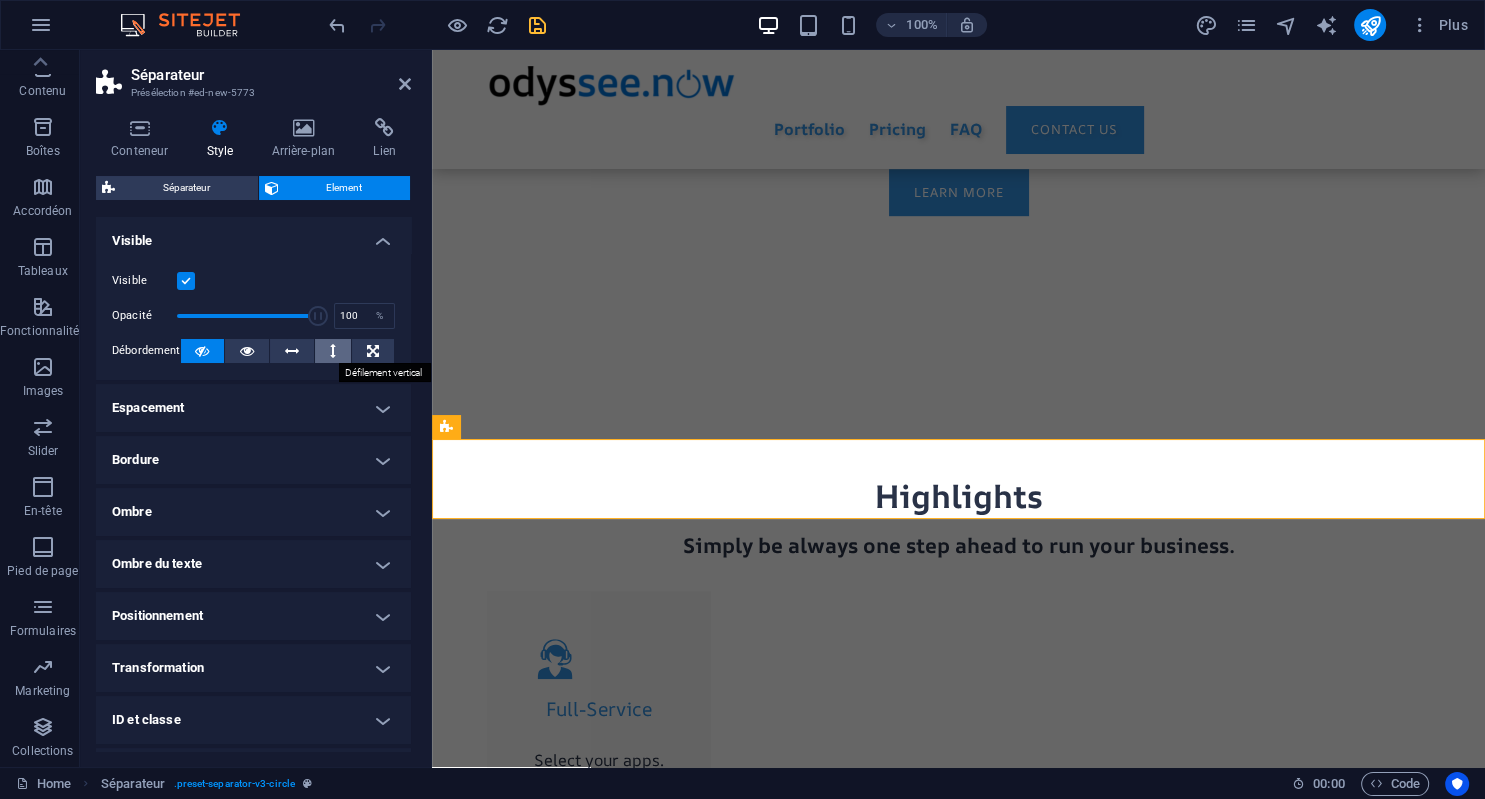 click at bounding box center [333, 351] 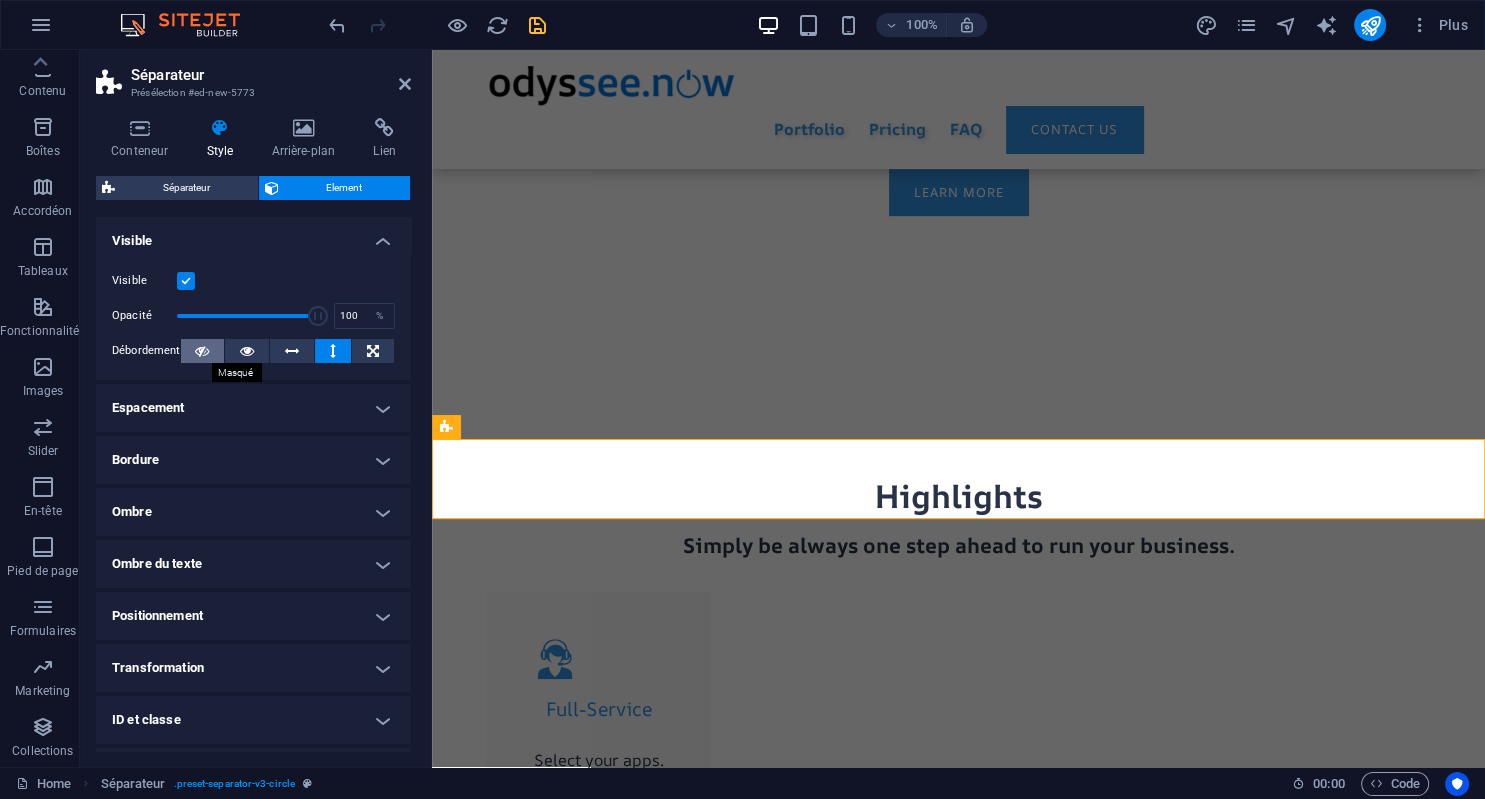 click at bounding box center (202, 351) 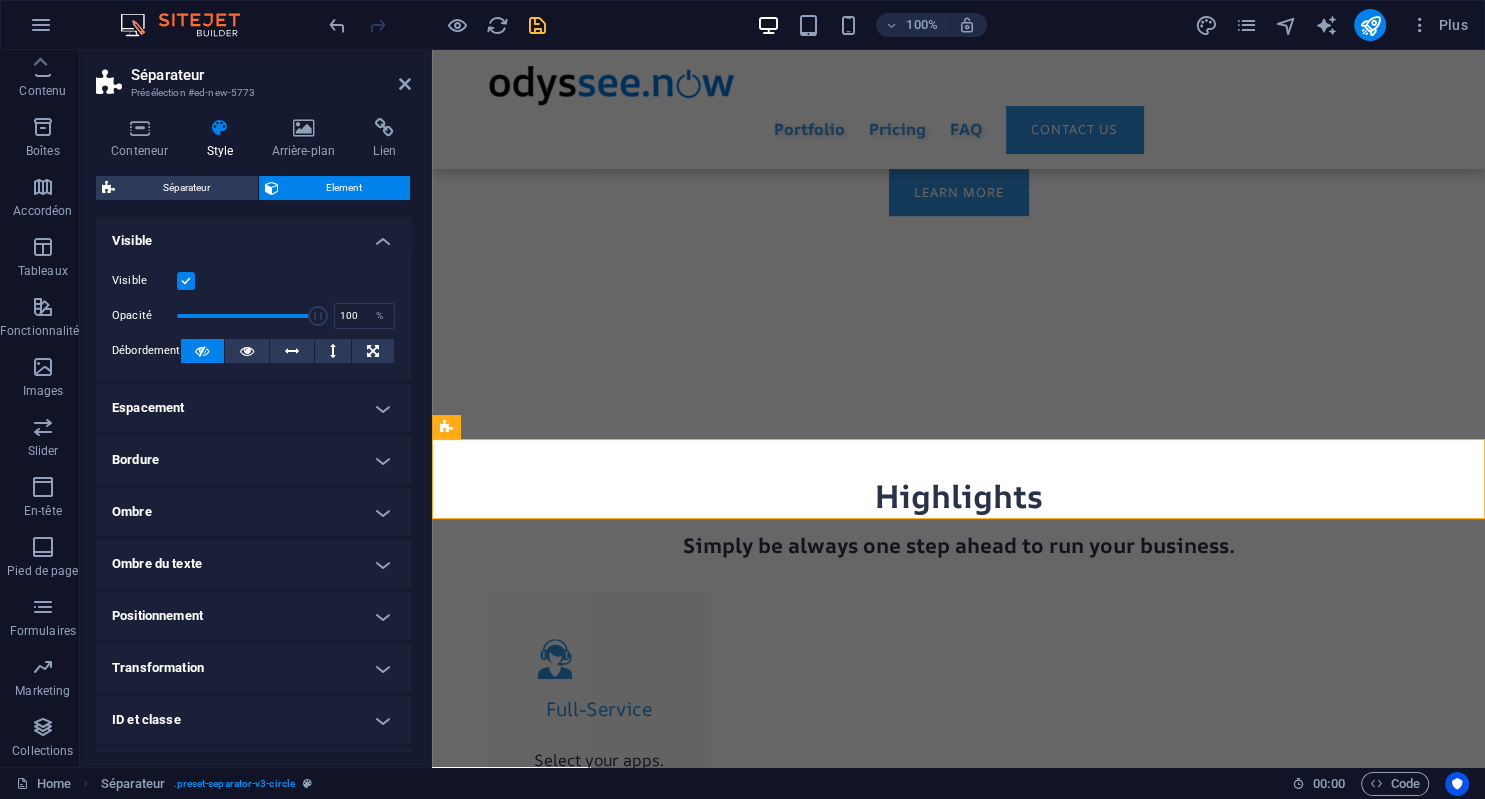 click on "Espacement" at bounding box center (253, 408) 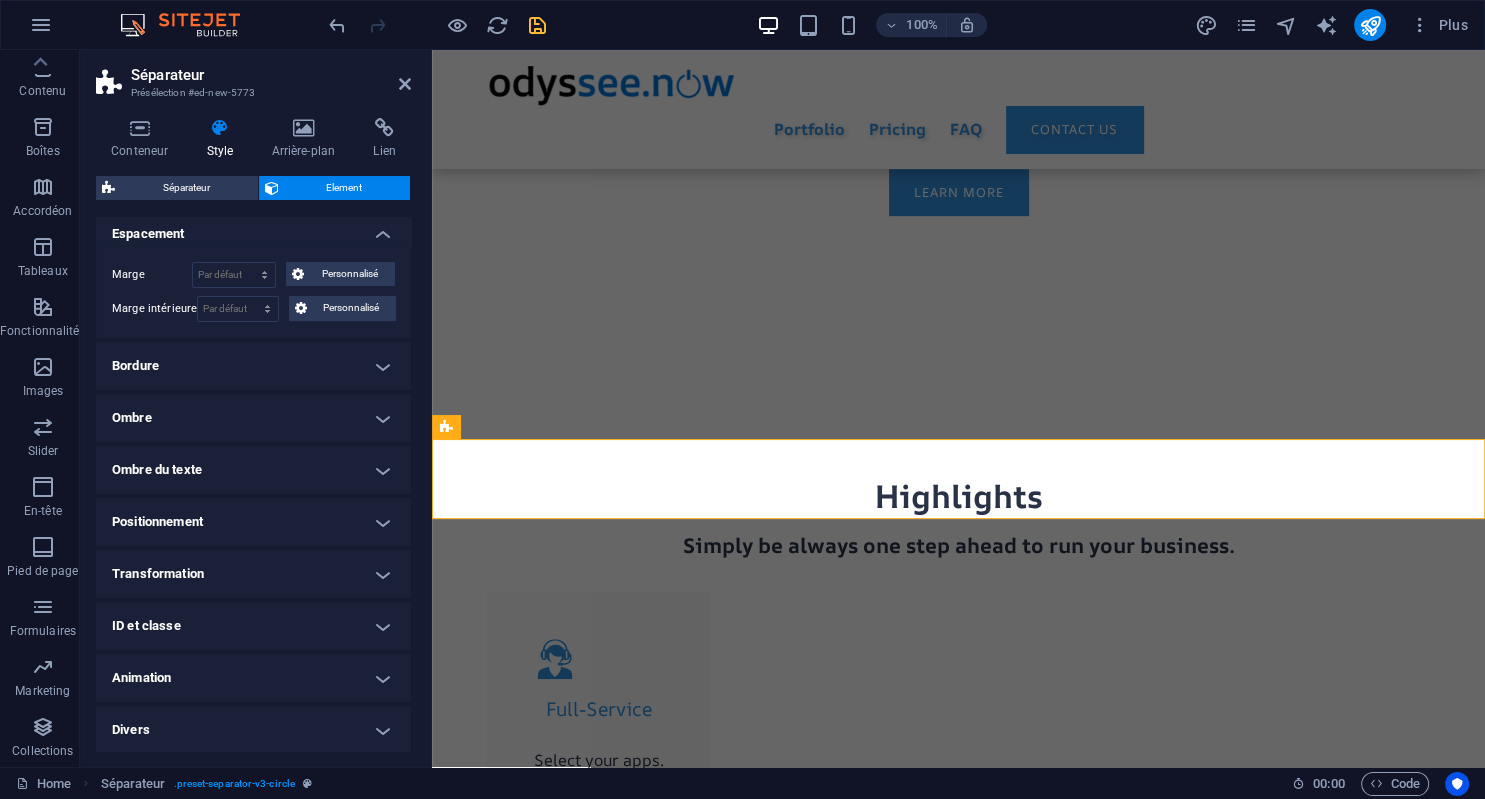 scroll, scrollTop: 176, scrollLeft: 0, axis: vertical 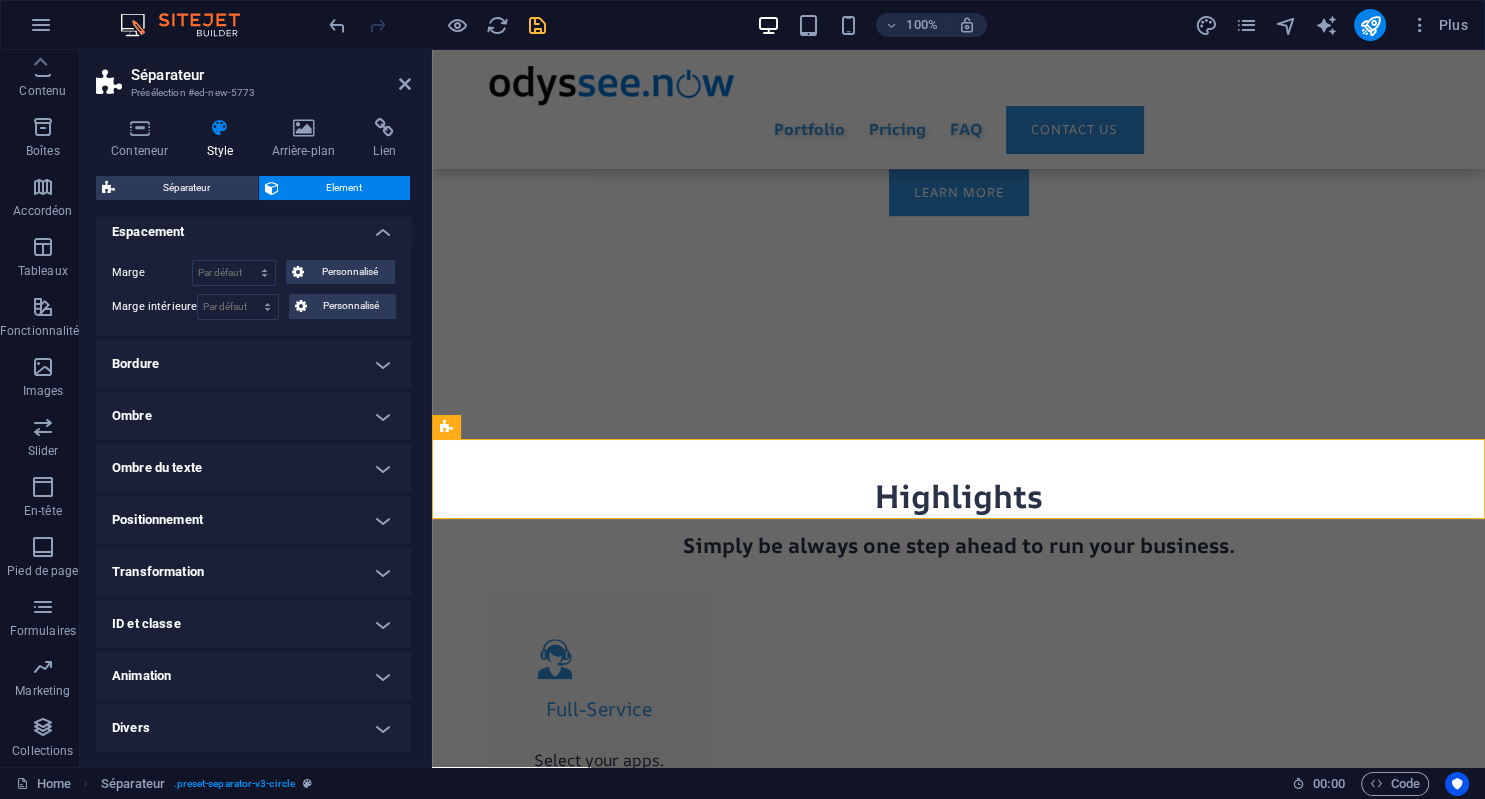 click on "Transformation" at bounding box center (253, 572) 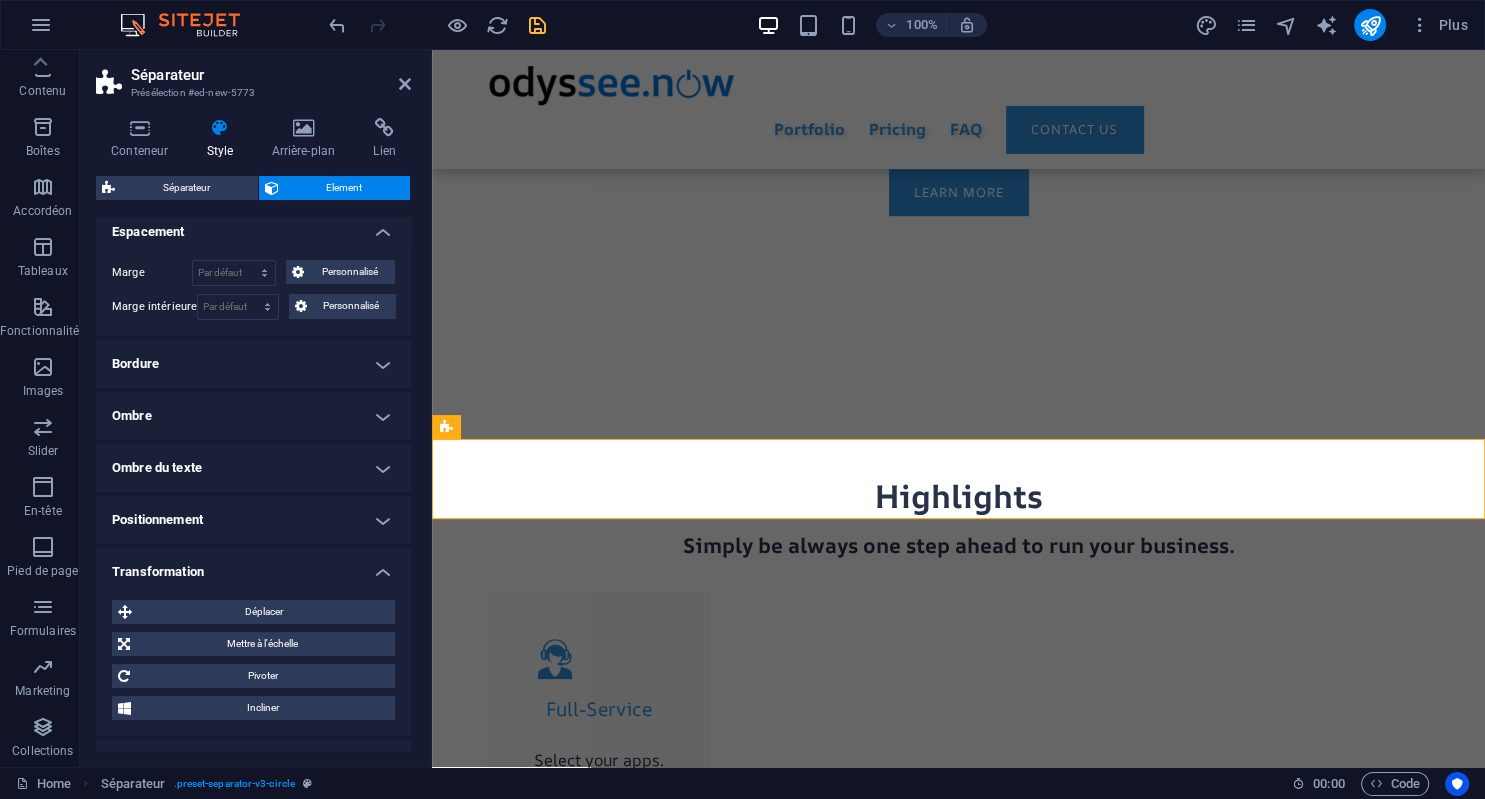 click on "Transformation" at bounding box center (253, 566) 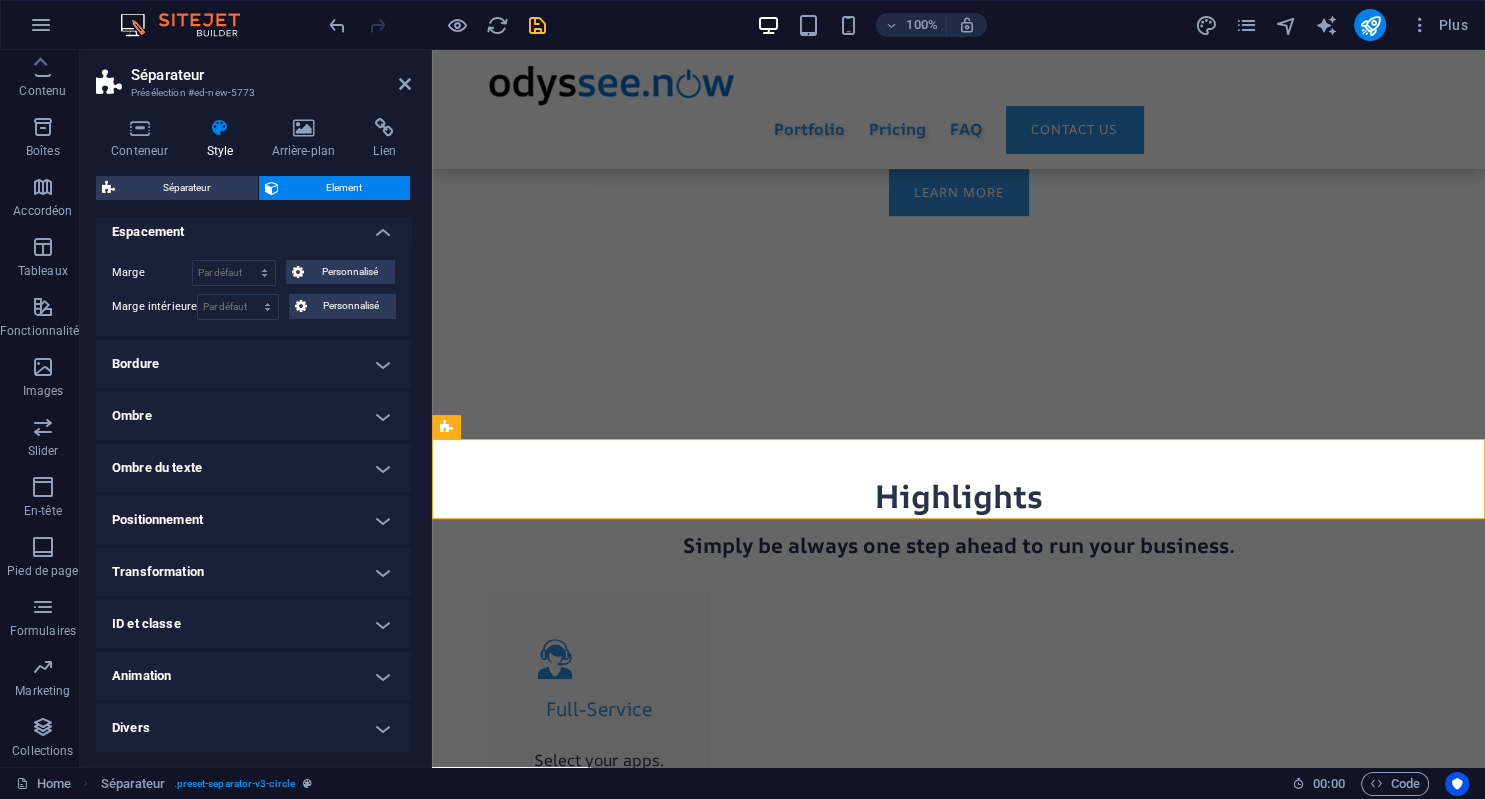 click on "Animation" at bounding box center (253, 676) 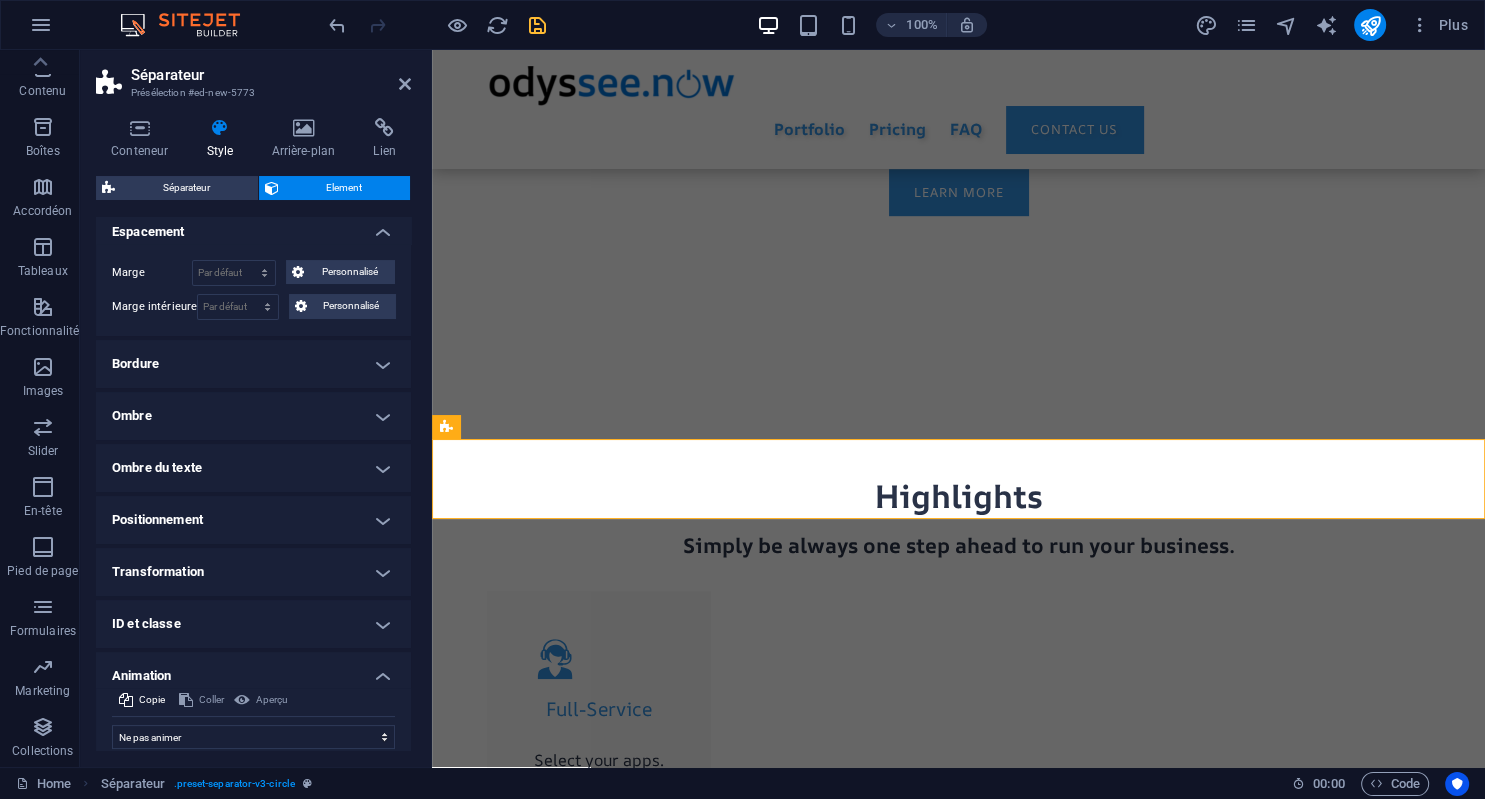 scroll, scrollTop: 240, scrollLeft: 0, axis: vertical 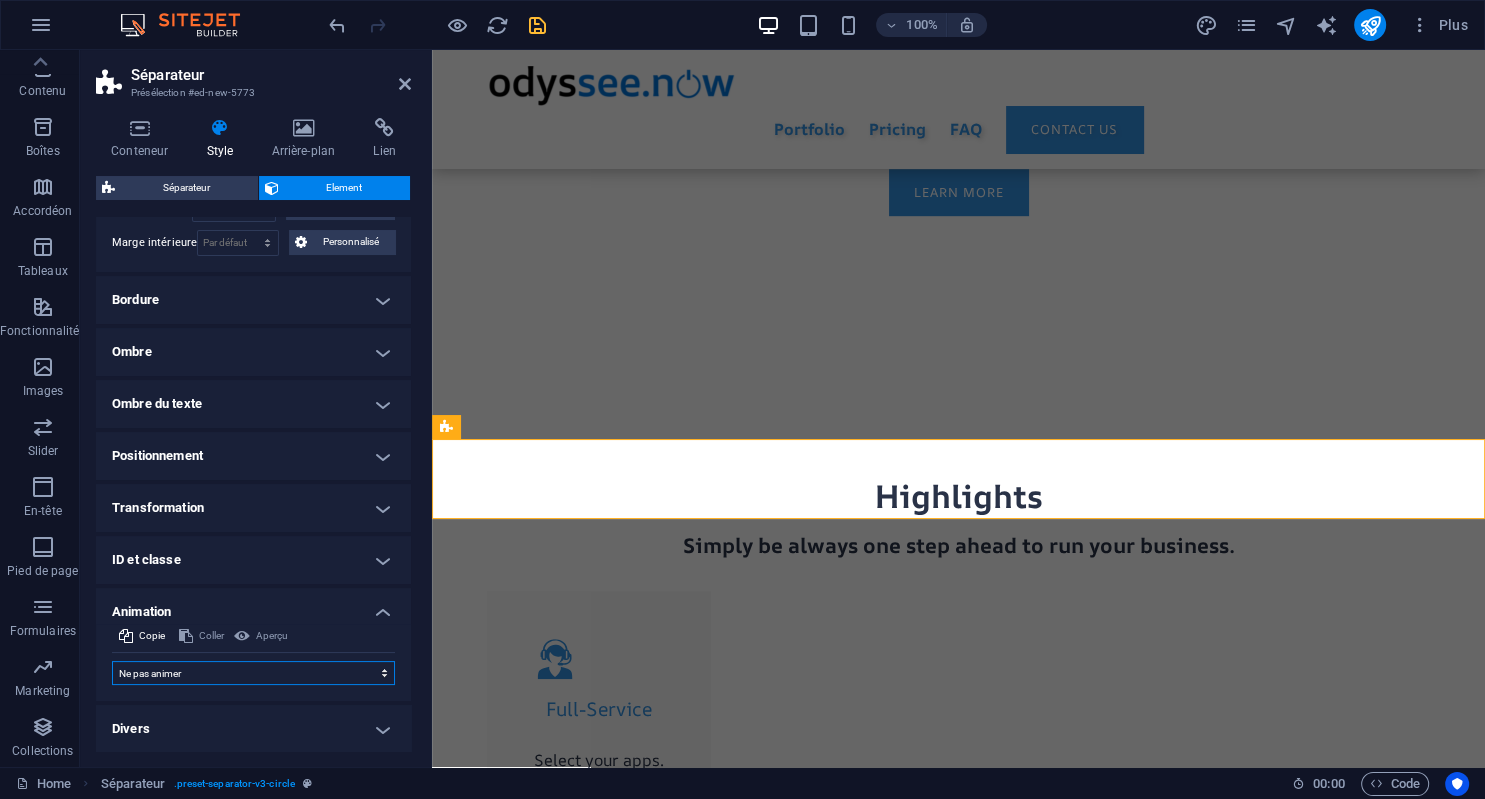 click on "Ne pas animer Afficher / Masquer Glisser vers le haut / le bas Zoomer/Dézoomer Glisser de gauche à droite Glisser de droite à gauche Slide du haut vers le bas Slide du bas vers le haut Impulsion Clignoter Ouvrir en tant que superposition" at bounding box center (253, 673) 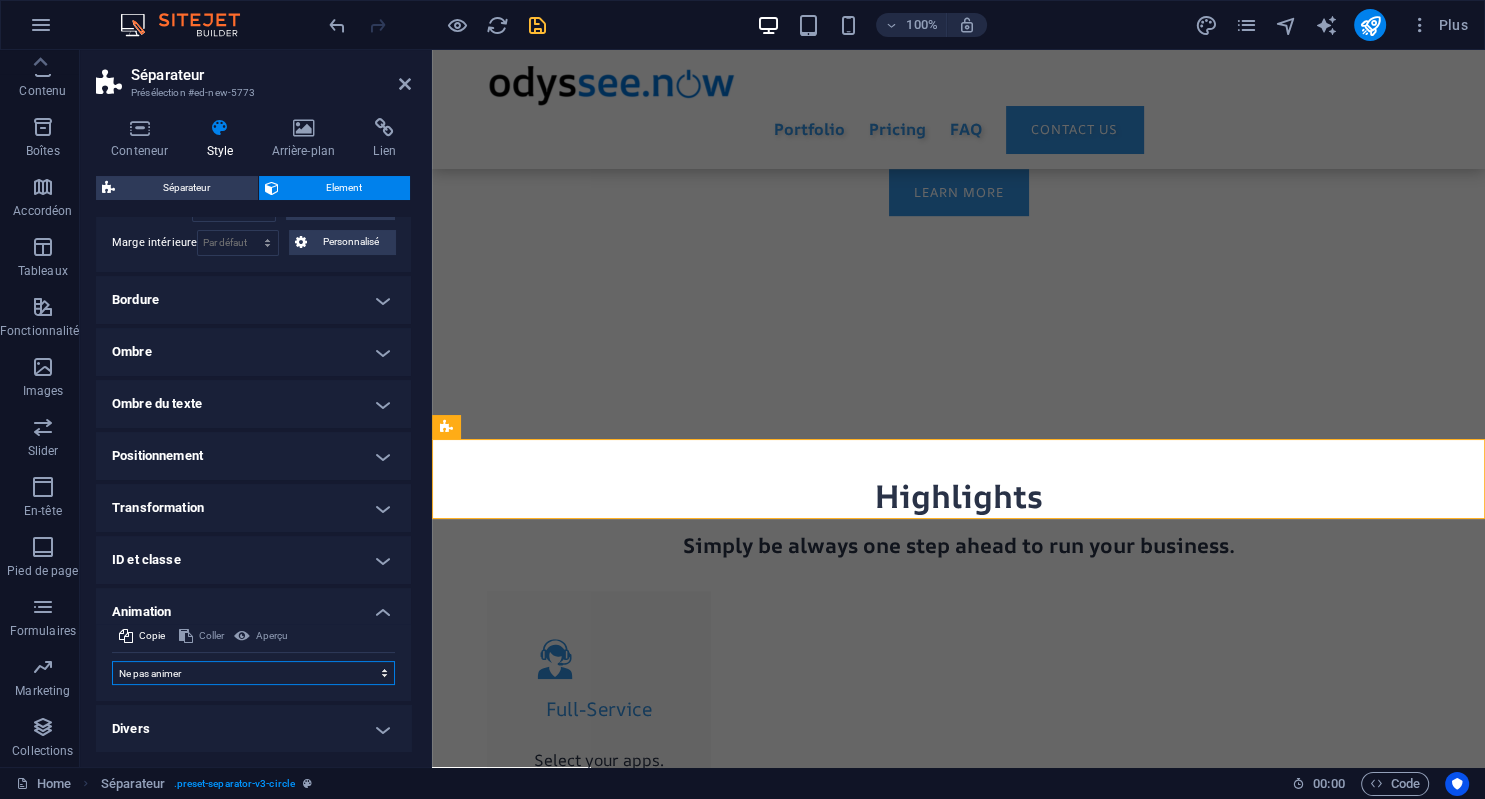 select on "slide" 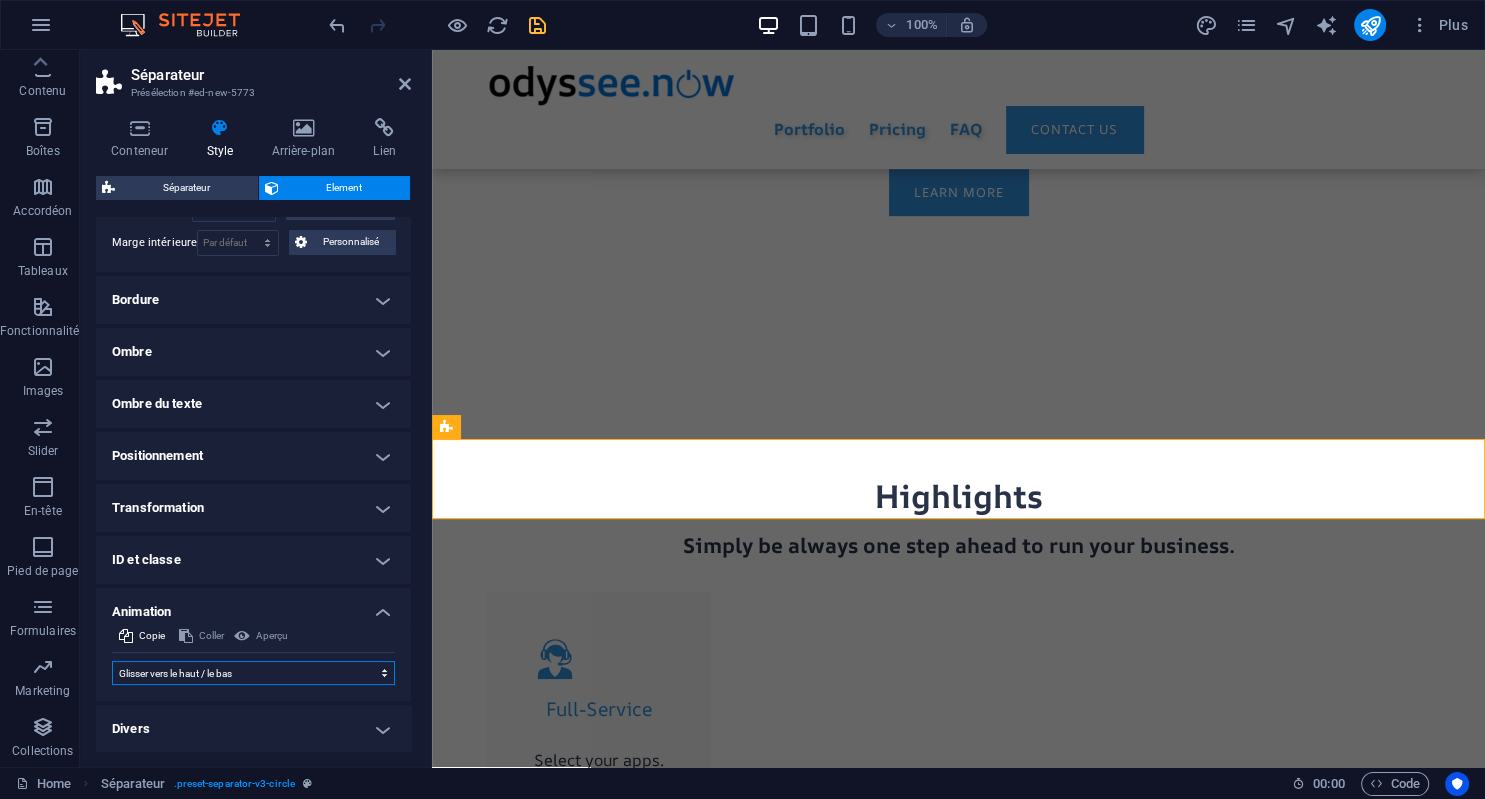 click on "Glisser vers le haut / le bas" at bounding box center [0, 0] 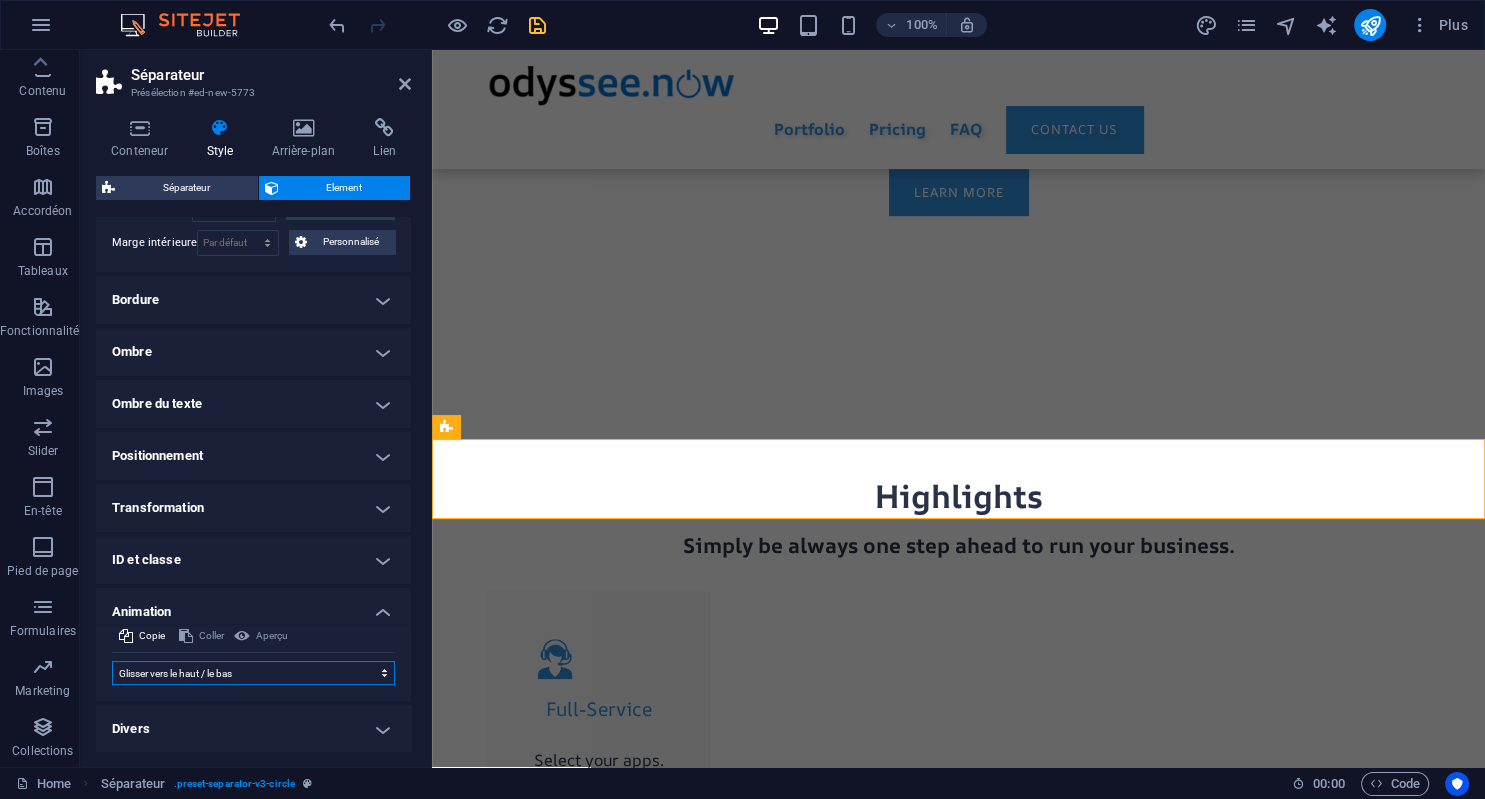 type on "0.5" 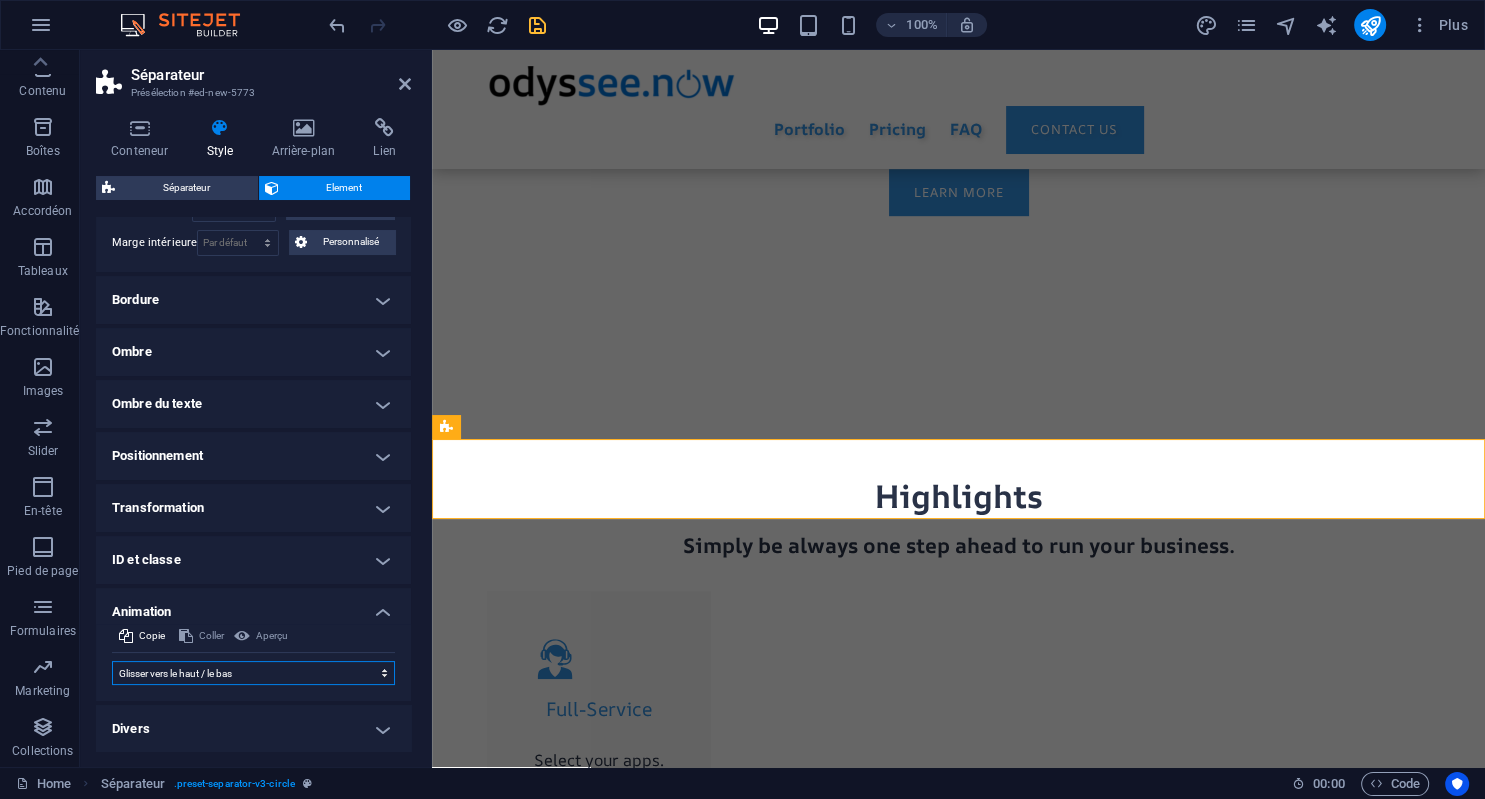 select on "scroll" 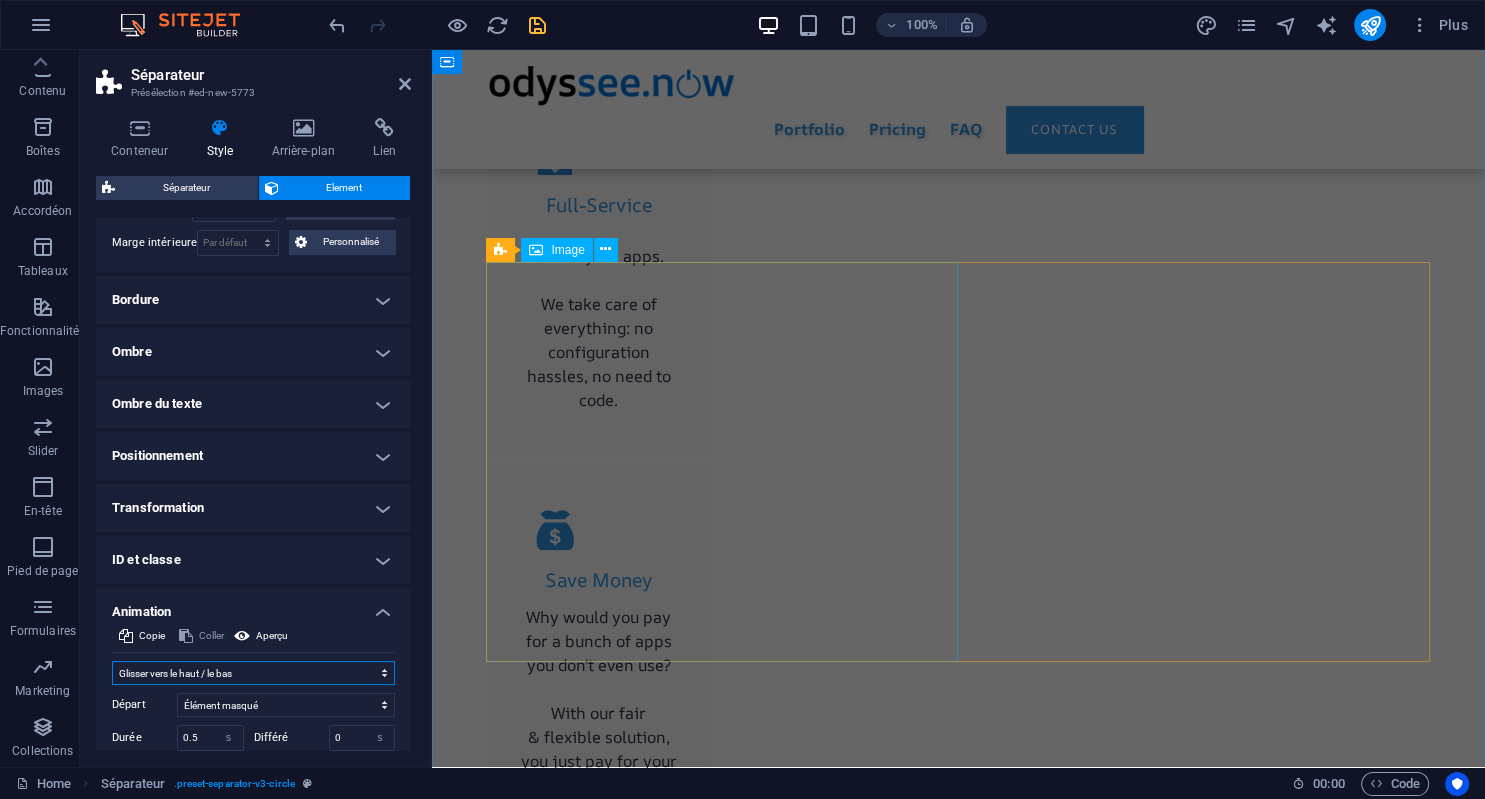 scroll, scrollTop: 1686, scrollLeft: 0, axis: vertical 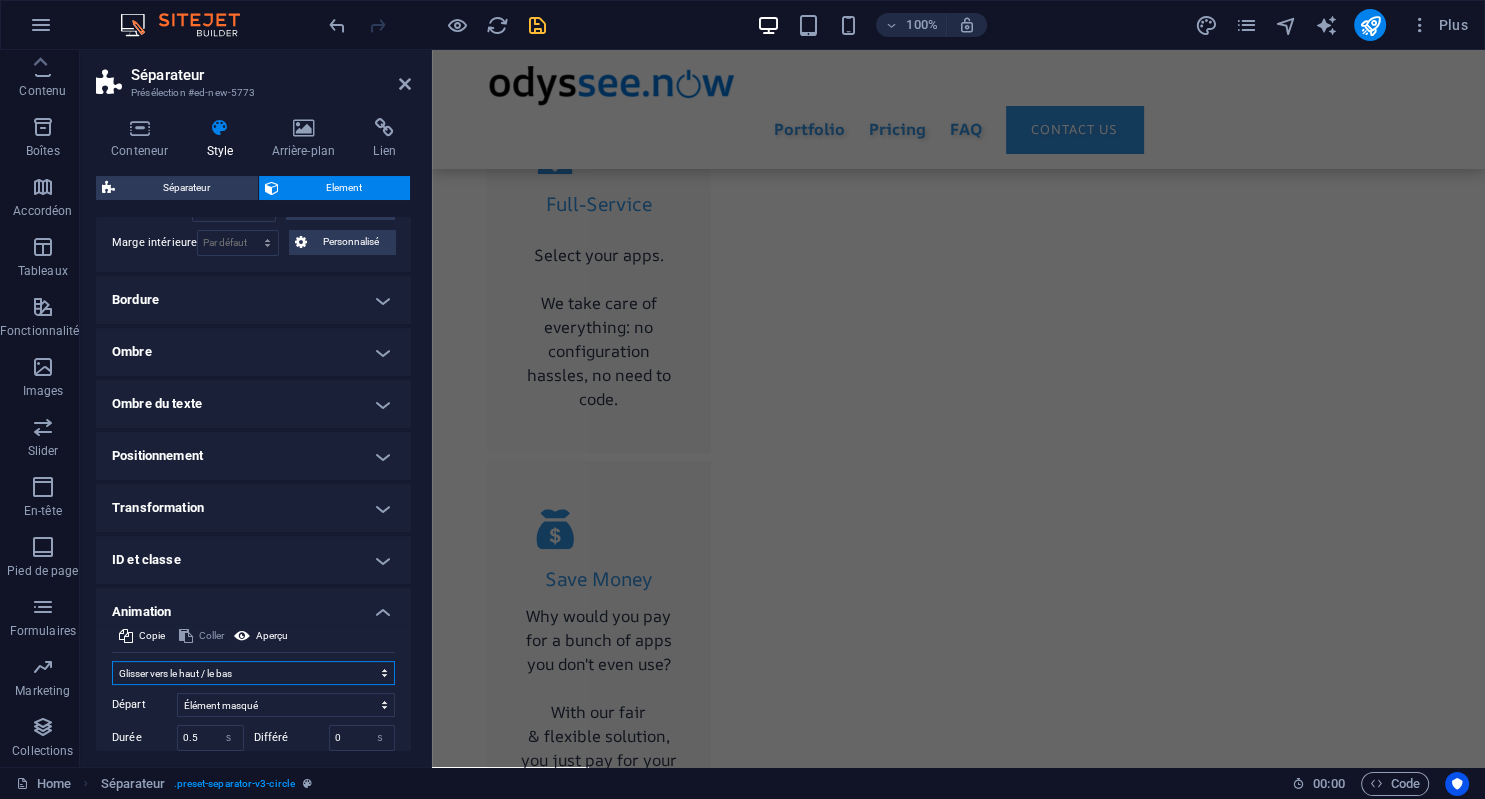 click on "Ne pas animer Afficher / Masquer Glisser vers le haut / le bas Zoomer/Dézoomer Glisser de gauche à droite Glisser de droite à gauche Slide du haut vers le bas Slide du bas vers le haut Impulsion Clignoter Ouvrir en tant que superposition" at bounding box center [253, 673] 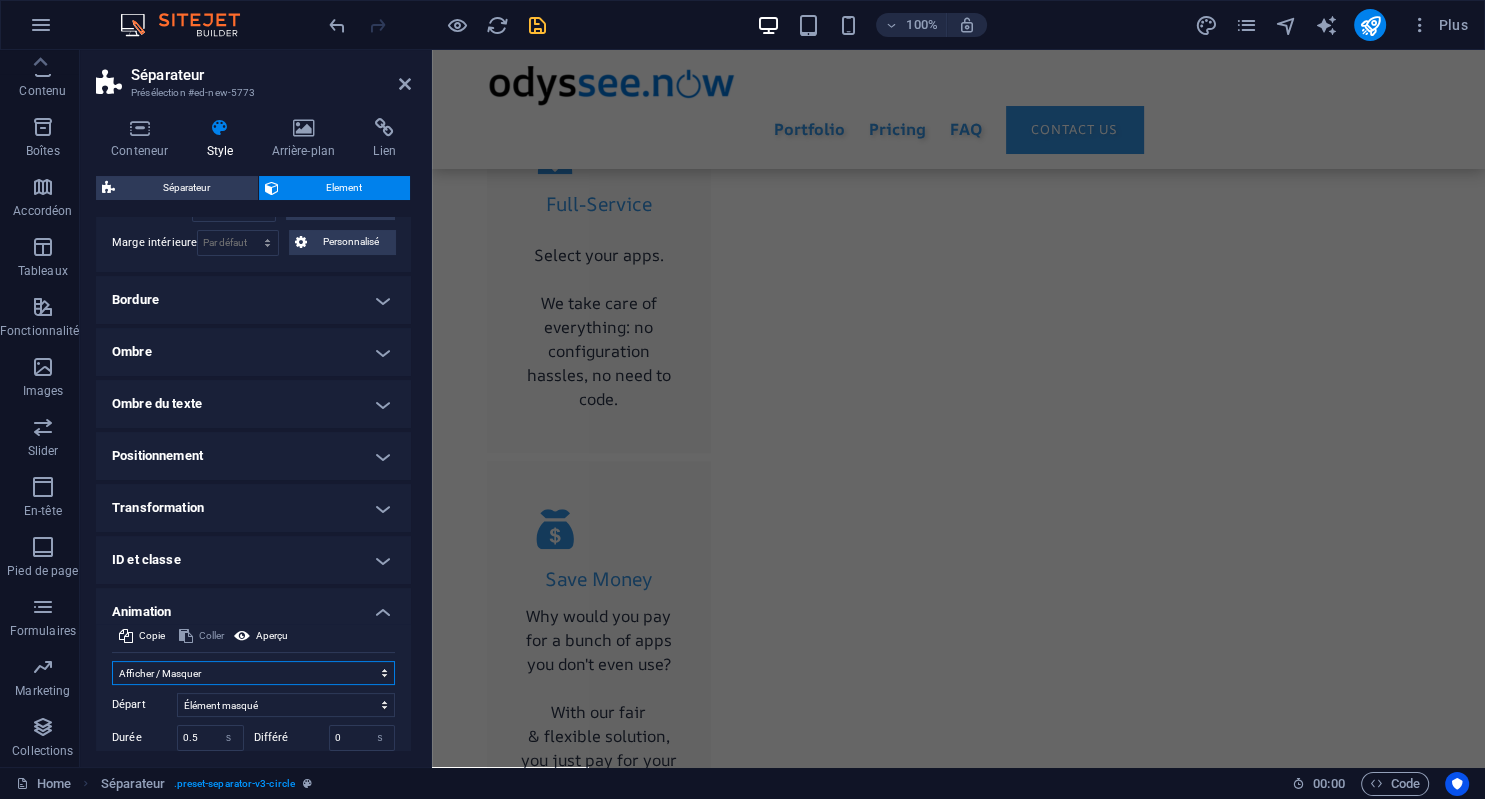 click on "Afficher / Masquer" at bounding box center (0, 0) 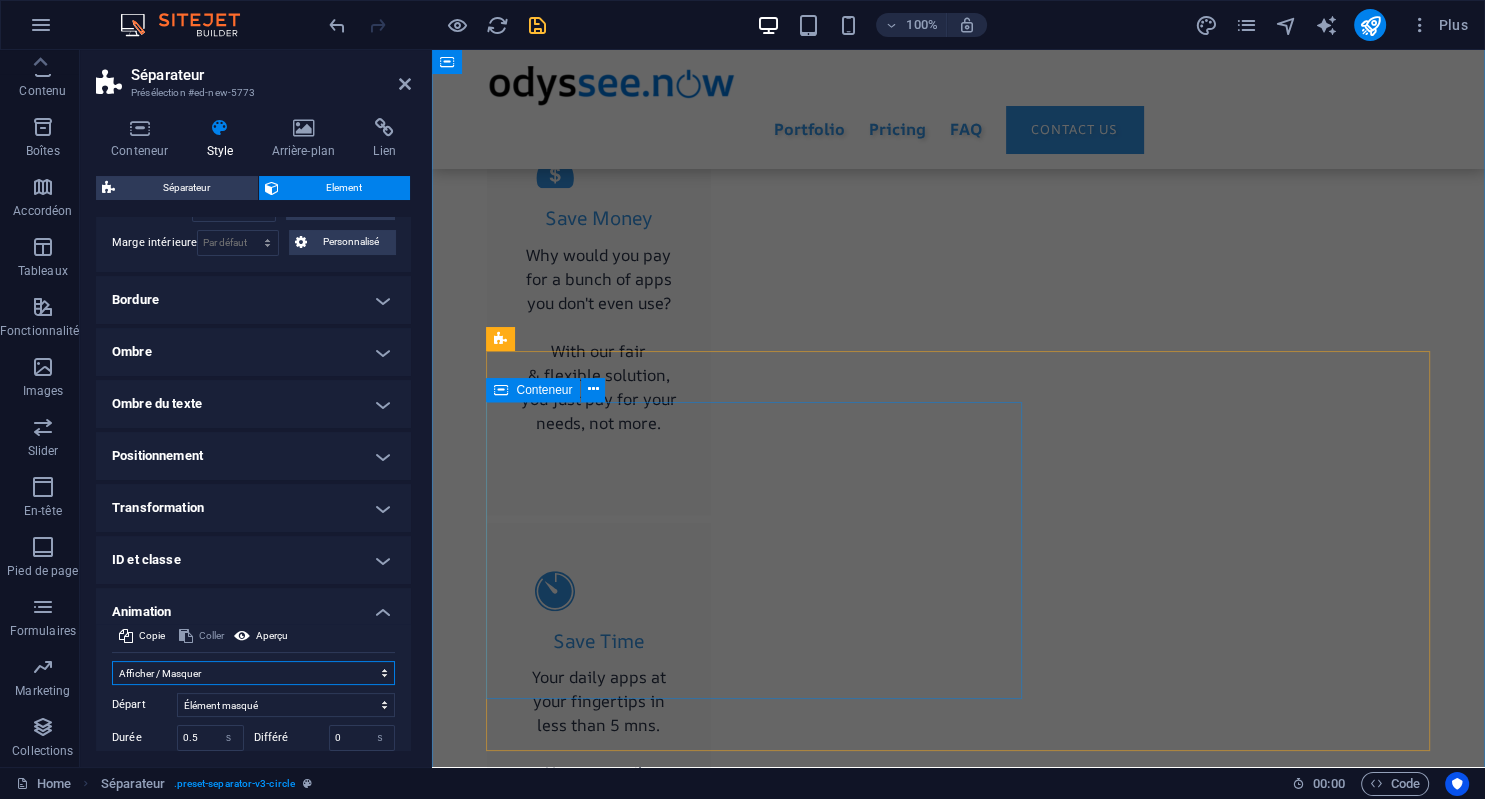 scroll, scrollTop: 2048, scrollLeft: 0, axis: vertical 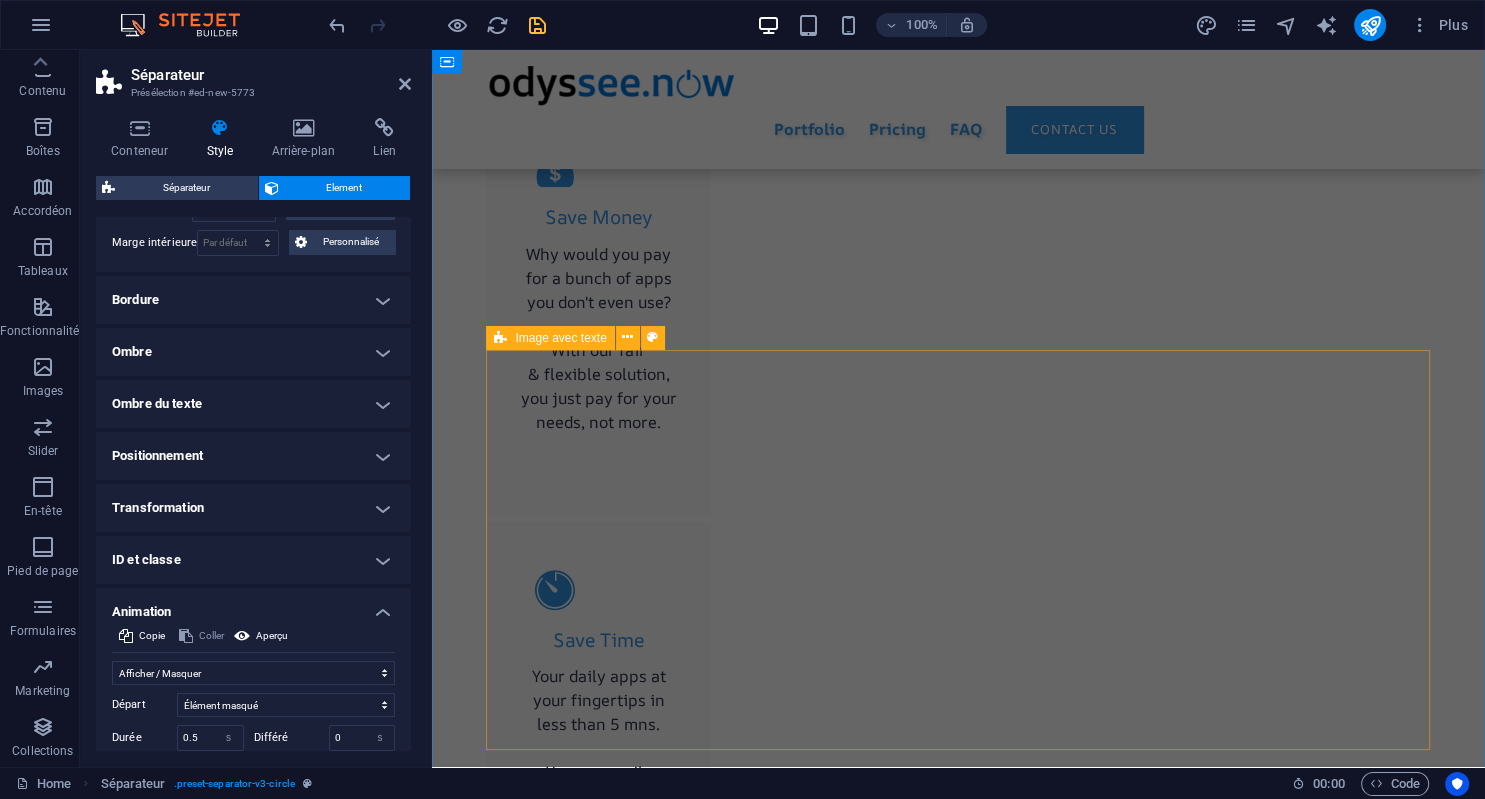 click on "2. We create your workspace.
Our designers create an individual responsive design for you and your company, which is perfectly tailored to your target group and your appearance. After all, your own website reflects the professionalism of your company to the outside world. Therefore, a modern design and a high user-friendliness are the foundations of our work. Our designers do not rely on ready-made design templates, but create the design of your website individually and tailor-made." at bounding box center [959, 2730] 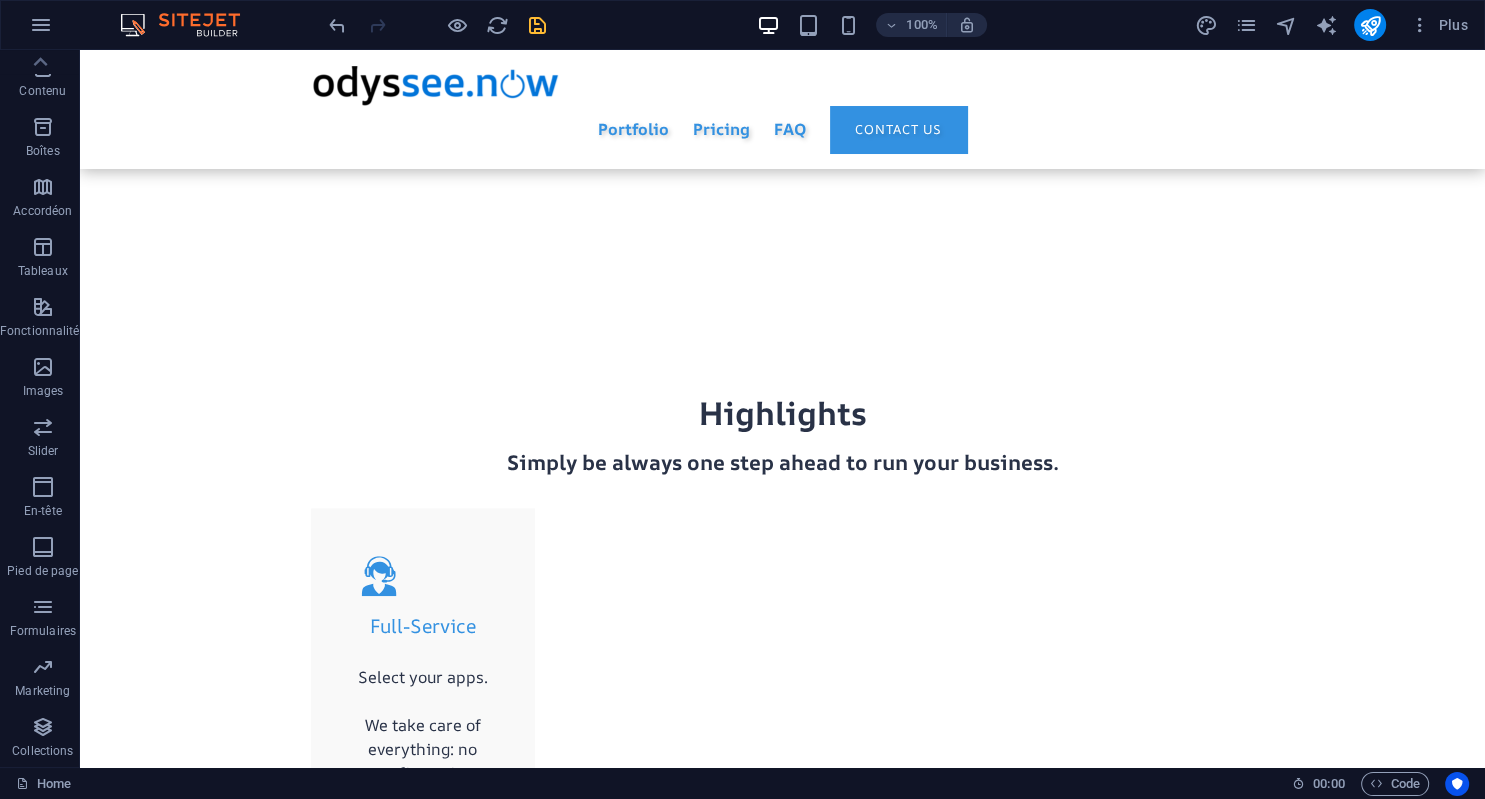 scroll, scrollTop: 1263, scrollLeft: 0, axis: vertical 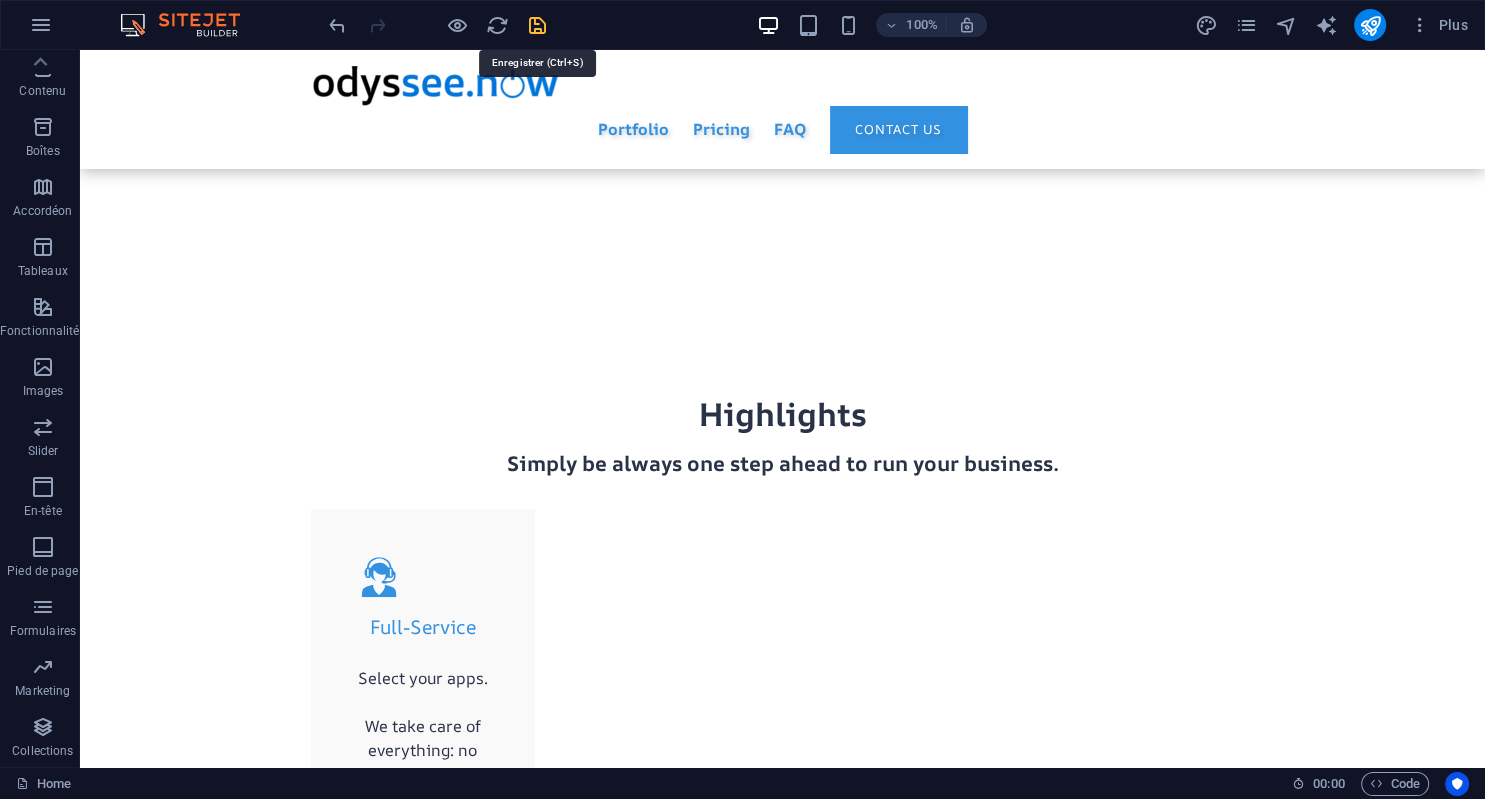 click at bounding box center [537, 25] 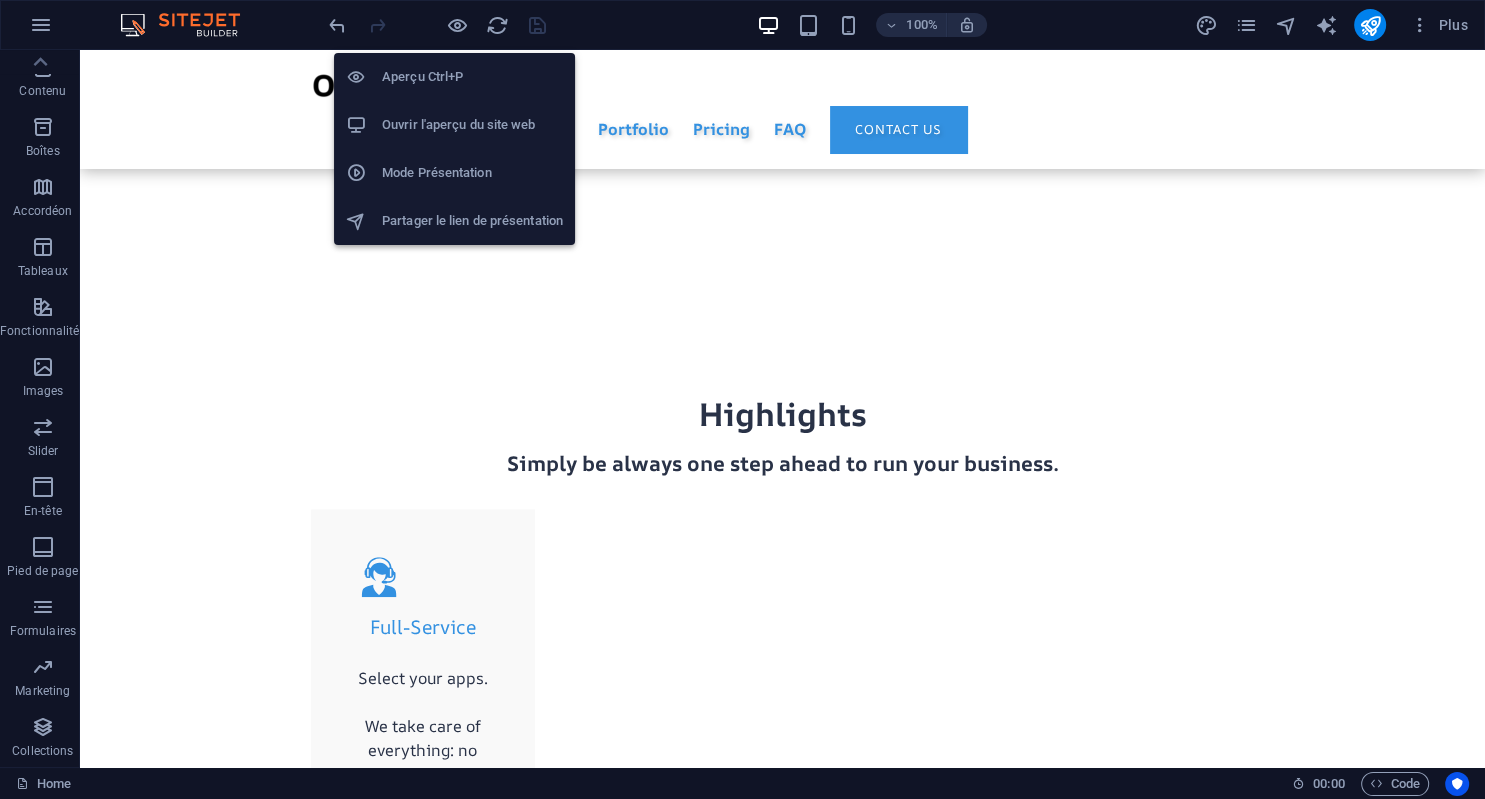 click on "Aperçu Ctrl+P" at bounding box center [472, 77] 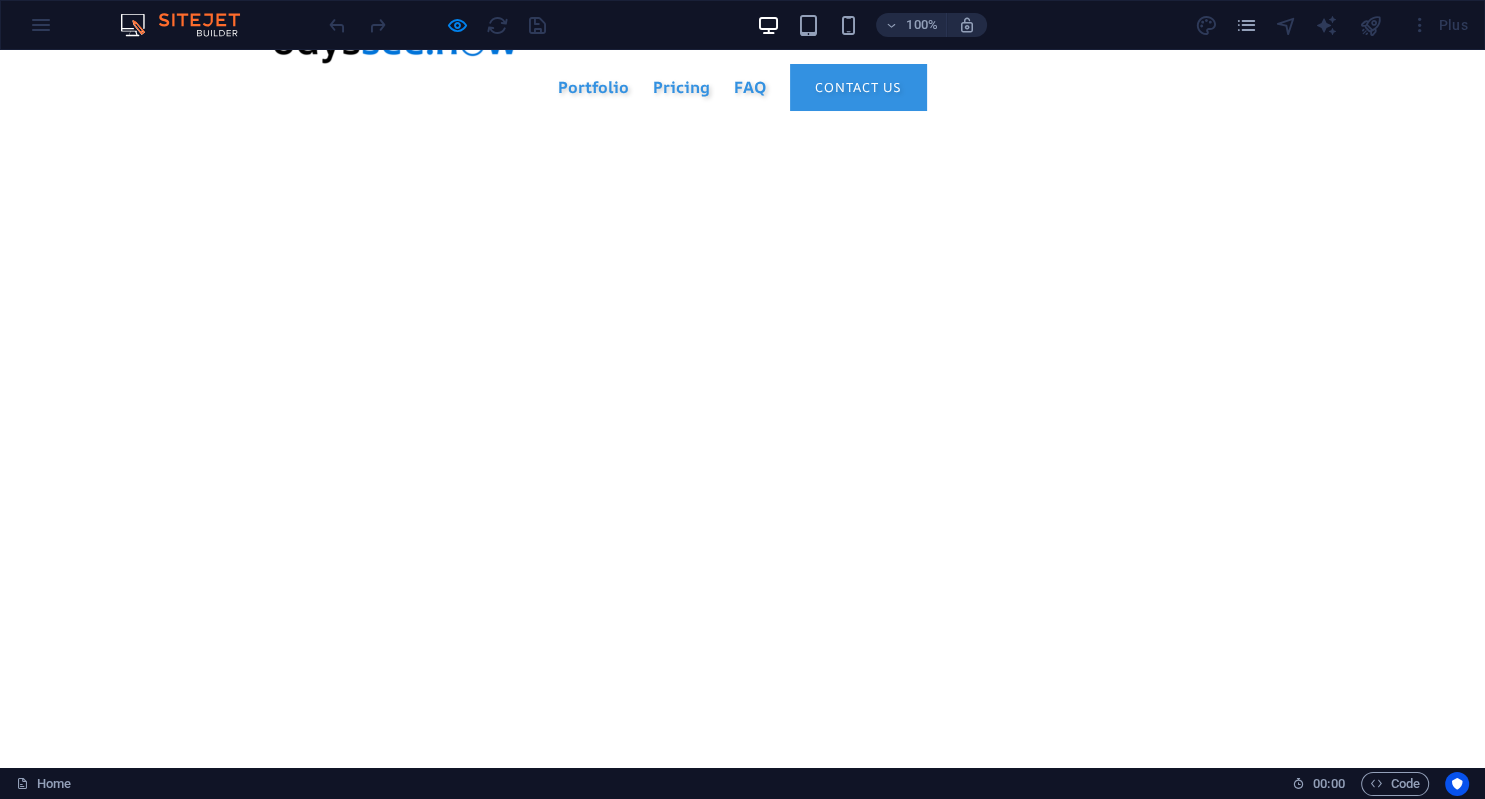 scroll, scrollTop: 0, scrollLeft: 0, axis: both 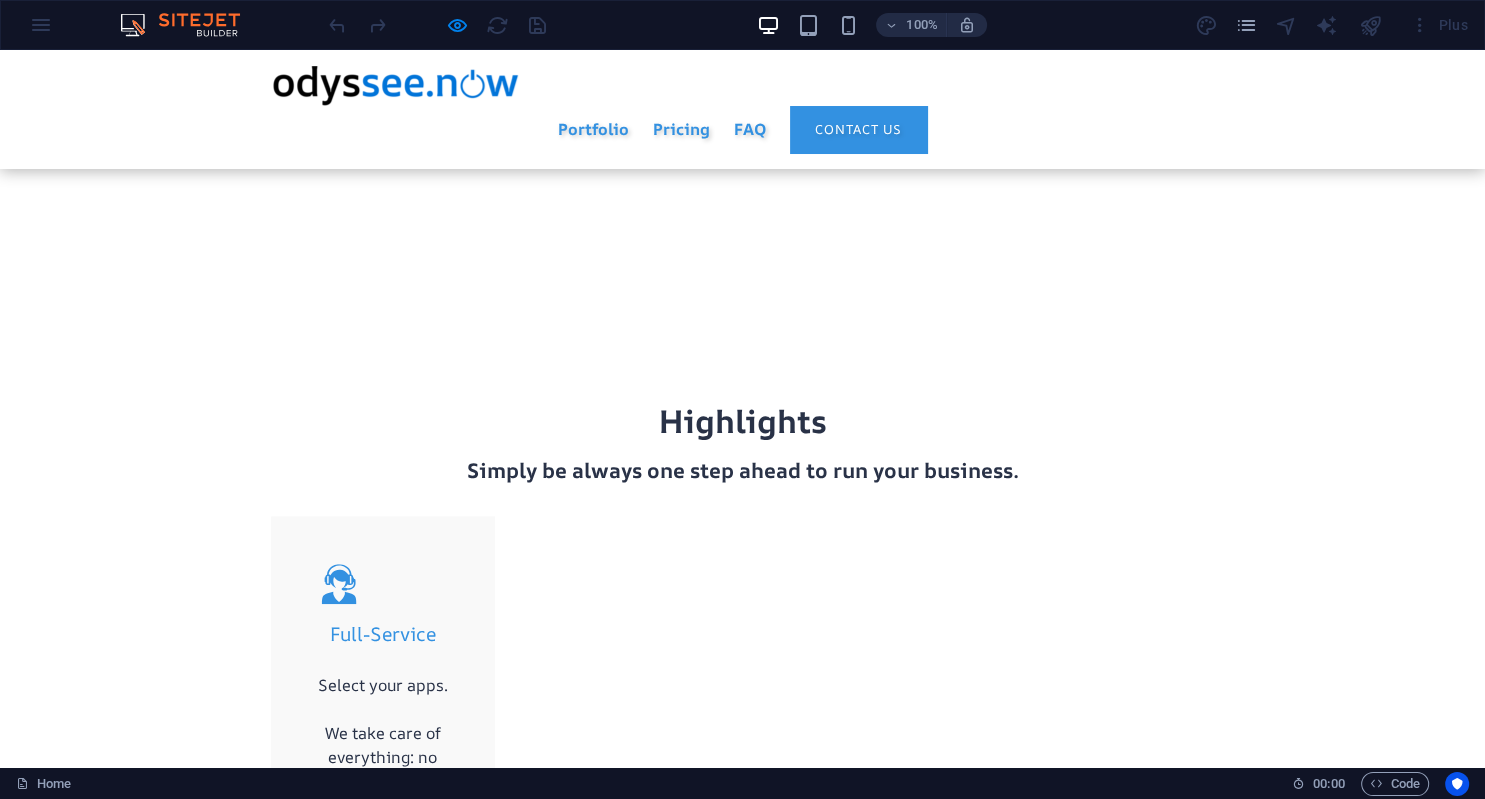 click on "Highlights Simply be always one step ahead to run your business. Full-Service Select your apps.  We take care of everything: no configuration hassles, no need to code. Save Money Why would you pay for a bunch of apps you don't even use? With our fair & flexible solution, you just pay for your needs, not more. Save Time Your daily apps at your fingertips in less than 5 mns. You can easily upgrade with other apps as your needs evolve. Gain freedom Access your apps everywhere: desktop or mobile devices. Your data is your data: we don't access it or sell it to others. No engagement needed.: you change whenever you want" at bounding box center (742, 1262) 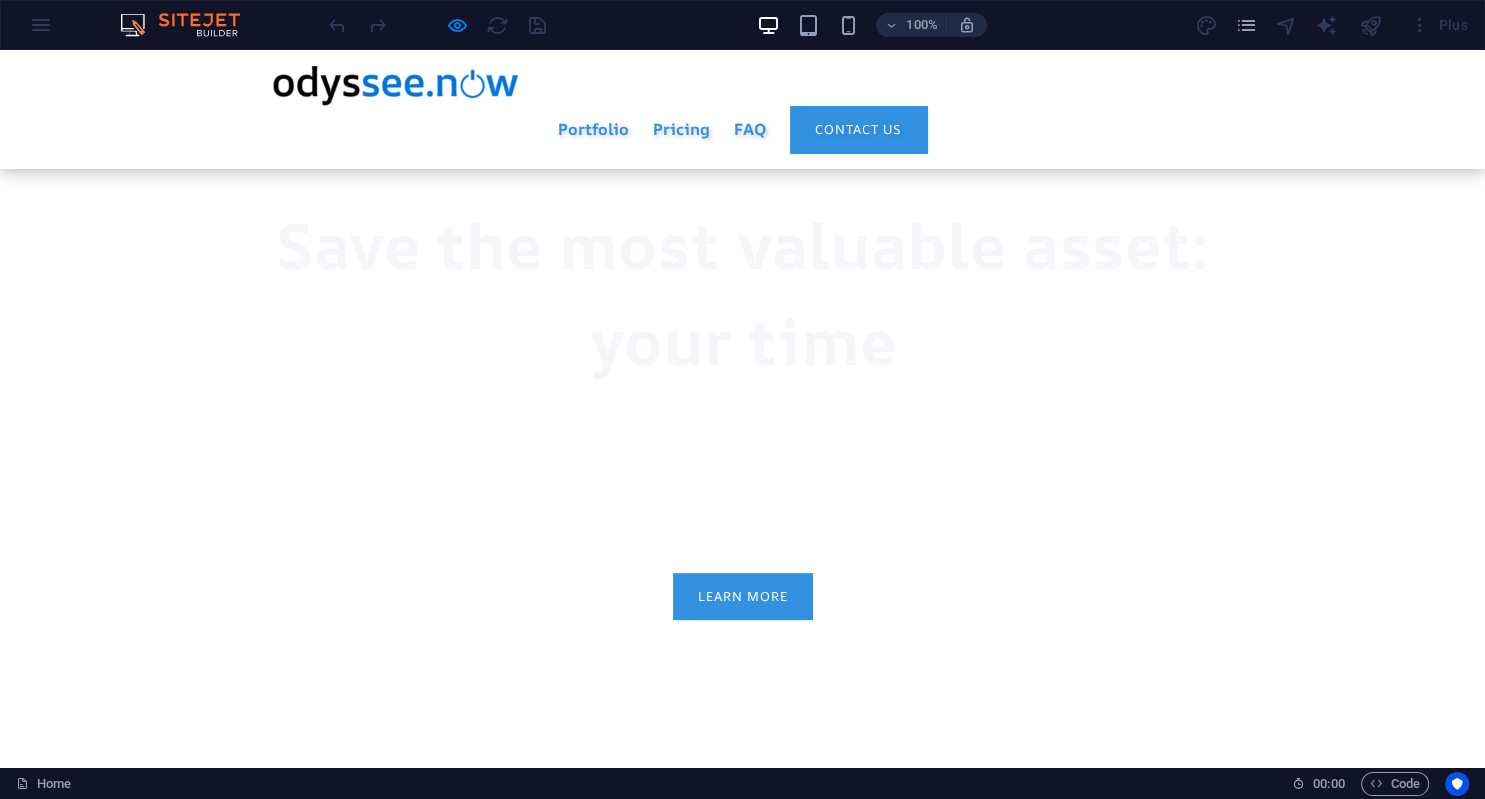 scroll, scrollTop: 774, scrollLeft: 0, axis: vertical 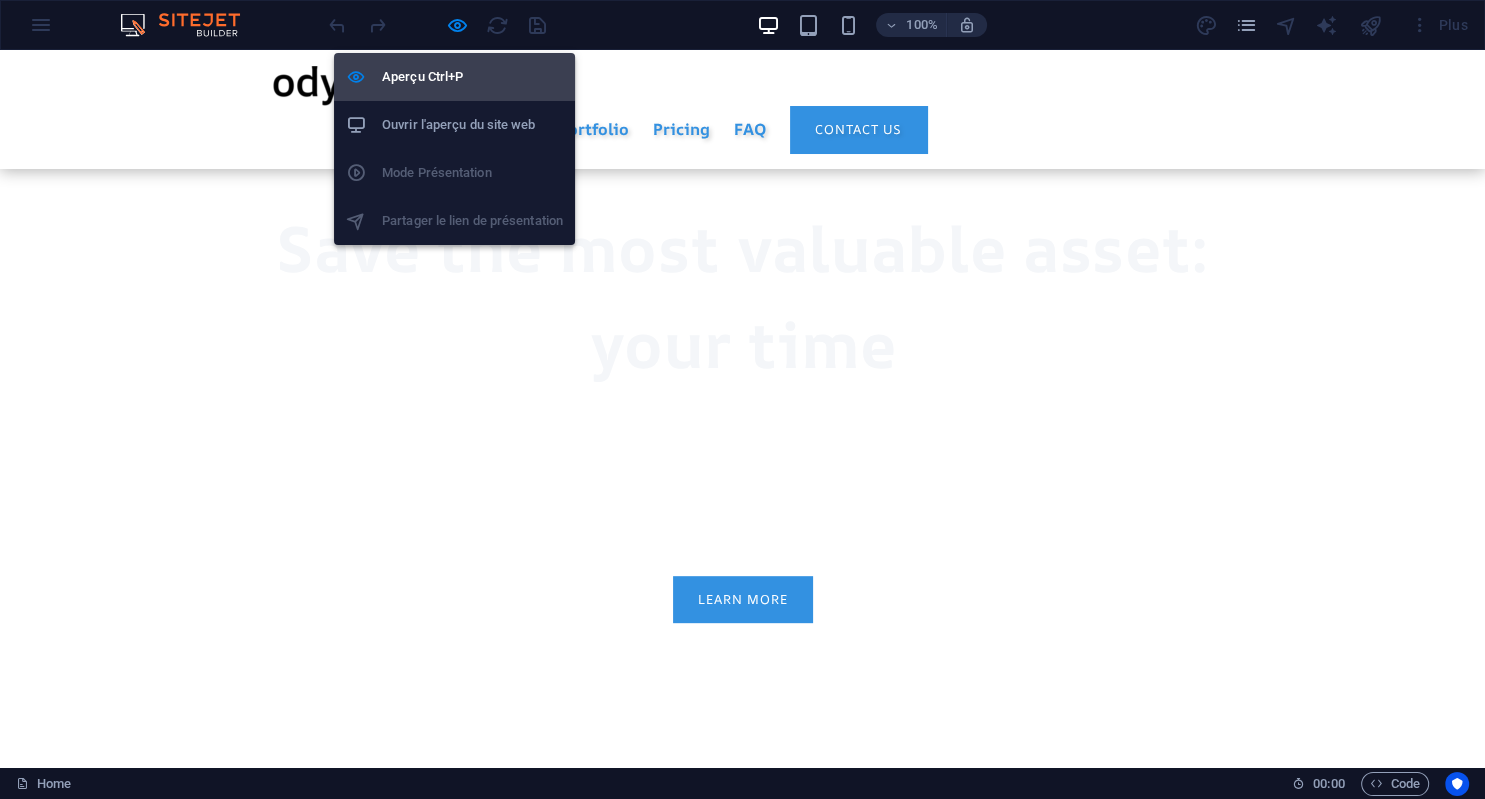 click on "Aperçu Ctrl+P" at bounding box center [472, 77] 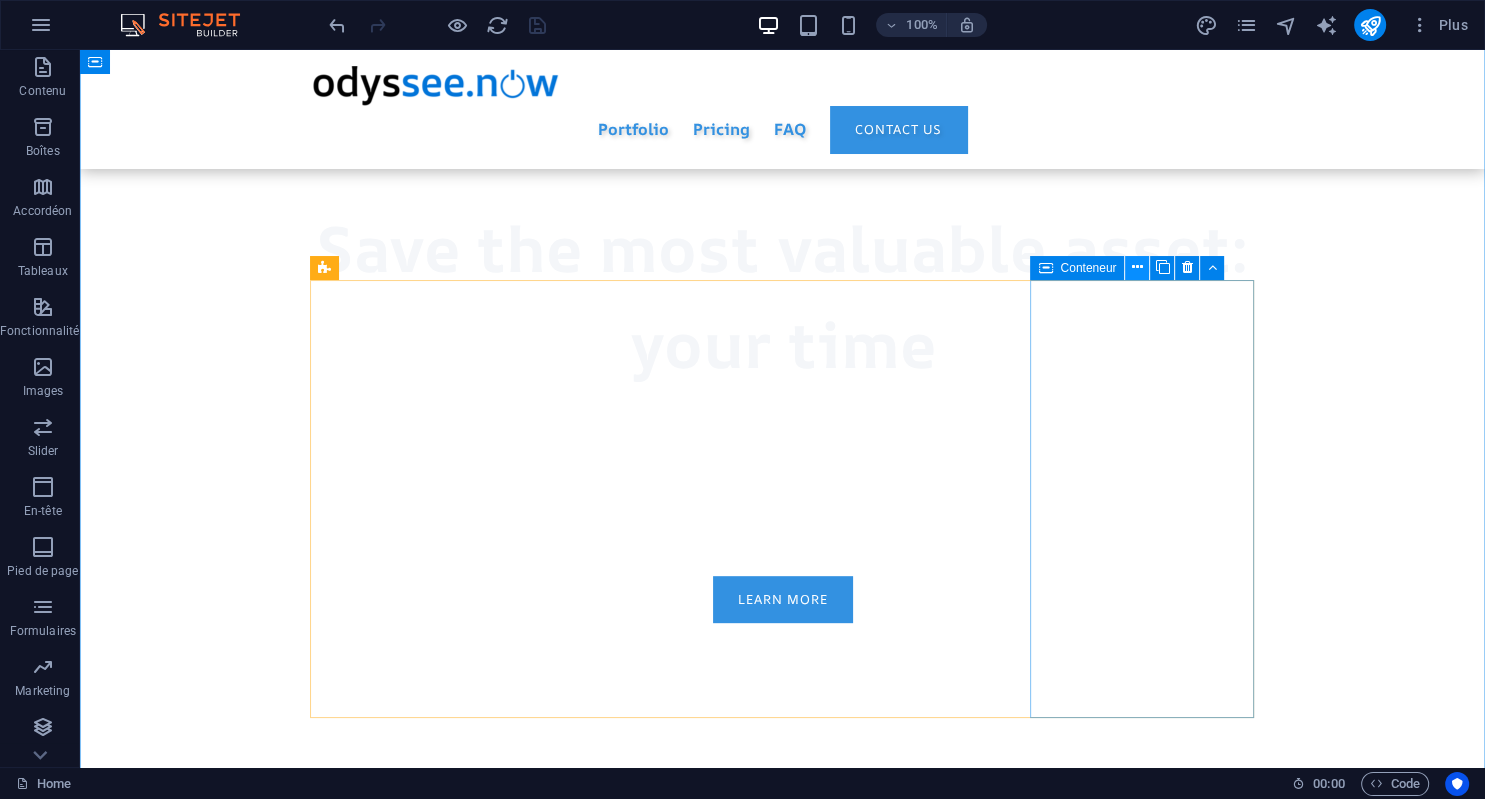 click at bounding box center [1137, 268] 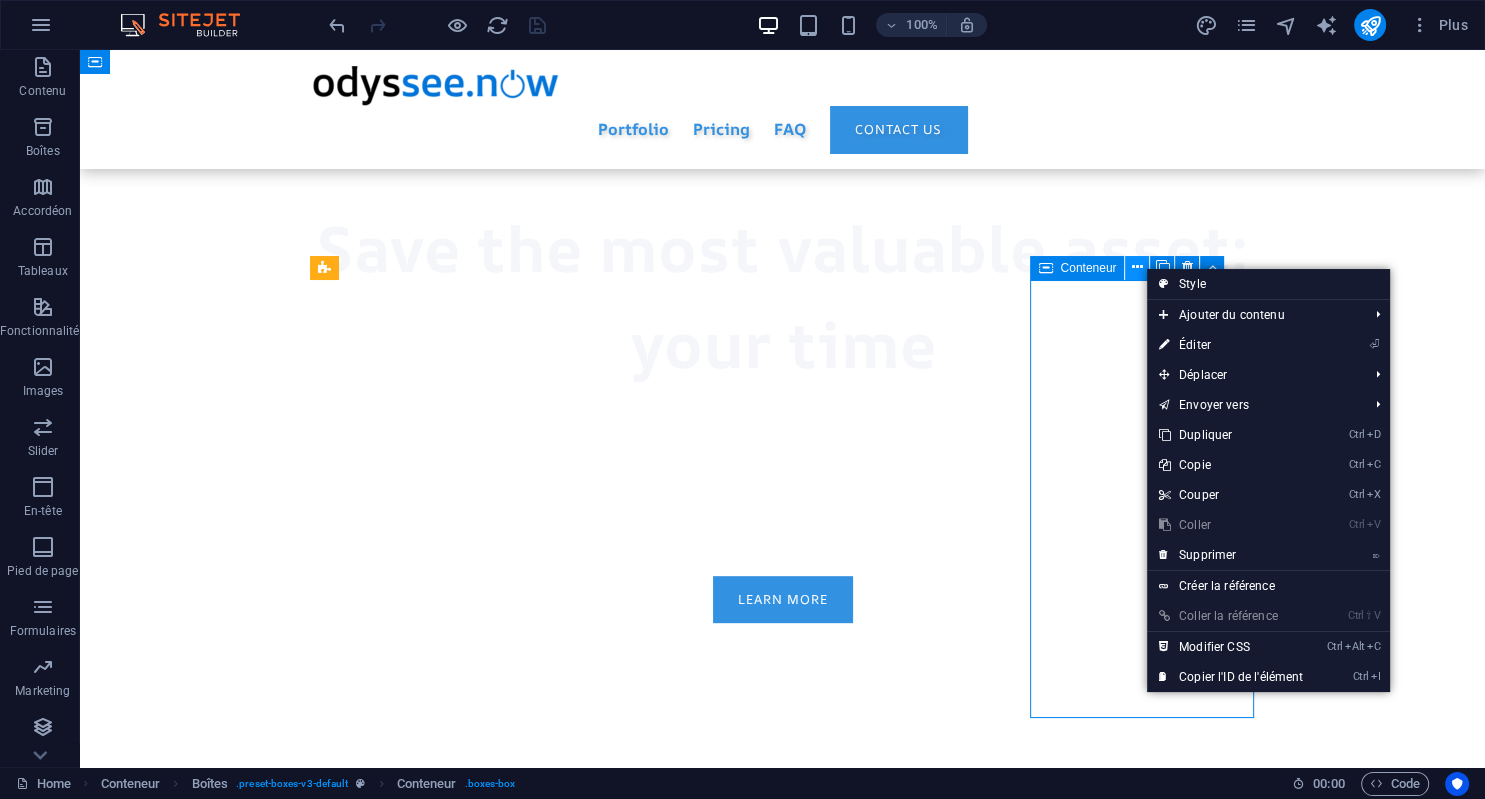 click at bounding box center (1137, 268) 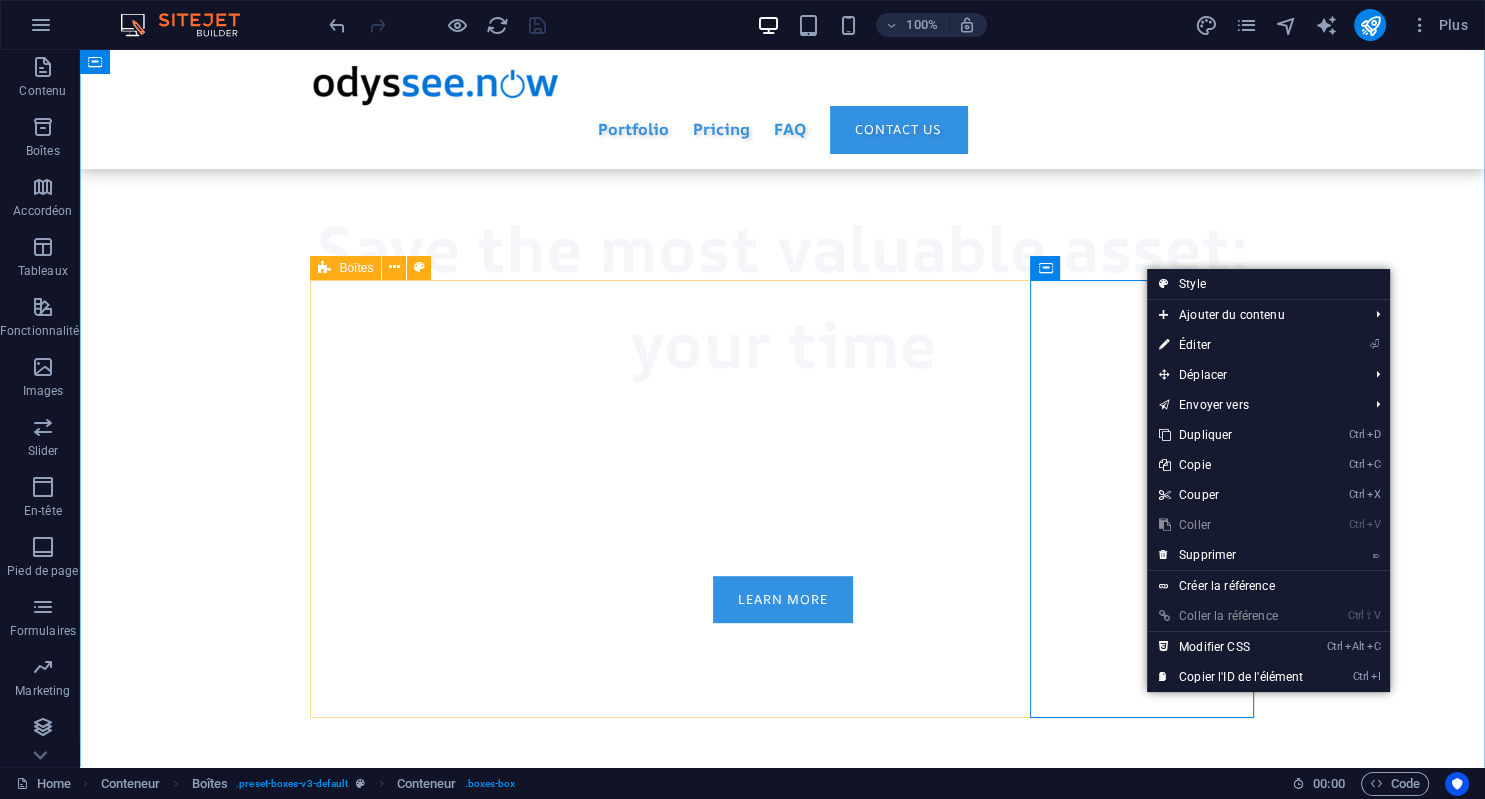 click on "Boîtes" at bounding box center [345, 268] 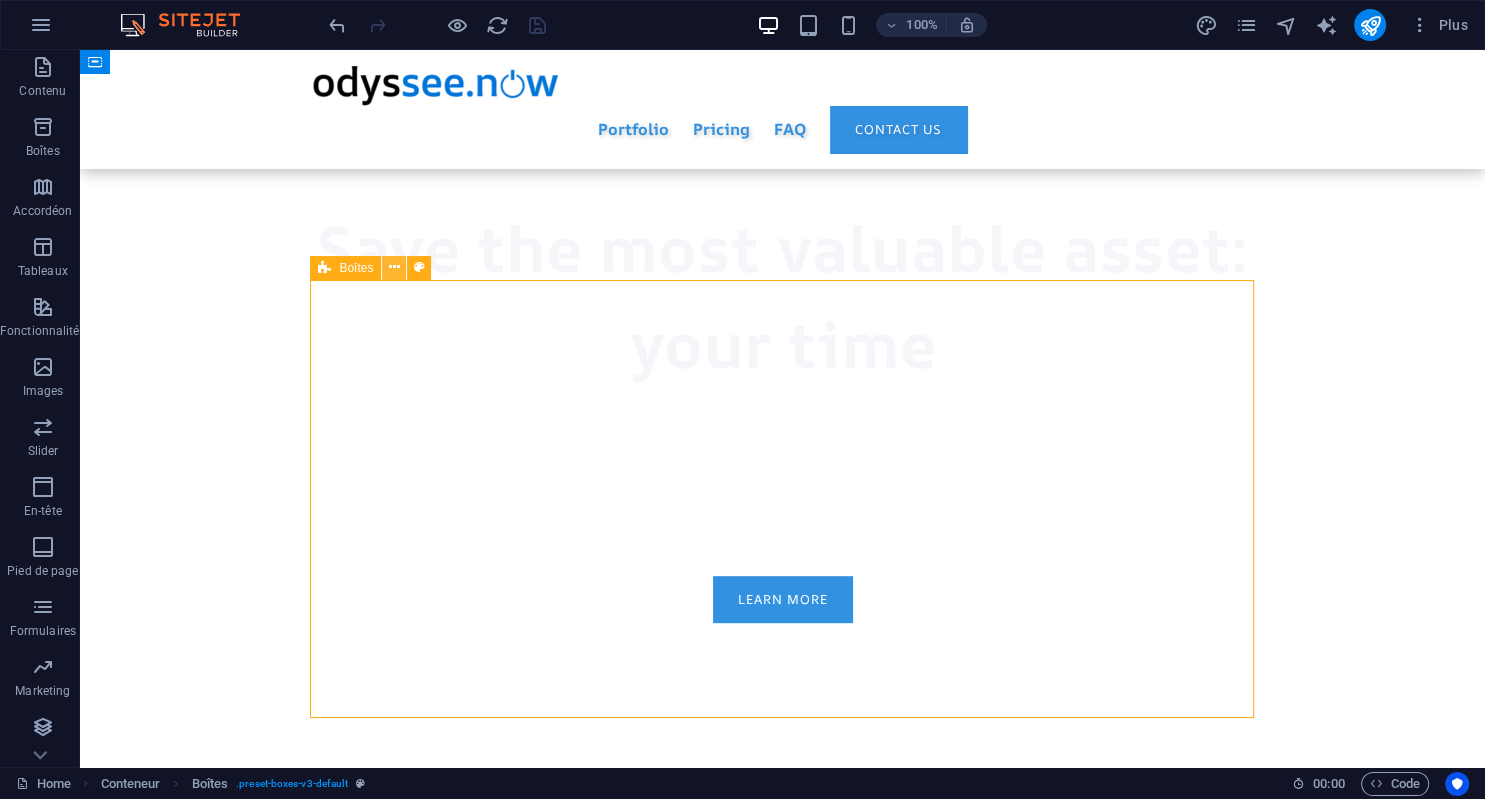 click at bounding box center [394, 267] 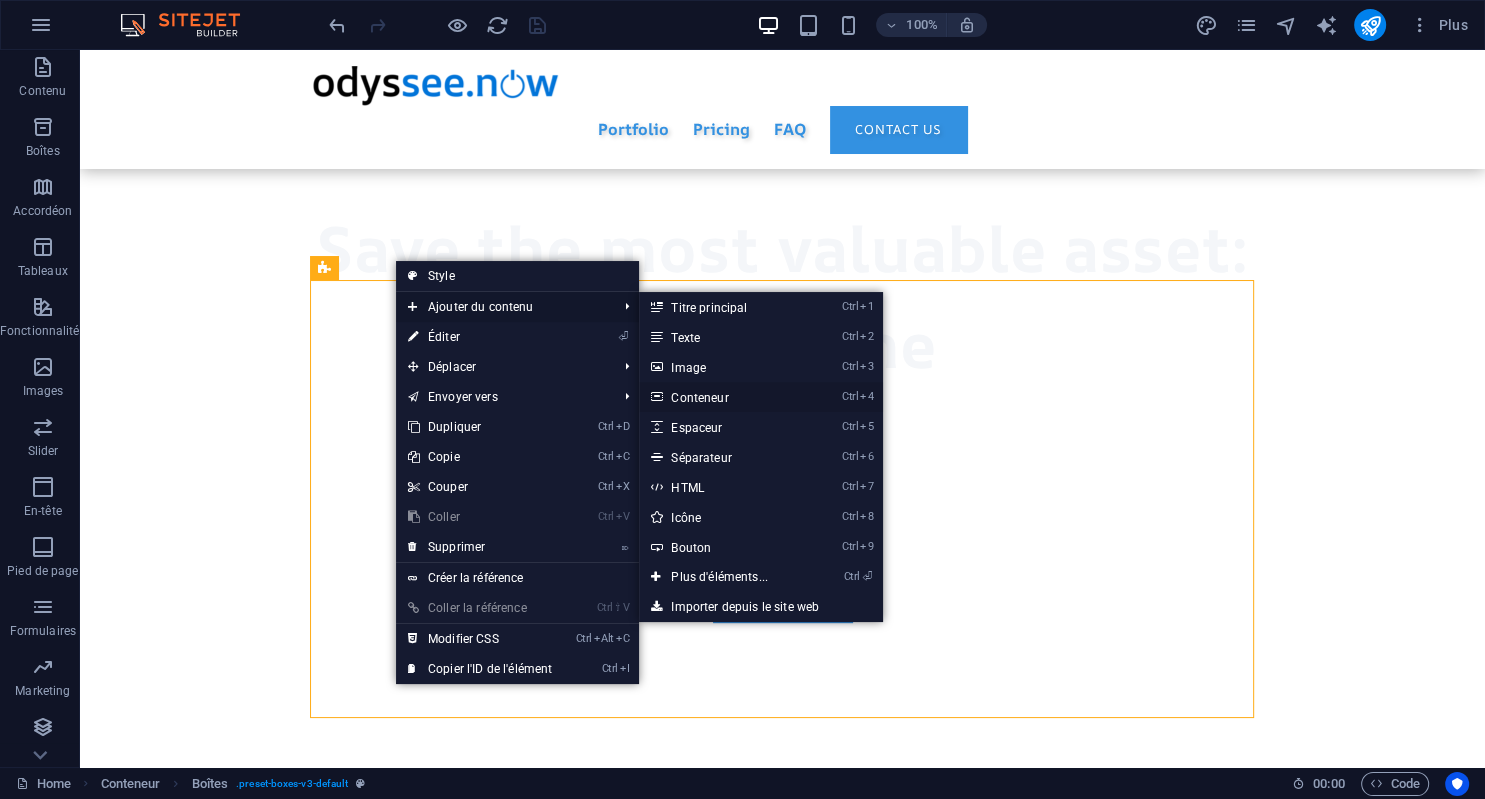 click on "Ctrl 4  Conteneur" at bounding box center [723, 397] 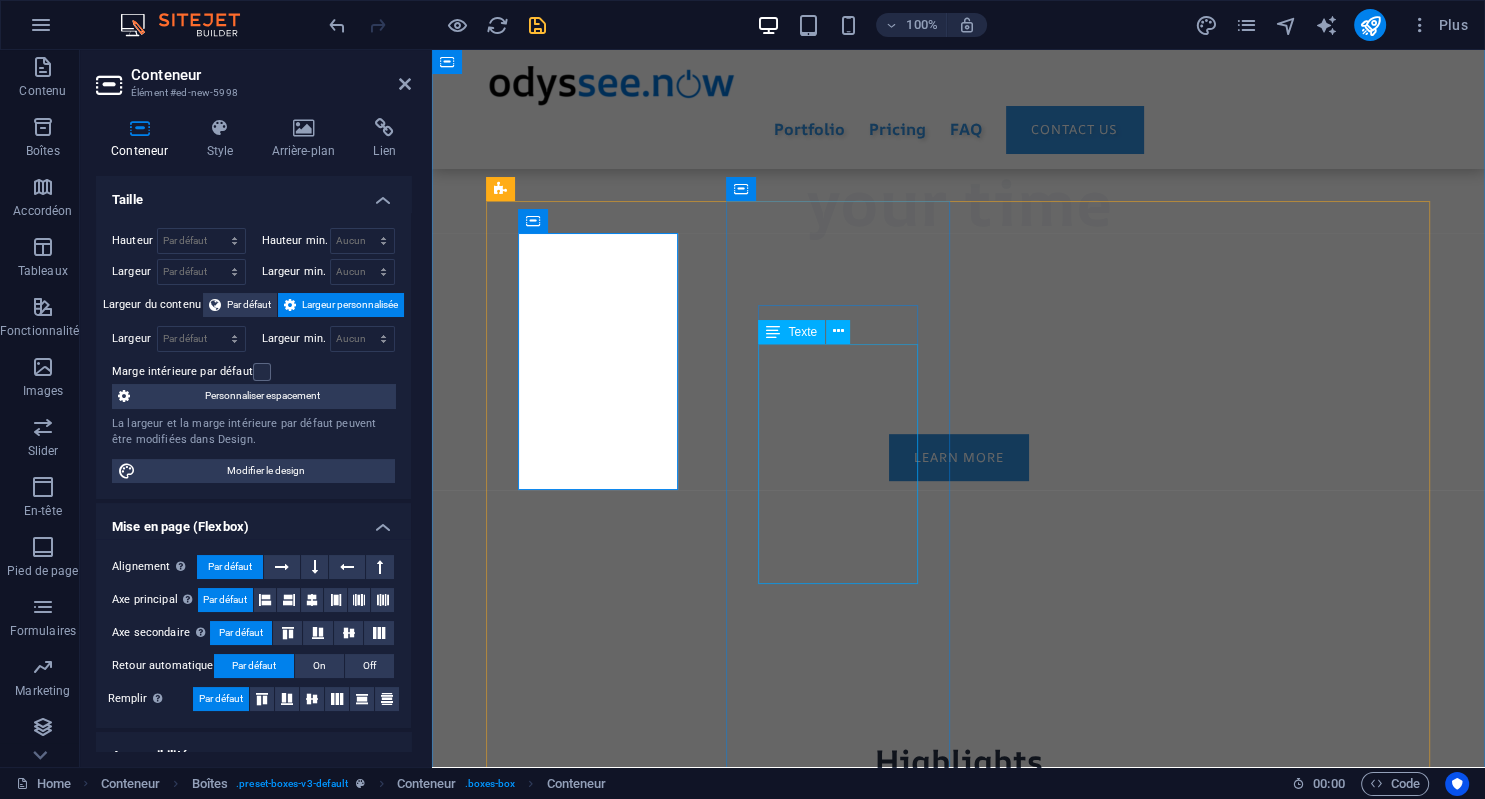 scroll, scrollTop: 832, scrollLeft: 0, axis: vertical 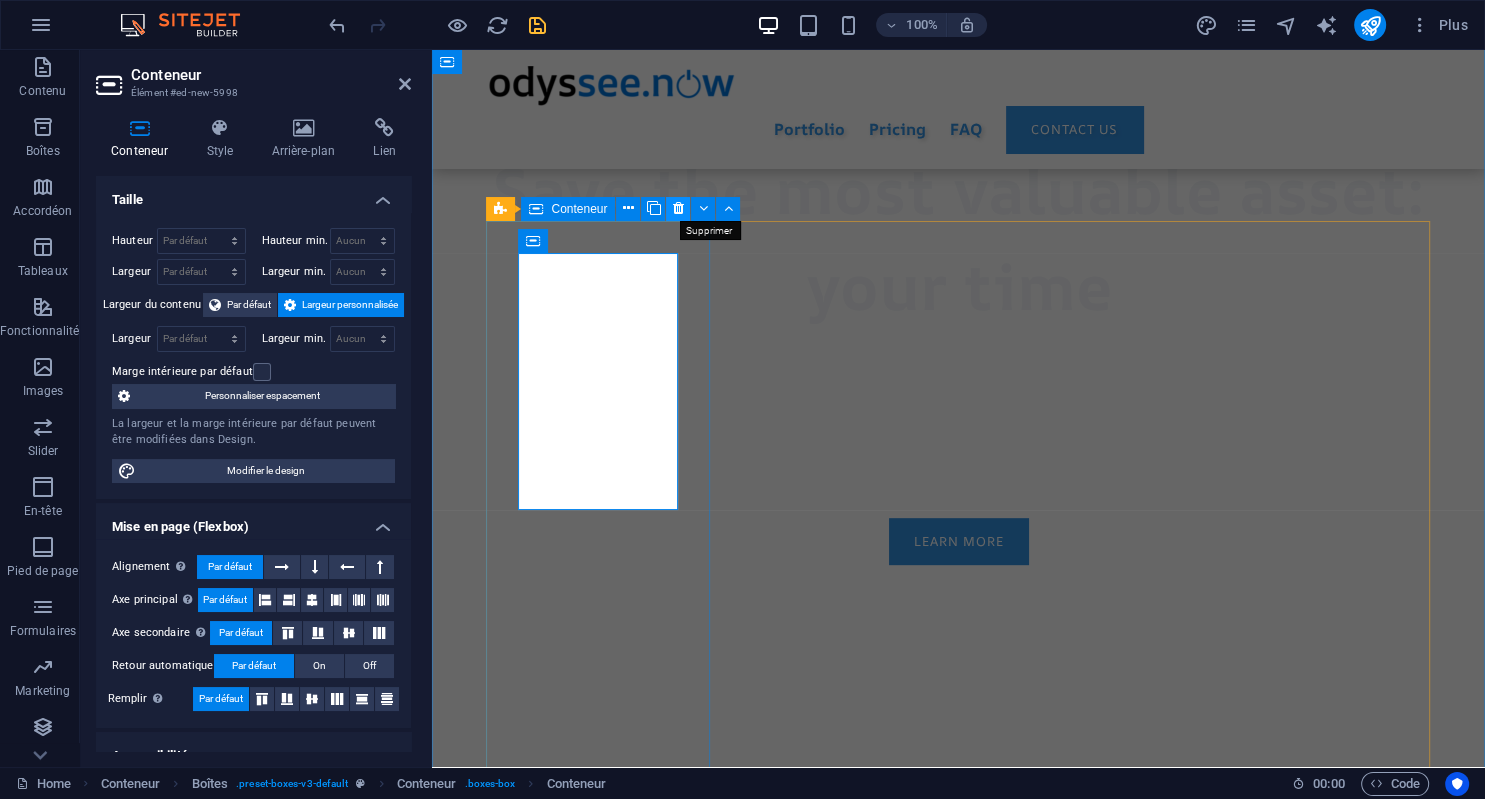 click at bounding box center (678, 209) 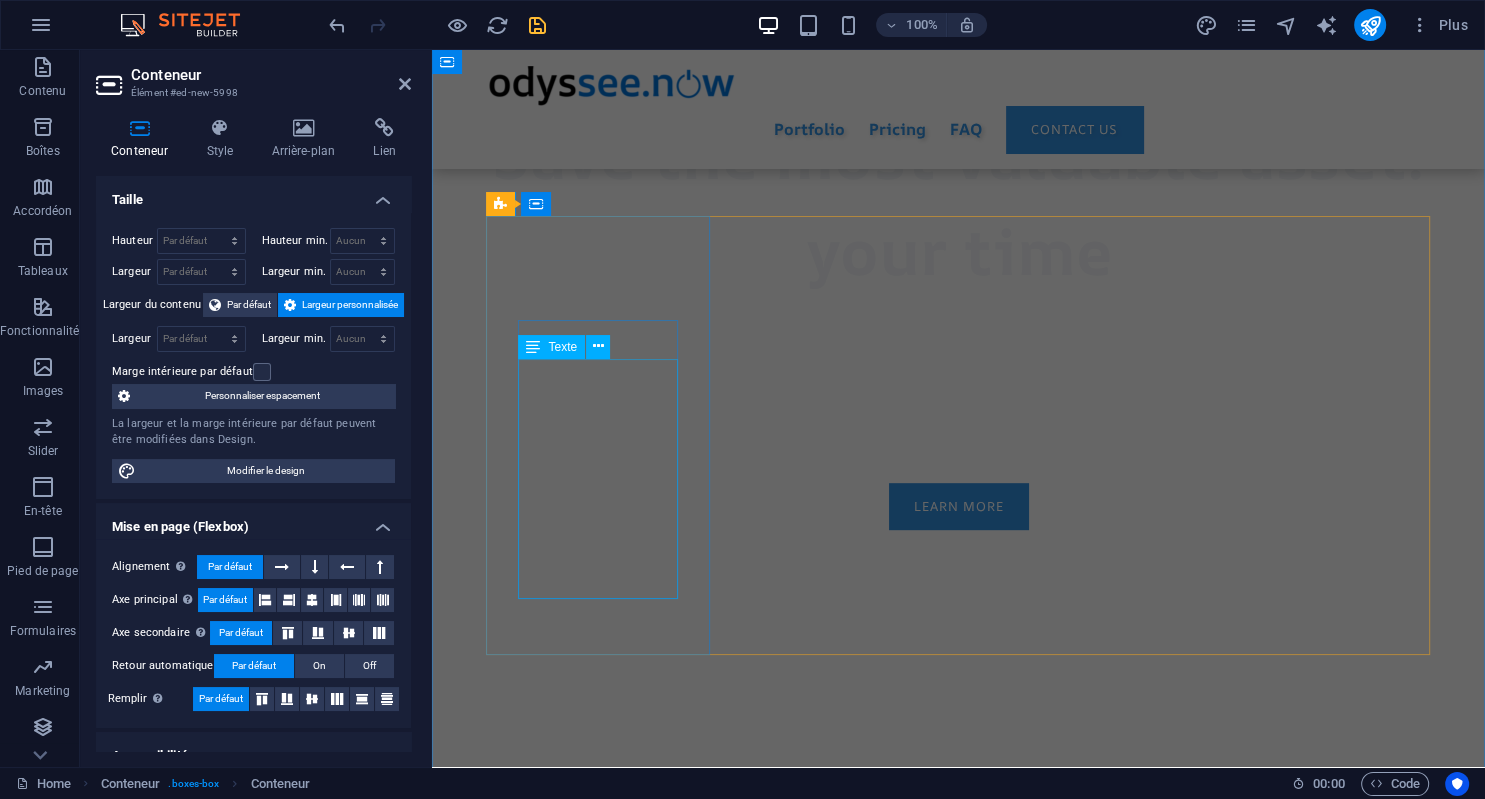 scroll, scrollTop: 788, scrollLeft: 0, axis: vertical 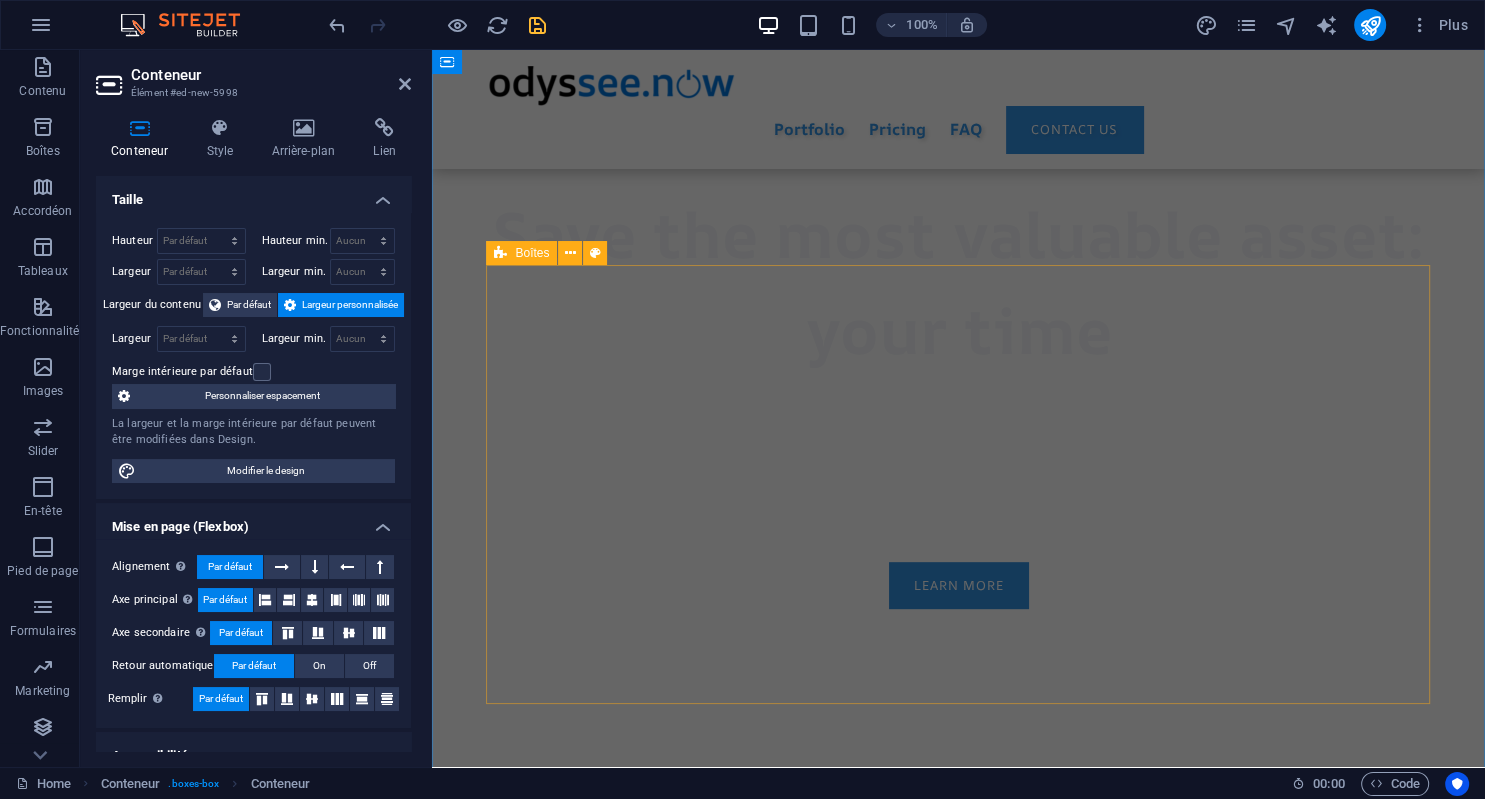 click on "Save Money Why would you pay for a bunch of apps you don't even use? With our fair & flexible solution, you just pay for your needs, not more. Save Time Your daily apps at your fingertips in less than 5 mns. You can easily upgrade with other apps as your needs evolve. Gain freedom Access your apps everywhere: desktop or mobile devices. Your data is your data: we don't access it or sell it to others. No engagement needed.: you change whenever you want" at bounding box center [959, 1602] 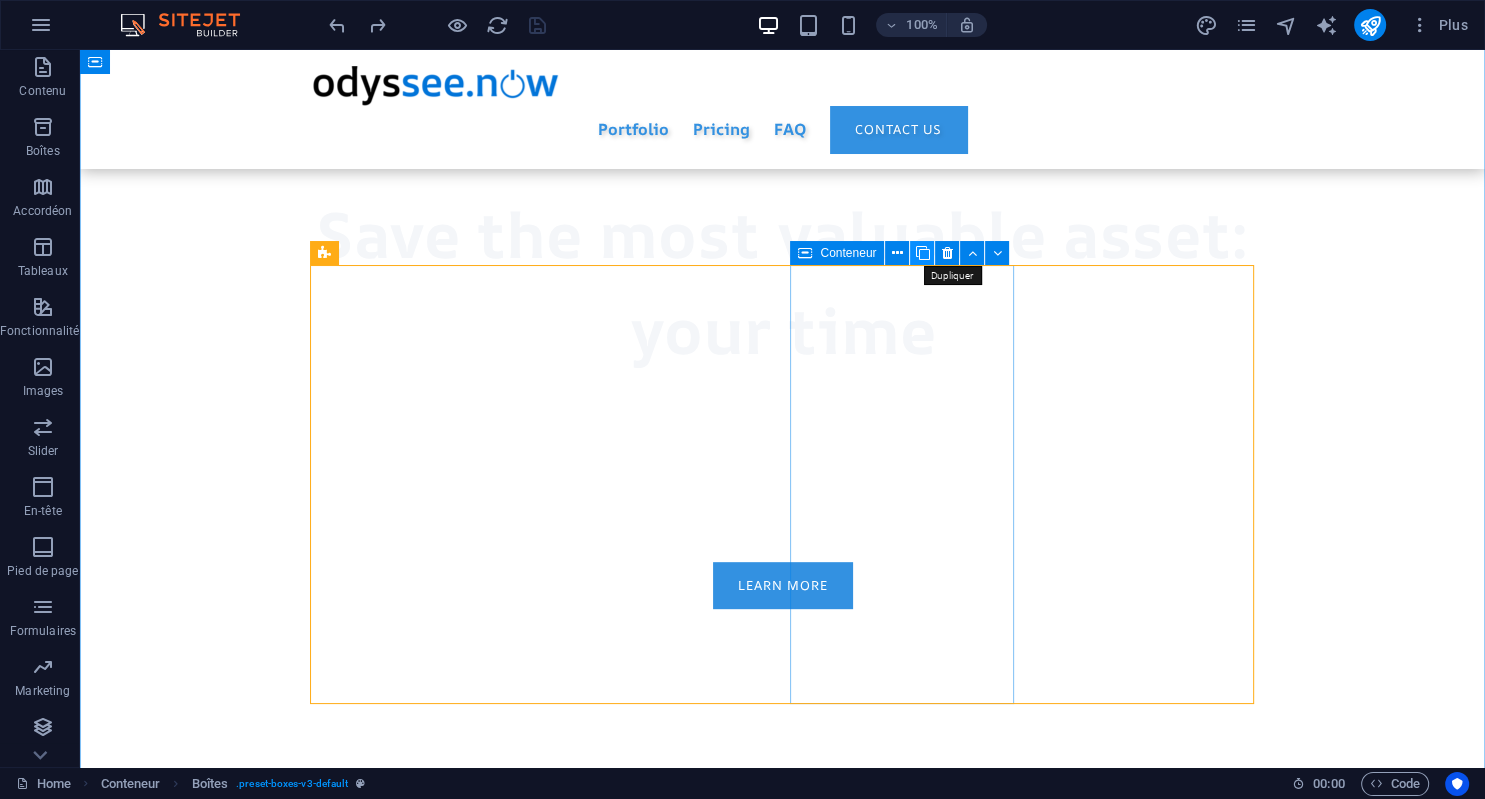 click at bounding box center [922, 253] 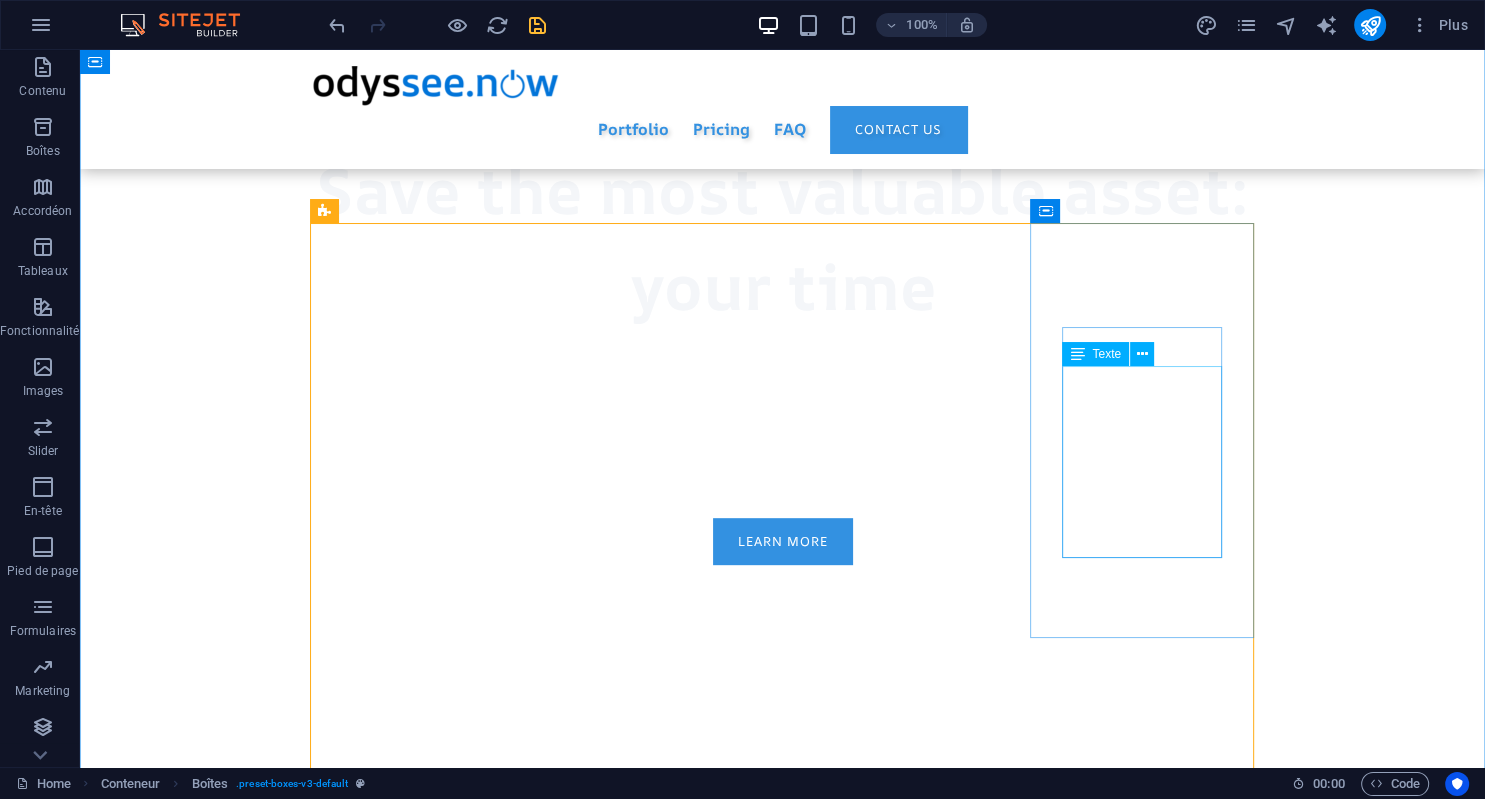 scroll, scrollTop: 830, scrollLeft: 0, axis: vertical 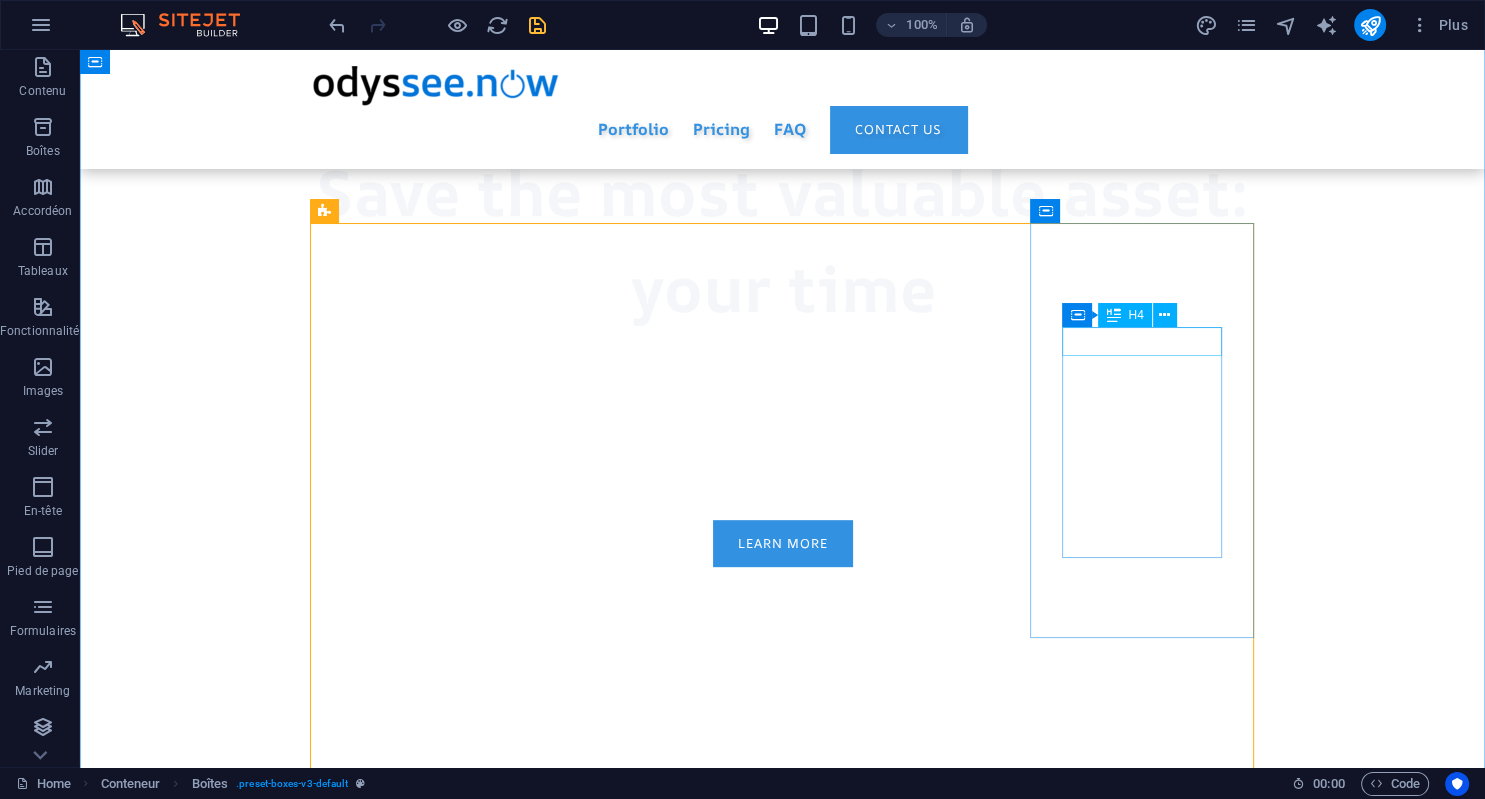 click on "Save Time" at bounding box center [423, 2232] 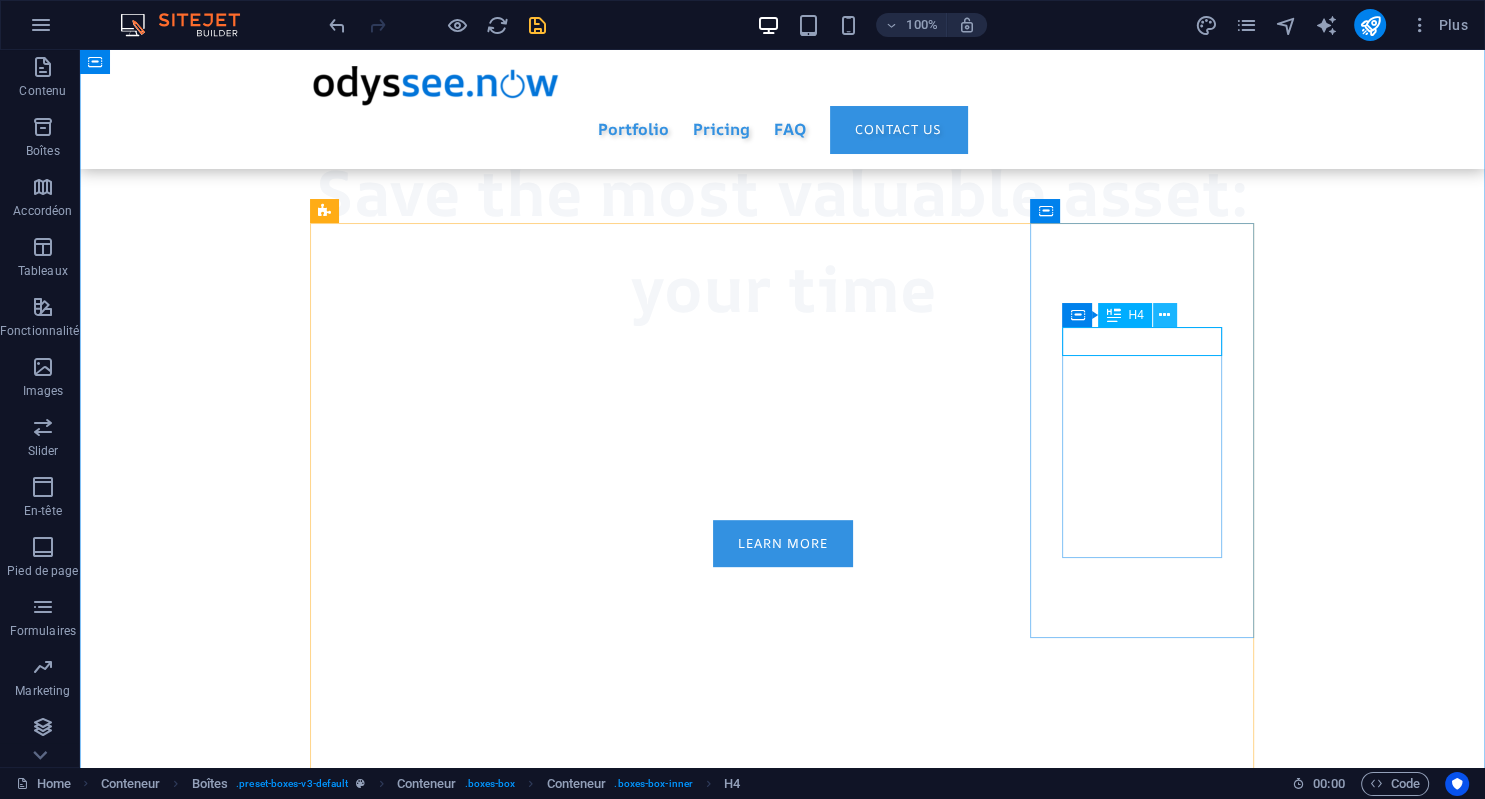 click at bounding box center [1164, 315] 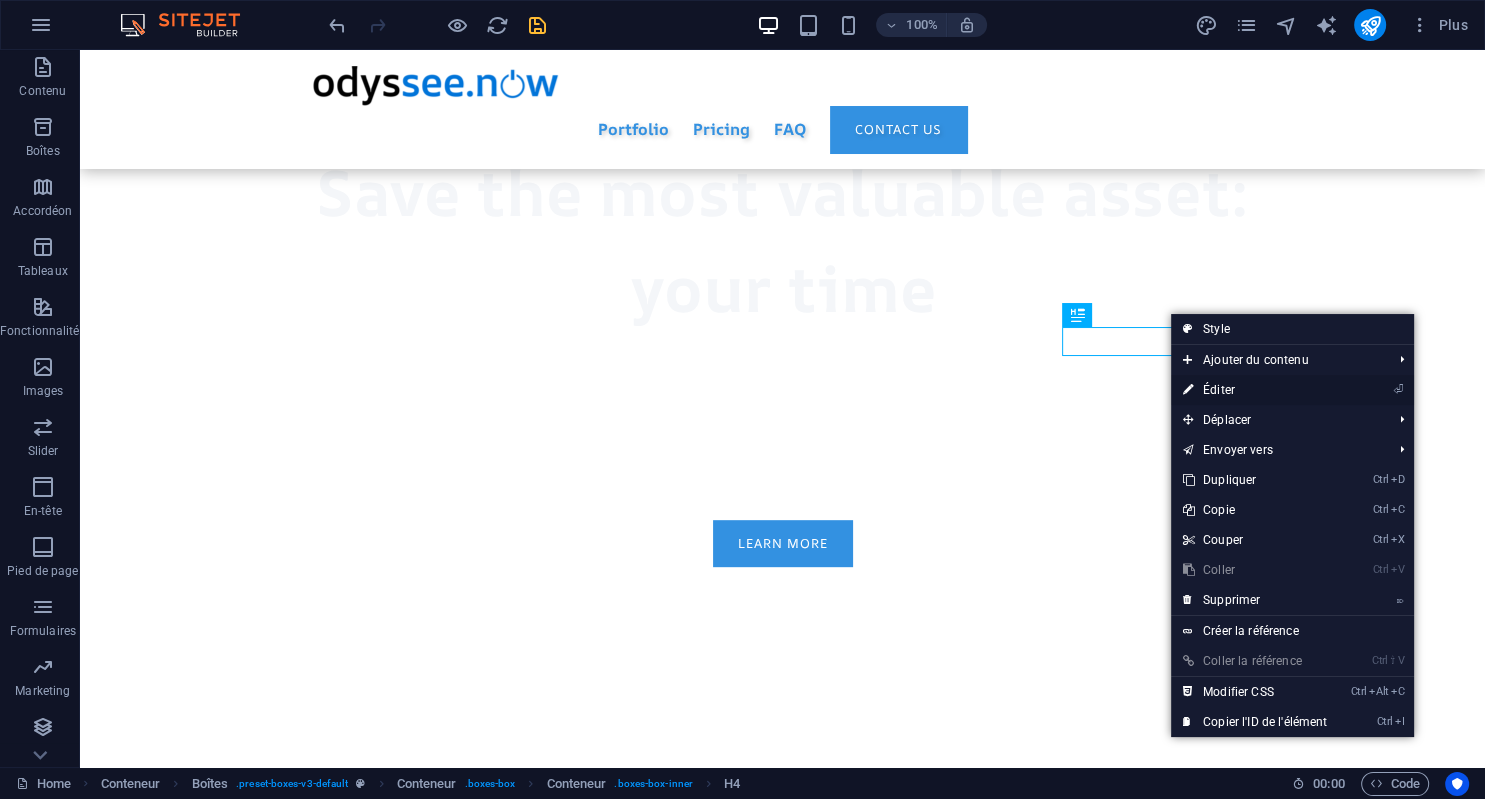 click on "⏎  Éditer" at bounding box center (1255, 390) 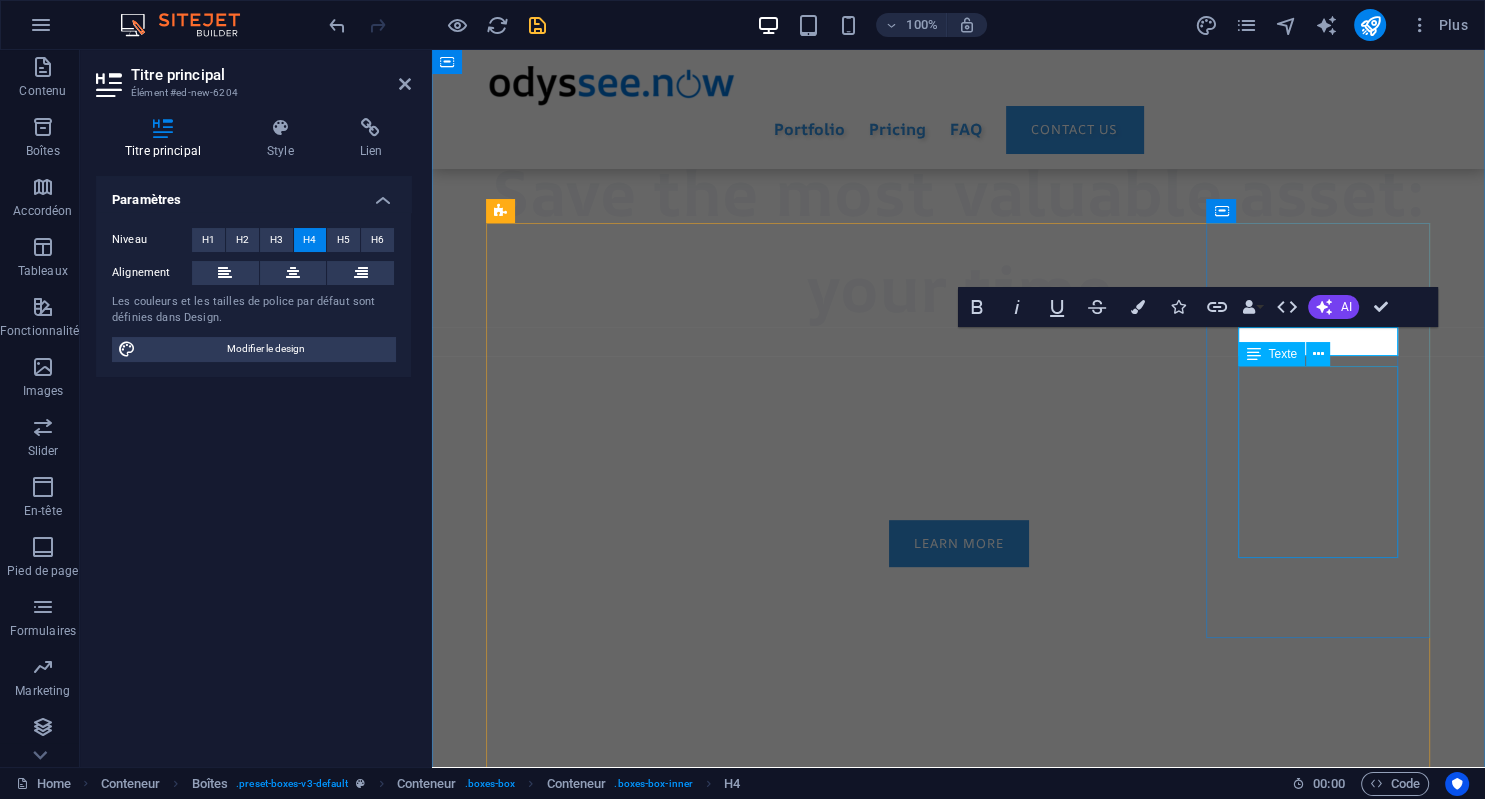 type 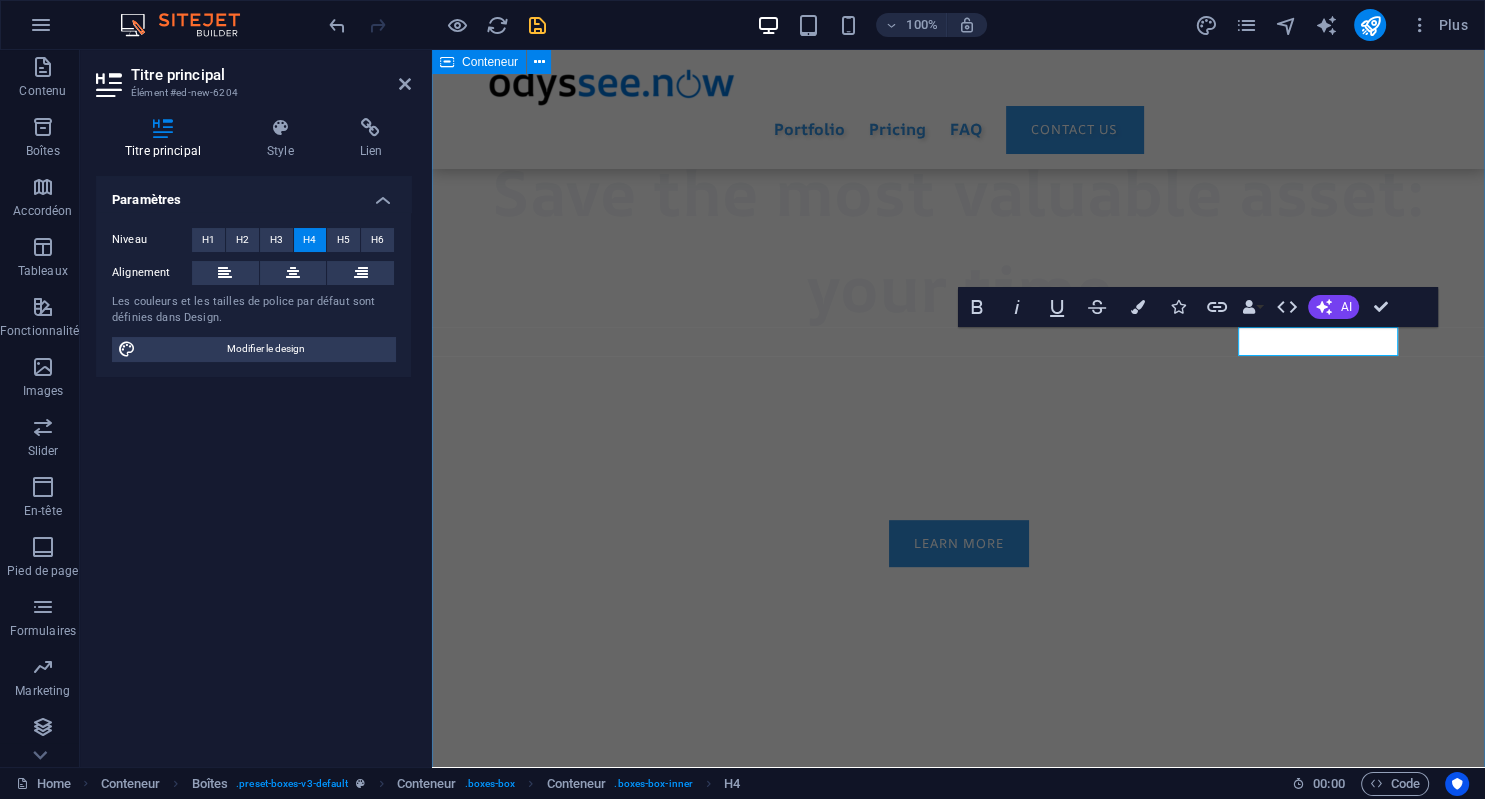 click on "Highlights Simply be always one step ahead to run your business. Full-Service Select your apps.  We take care of everything: no configuration hassles, no need to code. Save Money Why would you pay for a bunch of apps you don't even use? With our fair & flexible solution, you just pay for your needs, not more. Save Time Your daily apps at your fingertips in less than 5 mns. You can easily upgrade with other apps as your needs evolve. Privacy first Your daily apps at your fingertips in less than 5 mns. You can easily upgrade with other apps as your needs evolve. Gain freedom Access your apps everywhere: desktop or mobile devices. Your data is your data: we don't access it or sell it to others. No engagement needed.: you change whenever you want" at bounding box center [958, 1875] 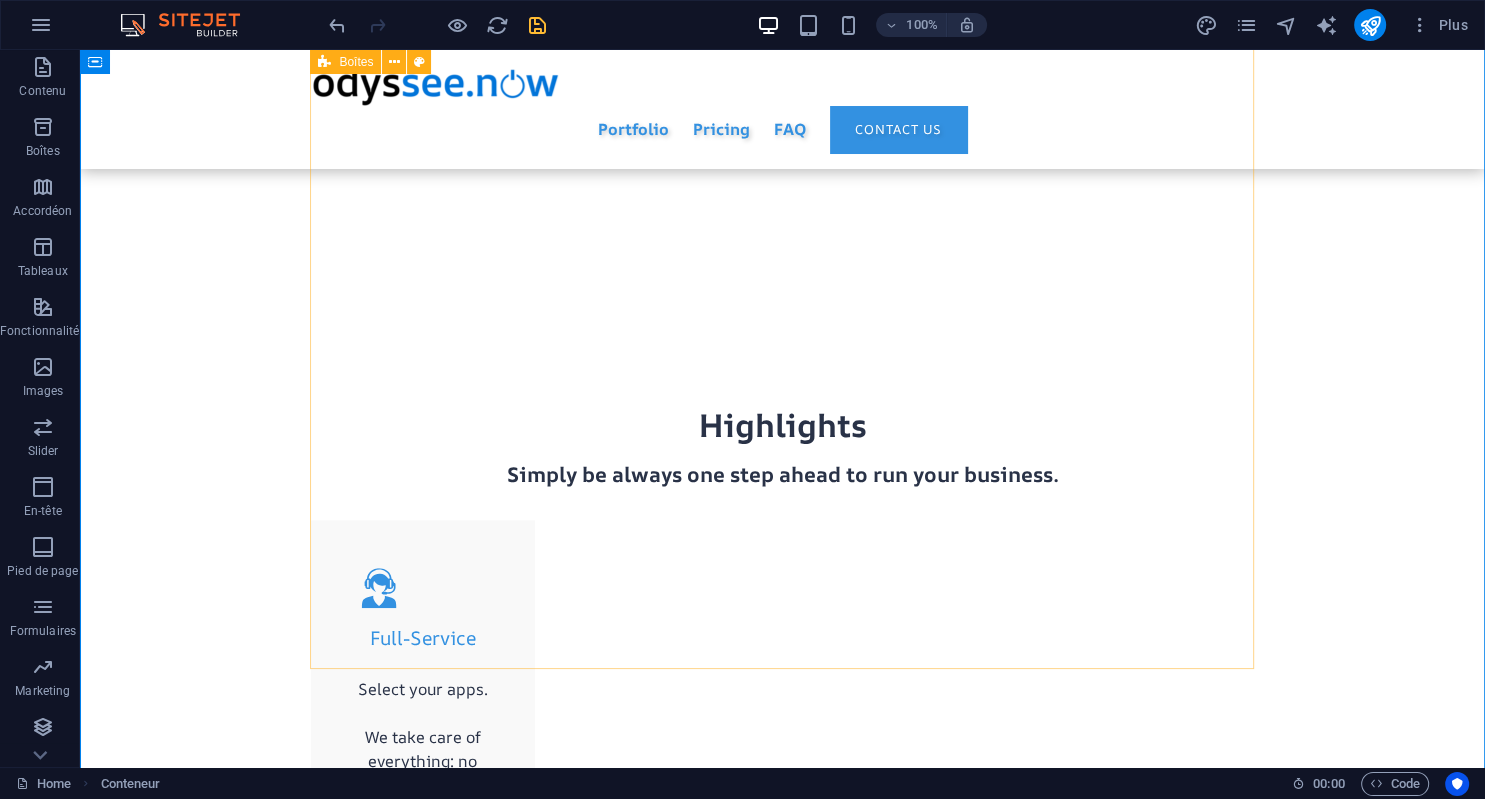 scroll, scrollTop: 1253, scrollLeft: 0, axis: vertical 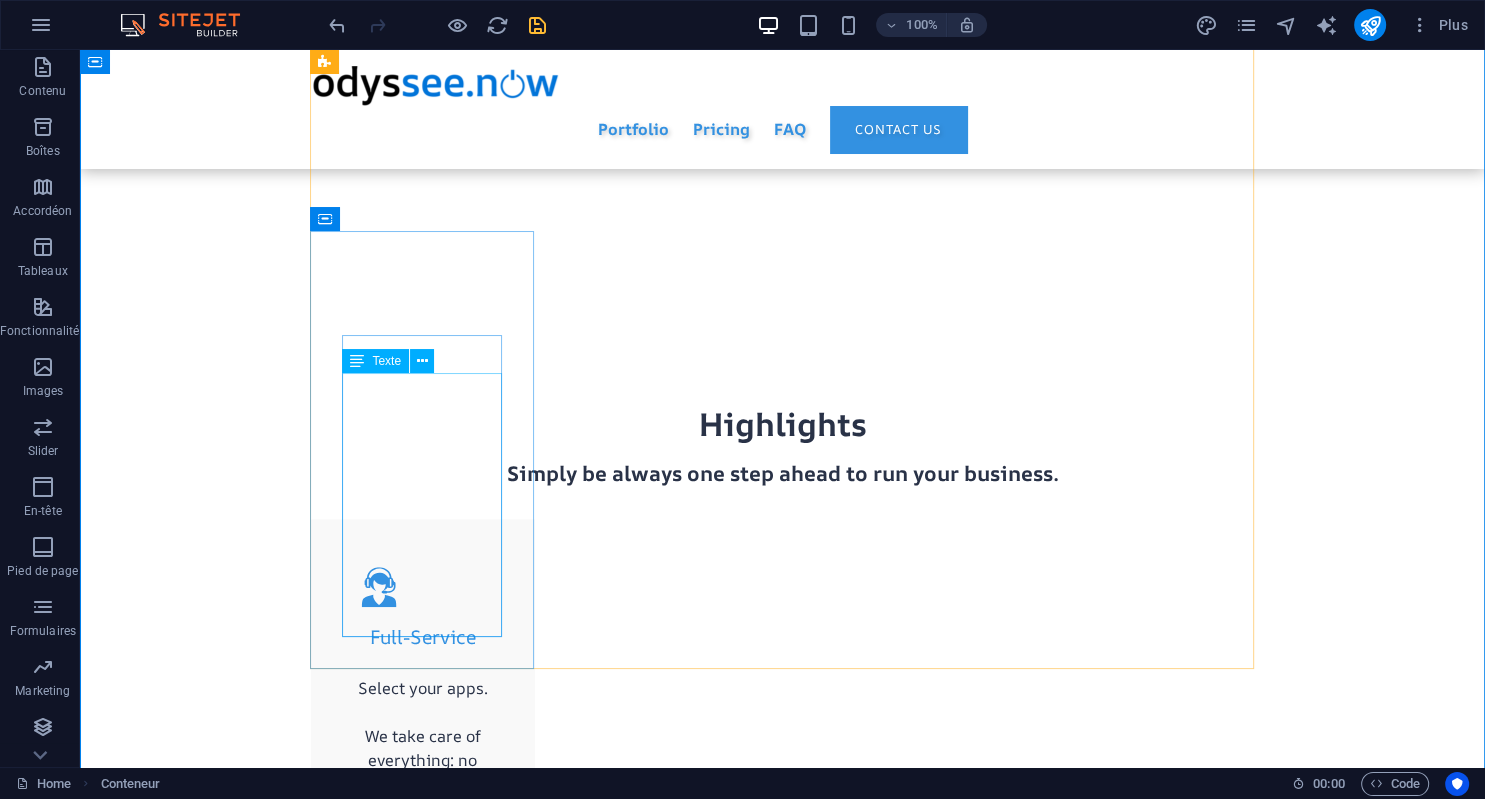 click on "Access your apps everywhere: desktop or mobile devices. Your data is your data: we don't access it or sell it to others. No engagement needed.: you change whenever you want" at bounding box center (423, 2341) 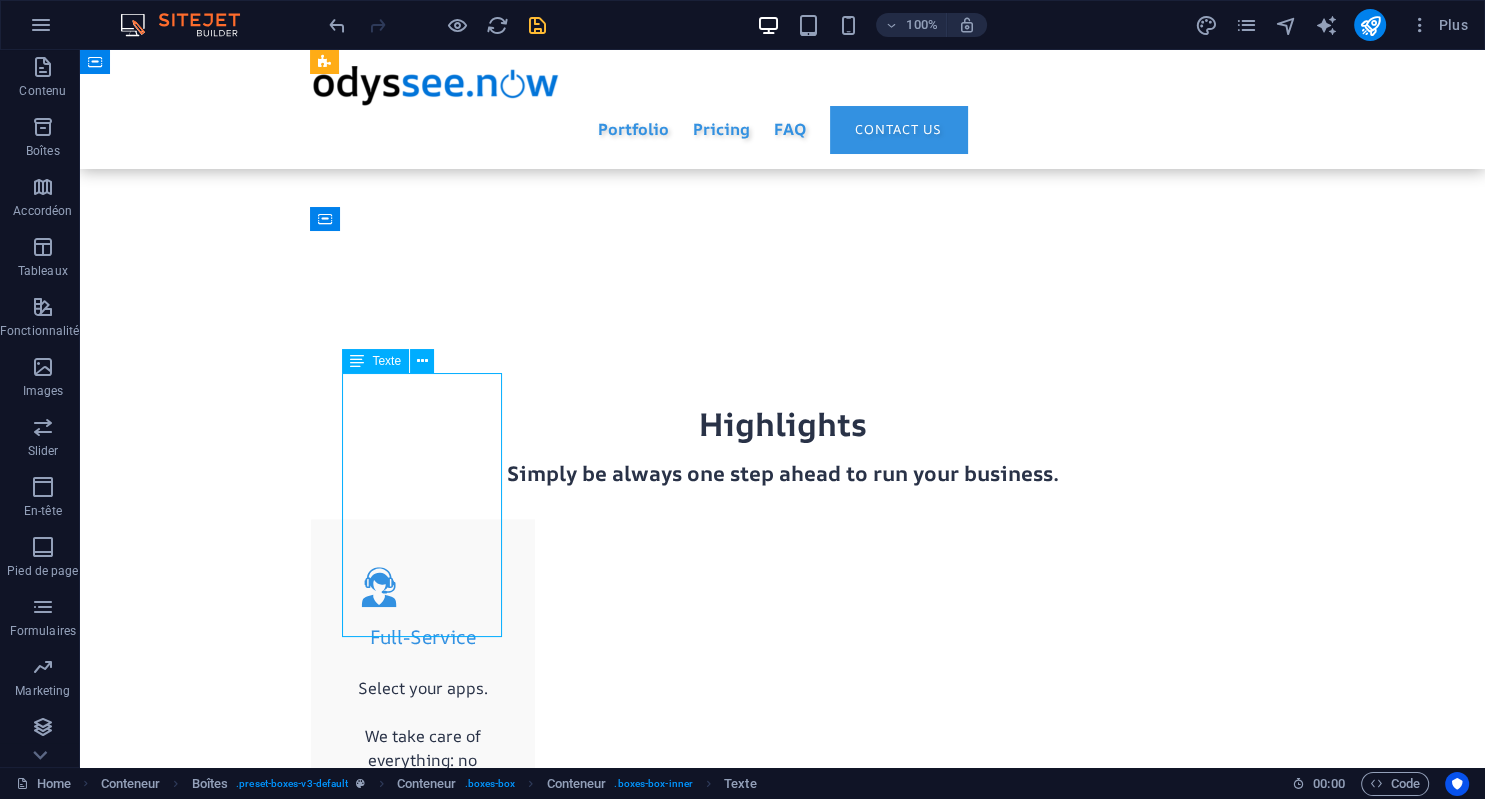 click on "Access your apps everywhere: desktop or mobile devices. Your data is your data: we don't access it or sell it to others. No engagement needed.: you change whenever you want" at bounding box center [423, 2341] 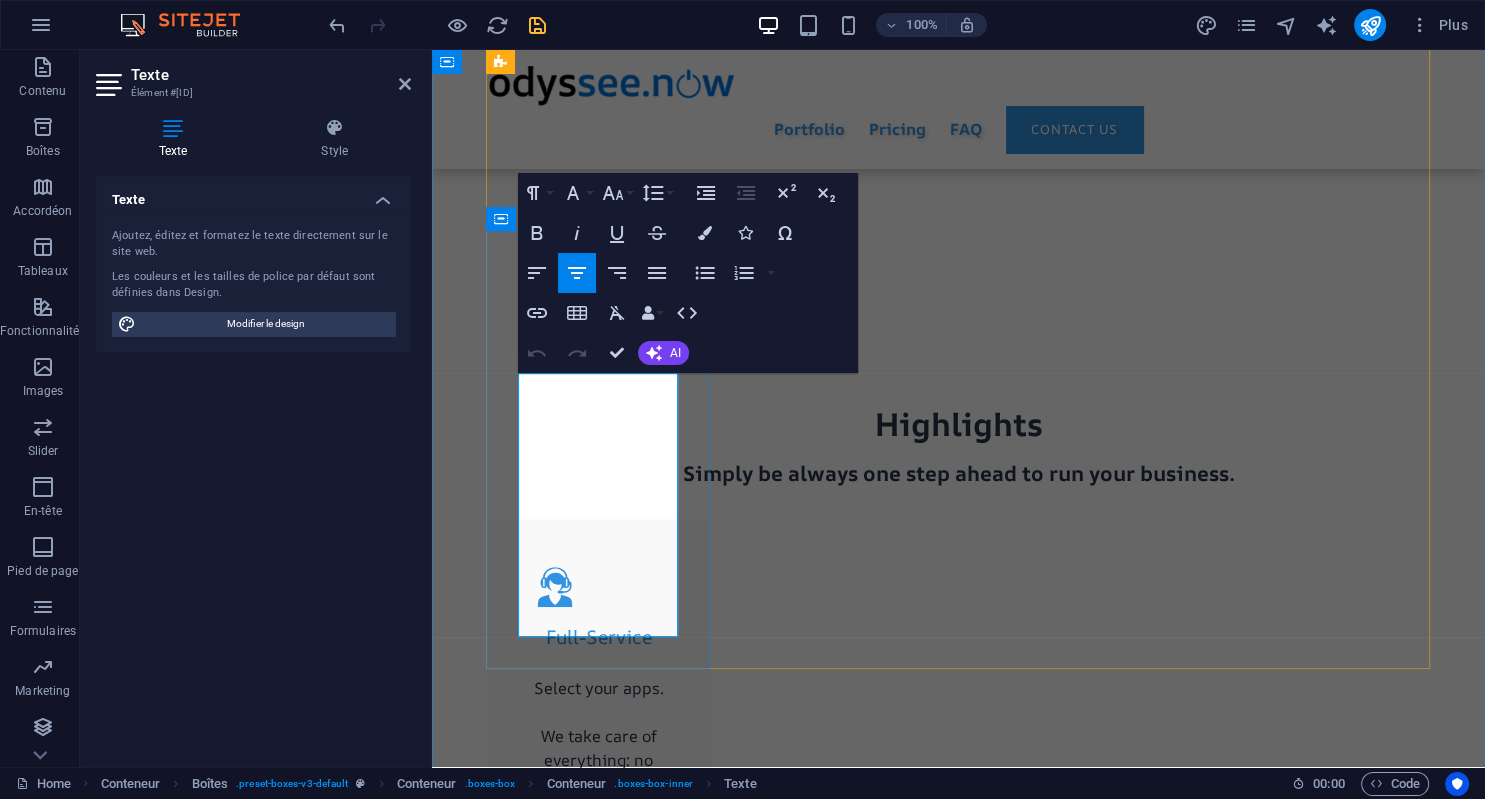 click on "Your data is your data: we don't access it or sell it to others." at bounding box center [599, 2341] 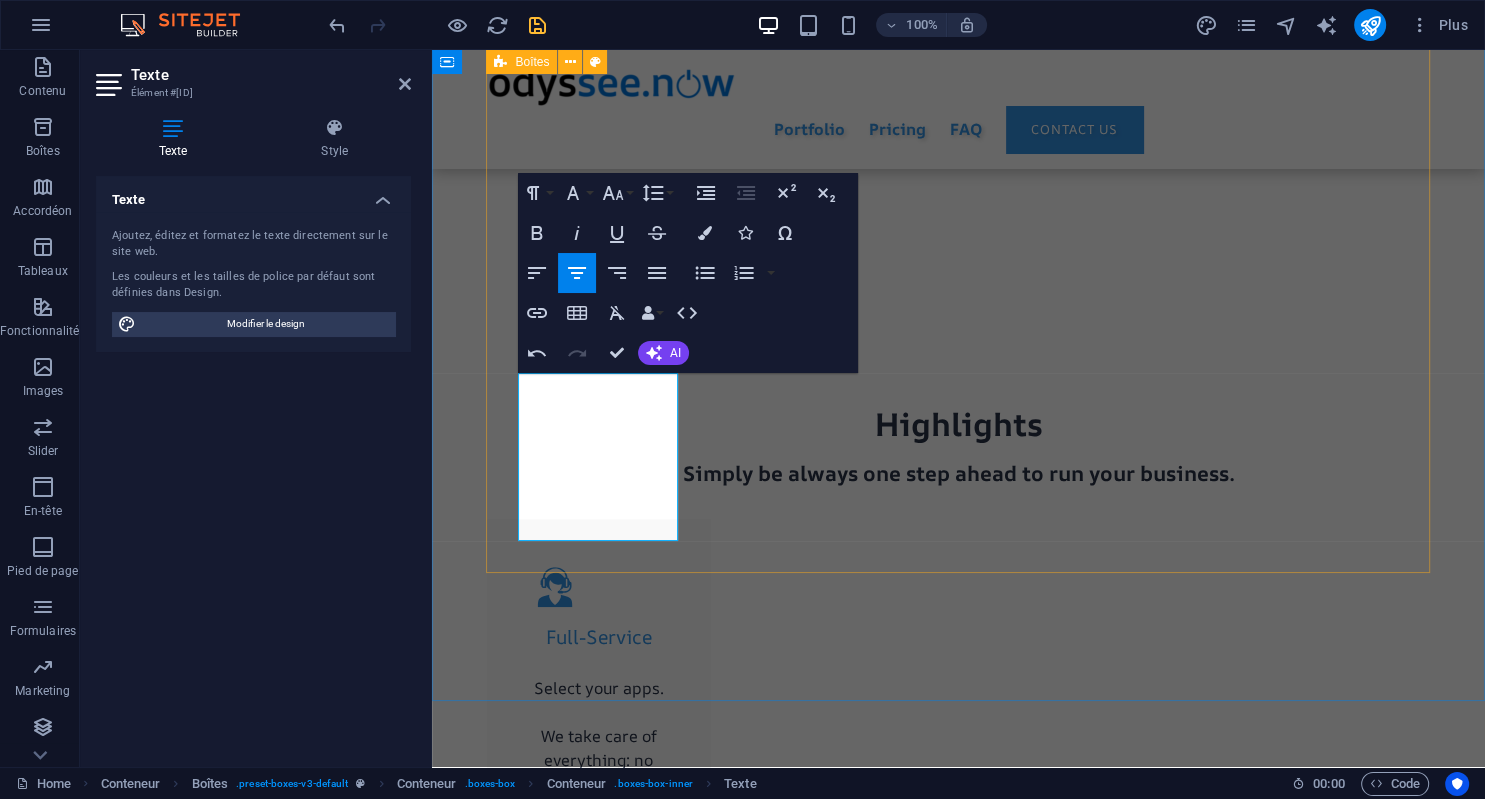 click on "Full-Service Select your apps.  We take care of everything: no configuration hassles, no need to code. Save Money Why would you pay for a bunch of apps you don't even use? With our fair & flexible solution, you just pay for your needs, not more. Save Time Your daily apps at your fingertips in less than 5 mns. You can easily upgrade with other apps as your needs evolve. Privacy first Your daily apps at your fingertips in less than 5 mns. You can easily upgrade with other apps as your needs evolve. Gain freedom Access your apps everywhere: desktop or mobile devices. No engagement needed.: you change whenever you want" at bounding box center (959, 1464) 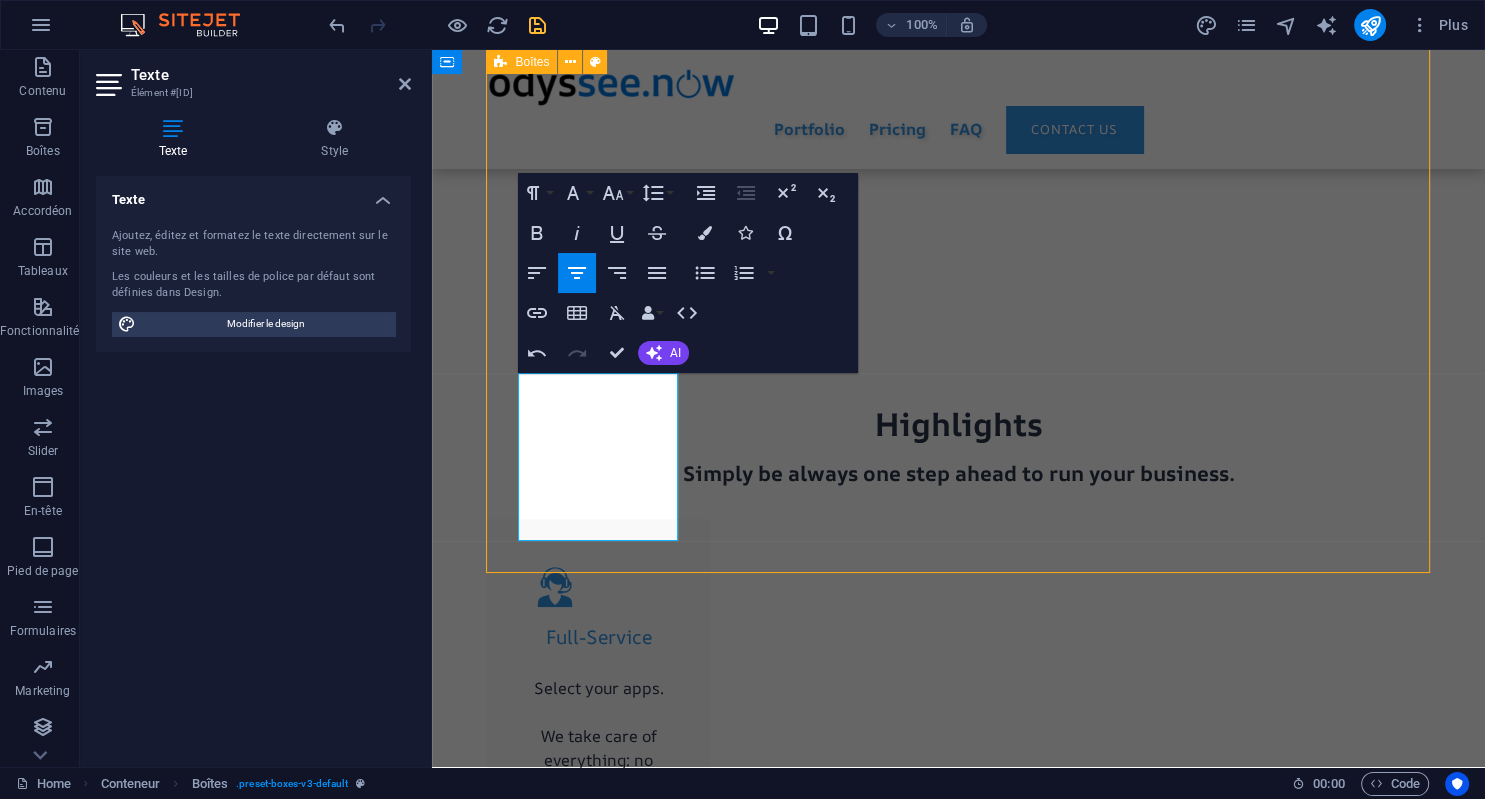 click on "Full-Service Select your apps.  We take care of everything: no configuration hassles, no need to code. Save Money Why would you pay for a bunch of apps you don't even use? With our fair & flexible solution, you just pay for your needs, not more. Save Time Your daily apps at your fingertips in less than 5 mns. You can easily upgrade with other apps as your needs evolve. Privacy first Your daily apps at your fingertips in less than 5 mns. You can easily upgrade with other apps as your needs evolve. Gain freedom Access your apps everywhere: desktop or mobile devices. No engagement needed.: you change whenever you want" at bounding box center (959, 1464) 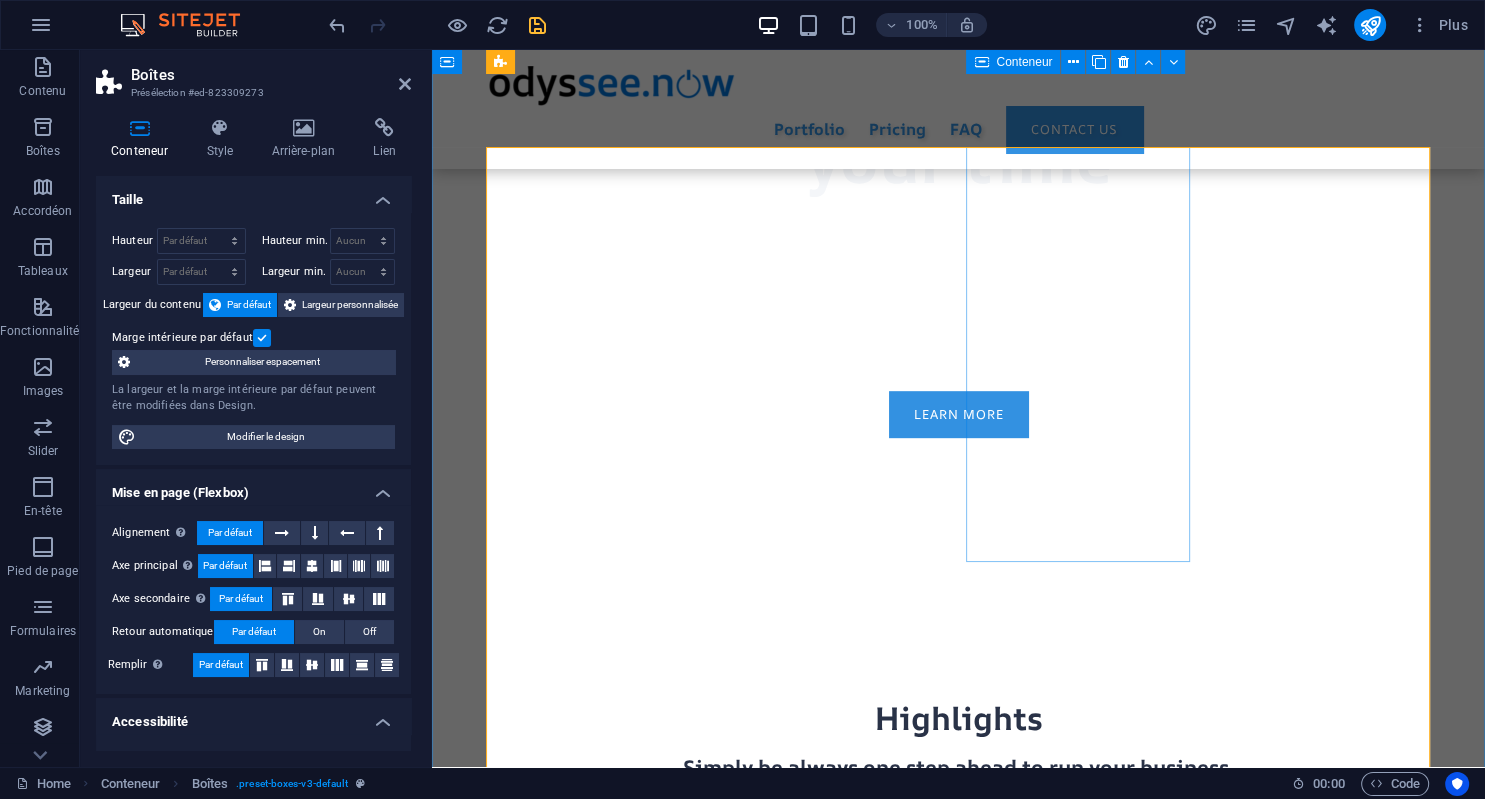 scroll, scrollTop: 905, scrollLeft: 0, axis: vertical 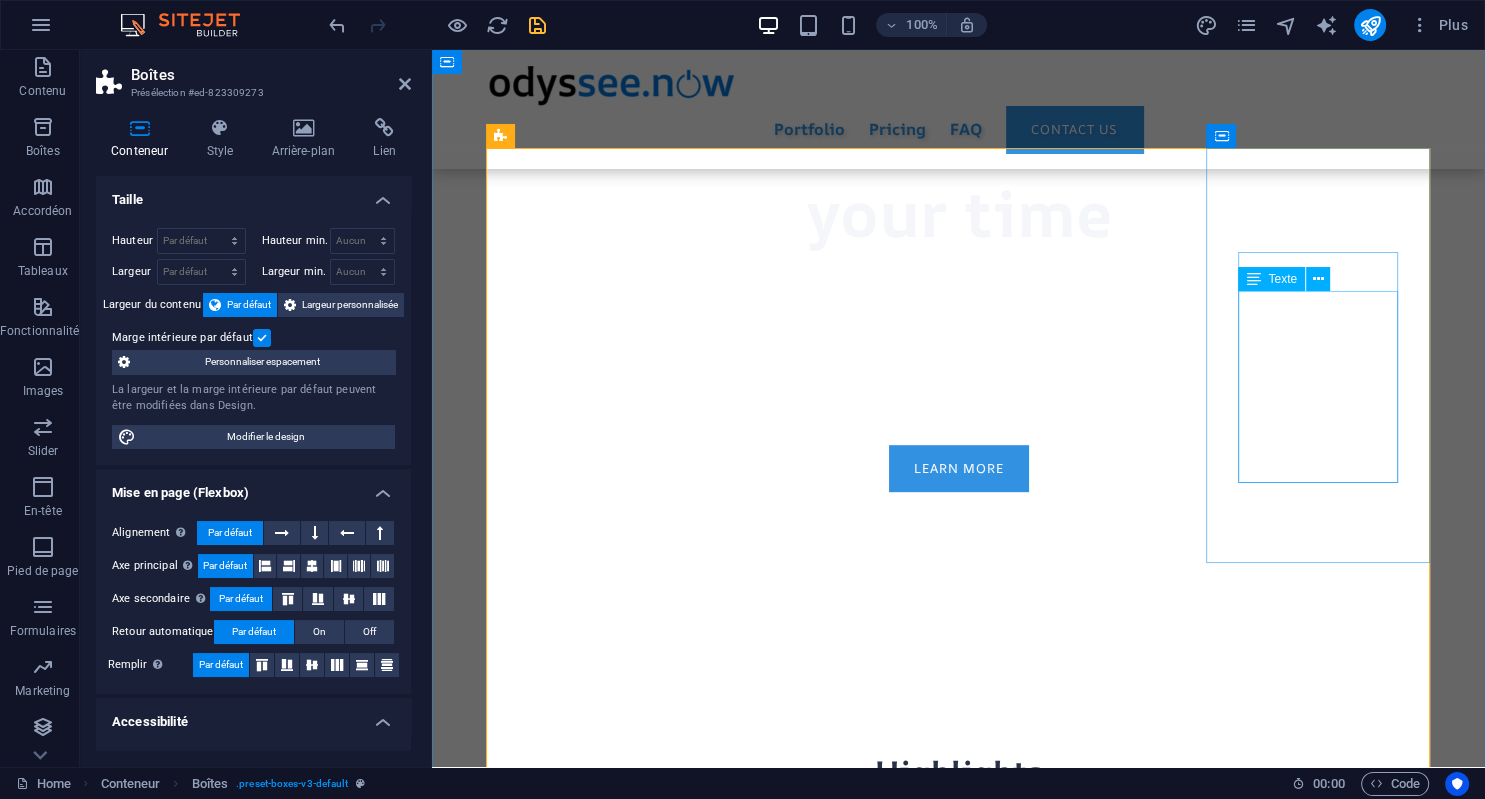 click on "Your daily apps at your fingertips in less than 5 mns. You can easily upgrade with other apps as your needs evolve." at bounding box center [599, 2278] 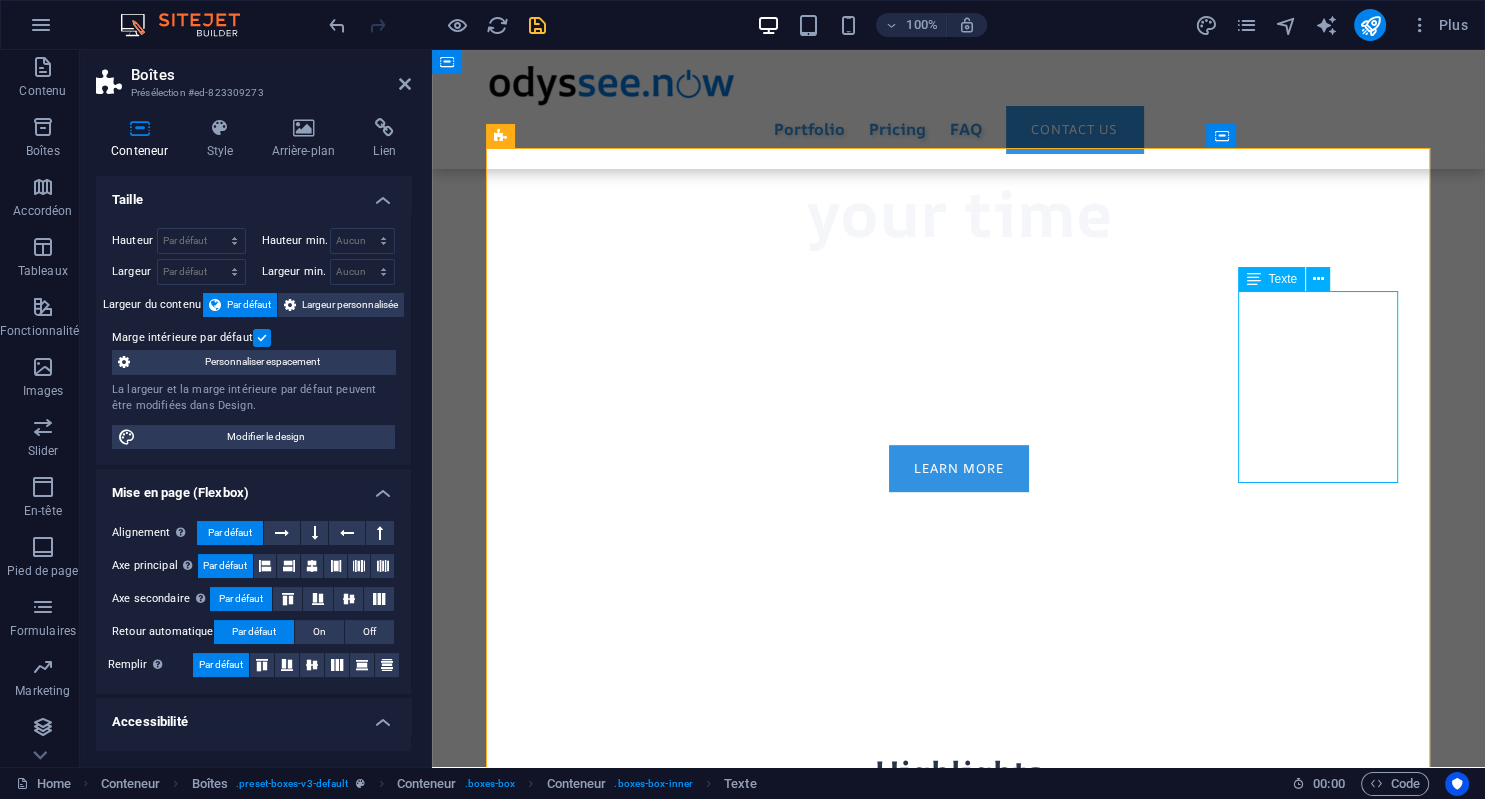 click on "Your daily apps at your fingertips in less than 5 mns. You can easily upgrade with other apps as your needs evolve." at bounding box center (599, 2278) 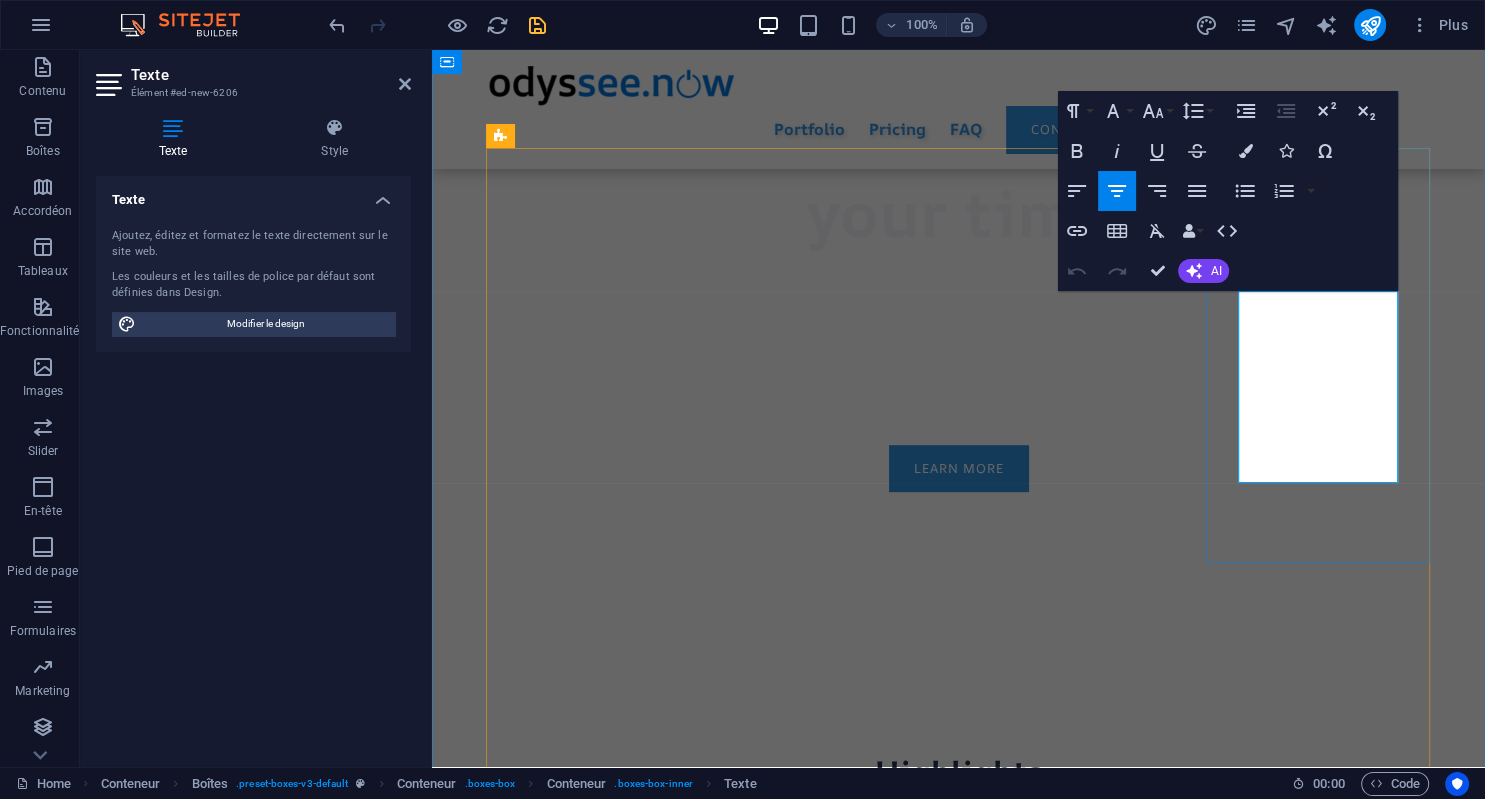 drag, startPoint x: 1258, startPoint y: 306, endPoint x: 1343, endPoint y: 381, distance: 113.35784 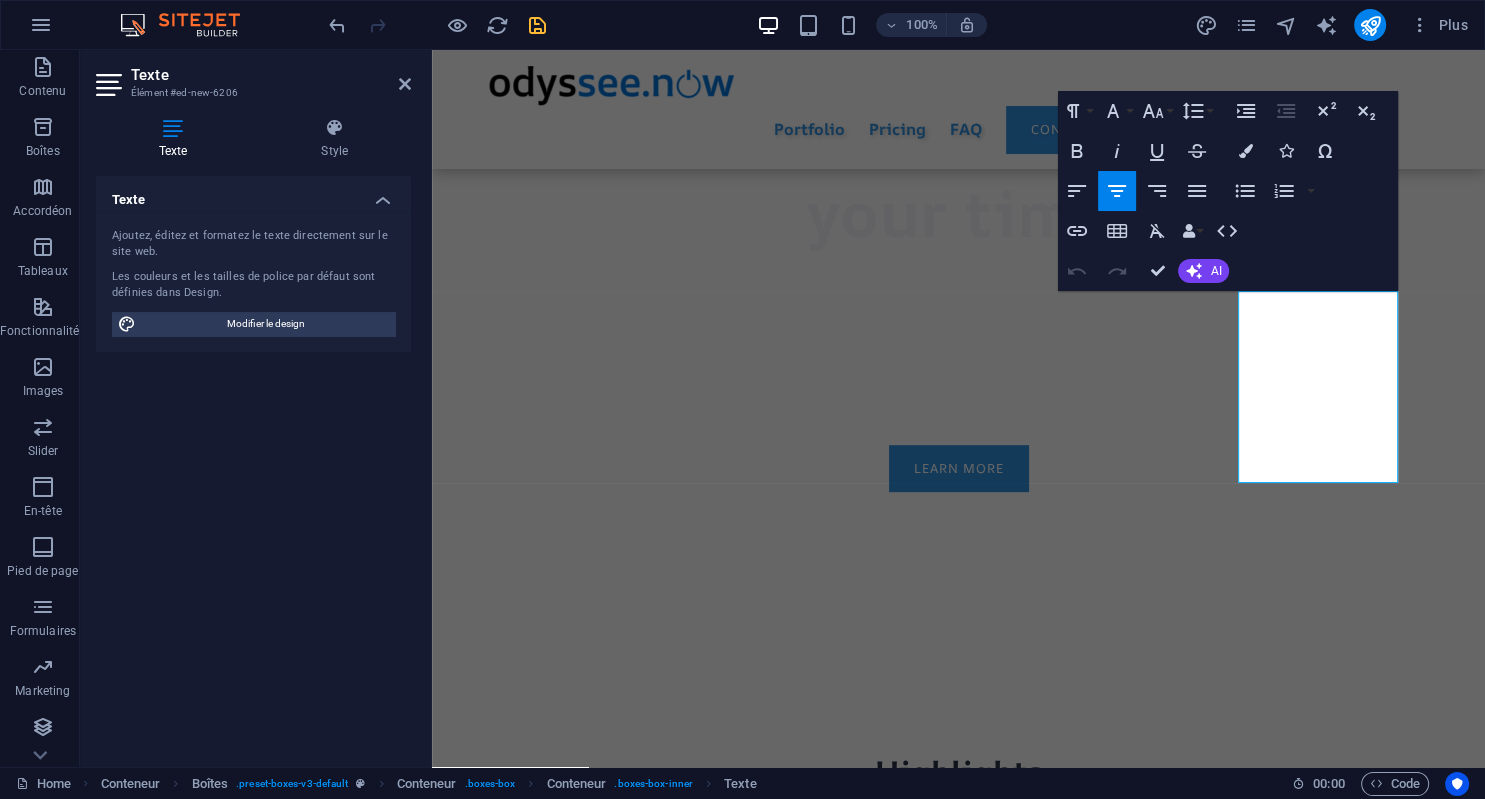 copy on "our daily apps at your fingertips in less than 5 mns." 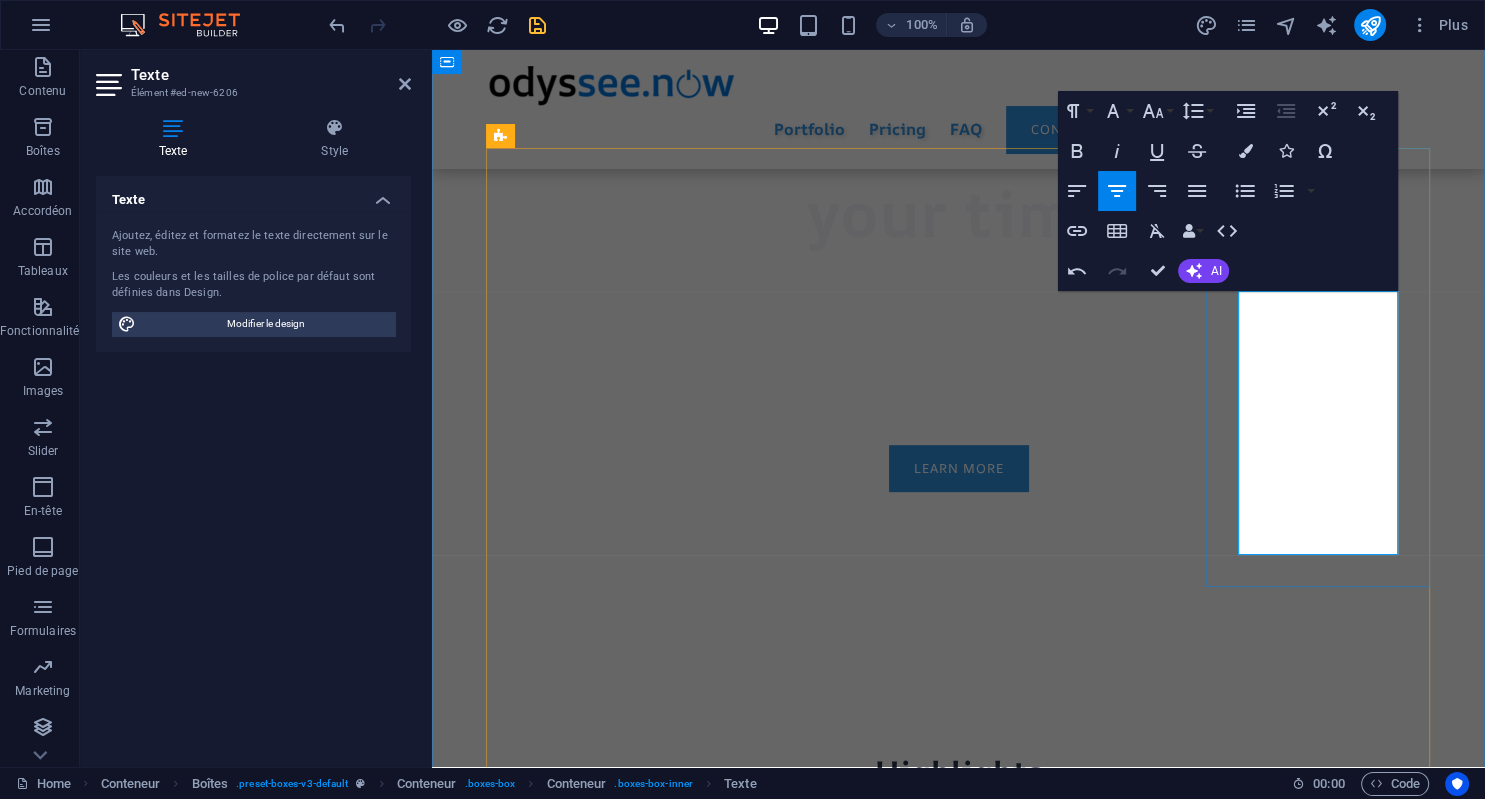 type 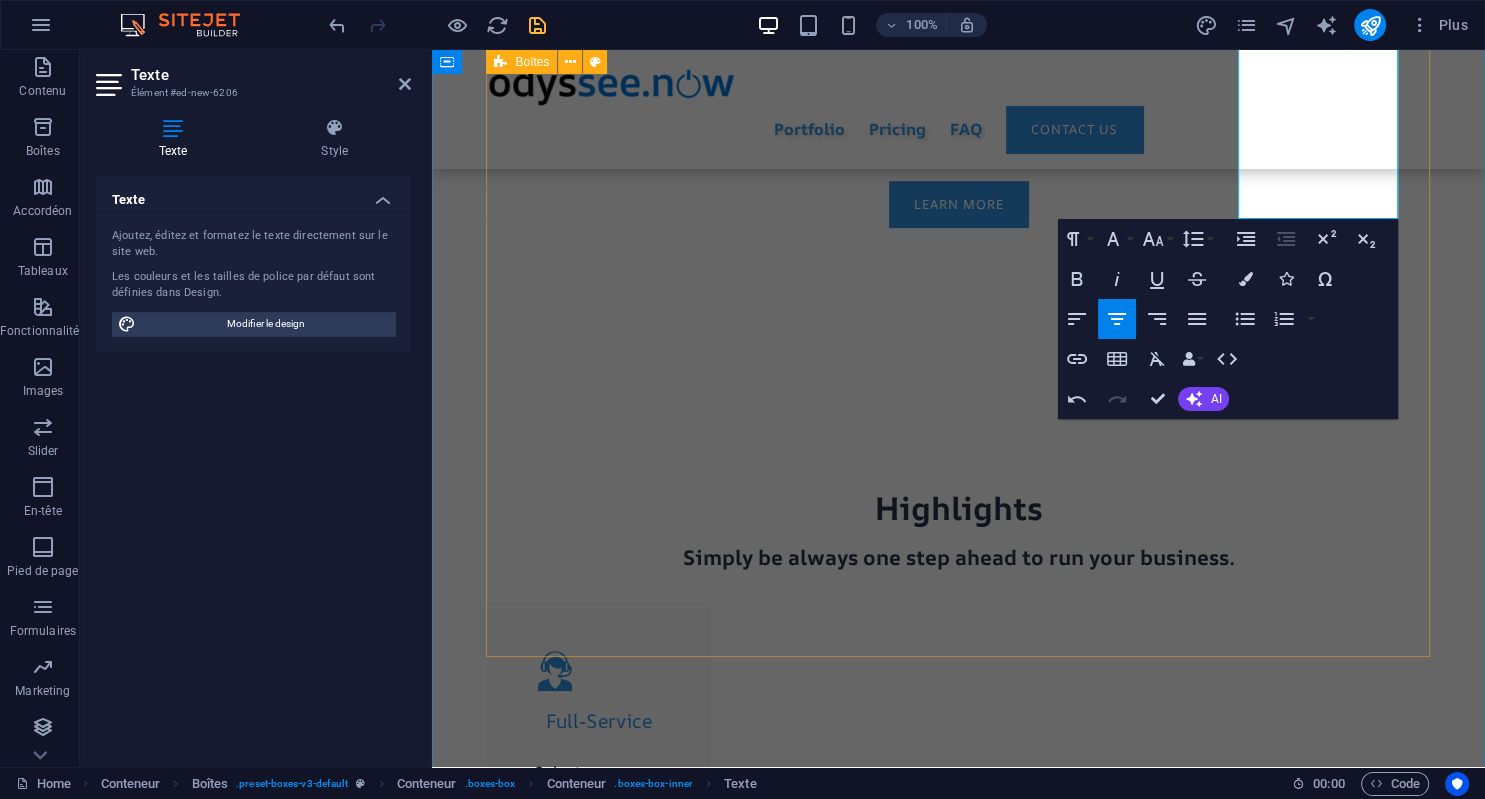 scroll, scrollTop: 903, scrollLeft: 0, axis: vertical 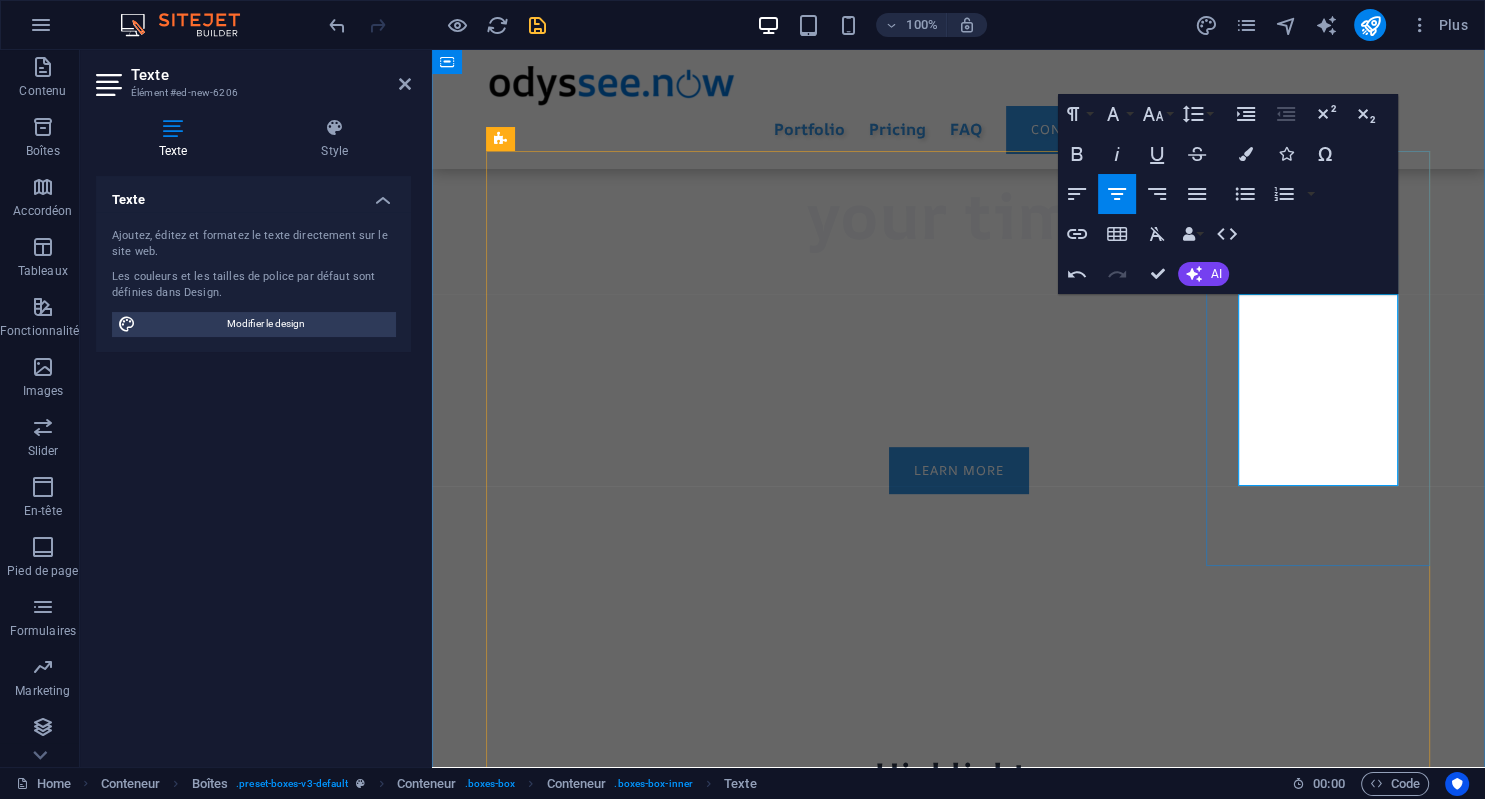 click on "You can easily upgrade with other apps as your needs evolve." at bounding box center (599, 2328) 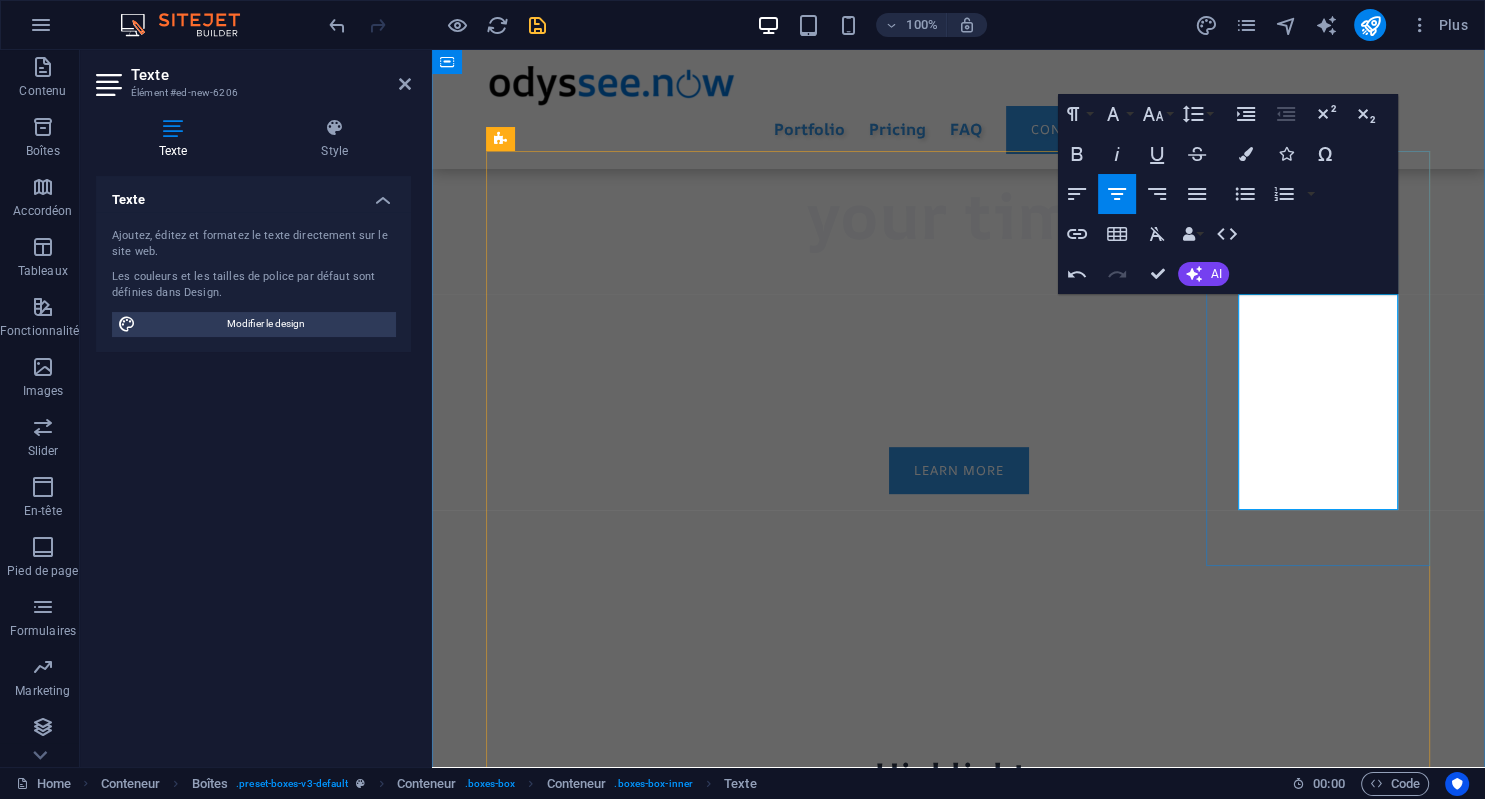 click on "We'll always respect your privacy  You can easily upgrade with other apps as your needs evolve." at bounding box center (599, 2340) 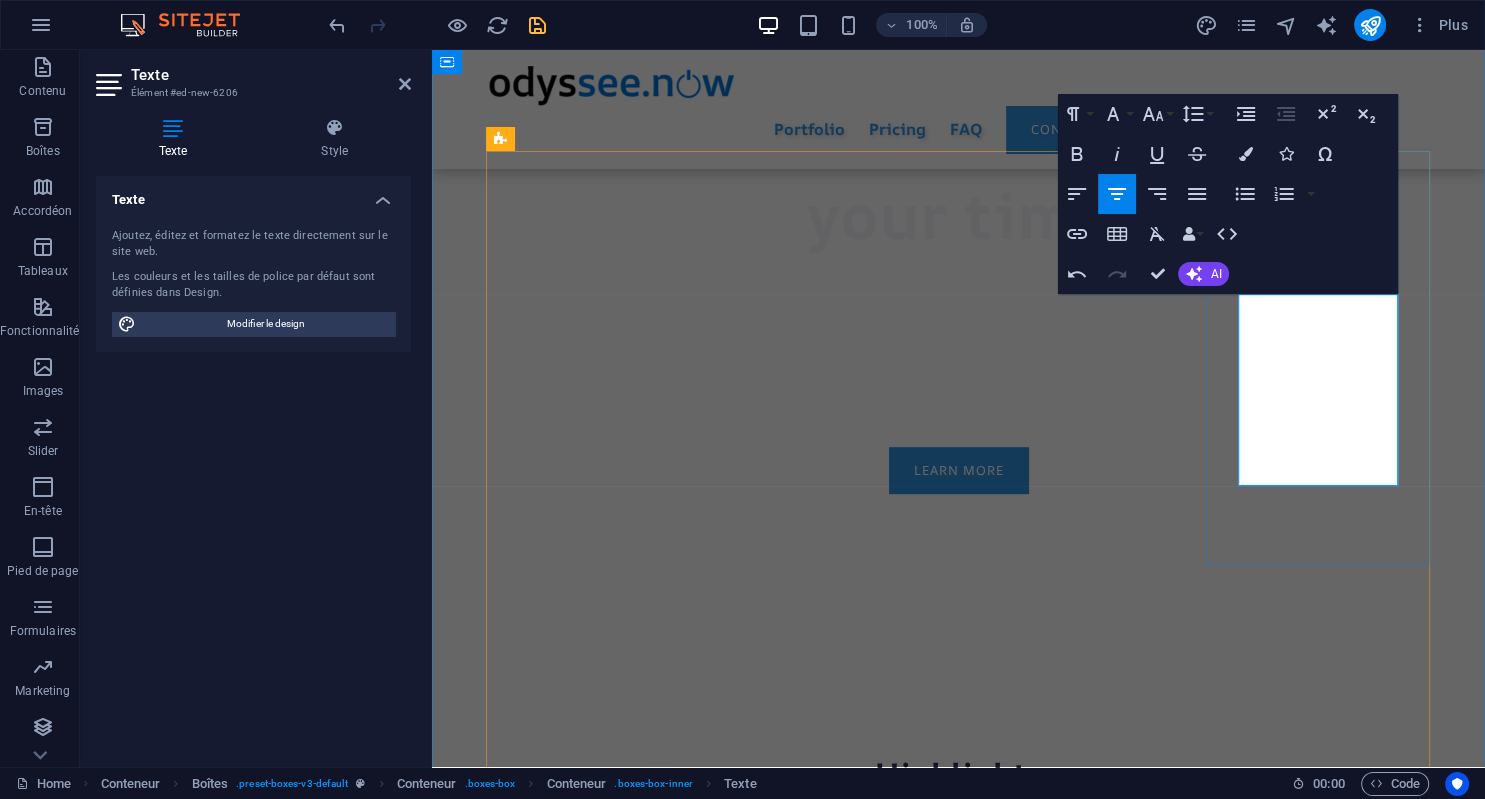 click on "Keep it yours or collaborate, the choice is always yours" at bounding box center [599, 2328] 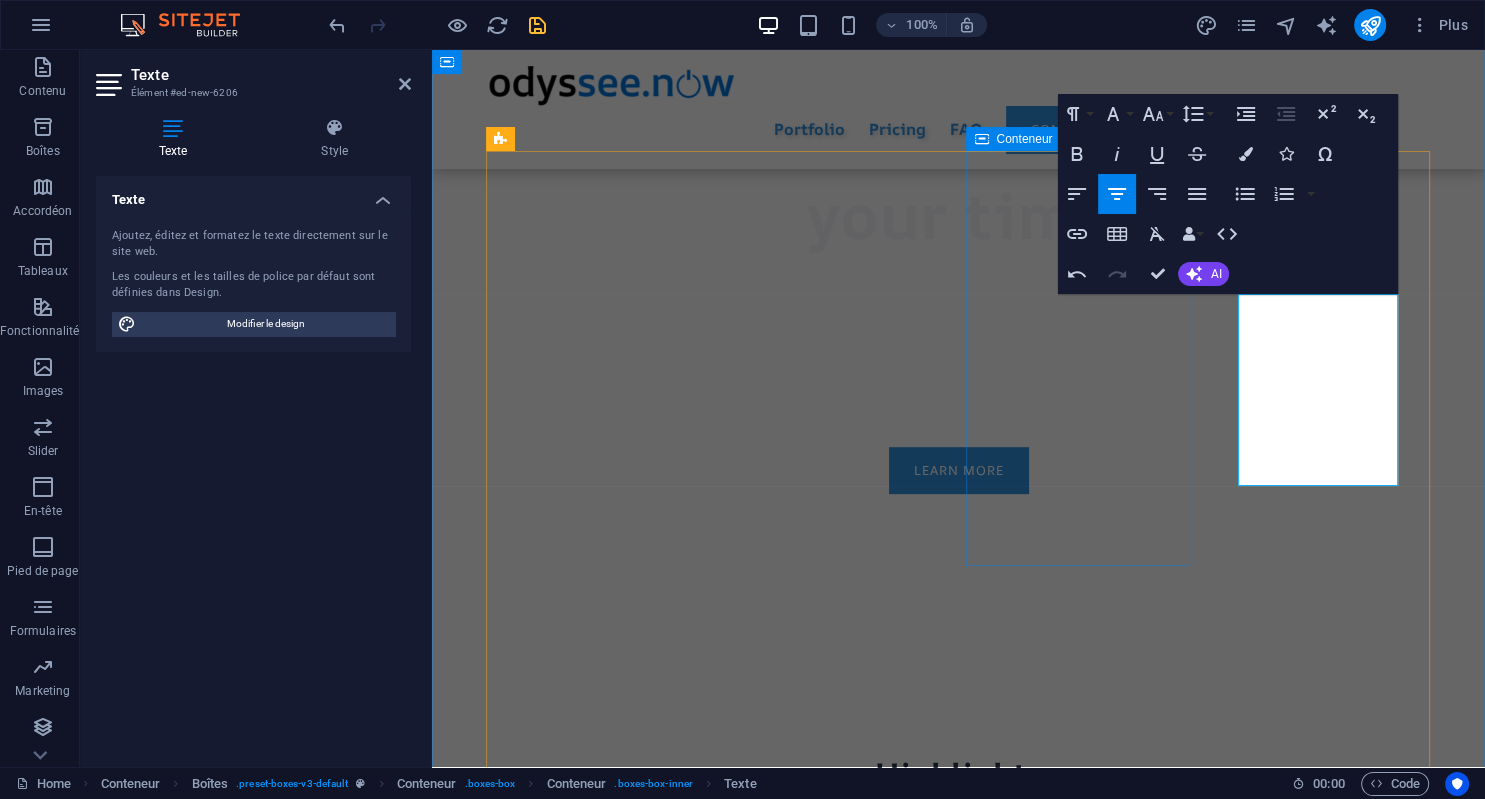 click on "Save Time Your daily apps at your fingertips in less than 5 mns. You can easily upgrade with other apps as your needs evolve." at bounding box center (599, 1850) 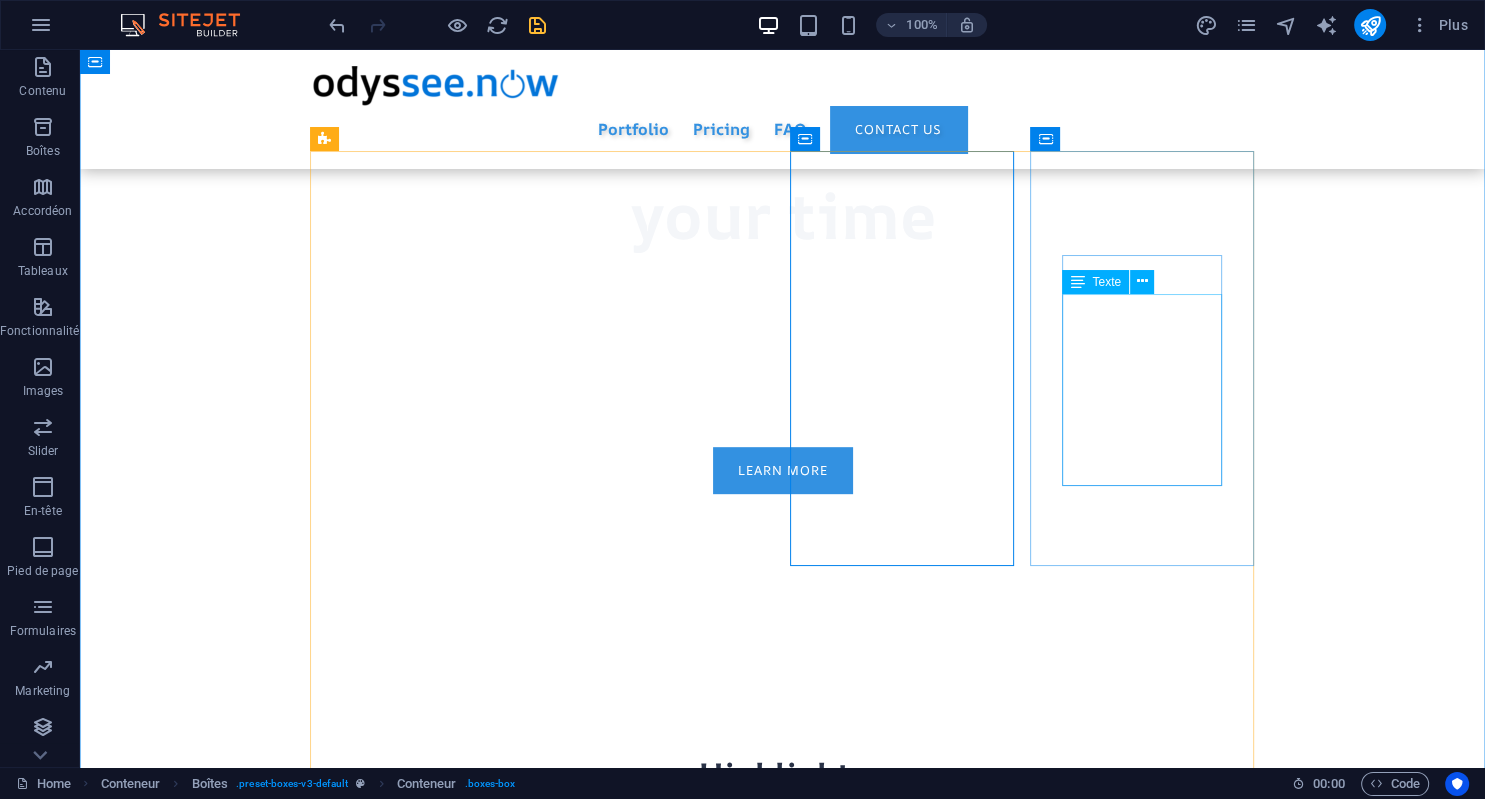 click on "Your data is your data, not ours.  Keep it private or share it to collaborate, the choice is always yours" at bounding box center (423, 2280) 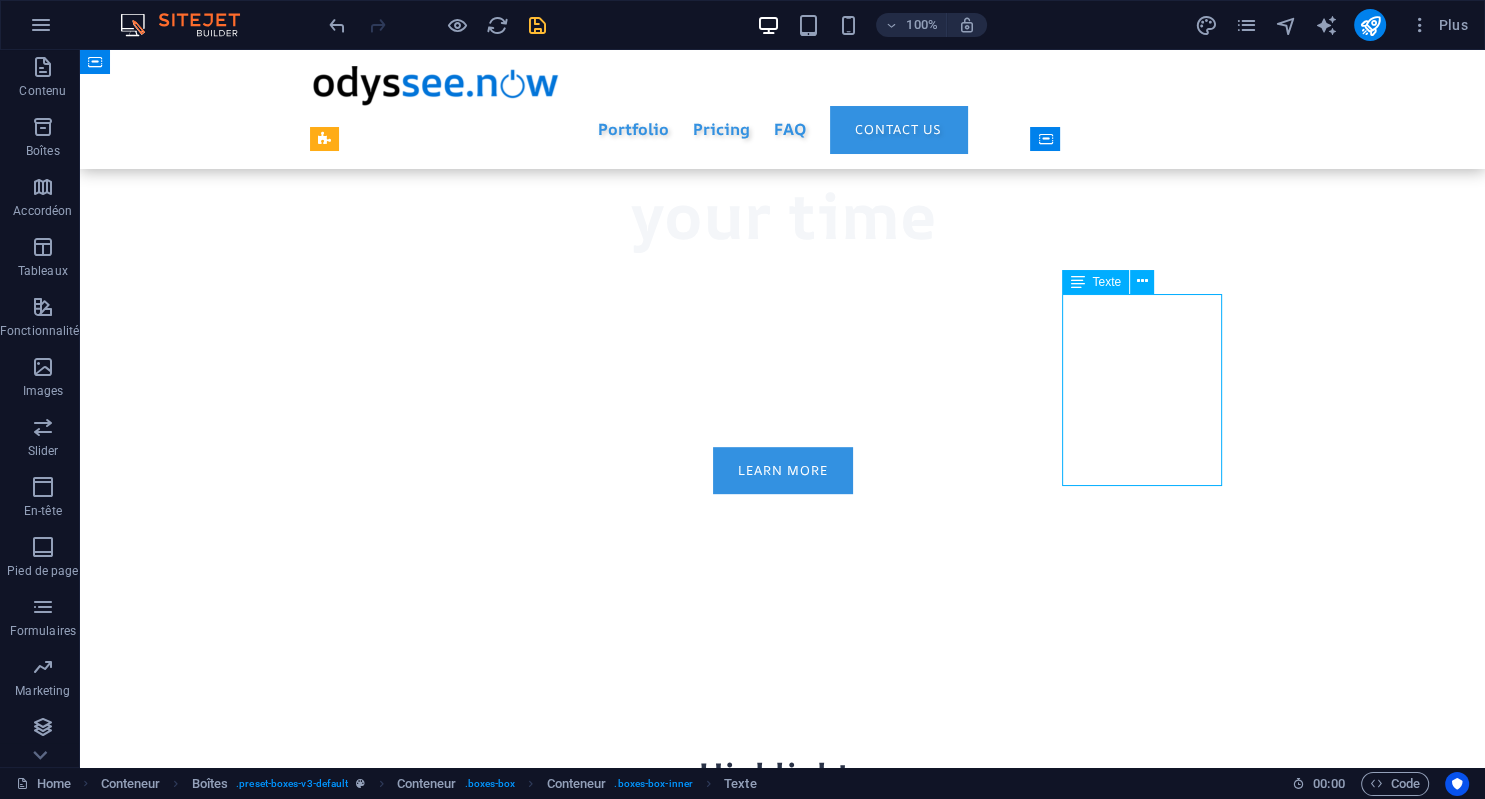 click on "Your data is your data, not ours.  Keep it private or share it to collaborate, the choice is always yours" at bounding box center (423, 2280) 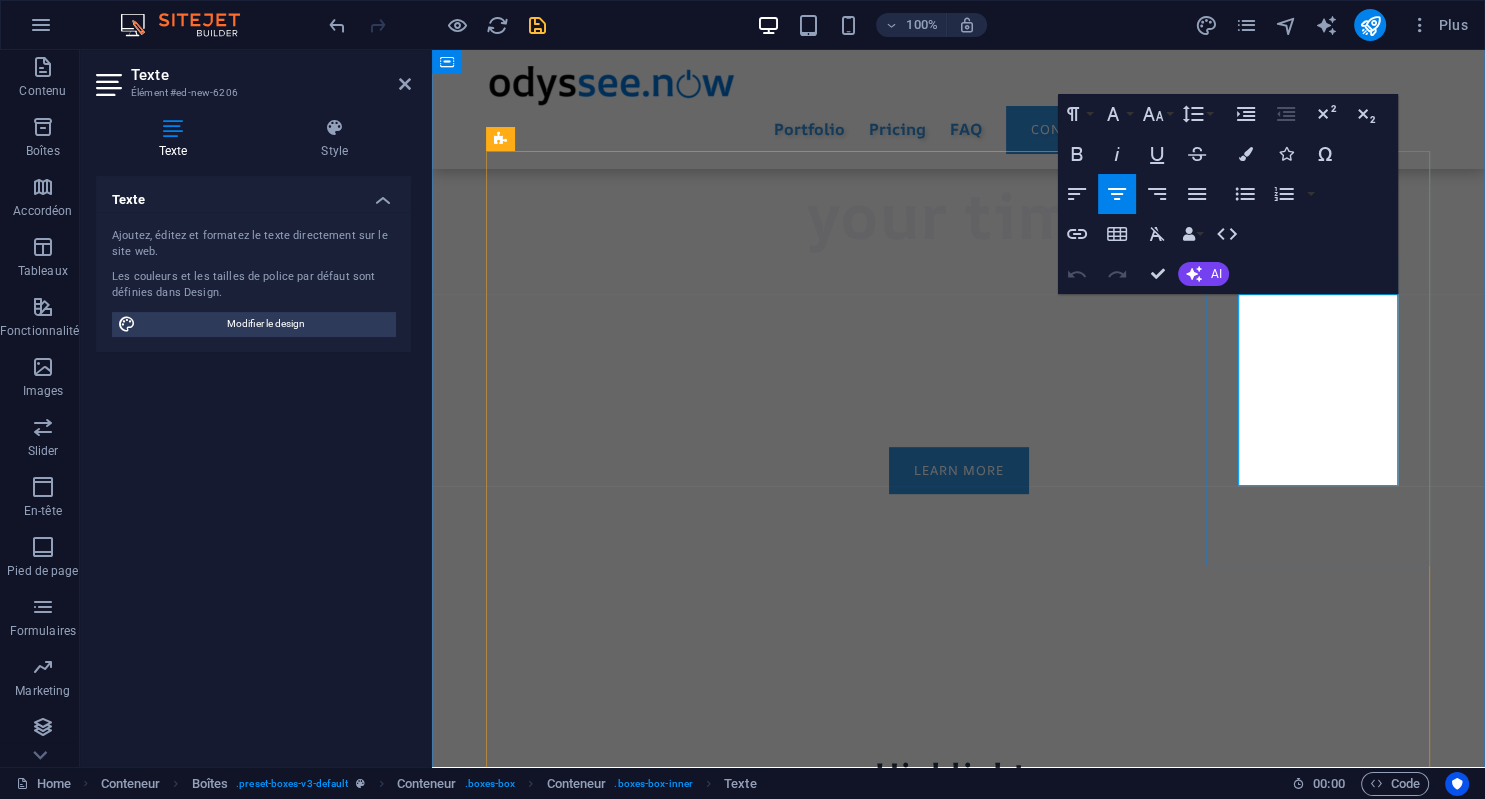 click at bounding box center [599, 2244] 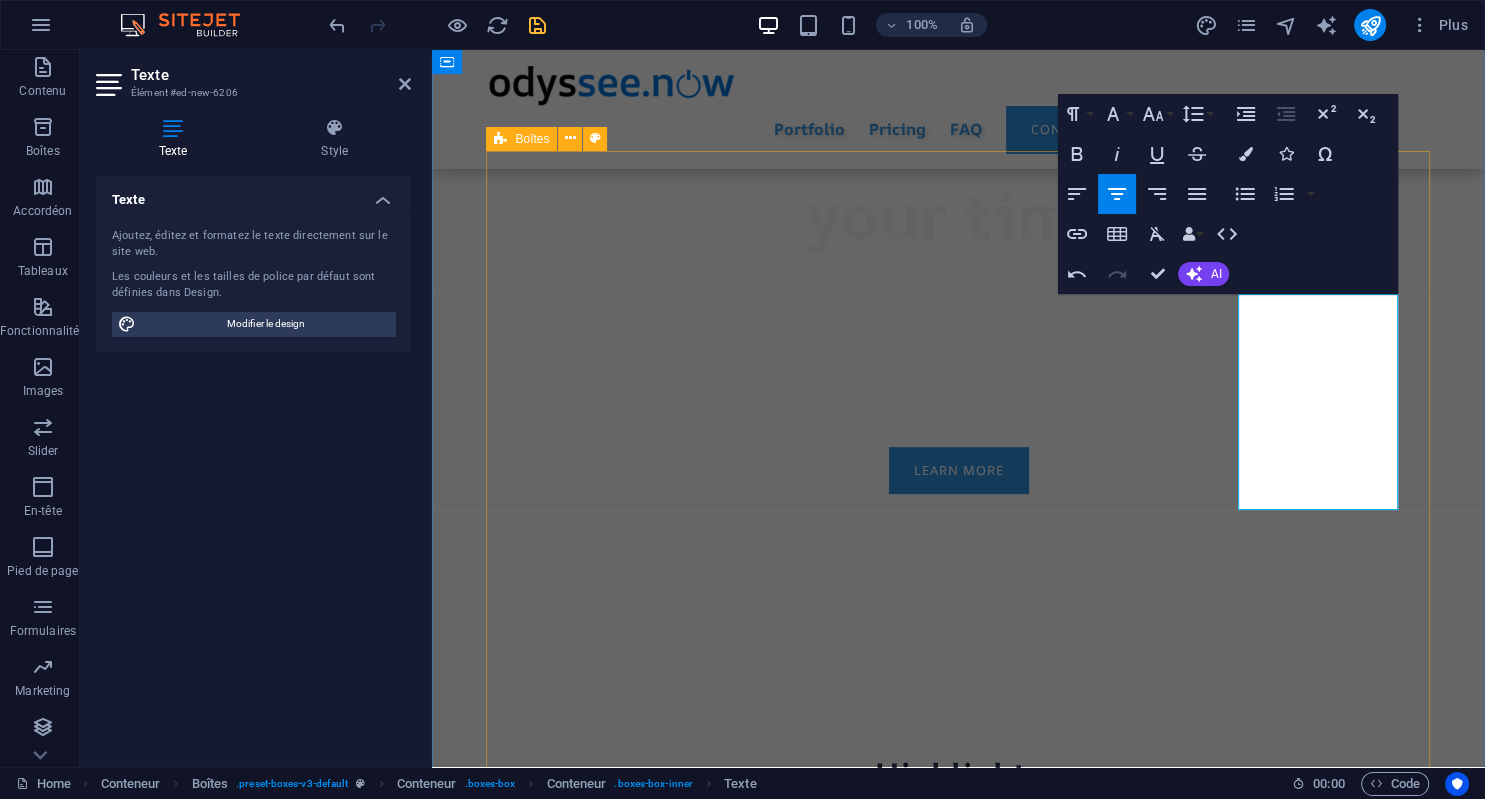click on "Full-Service Select your apps. We take care of everything: no configuration hassles, no need to code. Save Money Why would you pay for a bunch of apps you don't even use? With our fair & flexible solution, you just pay for your needs, not more. Save Time Your daily apps at your fingertips in less than 5 mns. You can easily upgrade with other apps as your needs evolve. Privacy first Your data is your data, not ours. Keep it private or share it to collaborate, the choice is always yours Gain freedom Access your apps everywhere: desktop or mobile devices. No engagement needed.: you change whenever you want" at bounding box center [959, 1826] 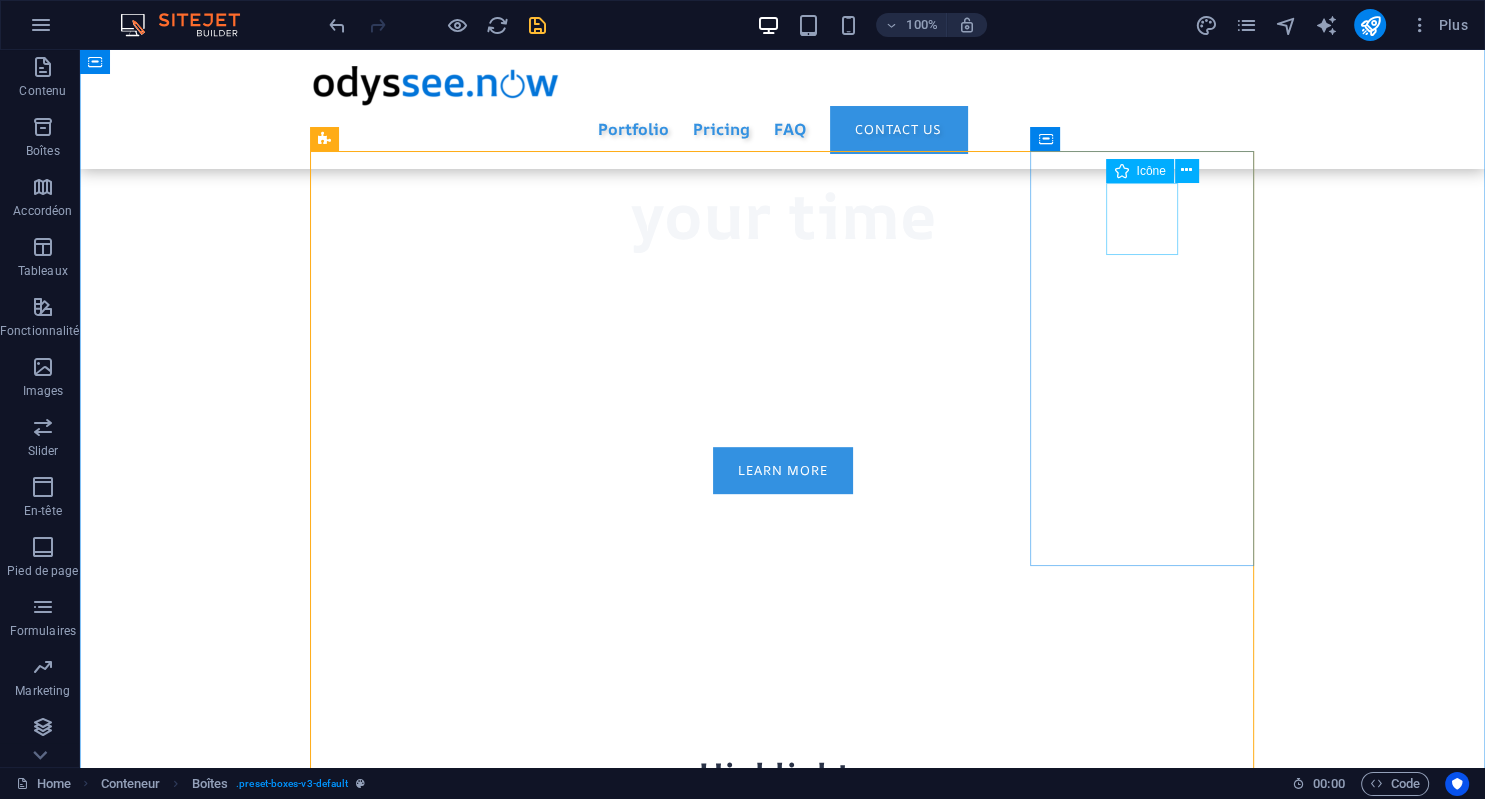 click at bounding box center [423, 2109] 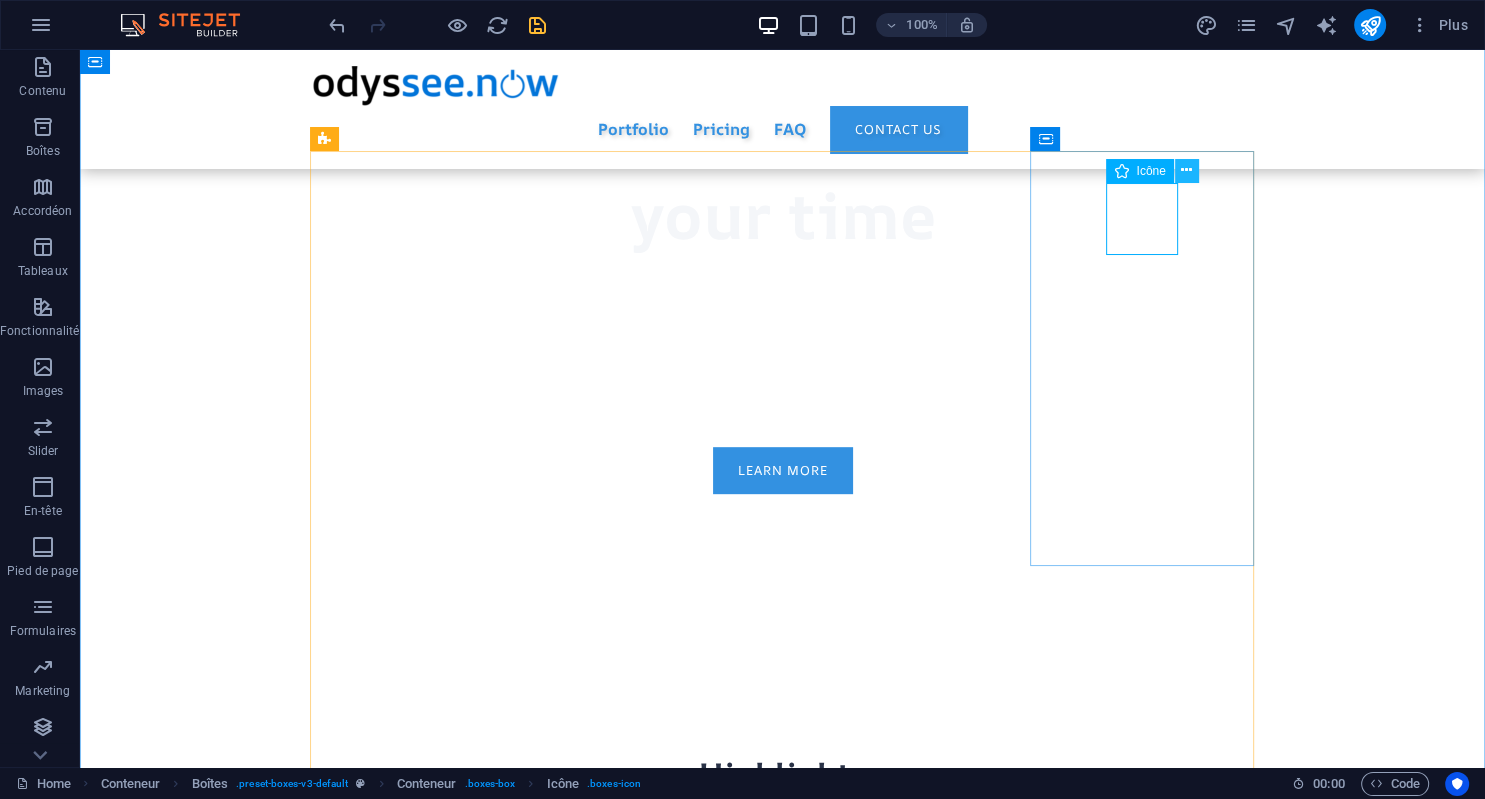 click at bounding box center (1186, 170) 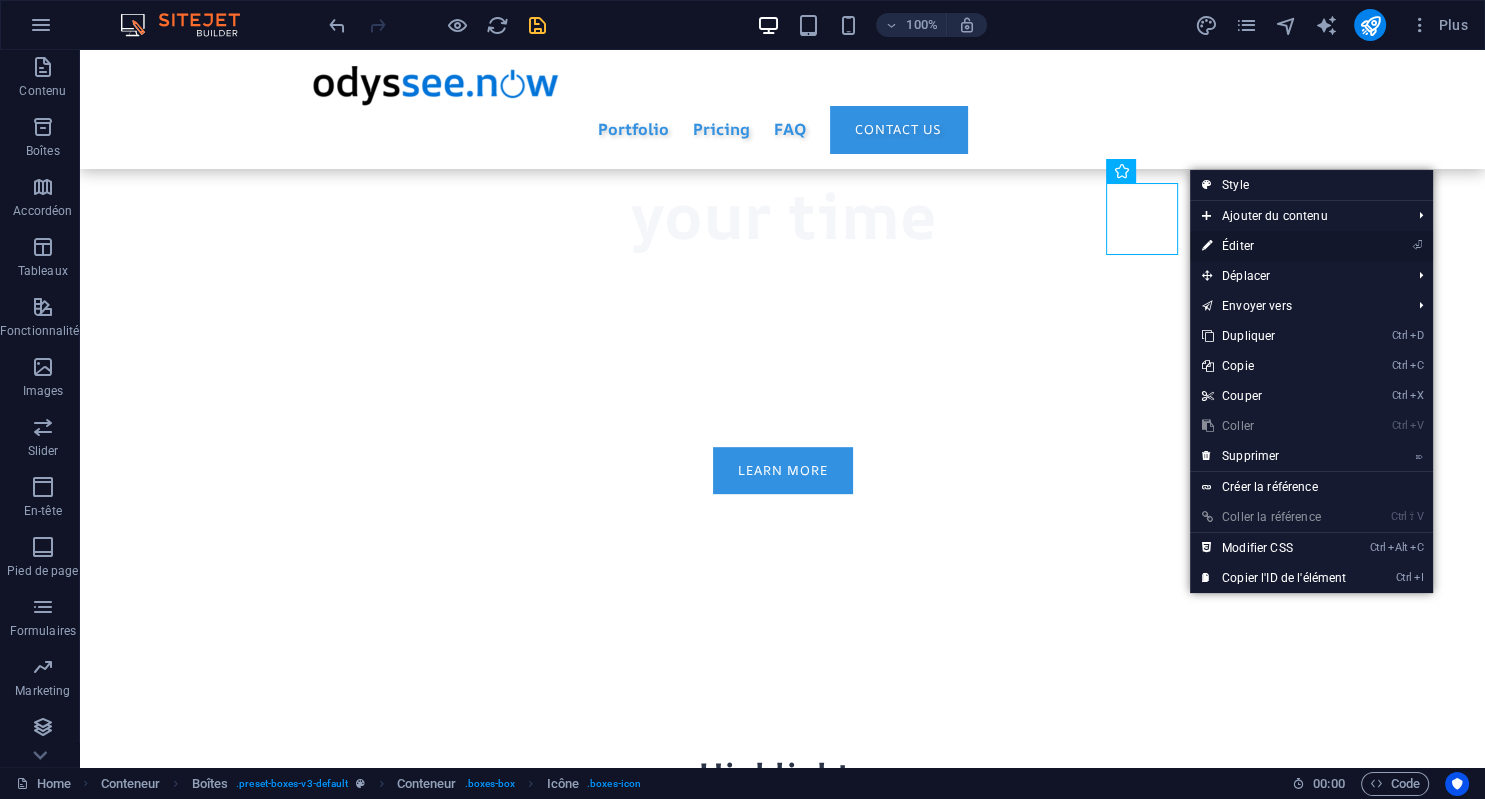 click on "⏎  Éditer" at bounding box center [1274, 246] 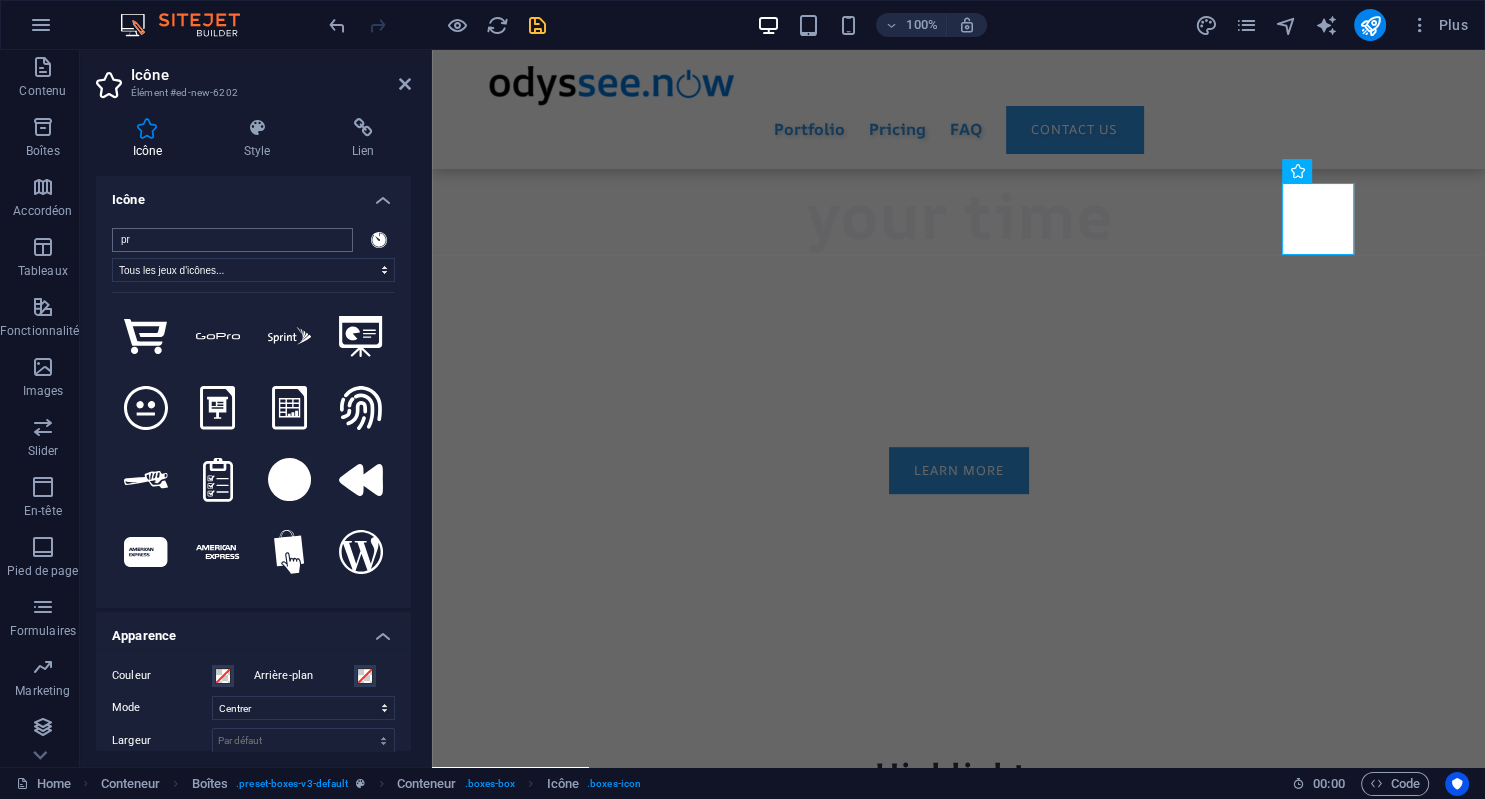 type on "pri" 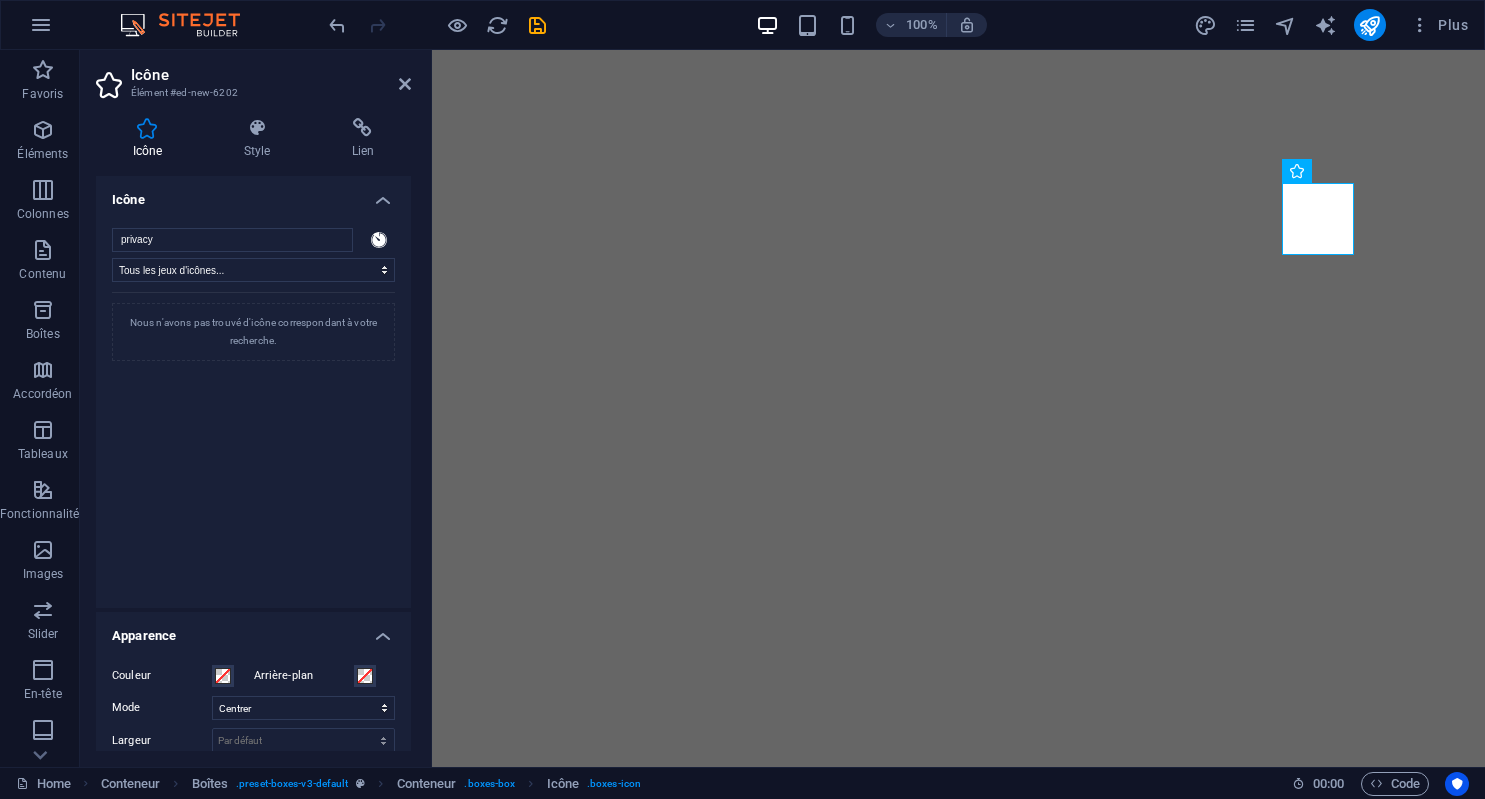 select on "xMidYMid" 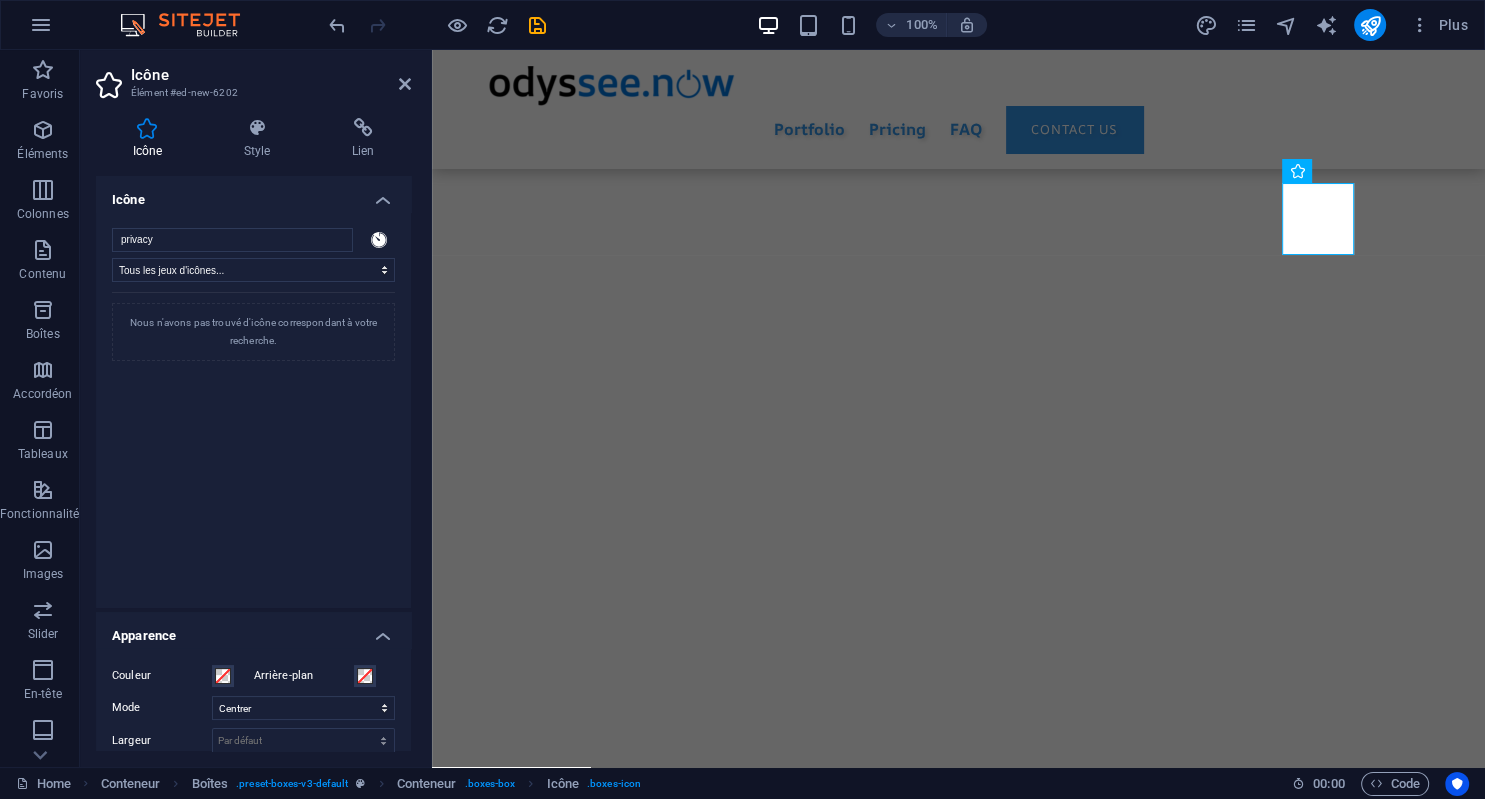 scroll, scrollTop: 903, scrollLeft: 0, axis: vertical 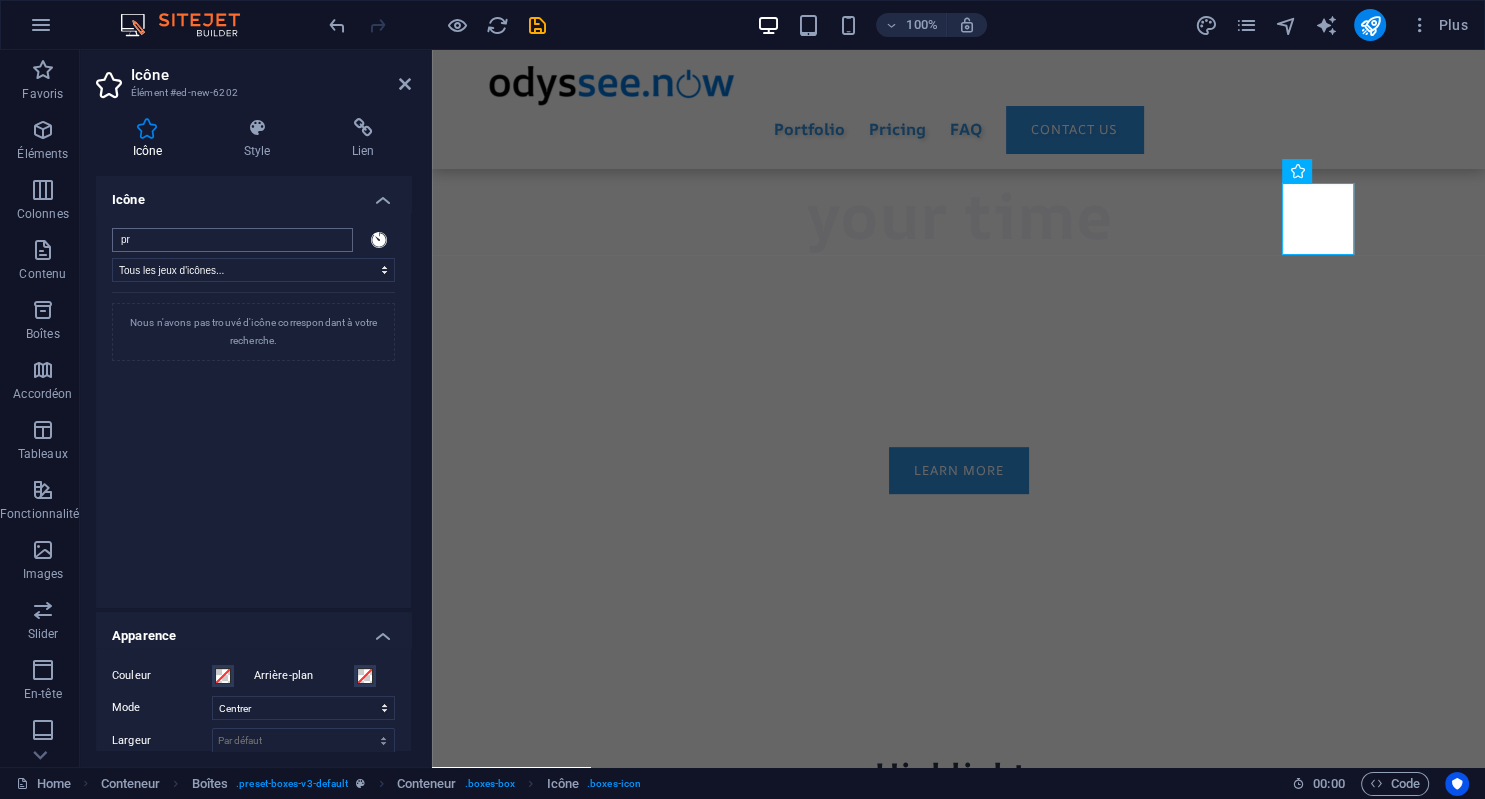 type on "p" 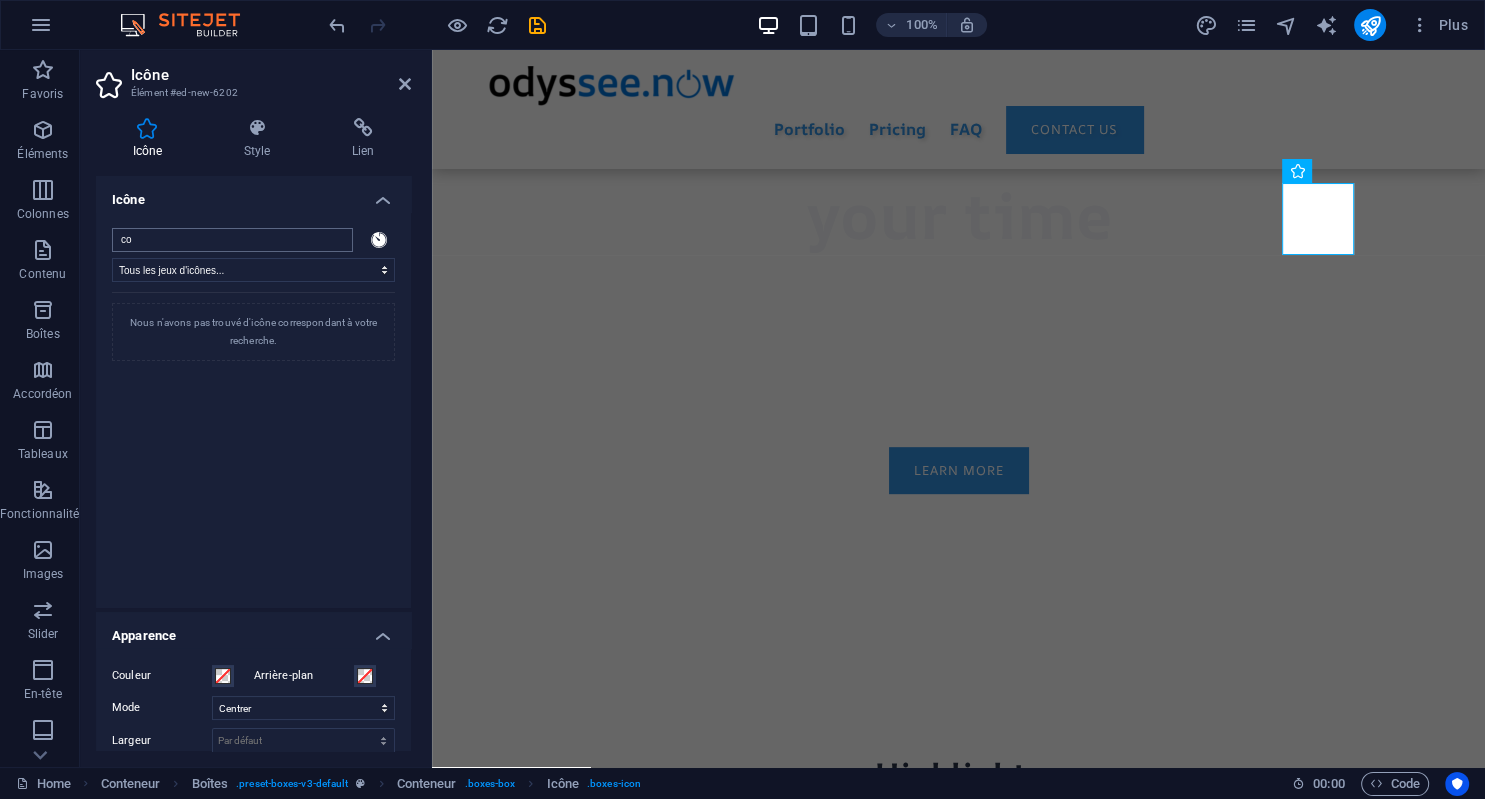 type on "c" 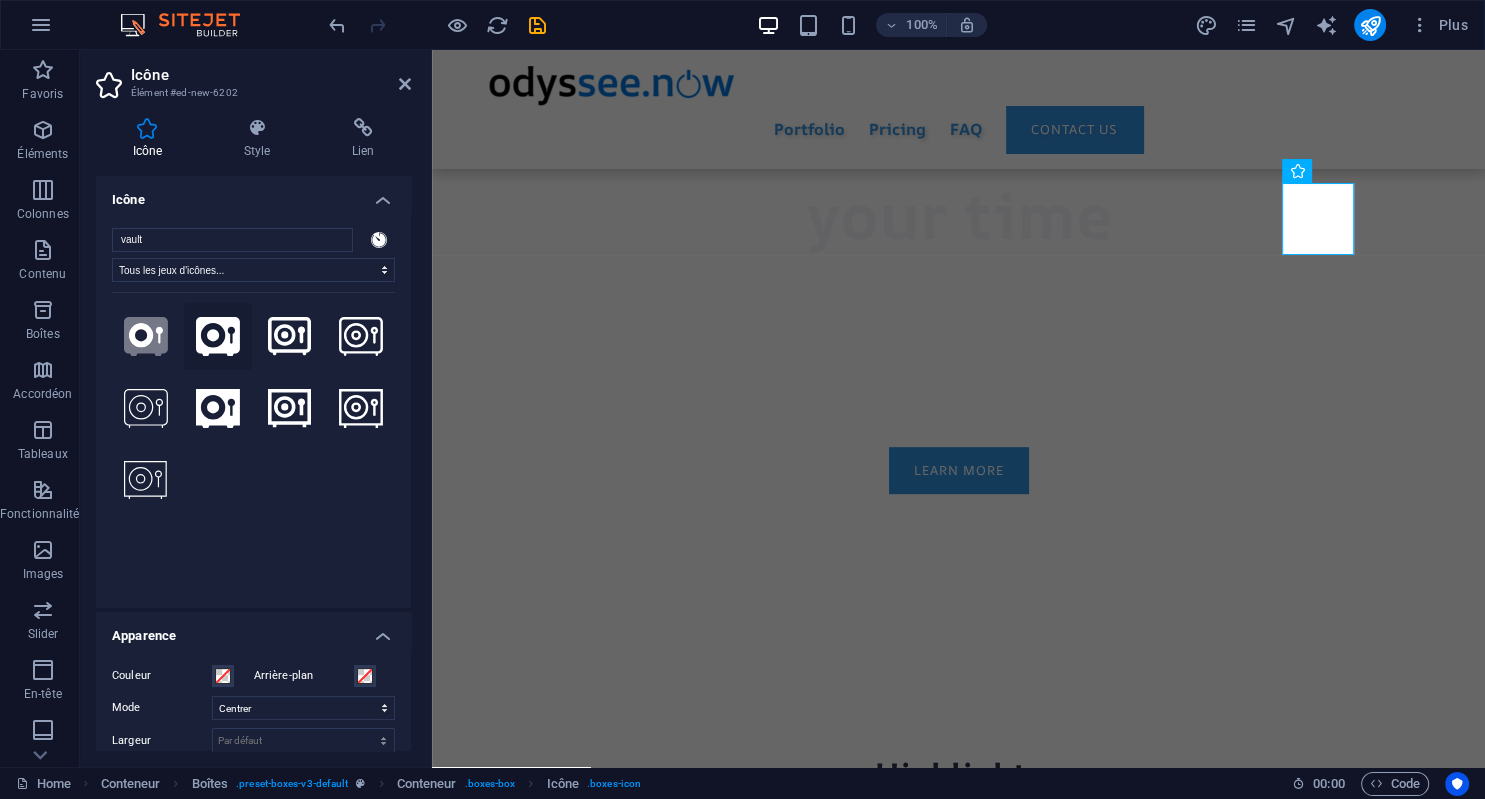type on "vault" 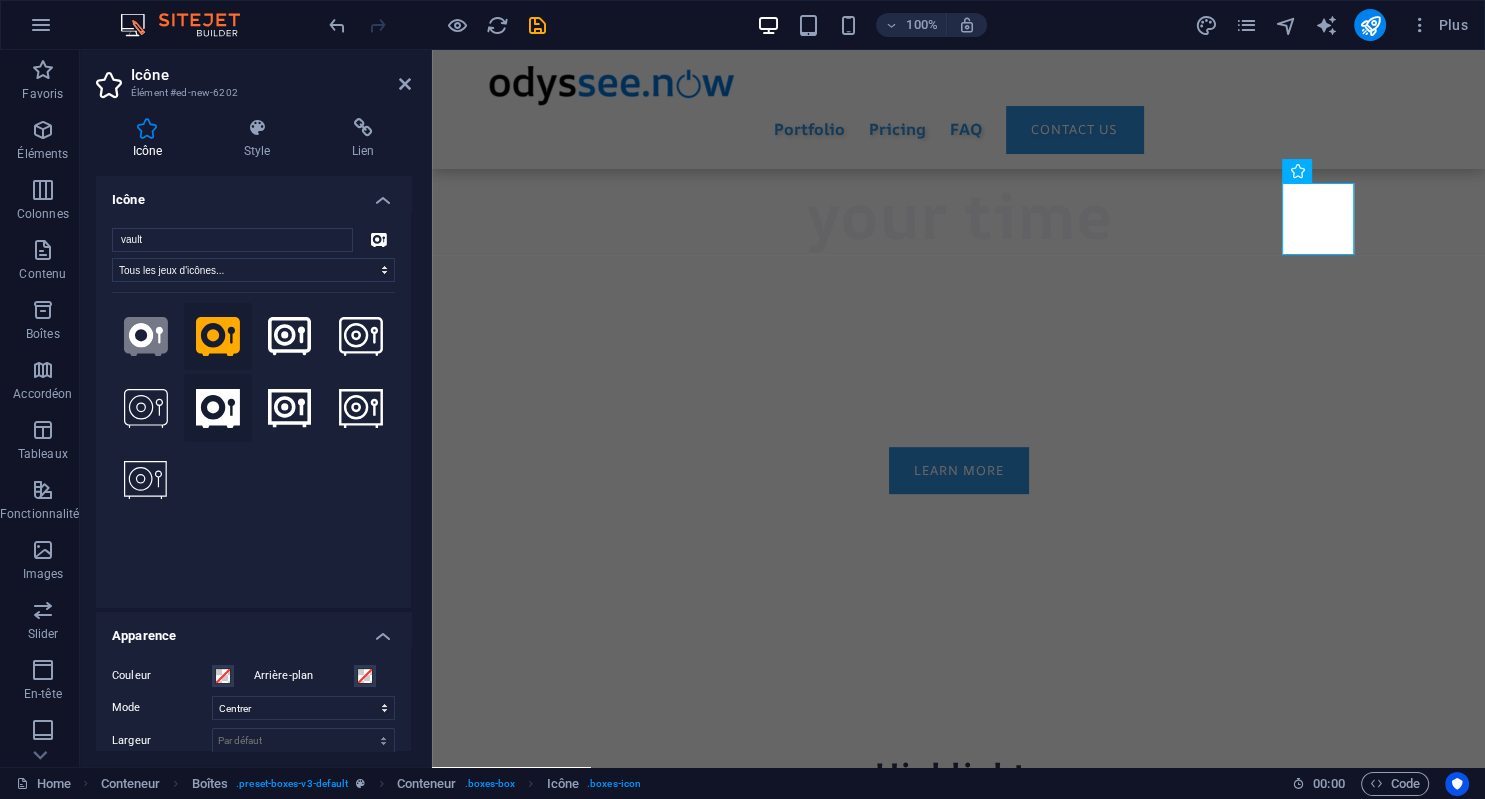 click 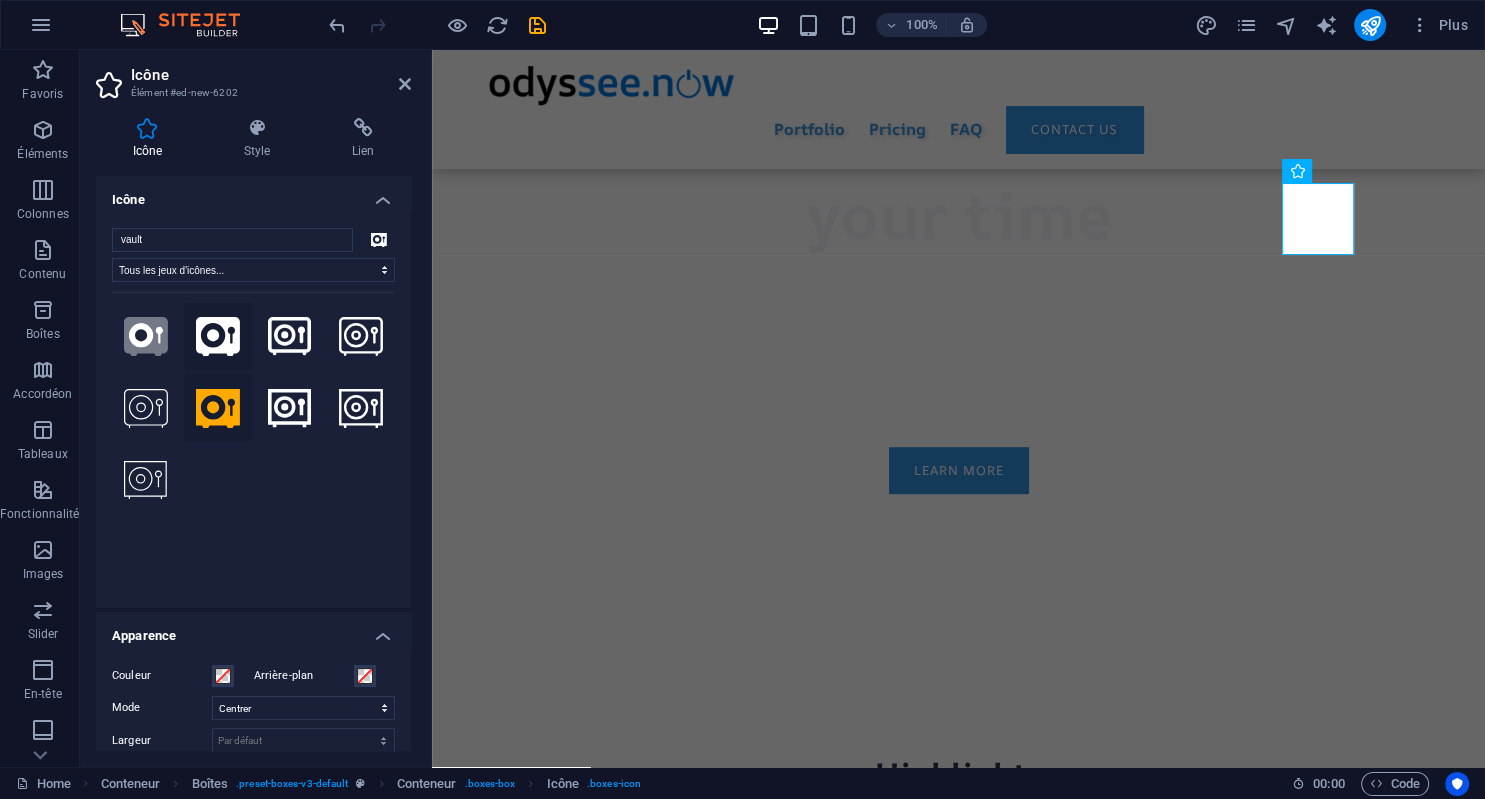 click 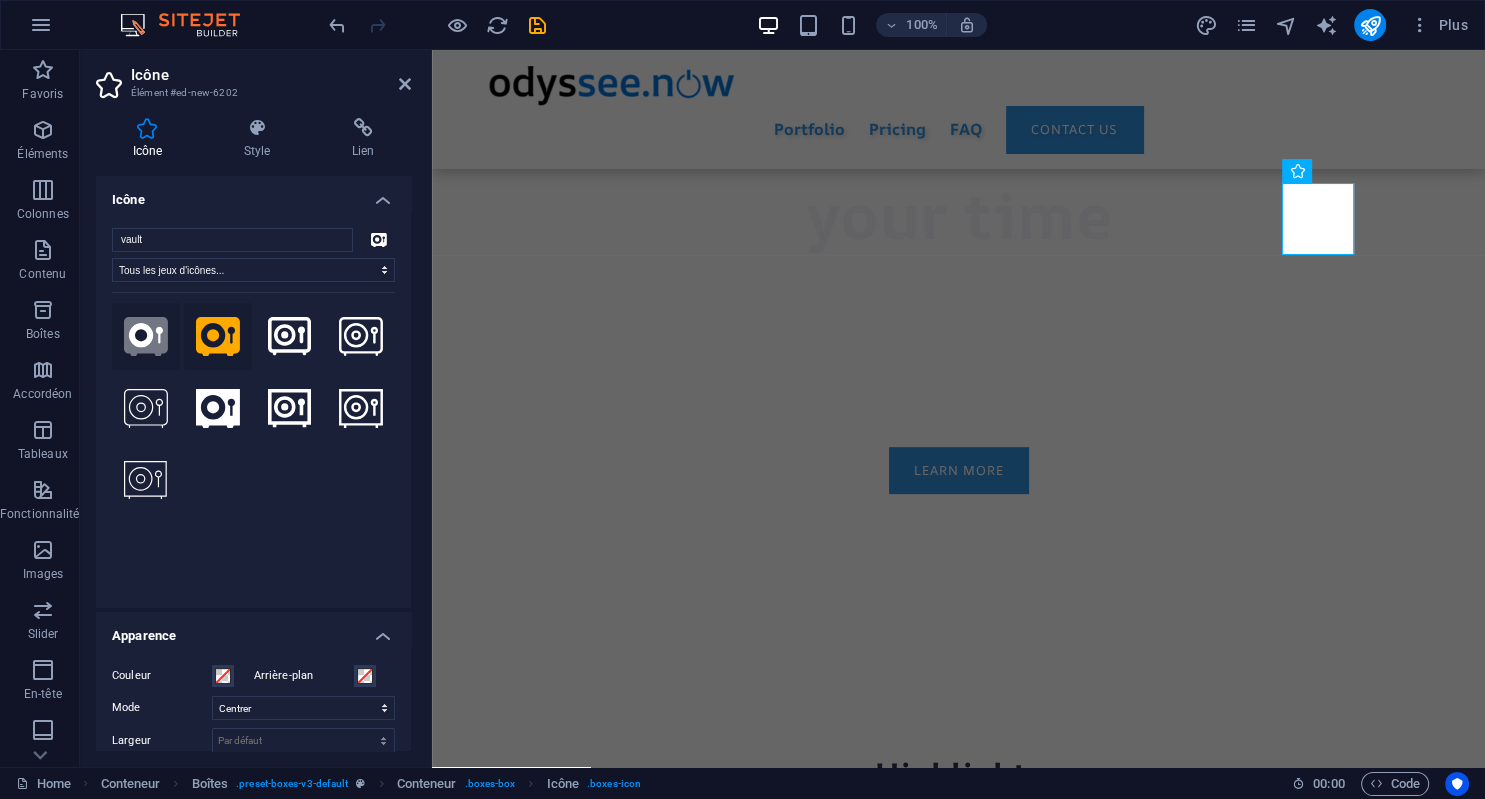 click 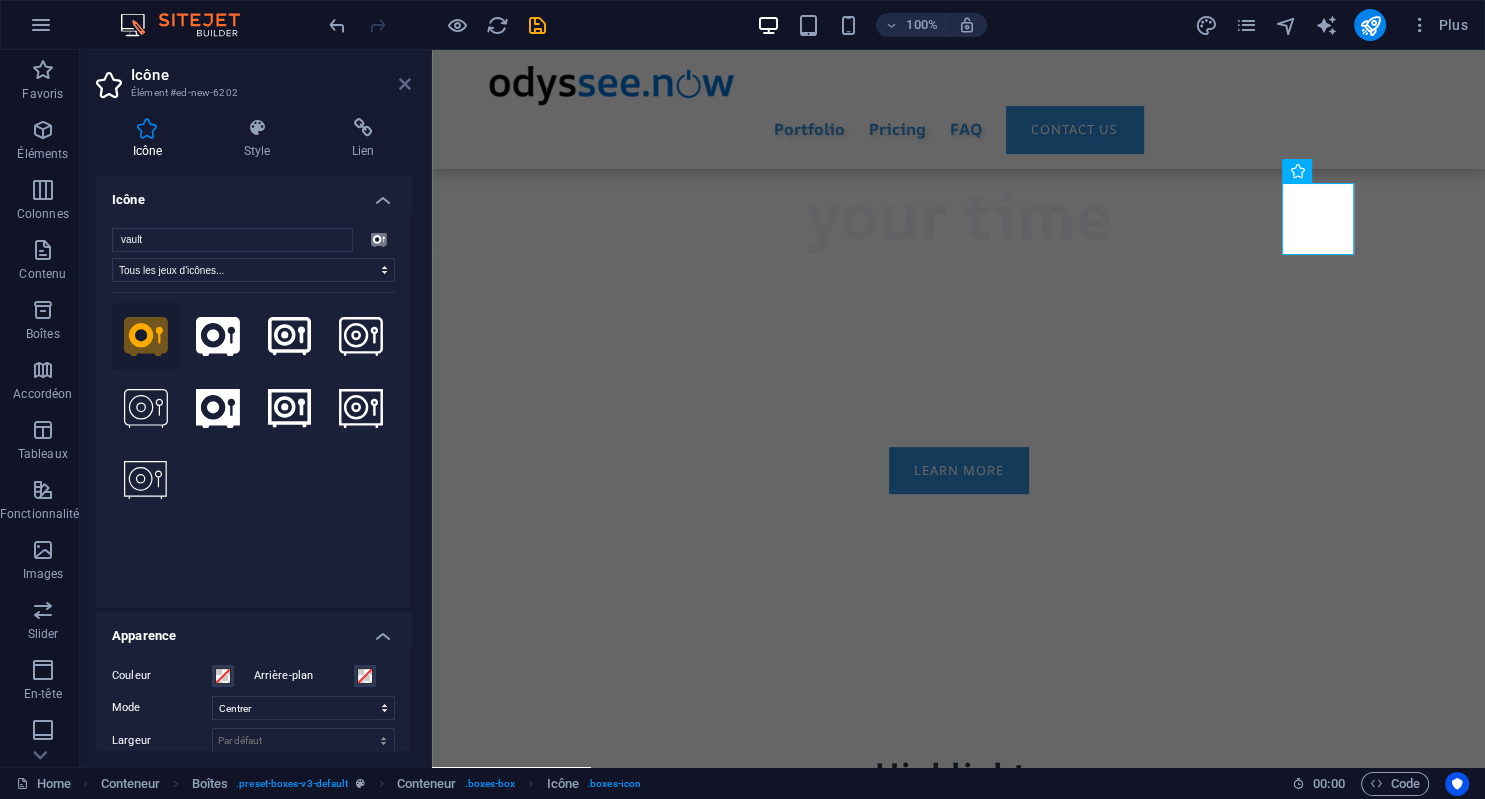 click at bounding box center [405, 84] 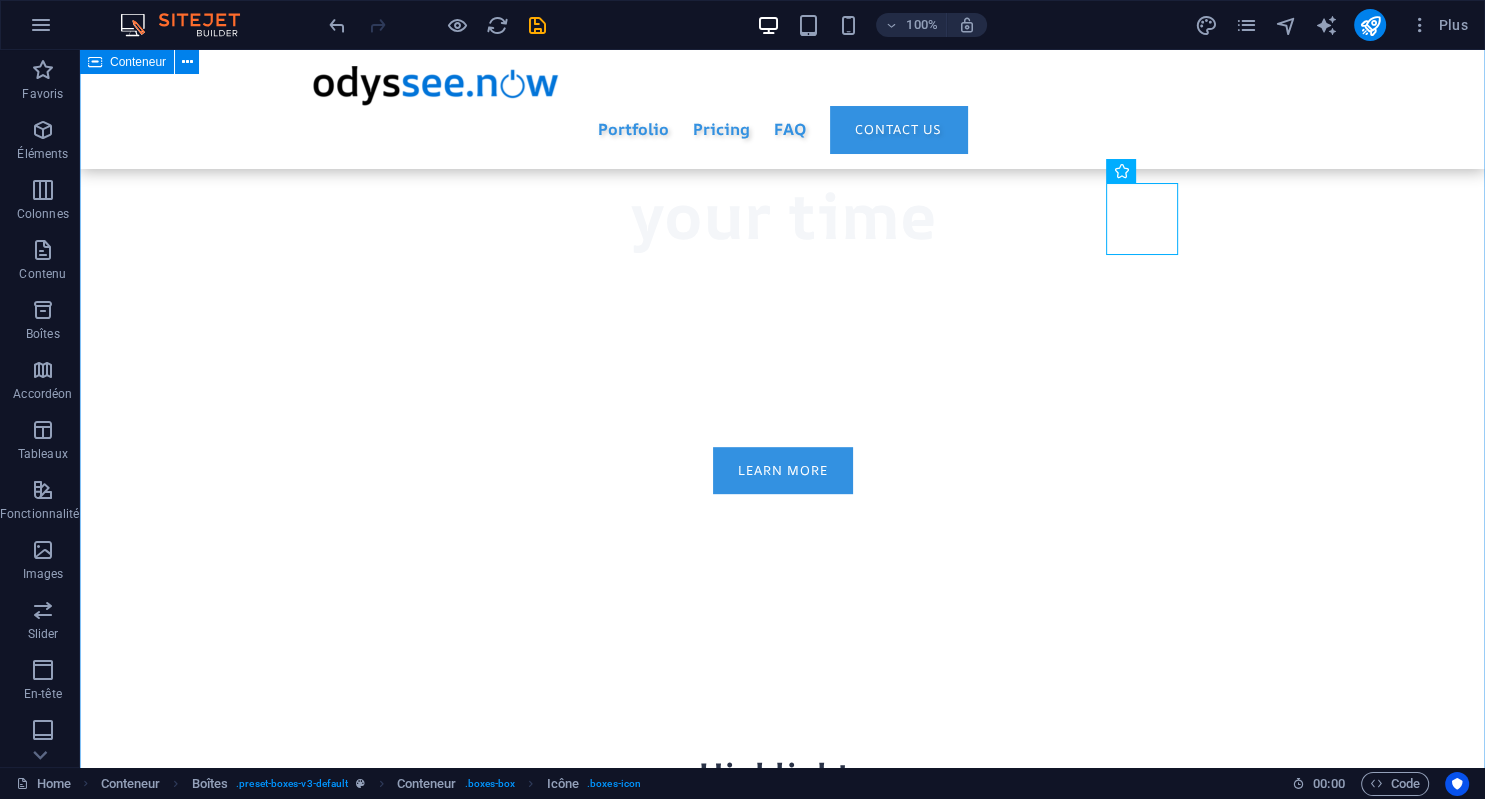 click on "Highlights Simply be always one step ahead to run your business. Full-Service Select your apps.  We take care of everything: no configuration hassles, no need to code. Save Money Why would you pay for a bunch of apps you don't even use? With our fair & flexible solution, you just pay for your needs, not more. Save Time Your daily apps at your fingertips in less than 5 mns. You can easily upgrade with other apps as your needs evolve. .fa-secondary{opacity:.4} Privacy first Your data is your data, not ours.  Keep it private or share it to collaborate, the choice is always yours Gain freedom Access your apps everywhere: desktop or mobile devices. No engagement needed.: you change whenever you want" at bounding box center [782, 1766] 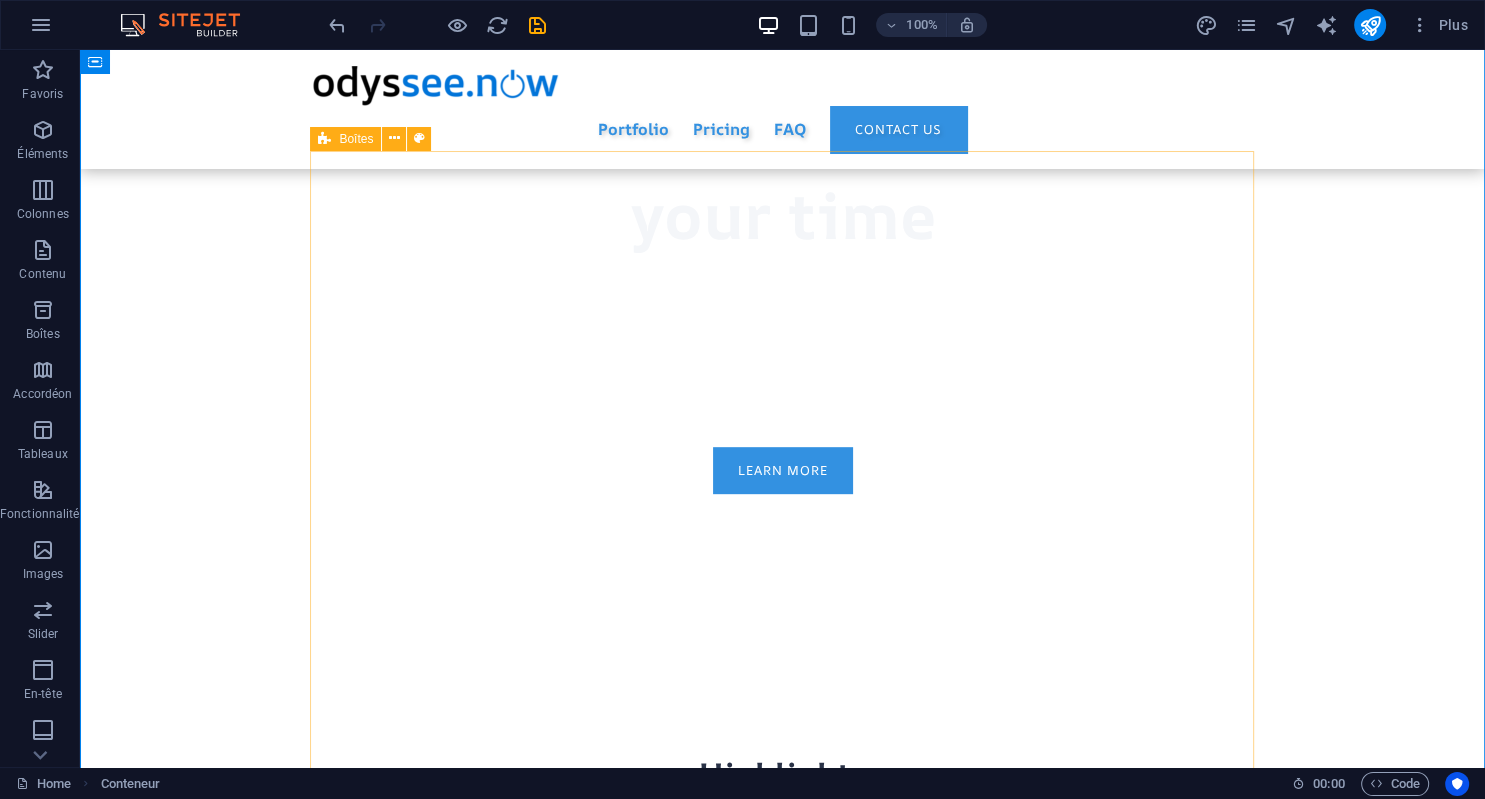 click on "Boîtes" at bounding box center (356, 139) 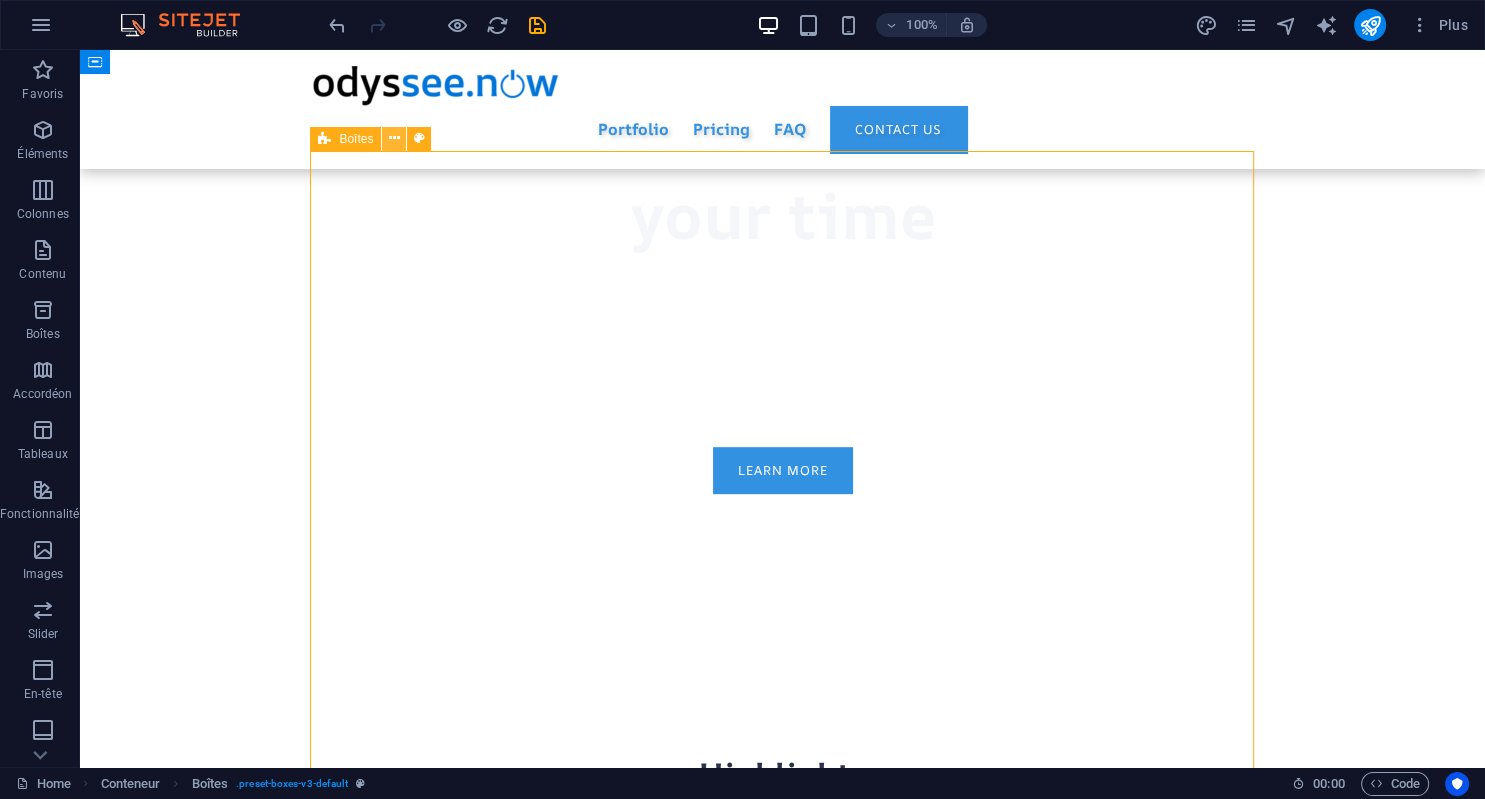 click at bounding box center (394, 139) 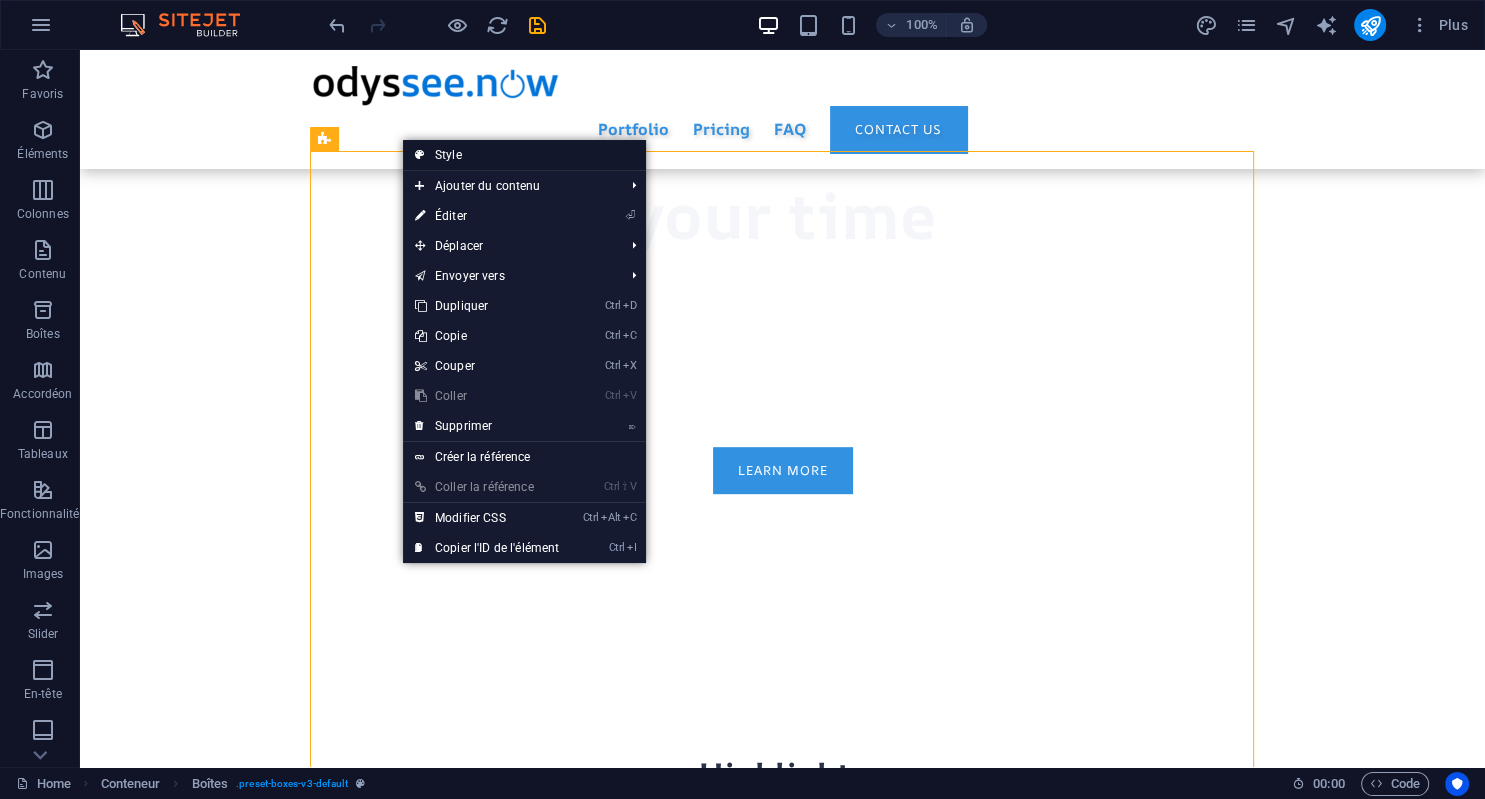 click on "Style" at bounding box center (524, 155) 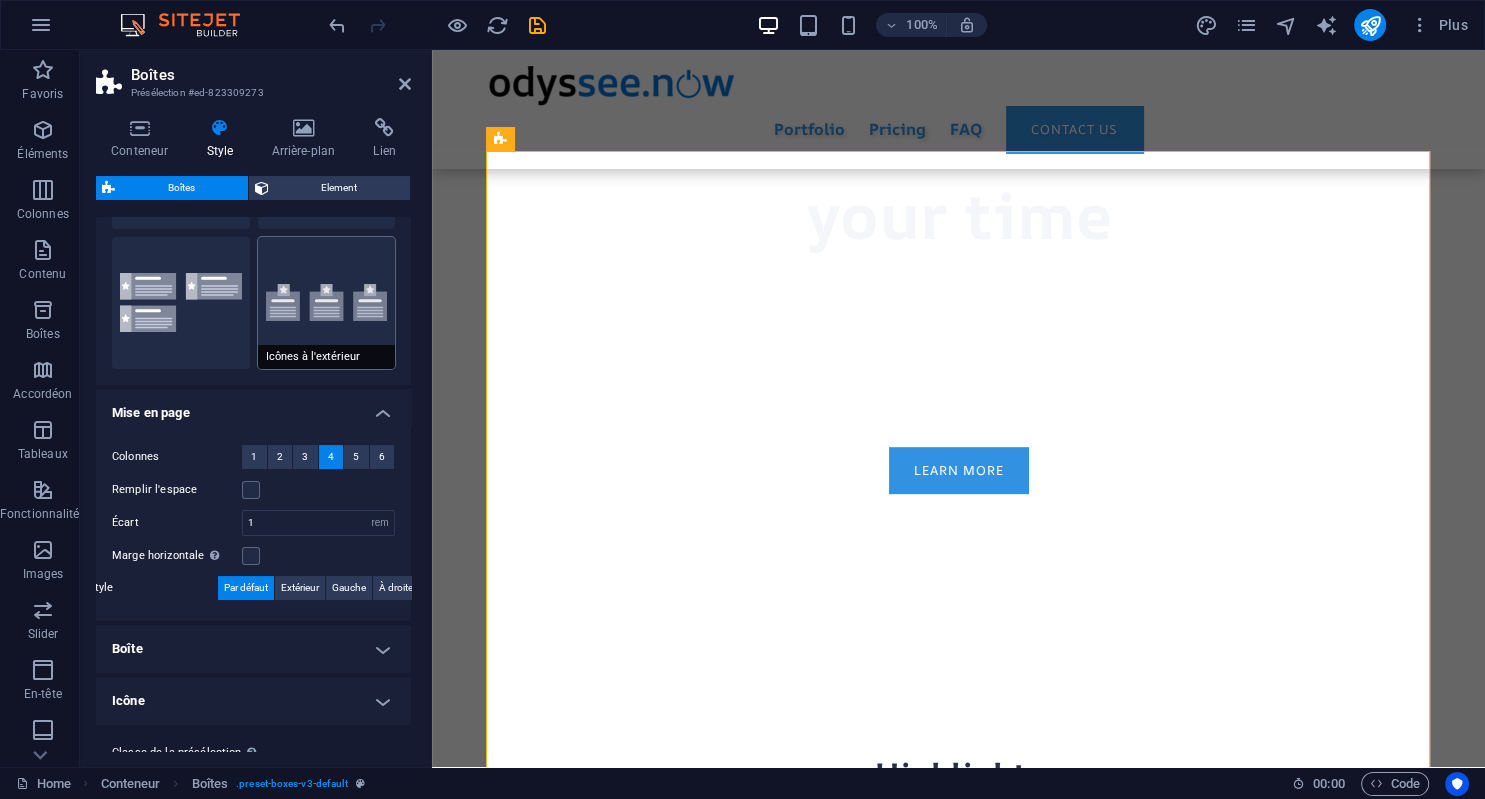 scroll, scrollTop: 184, scrollLeft: 0, axis: vertical 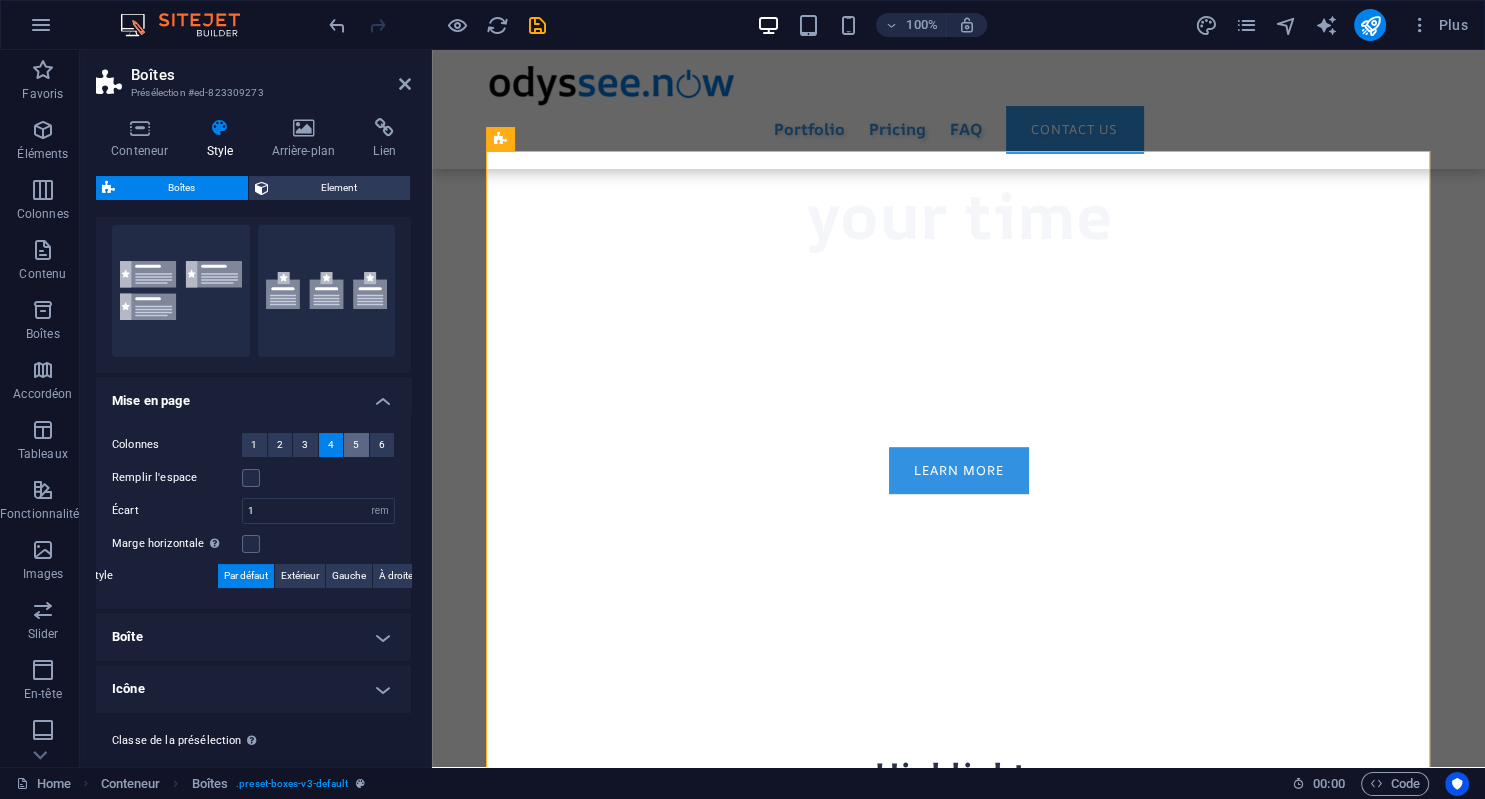click on "5" at bounding box center (356, 445) 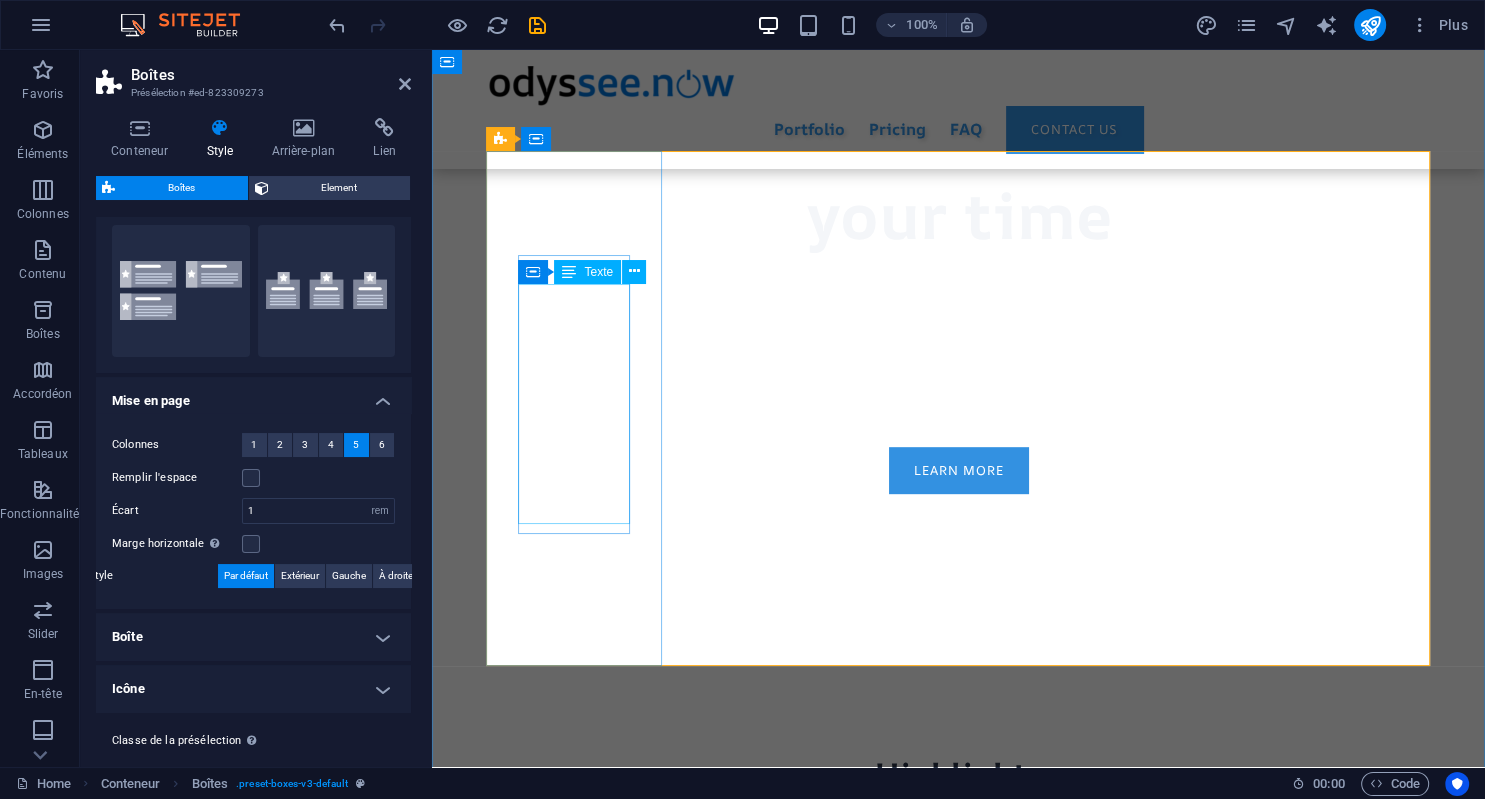 click on "Select your apps.  We take care of everything: no configuration hassles, no need to code." at bounding box center [575, 1122] 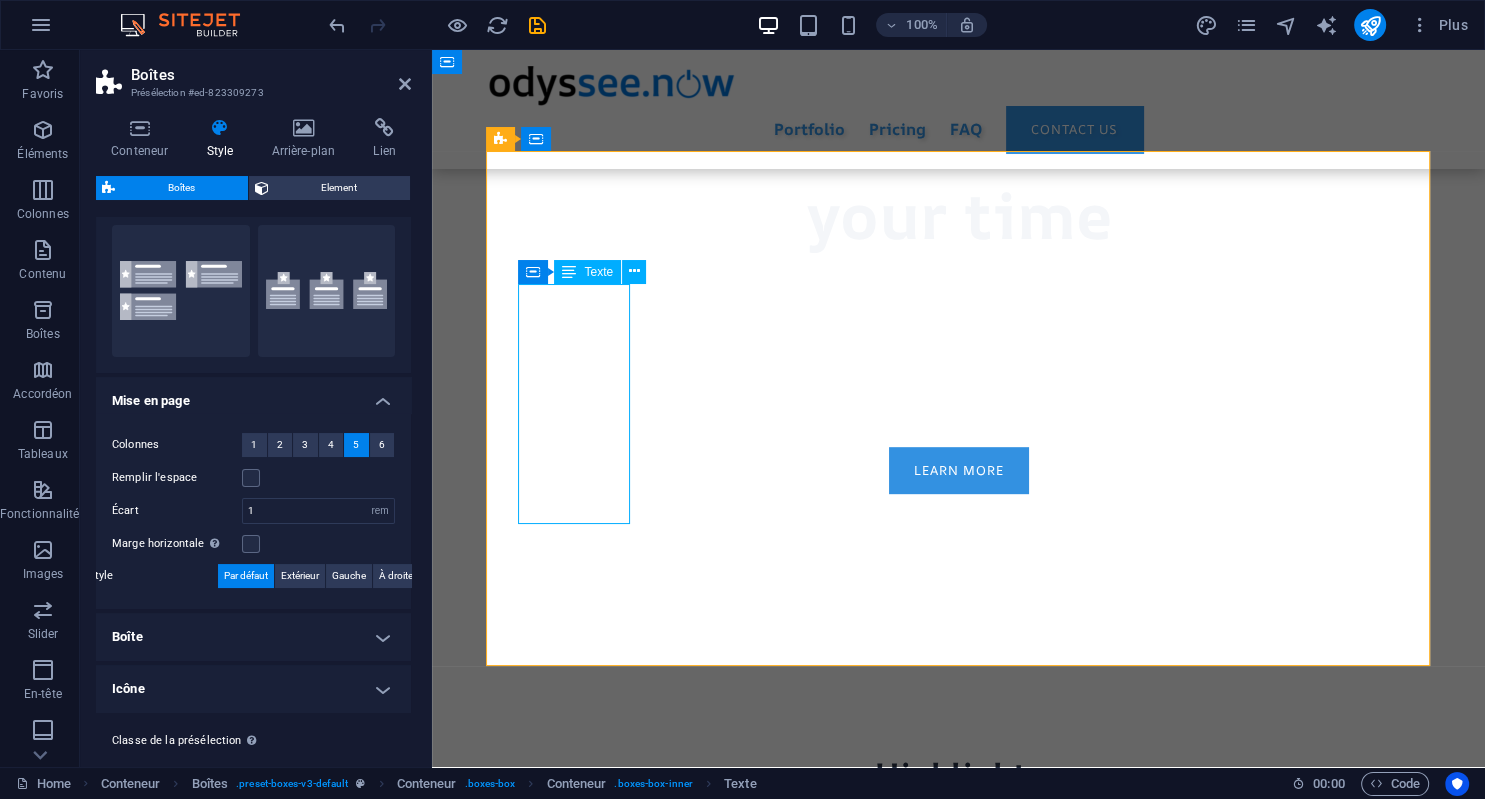 click on "Select your apps.  We take care of everything: no configuration hassles, no need to code." at bounding box center [575, 1122] 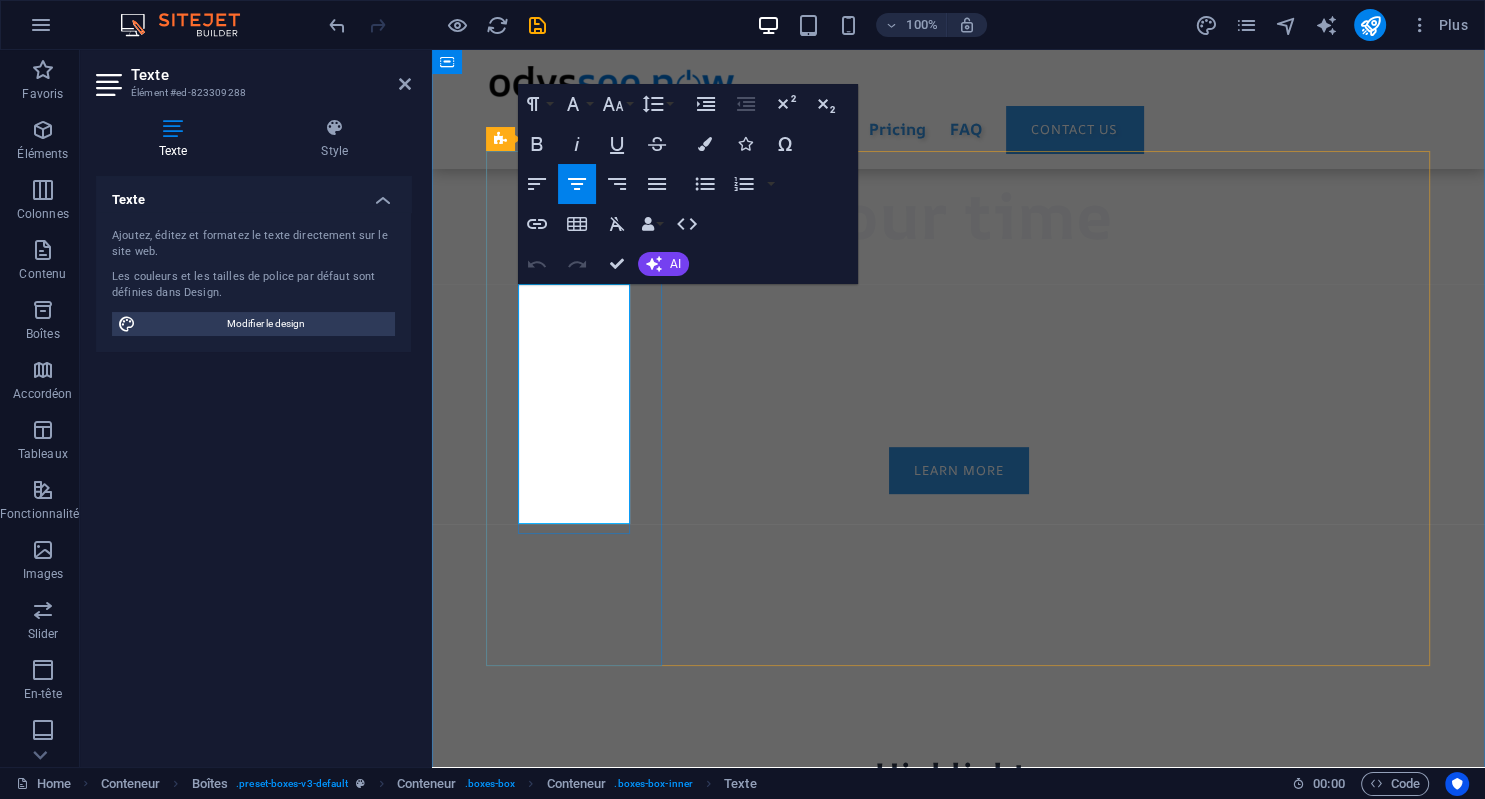 click on "We take care of everything: no configuration hassles, no need to code." at bounding box center (575, 1170) 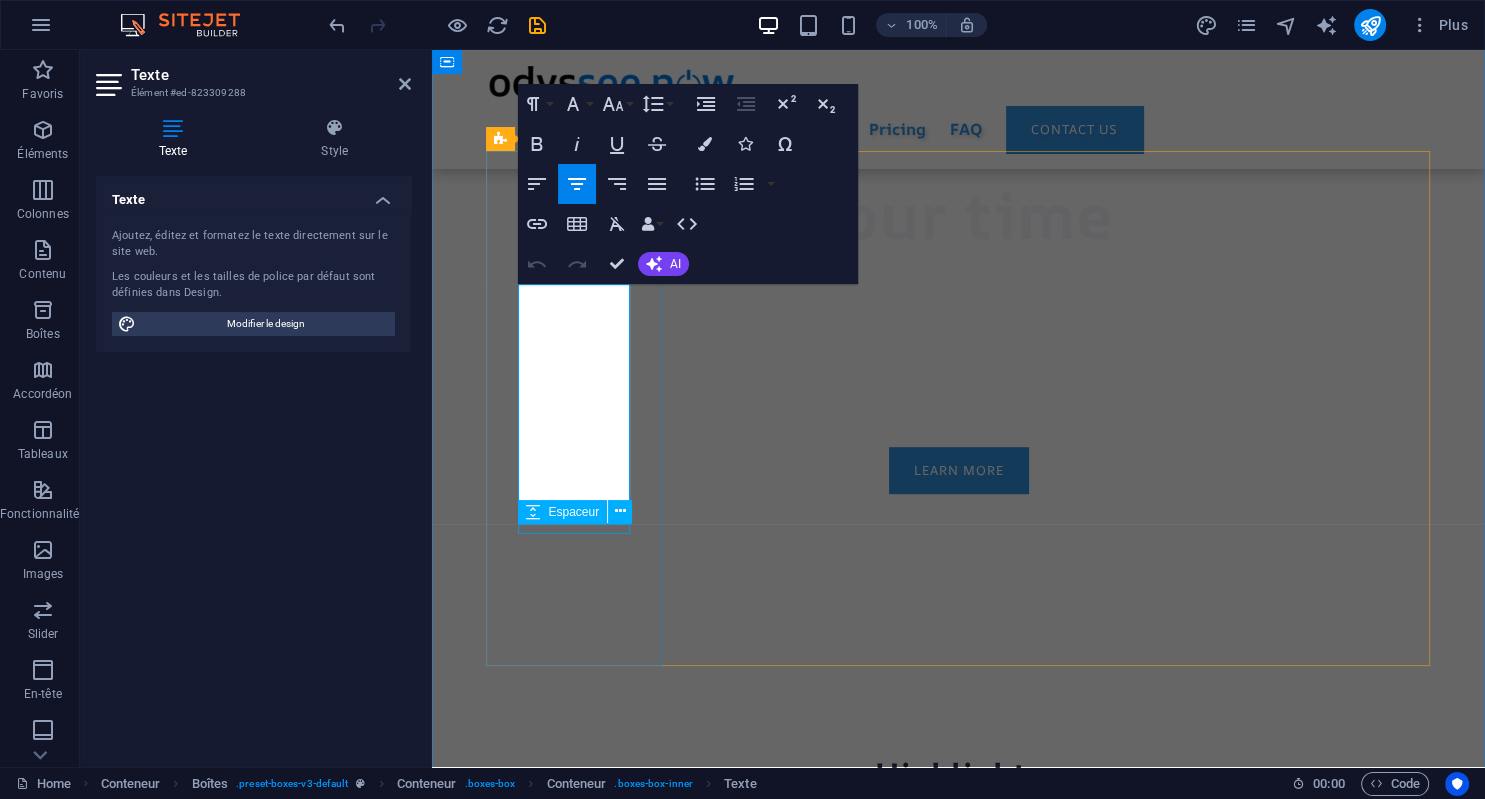 drag, startPoint x: 565, startPoint y: 439, endPoint x: 624, endPoint y: 523, distance: 102.64989 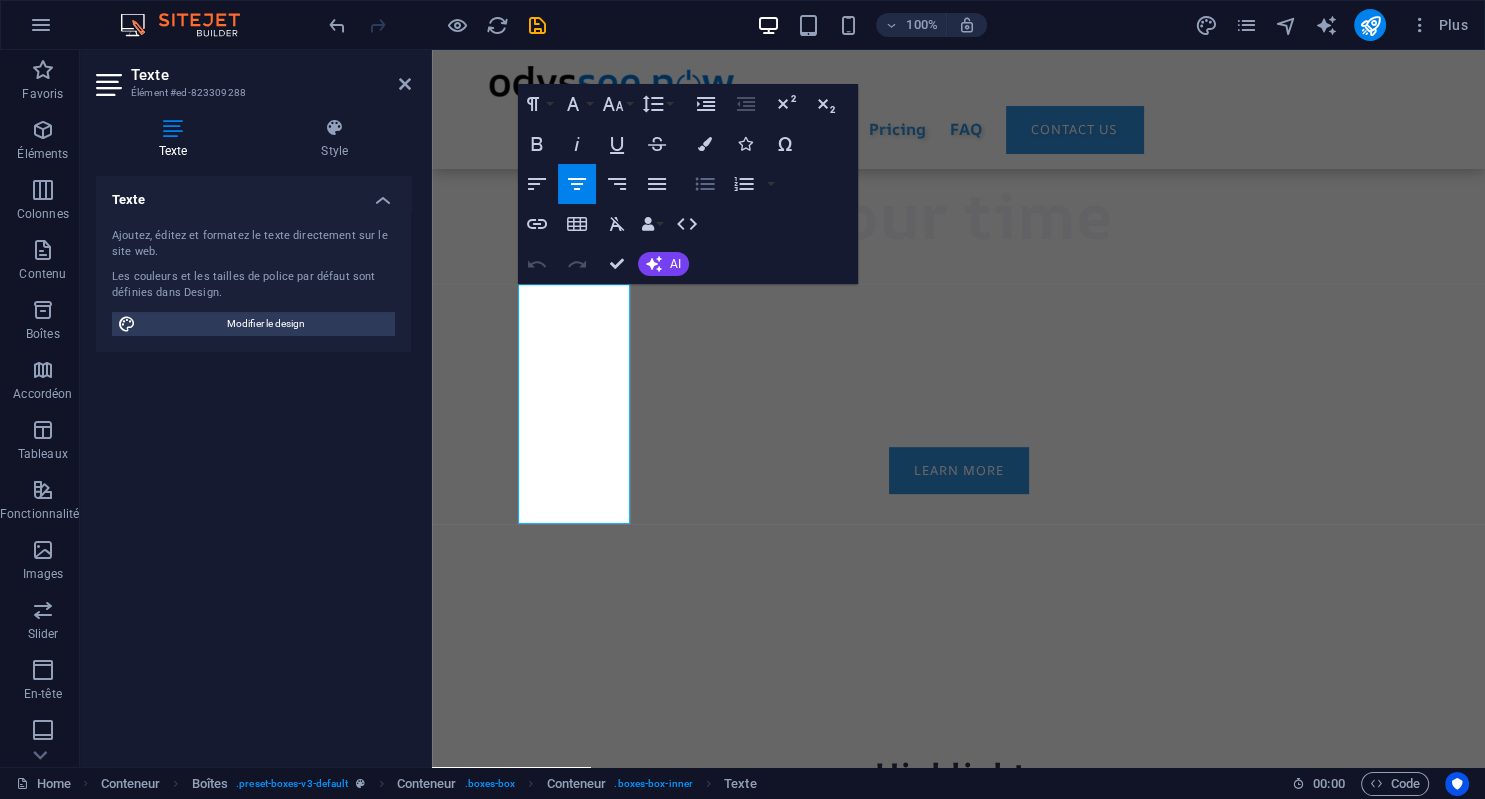 click 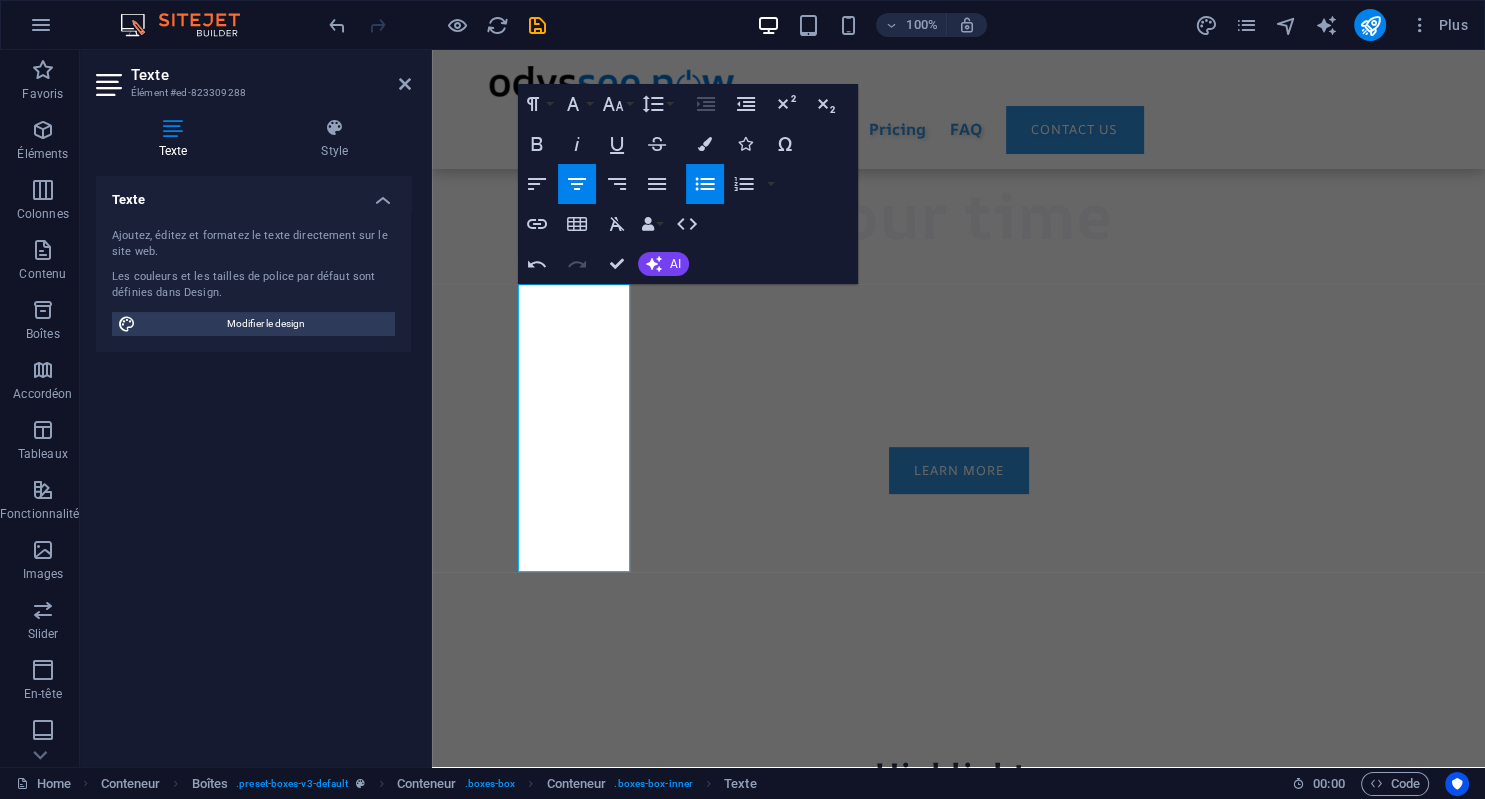 click on "Unordered List" at bounding box center (705, 184) 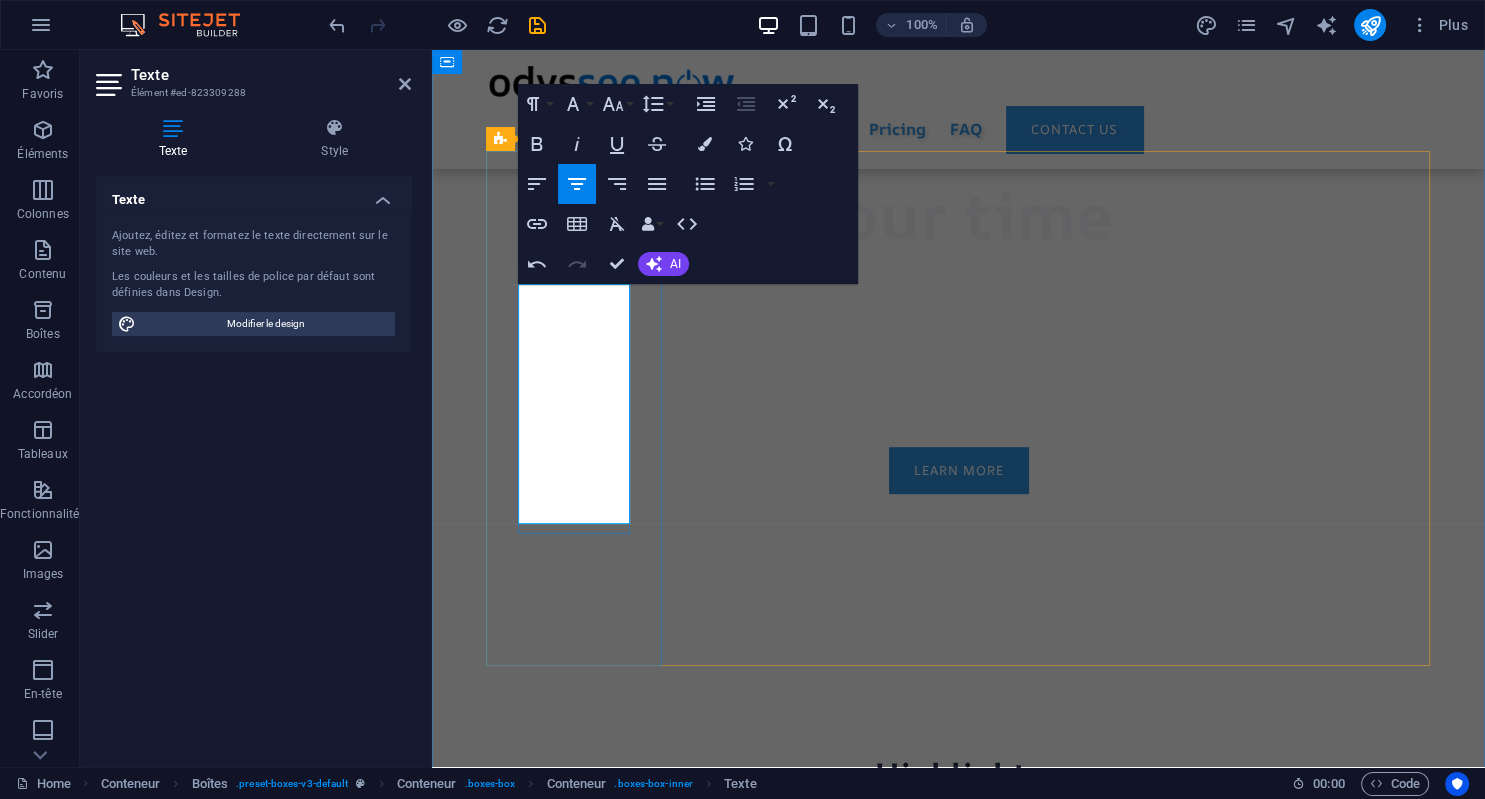 click on "We take care of everything: no configuration hassles, no need to code." at bounding box center [575, 1170] 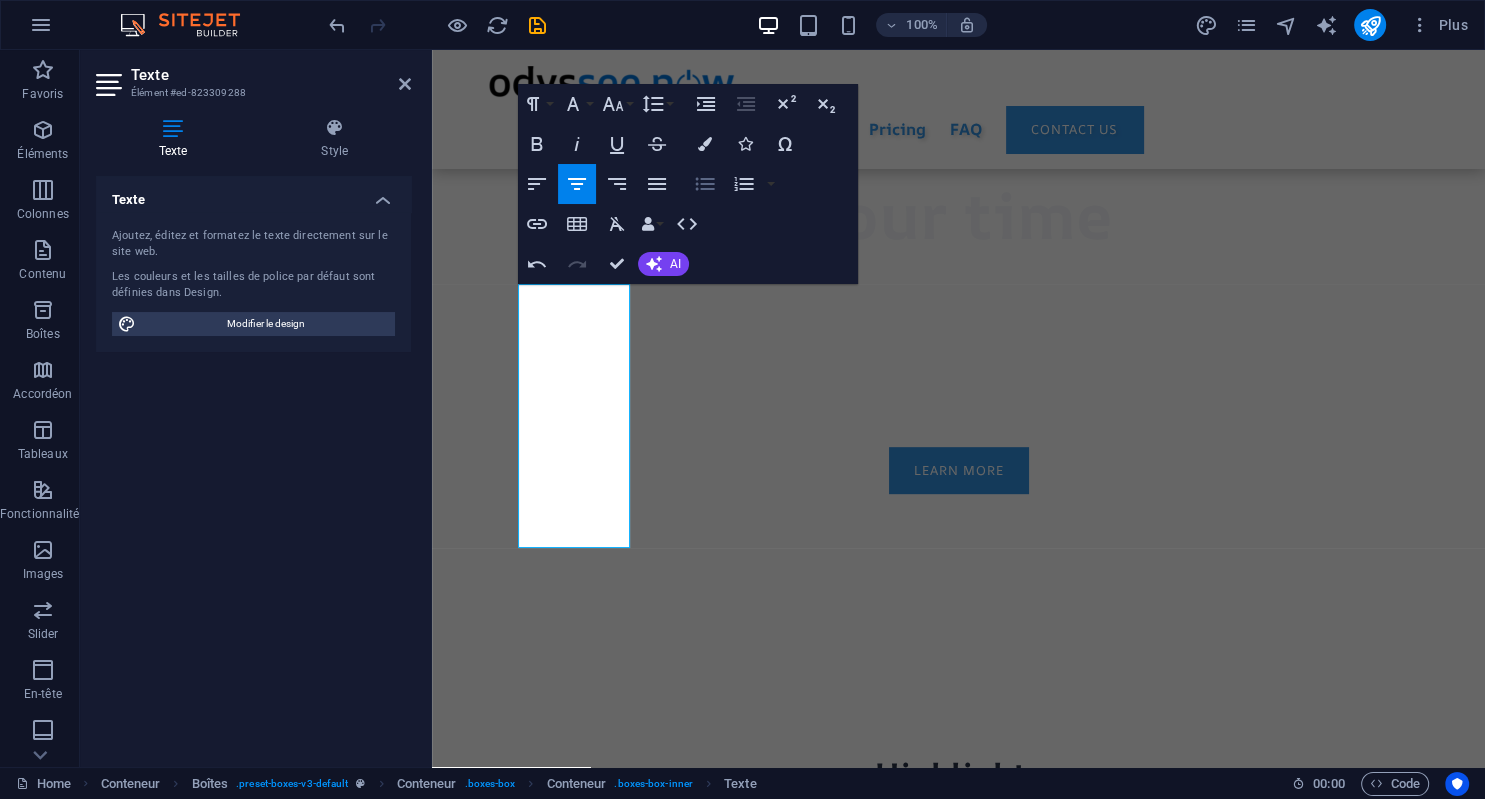 click 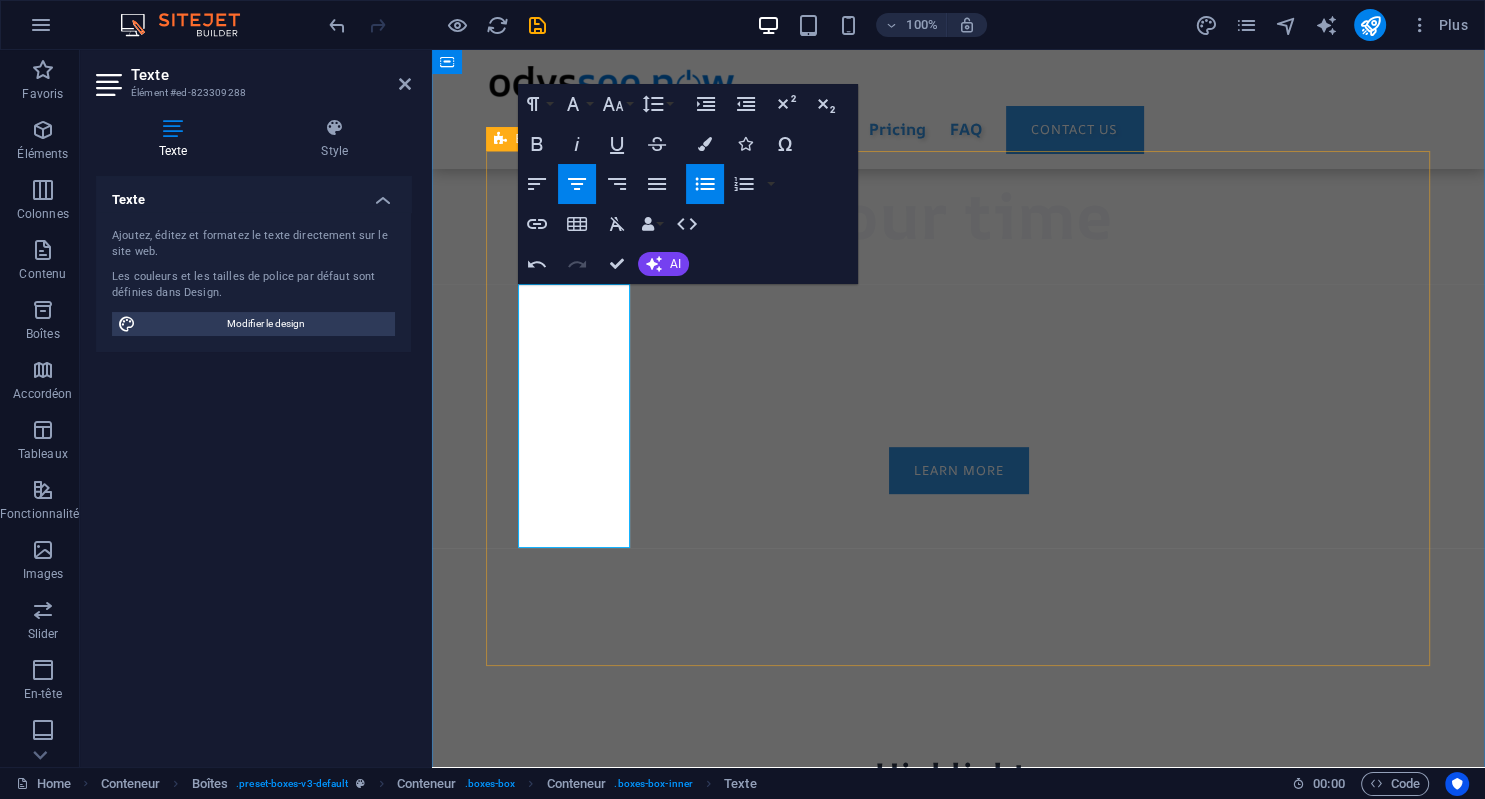 click on "Full-Service Select your apps.  We take care of everything:  no configuration hassles,  no need to code. Save Money Why would you pay for a bunch of apps you don't even use? With our fair & flexible solution, you just pay for your needs, not more. Save Time Your daily apps at your fingertips in less than 5 mns. You can easily upgrade with other apps as your needs evolve. .fa-secondary{opacity:.4} Privacy first Your data is your data, not ours.  Keep it private or share it to collaborate, the choice is always yours Gain freedom Access your apps everywhere: desktop or mobile devices. No engagement needed.: you change whenever you want" at bounding box center [959, 2069] 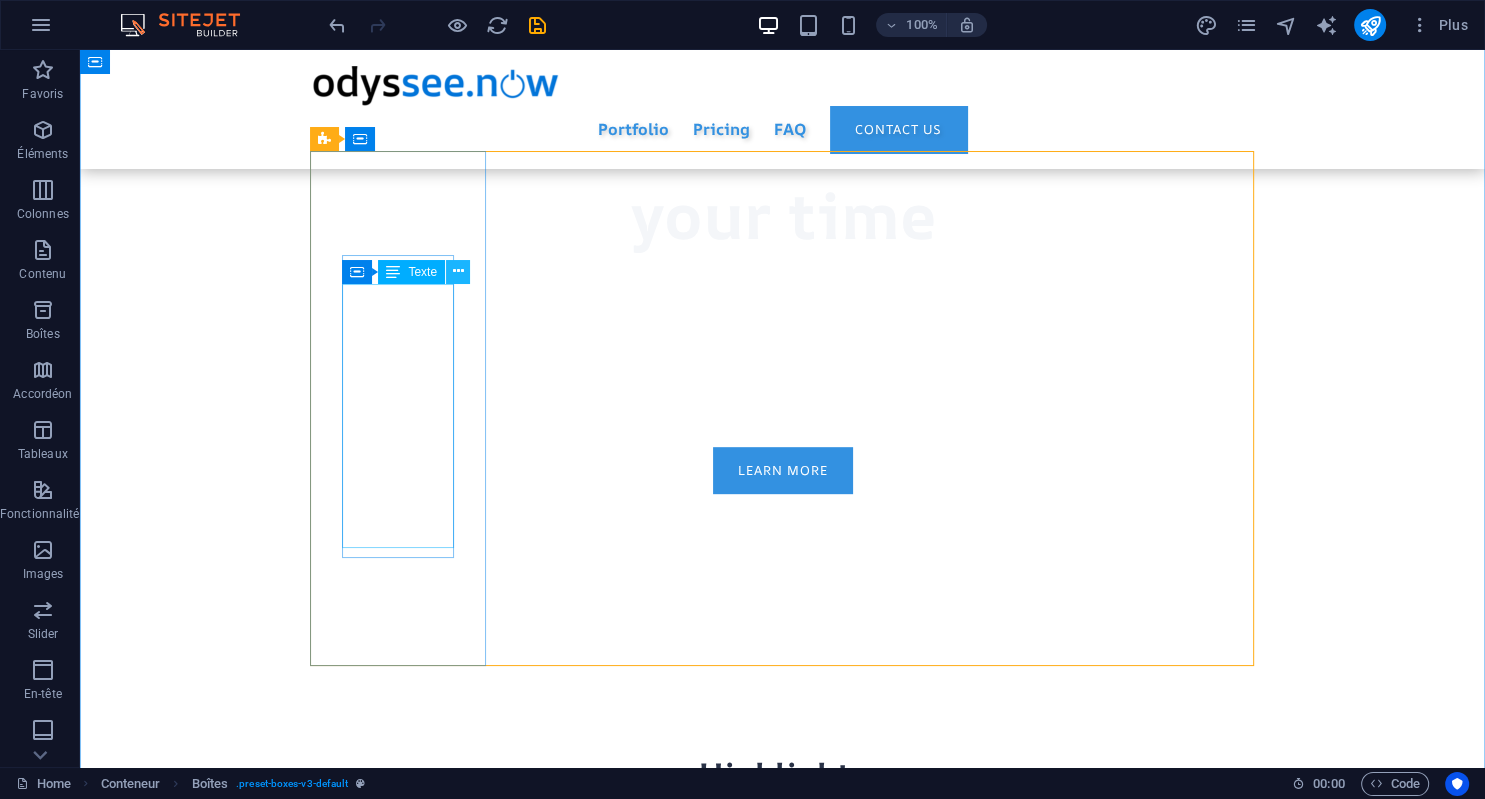 click at bounding box center (458, 271) 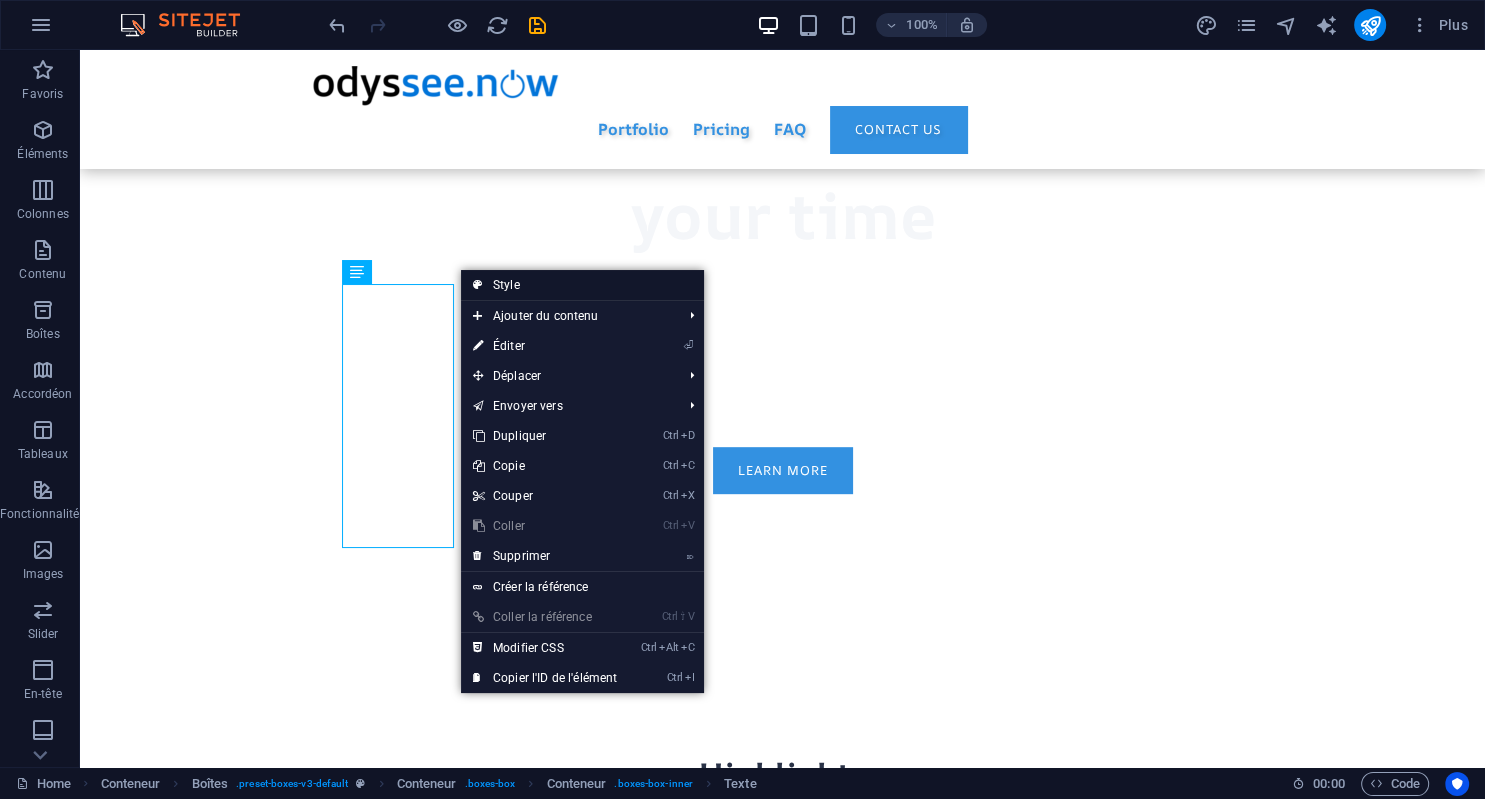 click on "Style" at bounding box center (582, 285) 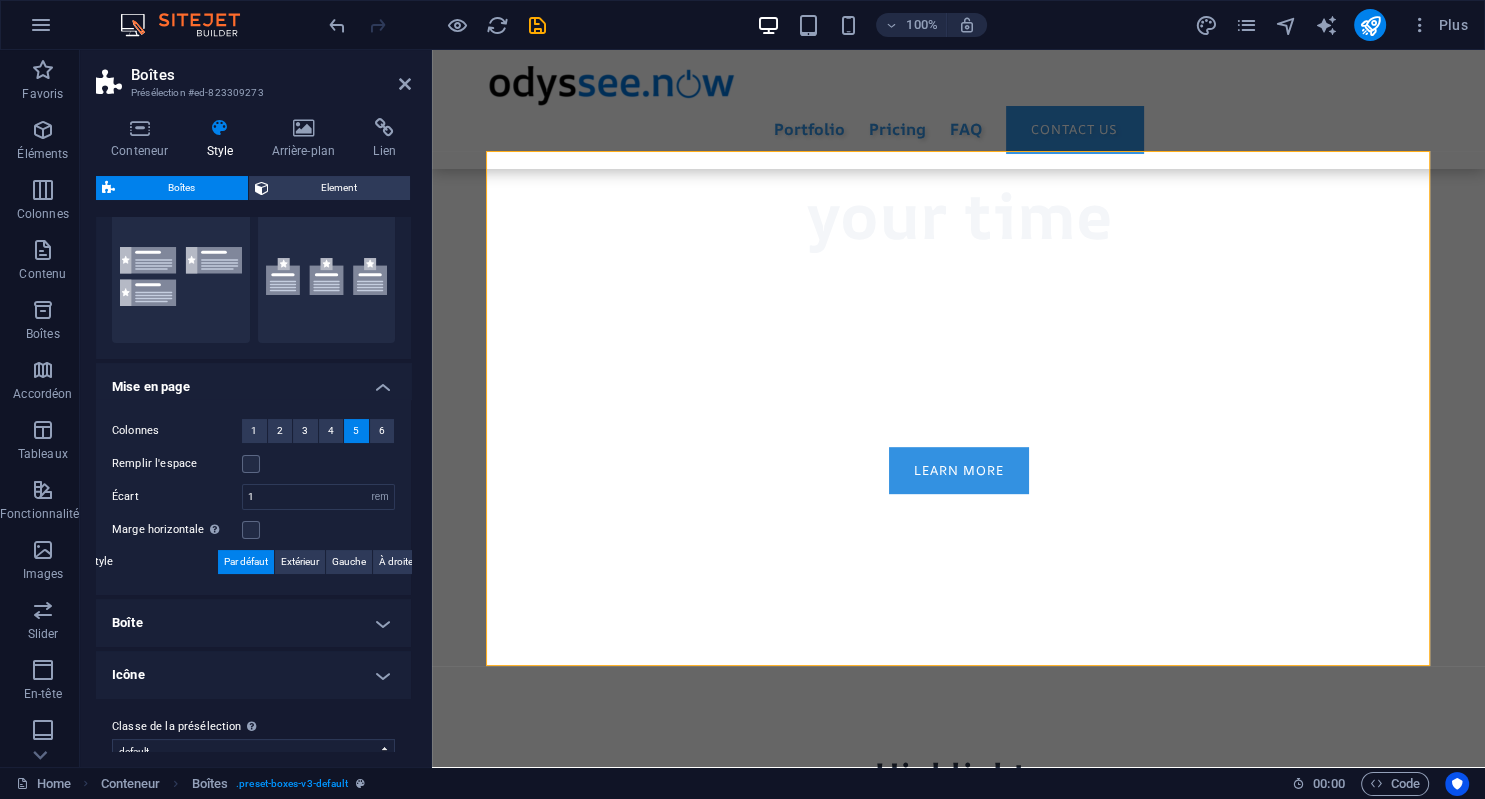 scroll, scrollTop: 224, scrollLeft: 0, axis: vertical 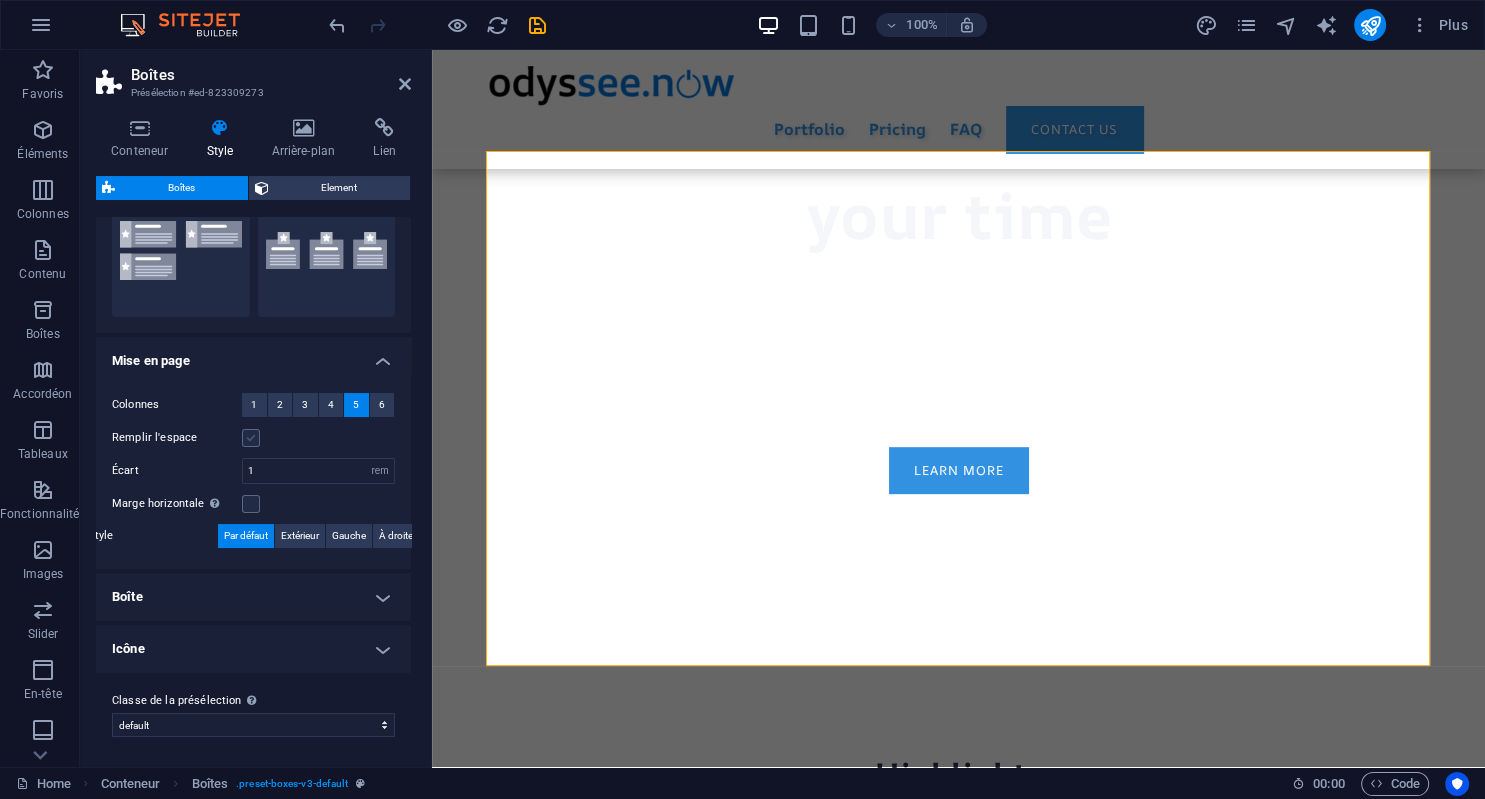 click at bounding box center [251, 438] 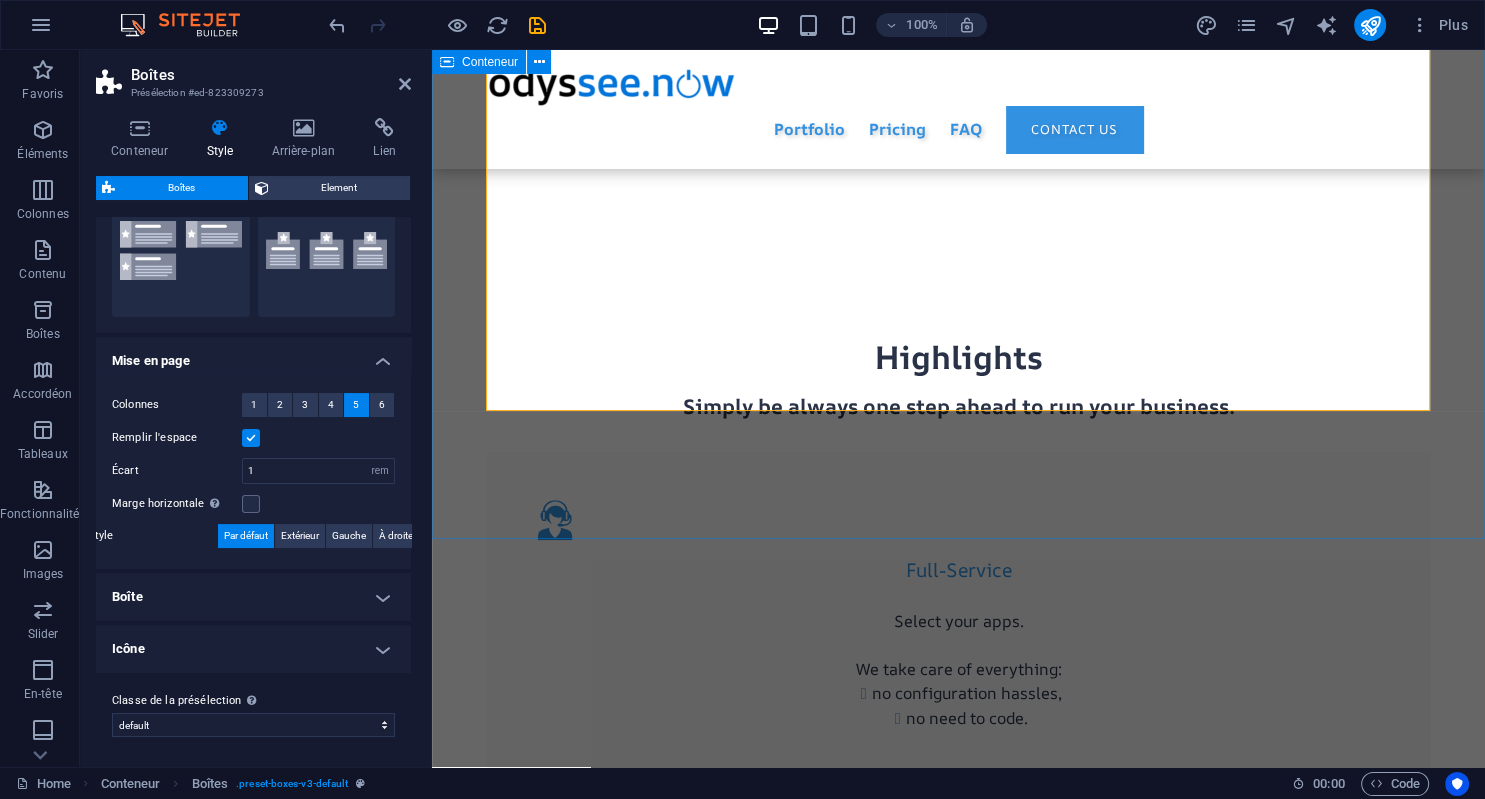 scroll, scrollTop: 1320, scrollLeft: 0, axis: vertical 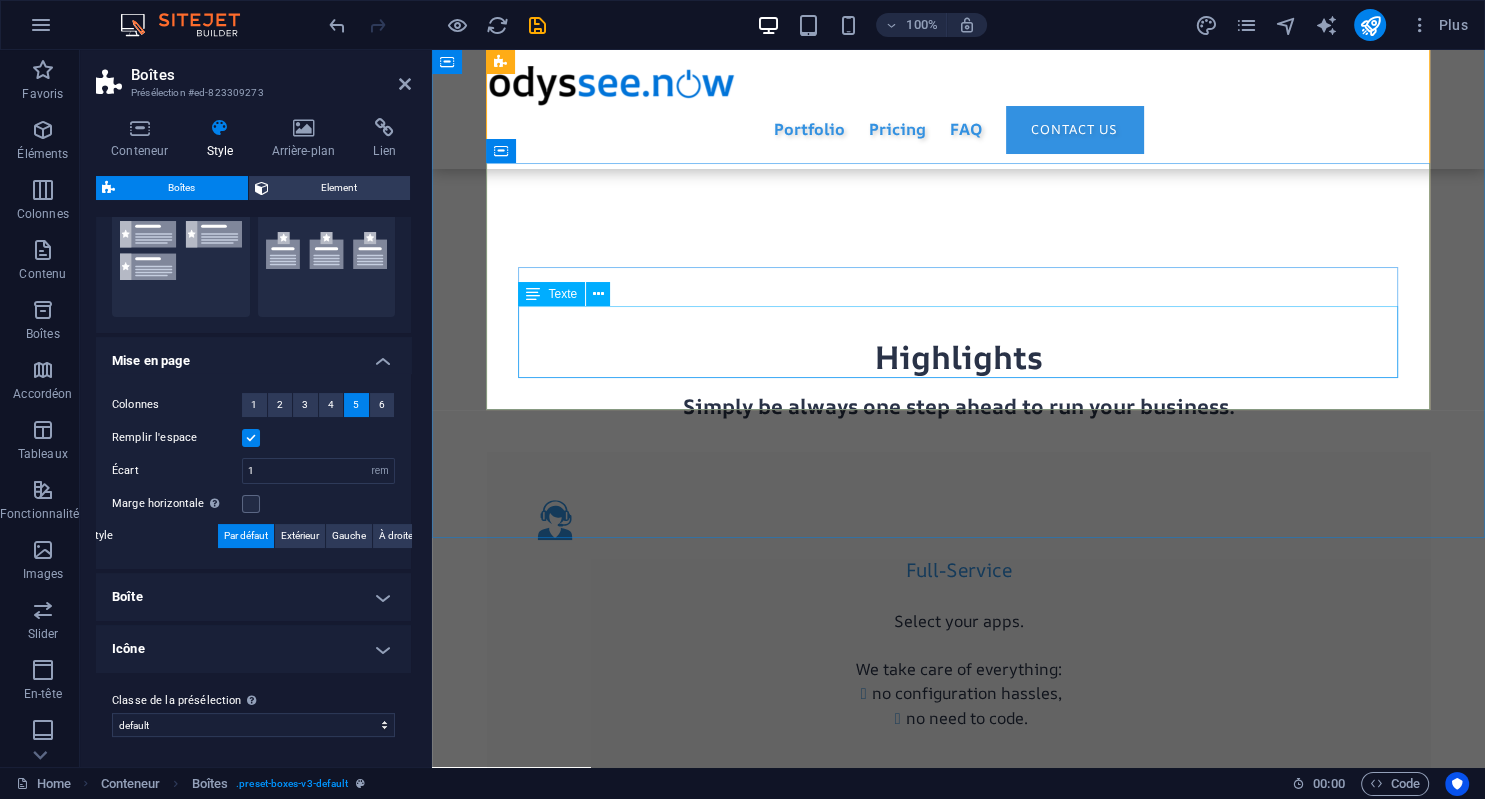 click on "Access your apps everywhere: desktop or mobile devices. No engagement needed.: you change whenever you want" at bounding box center [959, 1796] 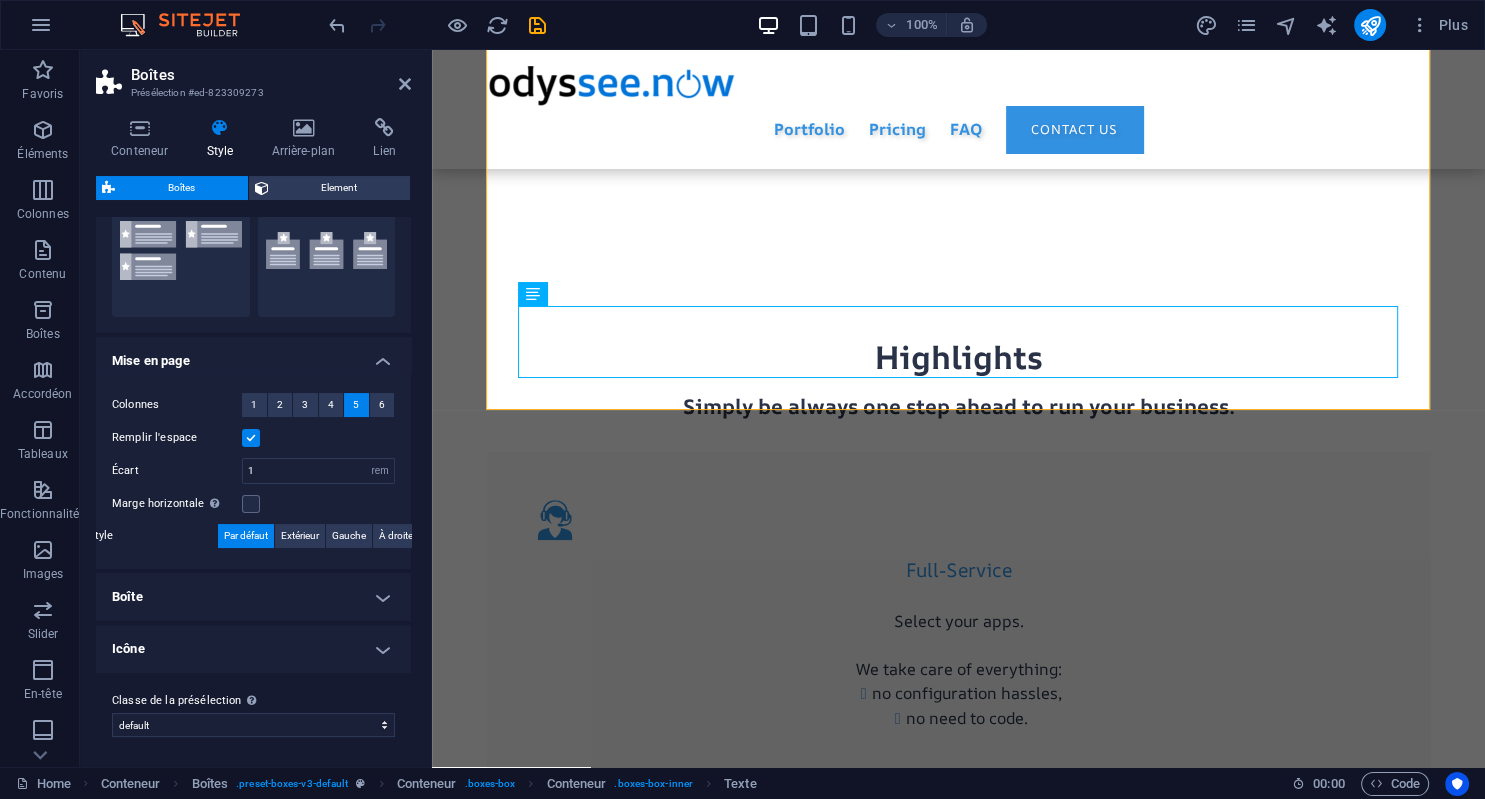 click on "Boîte" at bounding box center [253, 597] 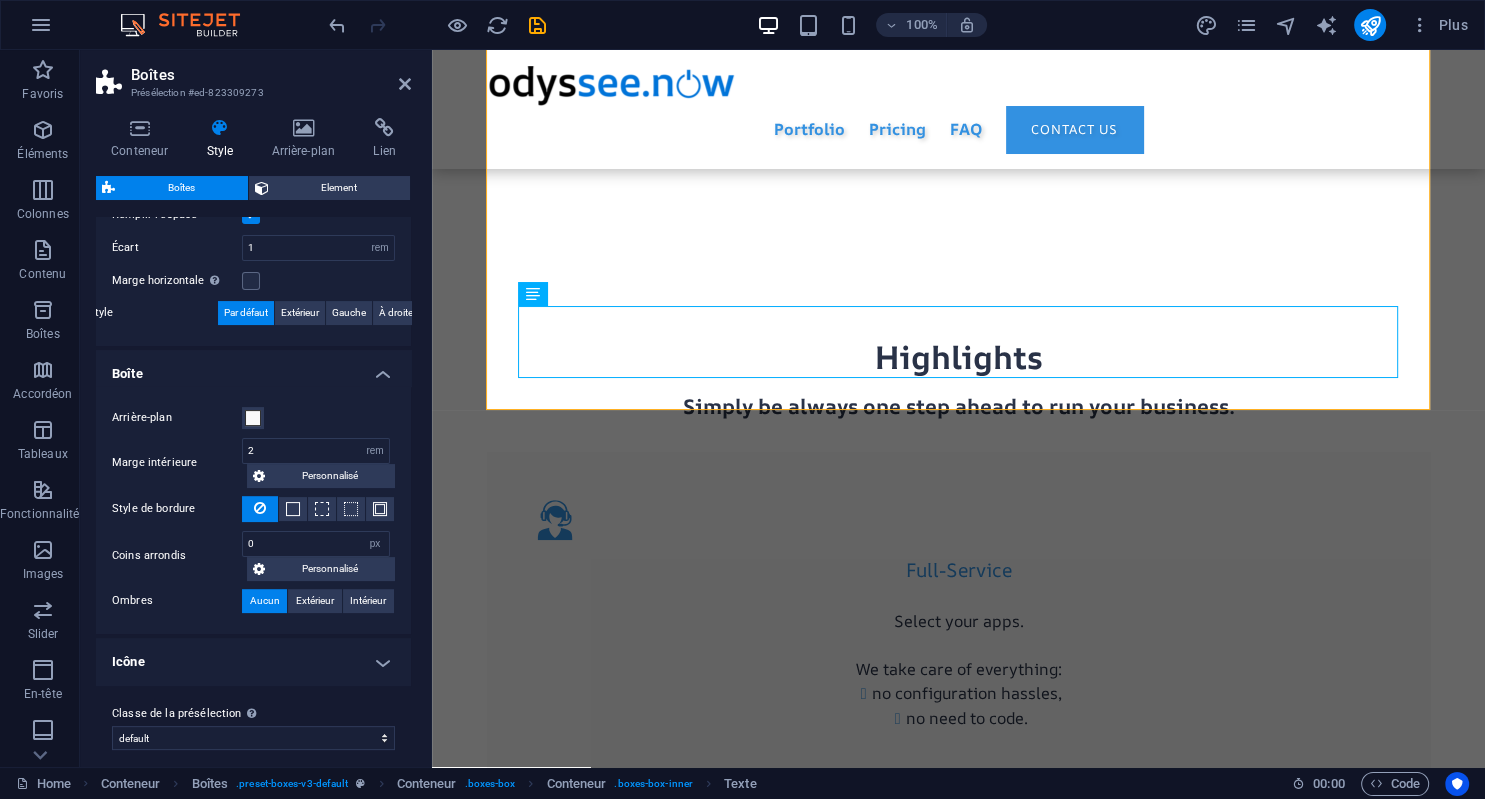 scroll, scrollTop: 459, scrollLeft: 0, axis: vertical 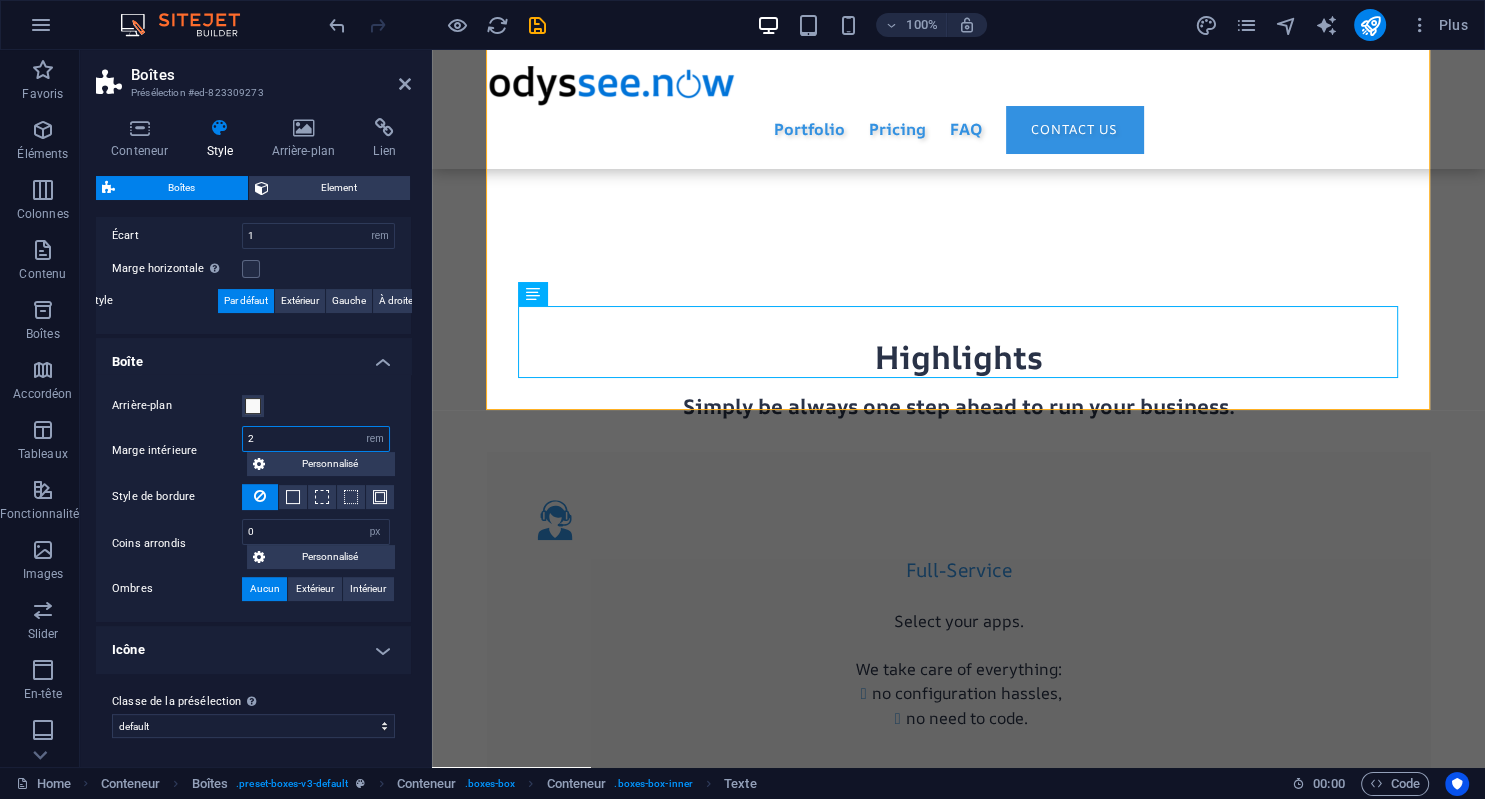 click on "2" at bounding box center (316, 439) 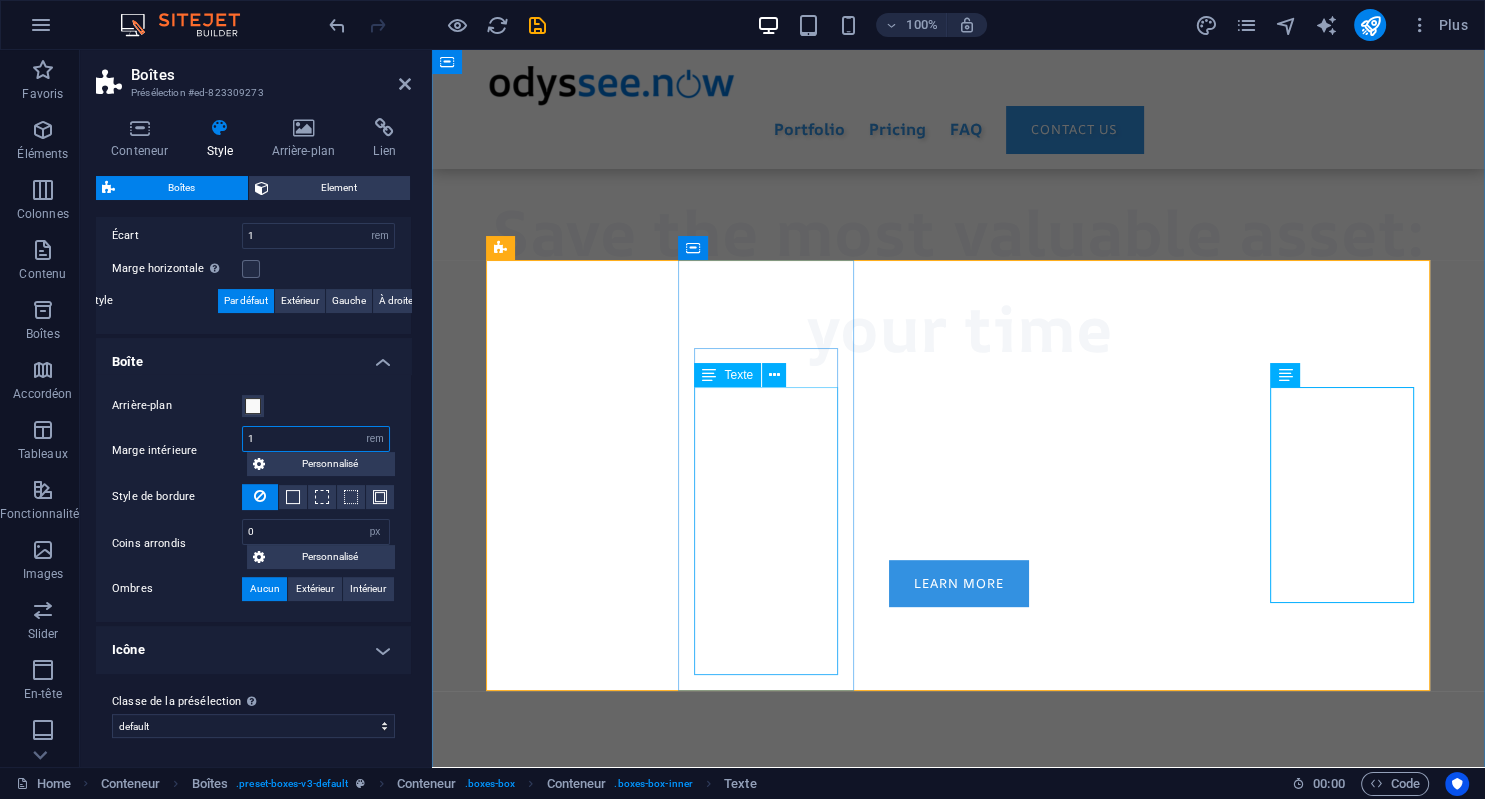 scroll, scrollTop: 788, scrollLeft: 0, axis: vertical 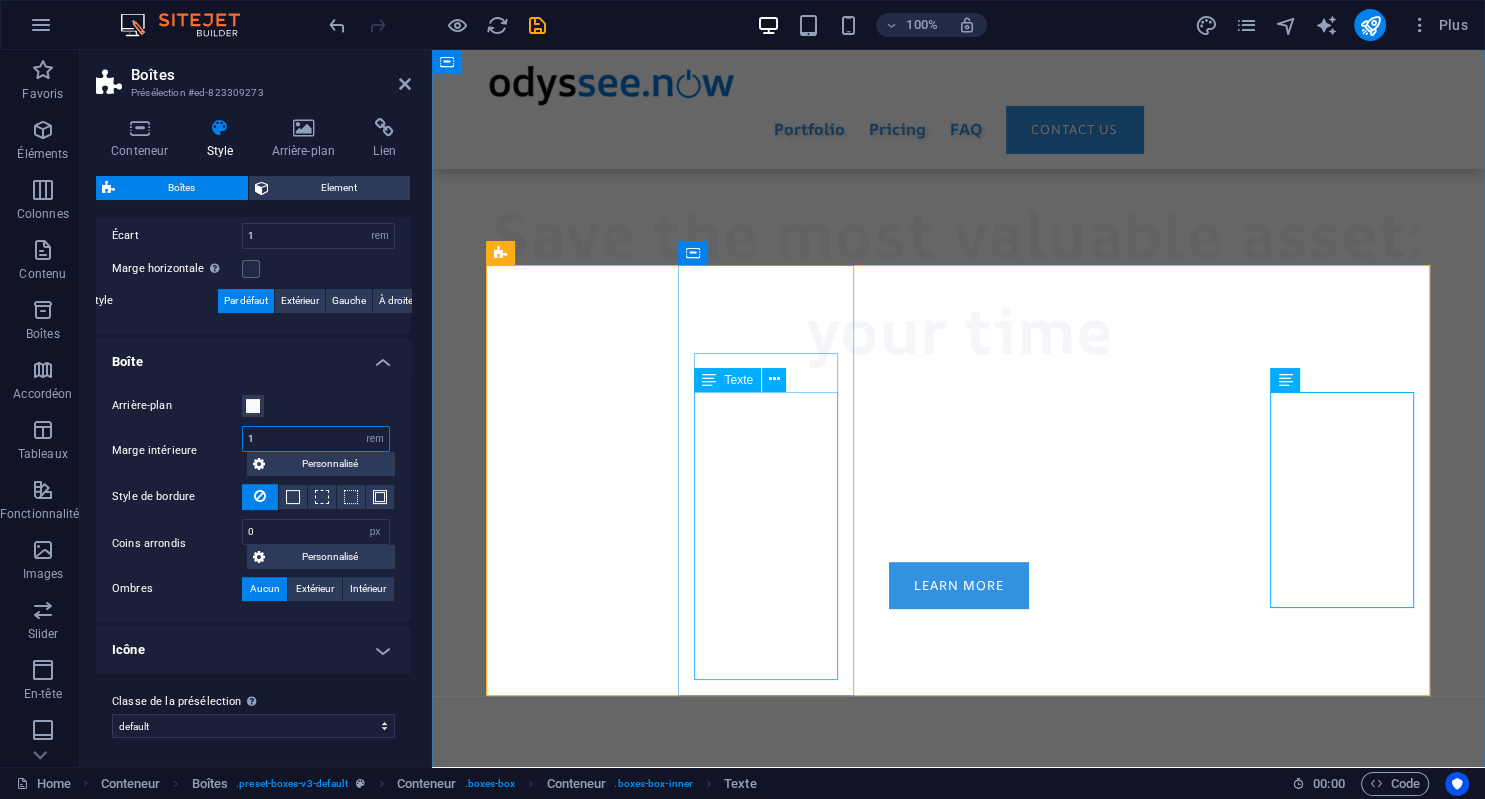 type on "1" 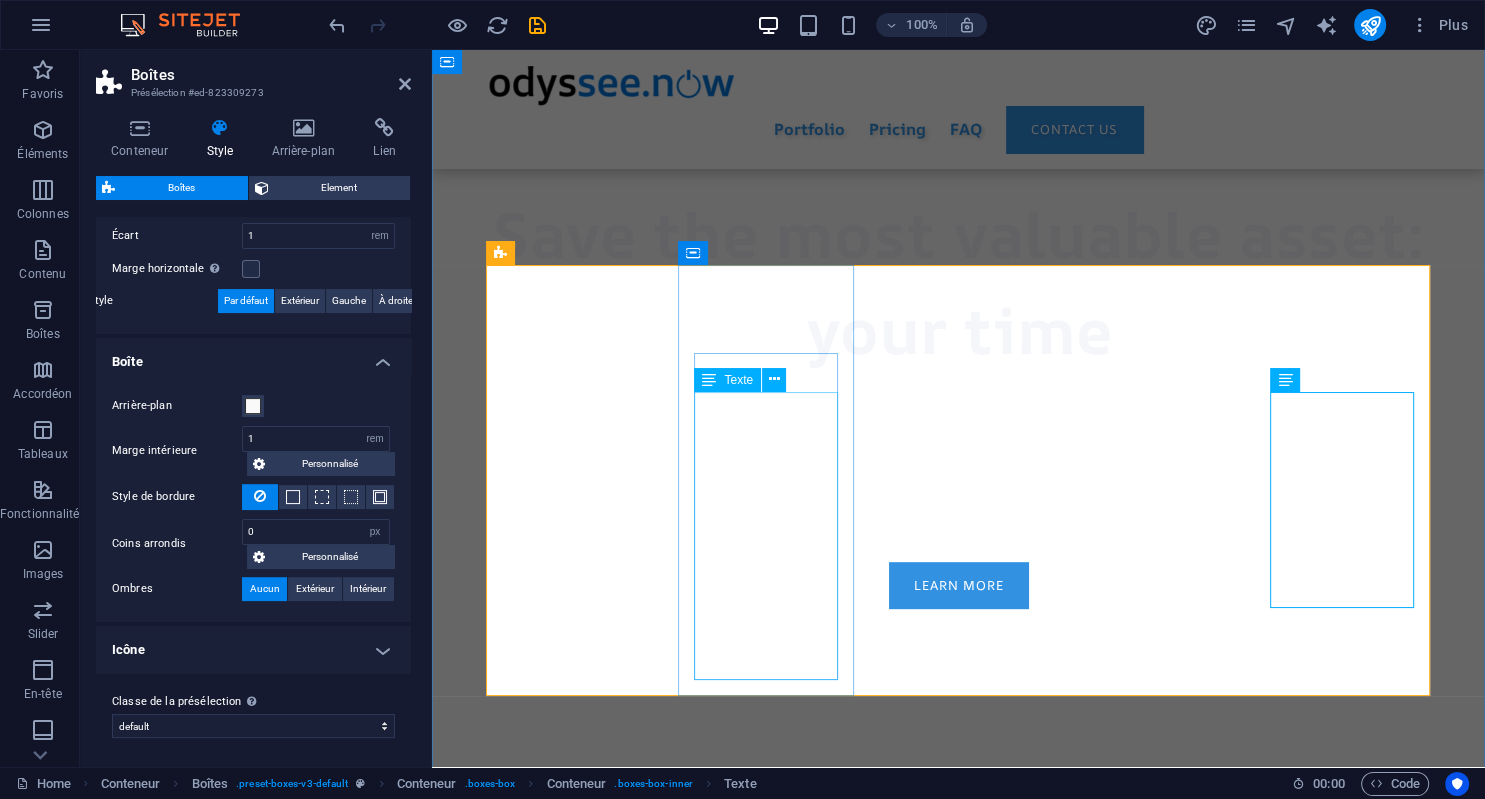 click on "Why would you pay for a bunch of apps you don't even use? With our fair & flexible solution, you just pay for your needs, not more." at bounding box center (959, 1468) 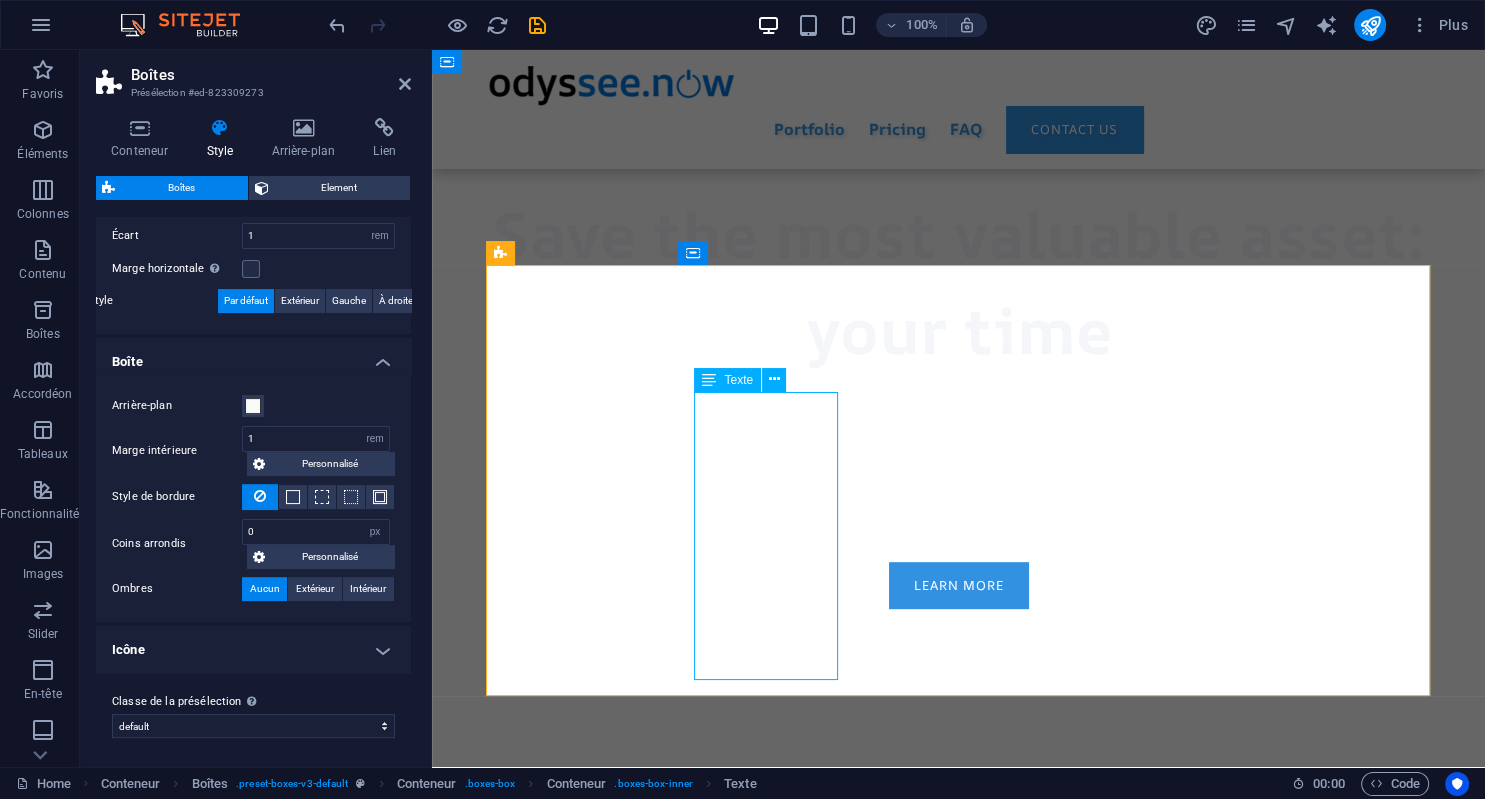 click on "Why would you pay for a bunch of apps you don't even use? With our fair & flexible solution, you just pay for your needs, not more." at bounding box center (959, 1468) 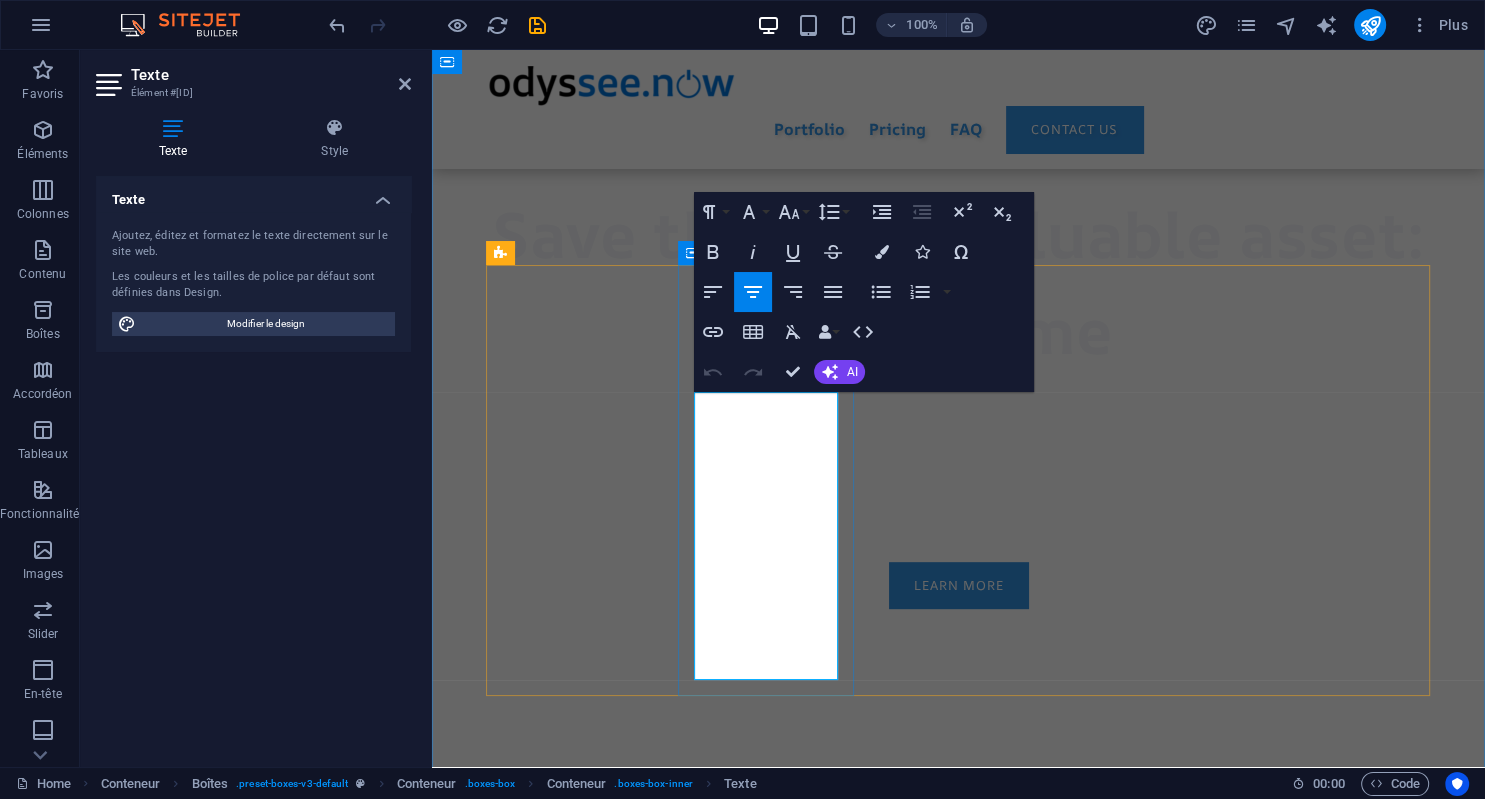 click on "With our fair & flexible solution, you just pay for your needs, not more." at bounding box center (959, 1468) 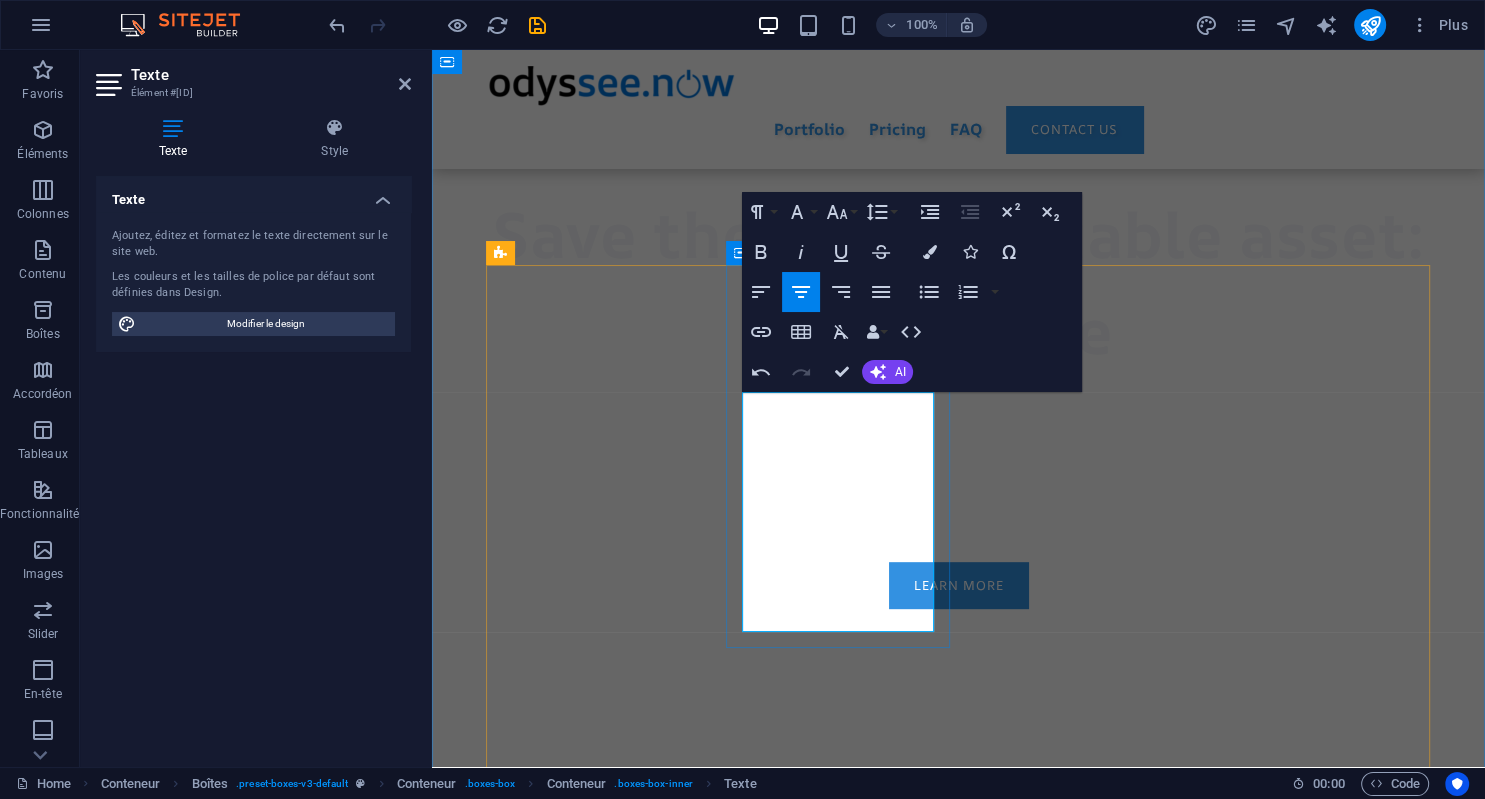 click on "With our fair & flexible solutions, you just pay for your needs, not more." at bounding box center [959, 1468] 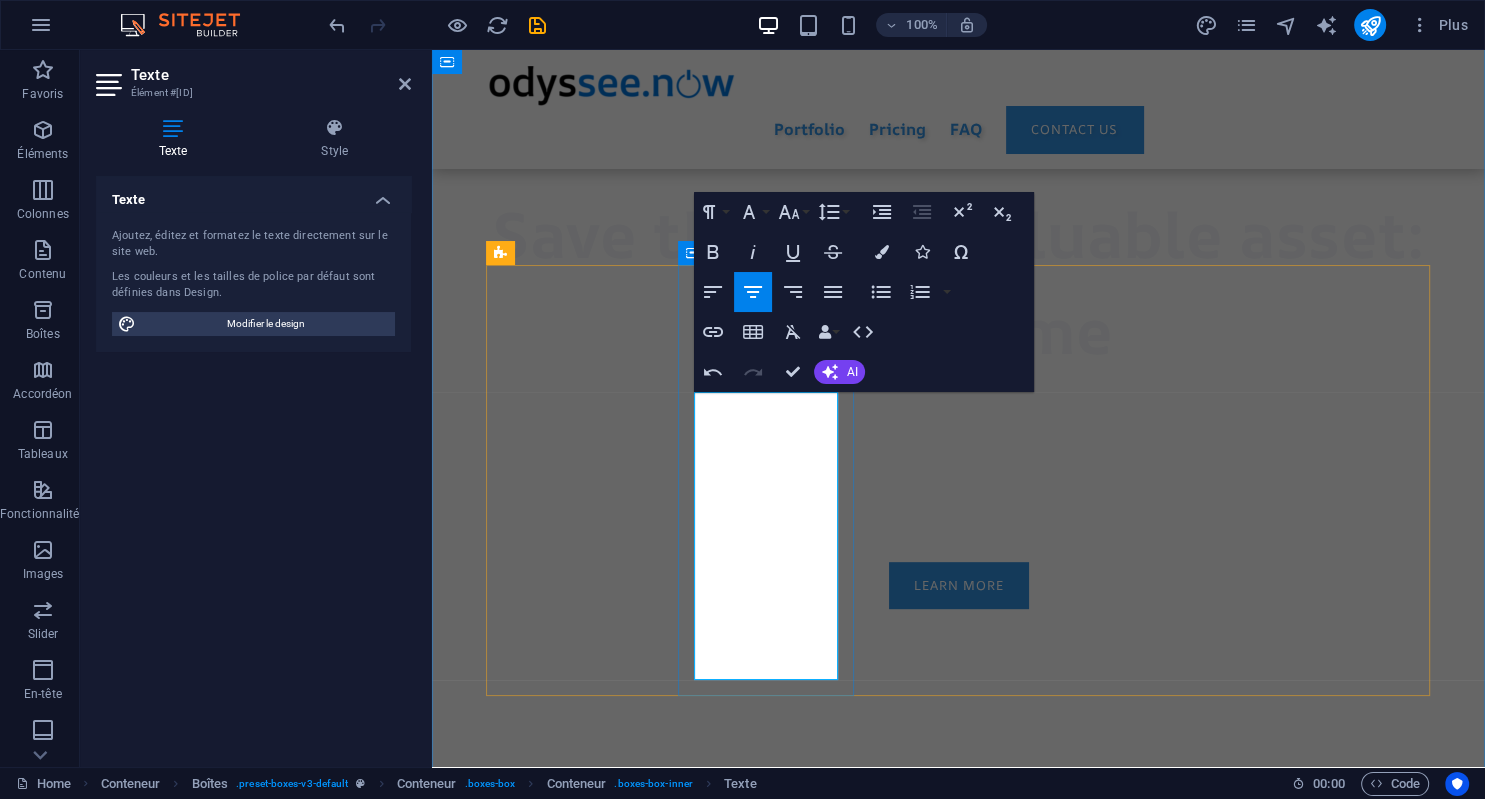 click on "Why would you pay for a bunch of apps you don't even use?" at bounding box center [959, 1420] 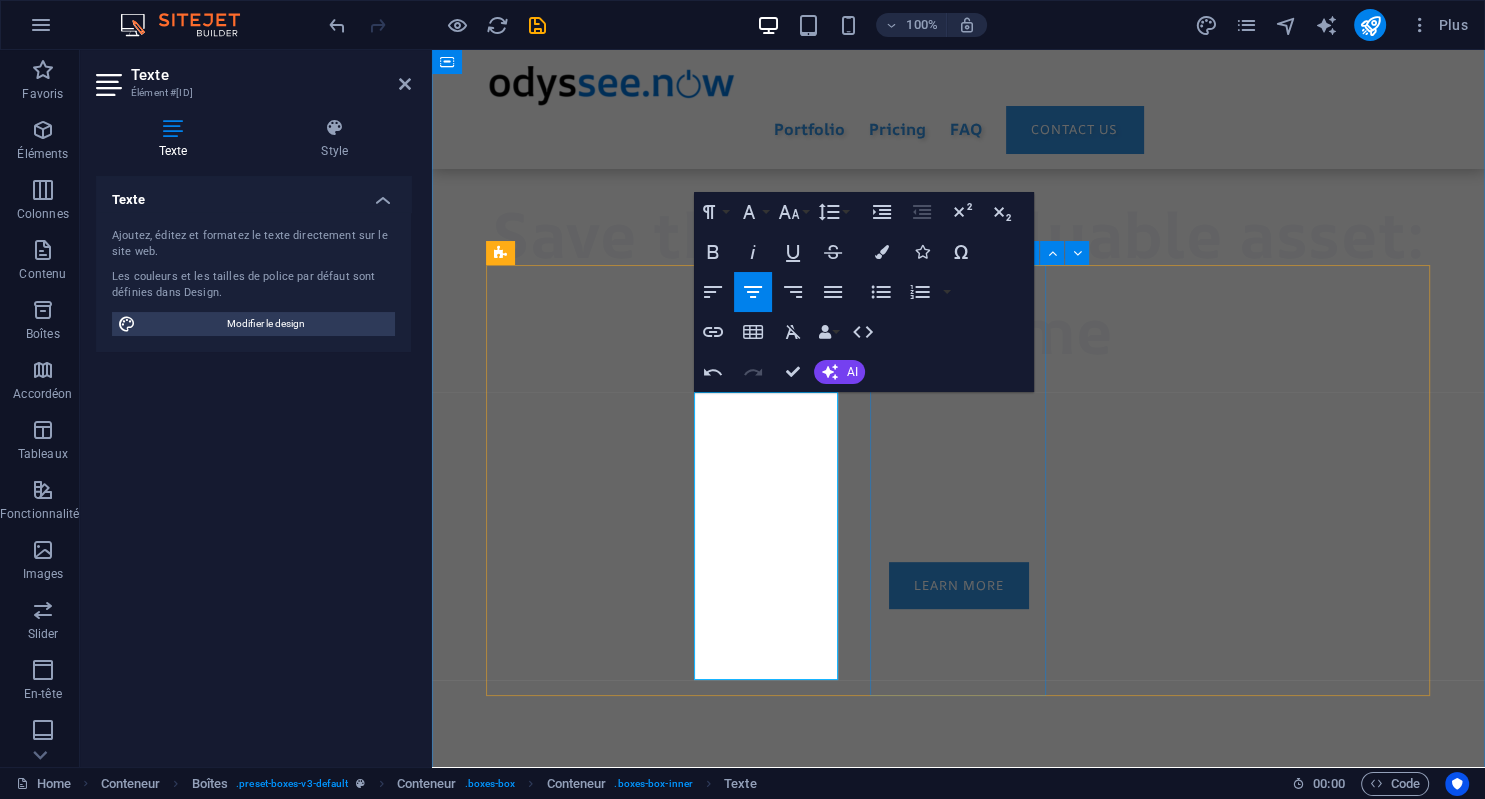 click on "Save Time Your daily apps at your fingertips in less than 5 mns. You can easily upgrade with other apps as your needs evolve." at bounding box center [959, 1659] 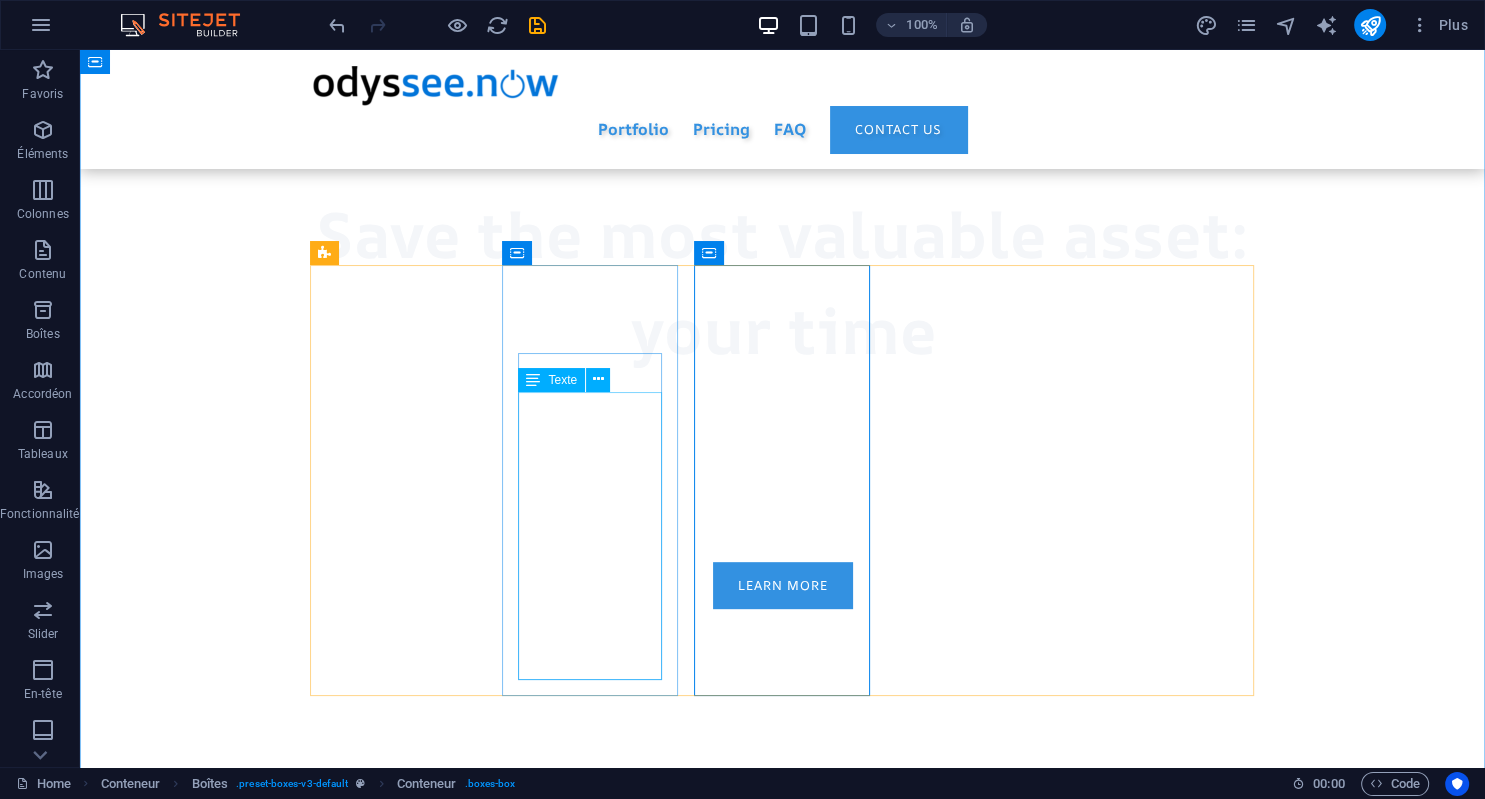click on "Why would you pay for a bunch of apps you don't use? With our fair & flexible solutions, you just pay for what you need, not more." at bounding box center (783, 1468) 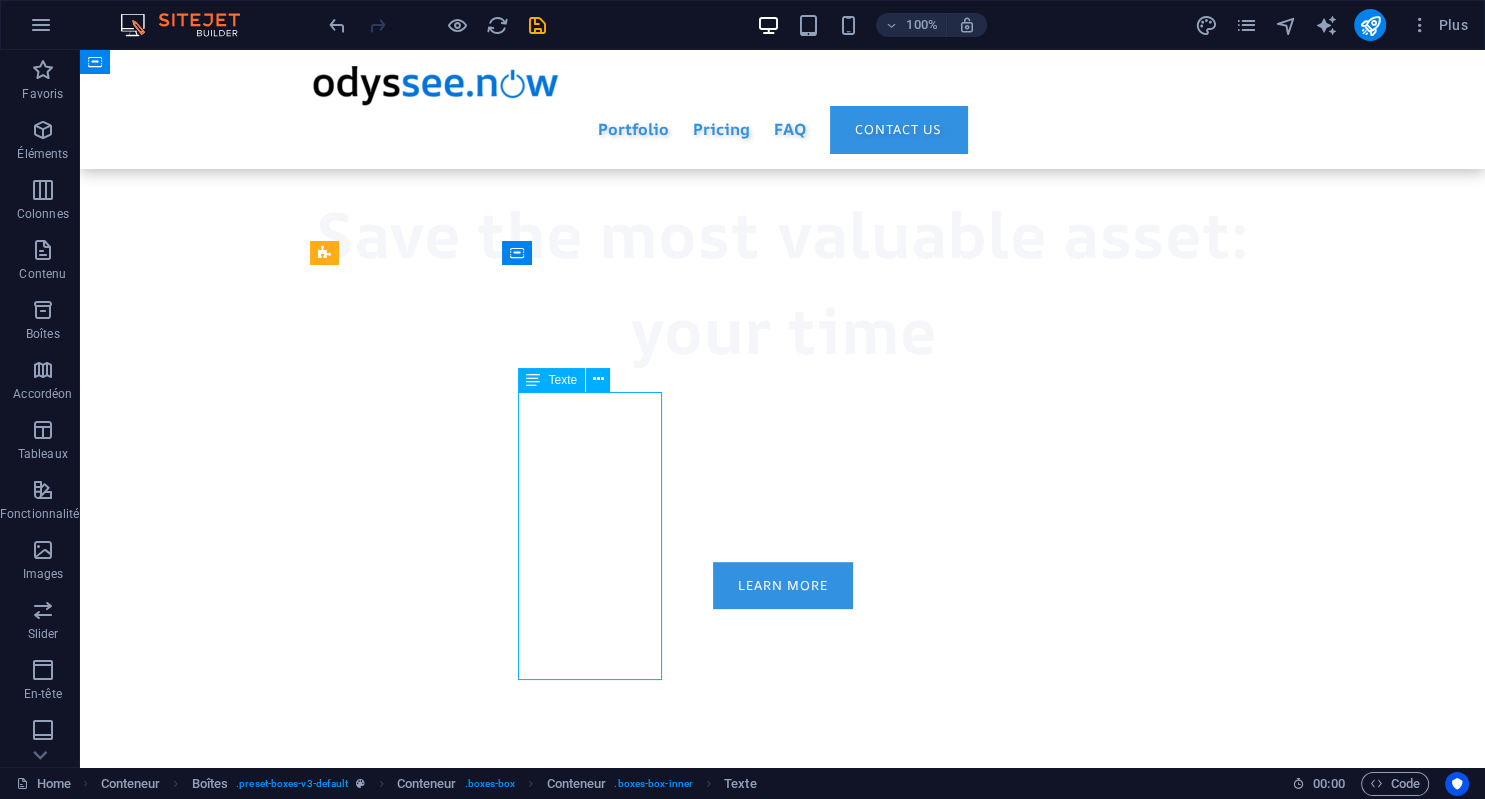 click on "Why would you pay for a bunch of apps you don't use? With our fair & flexible solutions, you just pay for what you need, not more." at bounding box center (783, 1468) 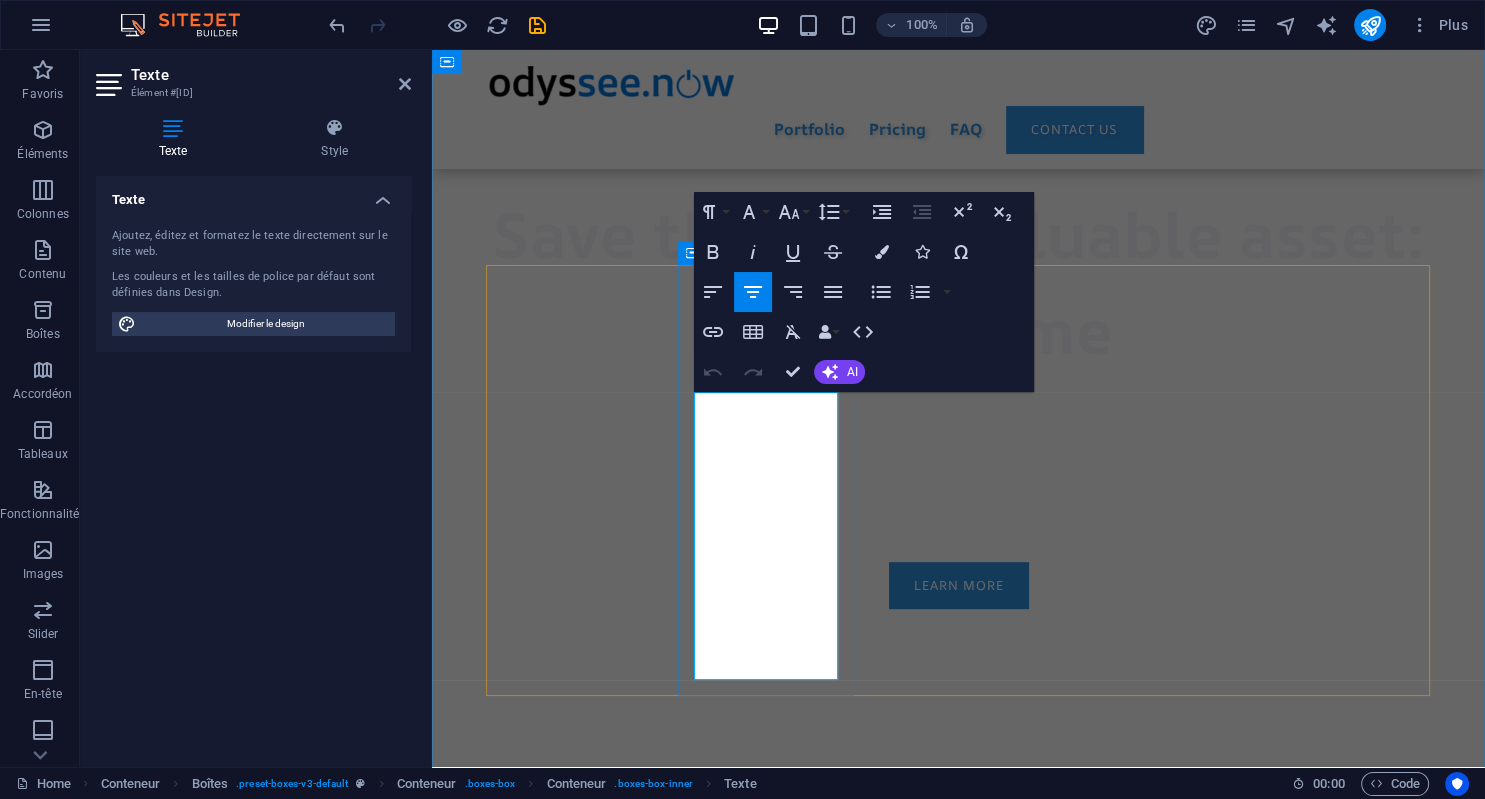 click on "Why would you pay for a bunch of apps you don't use?" at bounding box center [959, 1420] 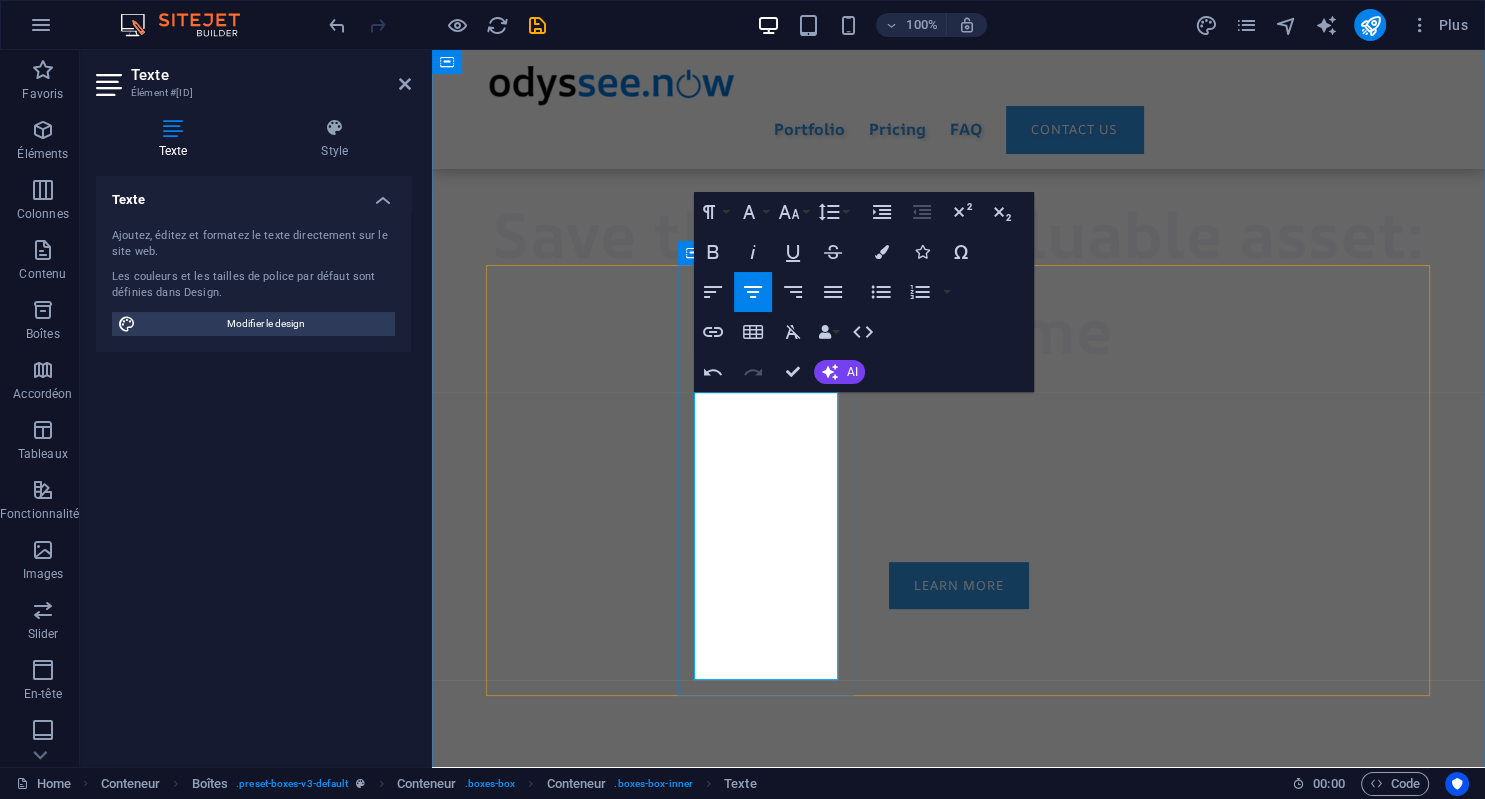 type 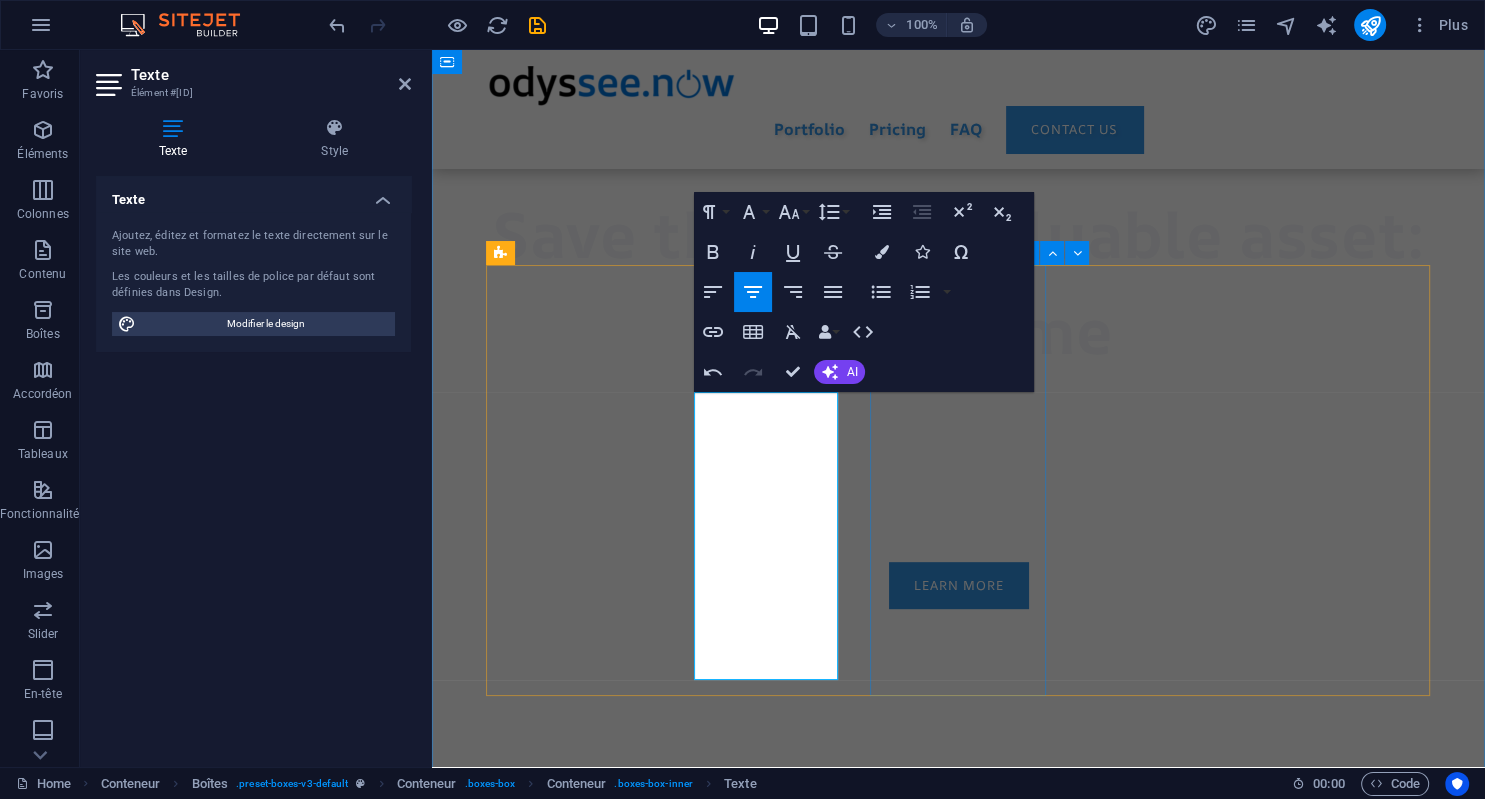 click on "Save Time Your daily apps at your fingertips in less than 5 mns. You can easily upgrade with other apps as your needs evolve." at bounding box center [959, 1659] 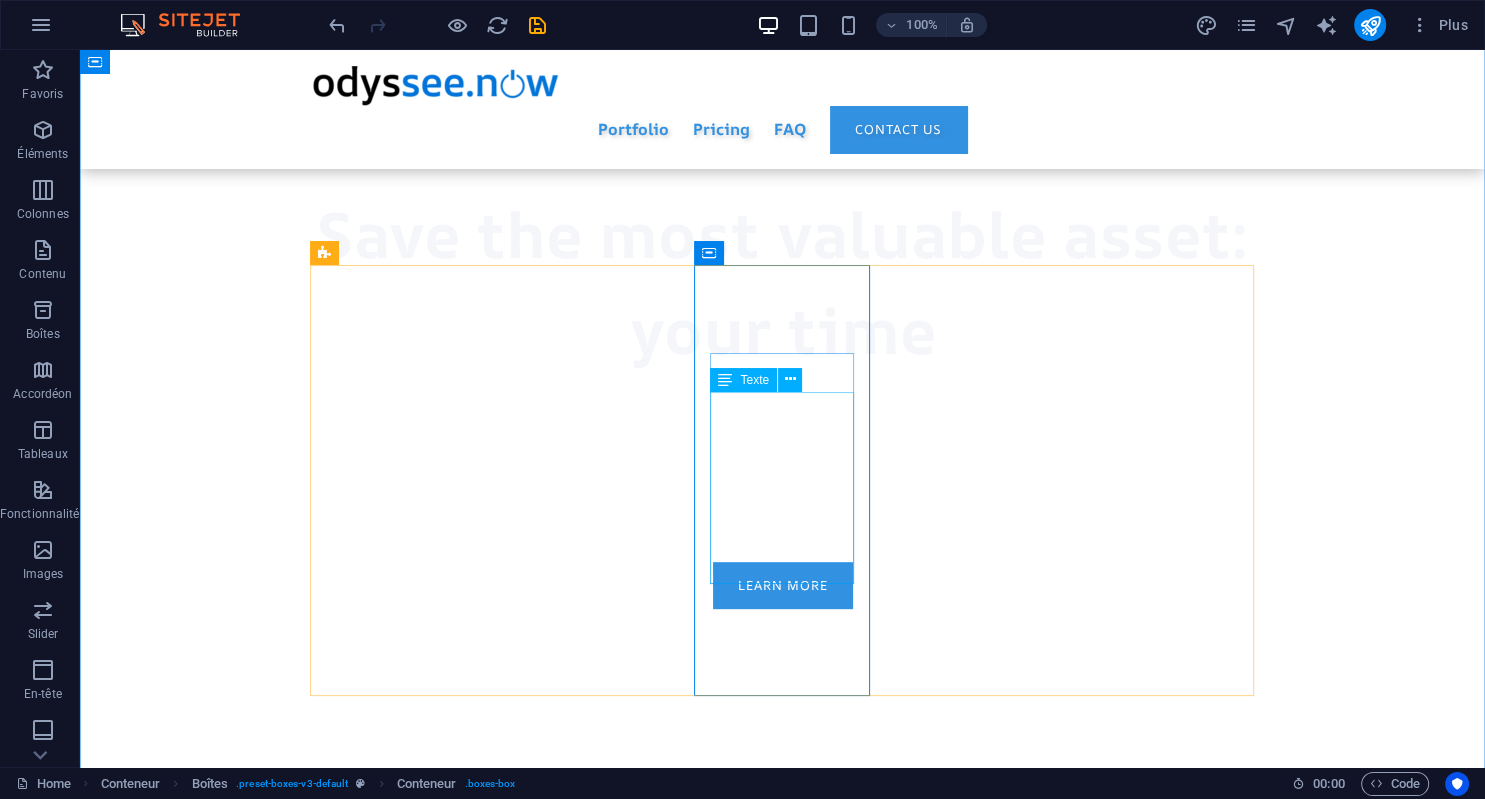 click on "Your daily apps at your fingertips in less than 5 mns. You can easily upgrade with other apps as your needs evolve." at bounding box center [783, 1714] 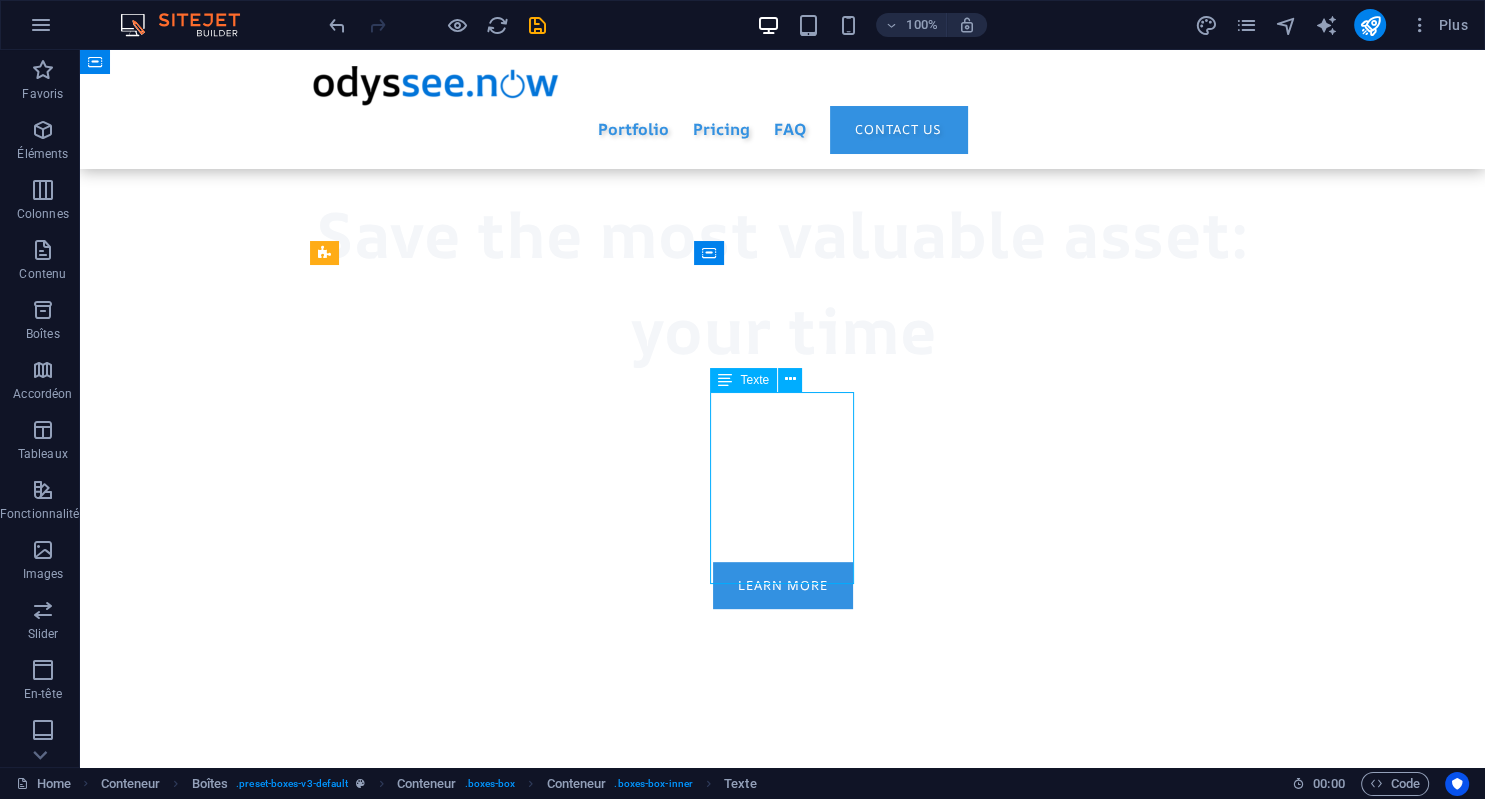 click on "Your daily apps at your fingertips in less than 5 mns. You can easily upgrade with other apps as your needs evolve." at bounding box center (783, 1714) 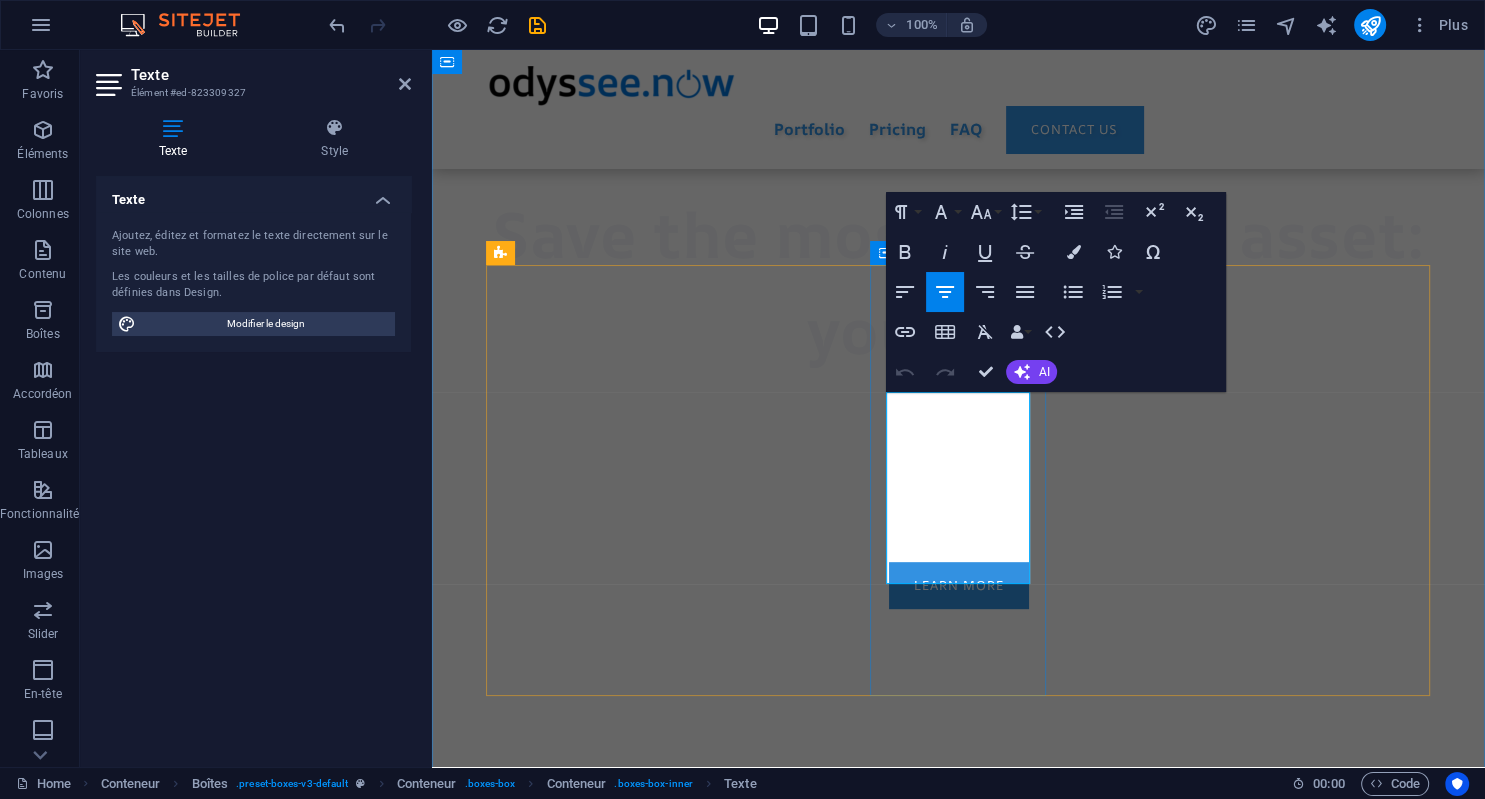 click on "Your daily apps at your fingertips in less than 5 mns." at bounding box center [959, 1690] 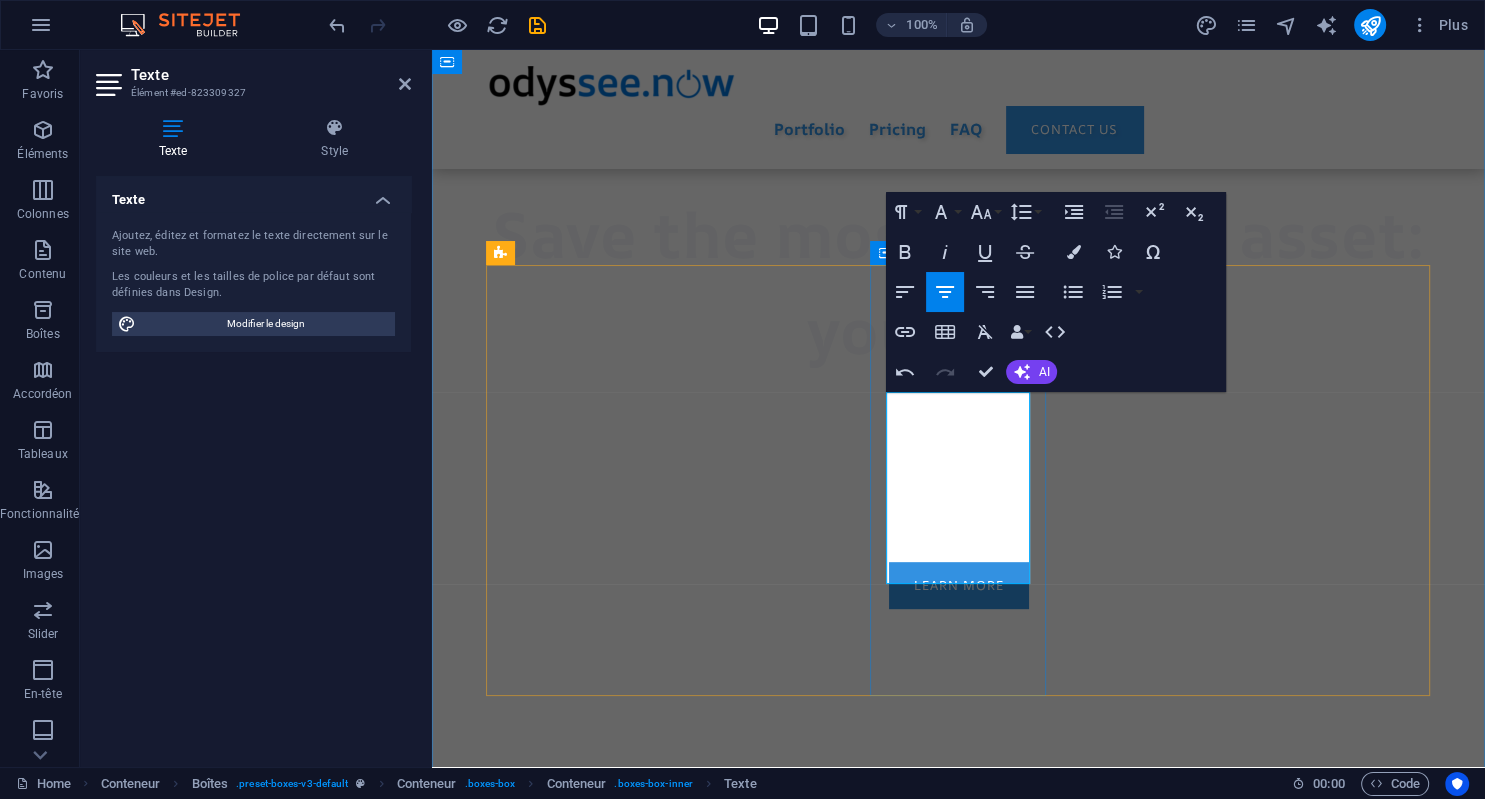 type 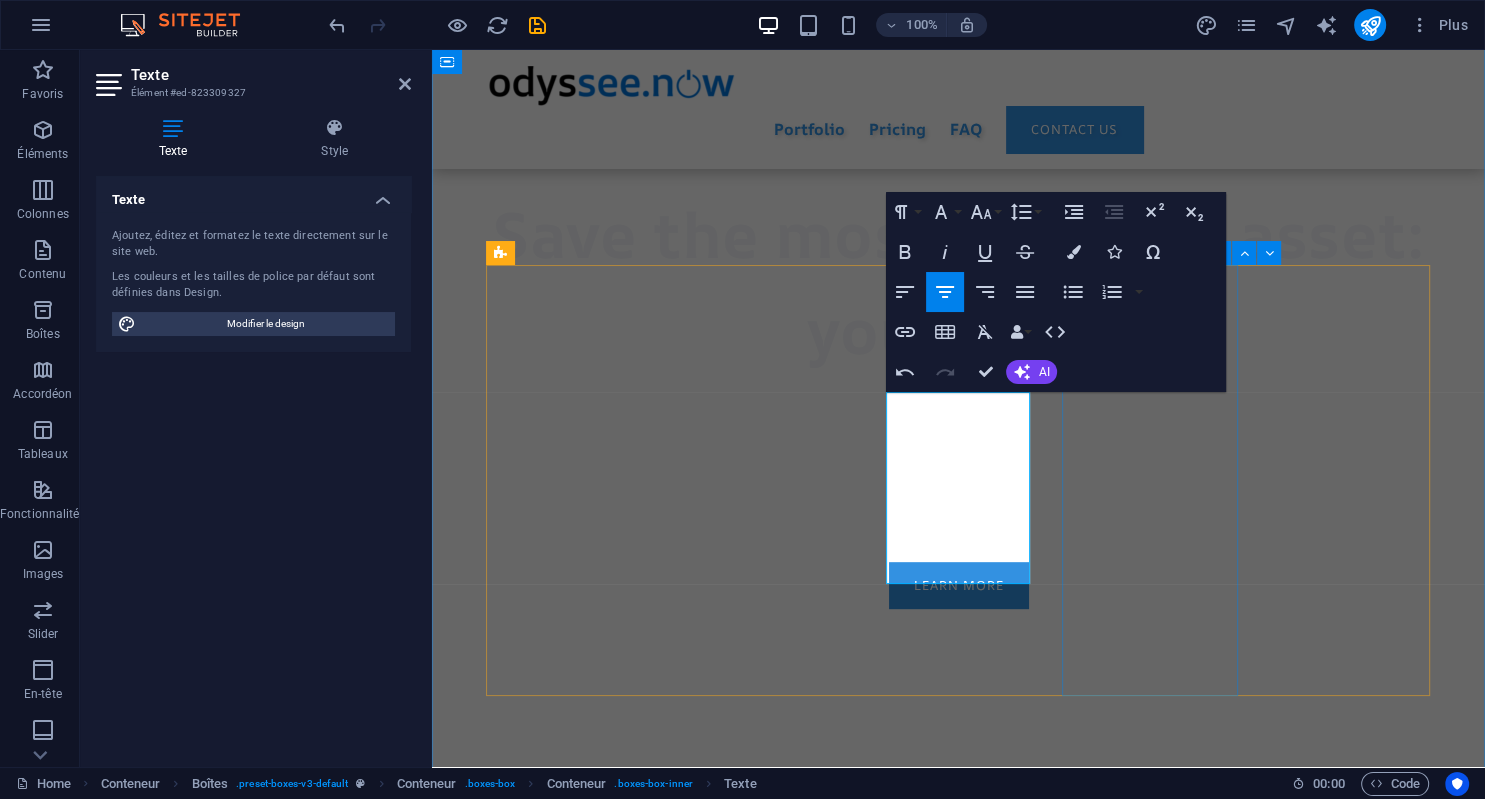 click on ".fa-secondary{opacity:.4} Privacy first Your data is your data, not ours.  Keep it private or share it to collaborate, the choice is always yours" at bounding box center [959, 1893] 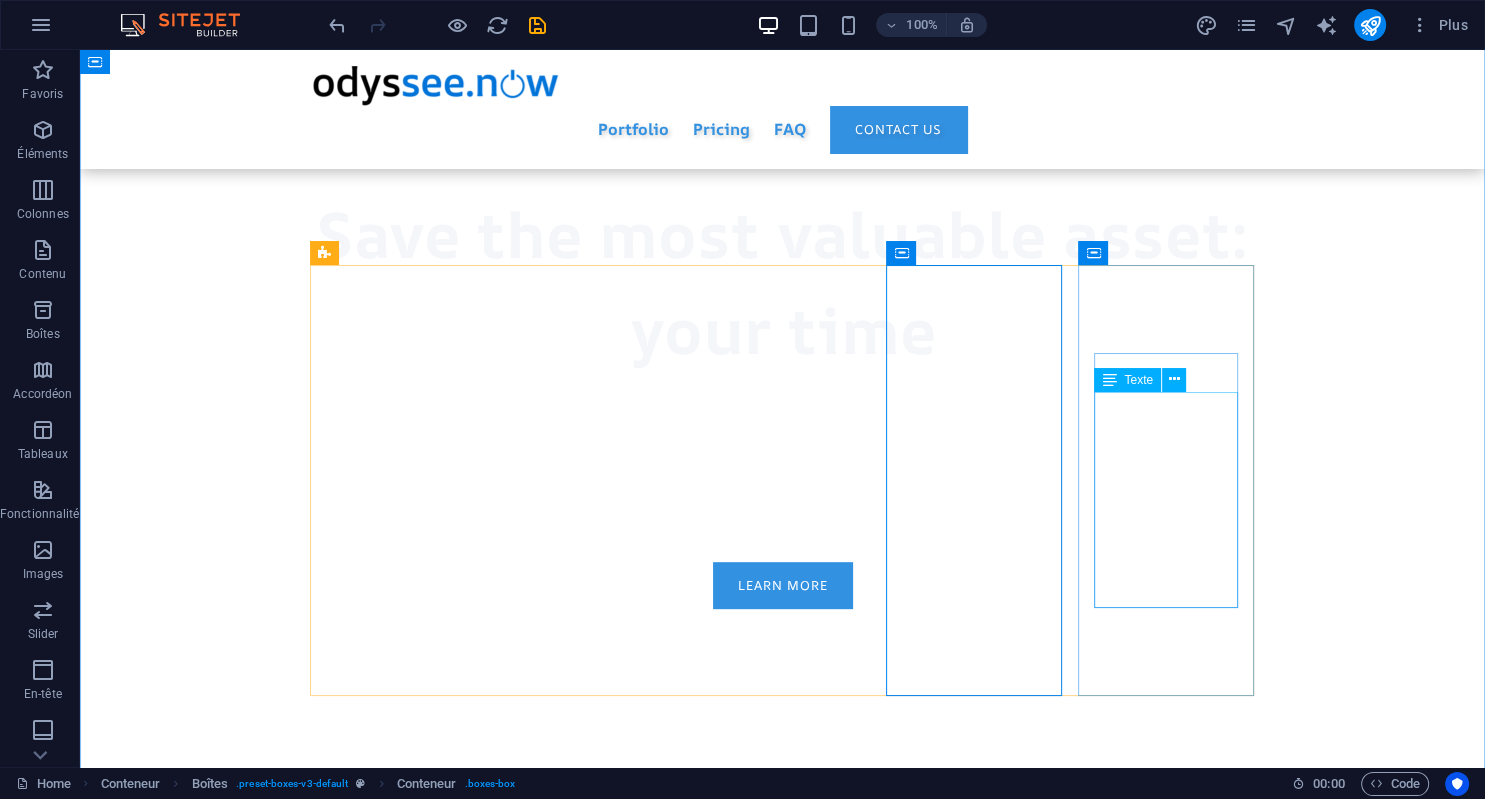 click on "Access your apps everywhere: desktop or mobile devices. No engagement needed.: you change whenever you want" at bounding box center [783, 2184] 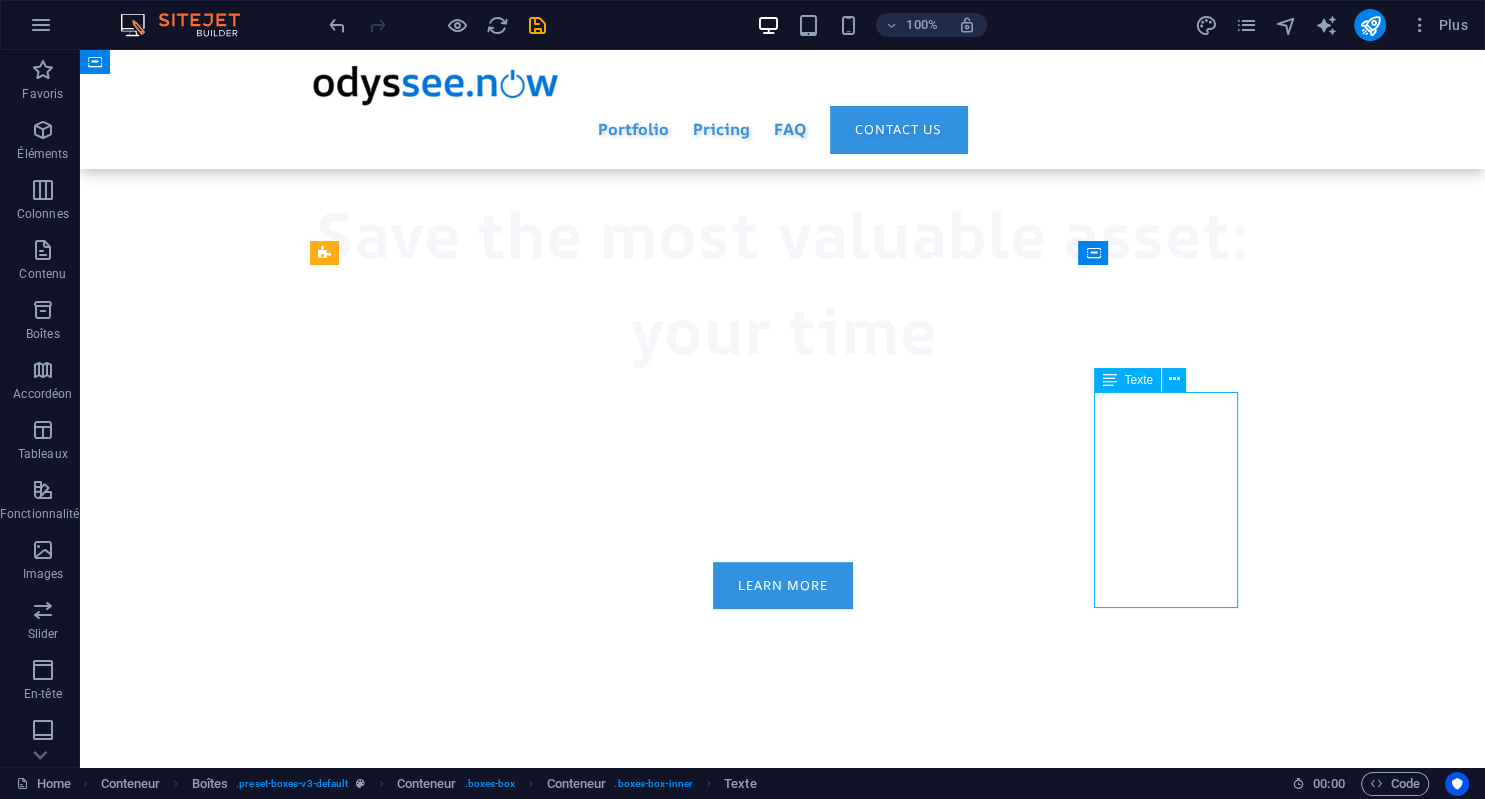 click on "Access your apps everywhere: desktop or mobile devices. No engagement needed.: you change whenever you want" at bounding box center [783, 2184] 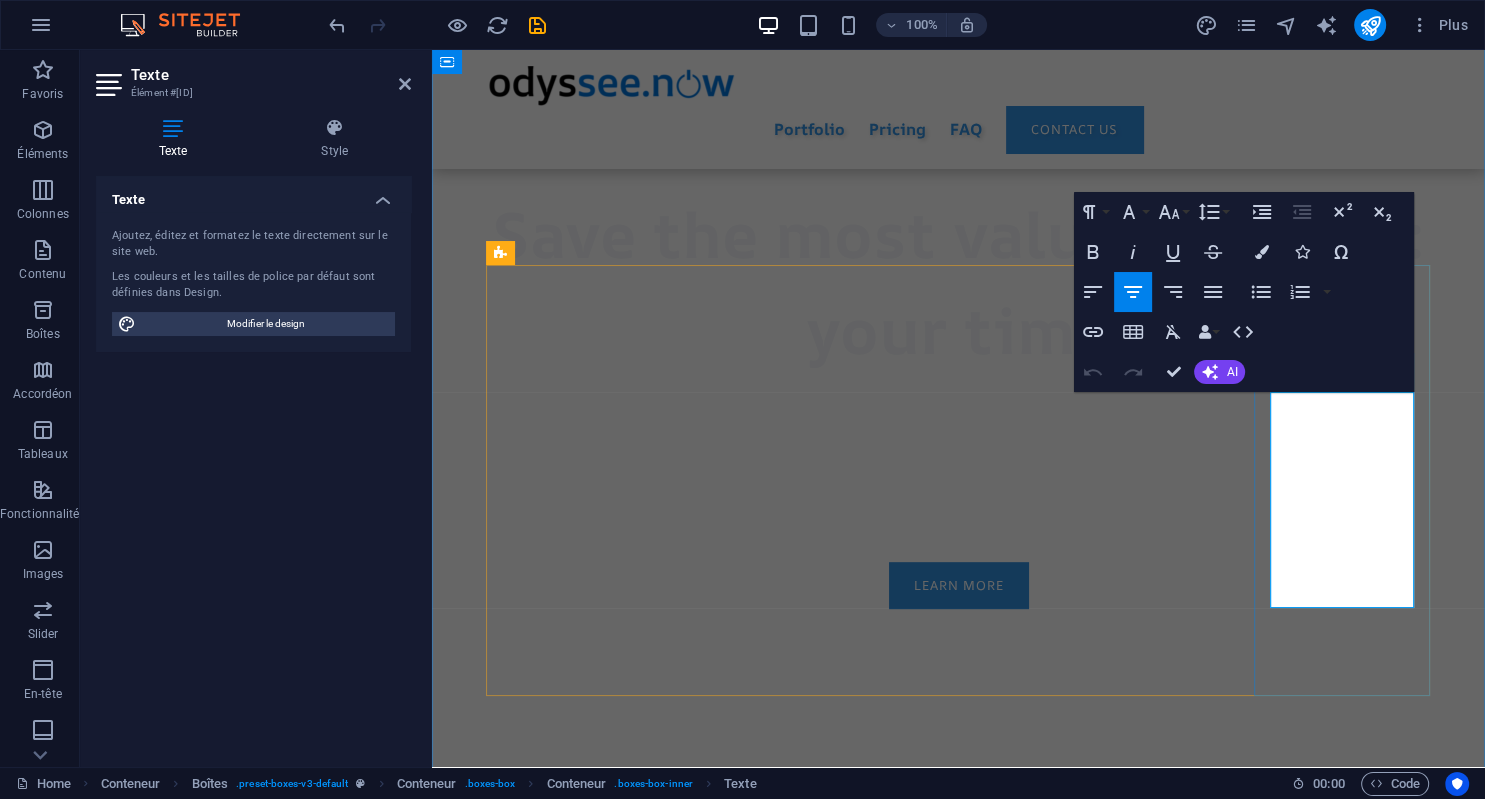 click on "No engagement needed.: you change whenever you want" at bounding box center (959, 2208) 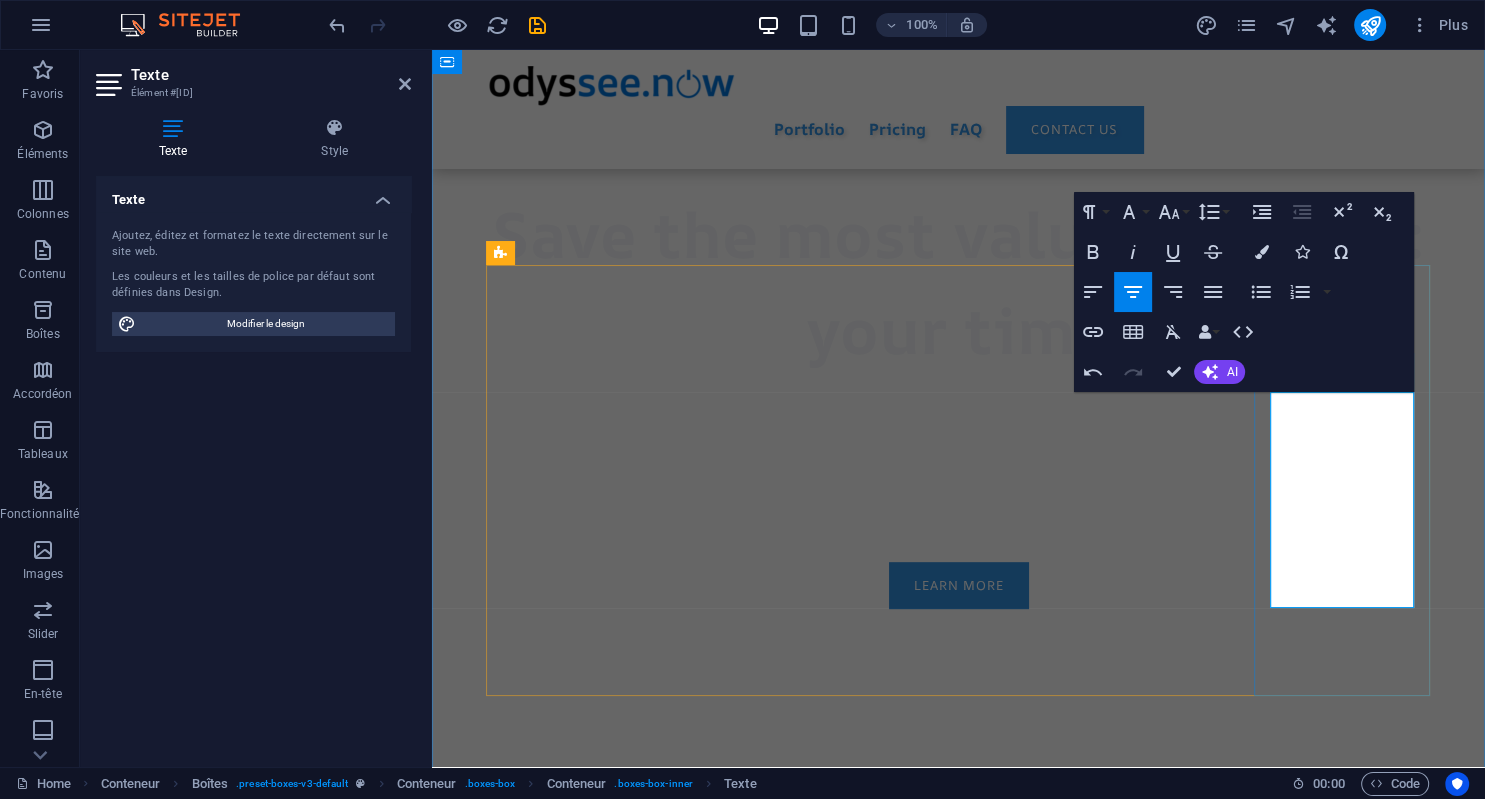 type 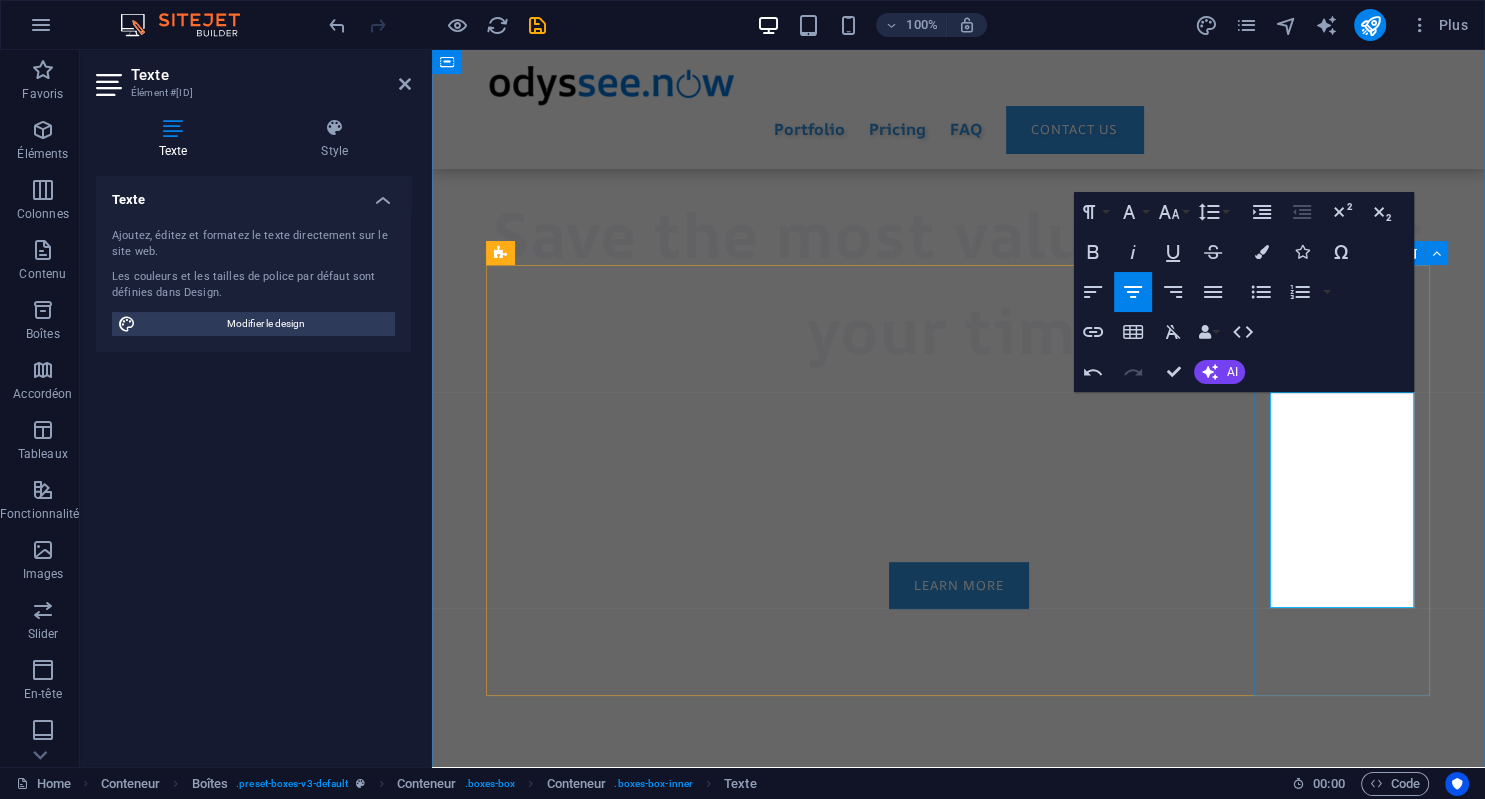 click on "Gain freedom Access your apps everywhere: desktop or mobile devices. No engagement required: you change whenever you want" at bounding box center (959, 2128) 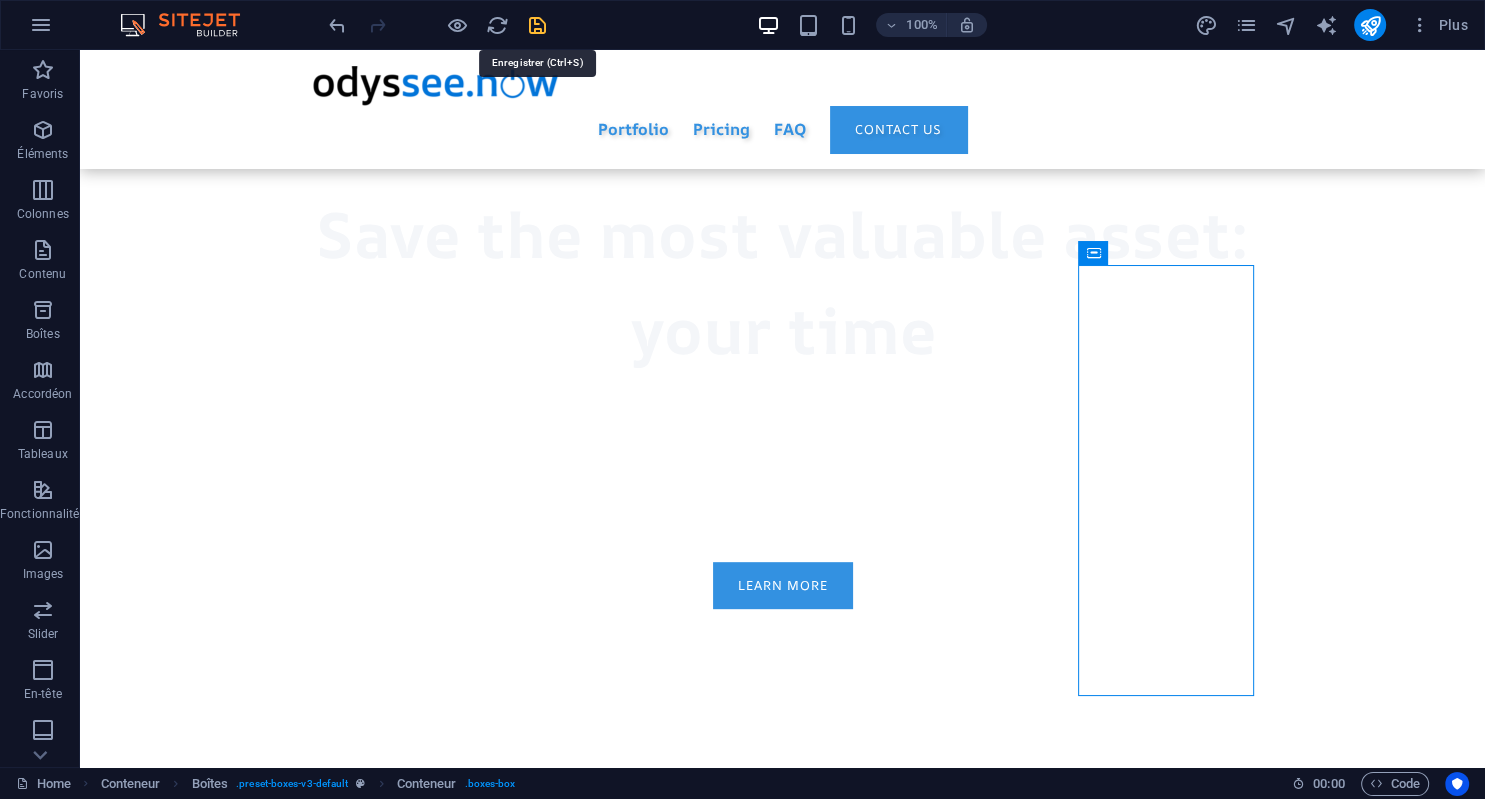 click at bounding box center [537, 25] 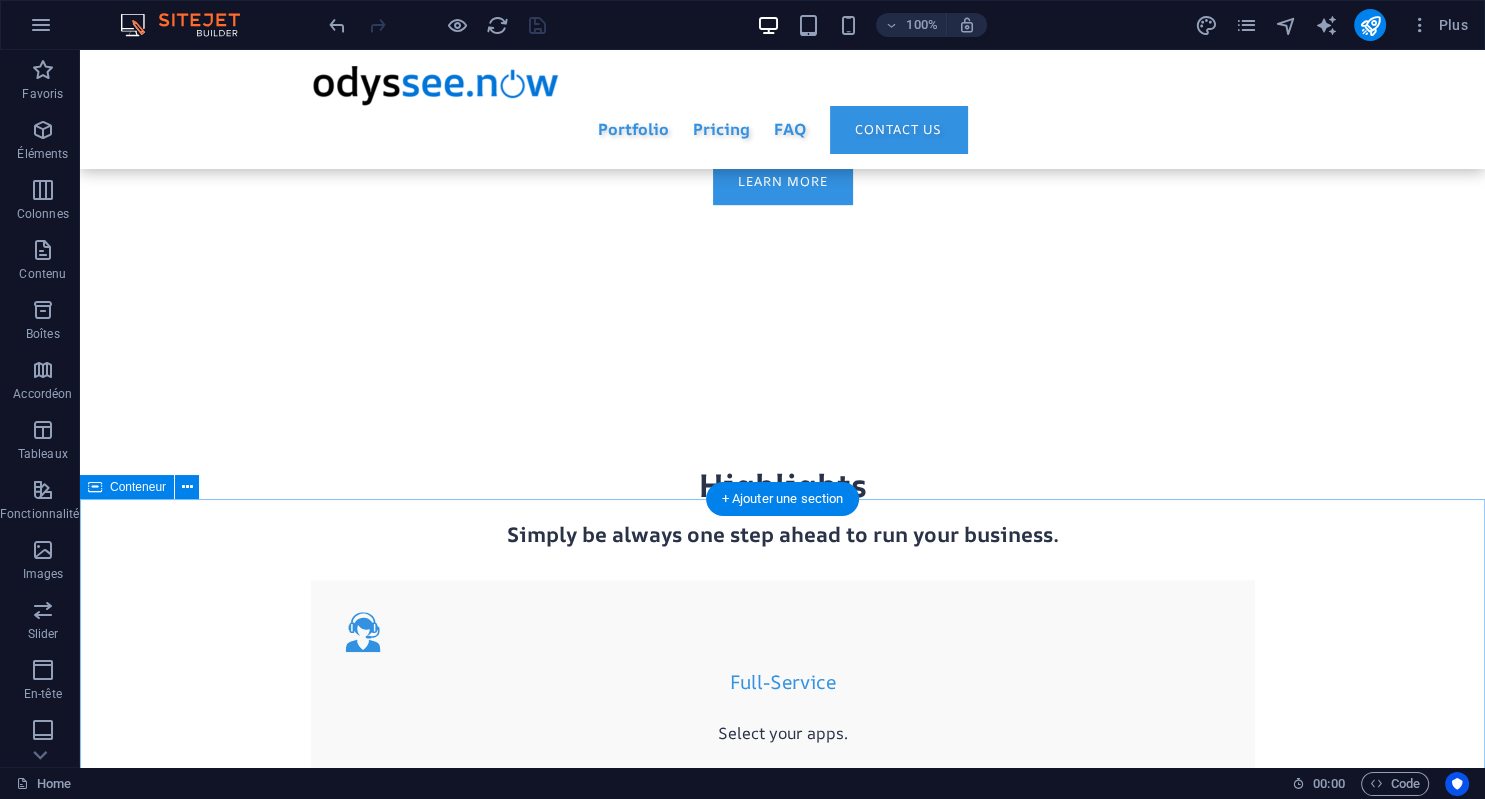 scroll, scrollTop: 1193, scrollLeft: 0, axis: vertical 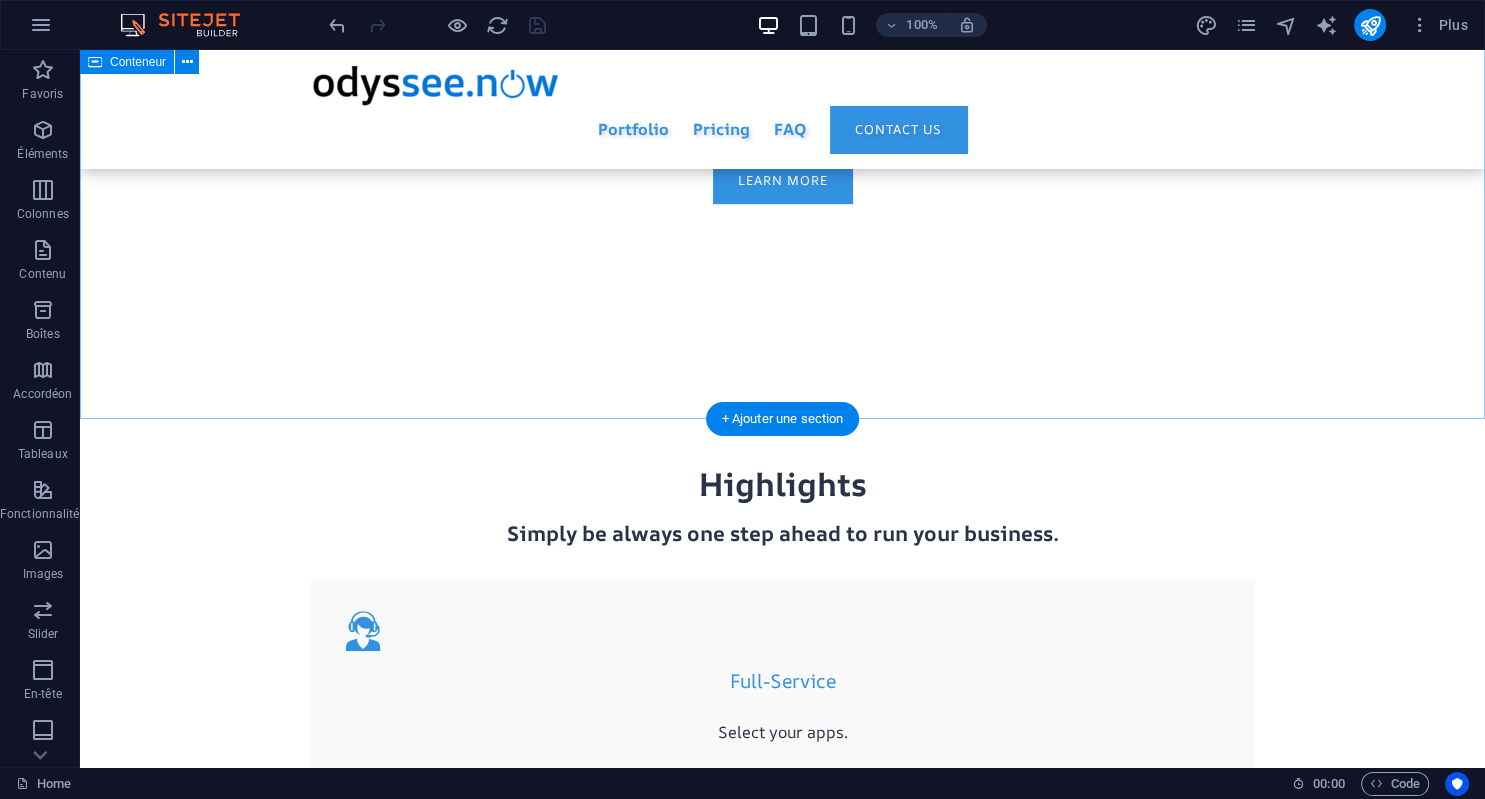 click on "Highlights Simply be always one step ahead to run your business. Full-Service Select your apps.  We take care of everything:  no configuration hassles,  no need to code. Save Money Why would you pay for a bunch of apps you don't use? With our fair & flexible solutions, you just pay for what you need, not more. Save Time Your daily apps at your fingertips in less than 10 mns. You can easily upgrade with other apps as your needs evolve. .fa-secondary{opacity:.4} Privacy first Your data is your data, not ours.  Keep it private or share it to collaborate, the choice is always yours Gain freedom Access your apps everywhere: desktop or mobile devices. No engagement required: you change whenever you want" at bounding box center (782, 1145) 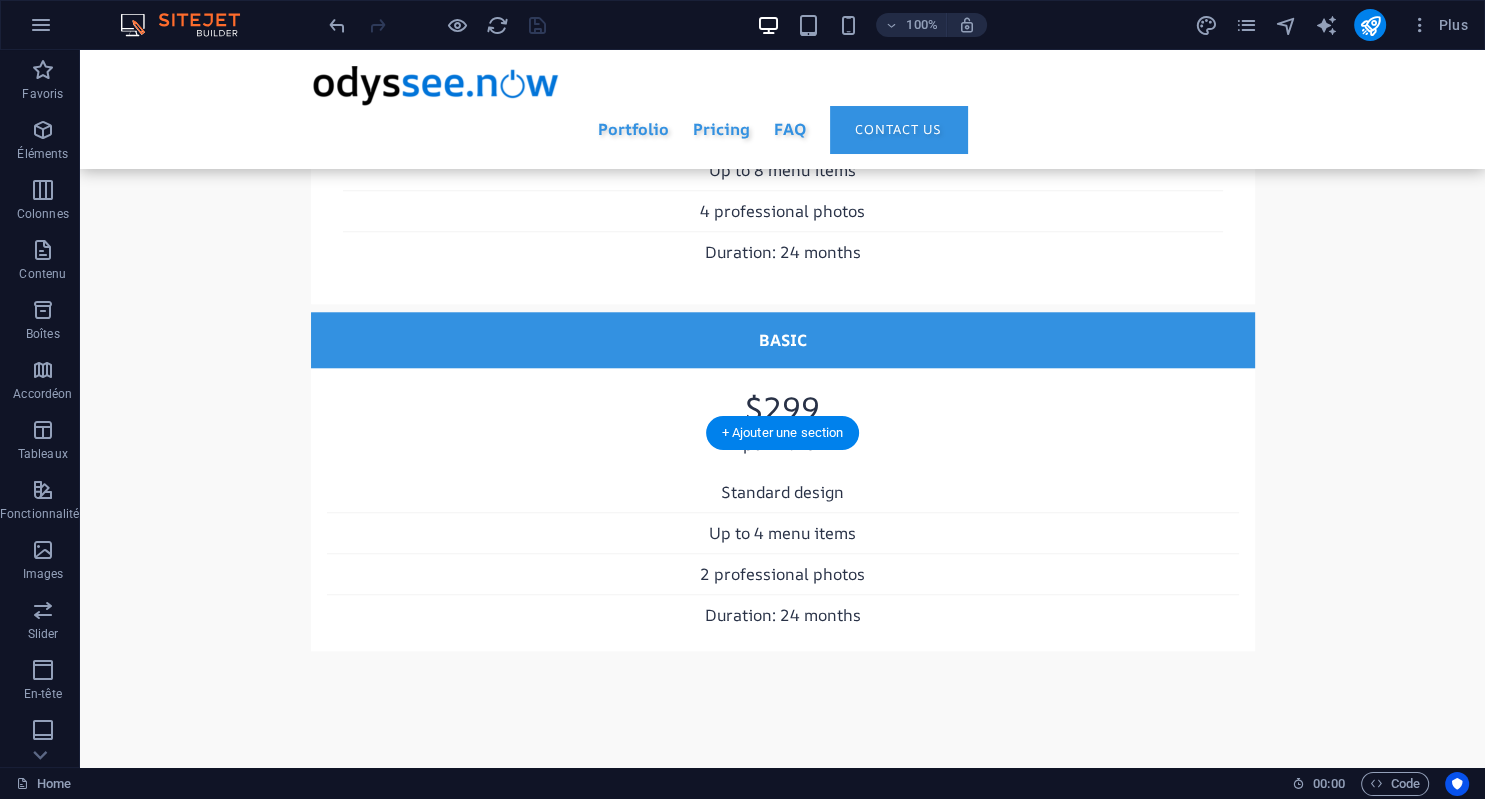 scroll, scrollTop: 9200, scrollLeft: 0, axis: vertical 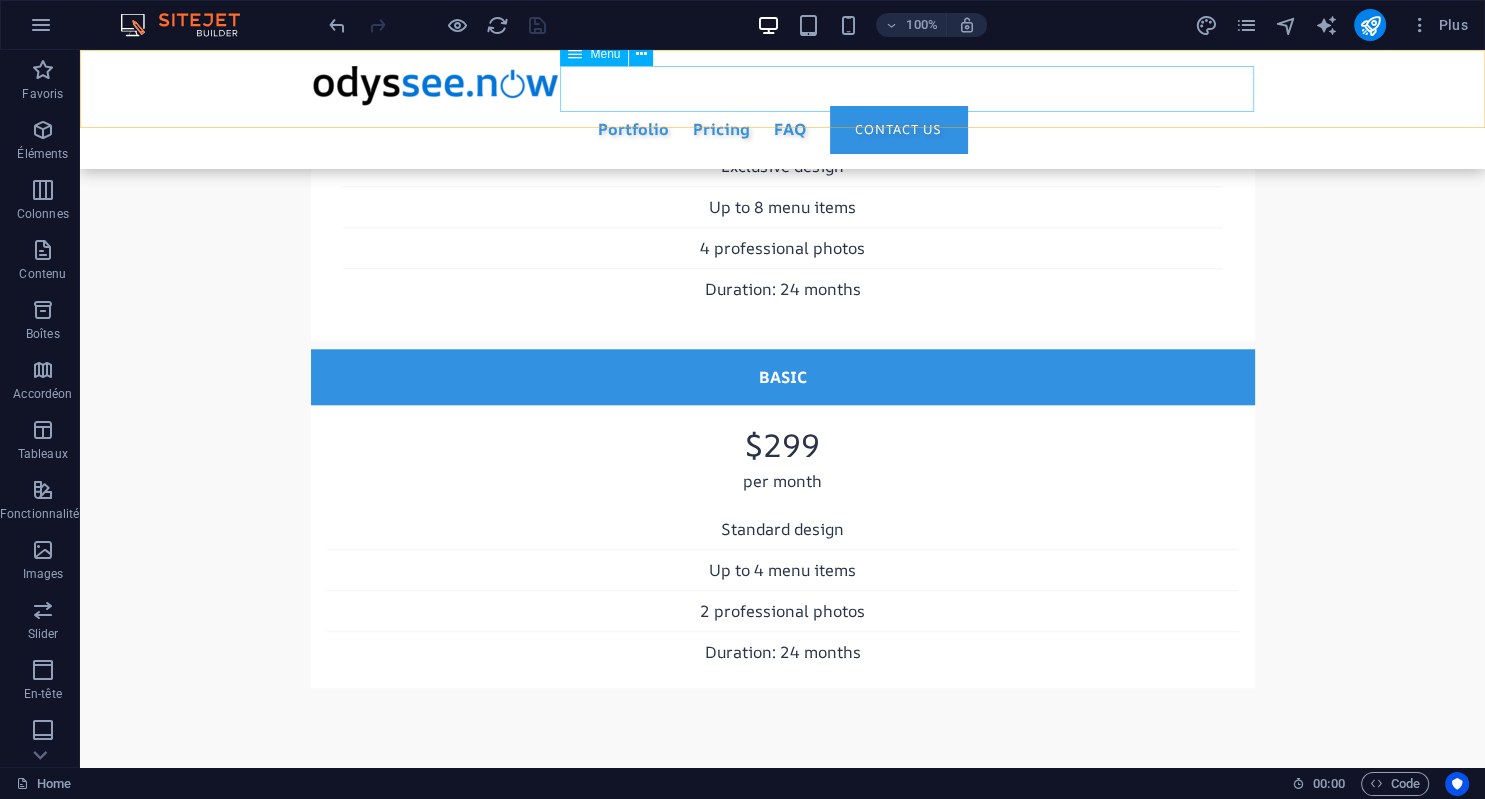 click on "Portfolio Pricing FAQ Contact us" at bounding box center (783, 129) 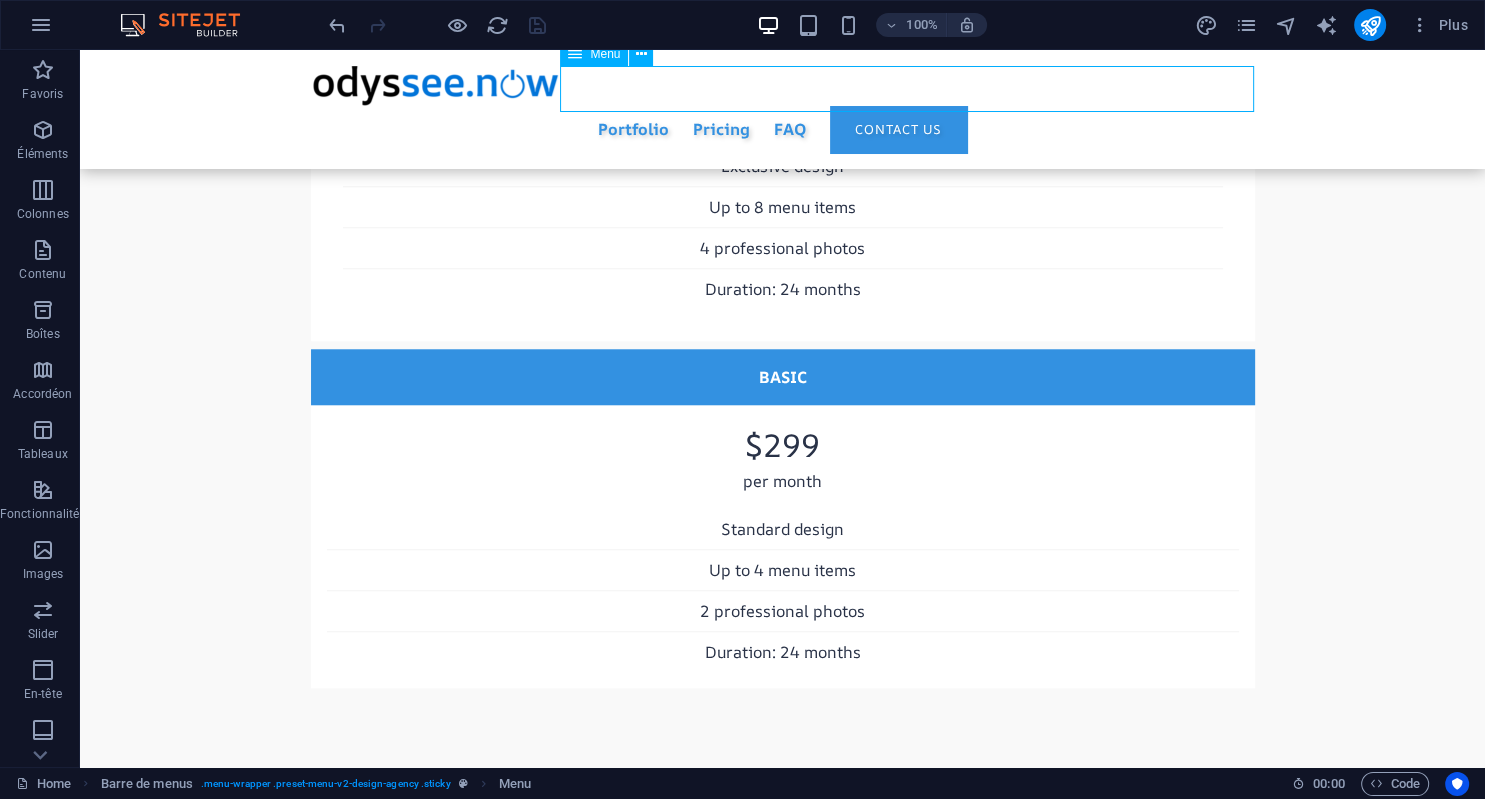 click on "Portfolio Pricing FAQ Contact us" at bounding box center [783, 129] 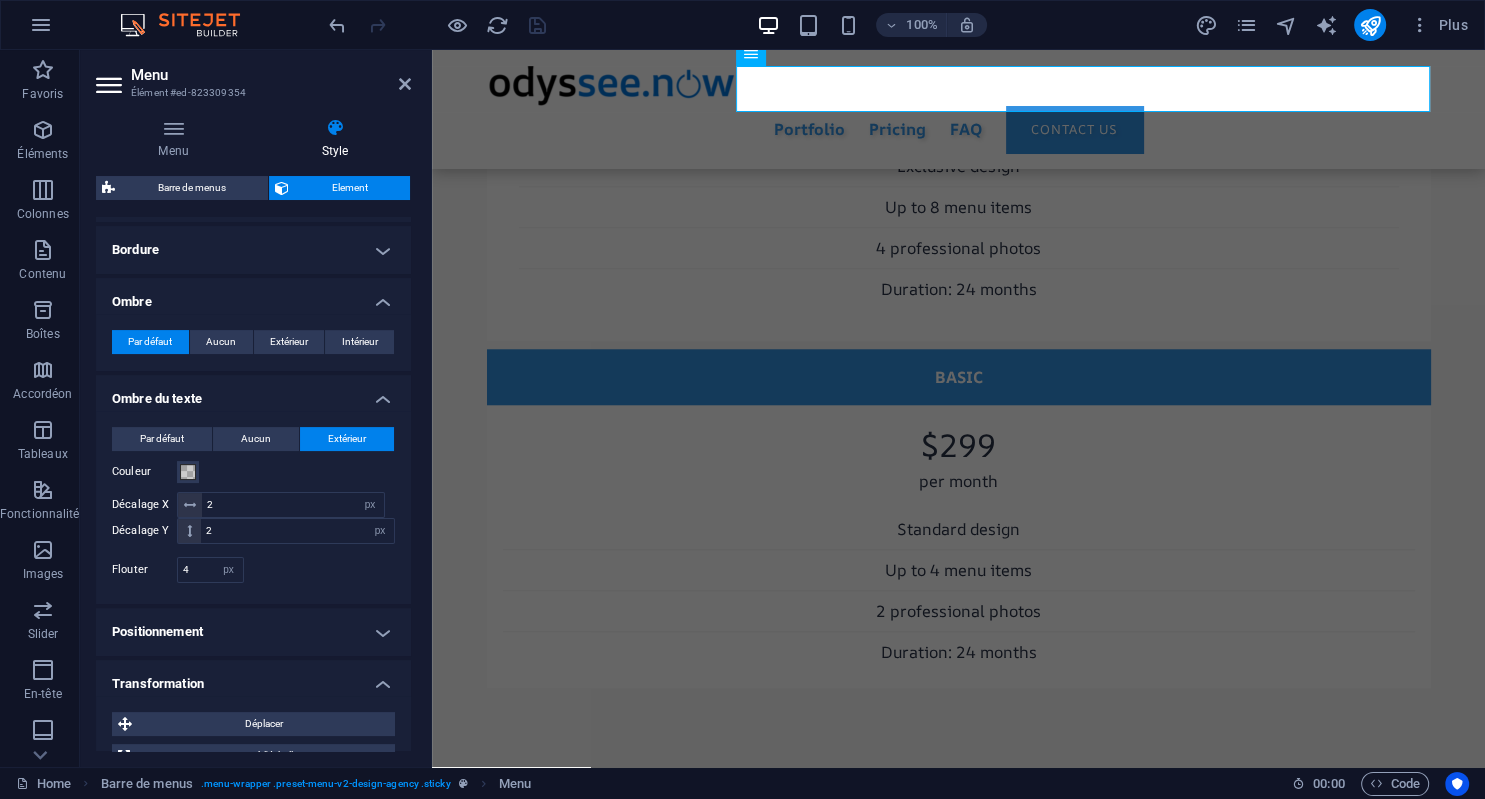 scroll, scrollTop: 443, scrollLeft: 0, axis: vertical 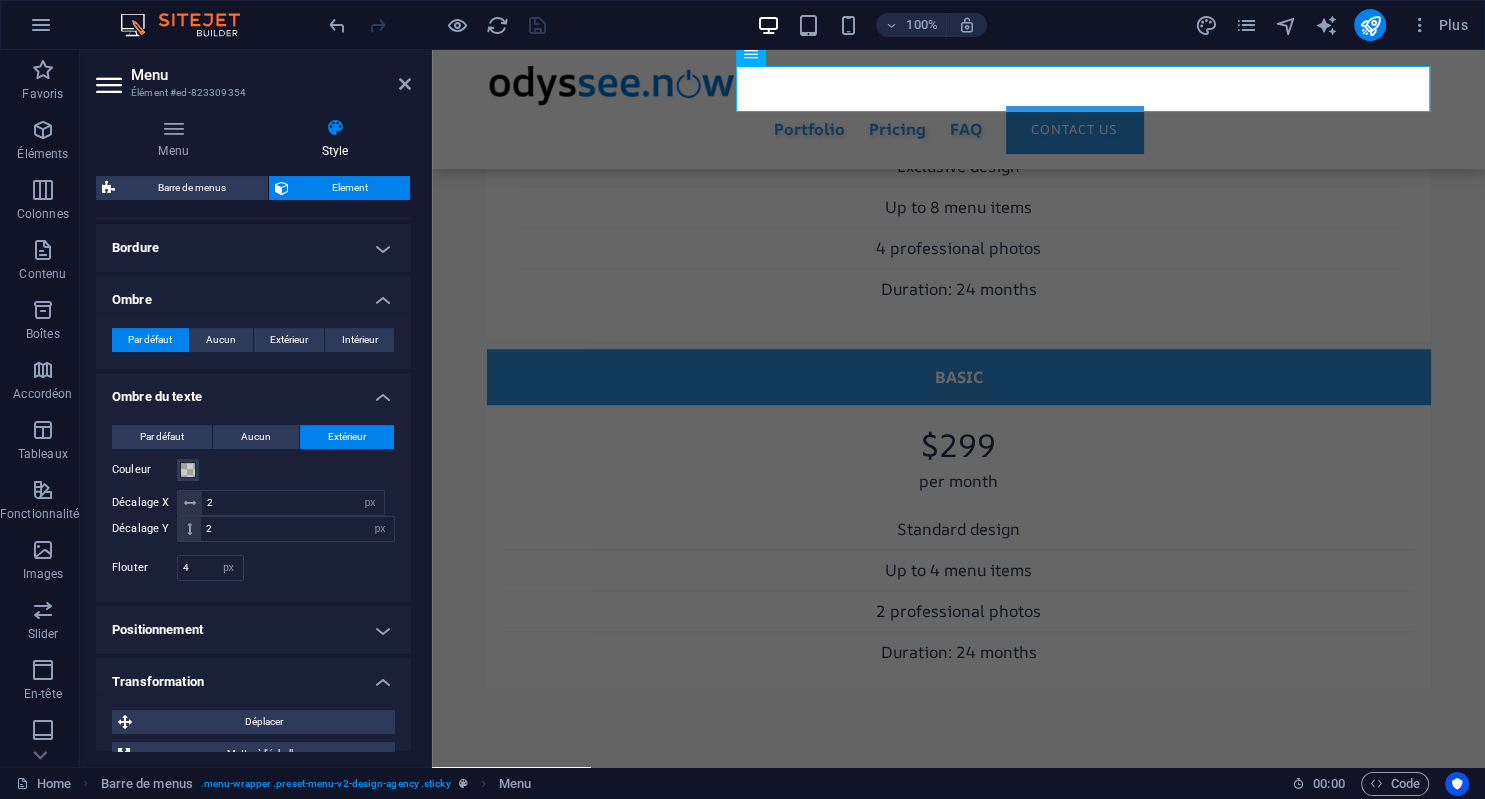 click on "Ombre" at bounding box center (253, 294) 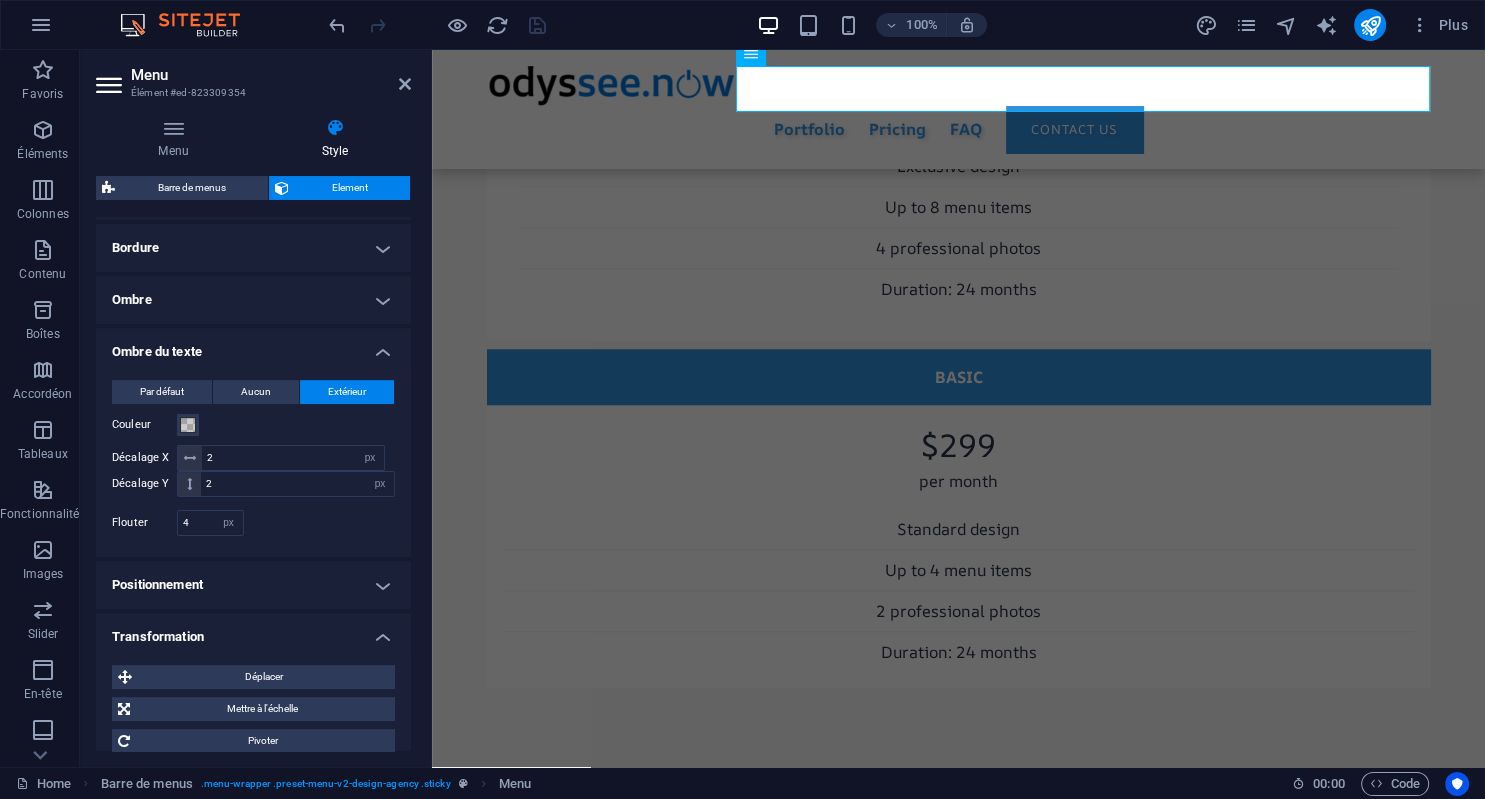 click on "Ombre du texte" at bounding box center [253, 346] 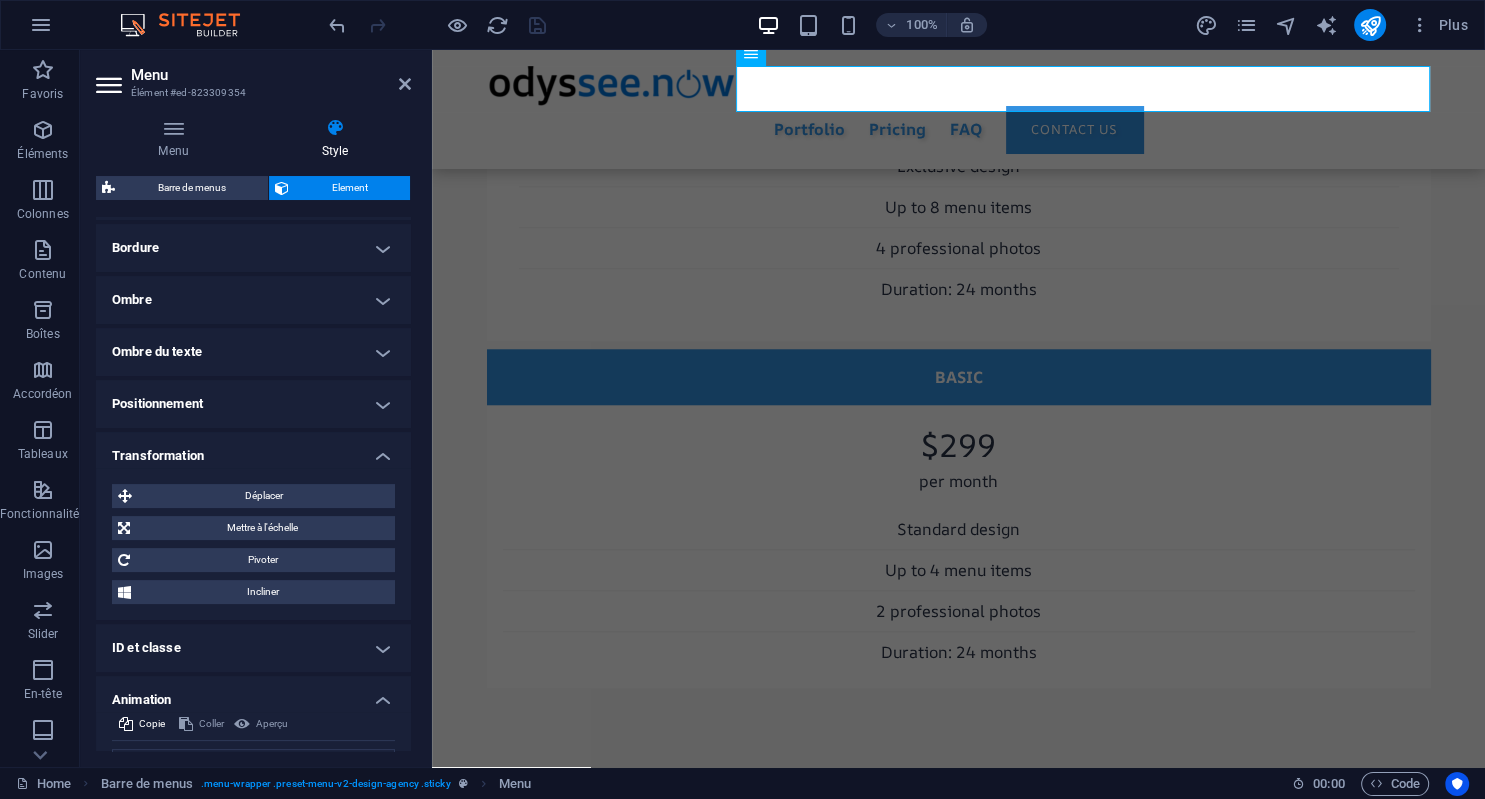click on "Positionnement" at bounding box center [253, 404] 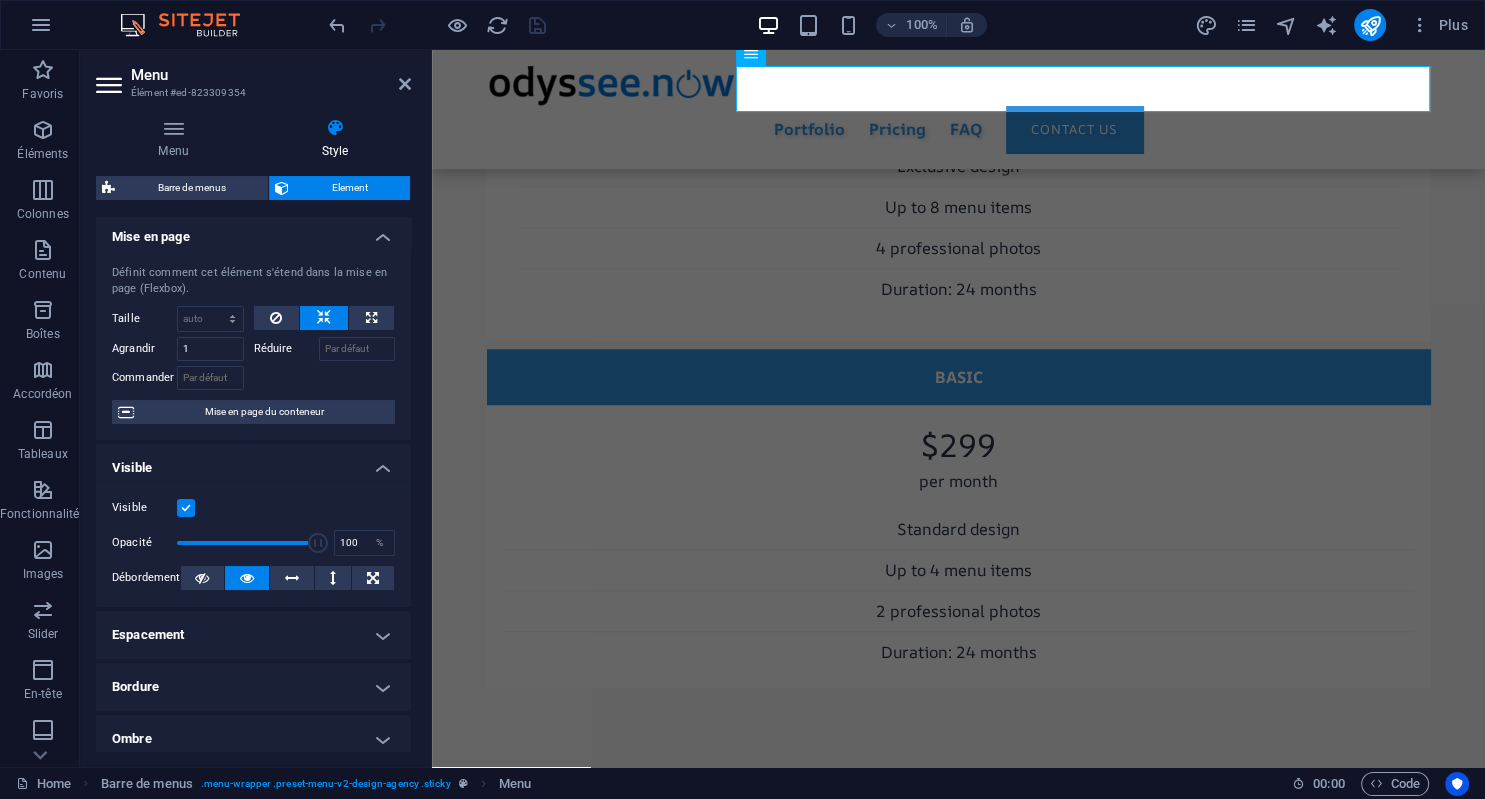 scroll, scrollTop: 0, scrollLeft: 0, axis: both 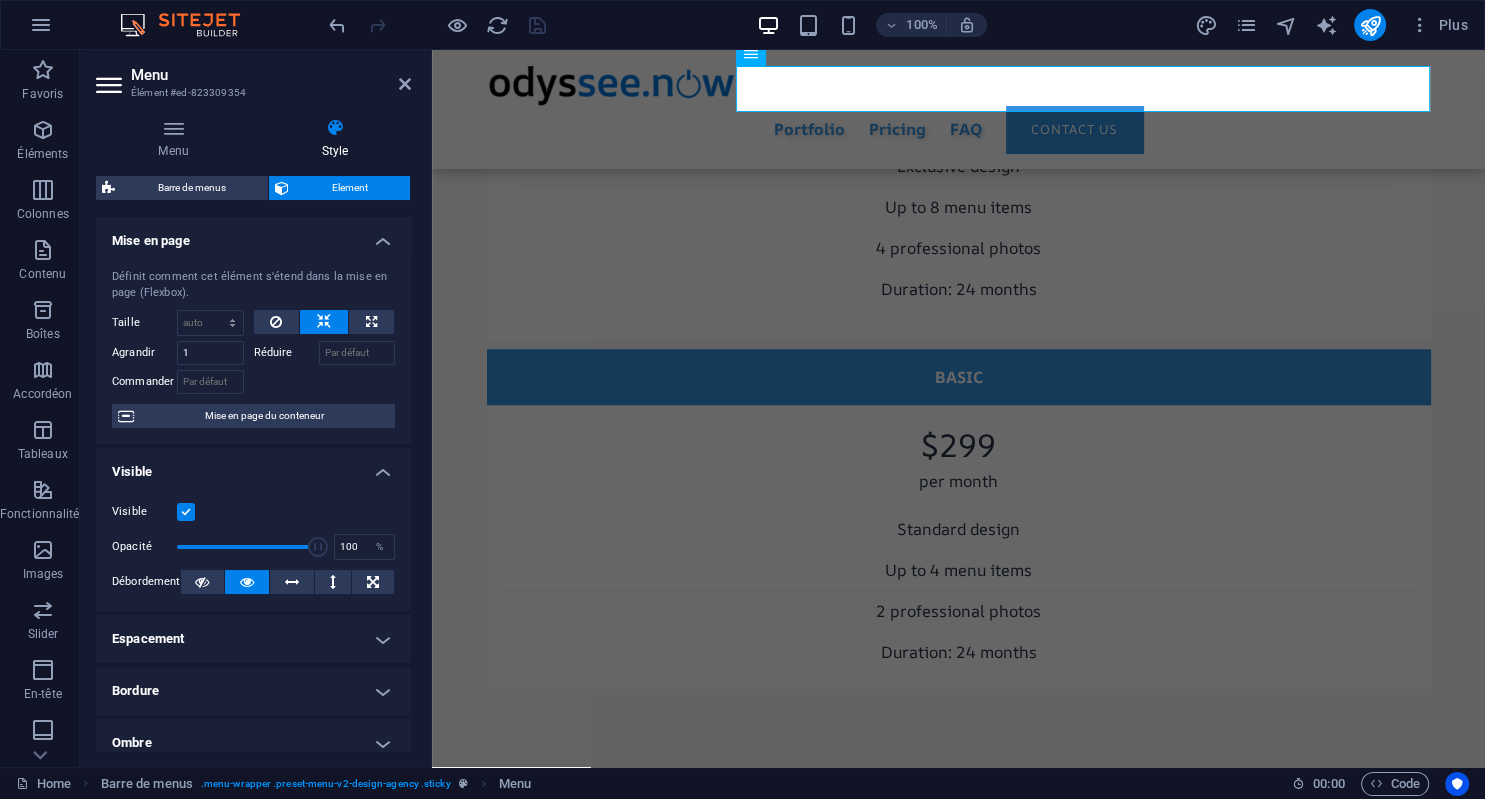 click on "Visible" at bounding box center [253, 466] 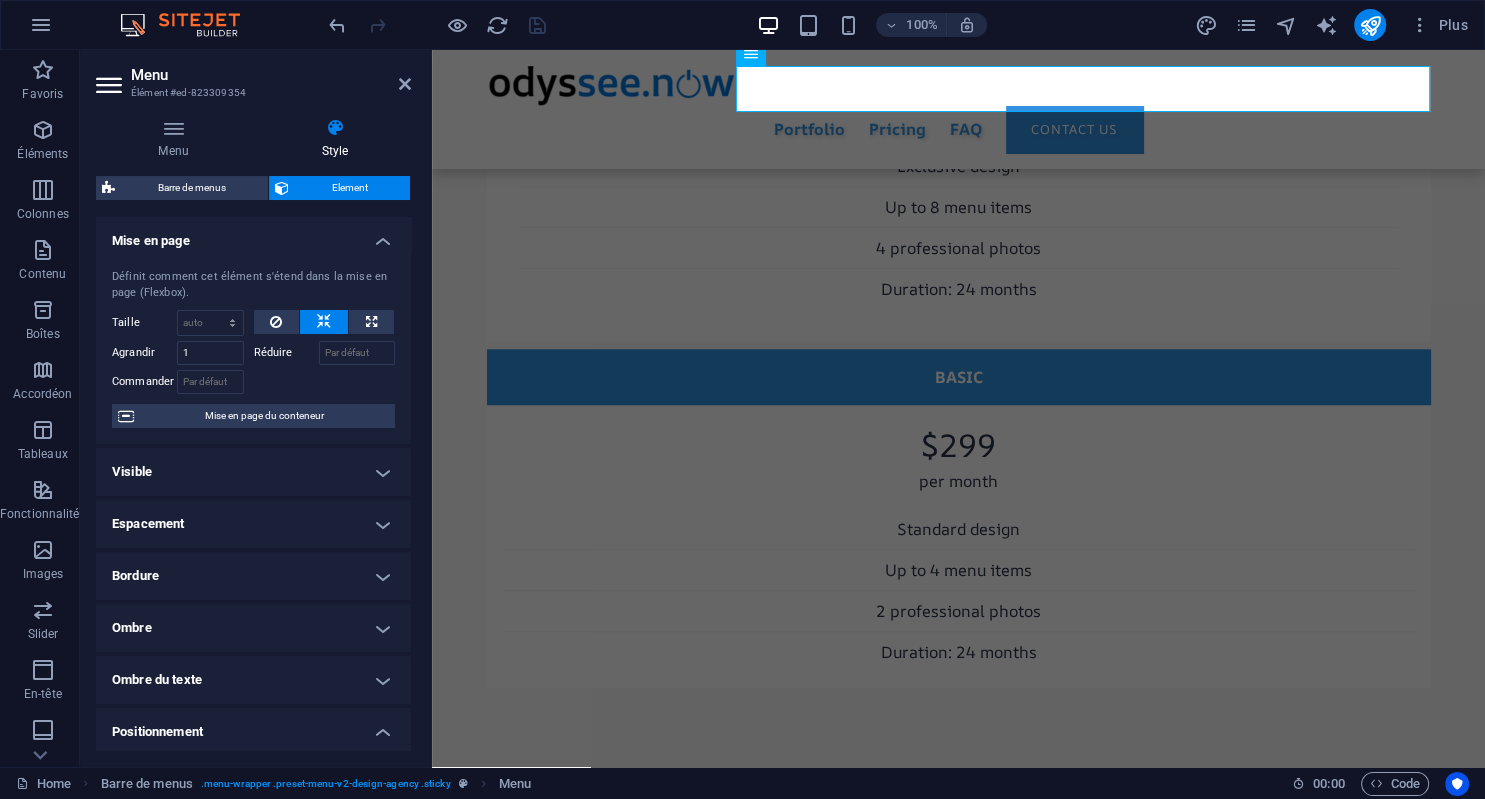click on "Mise en page" at bounding box center [253, 235] 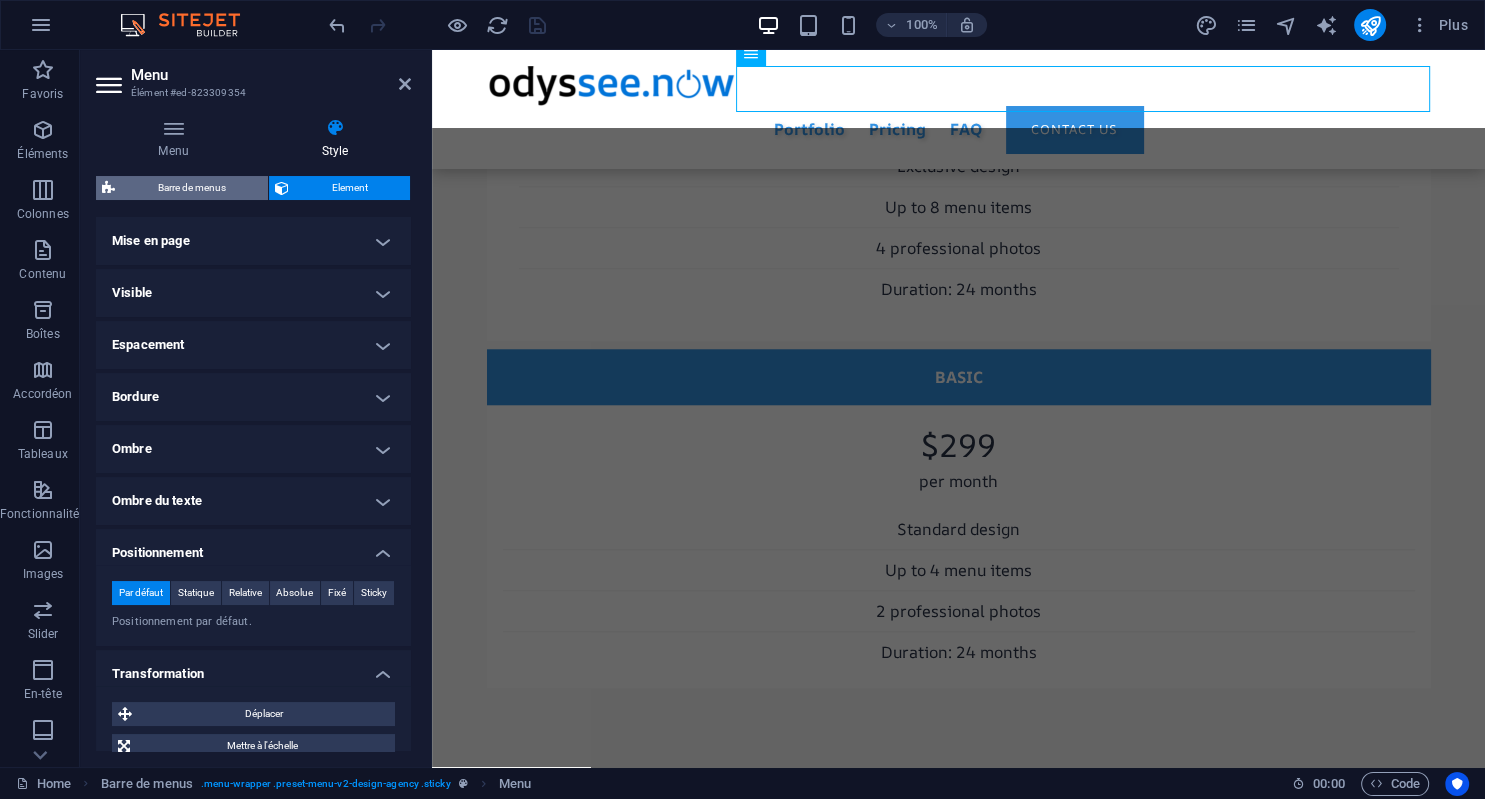 click on "Barre de menus" at bounding box center [191, 188] 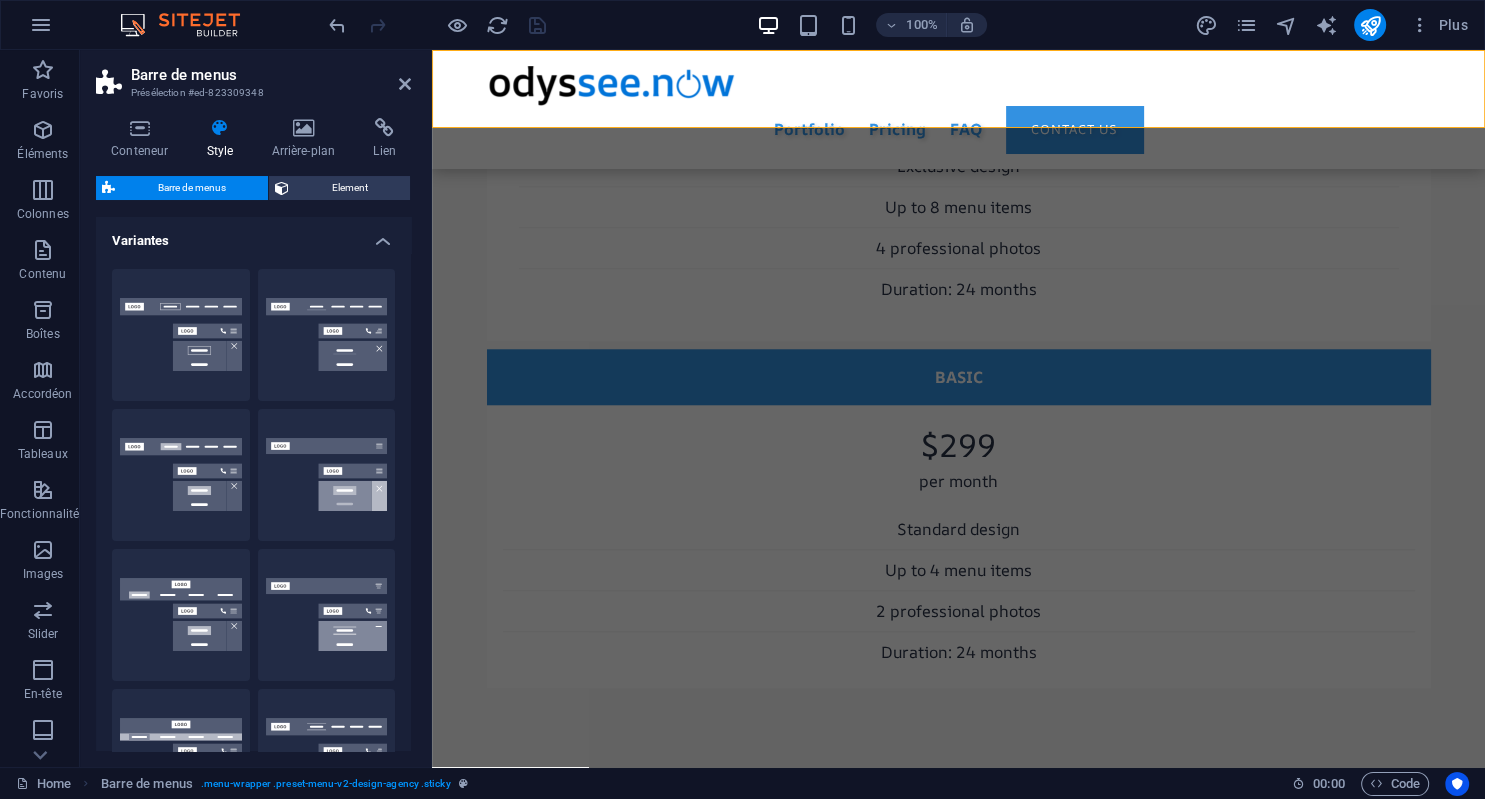click on "Variantes" at bounding box center [253, 235] 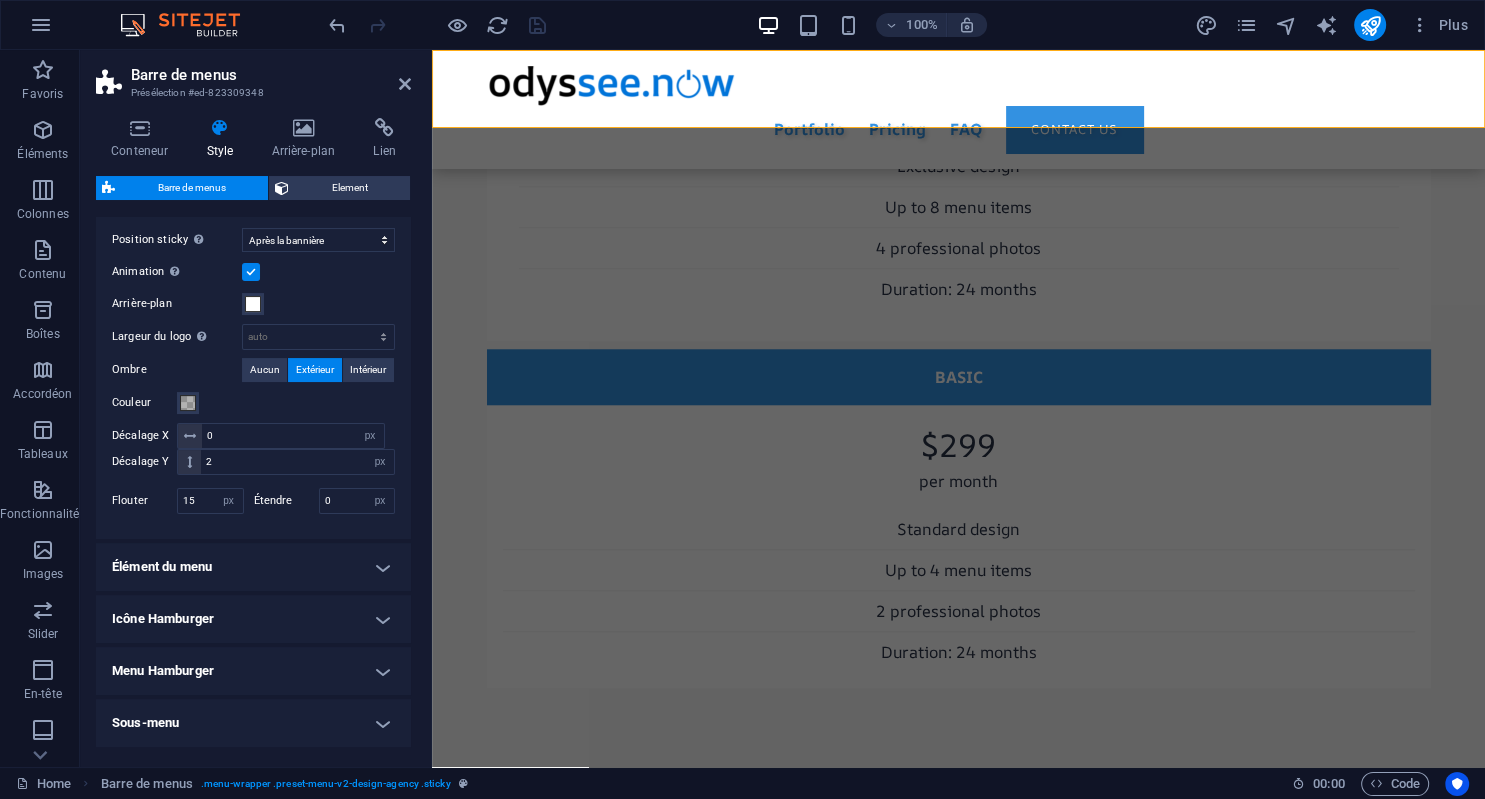 scroll, scrollTop: 440, scrollLeft: 0, axis: vertical 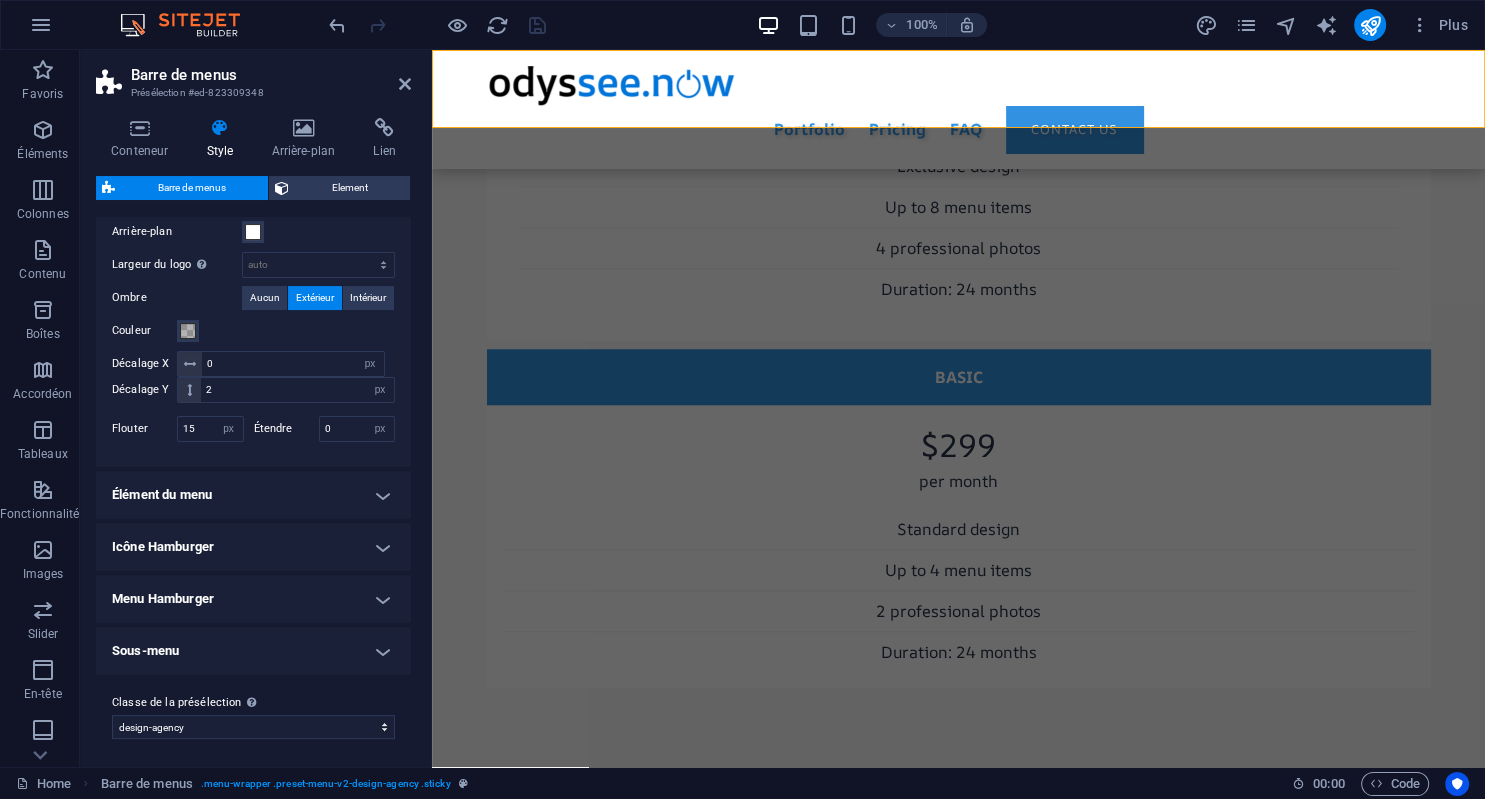 click on "Élément du menu" at bounding box center (253, 495) 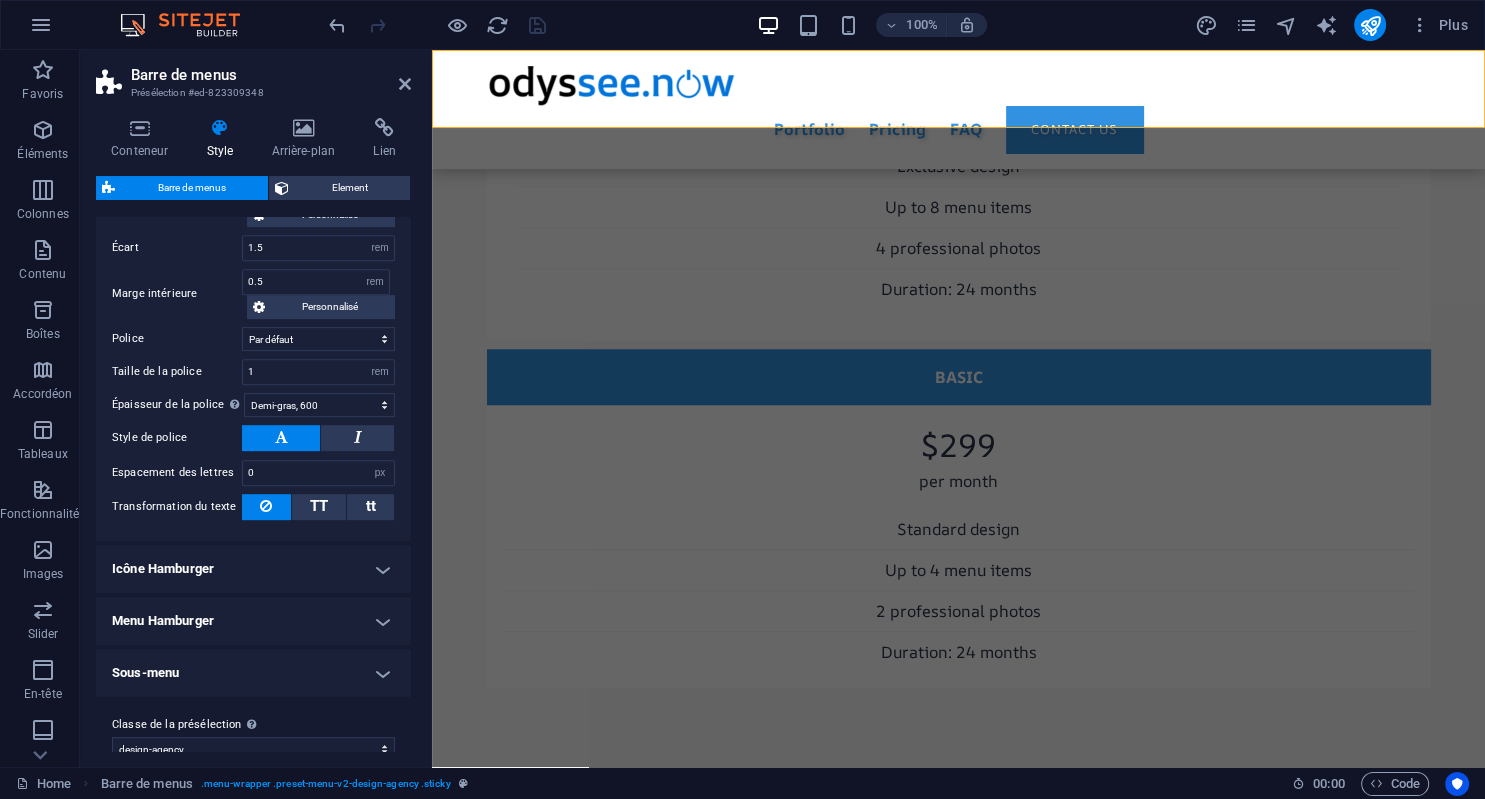 scroll, scrollTop: 1004, scrollLeft: 0, axis: vertical 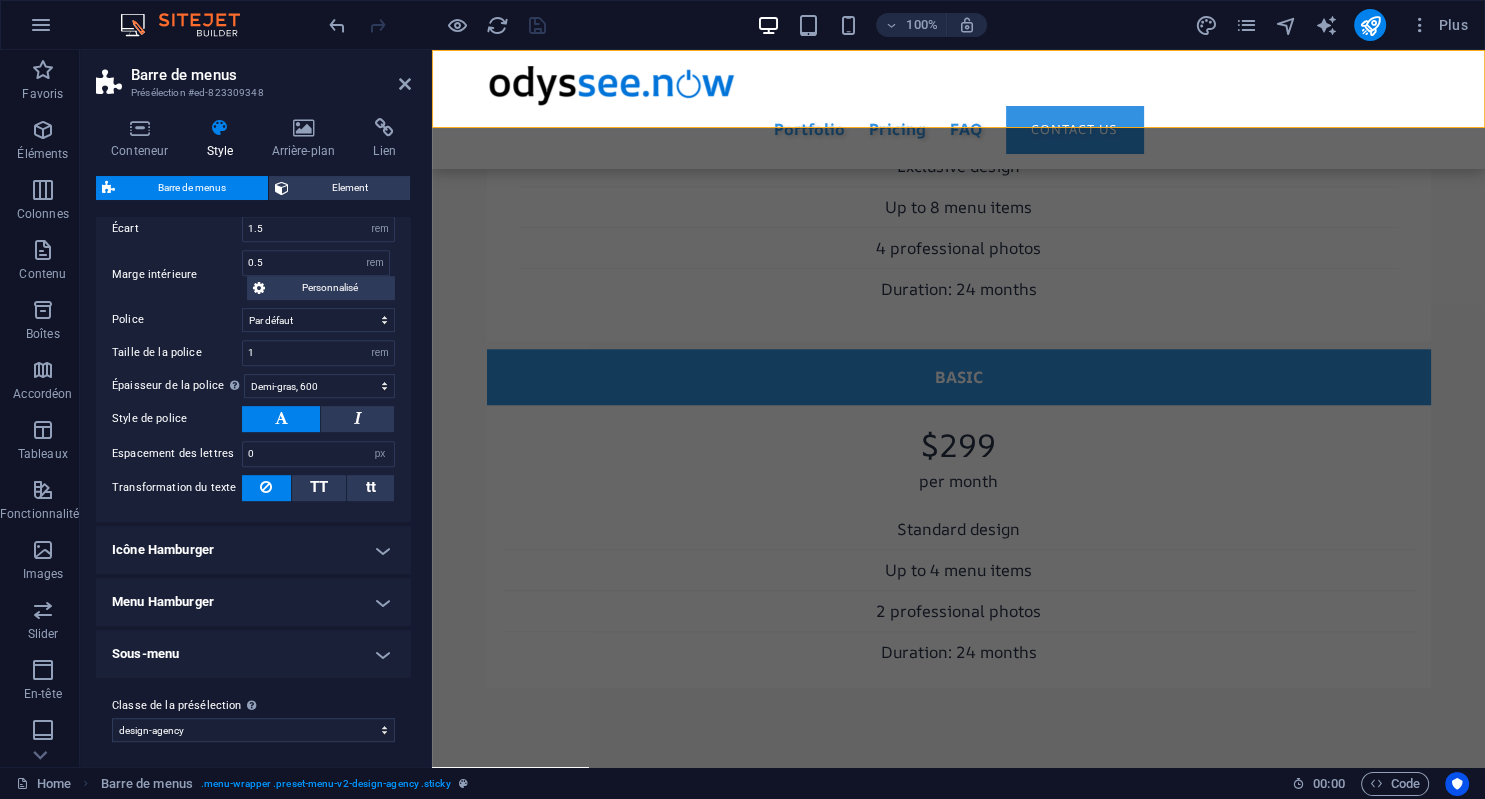 click on "Sous-menu" at bounding box center (253, 654) 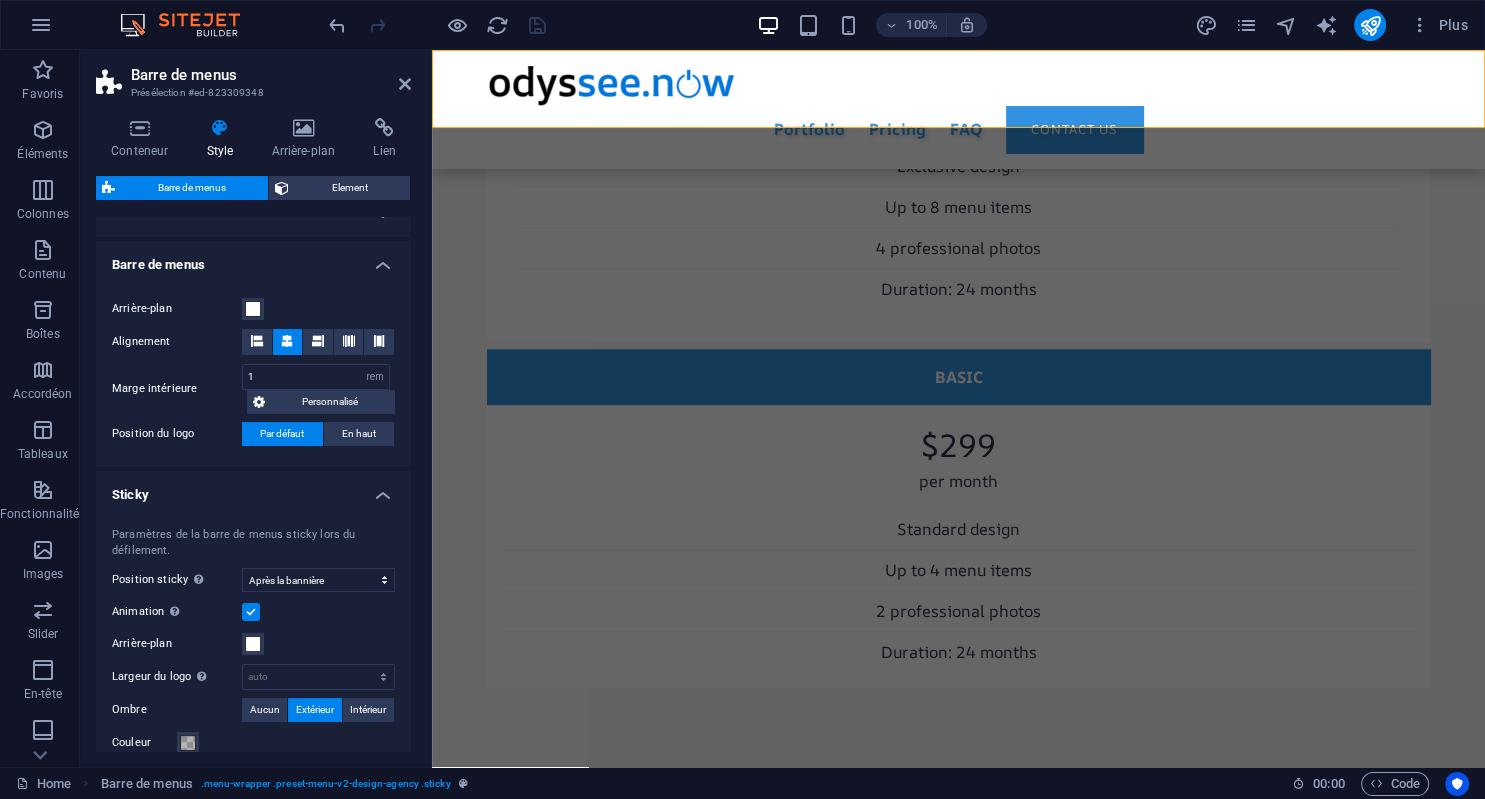 scroll, scrollTop: 31, scrollLeft: 0, axis: vertical 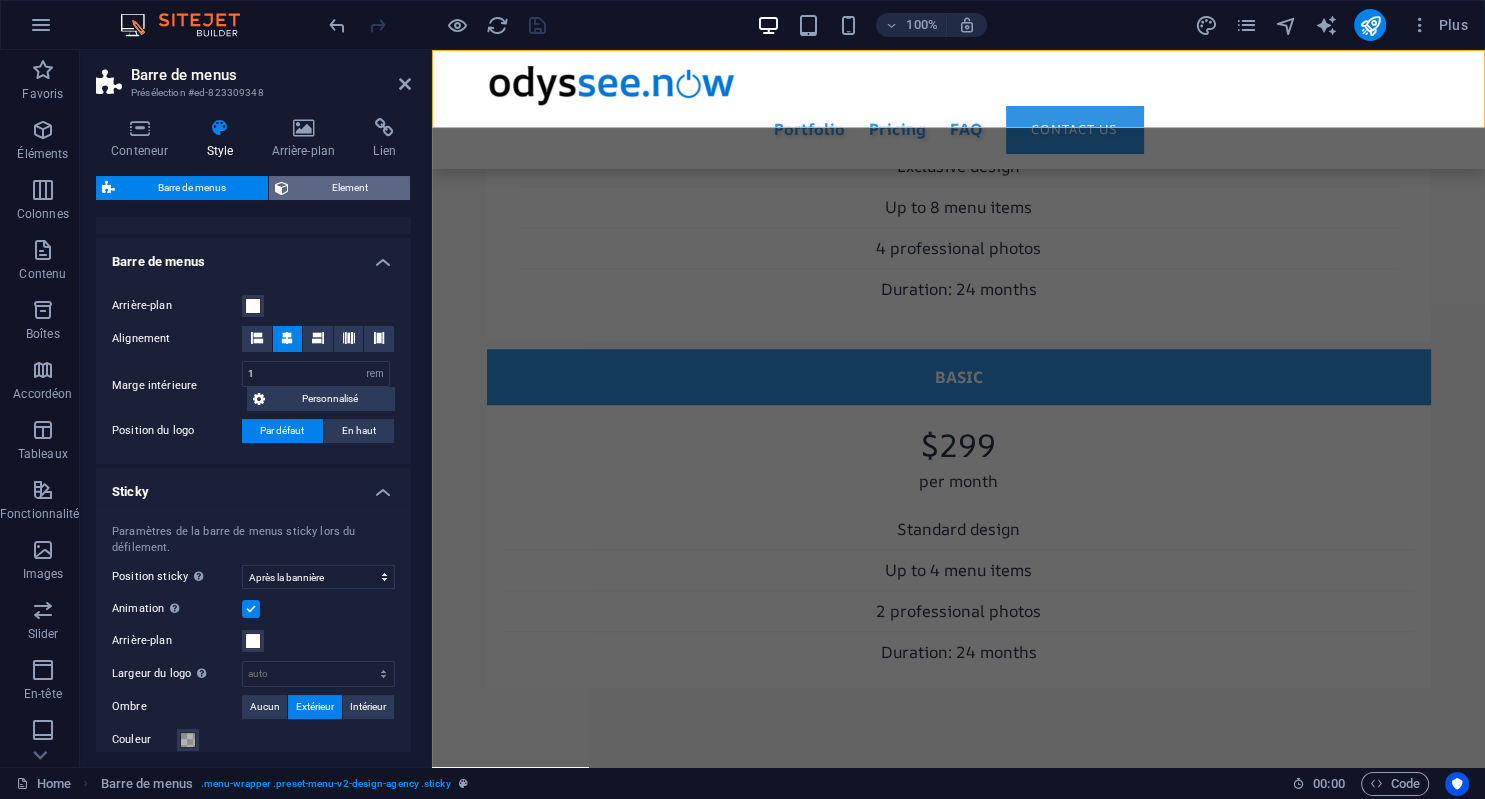 click on "Element" at bounding box center [349, 188] 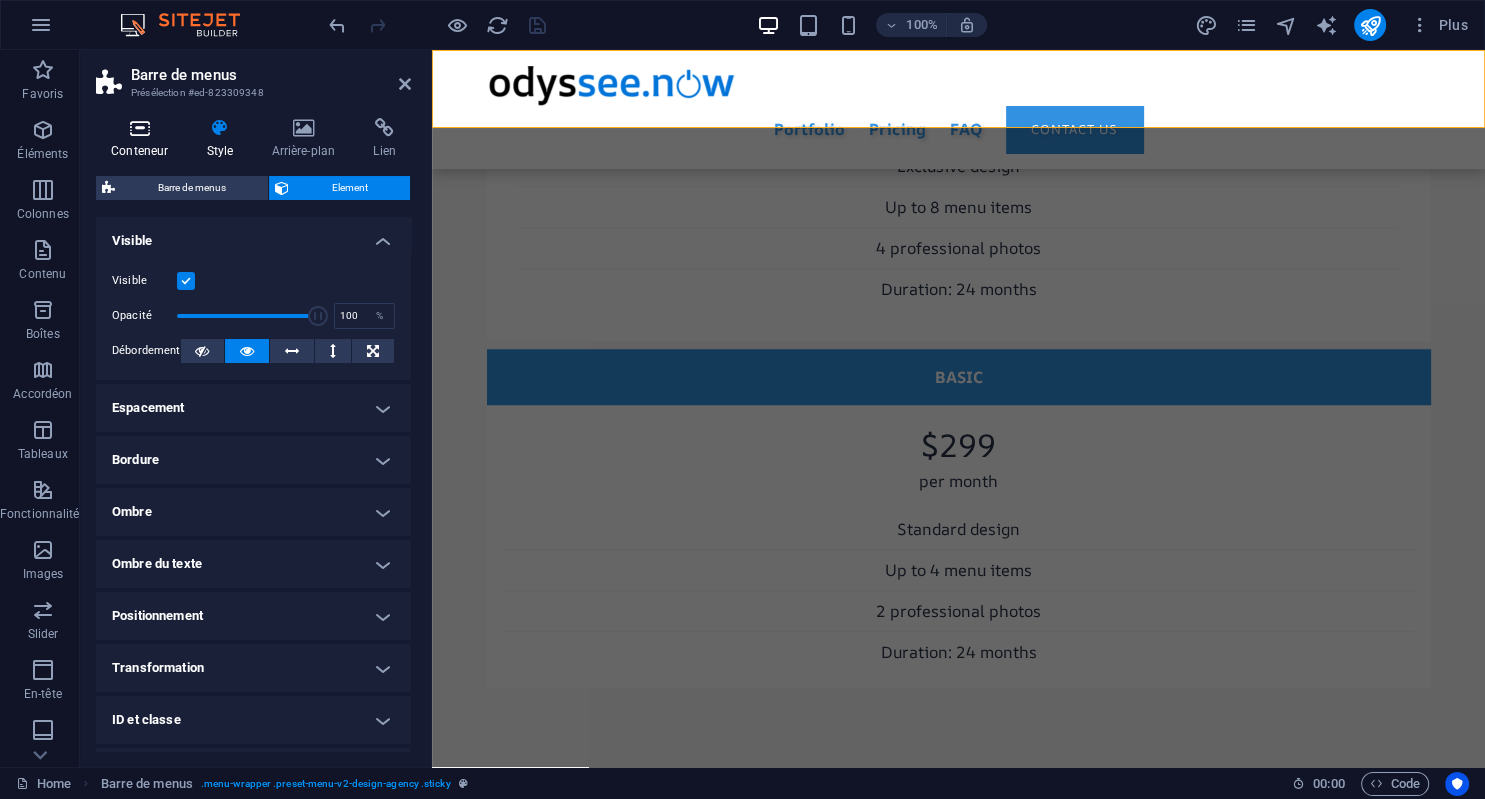 click on "Conteneur" at bounding box center [143, 139] 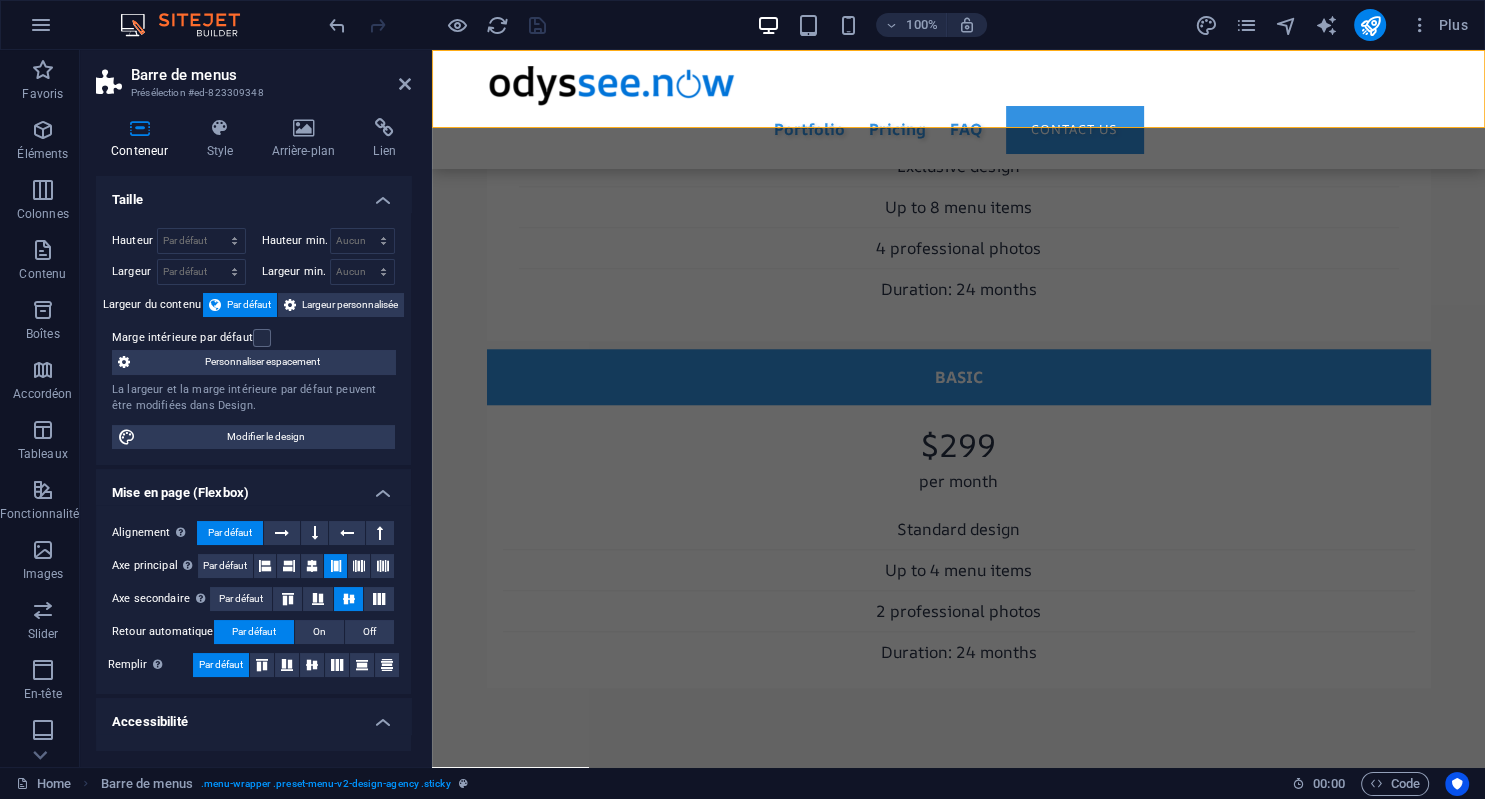 click on "Taille" at bounding box center [253, 194] 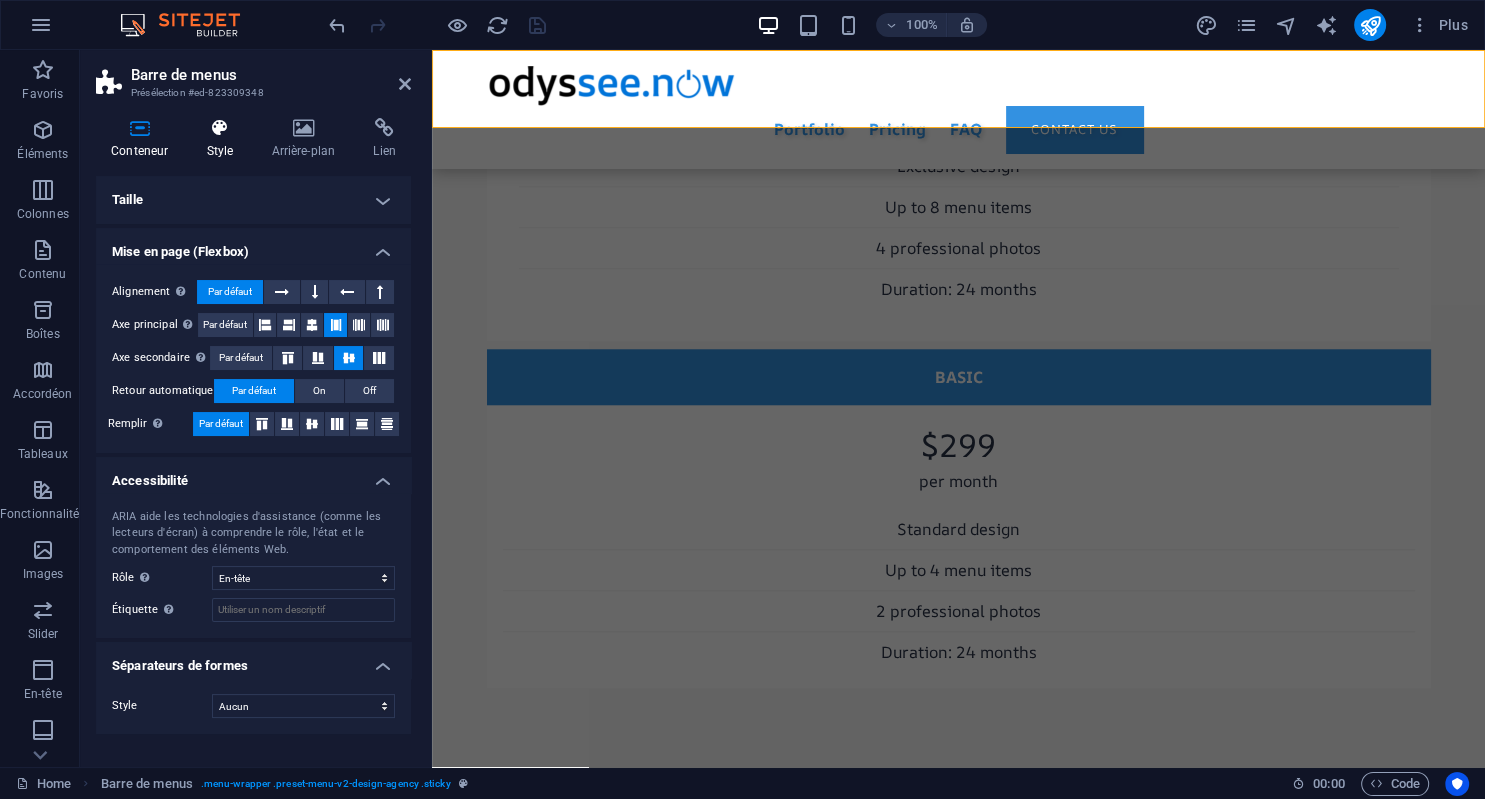 click on "Style" at bounding box center (223, 139) 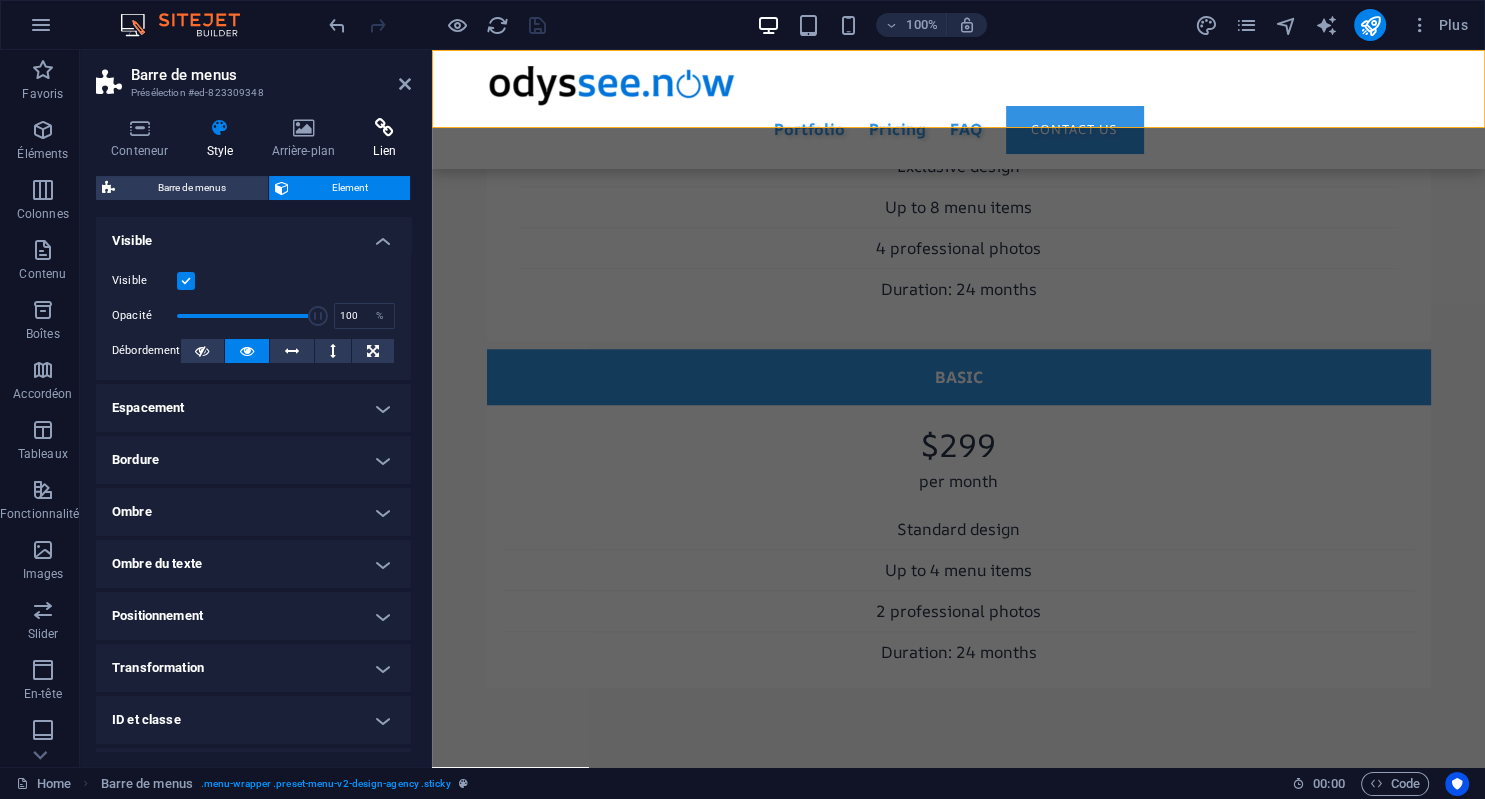 click at bounding box center [384, 128] 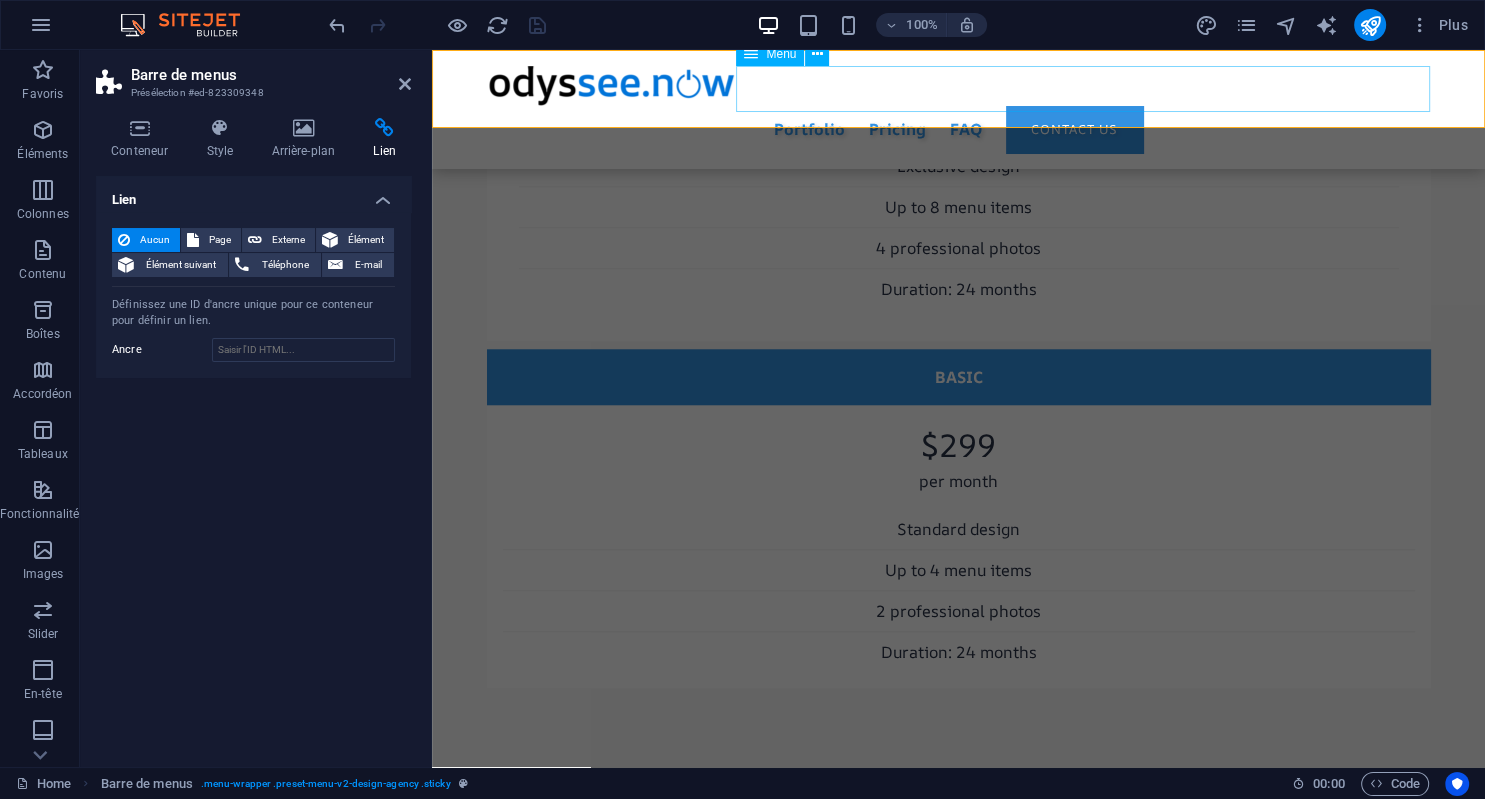 click on "Portfolio Pricing FAQ Contact us" at bounding box center (959, 129) 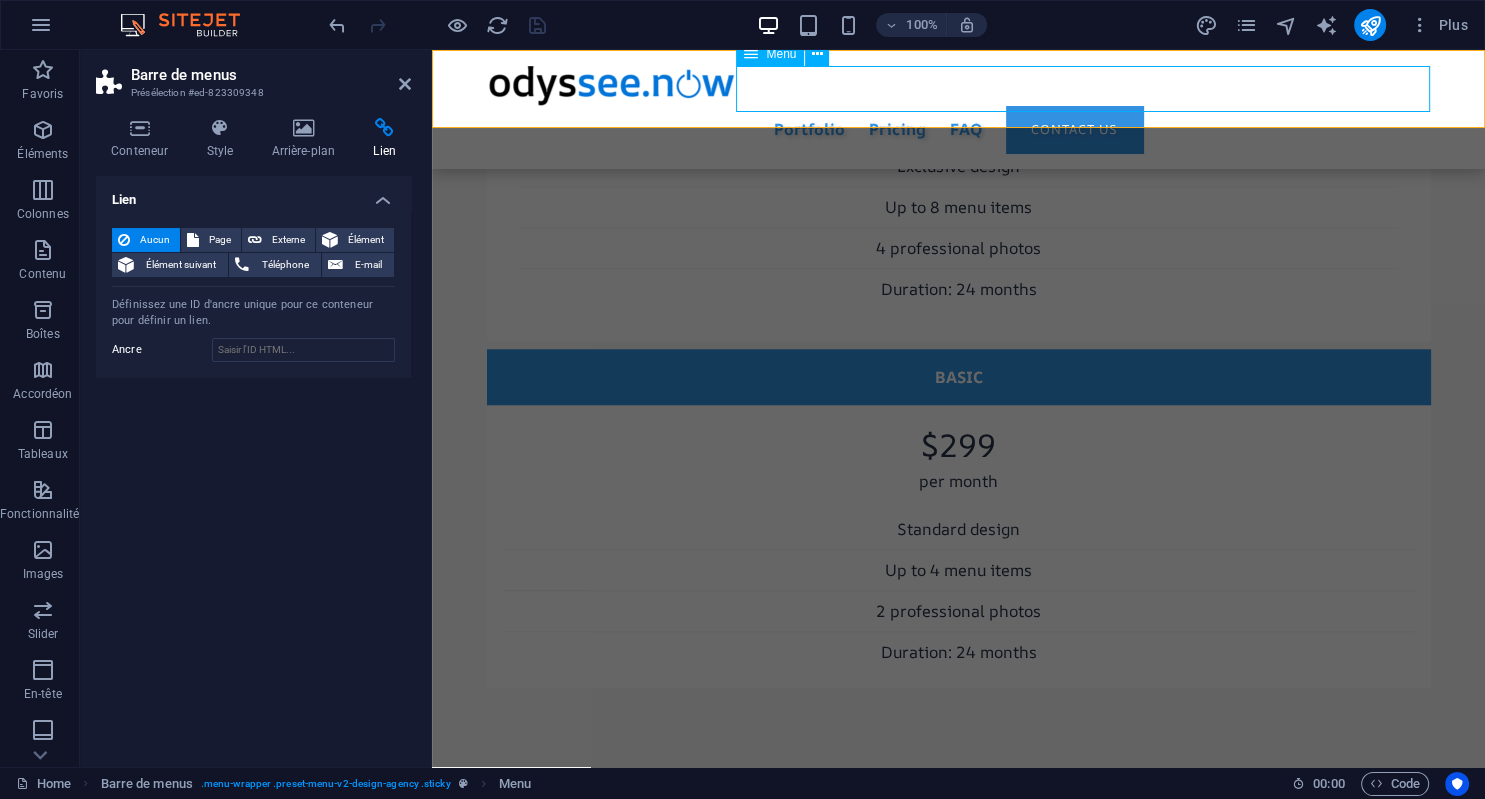 click on "Portfolio Pricing FAQ Contact us" at bounding box center [959, 129] 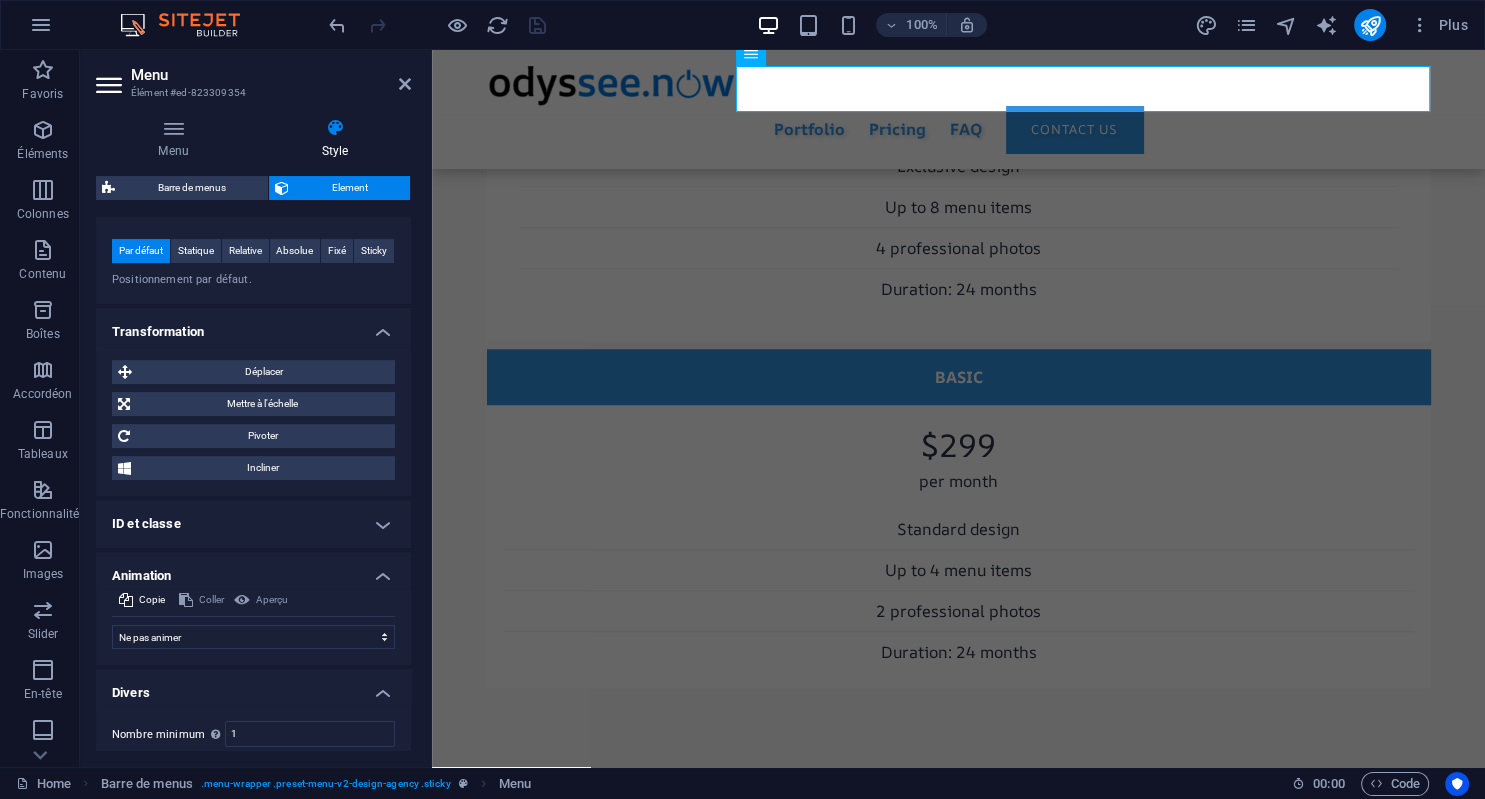 scroll, scrollTop: 431, scrollLeft: 0, axis: vertical 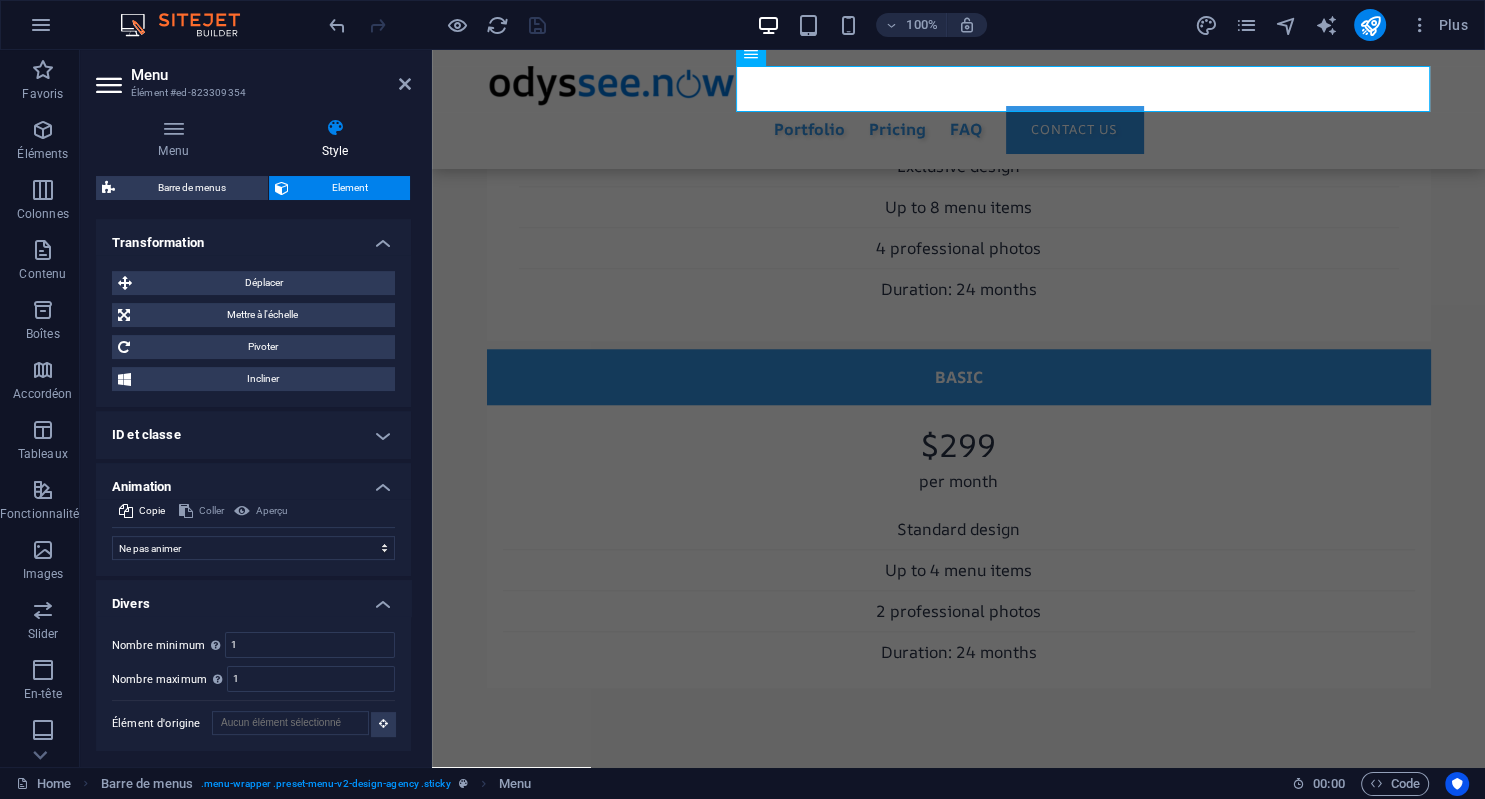 click on "ID et classe" at bounding box center (253, 435) 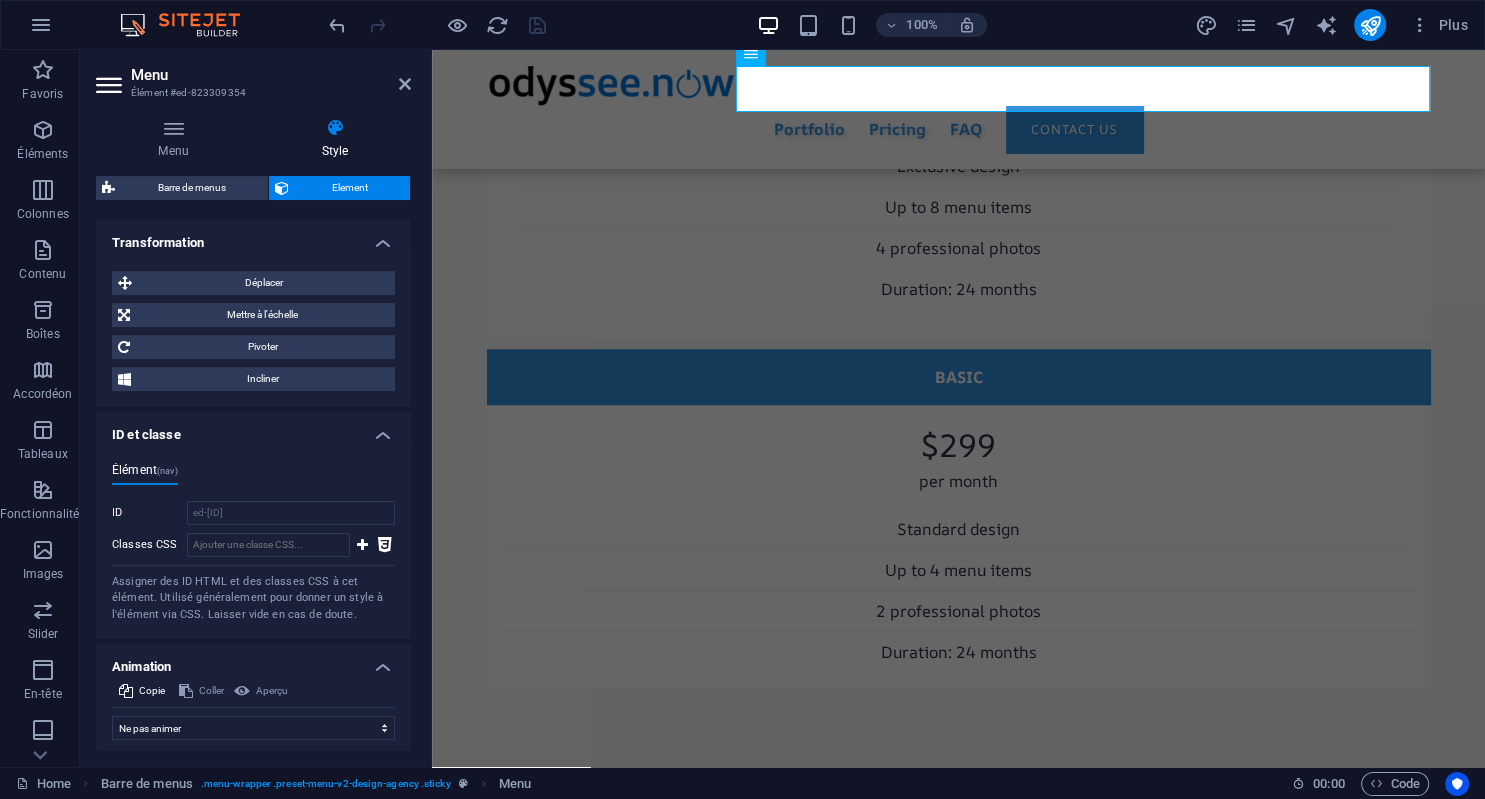 click on "ID et classe" at bounding box center (253, 429) 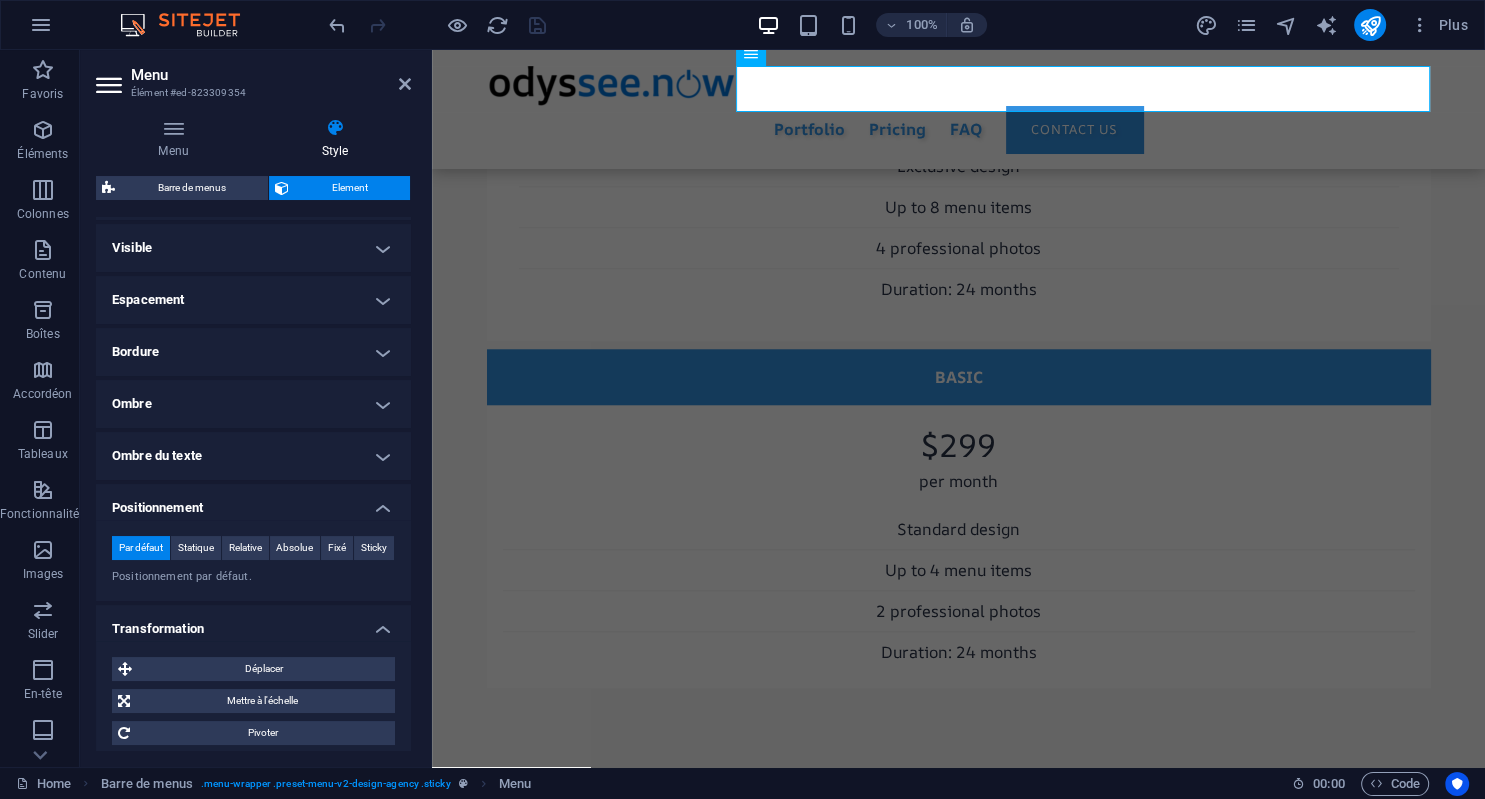 scroll, scrollTop: 0, scrollLeft: 0, axis: both 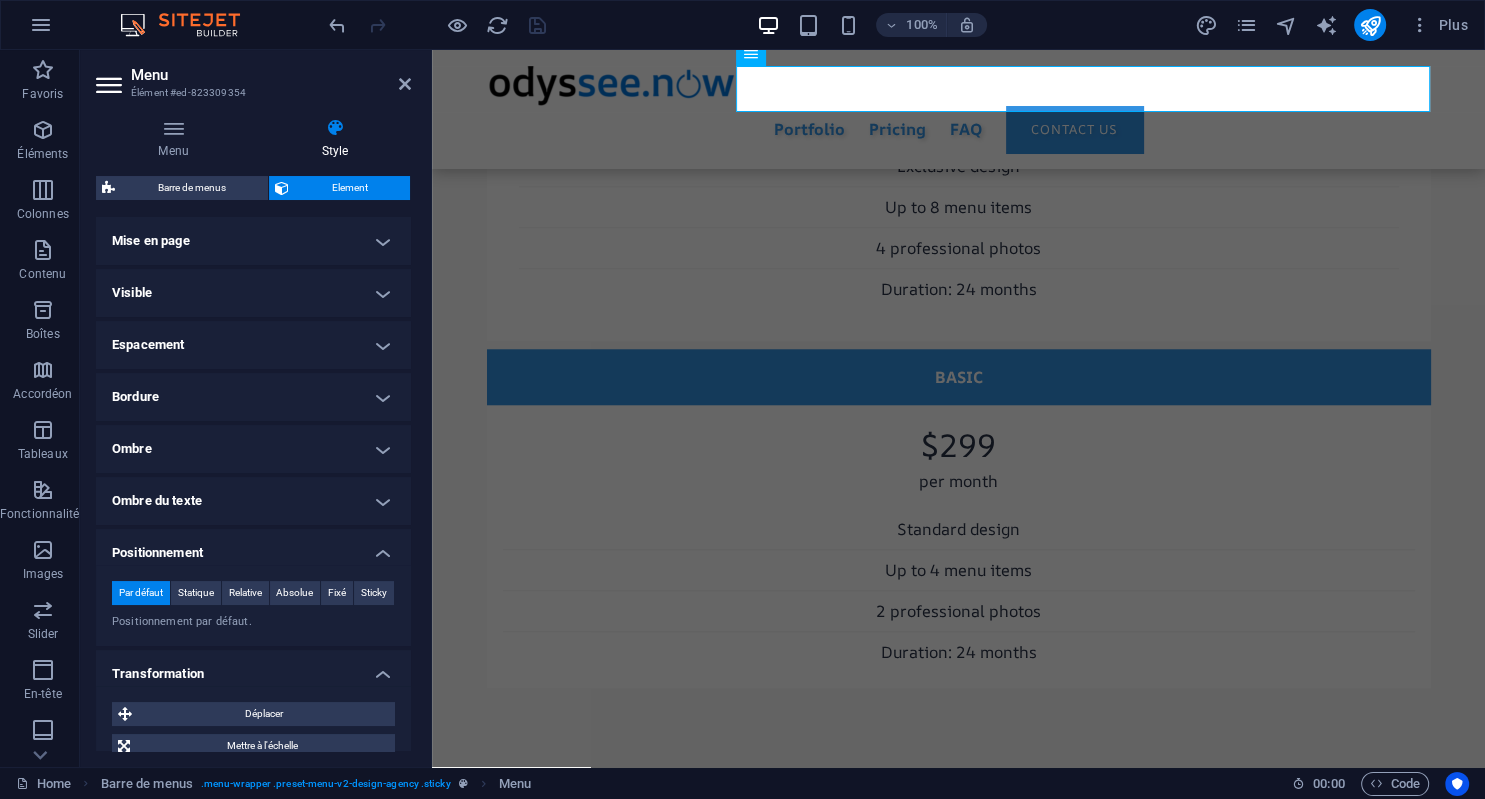click on "Visible" at bounding box center [253, 293] 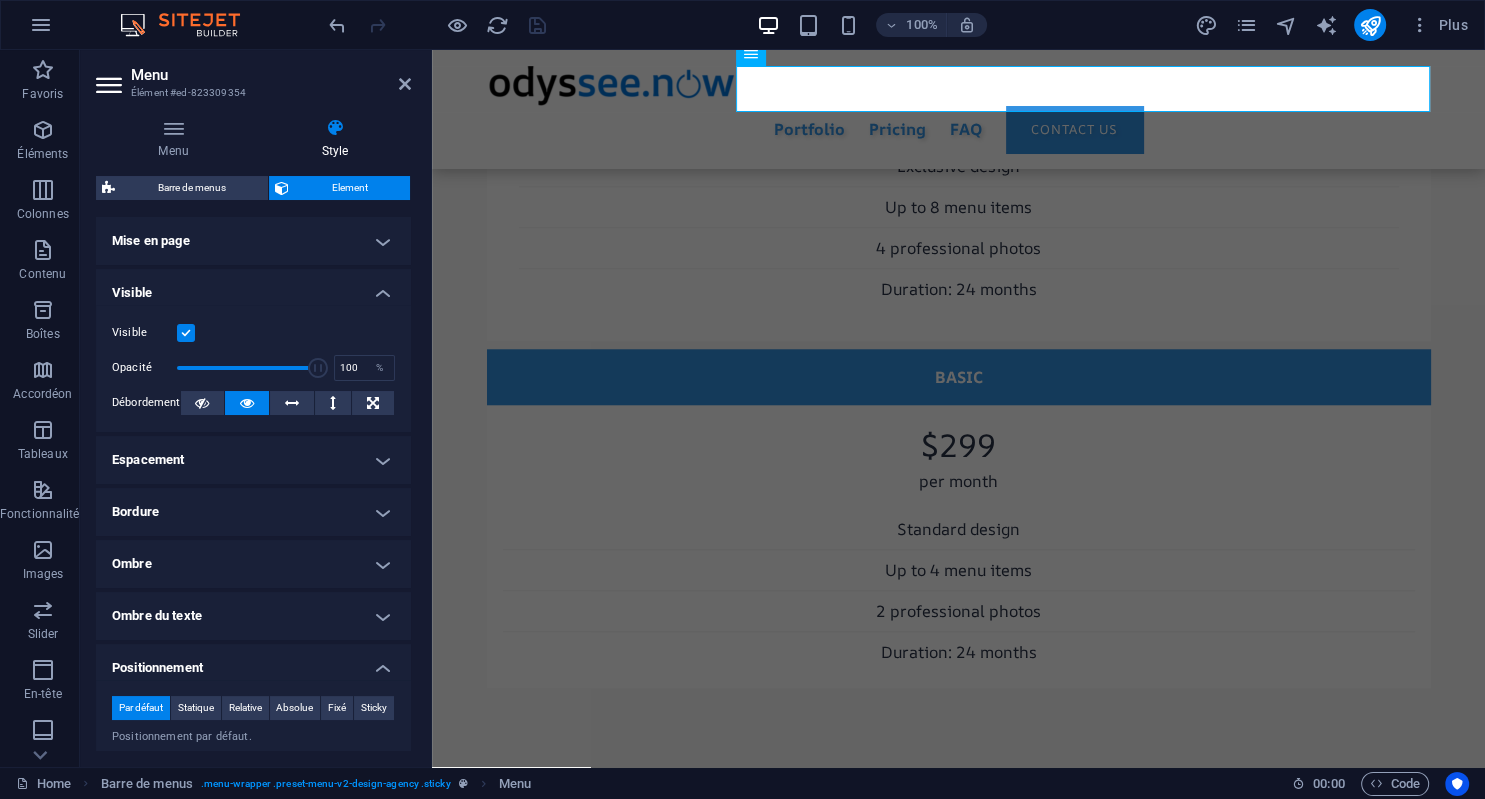 click on "Mise en page" at bounding box center (253, 241) 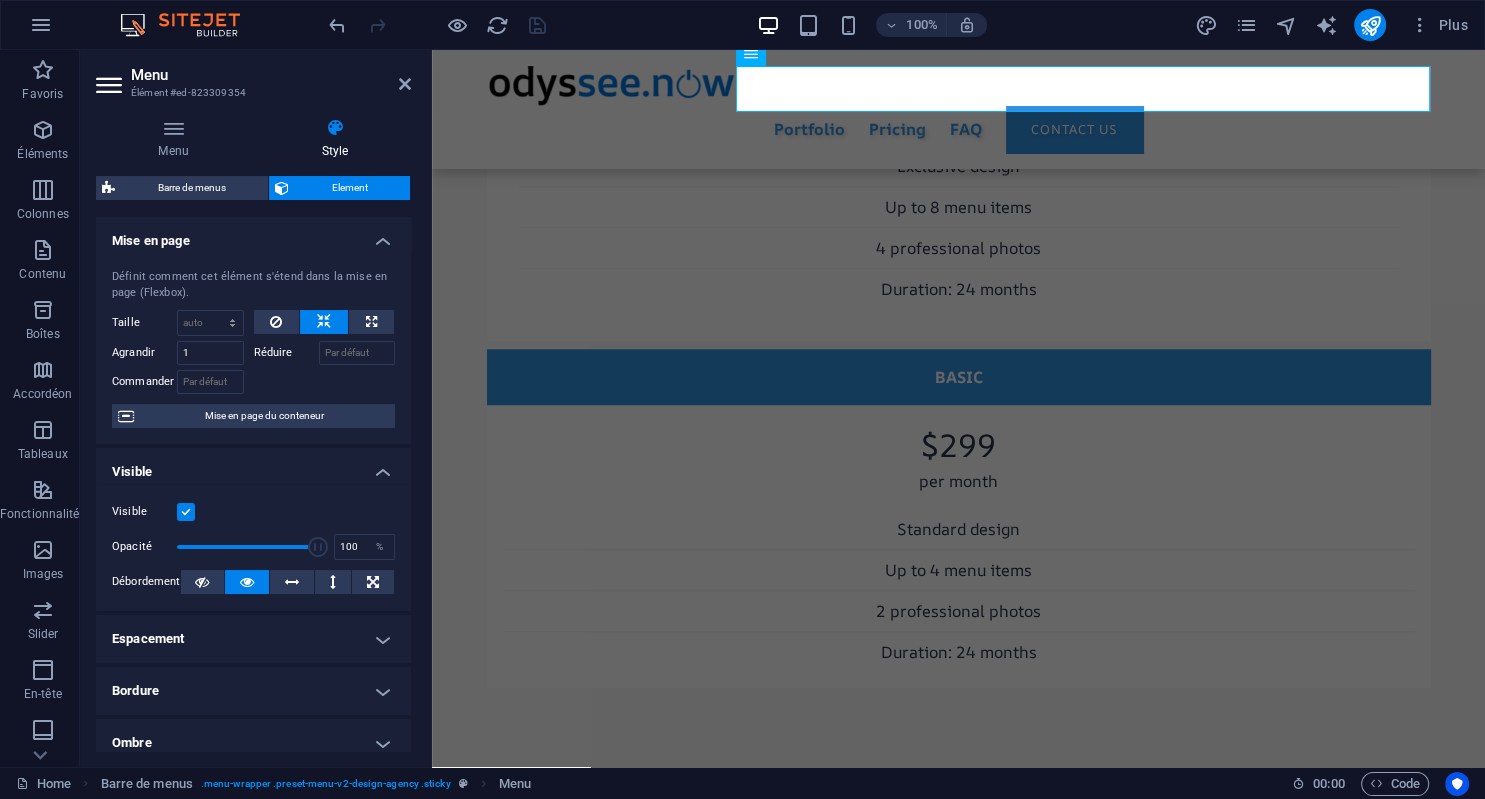 click at bounding box center [111, 85] 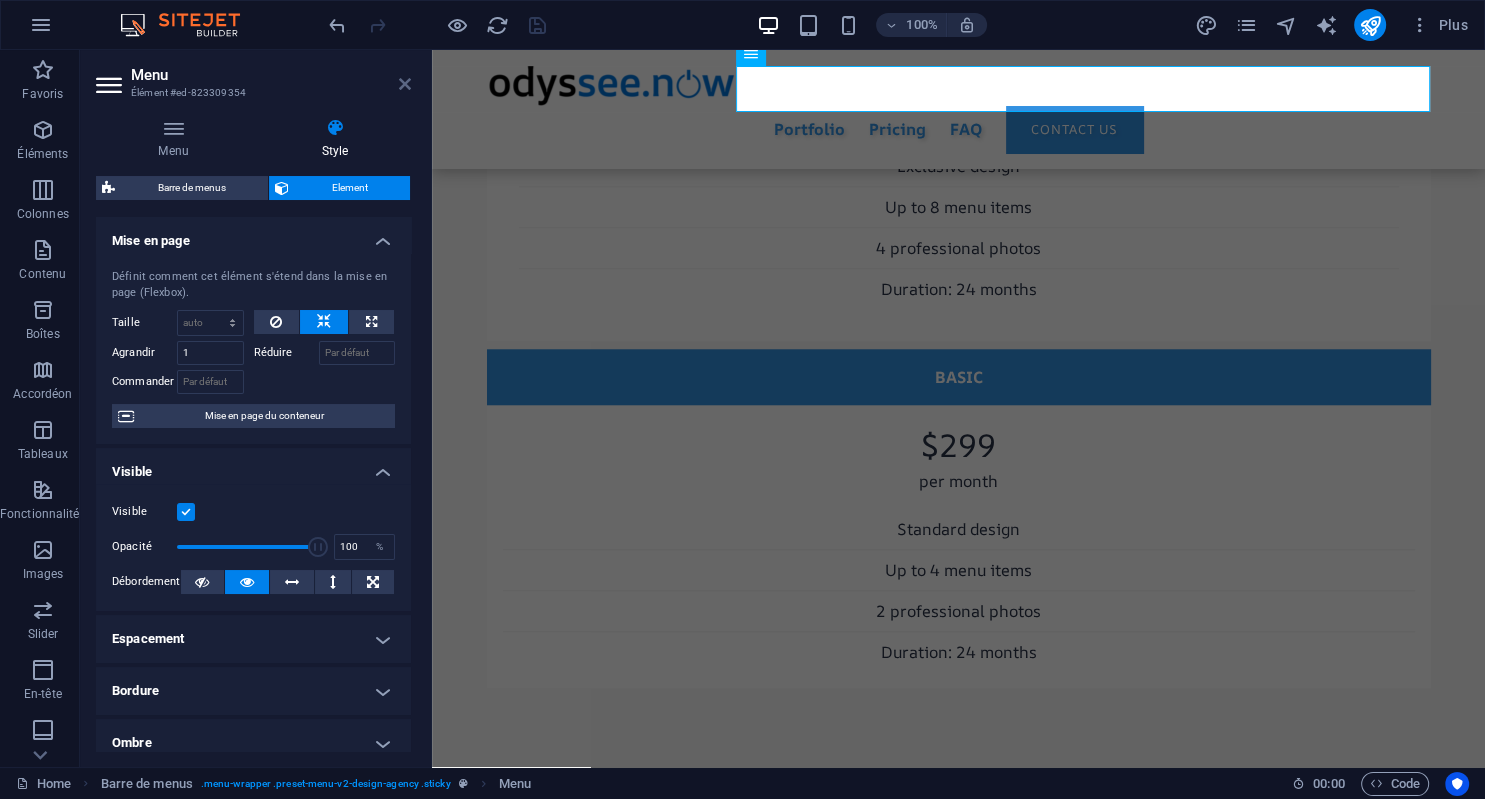 click at bounding box center [405, 84] 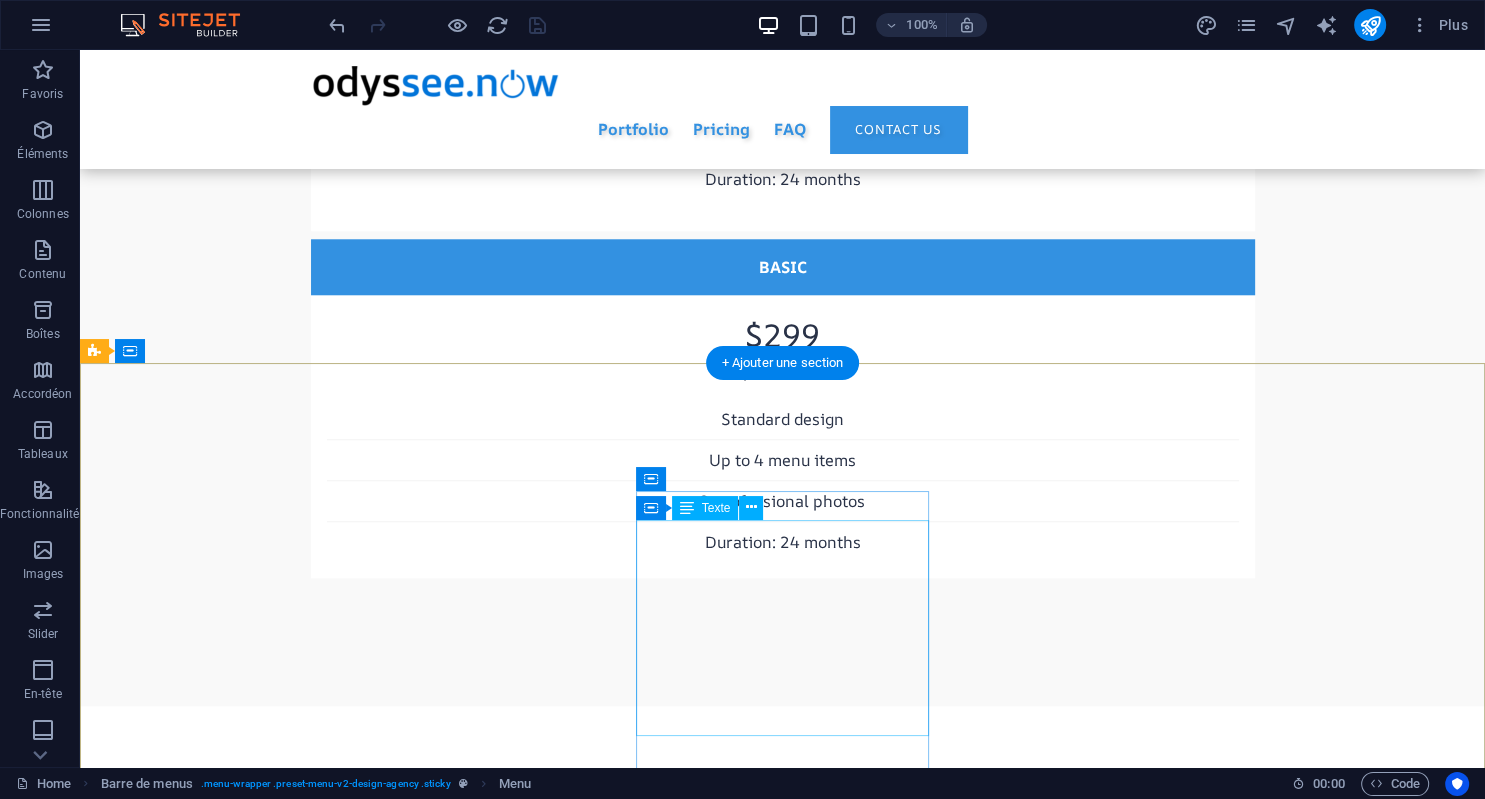 scroll, scrollTop: 9430, scrollLeft: 0, axis: vertical 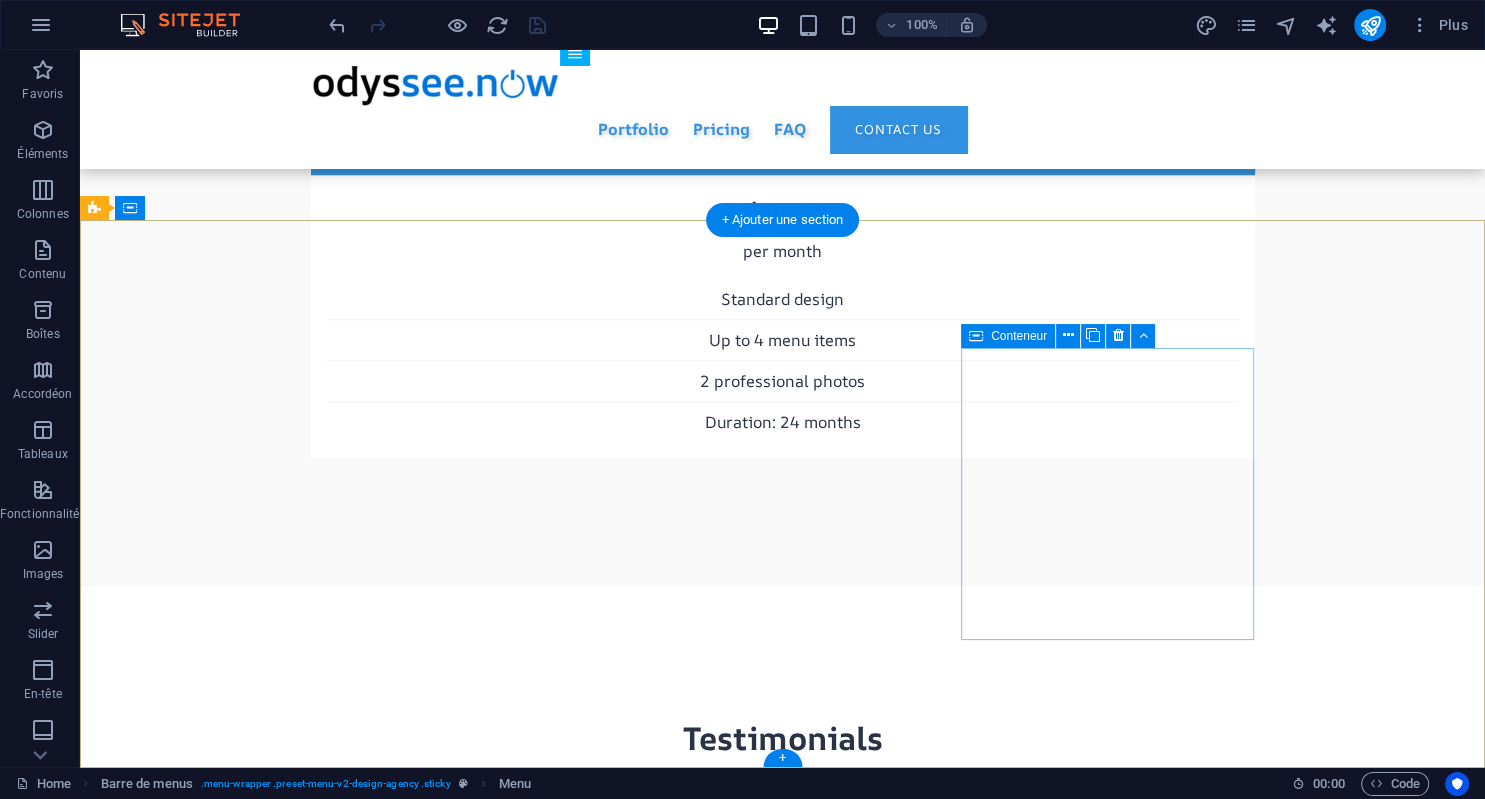 click on "Contact Phone:  +1-123-456-7890 Email:  hello@odyssee.now Reachability:  Monday - Friday 9am - 6pm 2 Columbus Circle Rennes, France, EU   10019" at bounding box center (242, 5794) 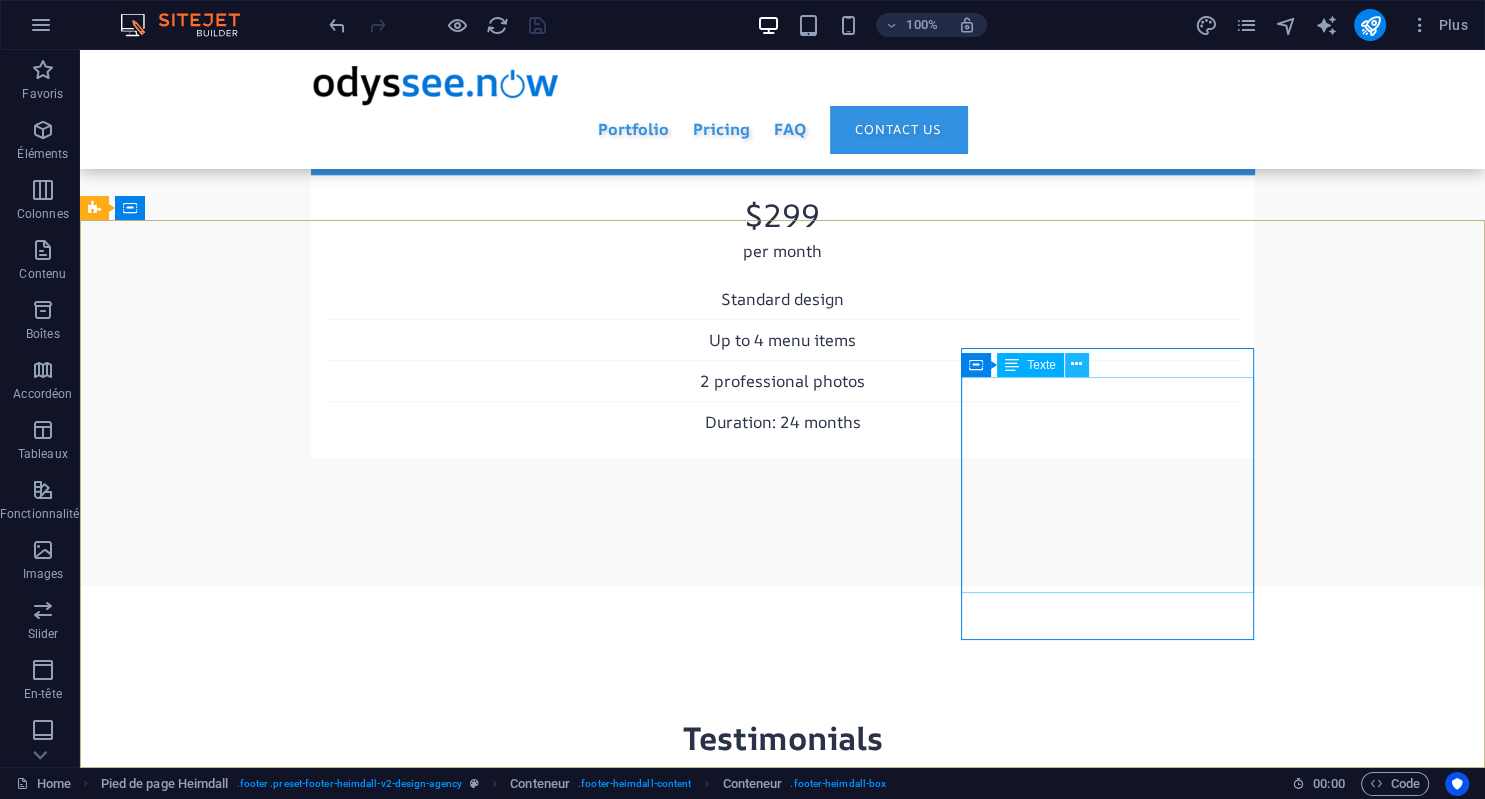 click at bounding box center (1076, 364) 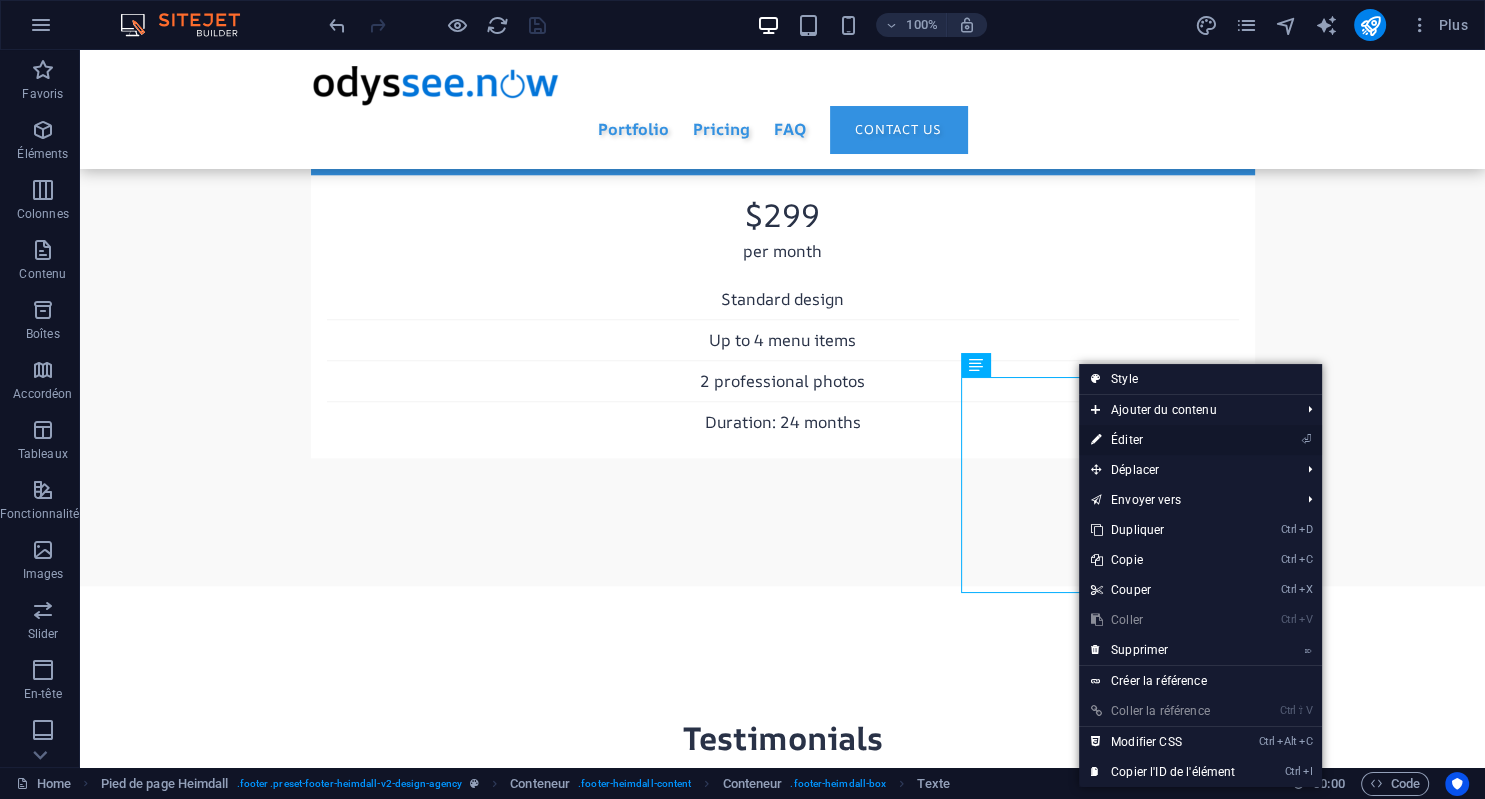 click on "⏎  Éditer" at bounding box center (1163, 440) 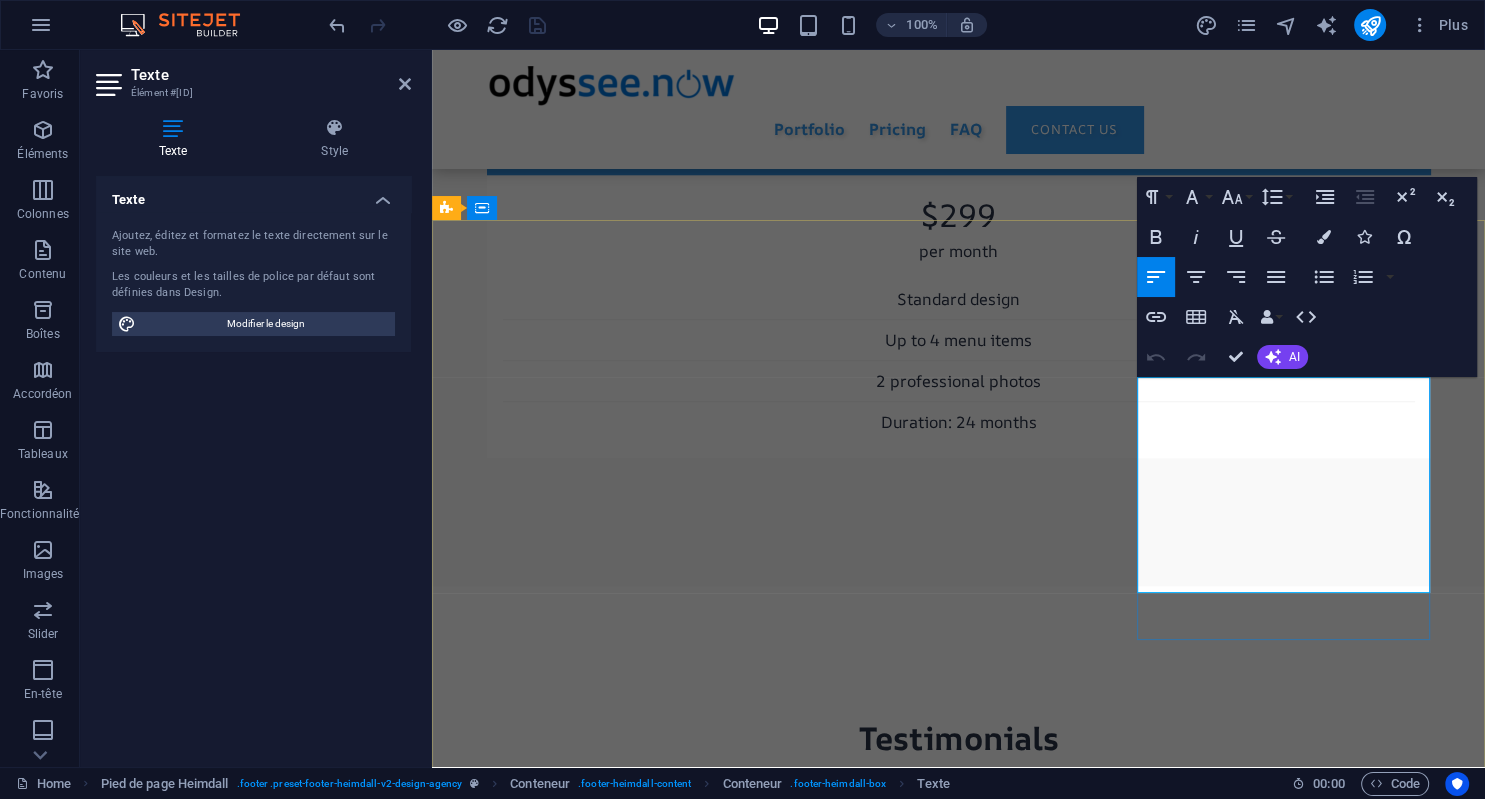 click on "[NUMBER] [STREET]" at bounding box center [516, 5891] 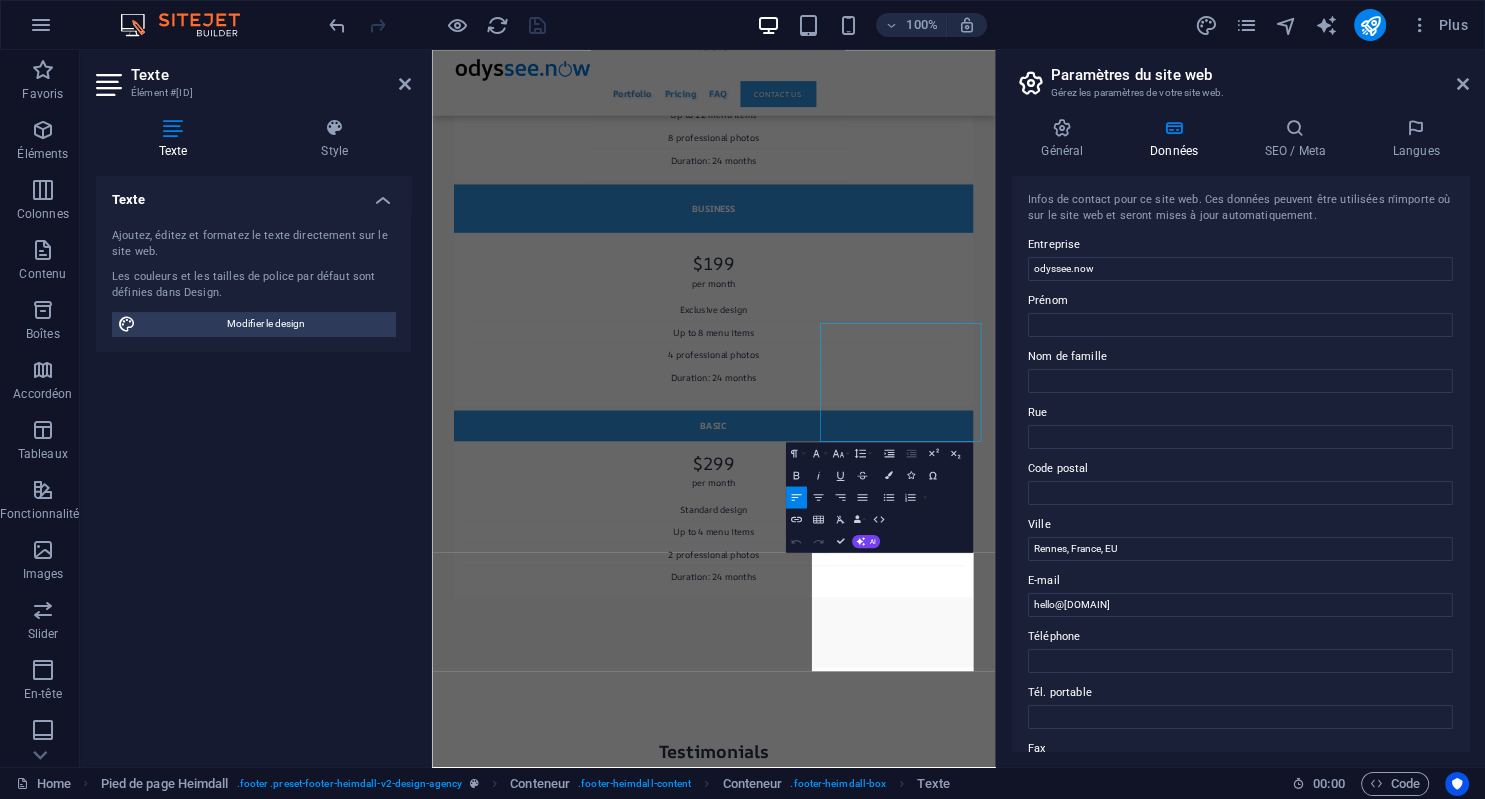 scroll, scrollTop: 9261, scrollLeft: 0, axis: vertical 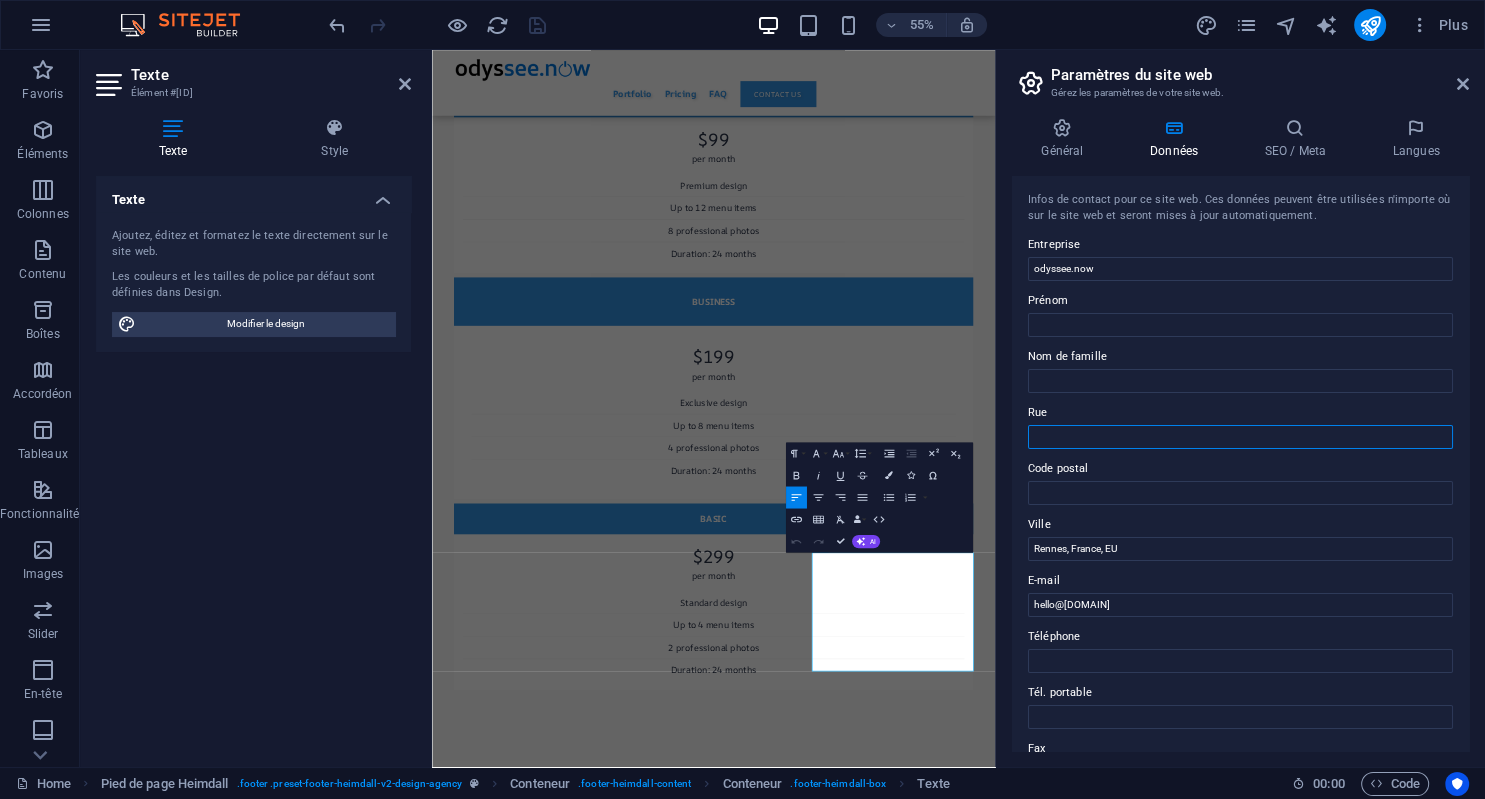 click on "Rue" at bounding box center [1240, 437] 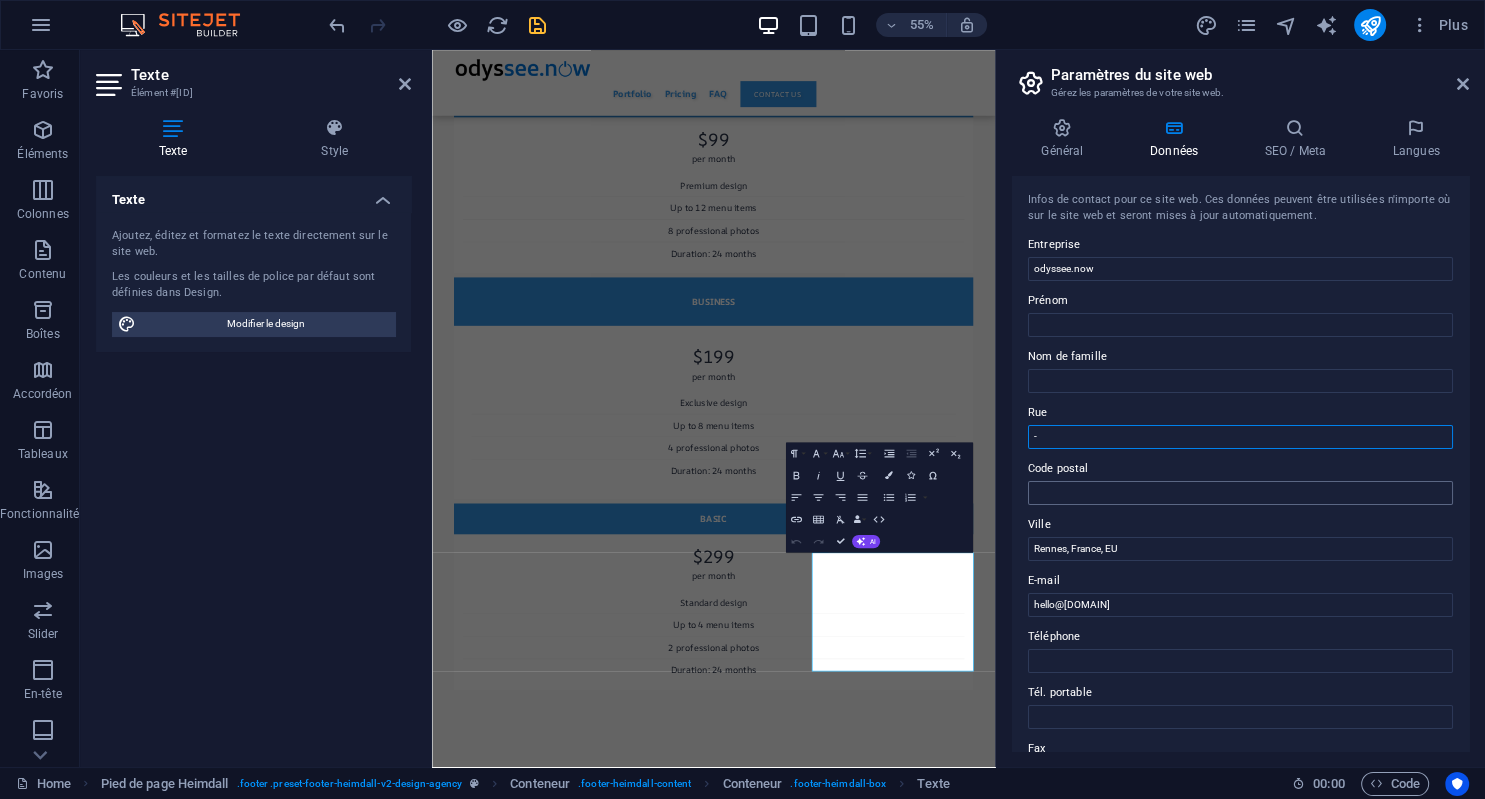 type on "-" 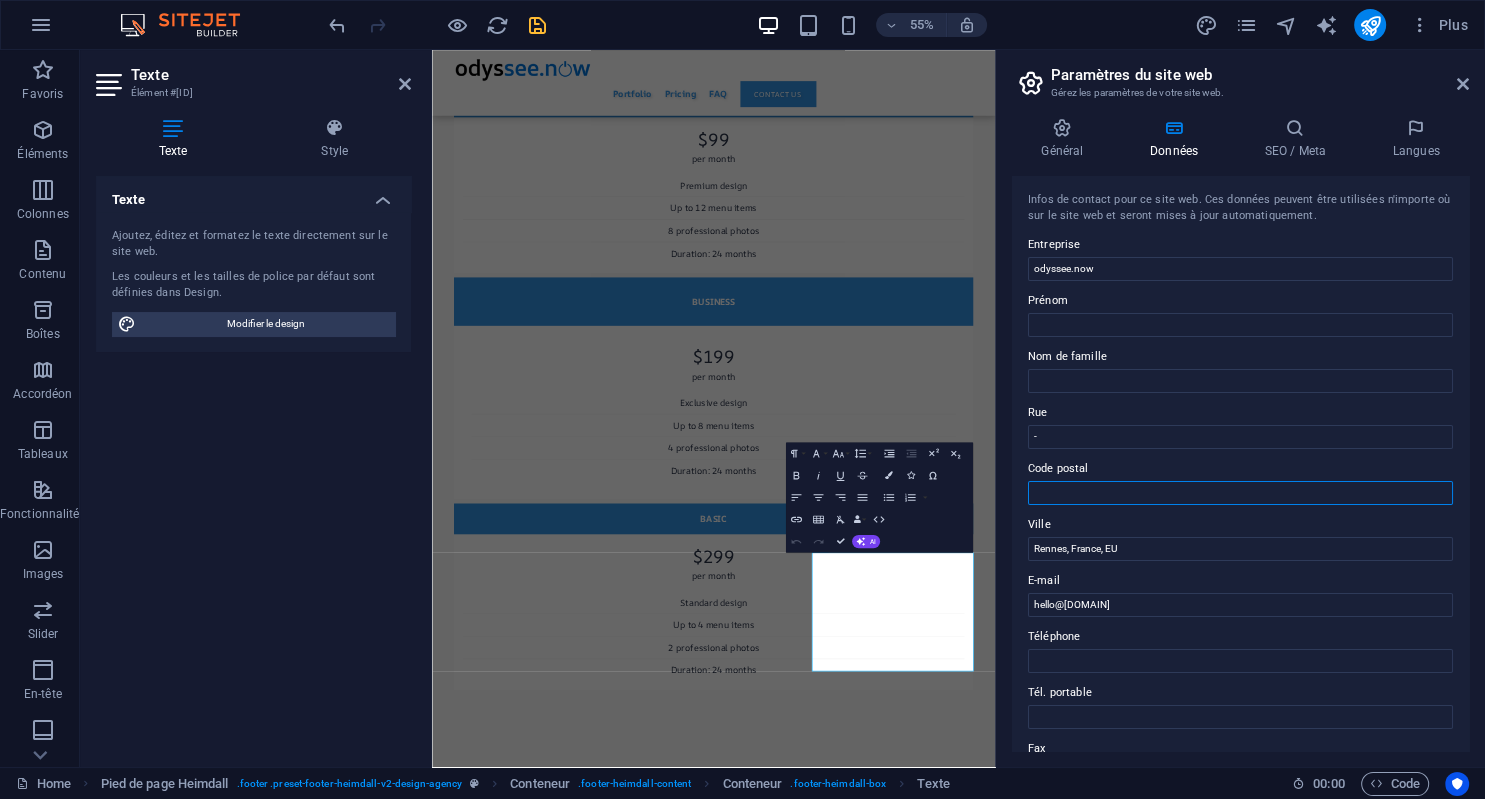 click on "Code postal" at bounding box center [1240, 493] 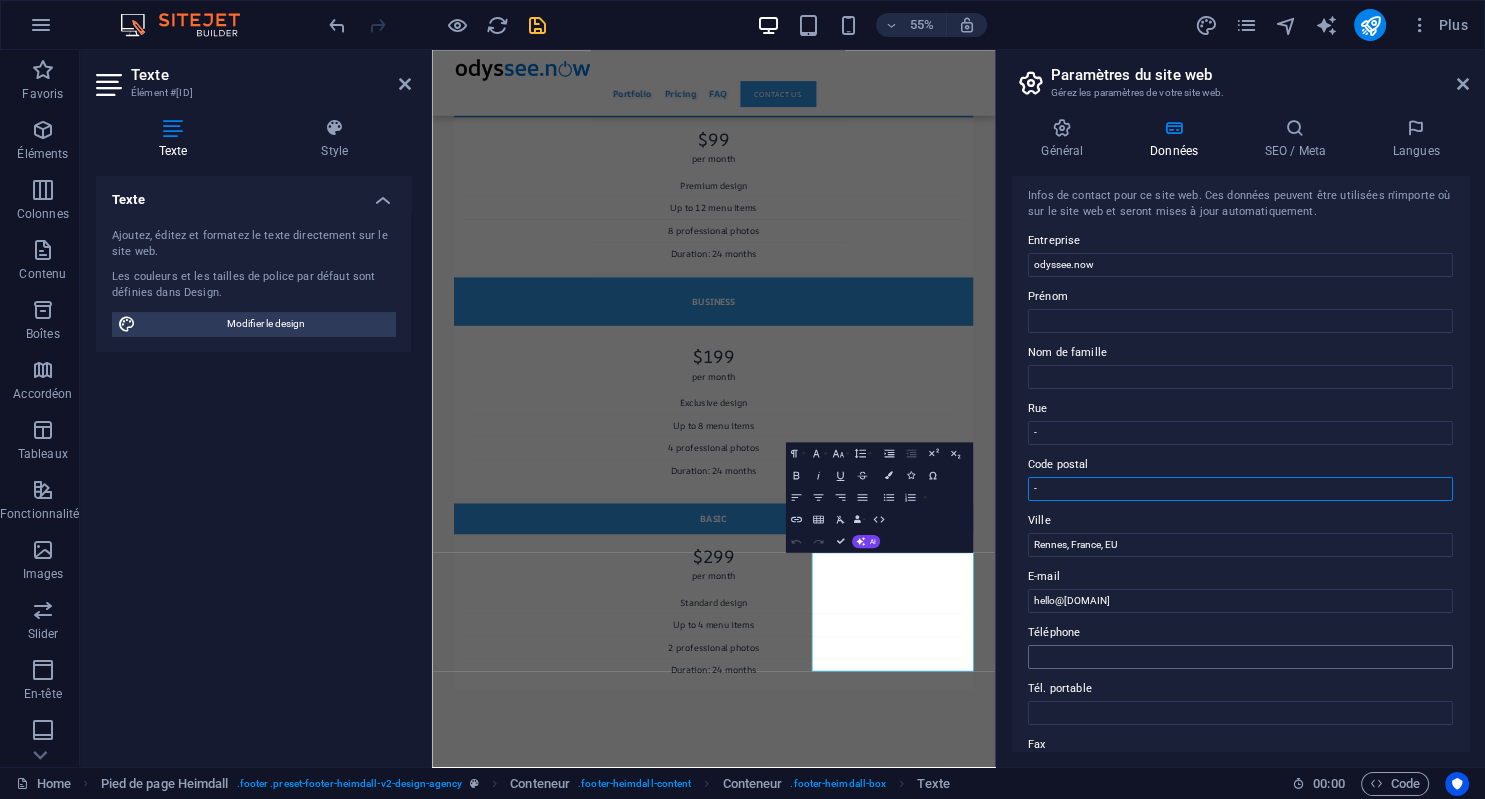 scroll, scrollTop: 0, scrollLeft: 0, axis: both 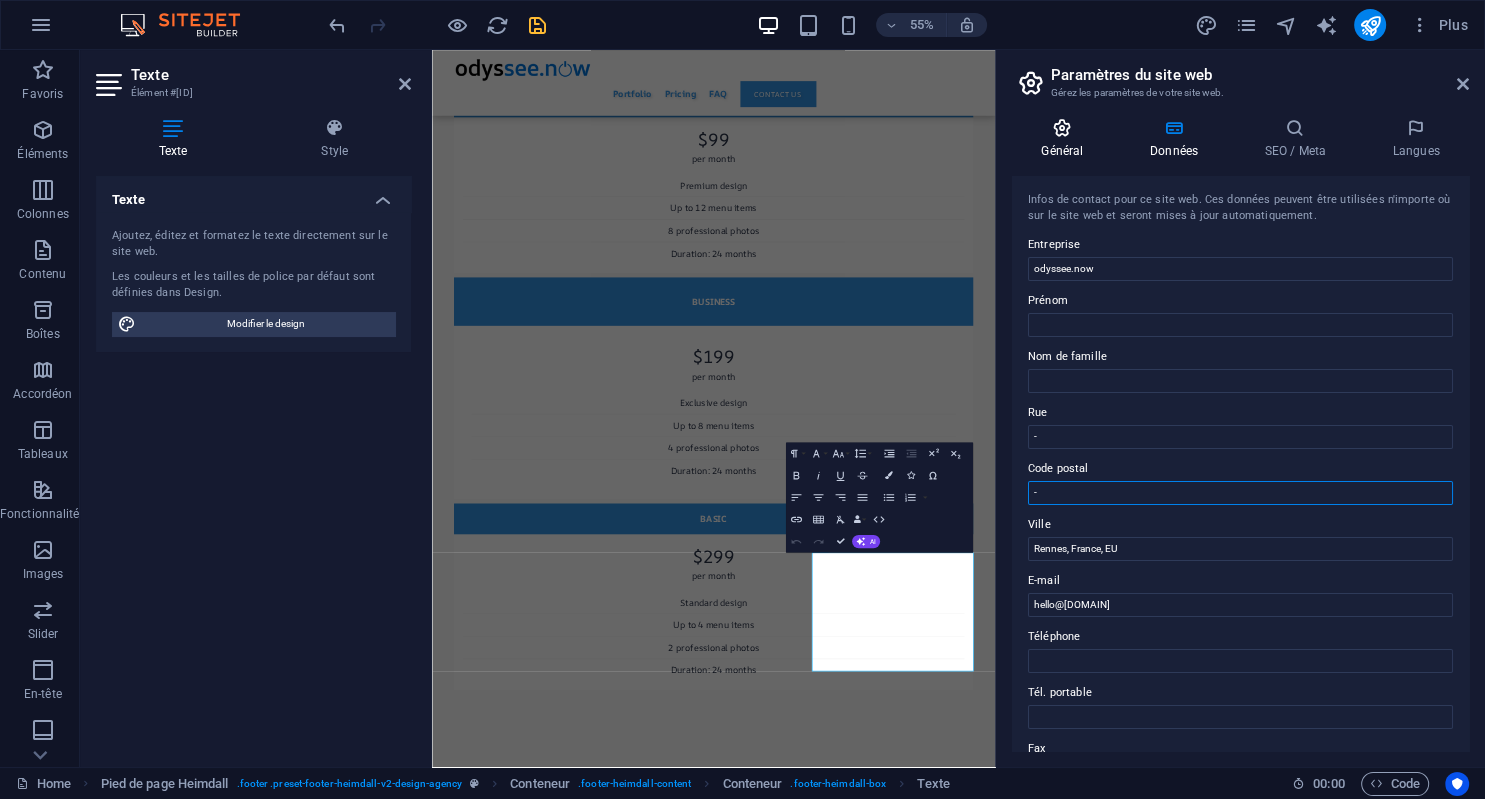 type on "-" 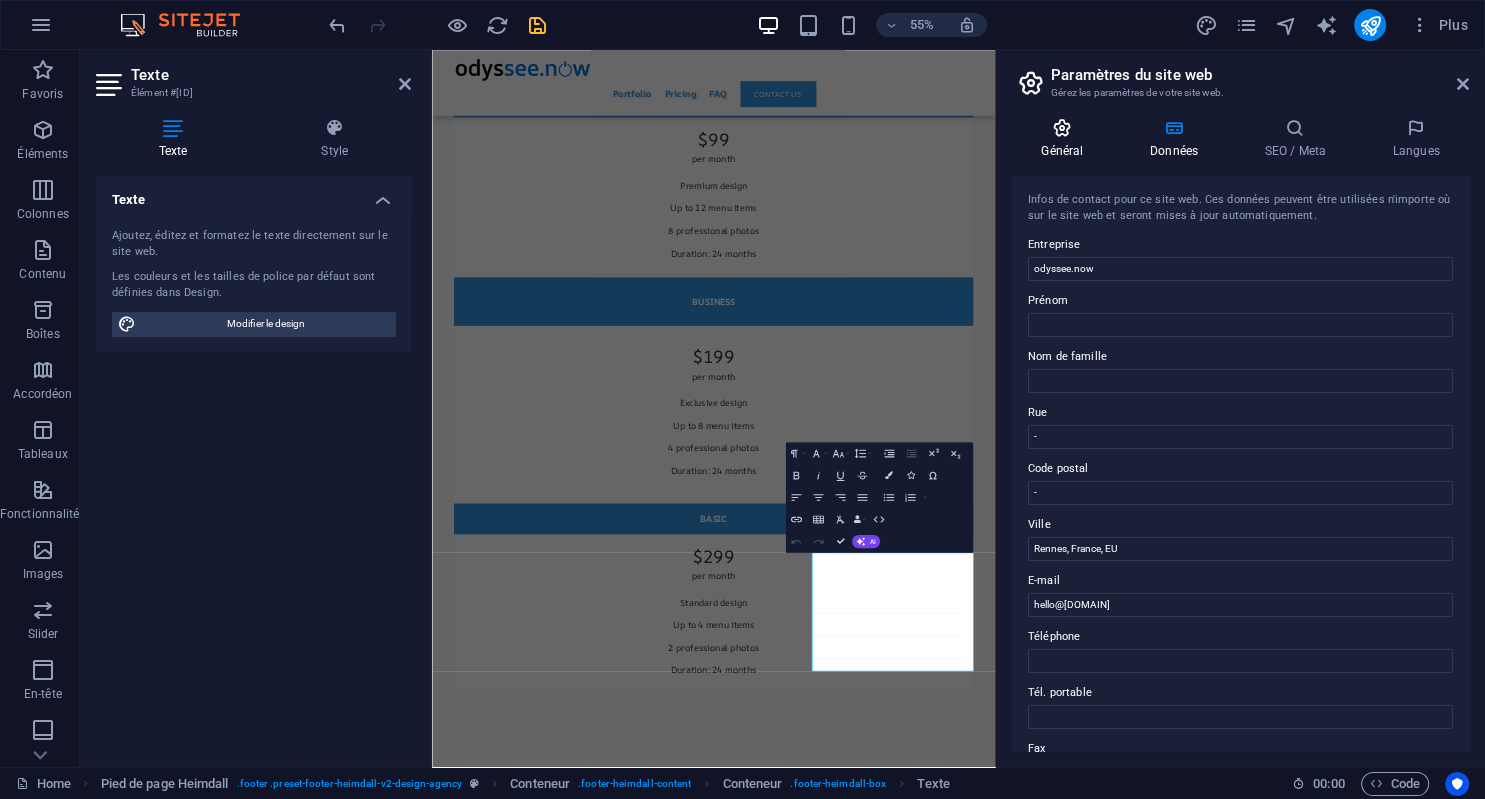 click at bounding box center (1062, 128) 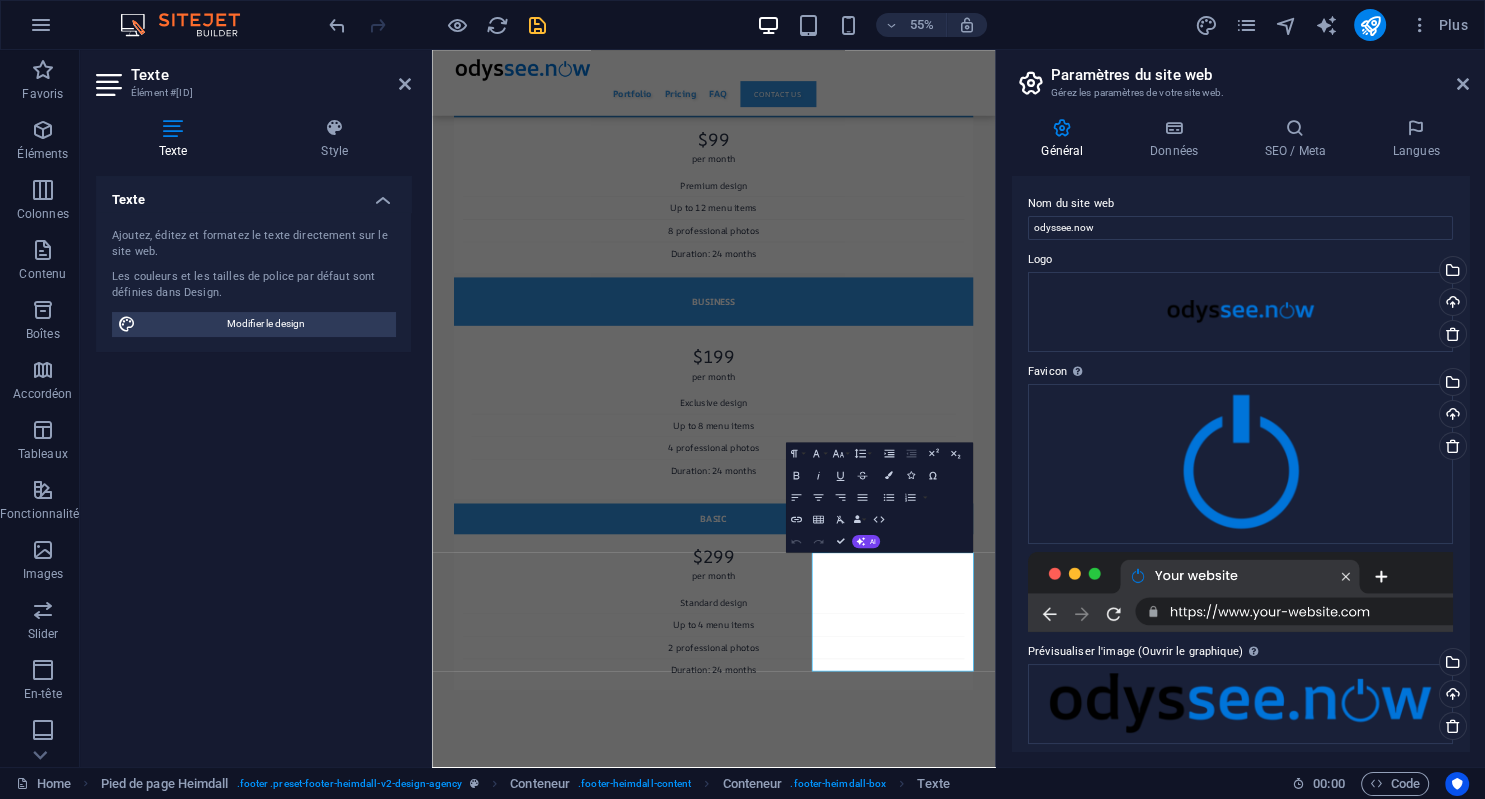 scroll, scrollTop: 8, scrollLeft: 0, axis: vertical 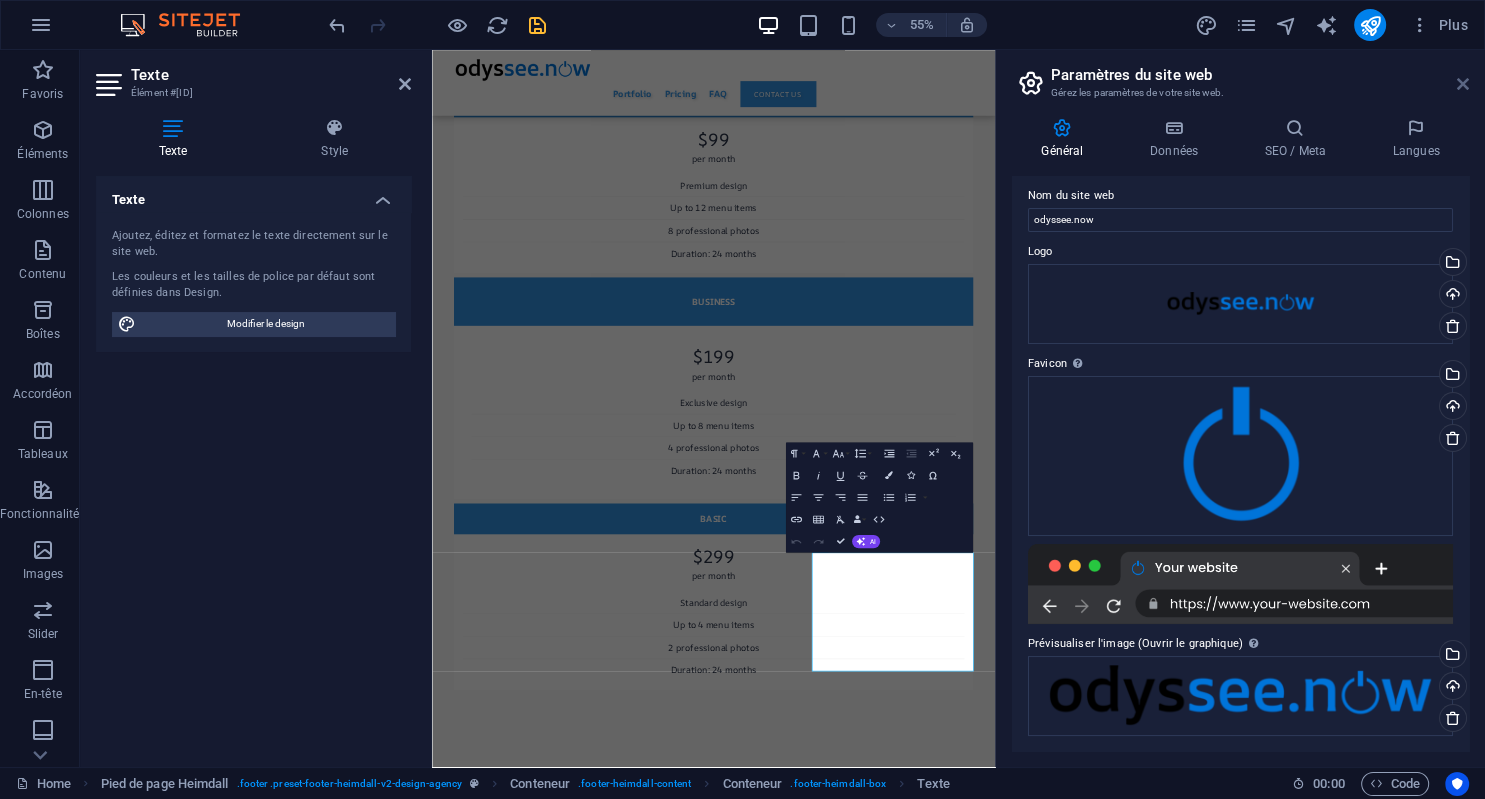 click at bounding box center [1463, 84] 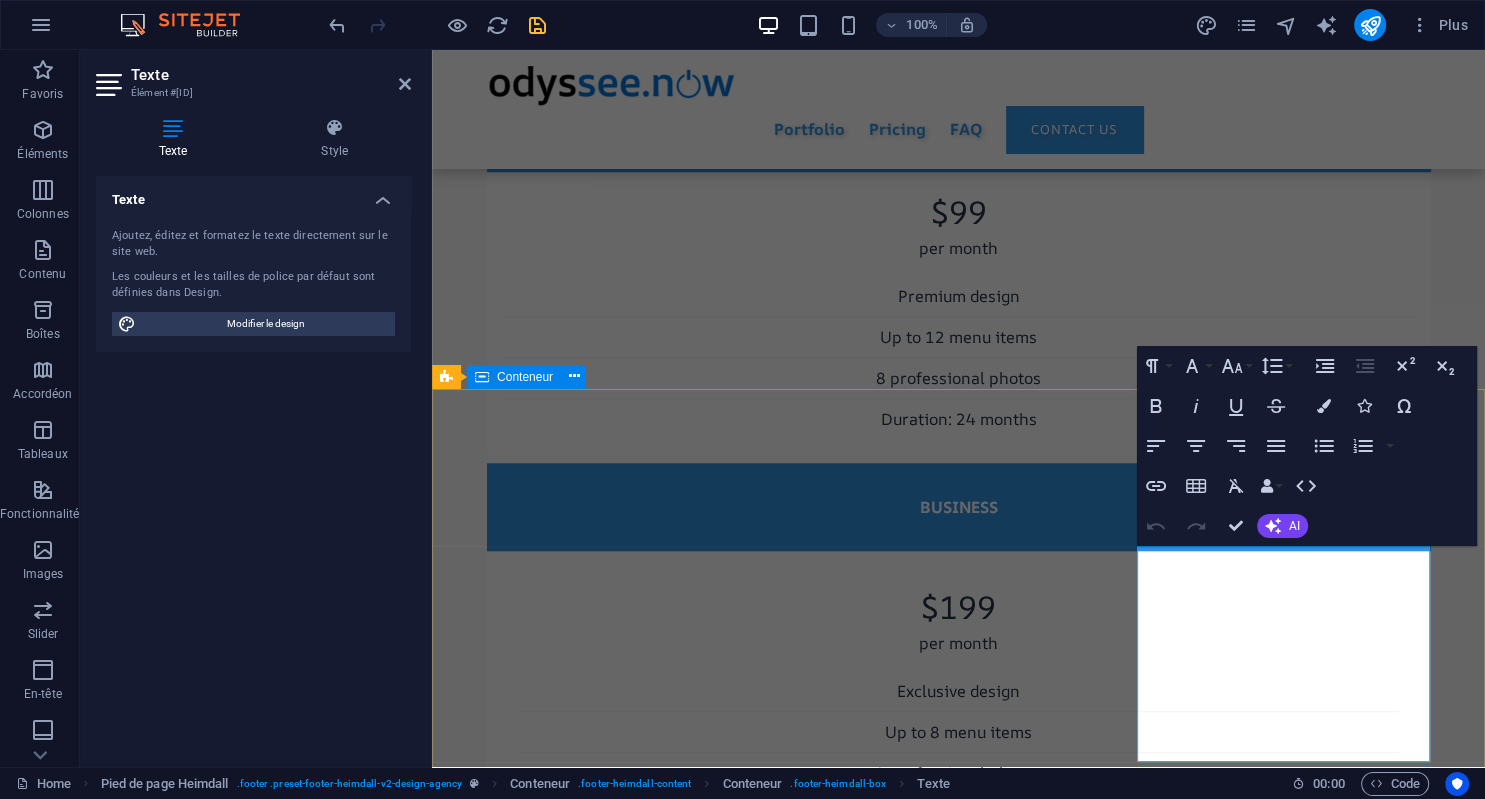 click on "Your digital flagship With your own website you can show what you are made of! You are the expert in your field — it is about time you shine on your website. Offer your customers all the information they need from you to find out about your services. Information Features Process Portfolio Pricing Testimonials FAQ Order Legal Notice  |  Privacy Contact Phone:  +1-123-456-7890 Email:  hello@odyssee.now Reachability:  Monday - Friday 9am - 6pm - Rennes, France, EU   -" at bounding box center (958, 6370) 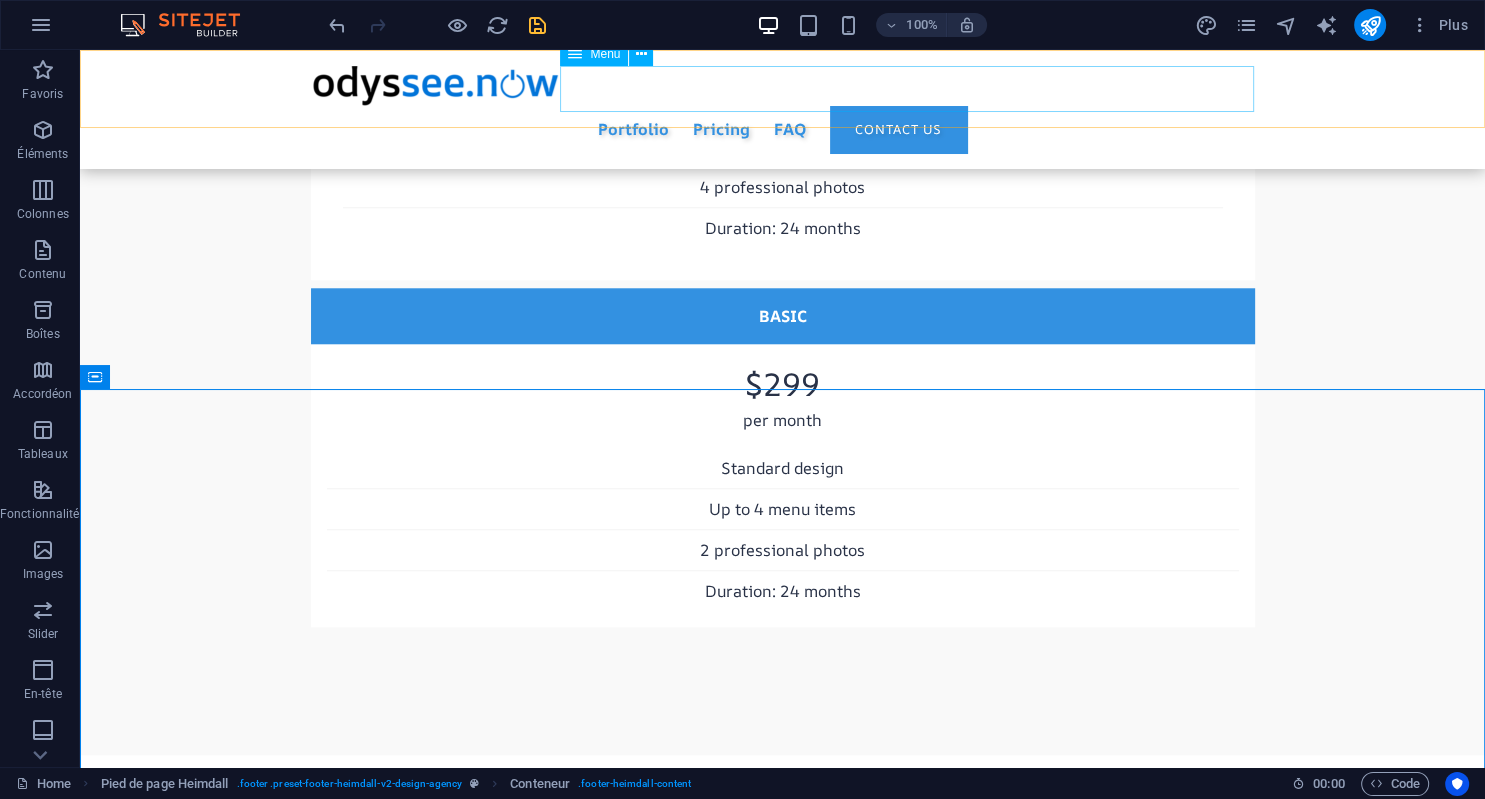 click on "Portfolio Pricing FAQ Contact us" at bounding box center [783, 129] 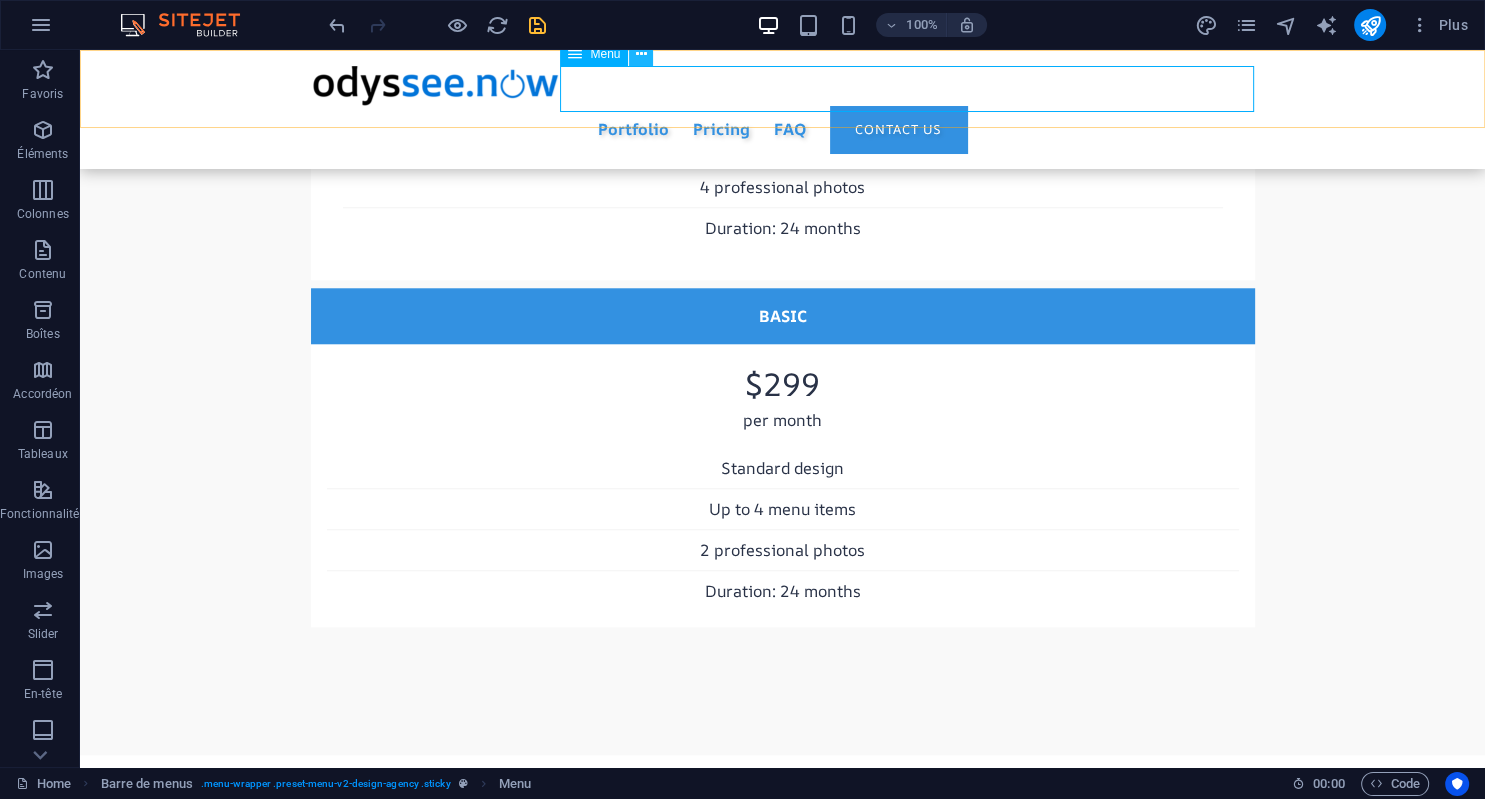 click at bounding box center [641, 54] 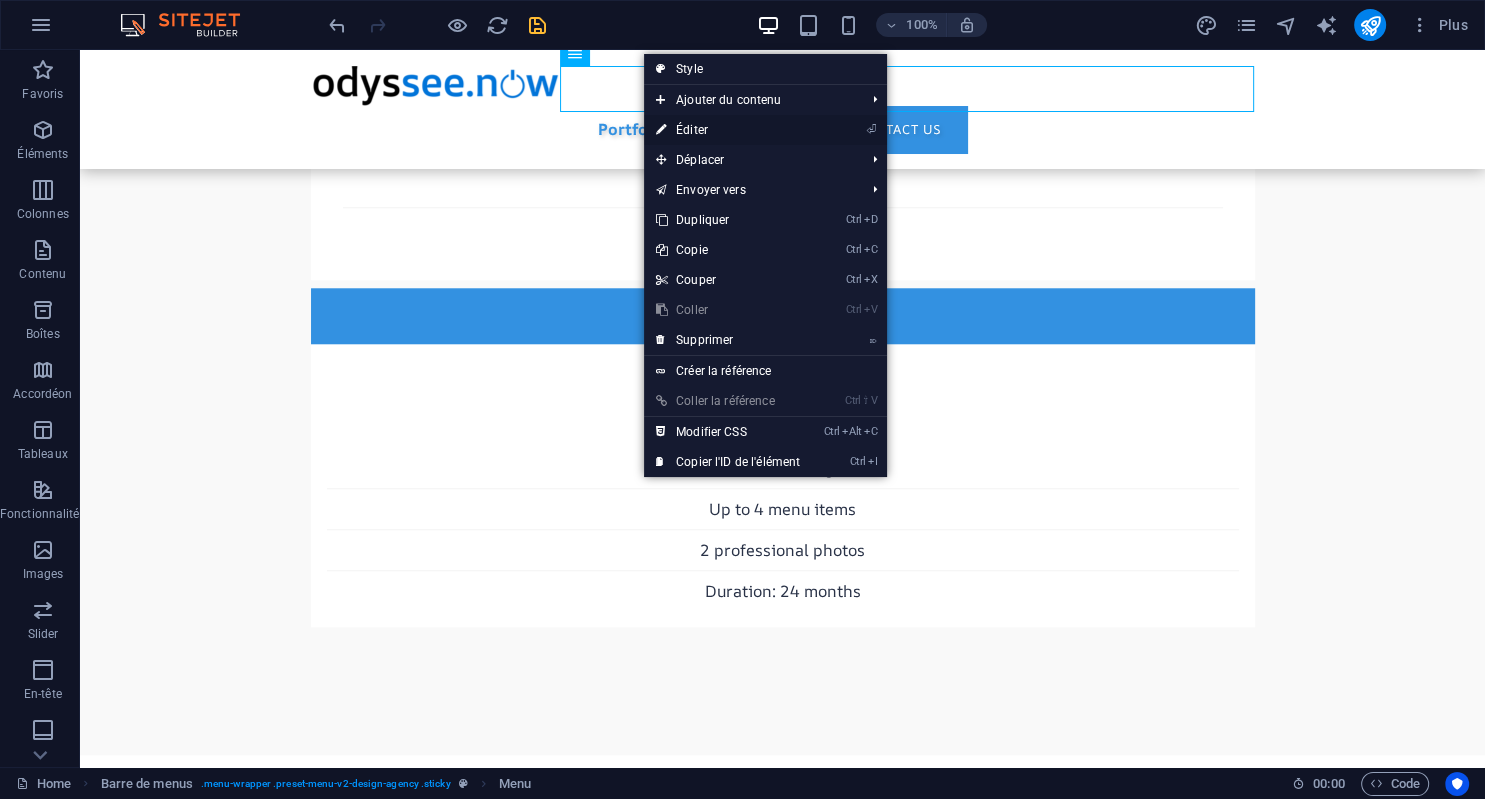 click on "⏎  Éditer" at bounding box center (728, 130) 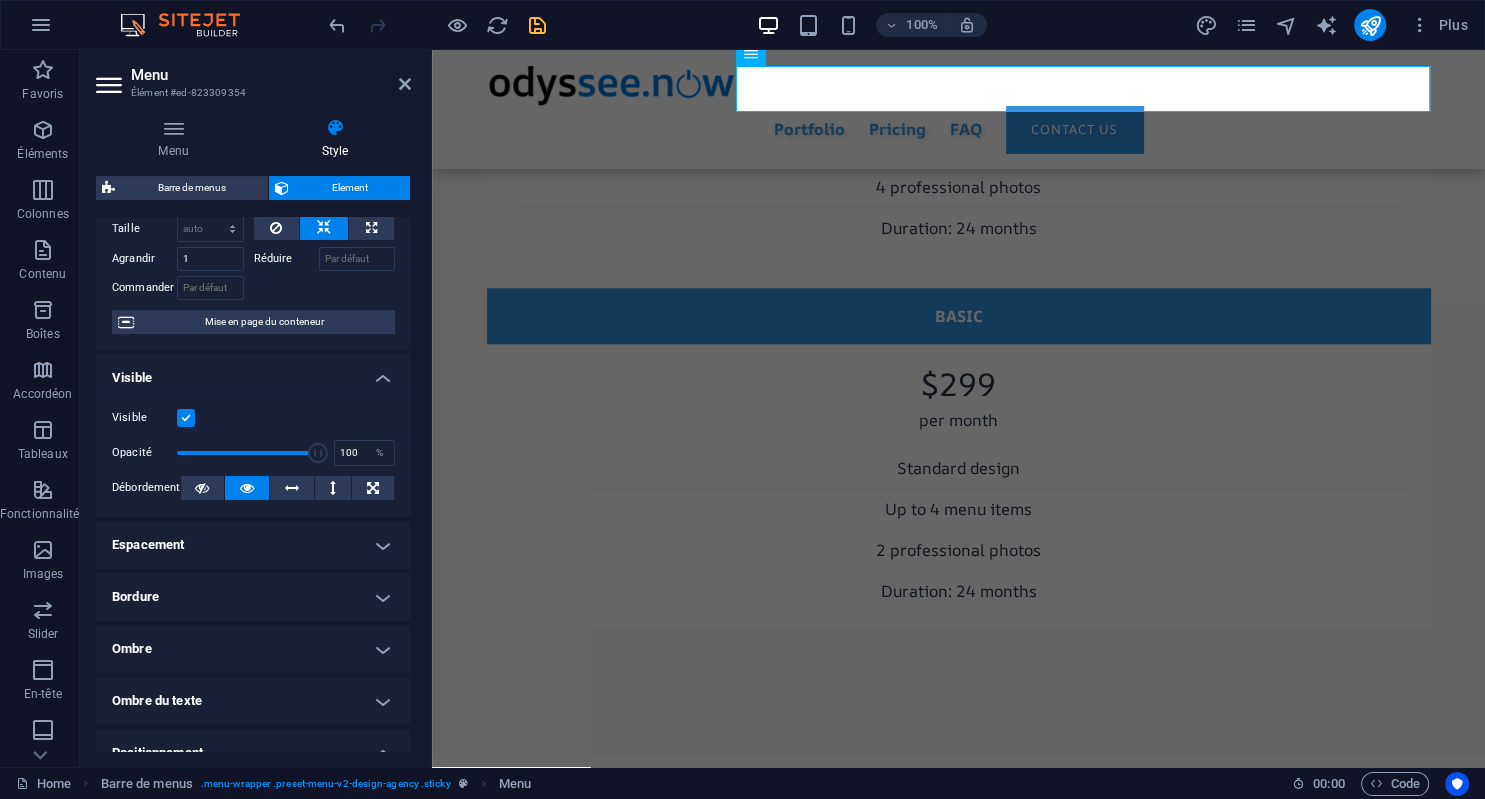 scroll, scrollTop: 96, scrollLeft: 0, axis: vertical 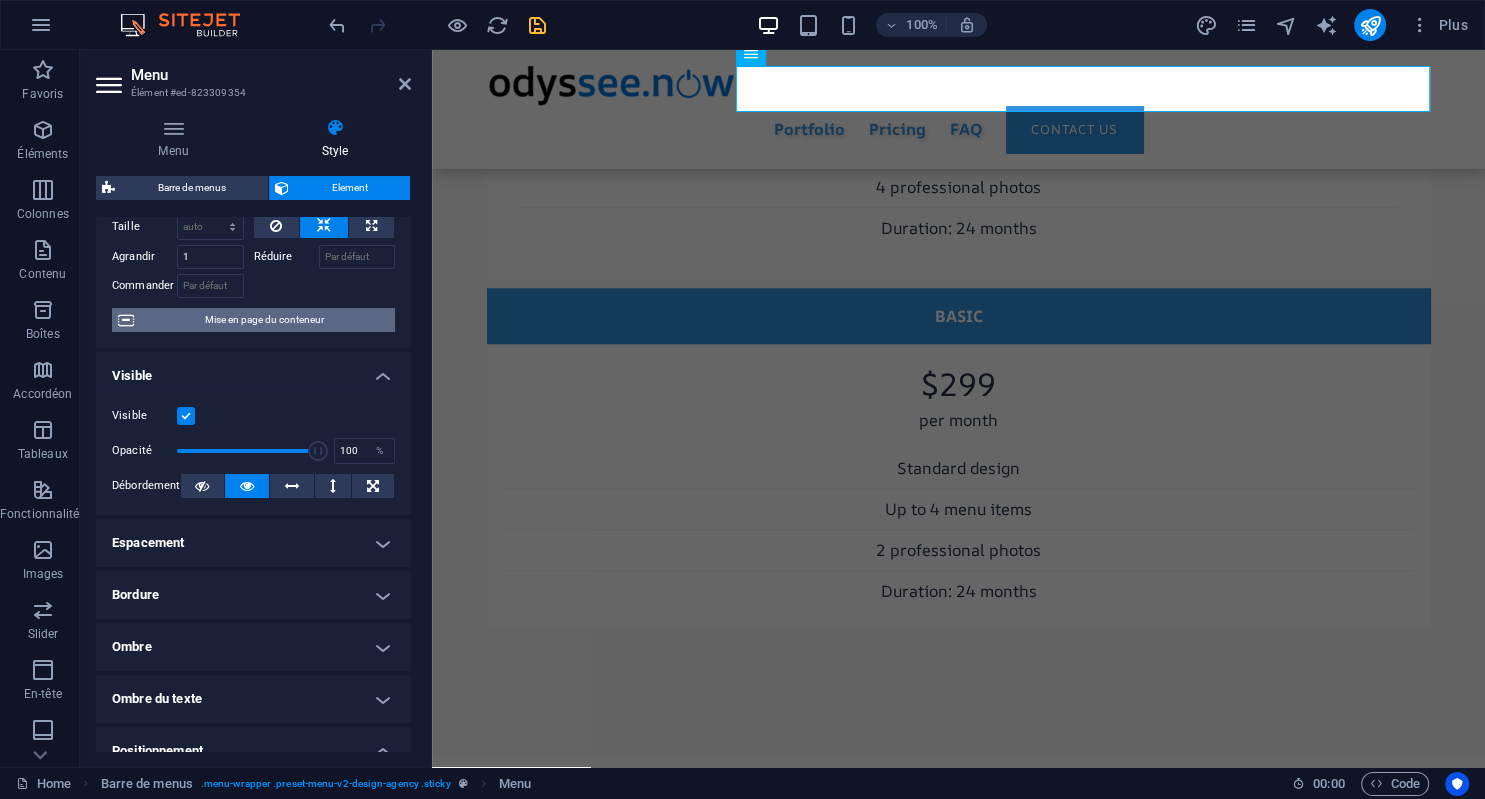 click on "Mise en page du conteneur" at bounding box center (264, 320) 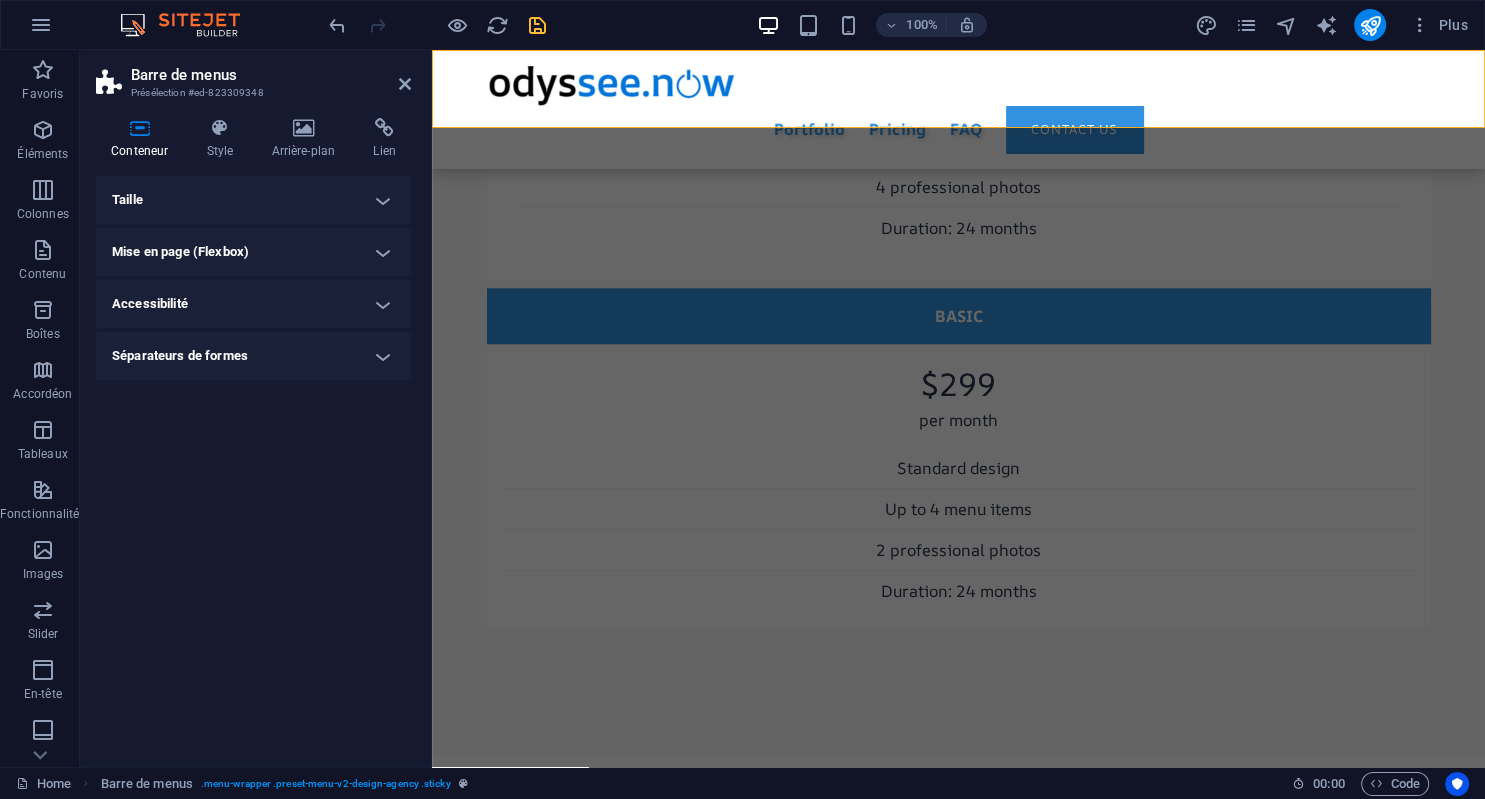 click on "Mise en page (Flexbox)" at bounding box center [253, 252] 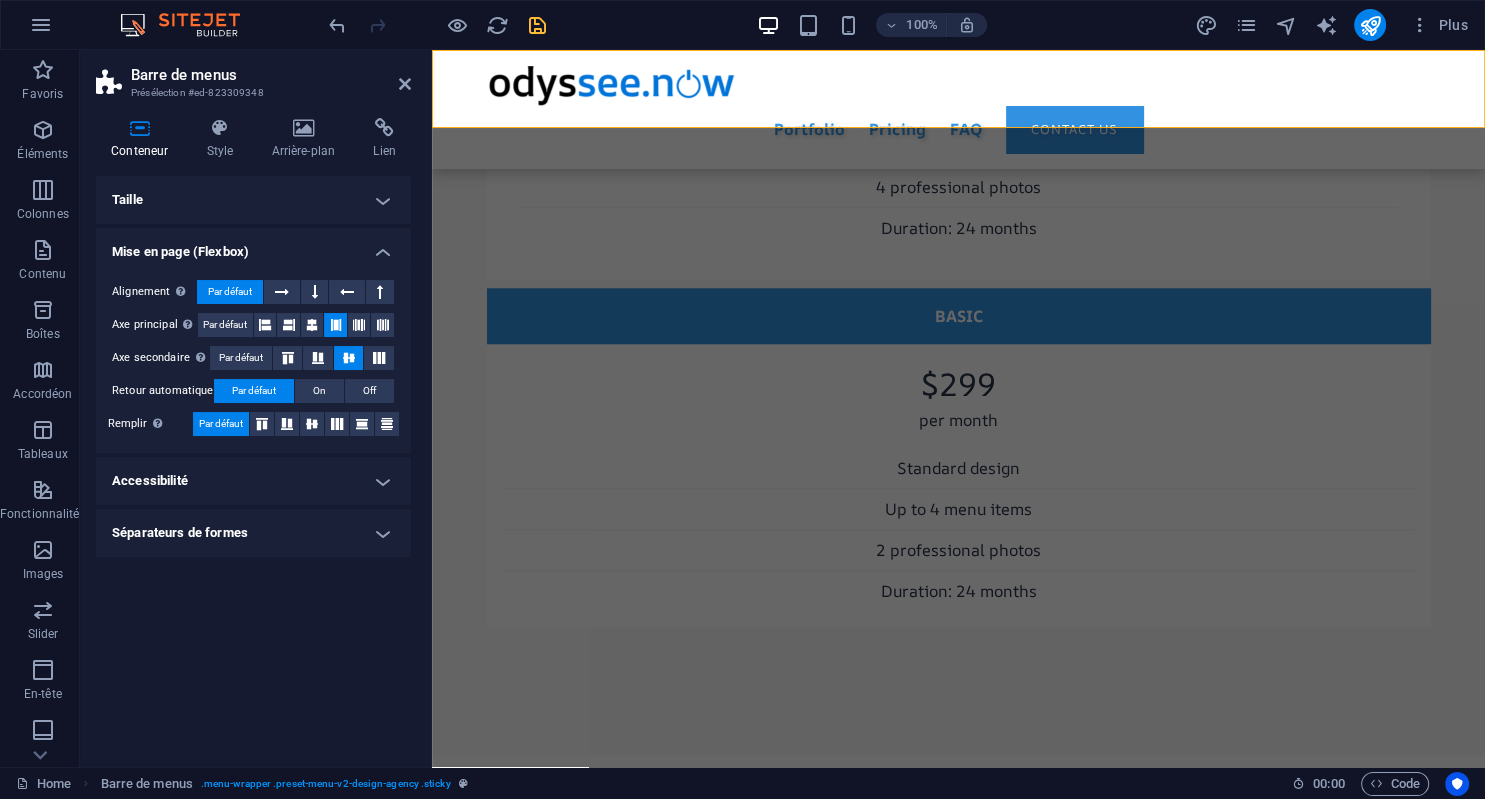 click on "Séparateurs de formes" at bounding box center [253, 533] 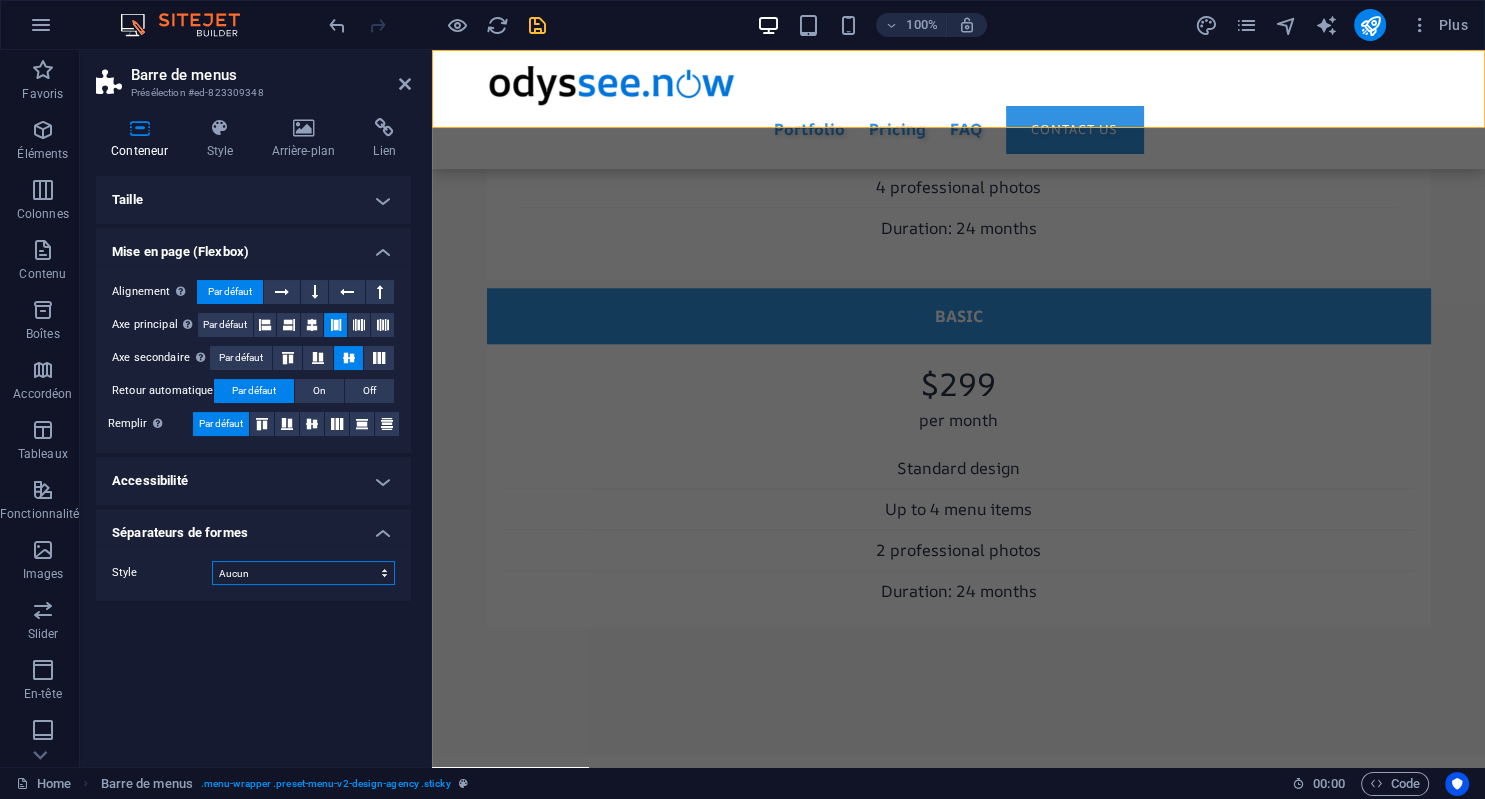click on "Aucun Triangle Carré Diagonale Polygone 1 Polygone 2 Zigzag Plusieurs zigzags Vagues Plusieurs vagues Demi-cercle Rond Cercle avec ombre Immeubles Hexagones Clouds Plusieurs nuages Éventail Pyramides Livre Gouttes de peinture Flammes Papier déchiqueté Flèche" at bounding box center [303, 573] 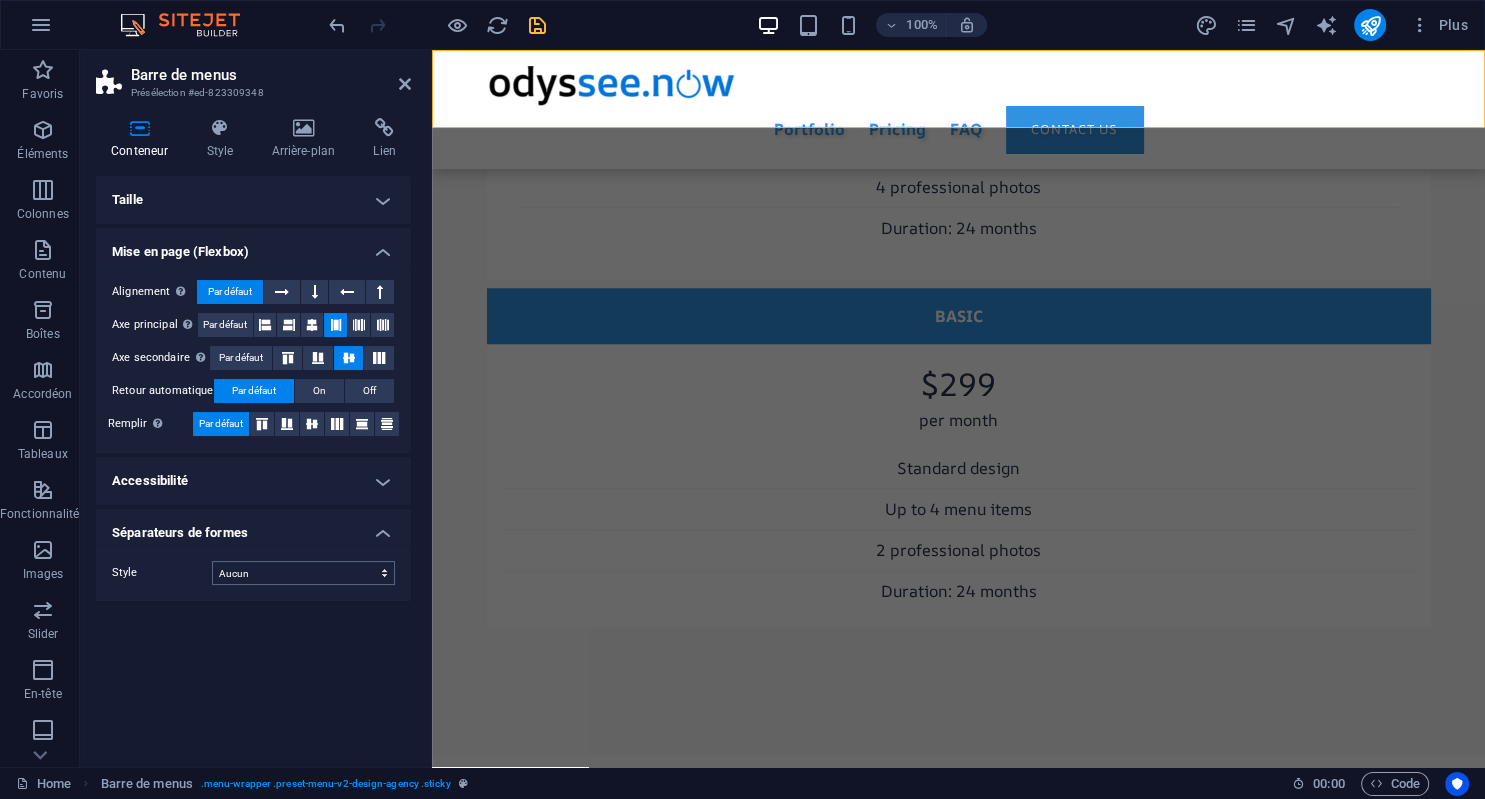 click on "Taille Hauteur Par défaut px rem % vh vw Hauteur min. Aucun px rem % vh vw Largeur Par défaut px rem % em vh vw Largeur min. Aucun px rem % vh vw Largeur du contenu Par défaut Largeur personnalisée Largeur Par défaut px rem % em vh vw Largeur min. Aucun px rem % vh vw Marge intérieure par défaut Personnaliser espacement La largeur et la marge intérieure par défaut peuvent être modifiées dans Design. Modifier le design Mise en page (Flexbox) Alignement Détermine la direction de l'axe (flex). Par défaut Axe principal Détermine comment les éléments doivent se comporter le long de l'axe principal de ce conteneur (justify content) Par défaut Axe secondaire Contrôle la direction verticale de l'élément à l'intérieur du conteneur (align-items). Par défaut Retour automatique Par défaut On Off Remplir Contrôle les distances et la direction des éléments sur l'axe Y sur plusieurs lignes (align-content). Par défaut Accessibilité Rôle Le rôle ARIA définit le but d'un élément.  Aucun Alert" at bounding box center (253, 463) 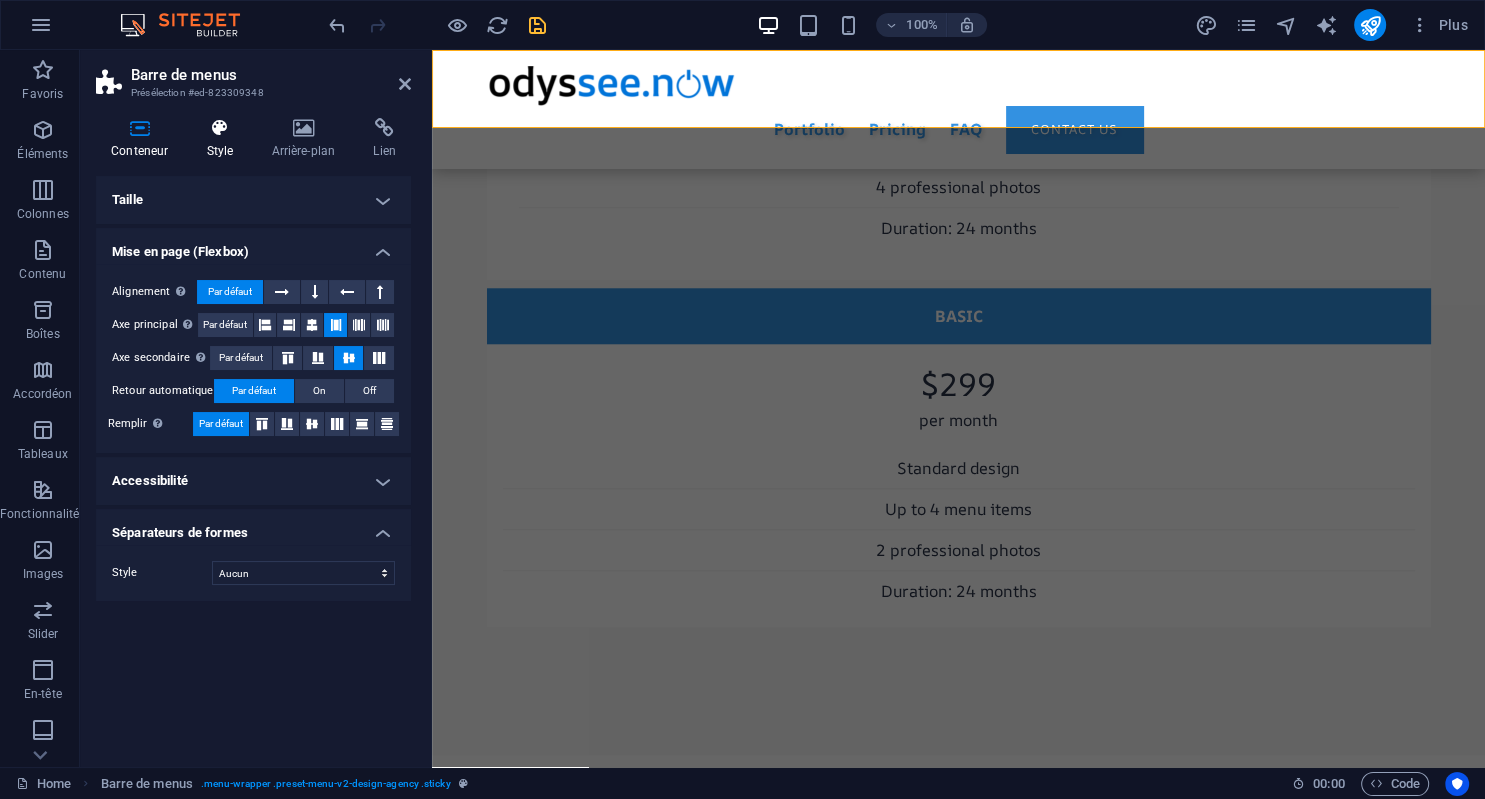 click at bounding box center (219, 128) 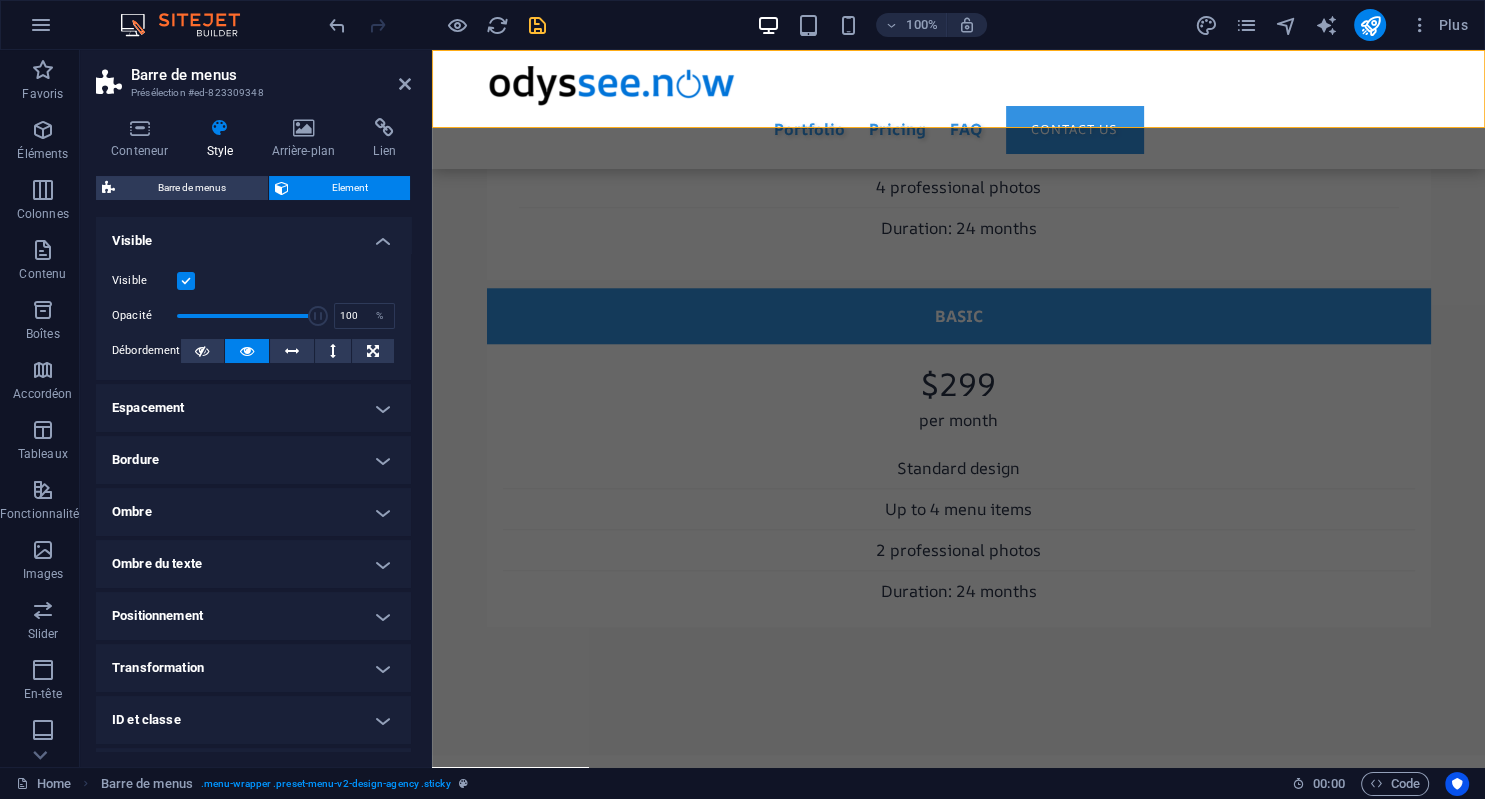 scroll, scrollTop: 96, scrollLeft: 0, axis: vertical 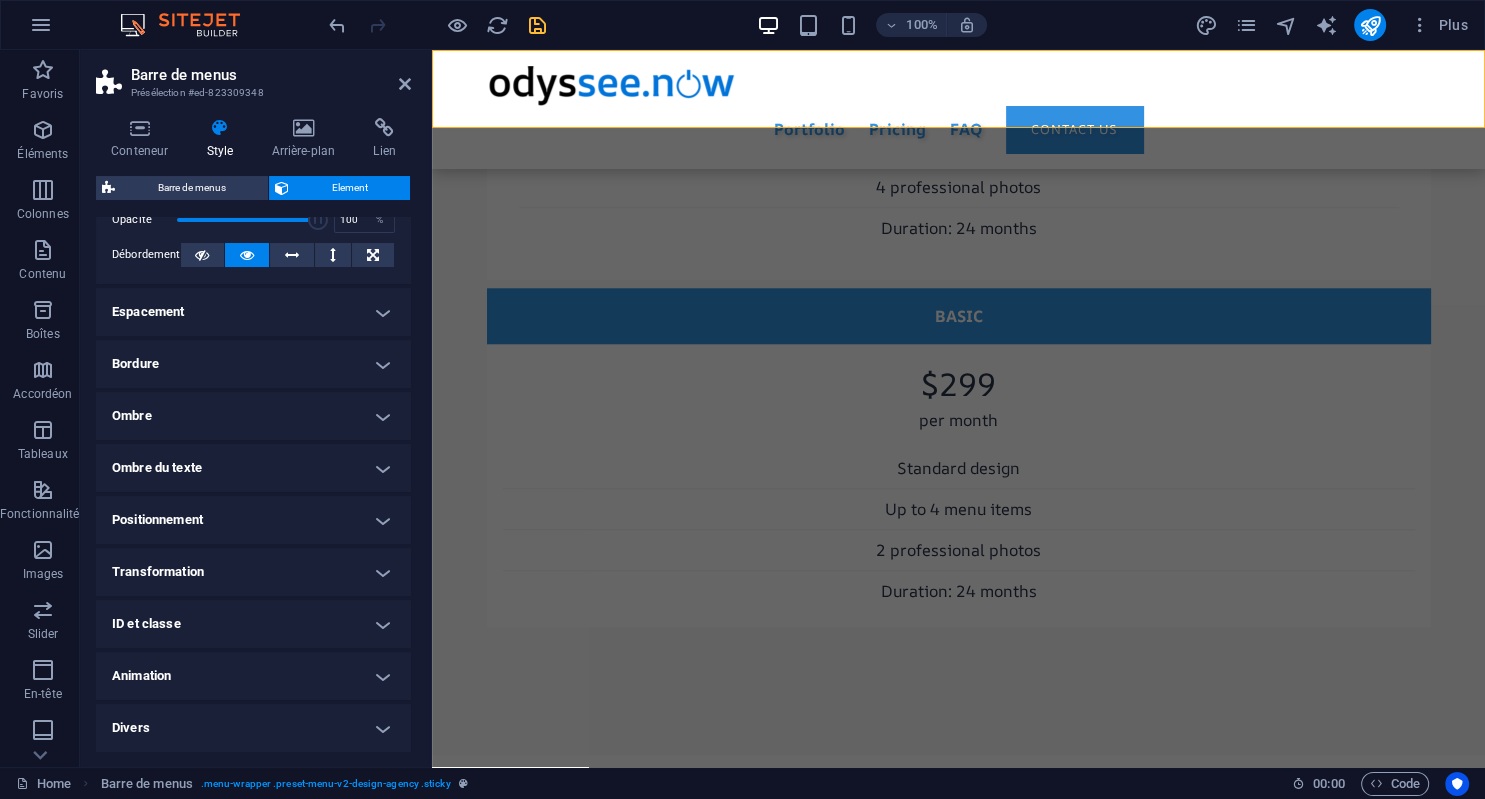 click on "Positionnement" at bounding box center [253, 520] 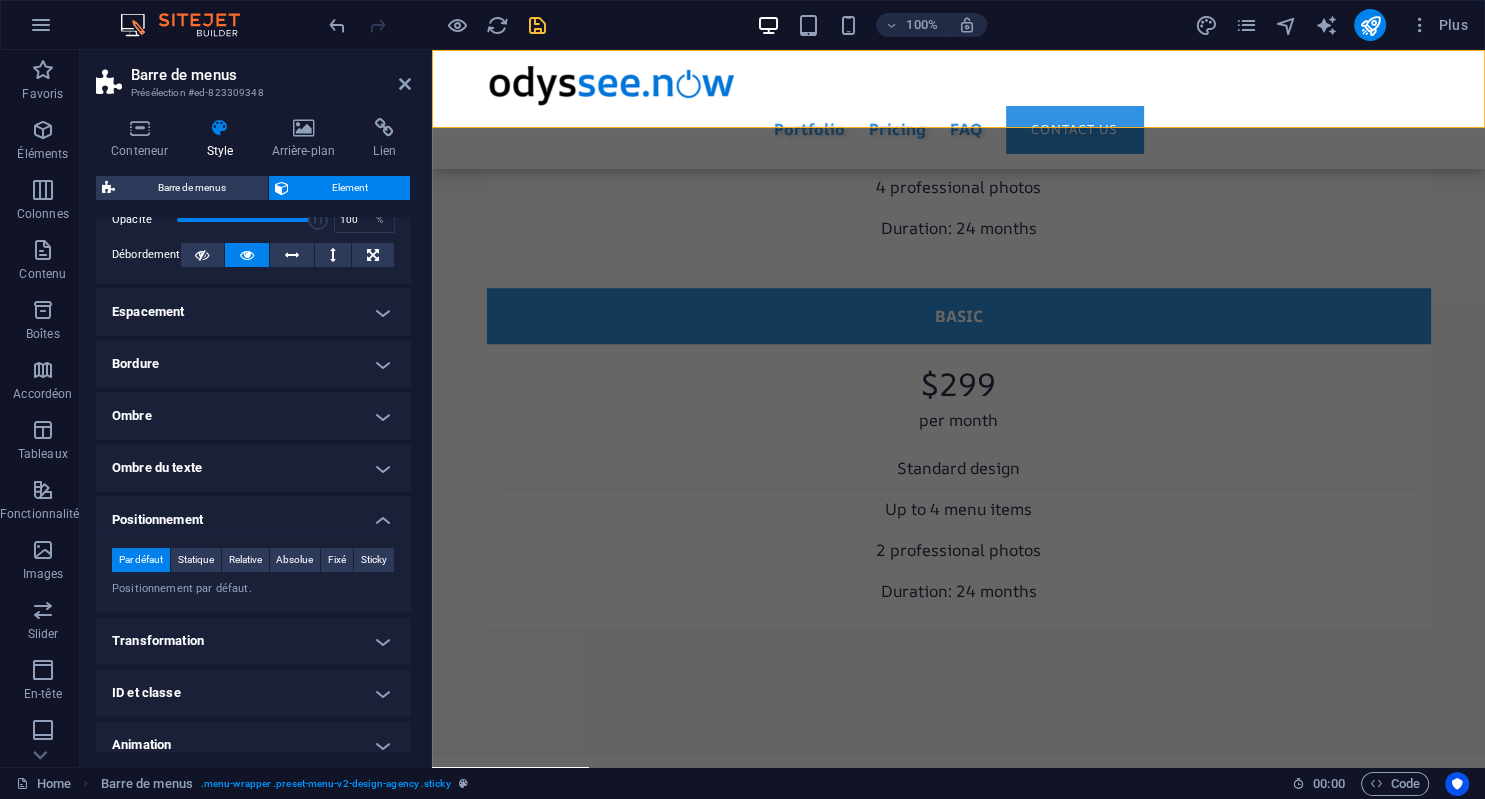 scroll, scrollTop: 165, scrollLeft: 0, axis: vertical 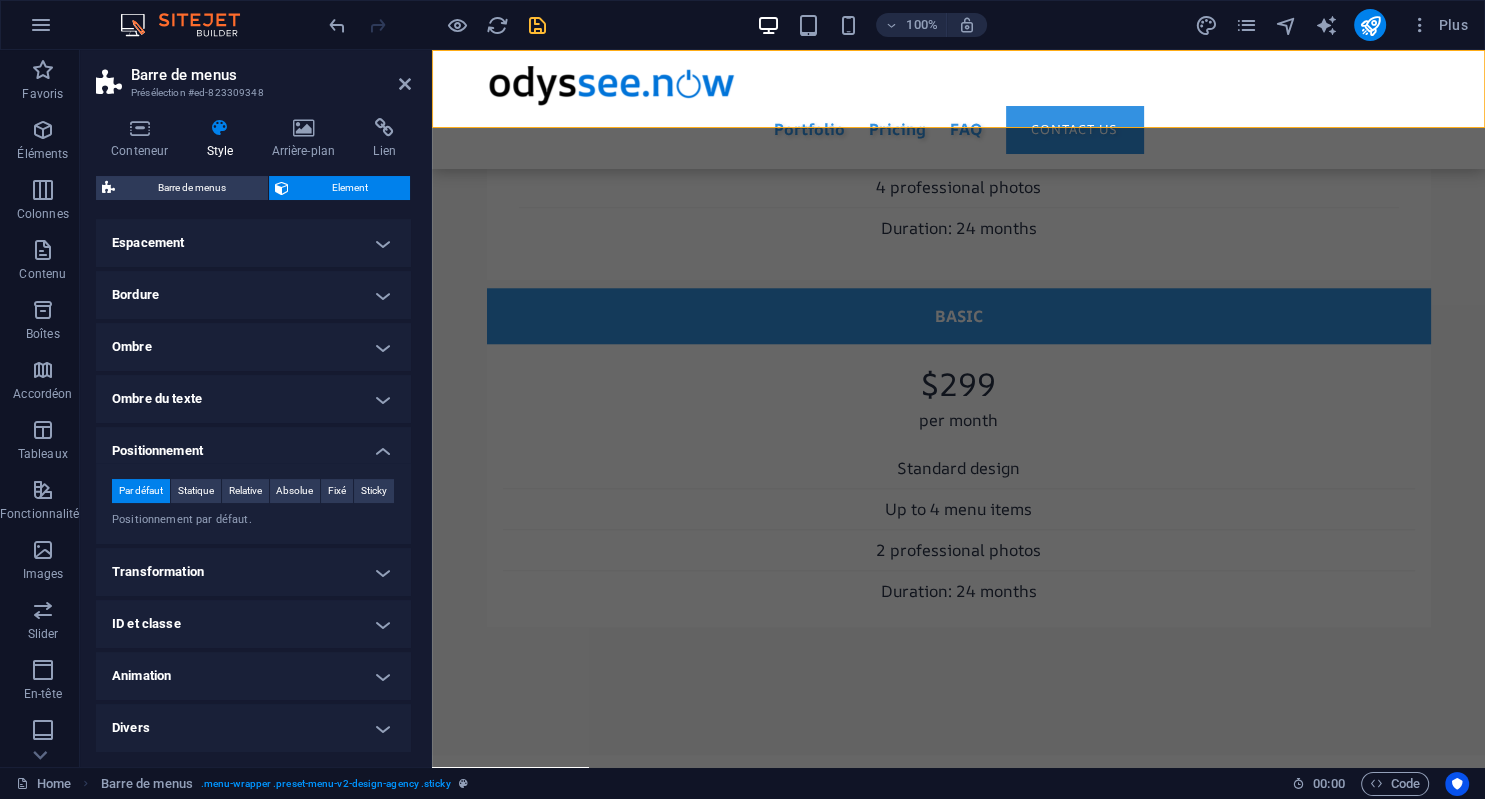 click on "Animation" at bounding box center [253, 676] 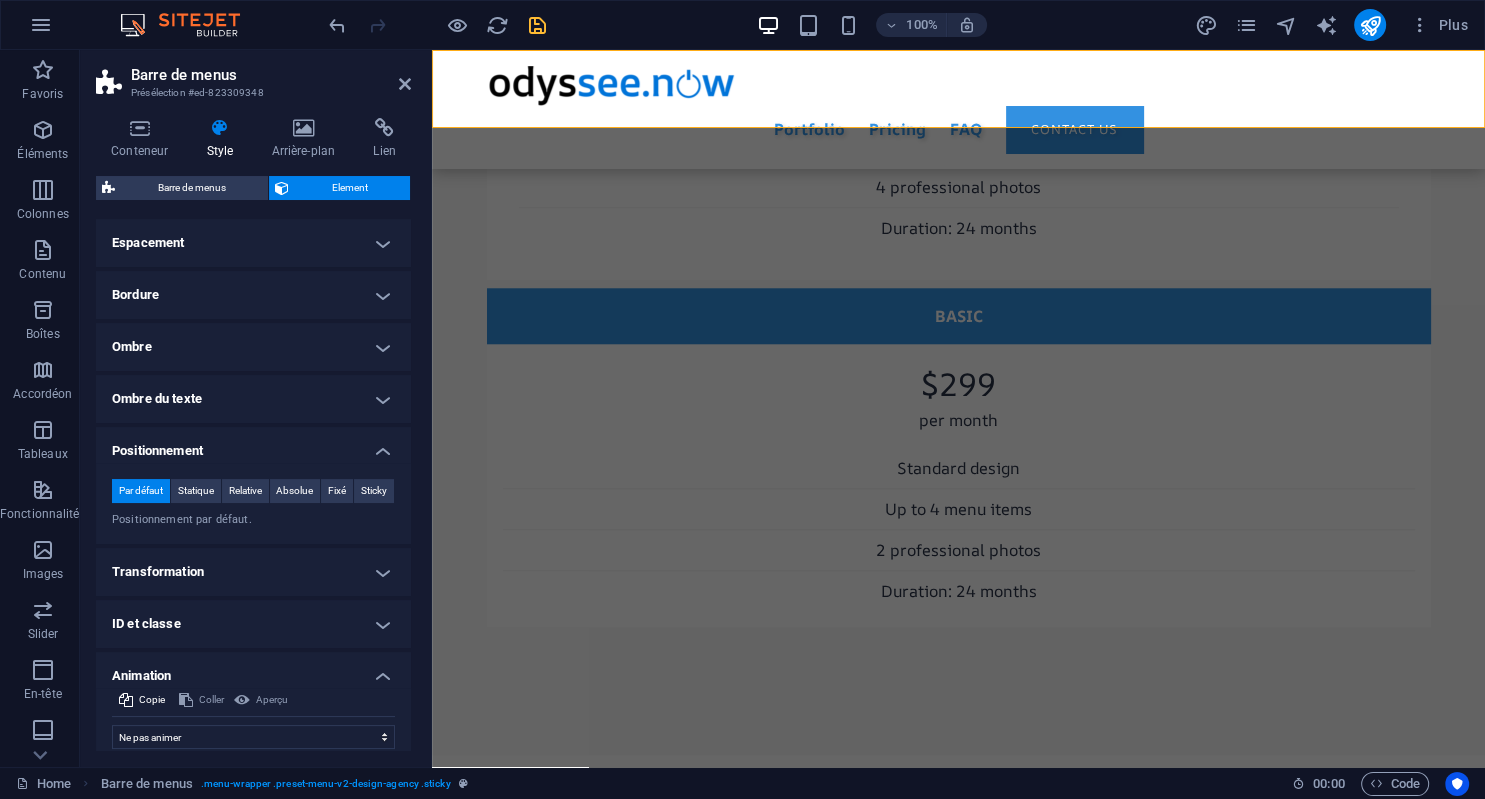 scroll, scrollTop: 230, scrollLeft: 0, axis: vertical 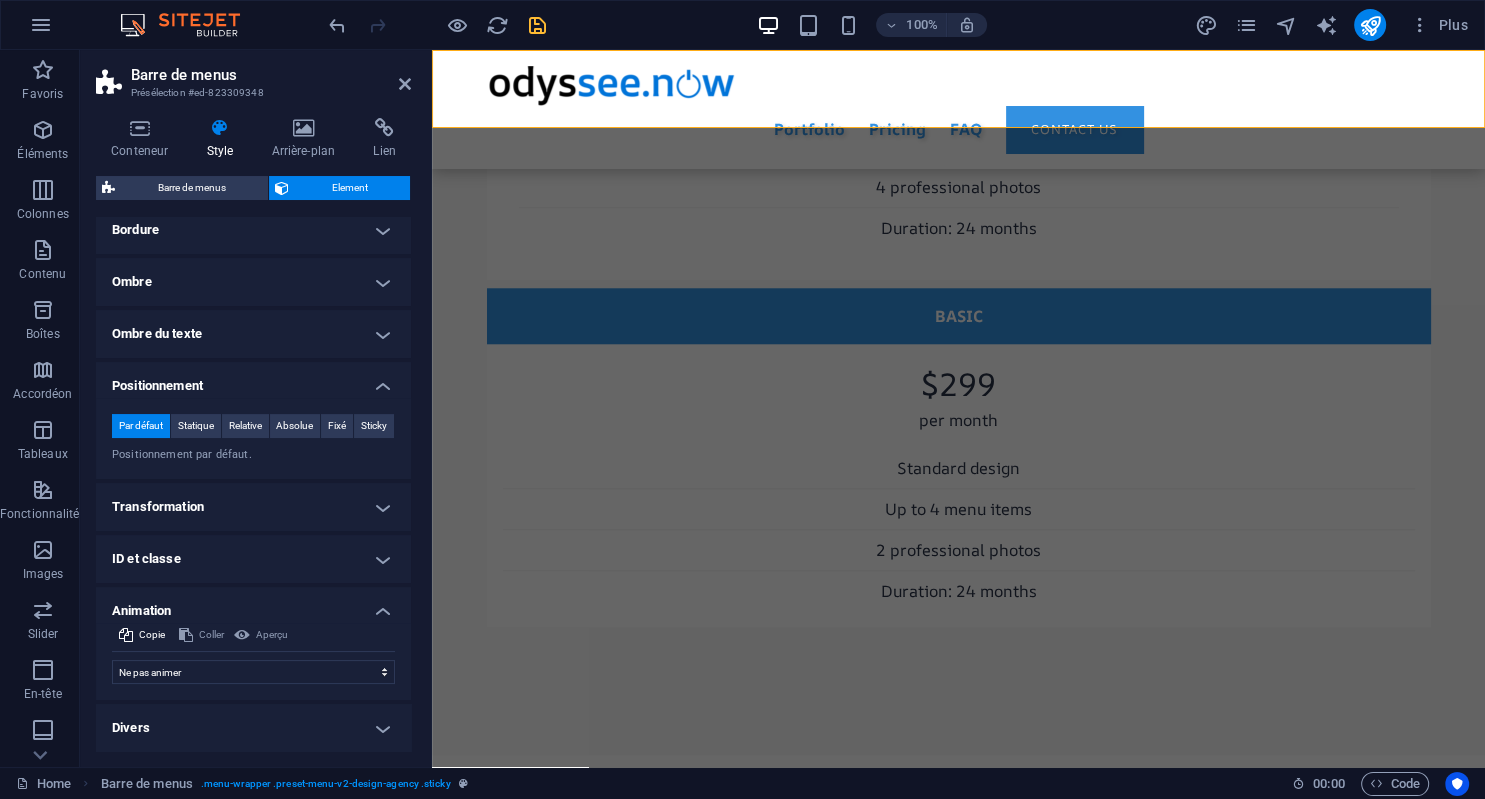 click on "Divers" at bounding box center [253, 728] 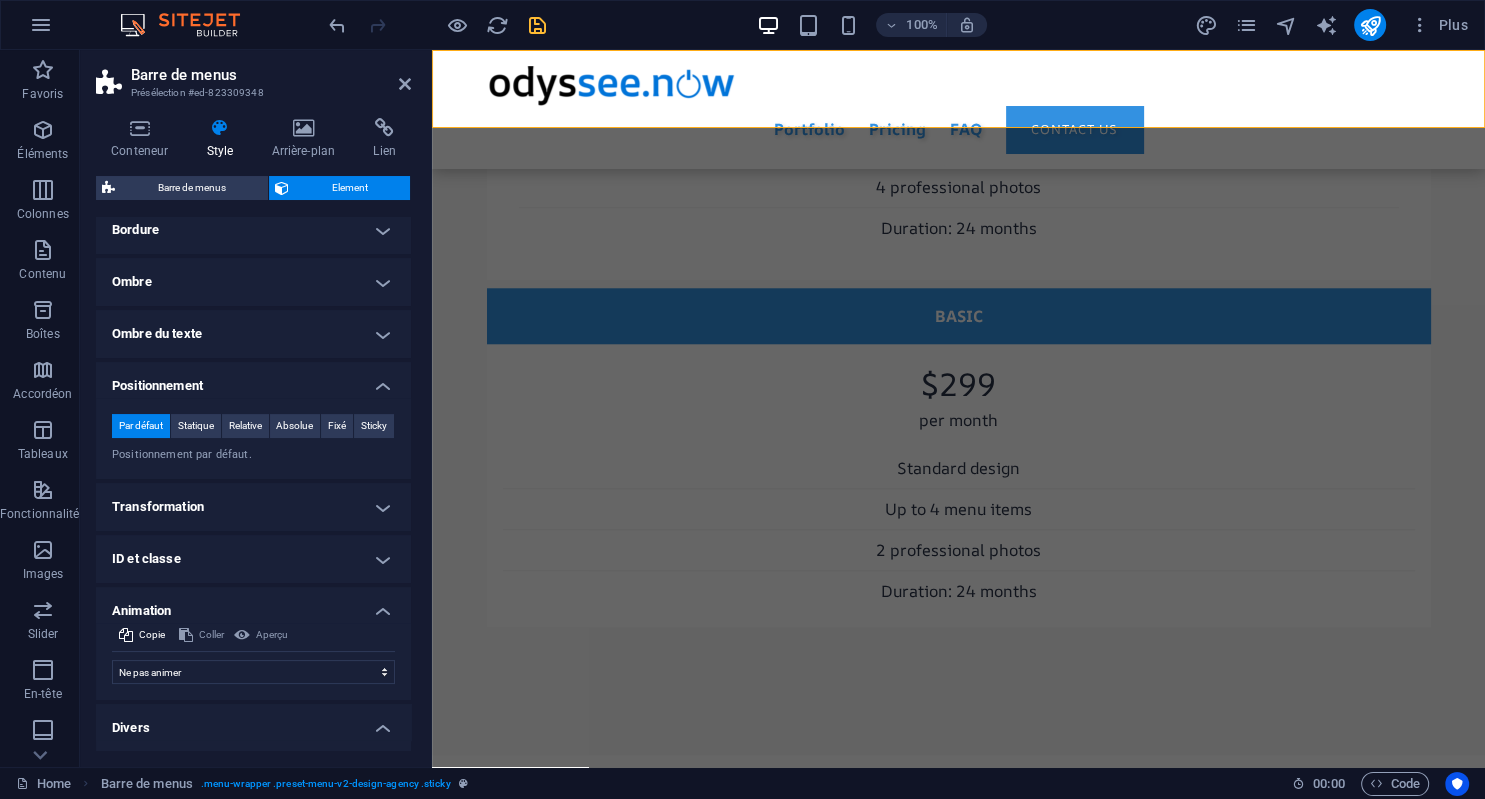 scroll, scrollTop: 353, scrollLeft: 0, axis: vertical 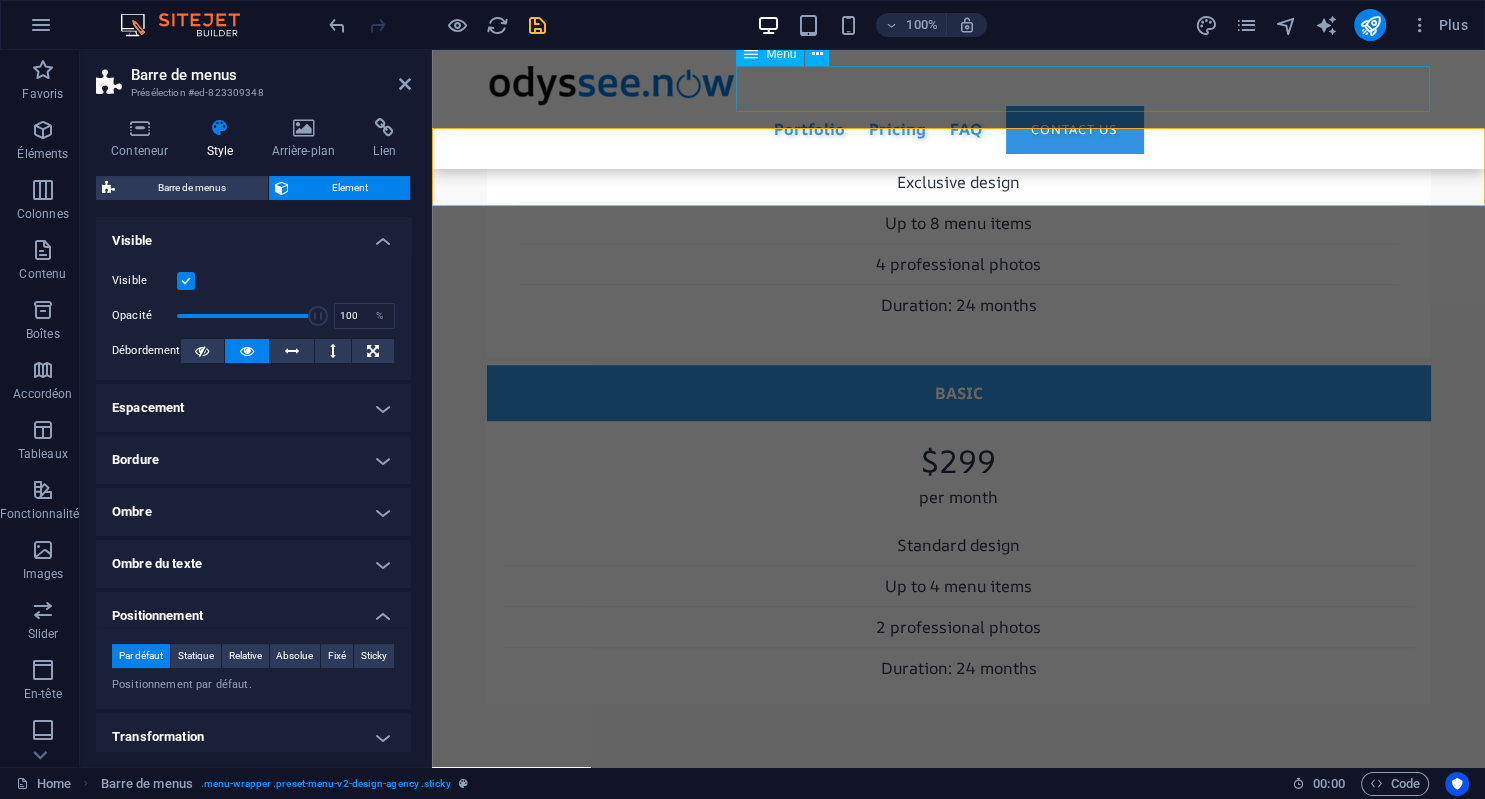 click on "Portfolio Pricing FAQ Contact us" at bounding box center (959, 129) 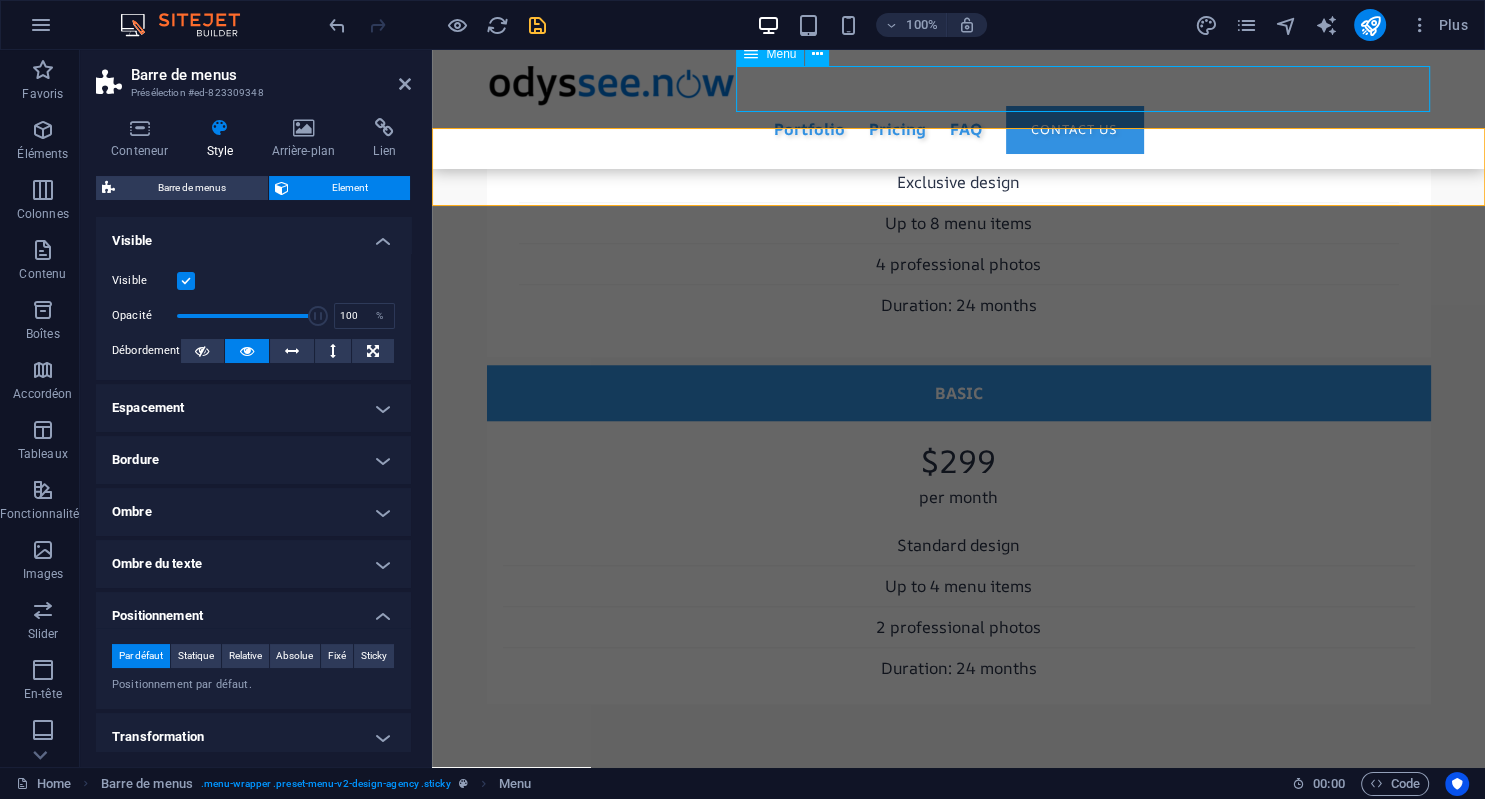 click on "Portfolio Pricing FAQ Contact us" at bounding box center [959, 129] 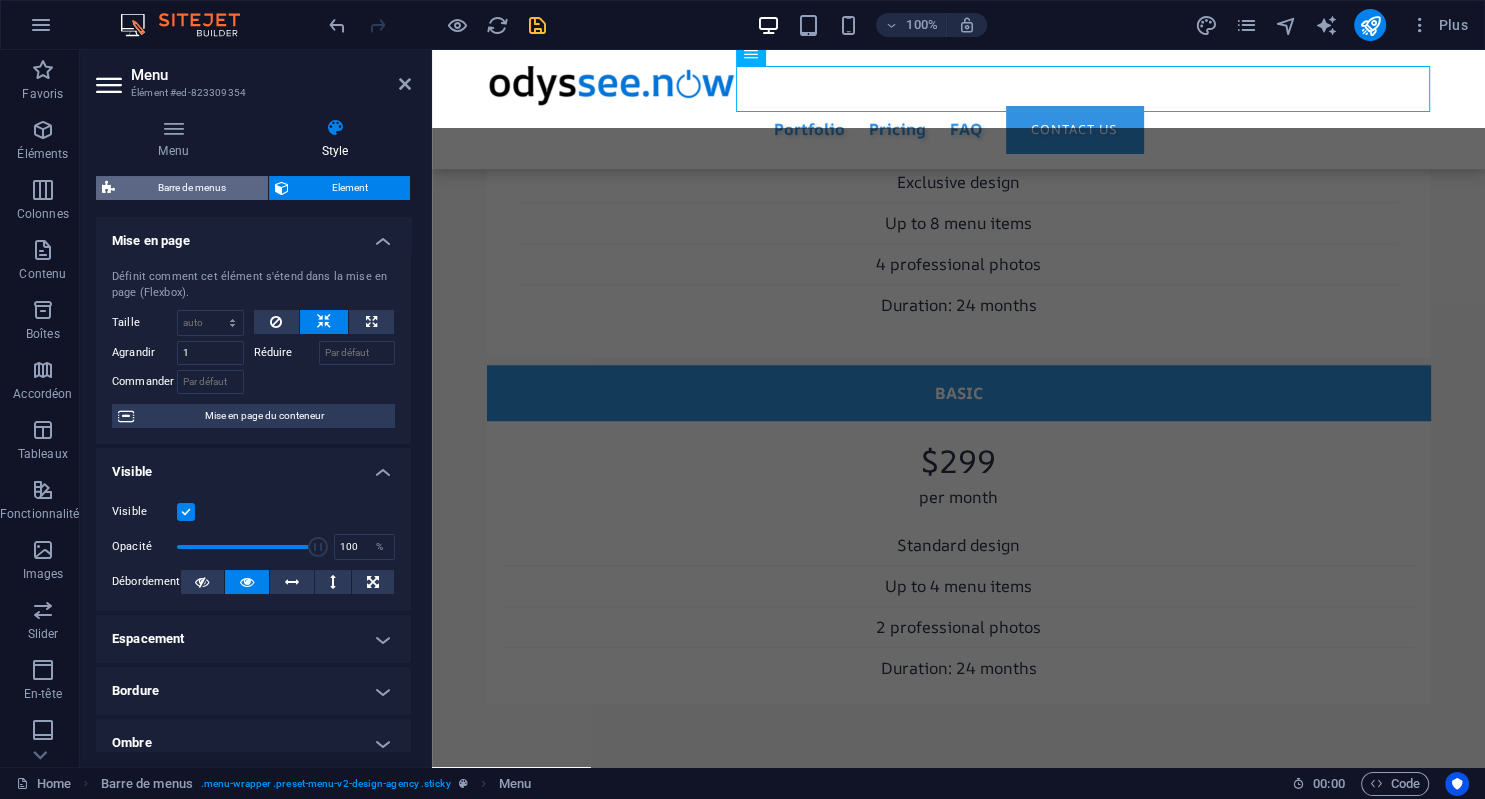click on "Barre de menus" at bounding box center [191, 188] 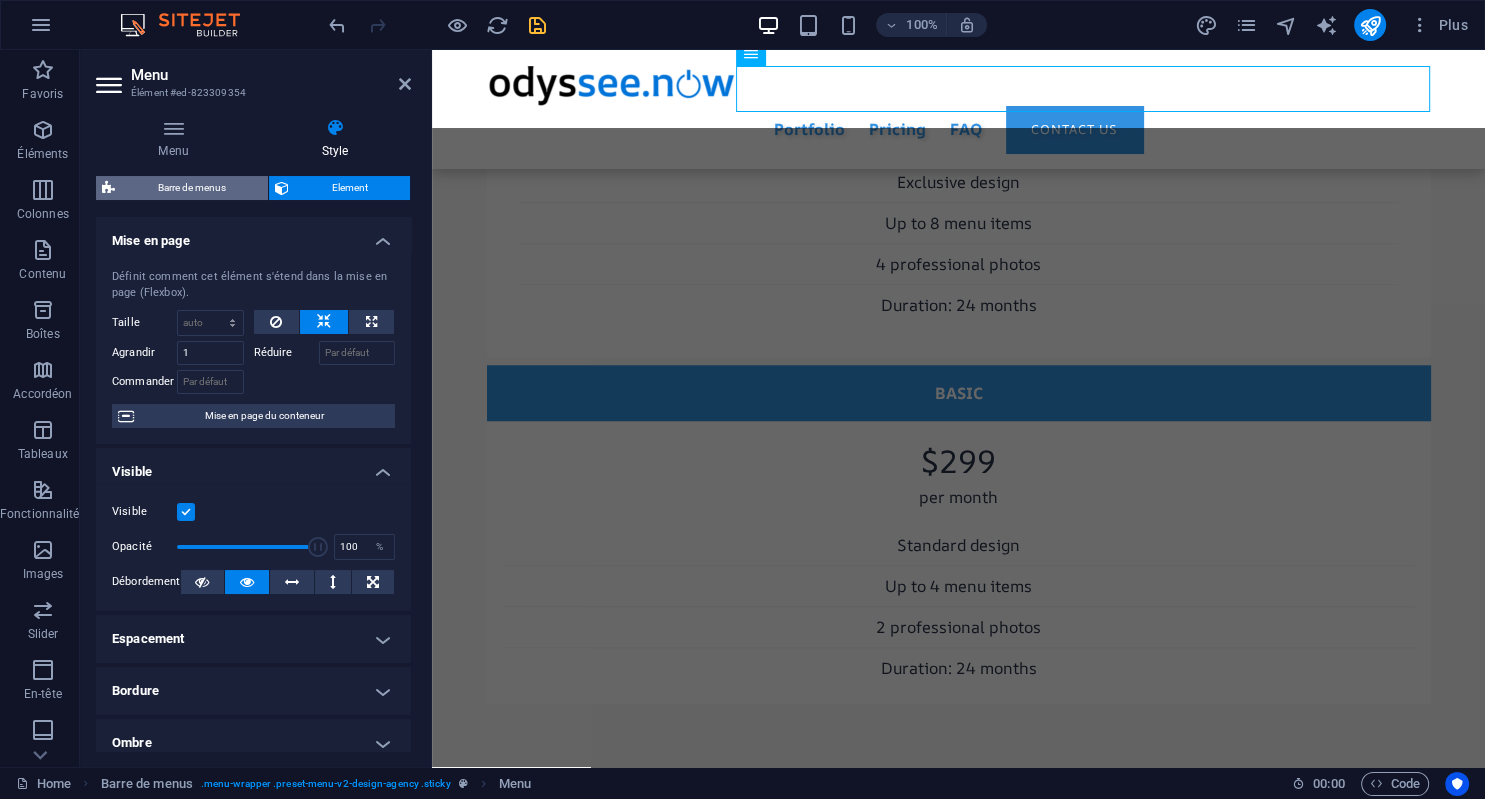 select on "px" 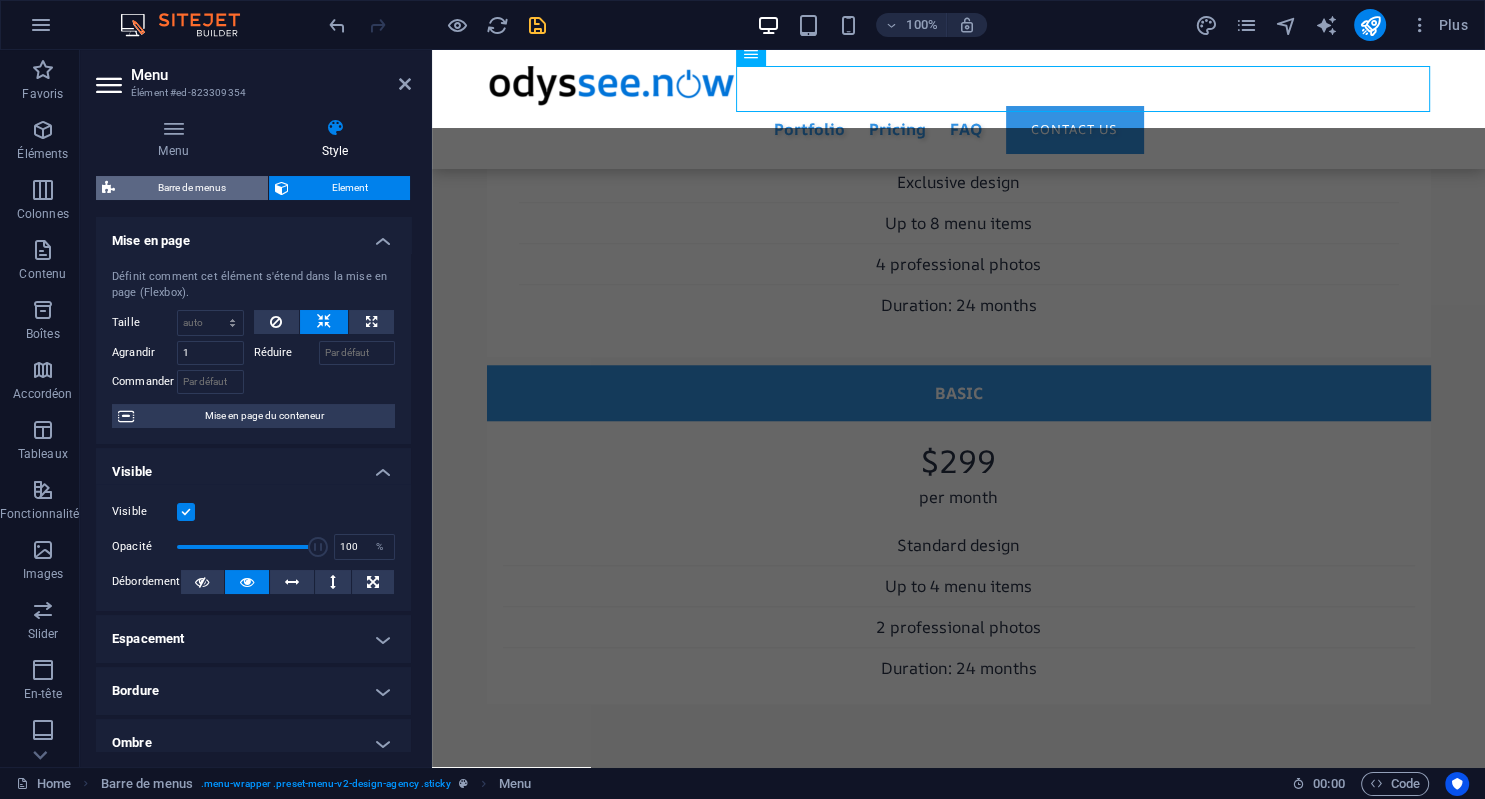 select on "px" 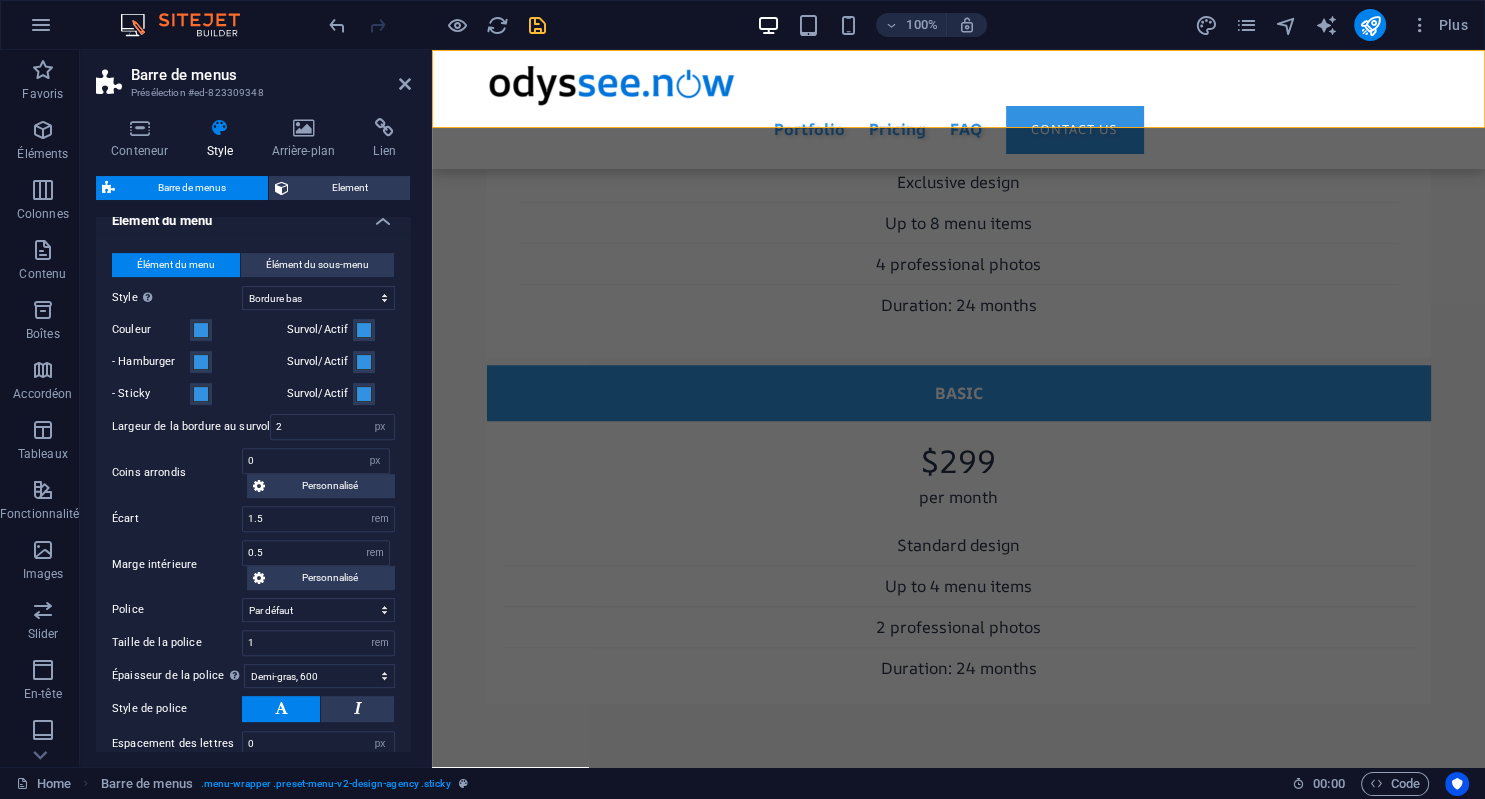 scroll, scrollTop: 723, scrollLeft: 0, axis: vertical 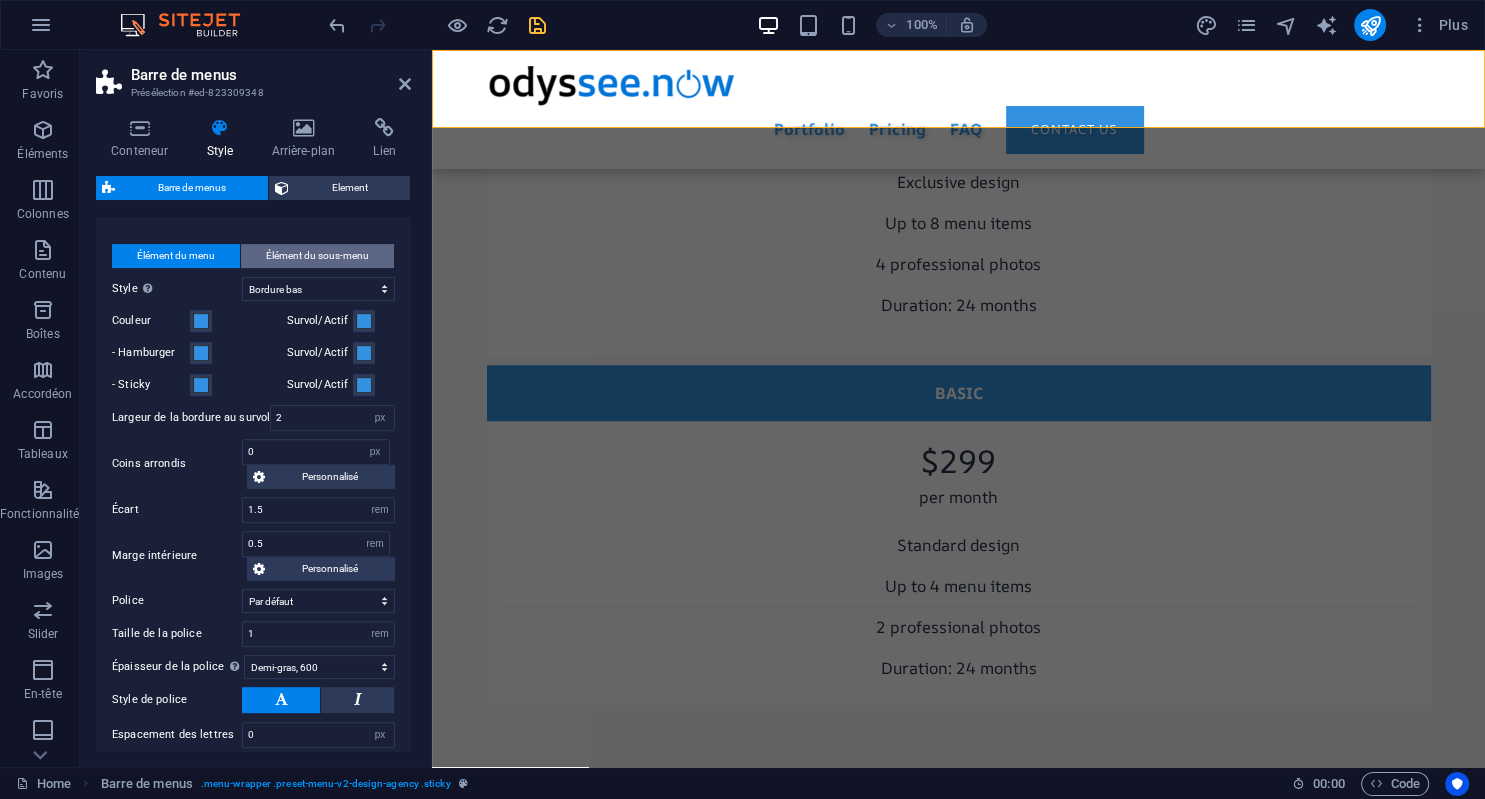 click on "Élément du sous-menu" at bounding box center (317, 256) 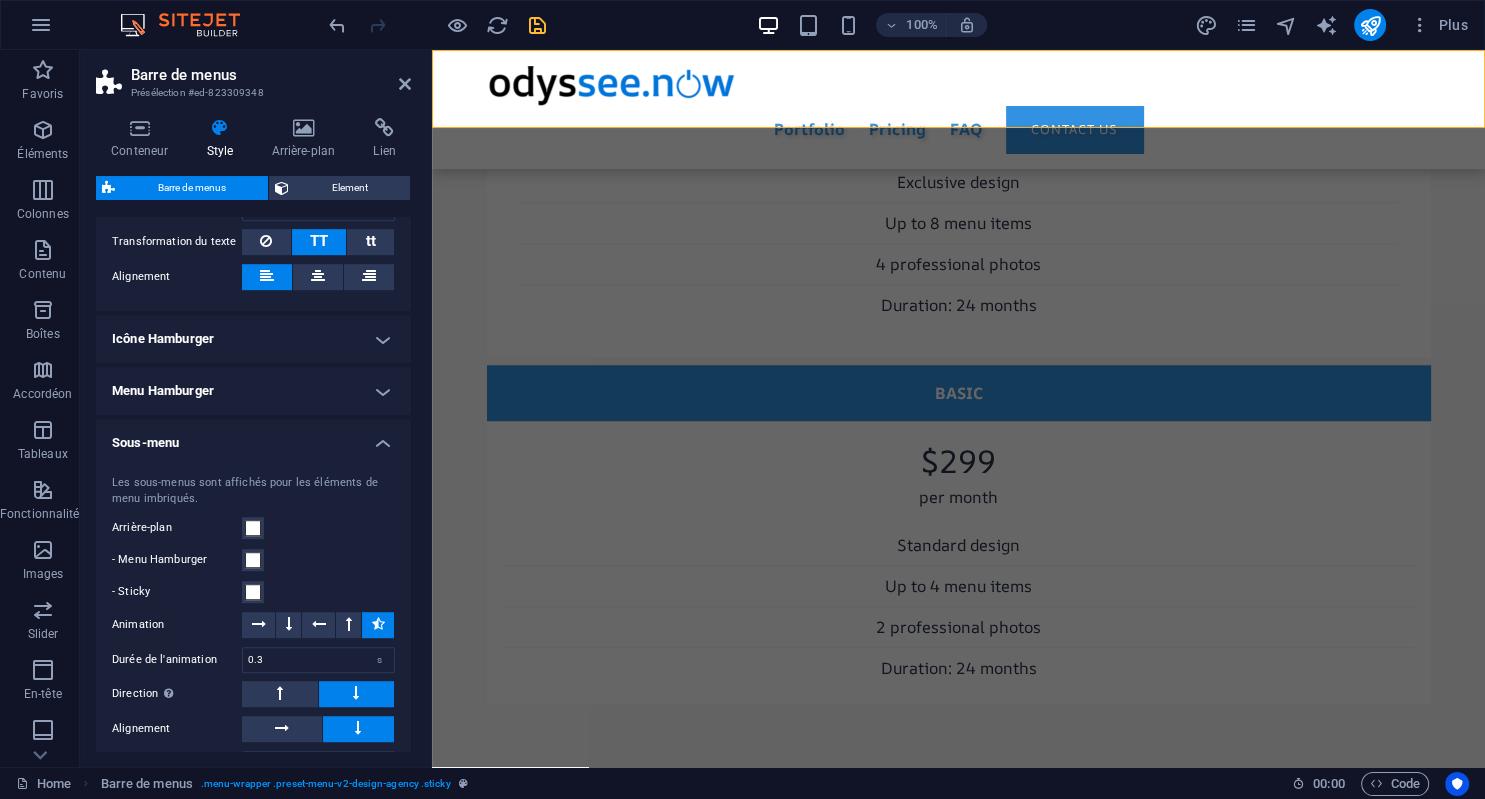 scroll, scrollTop: 1224, scrollLeft: 0, axis: vertical 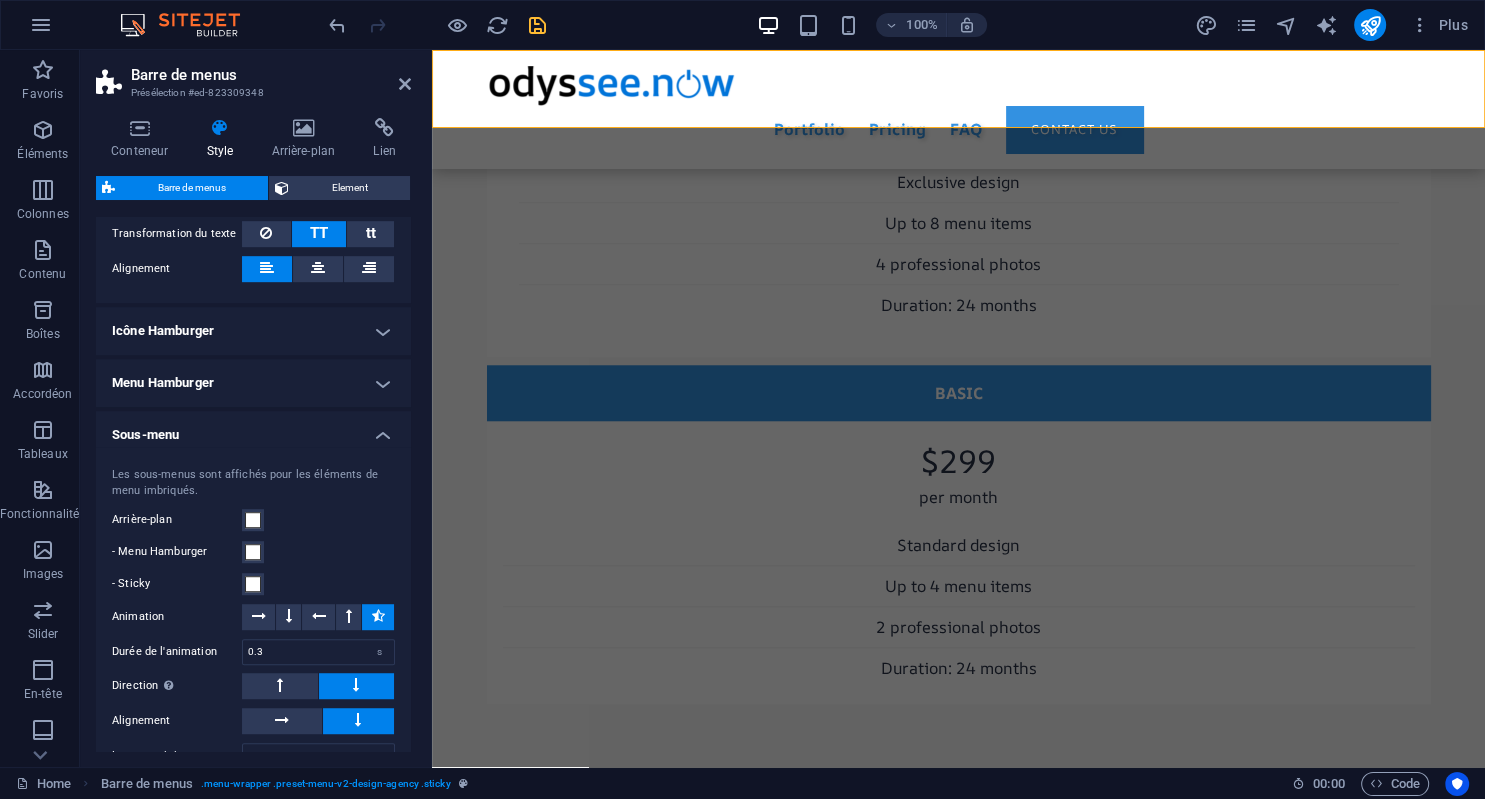 click on "Icône Hamburger" at bounding box center [253, 331] 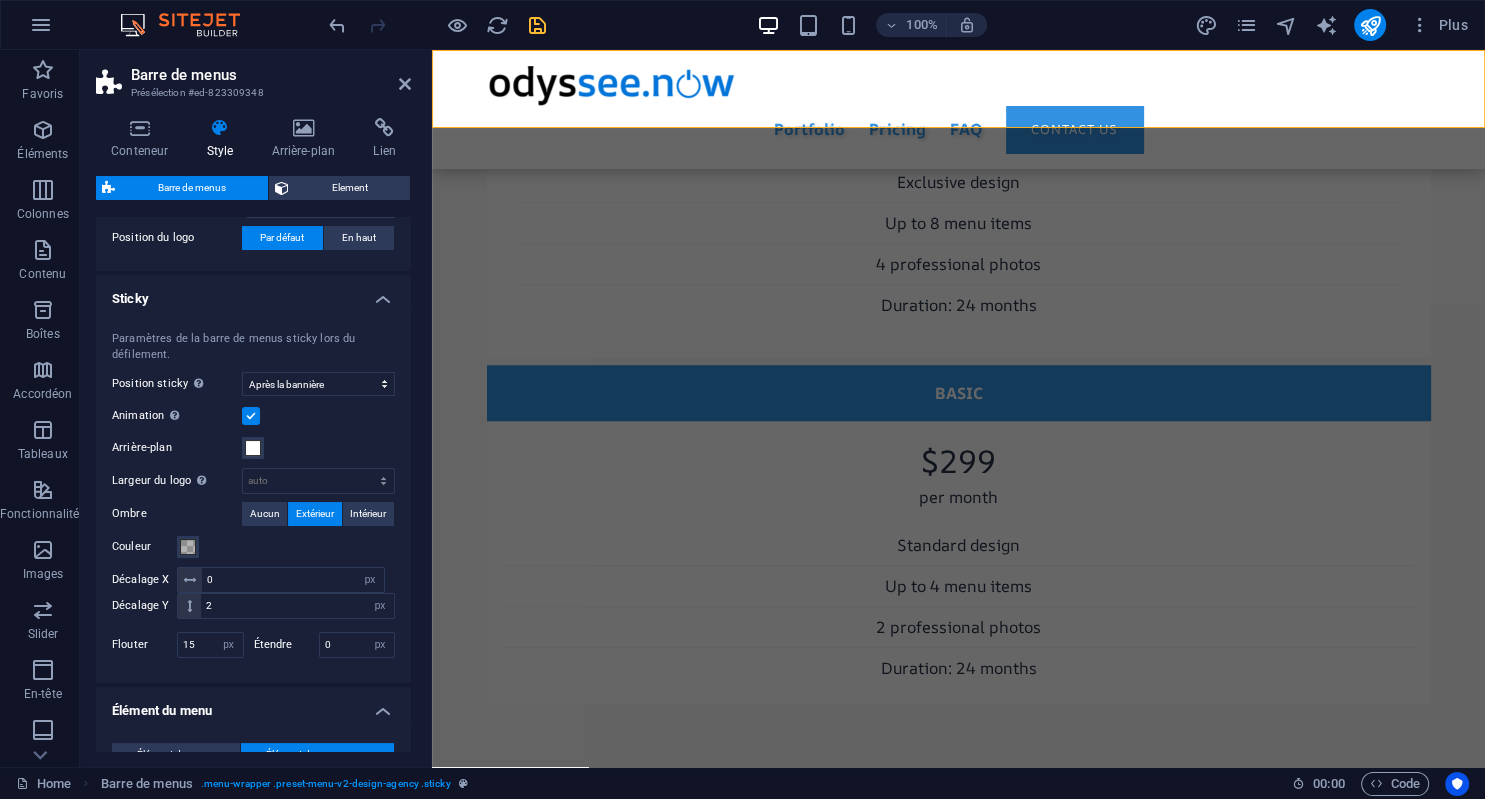 scroll, scrollTop: 0, scrollLeft: 0, axis: both 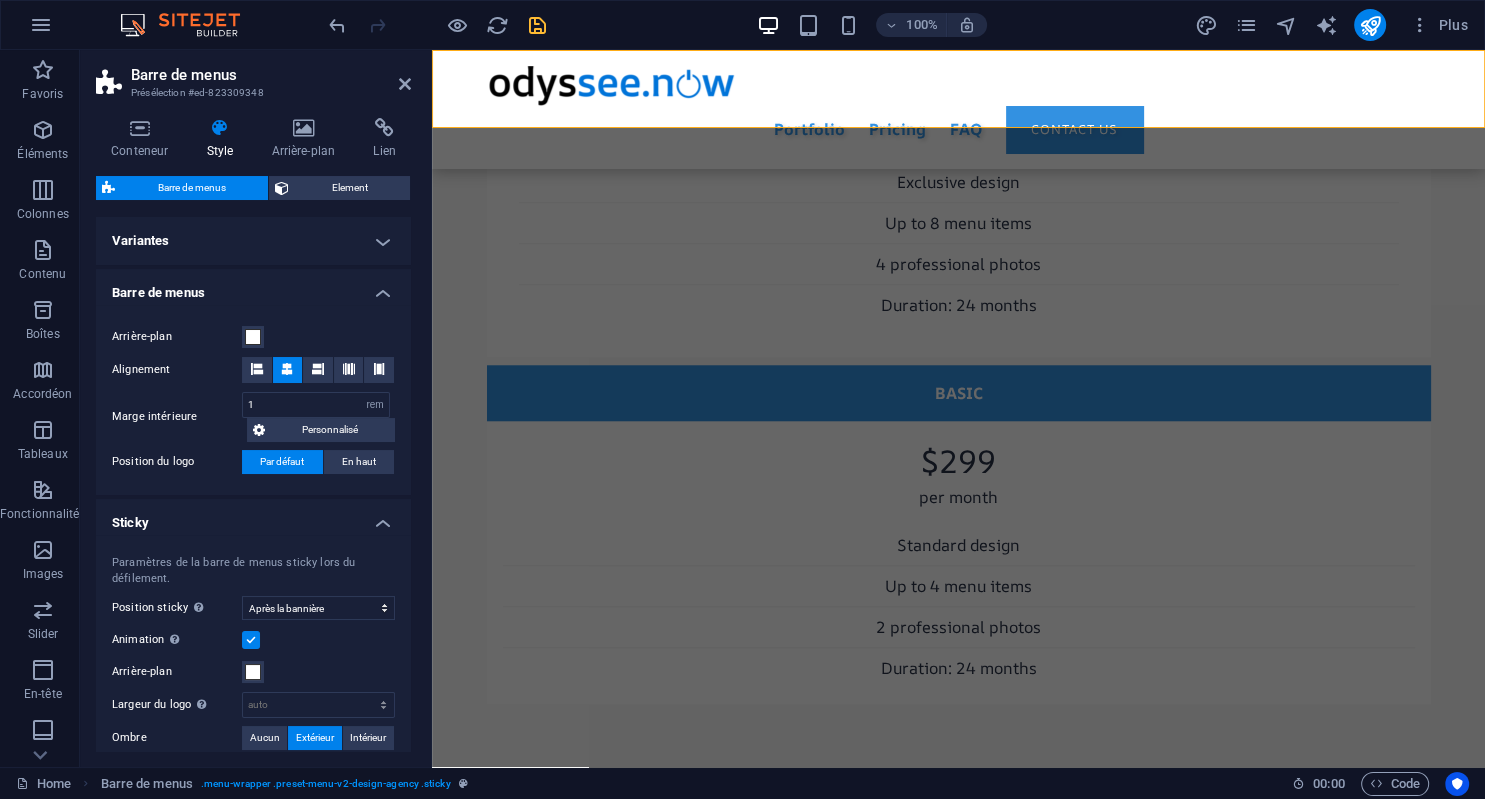 click on "Conteneur Style Arrière-plan Lien Taille Hauteur Par défaut px rem % vh vw Hauteur min. Aucun px rem % vh vw Largeur Par défaut px rem % em vh vw Largeur min. Aucun px rem % vh vw Largeur du contenu Par défaut Largeur personnalisée Largeur Par défaut px rem % em vh vw Largeur min. Aucun px rem % vh vw Marge intérieure par défaut Personnaliser espacement La largeur et la marge intérieure par défaut peuvent être modifiées dans Design. Modifier le design Mise en page (Flexbox) Alignement Détermine la direction de l'axe (flex). Par défaut Axe principal Détermine comment les éléments doivent se comporter le long de l'axe principal de ce conteneur (justify content) Par défaut Axe secondaire Contrôle la direction verticale de l'élément à l'intérieur du conteneur (align-items). Par défaut Retour automatique Par défaut On Off Remplir Contrôle les distances et la direction des éléments sur l'axe Y sur plusieurs lignes (align-content). Par défaut Accessibilité Rôle Aucun %" at bounding box center (253, 434) 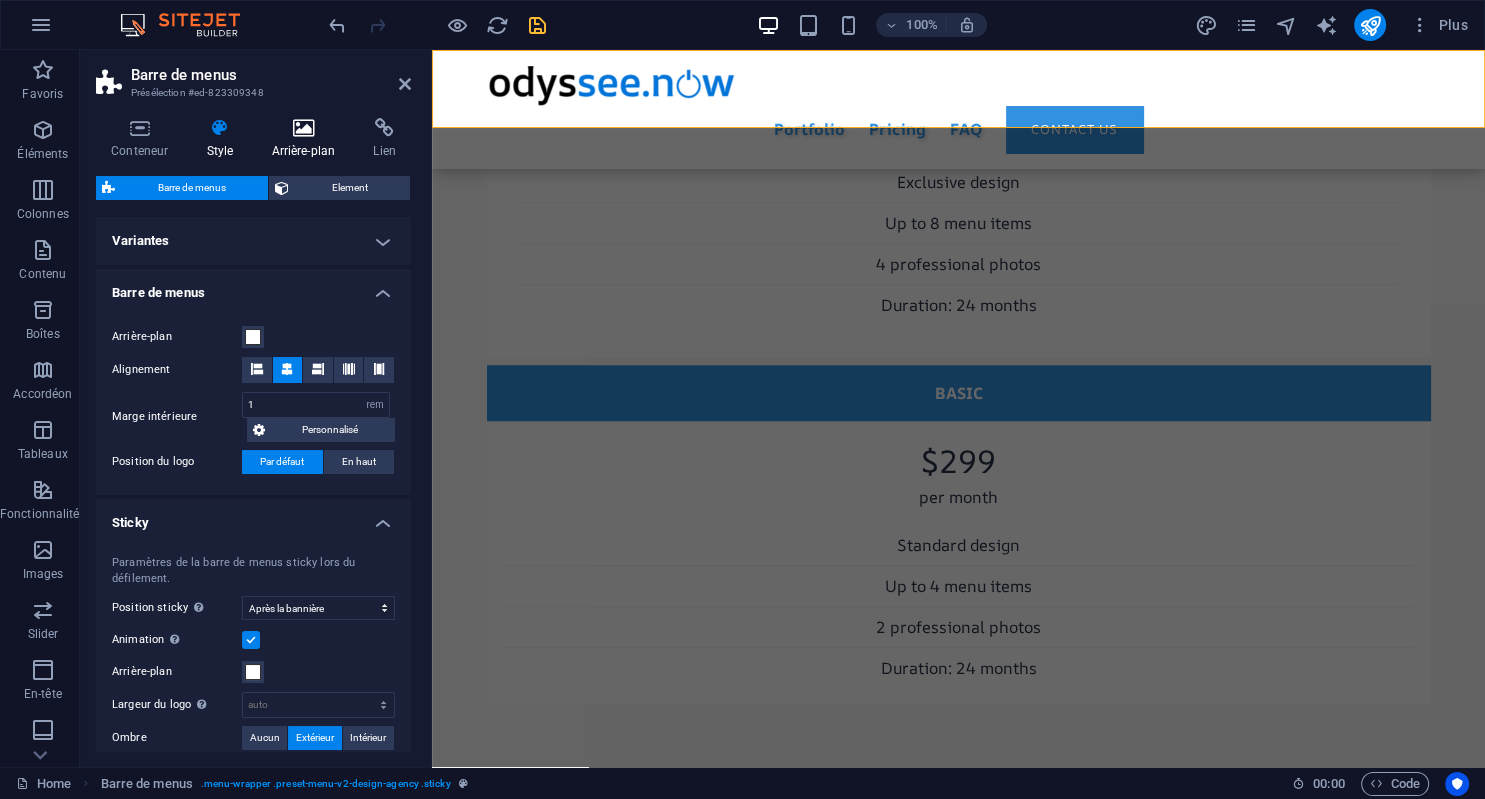 click at bounding box center [303, 128] 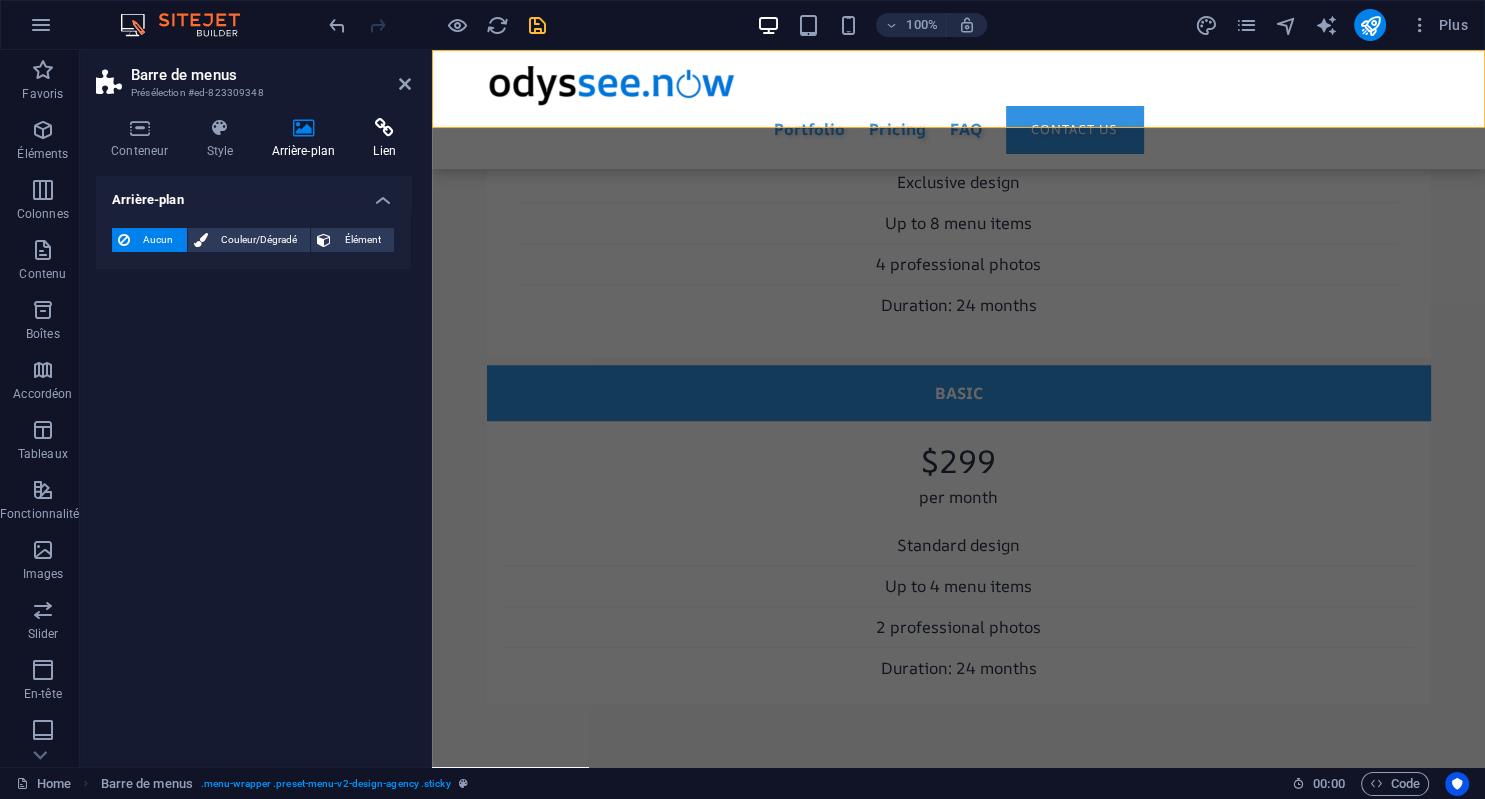 click on "Lien" at bounding box center [384, 139] 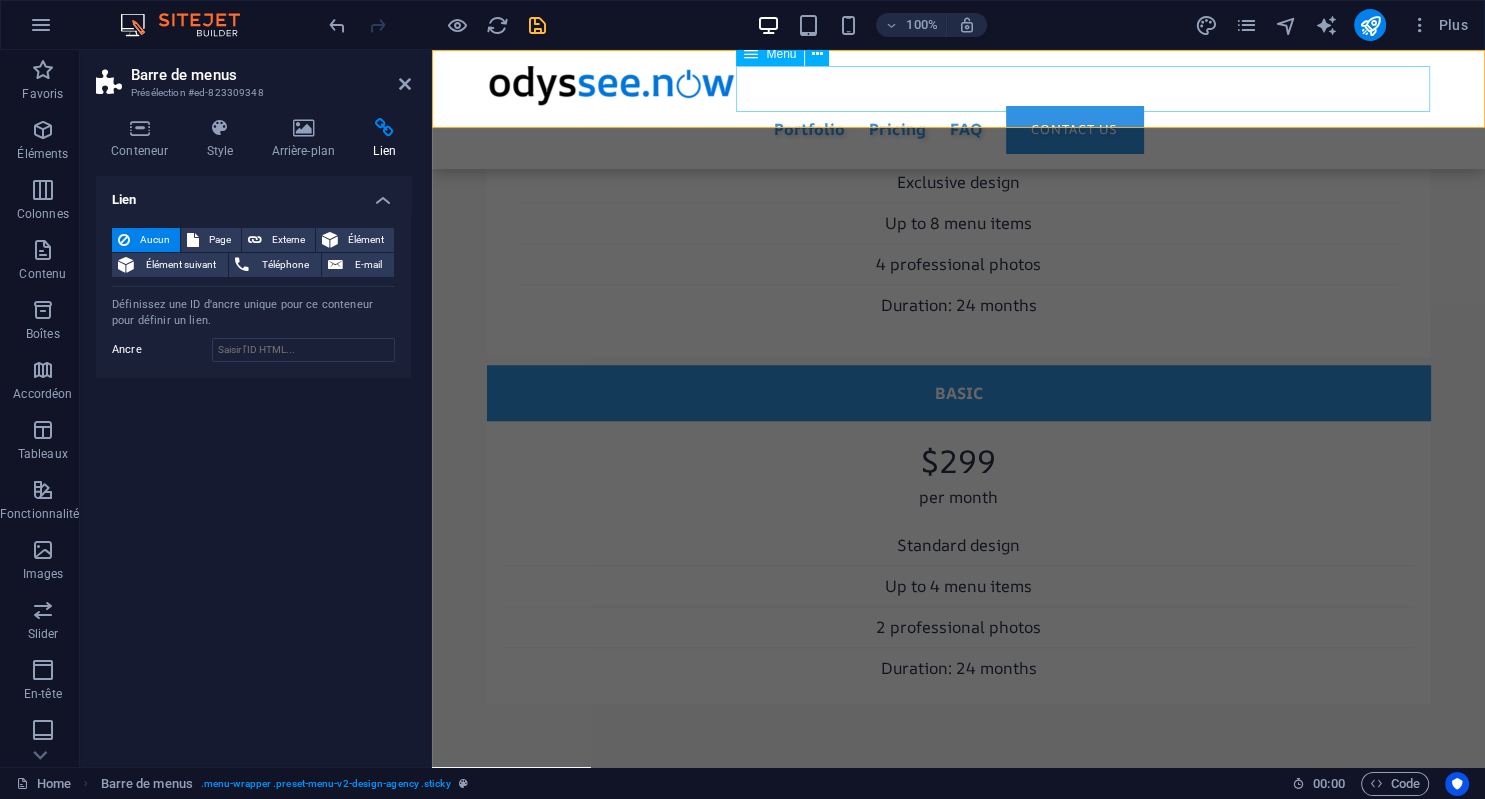 click on "Portfolio Pricing FAQ Contact us" at bounding box center [959, 129] 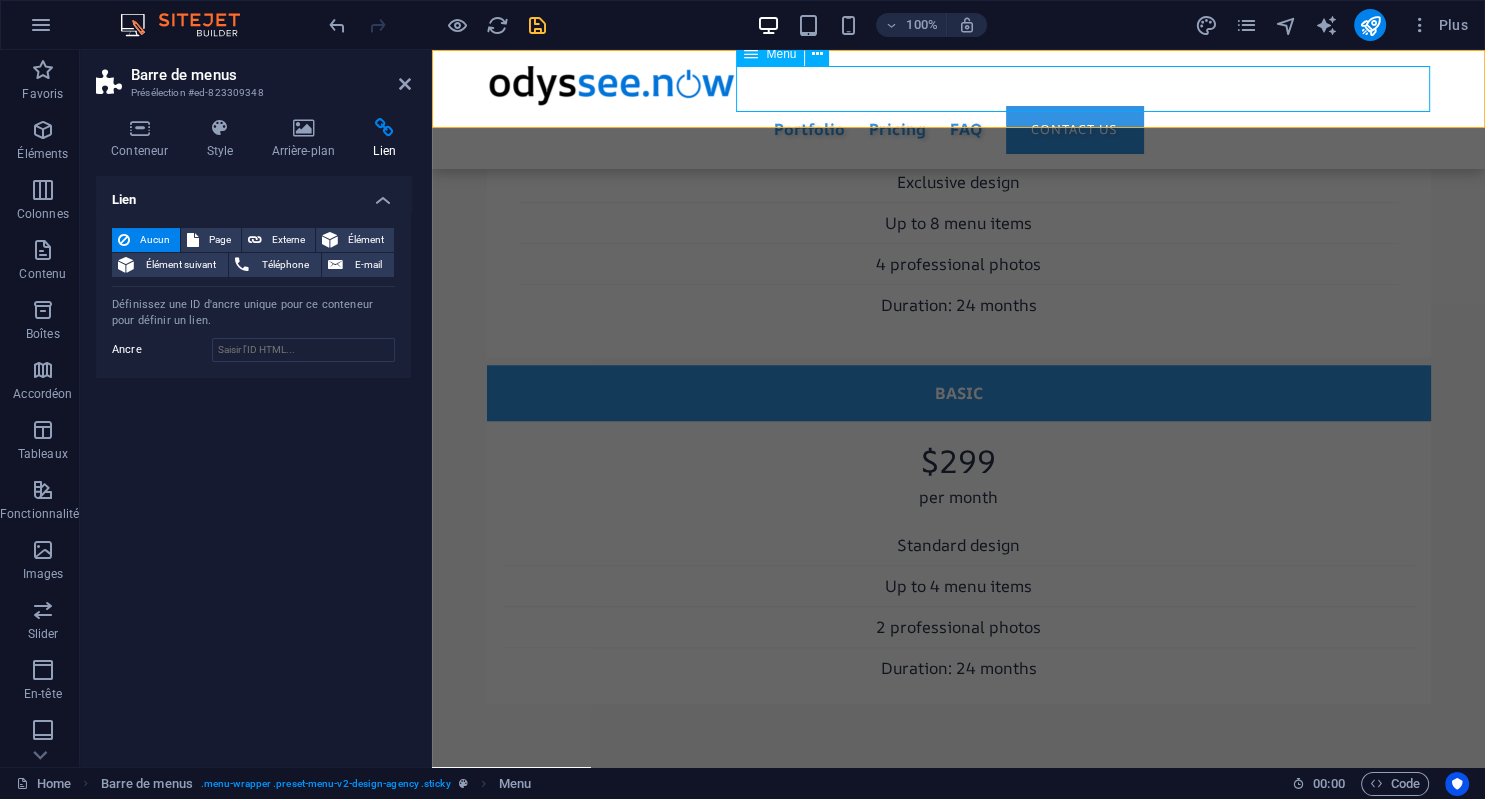 click on "Portfolio Pricing FAQ Contact us" at bounding box center (959, 129) 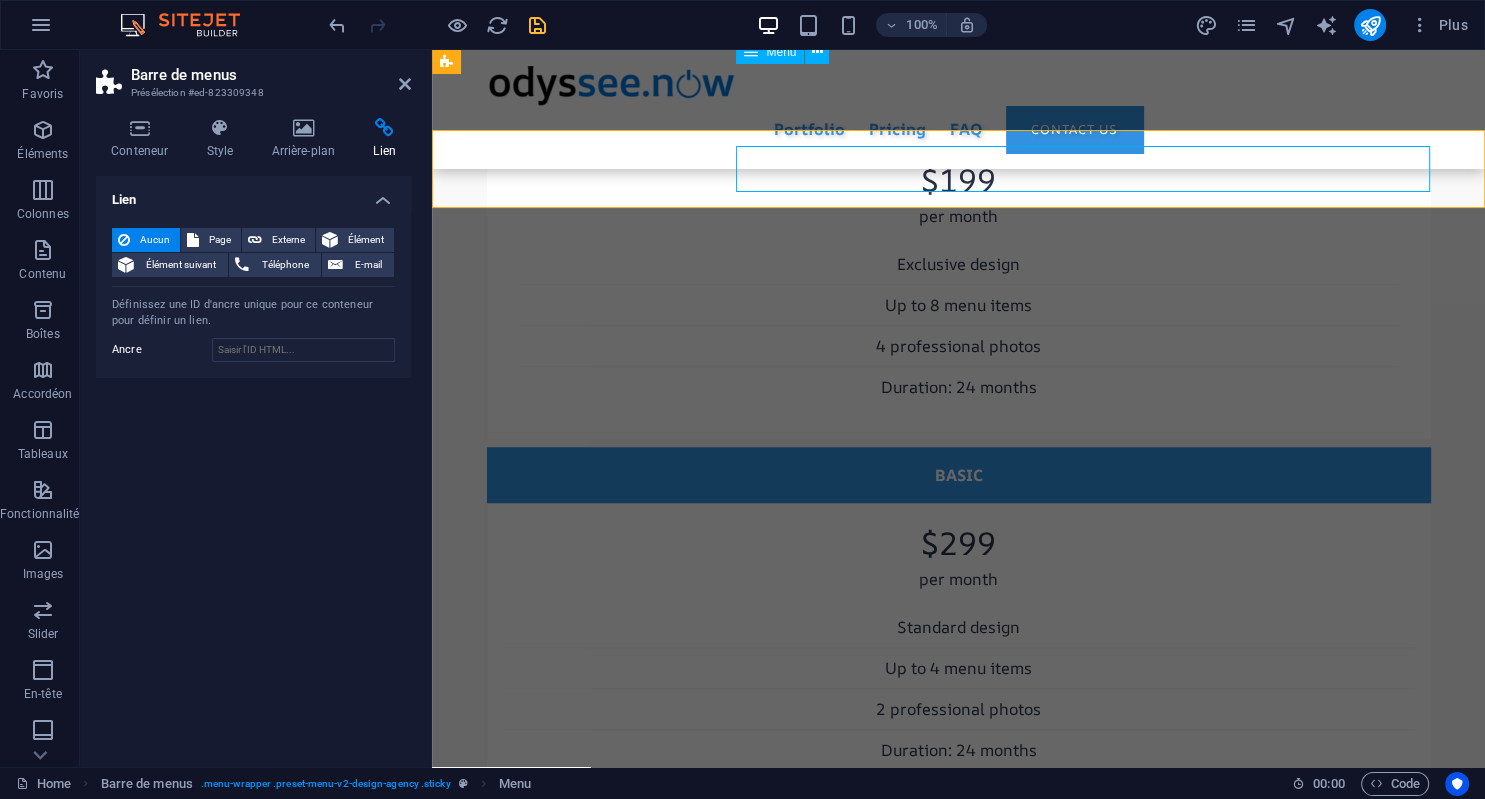 scroll, scrollTop: 9104, scrollLeft: 0, axis: vertical 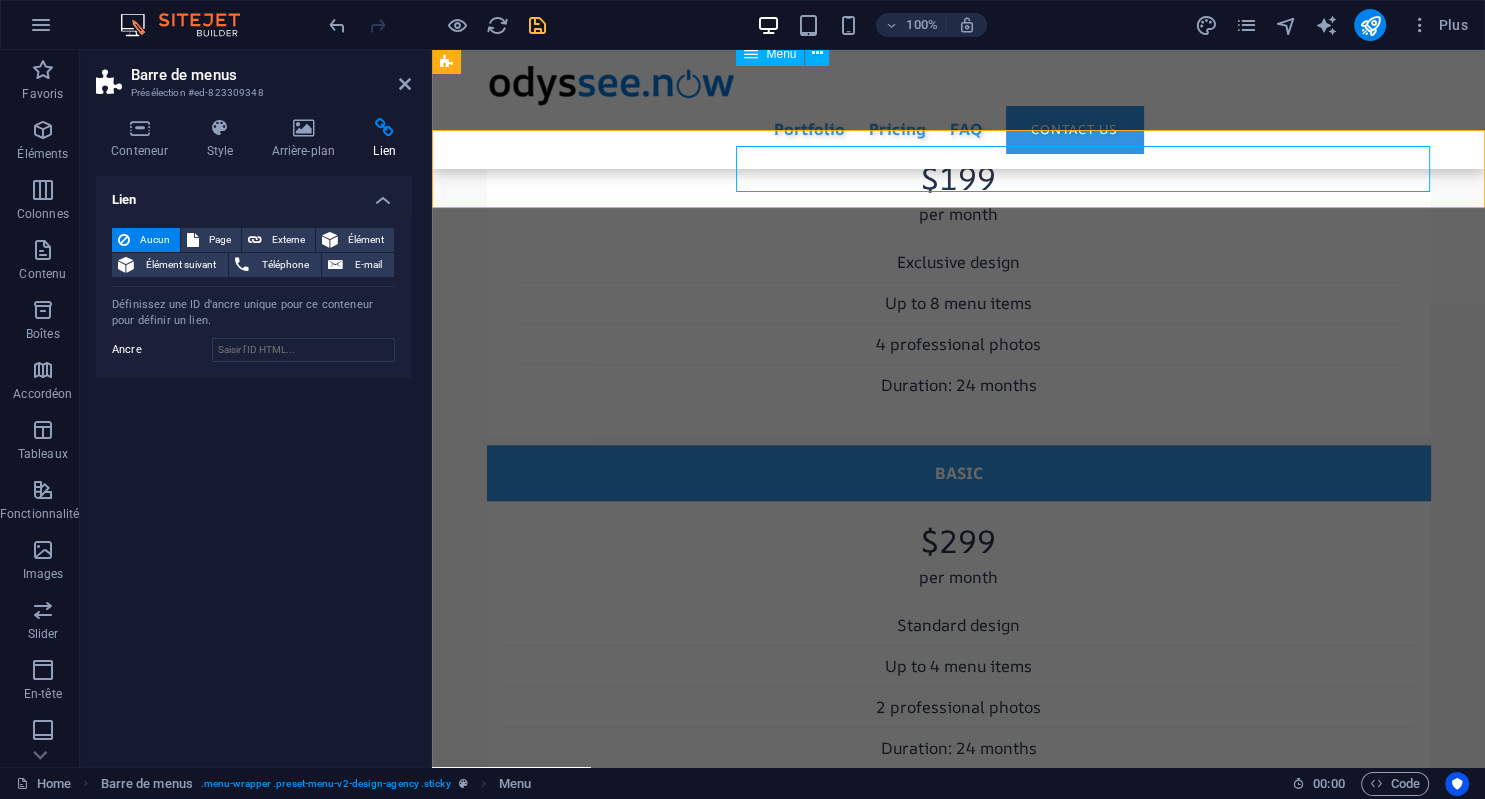 click on "Portfolio Pricing FAQ Contact us" at bounding box center [959, 129] 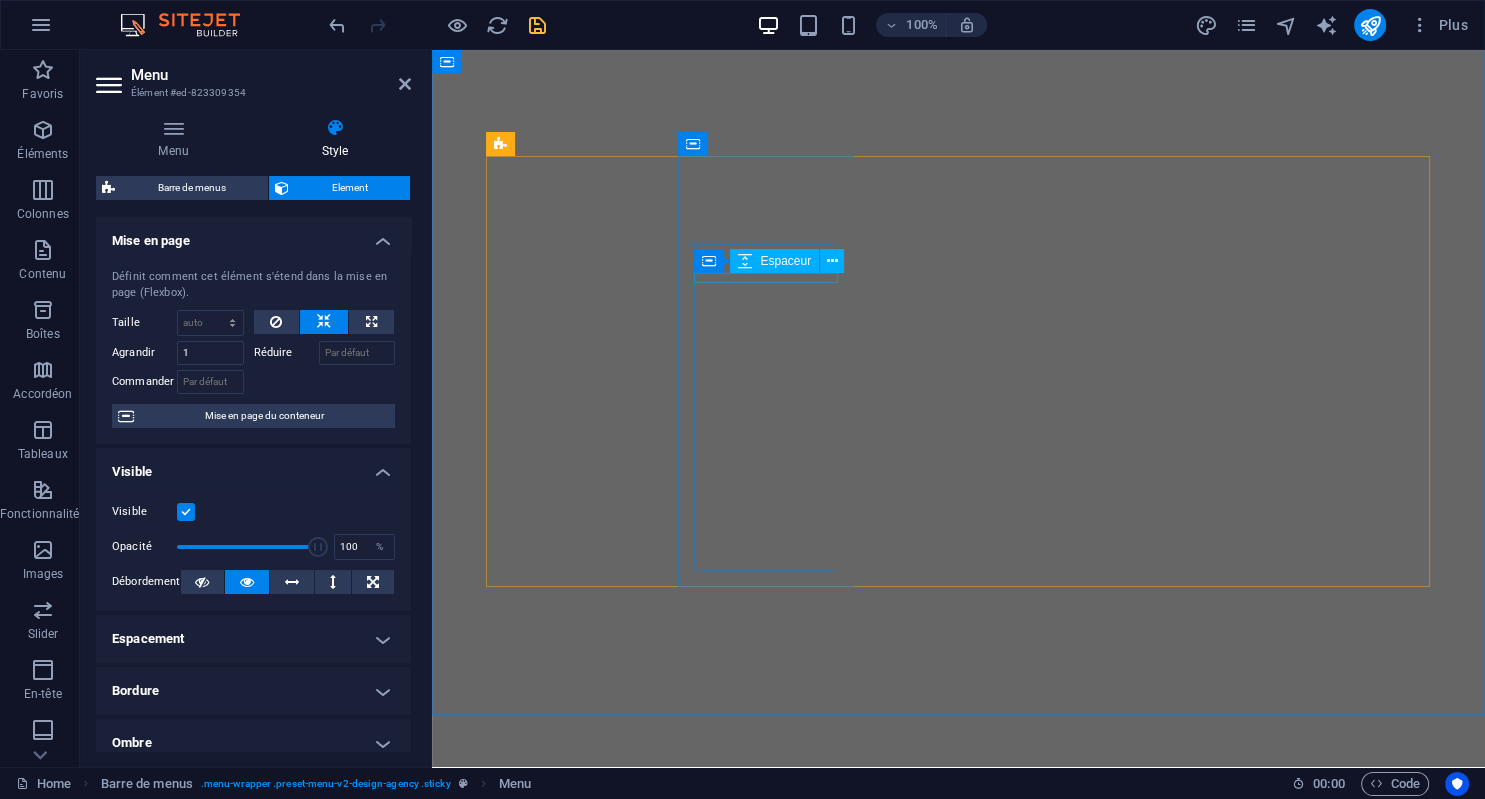 scroll, scrollTop: 0, scrollLeft: 0, axis: both 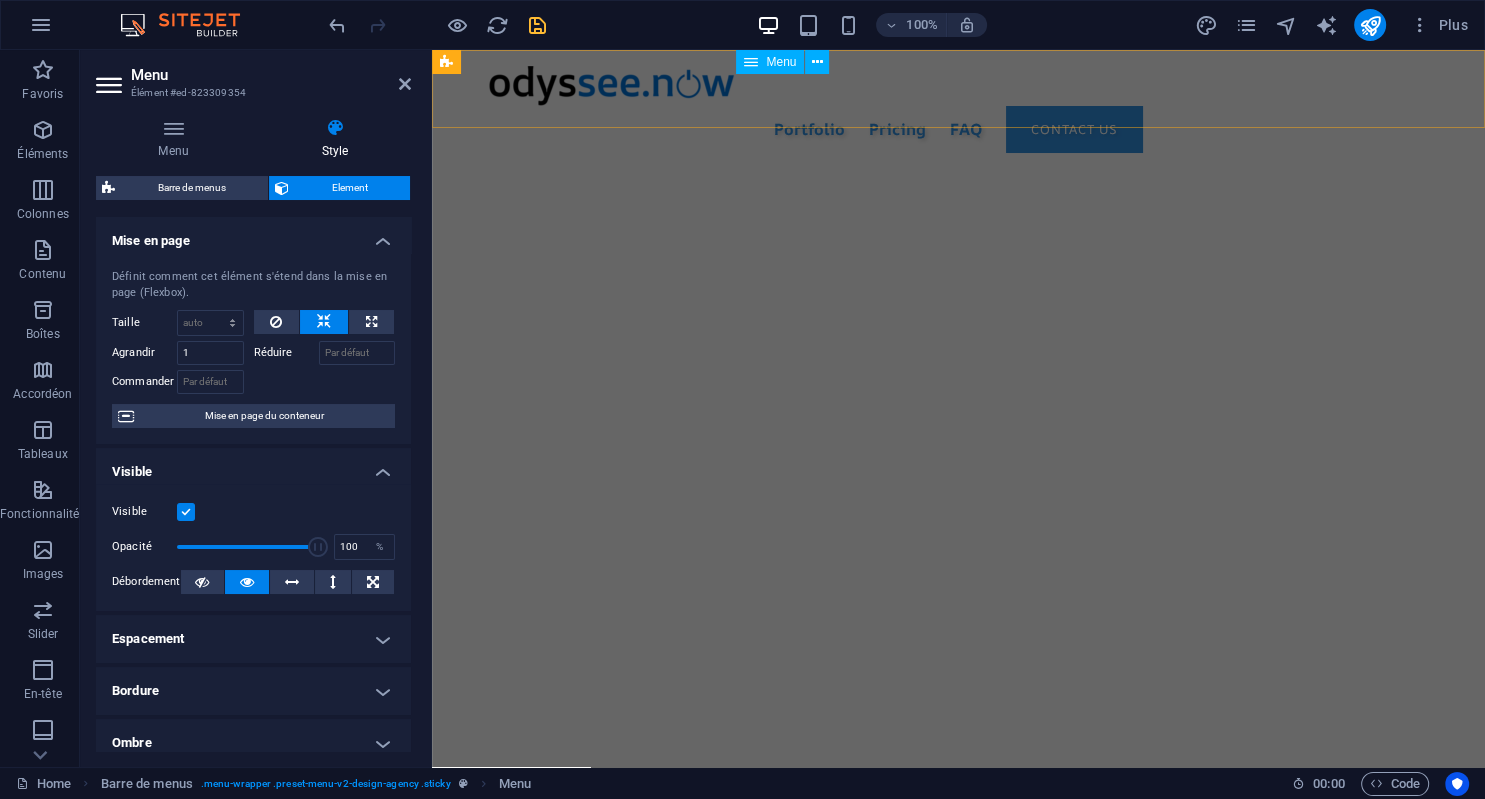 click on "Portfolio Pricing FAQ Contact us" at bounding box center [959, 129] 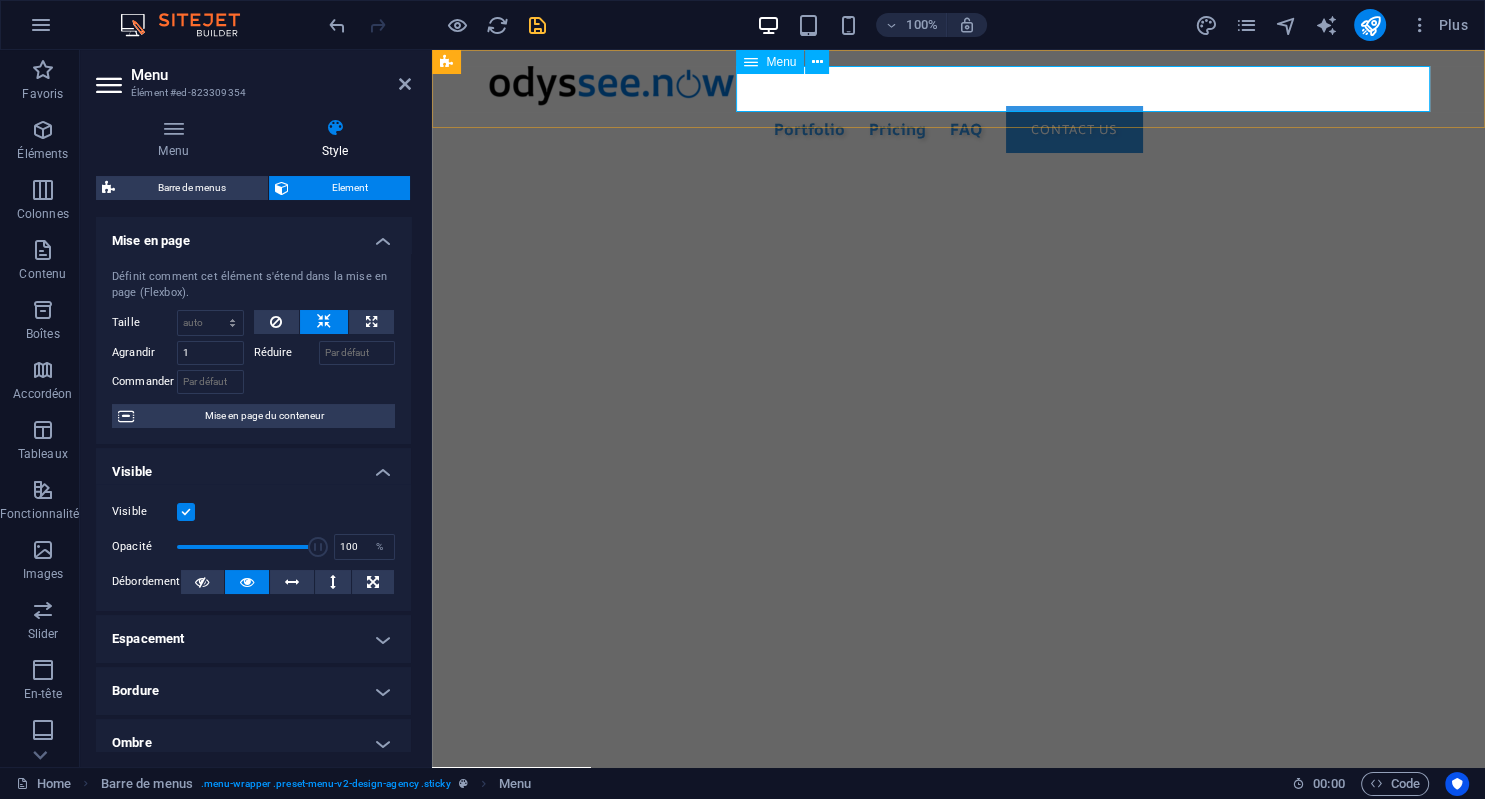 click on "Portfolio Pricing FAQ Contact us" at bounding box center [959, 129] 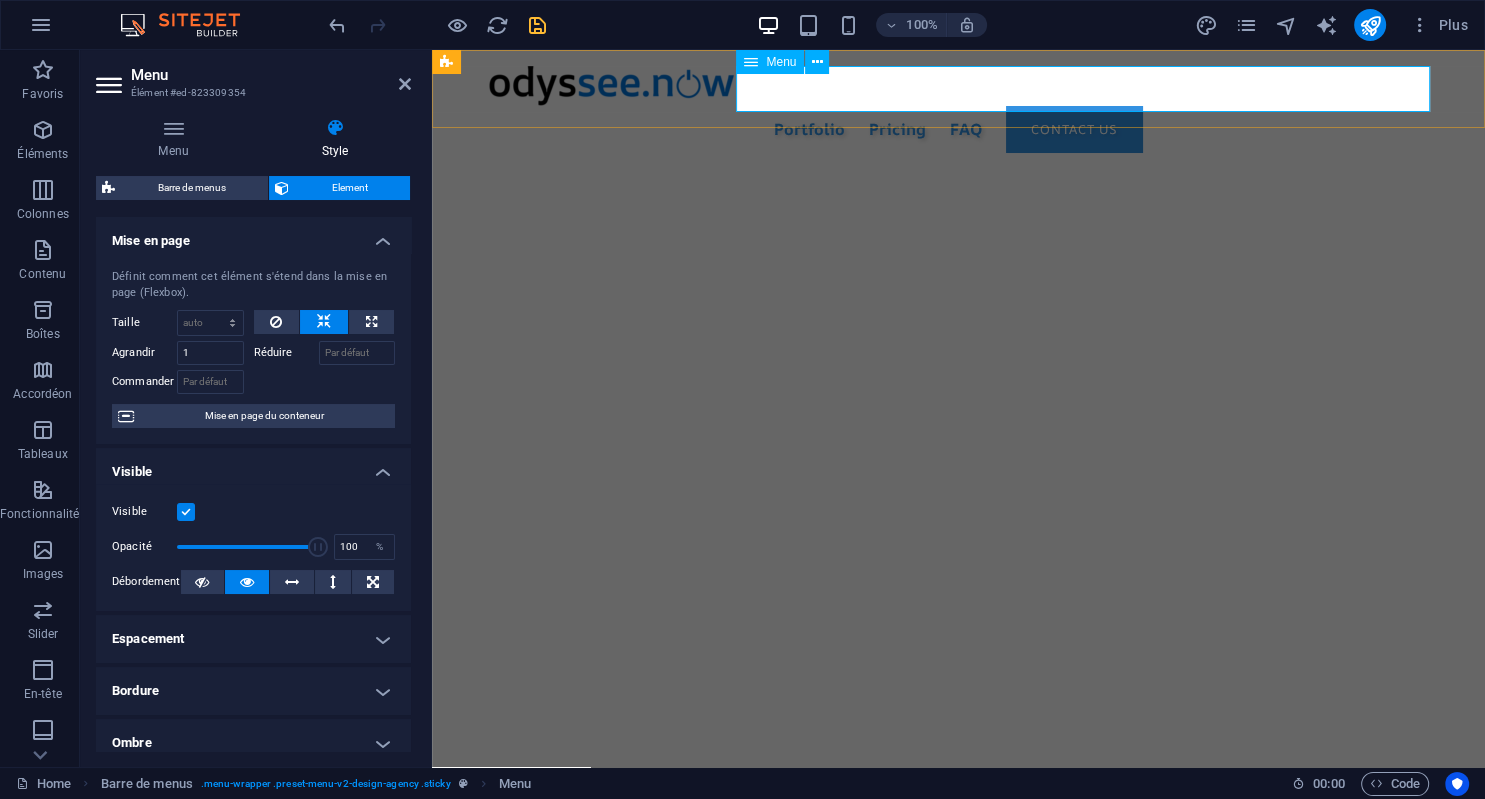 click on "Portfolio Pricing FAQ Contact us" at bounding box center (959, 129) 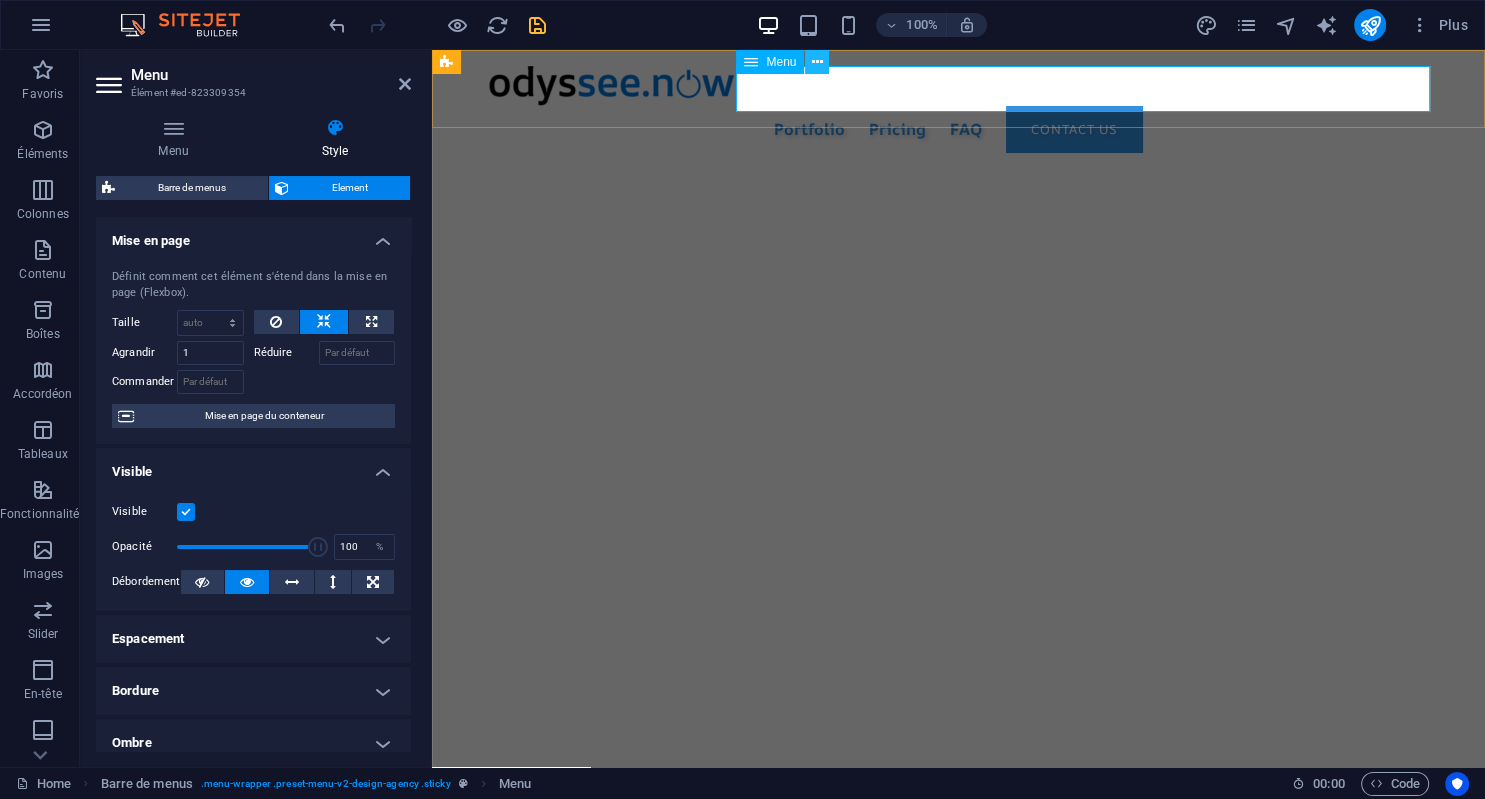 click at bounding box center [817, 62] 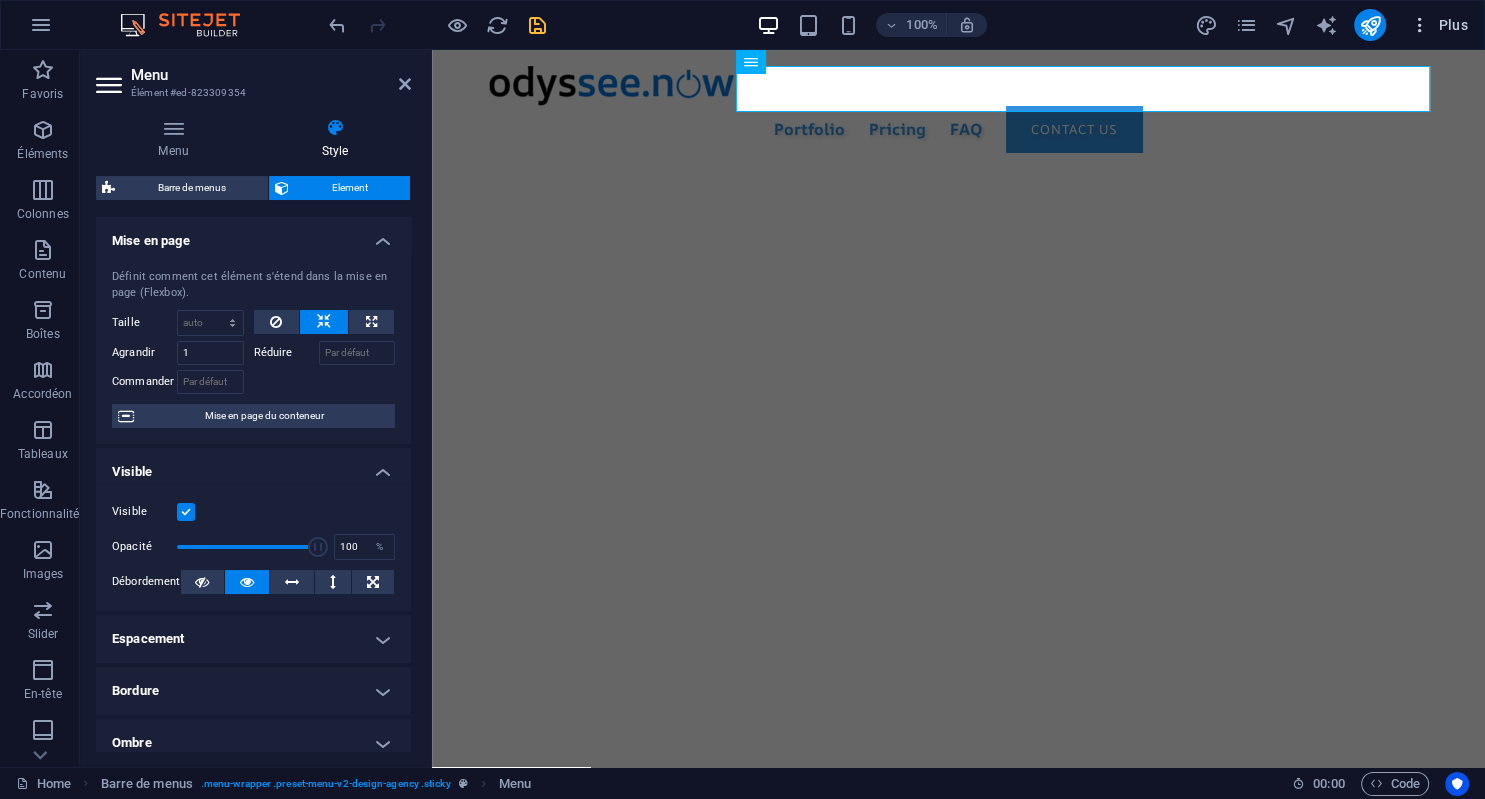 click on "Plus" at bounding box center [1439, 25] 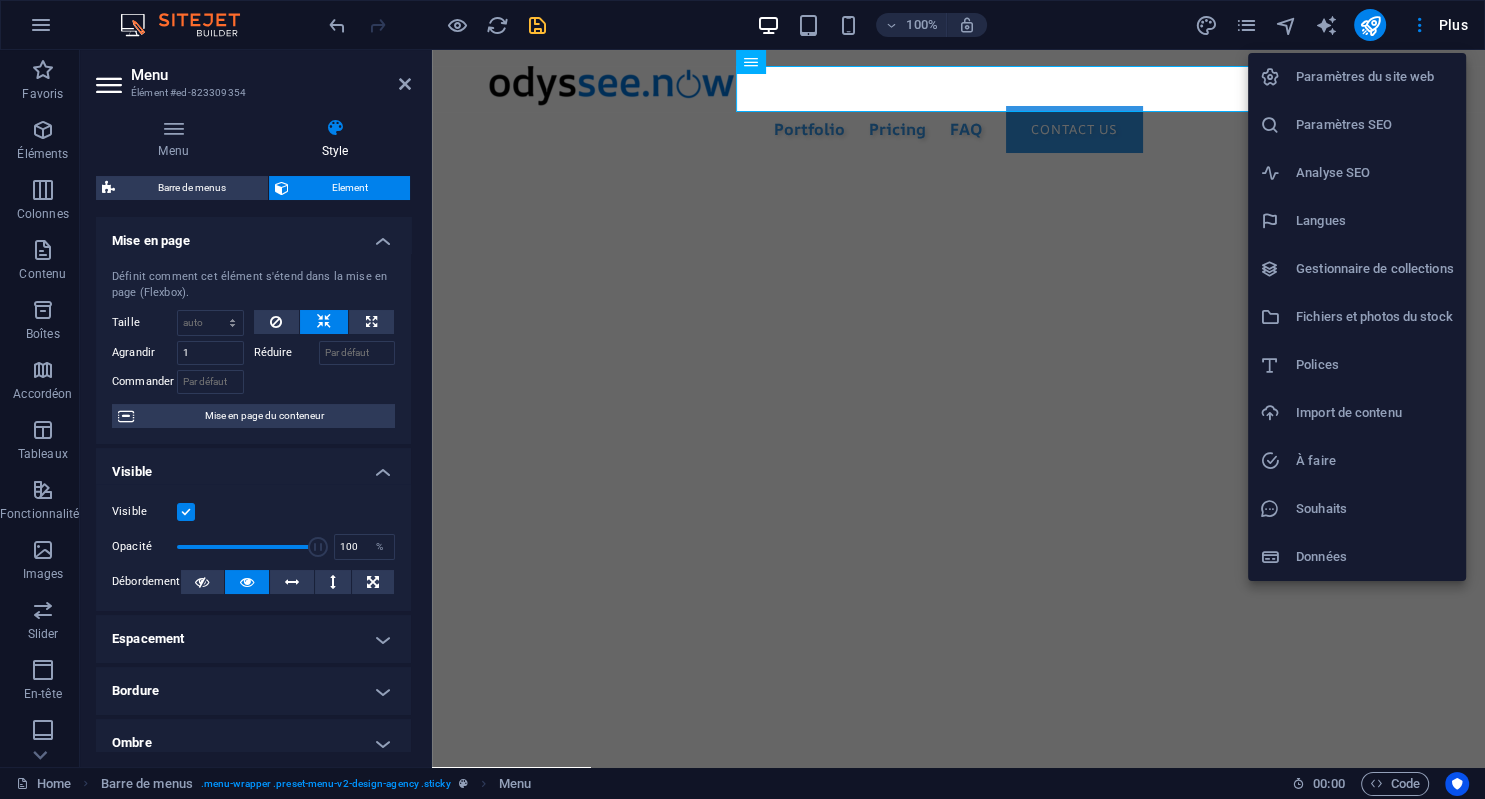 click on "Paramètres du site web" at bounding box center (1375, 77) 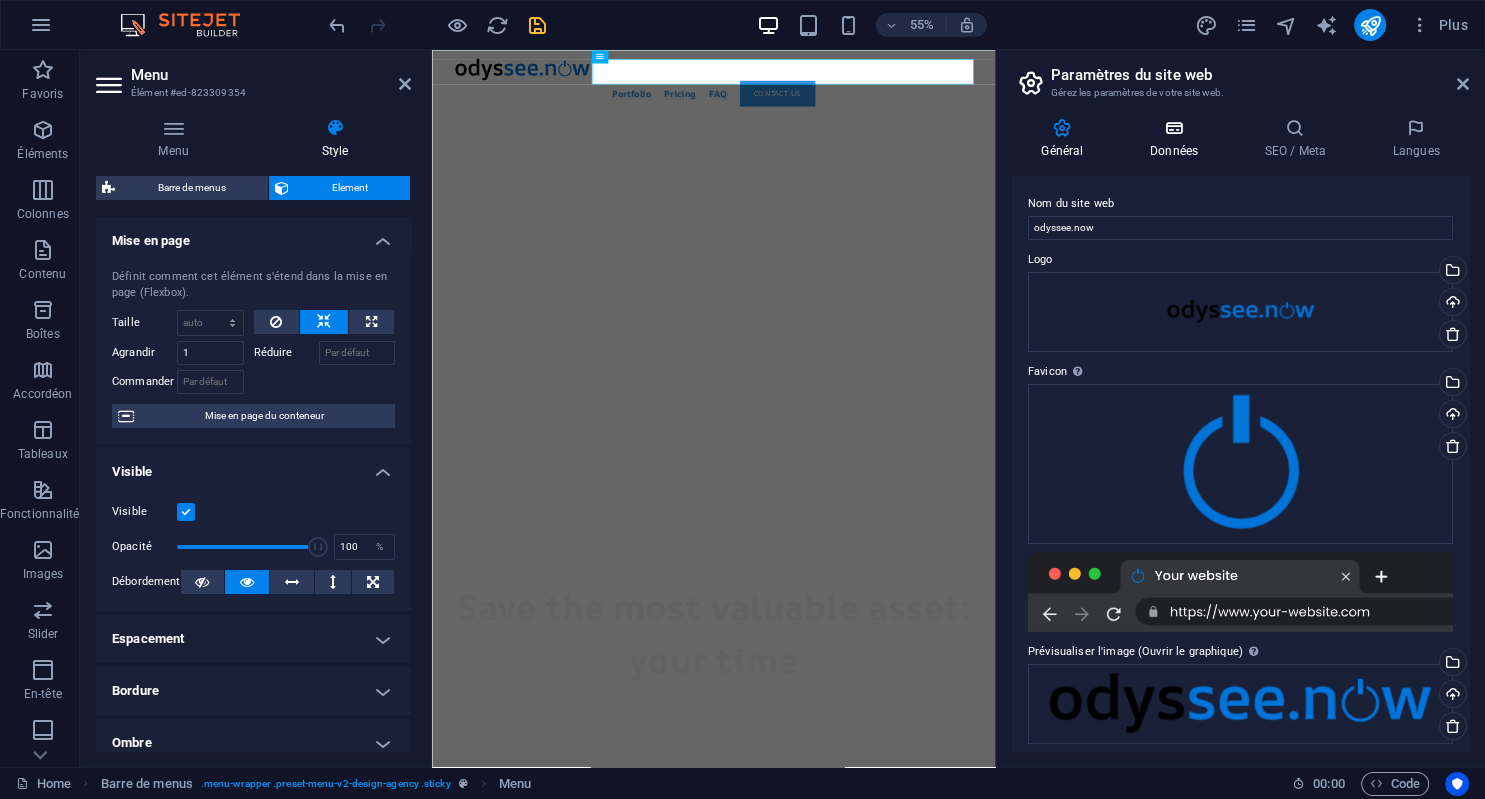 click on "Données" at bounding box center [1178, 139] 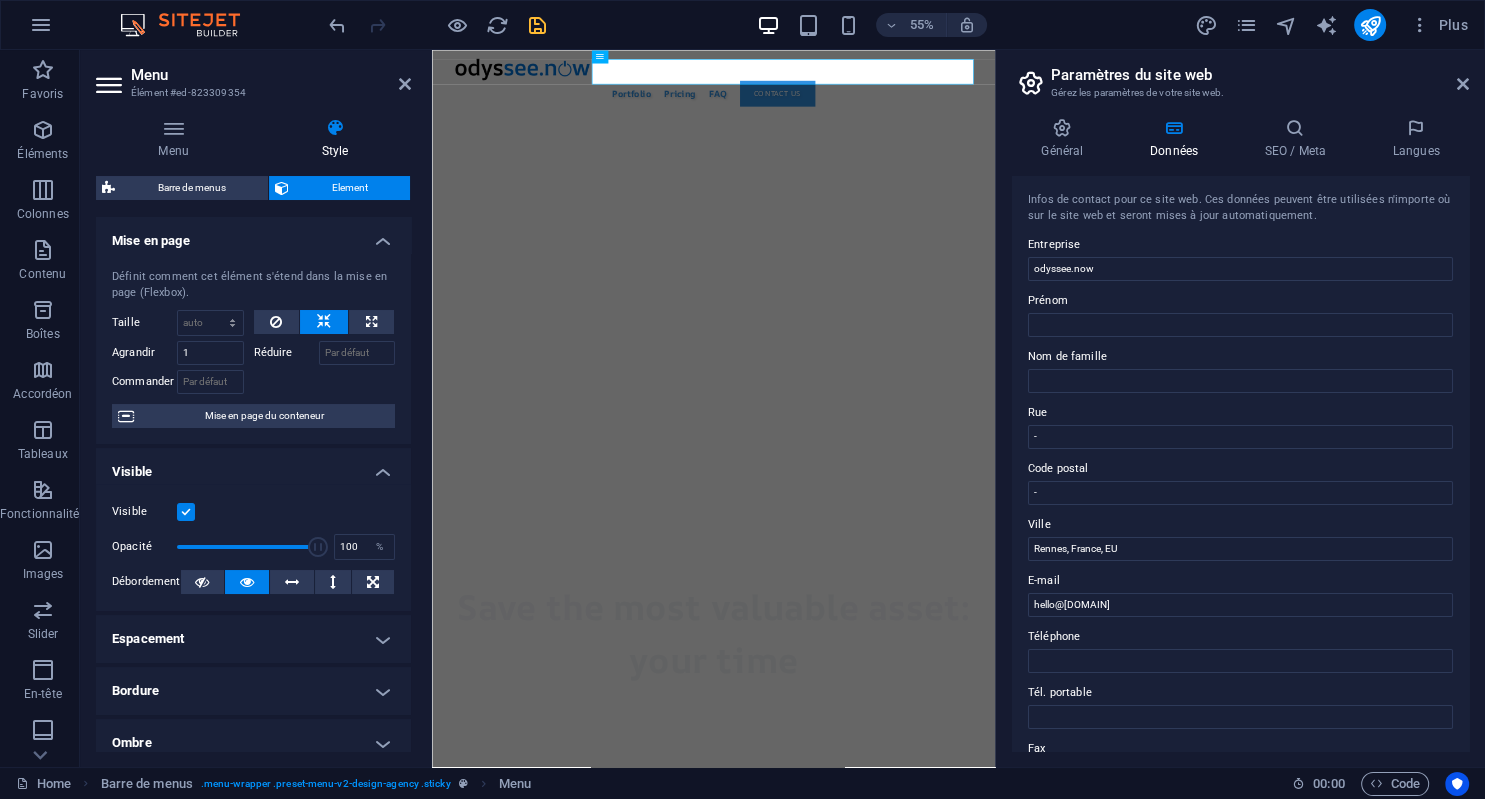 click on "Données" at bounding box center [1178, 139] 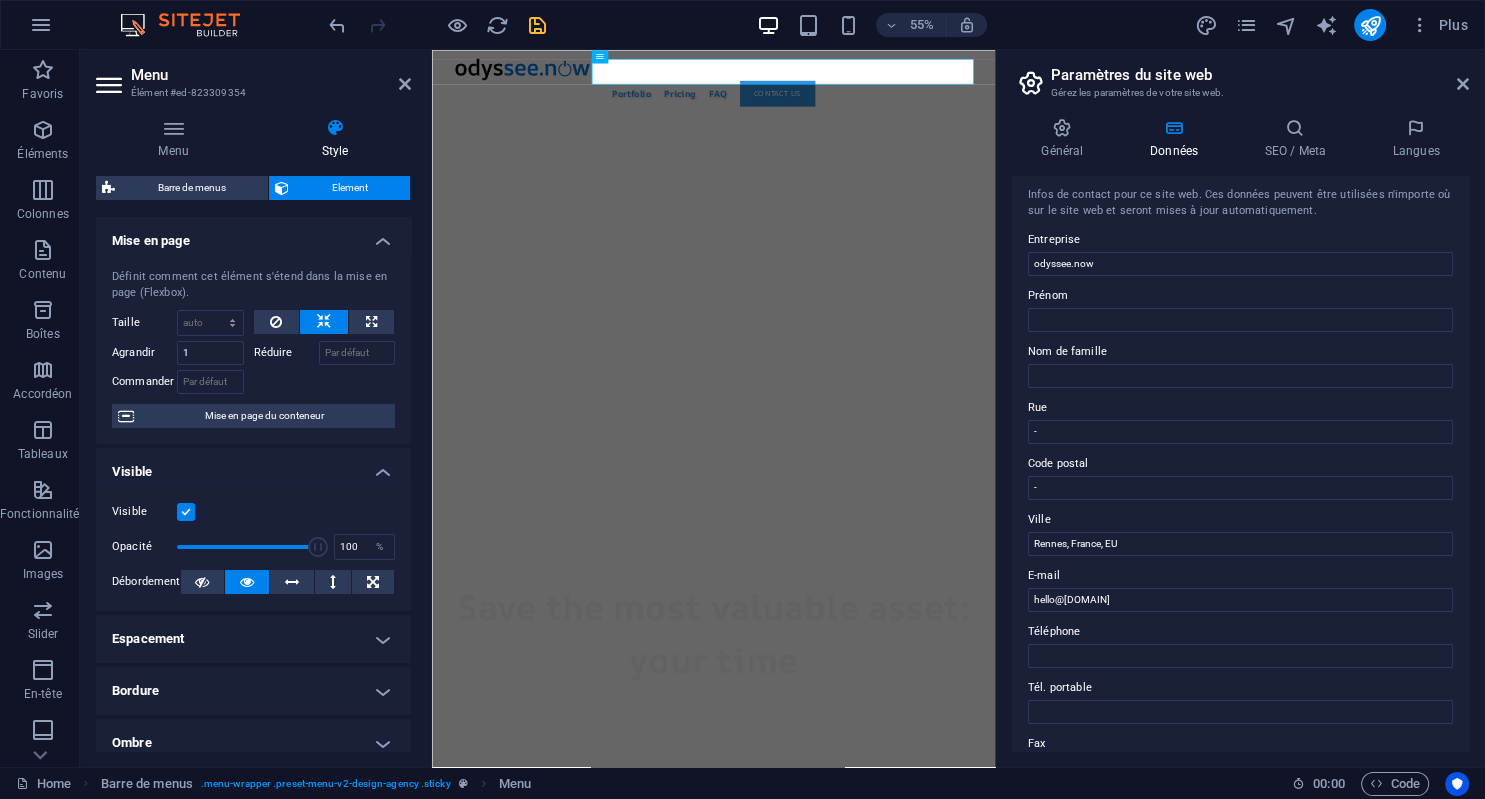 scroll, scrollTop: 0, scrollLeft: 0, axis: both 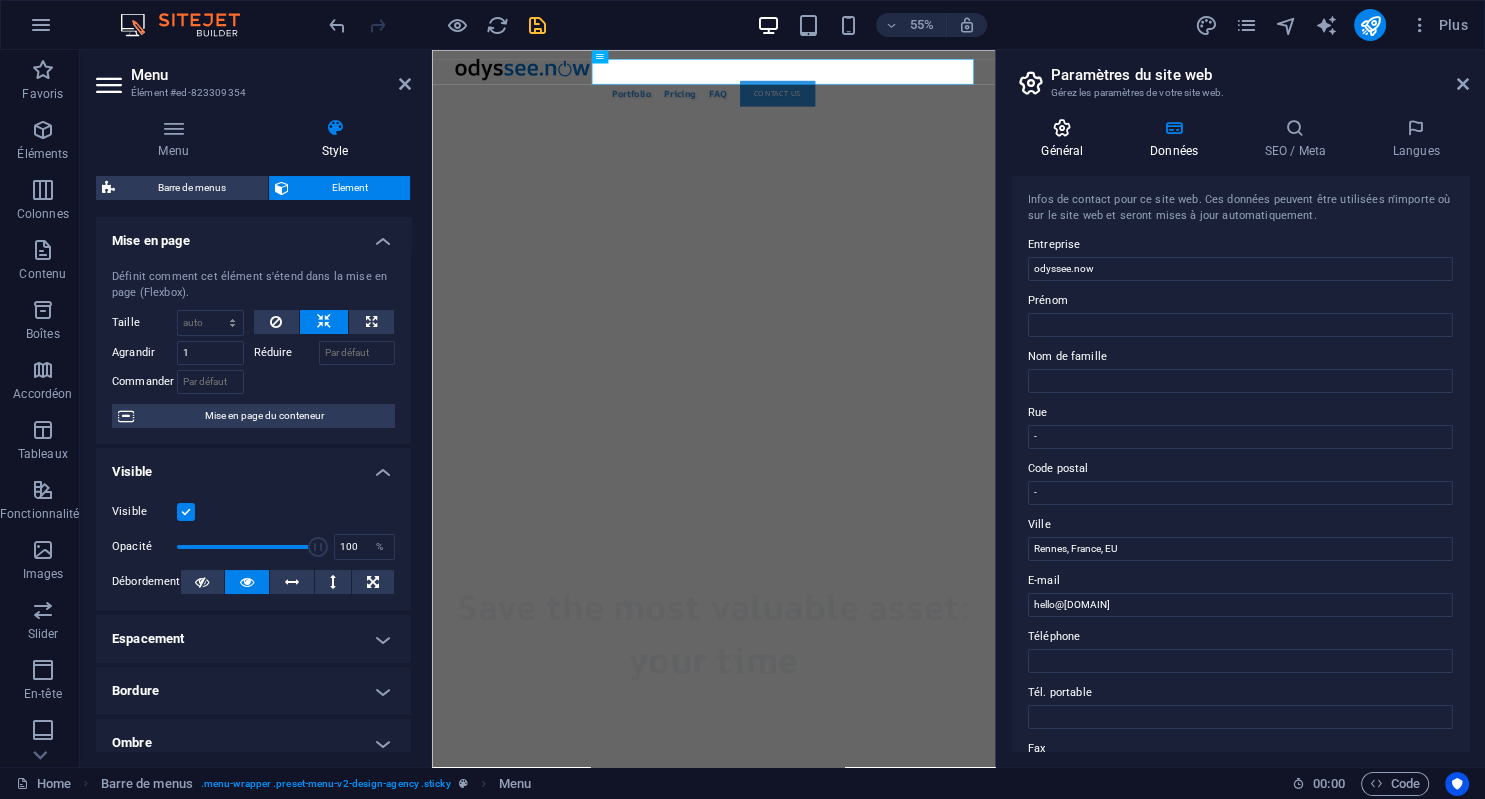 click on "Général" at bounding box center (1066, 139) 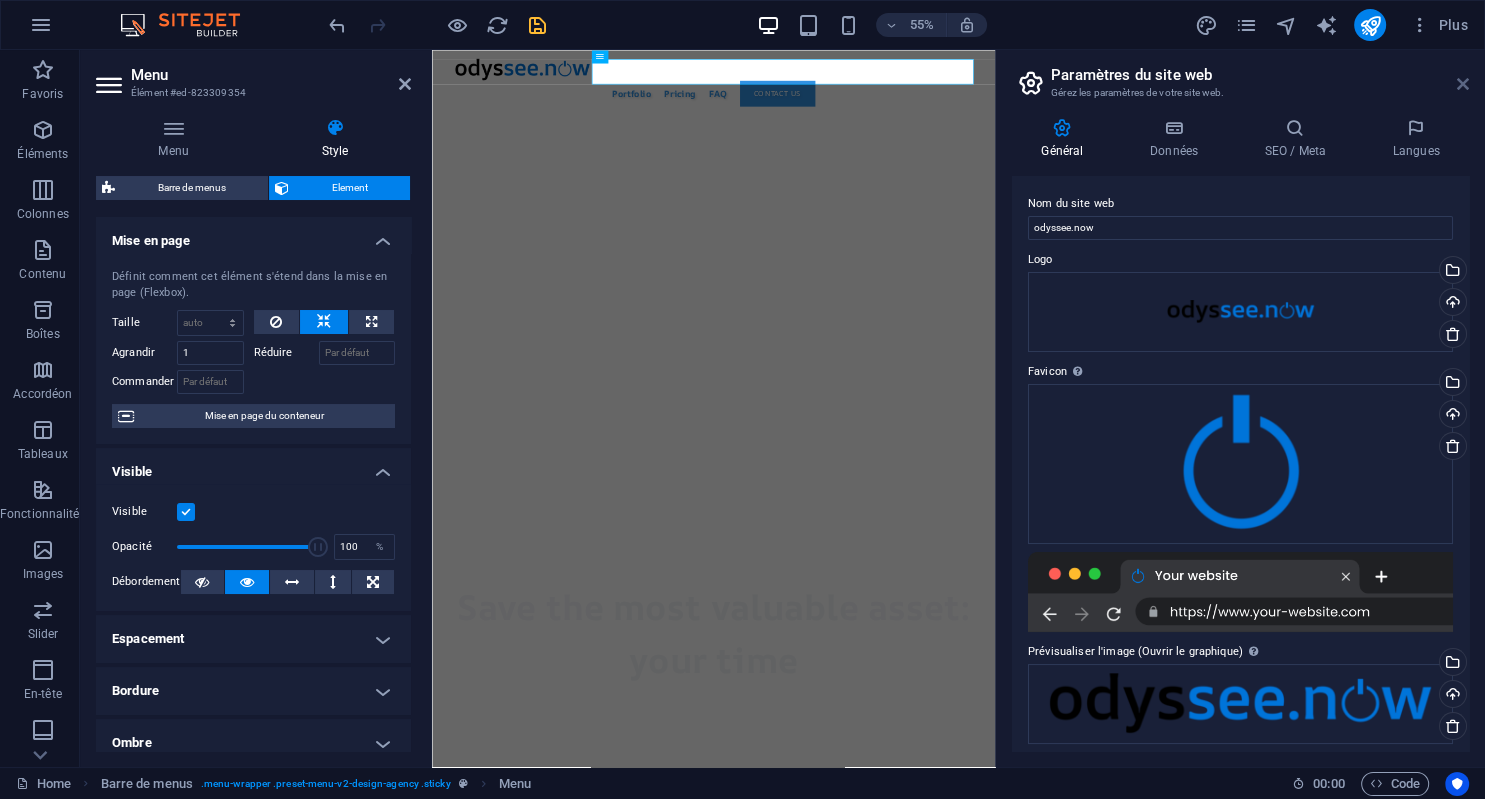 click at bounding box center (1463, 84) 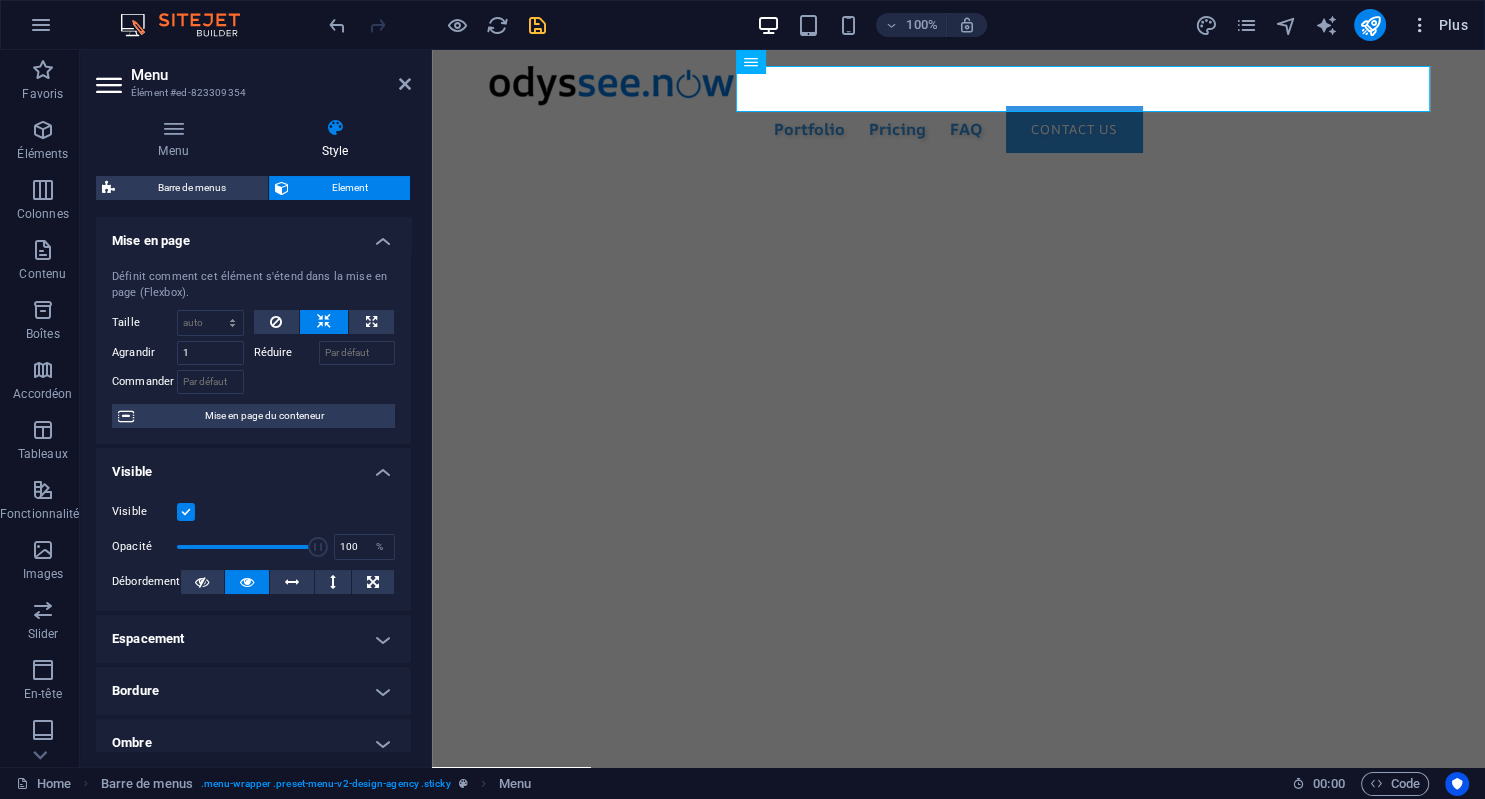 click at bounding box center [1420, 25] 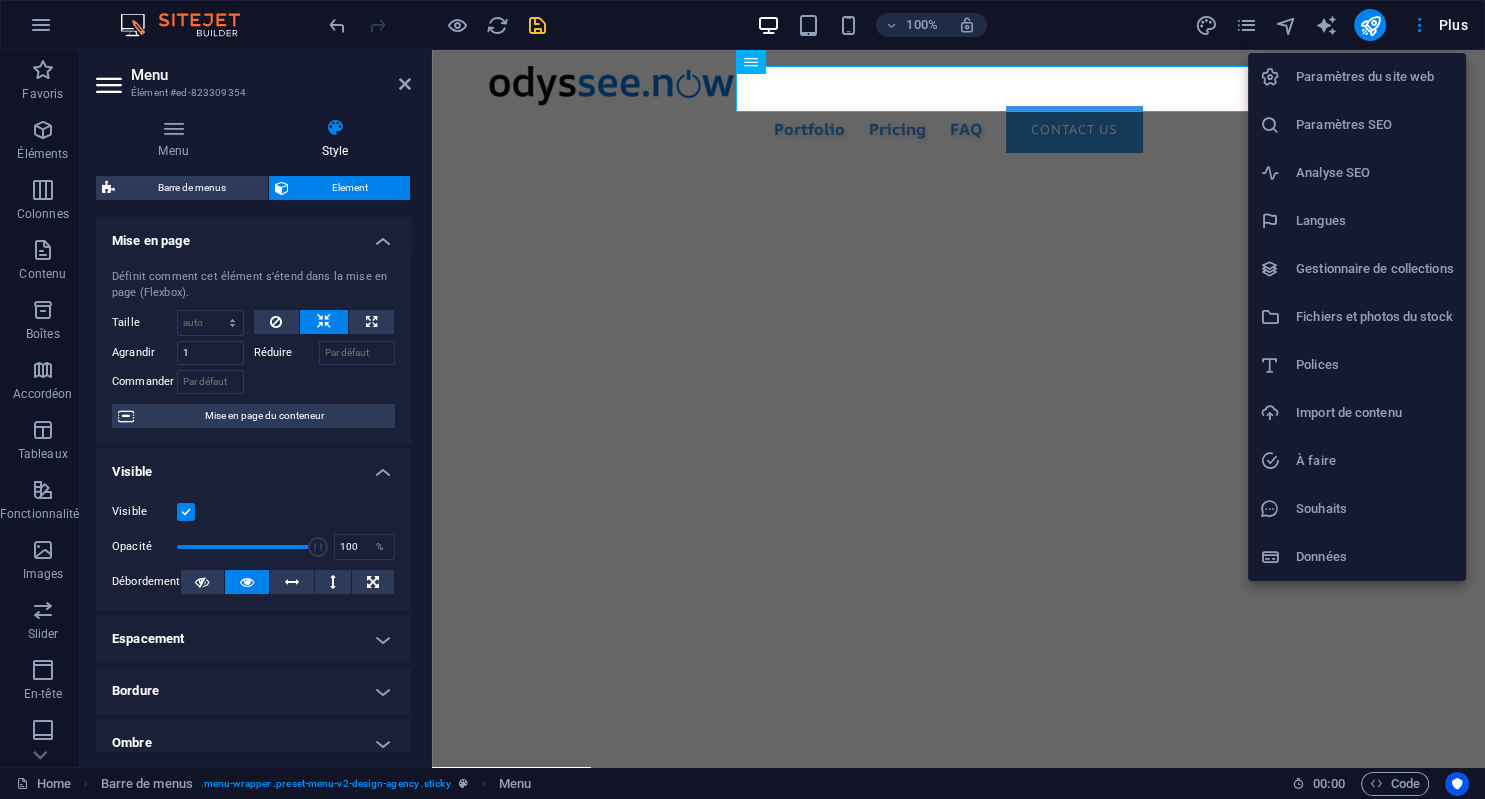click at bounding box center (742, 399) 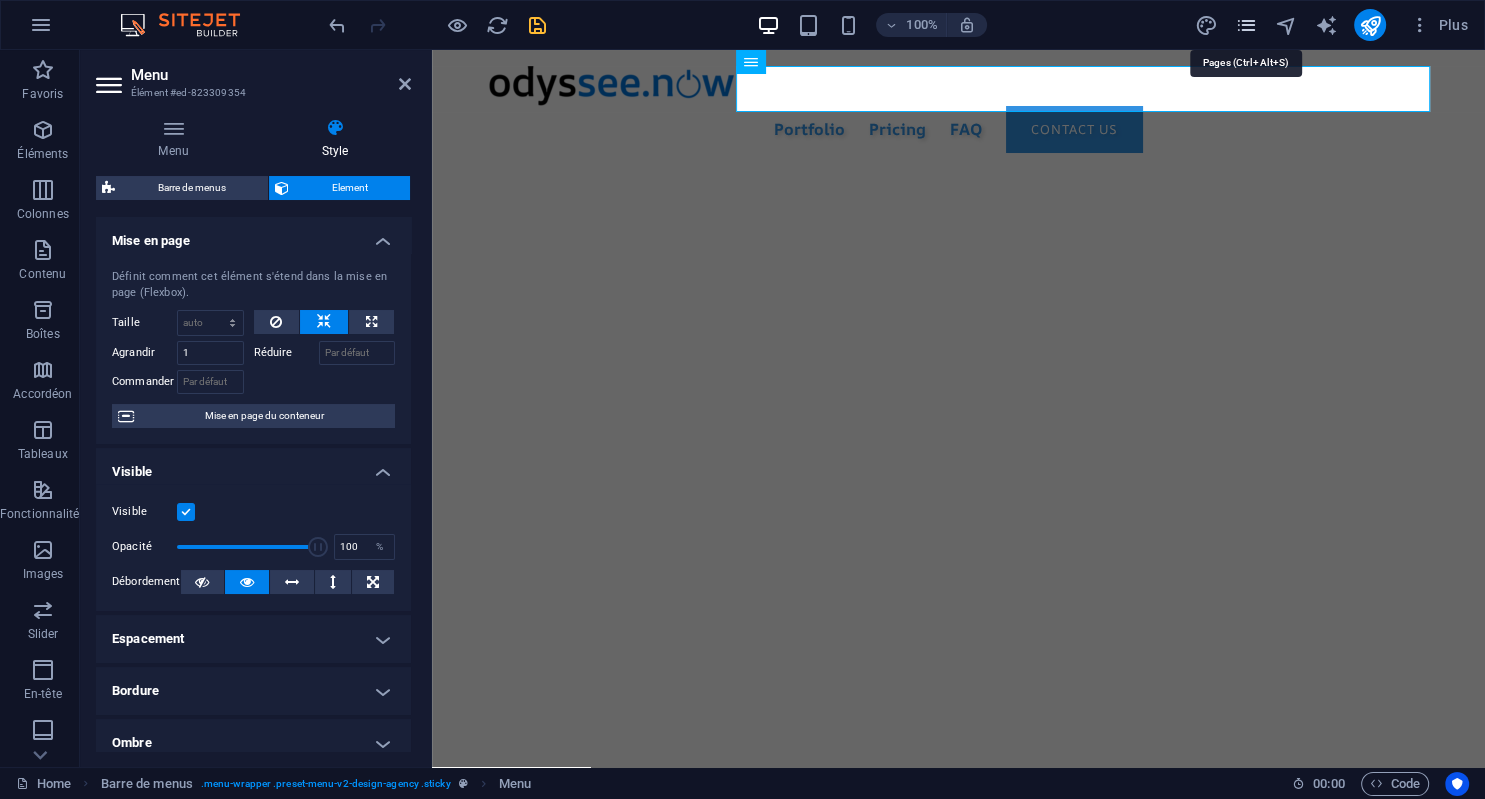 click at bounding box center (1245, 25) 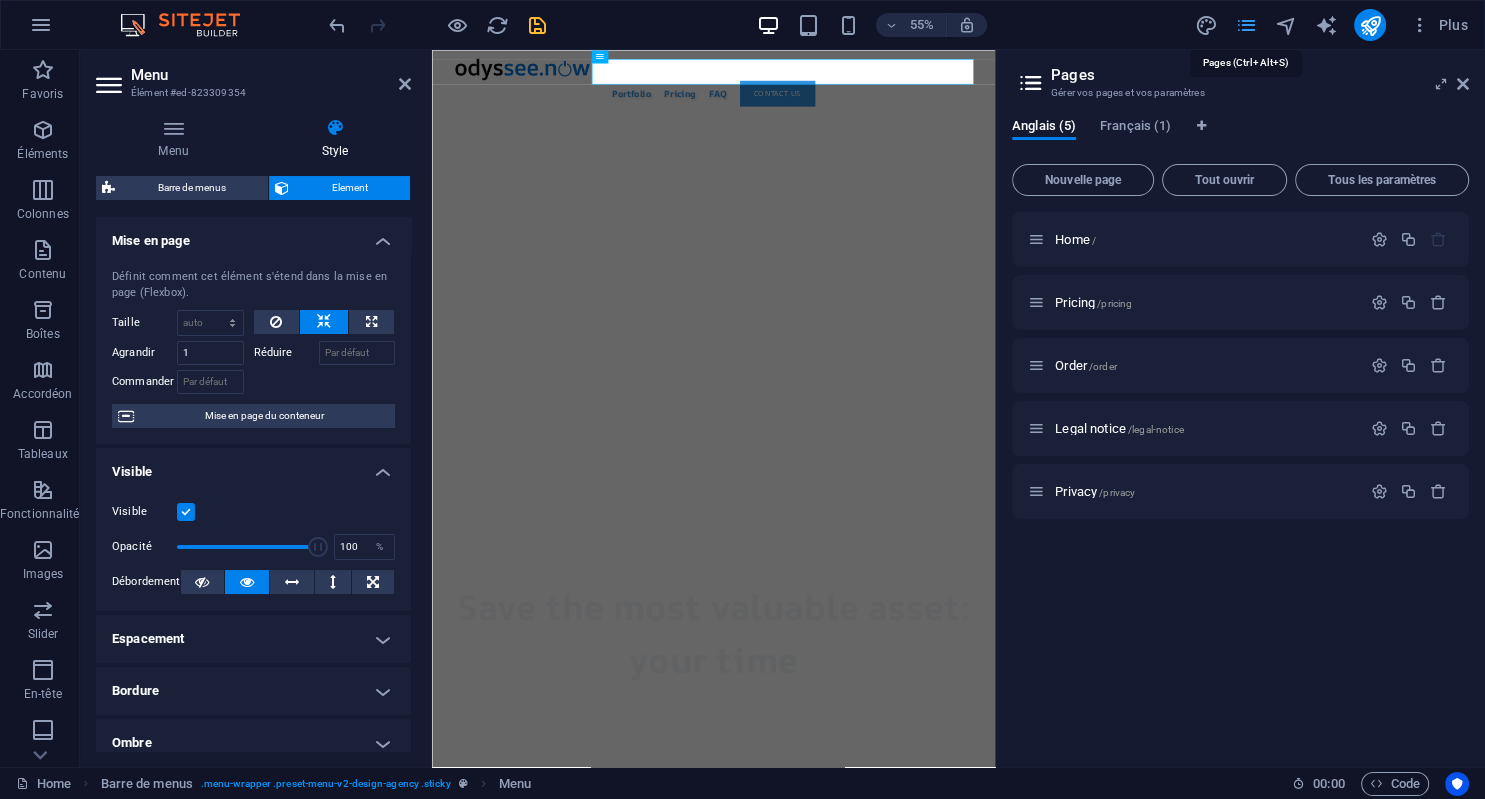 click at bounding box center [1245, 25] 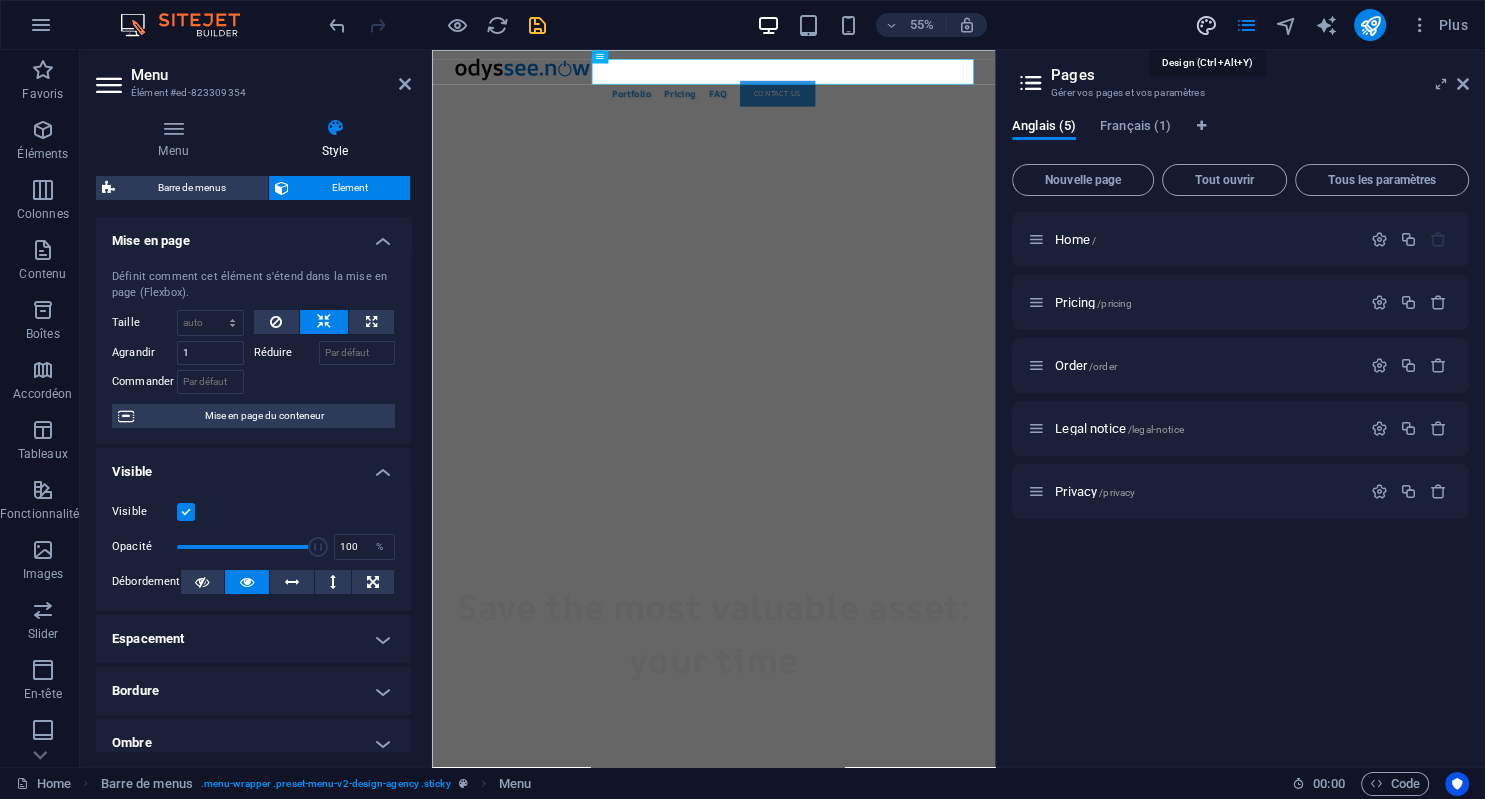 click at bounding box center (1205, 25) 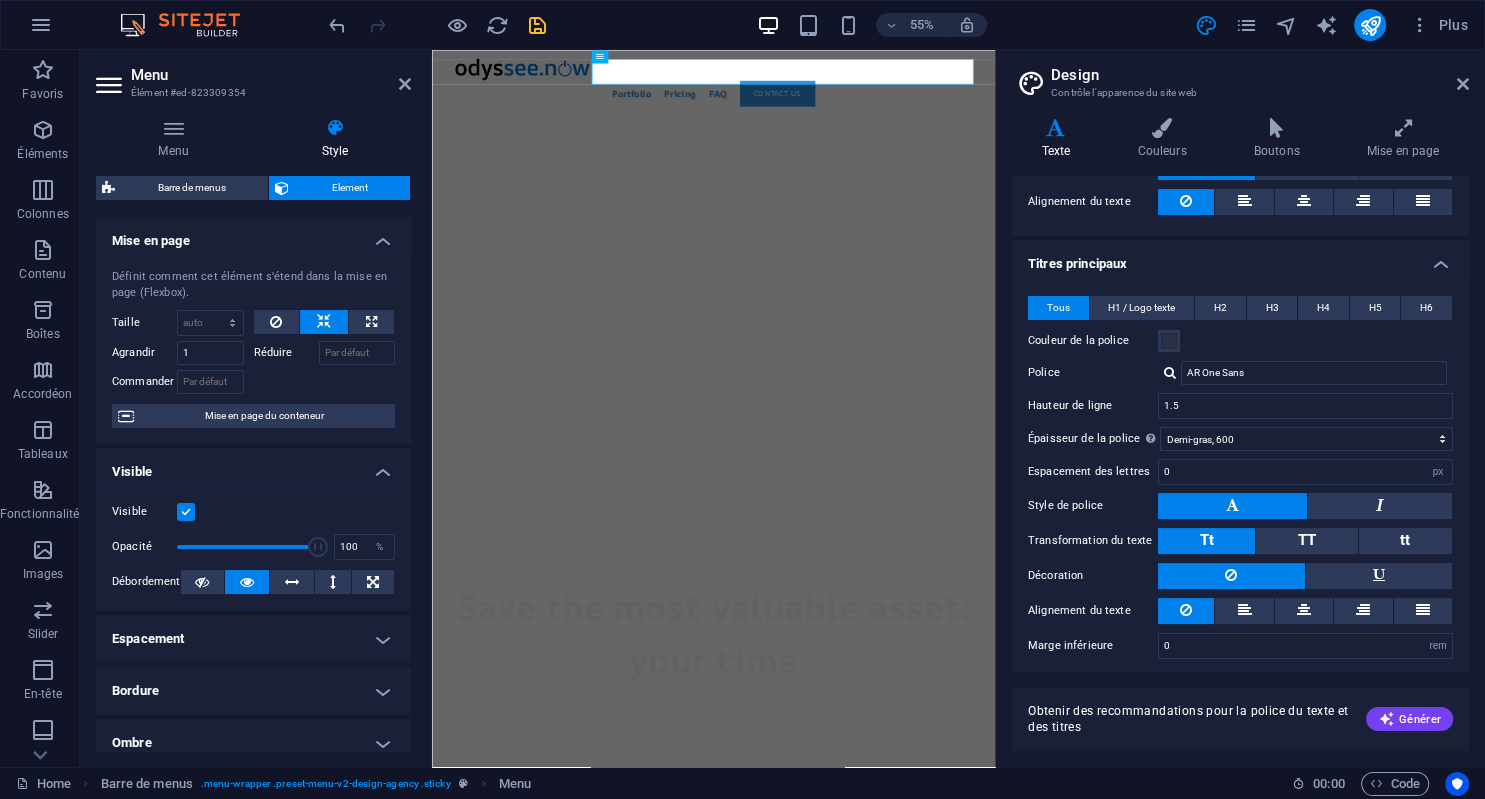 scroll, scrollTop: 0, scrollLeft: 0, axis: both 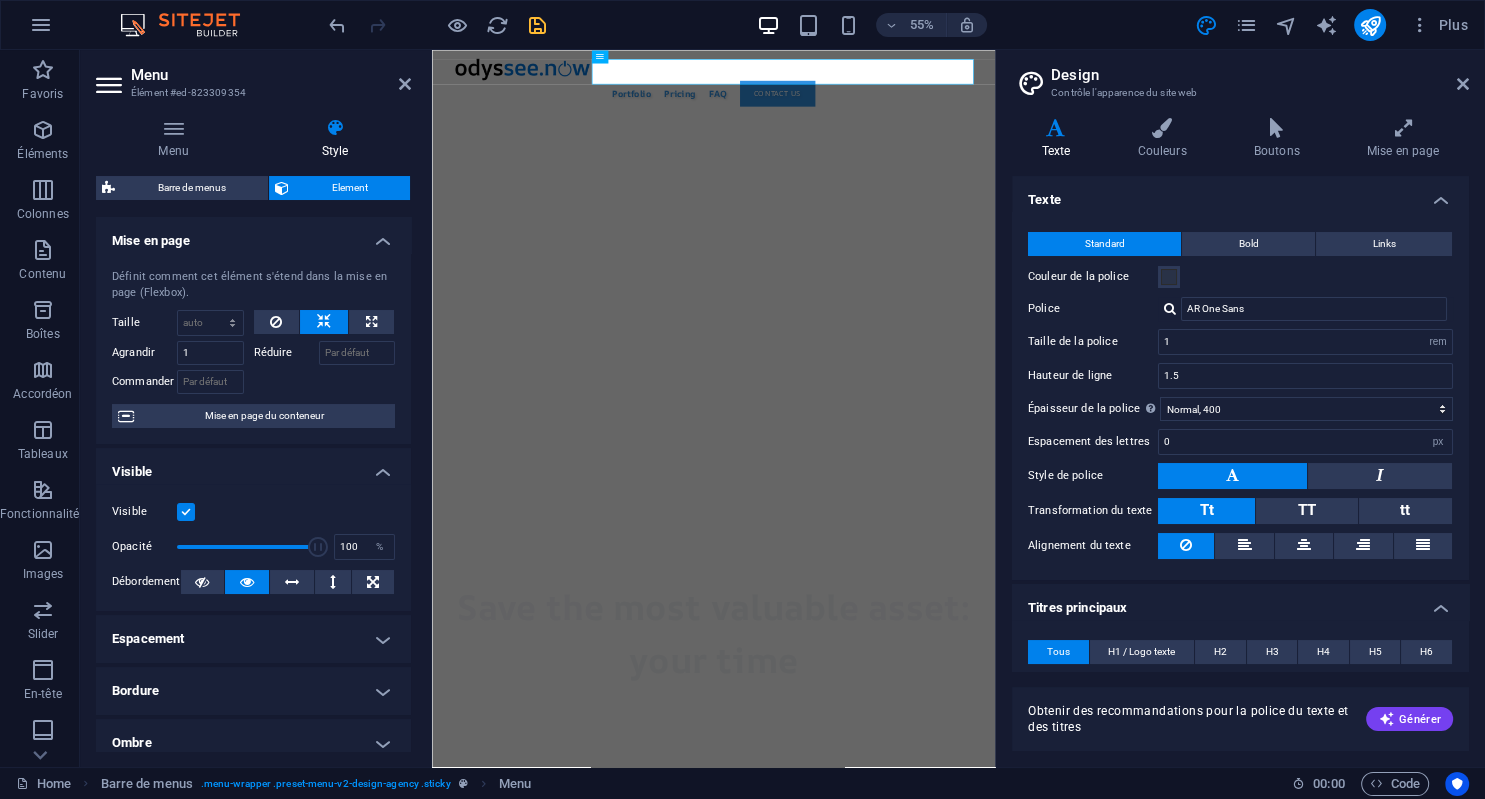 click on "55% Plus" at bounding box center (900, 25) 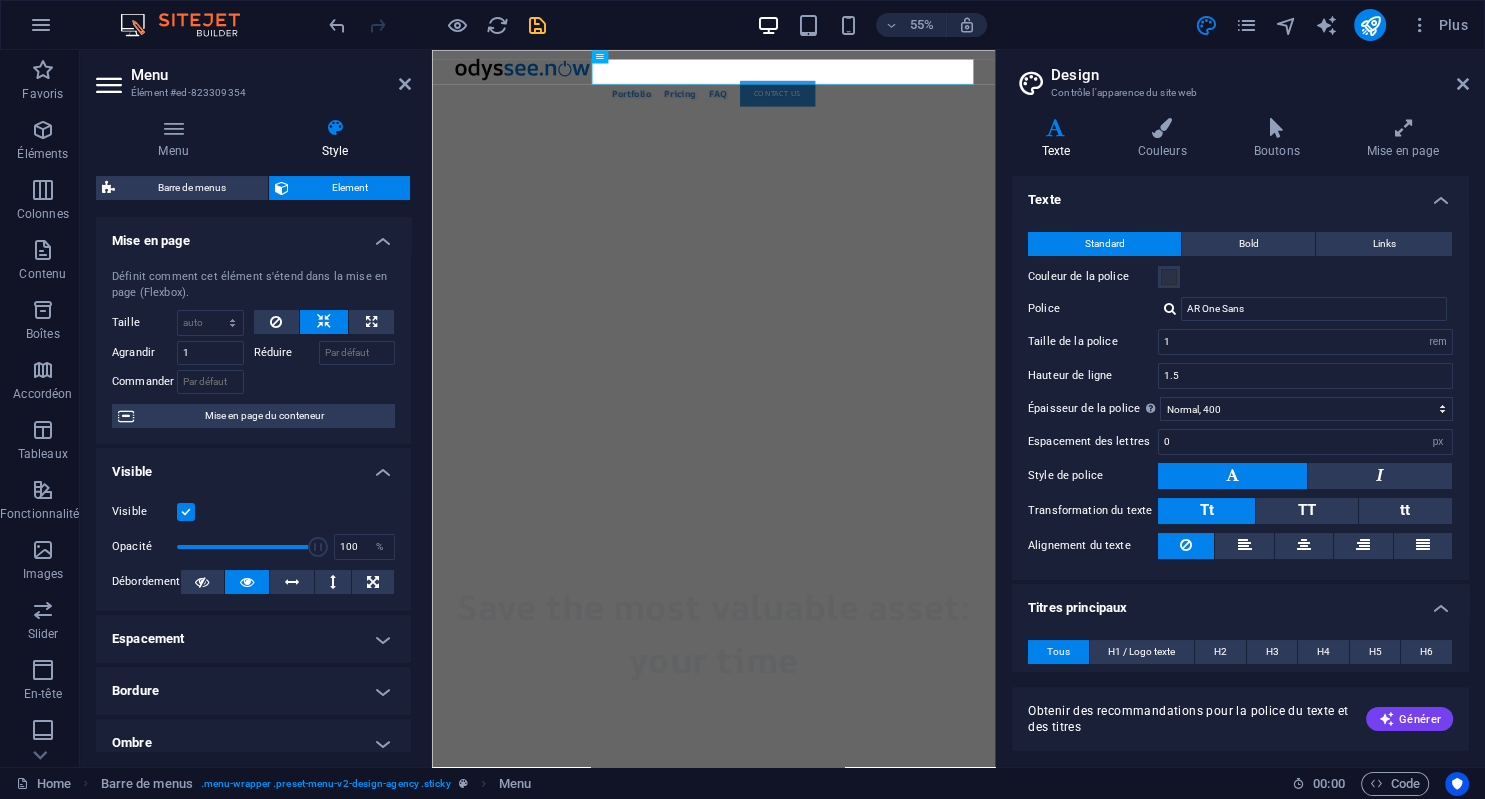 click on "Design" at bounding box center [1260, 75] 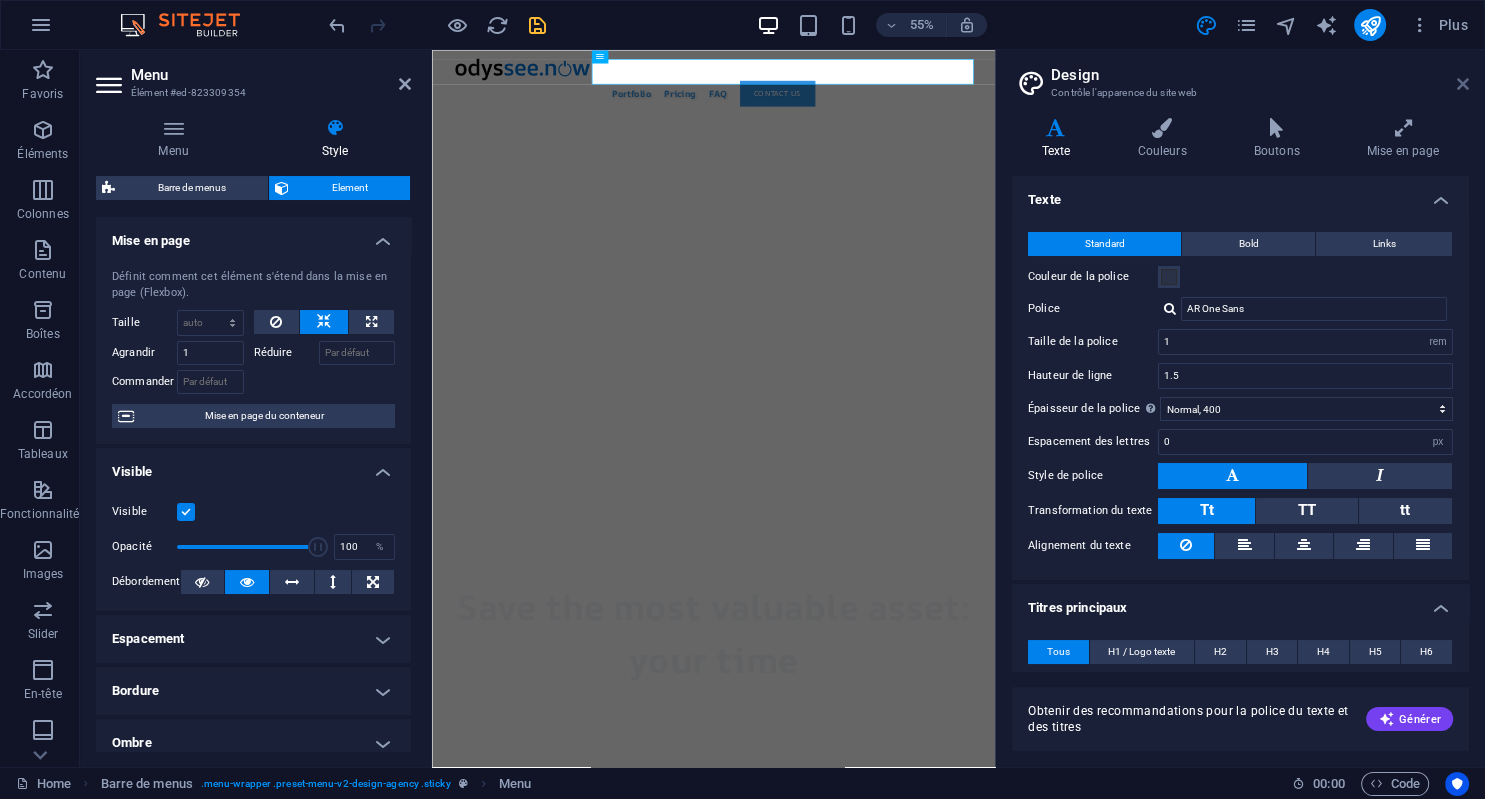 click at bounding box center (1463, 84) 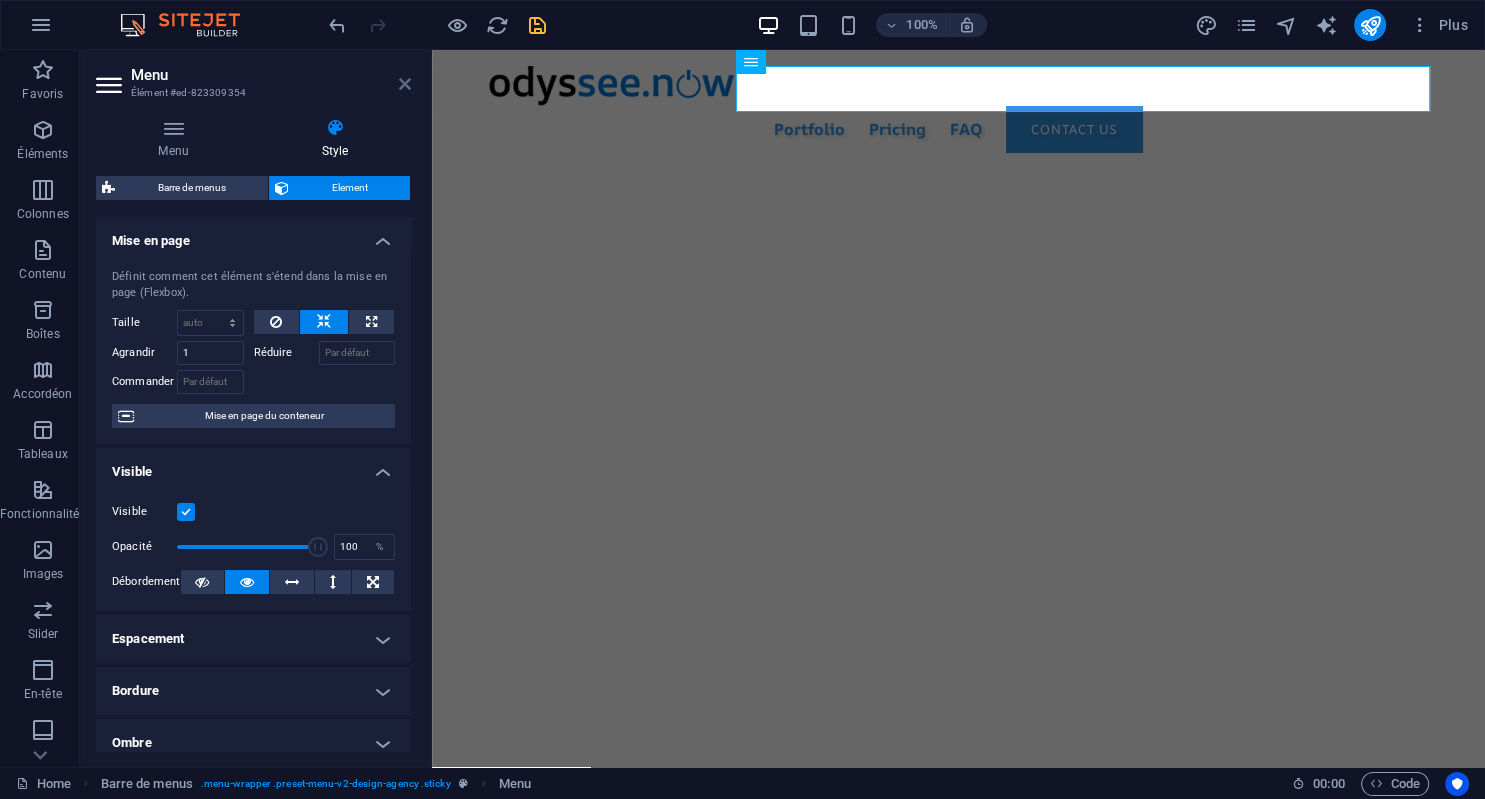click at bounding box center [405, 84] 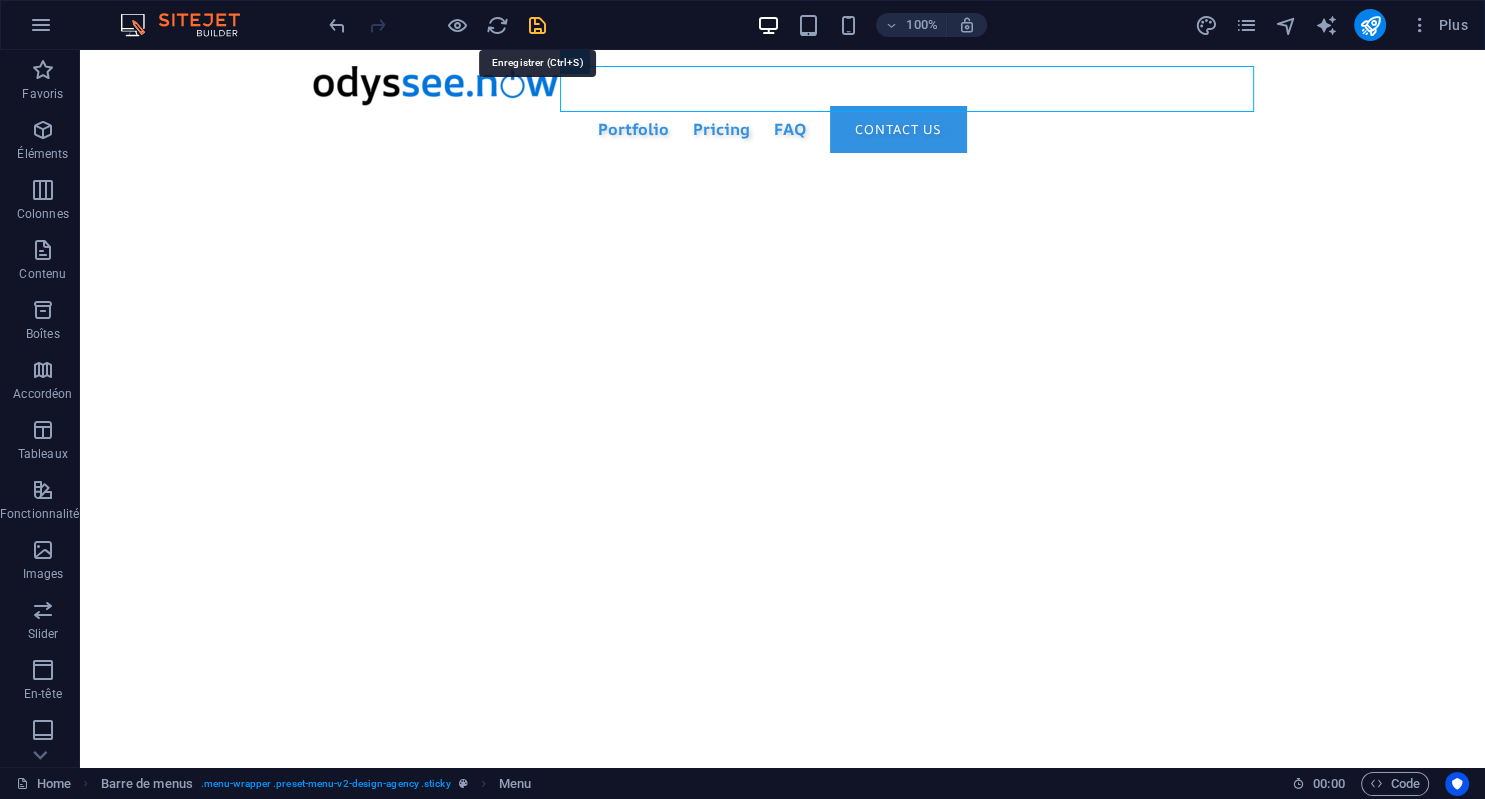 click at bounding box center [537, 25] 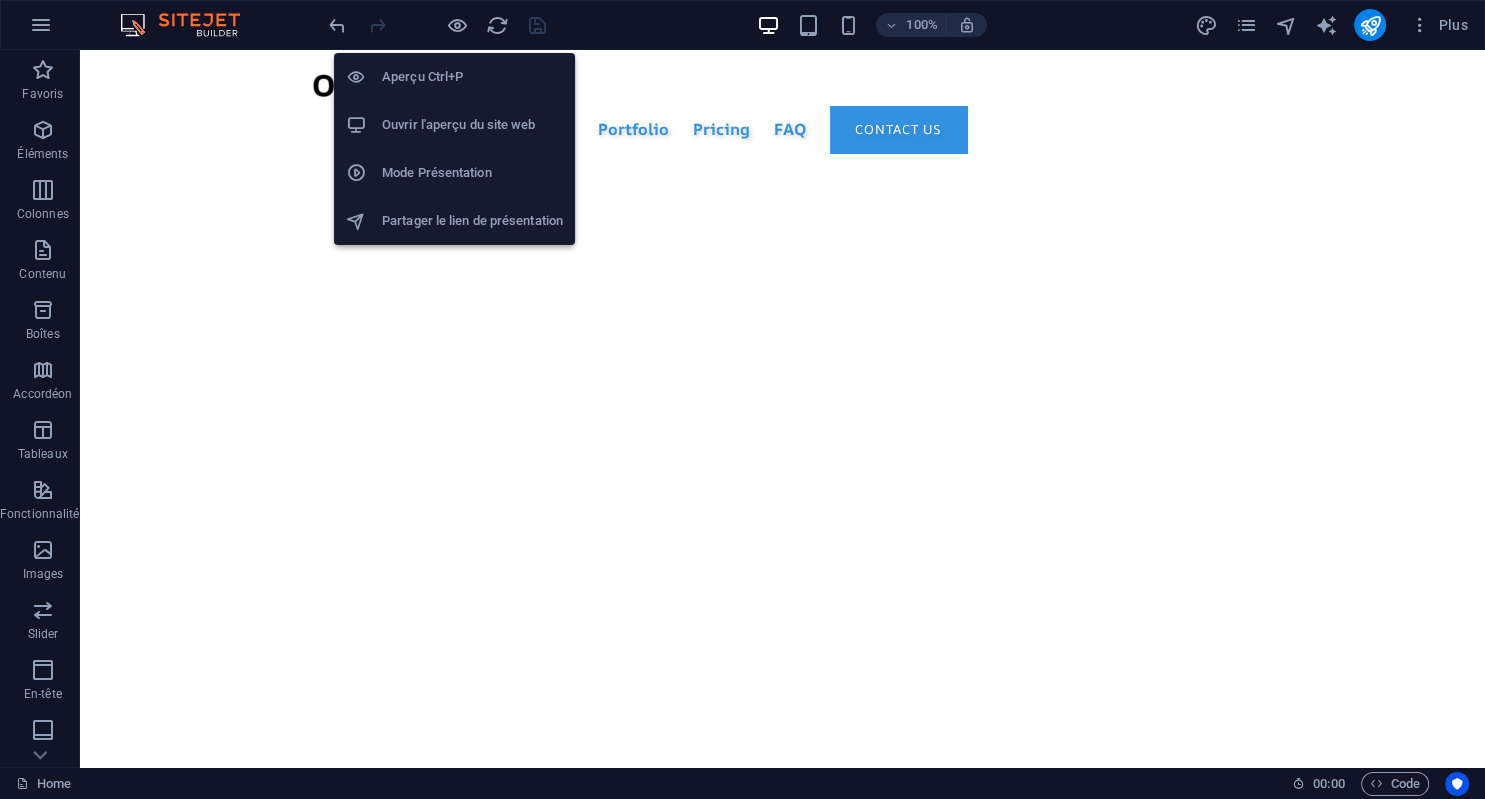 click on "Ouvrir l'aperçu du site web" at bounding box center (472, 125) 